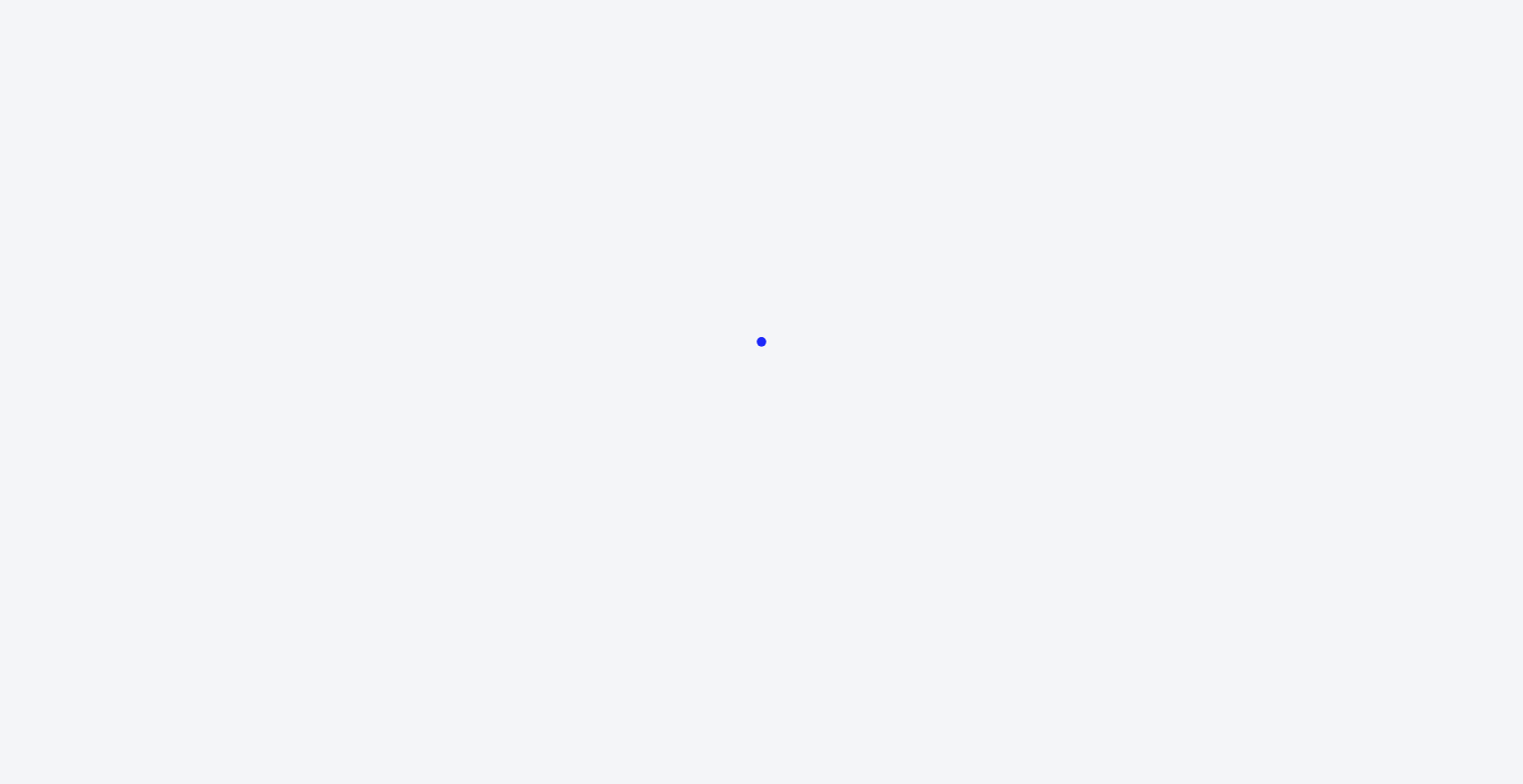 scroll, scrollTop: 0, scrollLeft: 0, axis: both 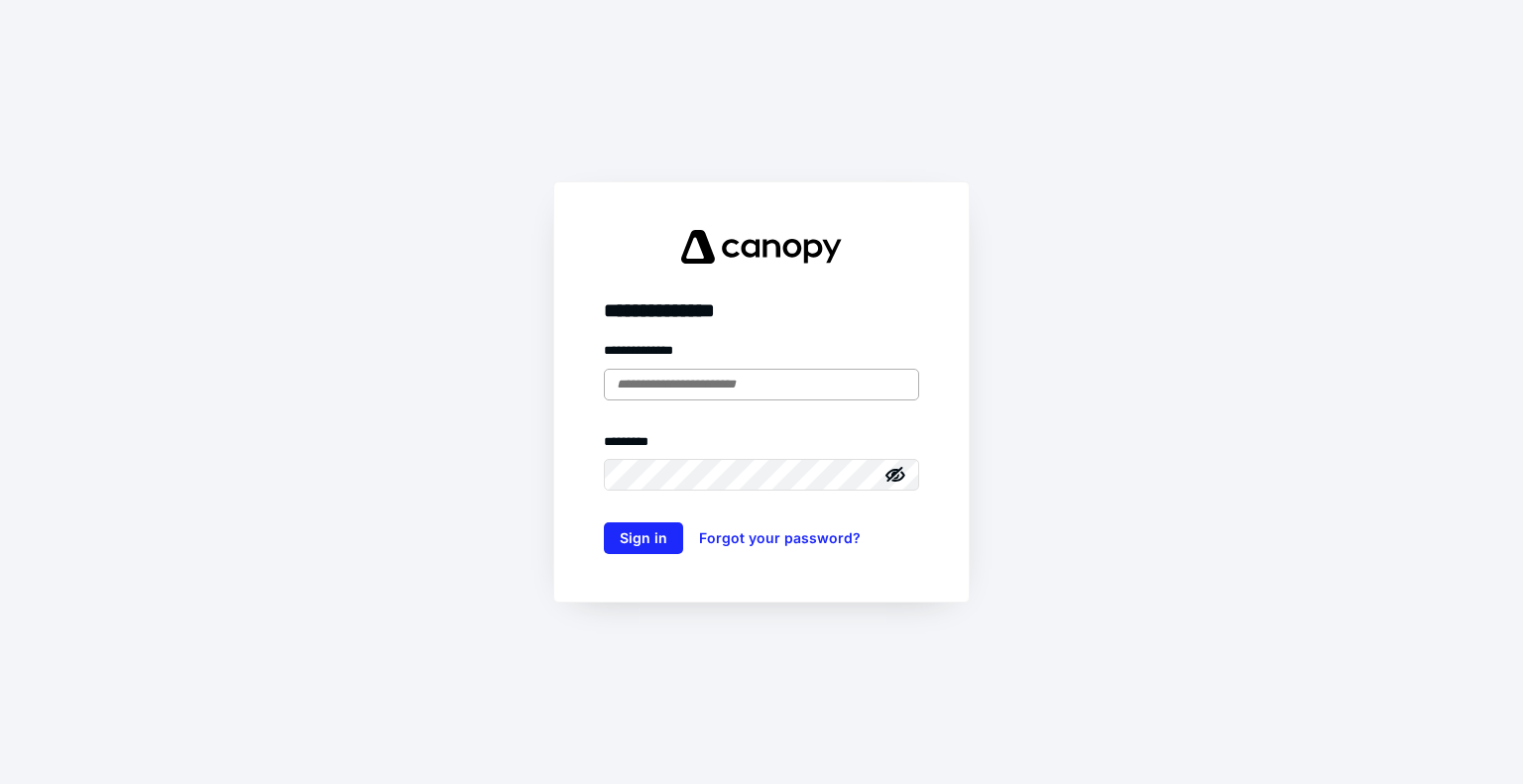 click at bounding box center (762, 385) 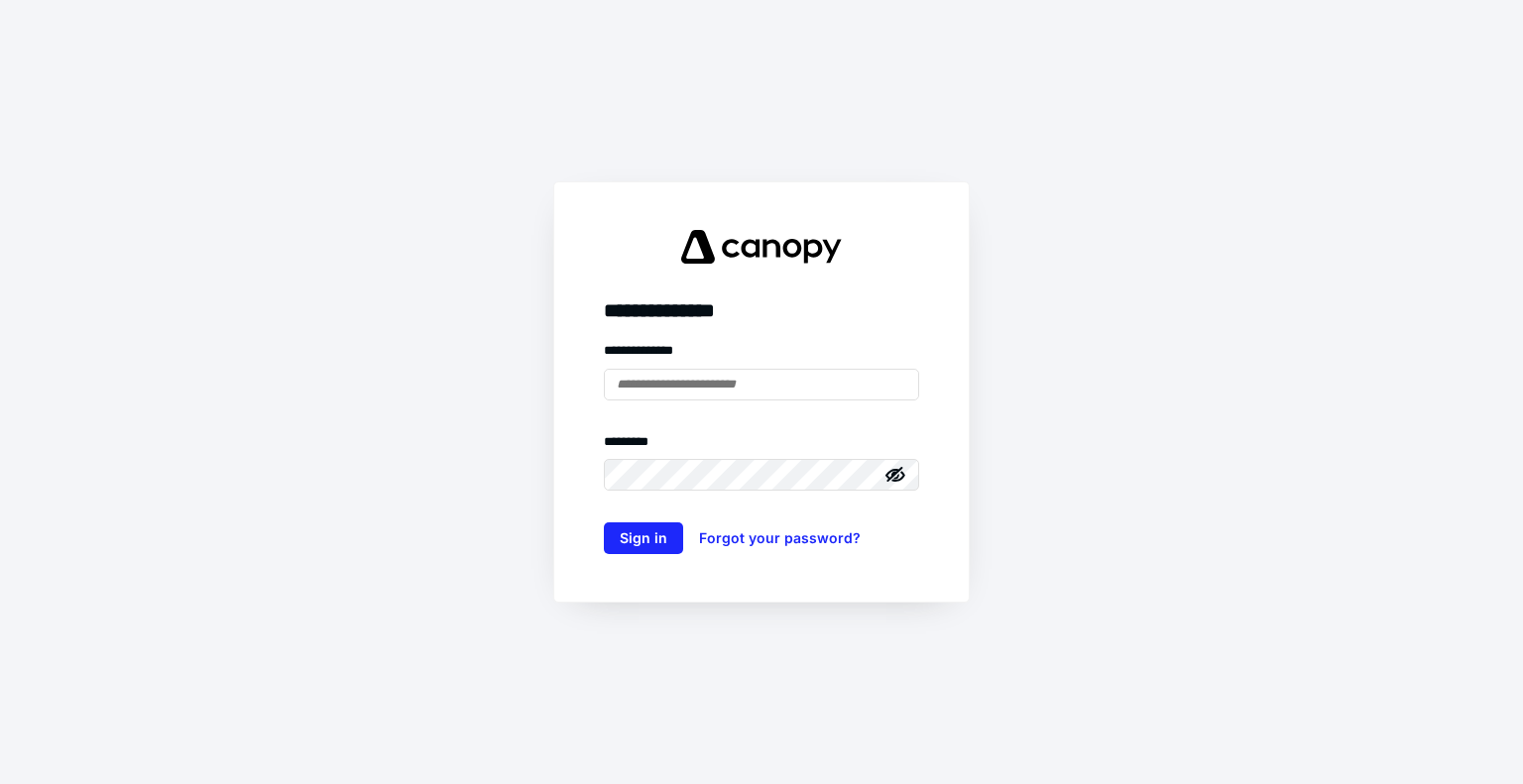 click at bounding box center (0, 0) 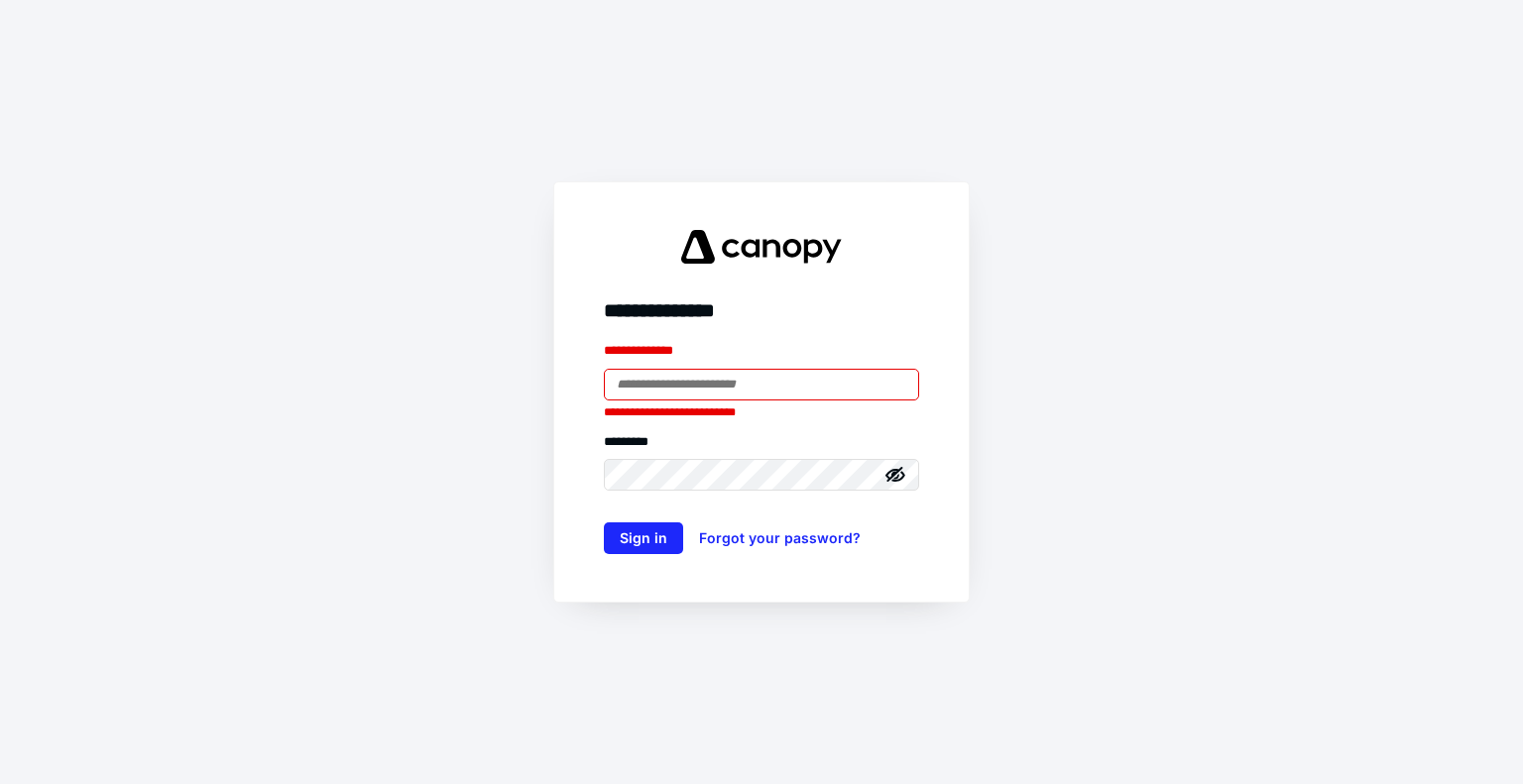 type on "**********" 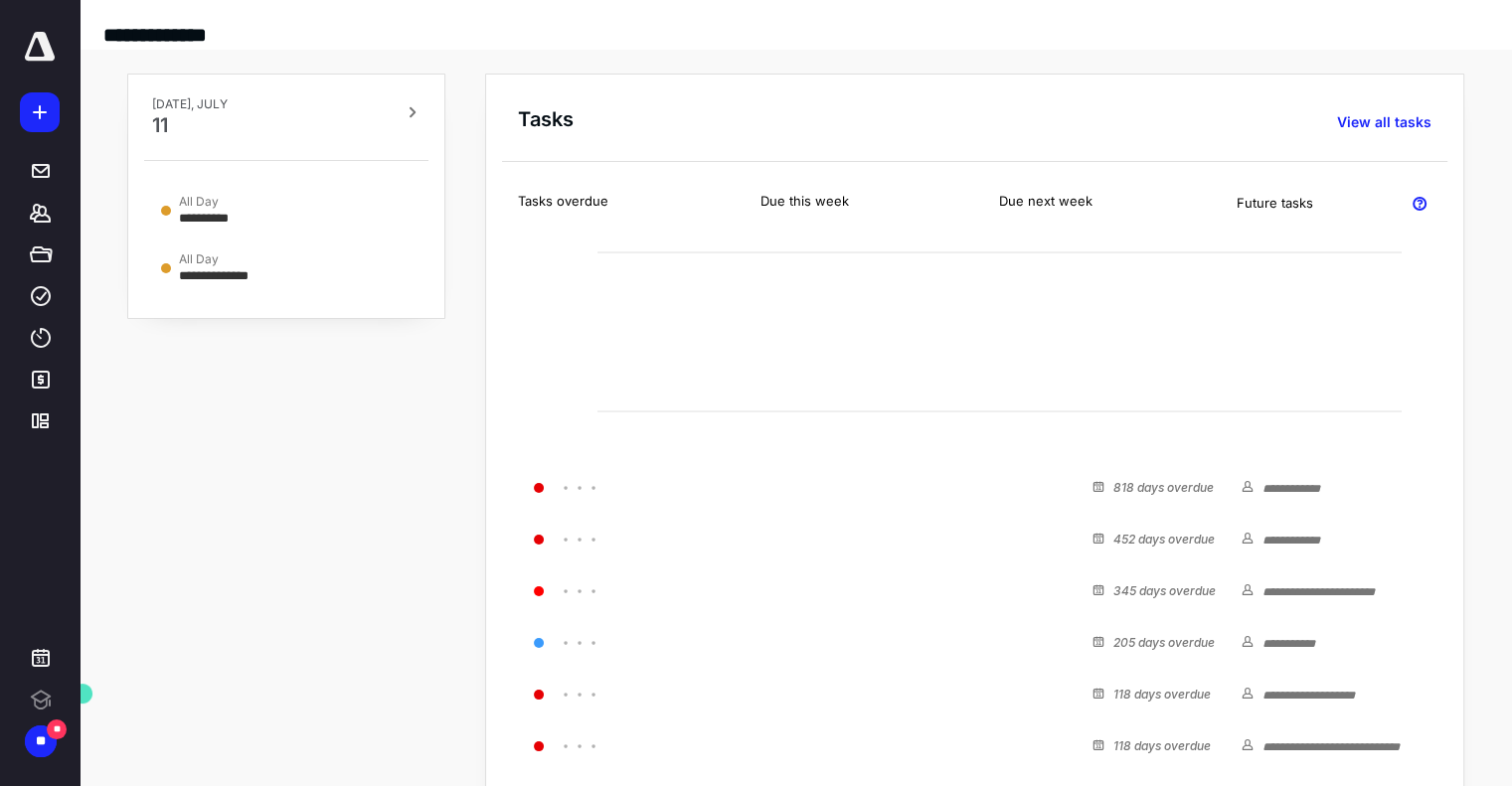 scroll, scrollTop: 0, scrollLeft: 0, axis: both 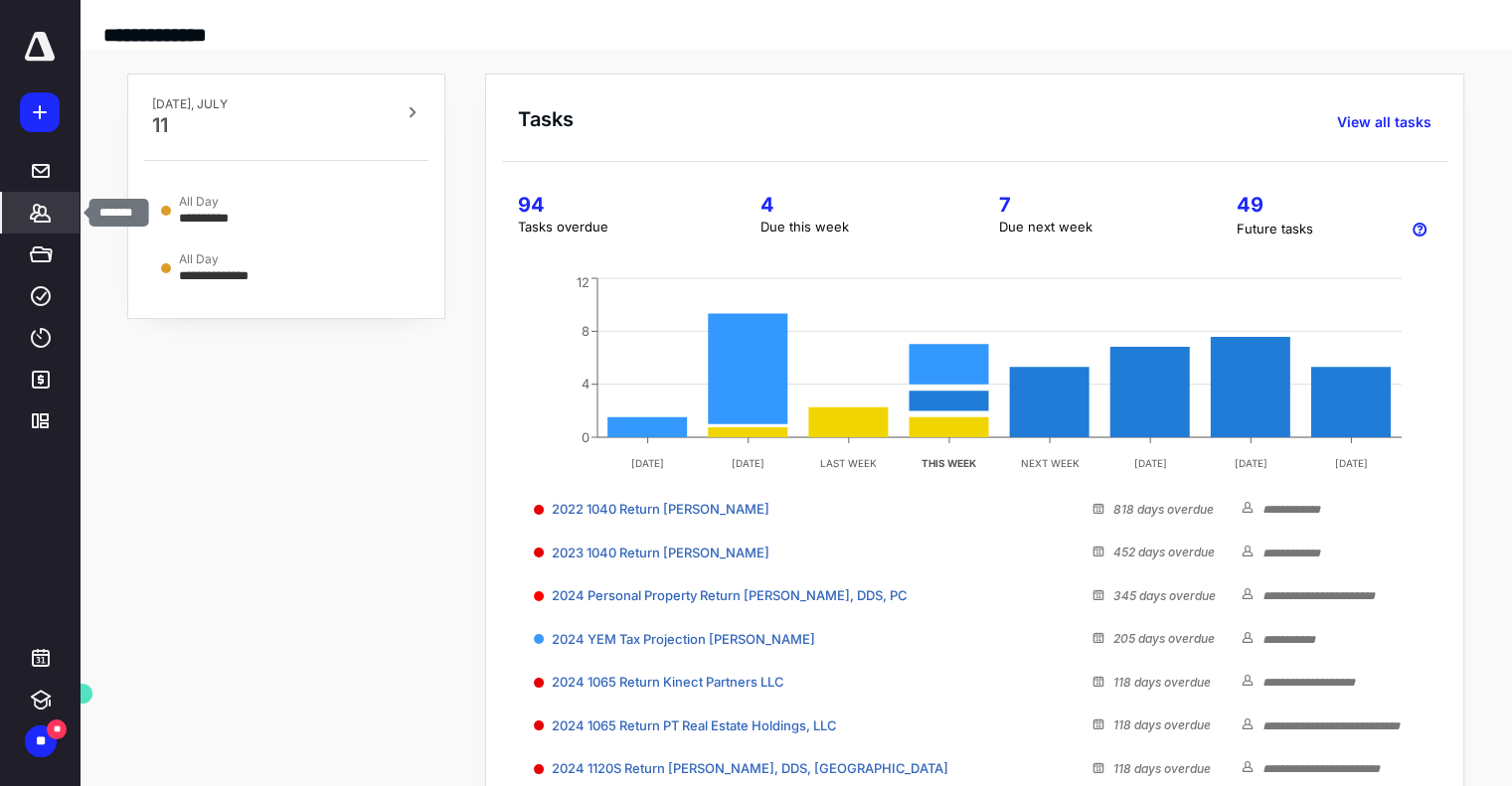 click 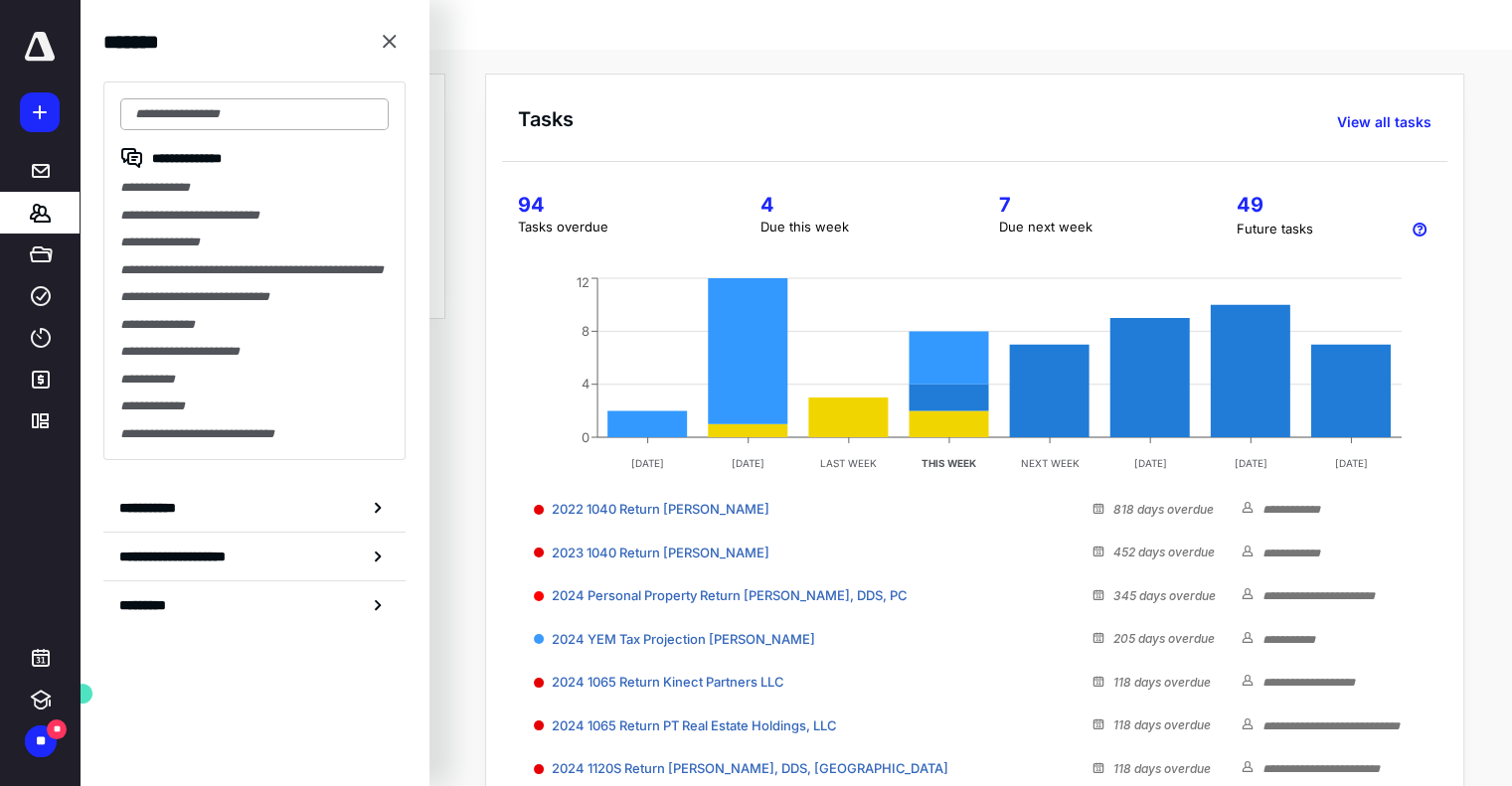 click at bounding box center [254, 114] 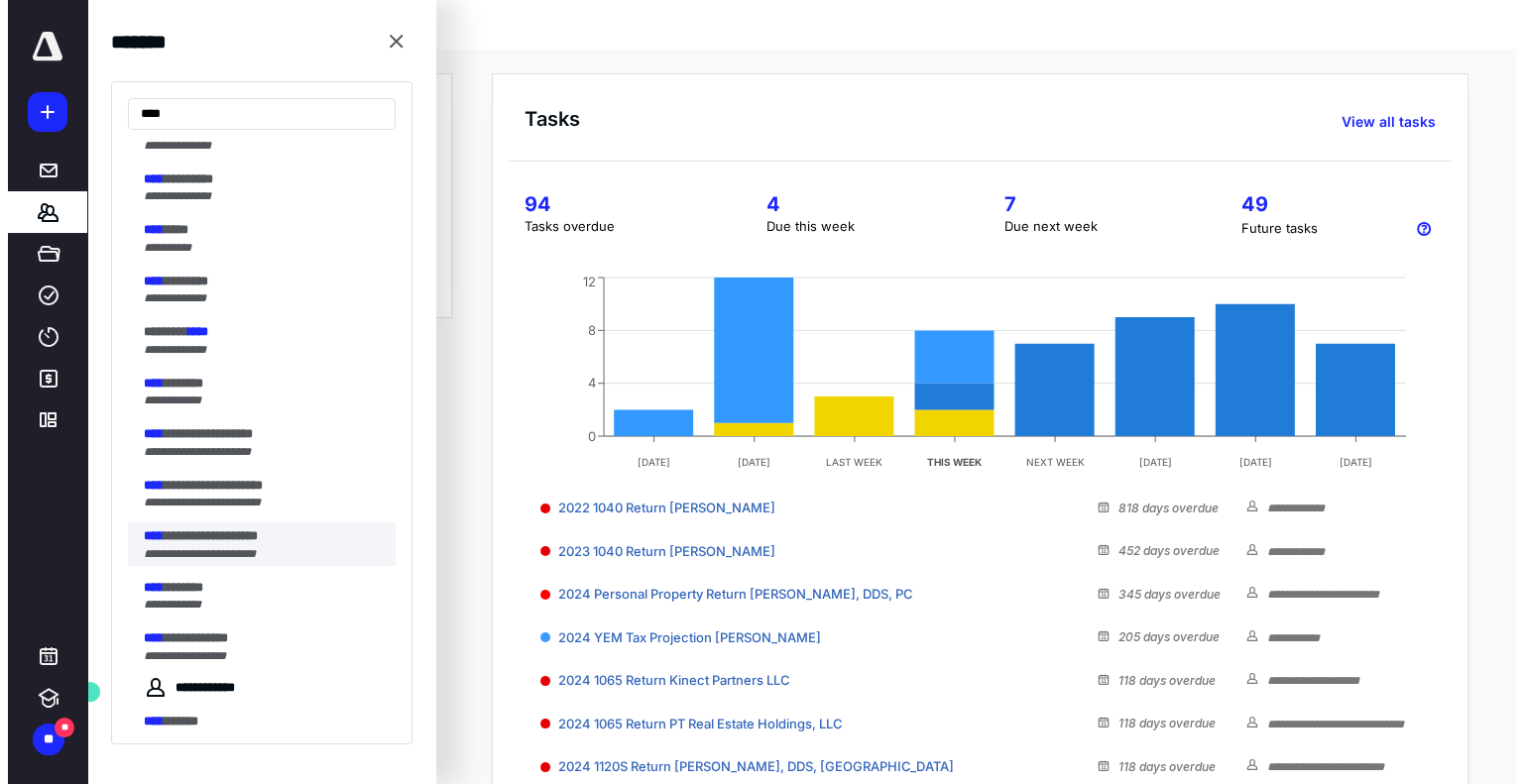 scroll, scrollTop: 99, scrollLeft: 0, axis: vertical 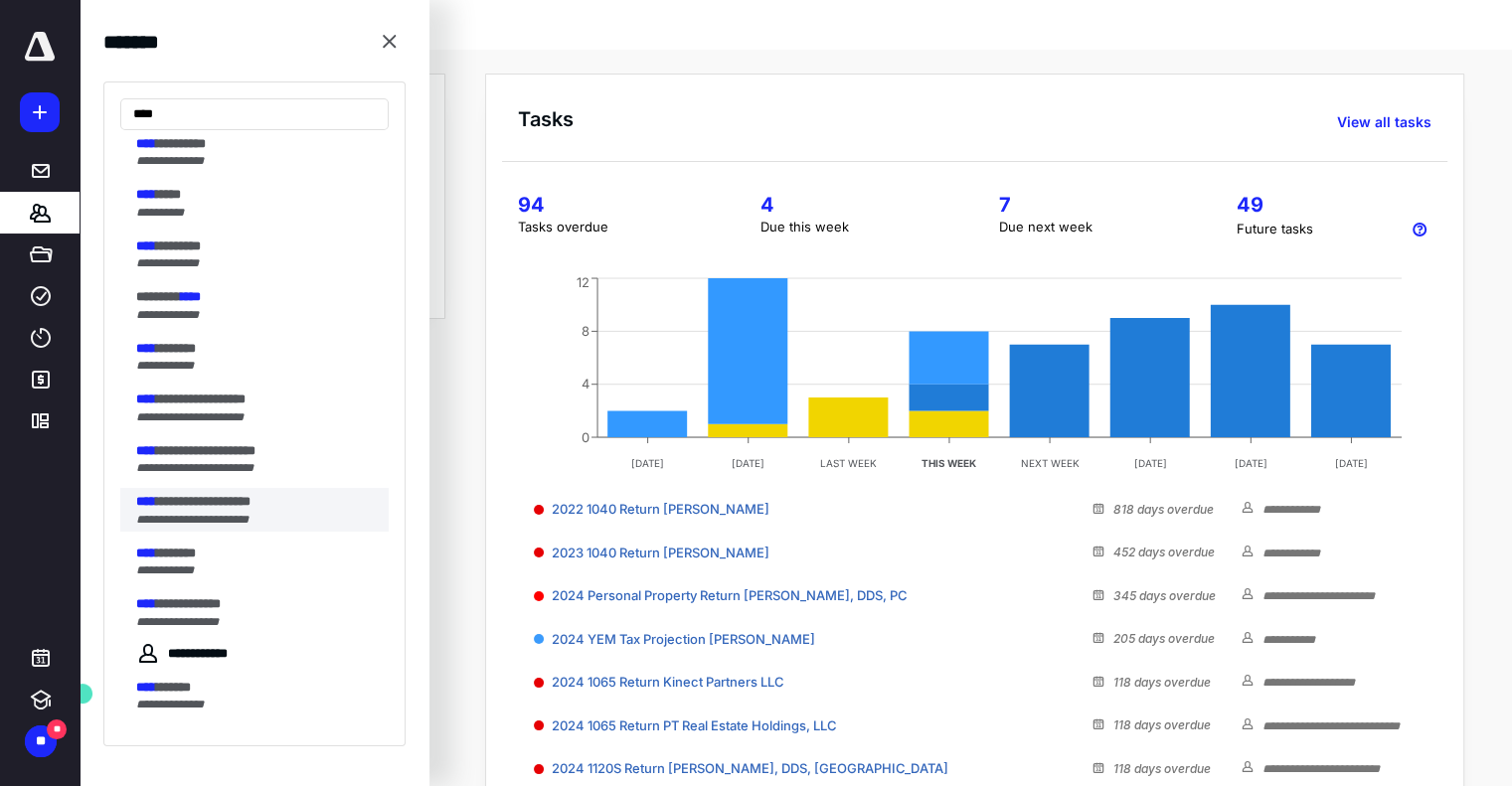 type on "****" 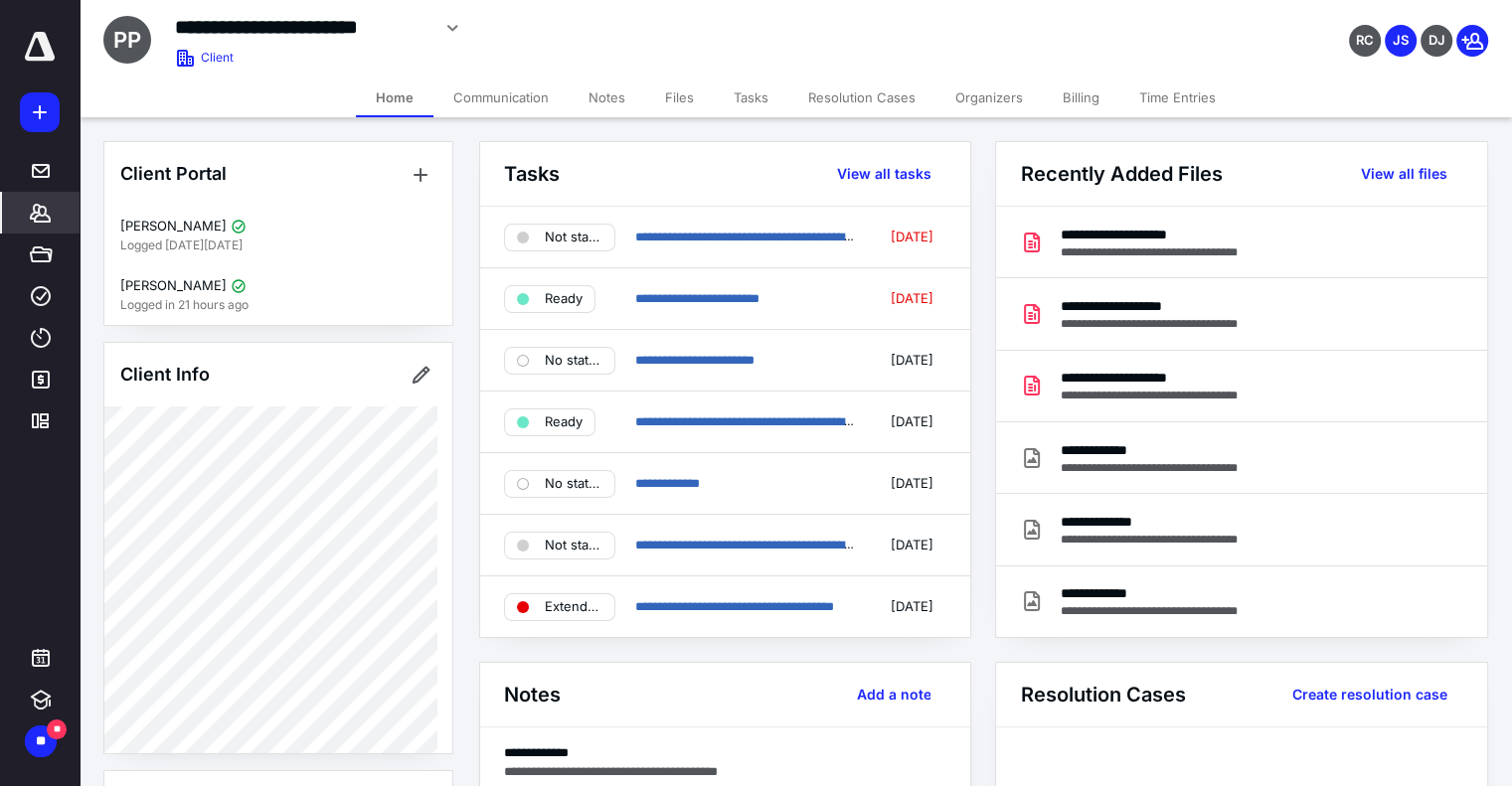click on "Files" at bounding box center [679, 97] 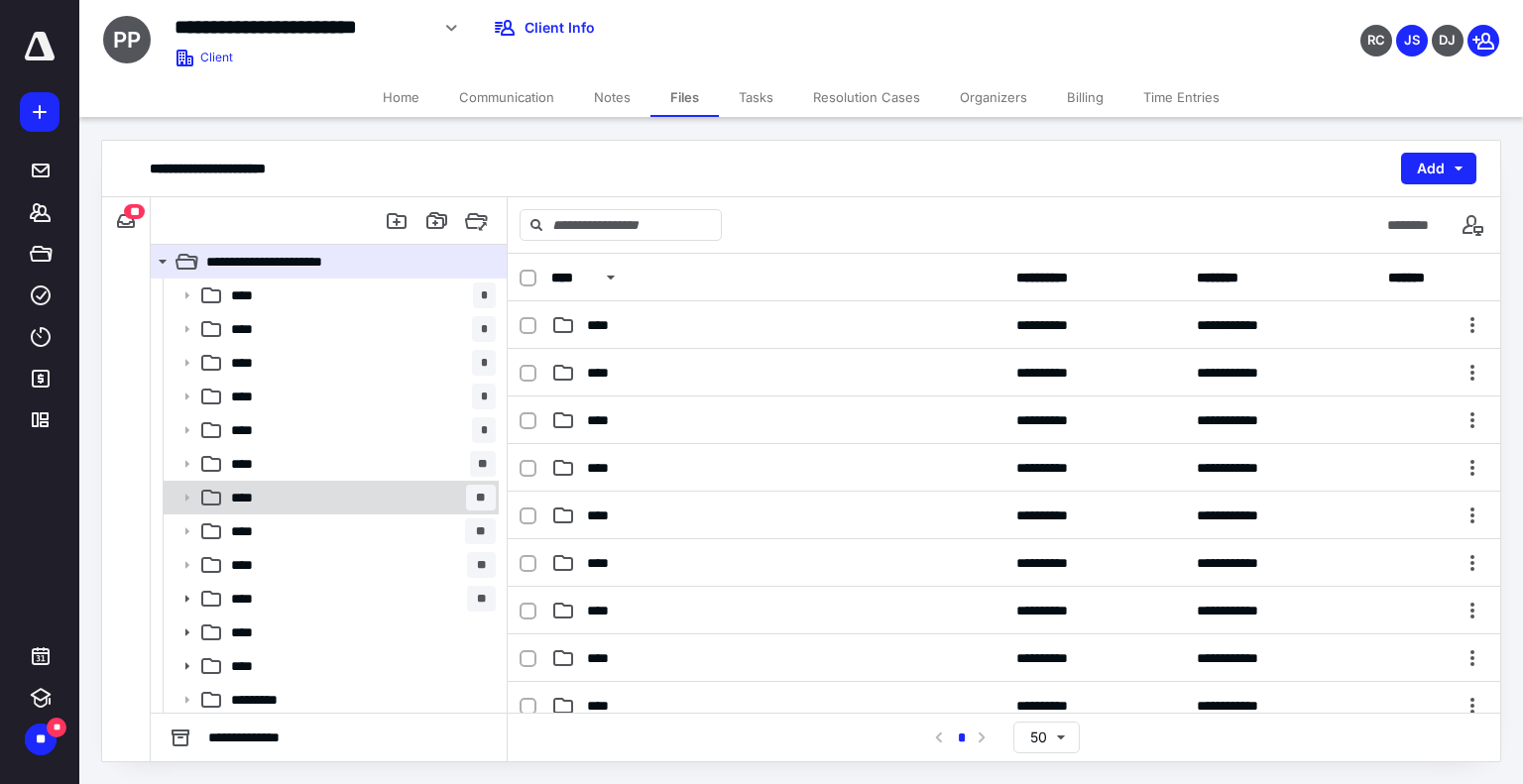 scroll, scrollTop: 2, scrollLeft: 0, axis: vertical 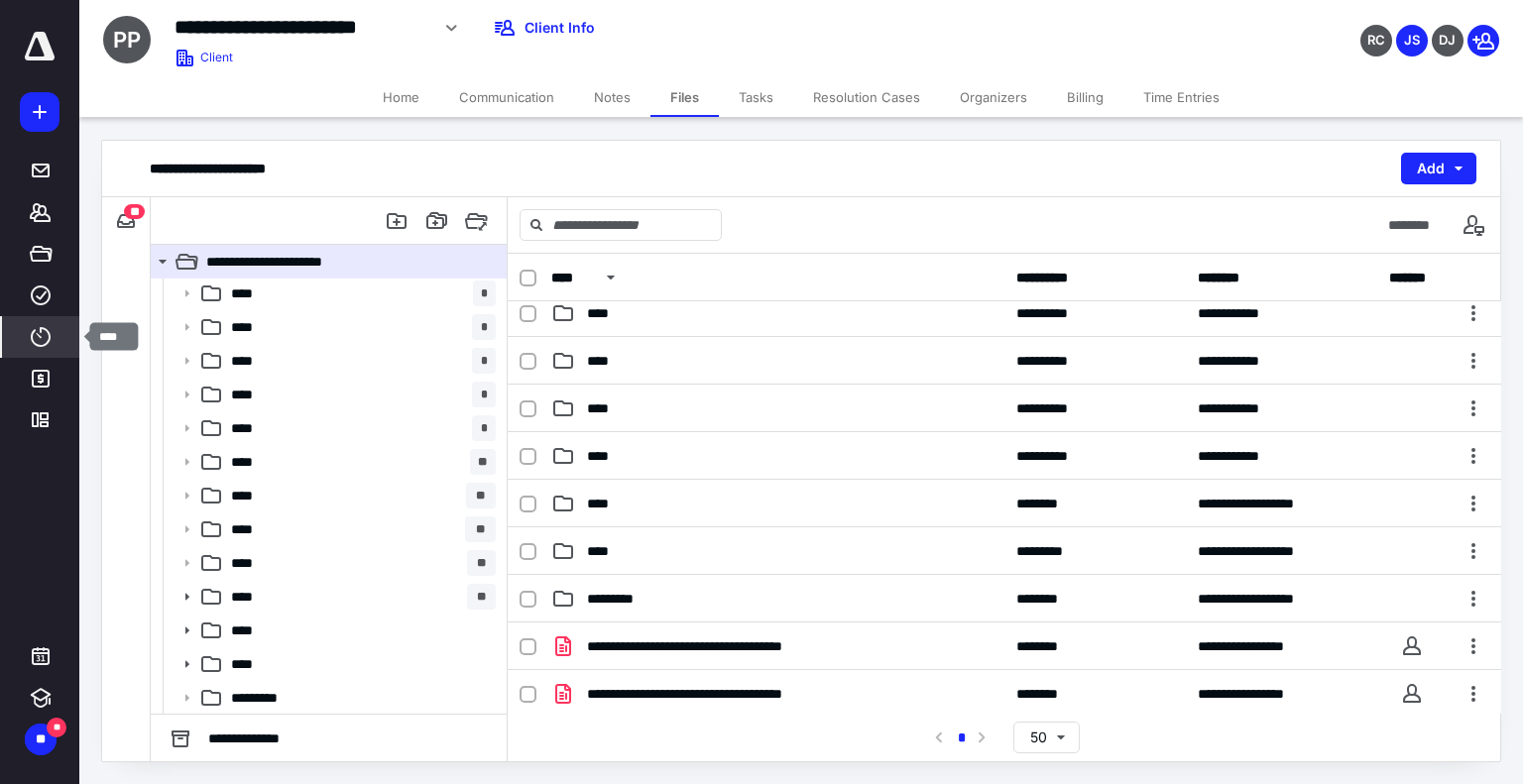 click 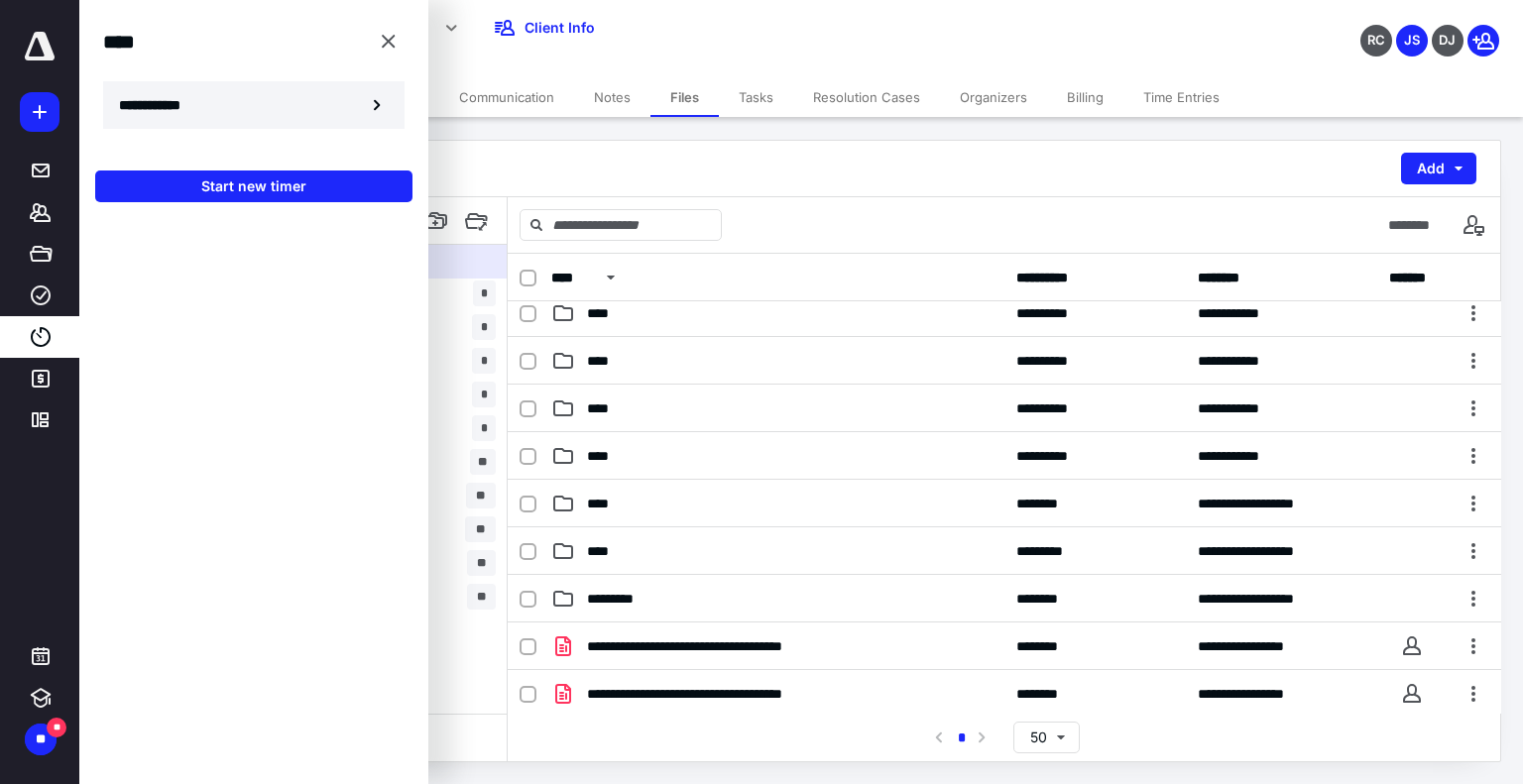click on "**********" at bounding box center [161, 105] 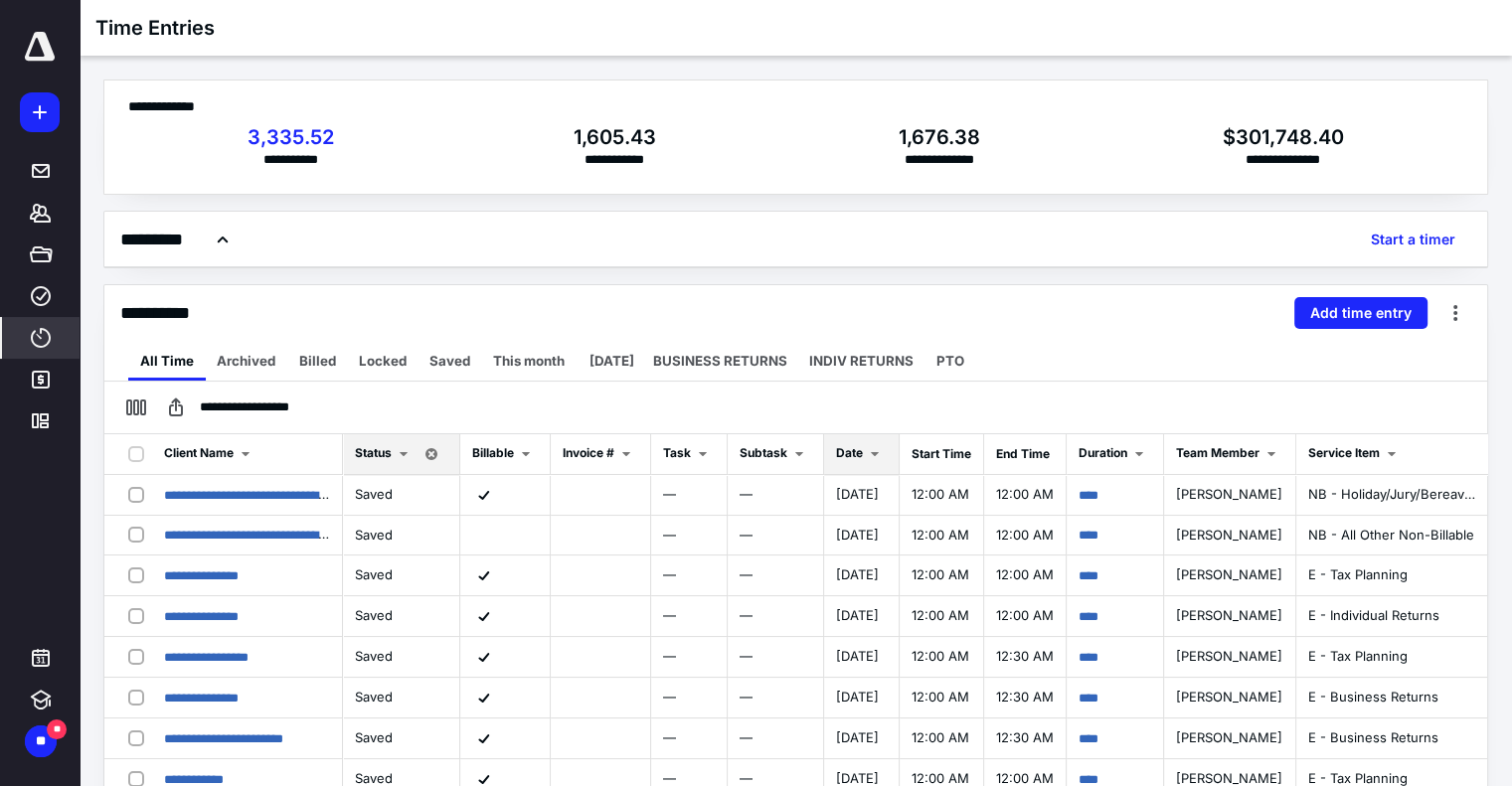 click on "Date" at bounding box center [849, 452] 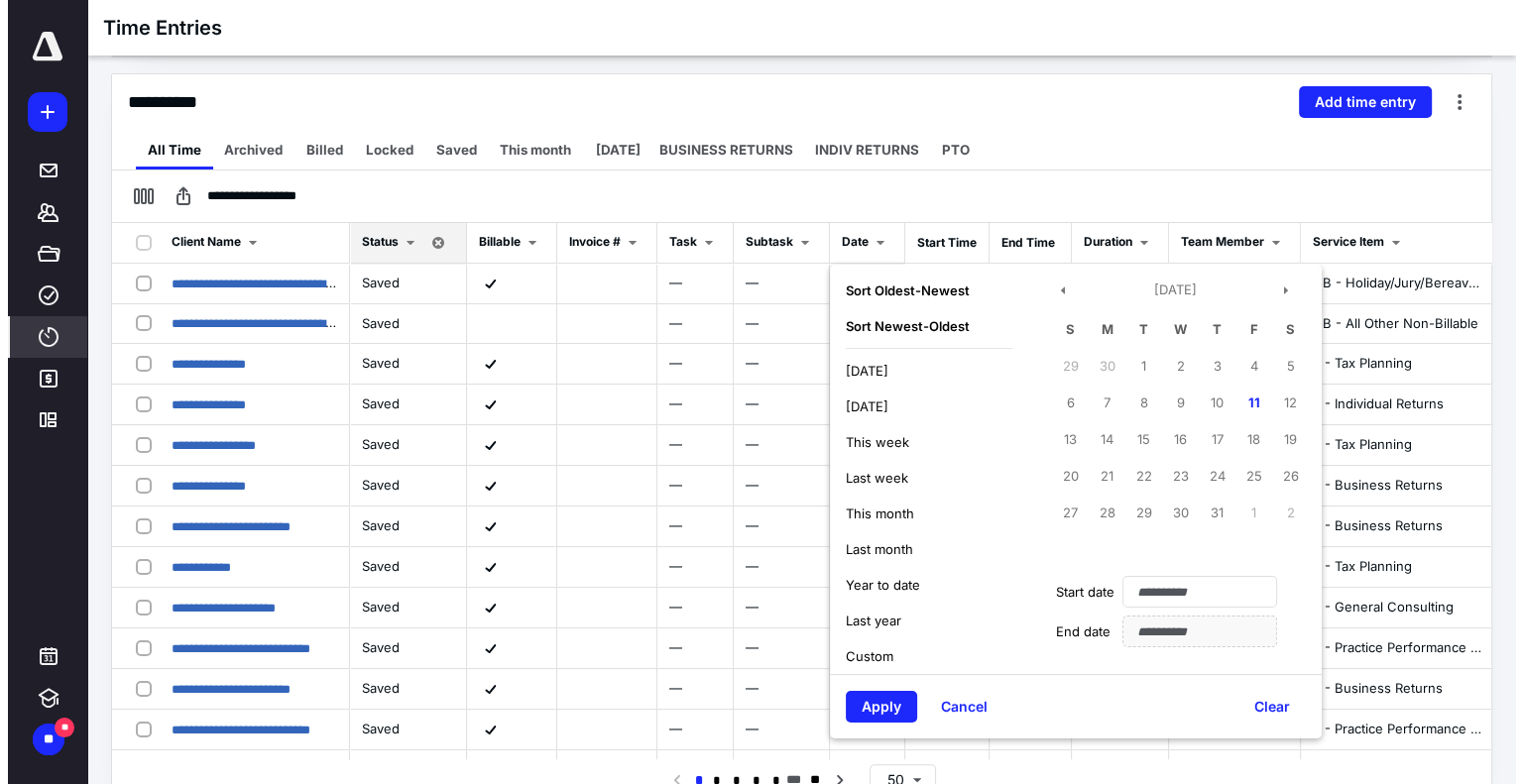 scroll, scrollTop: 226, scrollLeft: 0, axis: vertical 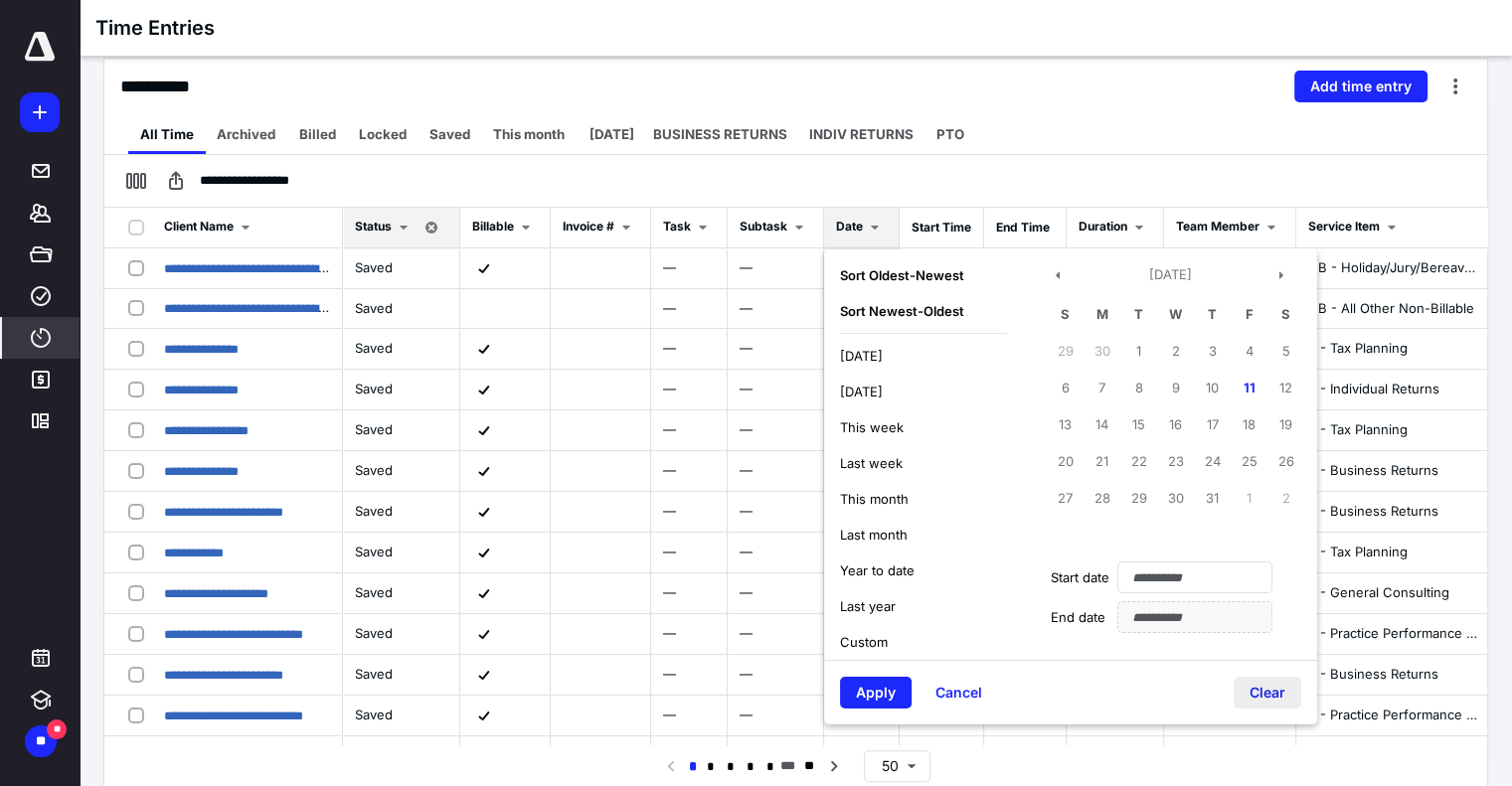 click on "Clear" at bounding box center [1267, 693] 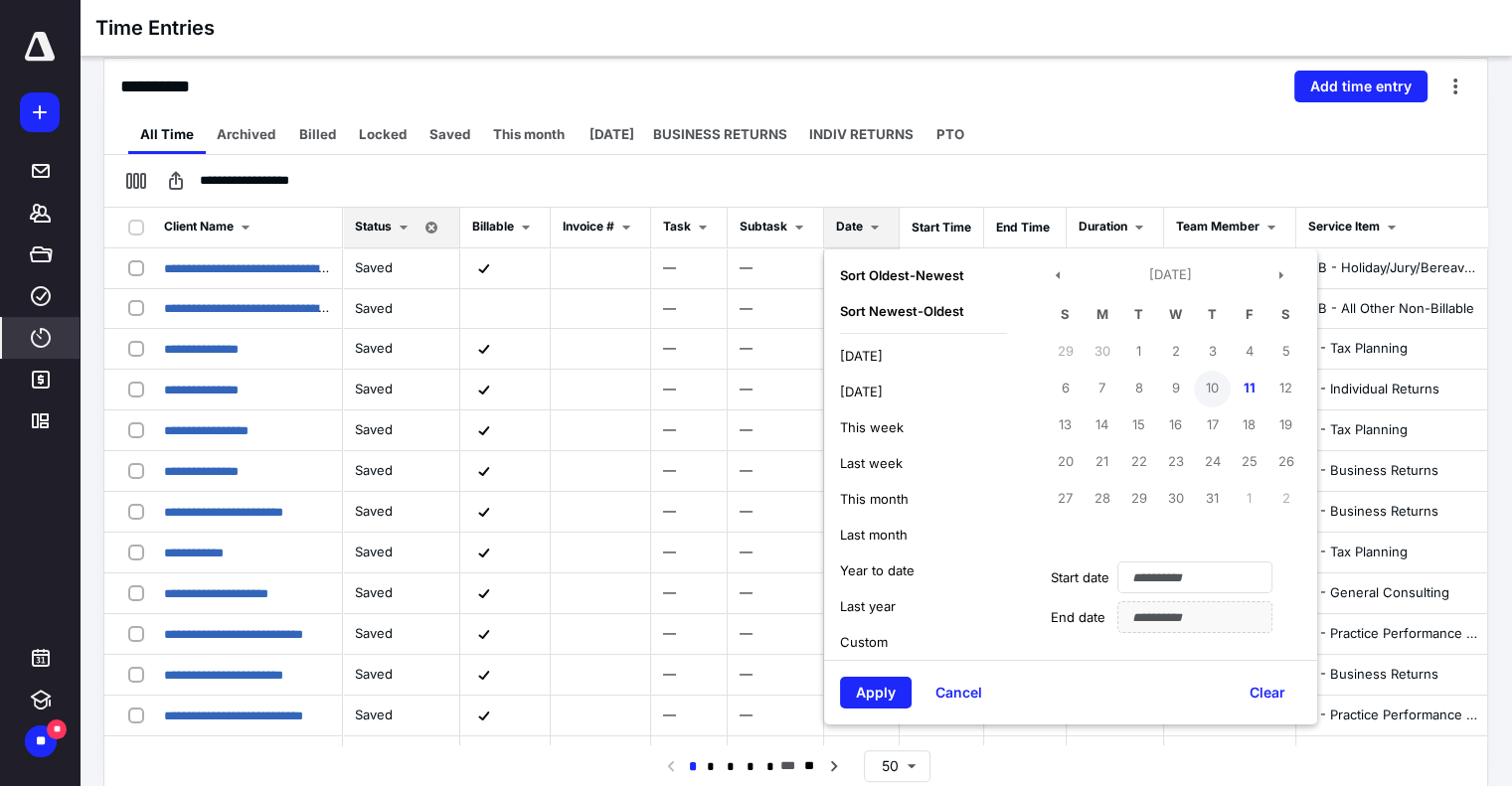 click on "10" at bounding box center (1212, 389) 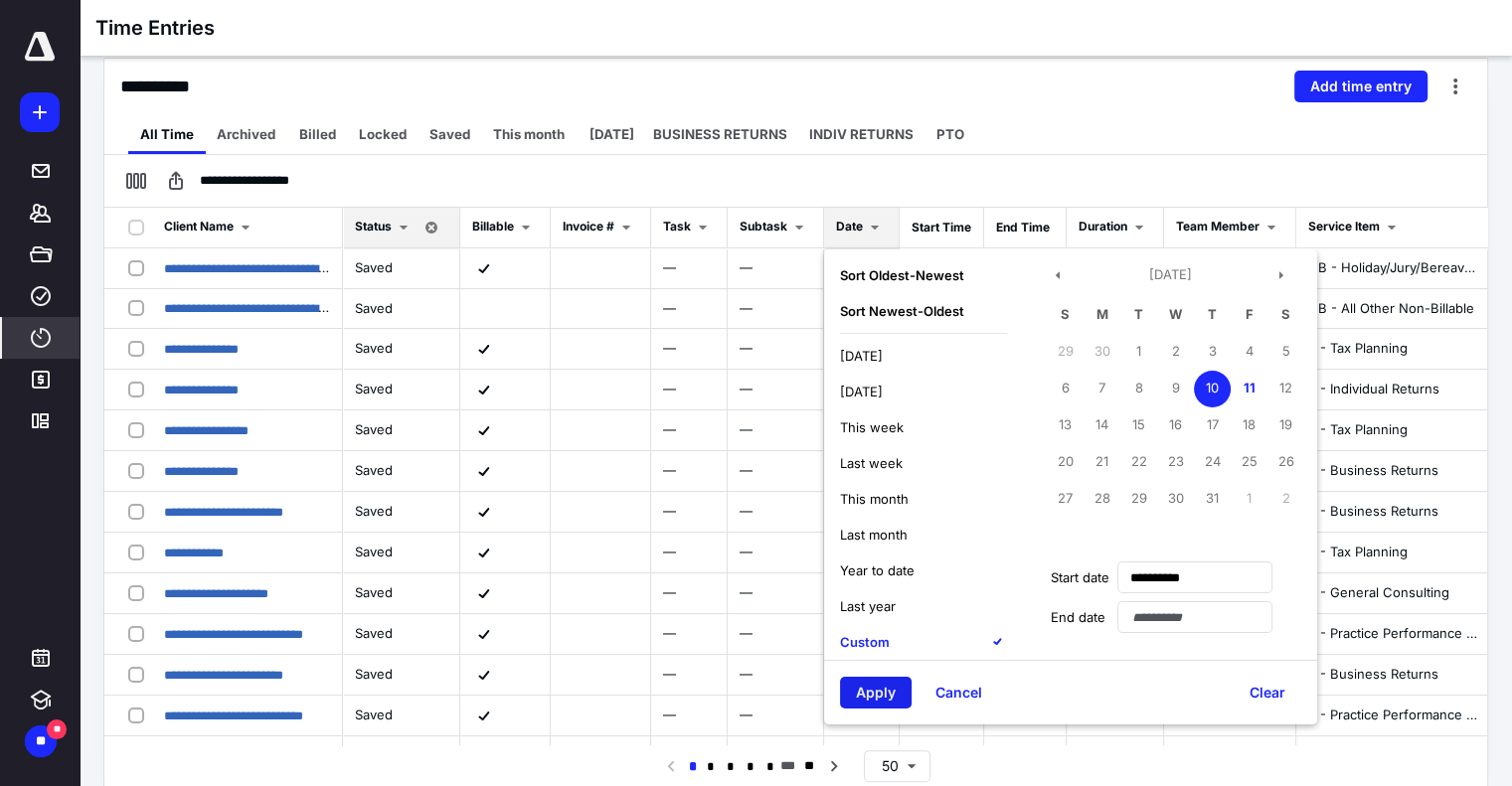 click on "Apply" at bounding box center [876, 693] 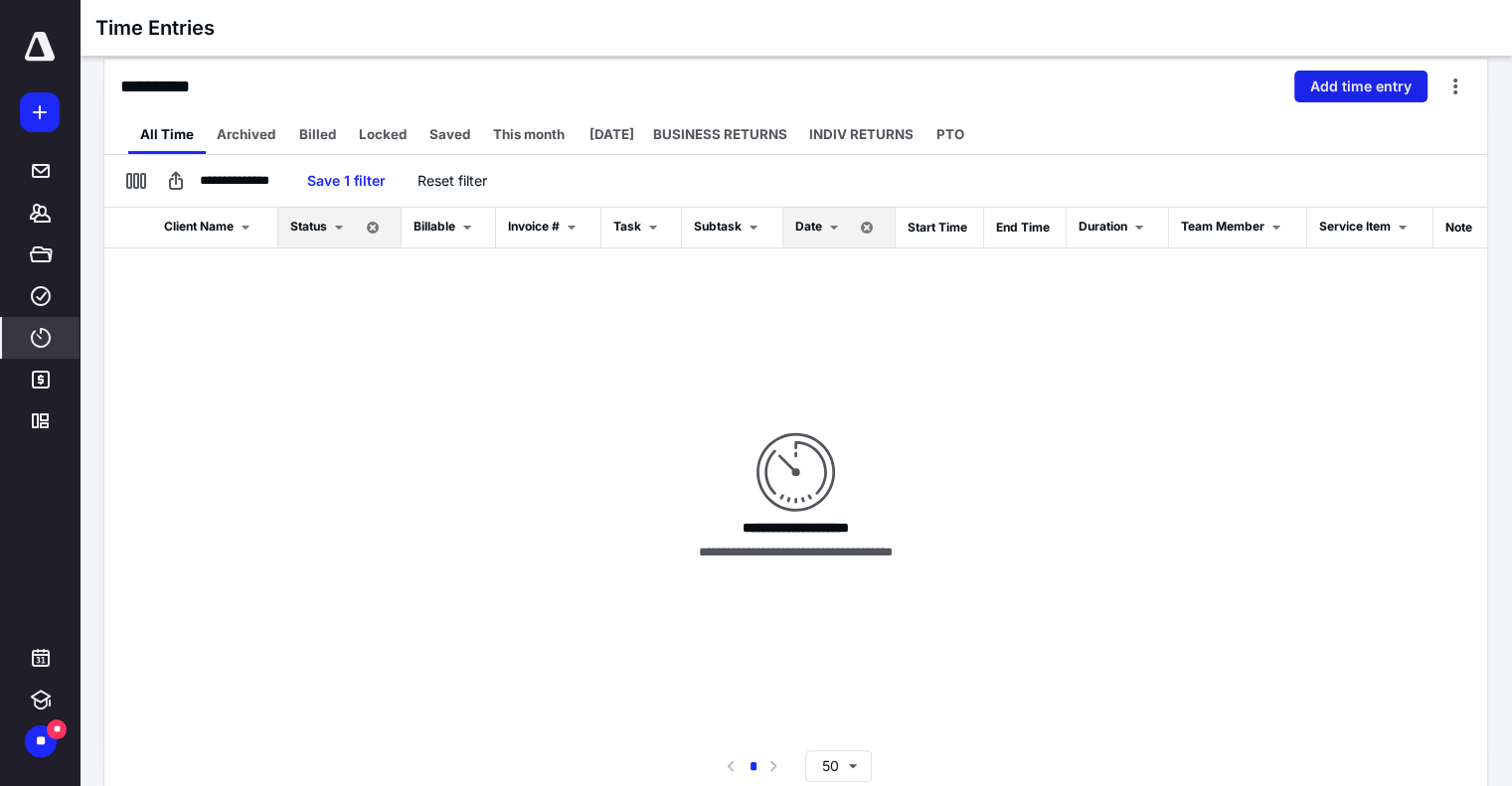 click on "Add time entry" at bounding box center [1361, 86] 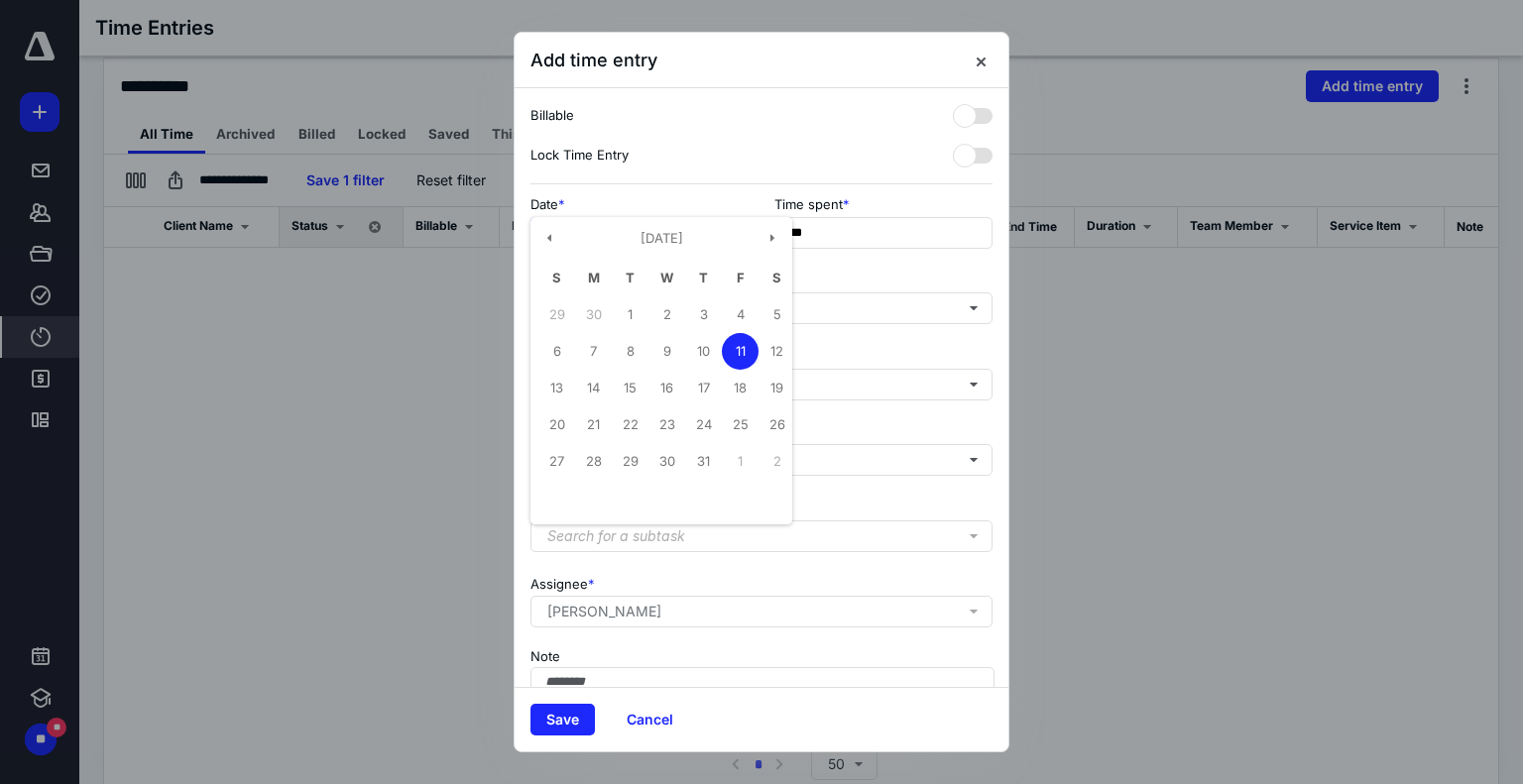 click on "**********" at bounding box center [640, 233] 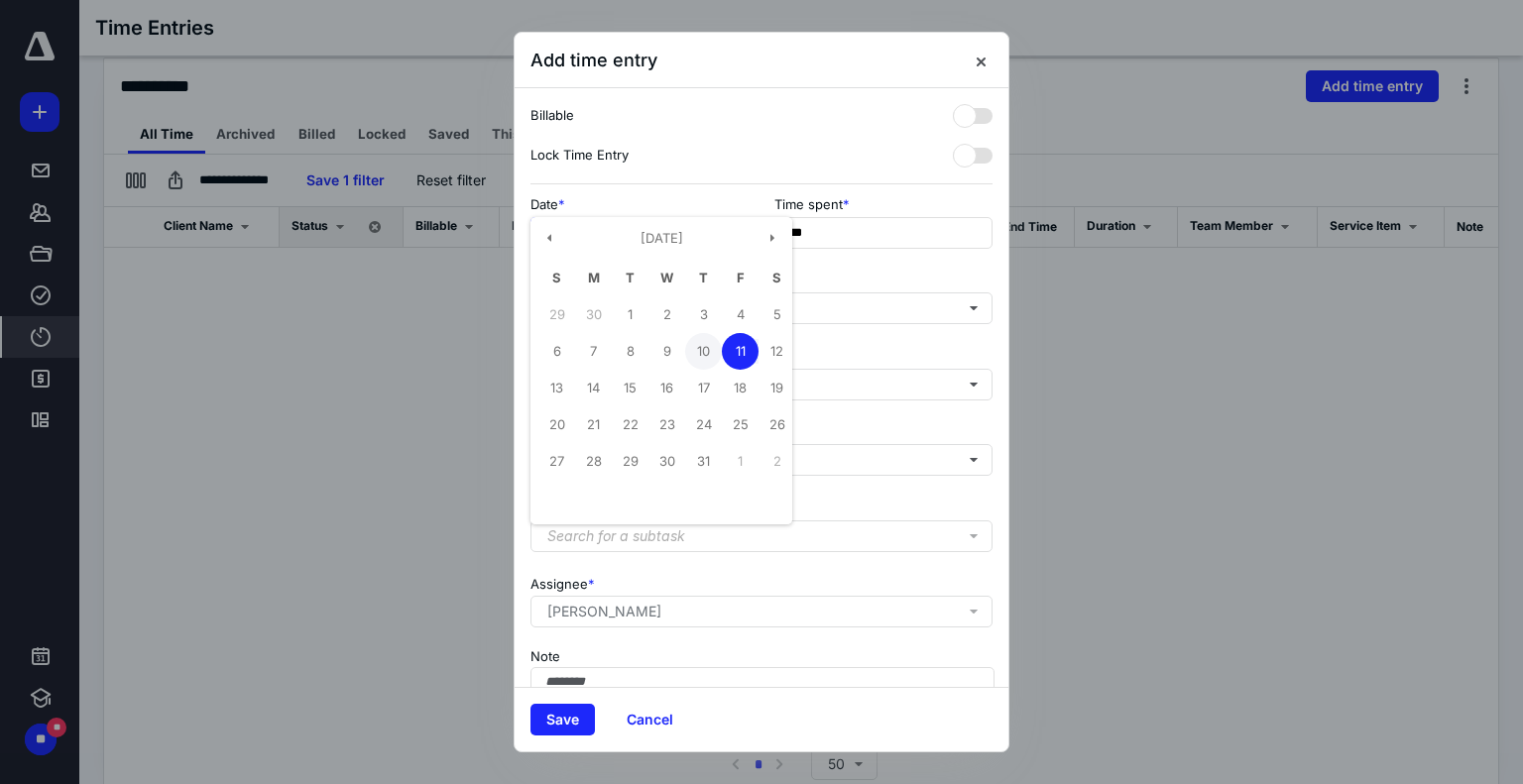 click on "10" at bounding box center [703, 351] 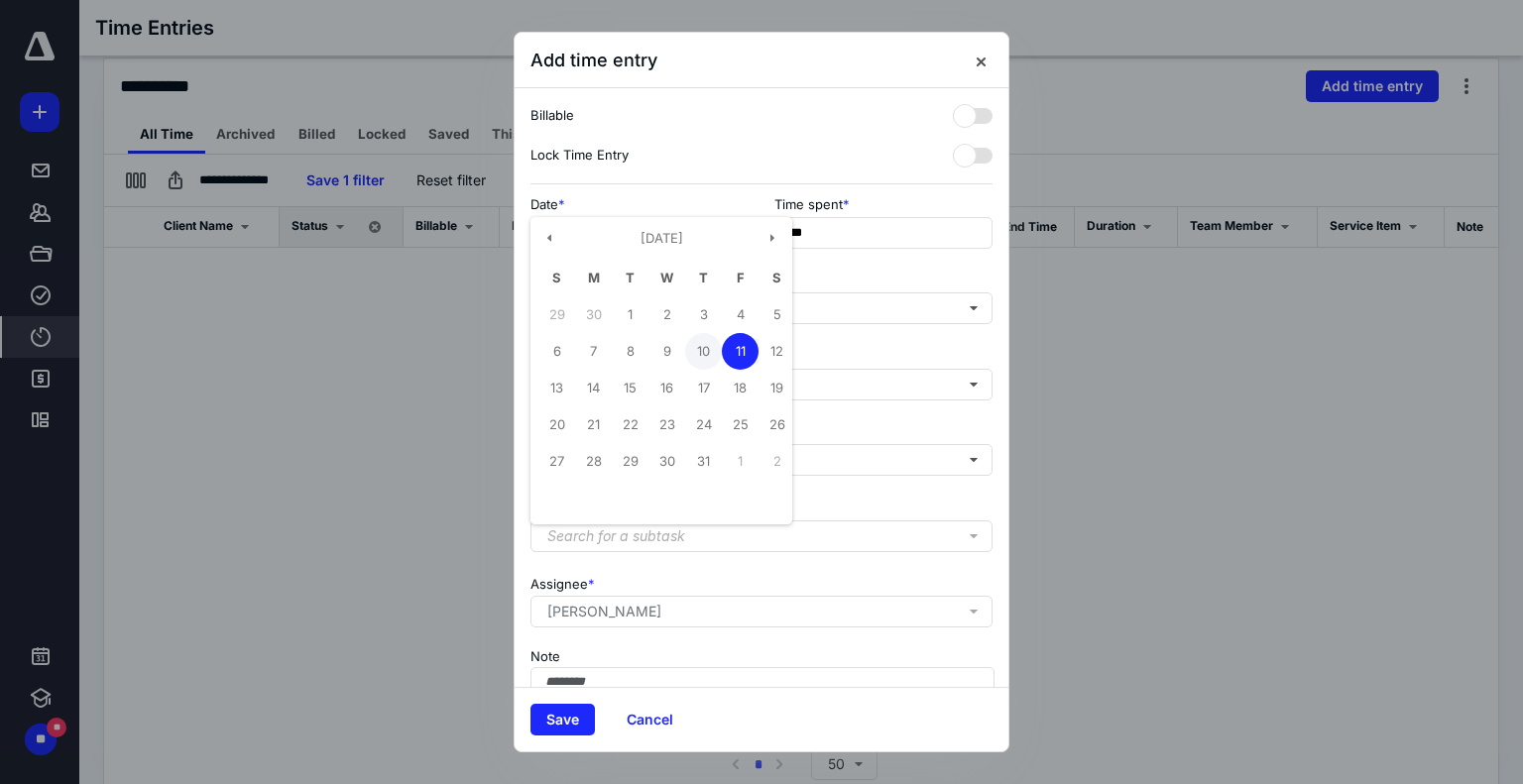 type on "**********" 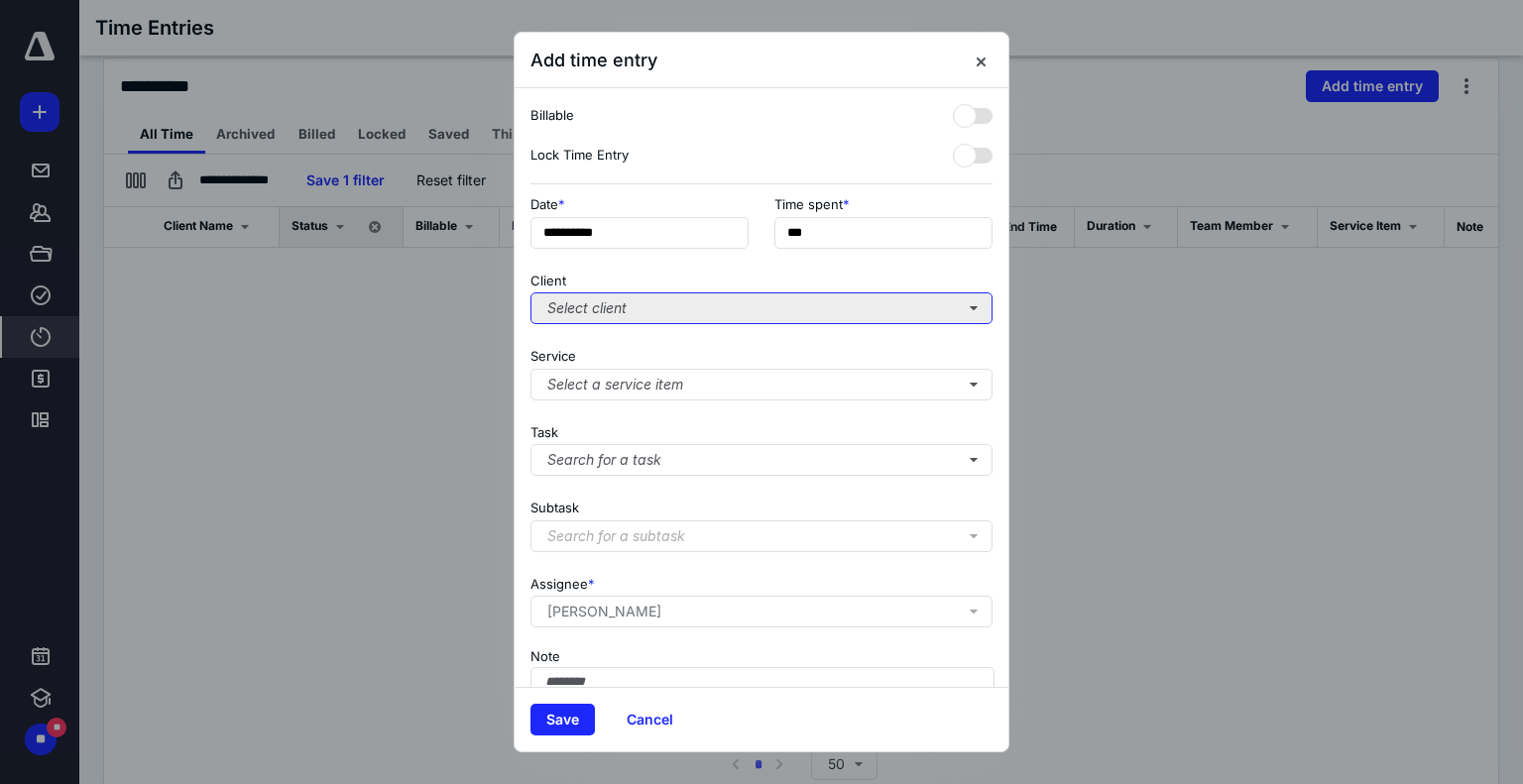click on "Select client" at bounding box center (762, 308) 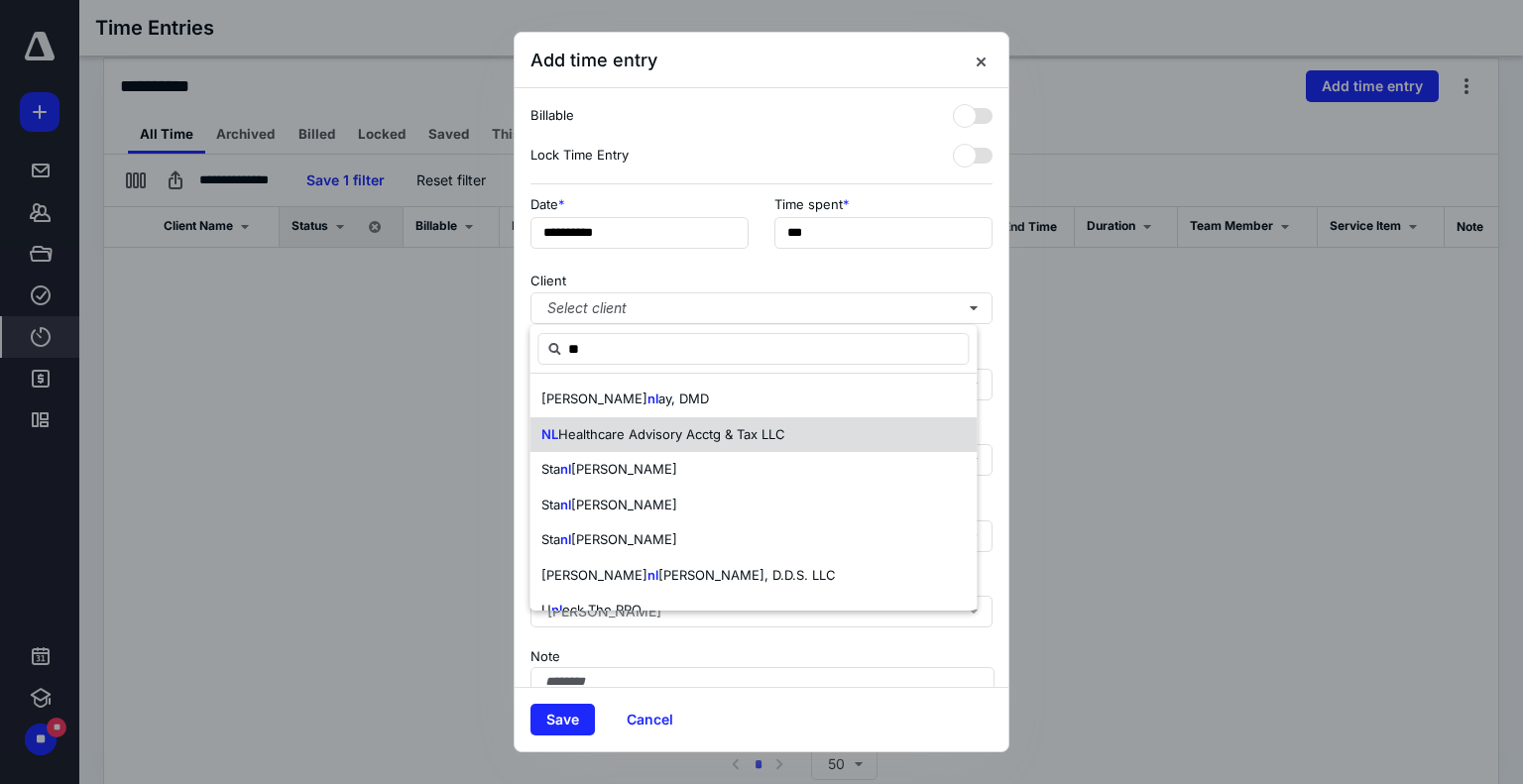 click on "Healthcare Advisory Acctg & Tax LLC" at bounding box center (671, 434) 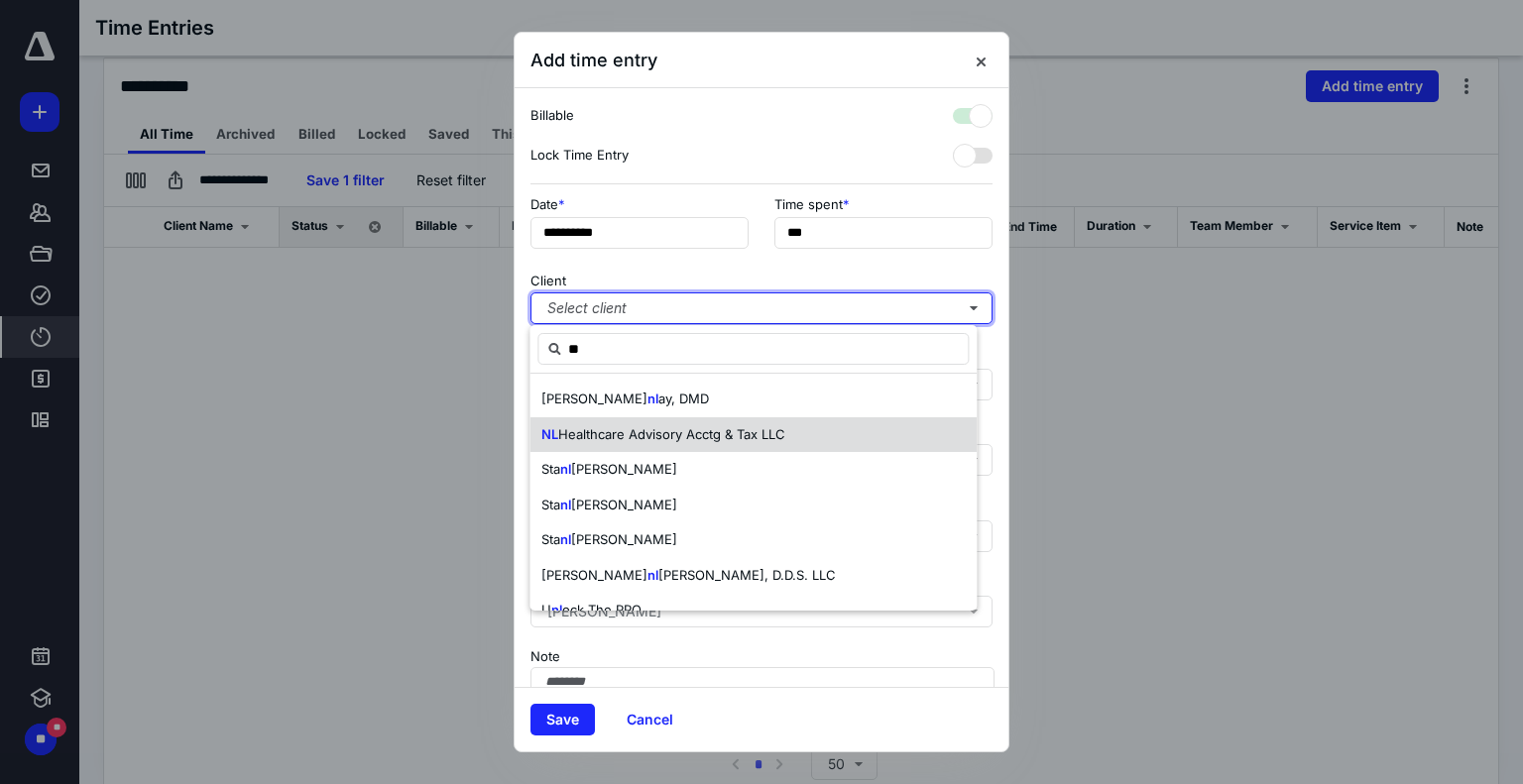 checkbox on "true" 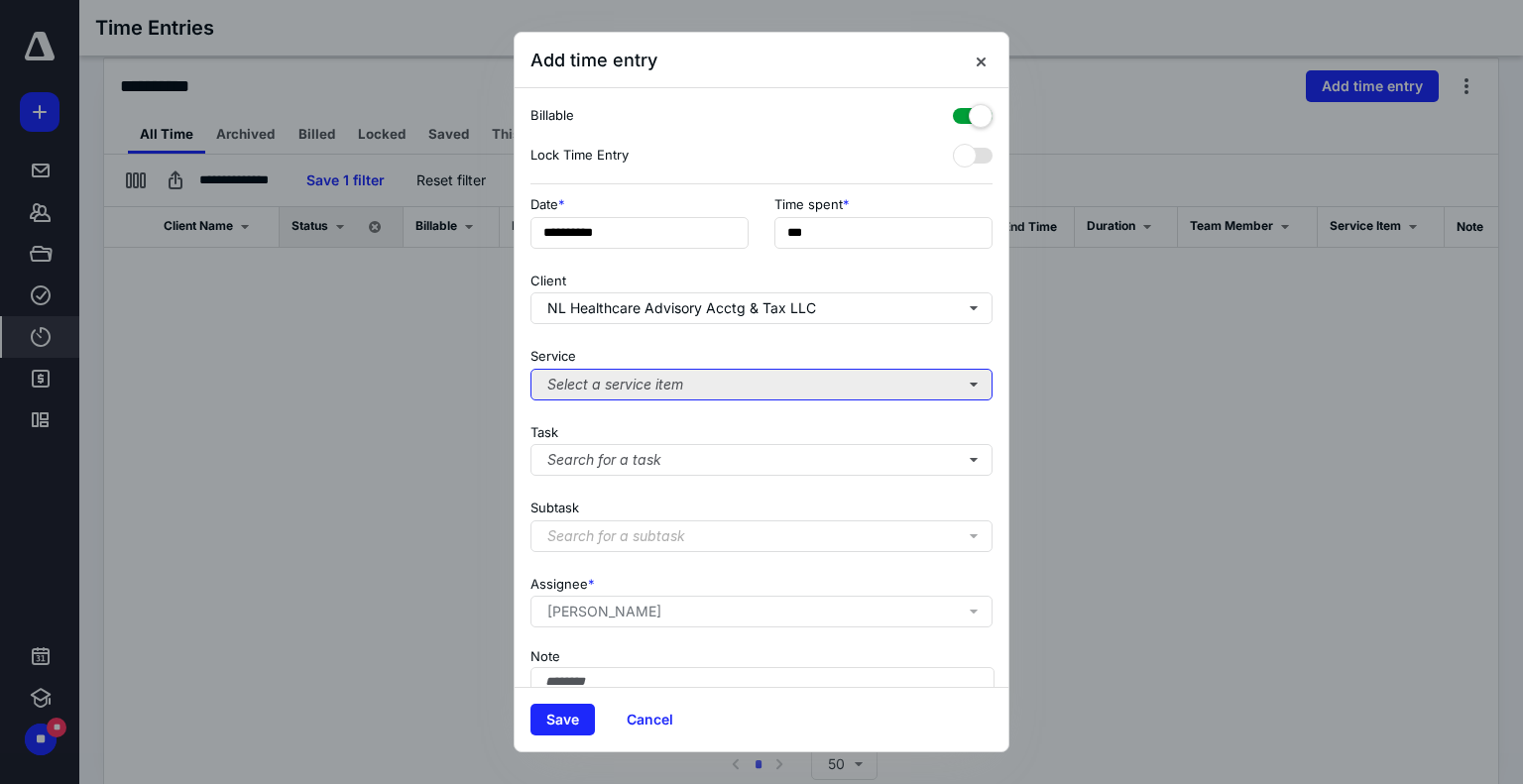 click on "Select a service item" at bounding box center (762, 385) 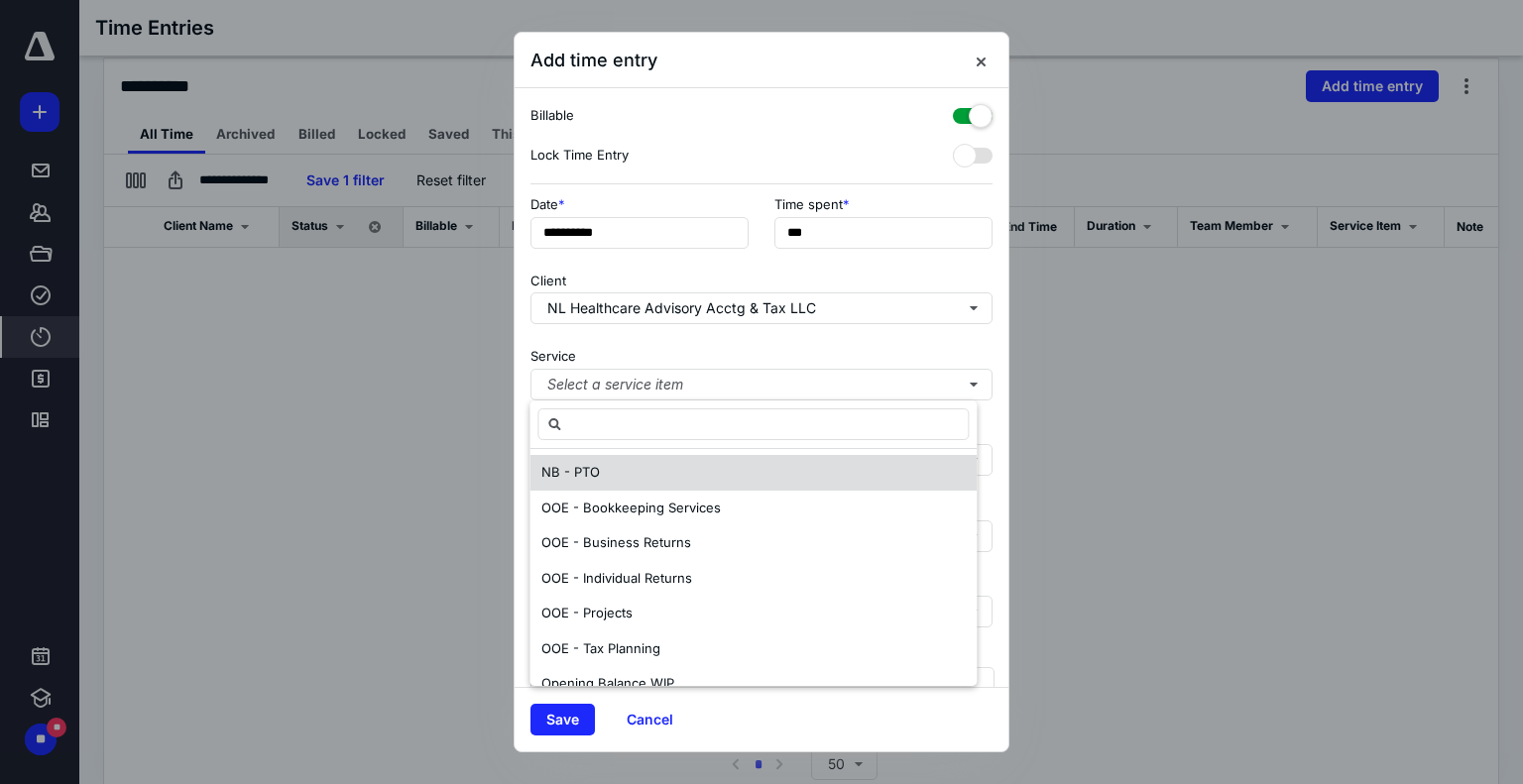 scroll, scrollTop: 496, scrollLeft: 0, axis: vertical 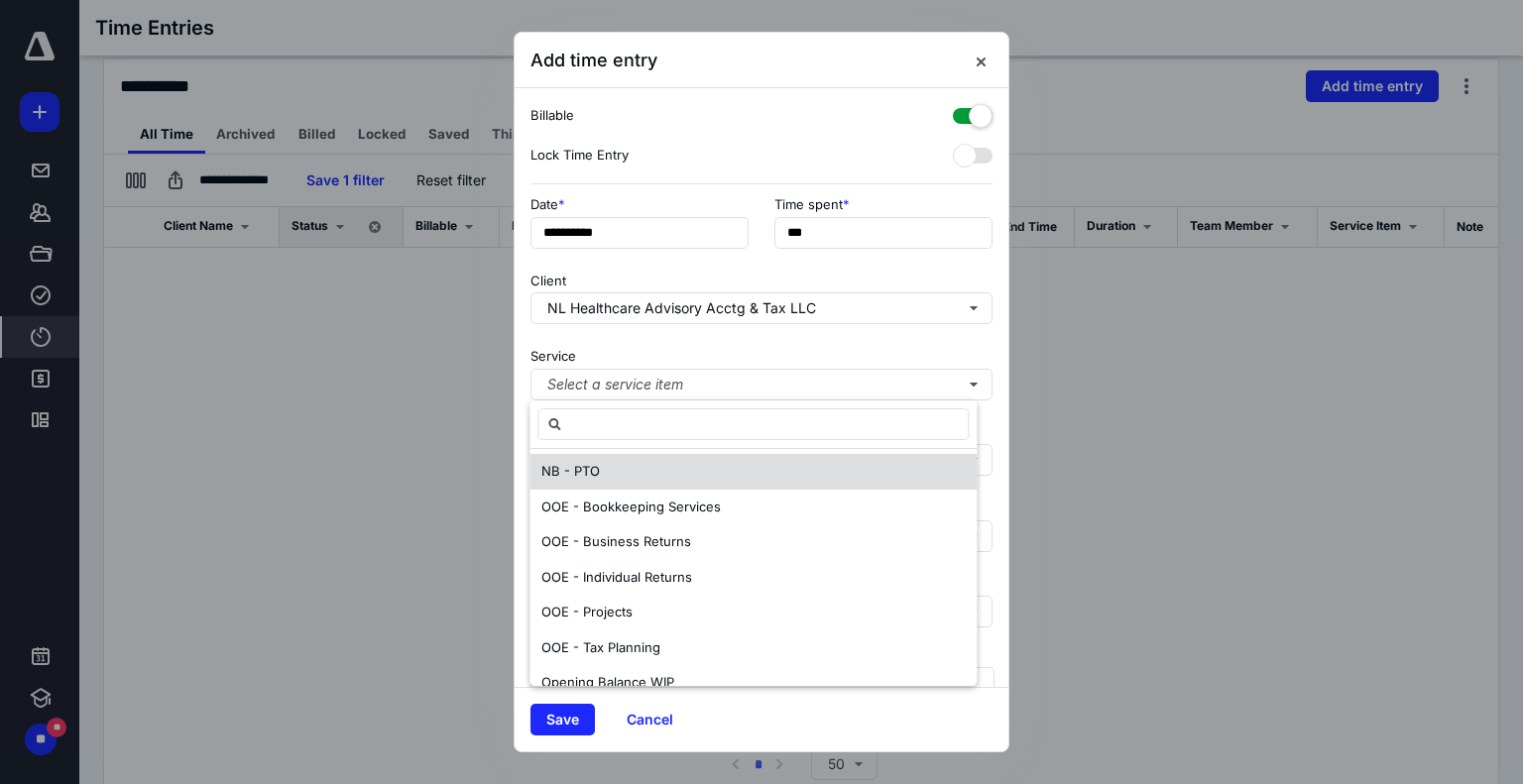 click on "NB - PTO" at bounding box center [570, 471] 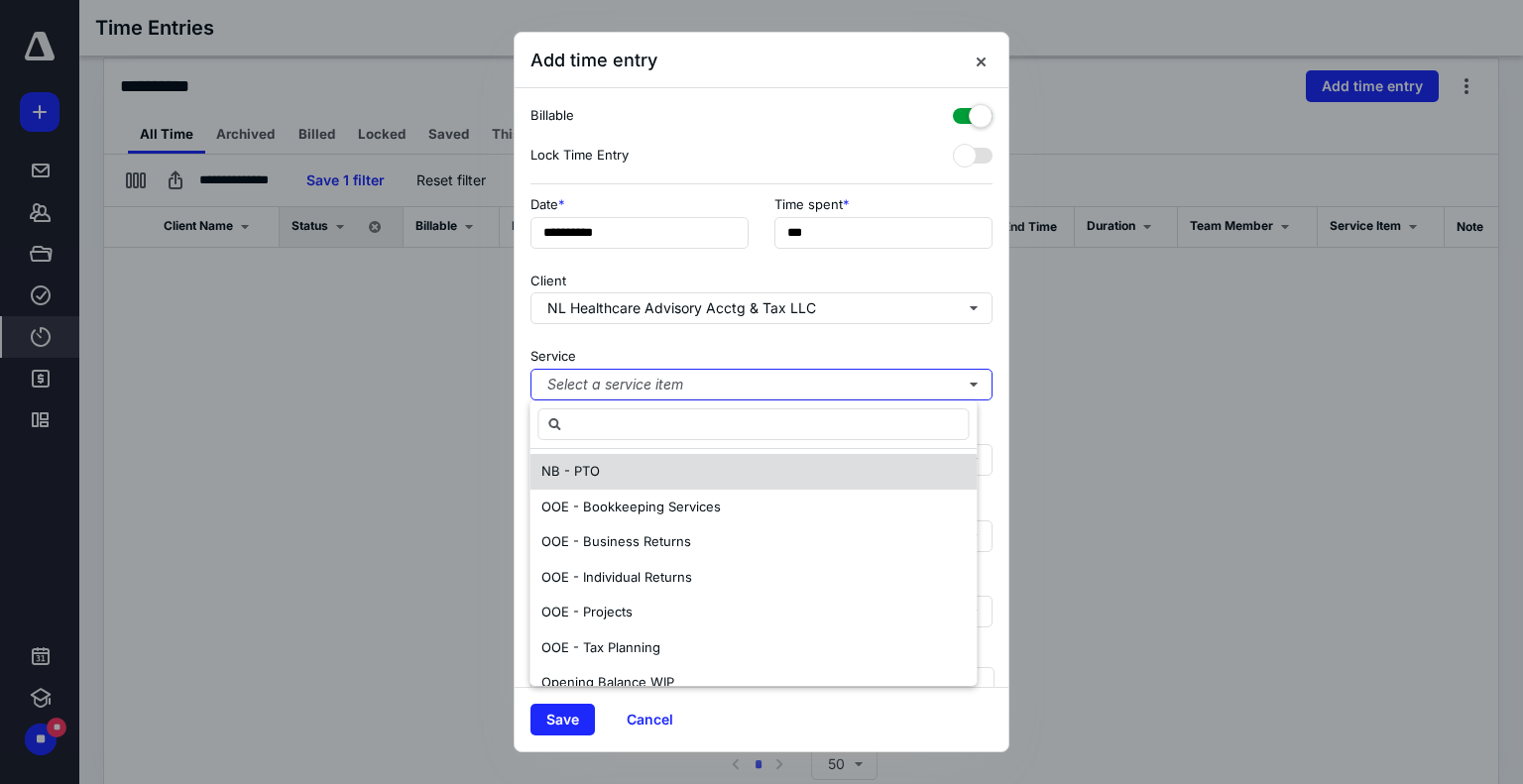 scroll, scrollTop: 0, scrollLeft: 0, axis: both 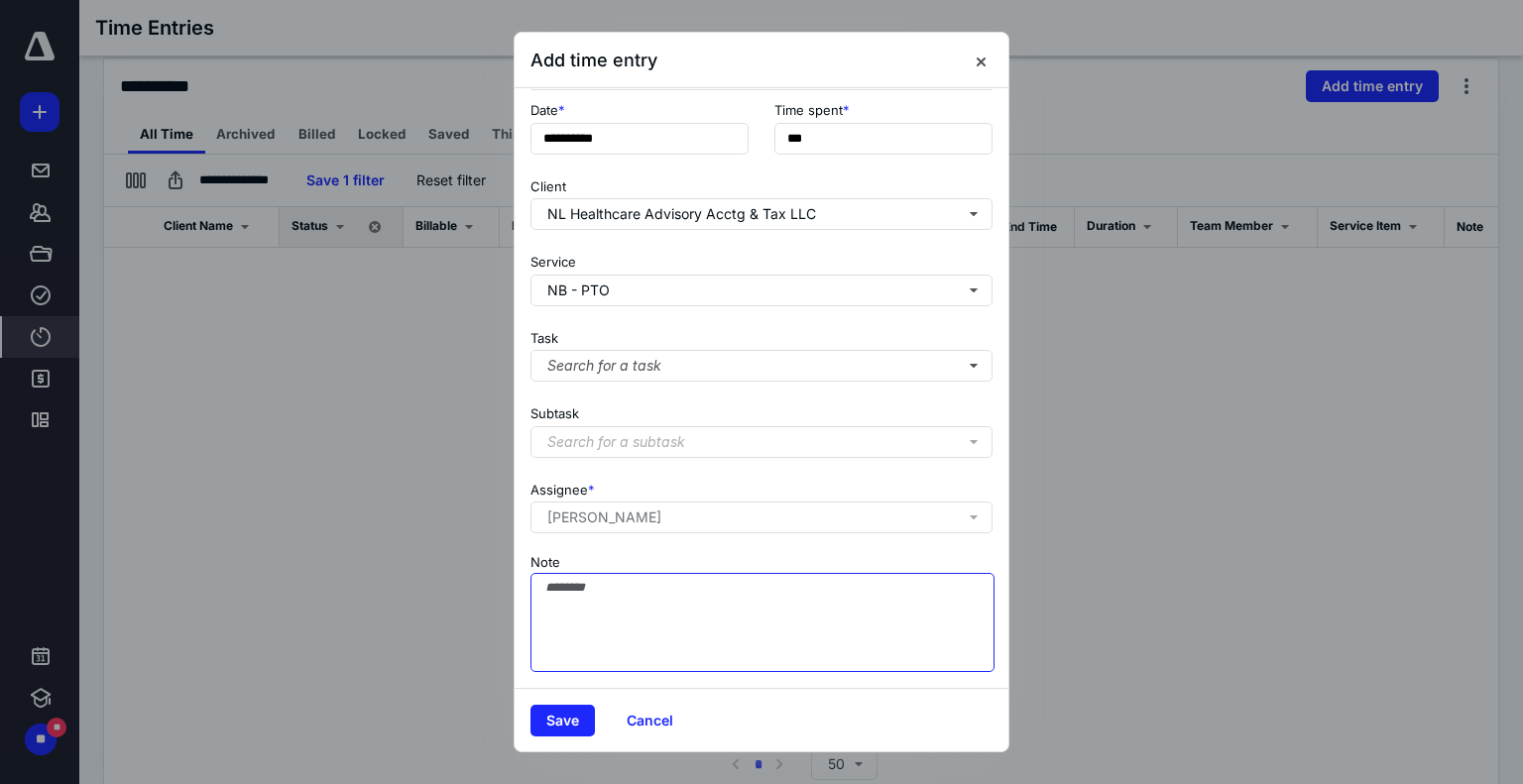 click on "Note" at bounding box center (762, 622) 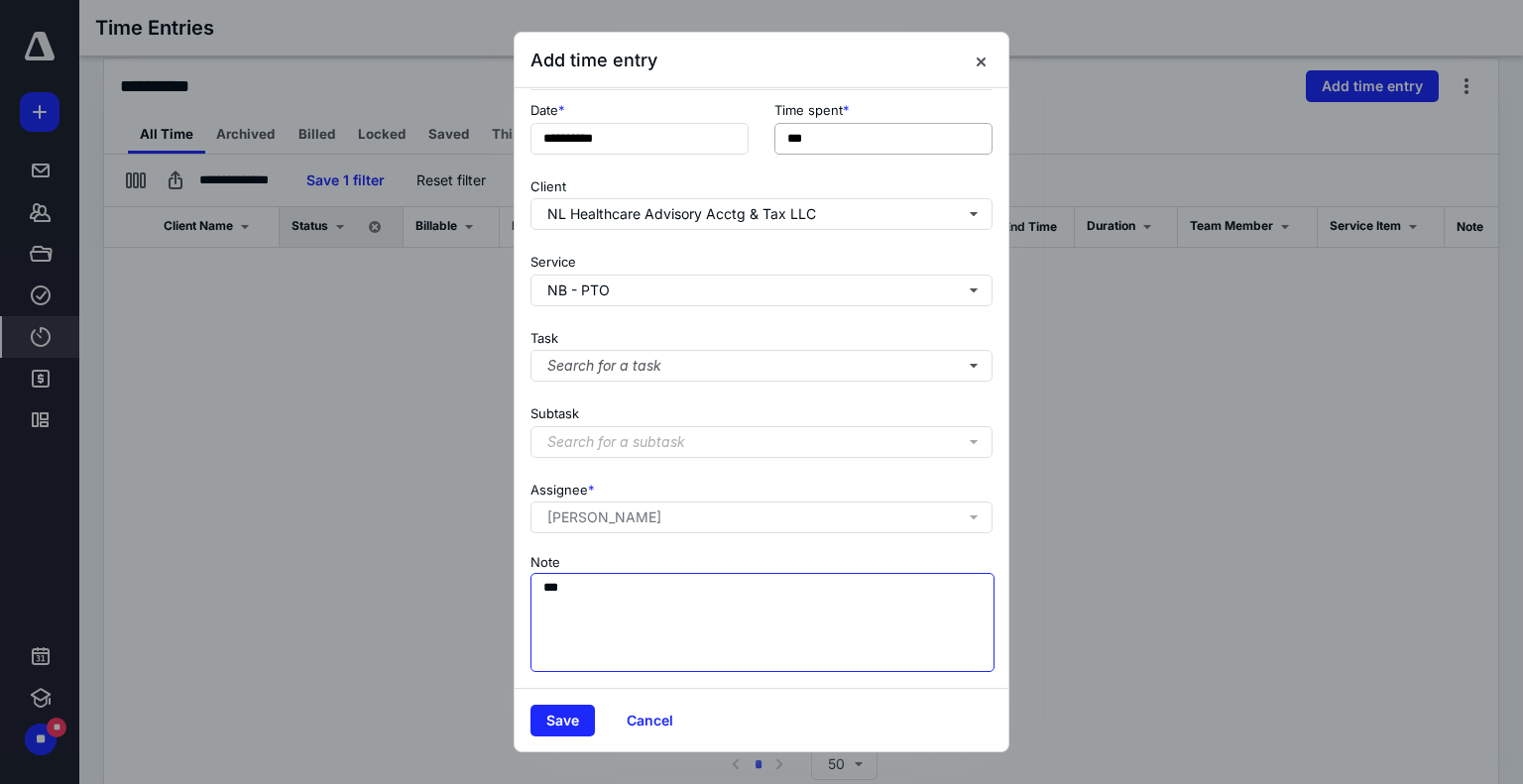 type on "***" 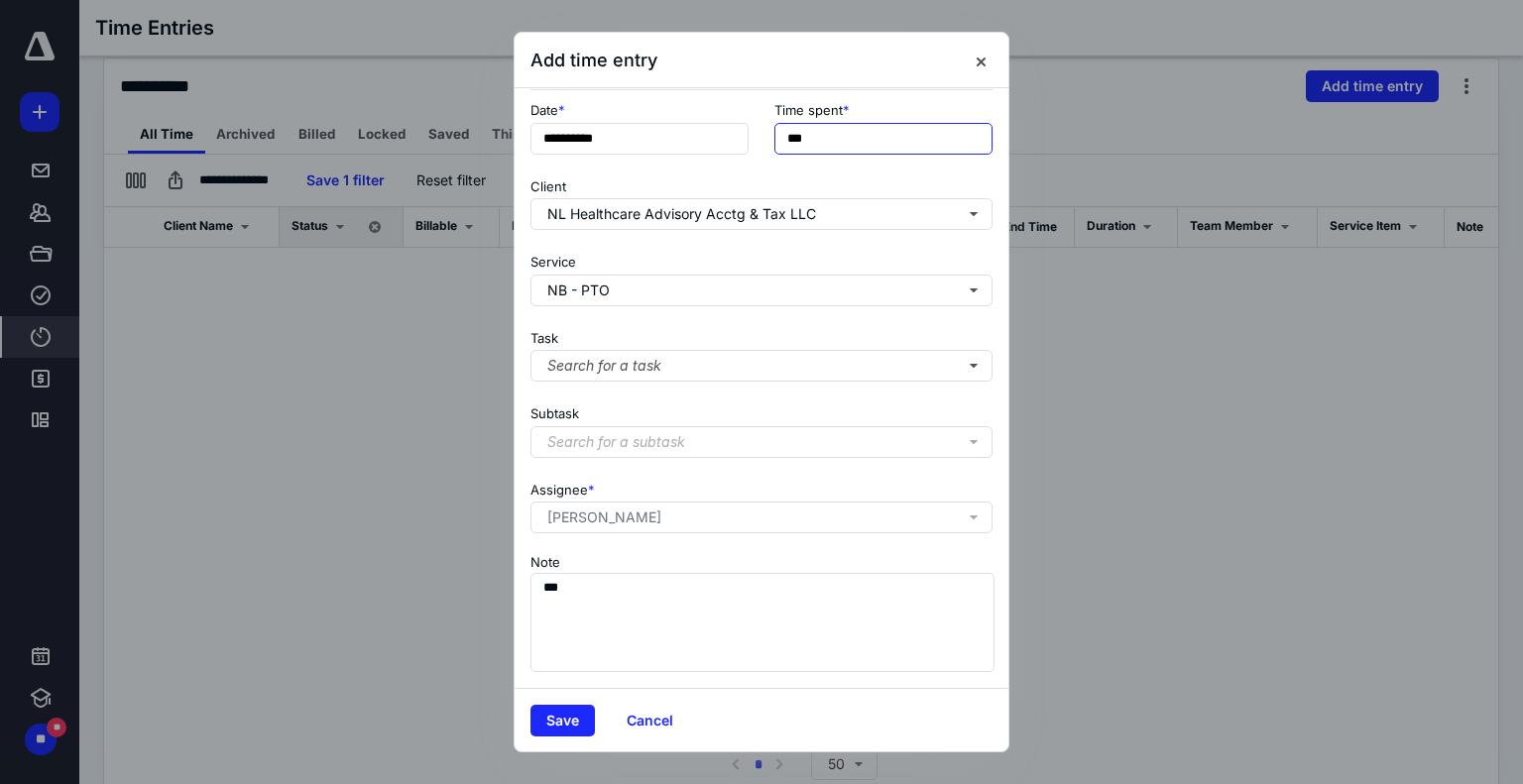drag, startPoint x: 856, startPoint y: 114, endPoint x: 426, endPoint y: 162, distance: 432.67078 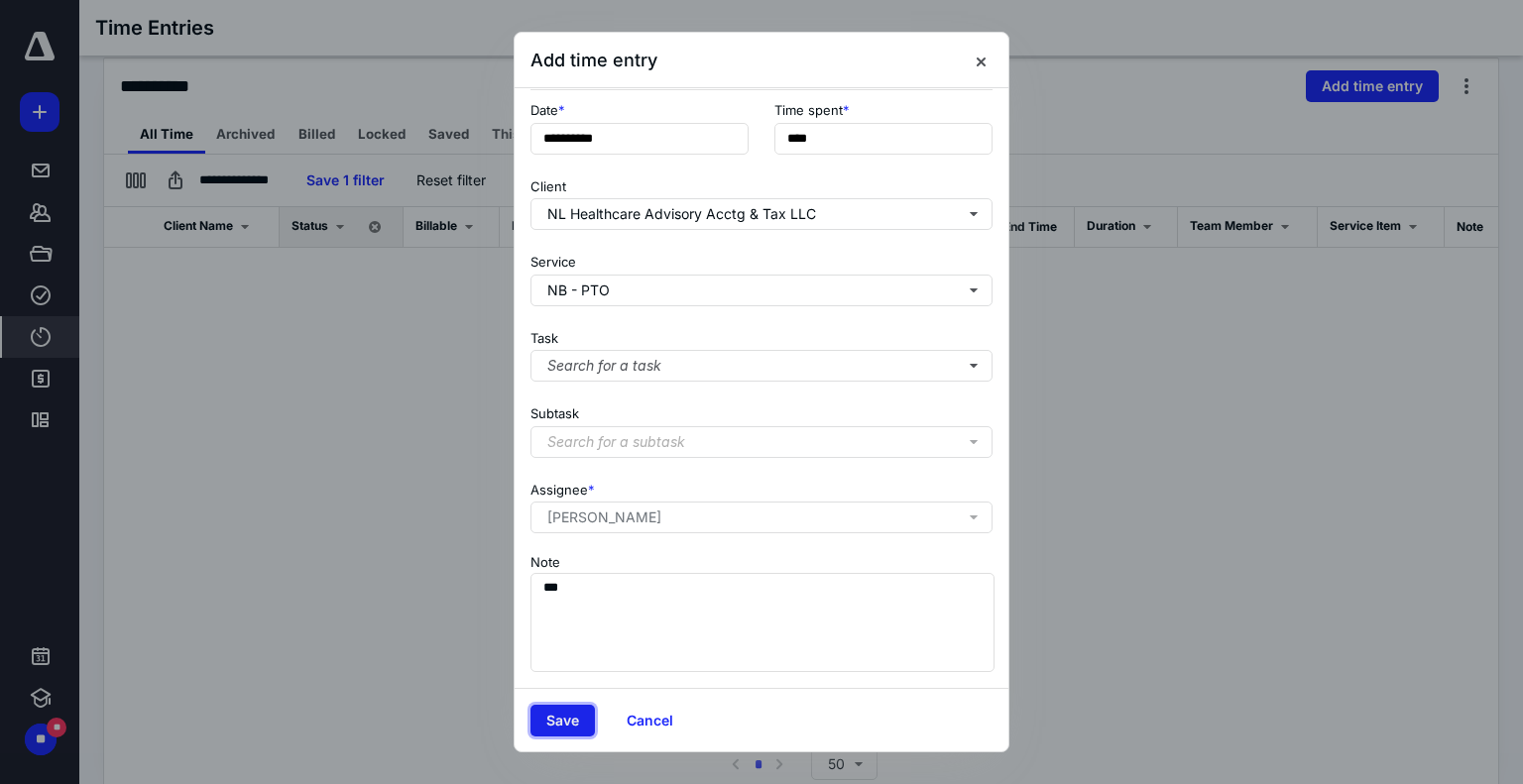 type on "**" 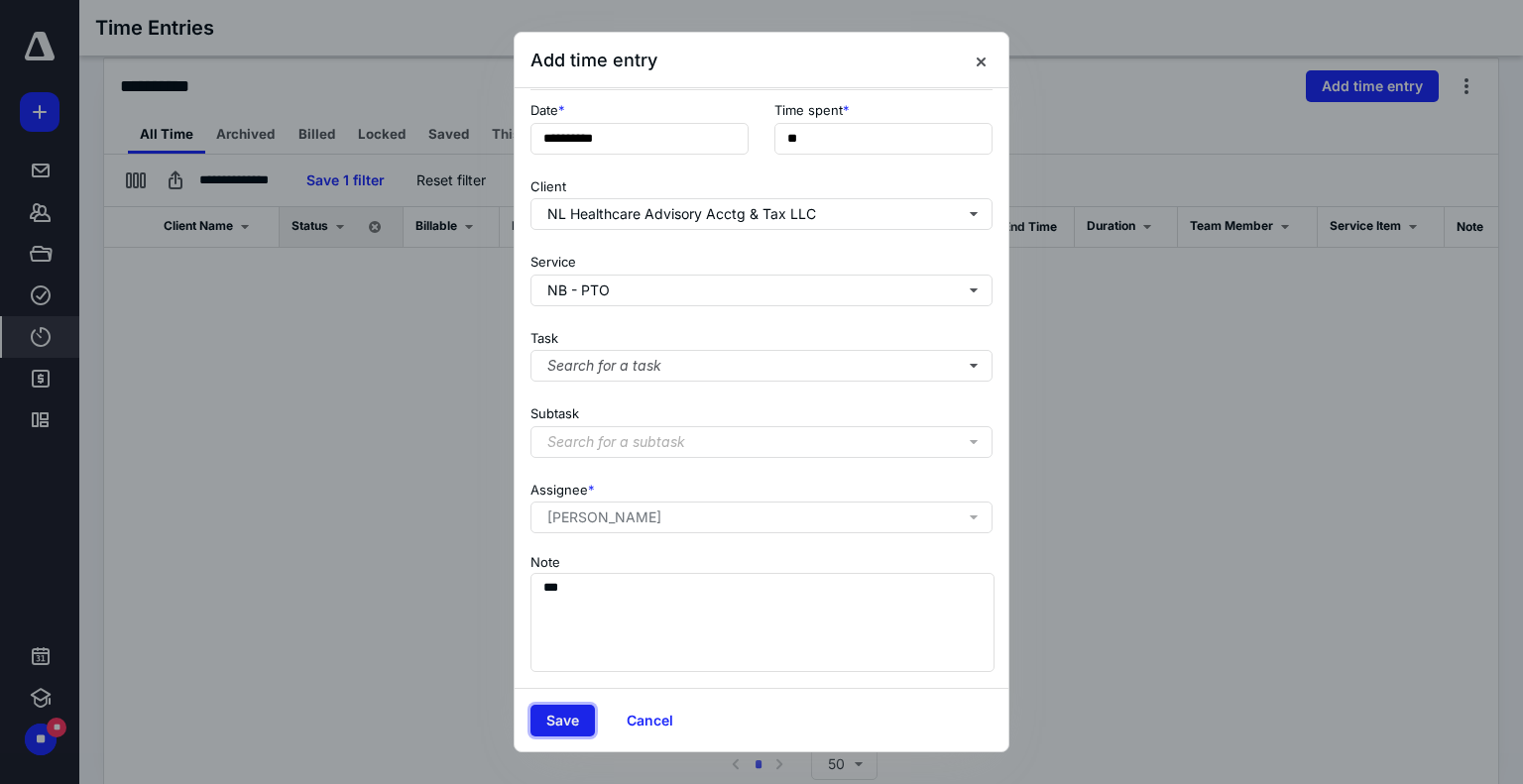 click on "Save" at bounding box center [562, 721] 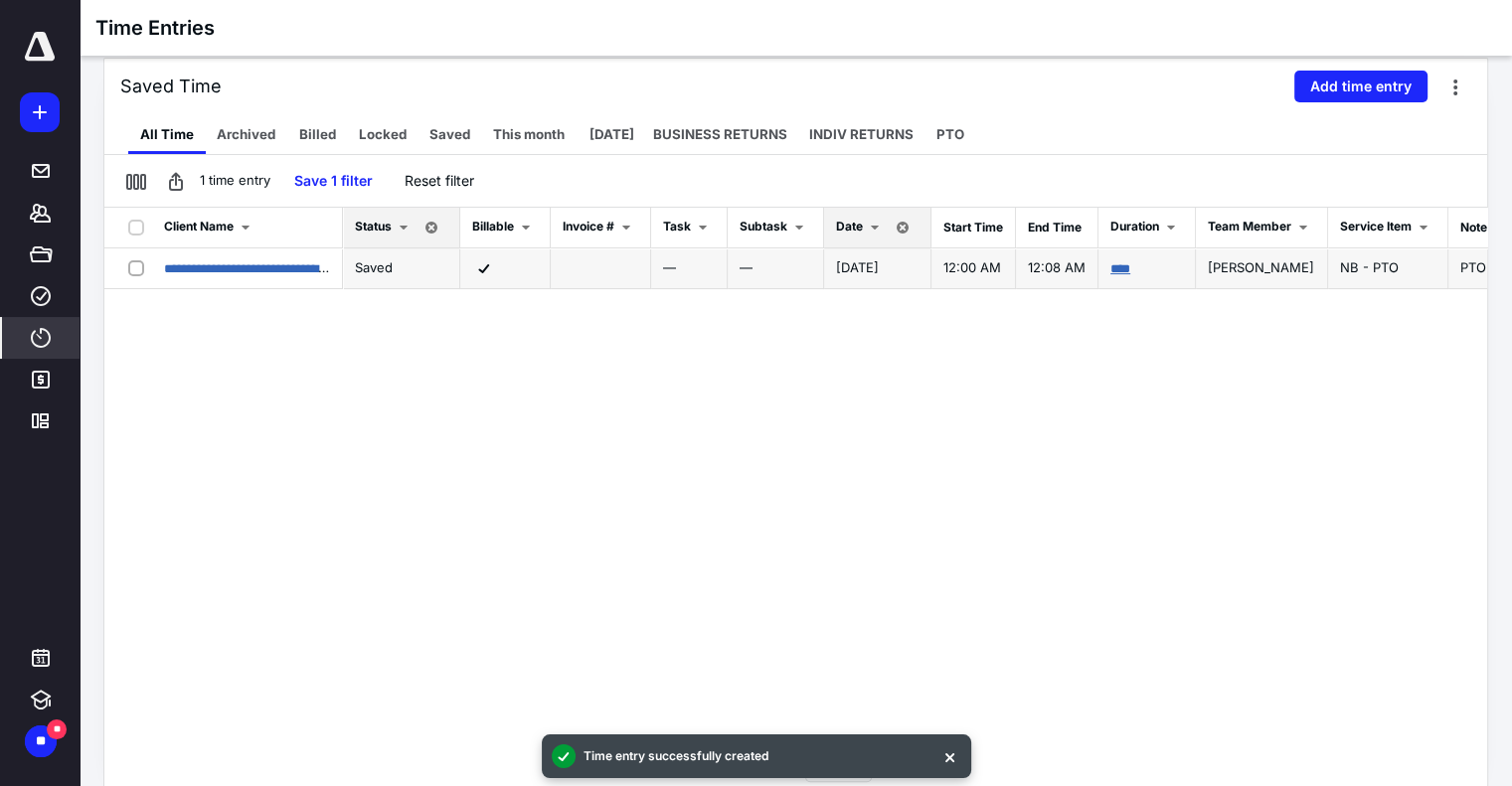 click on "****" at bounding box center [1120, 268] 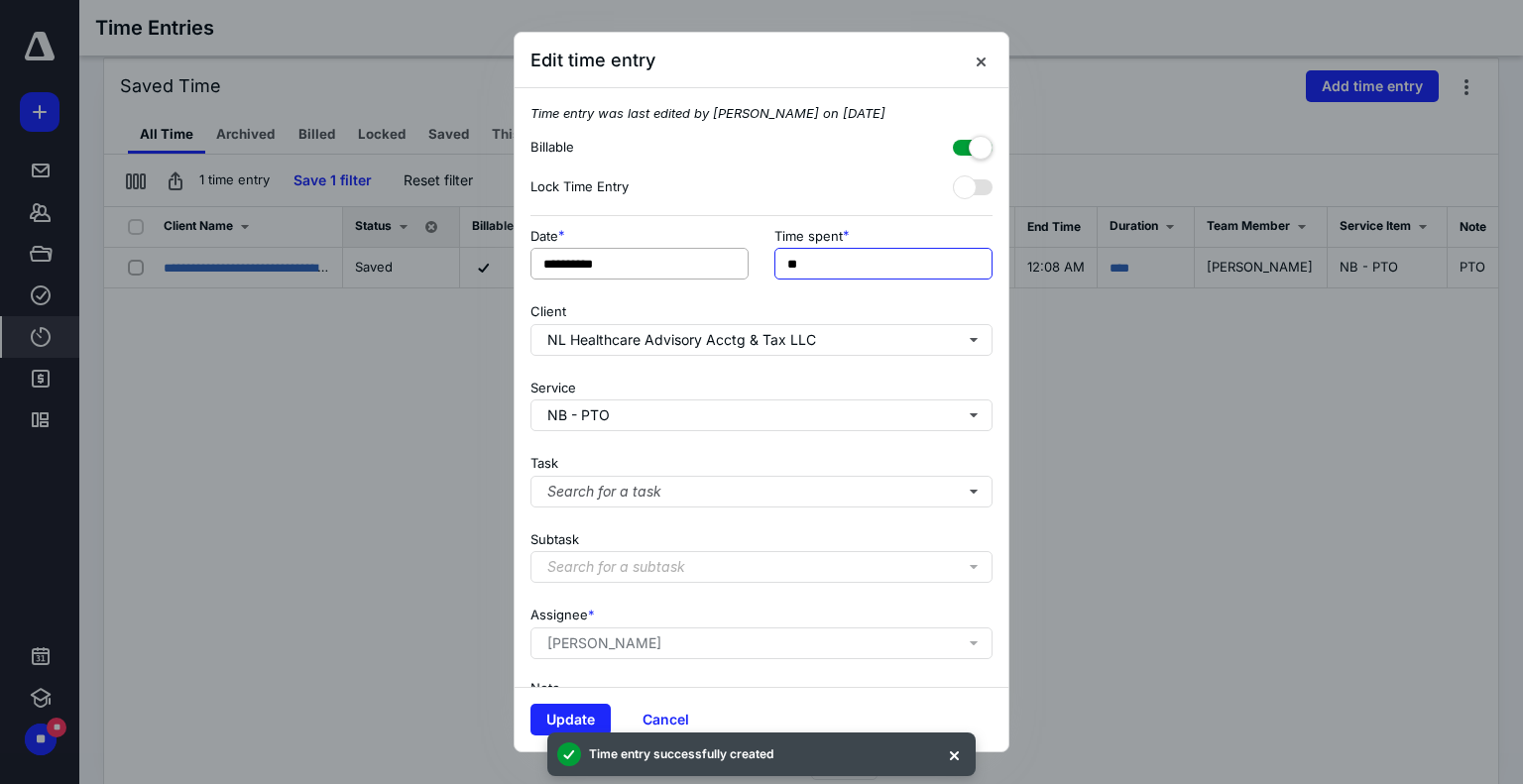 drag, startPoint x: 856, startPoint y: 261, endPoint x: 616, endPoint y: 263, distance: 240.00833 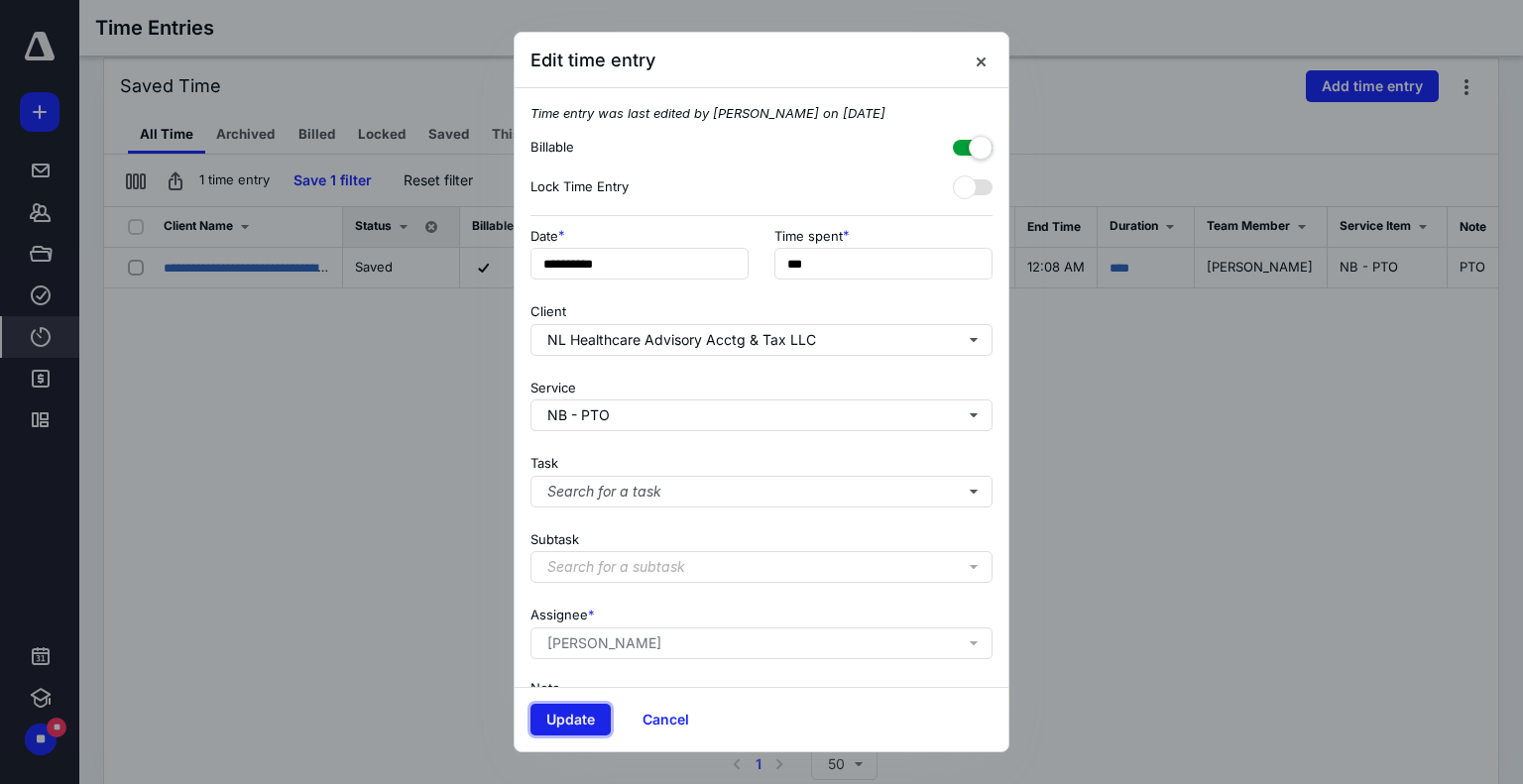 type on "**" 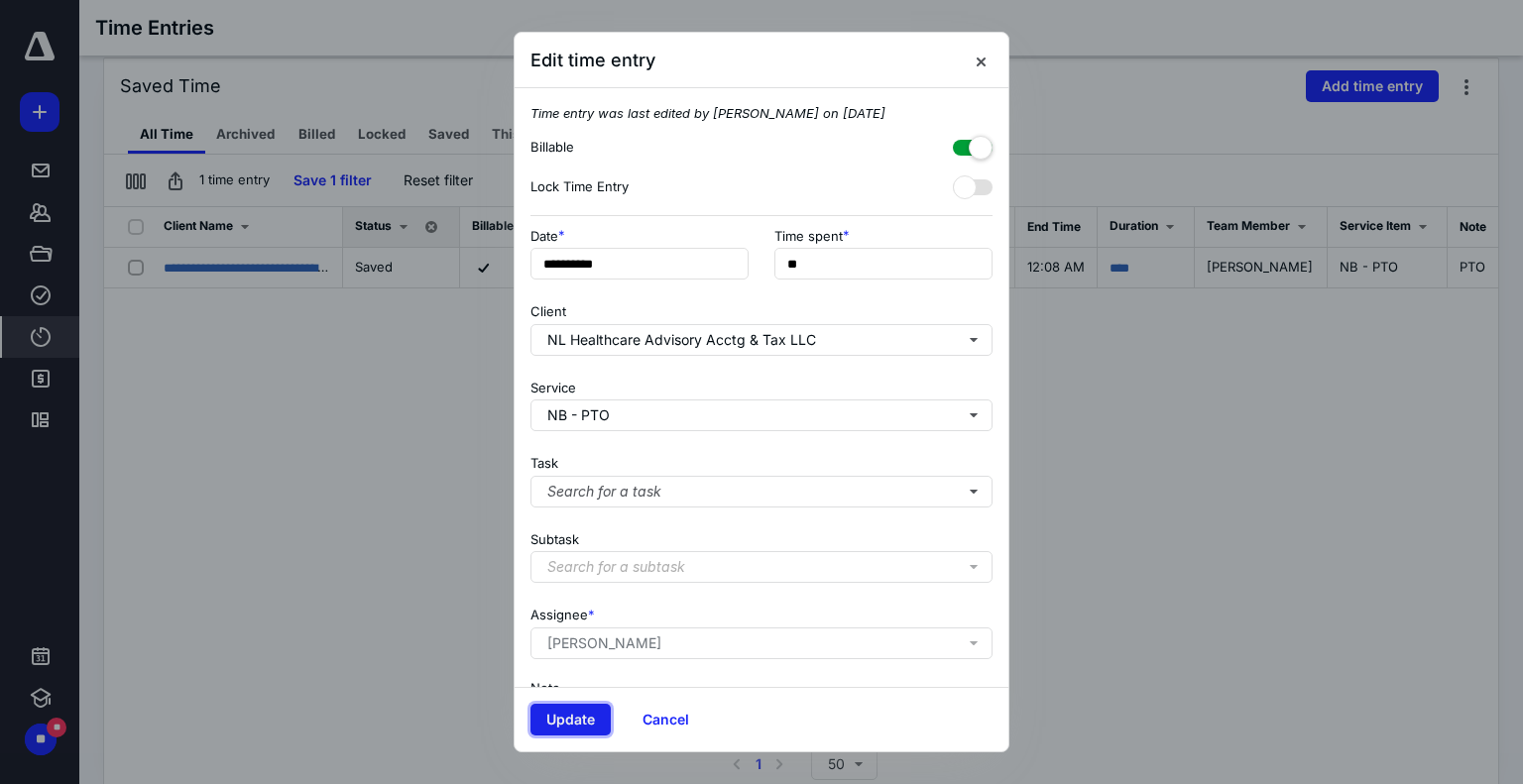 click on "Update" at bounding box center [570, 720] 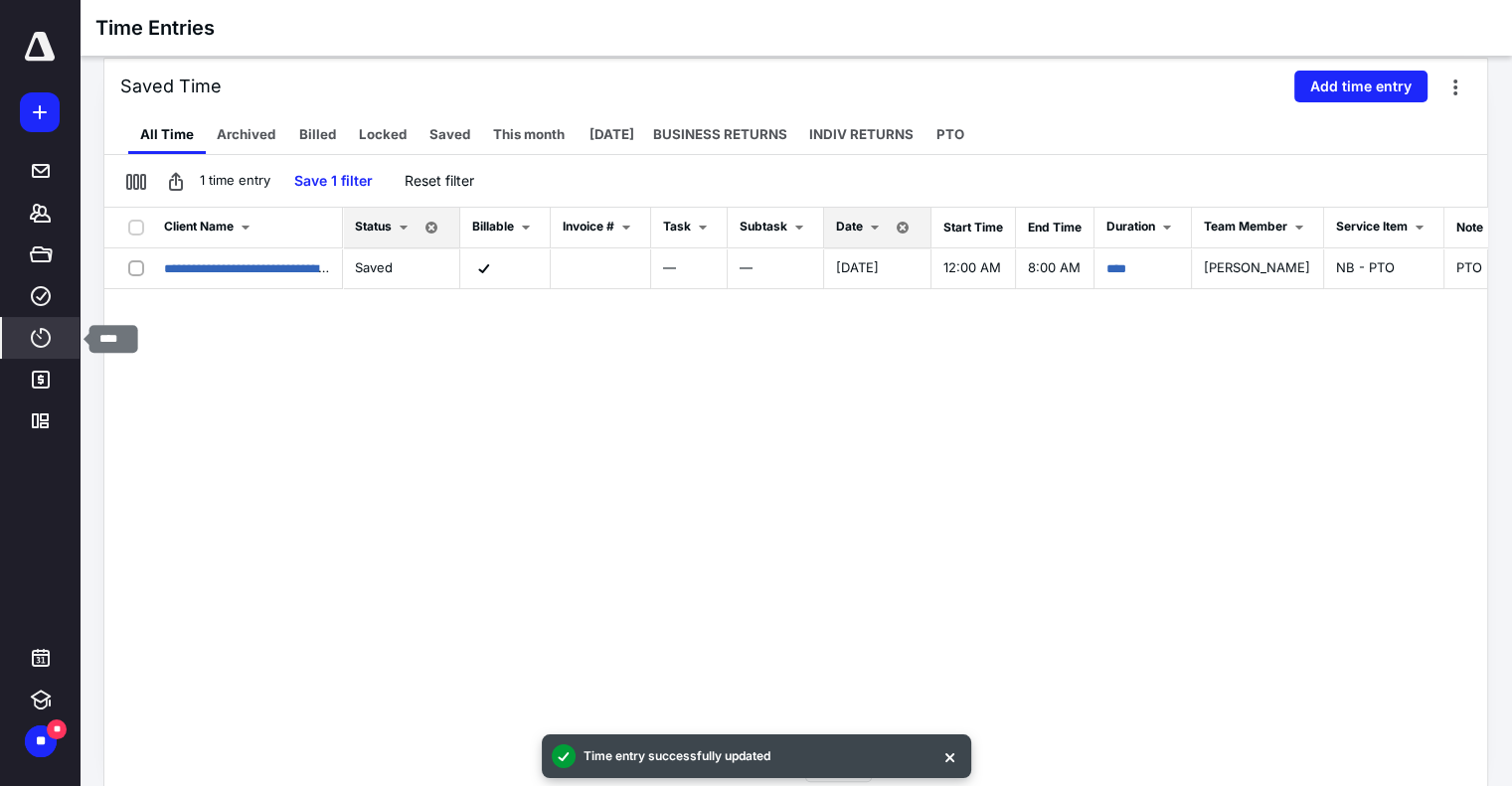 click 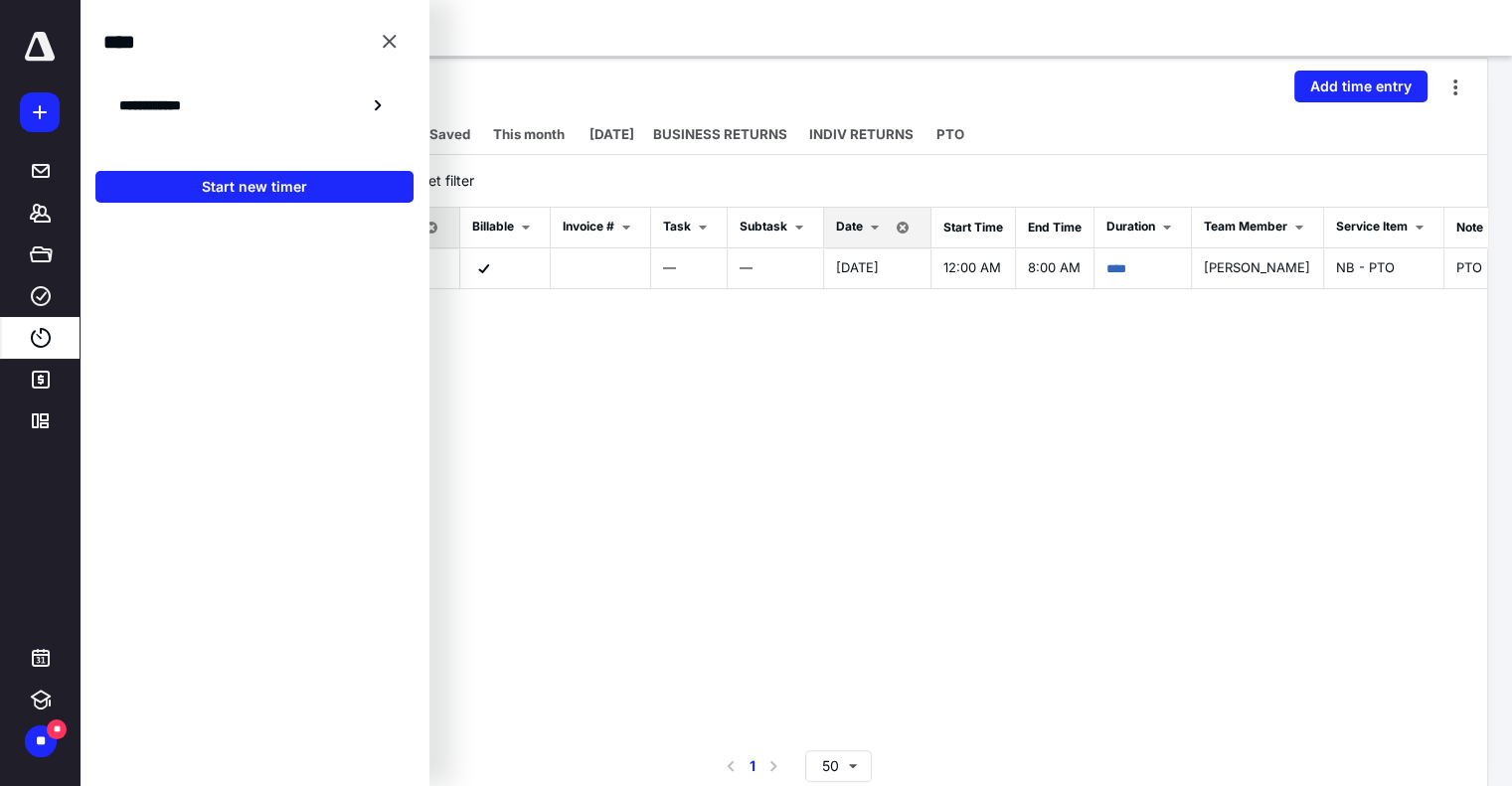 click on "**********" at bounding box center (795, 476) 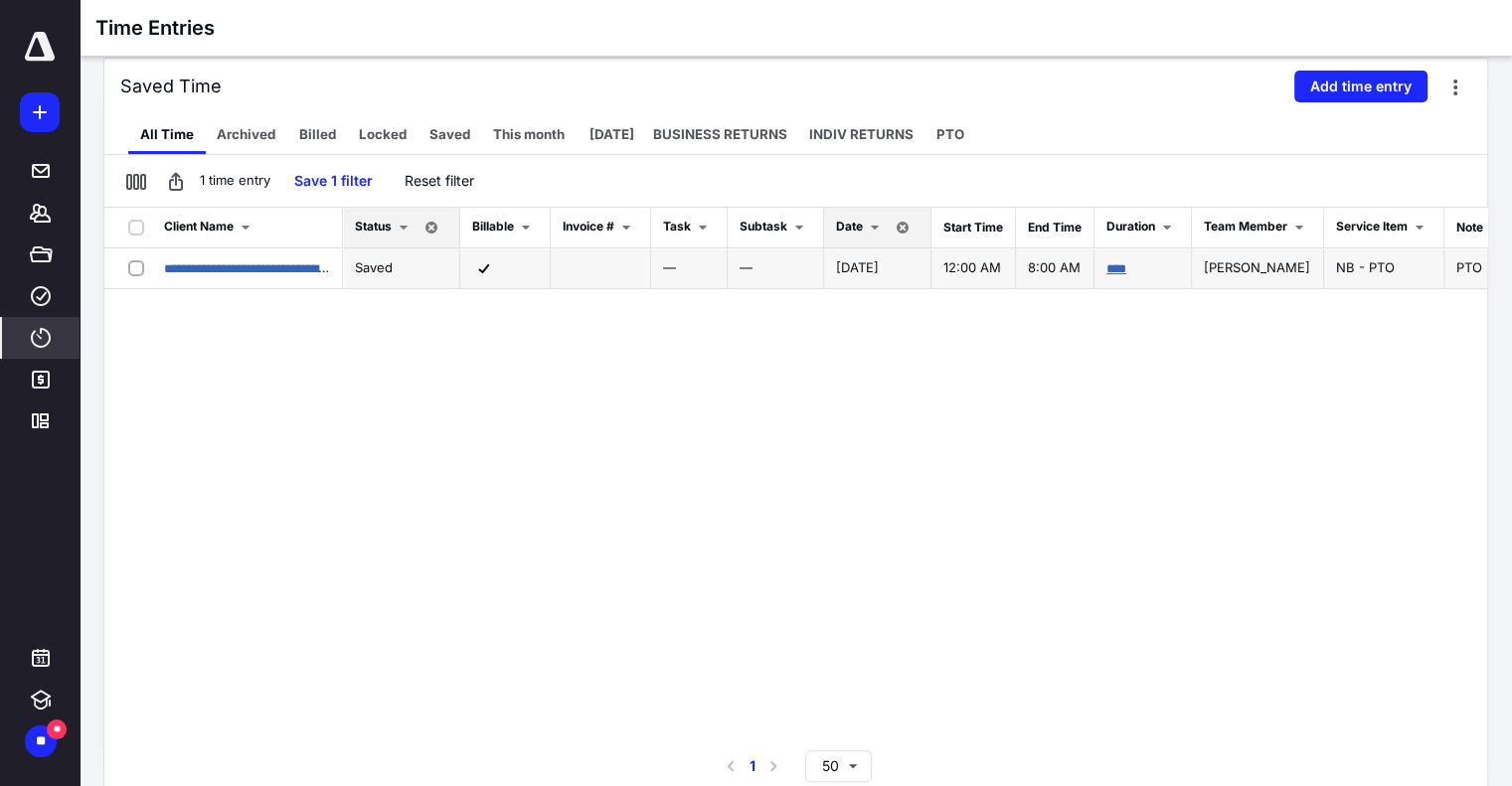 click on "****" at bounding box center [1116, 268] 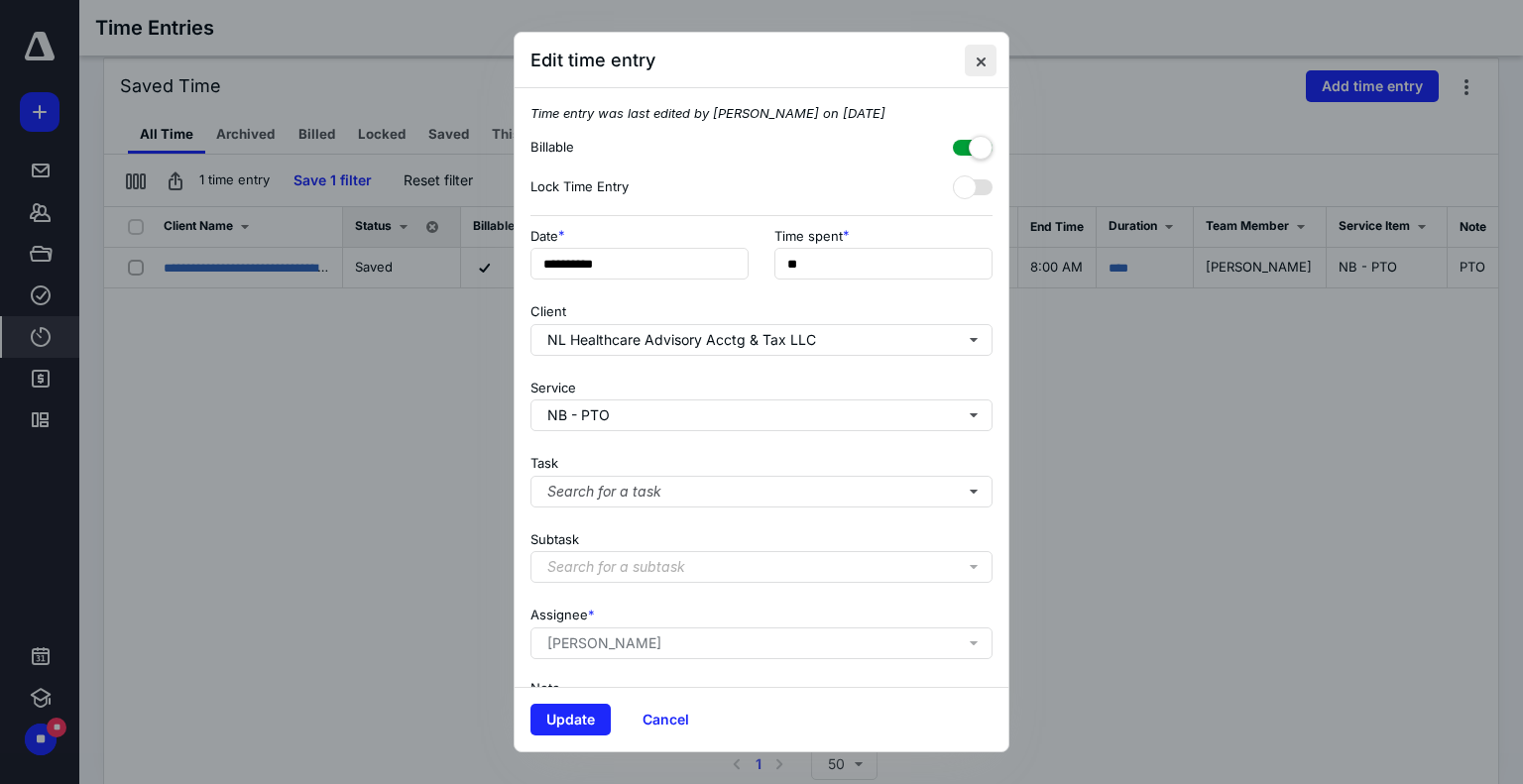 click at bounding box center [981, 60] 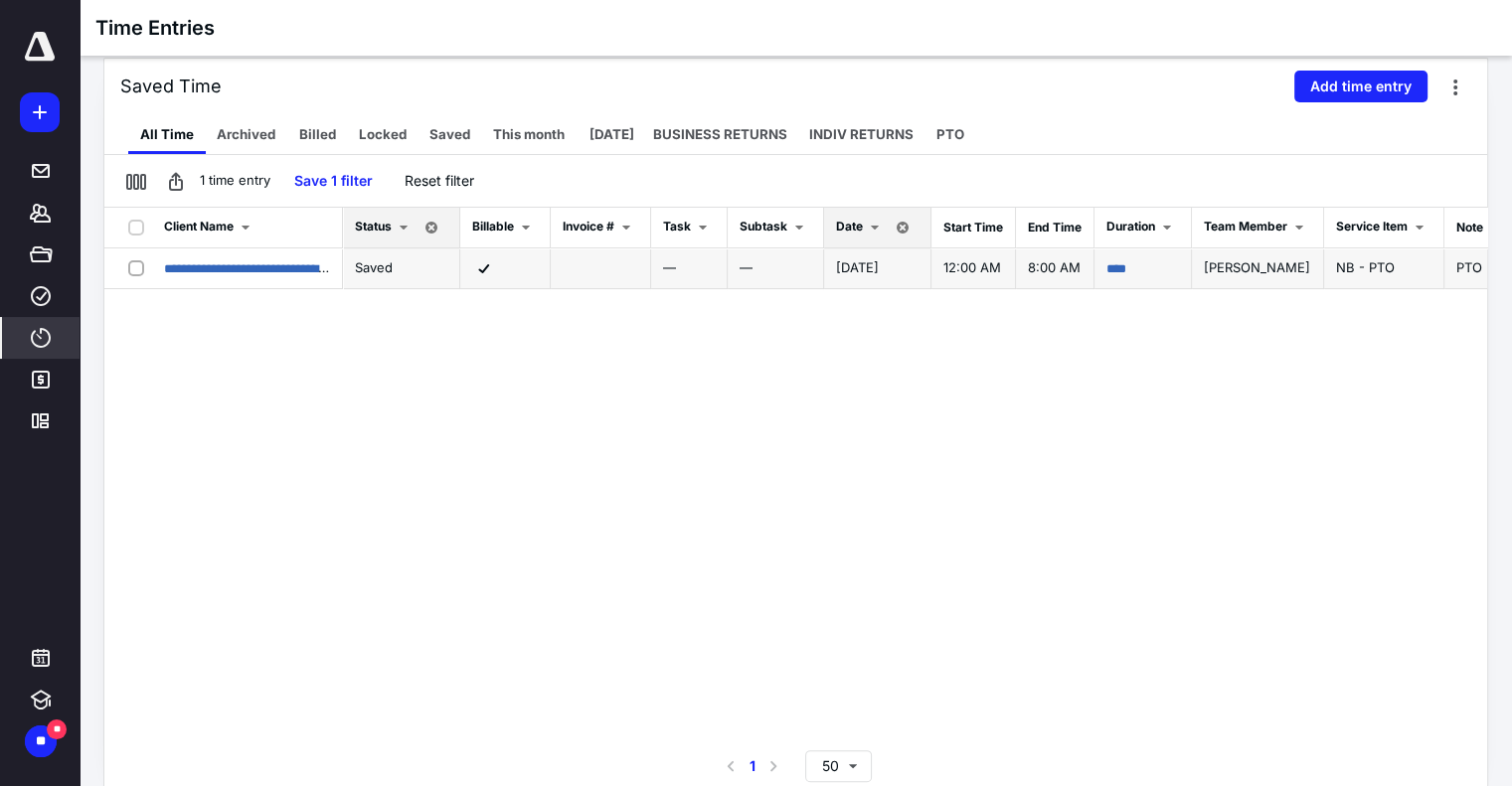 click on "[DATE]" at bounding box center [857, 267] 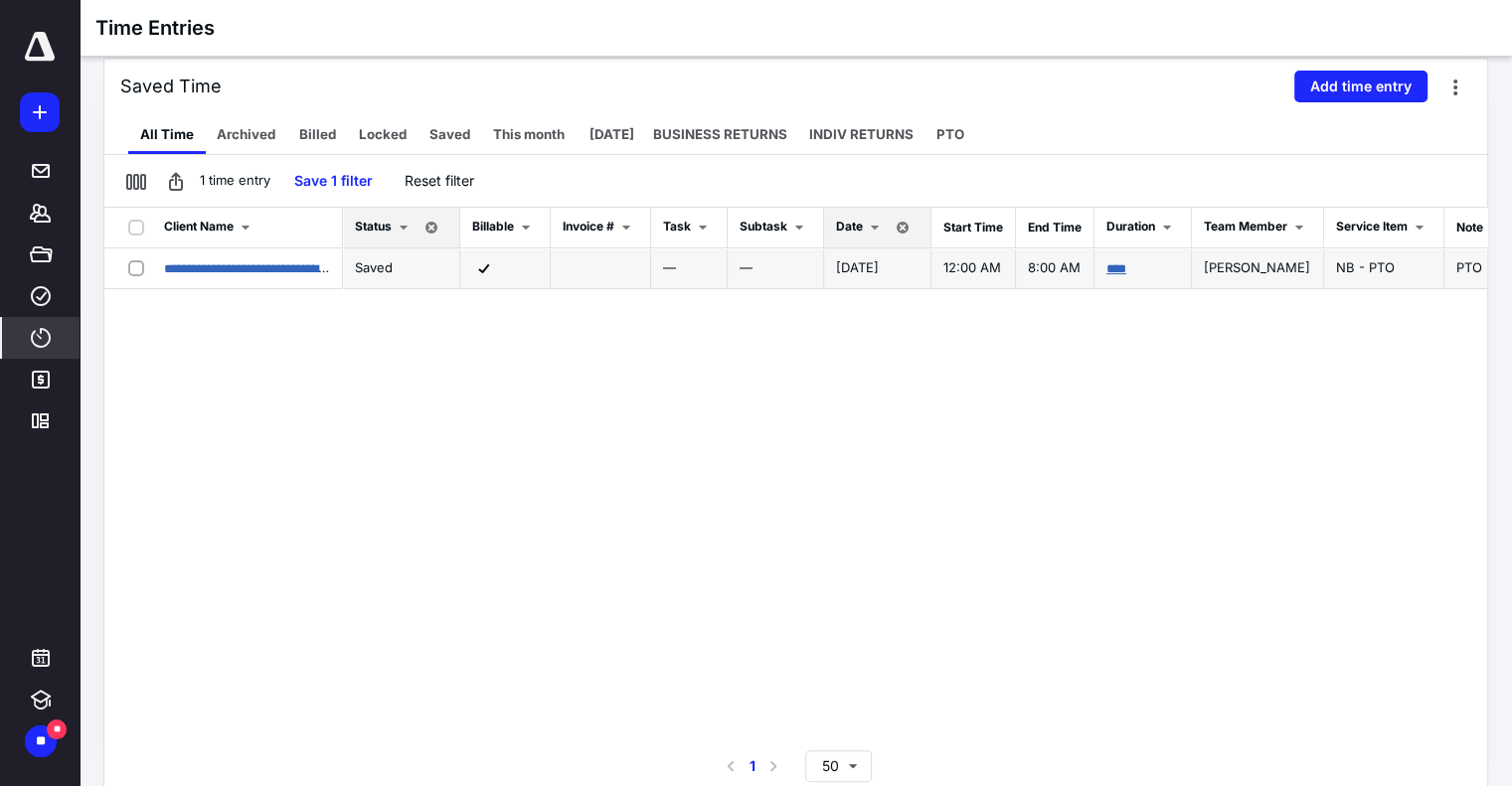 click on "****" at bounding box center (1116, 268) 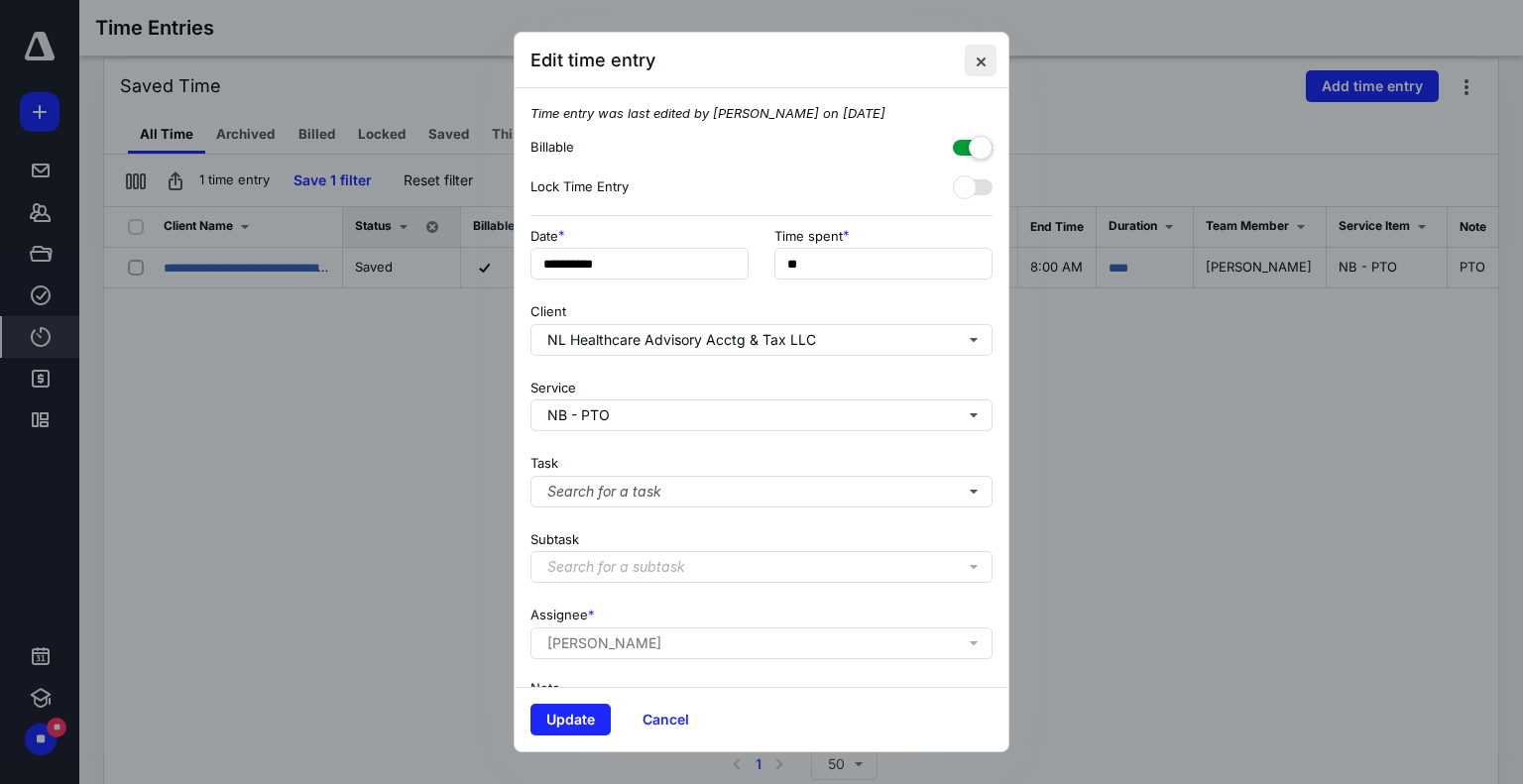 click at bounding box center [981, 60] 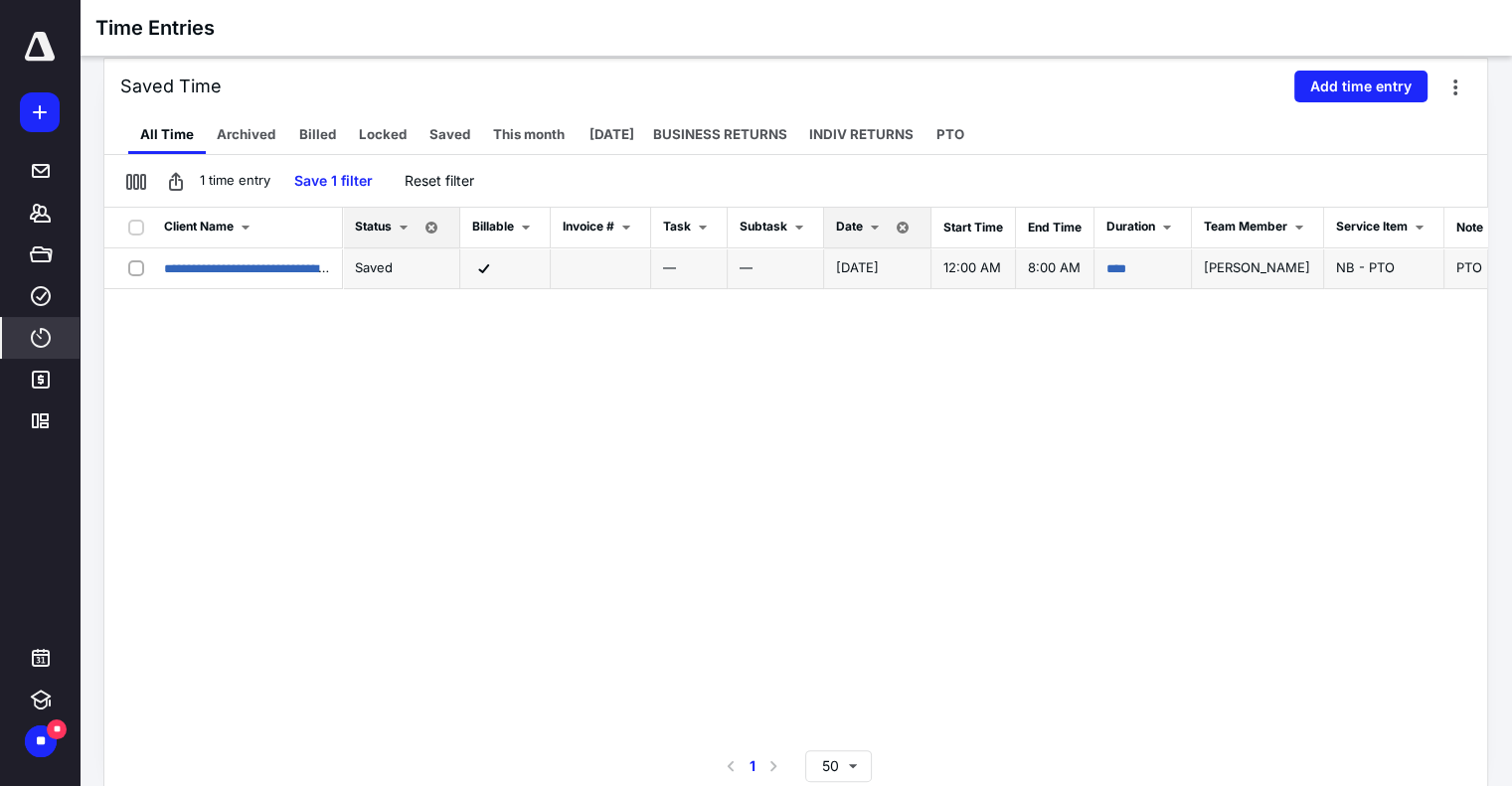 click on "[DATE]" at bounding box center [857, 267] 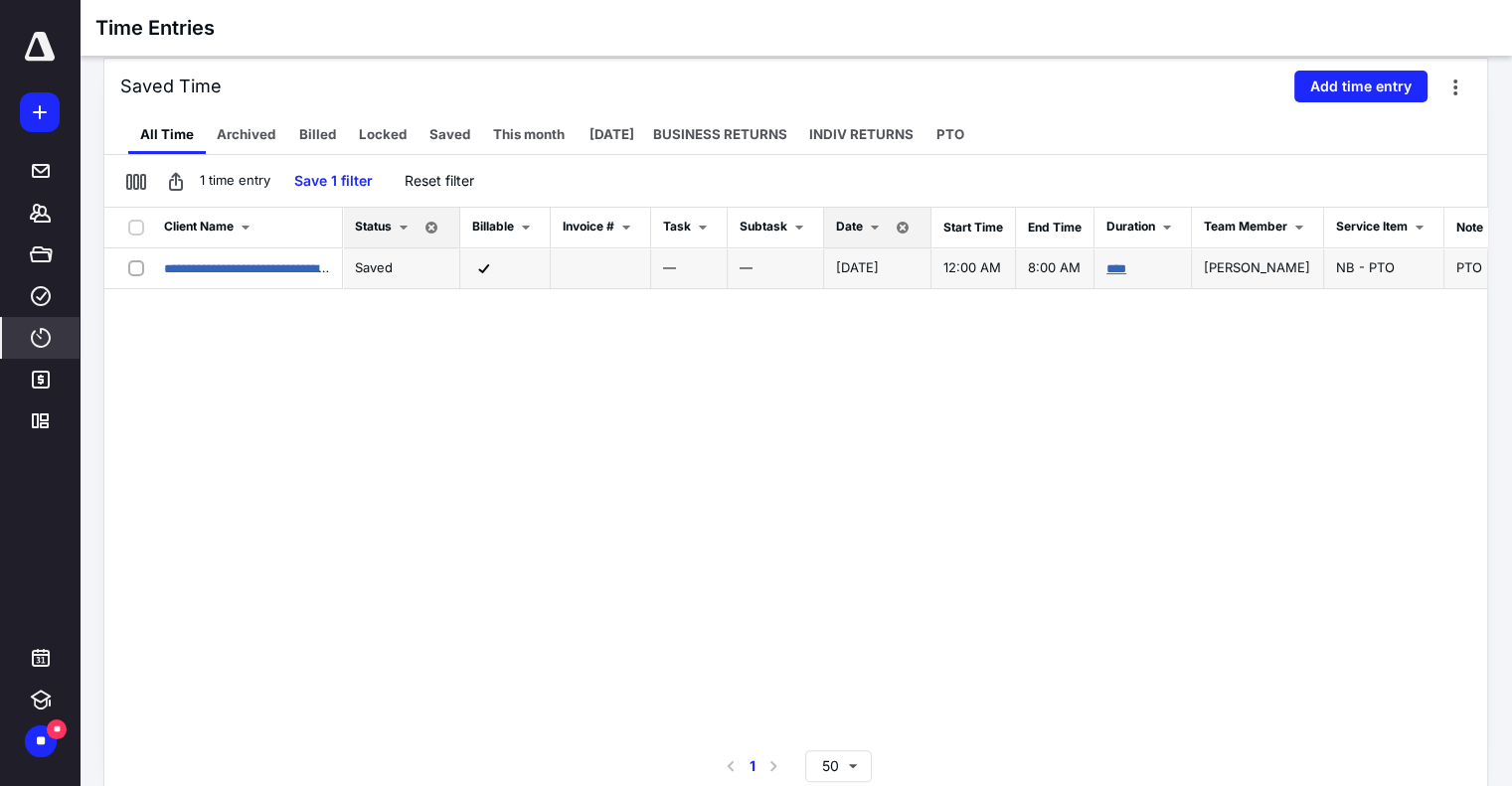 click on "****" at bounding box center (1116, 268) 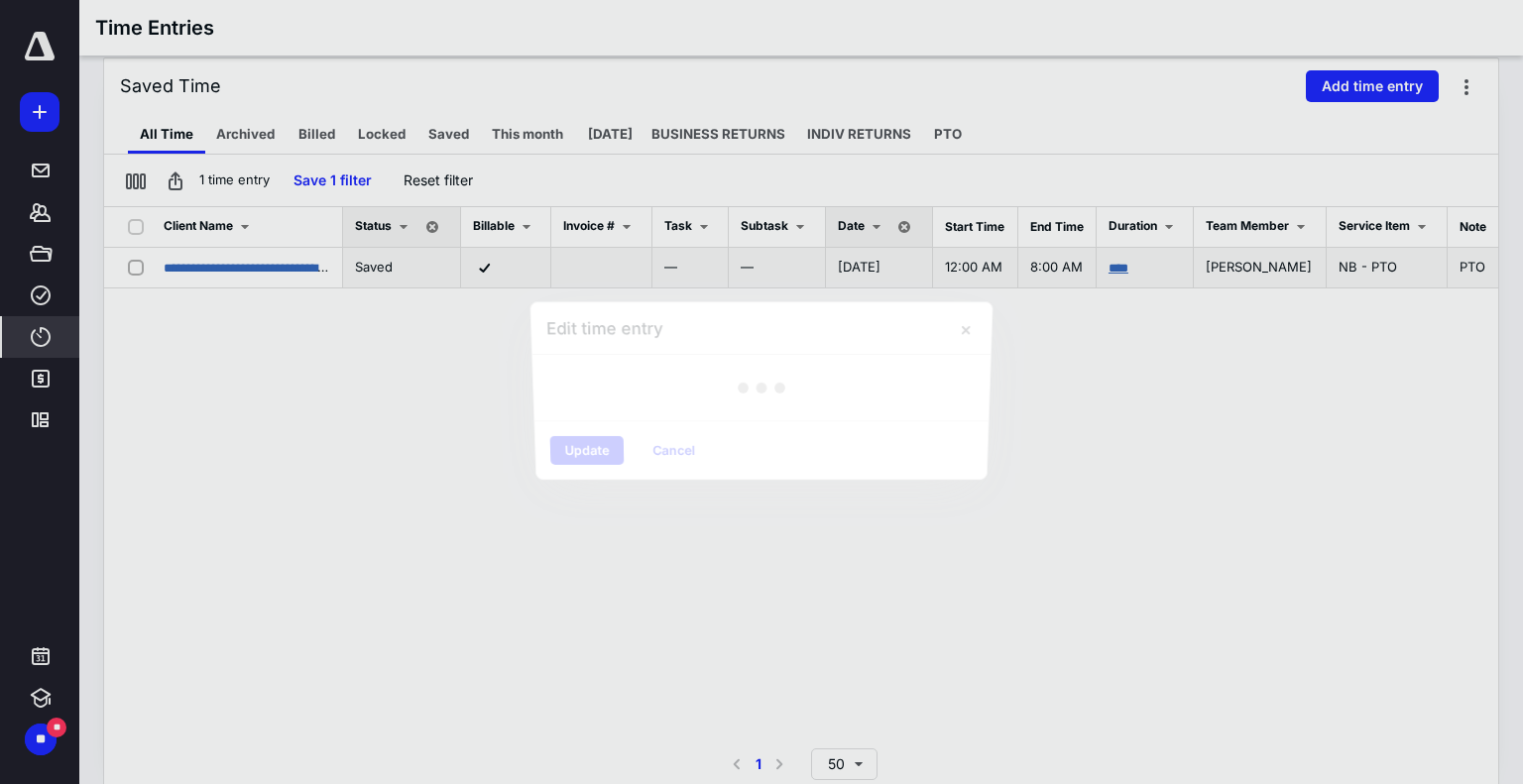 click at bounding box center (762, 392) 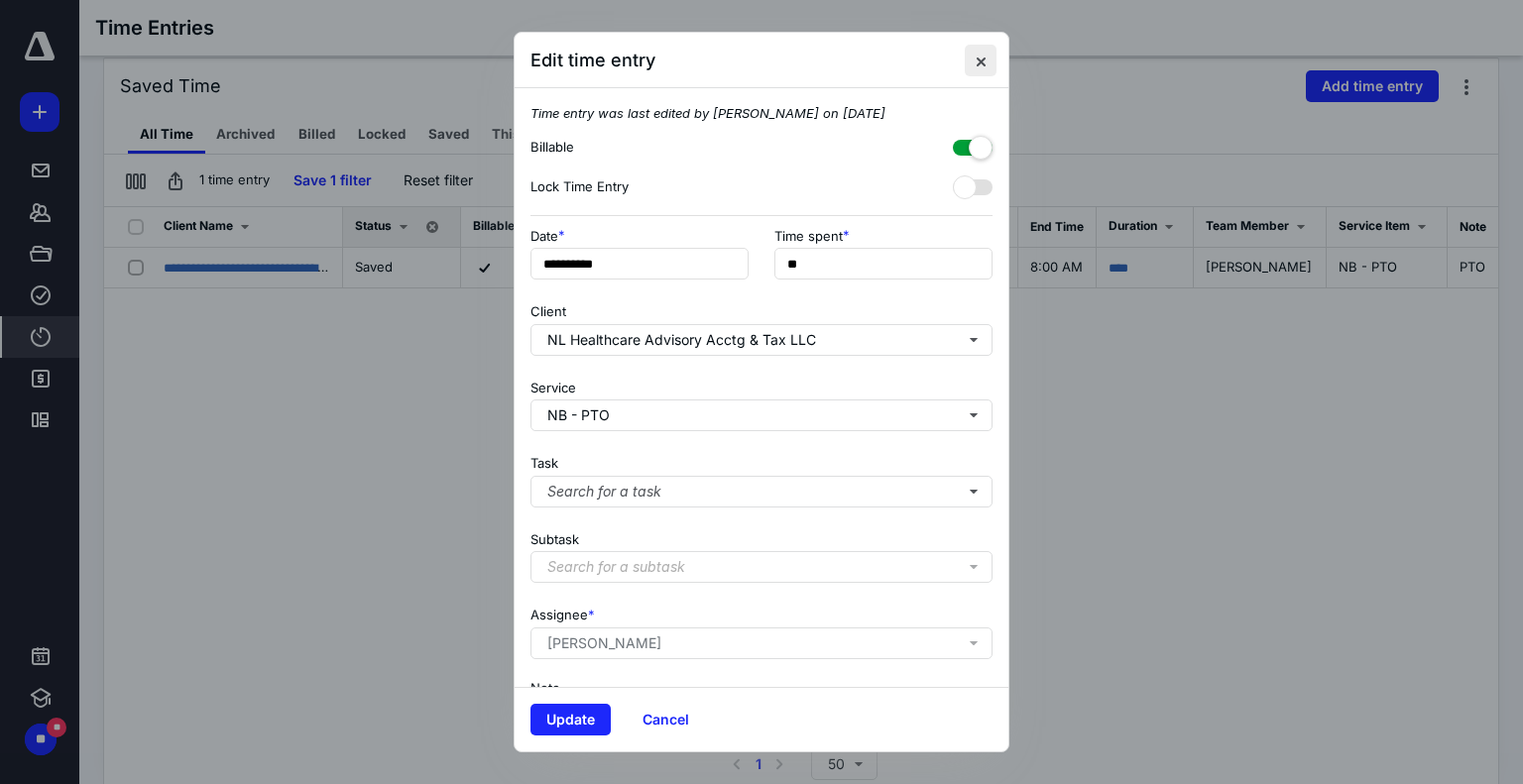 click at bounding box center (981, 60) 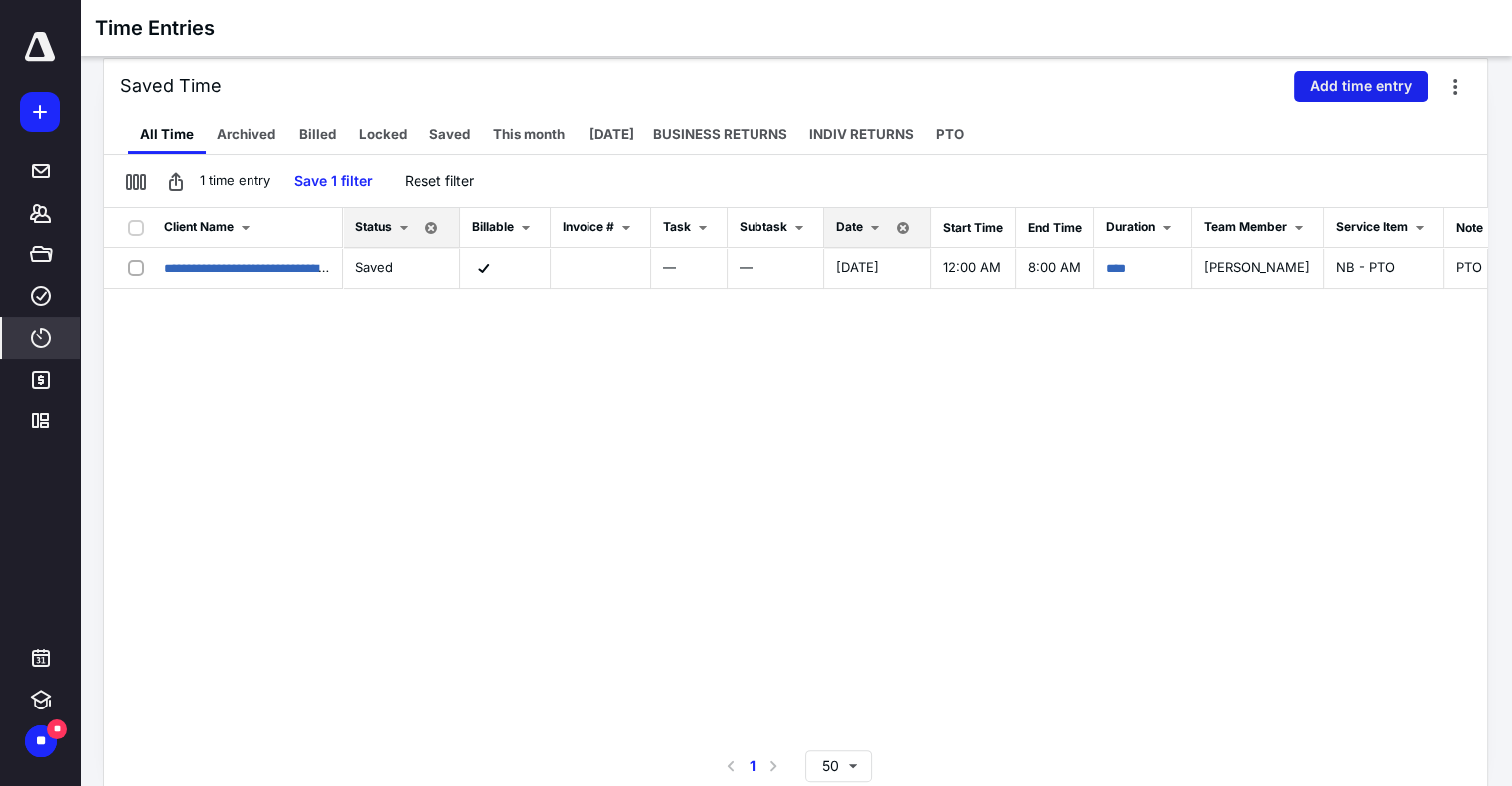 click on "Add time entry" at bounding box center (1361, 86) 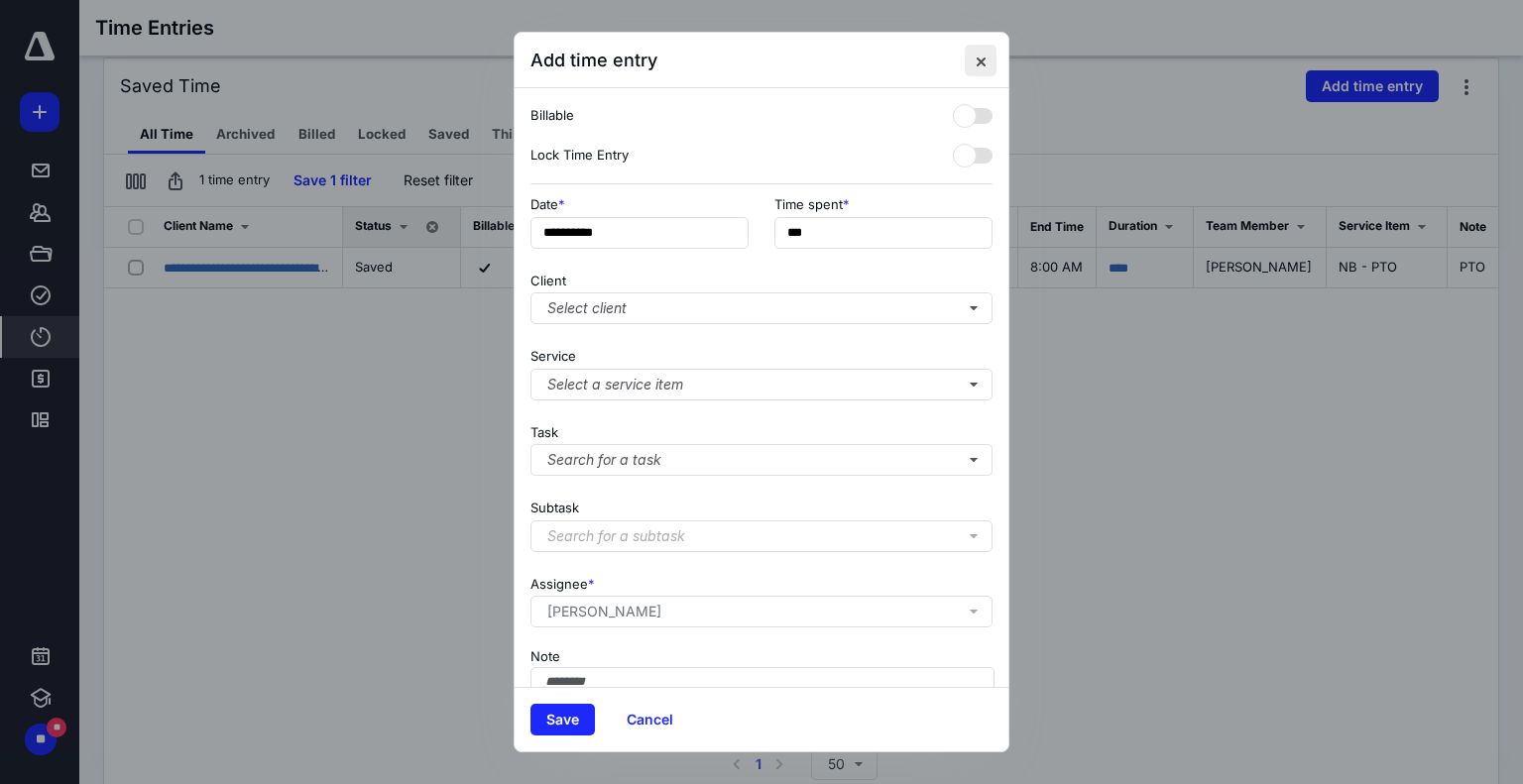 click at bounding box center [981, 60] 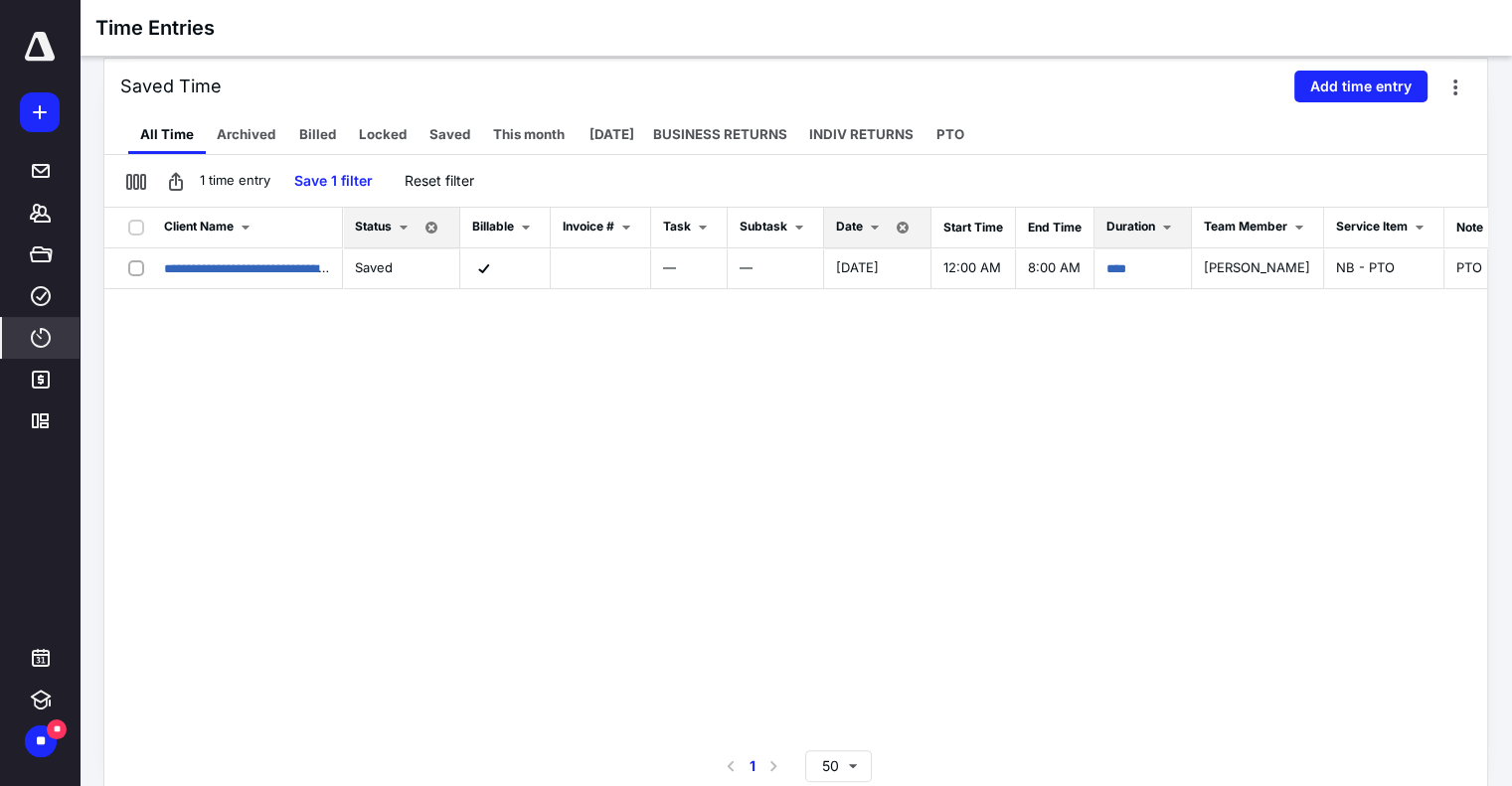 click on "Duration" at bounding box center [1130, 226] 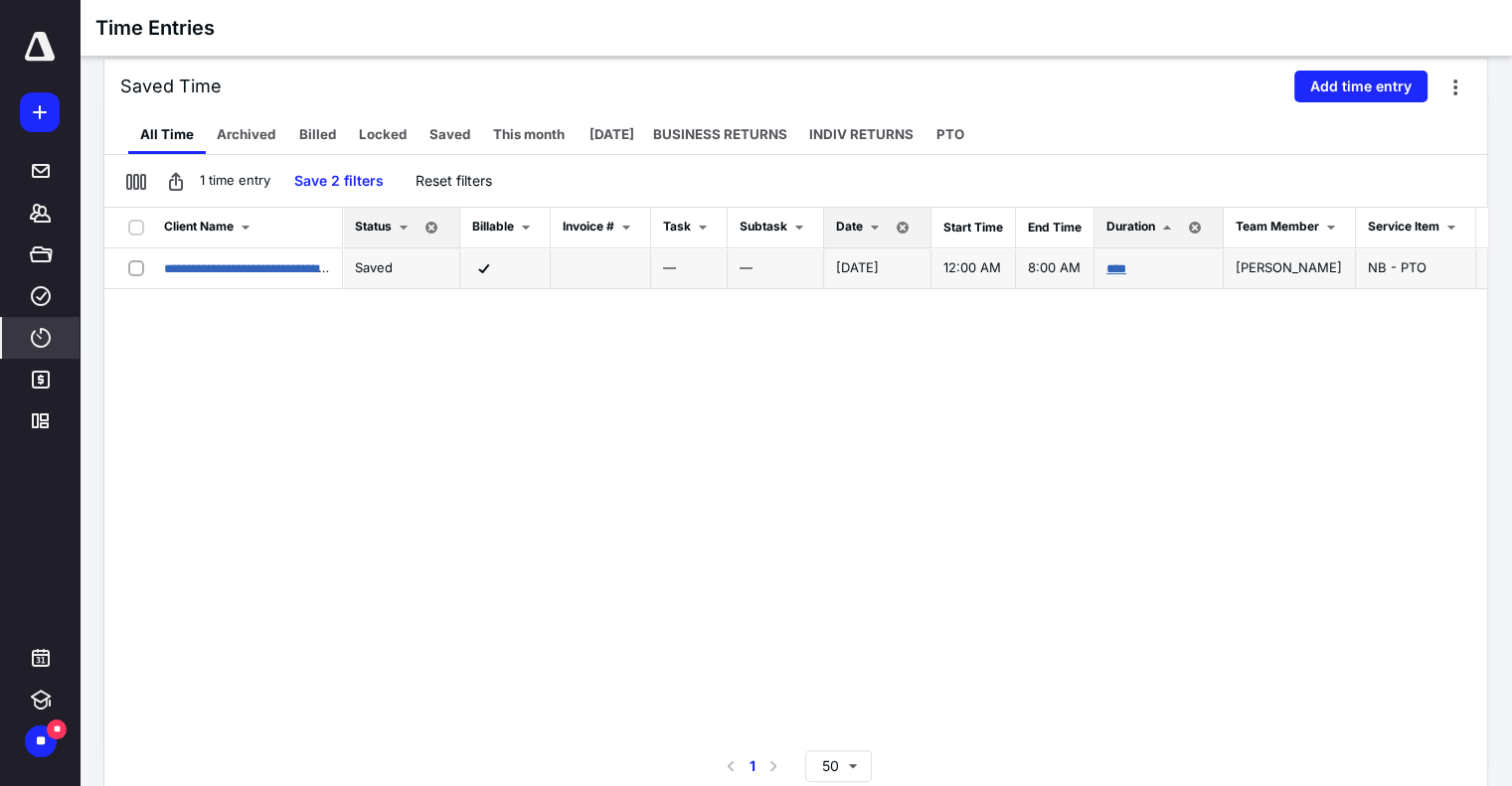 click on "****" at bounding box center [1116, 268] 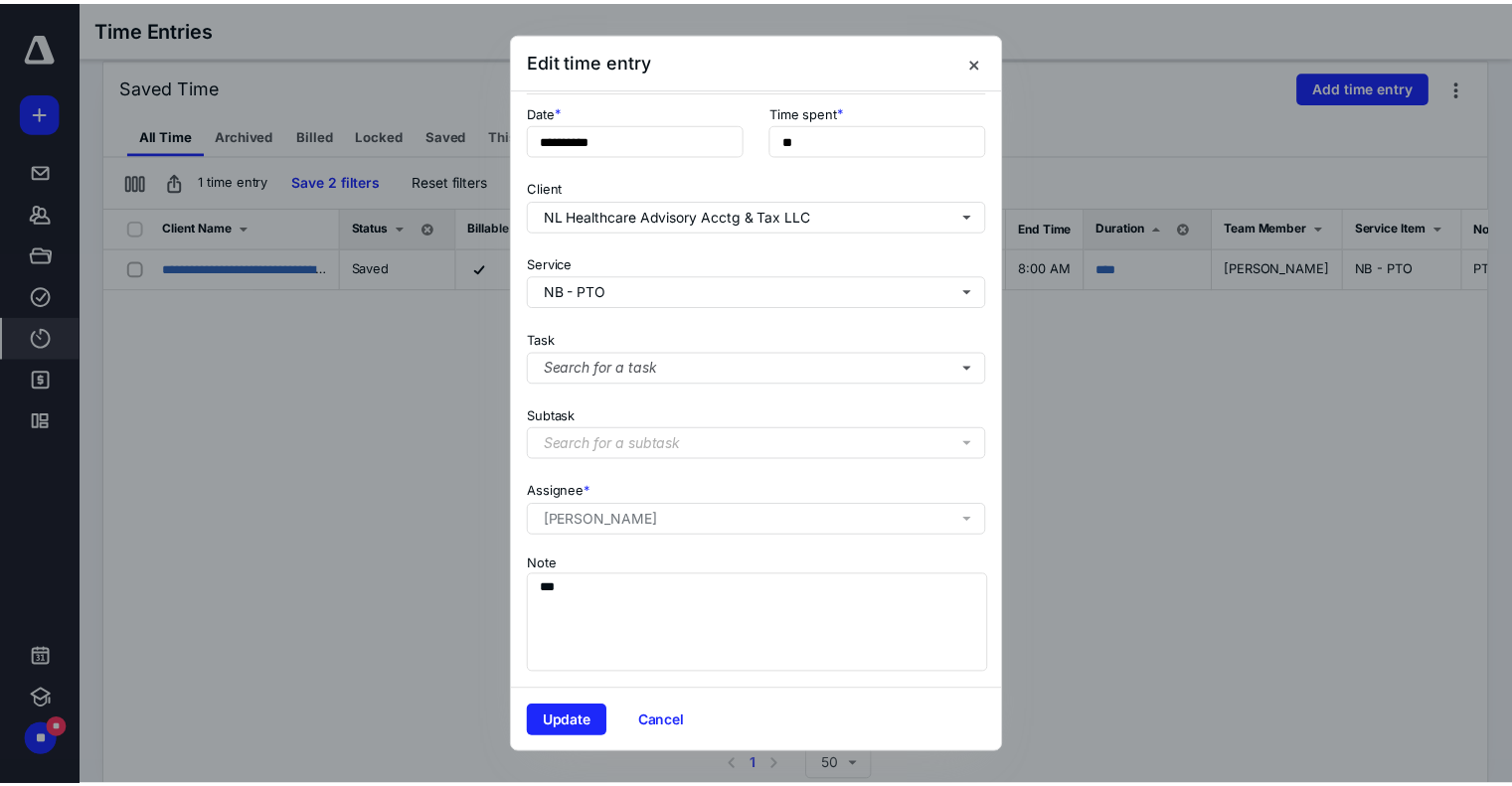 scroll, scrollTop: 0, scrollLeft: 0, axis: both 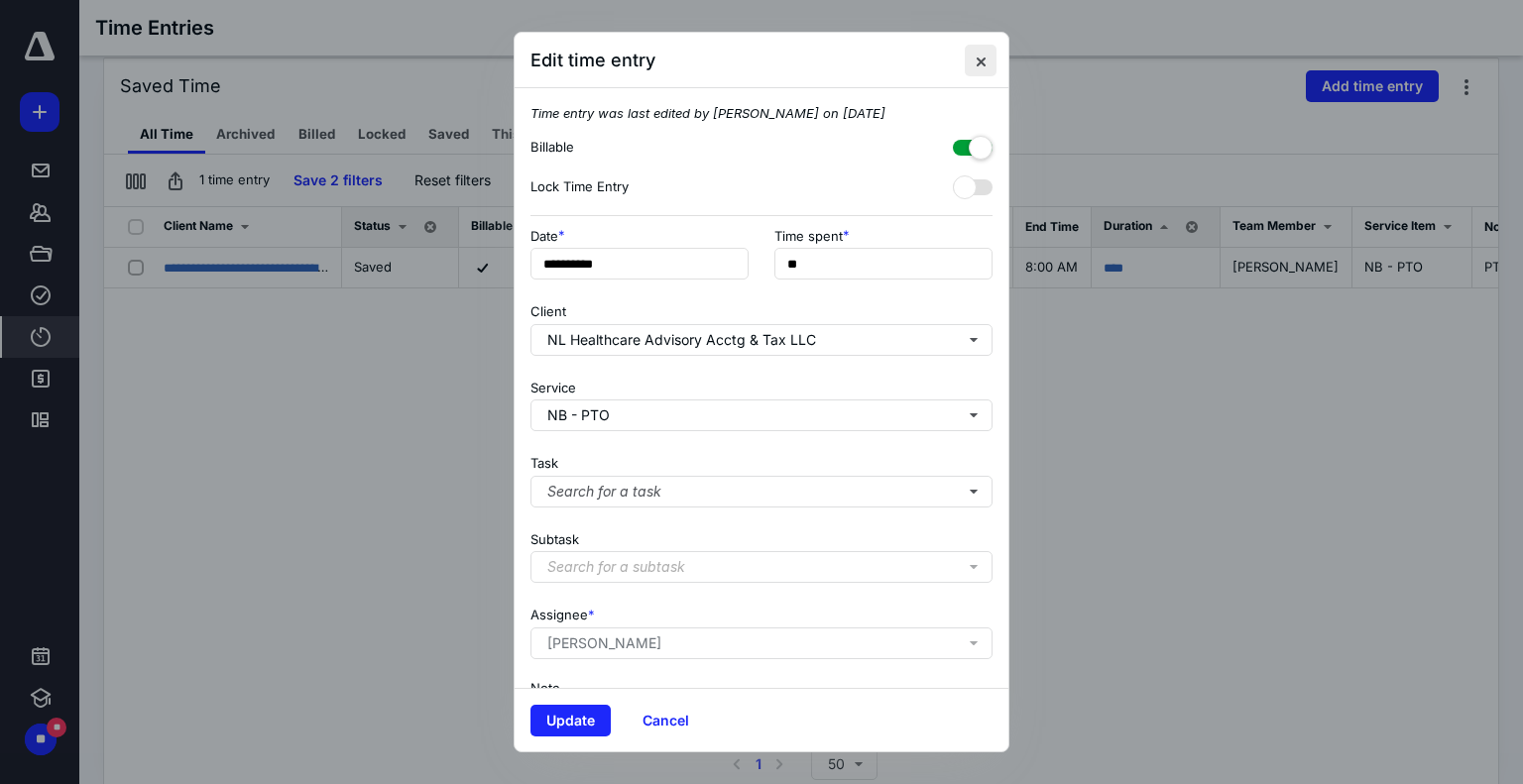 click at bounding box center [981, 60] 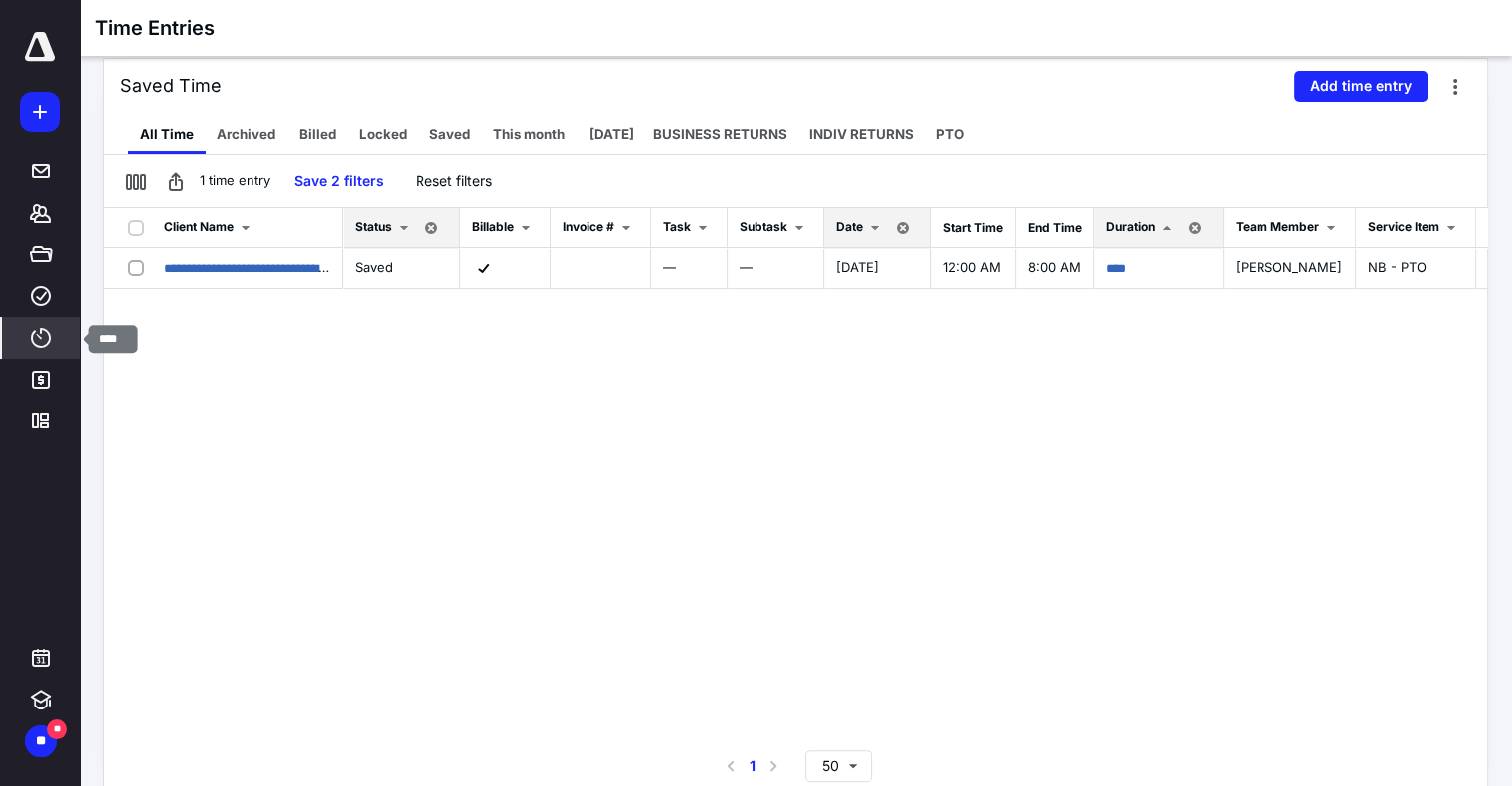 click 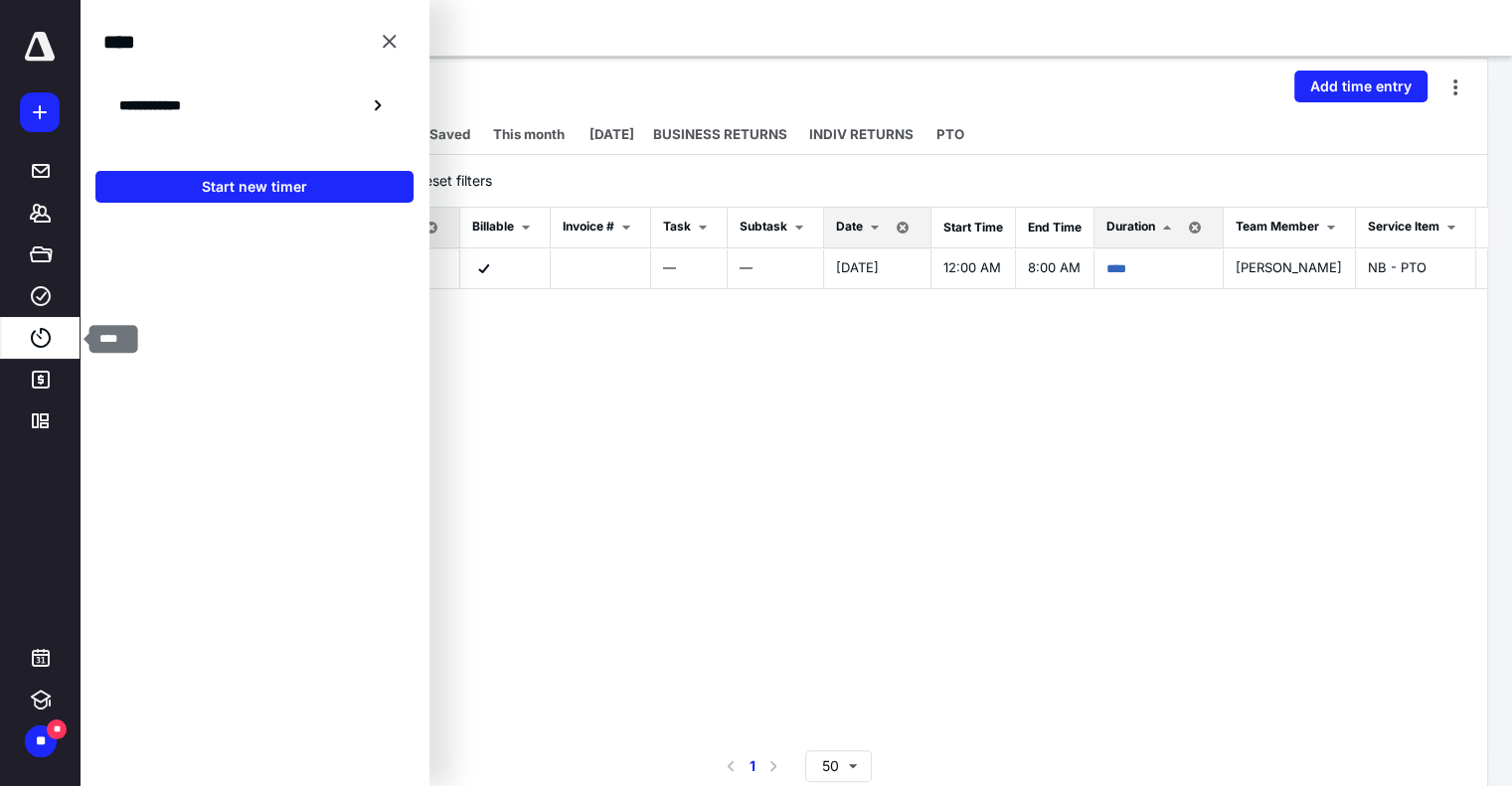 click 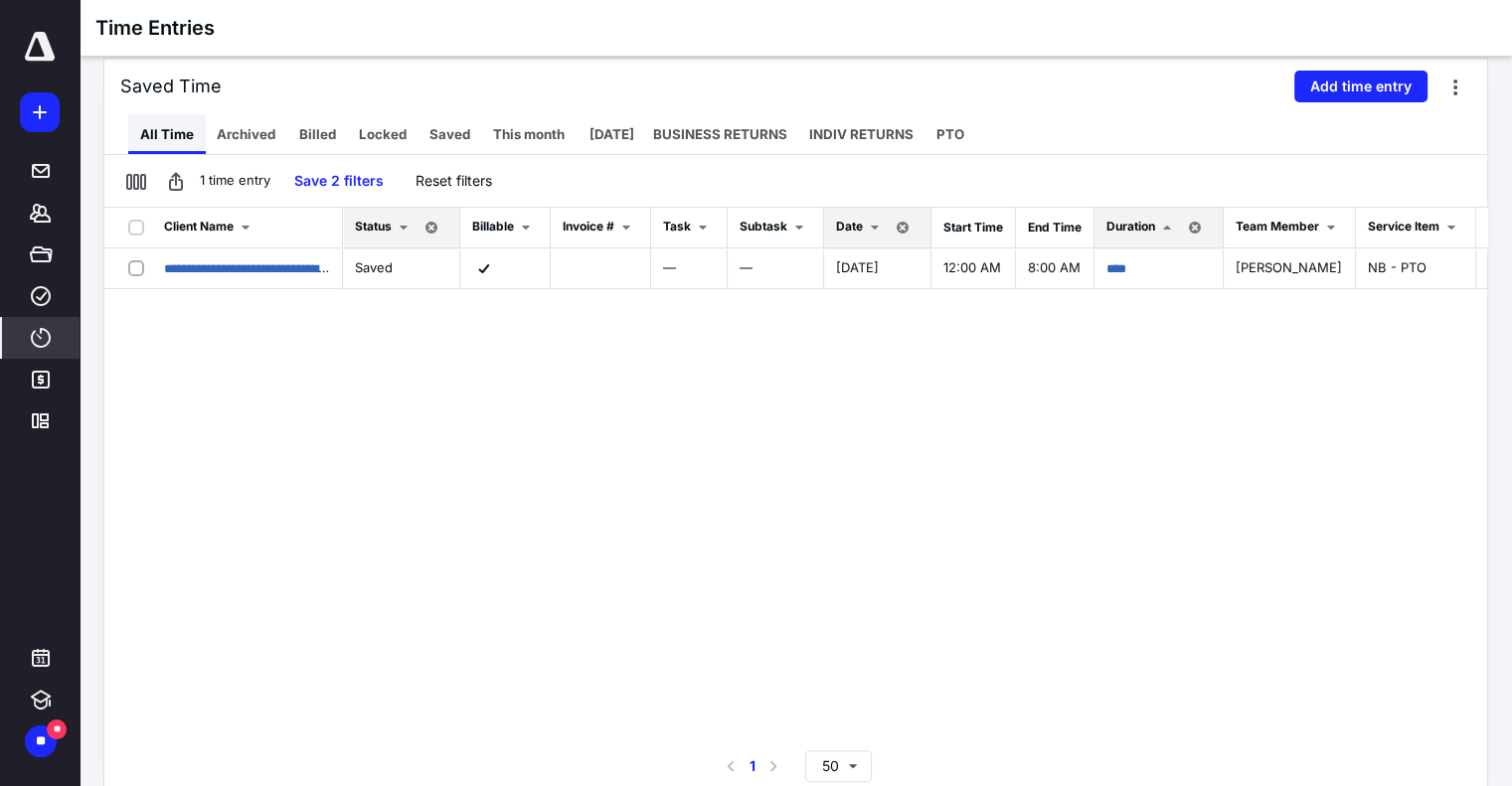 click on "All Time" at bounding box center (167, 134) 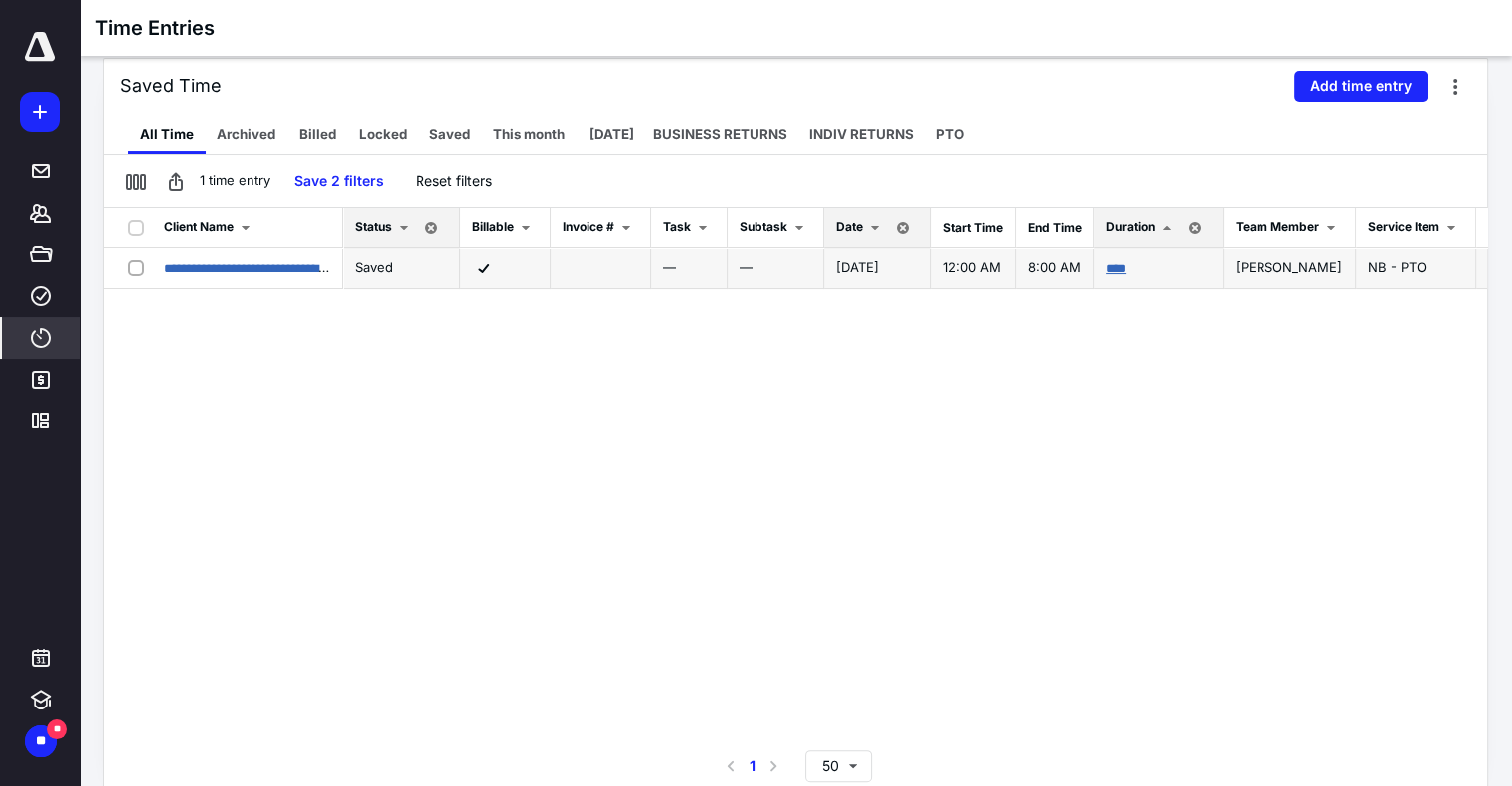 click on "****" at bounding box center [1116, 268] 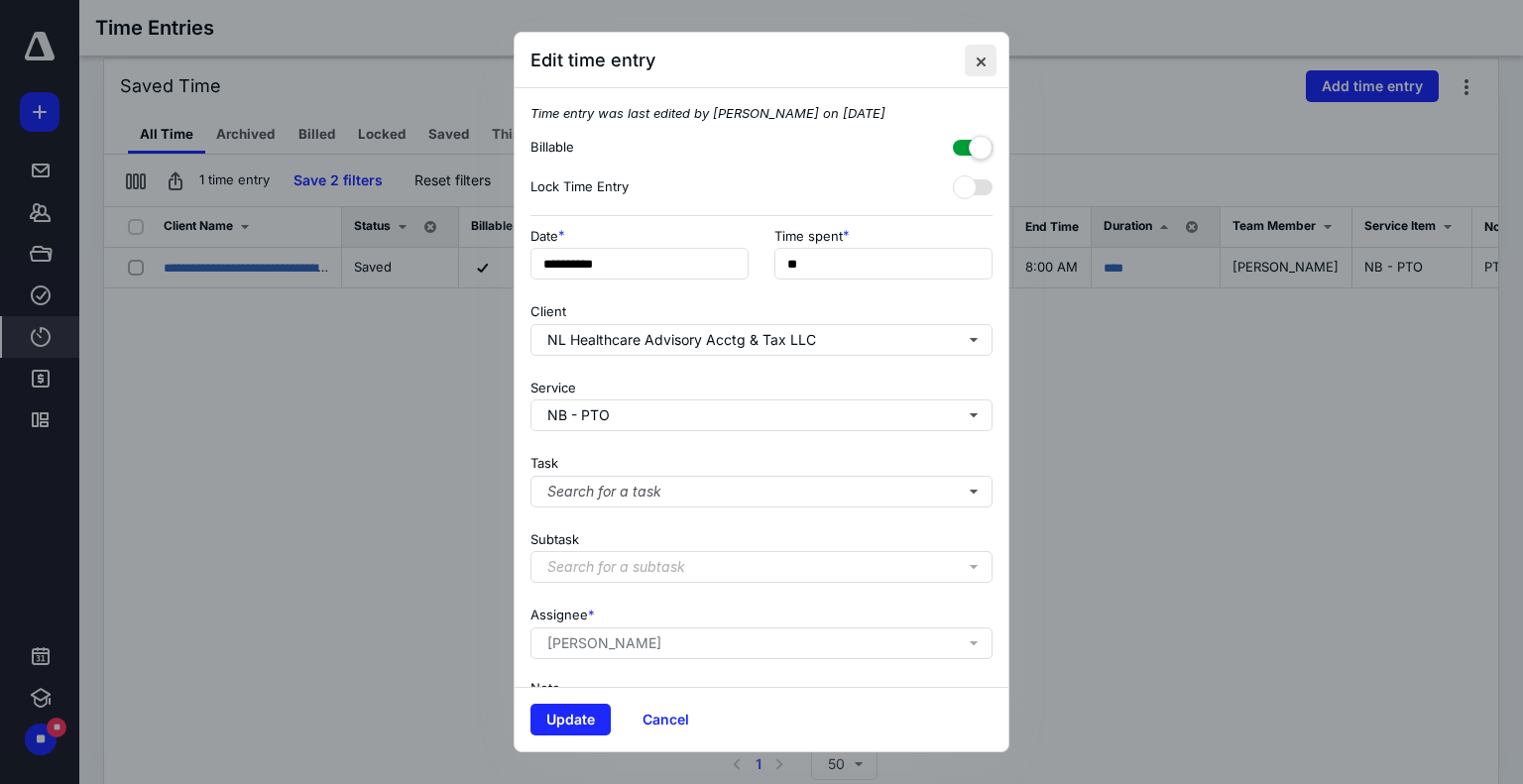 click at bounding box center (981, 60) 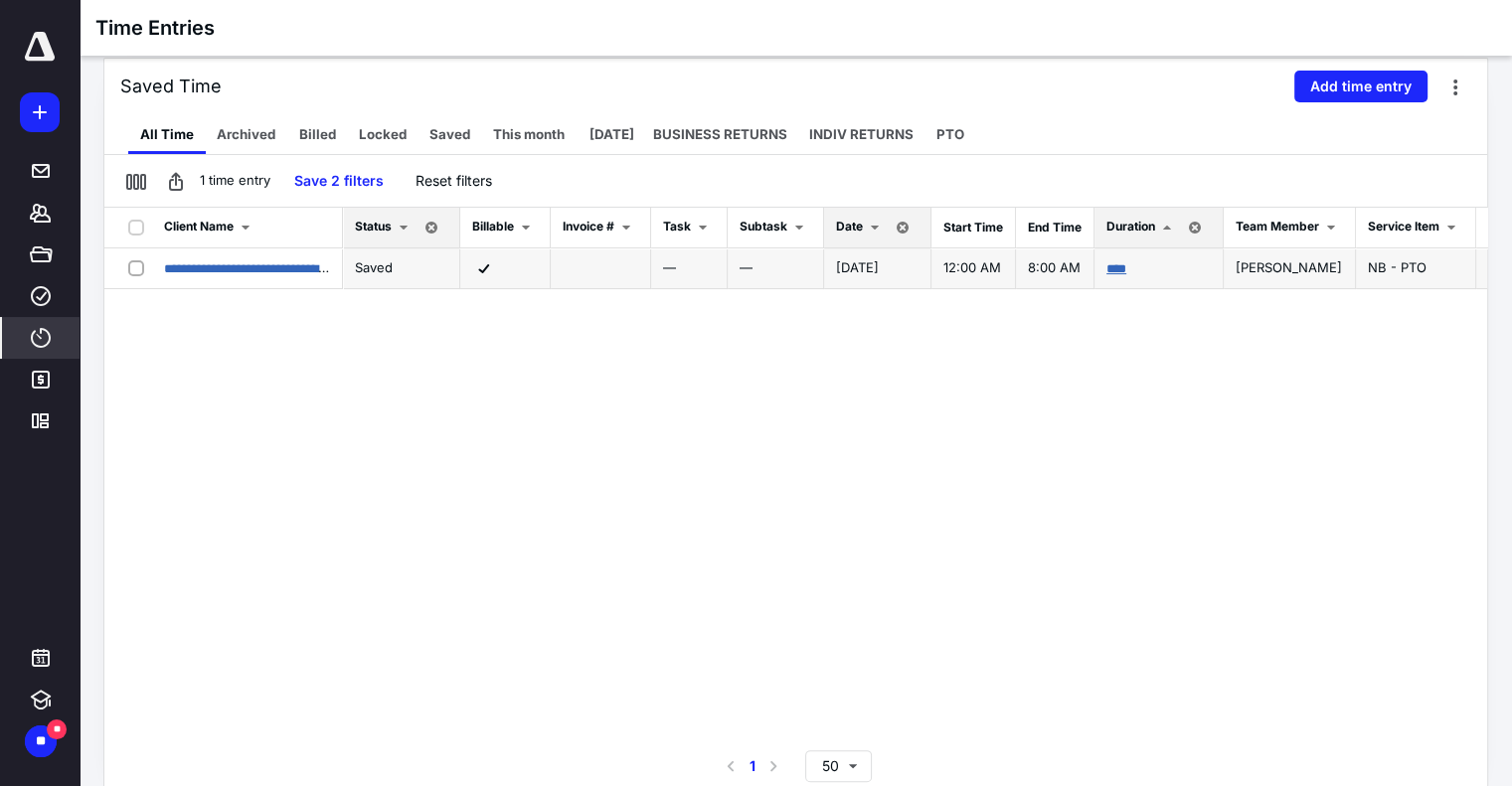 click on "****" at bounding box center (1116, 268) 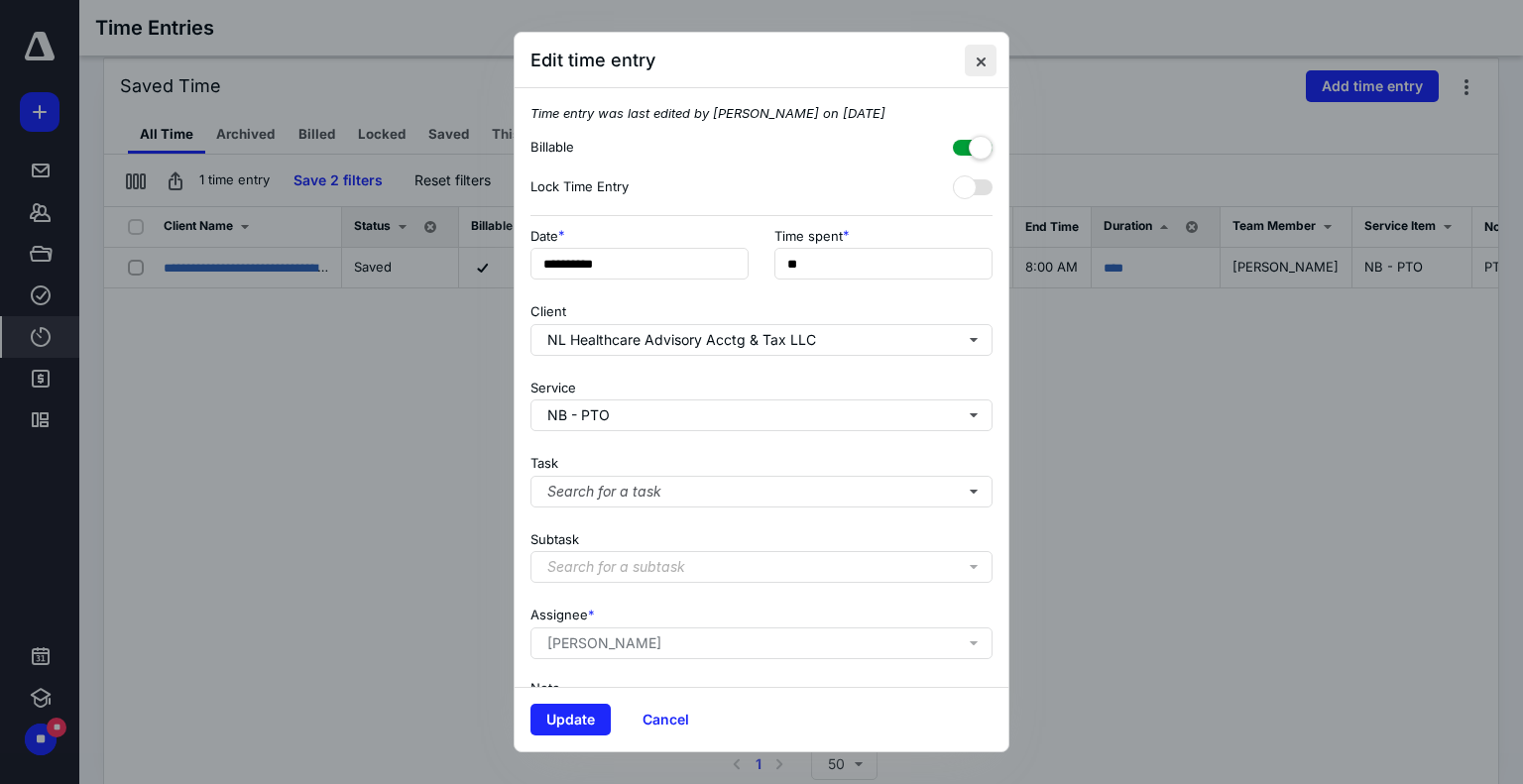 click at bounding box center [981, 60] 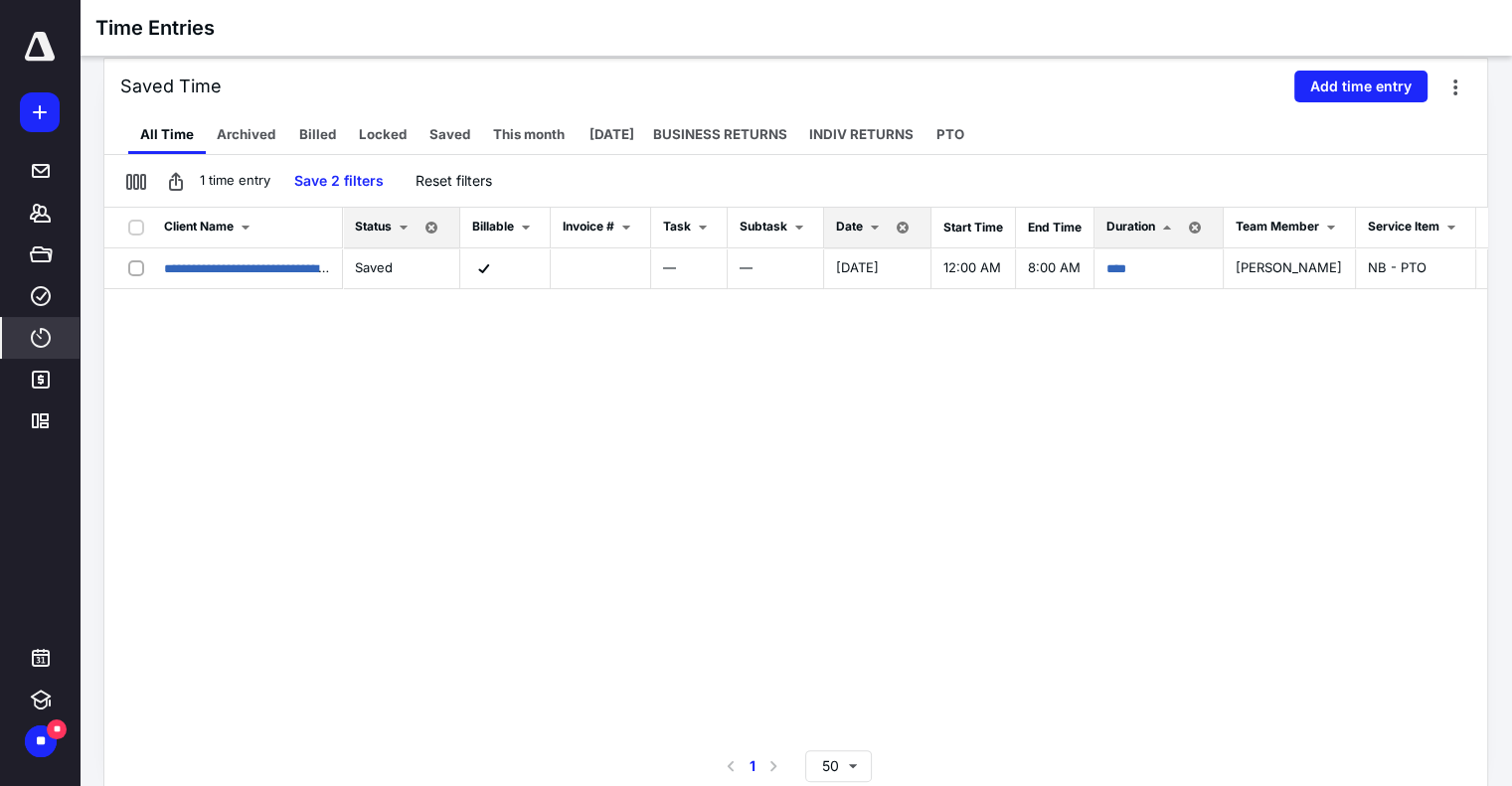 click on "Date" at bounding box center [849, 226] 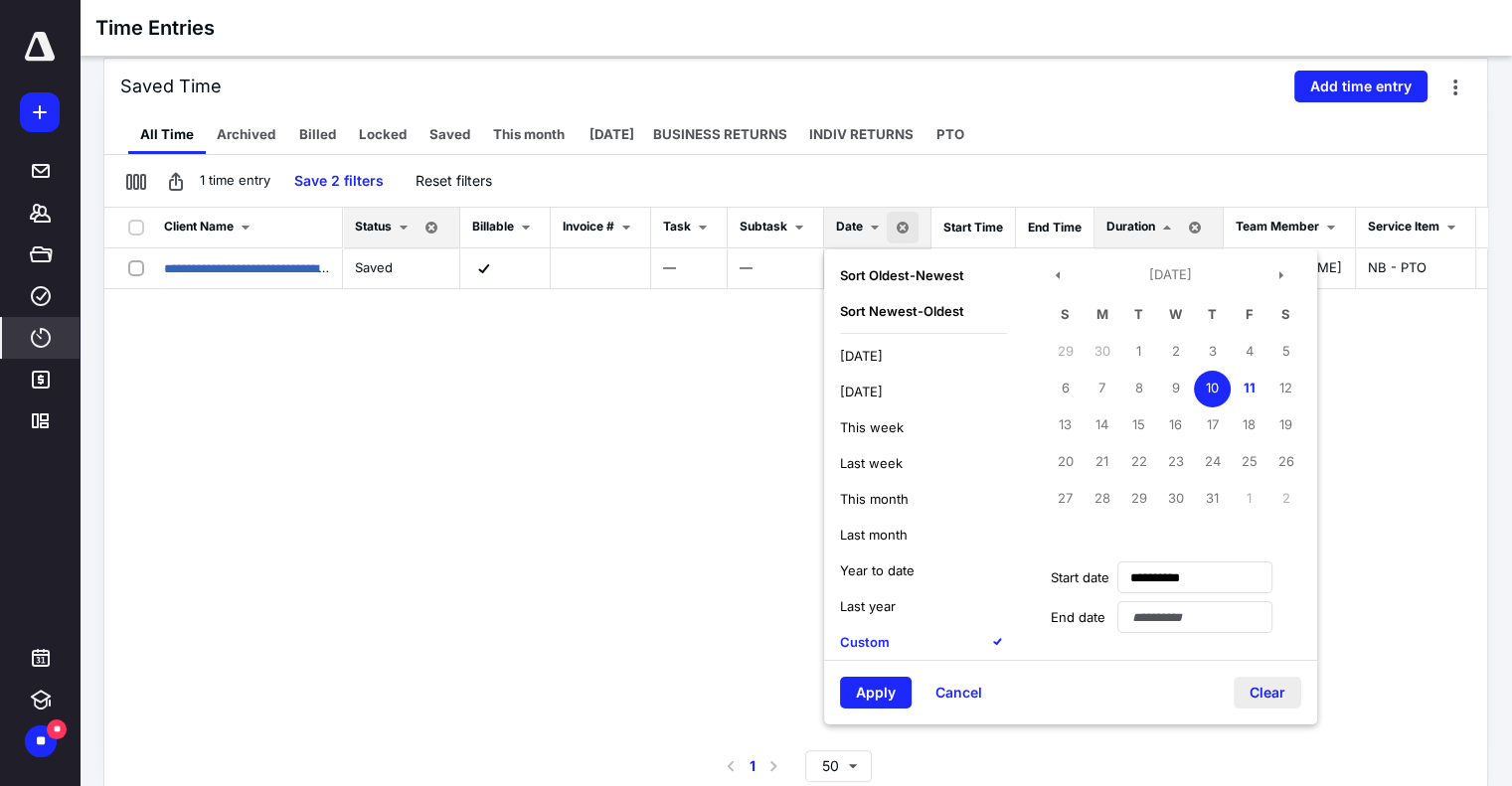 click on "Clear" at bounding box center (1267, 693) 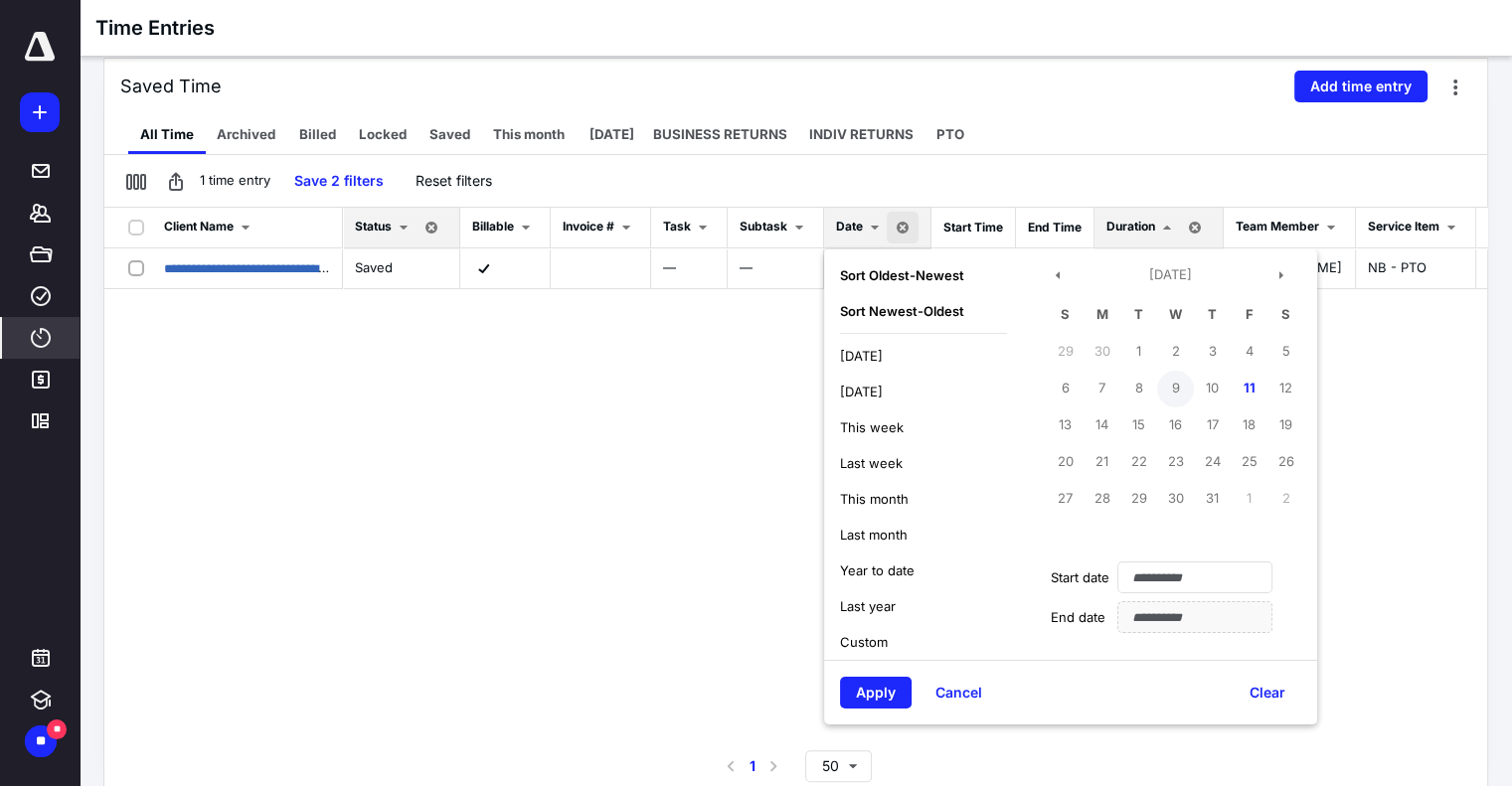 click on "9" at bounding box center [1175, 389] 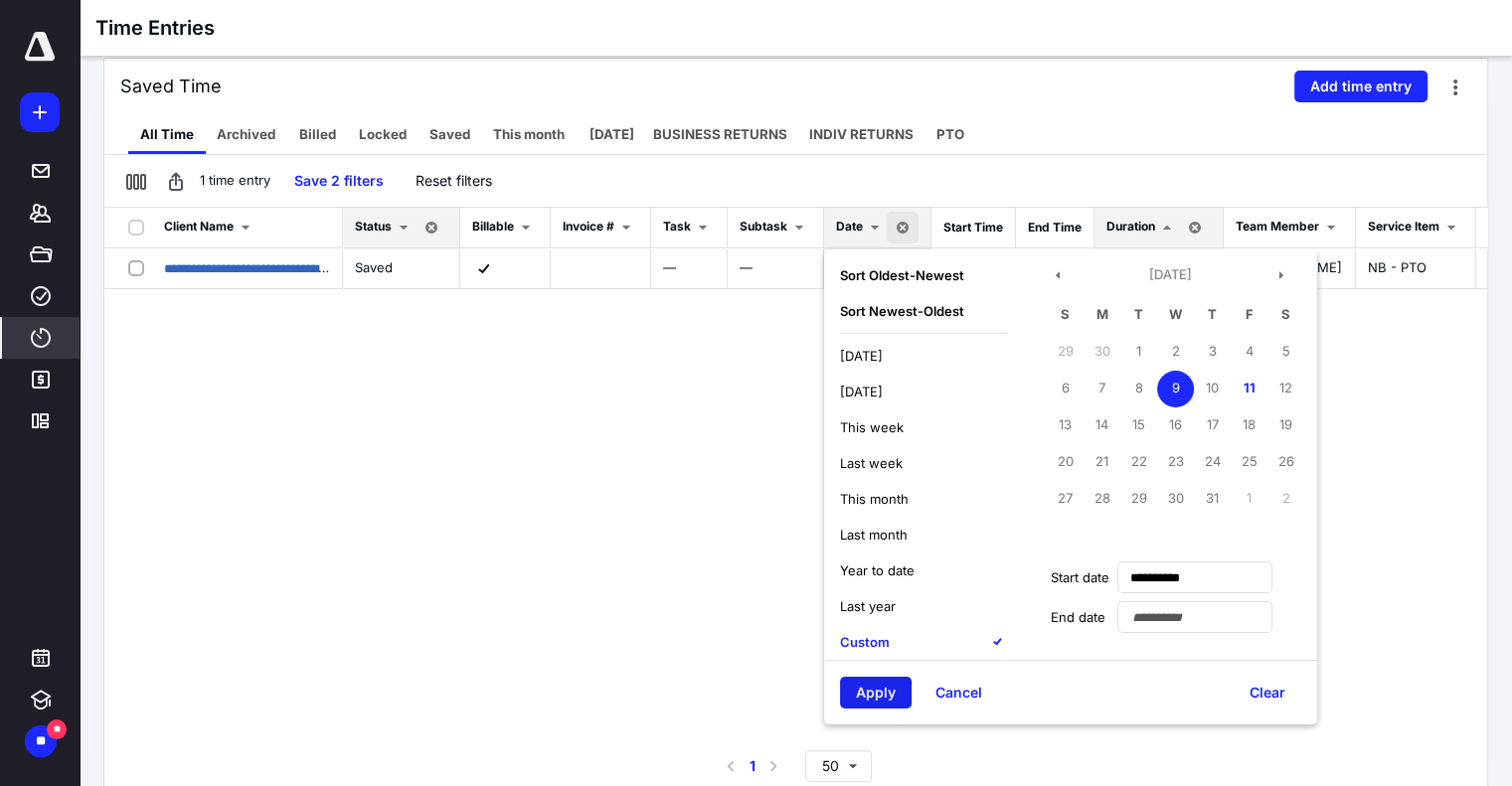click on "Apply" at bounding box center [876, 693] 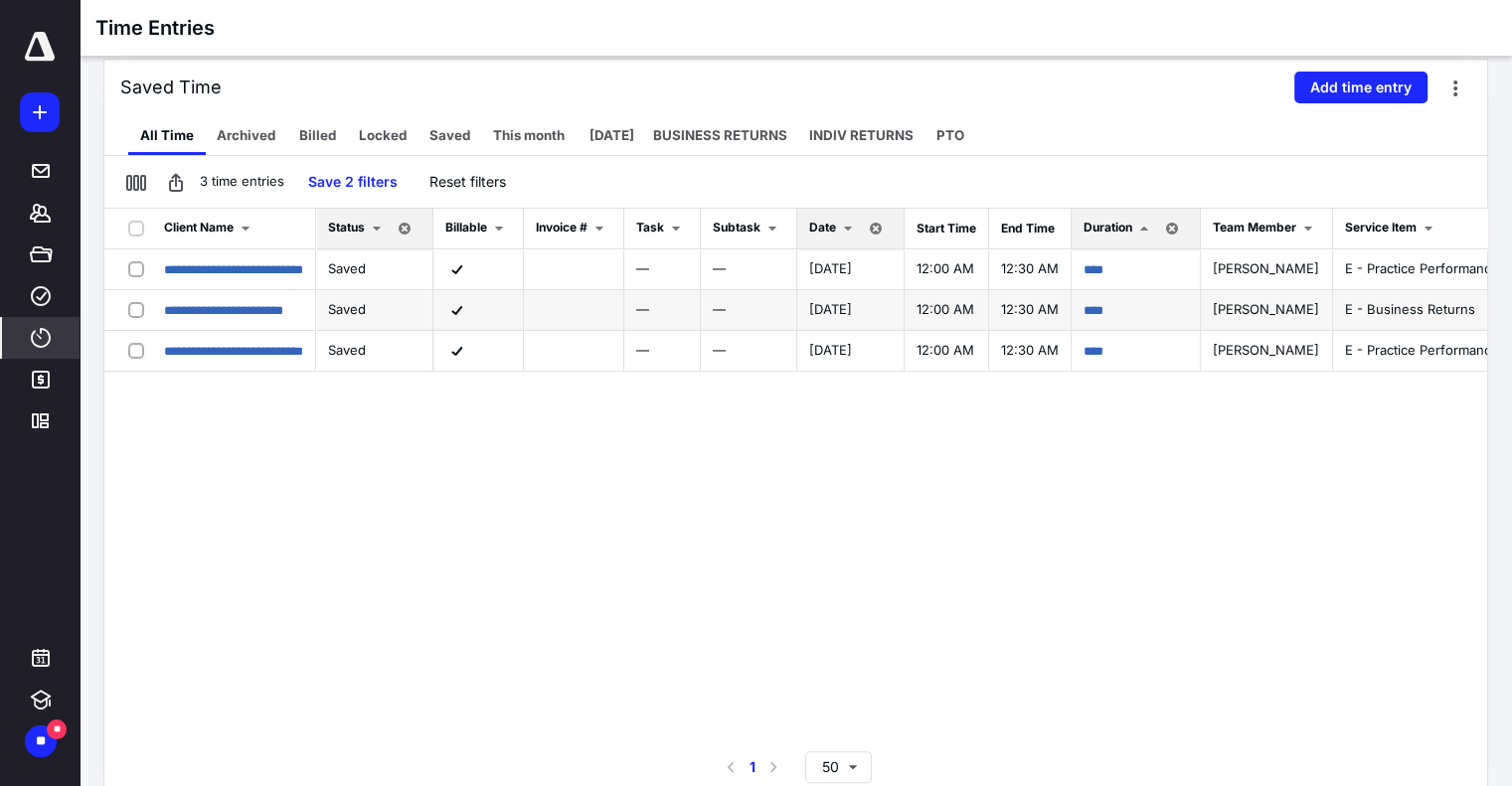 scroll, scrollTop: 227, scrollLeft: 0, axis: vertical 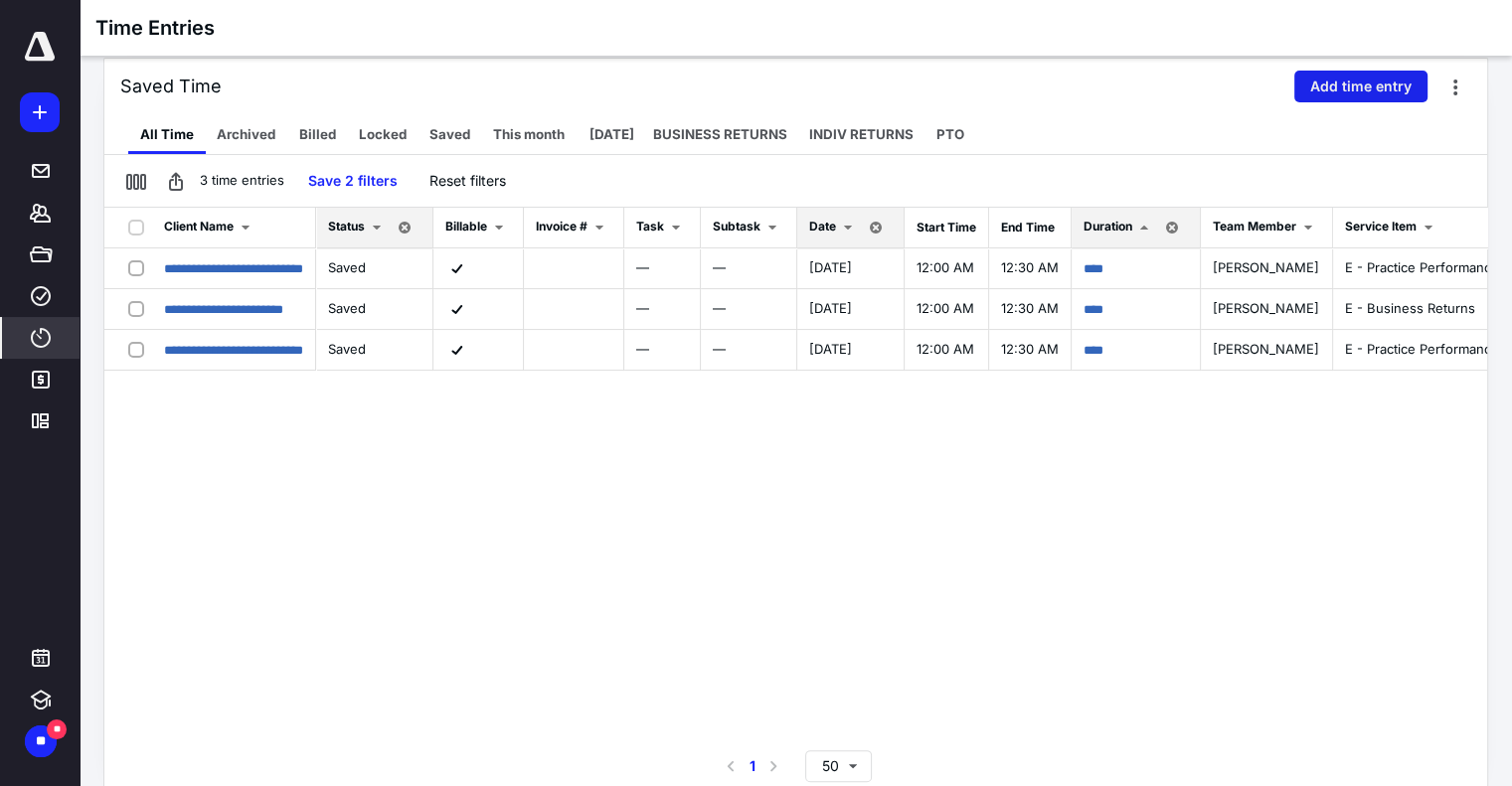 click on "Add time entry" at bounding box center [1361, 86] 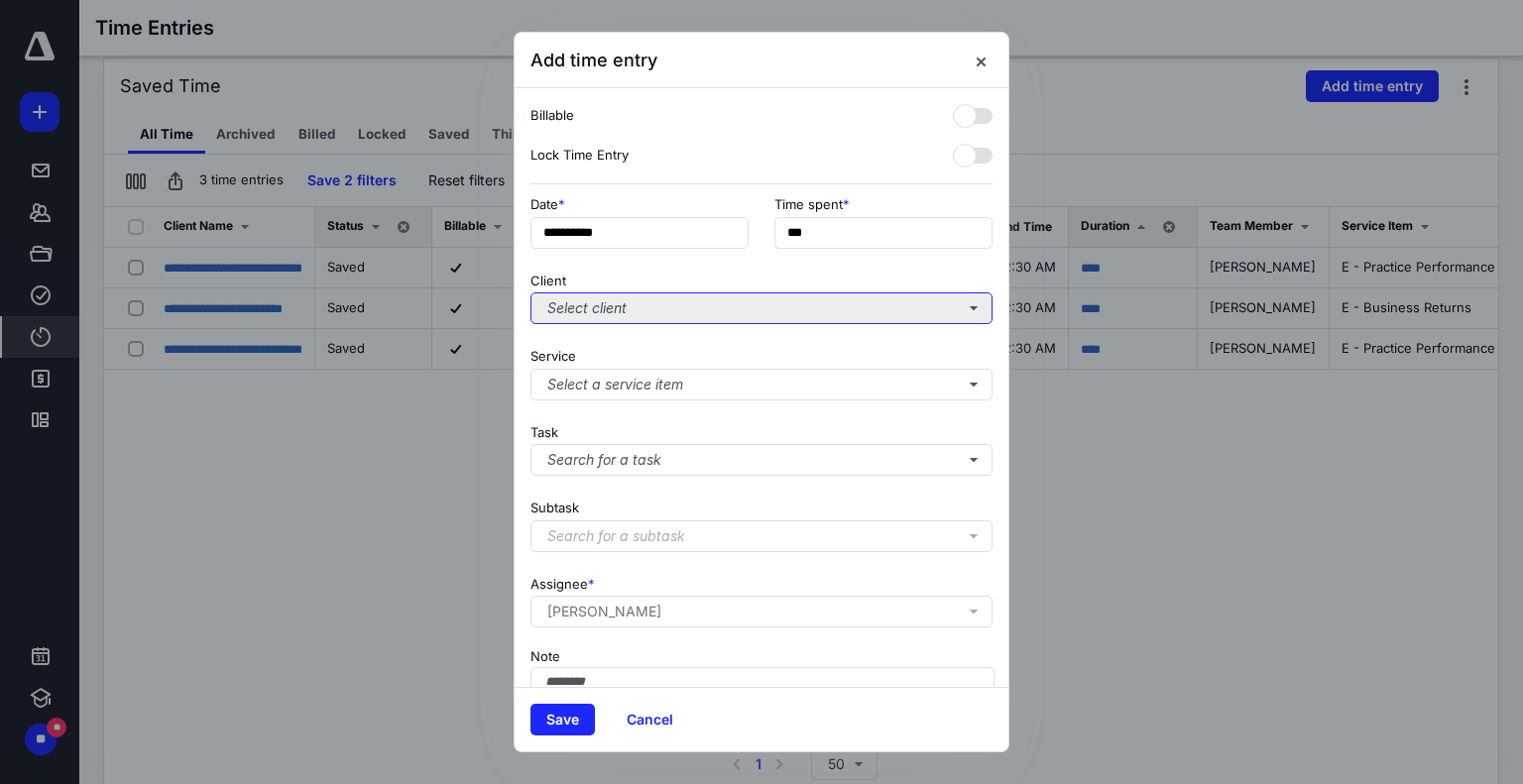 click on "Select client" at bounding box center (762, 308) 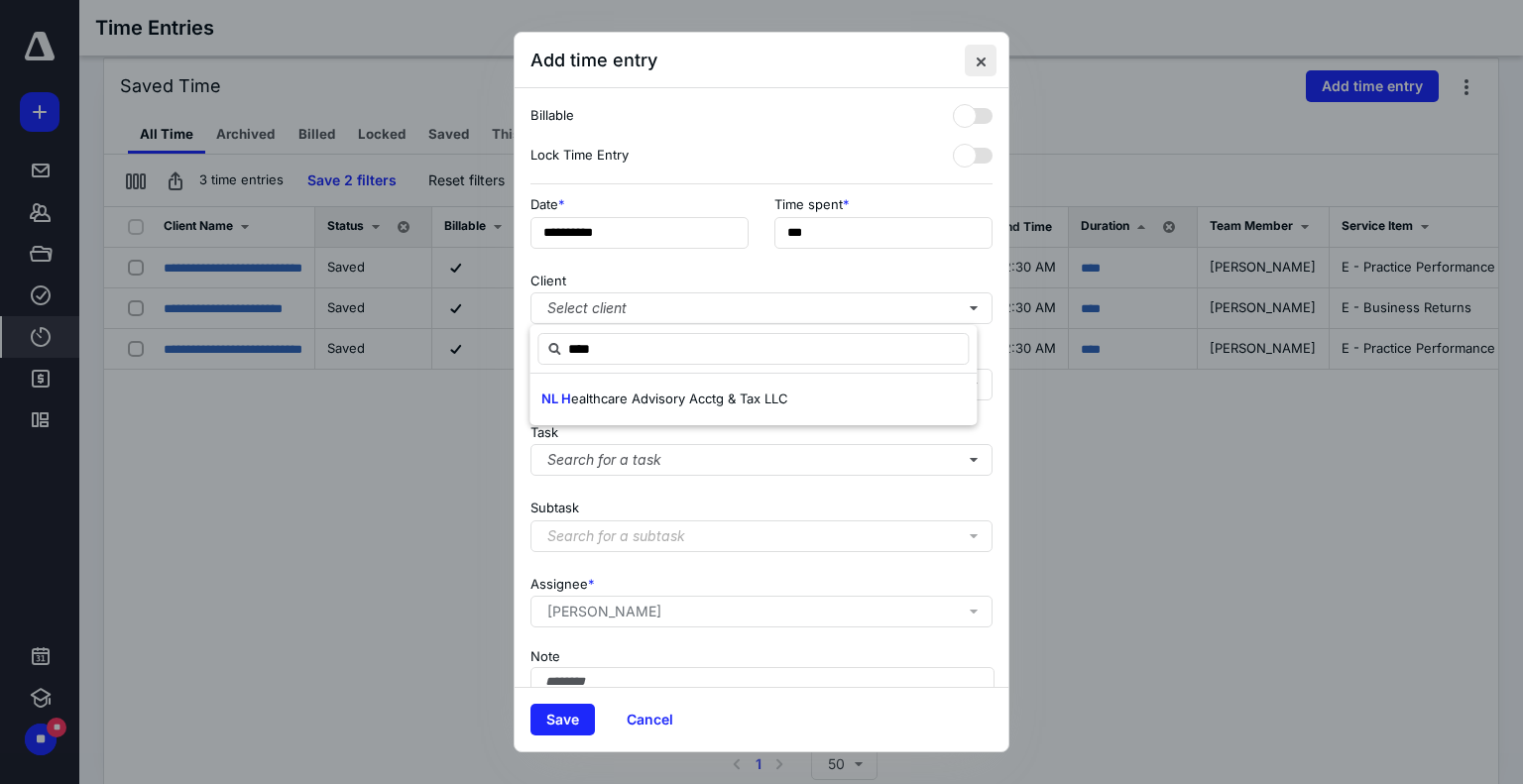 type on "****" 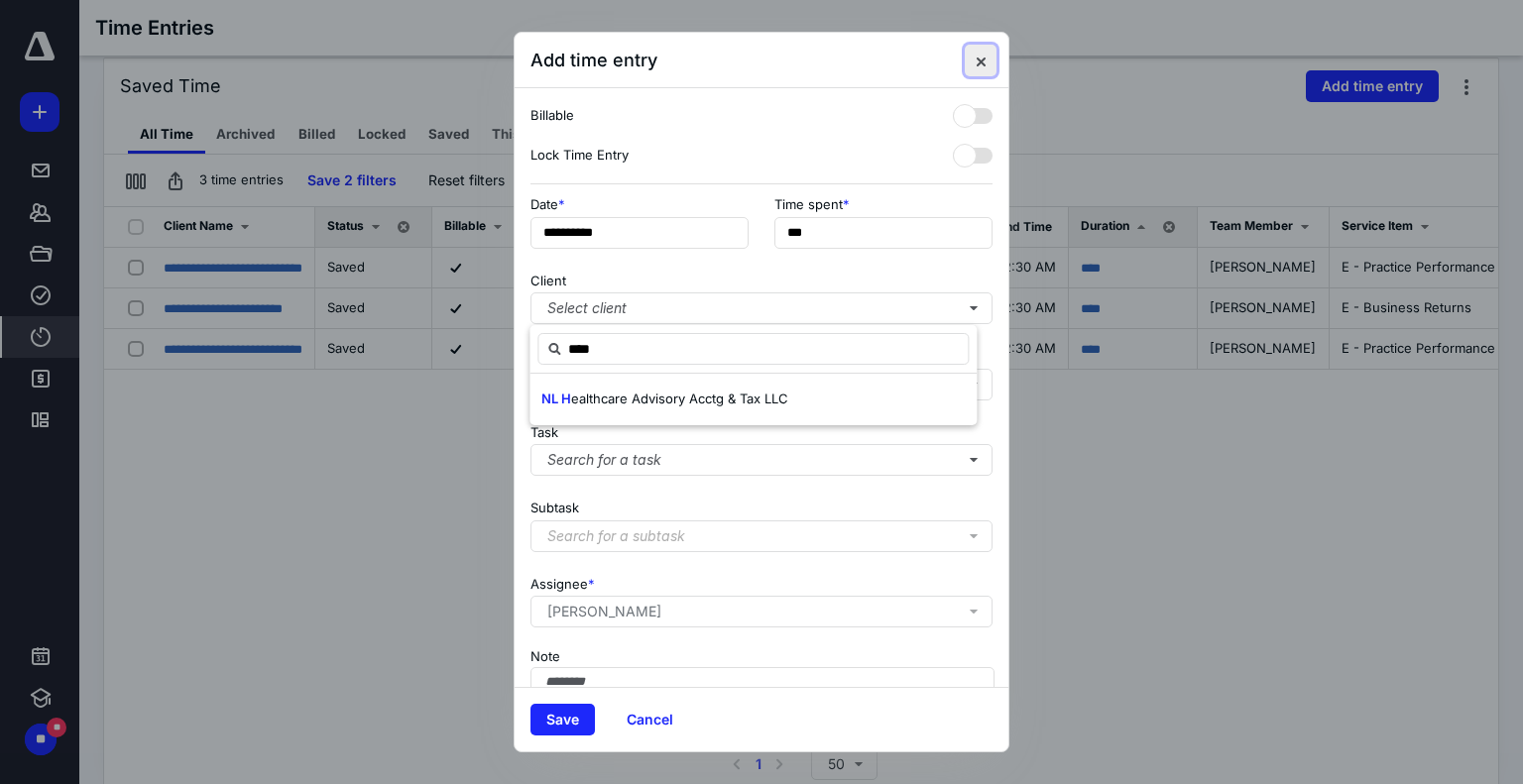 click at bounding box center (981, 60) 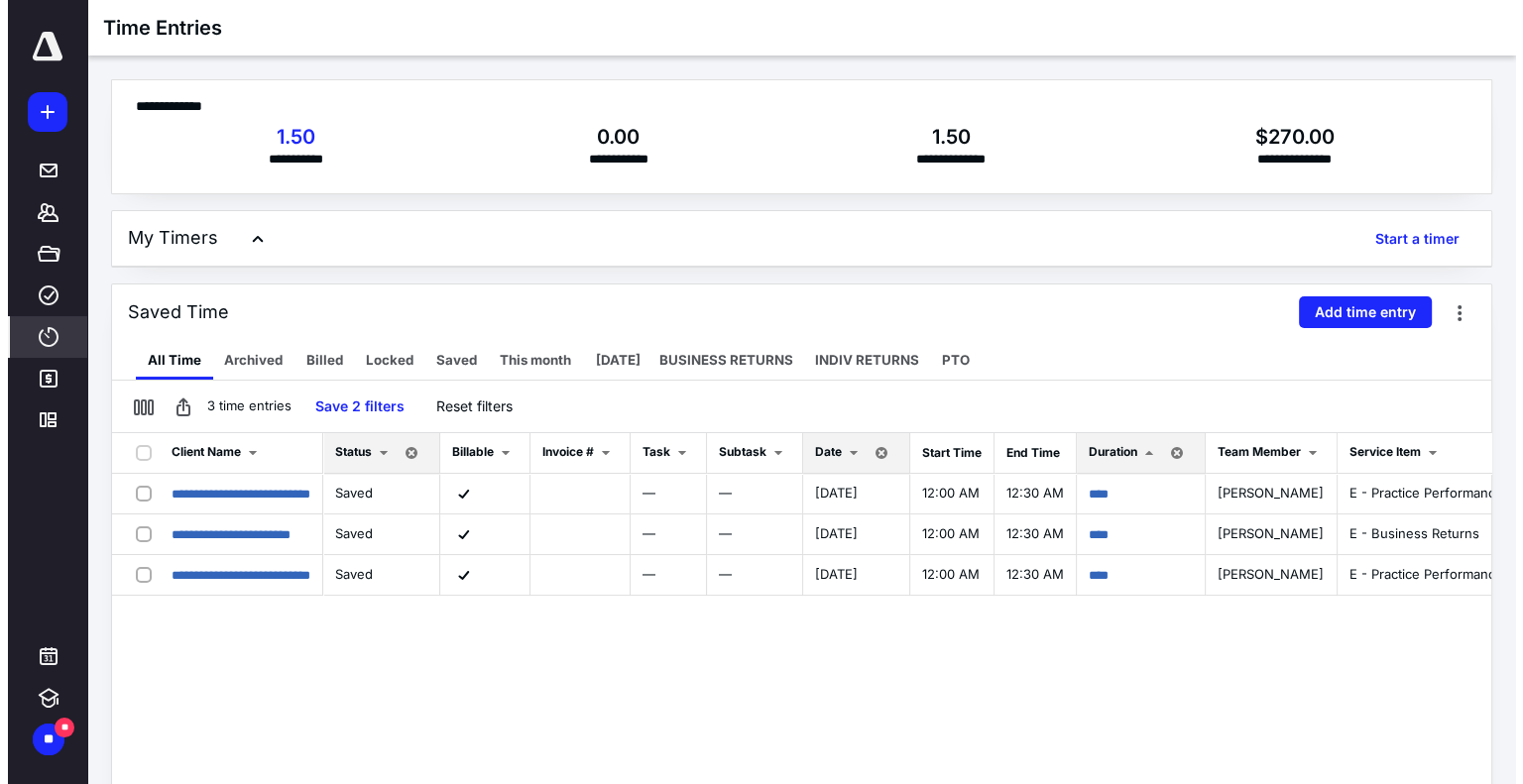scroll, scrollTop: 198, scrollLeft: 0, axis: vertical 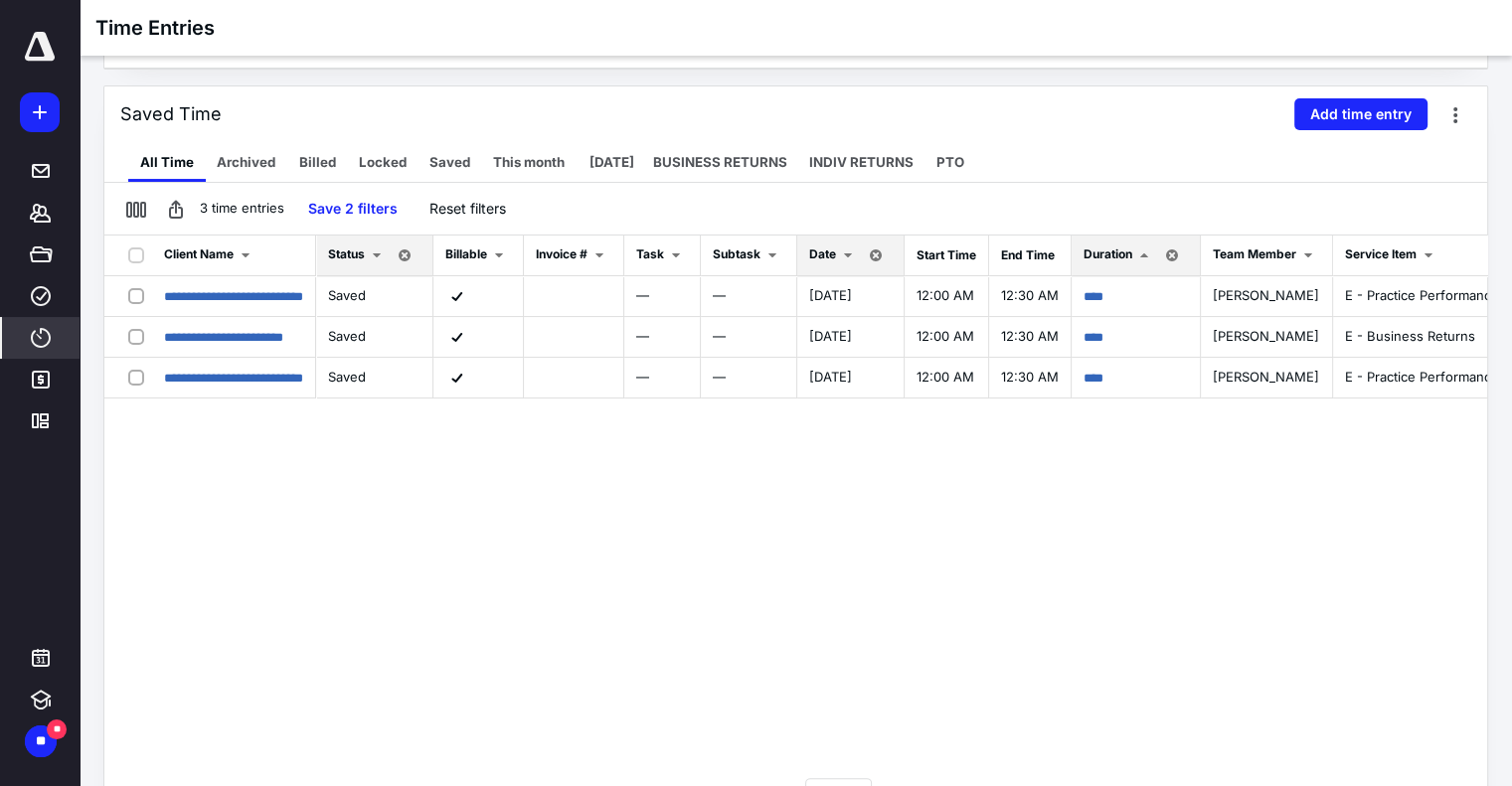 click on "Date" at bounding box center [822, 253] 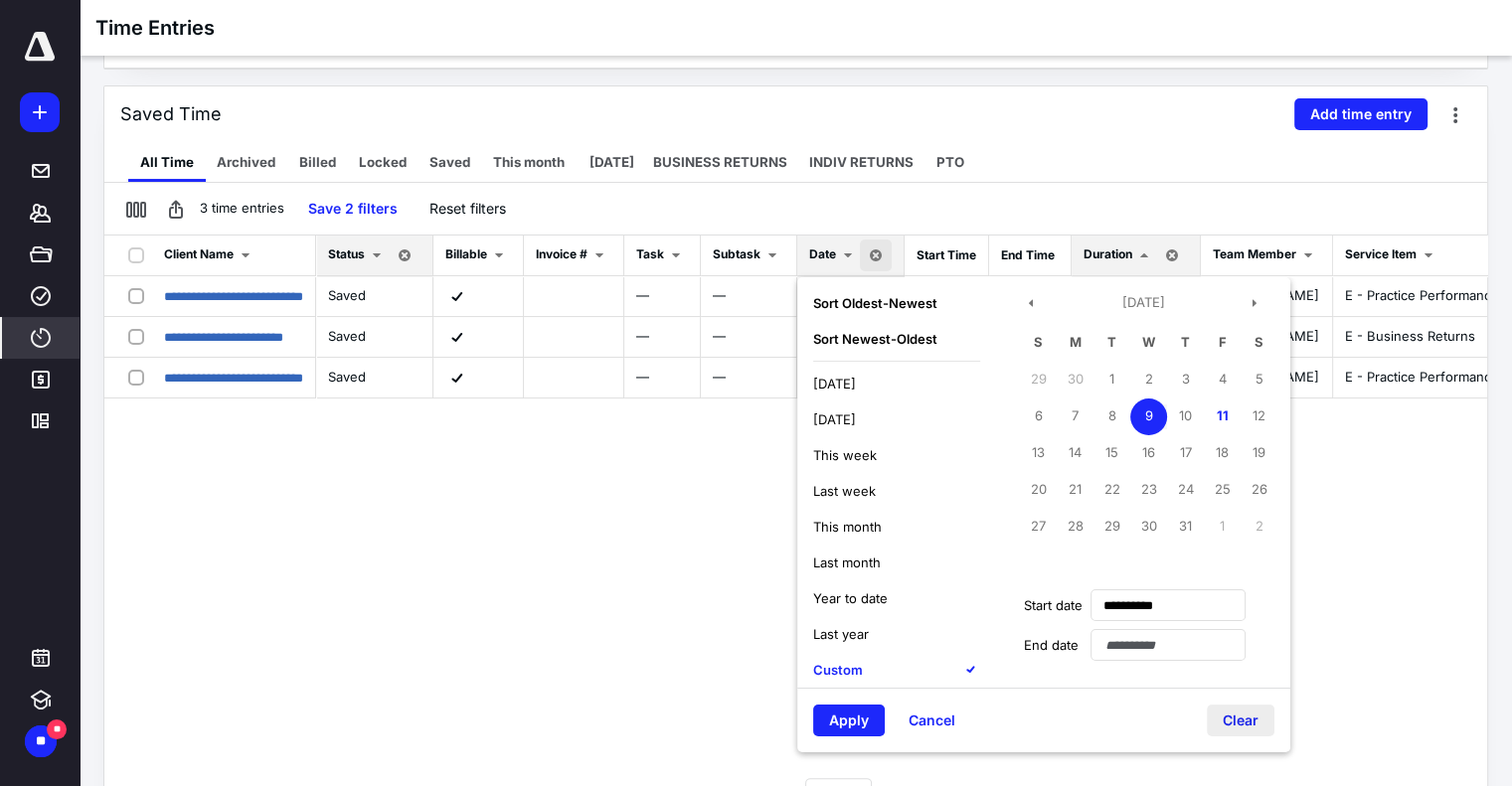 click on "Clear" at bounding box center (1241, 720) 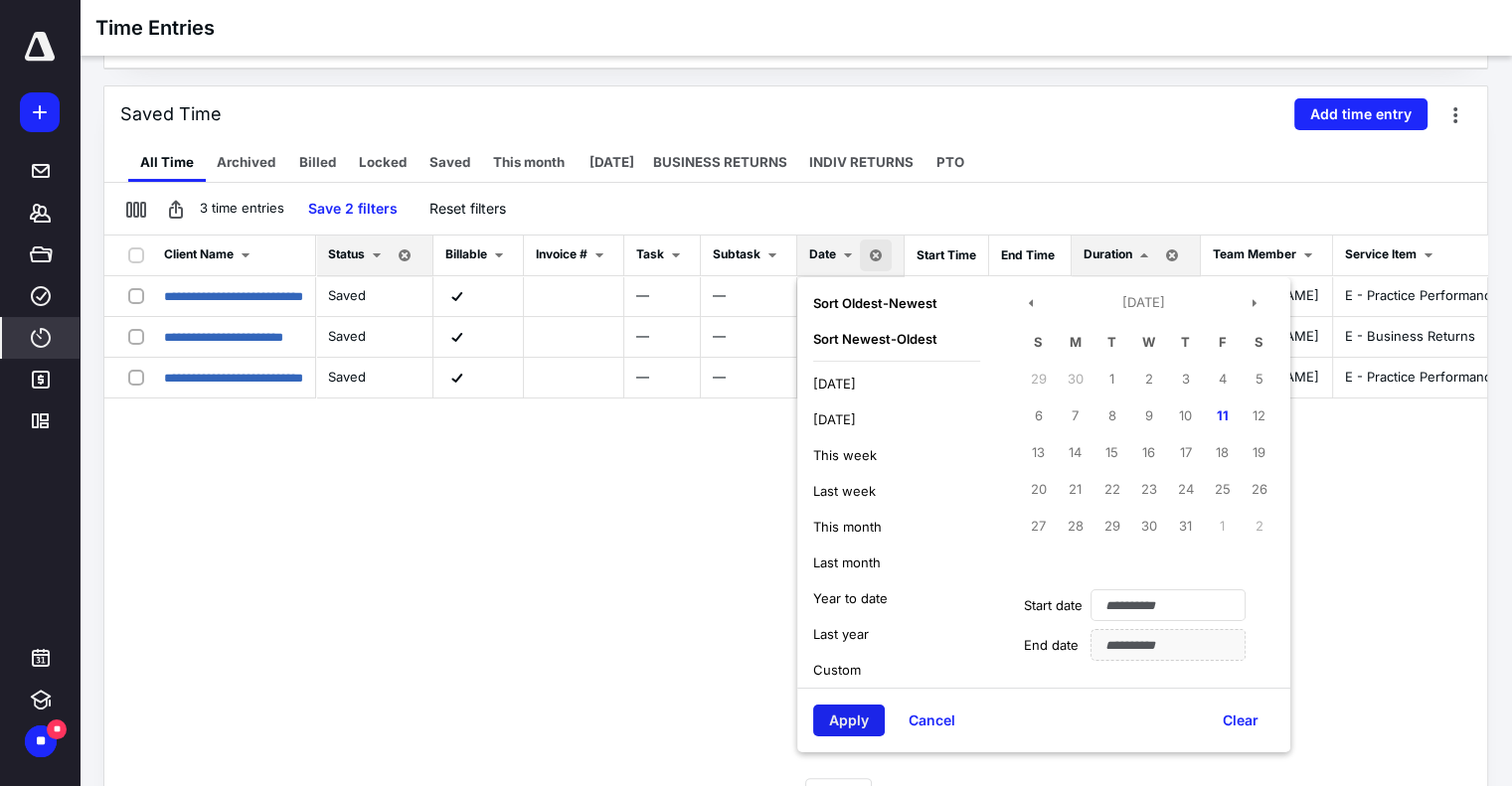 click on "Apply" at bounding box center [849, 720] 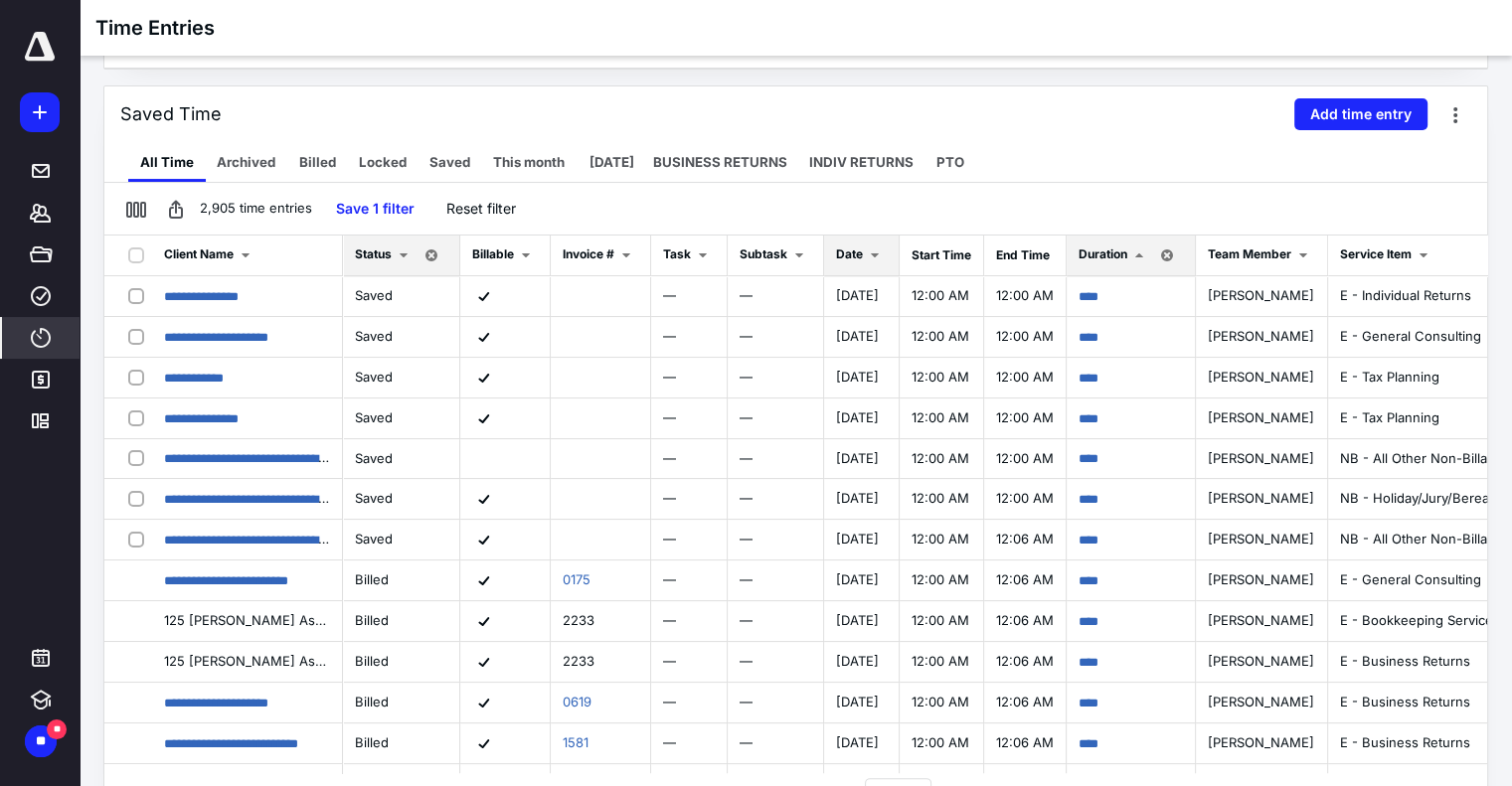 click on "Date" at bounding box center [861, 255] 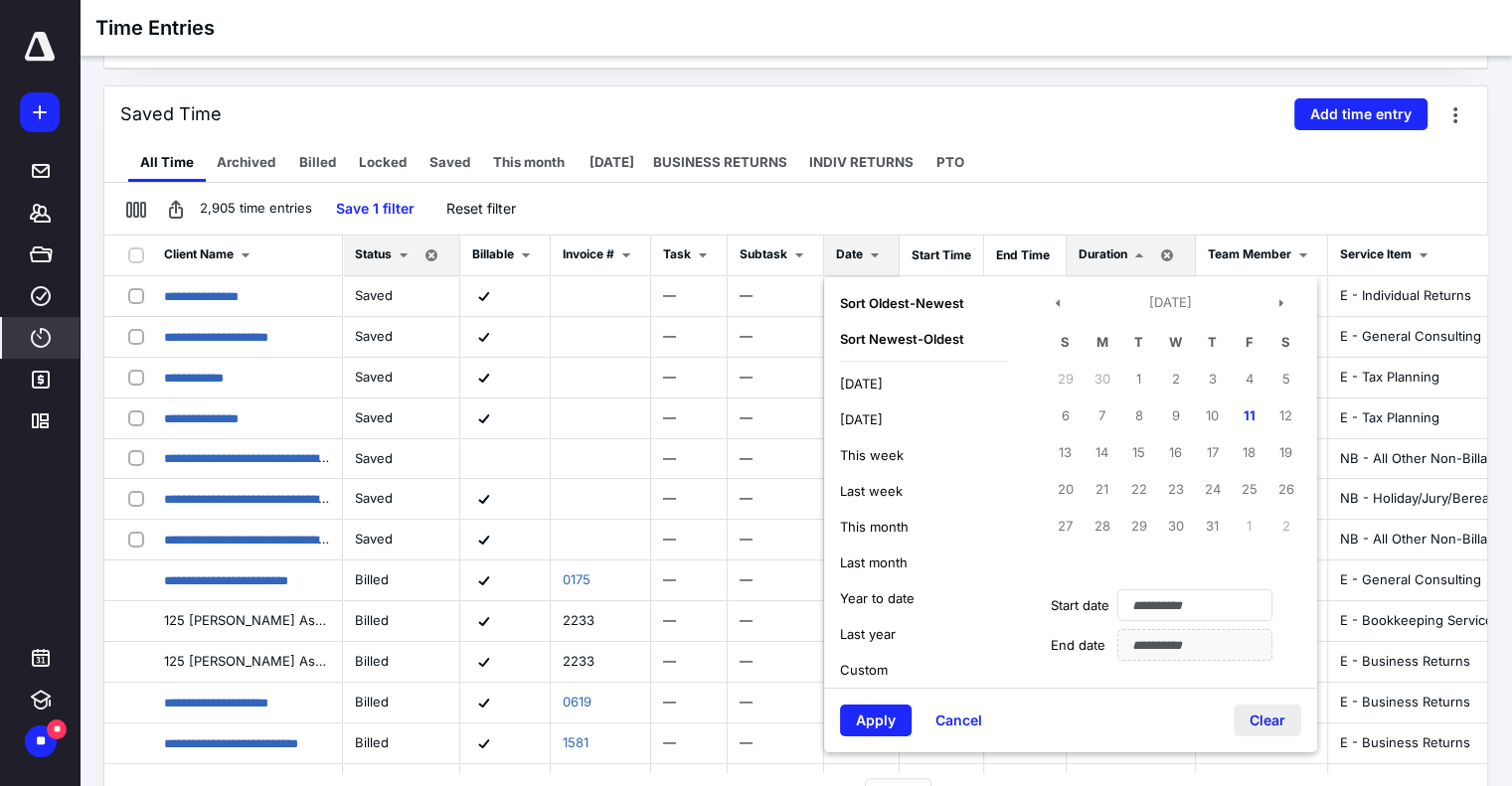 click on "Clear" at bounding box center (1267, 720) 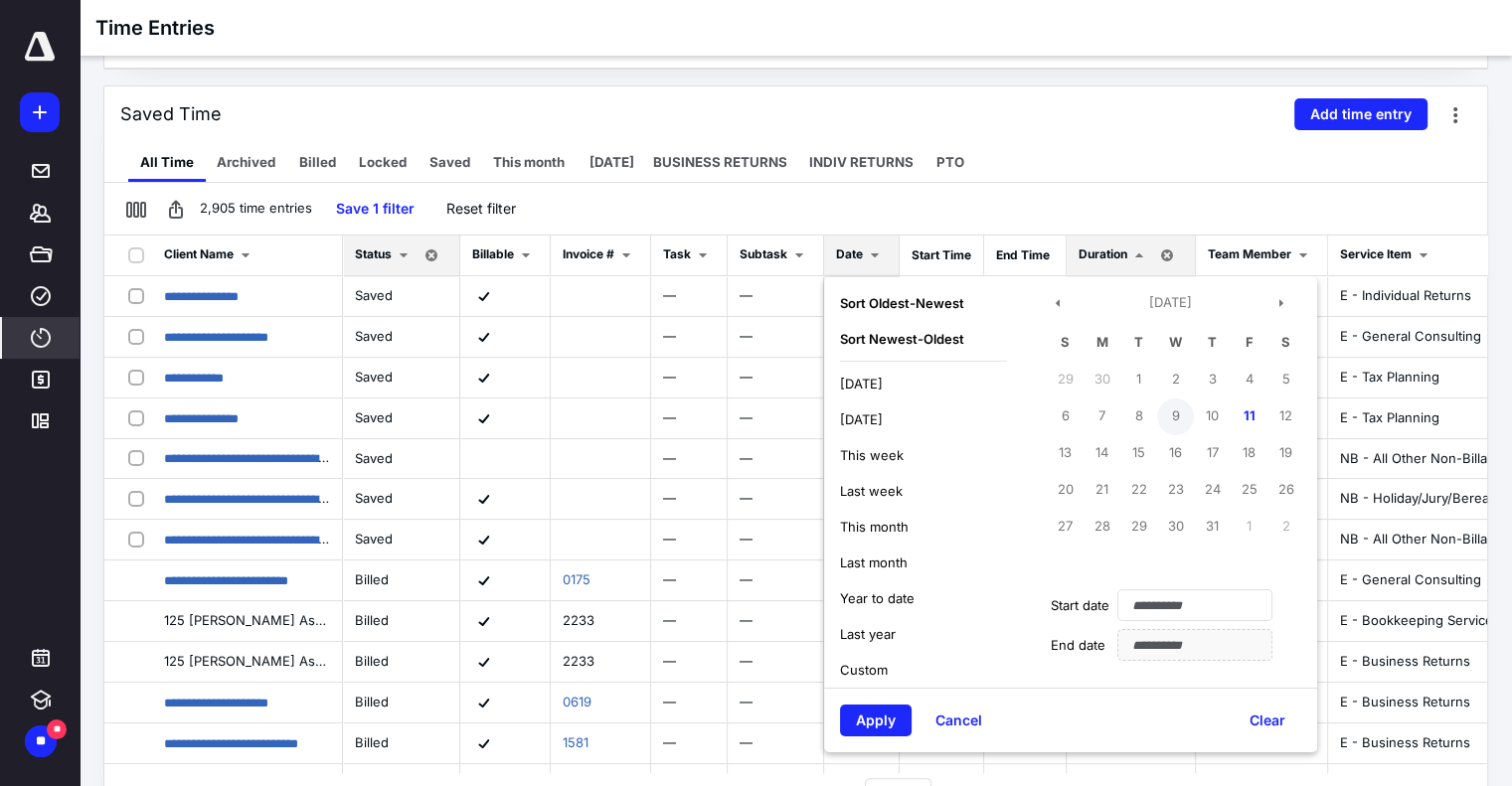 click on "9" at bounding box center (1175, 416) 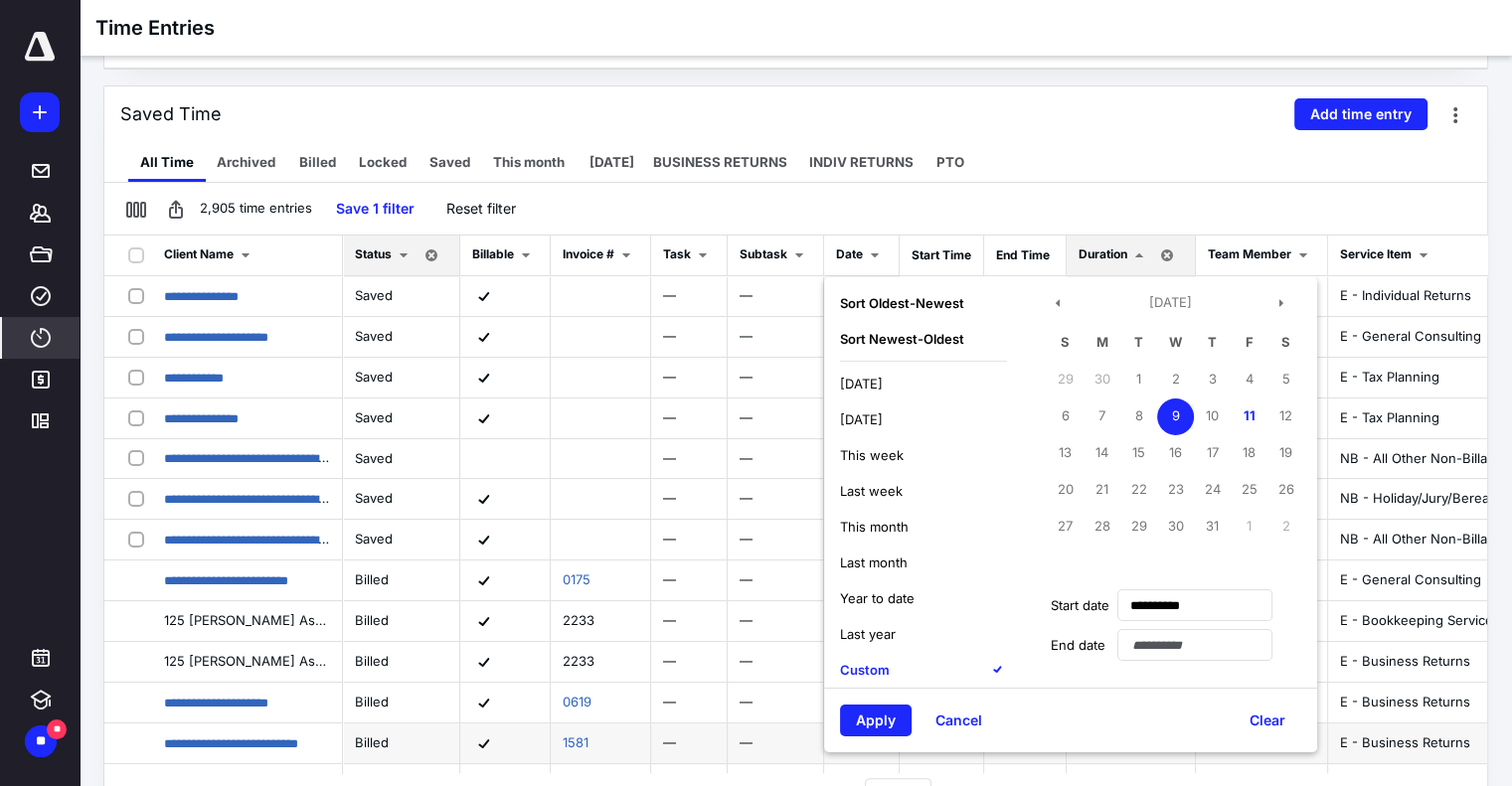 click on "Apply" at bounding box center (876, 720) 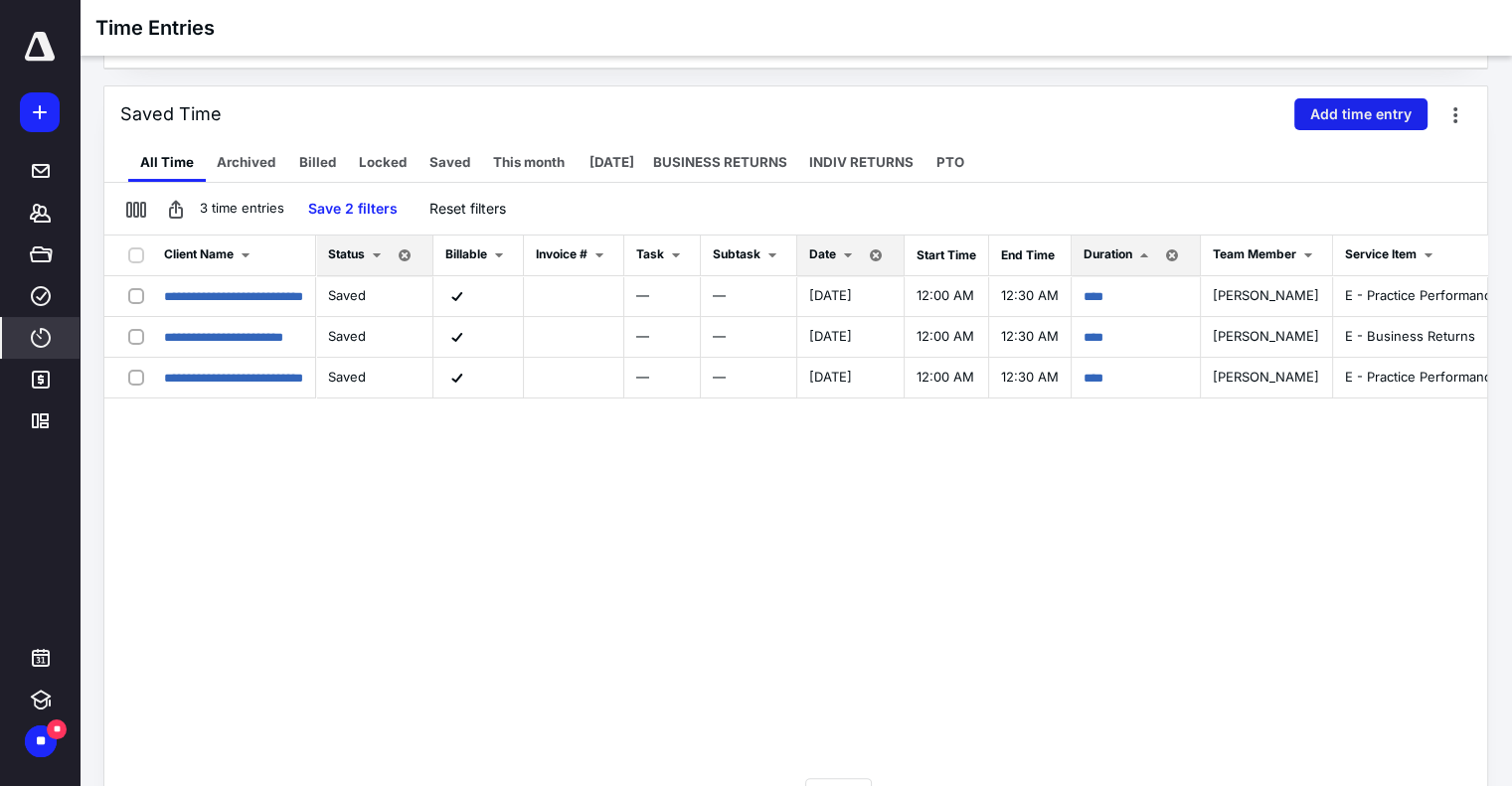 click on "Add time entry" at bounding box center [1361, 114] 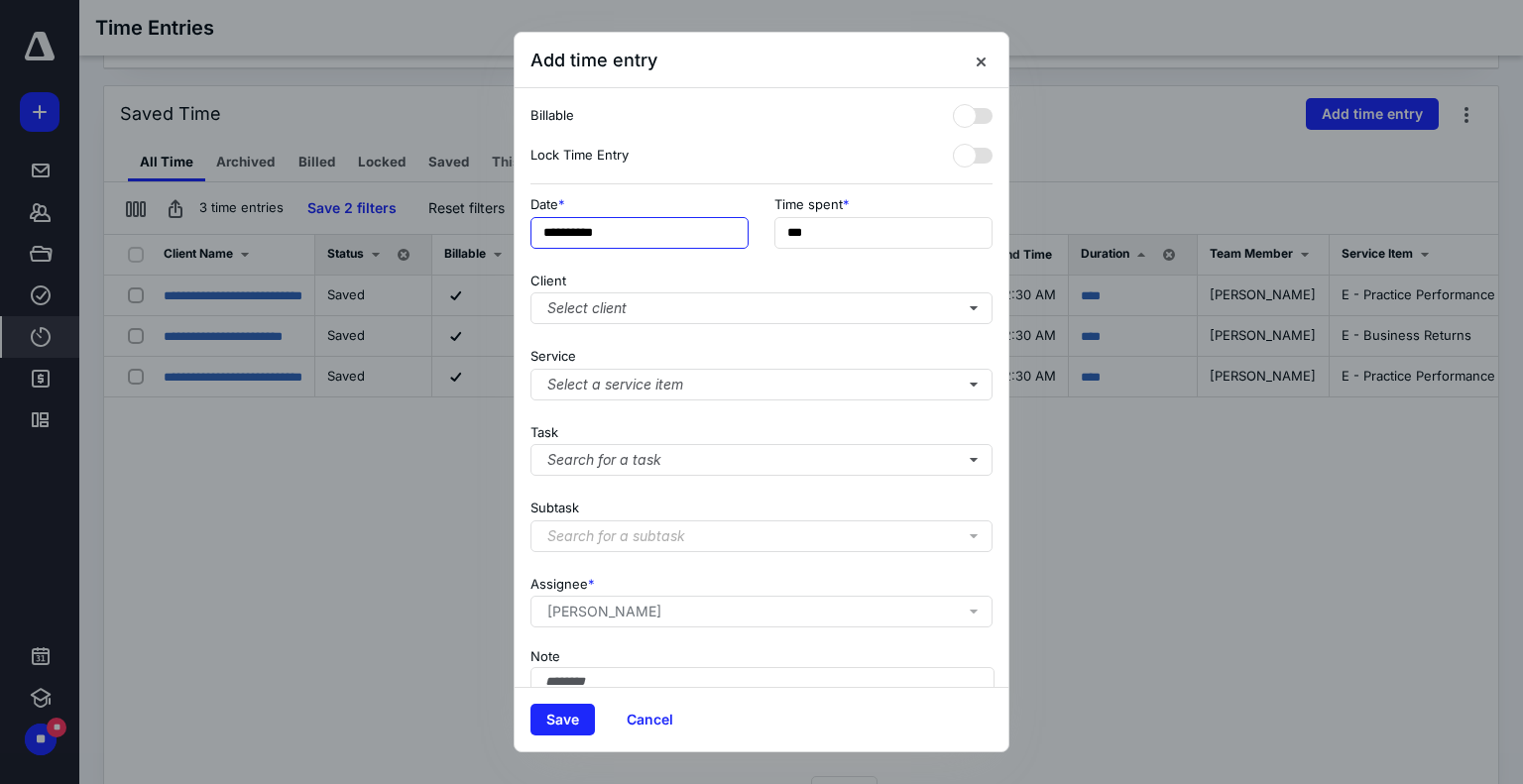 click on "**********" at bounding box center (640, 233) 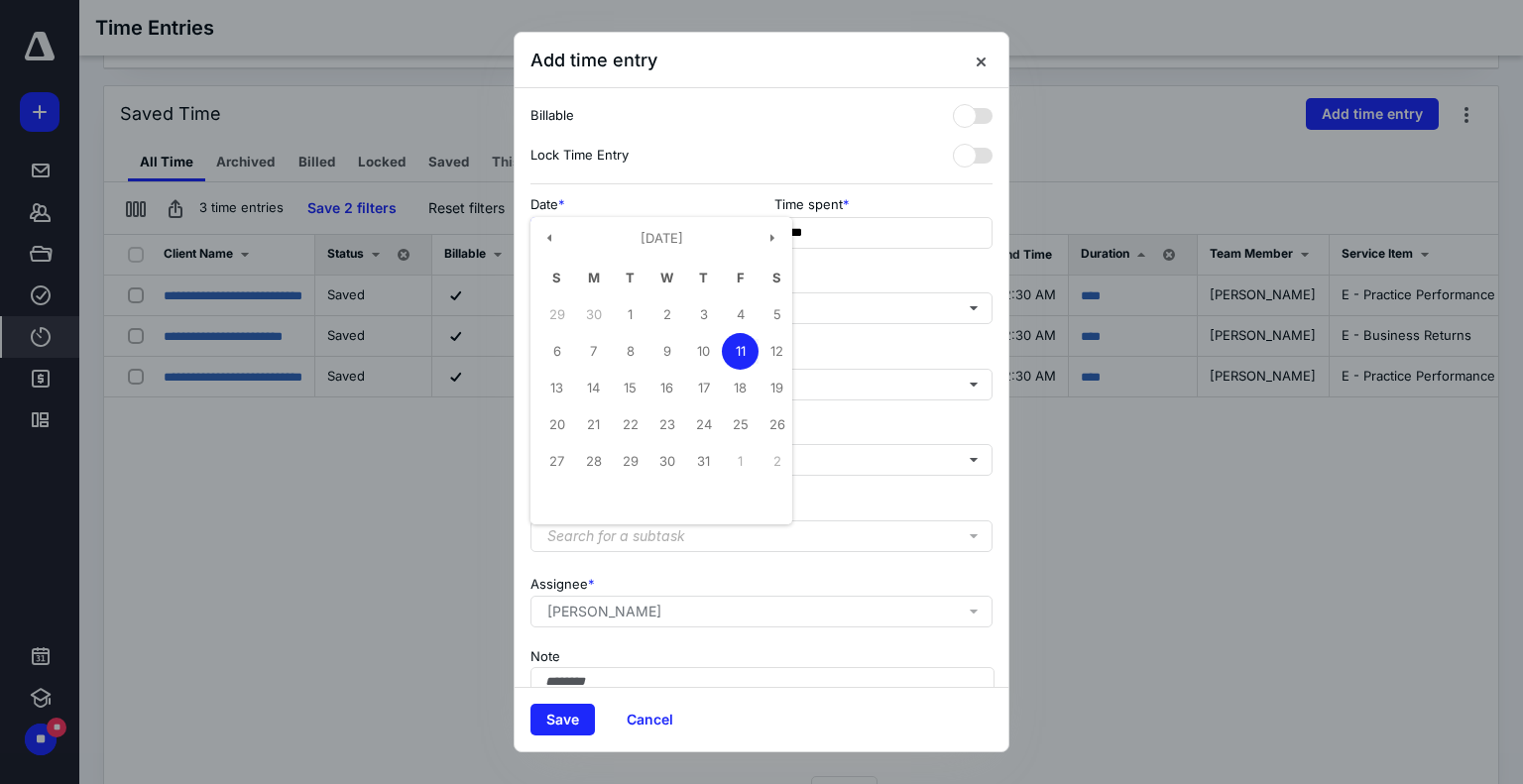 click on "9" at bounding box center (666, 351) 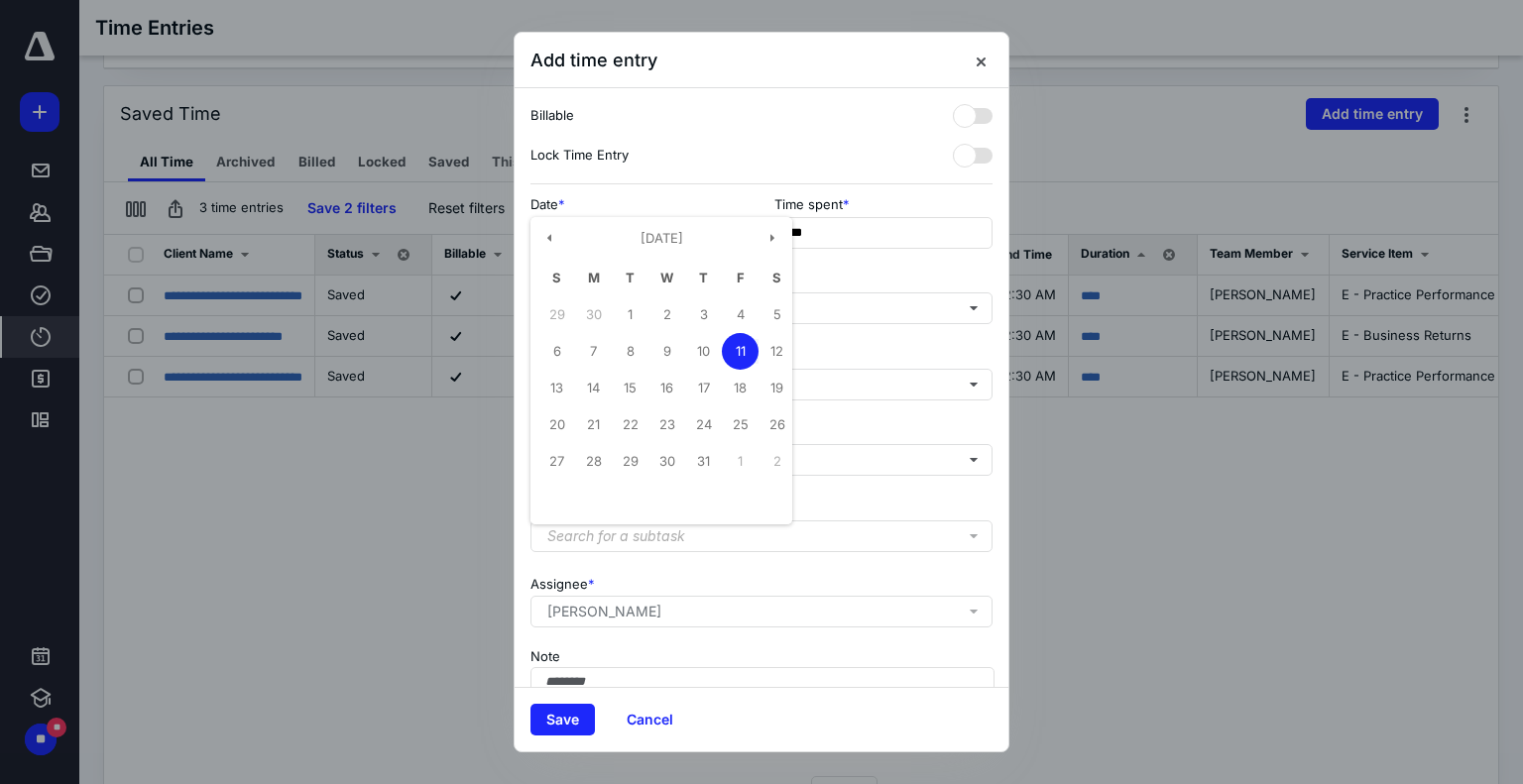 type on "**********" 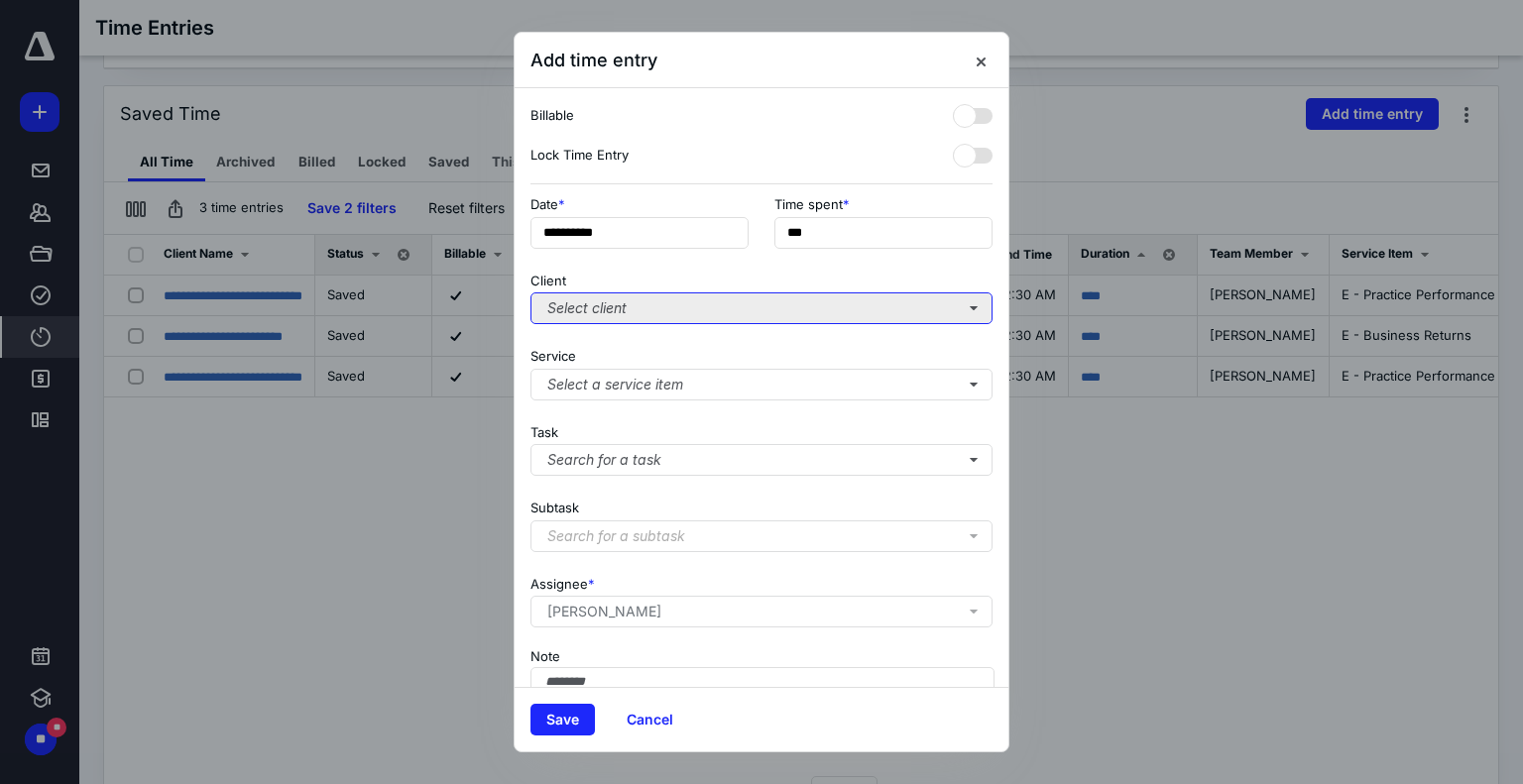 click on "Select client" at bounding box center (762, 308) 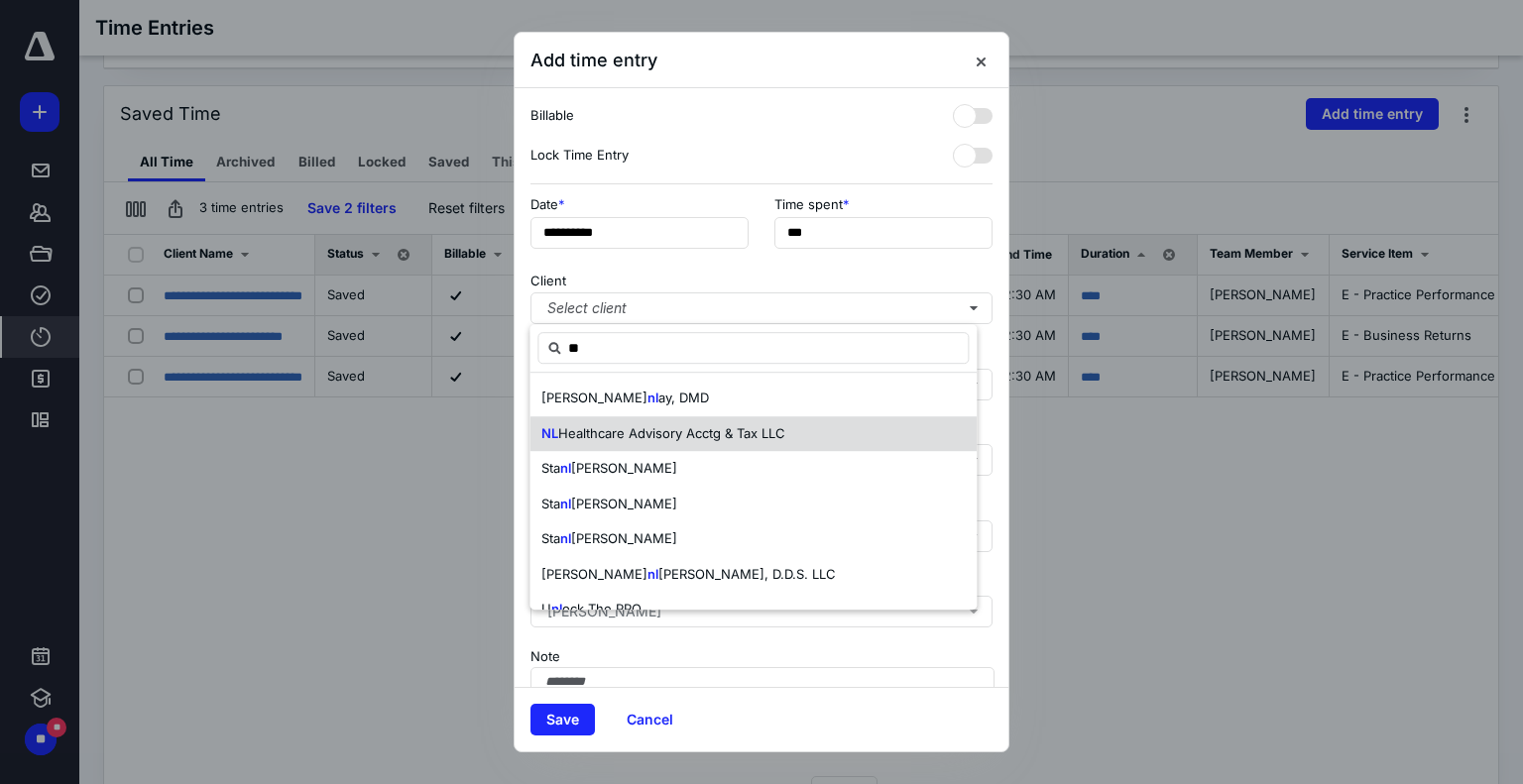 click on "Healthcare Advisory Acctg & Tax LLC" at bounding box center (671, 433) 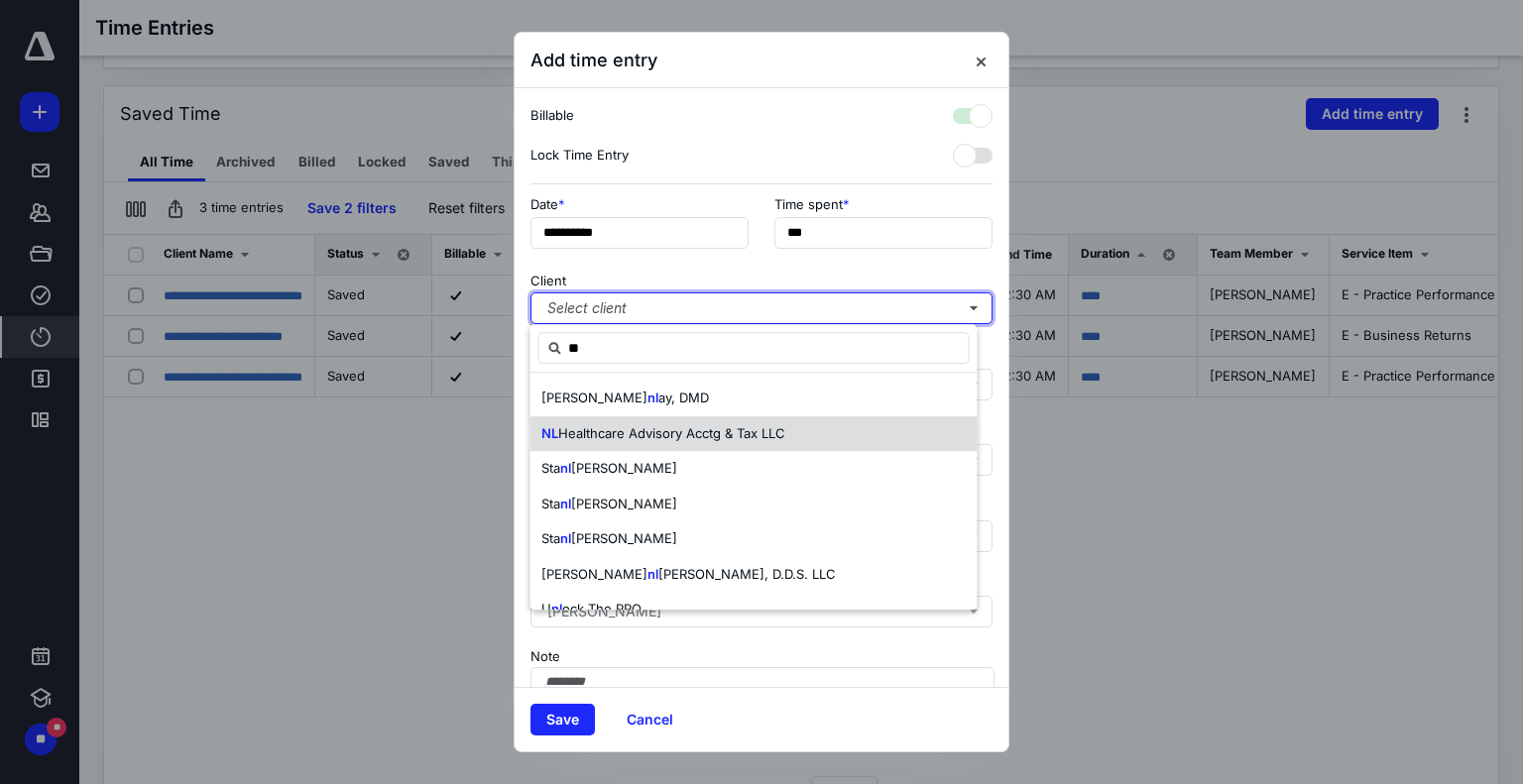 checkbox on "true" 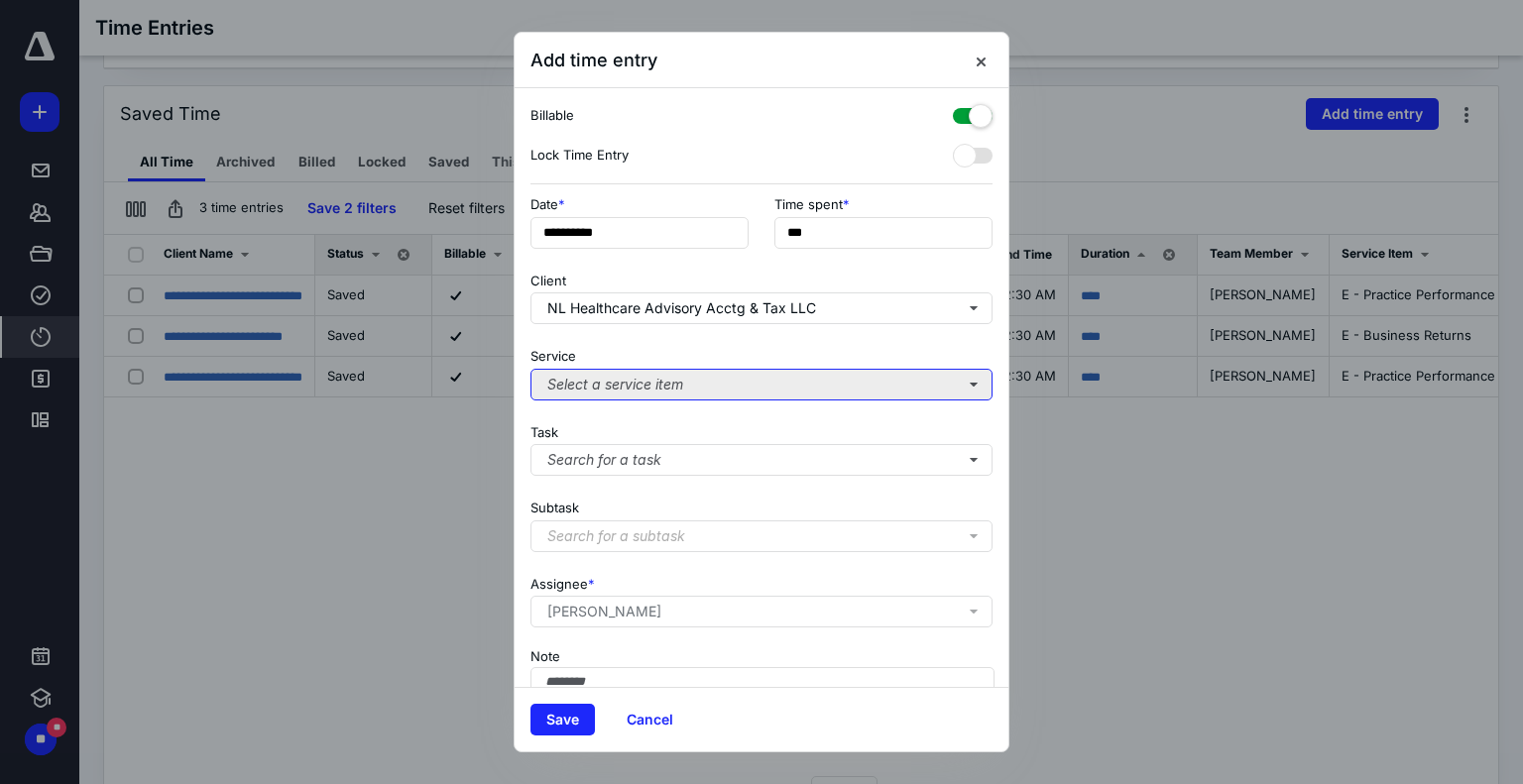 click on "Select a service item" at bounding box center (762, 385) 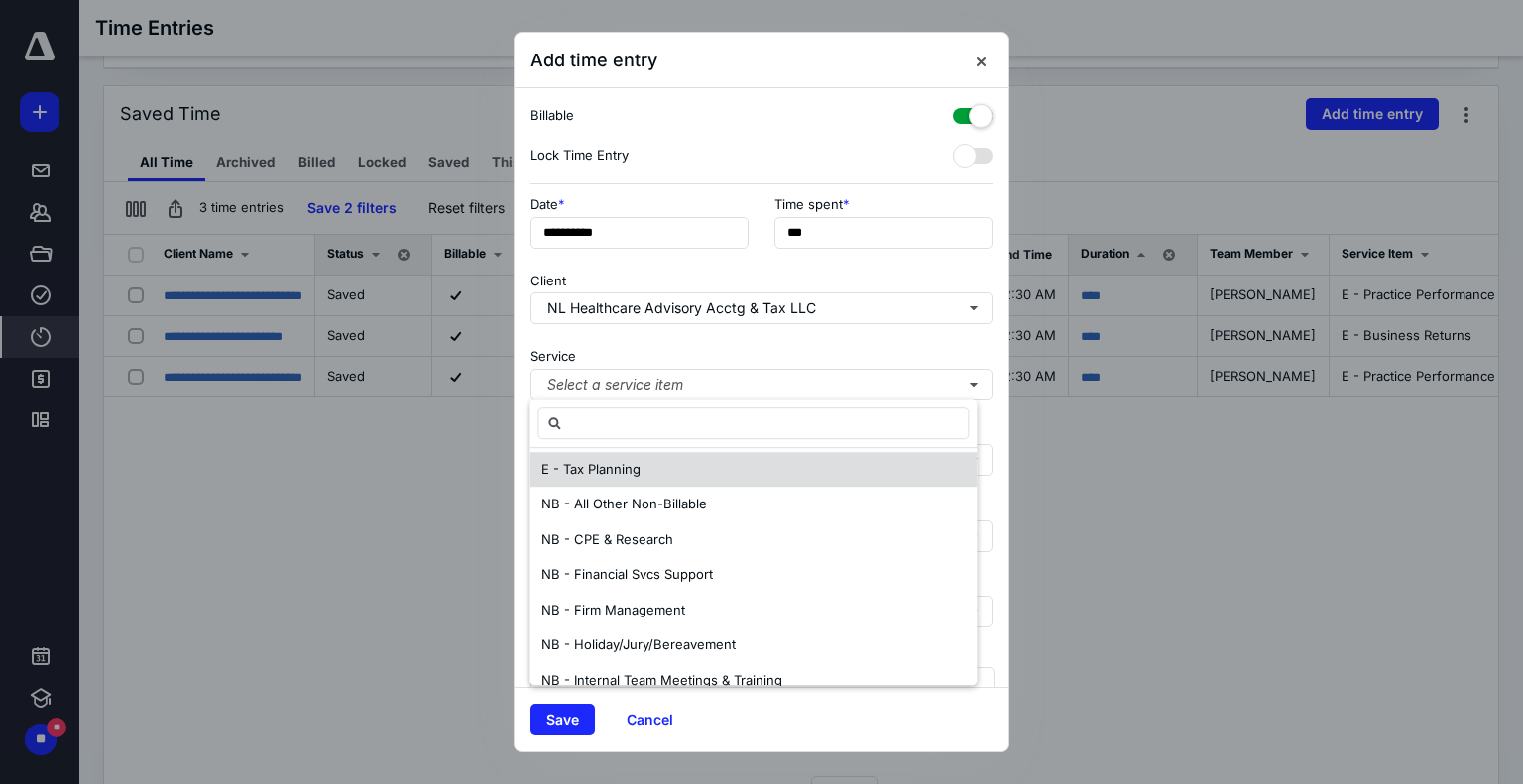scroll, scrollTop: 198, scrollLeft: 0, axis: vertical 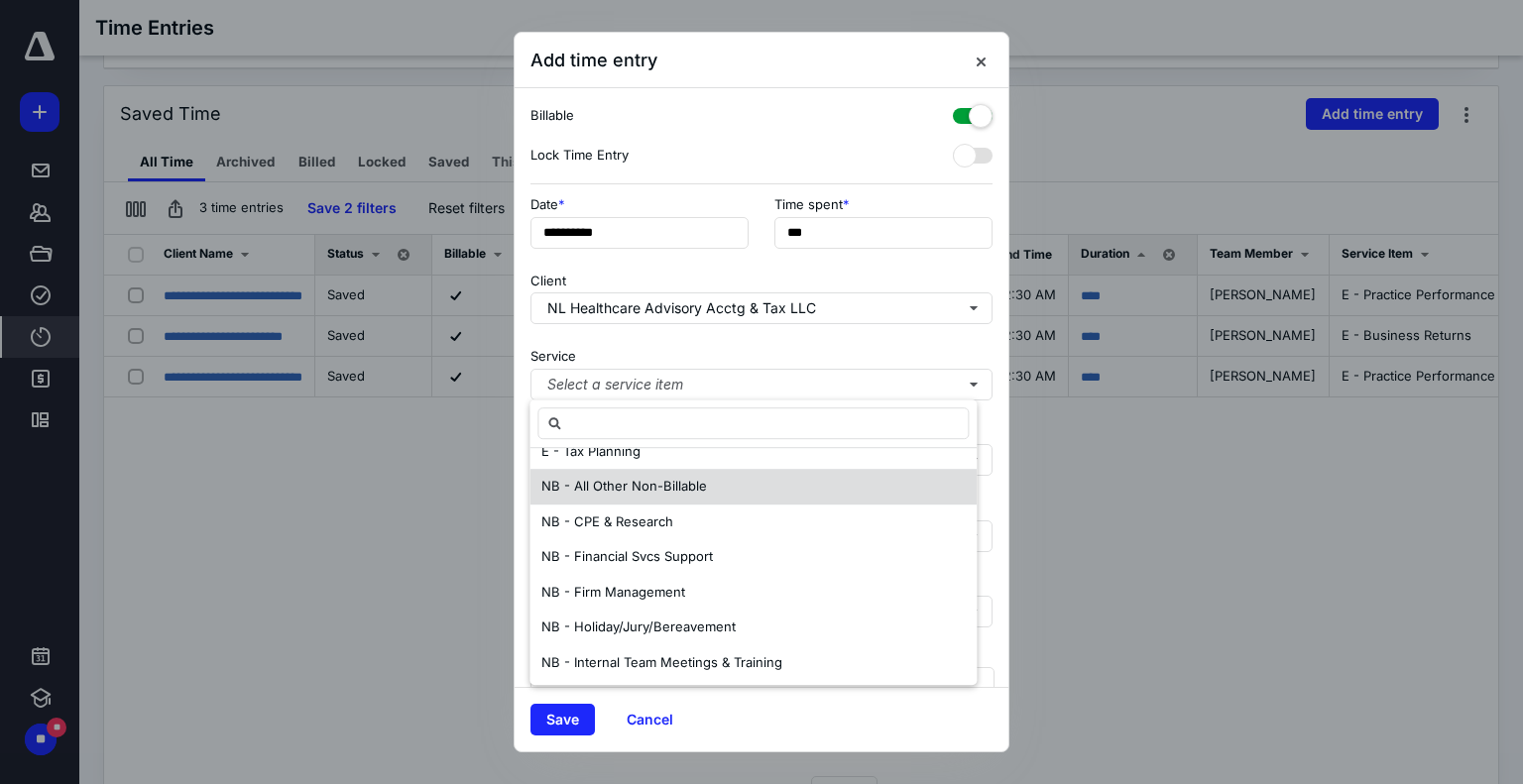 click on "NB - All Other Non-Billable" at bounding box center [753, 487] 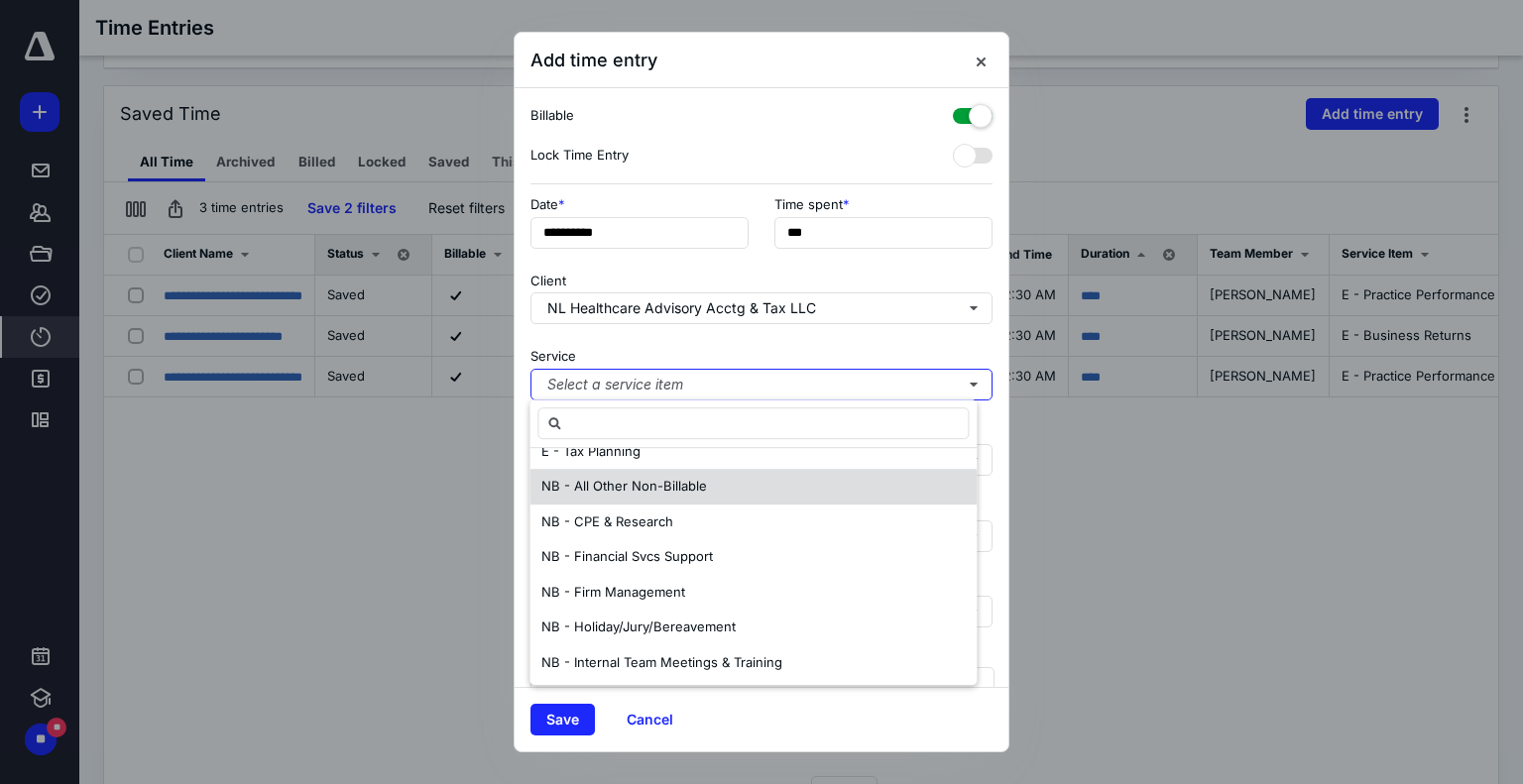 scroll, scrollTop: 0, scrollLeft: 0, axis: both 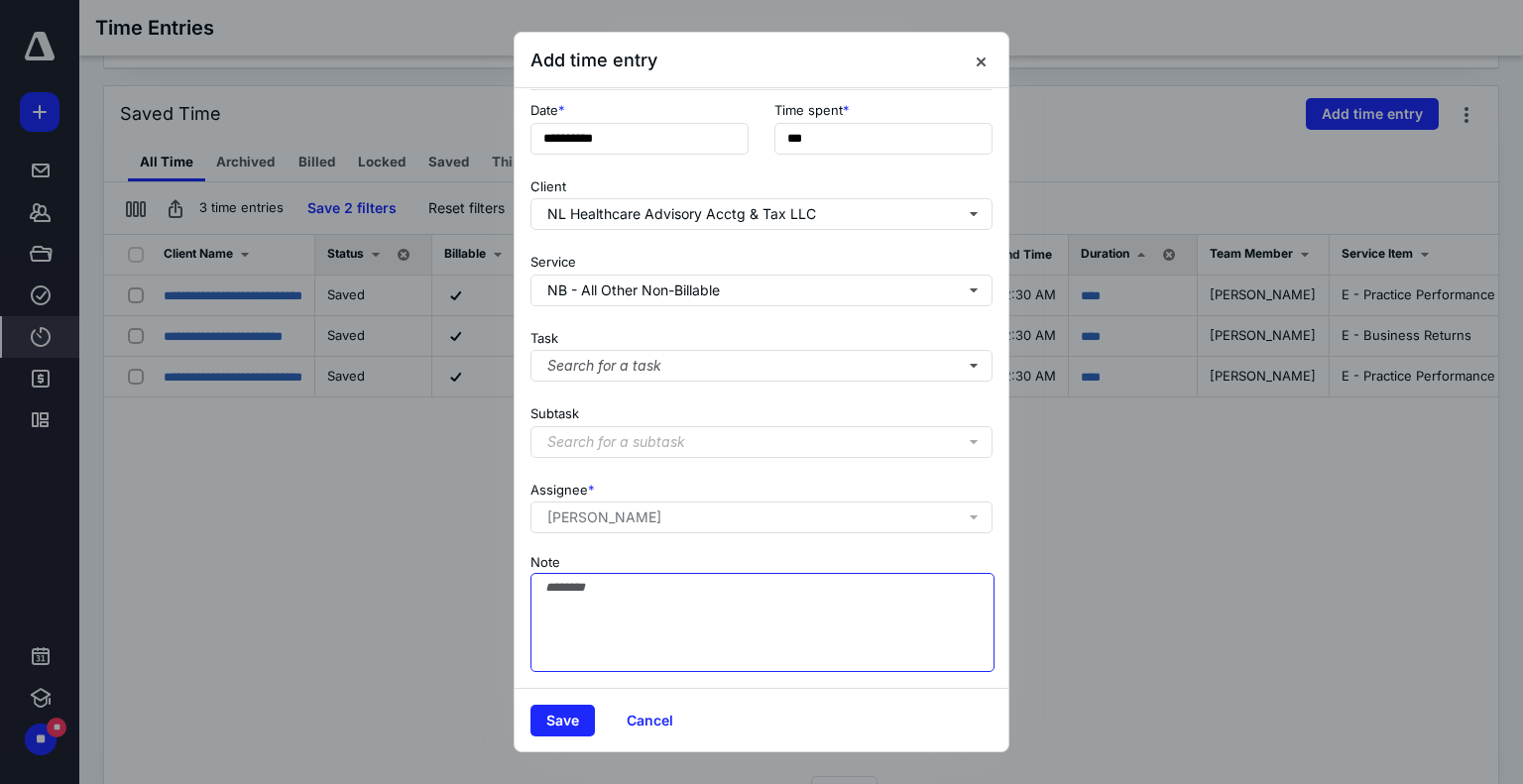 click on "Note" at bounding box center (762, 622) 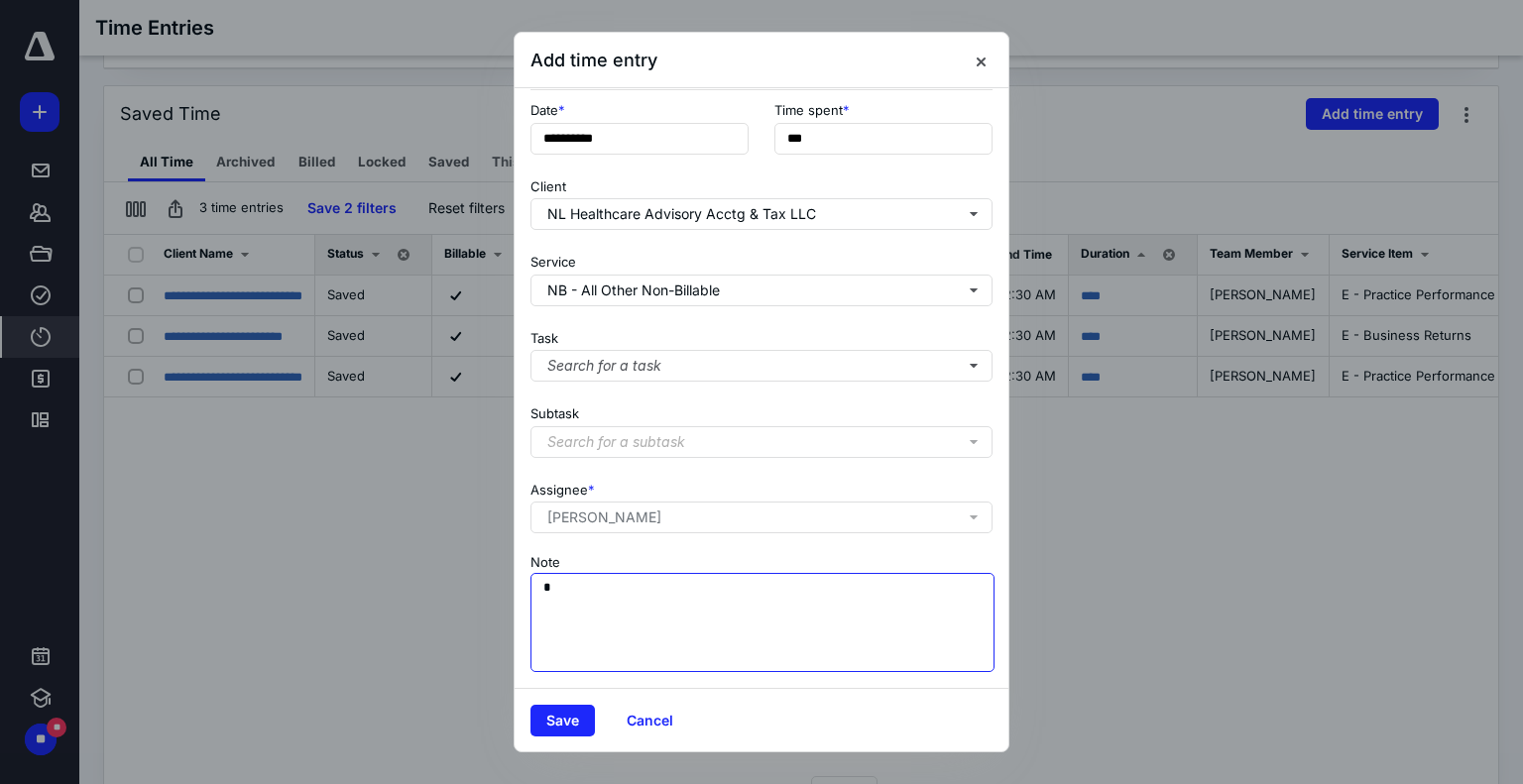 type on "*" 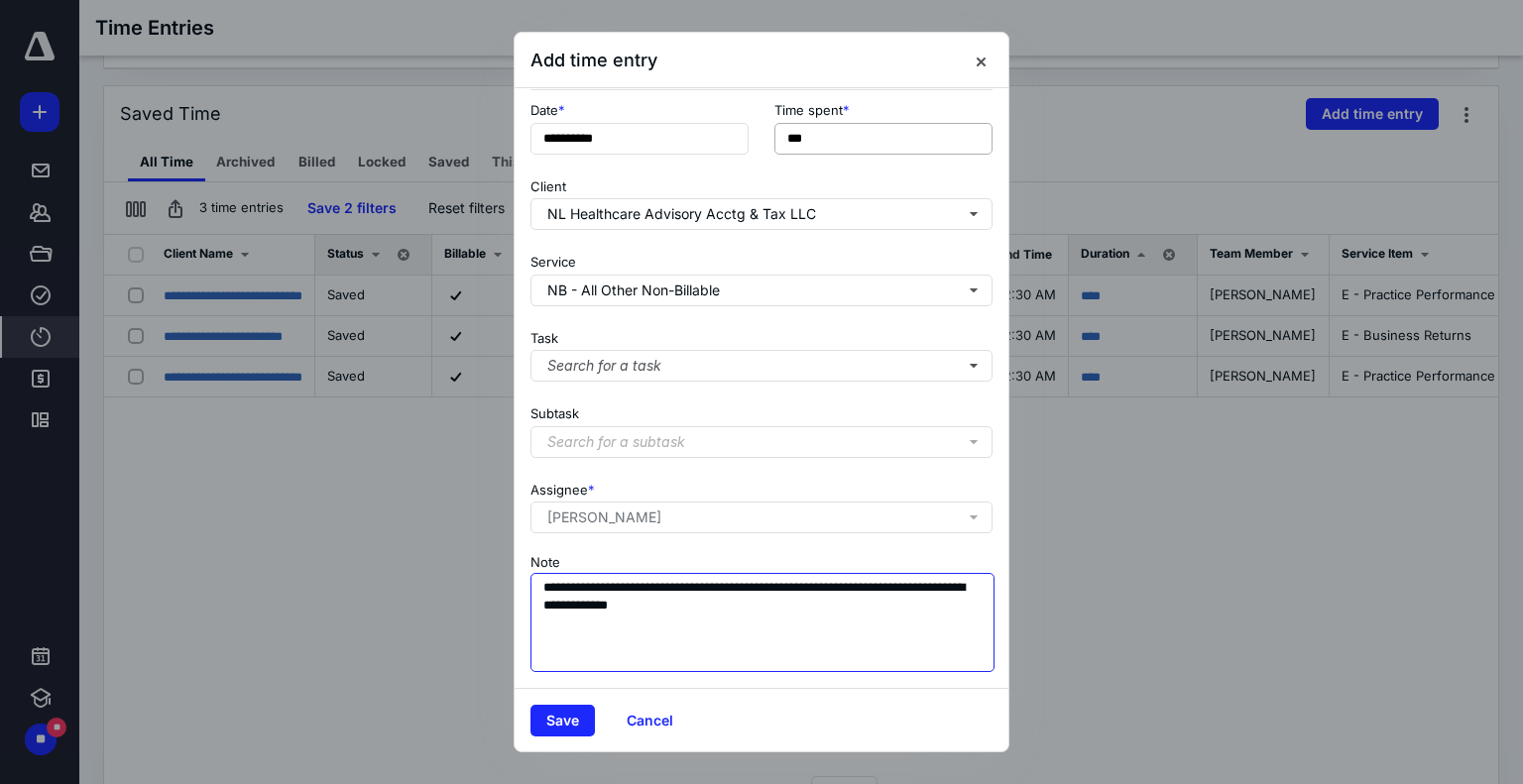 type on "**********" 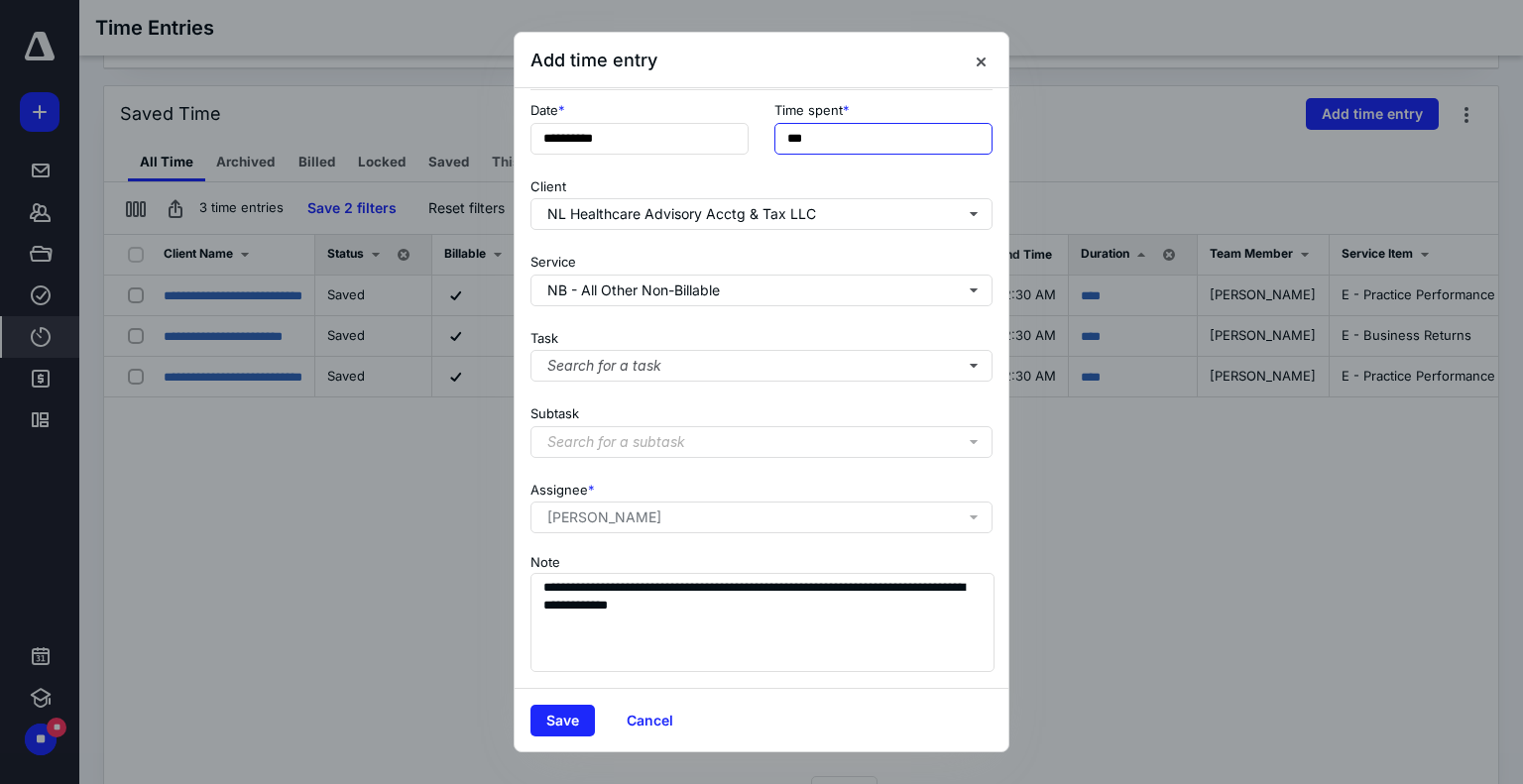 drag, startPoint x: 852, startPoint y: 135, endPoint x: 580, endPoint y: 173, distance: 274.64158 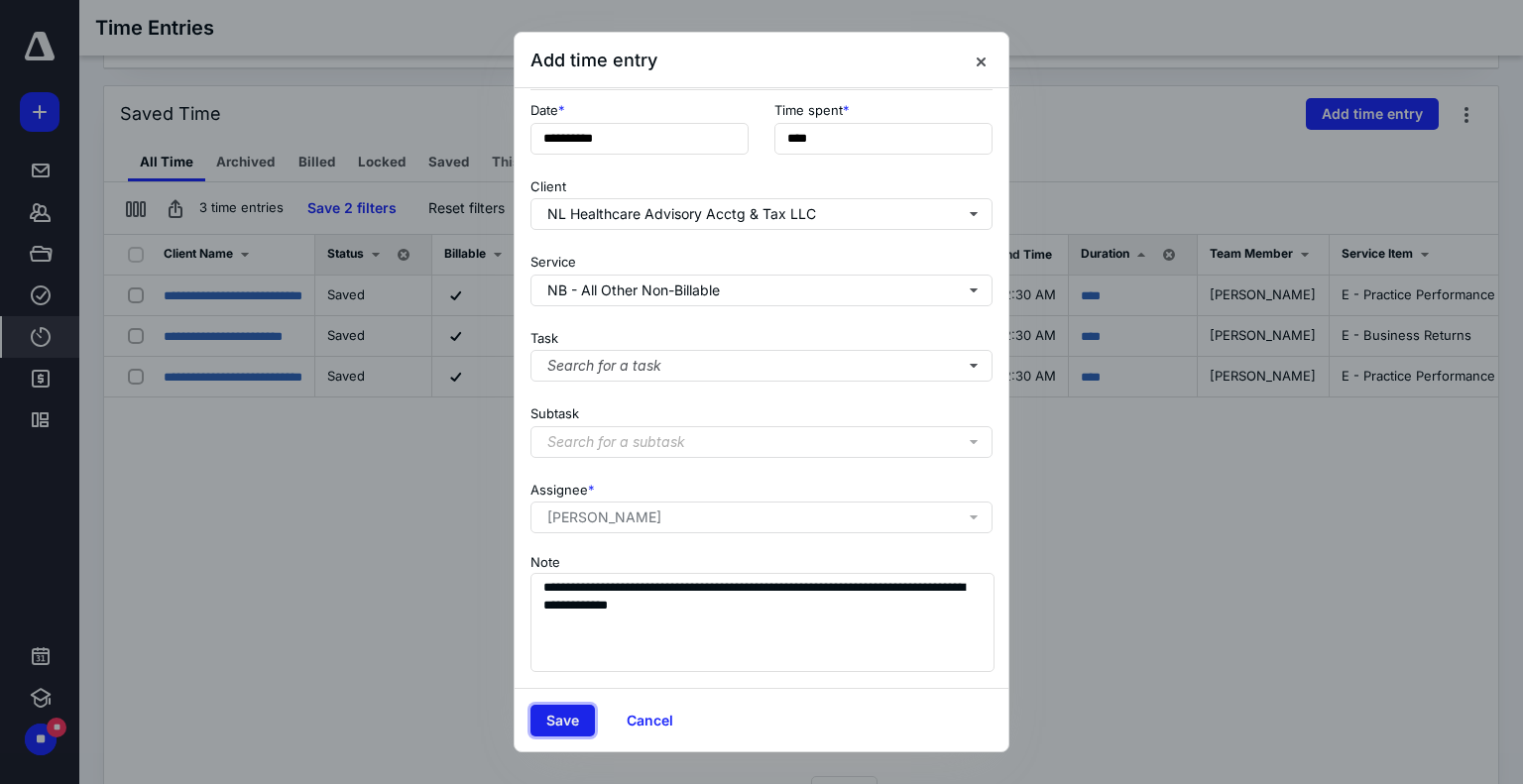 type on "******" 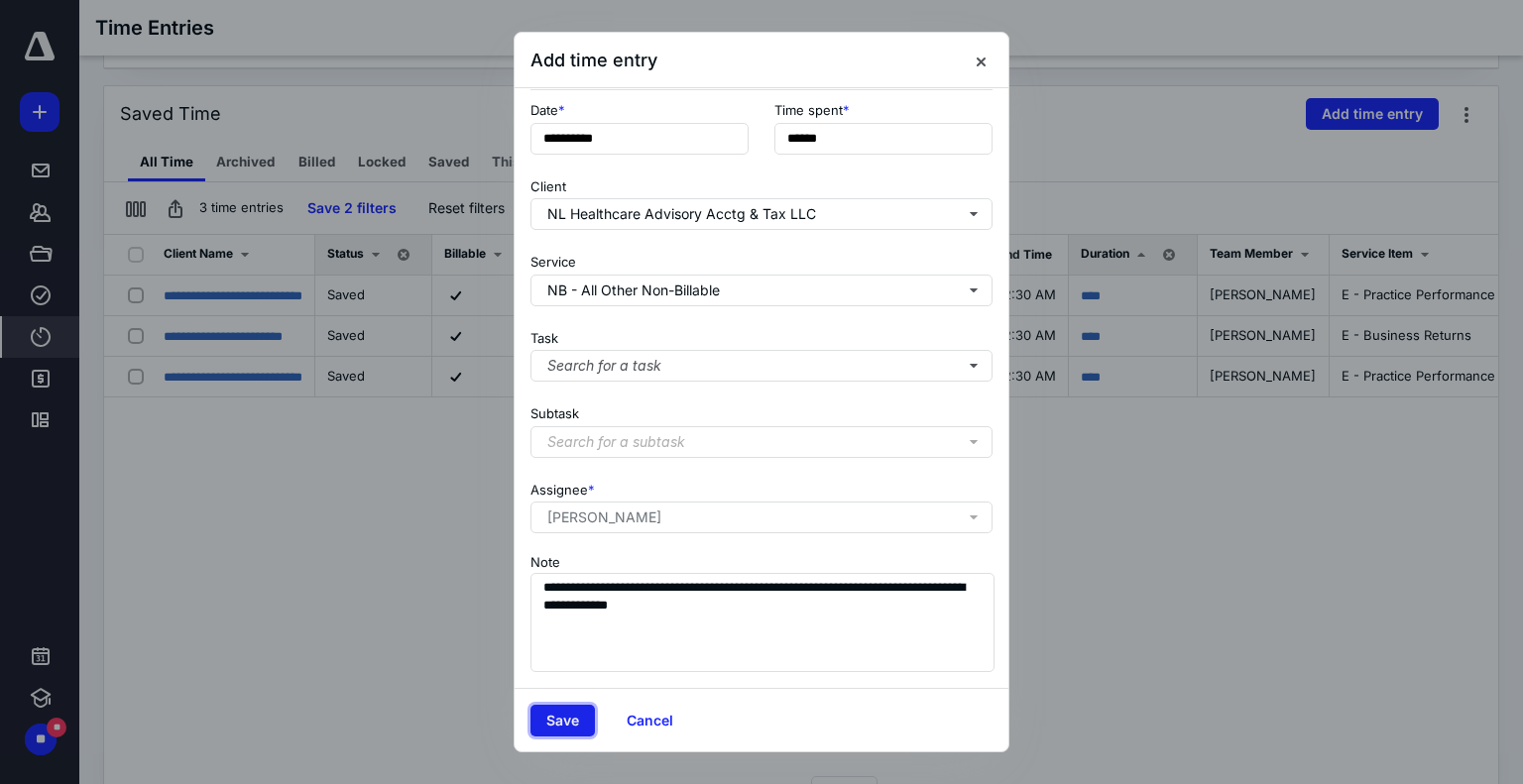 click on "Save" at bounding box center (562, 721) 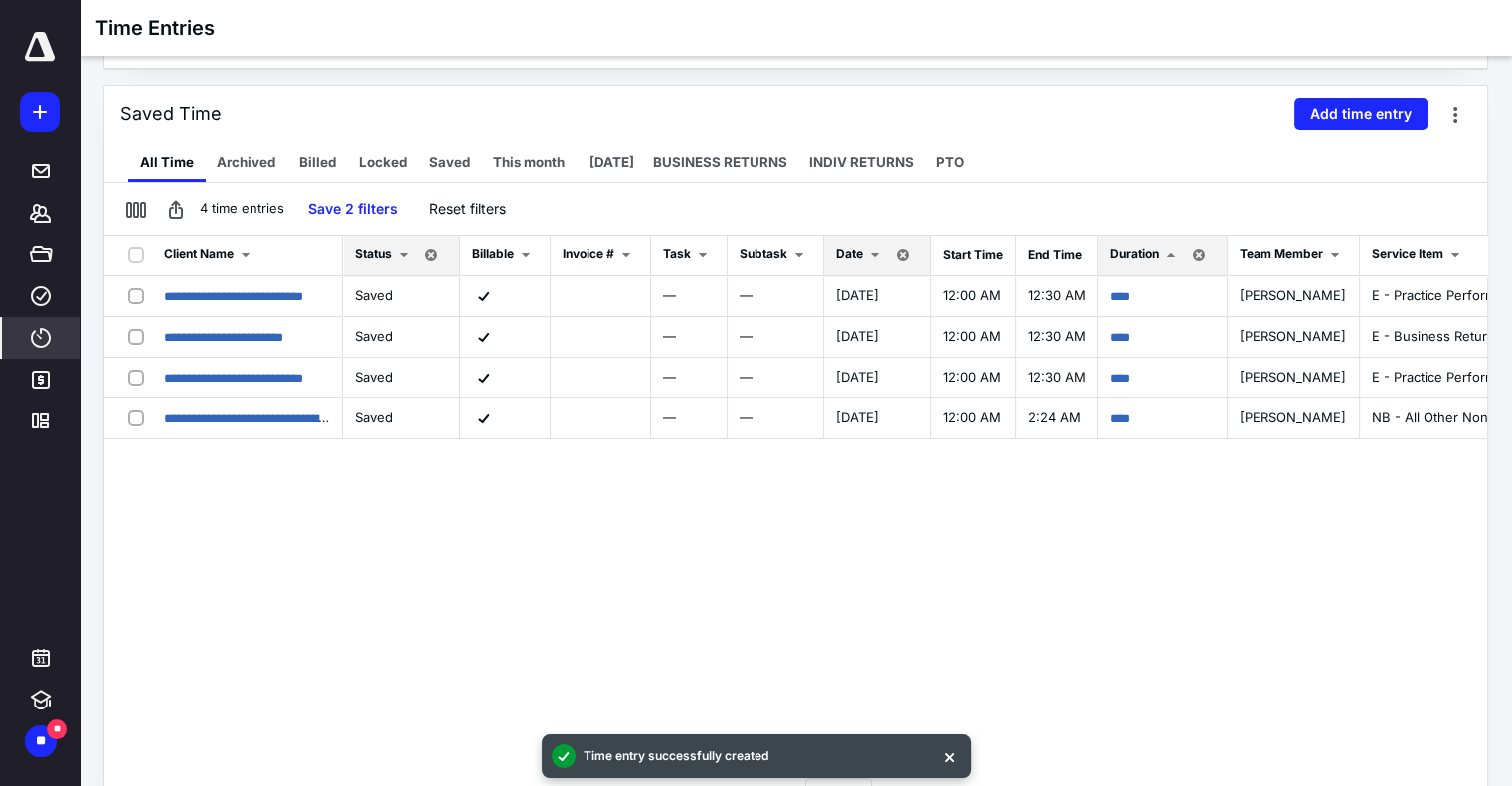 click on "Date" at bounding box center [849, 253] 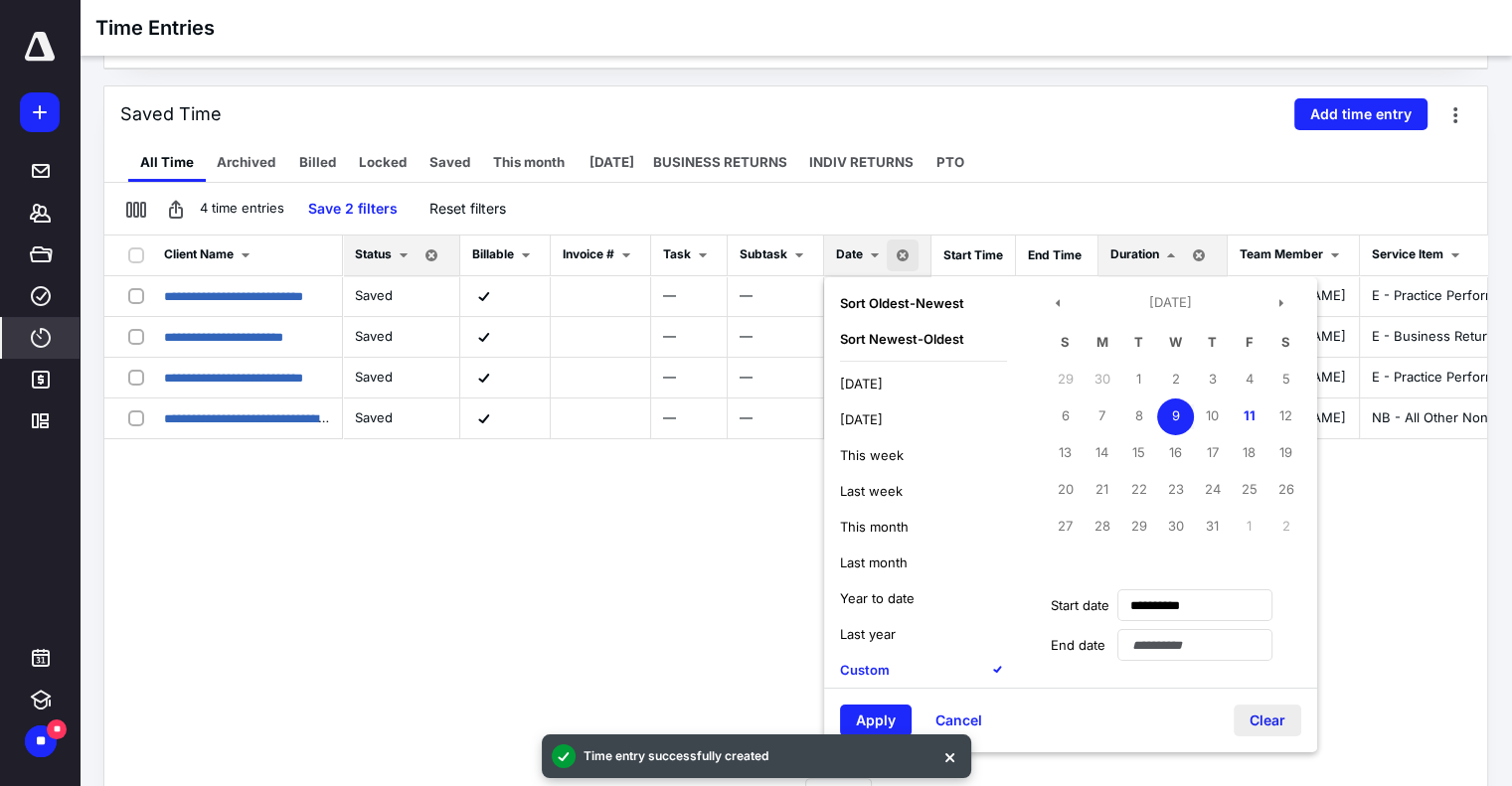 click on "Clear" at bounding box center (1267, 720) 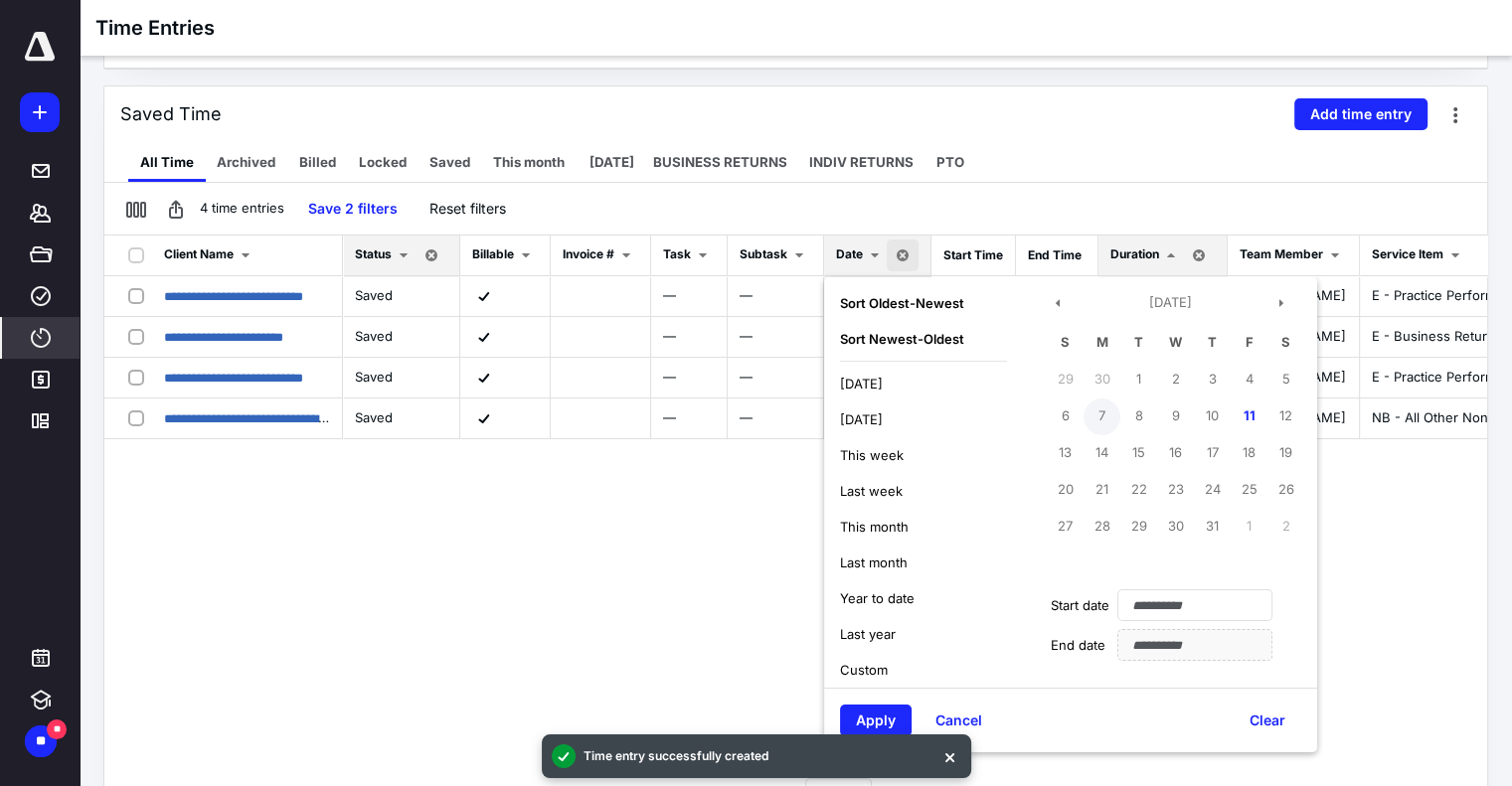 click on "7" at bounding box center [1101, 416] 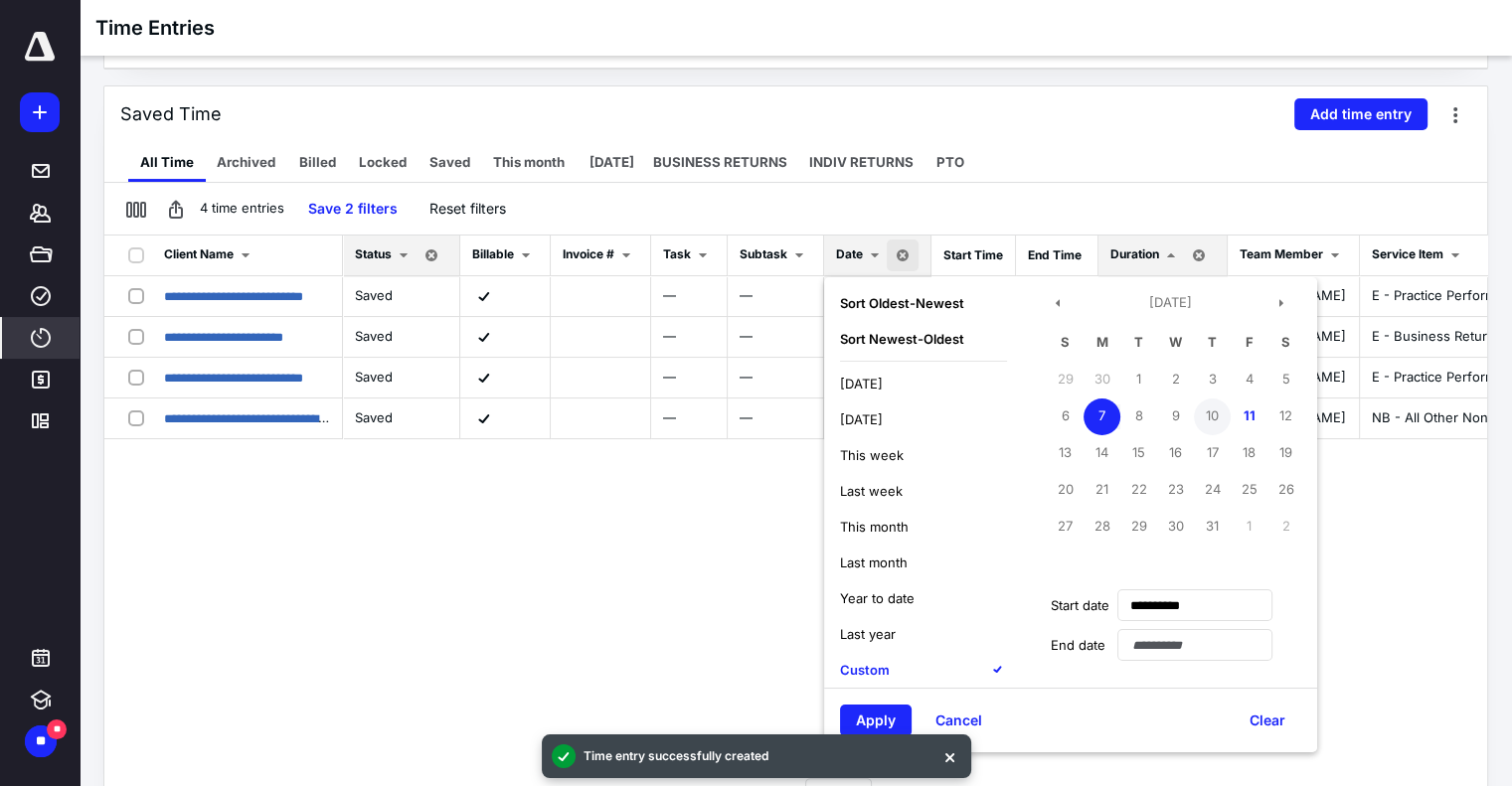 click on "10" at bounding box center (1212, 416) 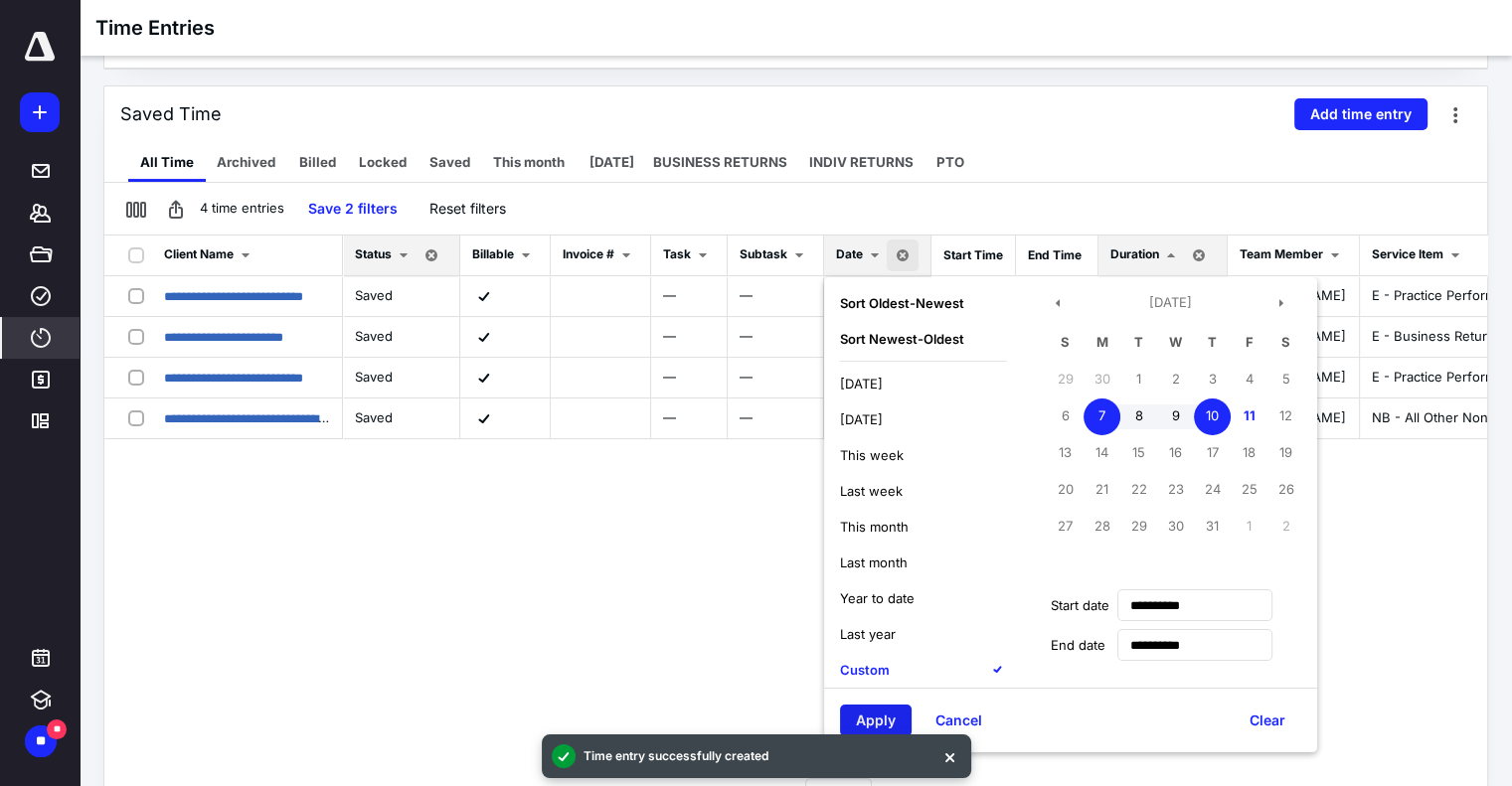 click on "Apply" at bounding box center [876, 720] 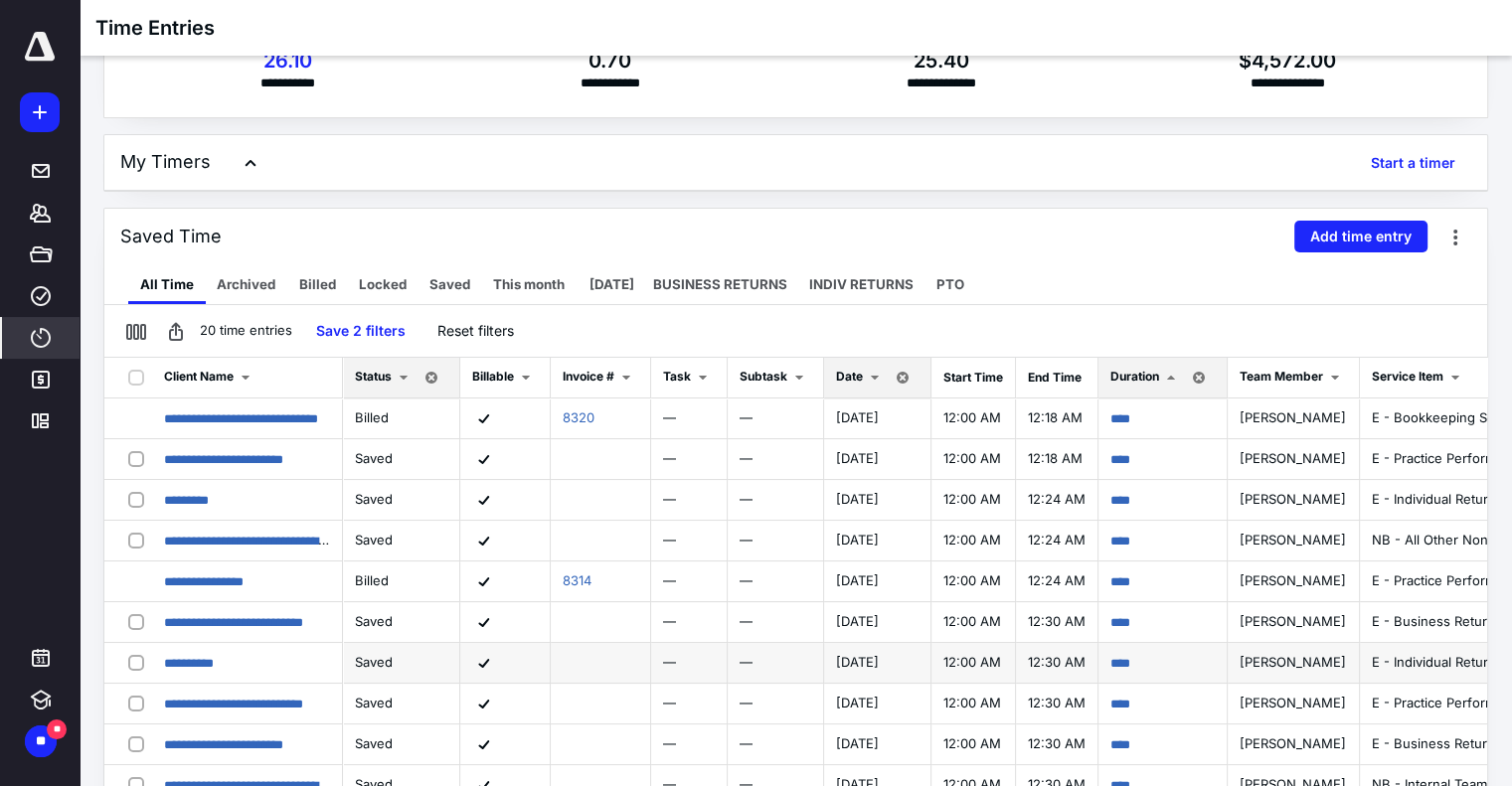 scroll, scrollTop: 0, scrollLeft: 0, axis: both 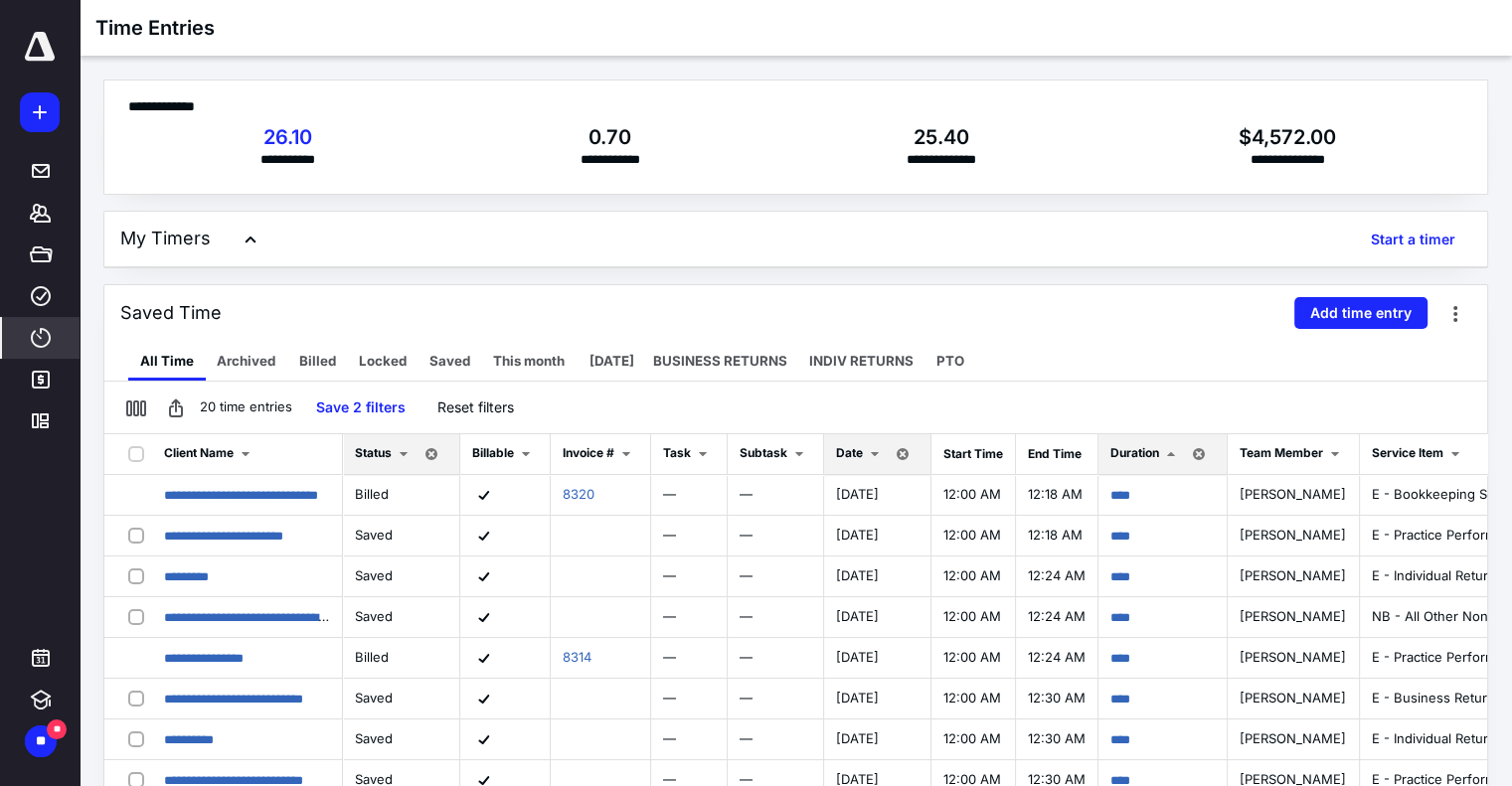 click on "Date" at bounding box center (849, 452) 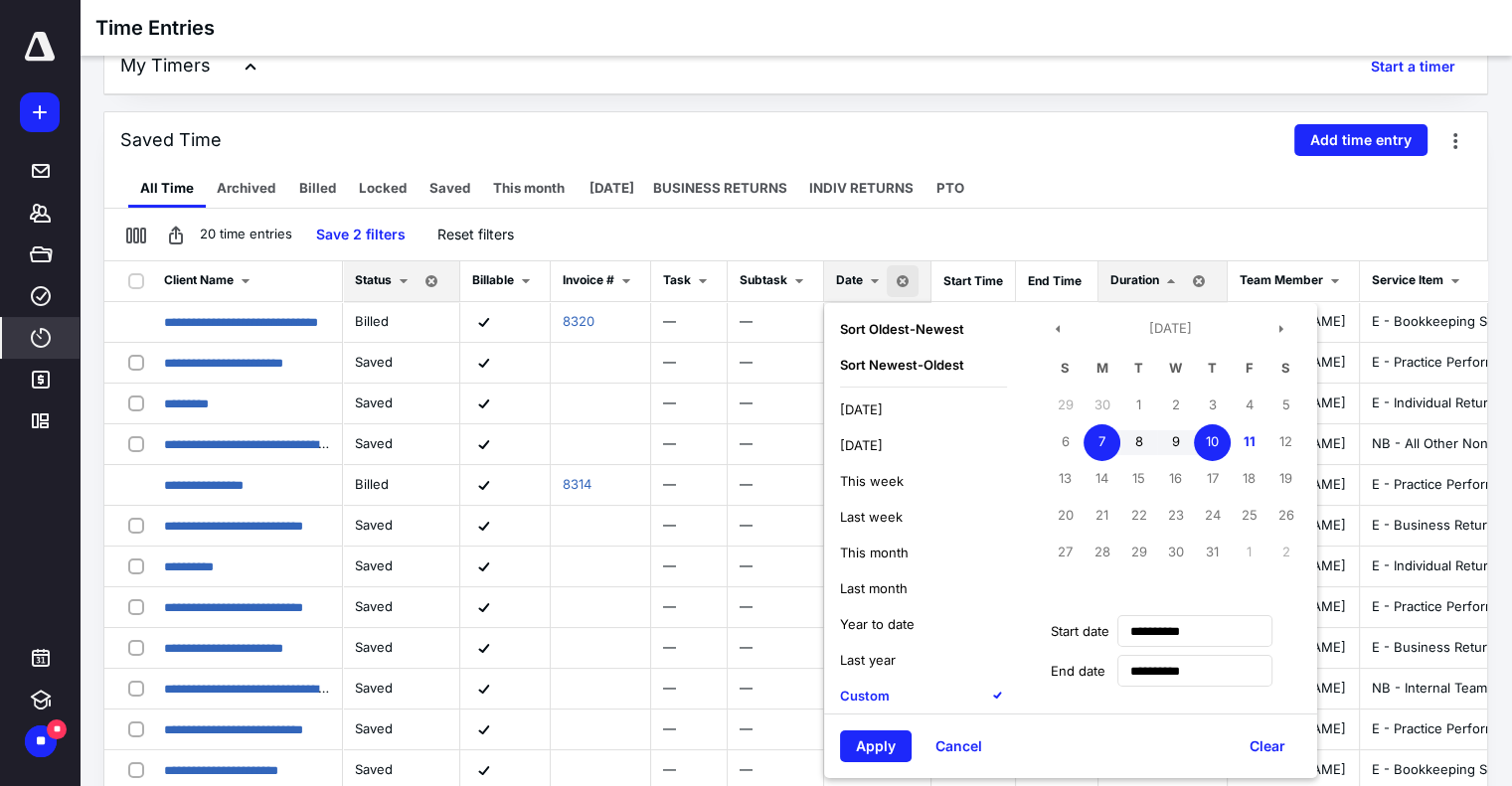 scroll, scrollTop: 227, scrollLeft: 0, axis: vertical 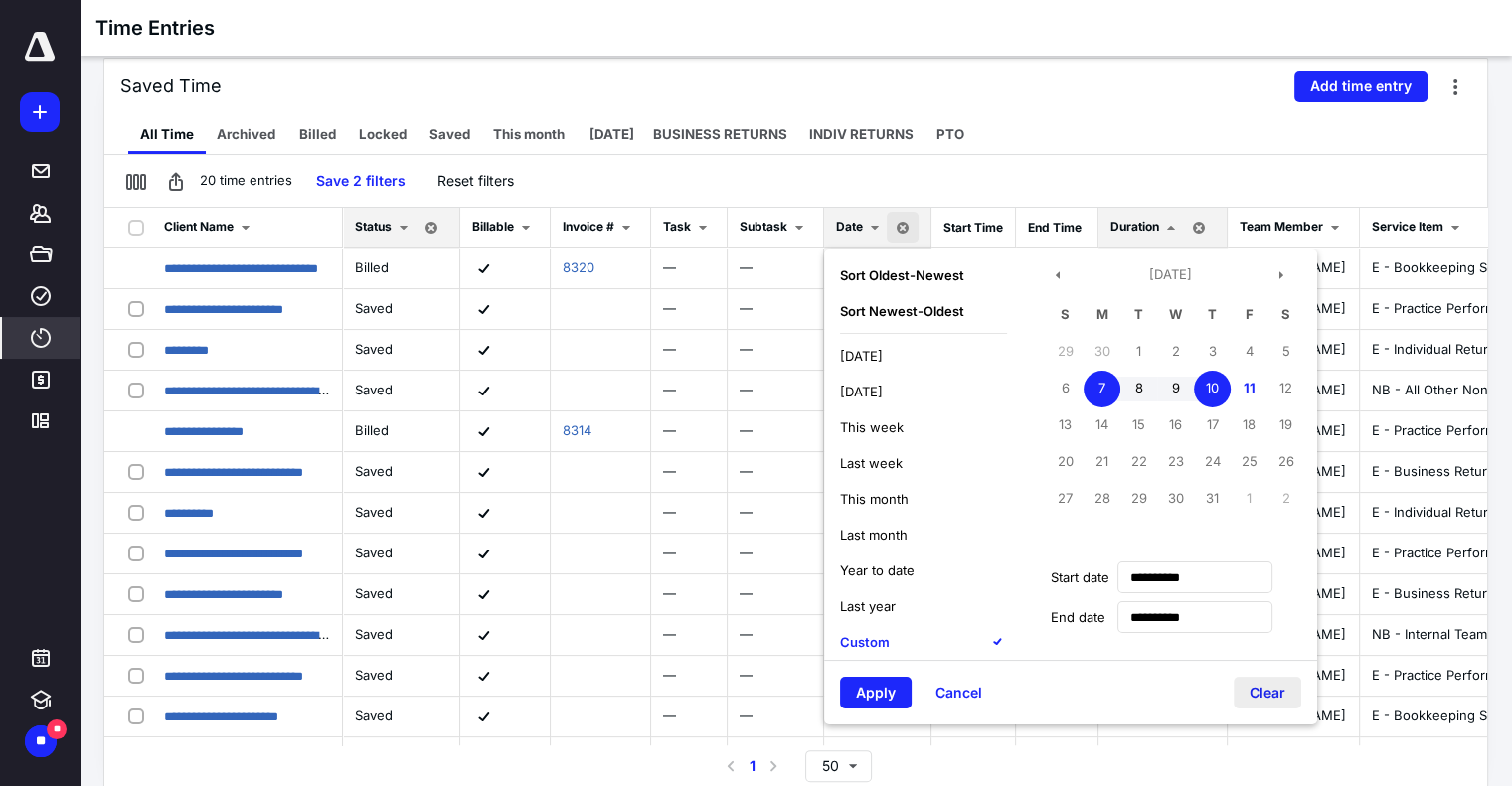 click on "Clear" at bounding box center [1267, 693] 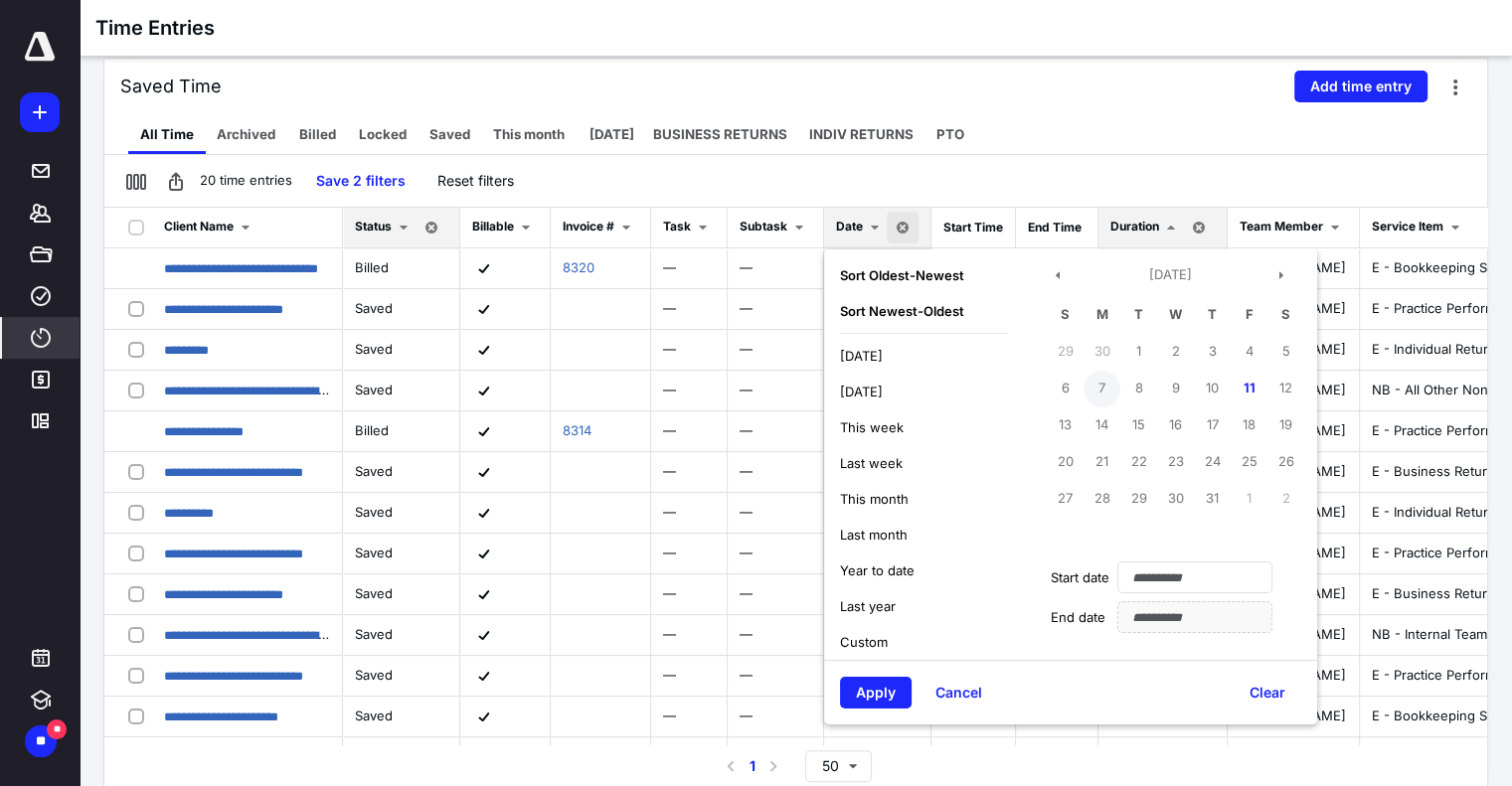 click on "7" at bounding box center [1101, 389] 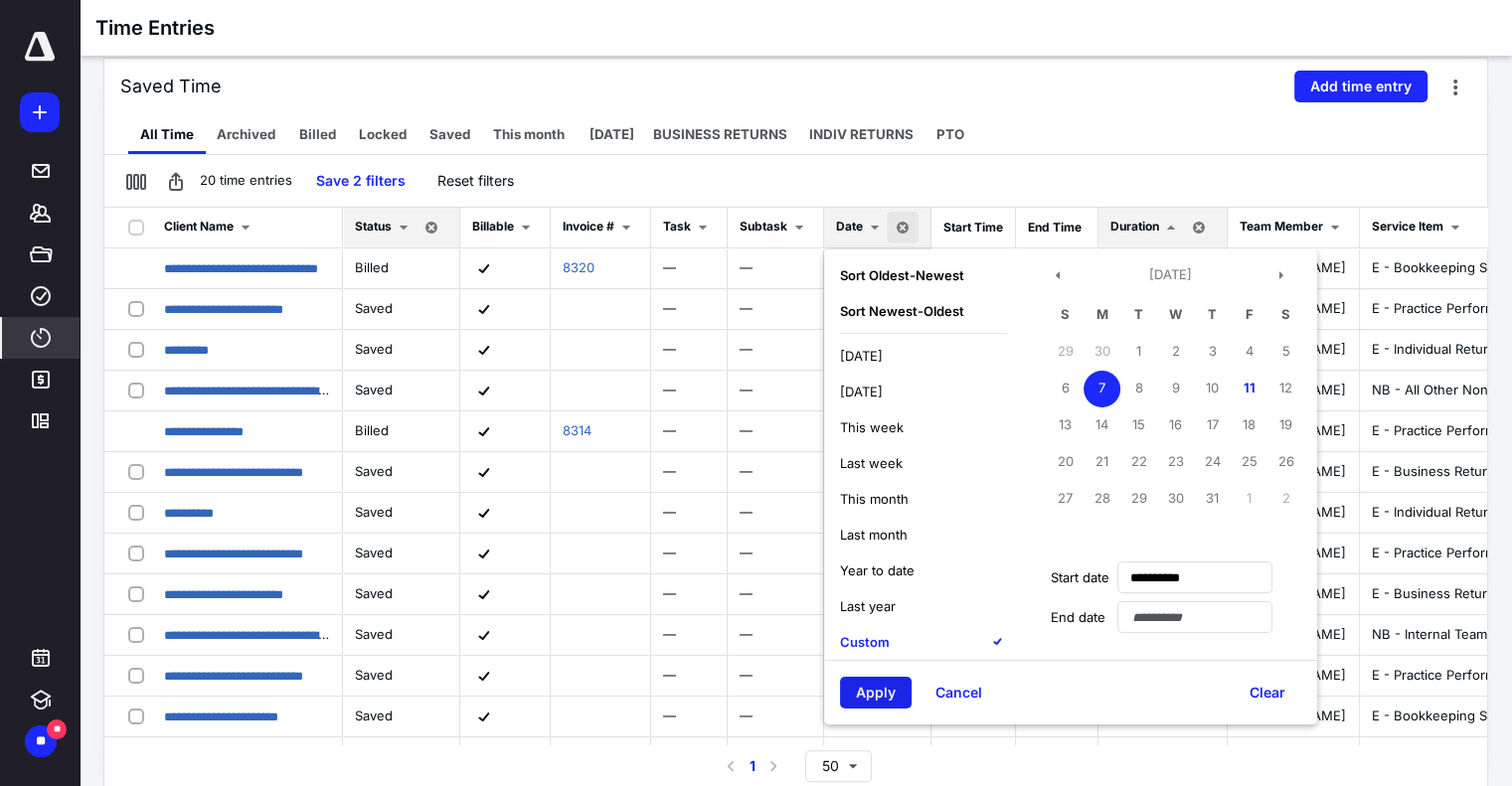 click on "Apply" at bounding box center [876, 693] 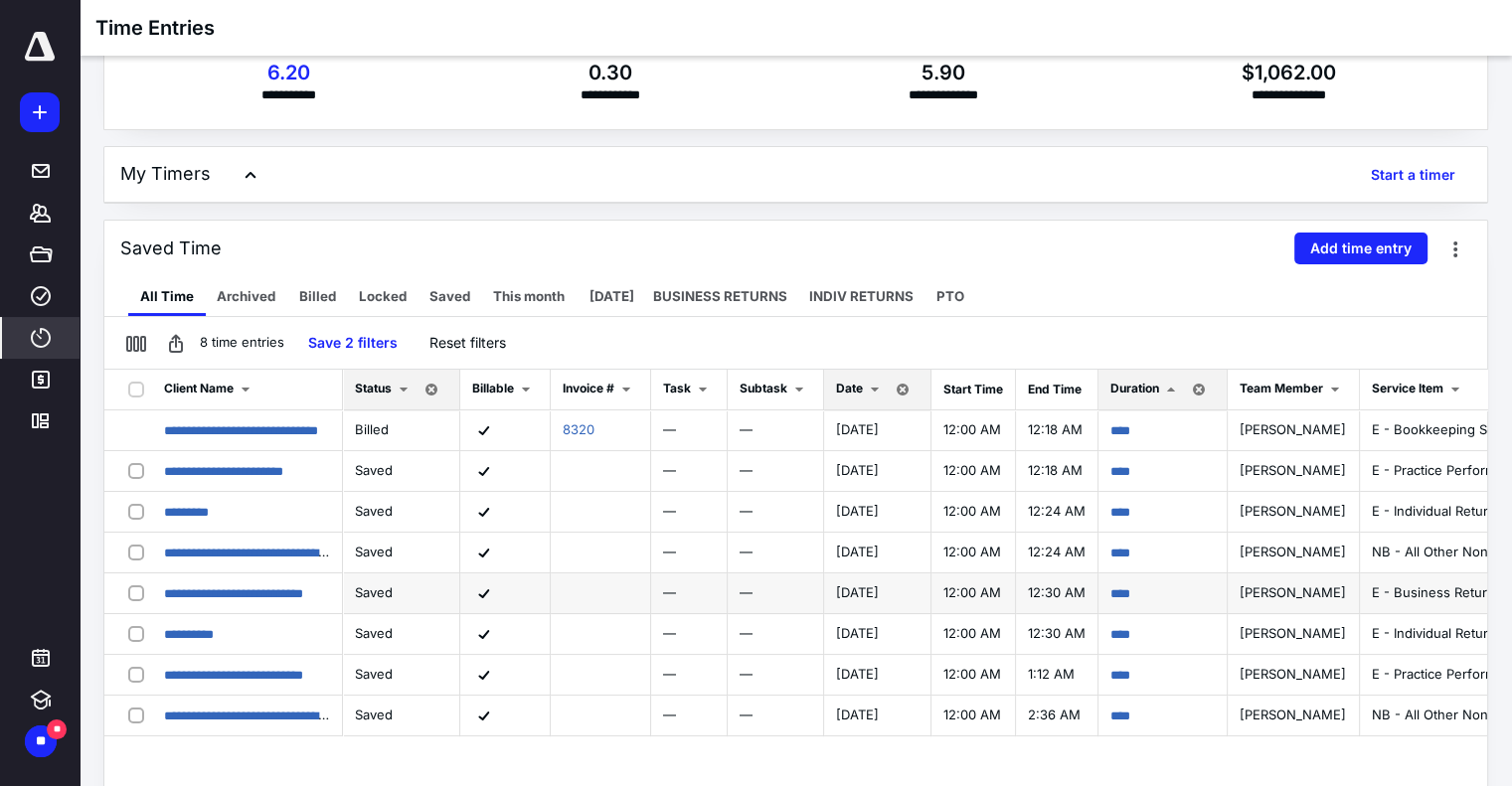 scroll, scrollTop: 99, scrollLeft: 0, axis: vertical 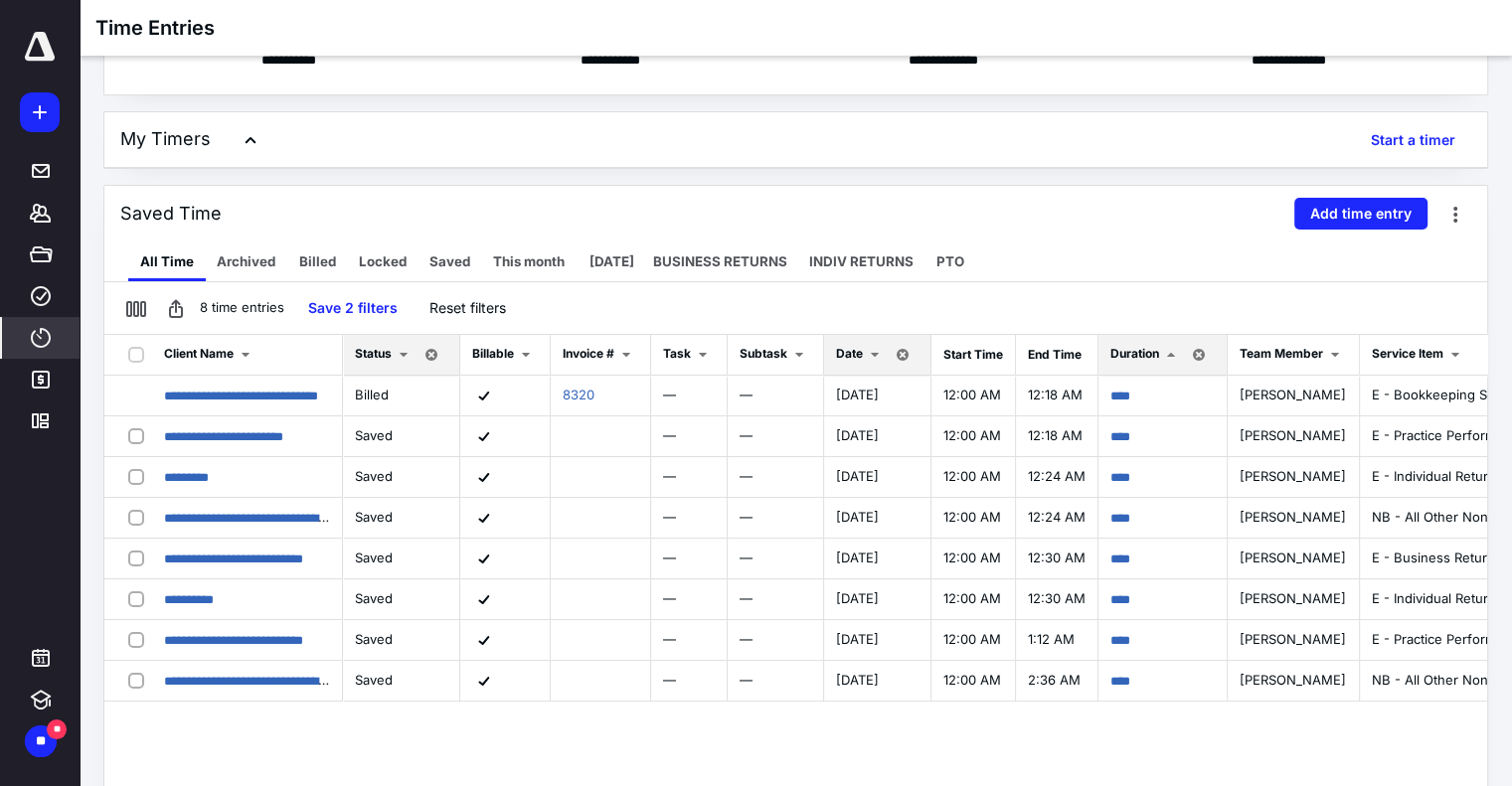 click on "Date" at bounding box center (849, 353) 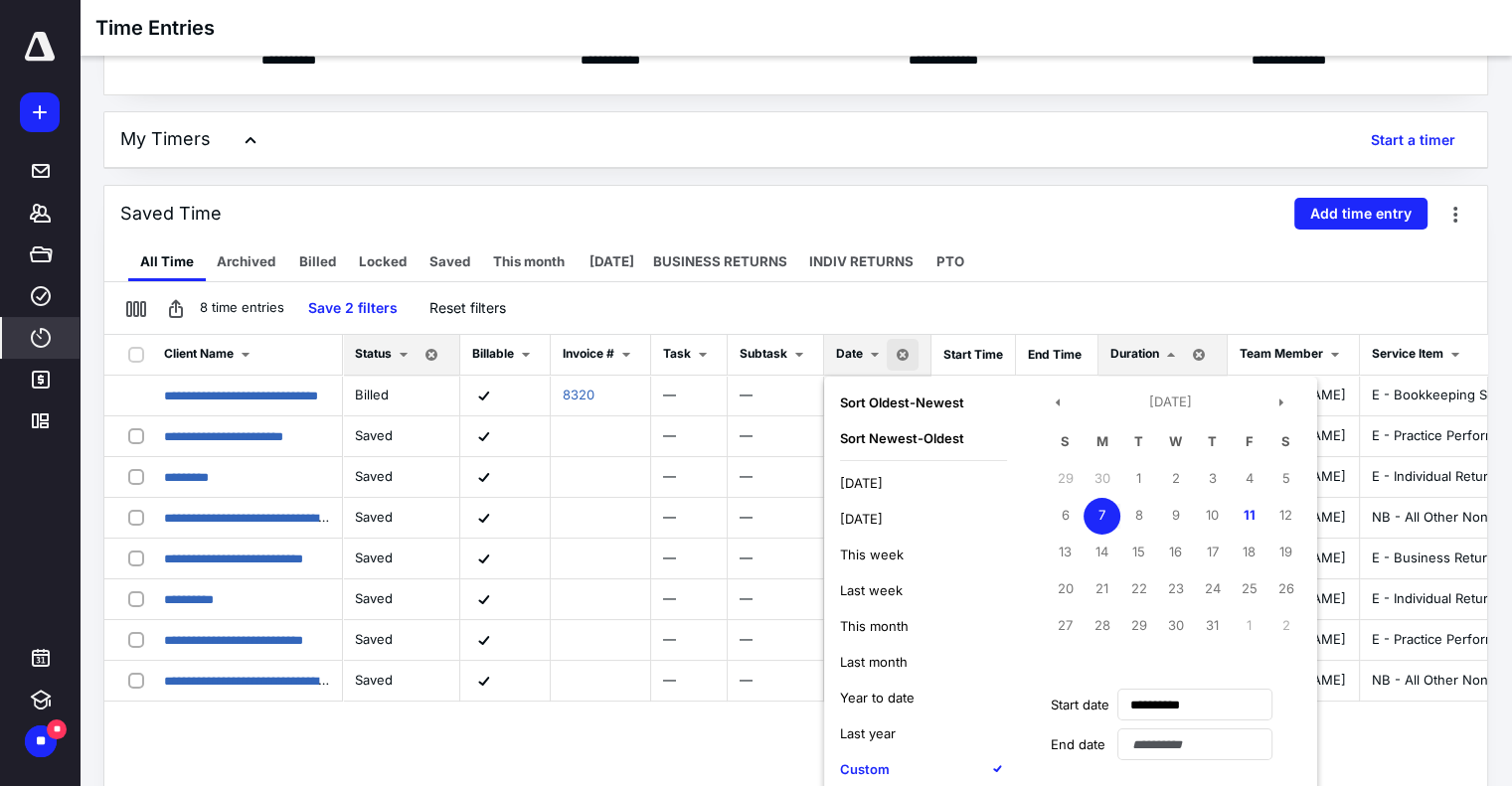scroll, scrollTop: 227, scrollLeft: 0, axis: vertical 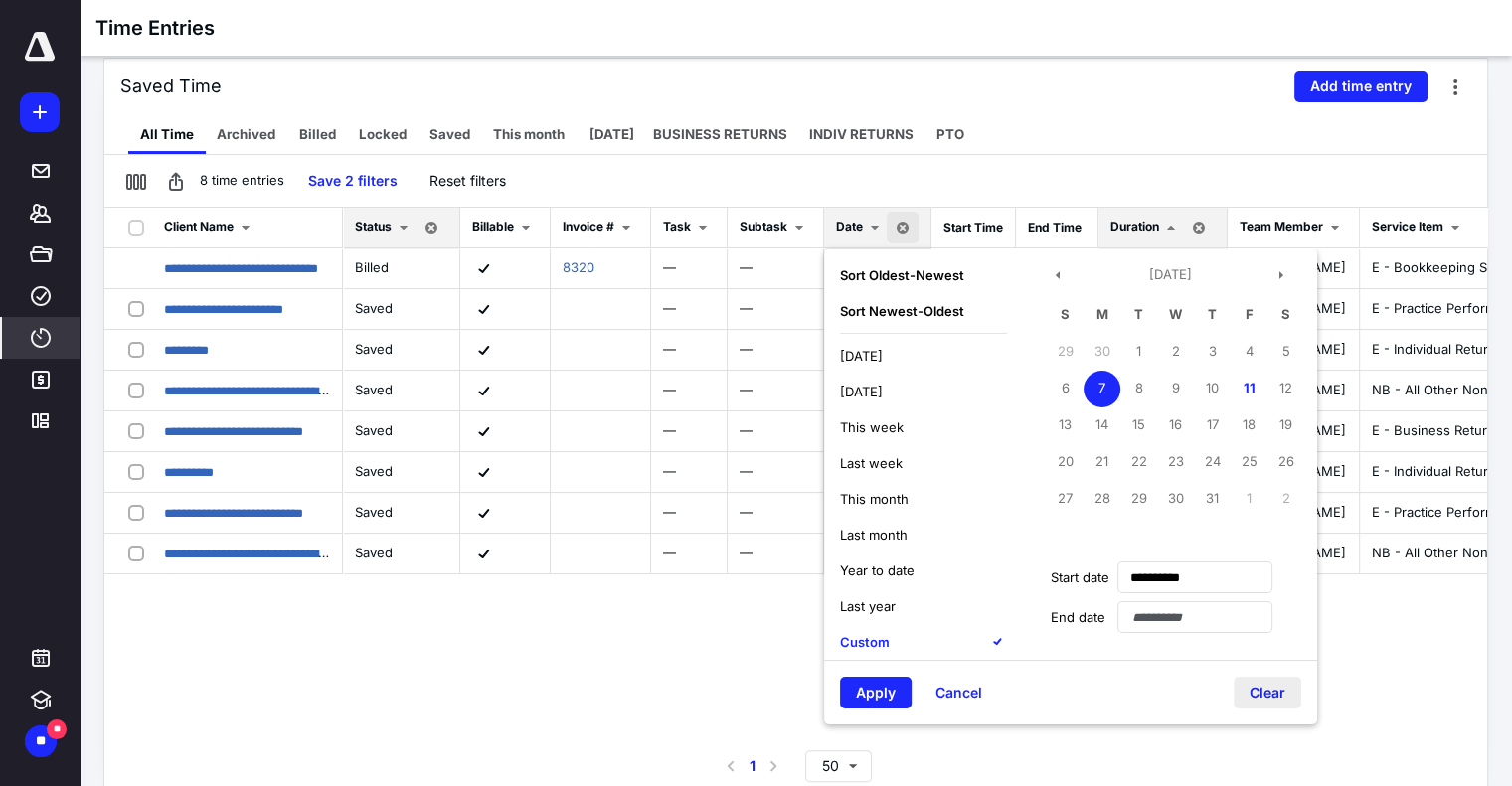 click on "Clear" at bounding box center (1267, 693) 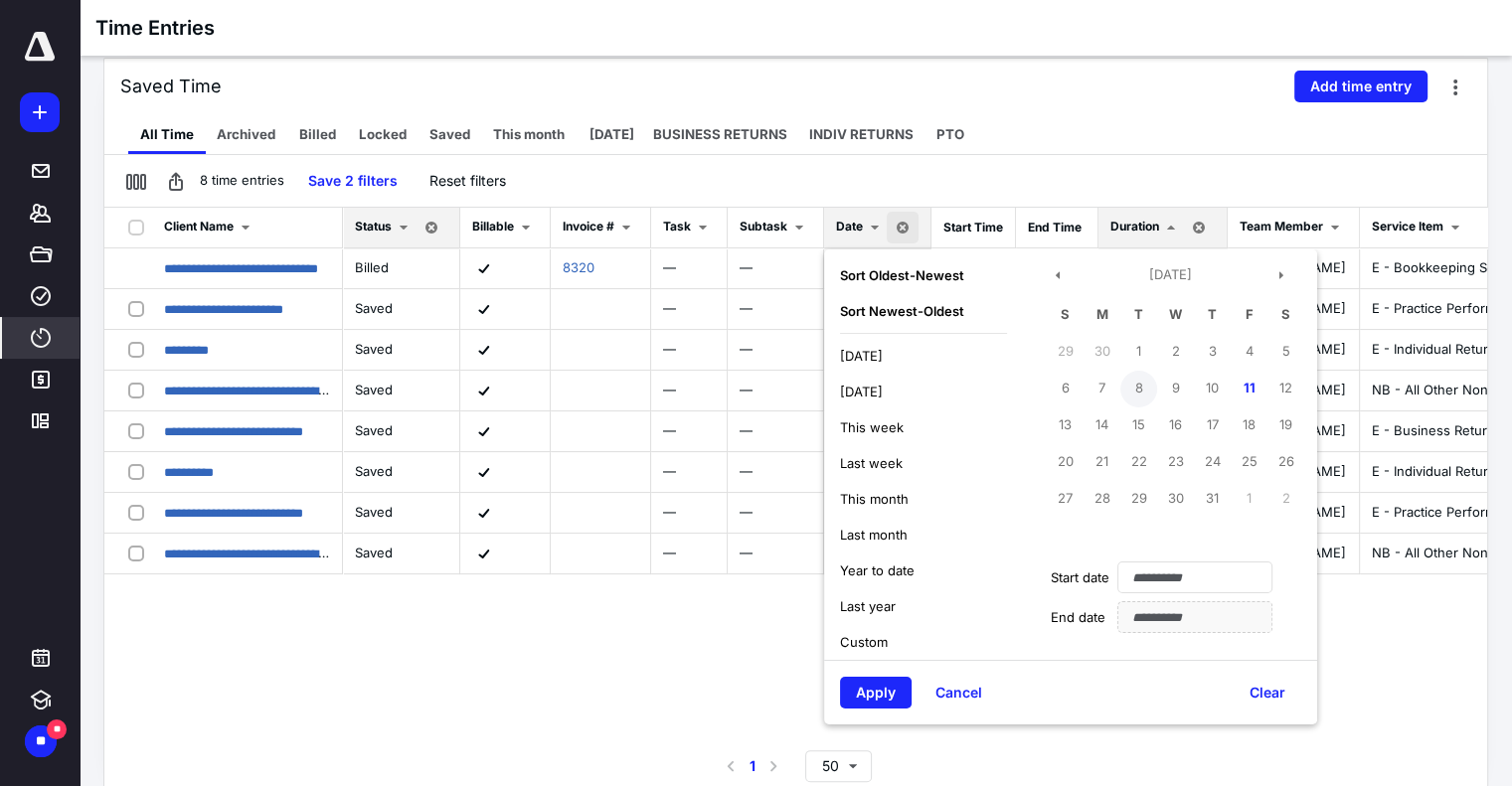 click on "8" at bounding box center [1138, 389] 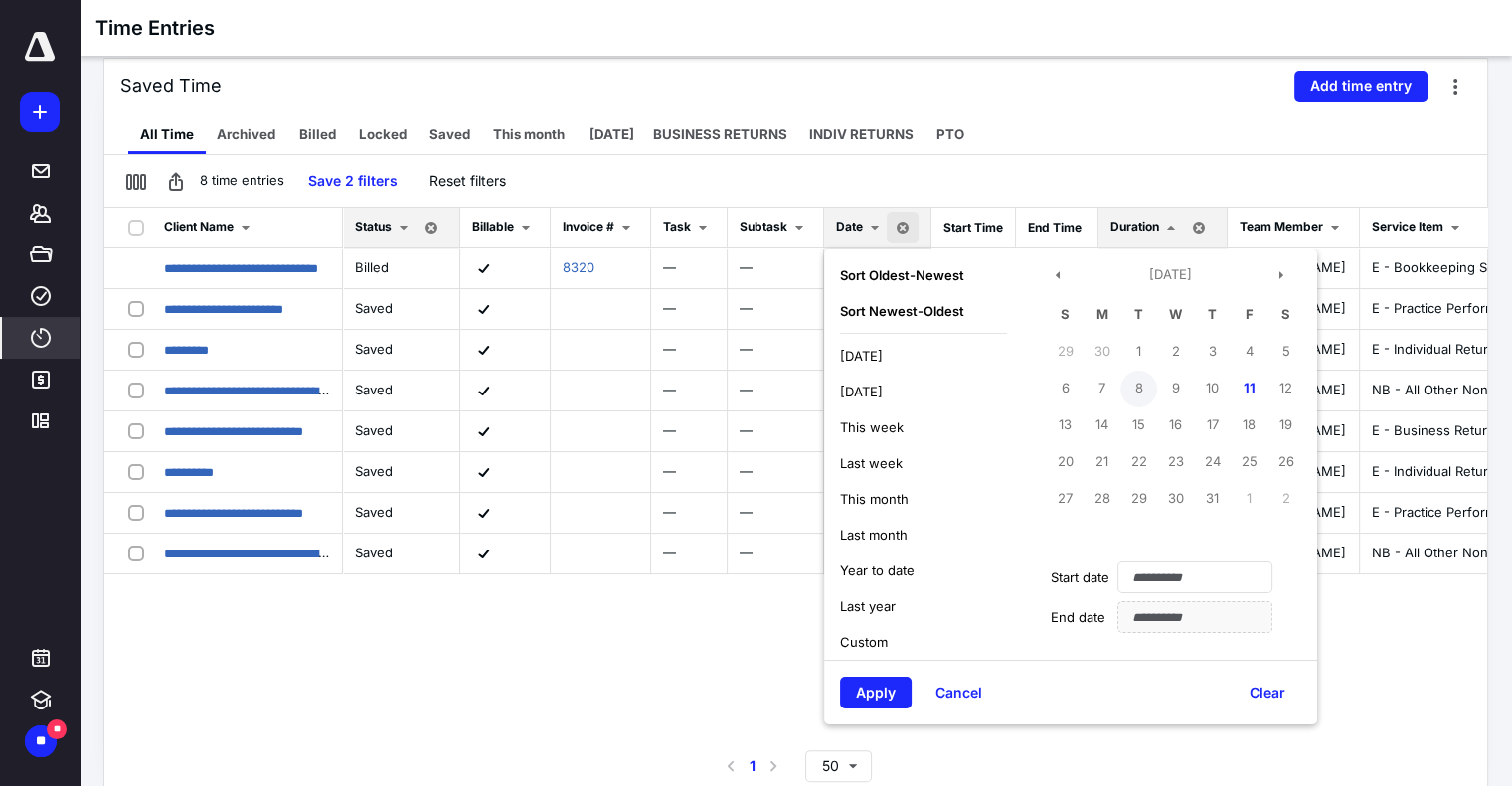 type on "**********" 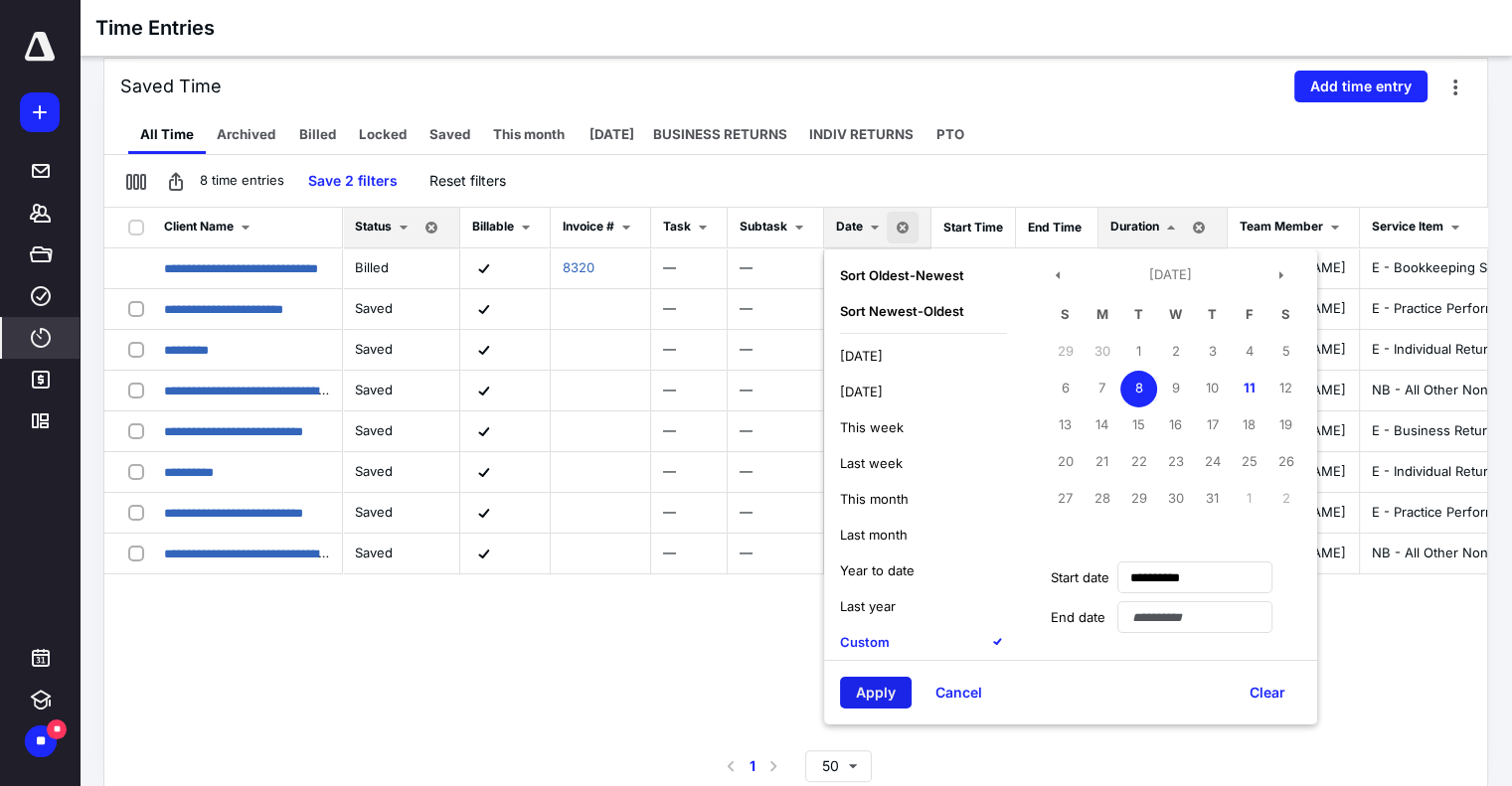 click on "Apply" at bounding box center (876, 693) 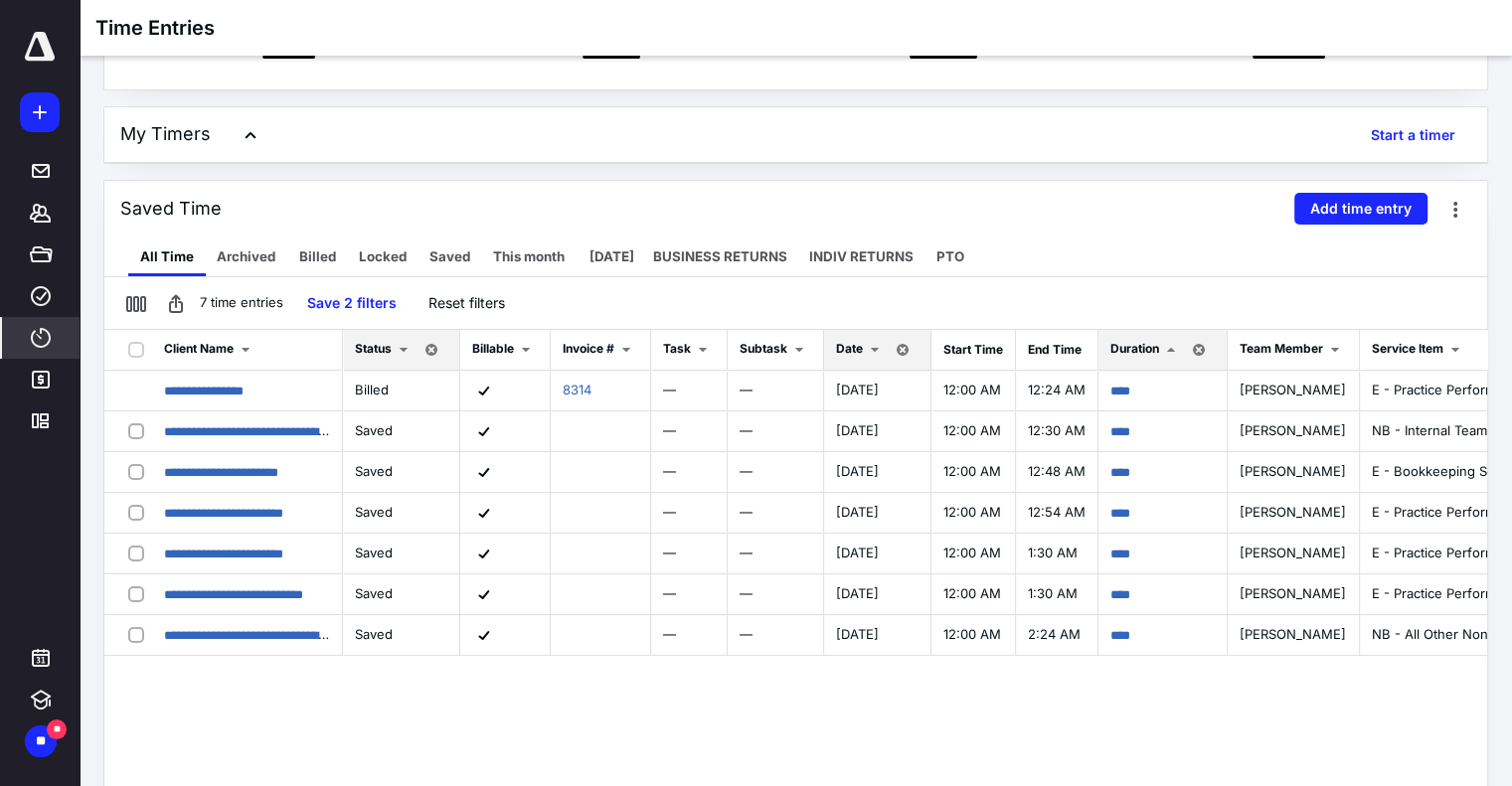 scroll, scrollTop: 227, scrollLeft: 0, axis: vertical 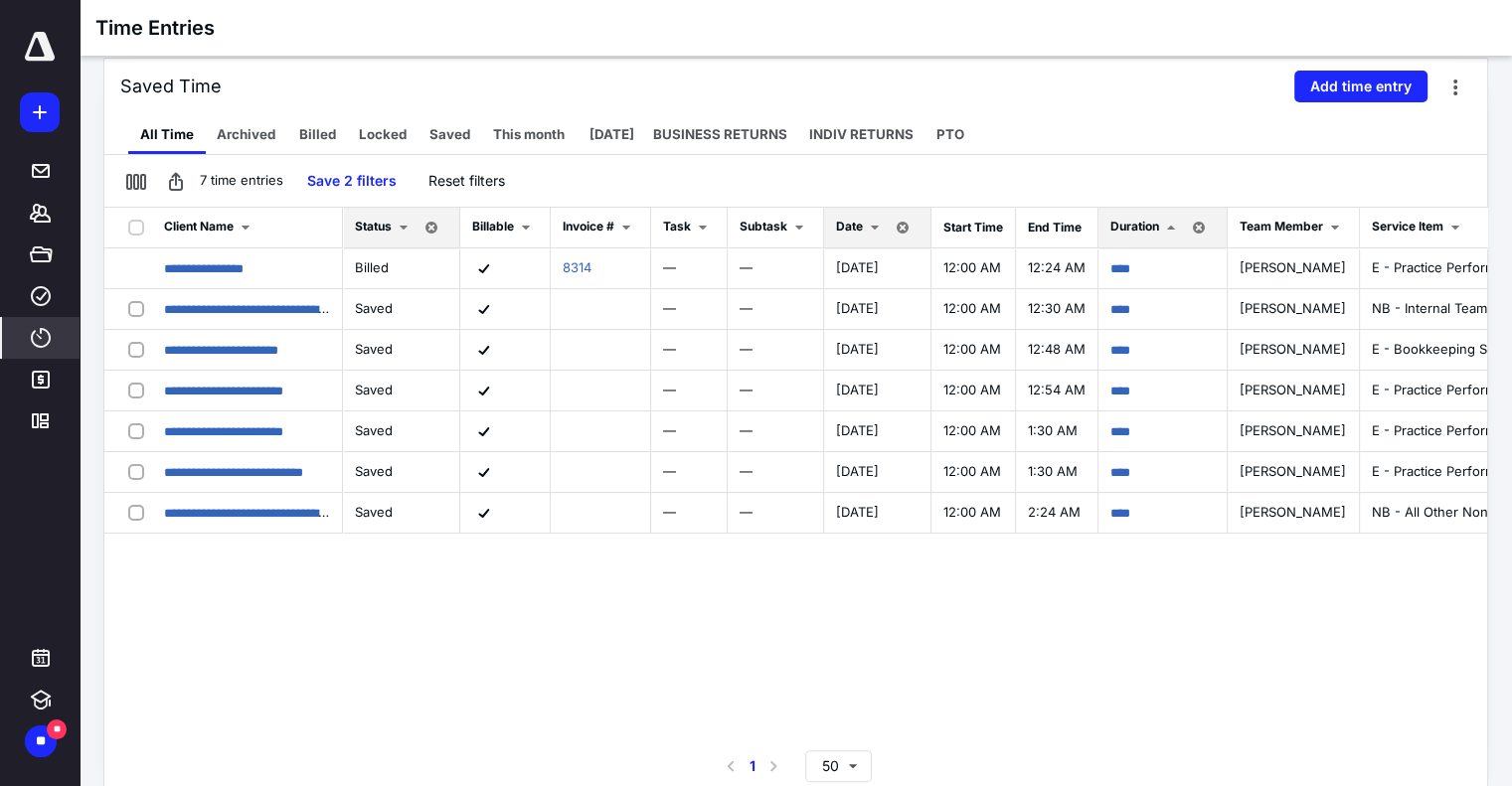 click on "Date" at bounding box center (849, 226) 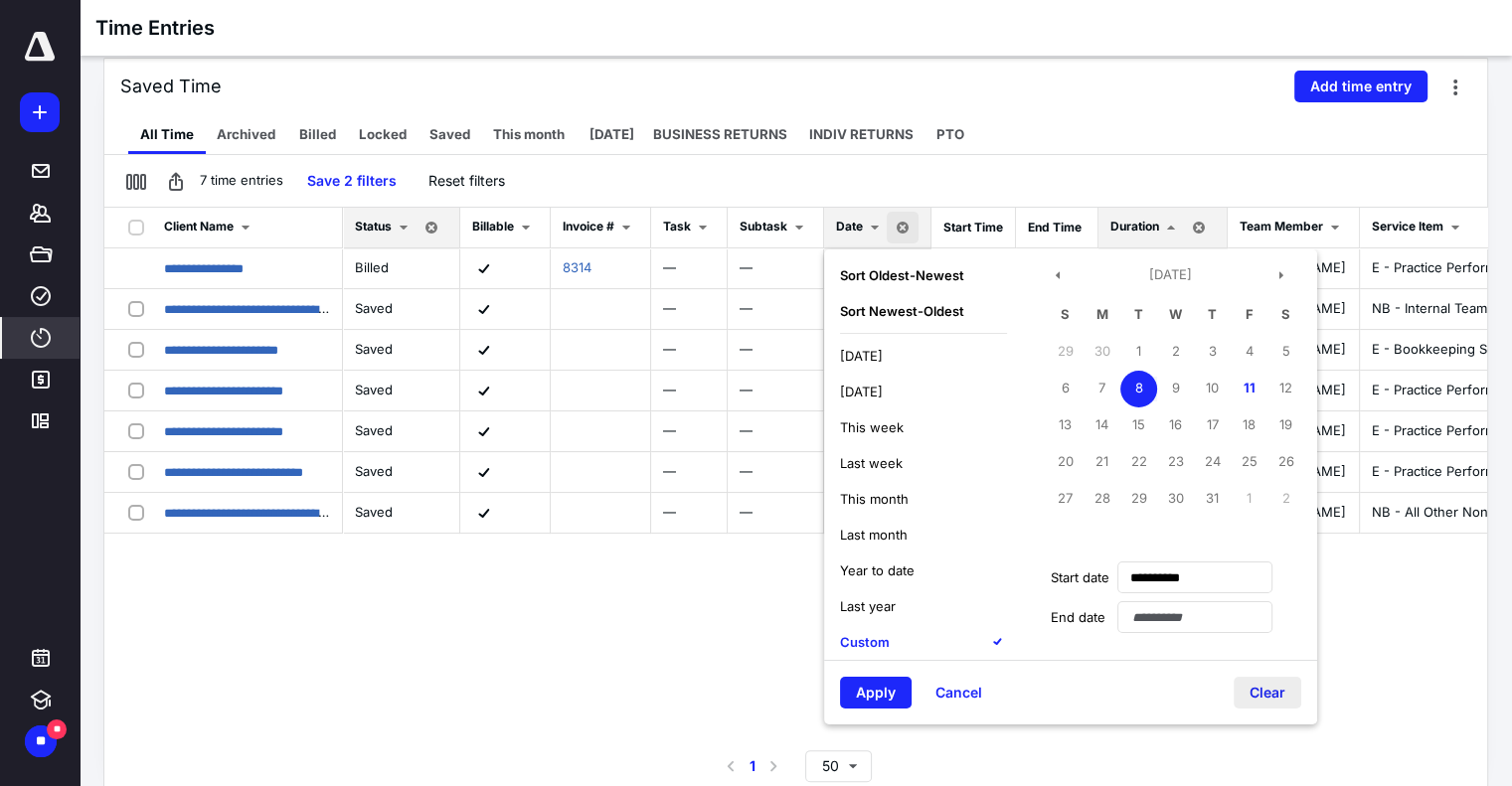click on "Clear" at bounding box center [1267, 693] 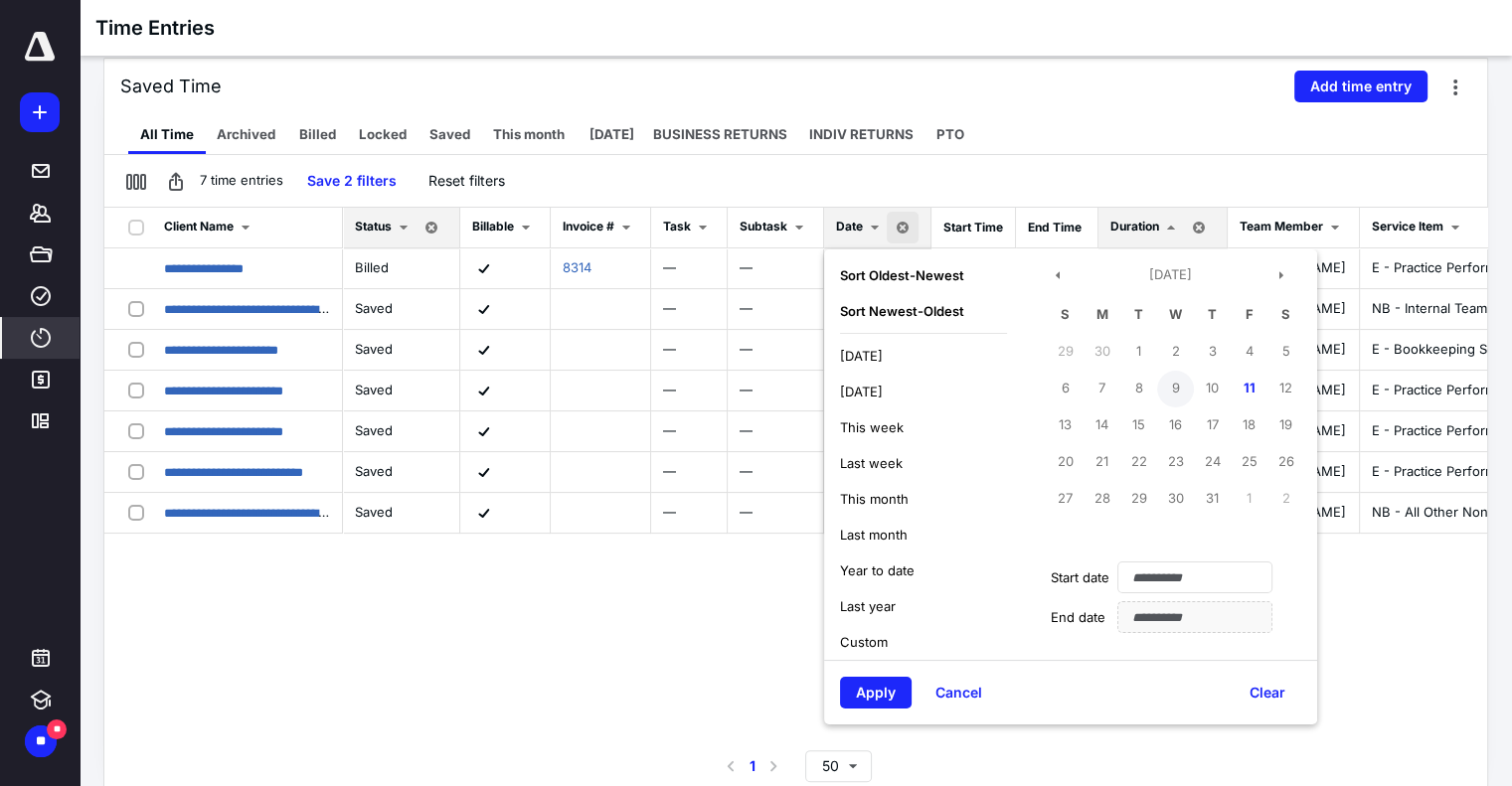 click on "9" at bounding box center (1175, 389) 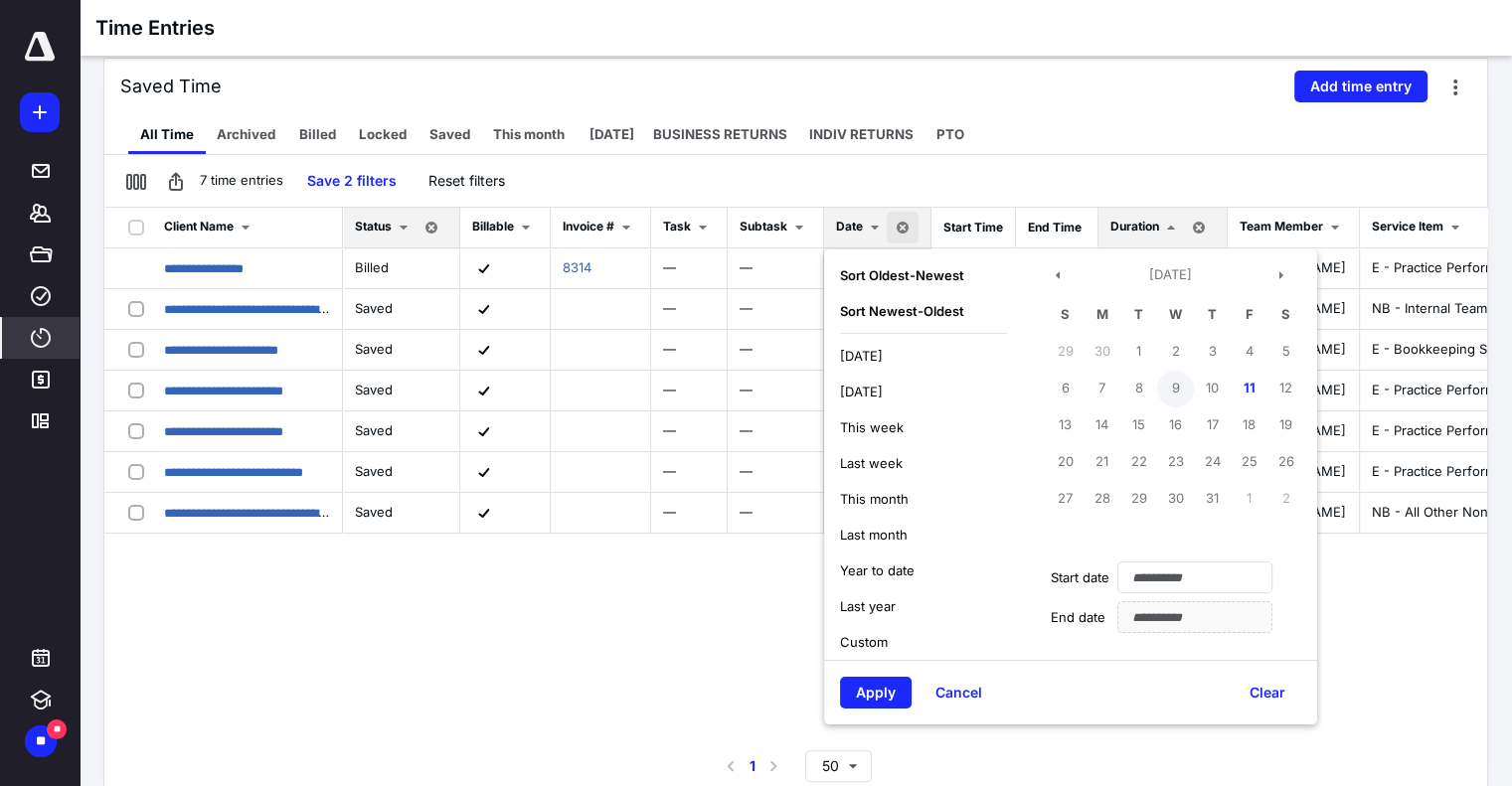 type on "**********" 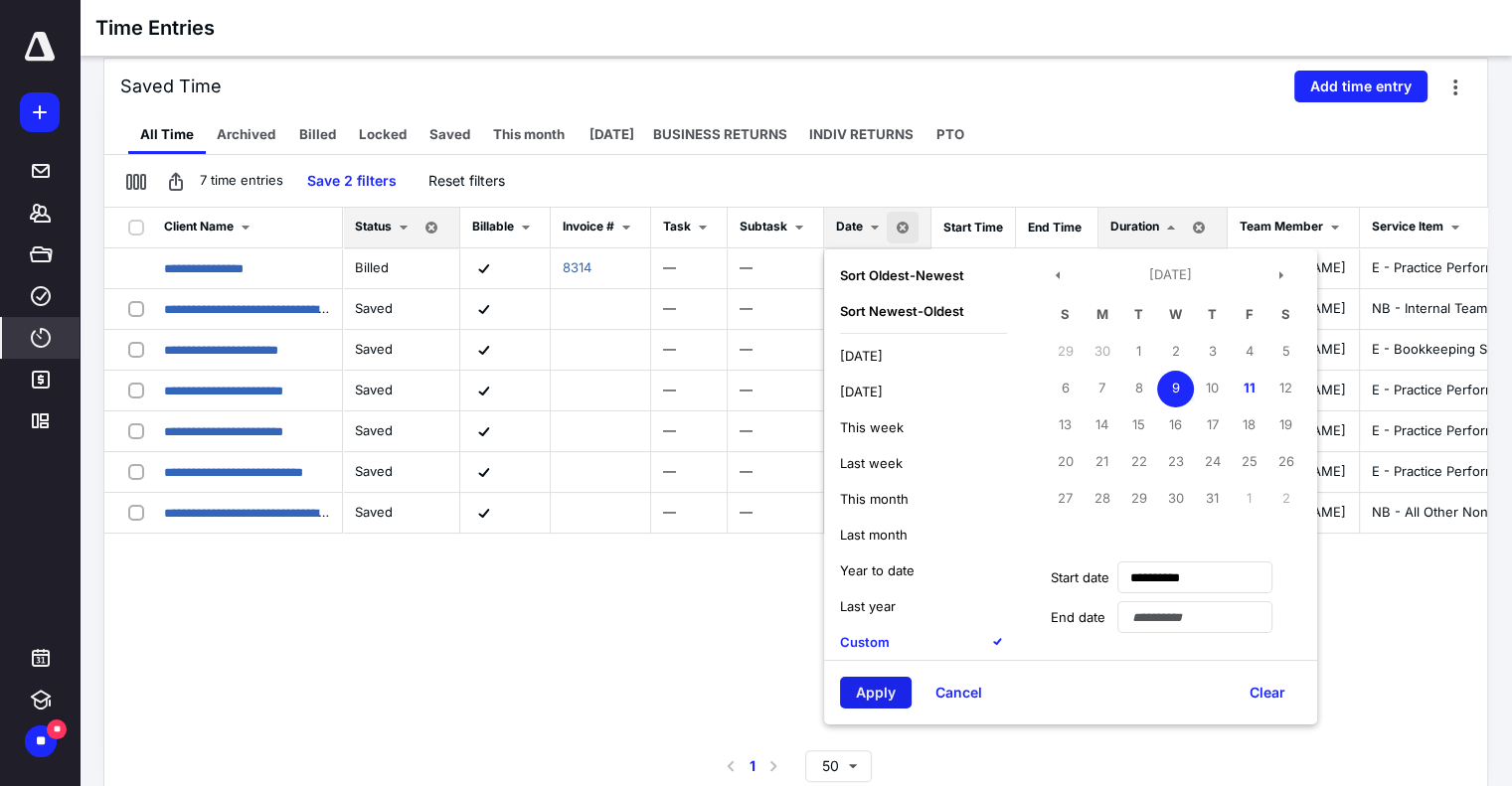 click on "Apply" at bounding box center [876, 693] 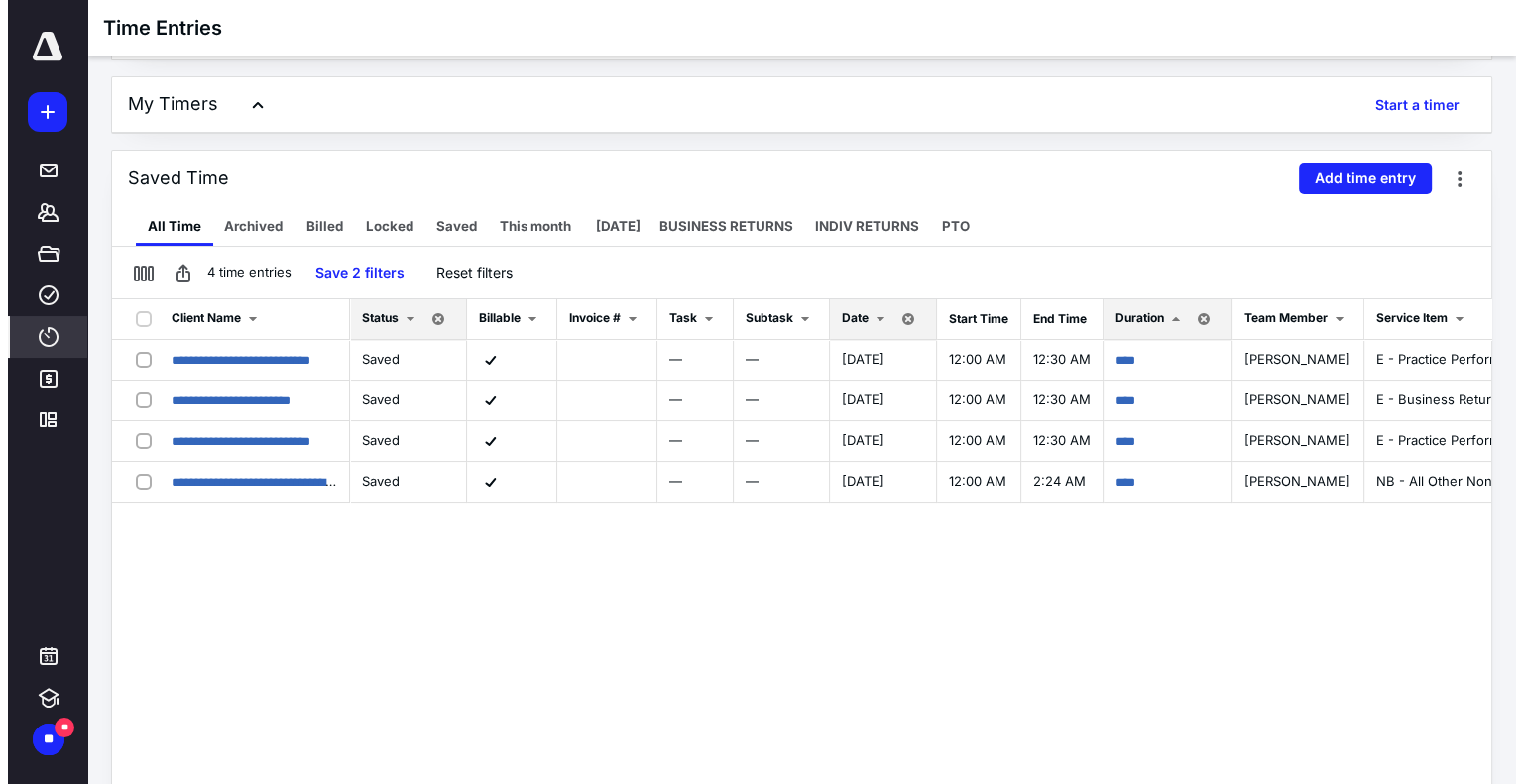 scroll, scrollTop: 0, scrollLeft: 0, axis: both 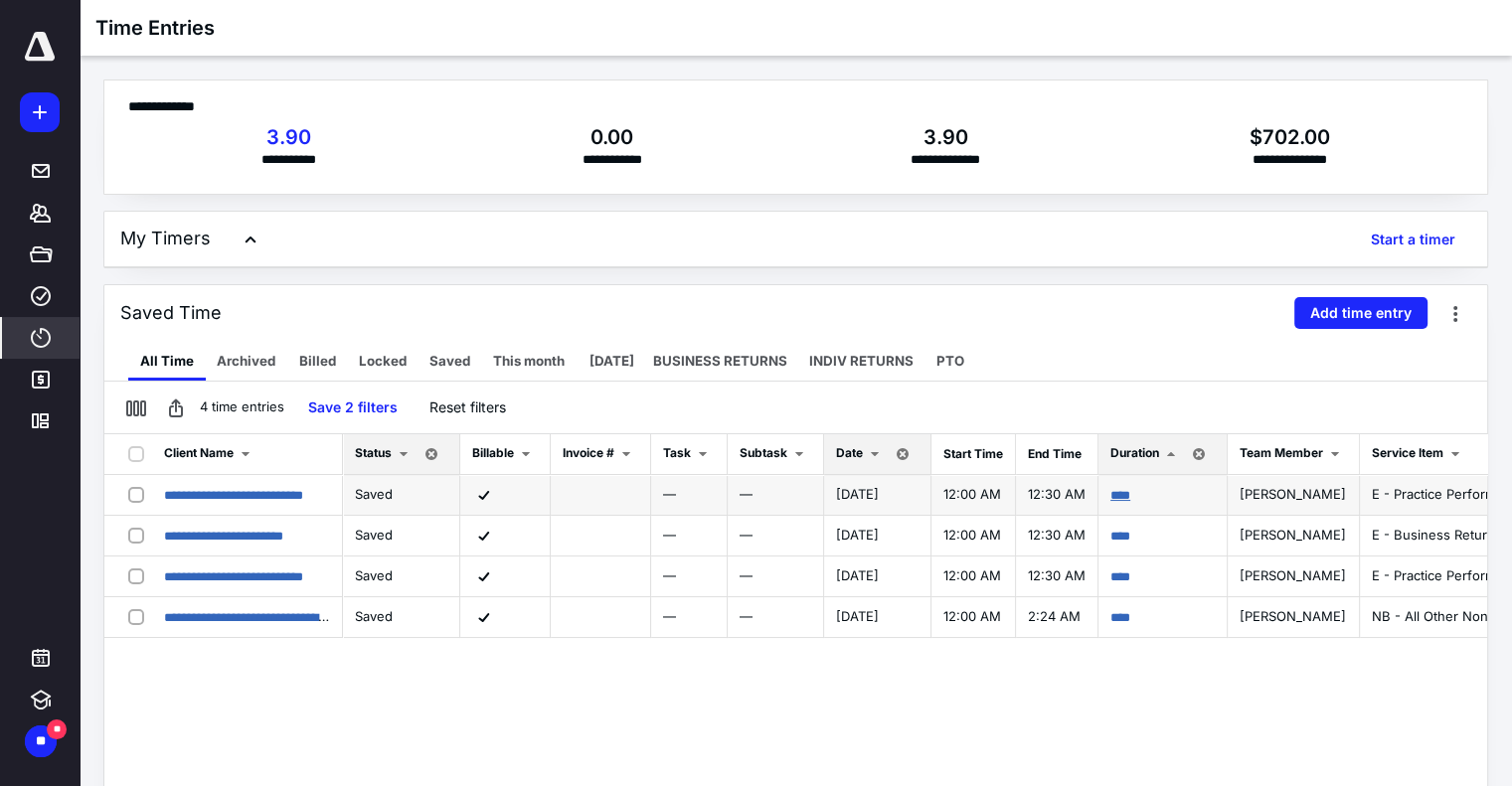 click on "****" at bounding box center (1120, 495) 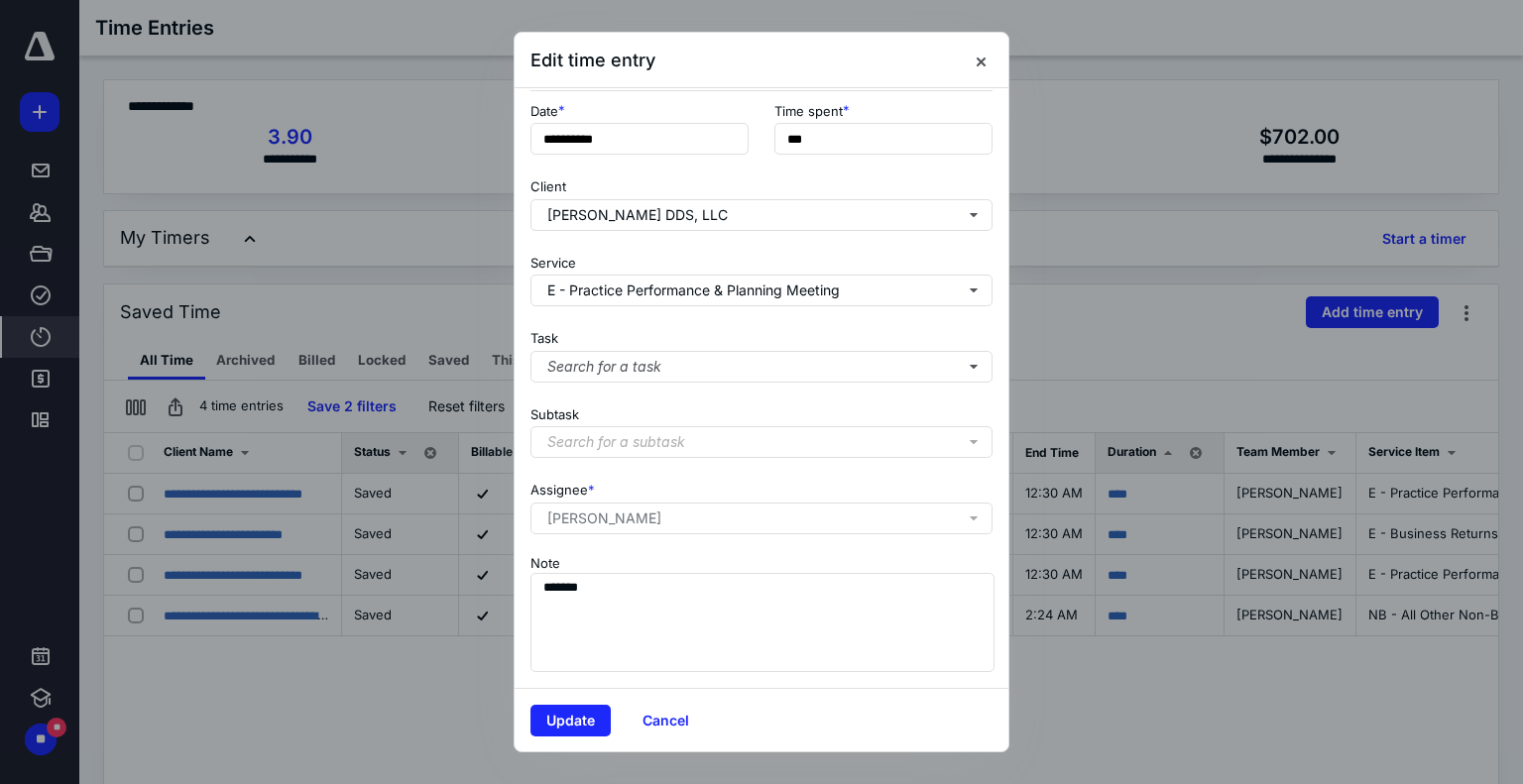 scroll, scrollTop: 140, scrollLeft: 0, axis: vertical 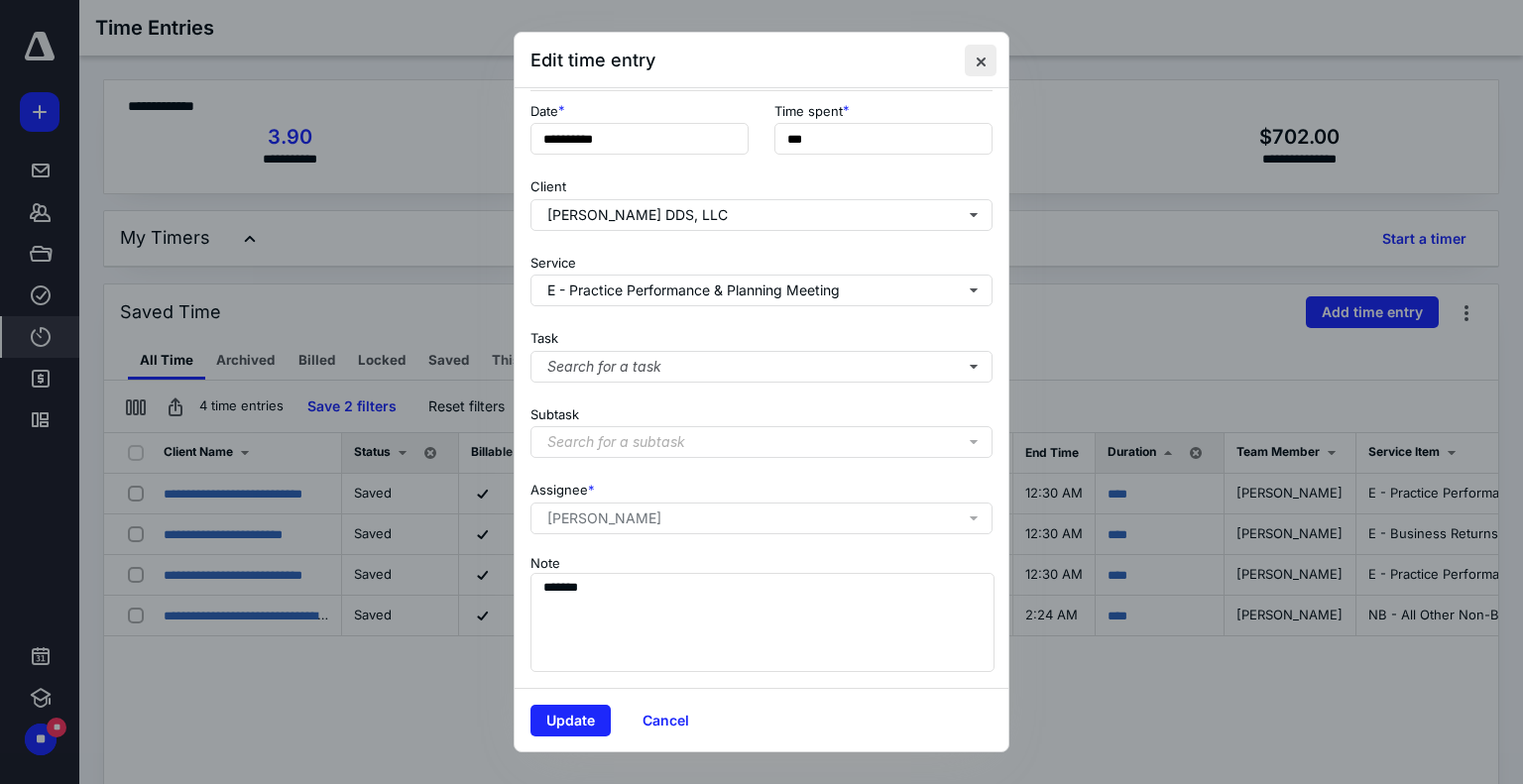 click at bounding box center (981, 60) 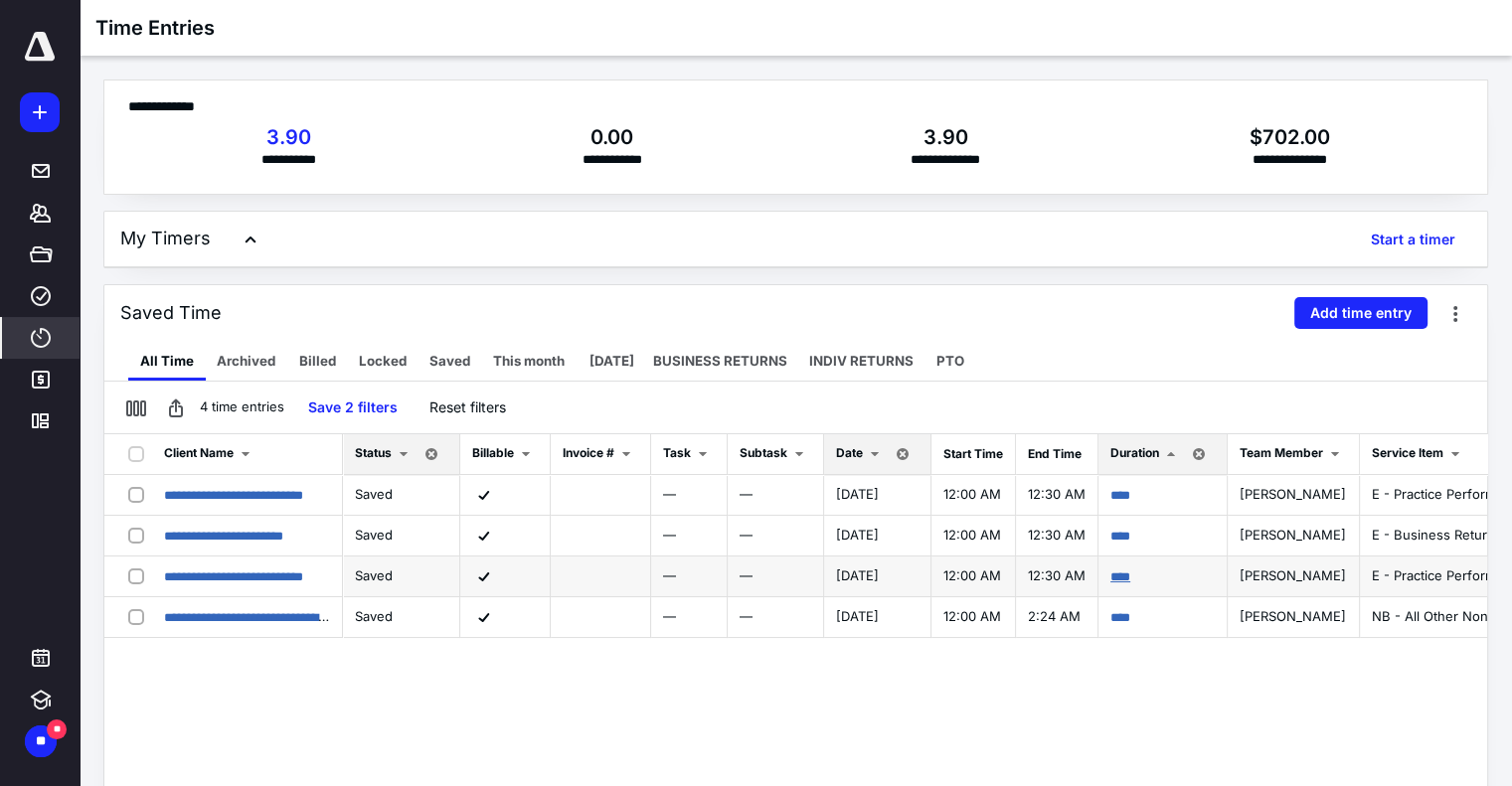 click on "****" at bounding box center (1120, 576) 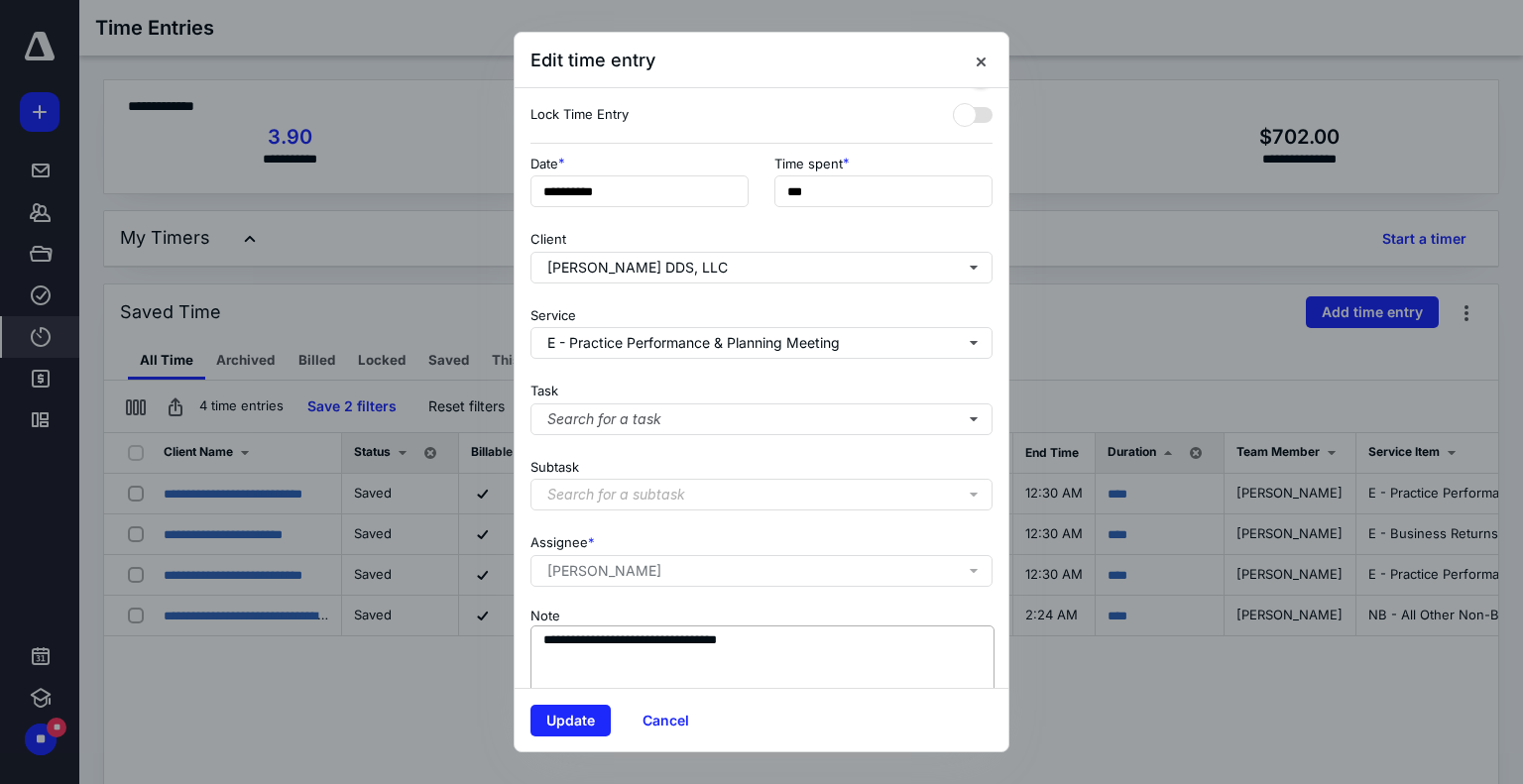 scroll, scrollTop: 140, scrollLeft: 0, axis: vertical 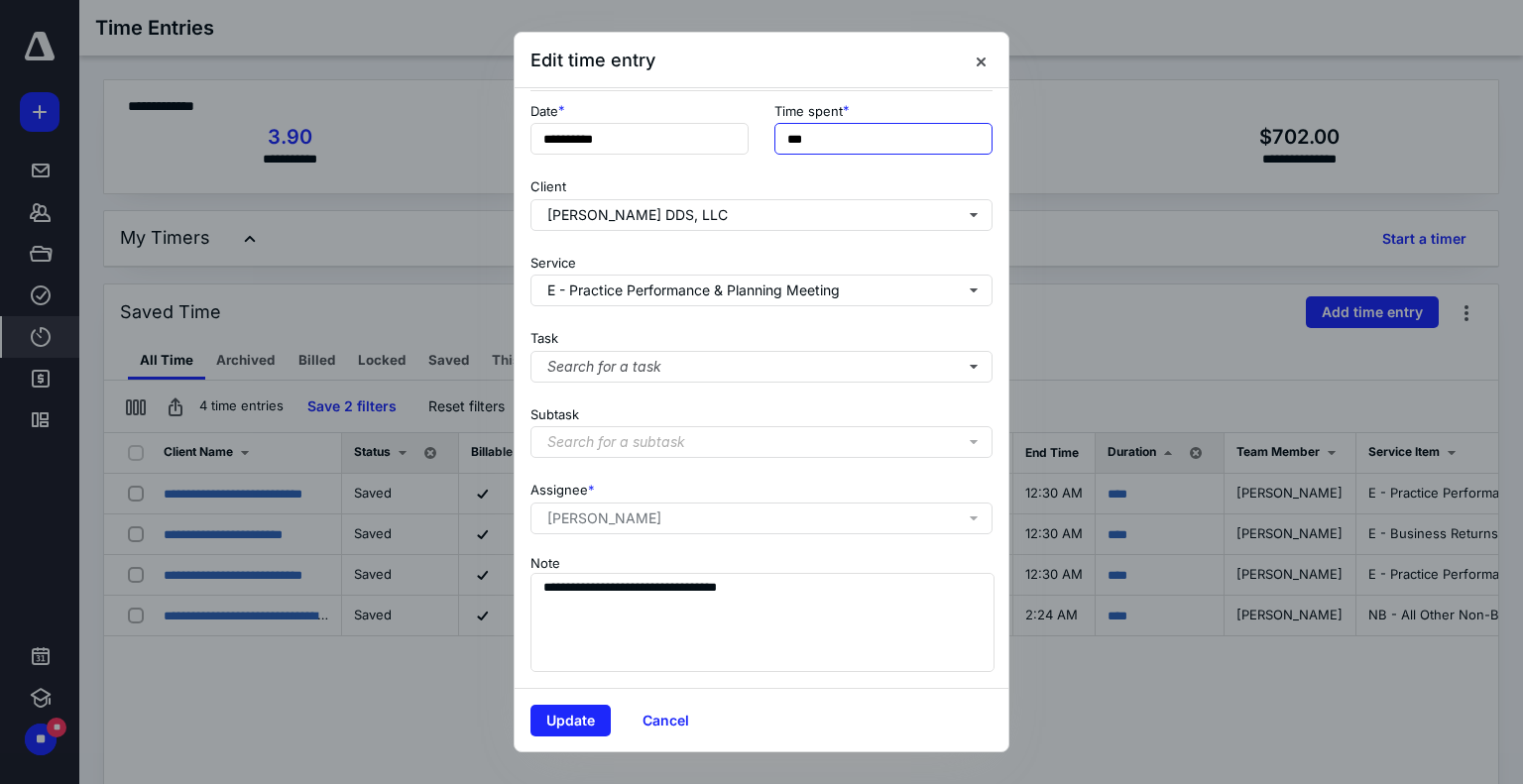 drag, startPoint x: 863, startPoint y: 127, endPoint x: 588, endPoint y: 154, distance: 276.32228 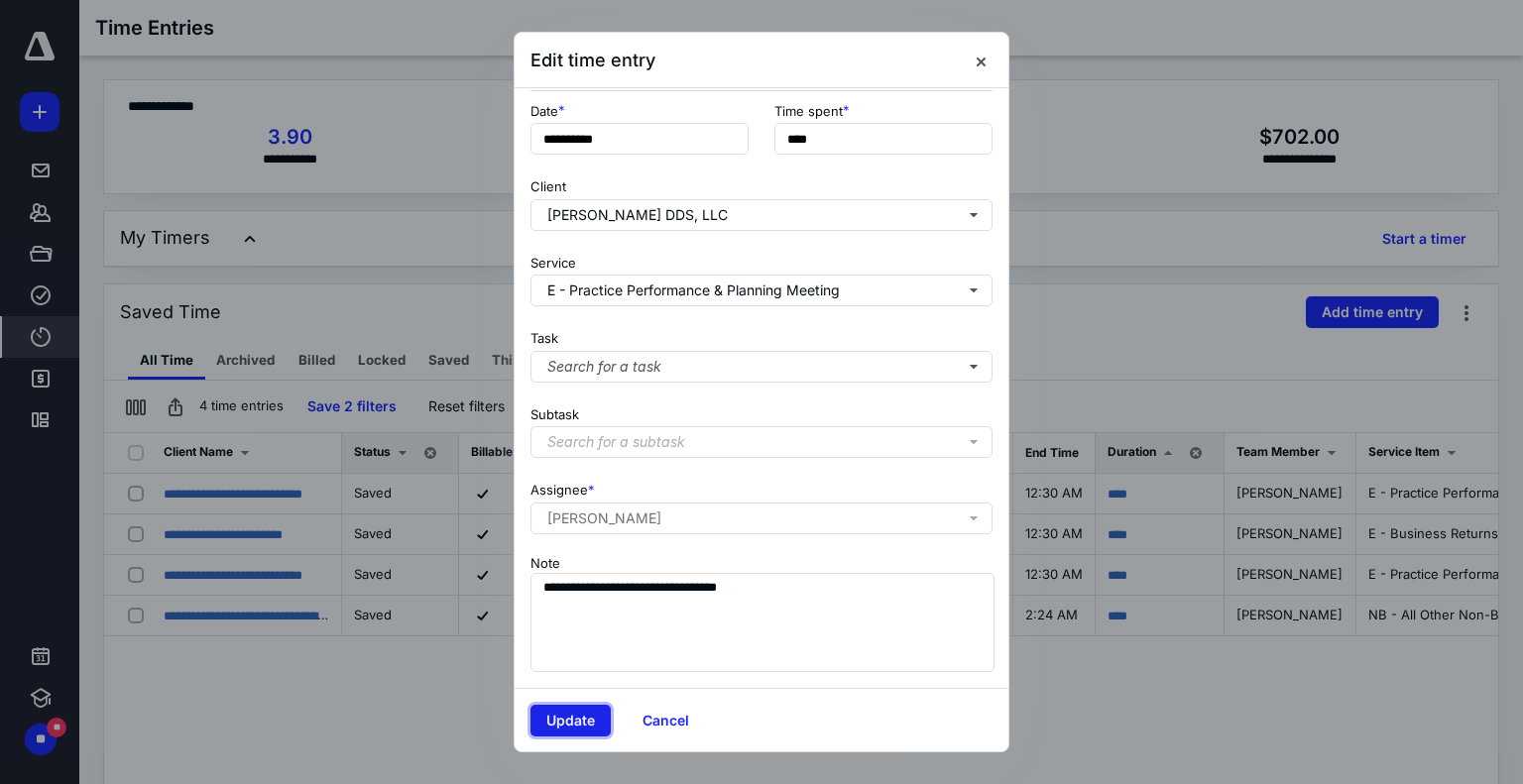 type on "******" 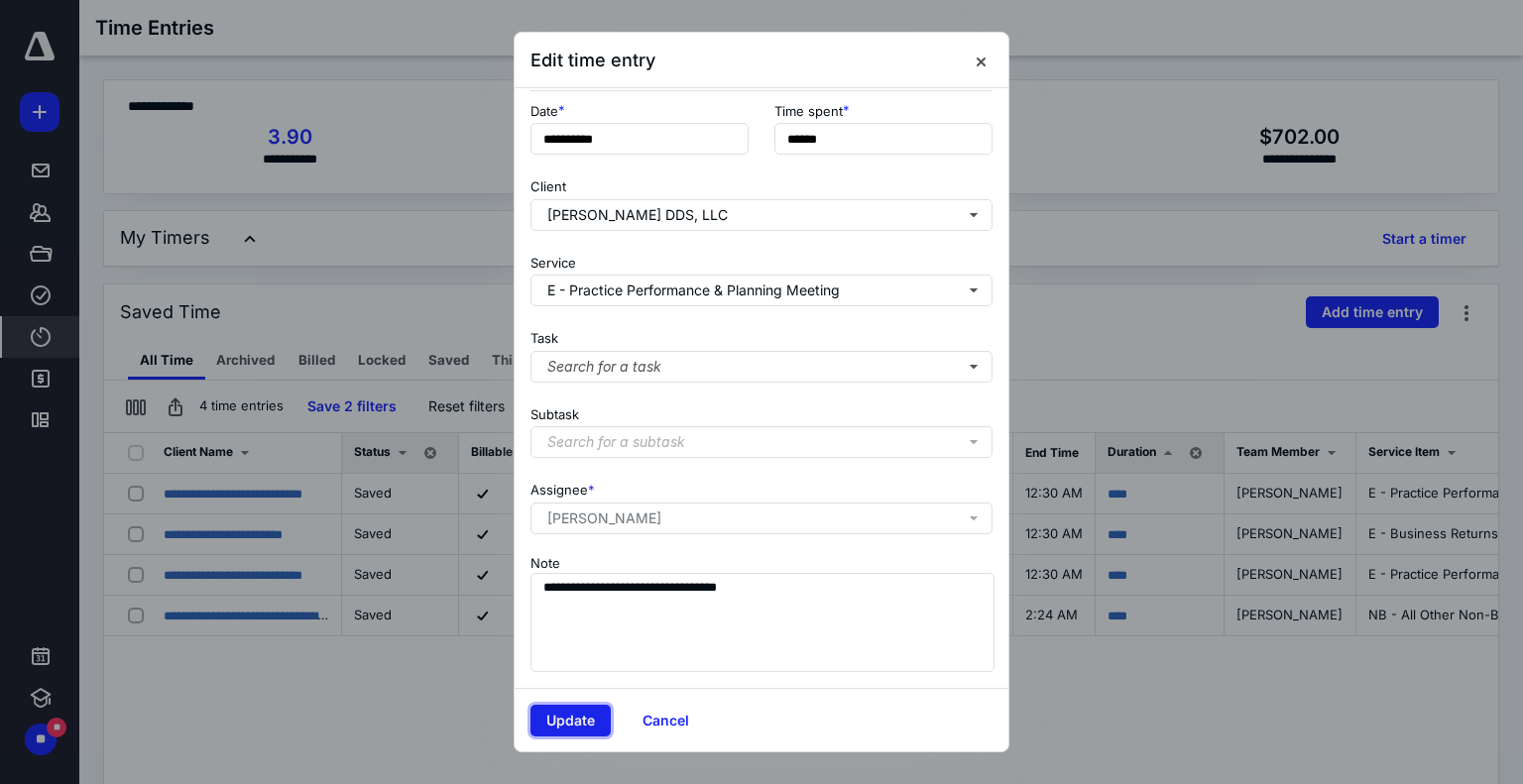 click on "Update" at bounding box center [570, 721] 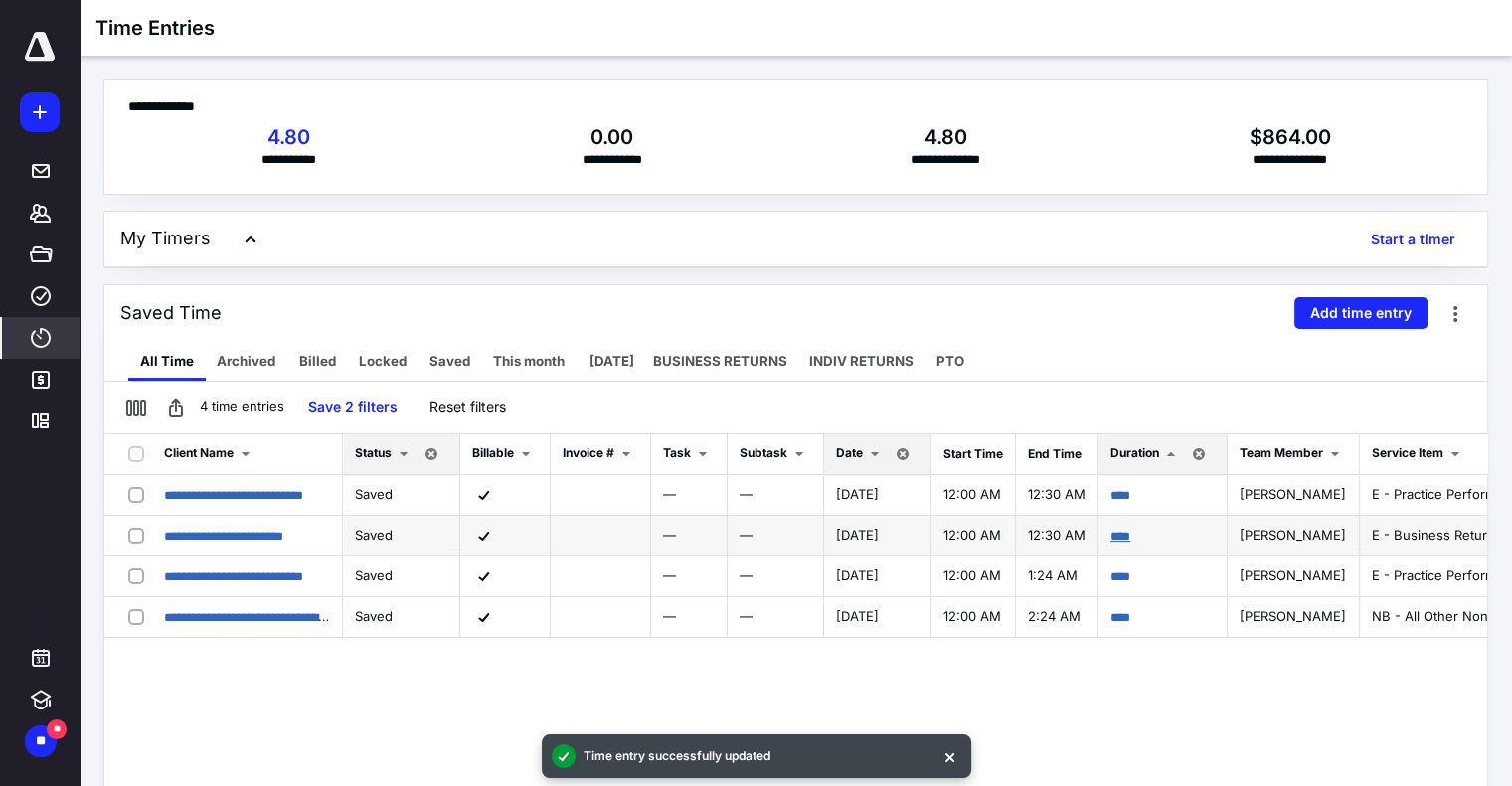 click on "****" at bounding box center [1120, 536] 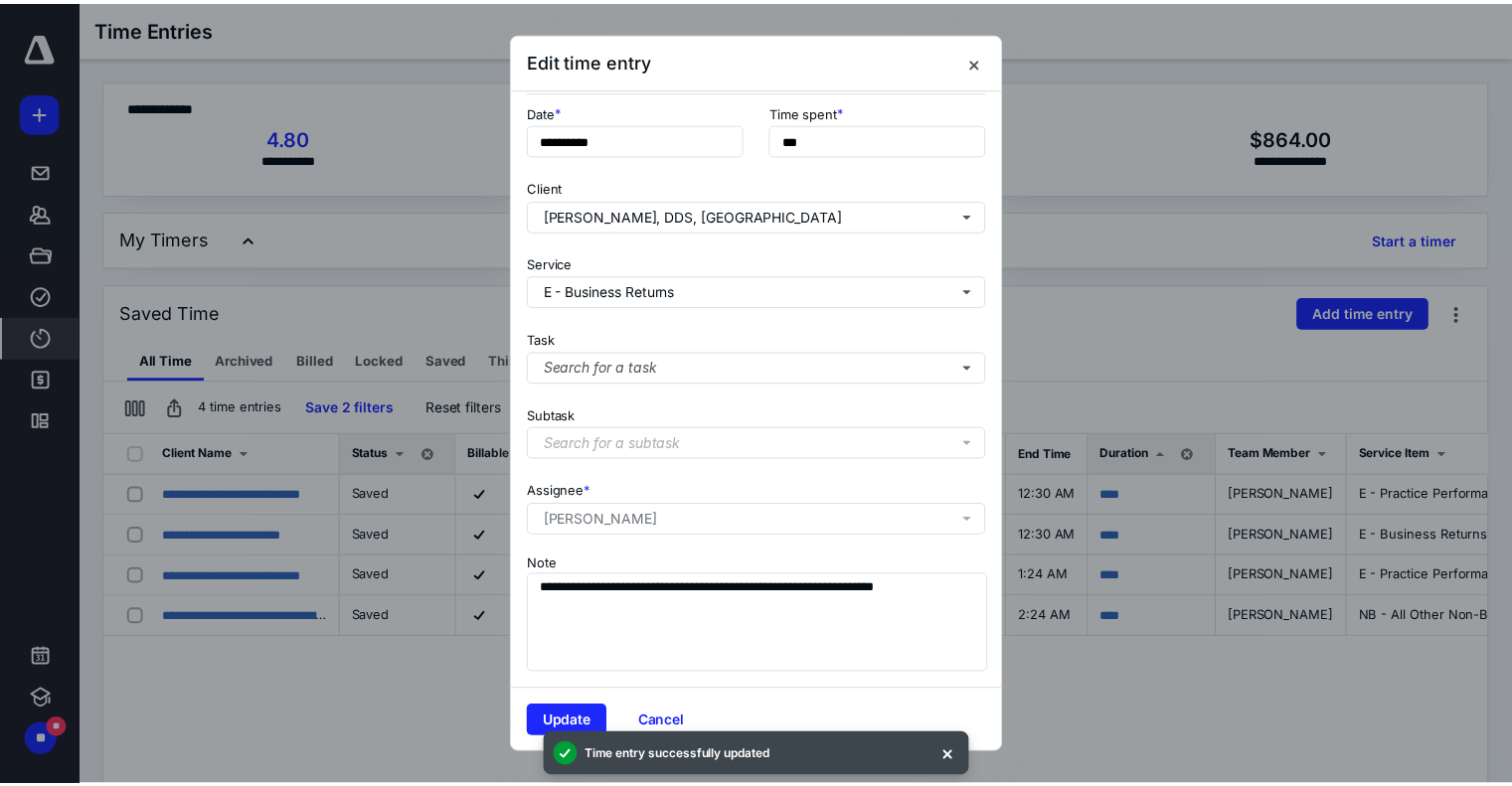 scroll, scrollTop: 140, scrollLeft: 0, axis: vertical 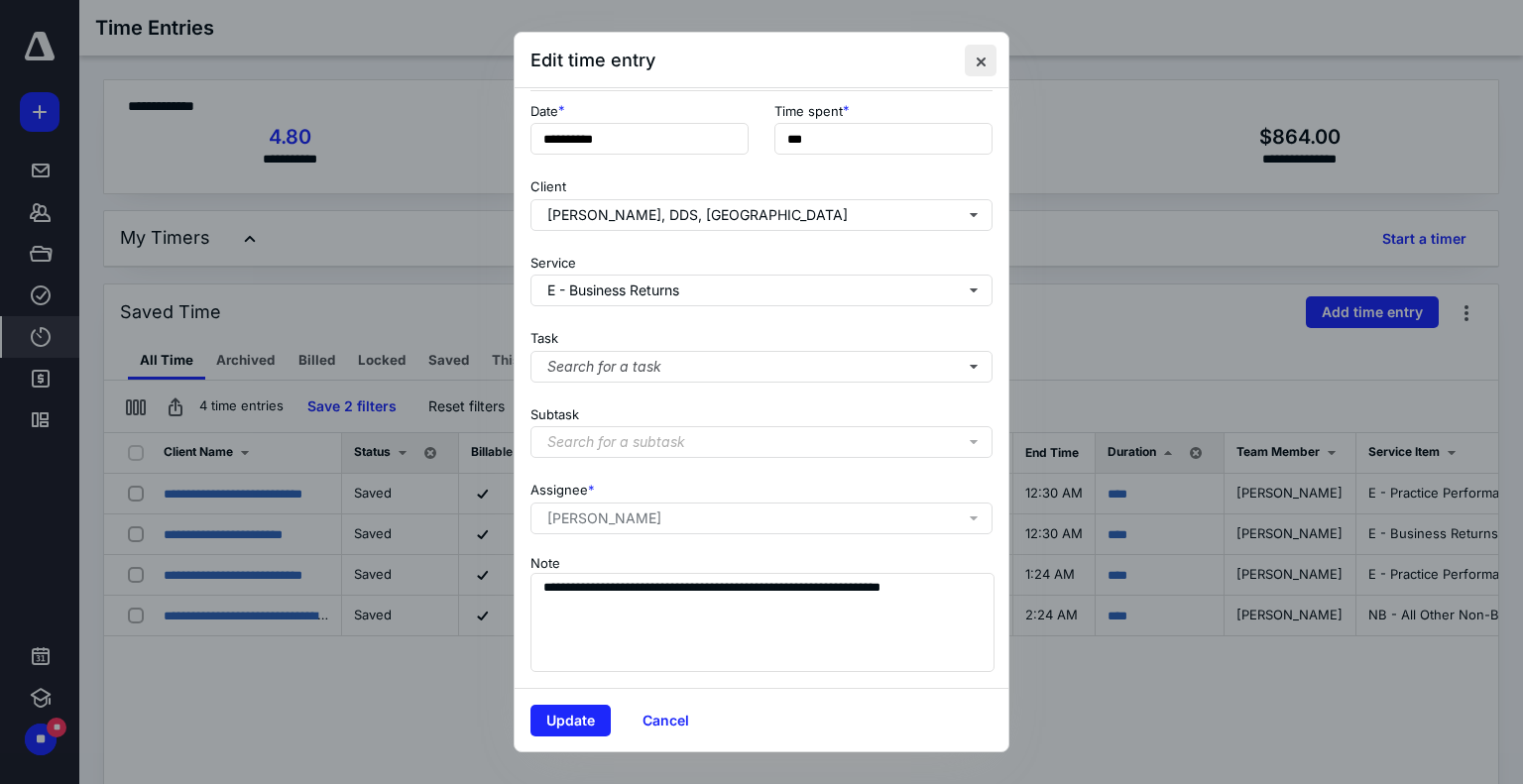 click at bounding box center [981, 60] 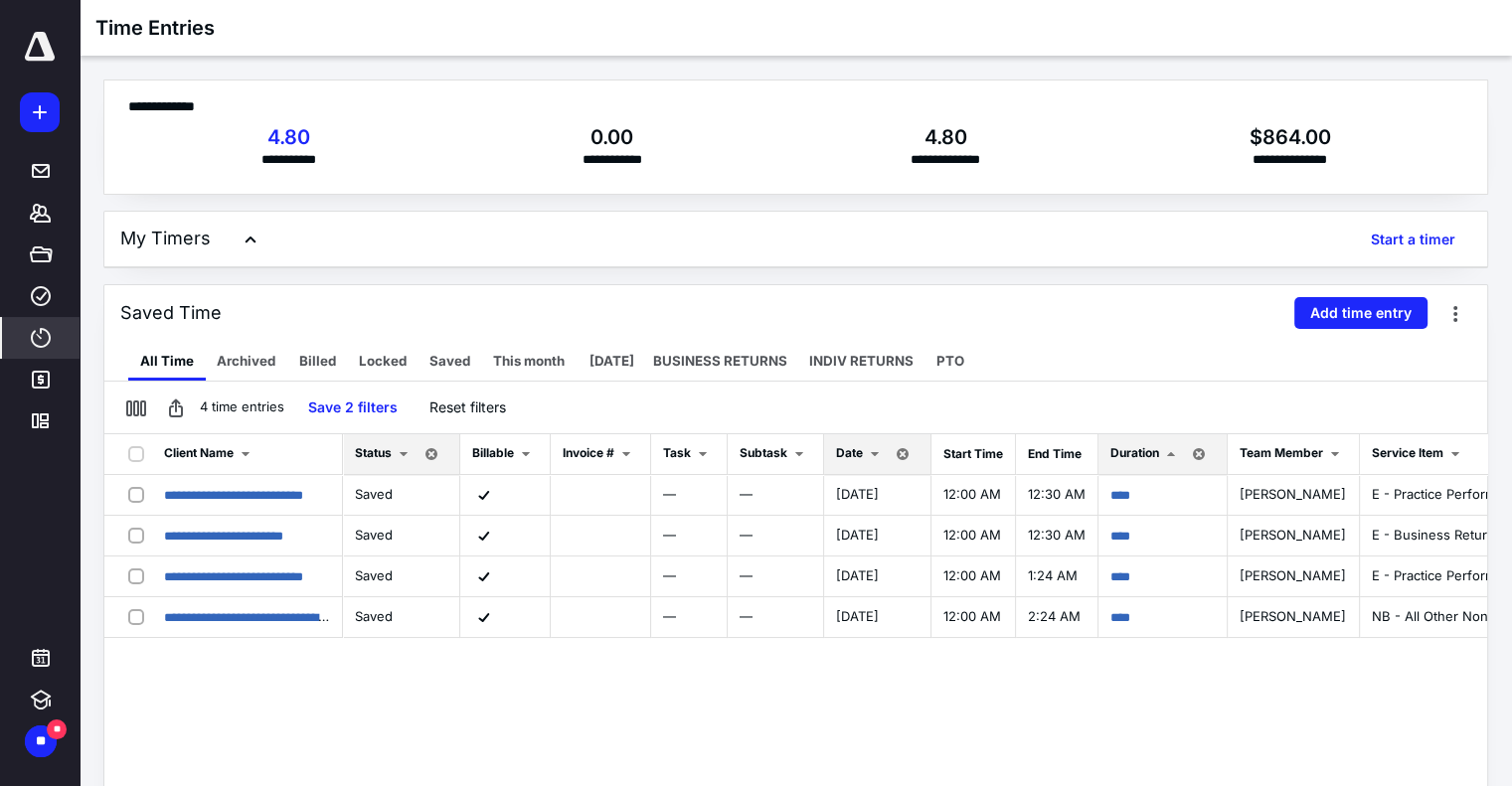 click on "Date" at bounding box center (849, 452) 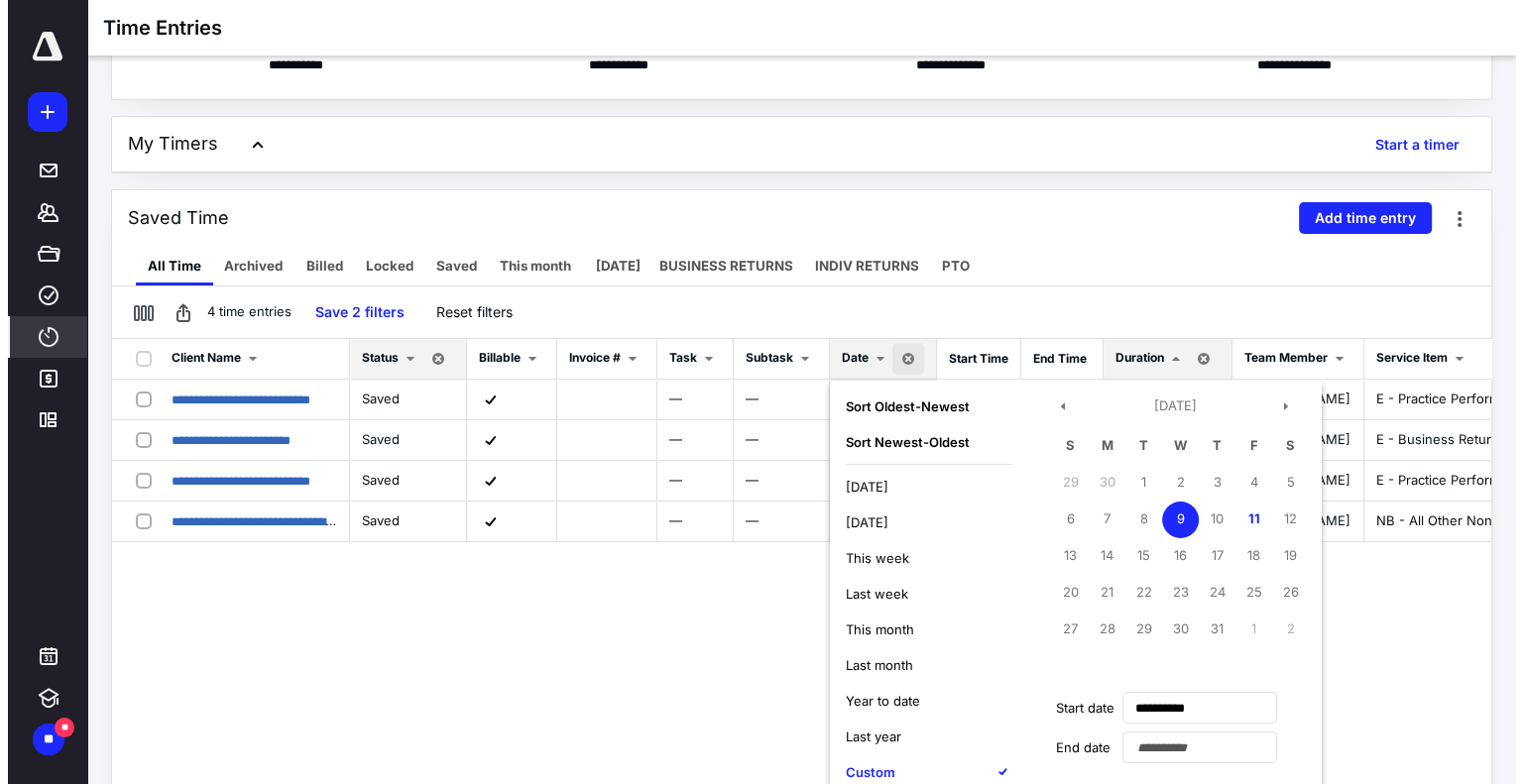 scroll, scrollTop: 226, scrollLeft: 0, axis: vertical 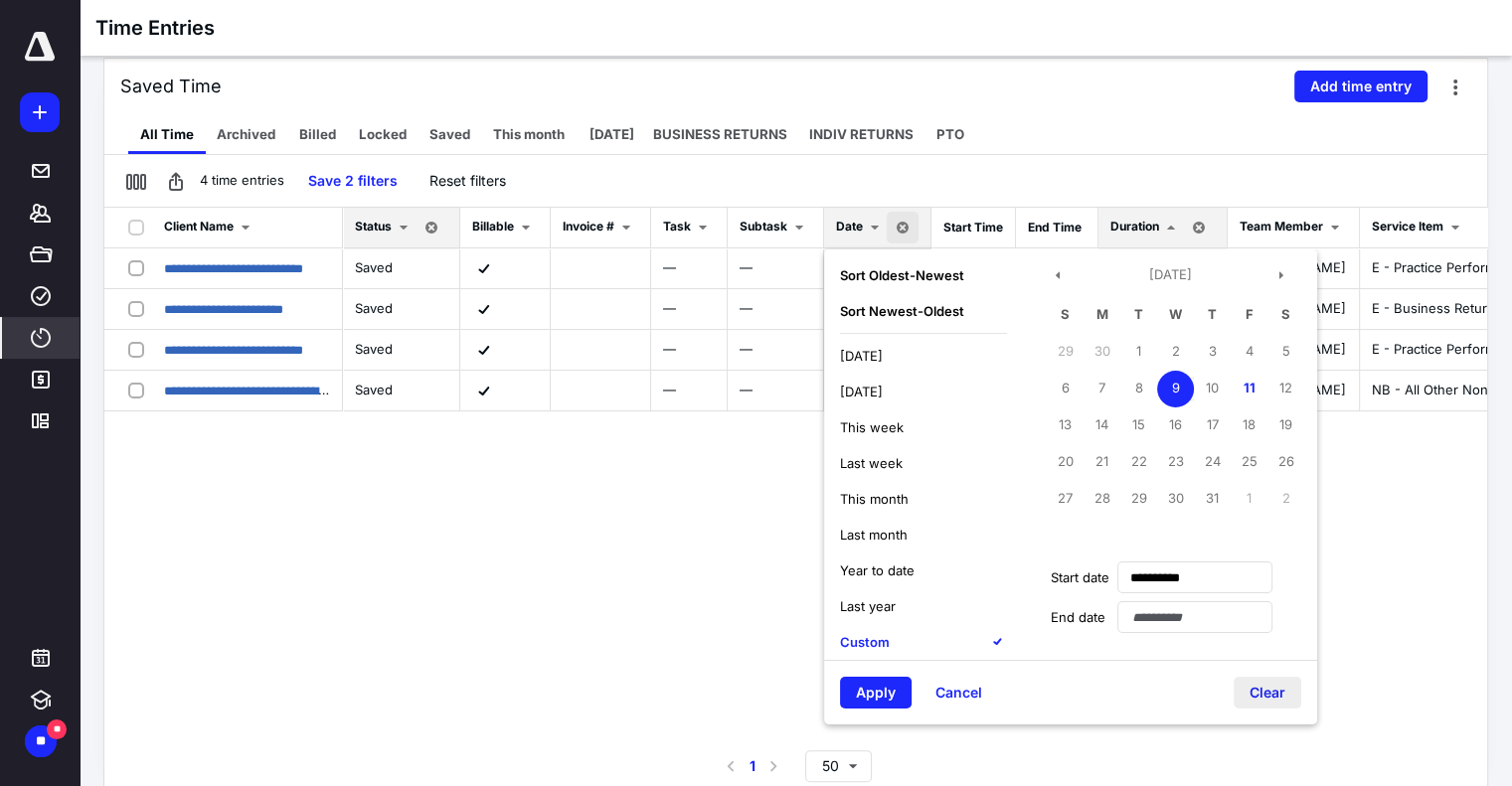 click on "Clear" at bounding box center [1267, 693] 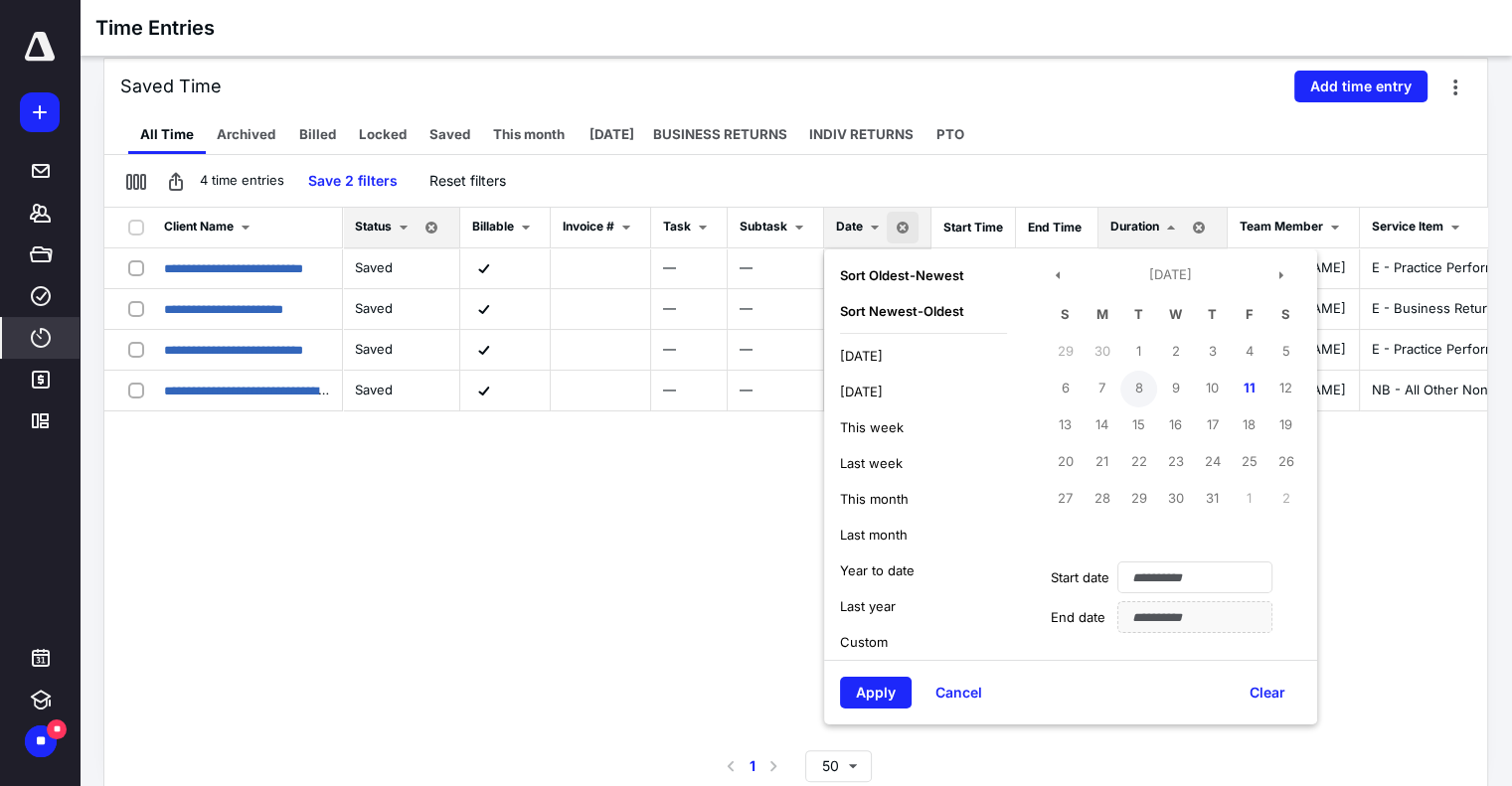click on "8" at bounding box center [1138, 389] 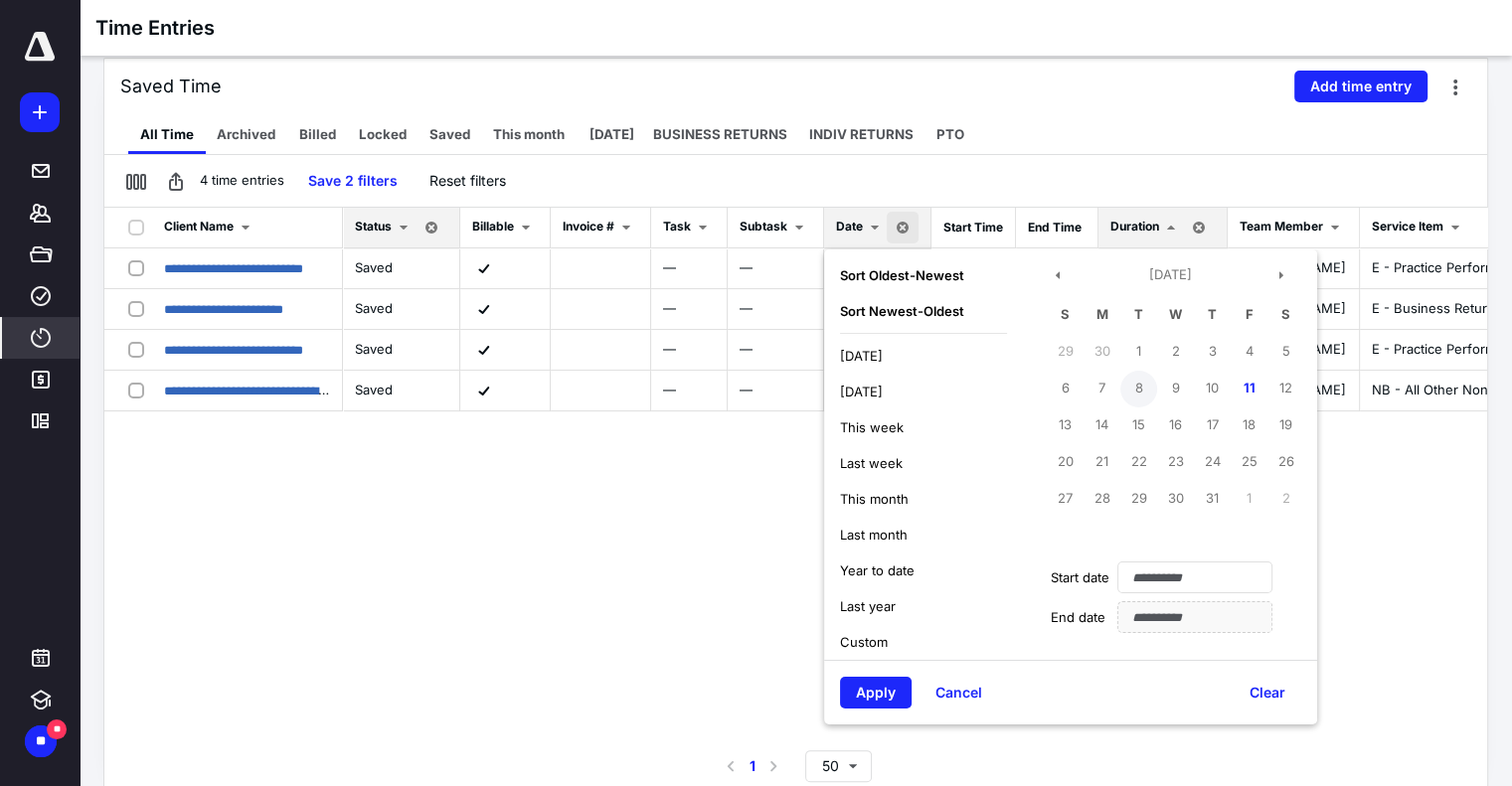 type on "**********" 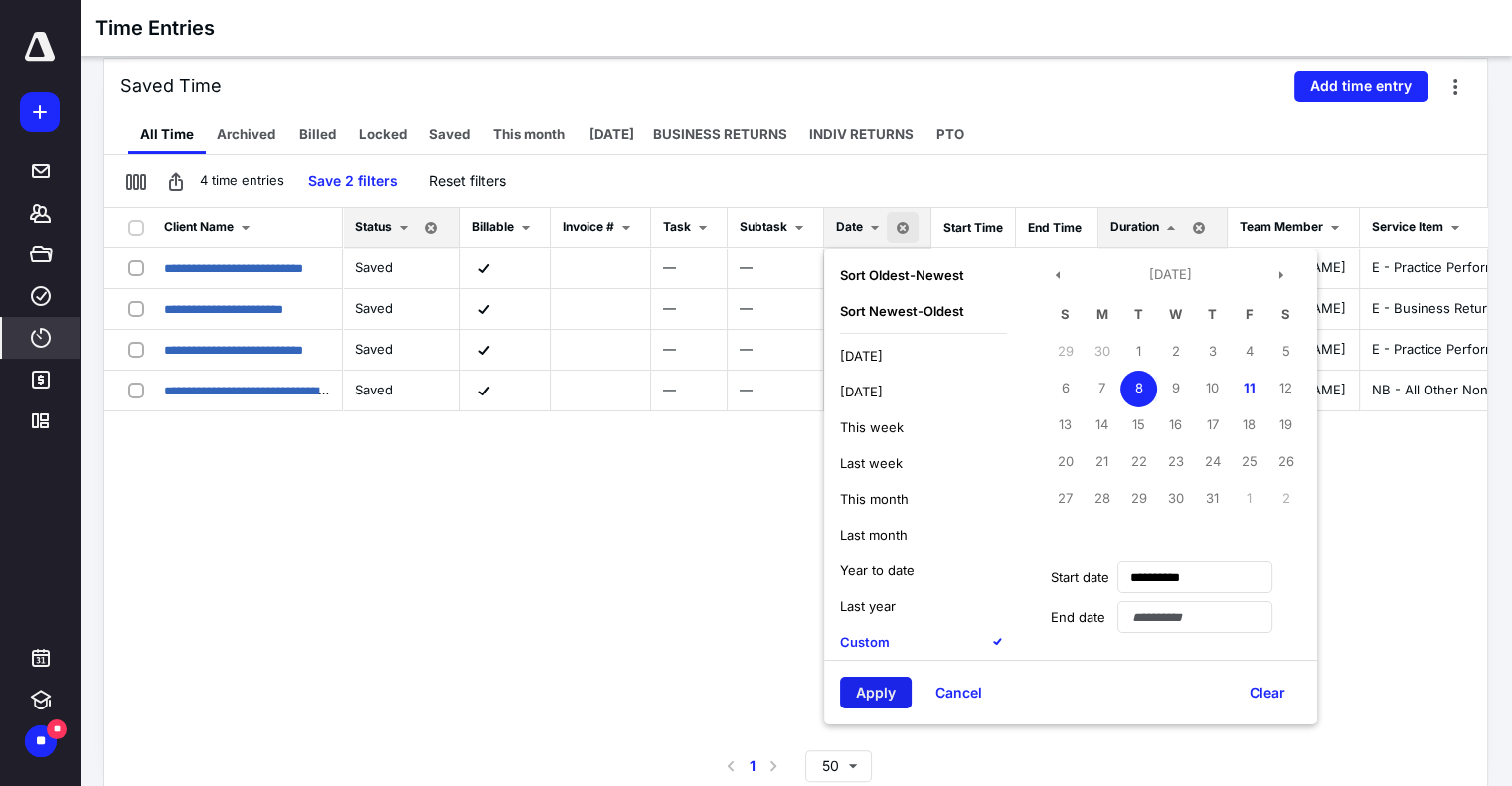 click on "Apply" at bounding box center (876, 693) 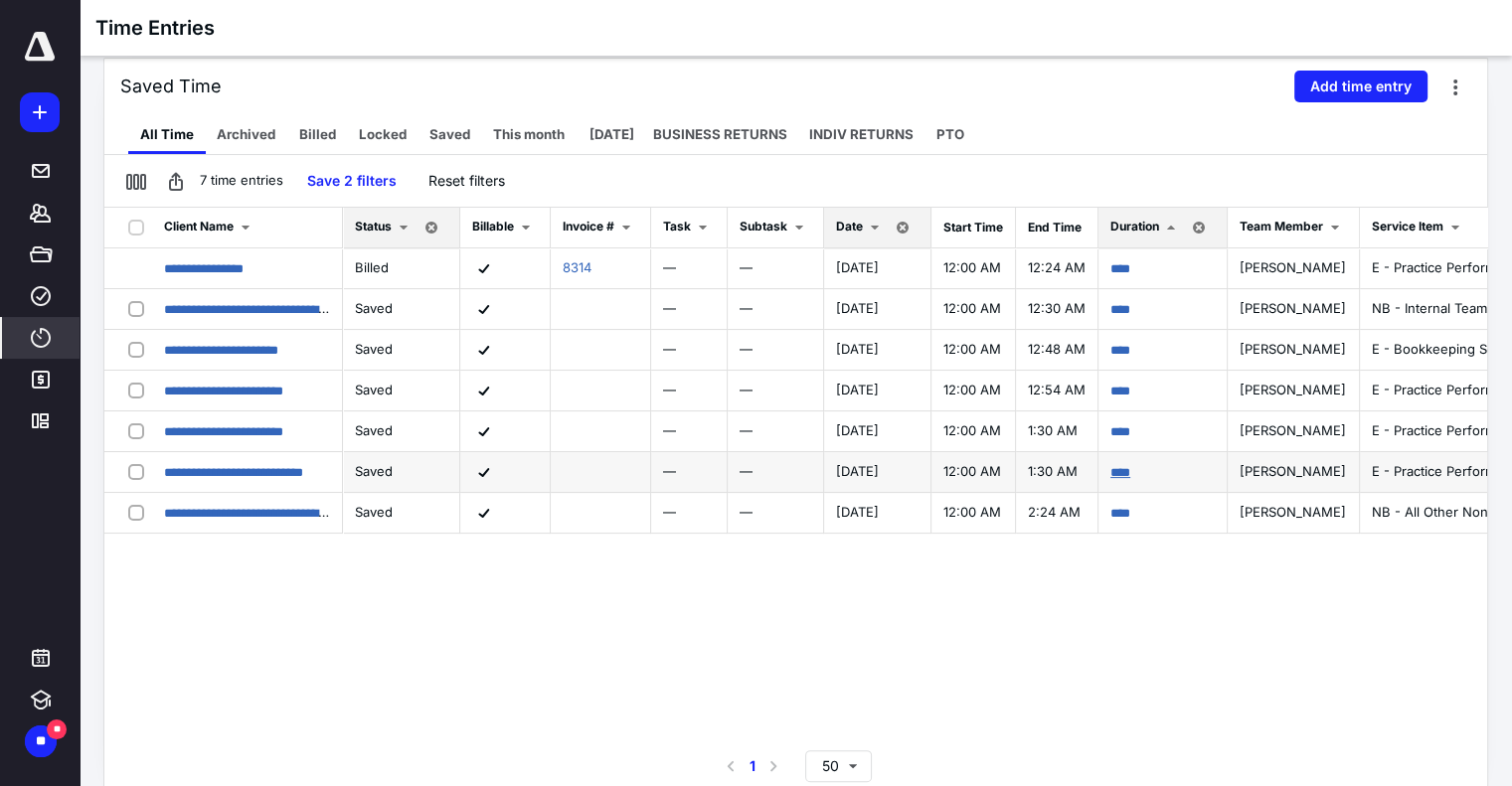 click on "****" at bounding box center [1120, 472] 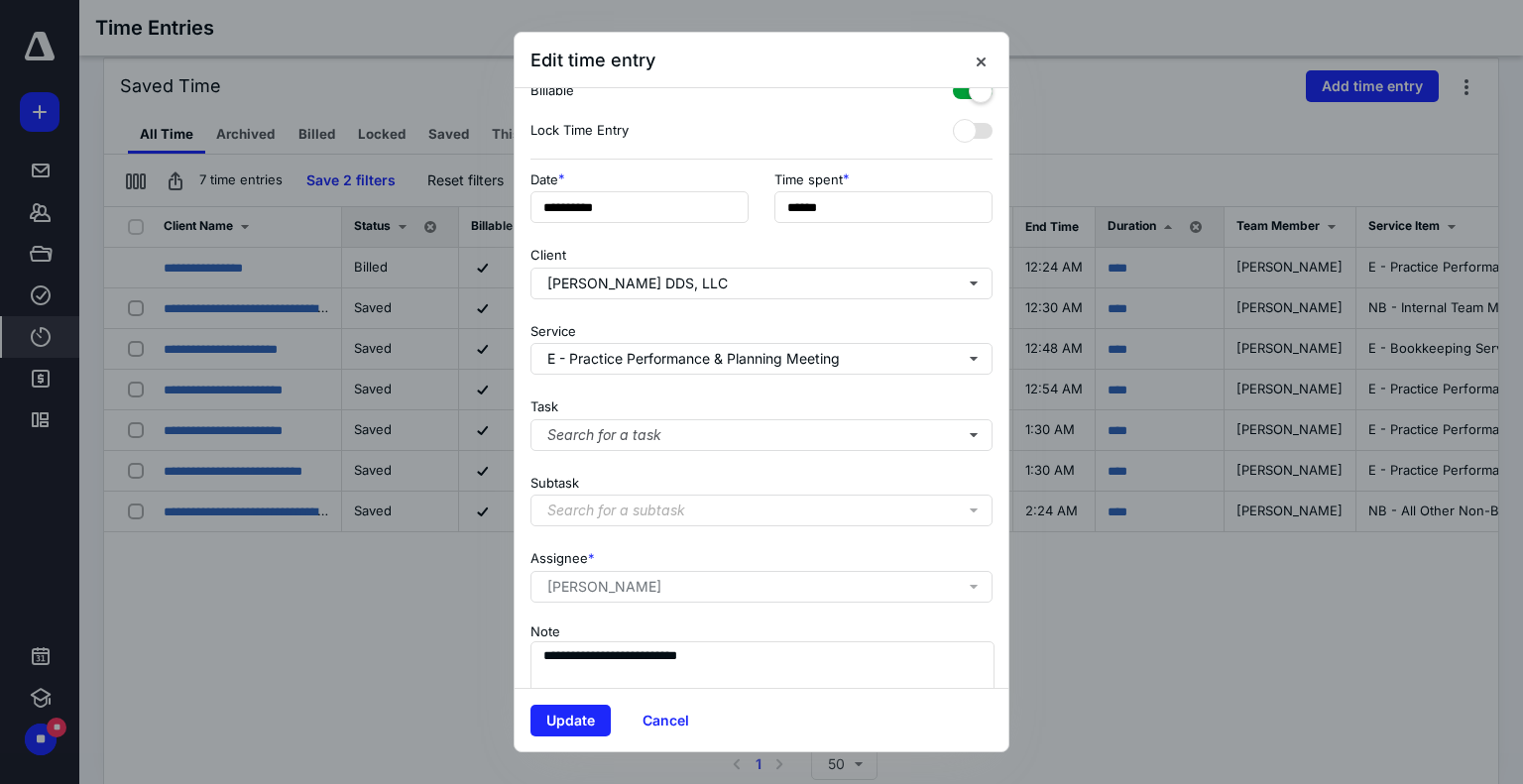 scroll, scrollTop: 140, scrollLeft: 0, axis: vertical 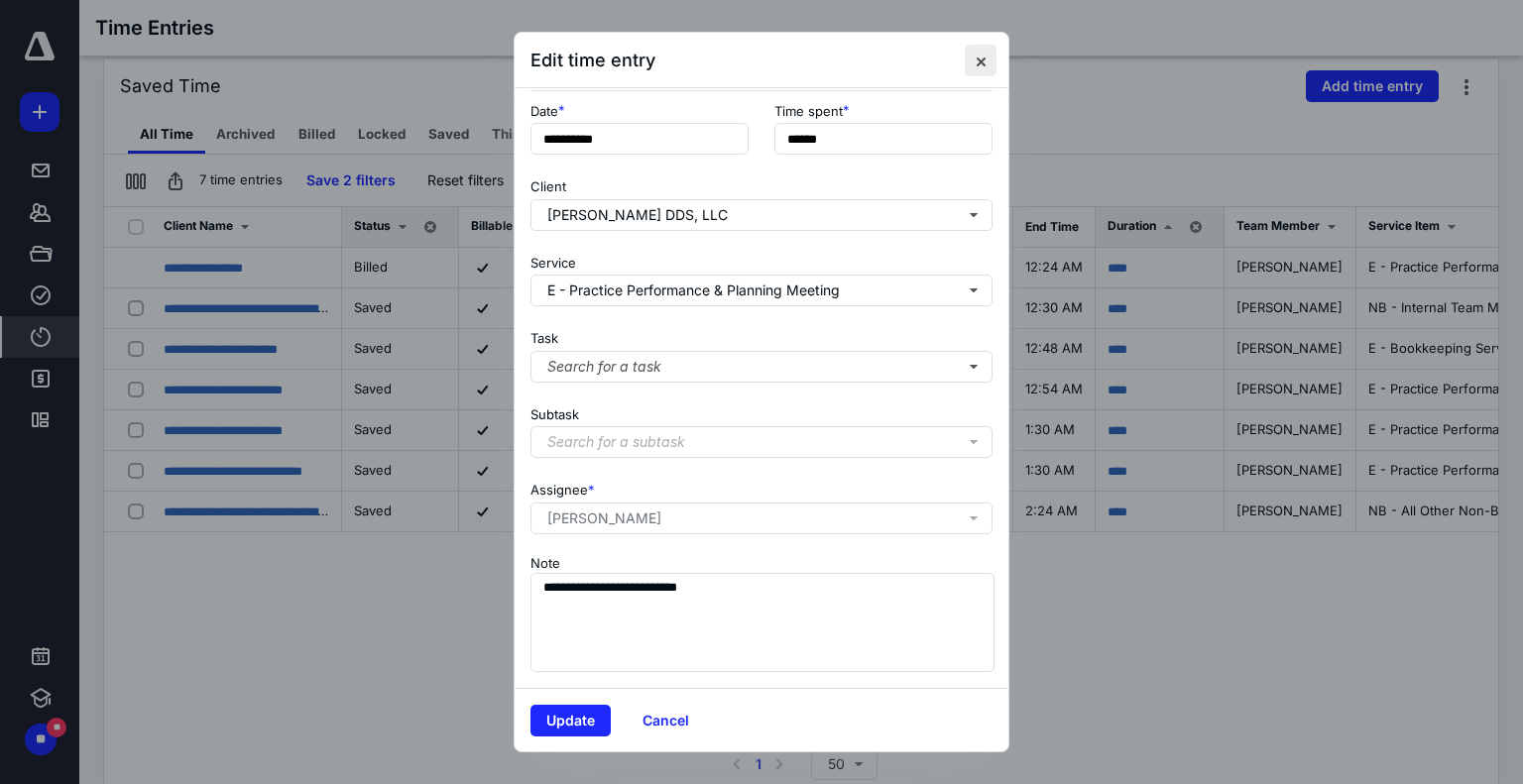 click at bounding box center [981, 60] 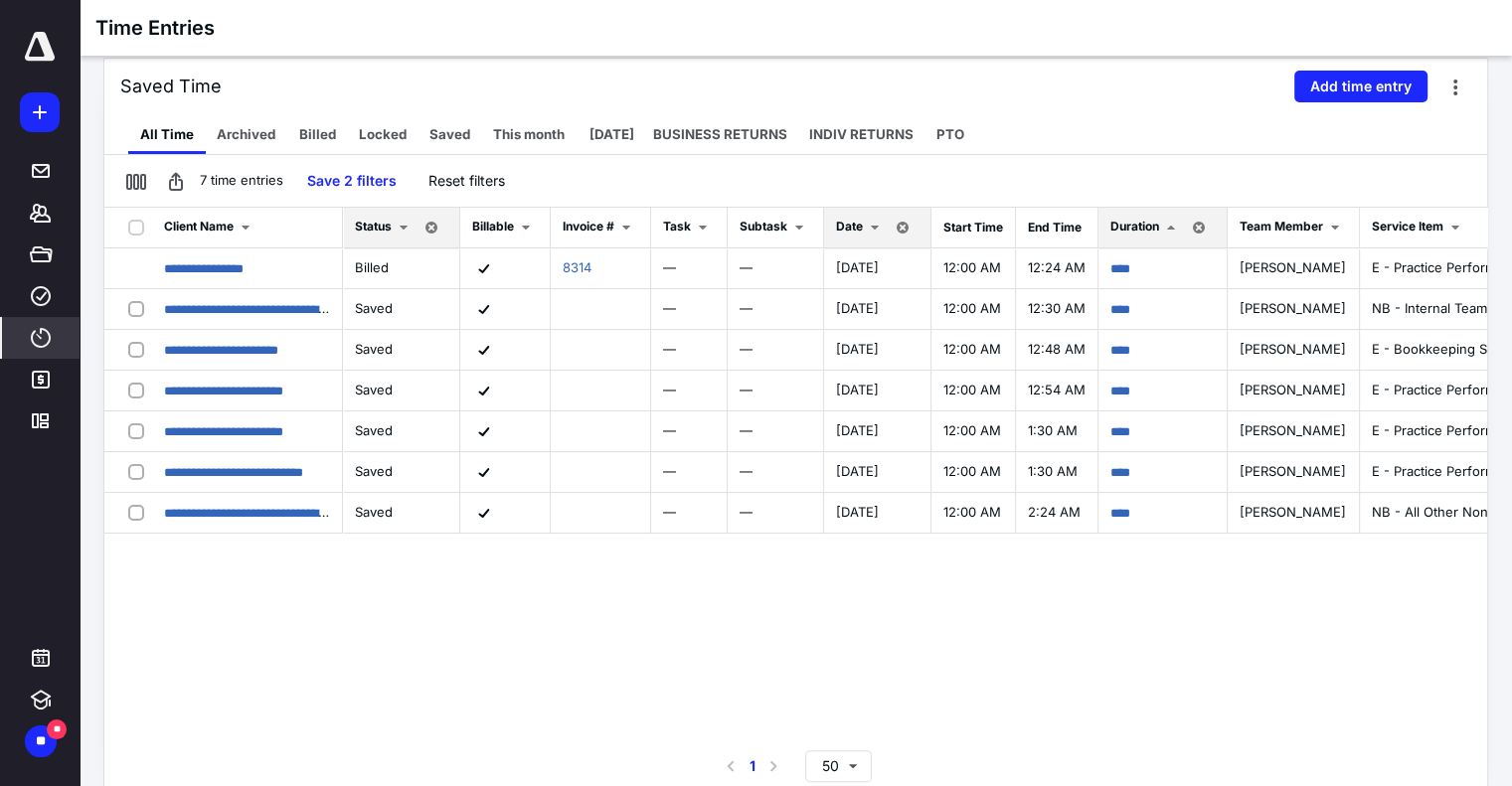 click on "Date" at bounding box center [849, 226] 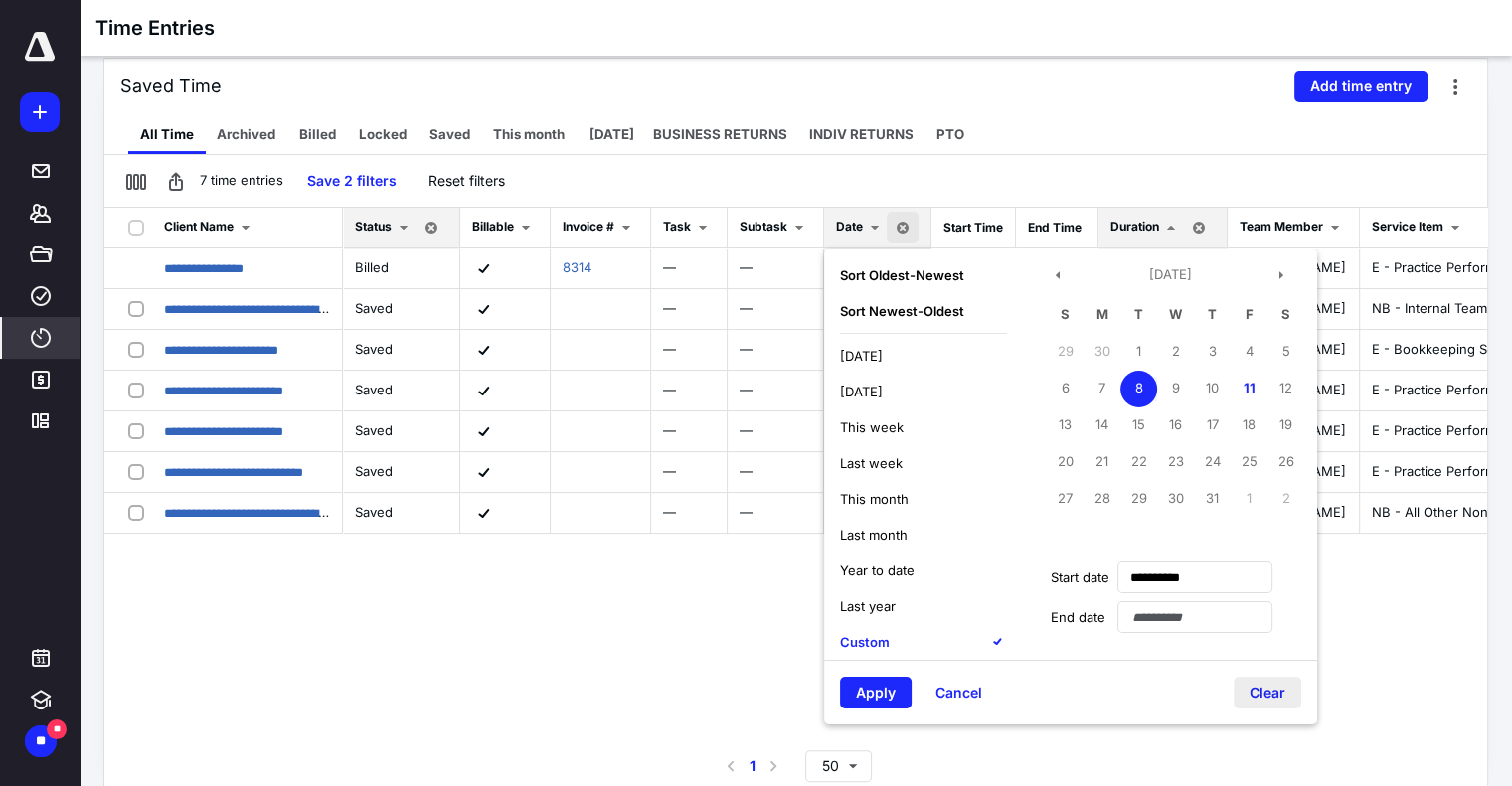 click on "Clear" at bounding box center [1267, 693] 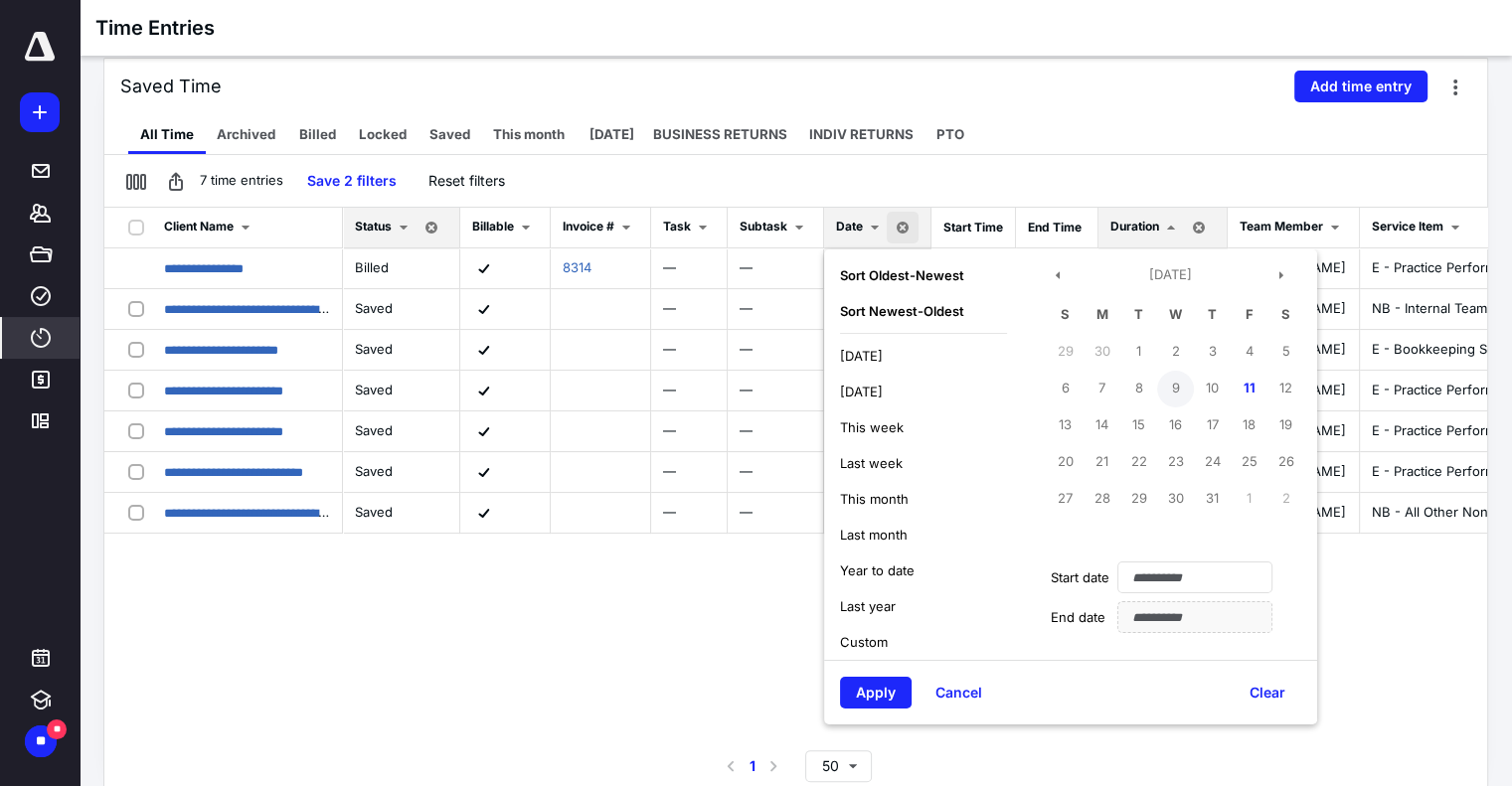 click on "9" at bounding box center (1175, 389) 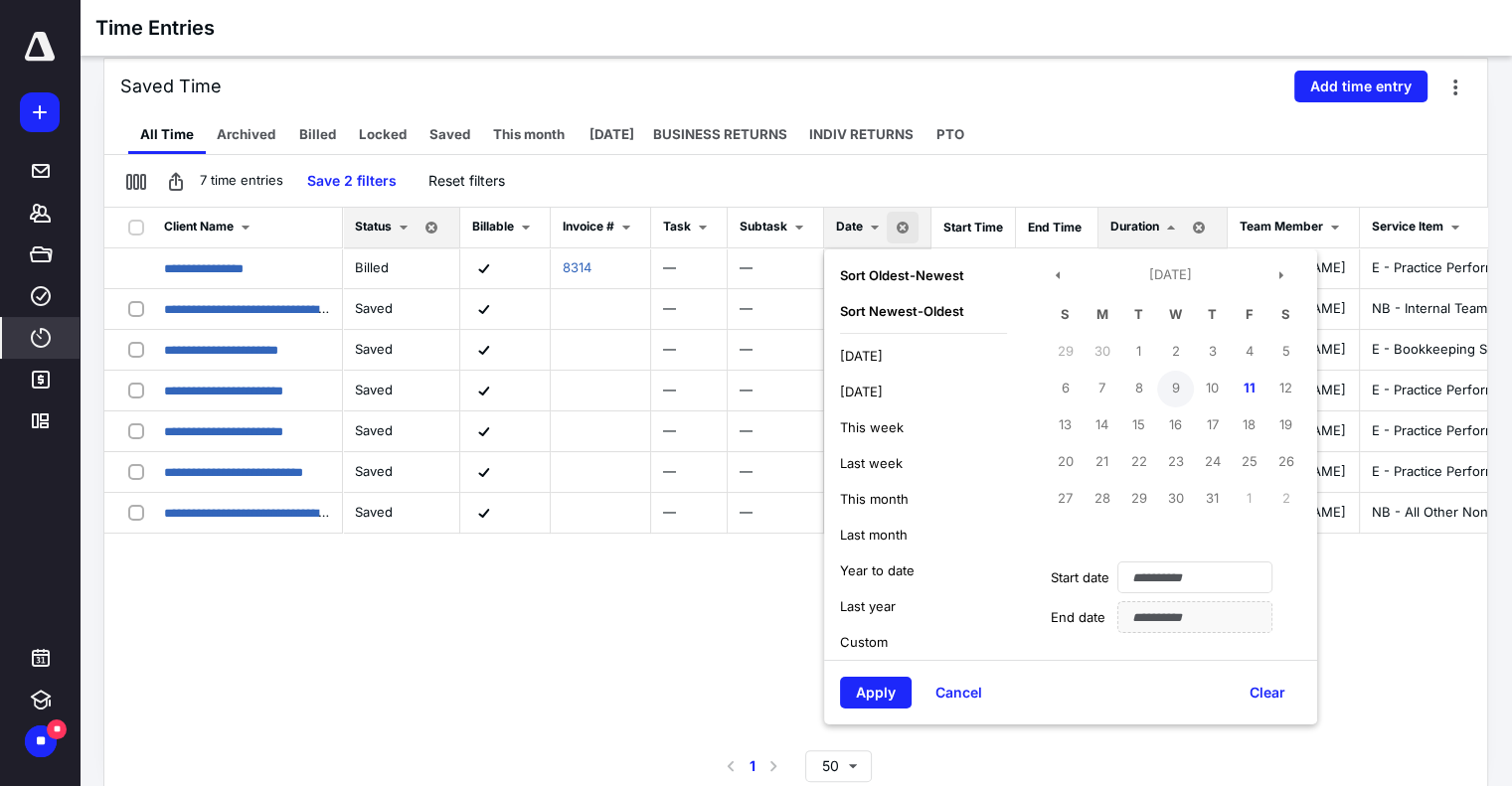 type on "**********" 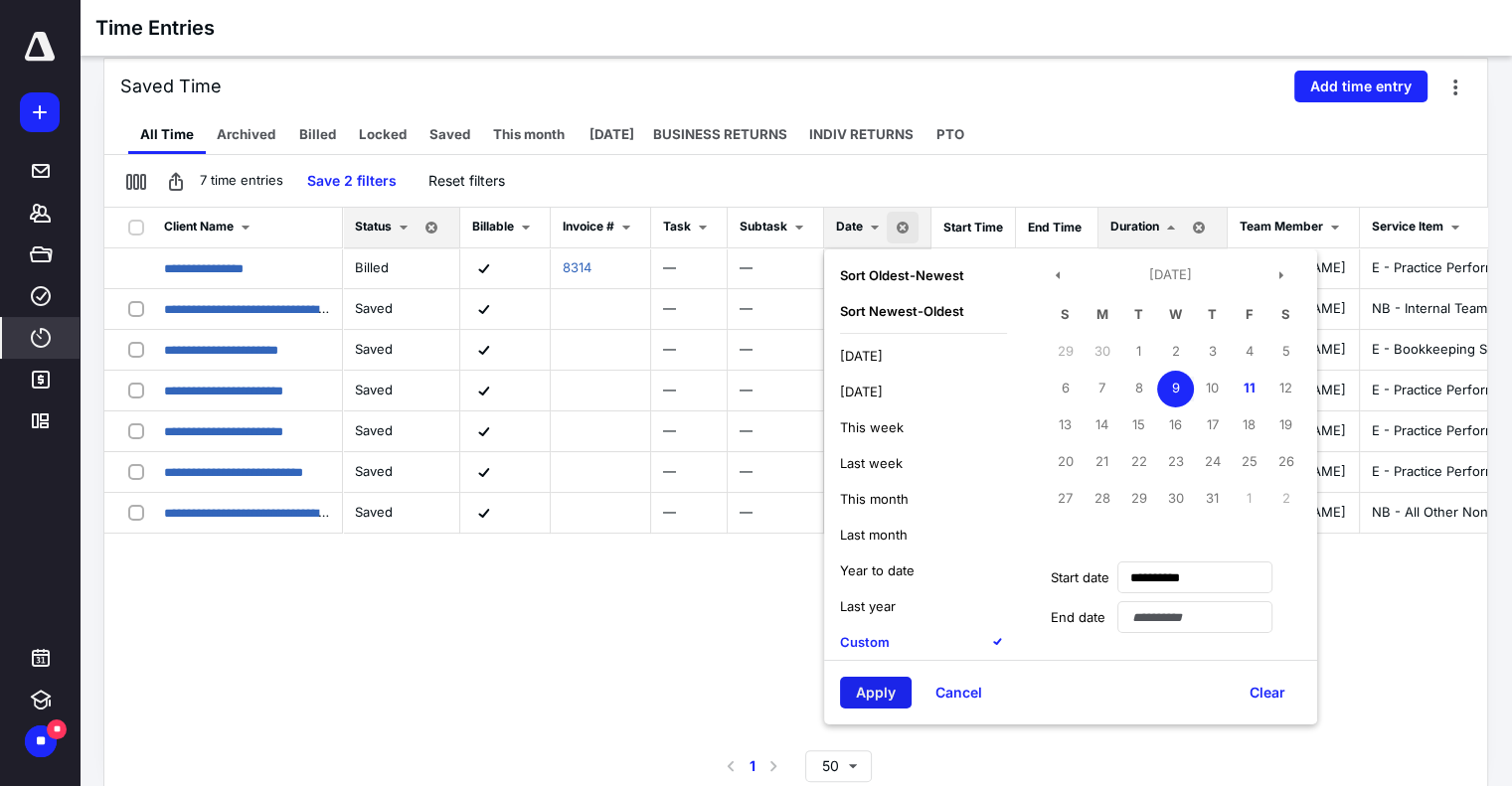 click on "Apply" at bounding box center [876, 693] 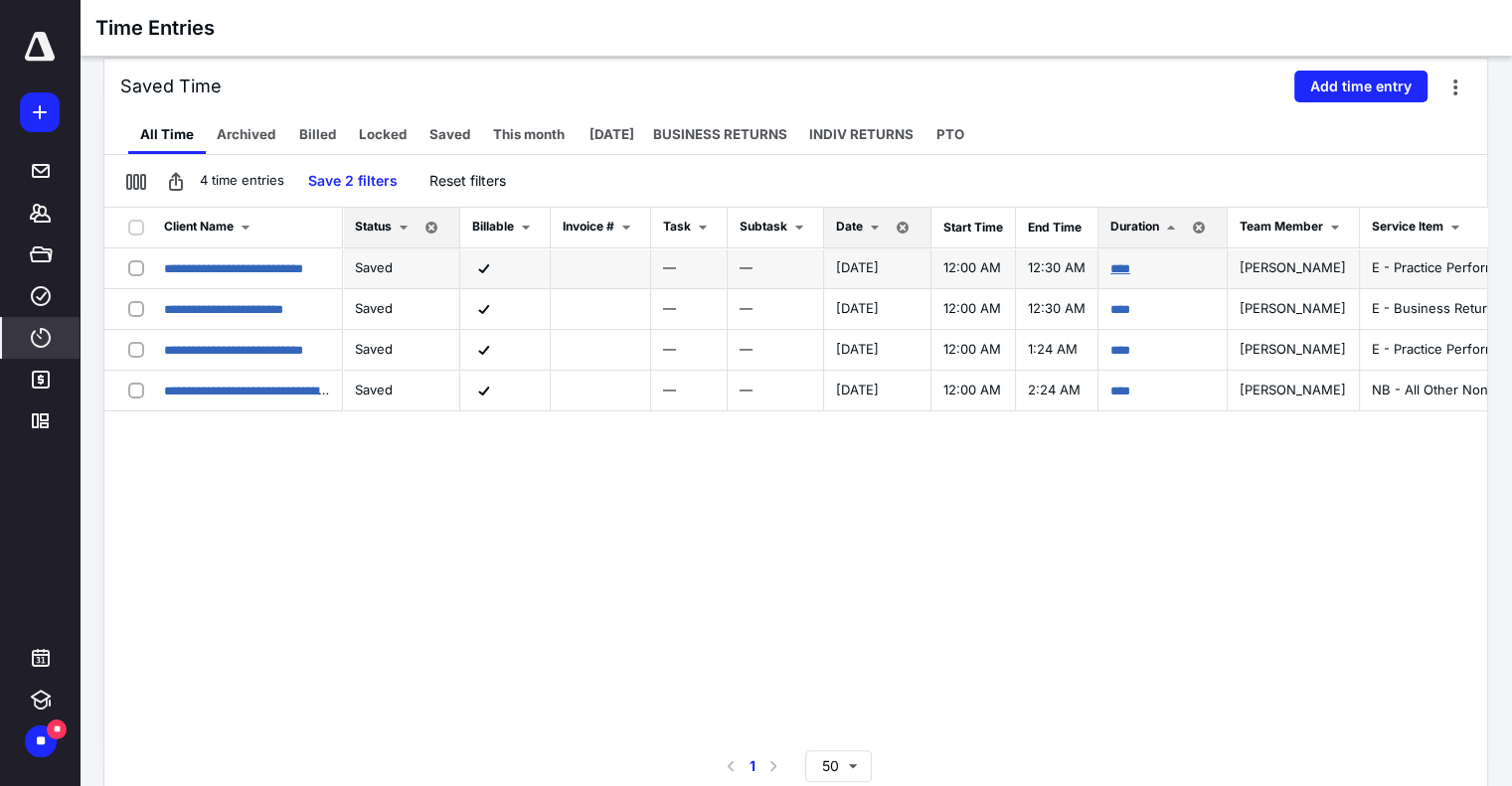 click on "****" at bounding box center (1120, 268) 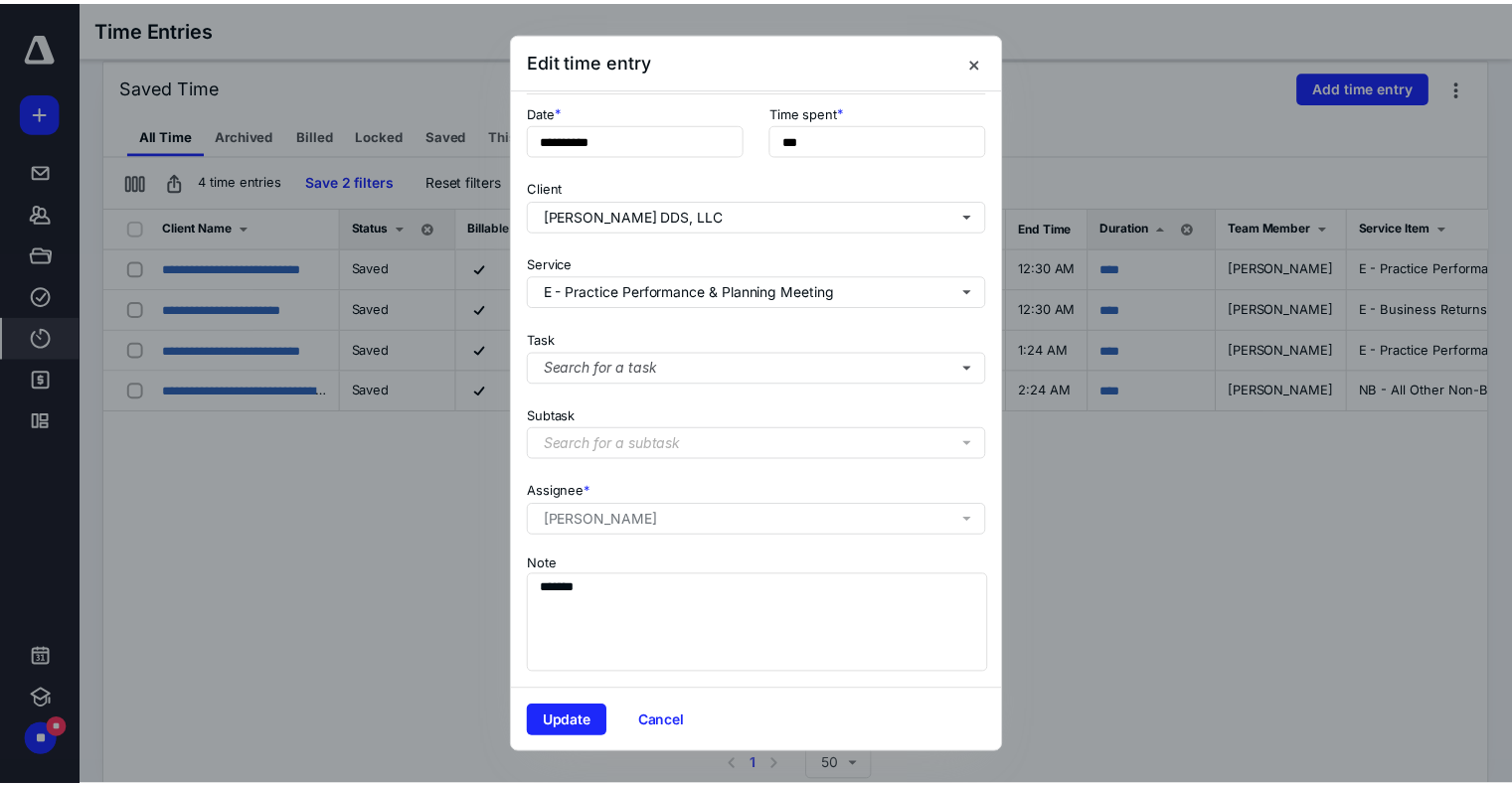 scroll, scrollTop: 140, scrollLeft: 0, axis: vertical 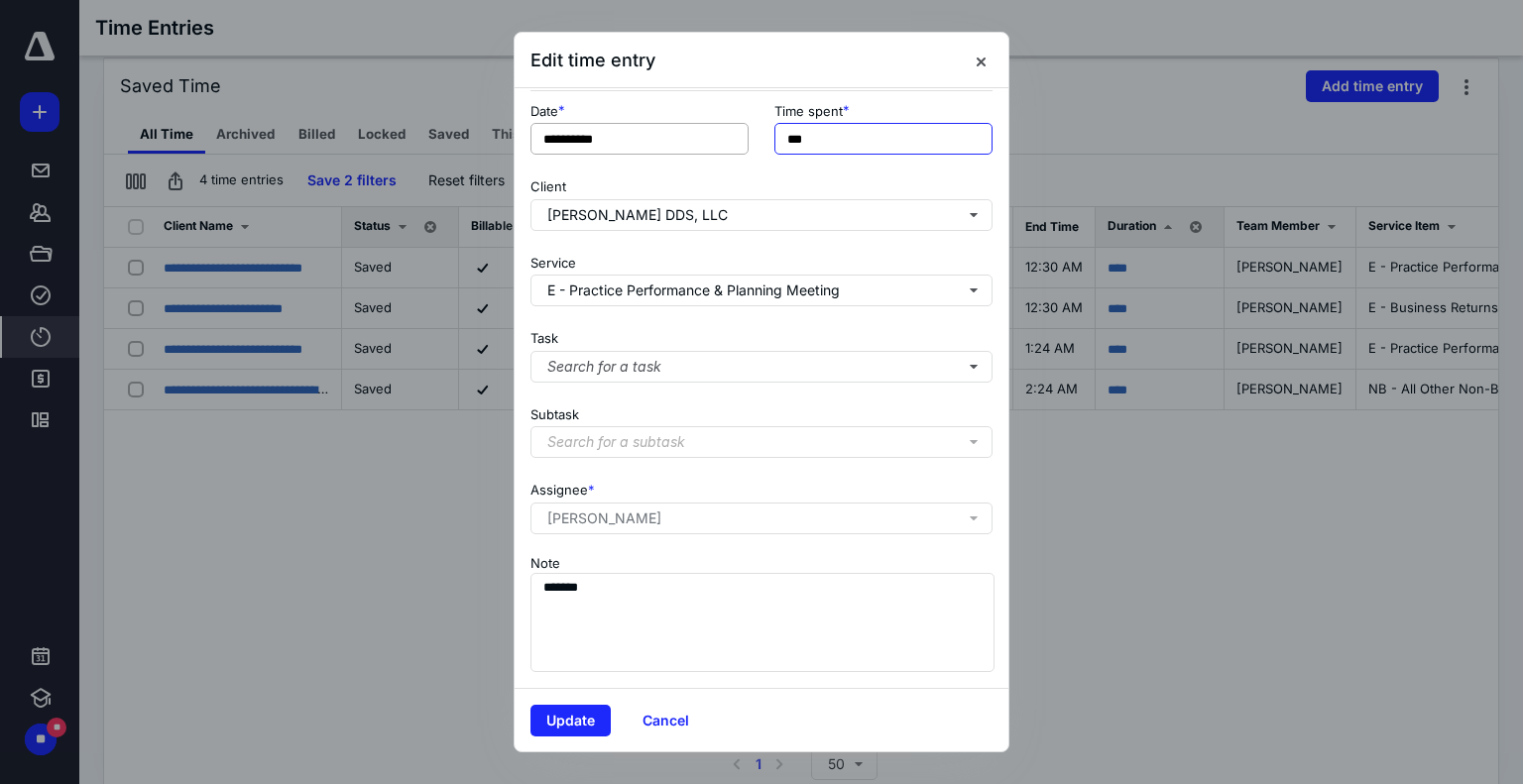drag, startPoint x: 866, startPoint y: 122, endPoint x: 718, endPoint y: 127, distance: 148.08444 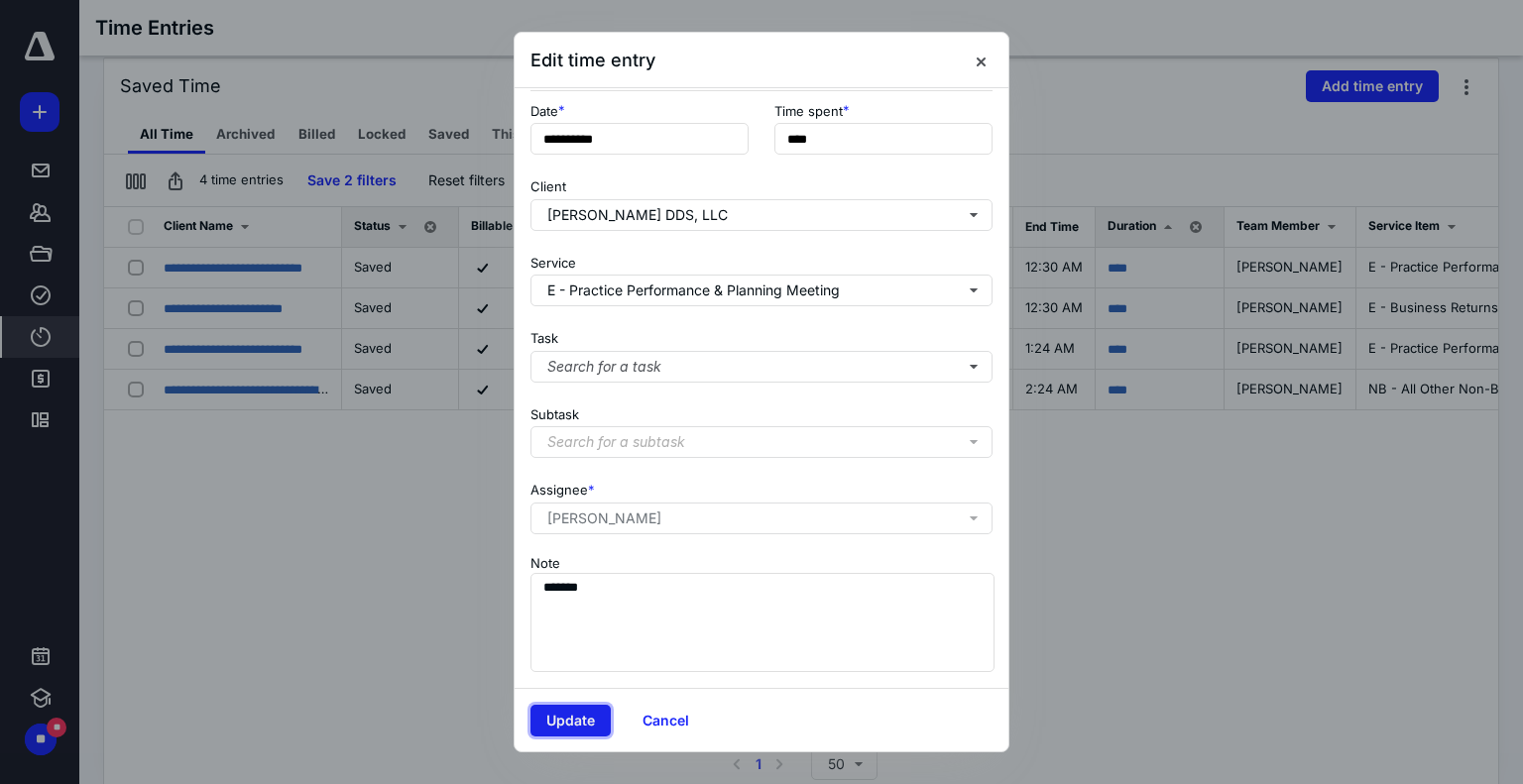 type on "******" 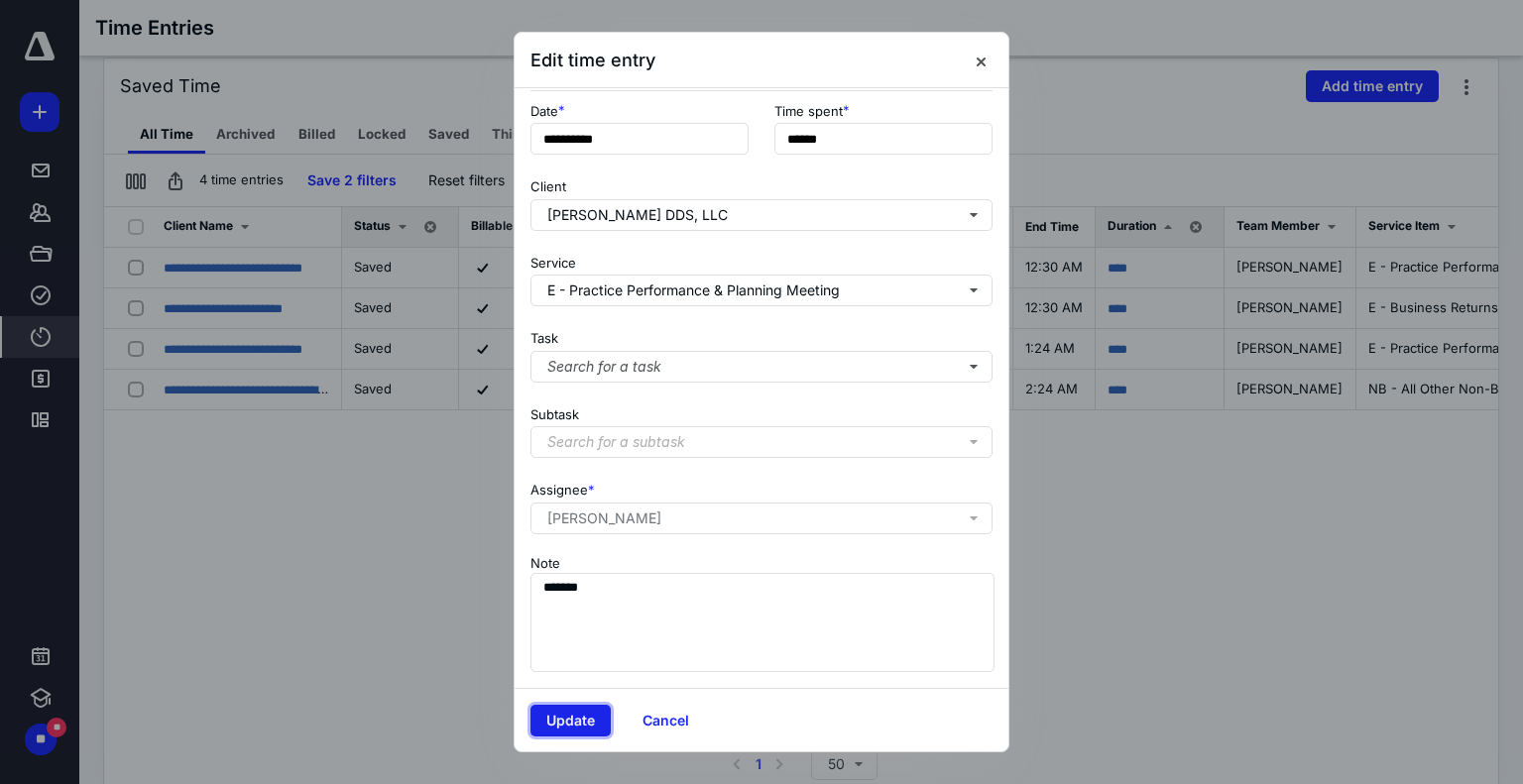 click on "Update" at bounding box center [570, 721] 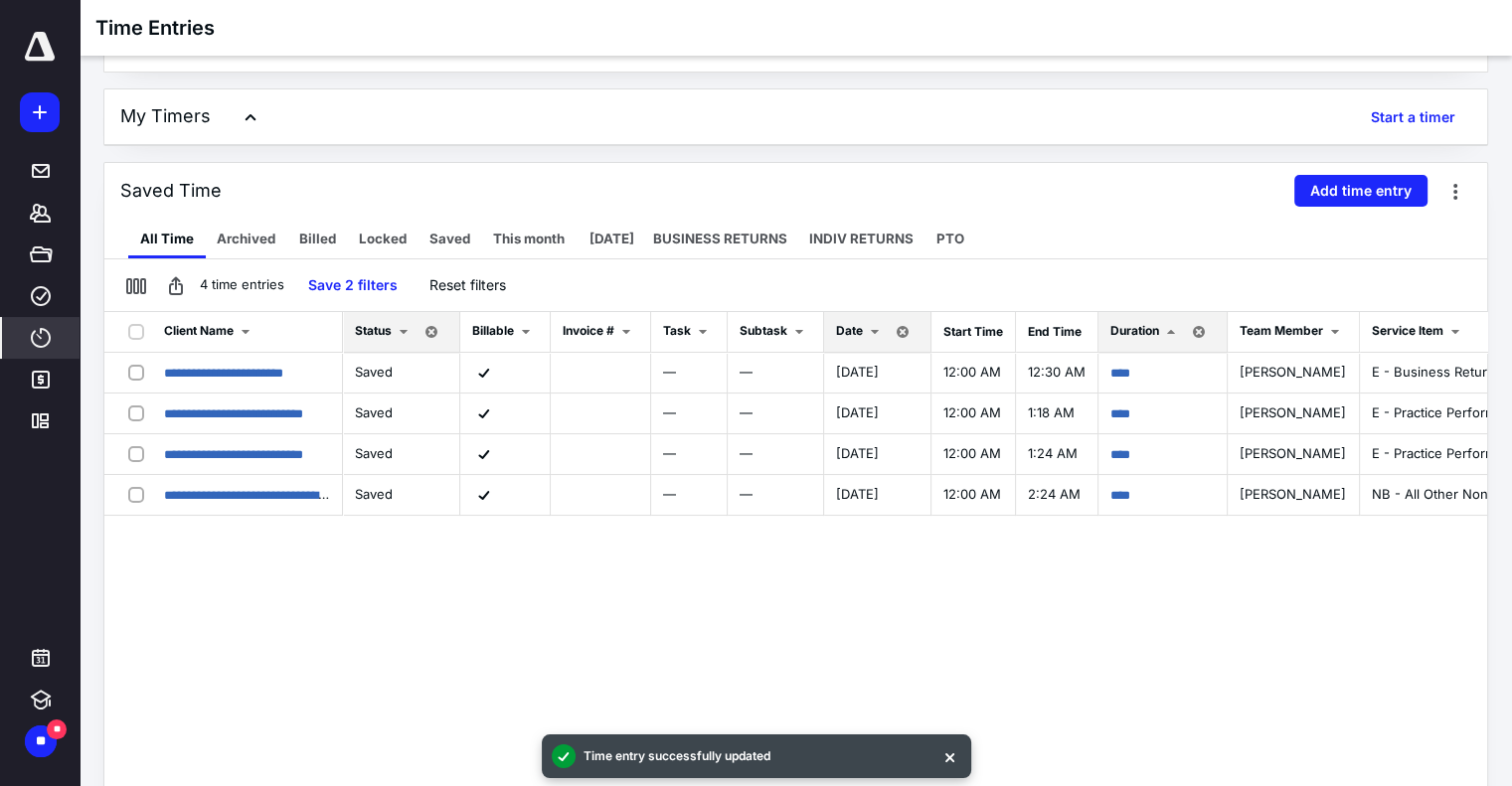 scroll, scrollTop: 0, scrollLeft: 0, axis: both 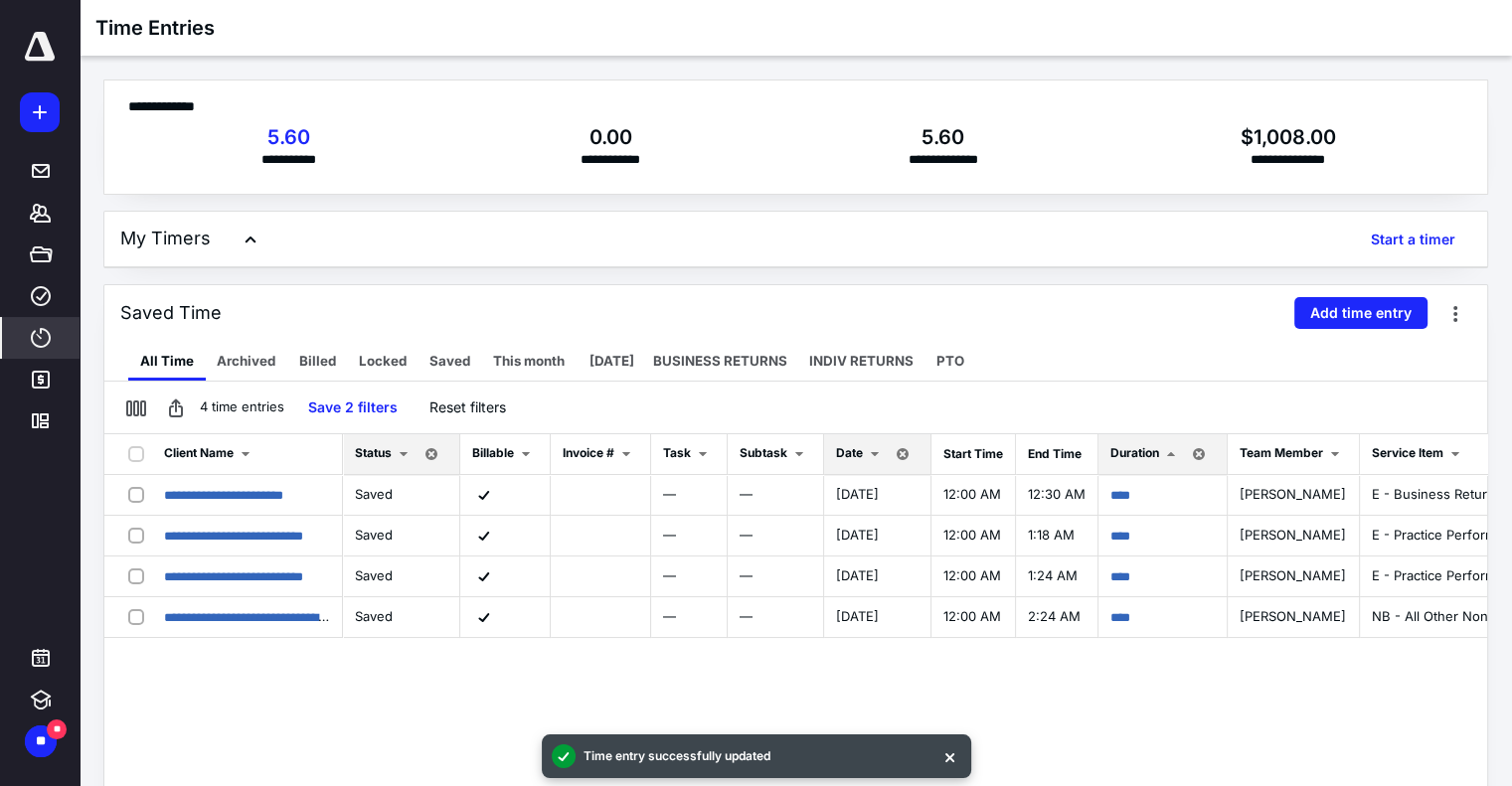 click on "Date" at bounding box center [849, 452] 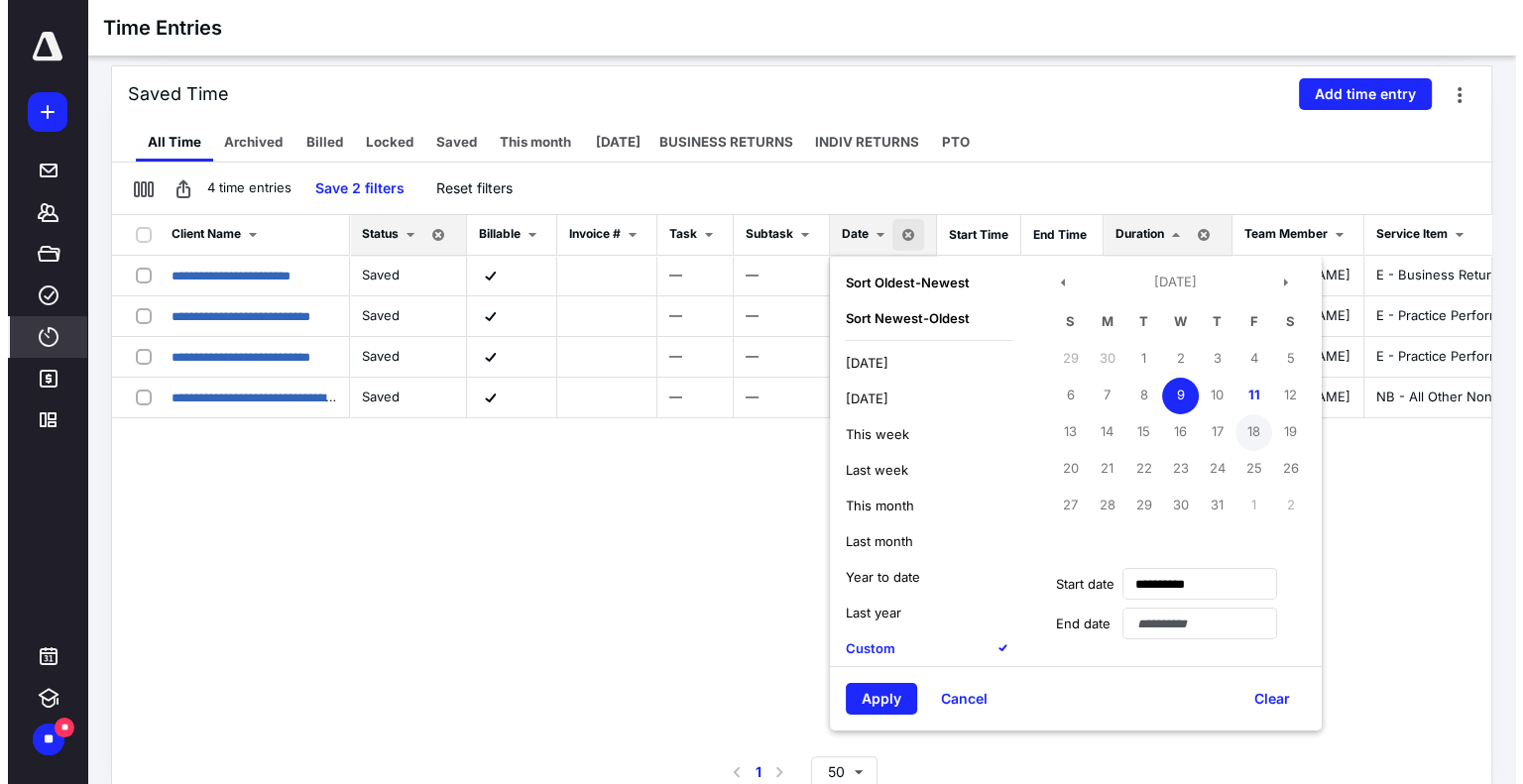 scroll, scrollTop: 226, scrollLeft: 0, axis: vertical 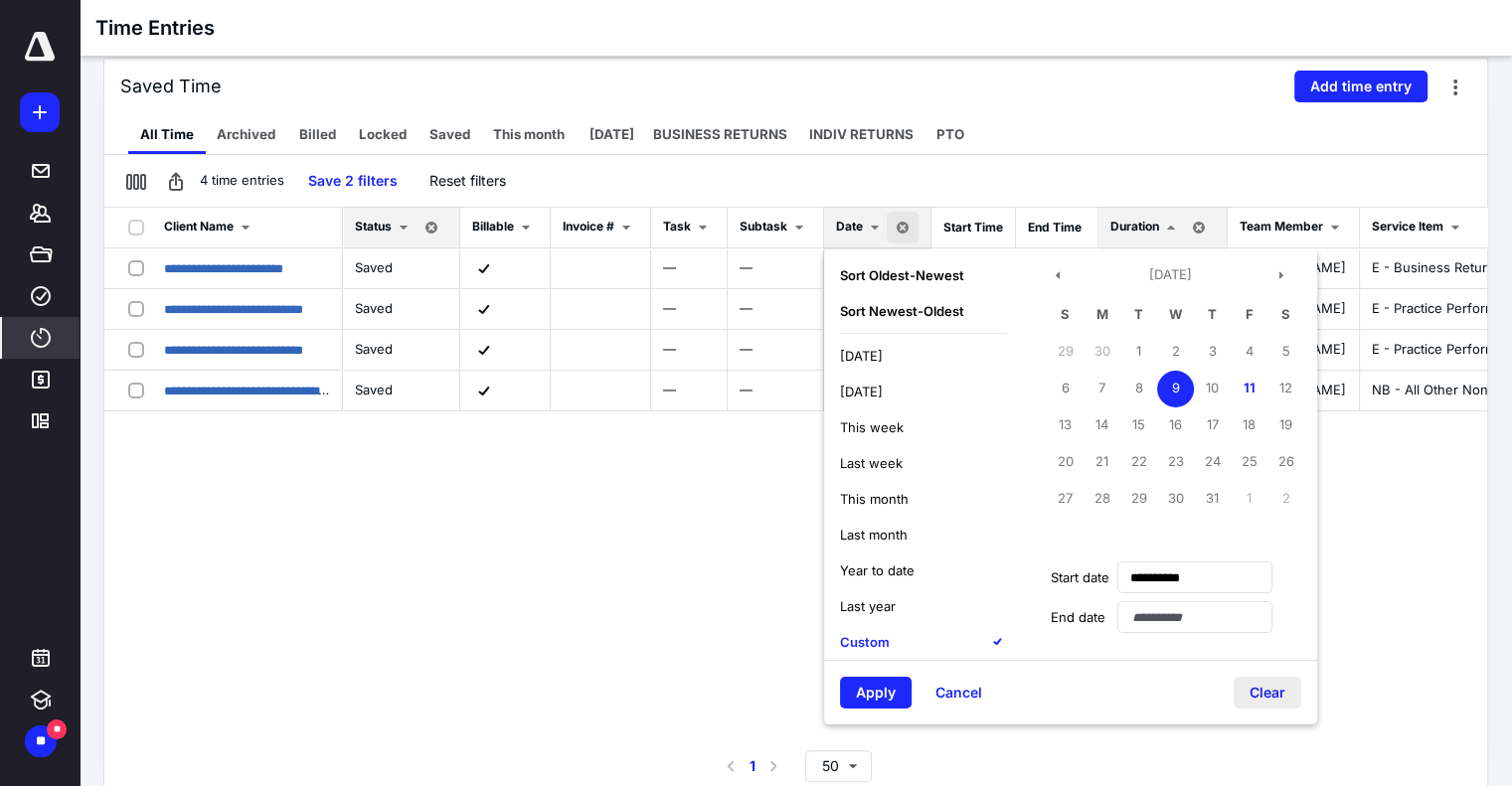 click on "Clear" at bounding box center [1267, 693] 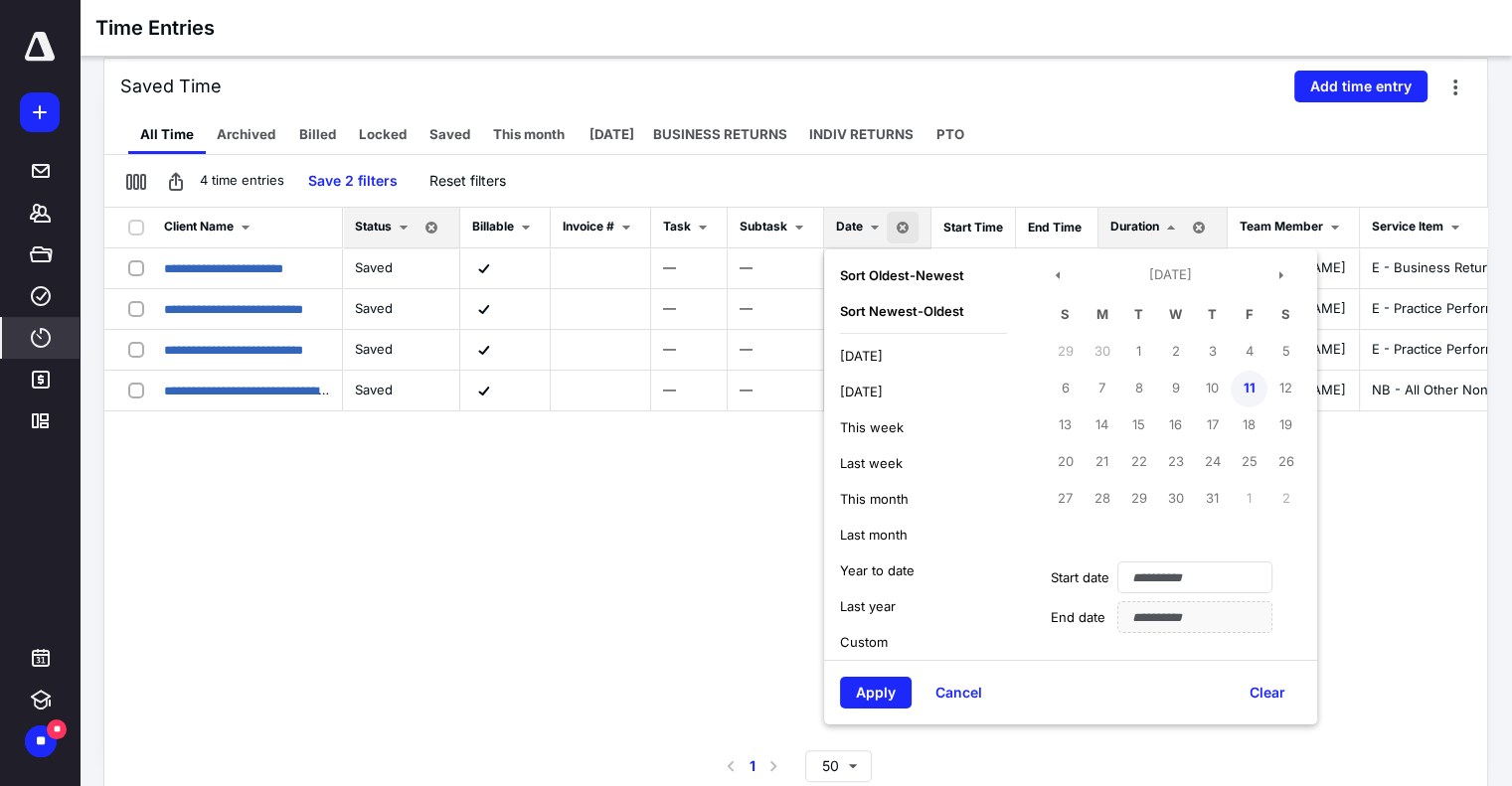 click on "11" at bounding box center (1249, 389) 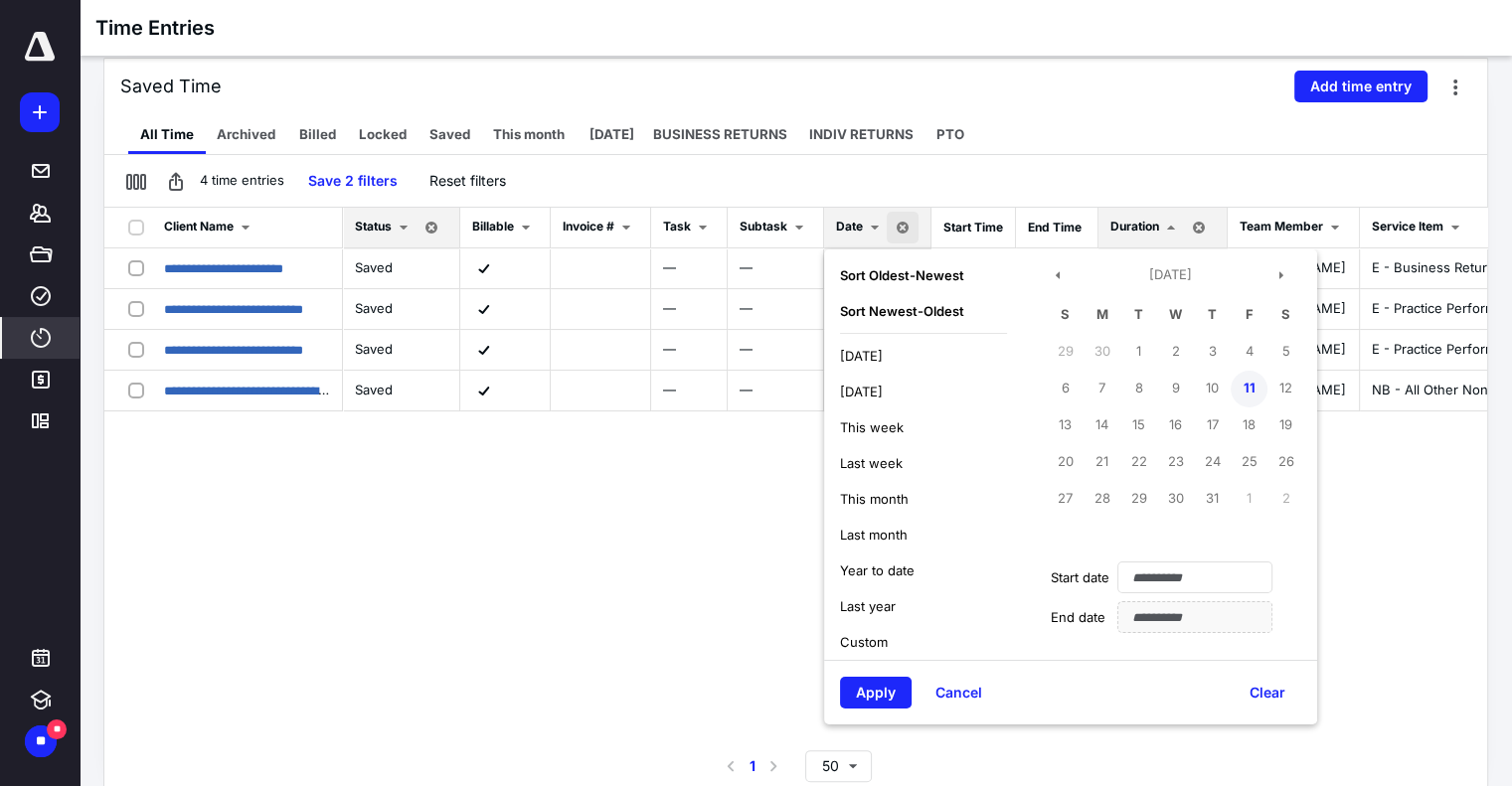 type on "**********" 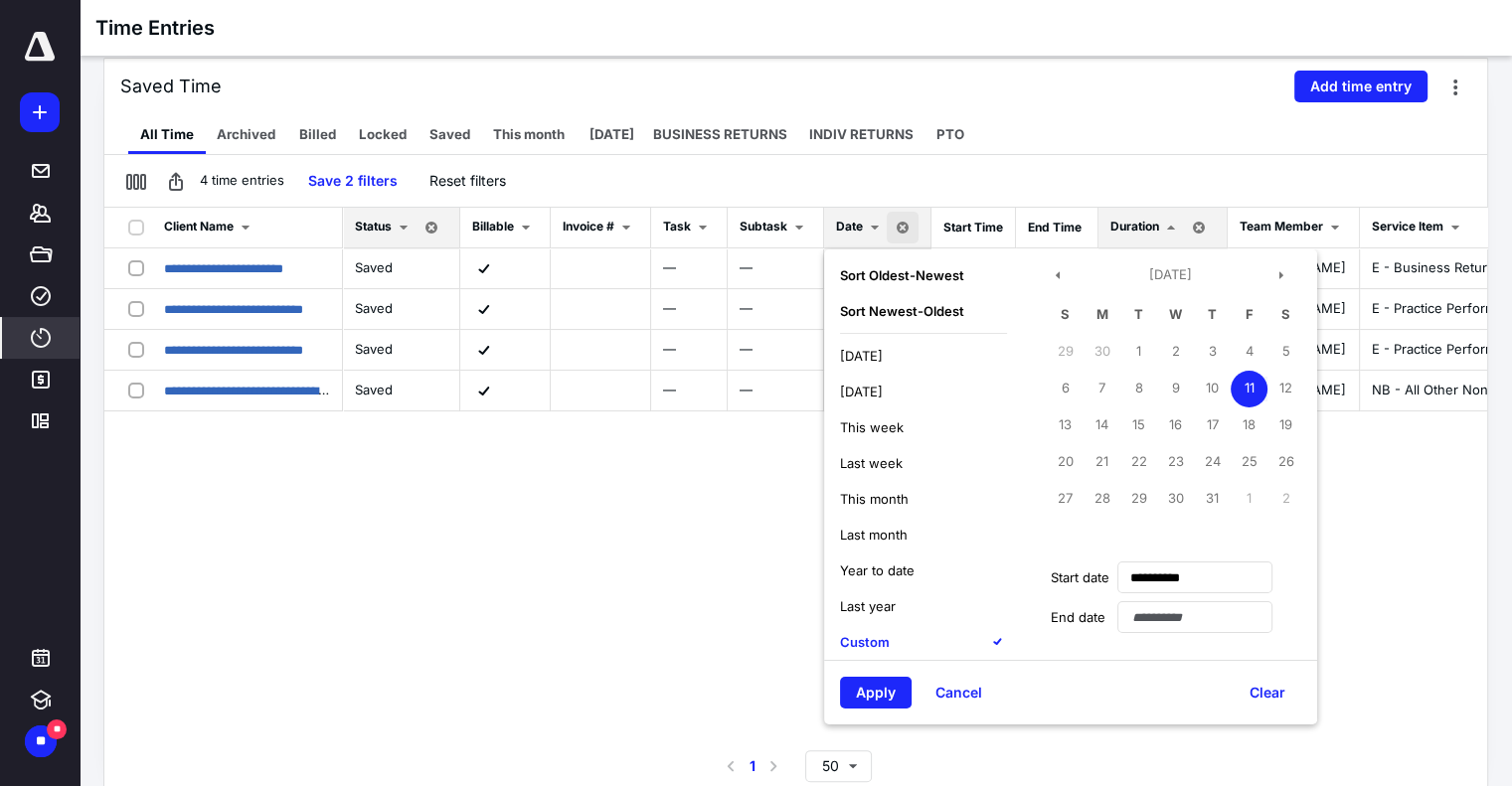 click on "Apply" at bounding box center [876, 693] 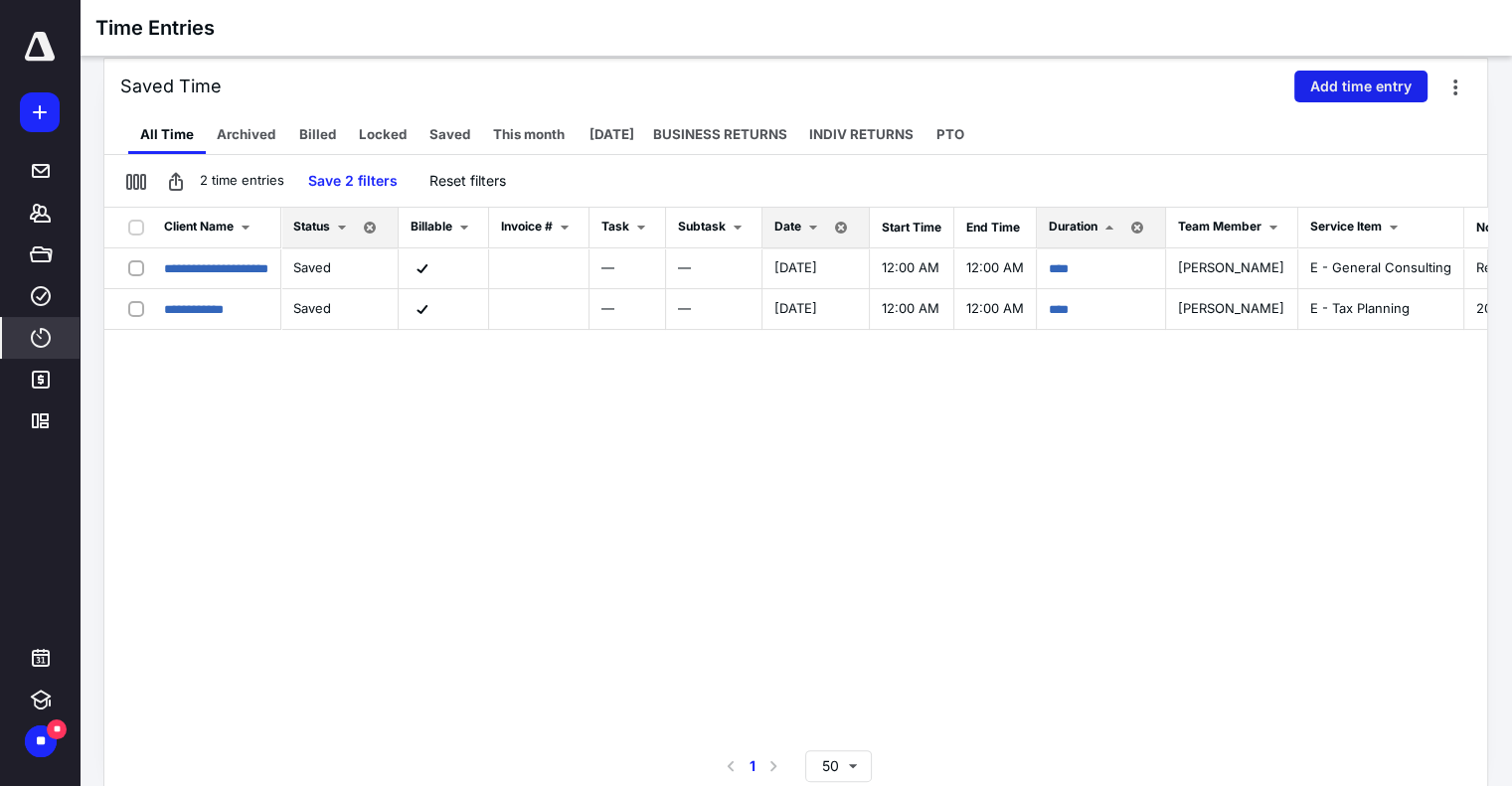 click on "Add time entry" at bounding box center [1361, 86] 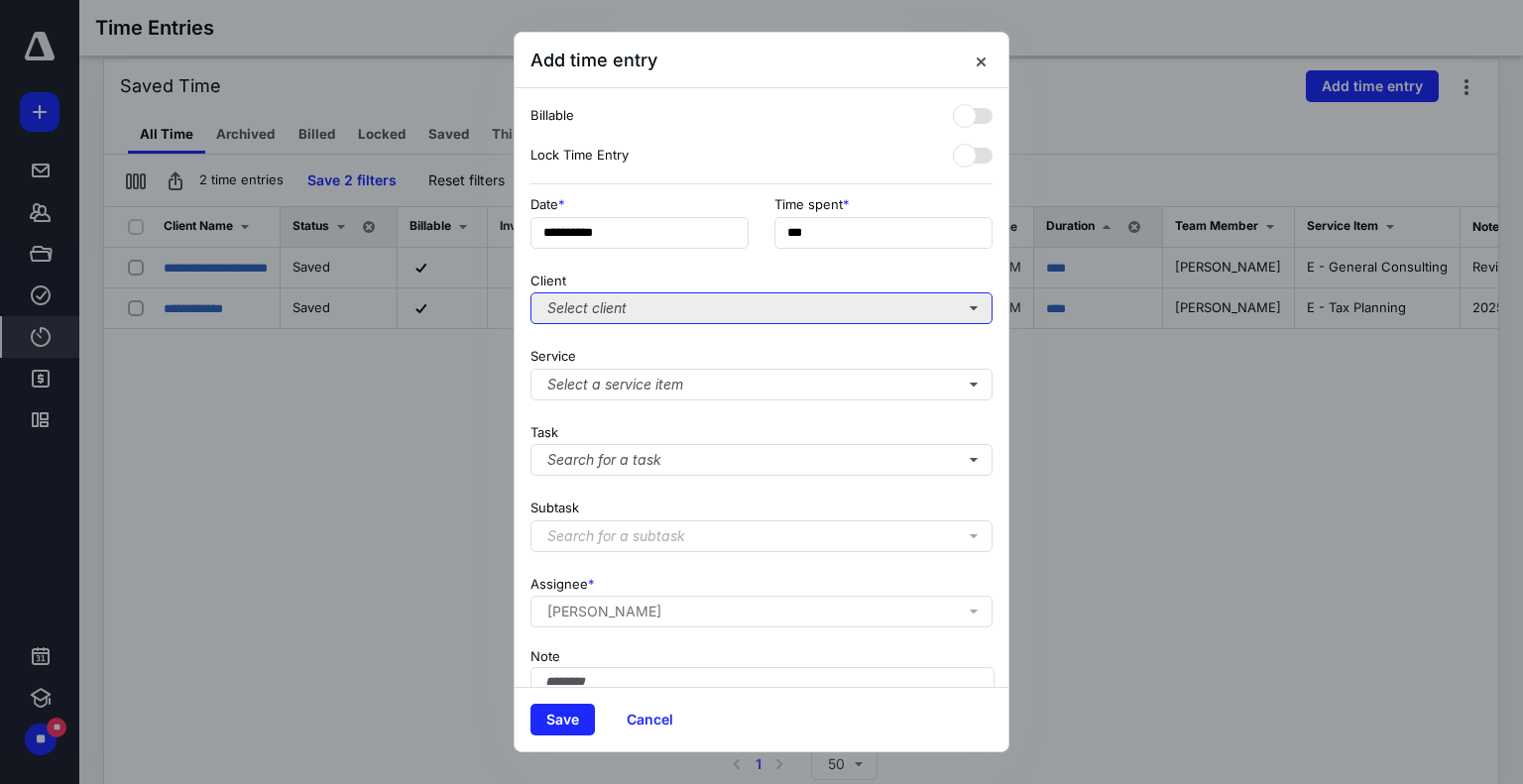 click on "Select client" at bounding box center (762, 308) 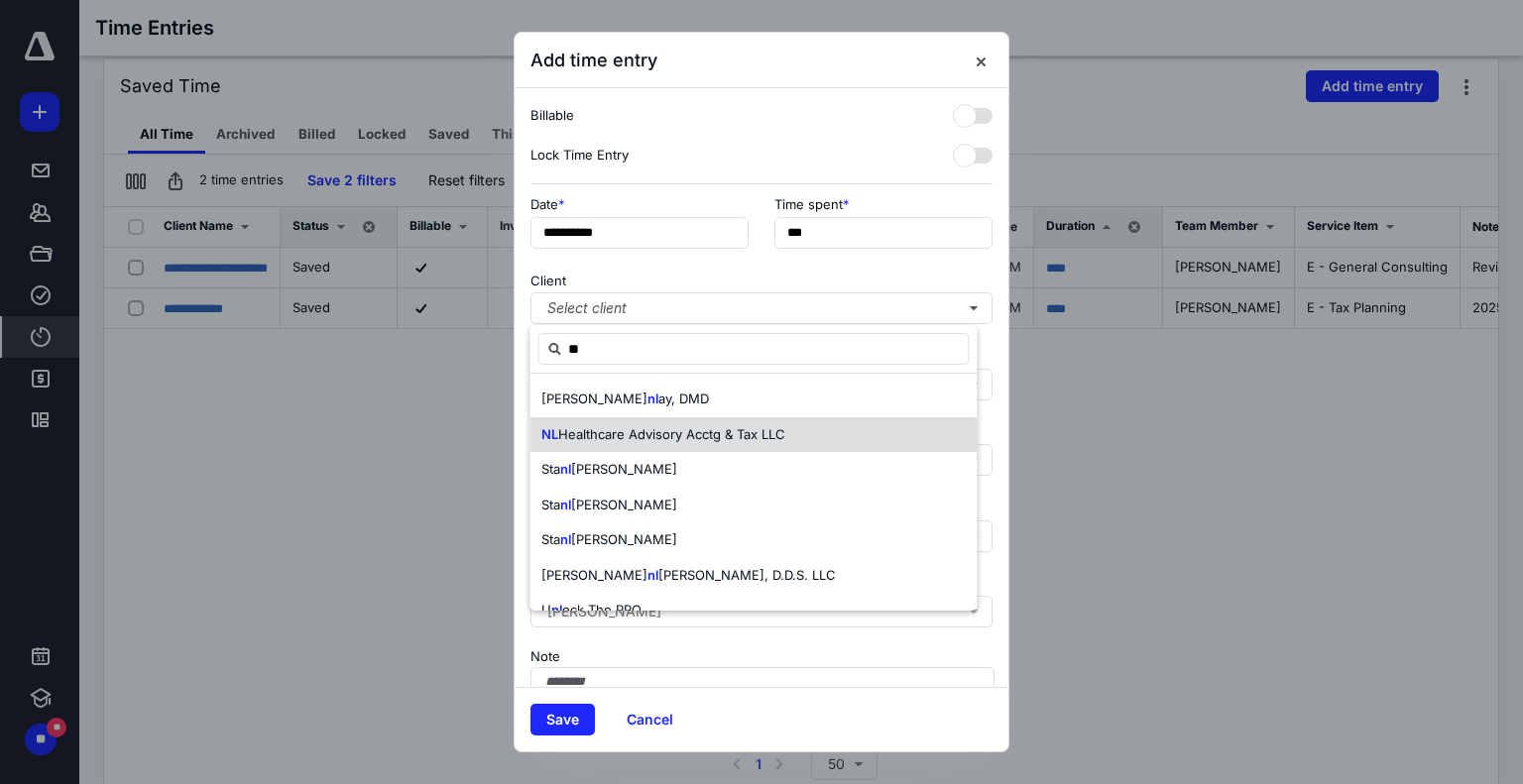 click on "Healthcare Advisory Acctg & Tax LLC" at bounding box center (671, 434) 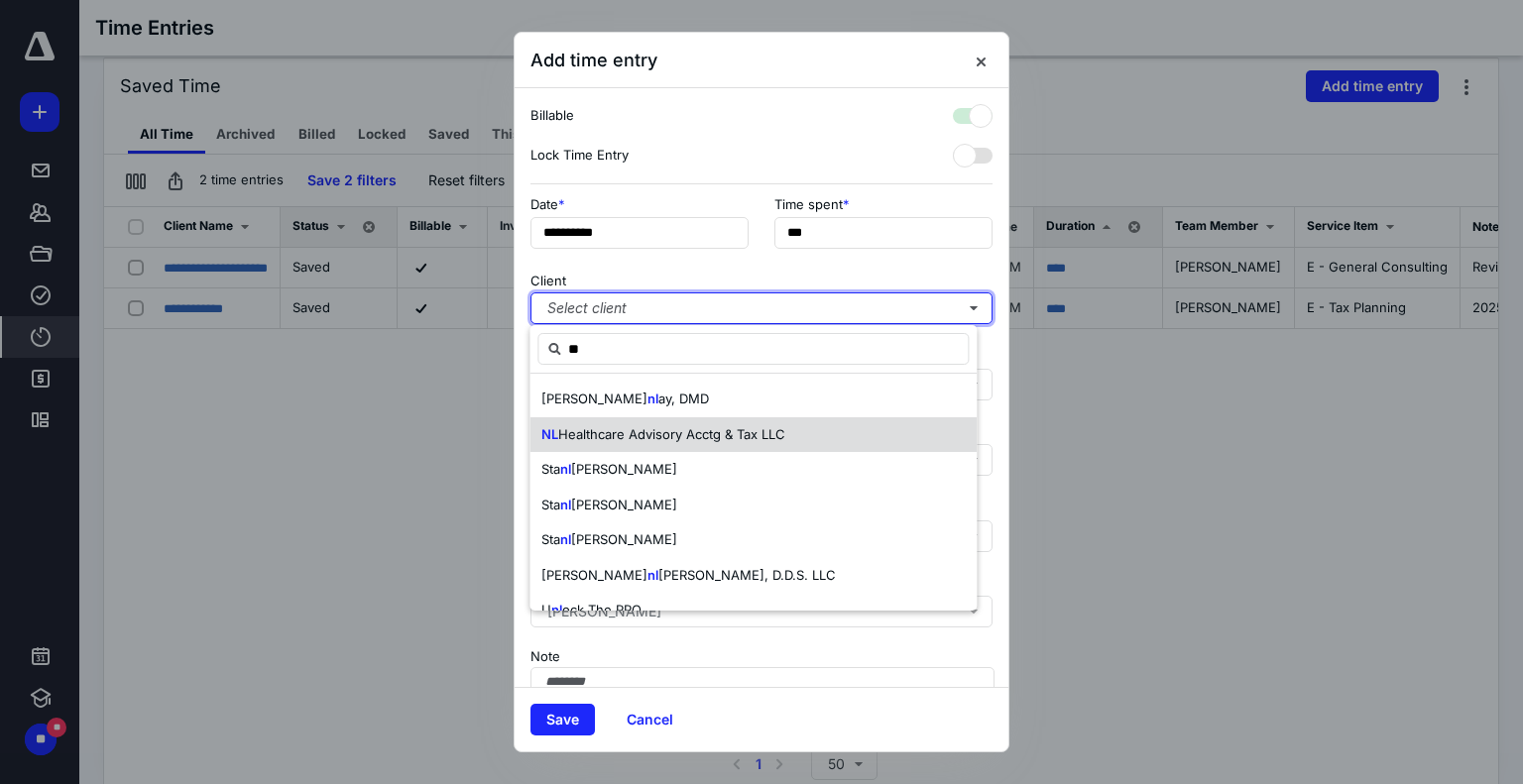 checkbox on "true" 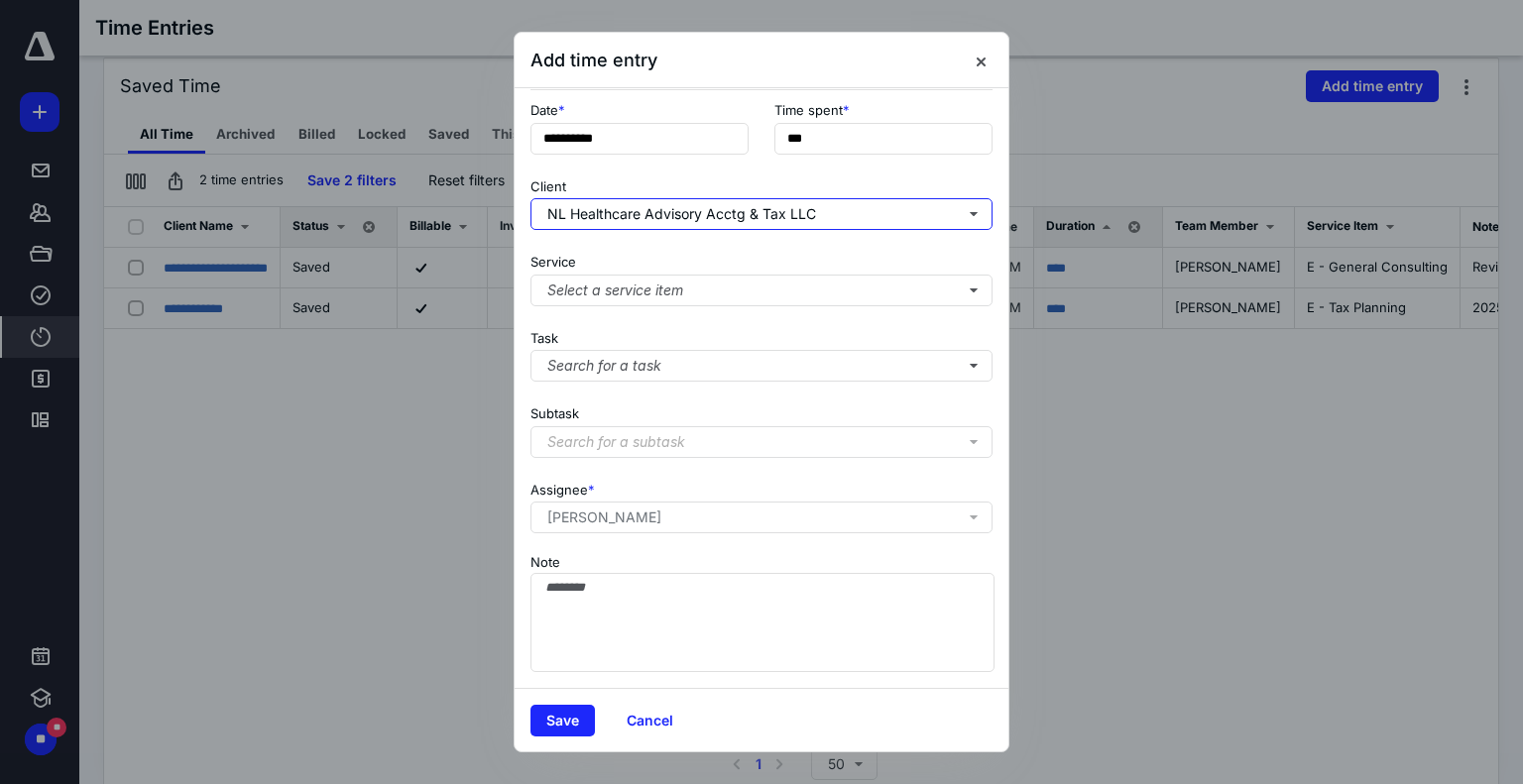 scroll, scrollTop: 108, scrollLeft: 0, axis: vertical 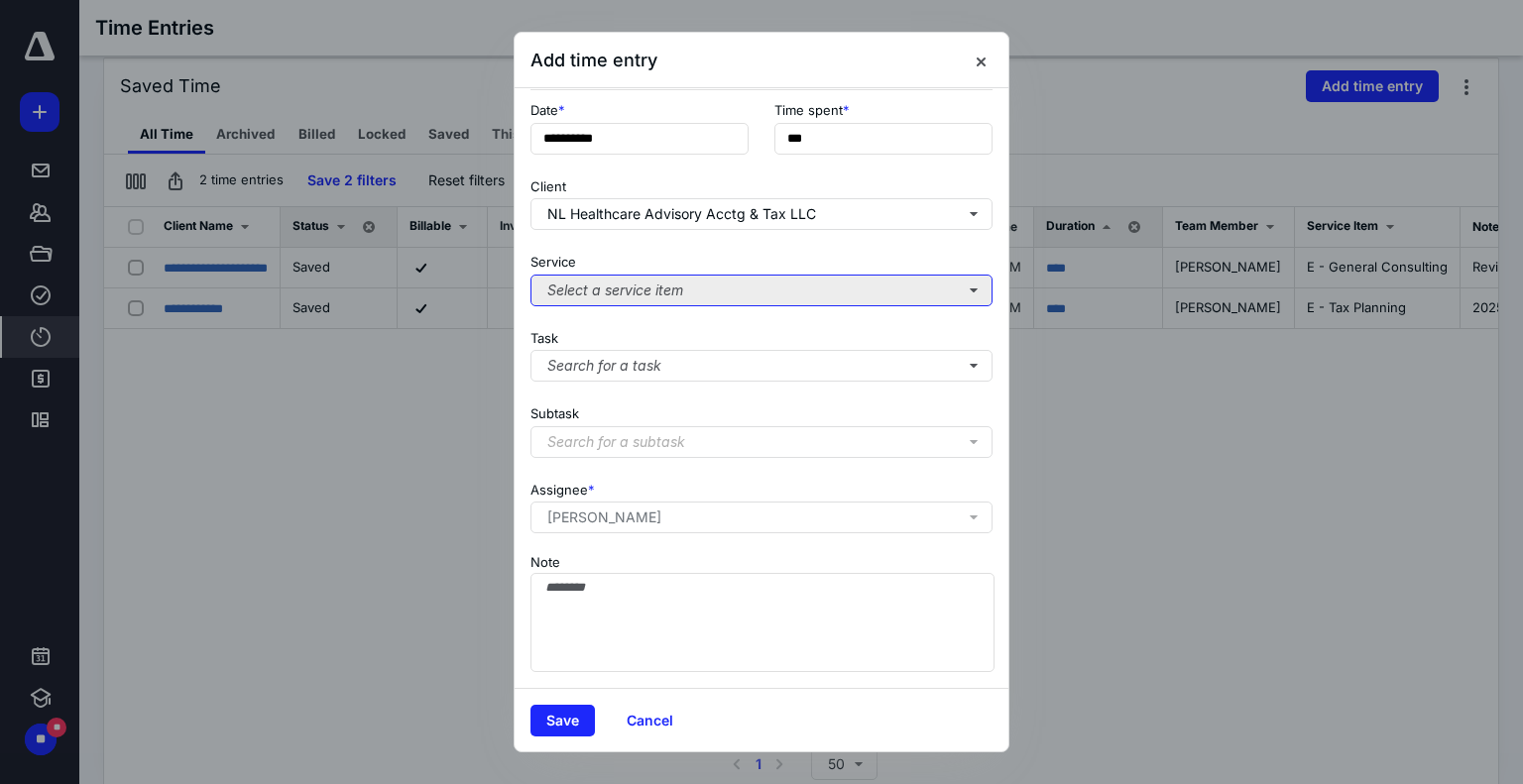 click on "Select a service item" at bounding box center [762, 290] 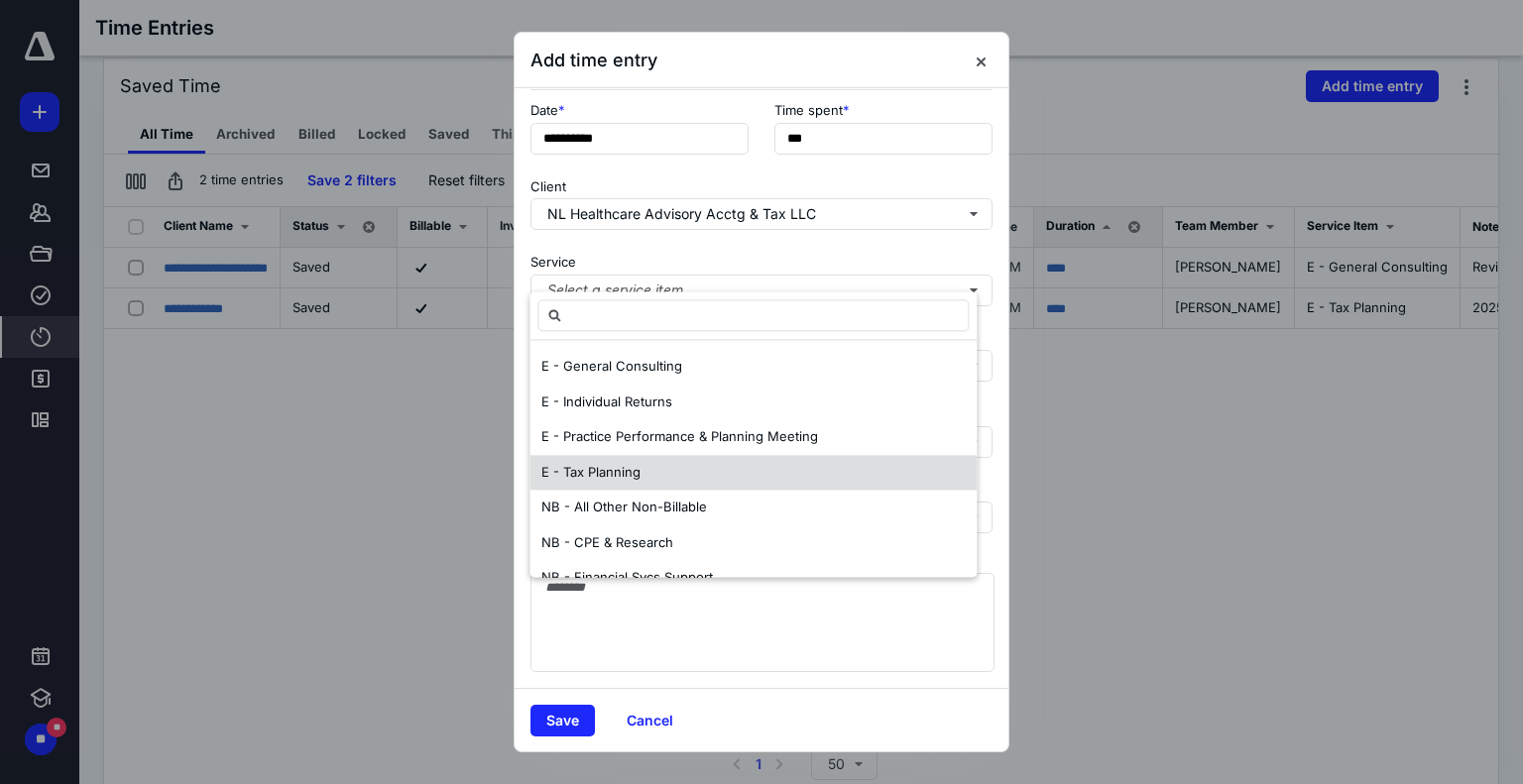 scroll, scrollTop: 99, scrollLeft: 0, axis: vertical 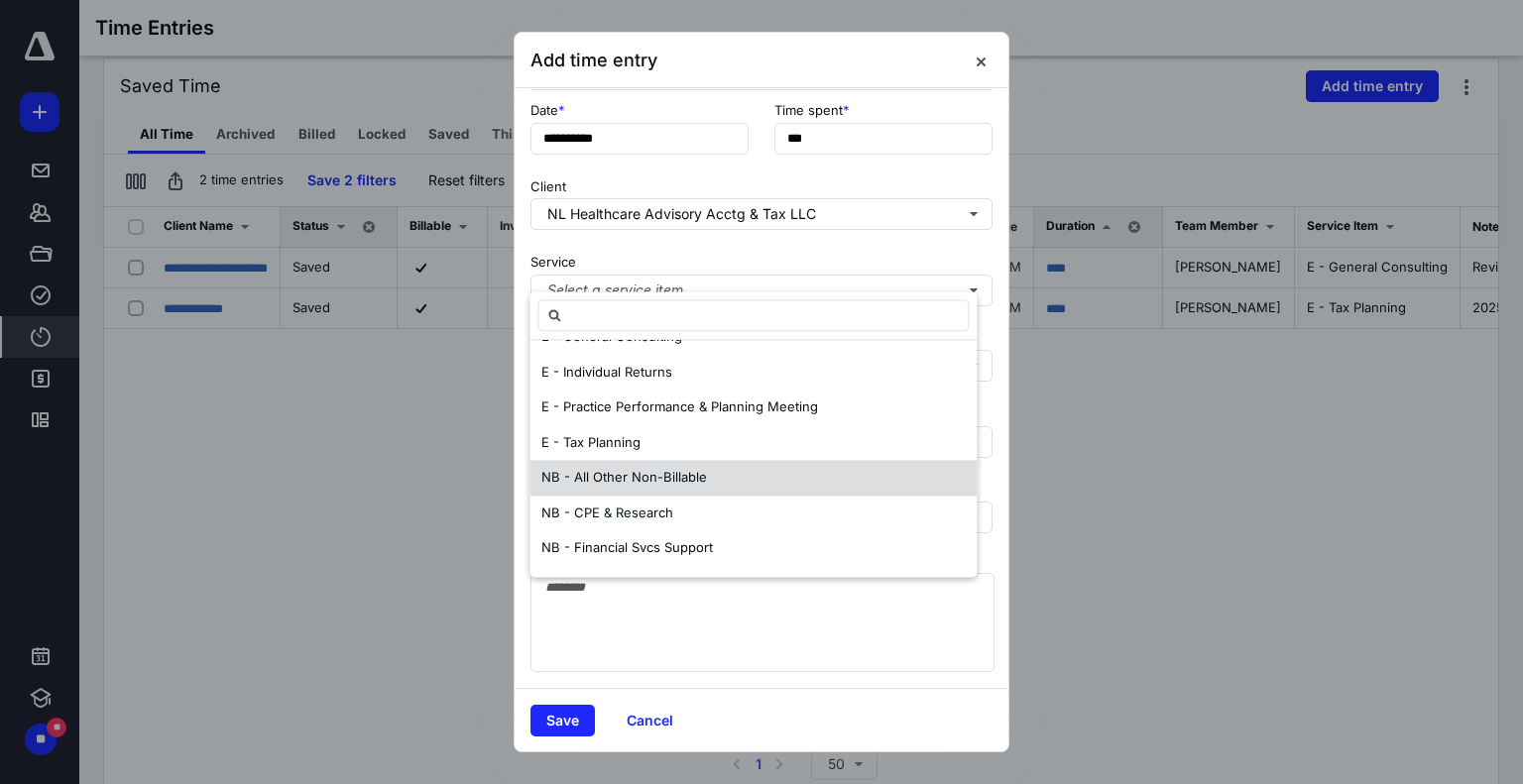 click on "NB - All Other Non-Billable" at bounding box center [624, 477] 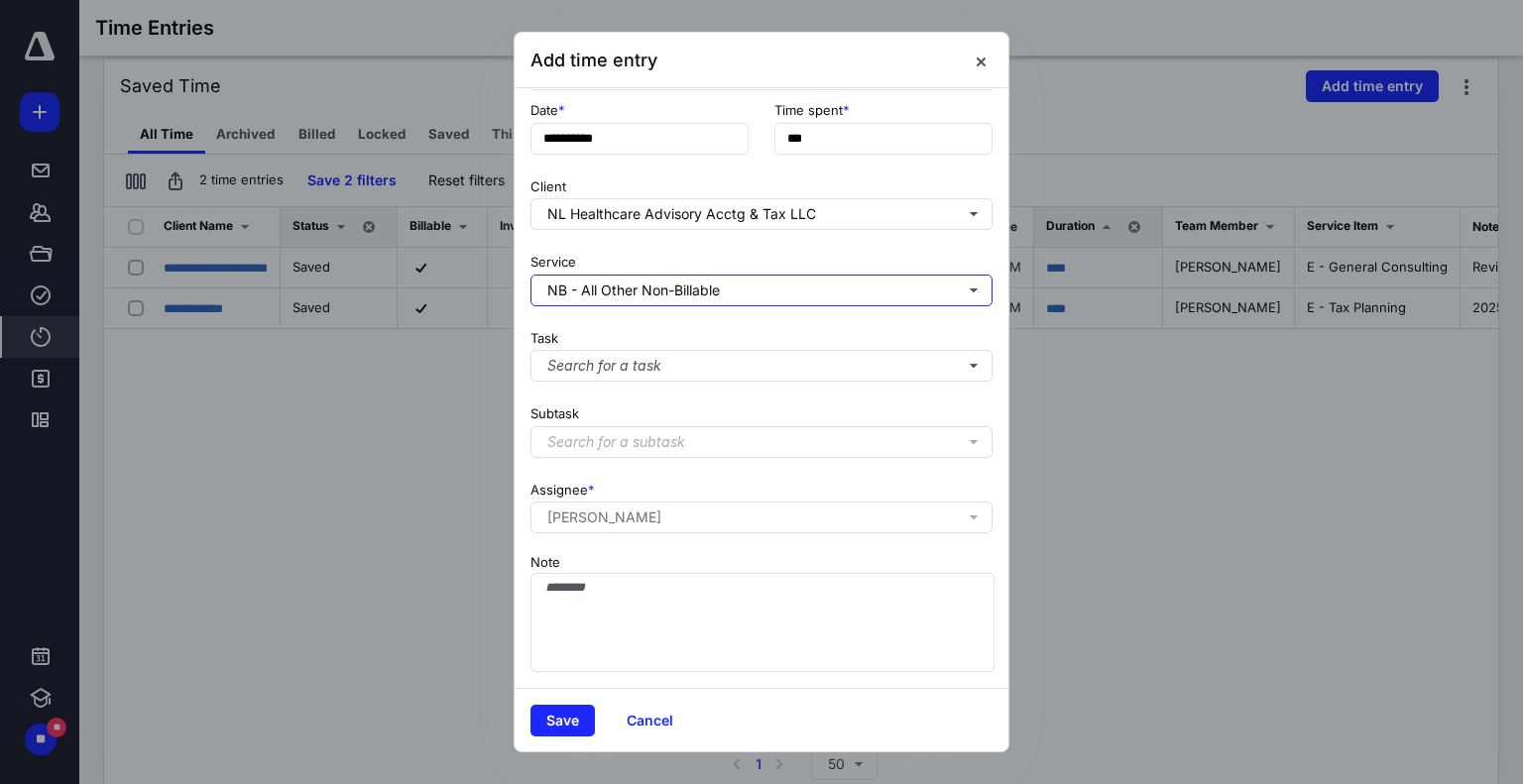 scroll, scrollTop: 0, scrollLeft: 0, axis: both 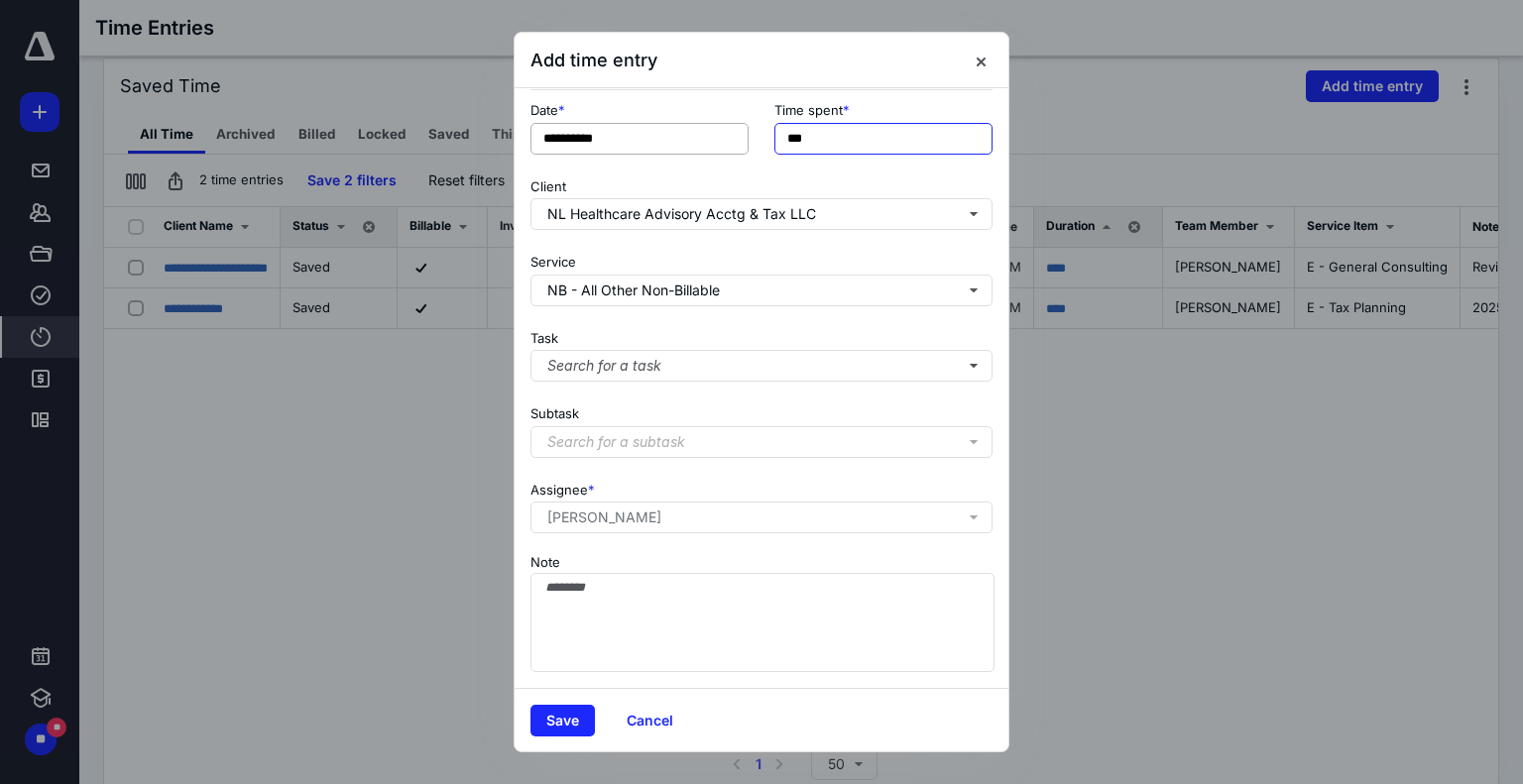 drag, startPoint x: 849, startPoint y: 123, endPoint x: 587, endPoint y: 138, distance: 262.42904 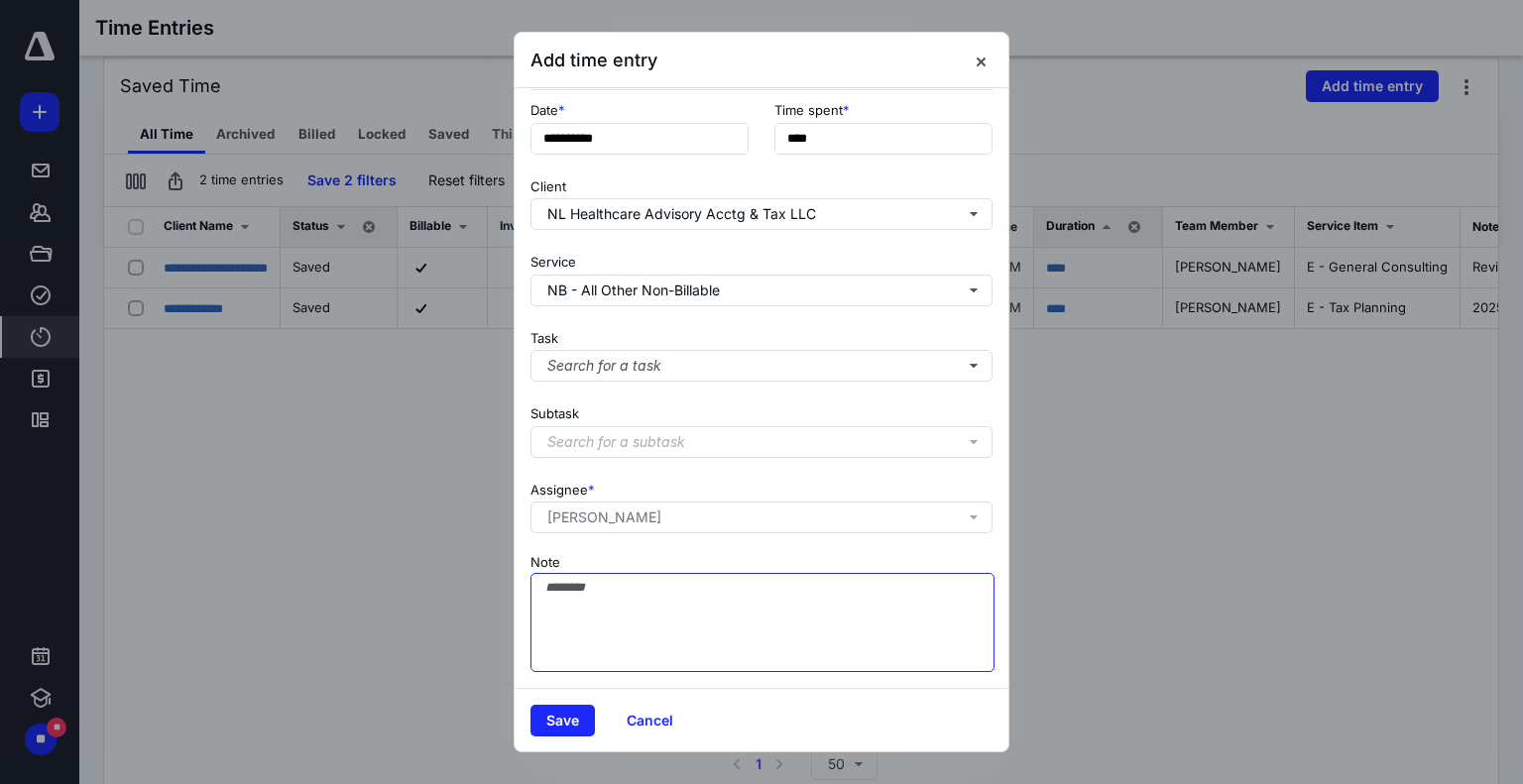 type on "******" 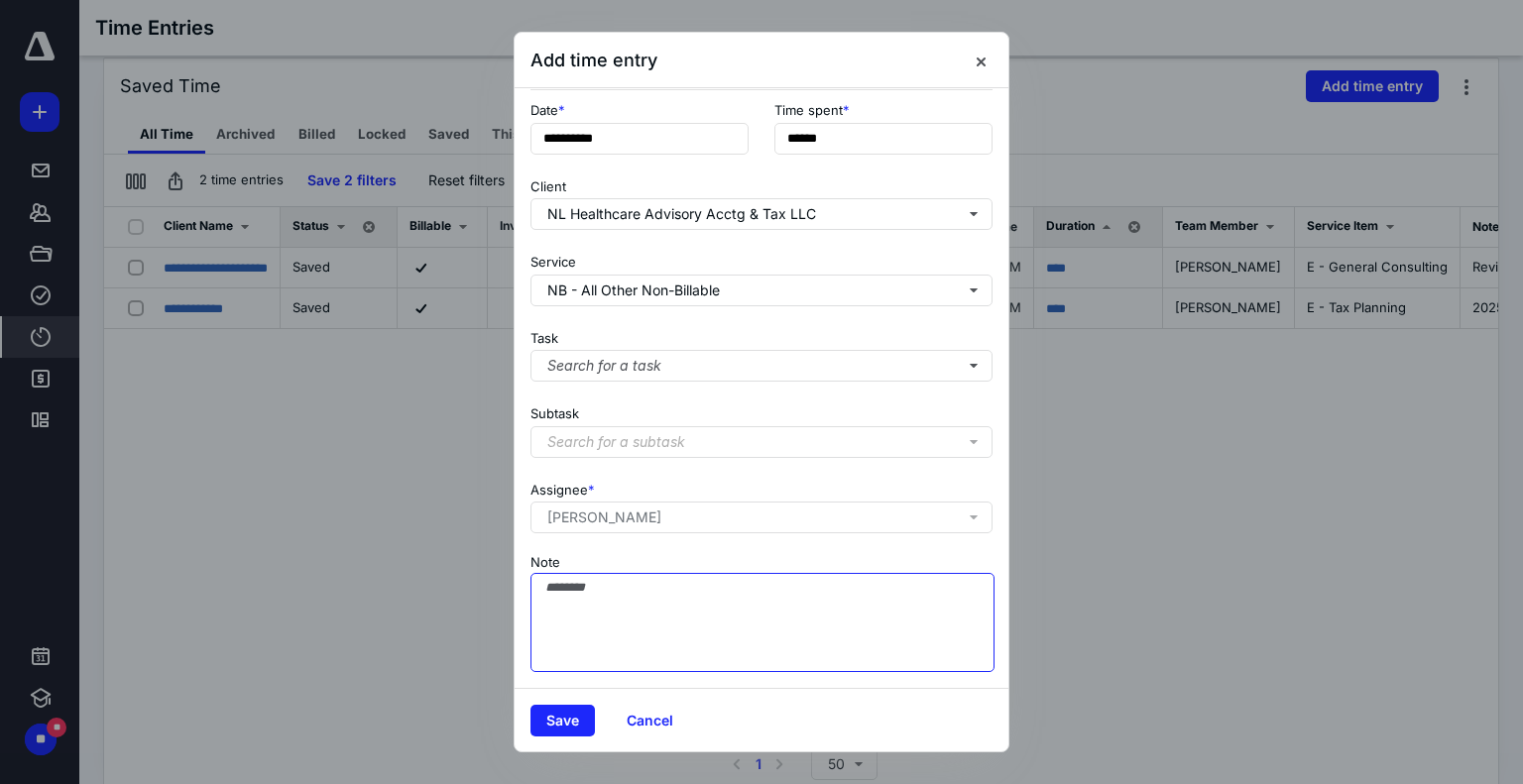 click on "Note" at bounding box center (762, 622) 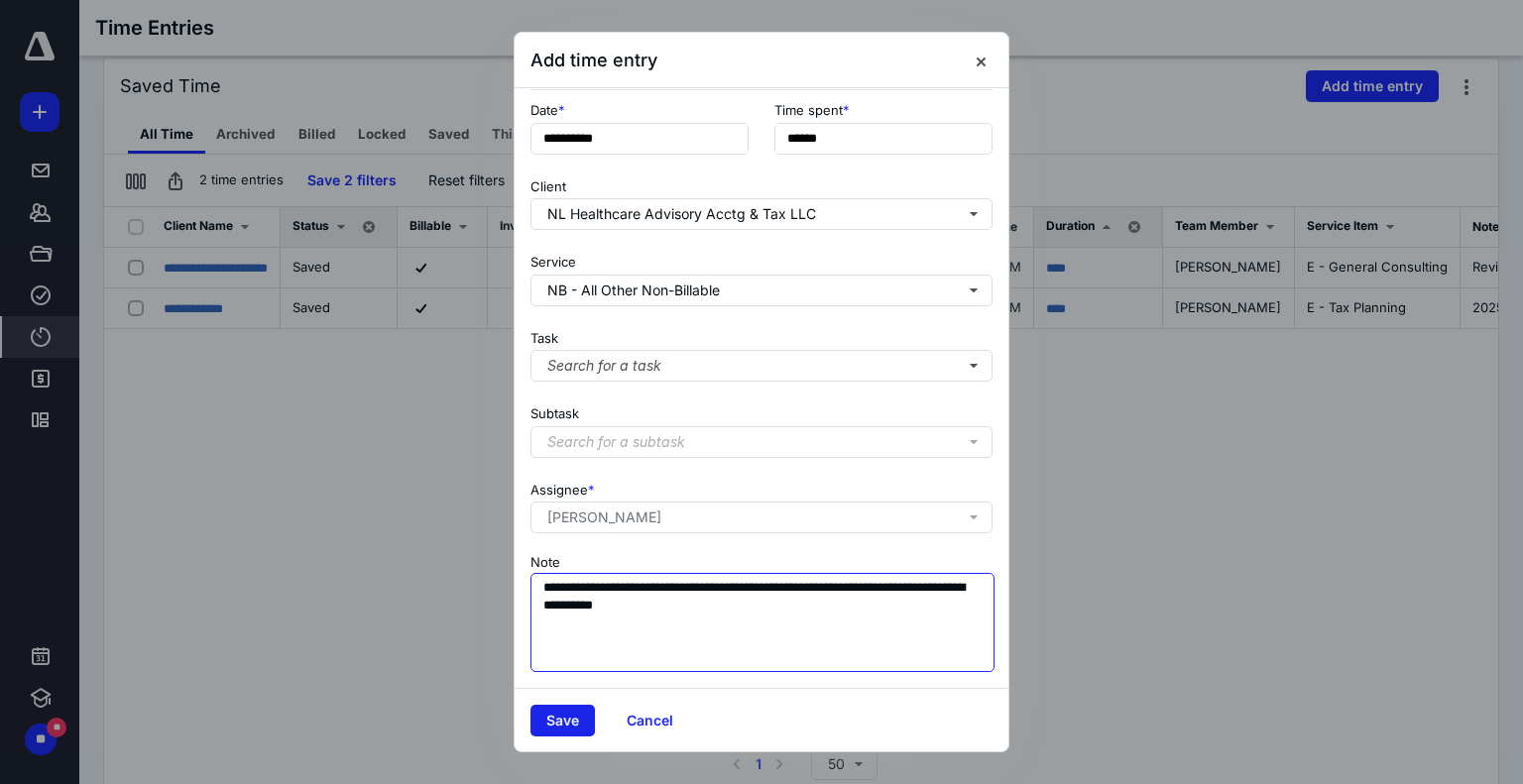 type on "**********" 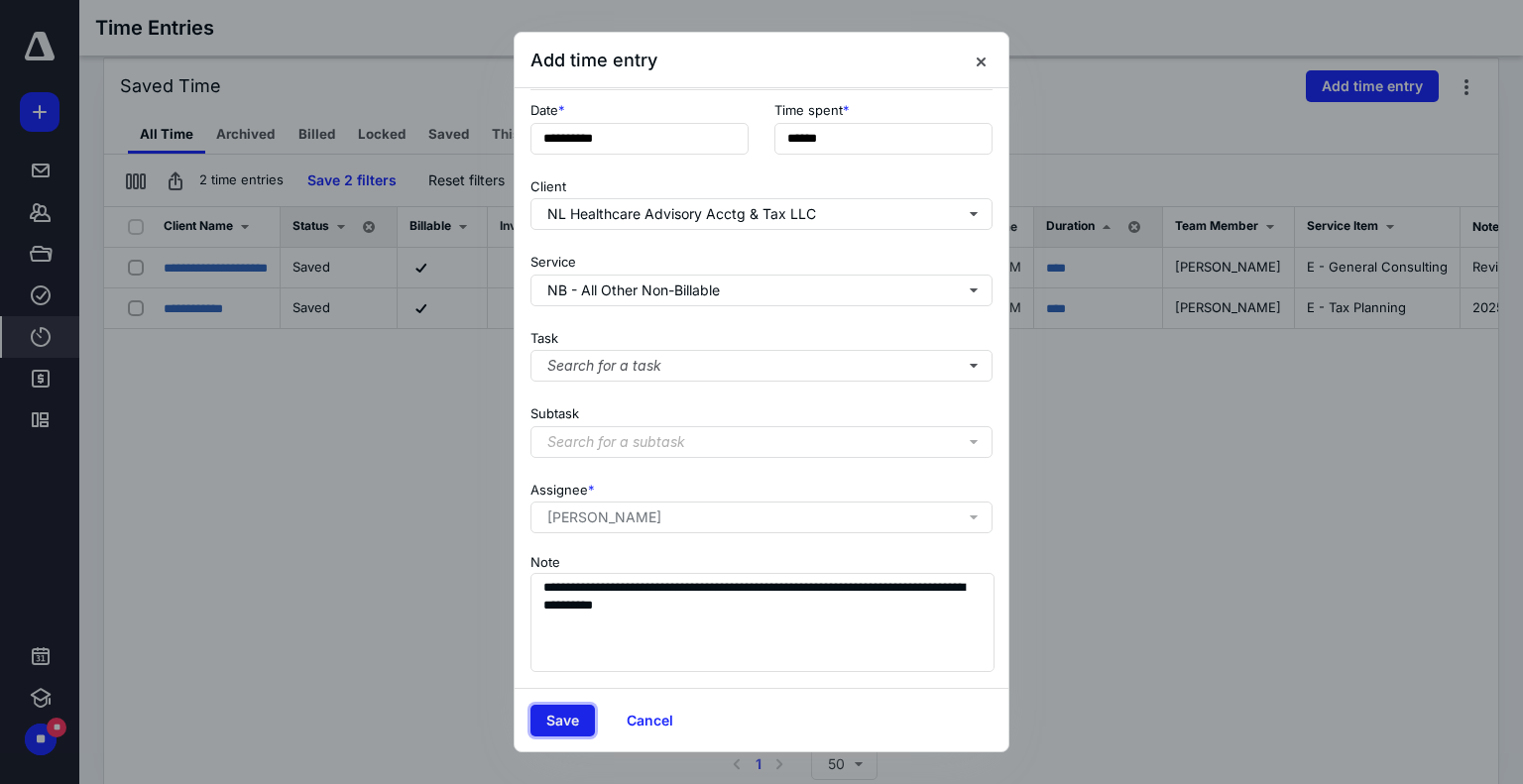 click on "Save" at bounding box center [562, 721] 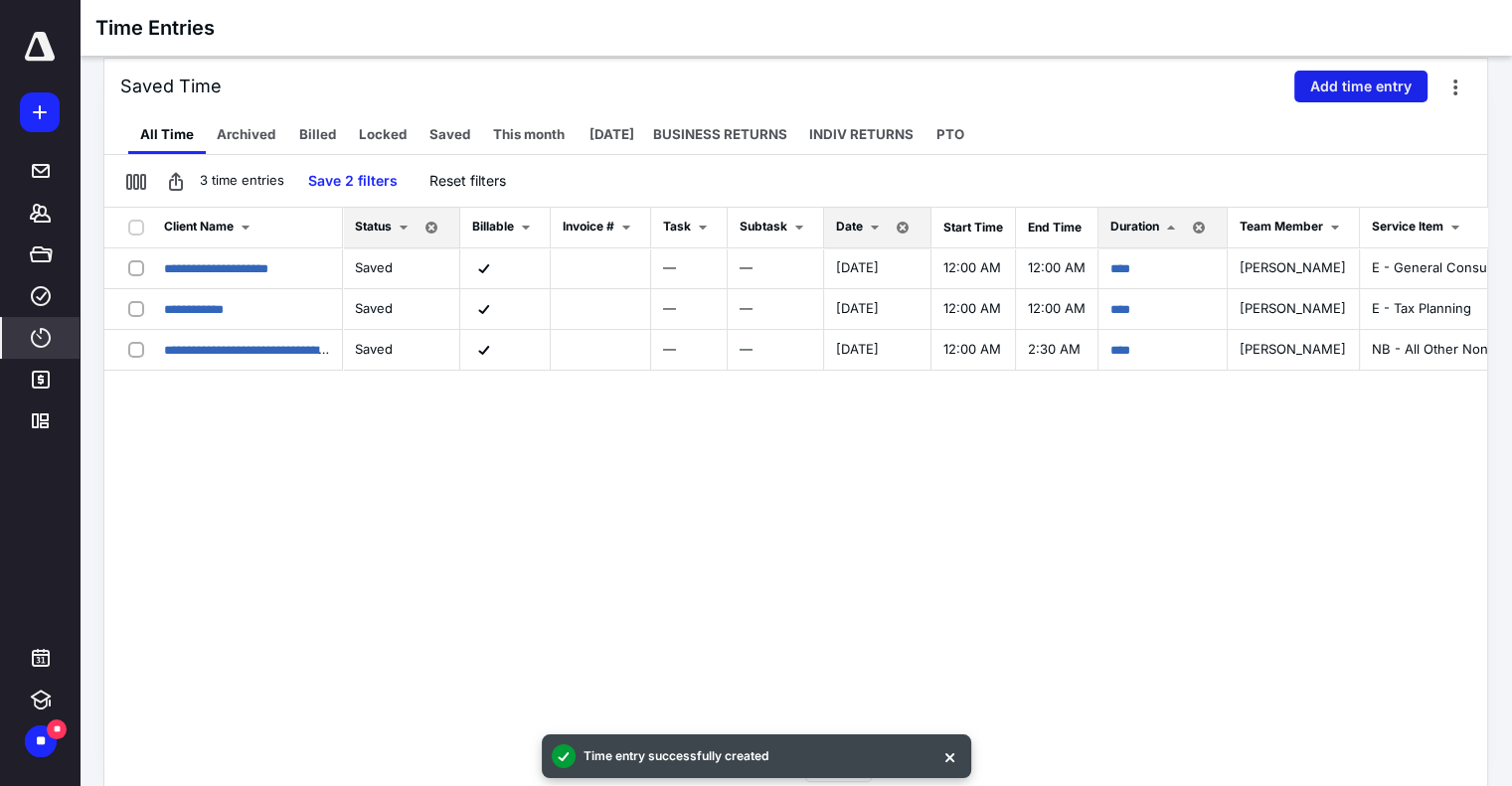 click on "Add time entry" at bounding box center (1361, 86) 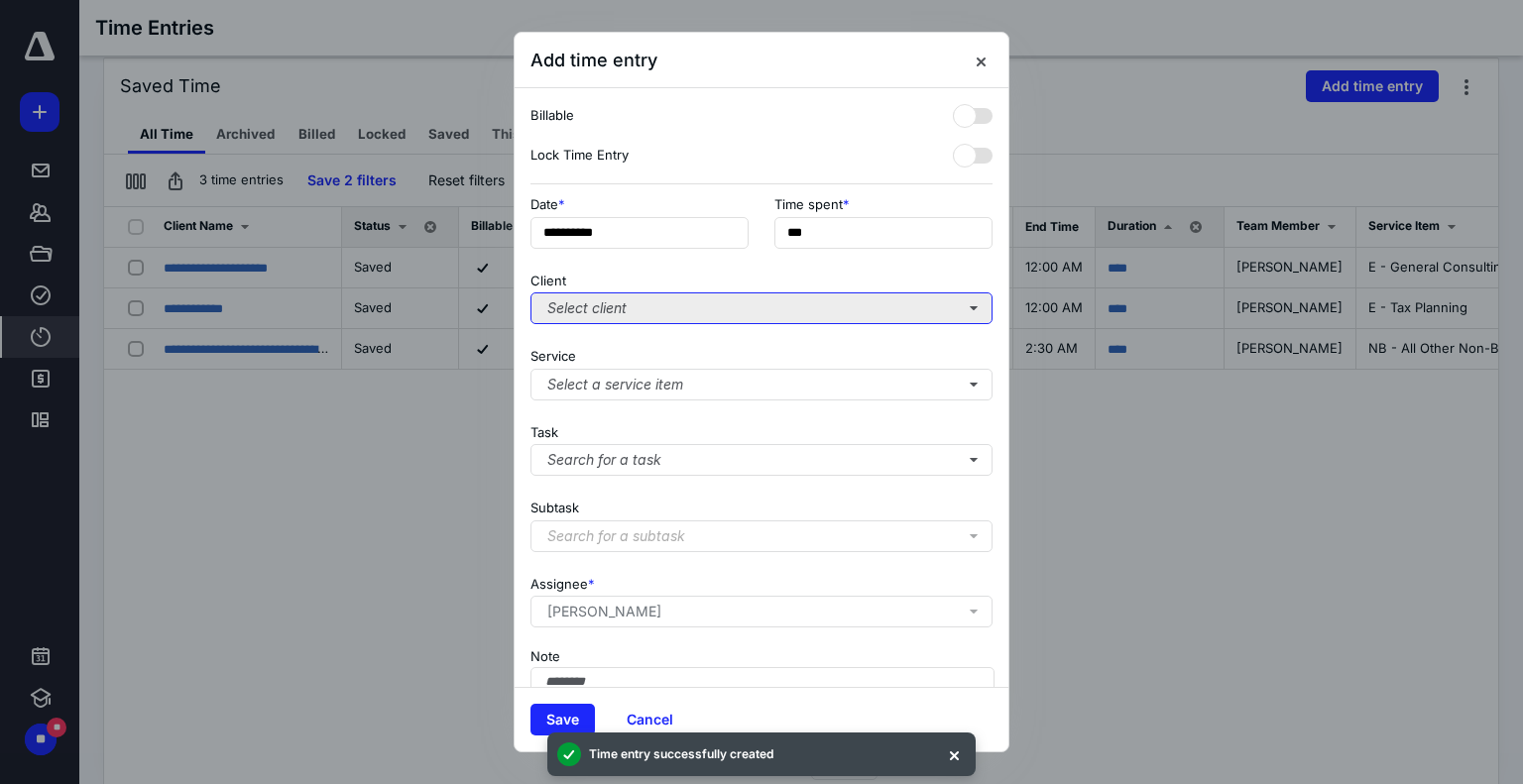 click on "Select client" at bounding box center (762, 308) 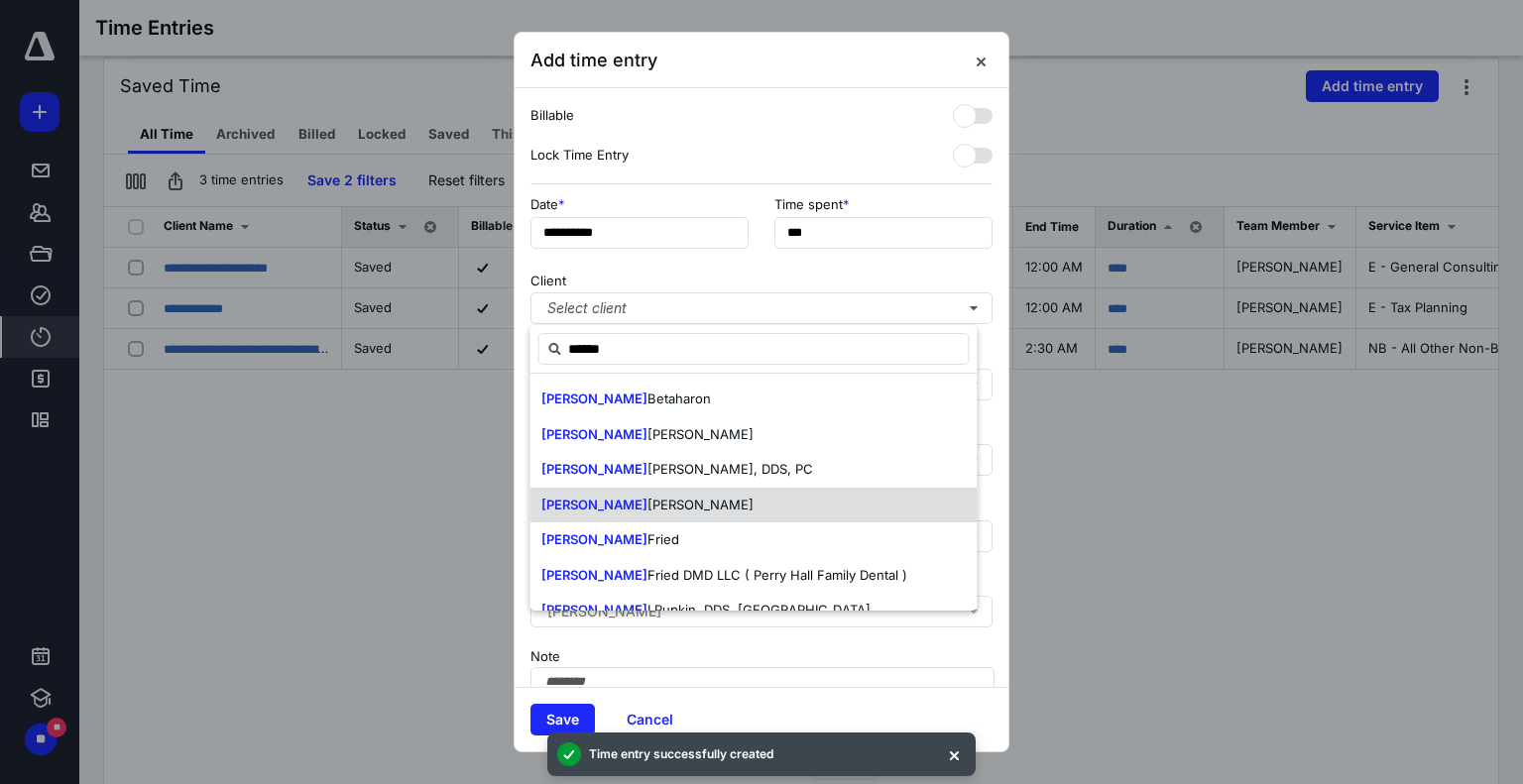 click on "[PERSON_NAME]" at bounding box center (647, 505) 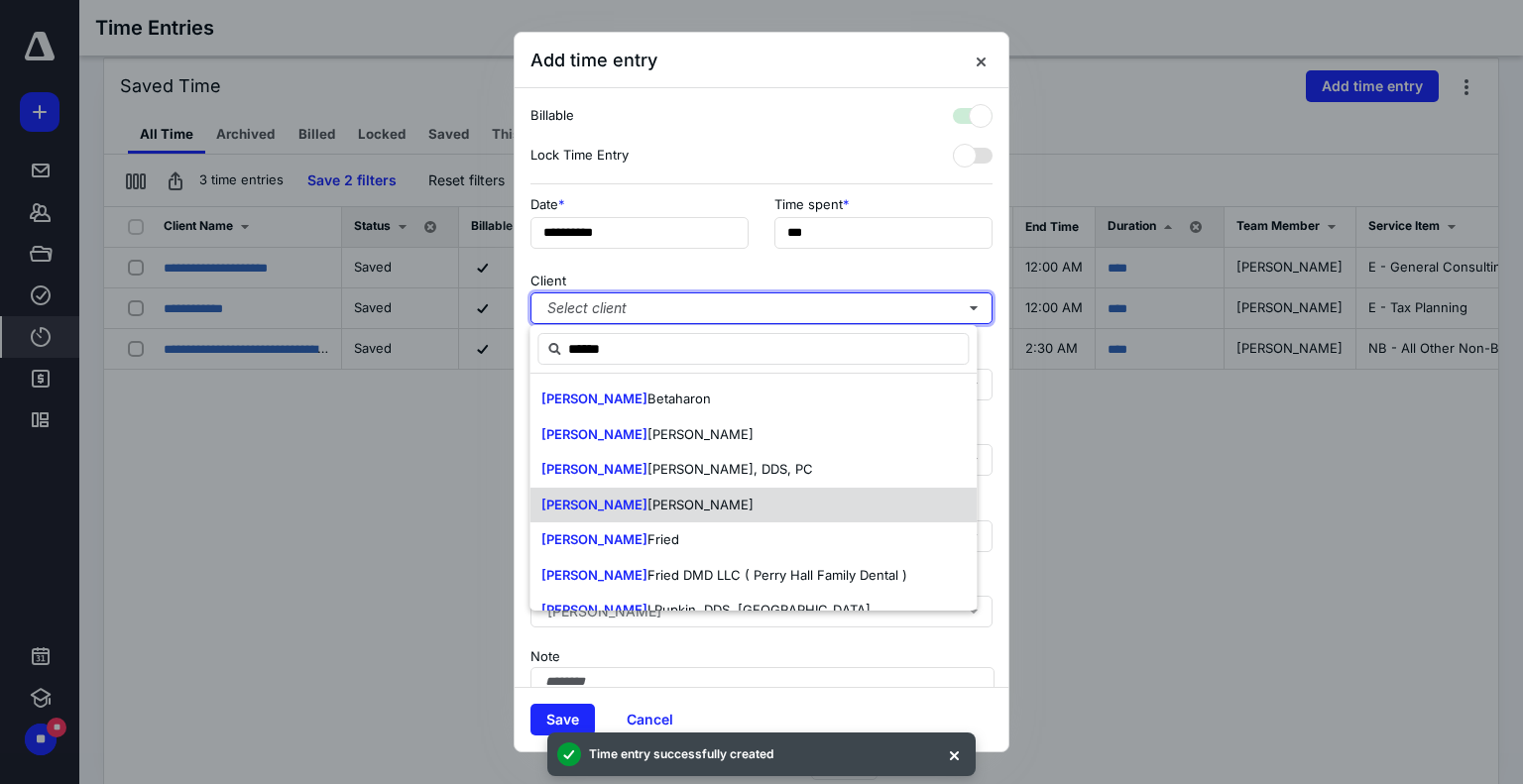 checkbox on "true" 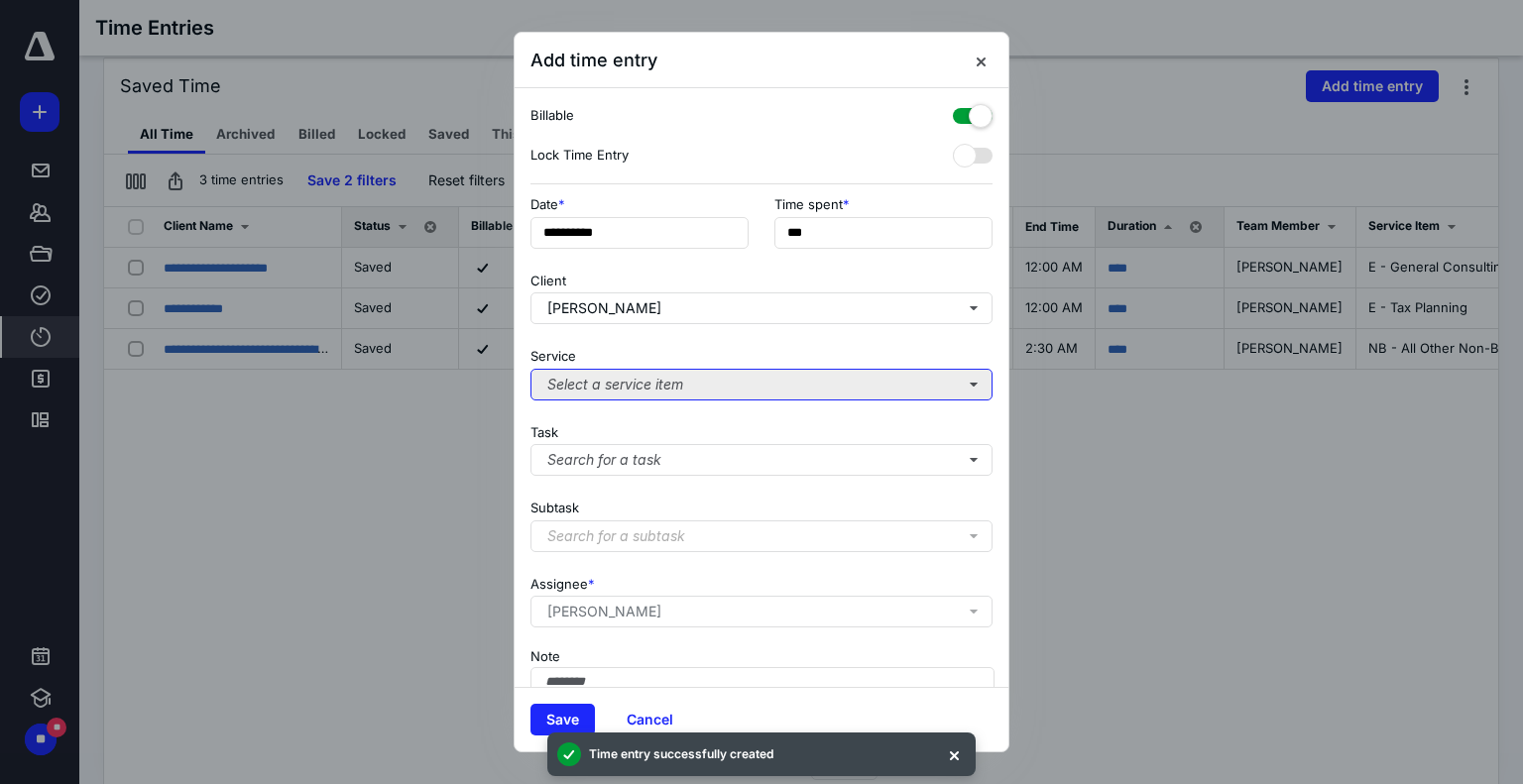 click on "Select a service item" at bounding box center [762, 385] 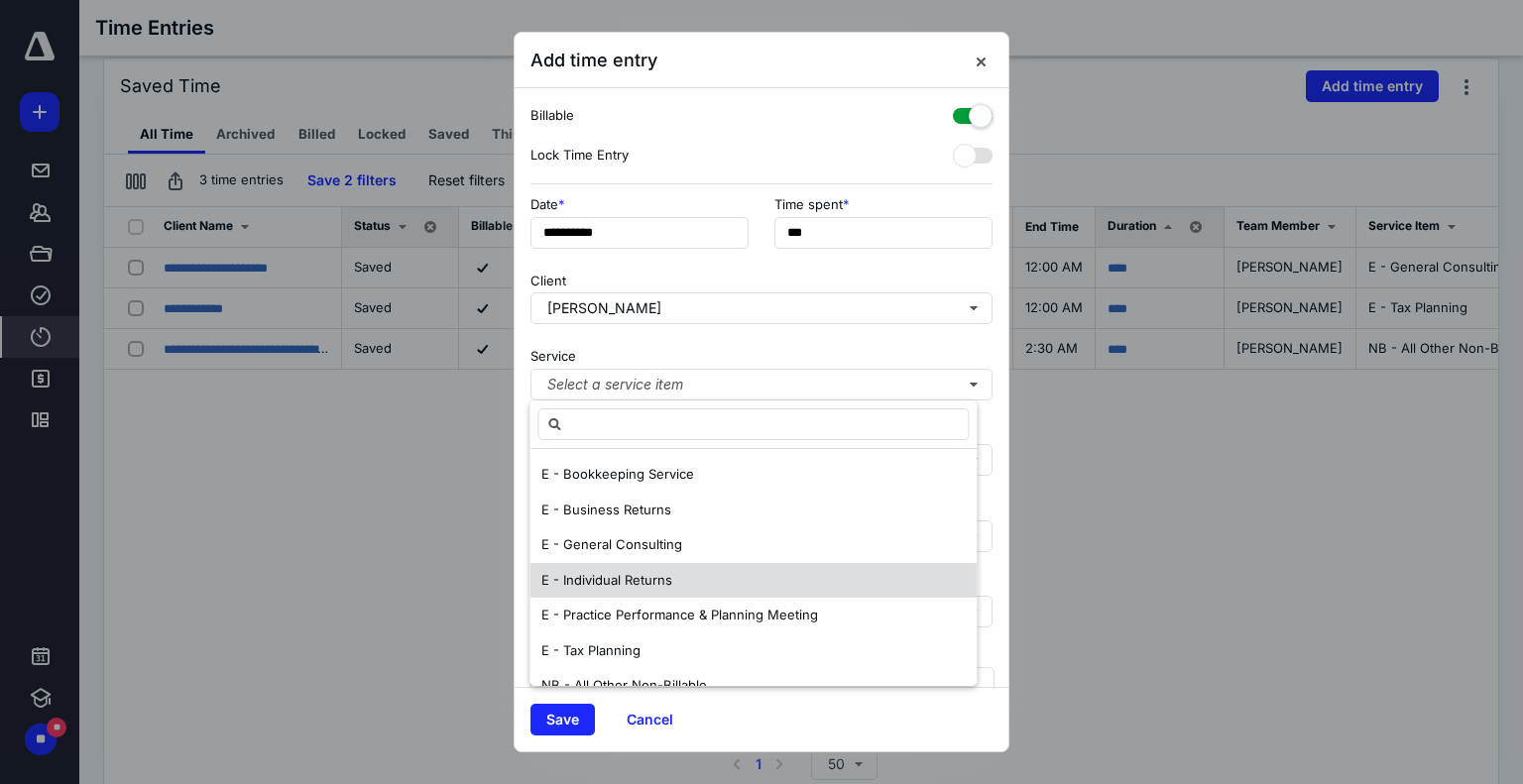 click on "E - Individual Returns" at bounding box center [607, 580] 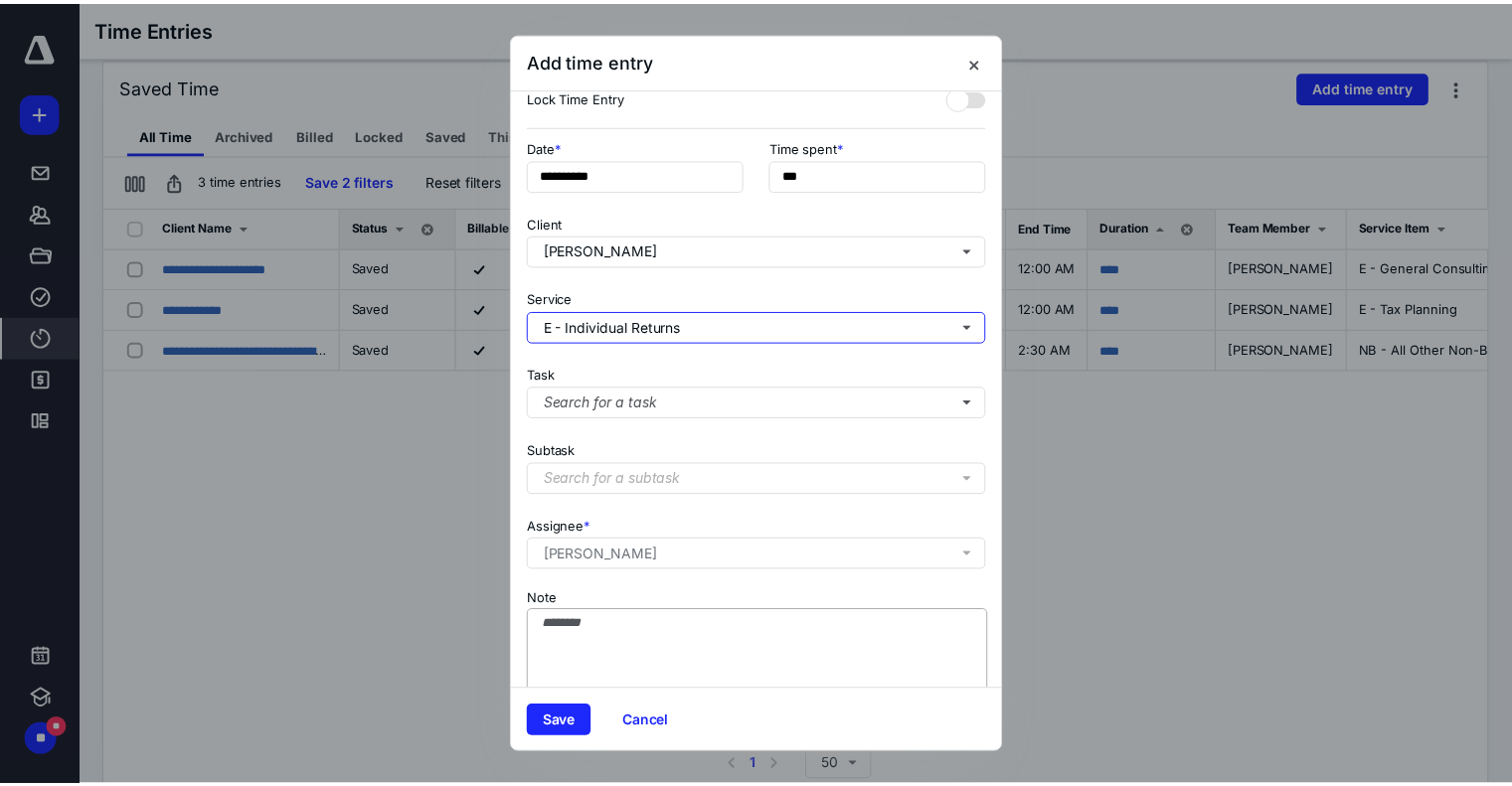 scroll, scrollTop: 108, scrollLeft: 0, axis: vertical 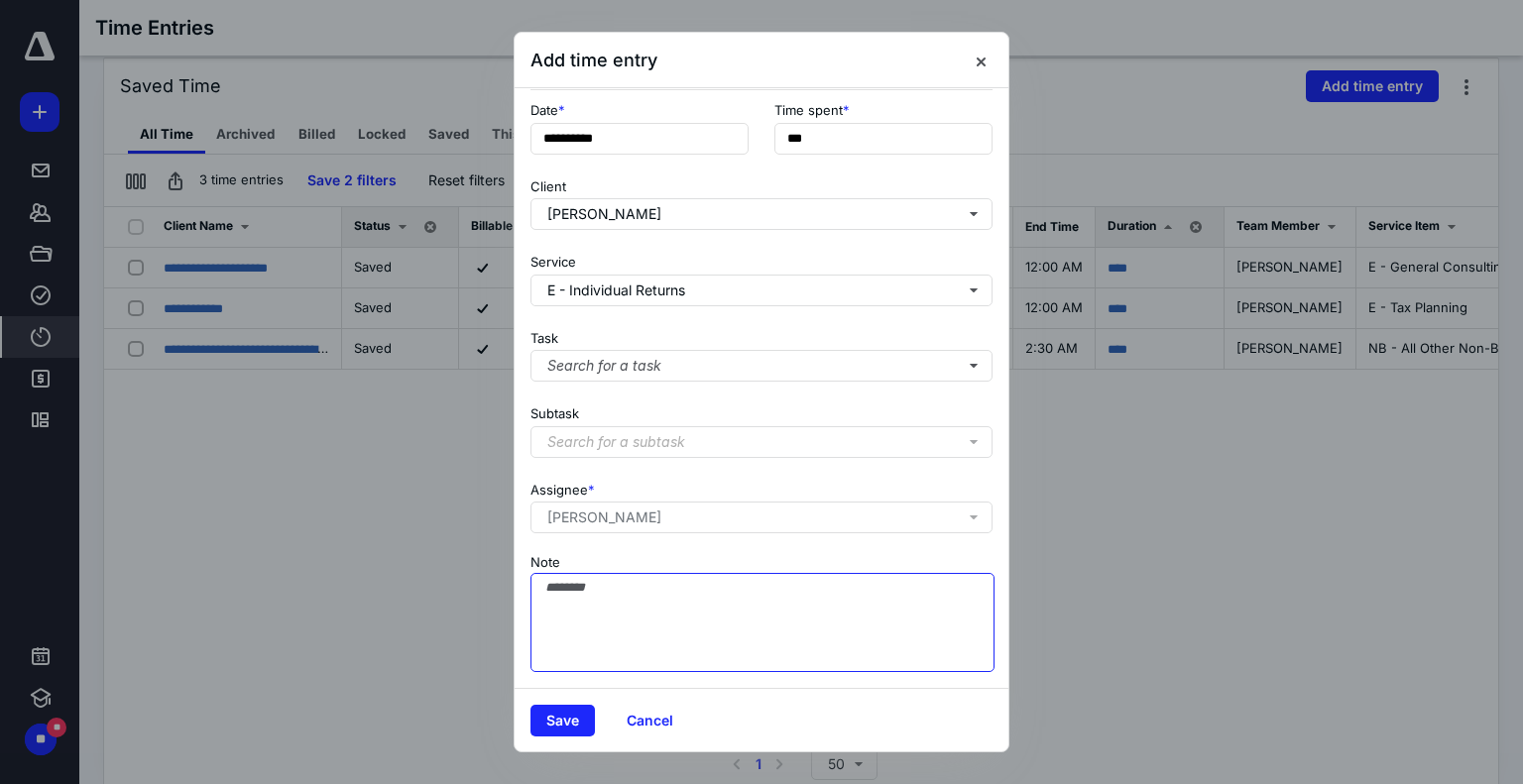click on "Note" at bounding box center (762, 622) 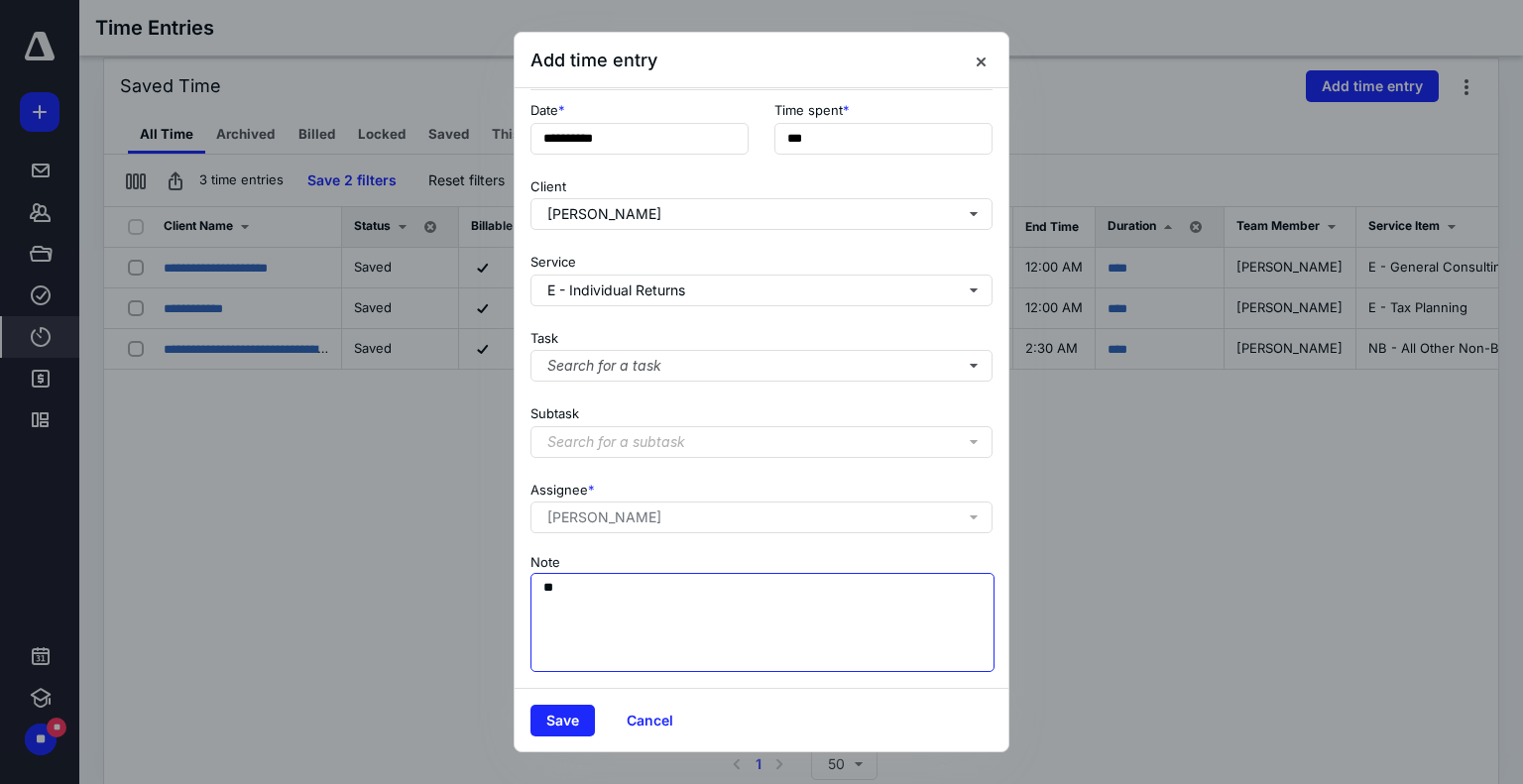 type on "*" 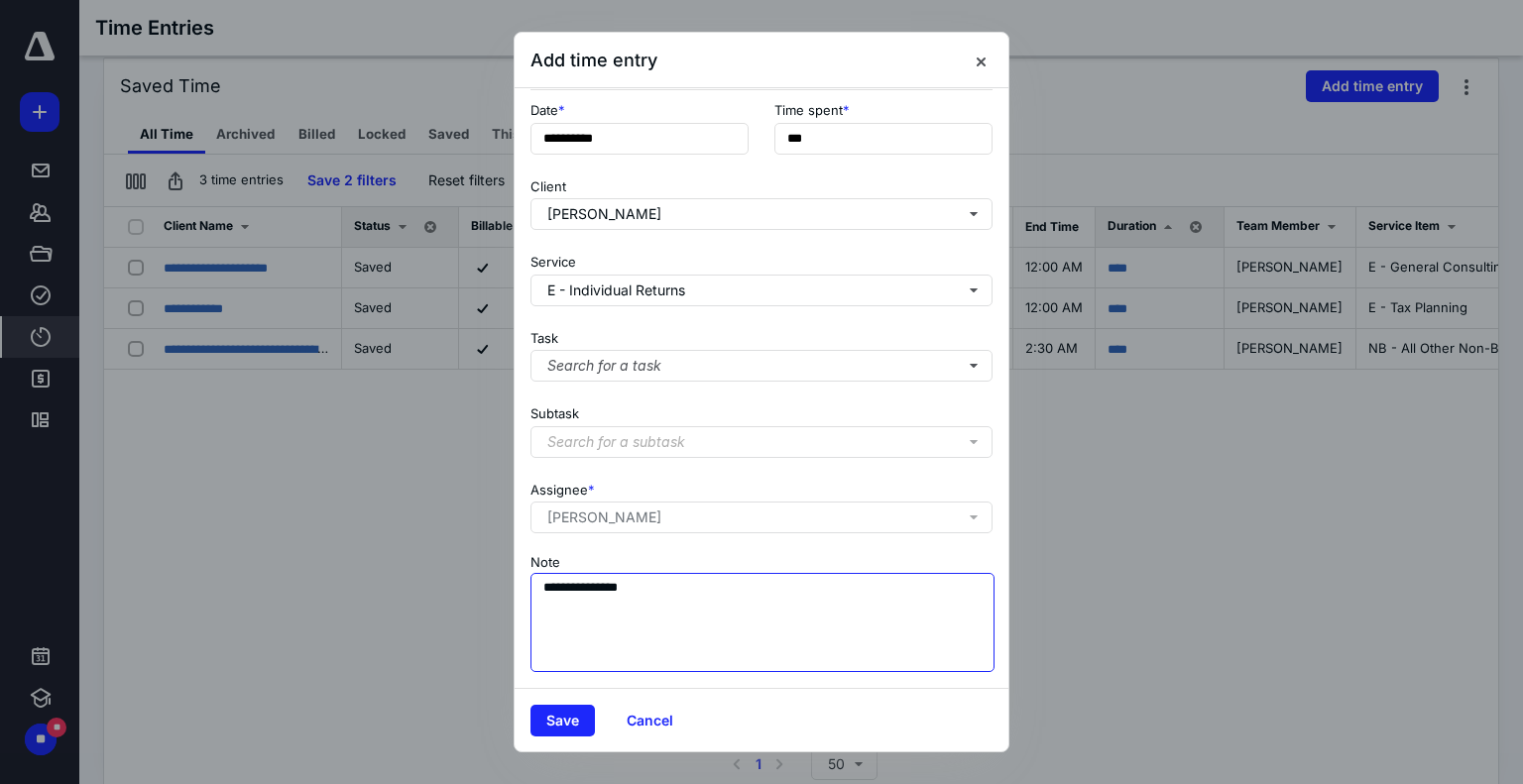 type on "**********" 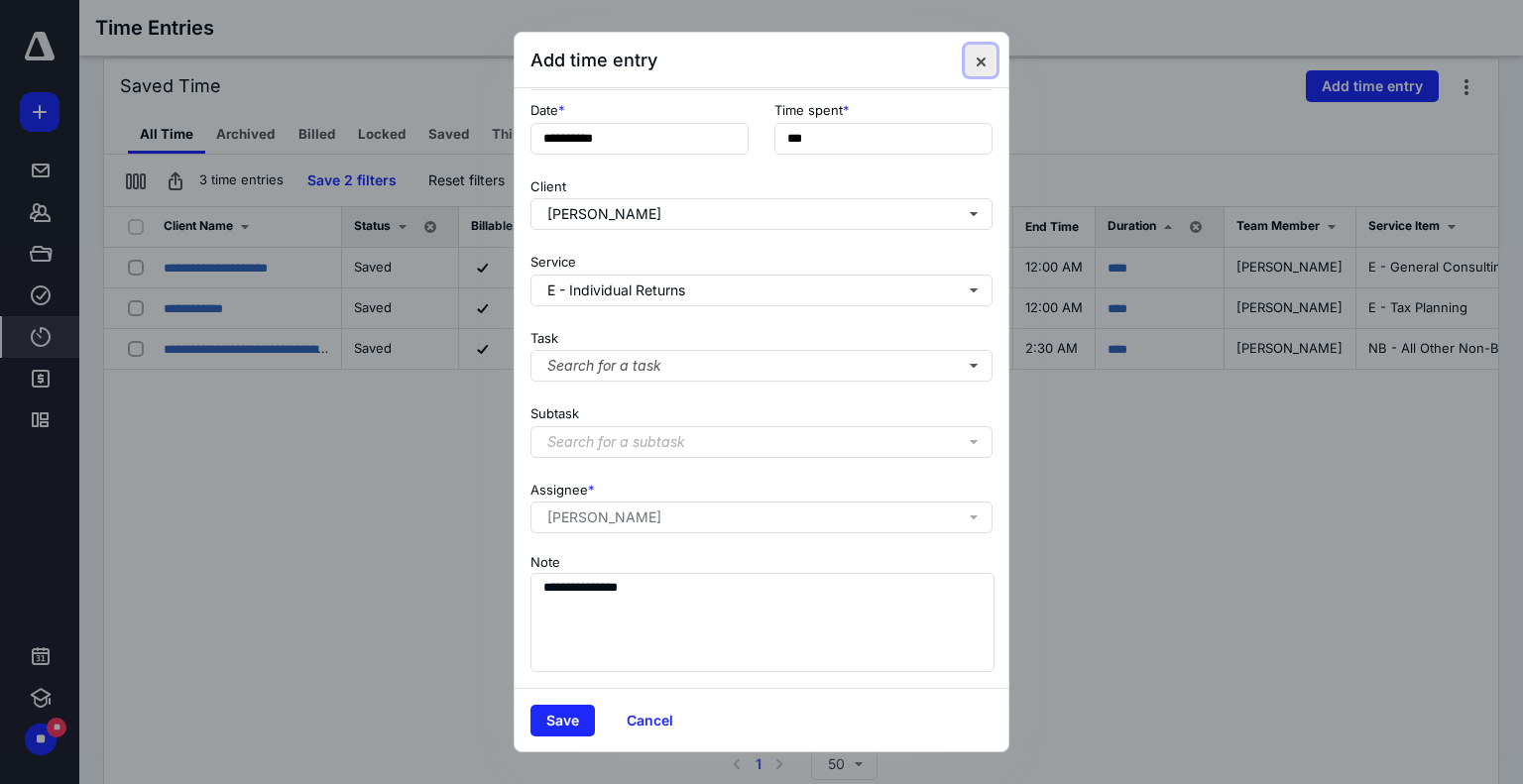 click at bounding box center (981, 60) 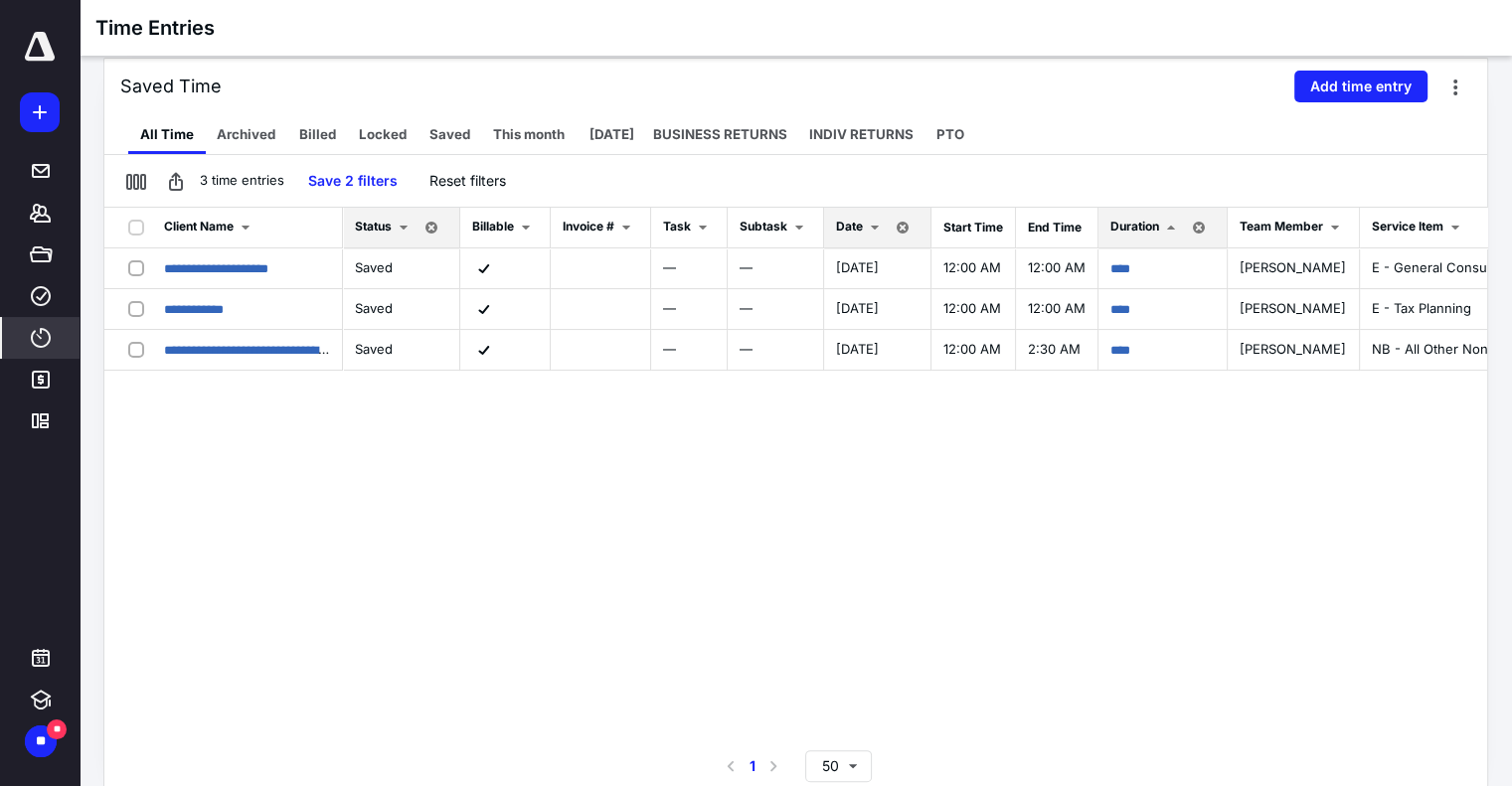 click on "Date" at bounding box center [849, 226] 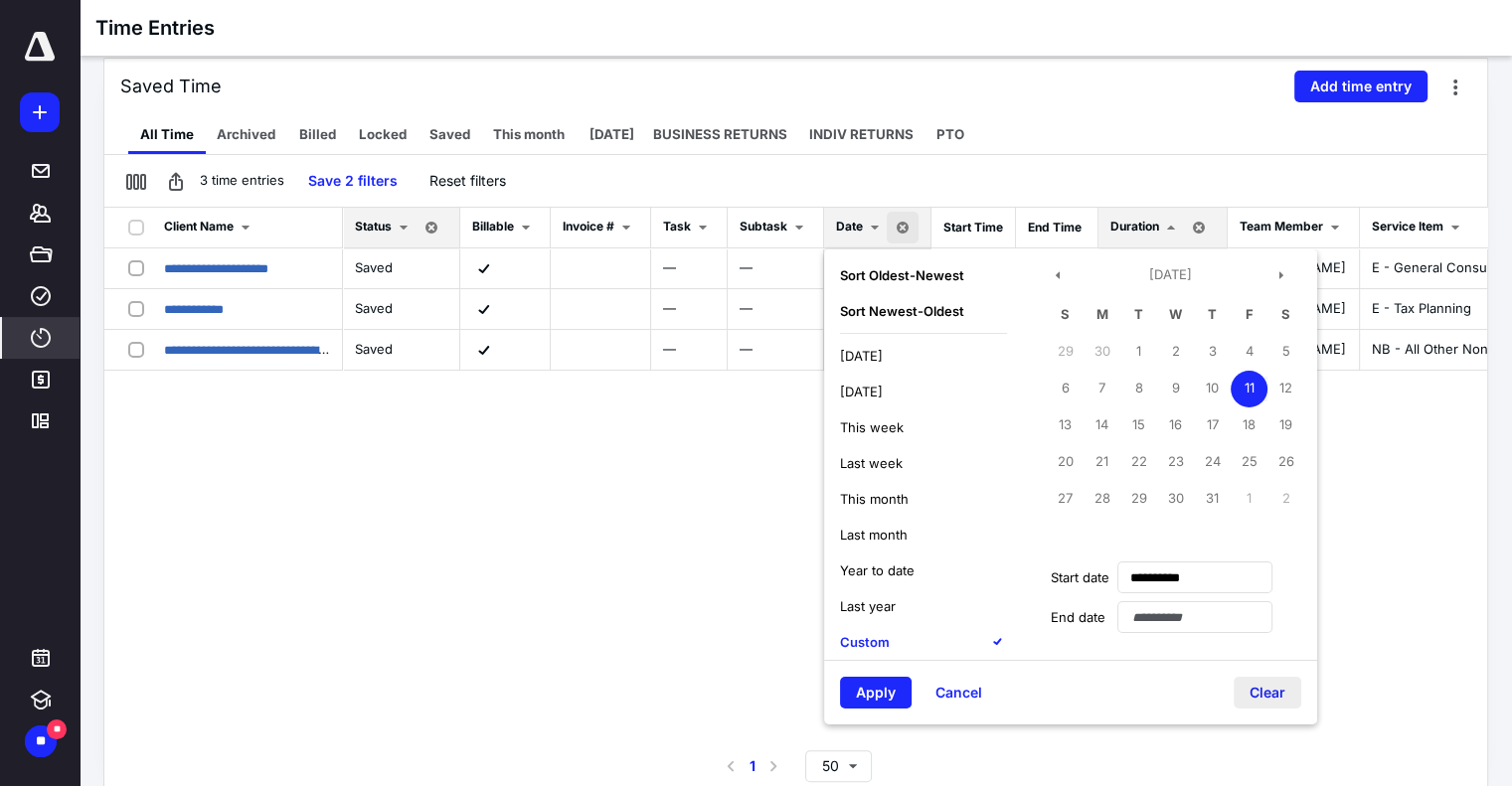 click on "Clear" at bounding box center [1267, 693] 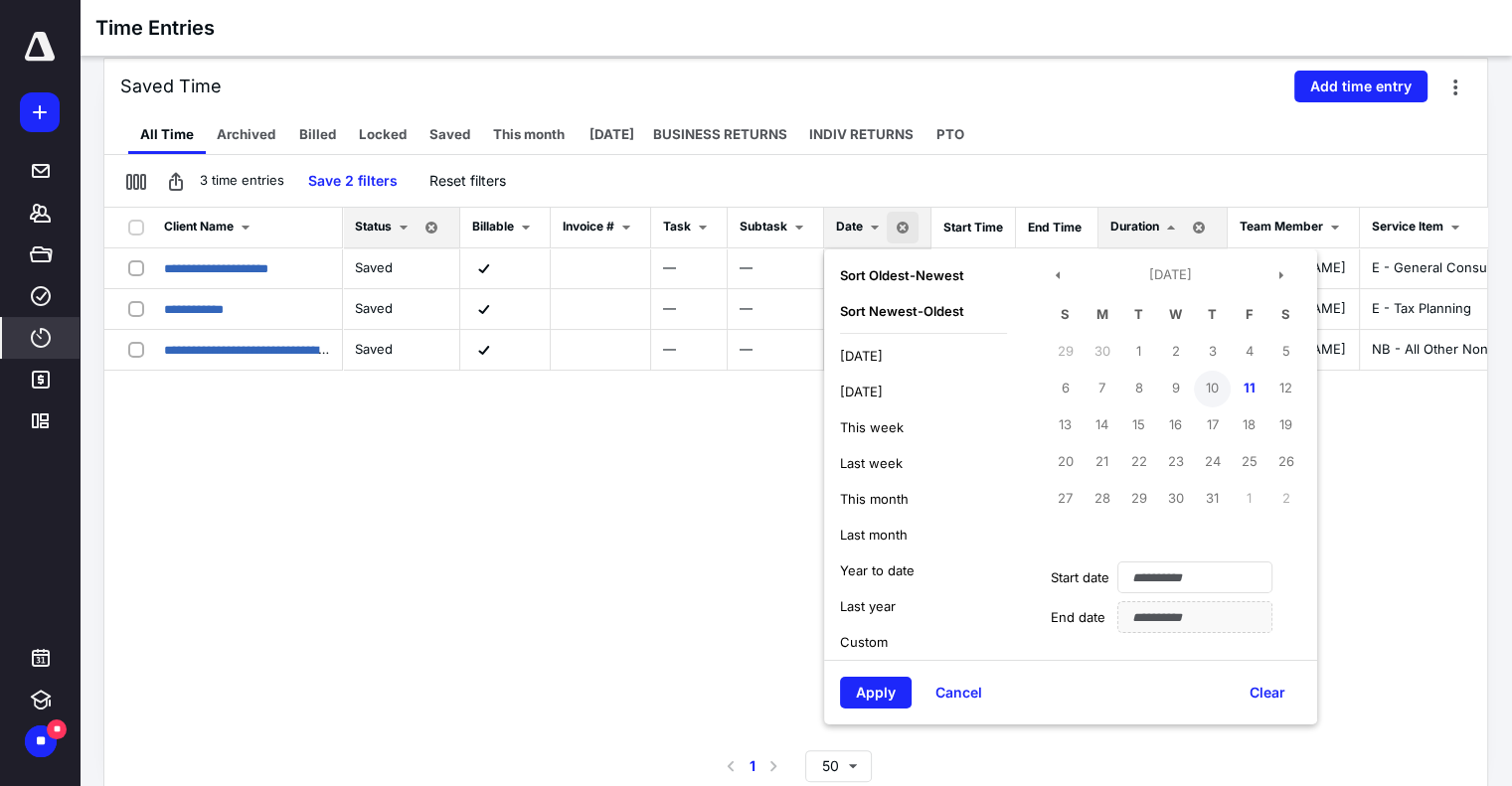 click on "10" at bounding box center [1212, 389] 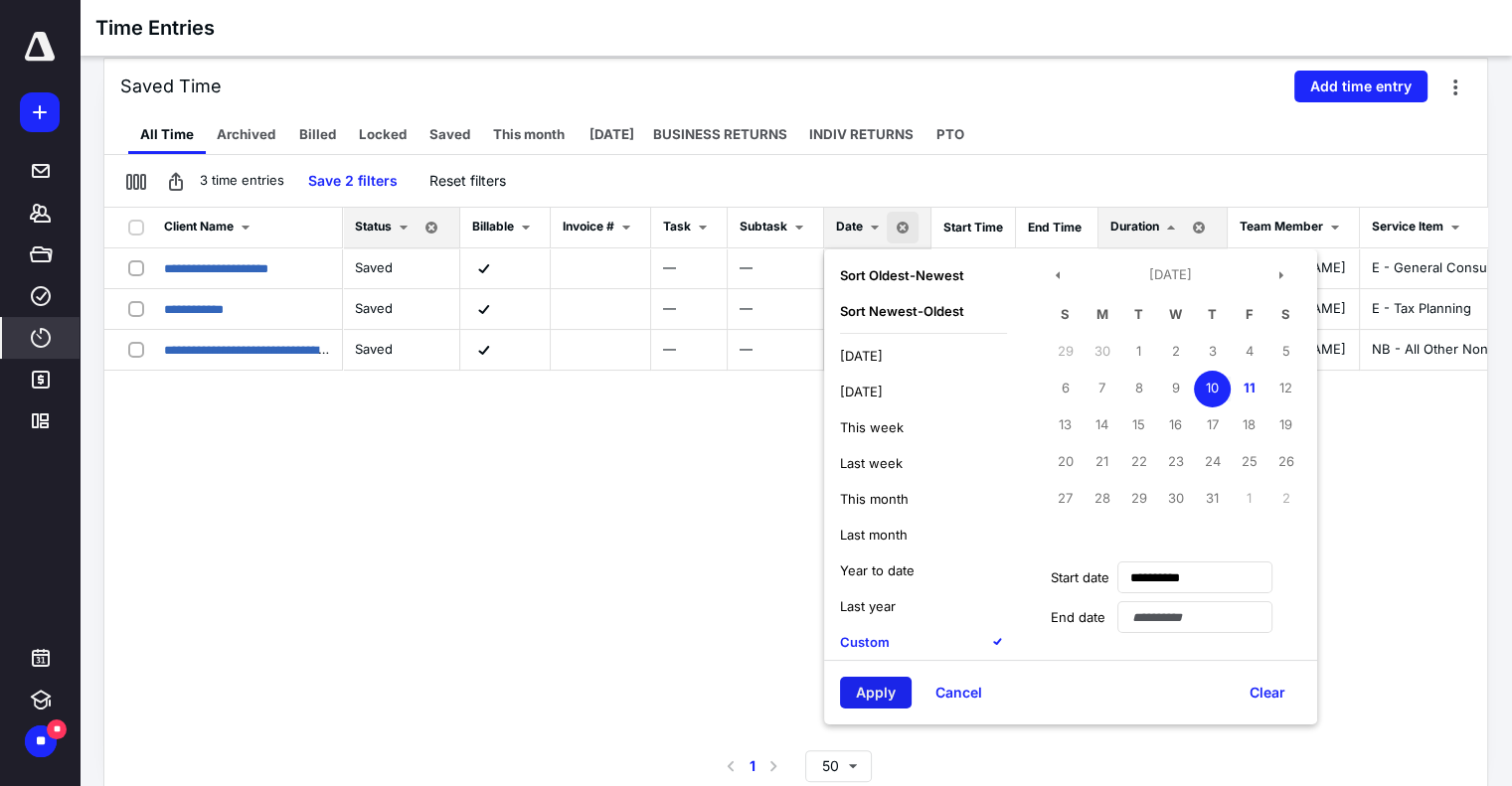 click on "Apply" at bounding box center [876, 693] 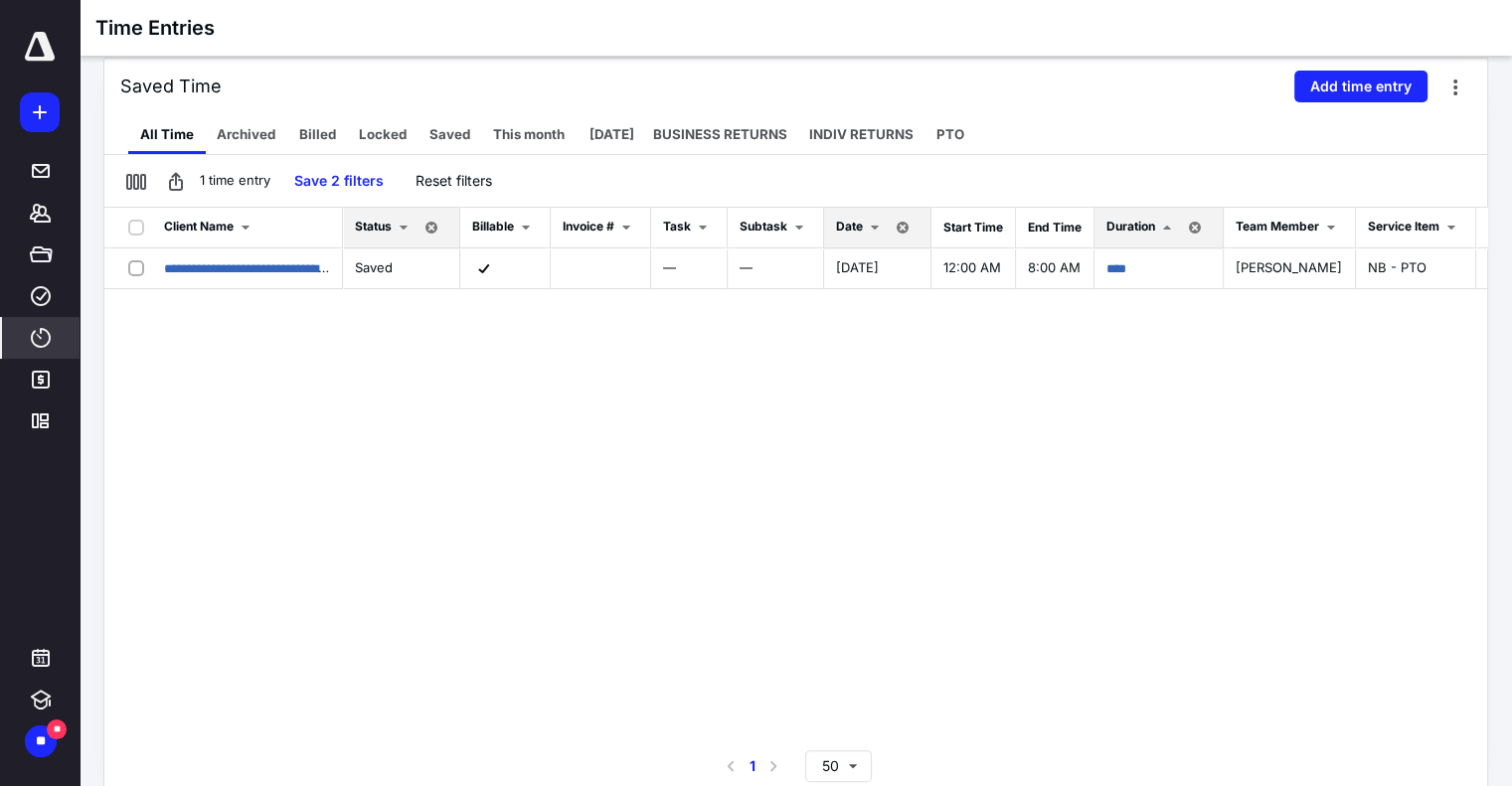 click on "Date" at bounding box center (849, 226) 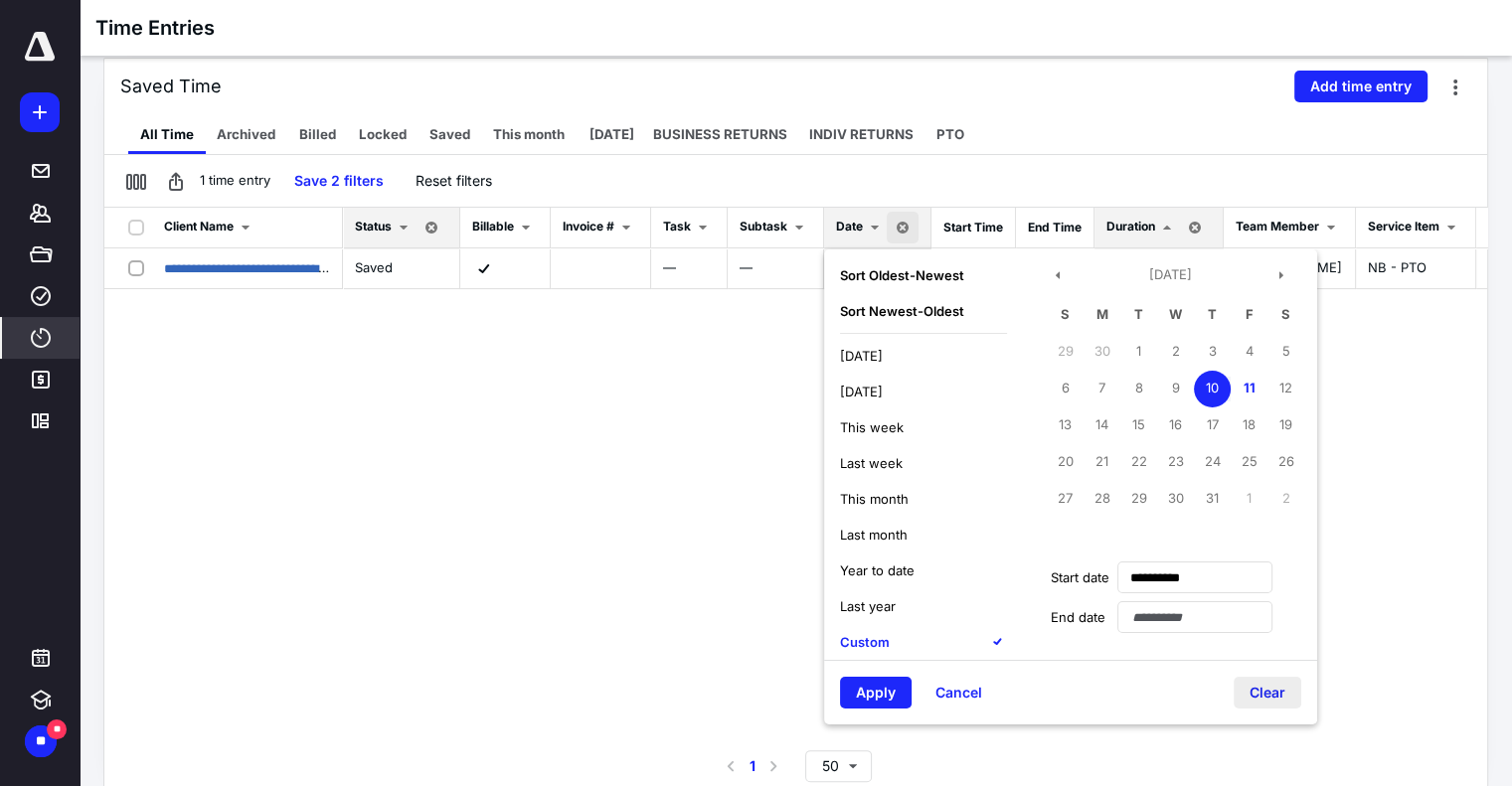 click on "Clear" at bounding box center (1267, 693) 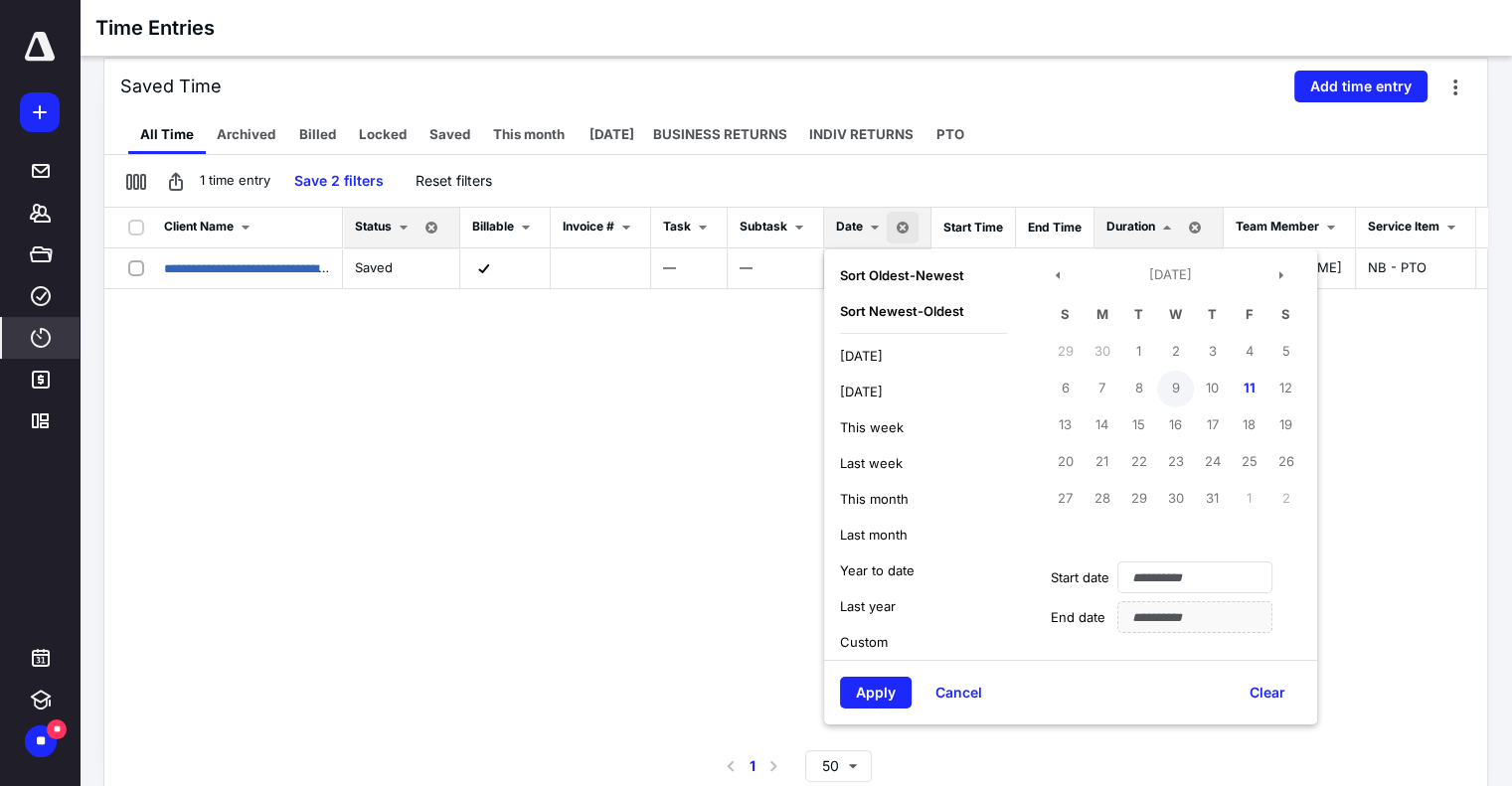 click on "9" at bounding box center (1175, 389) 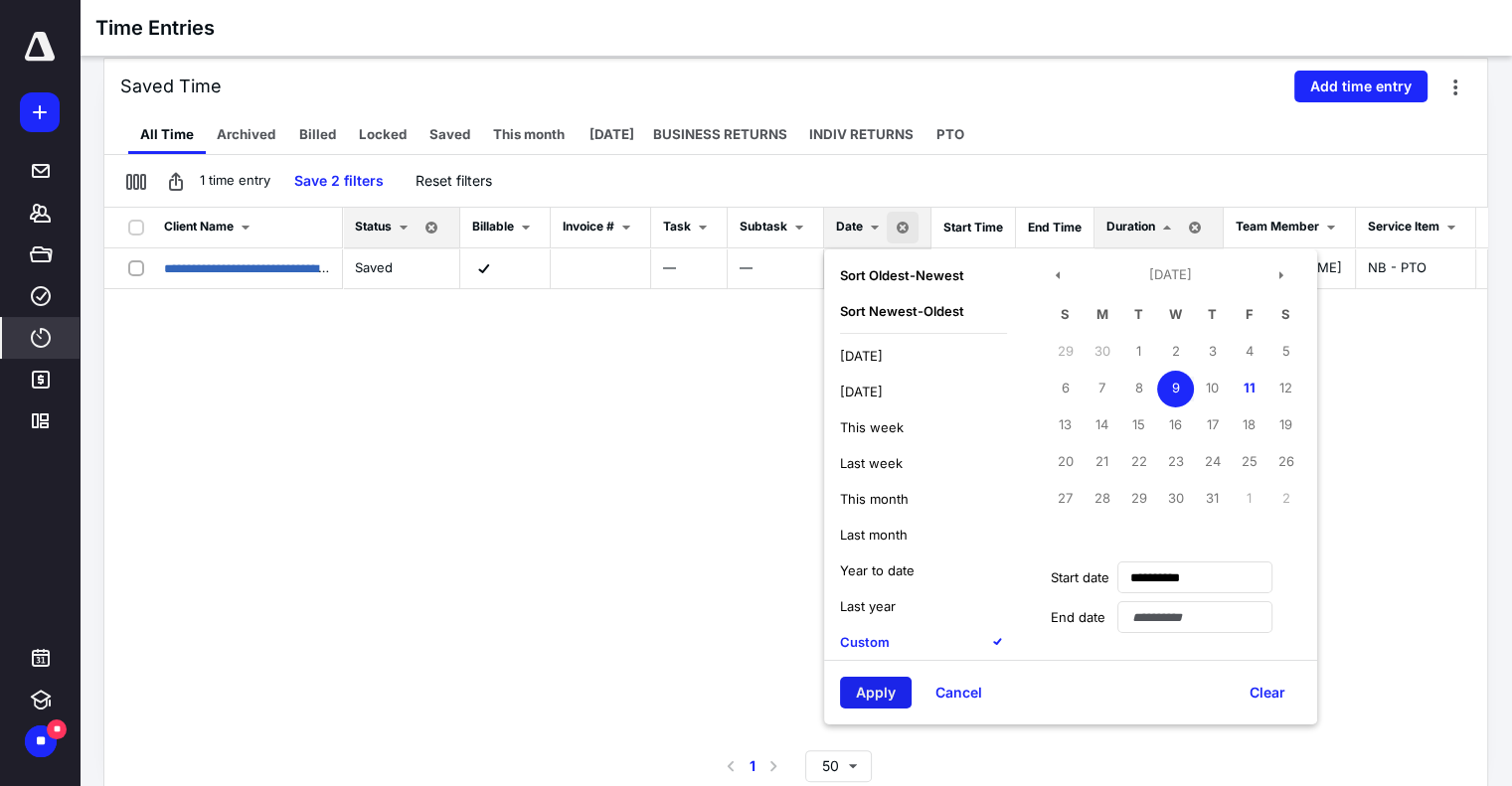 click on "Apply" at bounding box center (876, 693) 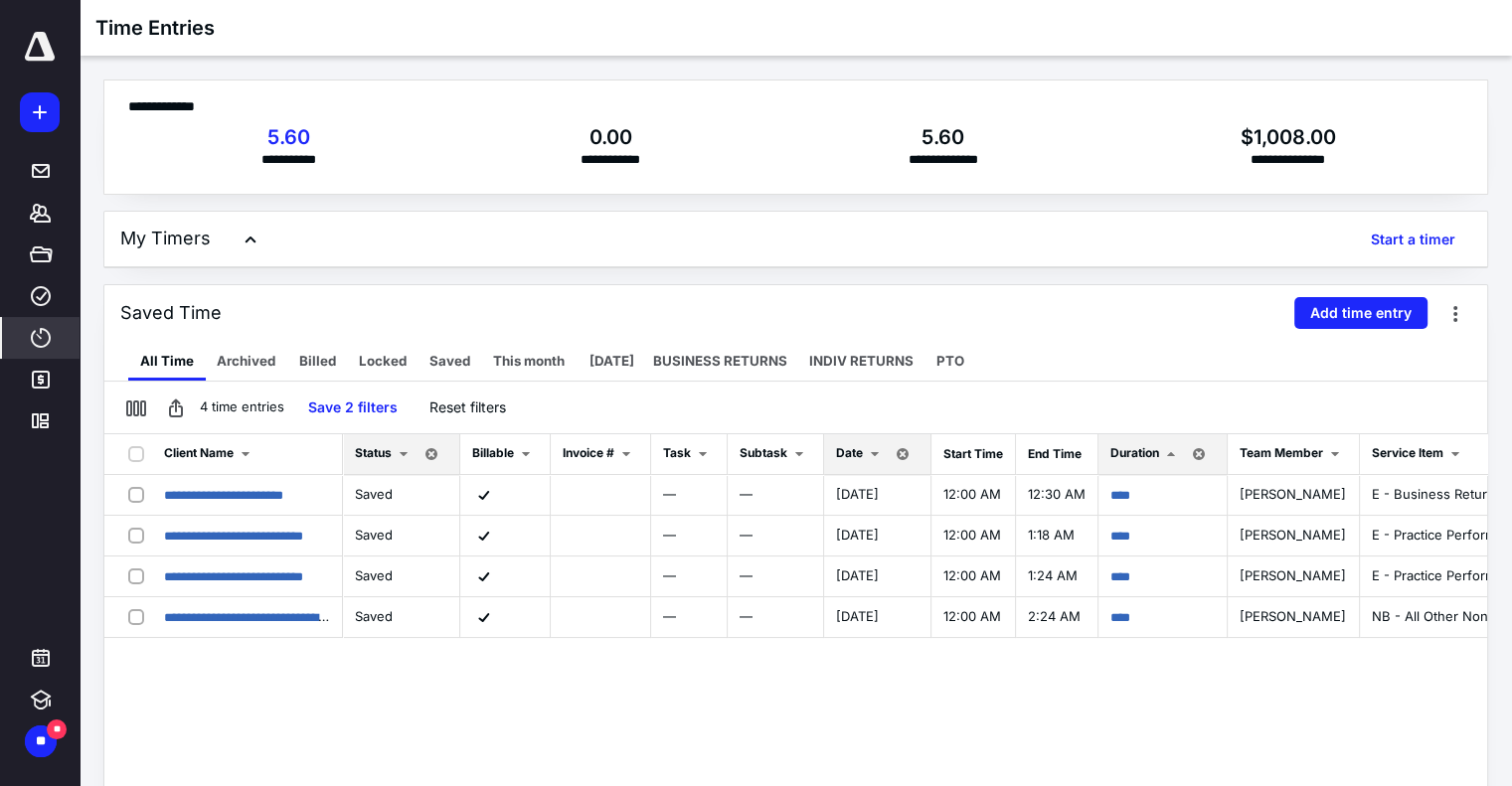 scroll, scrollTop: 99, scrollLeft: 0, axis: vertical 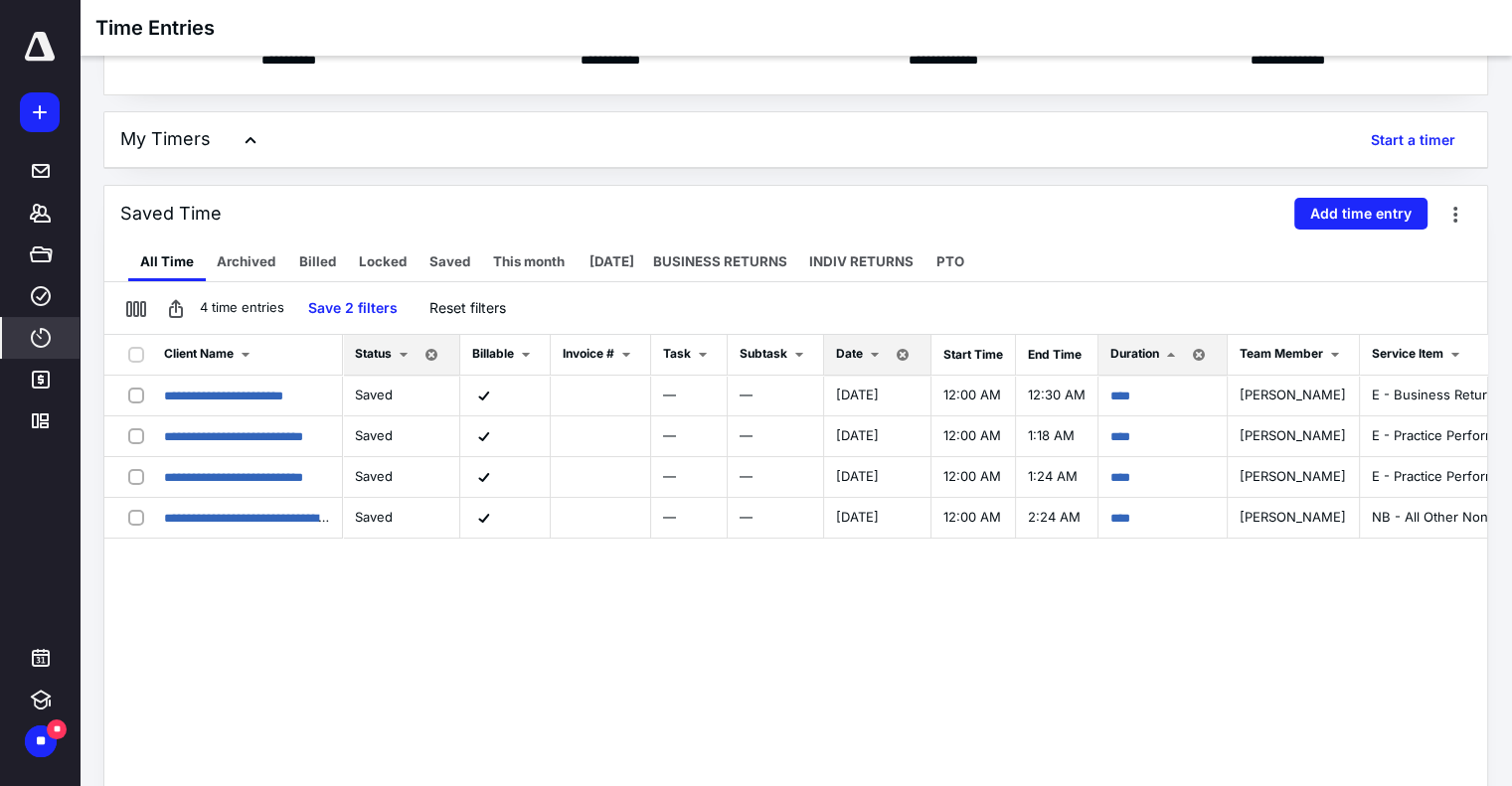 click on "Date" at bounding box center [849, 353] 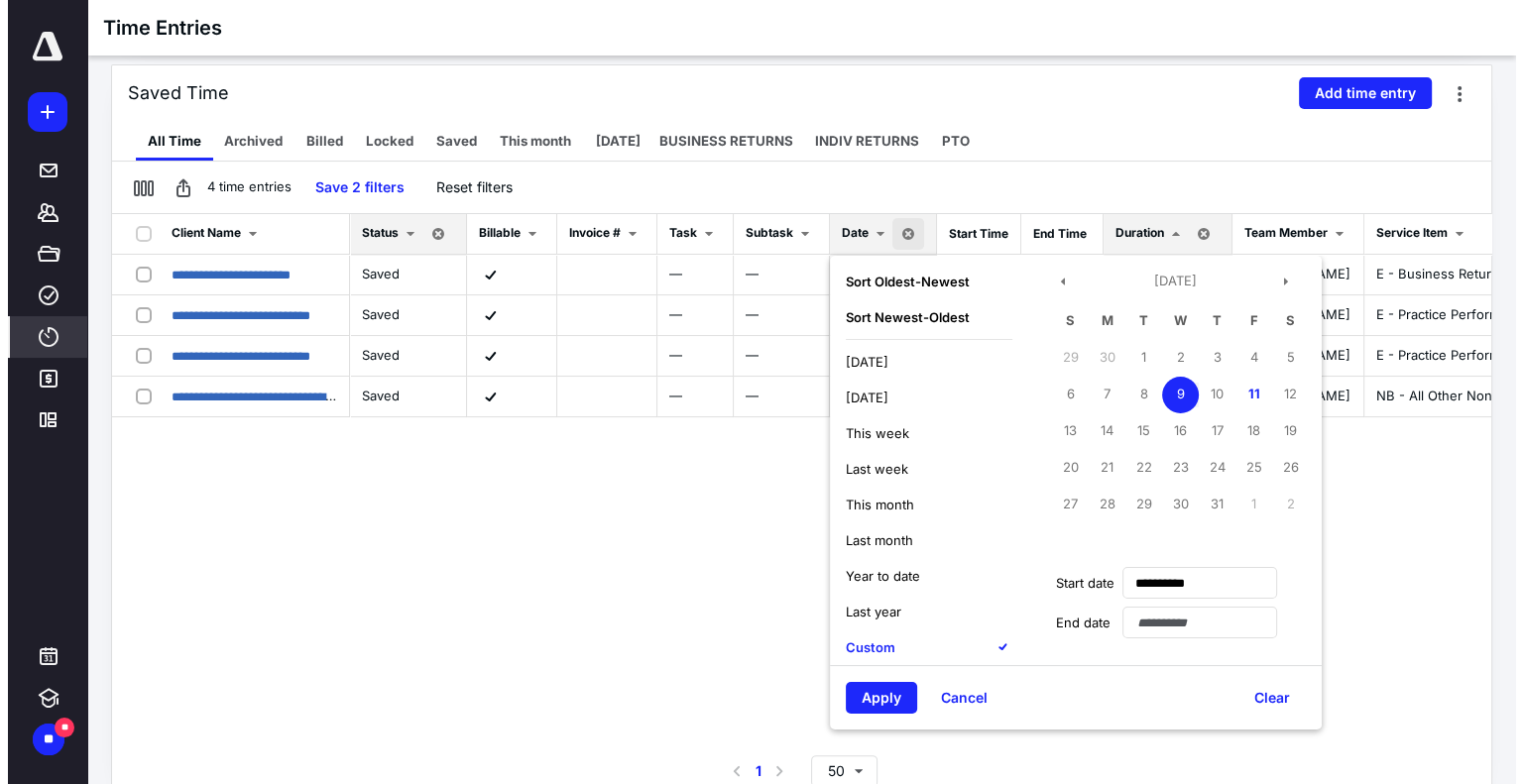scroll, scrollTop: 226, scrollLeft: 0, axis: vertical 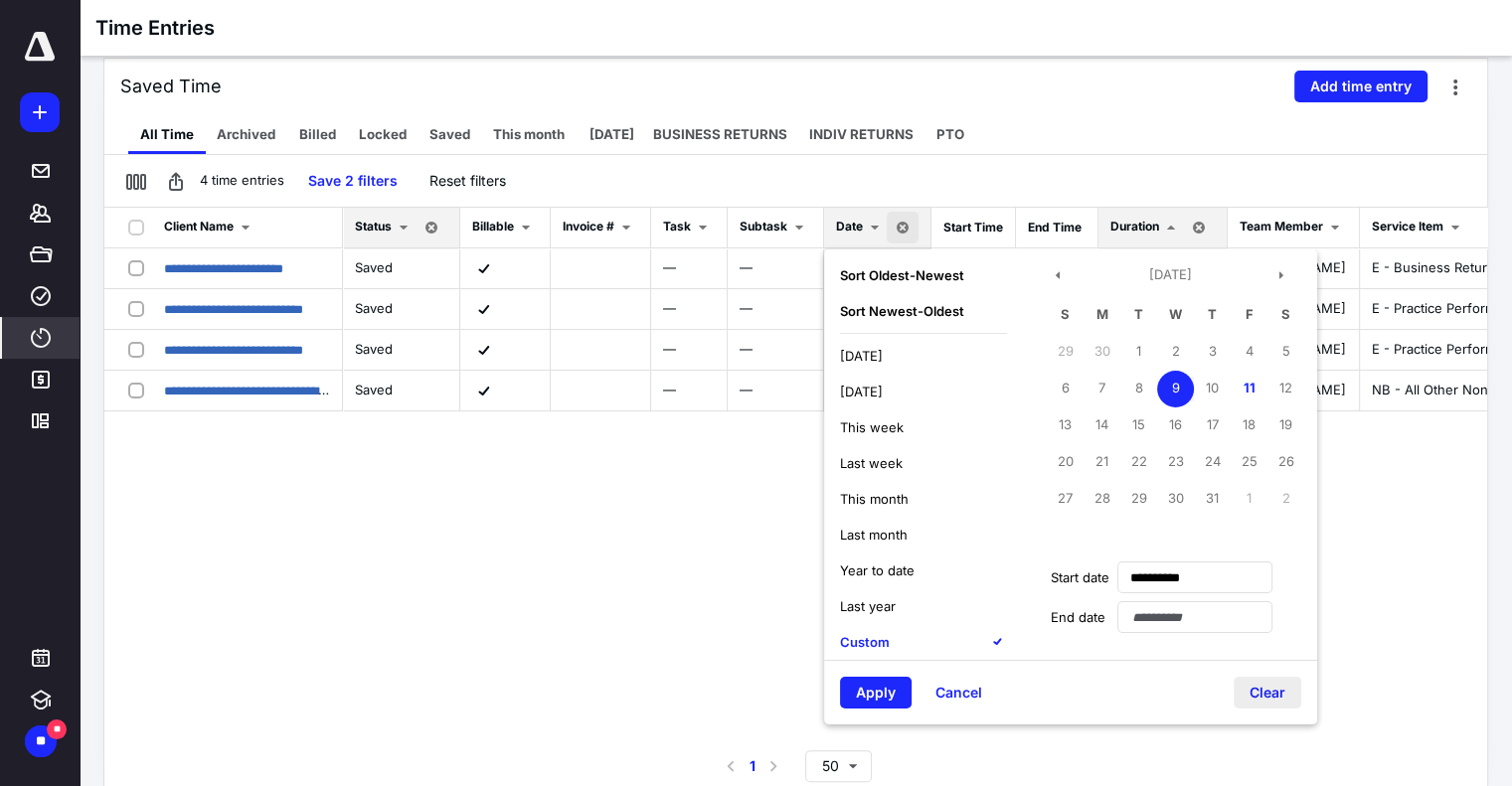 click on "Clear" at bounding box center [1267, 693] 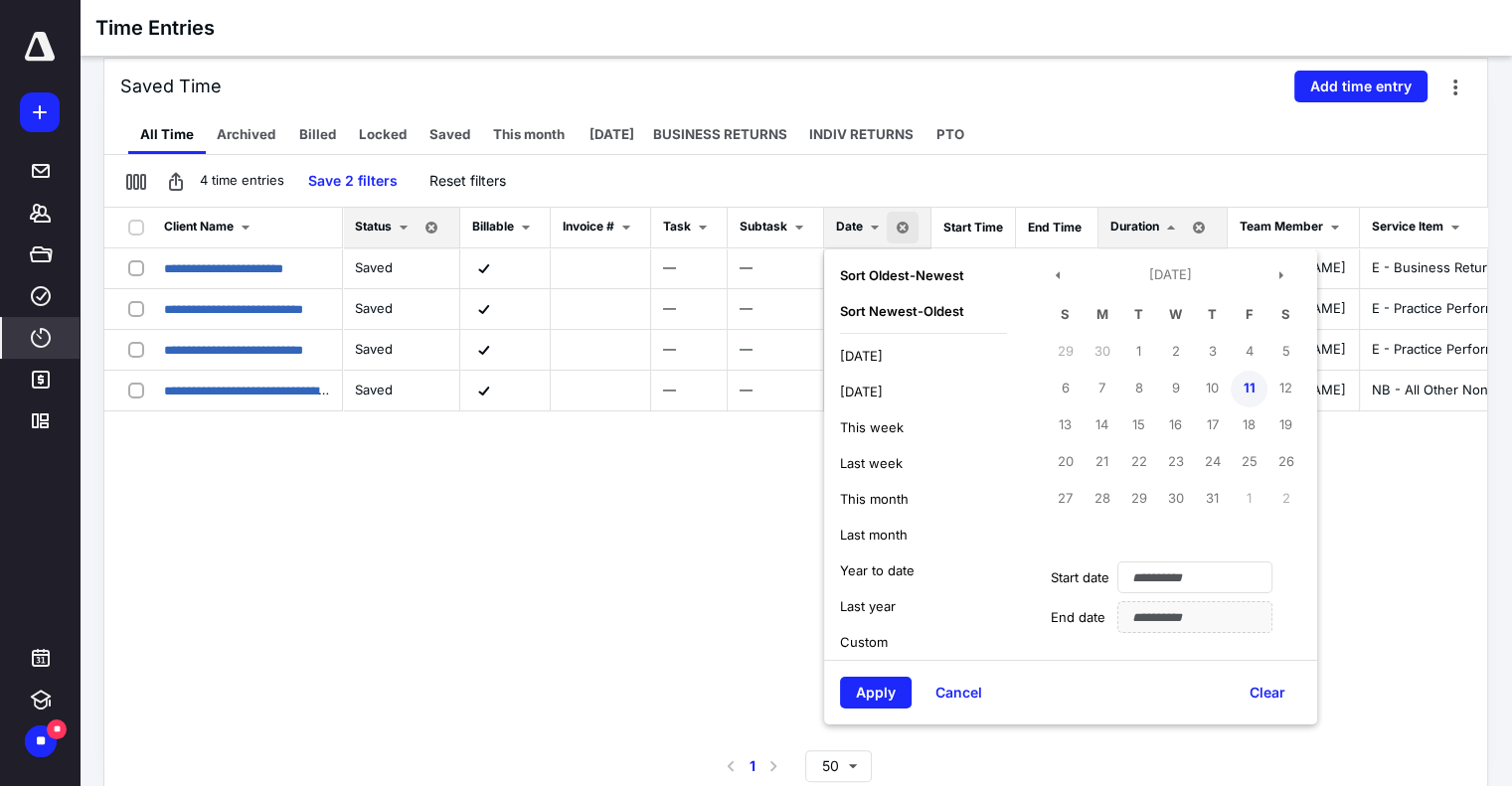 click on "11" at bounding box center (1249, 389) 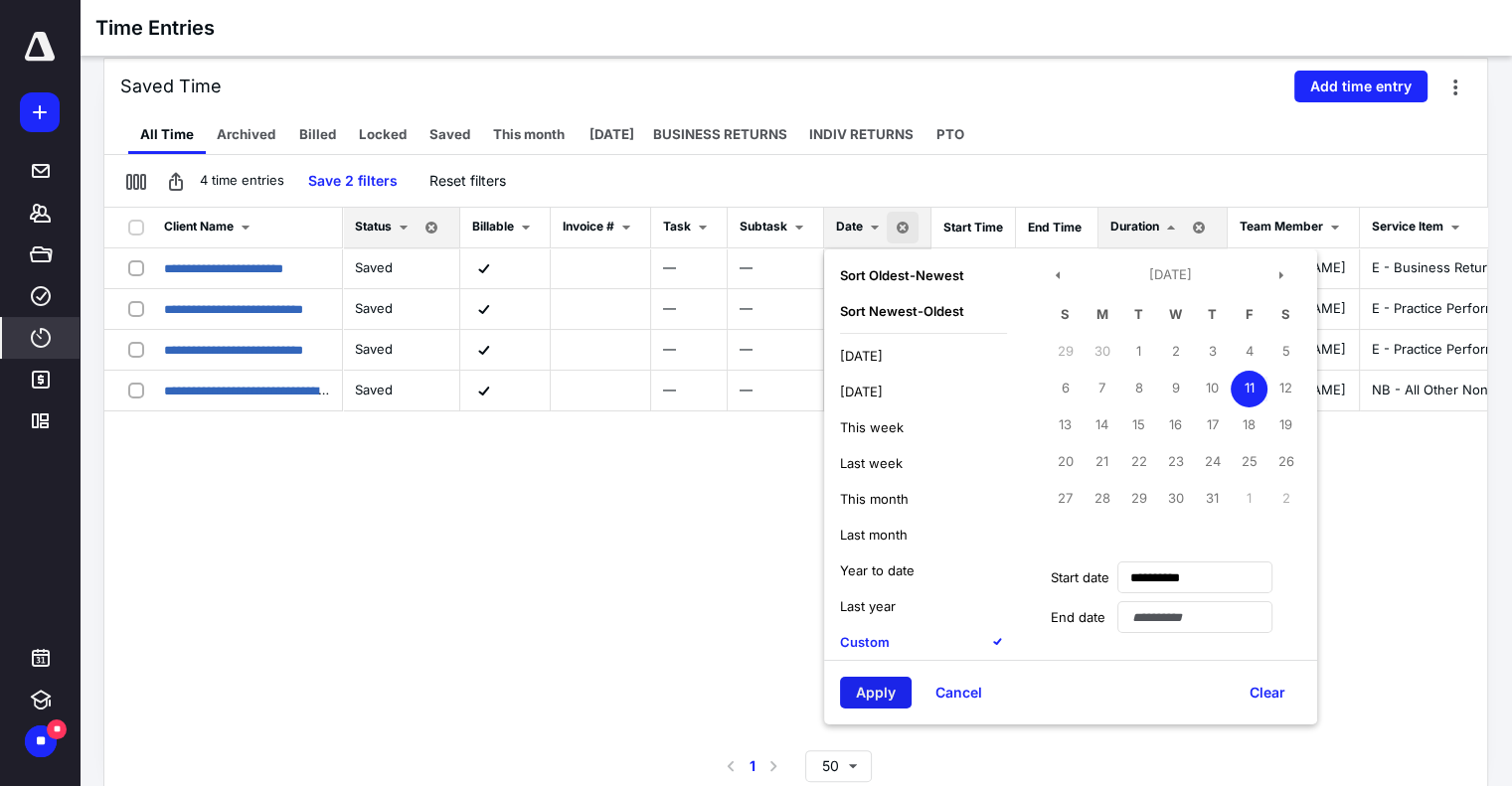 click on "Apply" at bounding box center [876, 693] 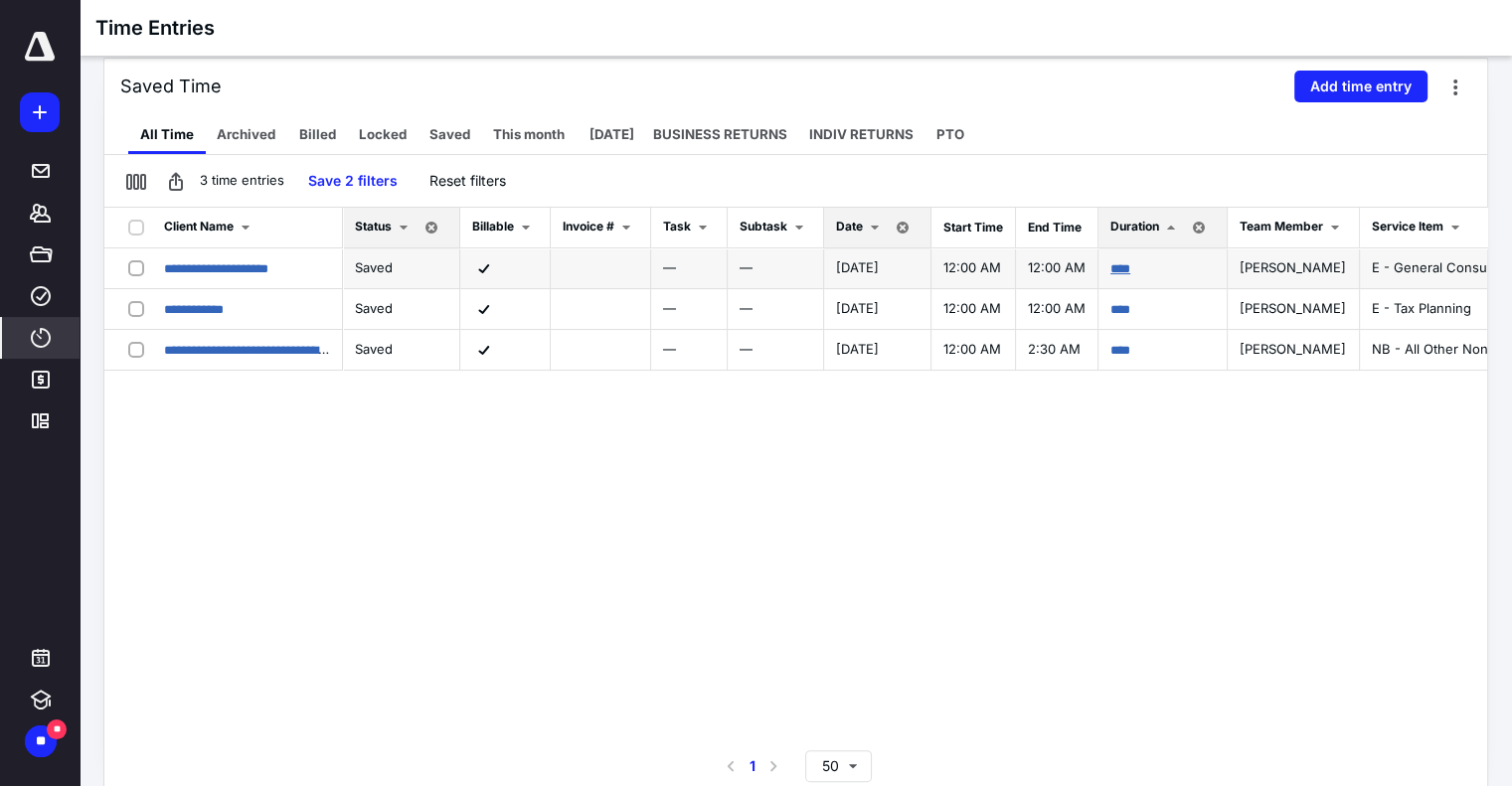 click on "****" at bounding box center (1120, 268) 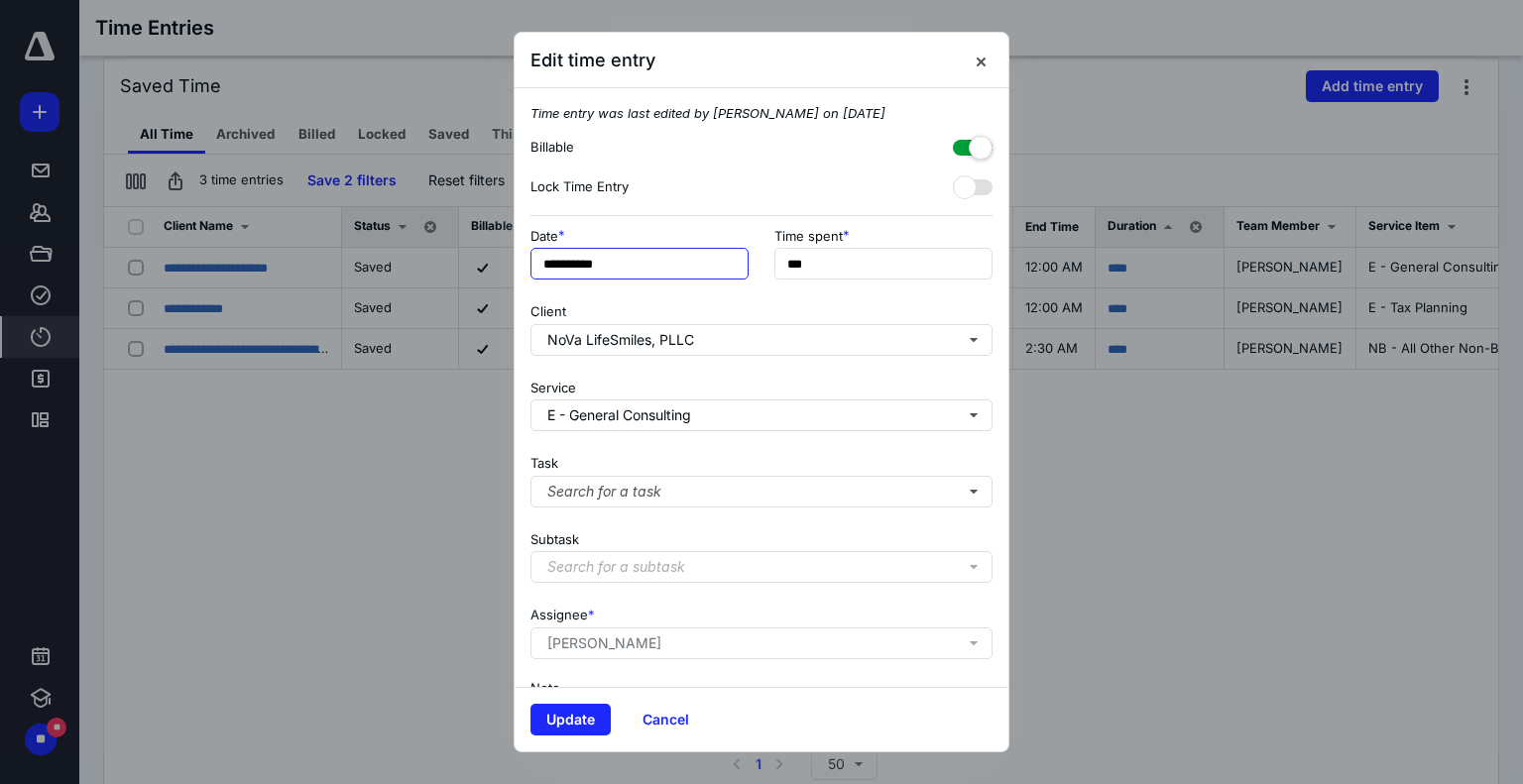 click on "**********" at bounding box center [640, 264] 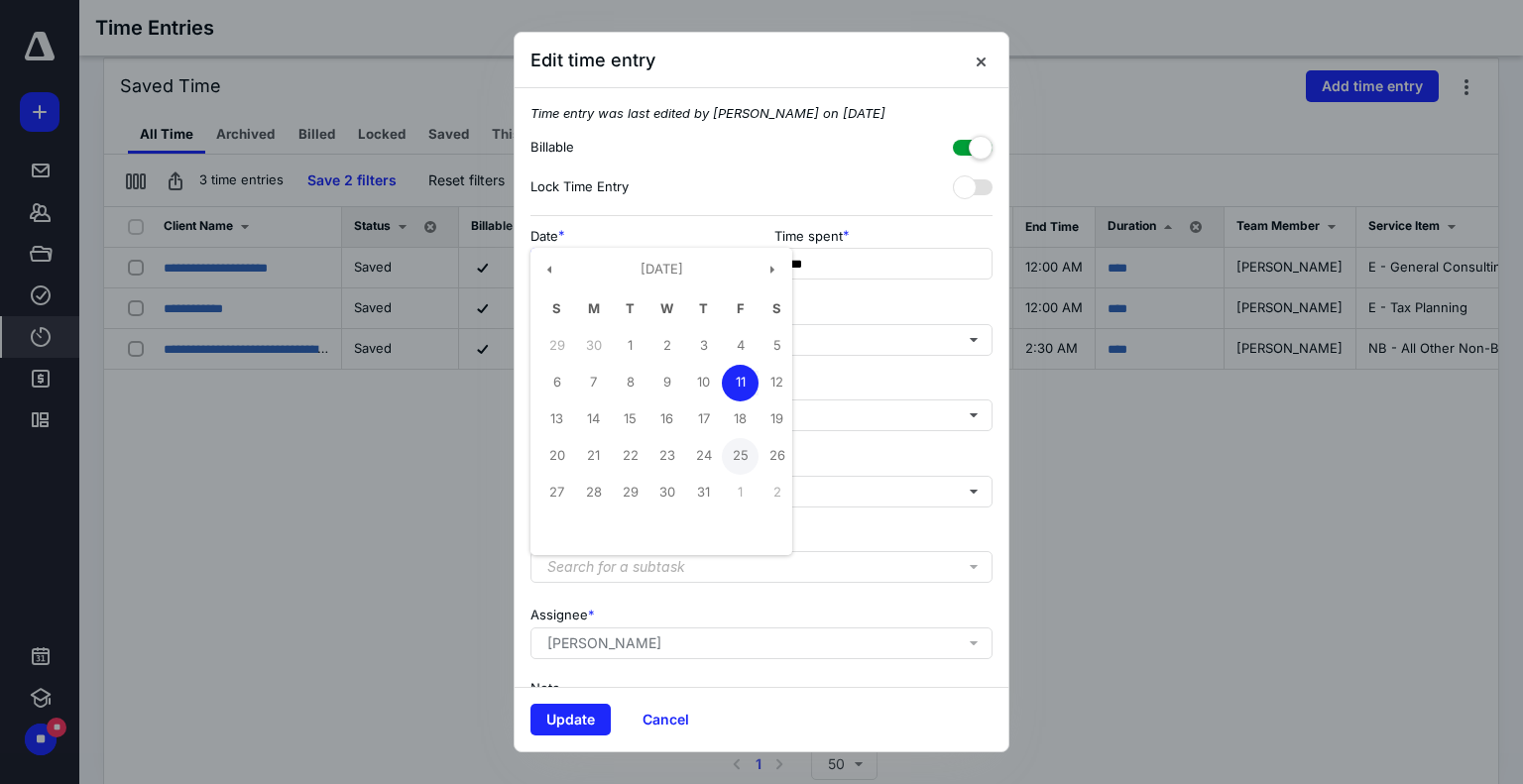 click on "25" at bounding box center [740, 456] 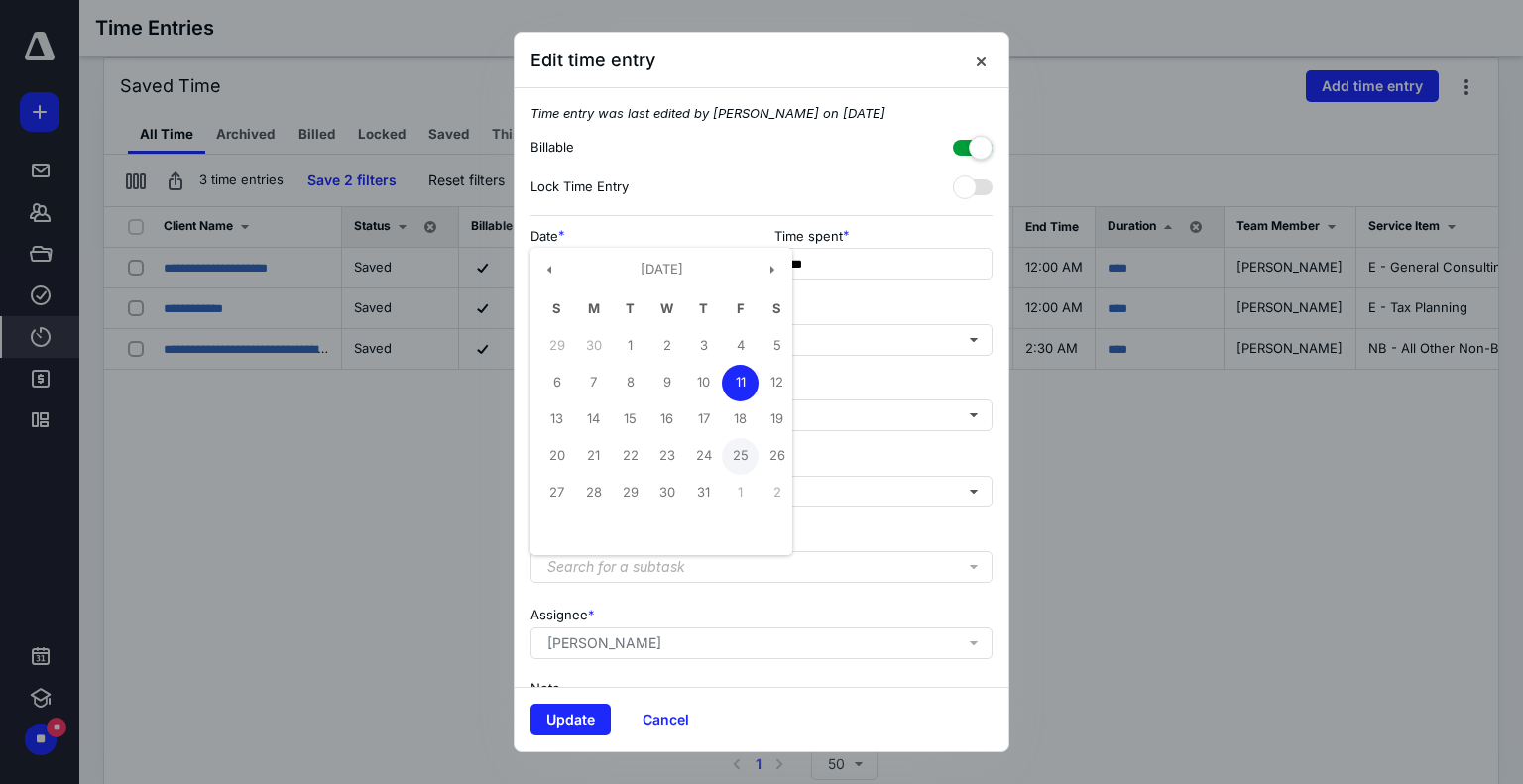 type on "**********" 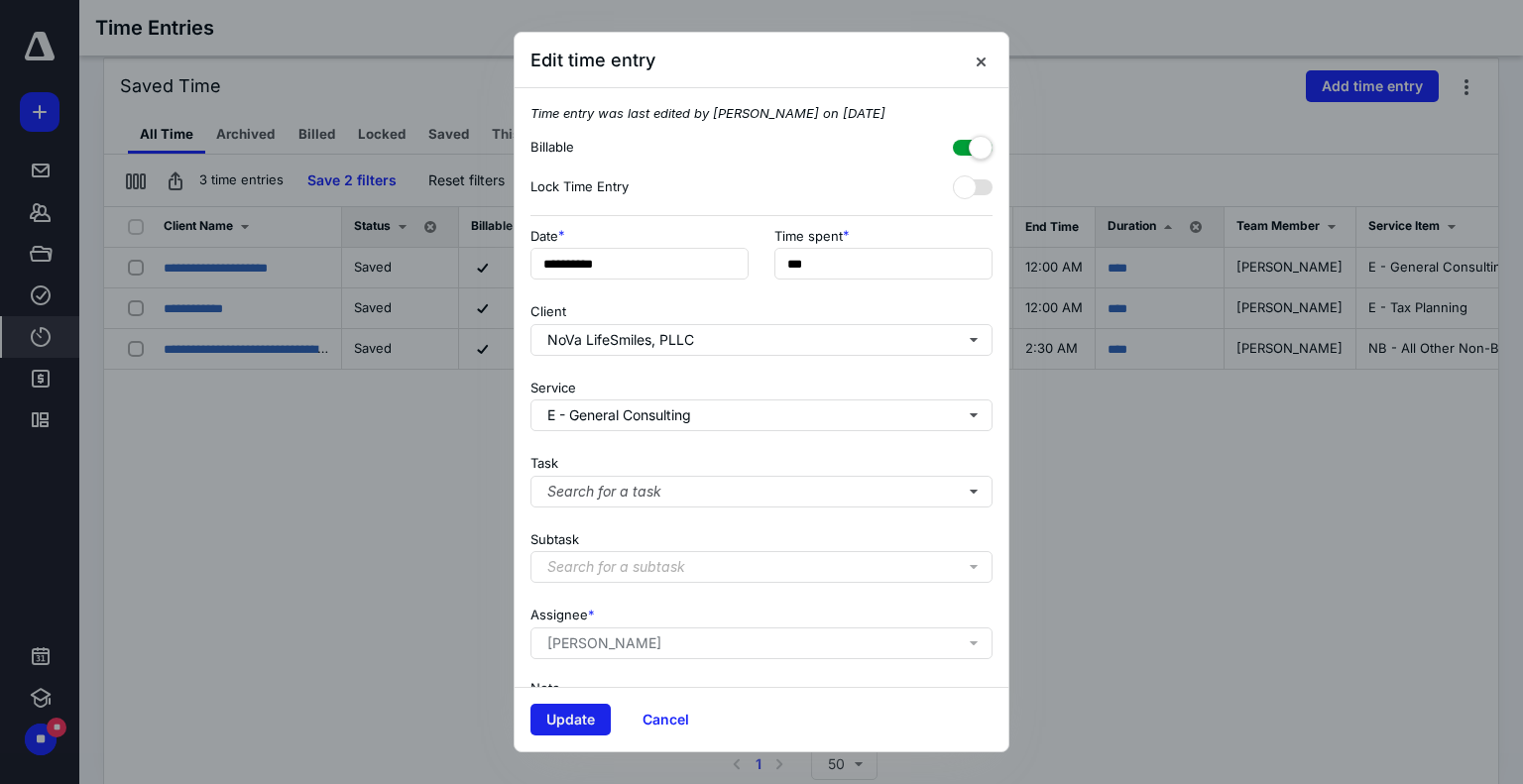 click on "Update" at bounding box center [570, 720] 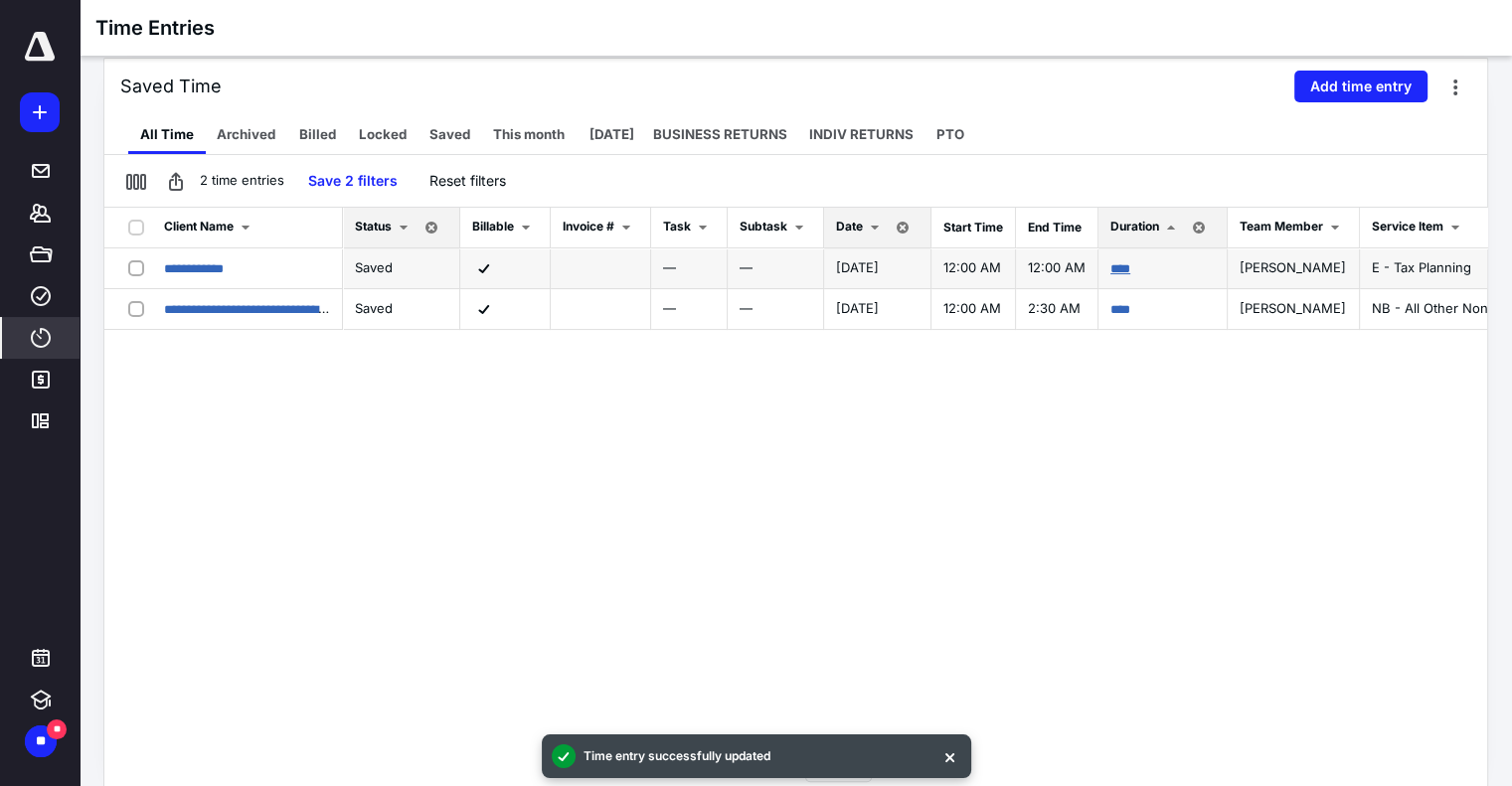 click on "****" at bounding box center [1120, 268] 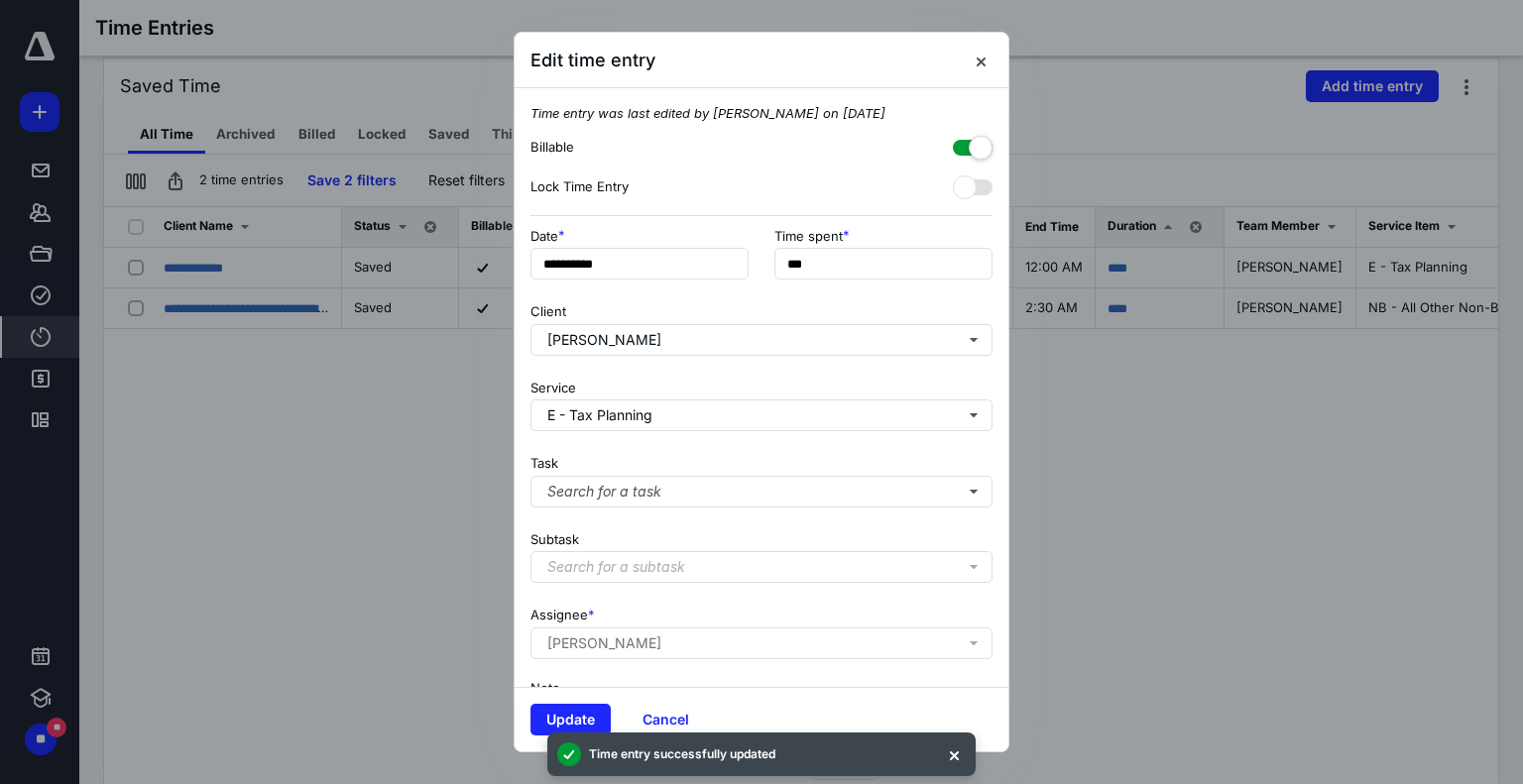 click on "**********" at bounding box center [762, 260] 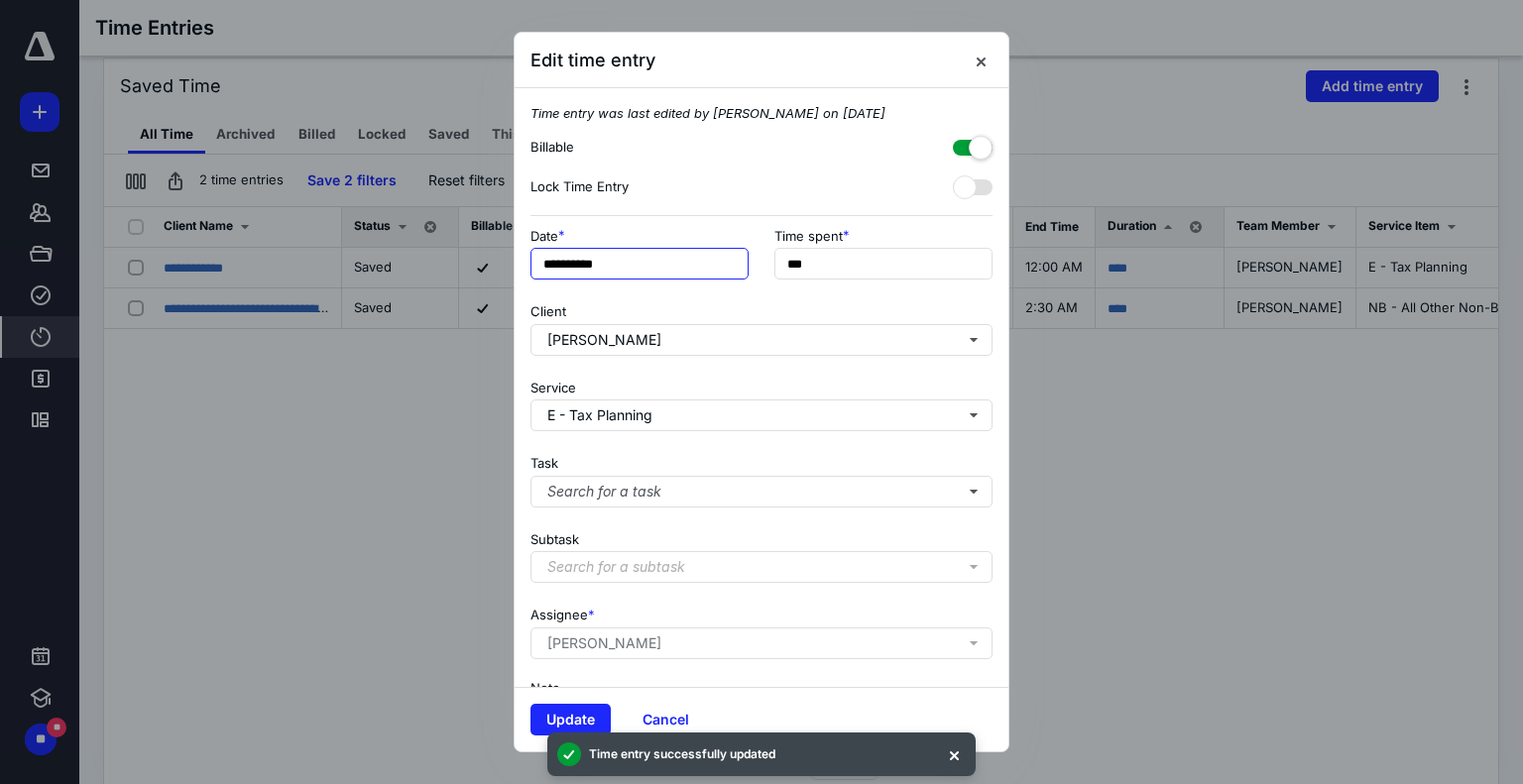 click on "**********" at bounding box center (640, 264) 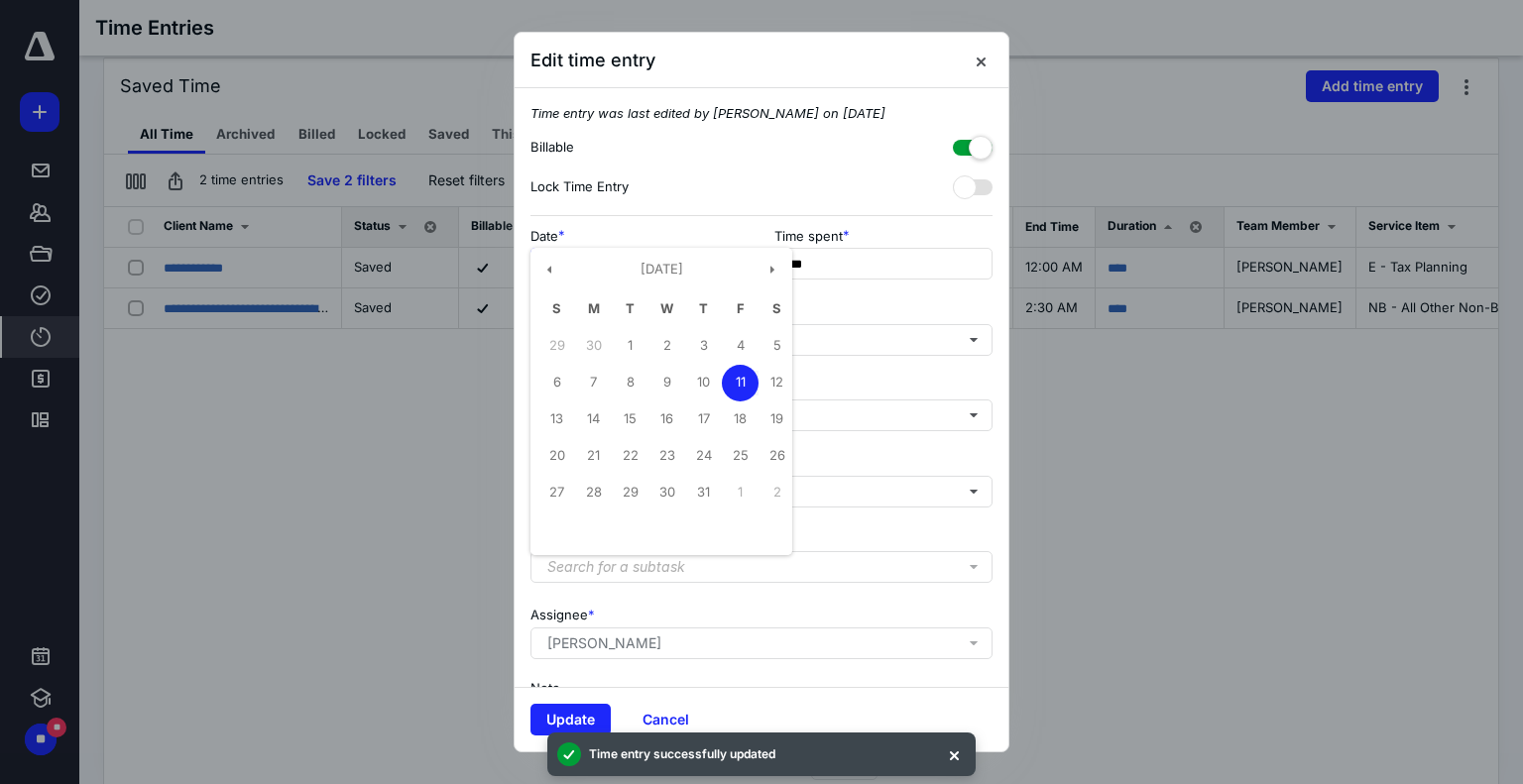 click on "25" at bounding box center (740, 456) 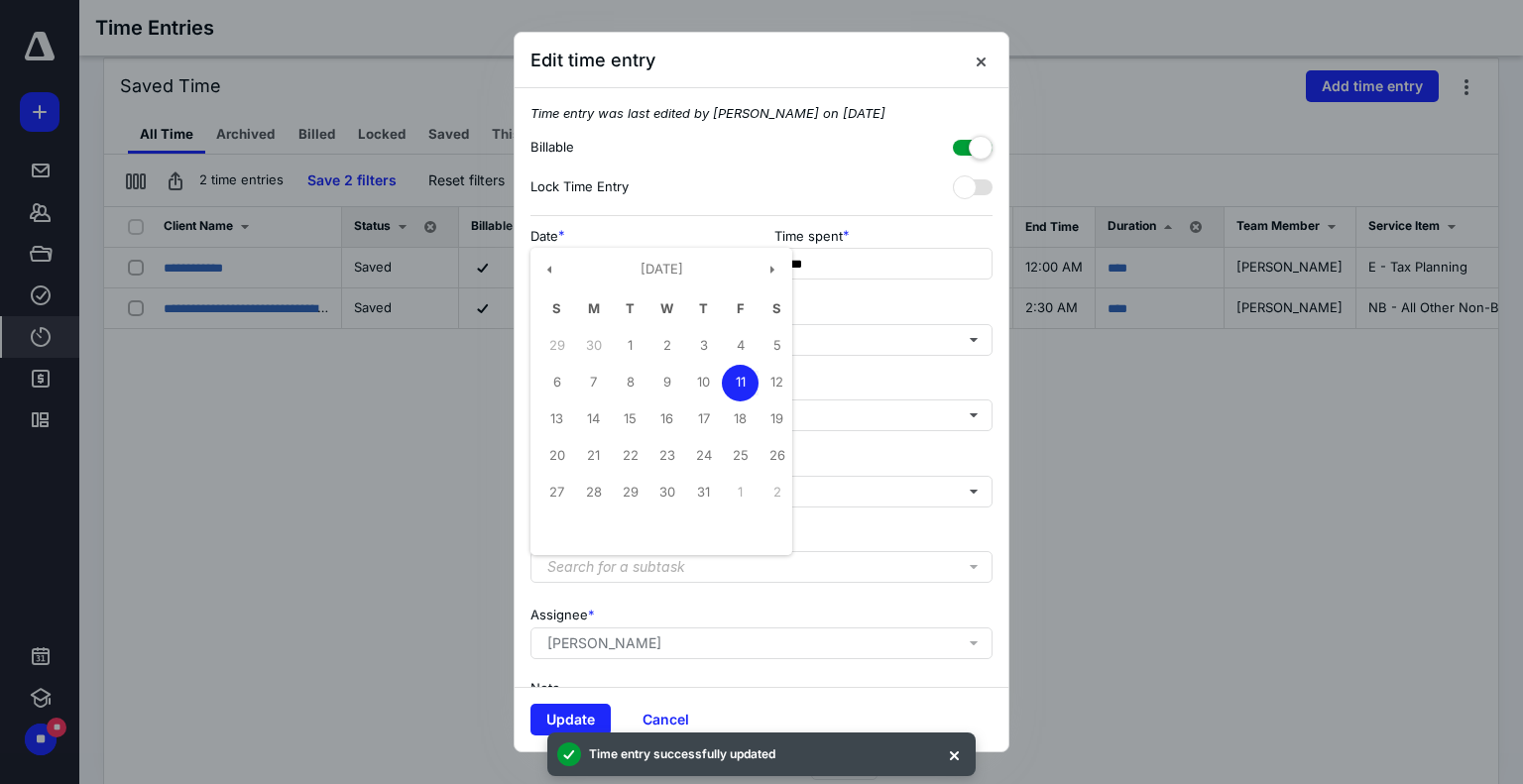 type on "**********" 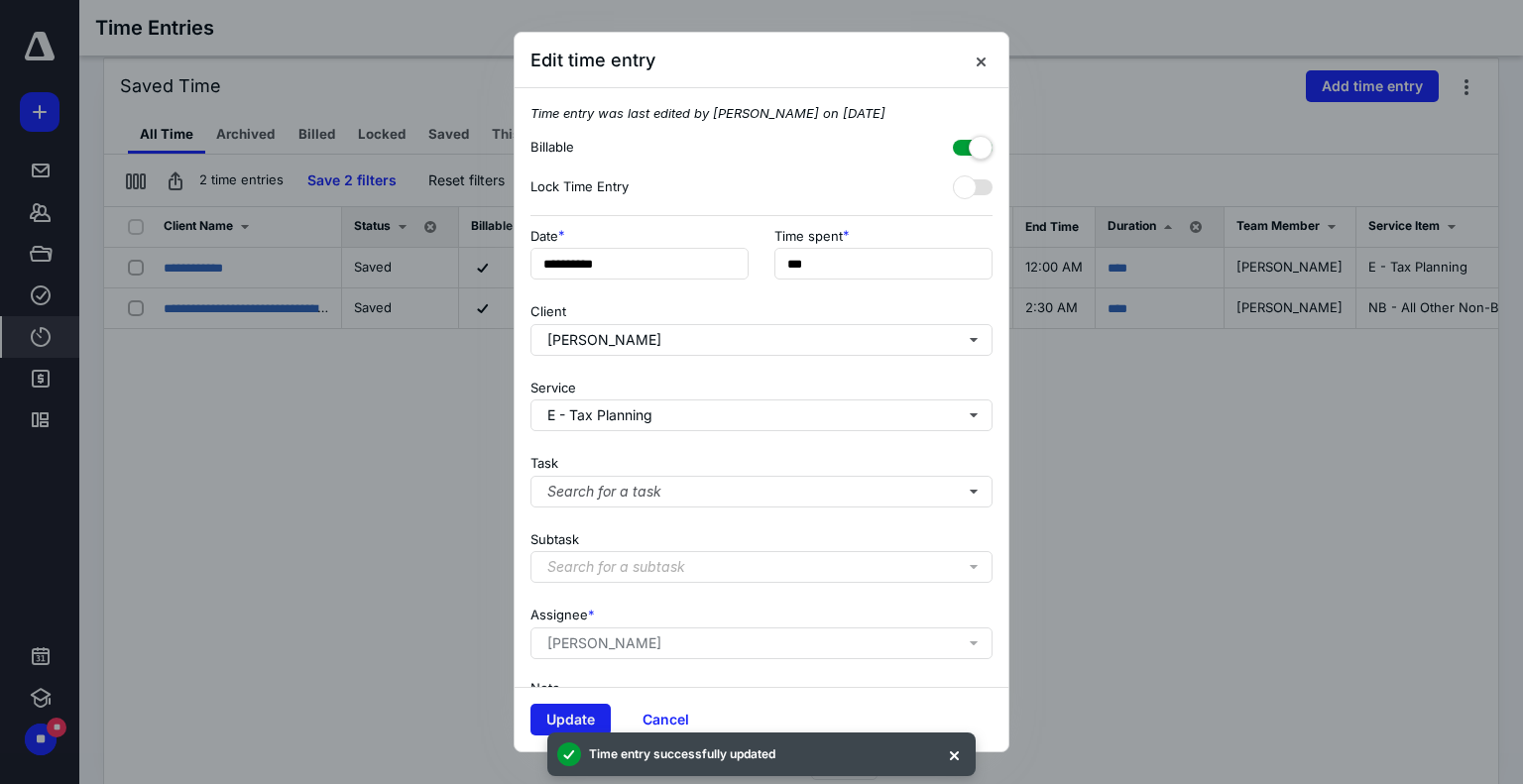 click on "Update" at bounding box center (570, 720) 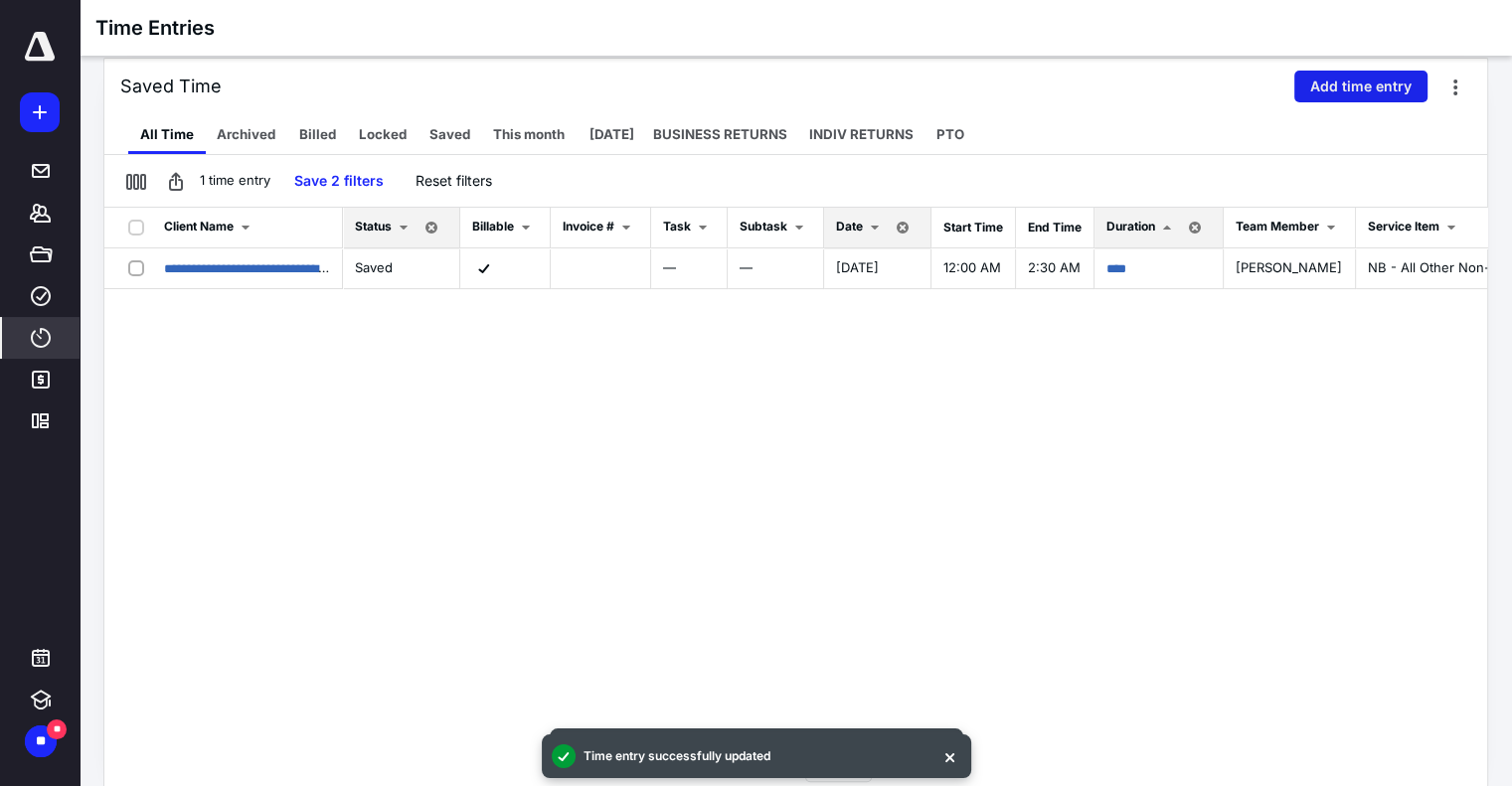 click on "Add time entry" at bounding box center (1361, 86) 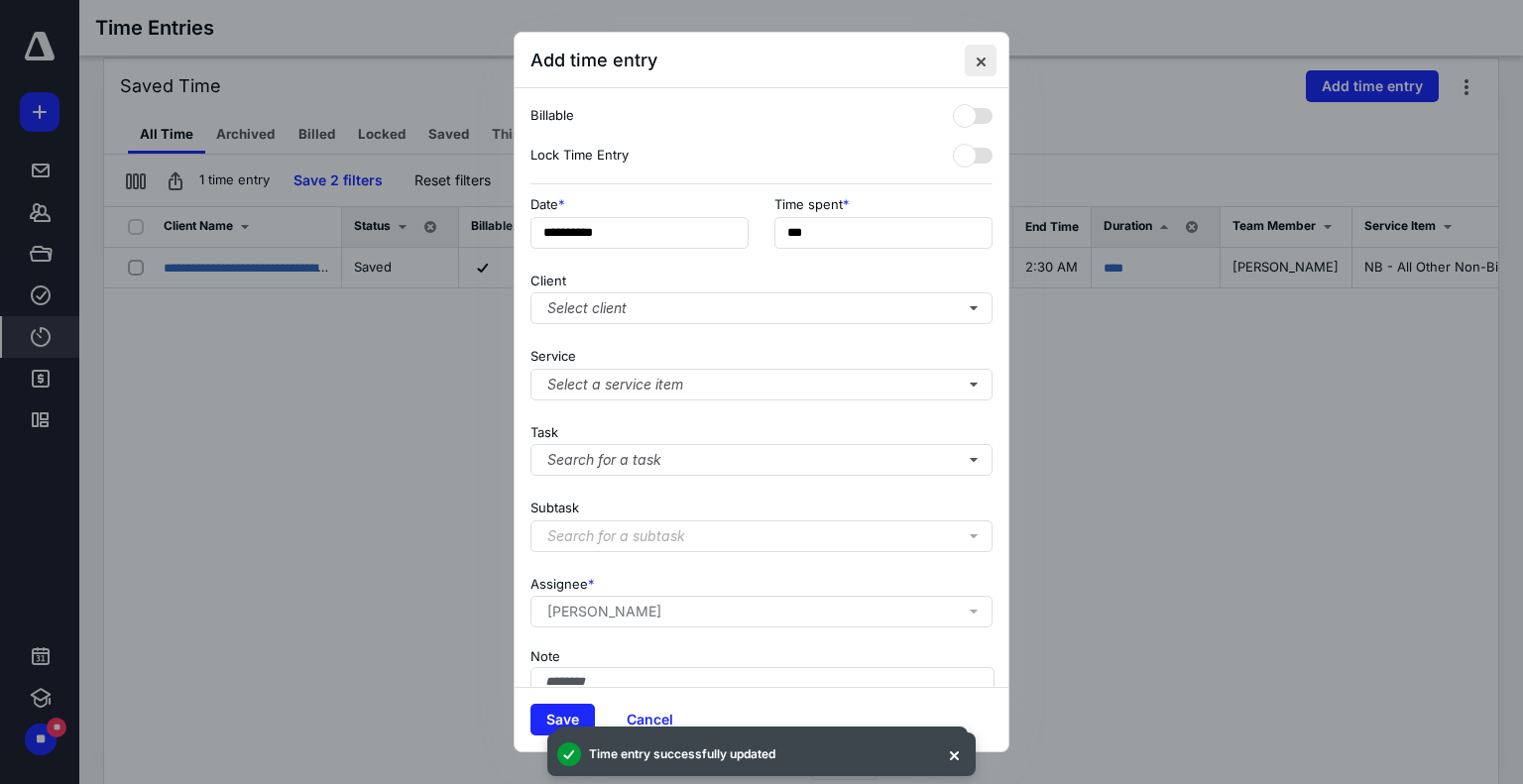 click at bounding box center (981, 60) 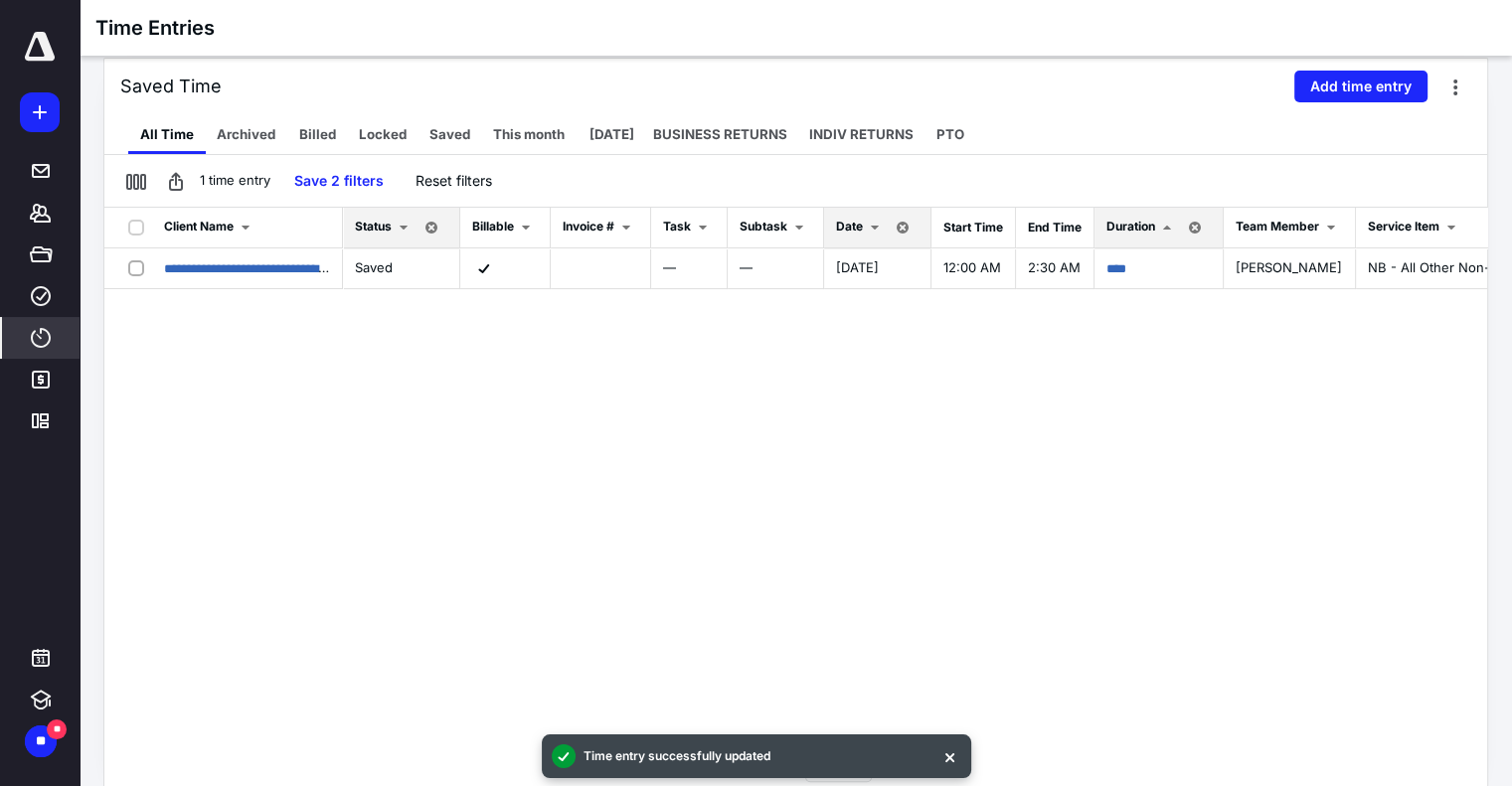 click on "Date" at bounding box center (849, 226) 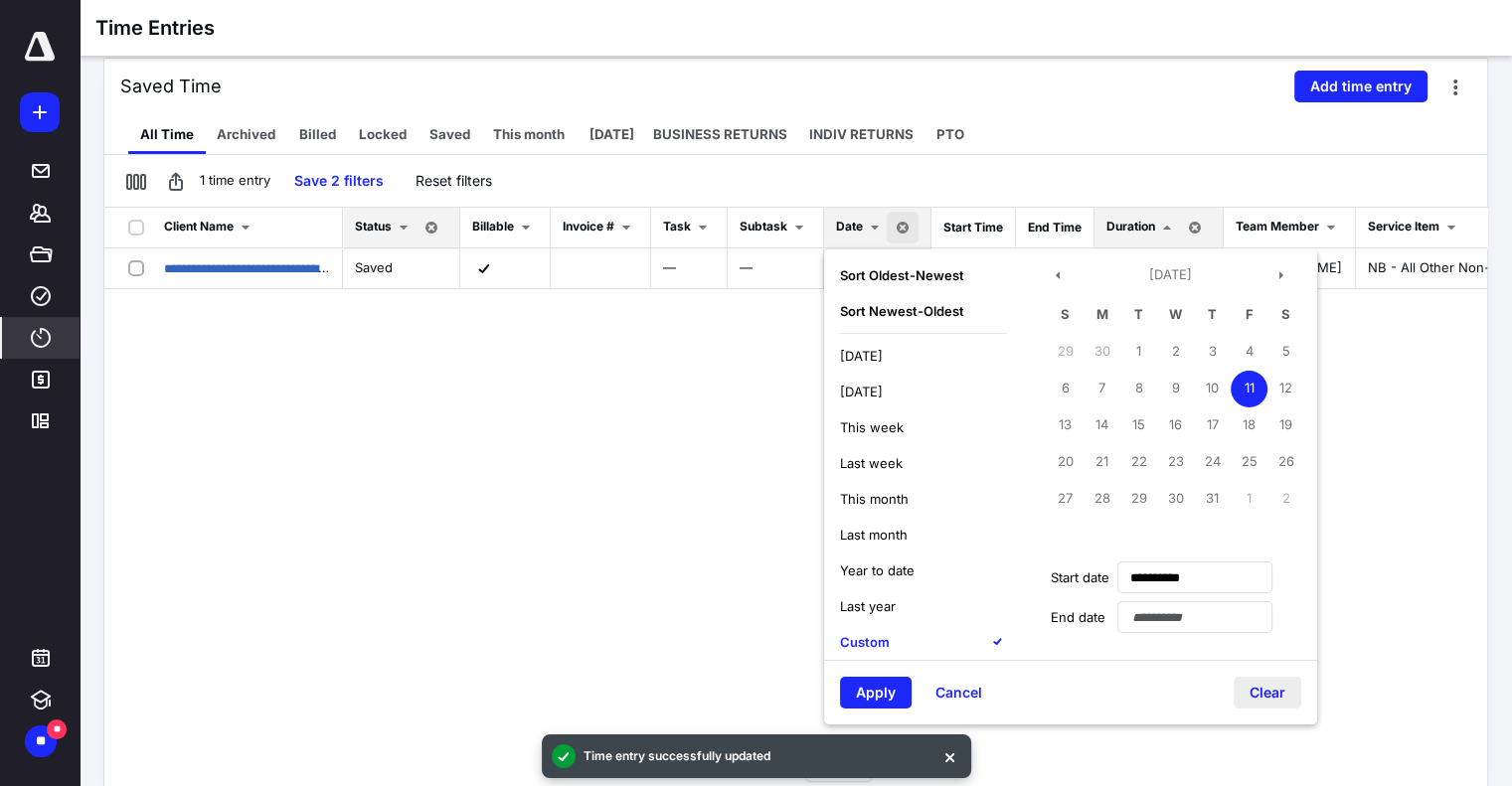 click on "Clear" at bounding box center [1267, 693] 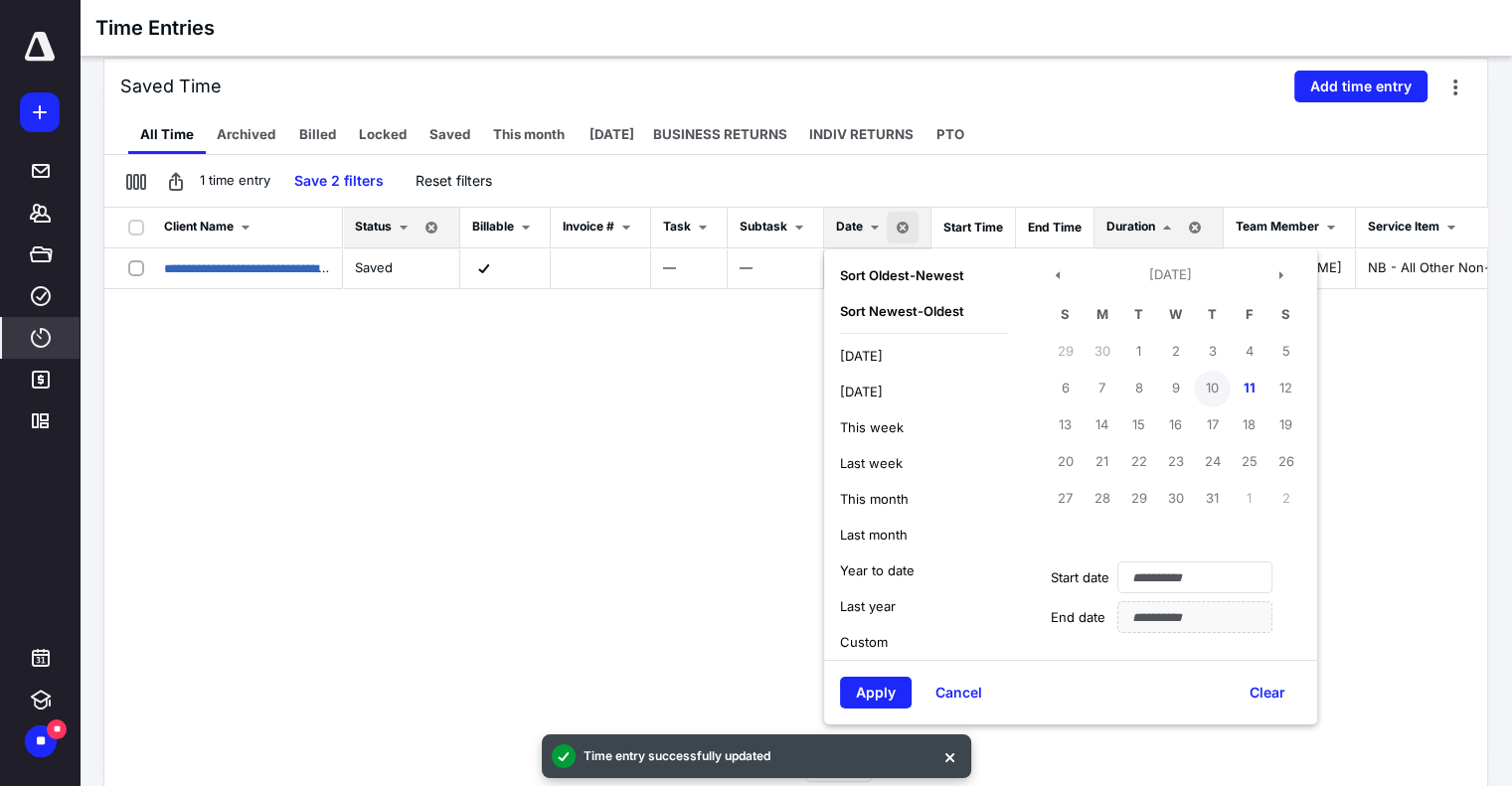 click on "10" at bounding box center (1212, 389) 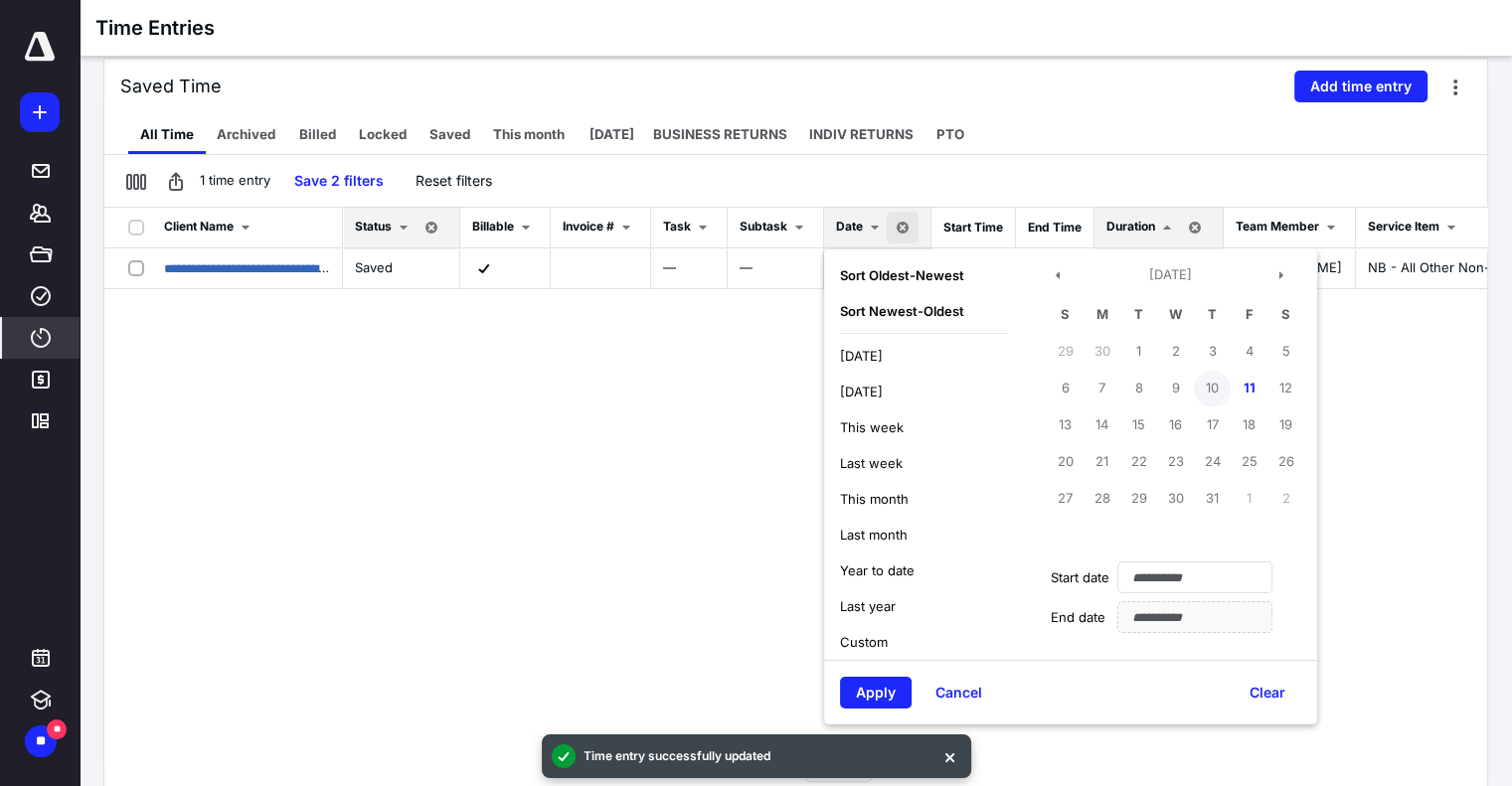 type on "**********" 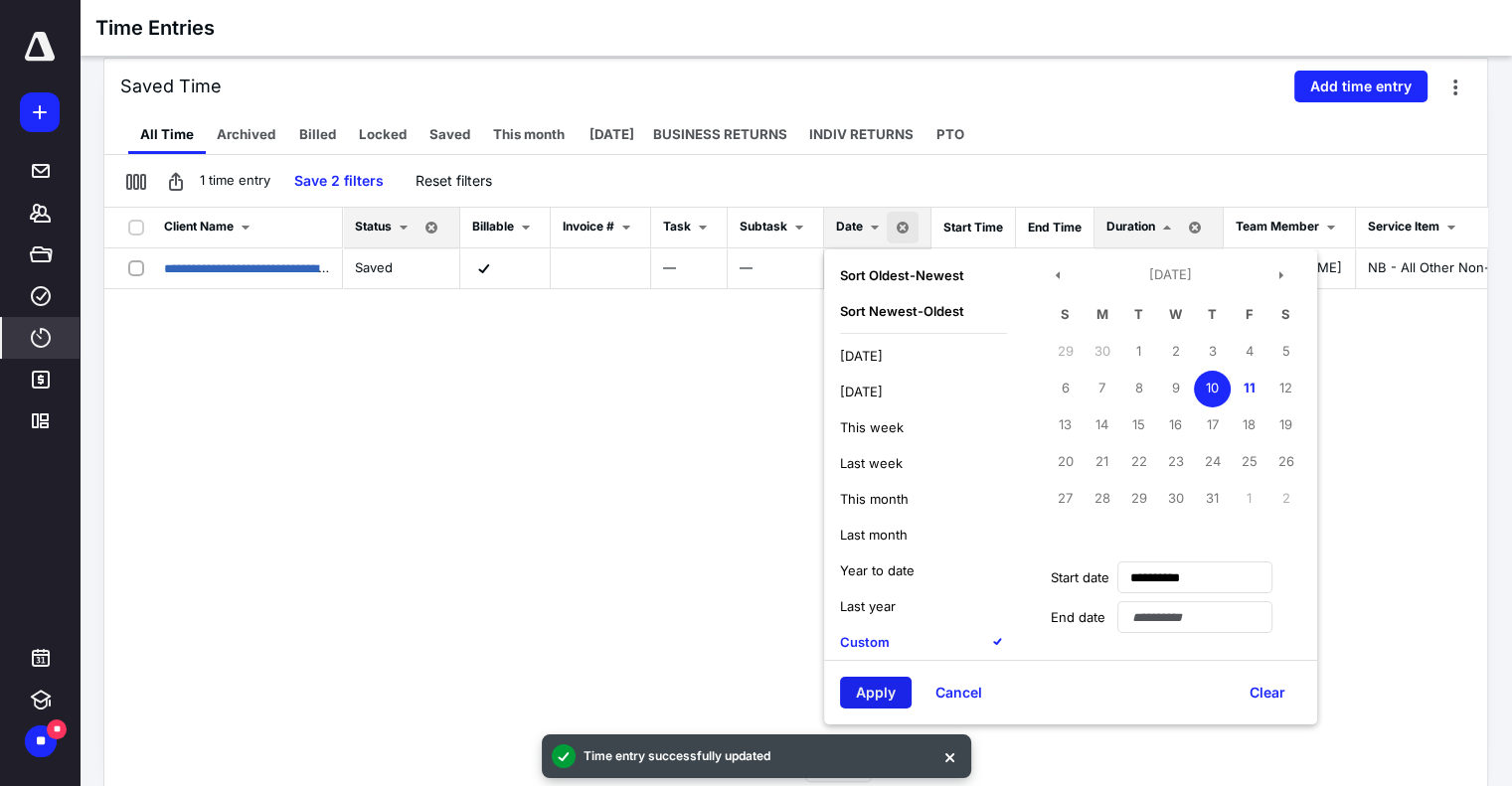 click on "Apply" at bounding box center (876, 693) 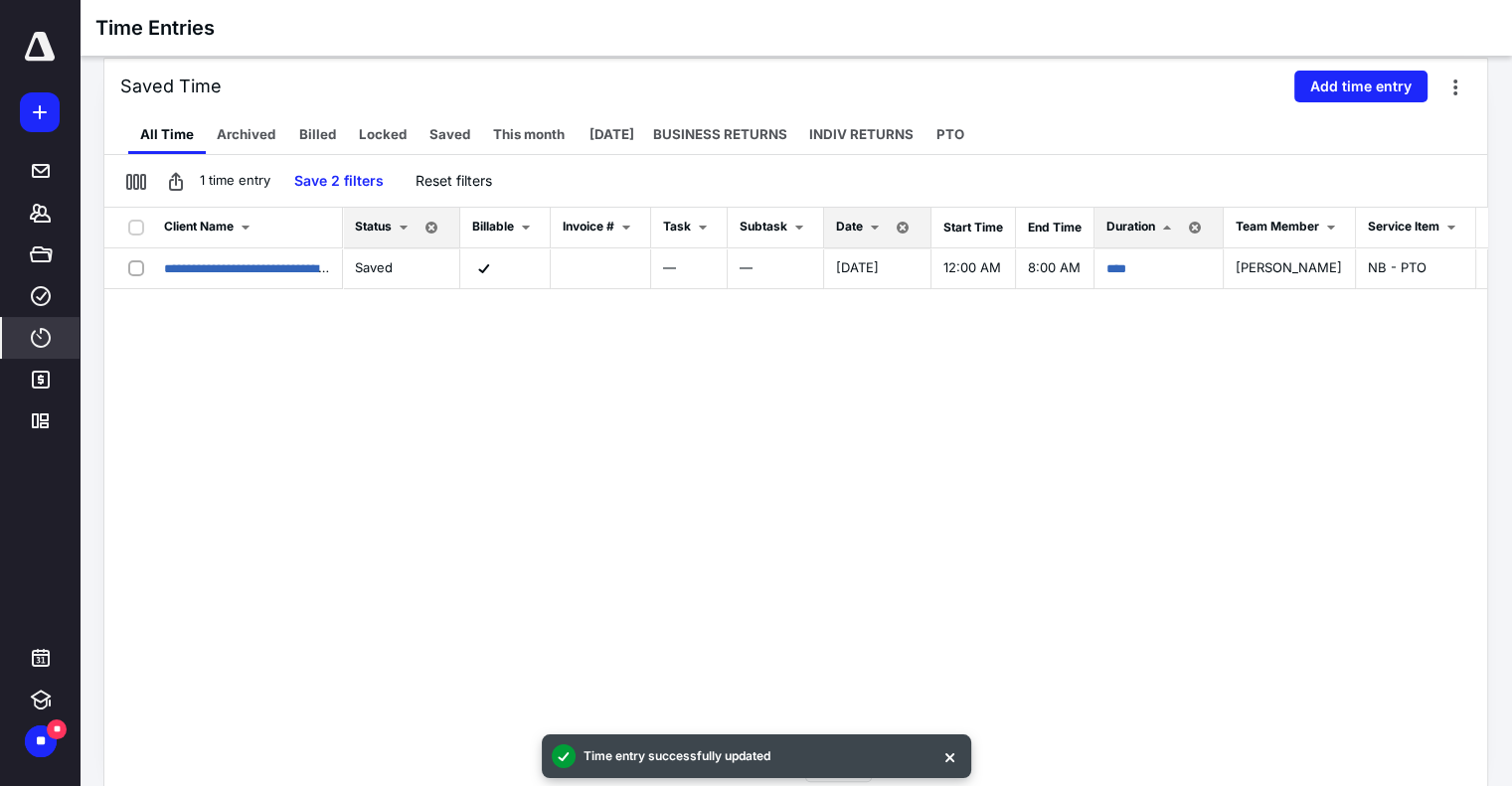 click on "Date" at bounding box center [849, 226] 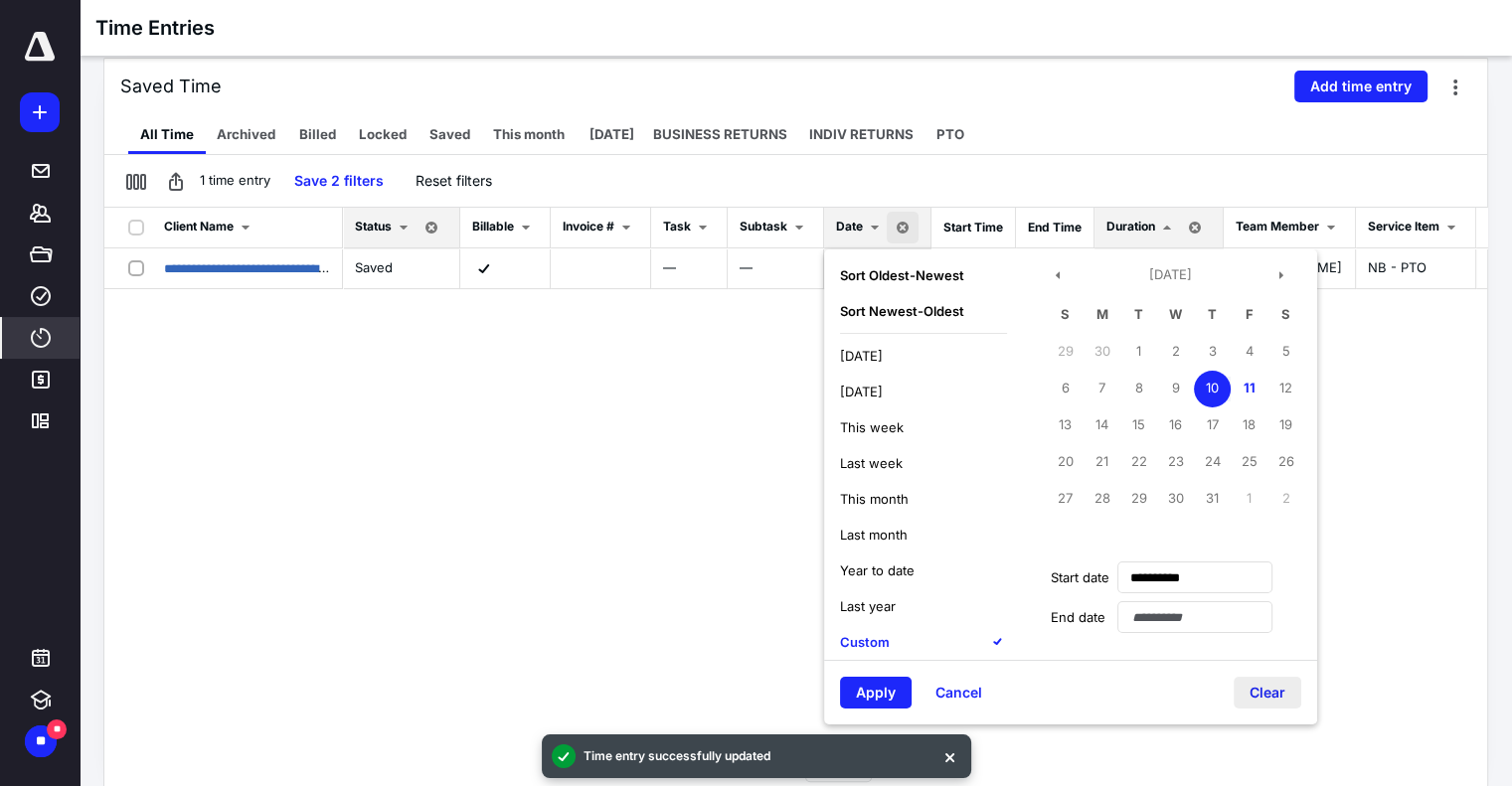 click on "Clear" at bounding box center (1267, 693) 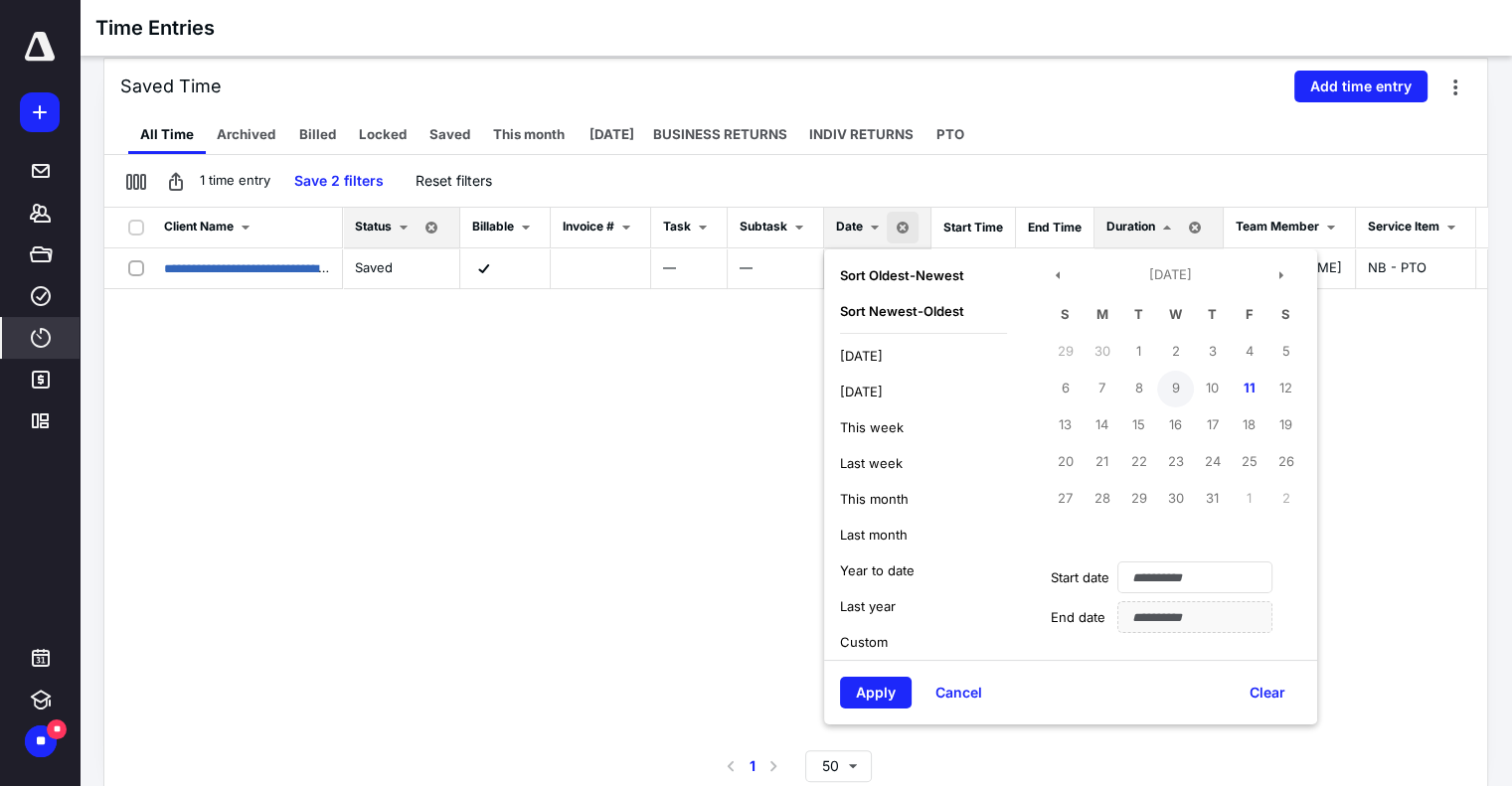 click on "9" at bounding box center (1175, 389) 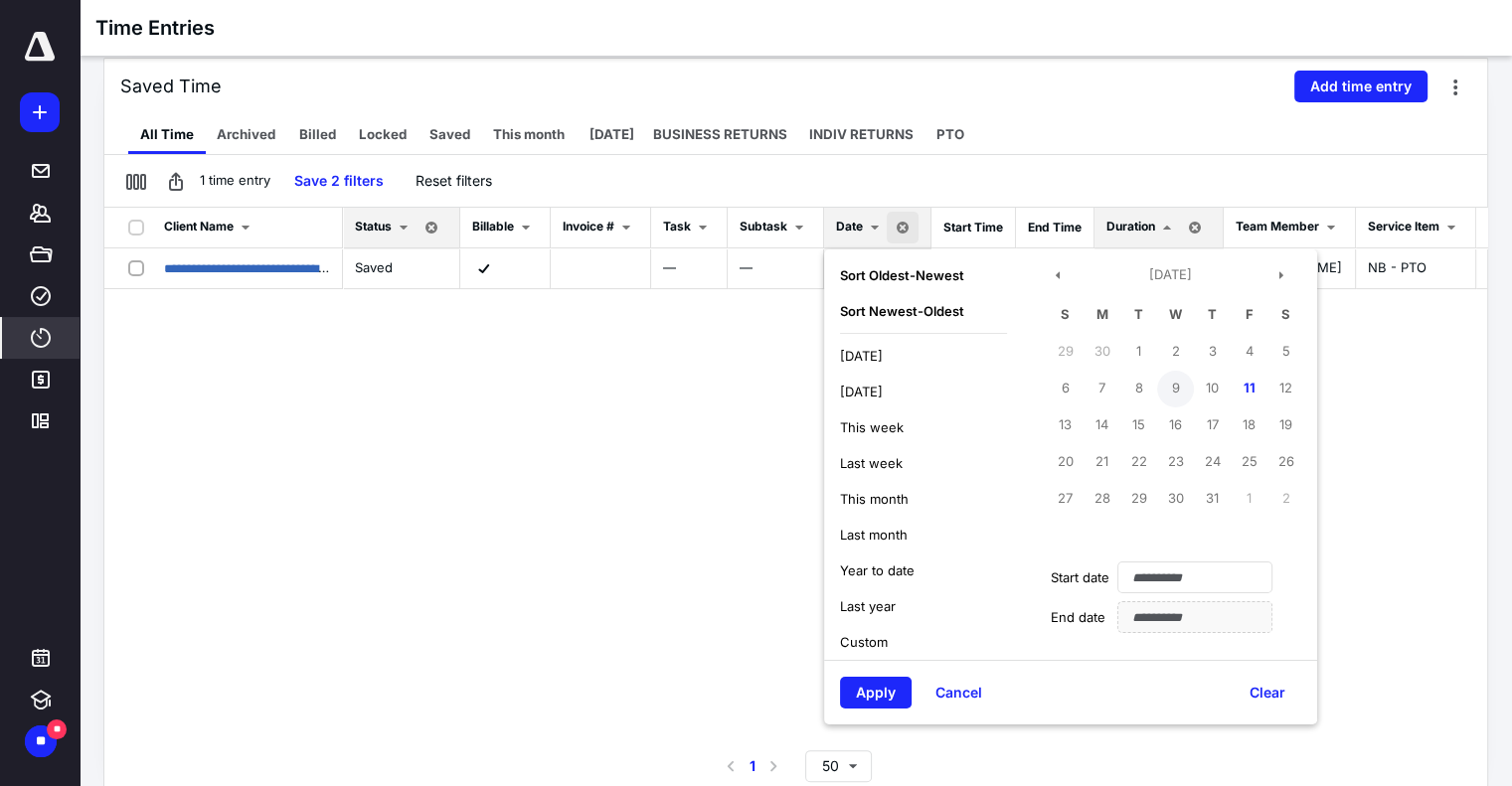 type on "**********" 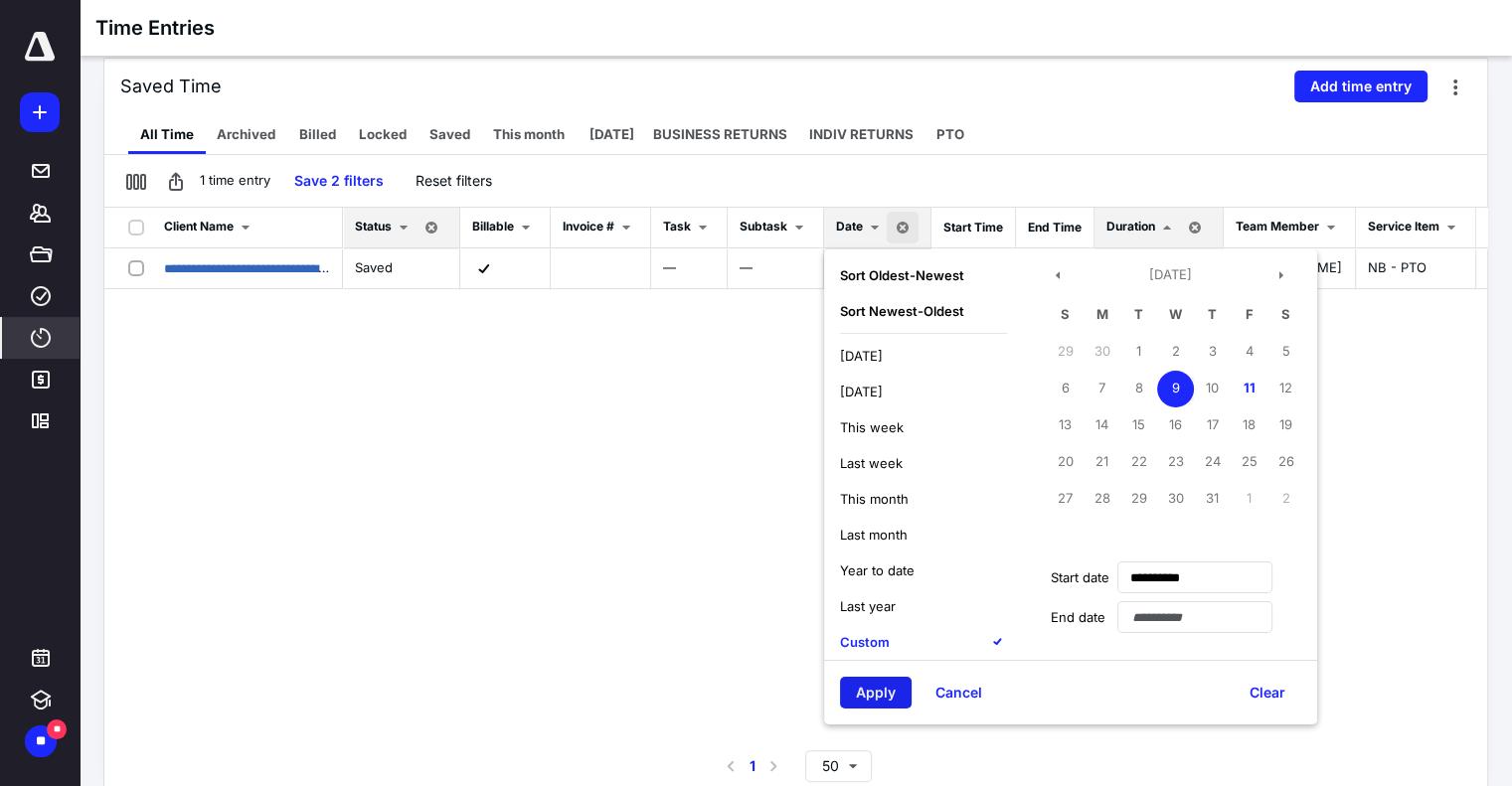 click on "Apply" at bounding box center (876, 693) 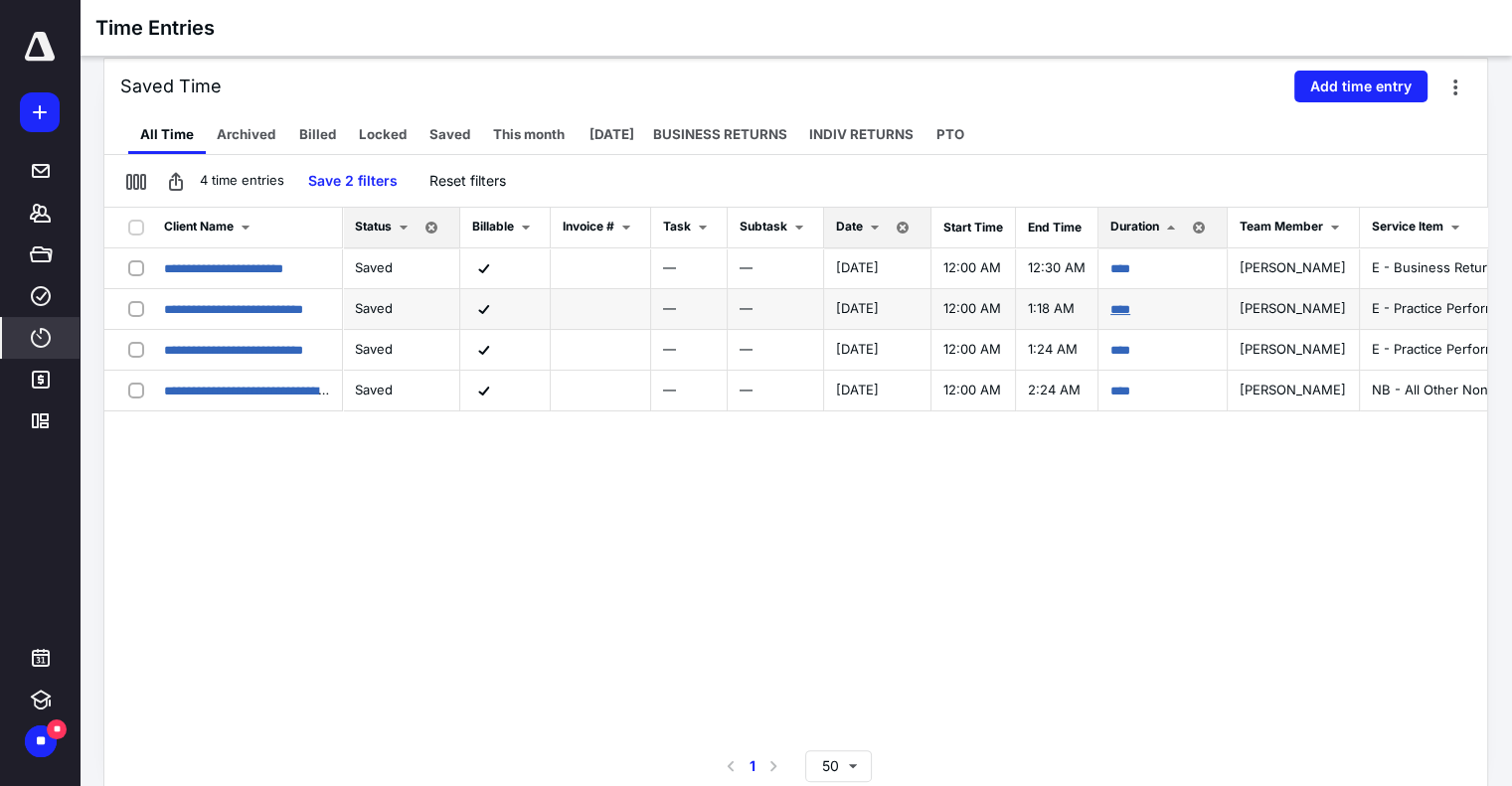 click on "****" at bounding box center (1120, 309) 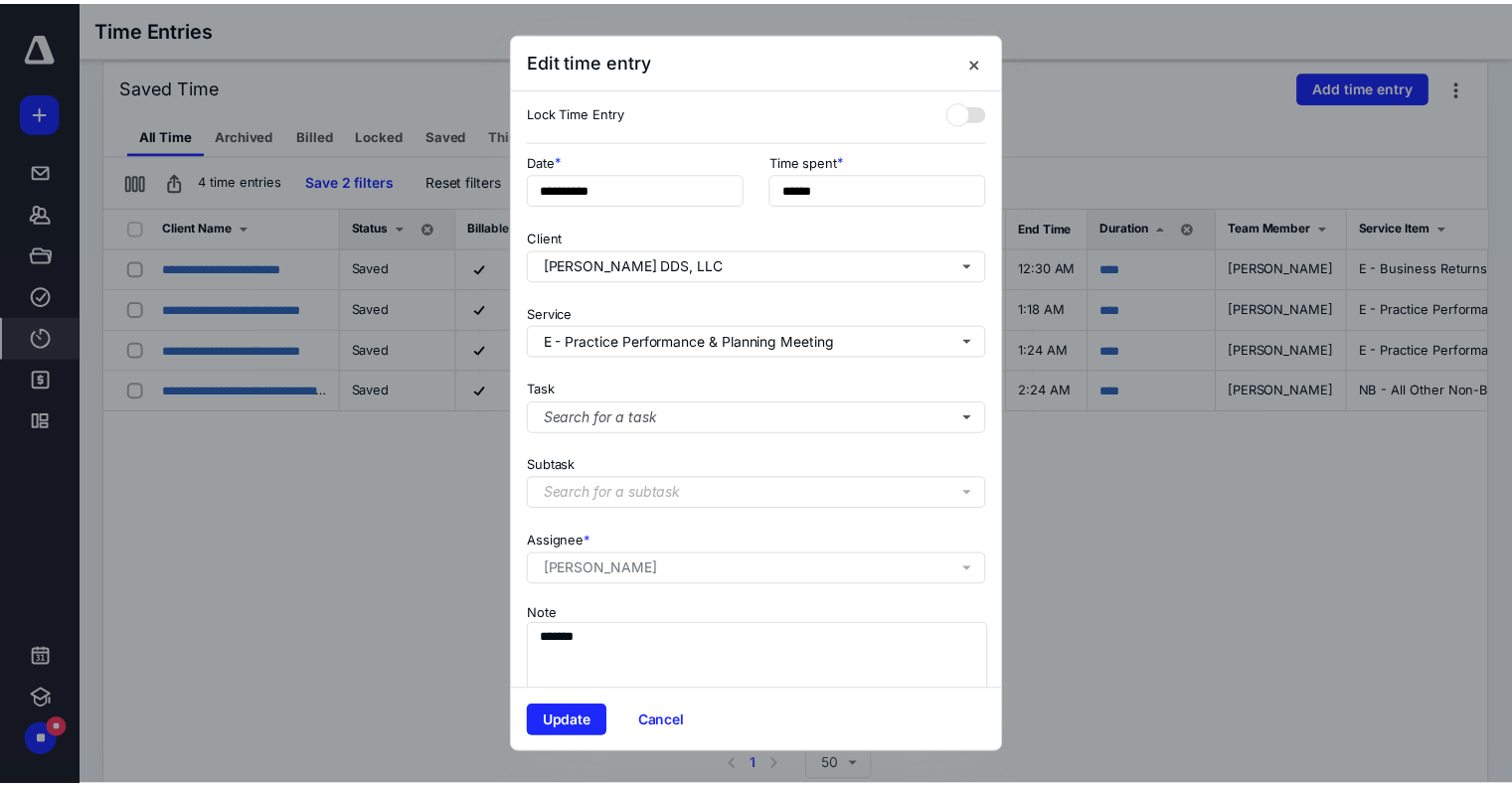 scroll, scrollTop: 140, scrollLeft: 0, axis: vertical 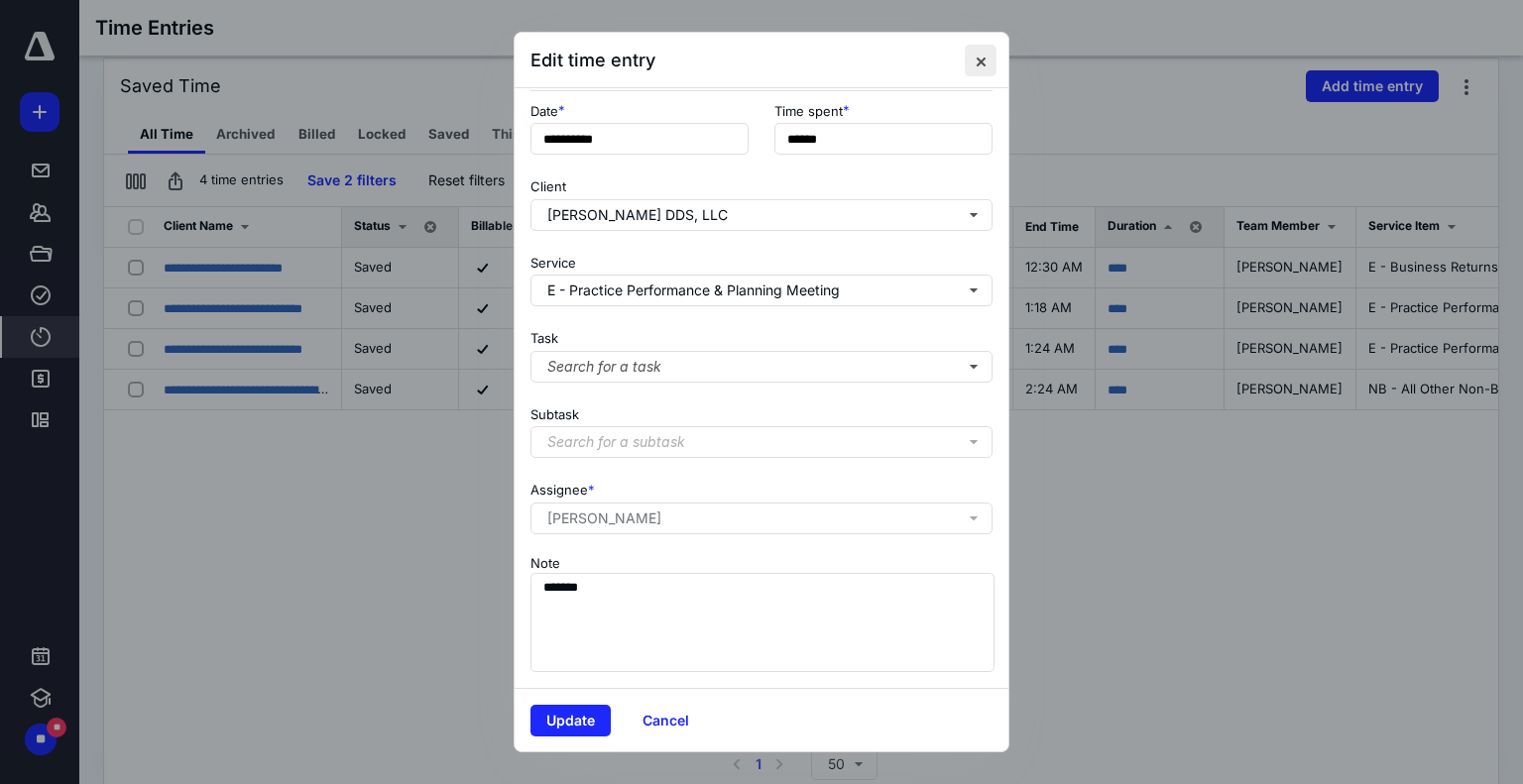 click at bounding box center [981, 60] 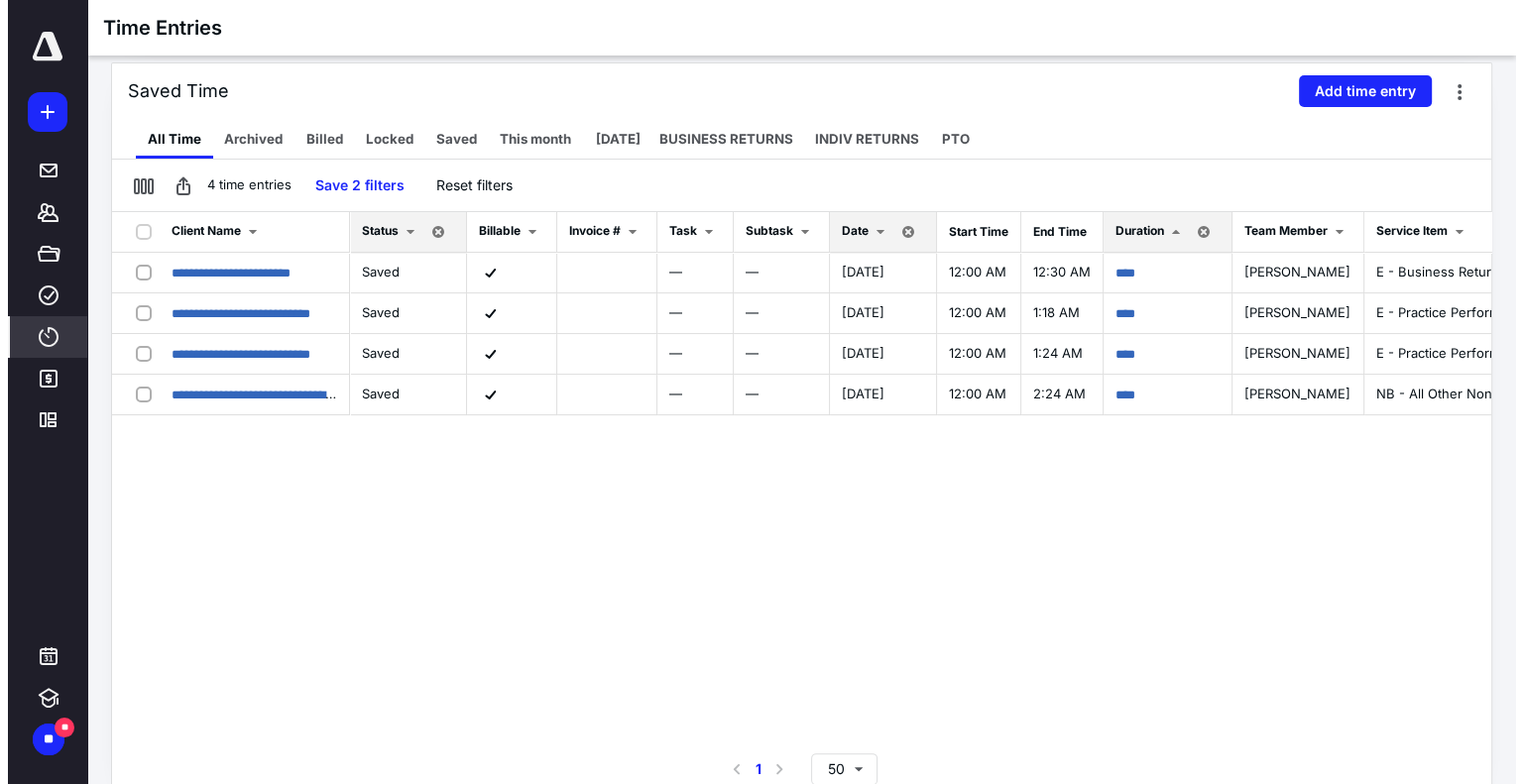scroll, scrollTop: 226, scrollLeft: 0, axis: vertical 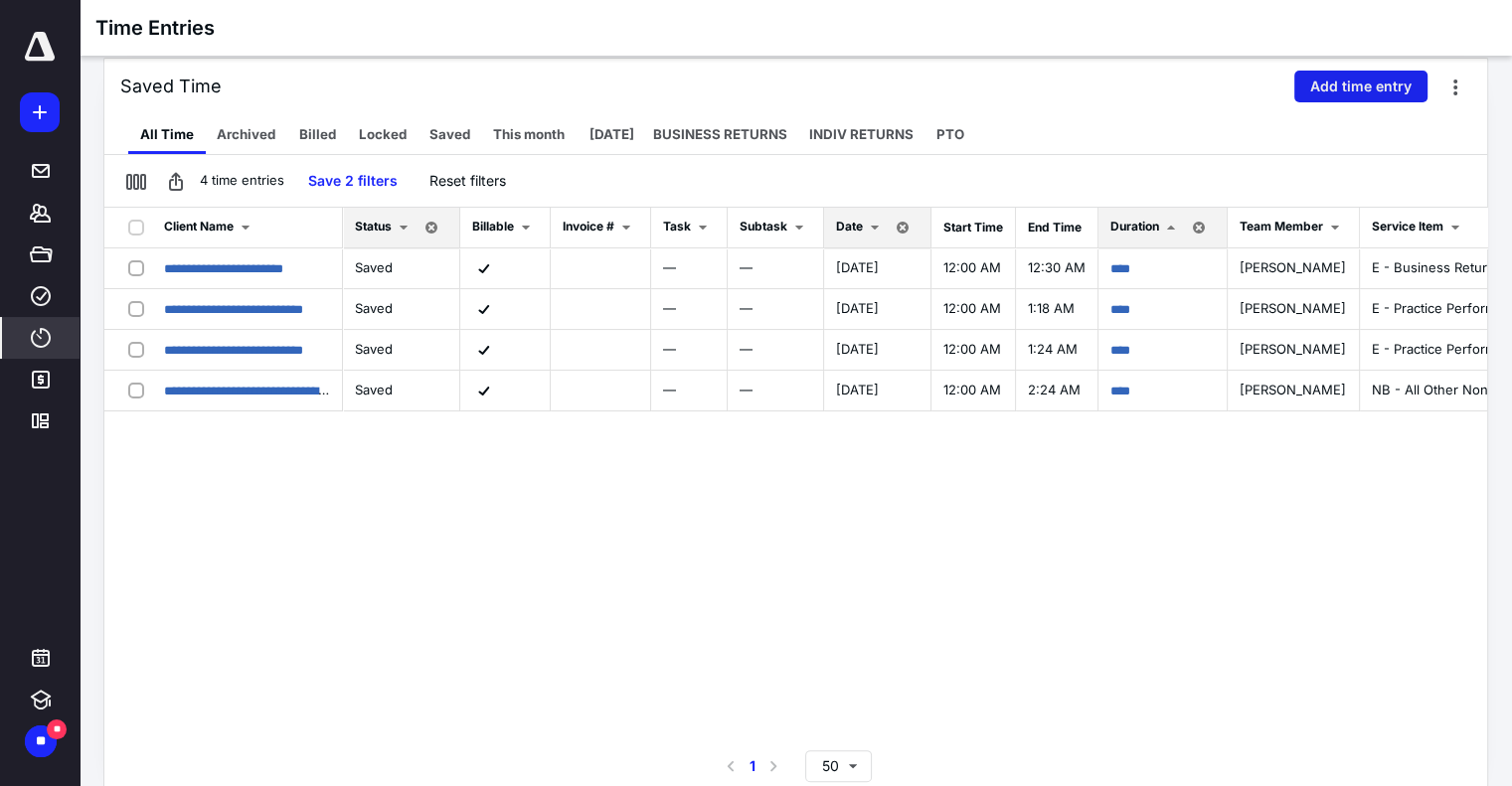 click on "Add time entry" at bounding box center [1361, 86] 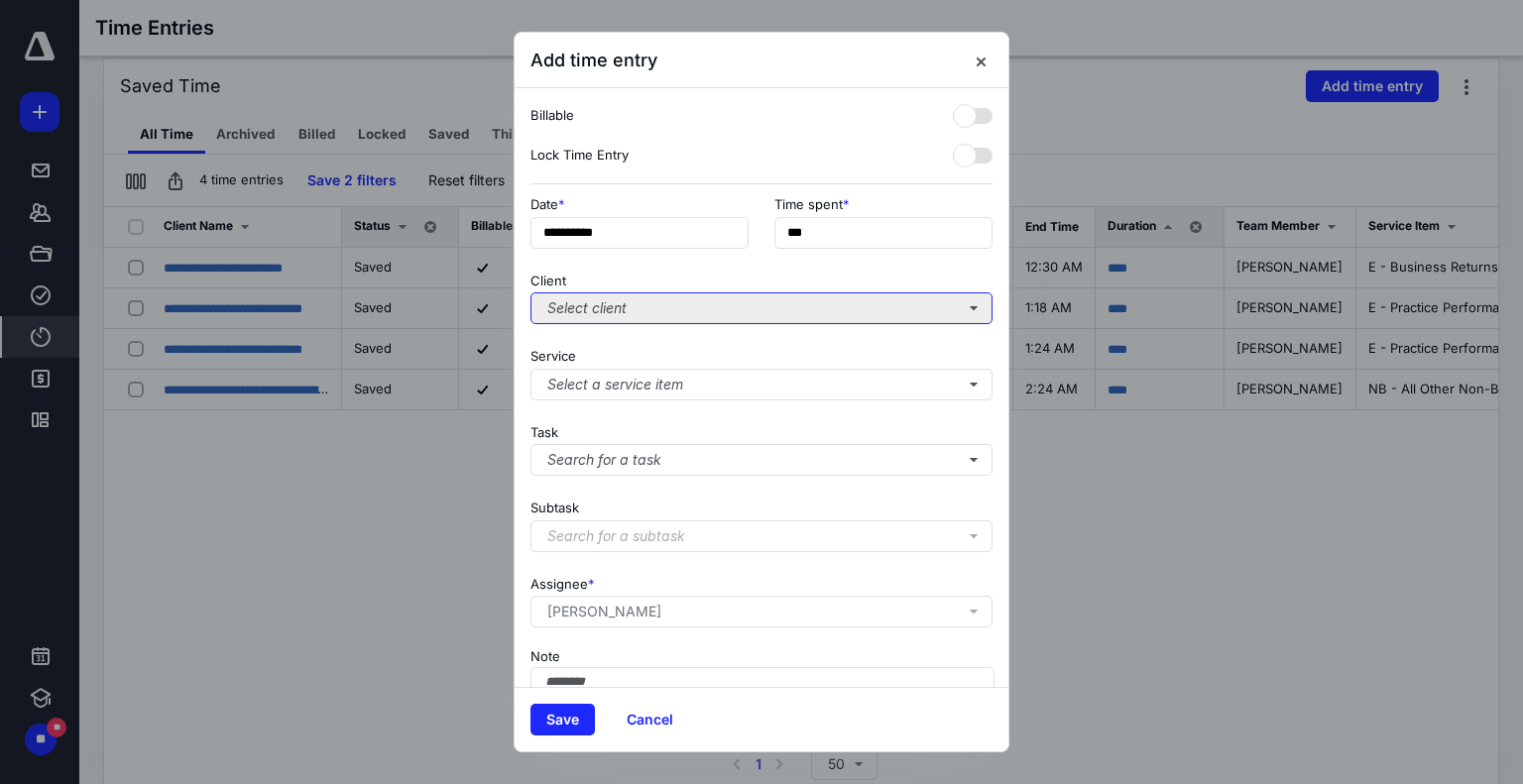click on "Select client" at bounding box center [762, 308] 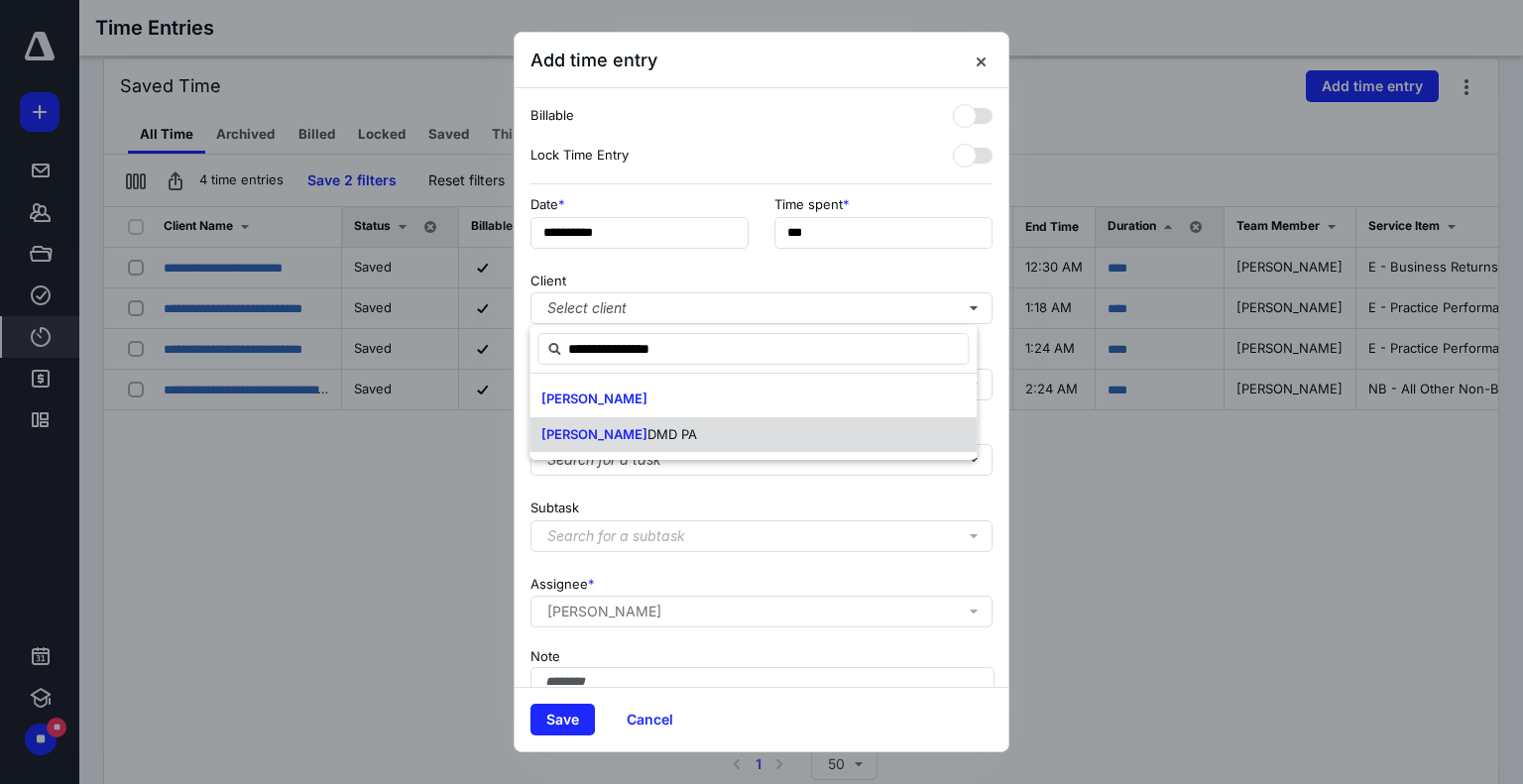 click on "DMD PA" at bounding box center [672, 434] 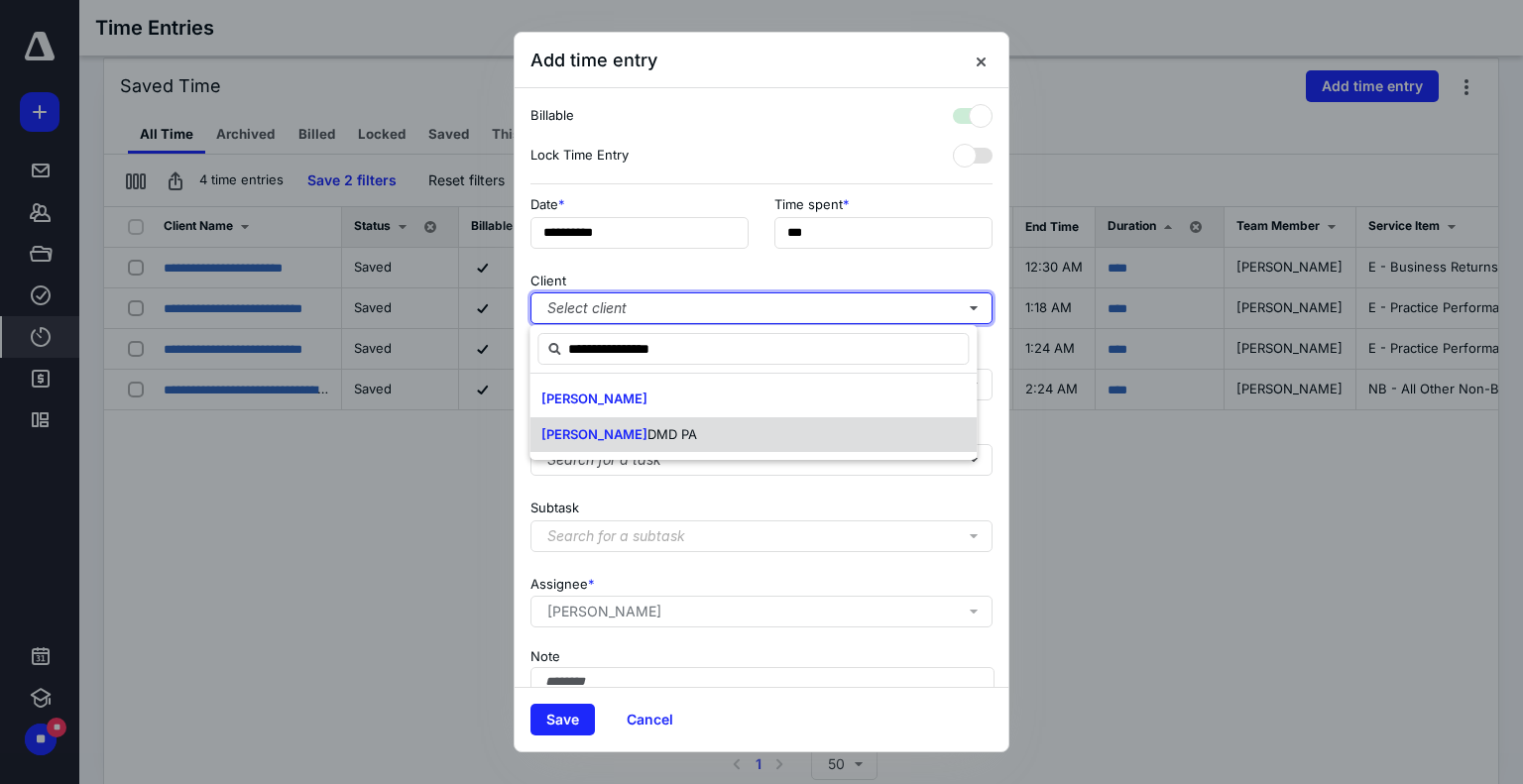 checkbox on "true" 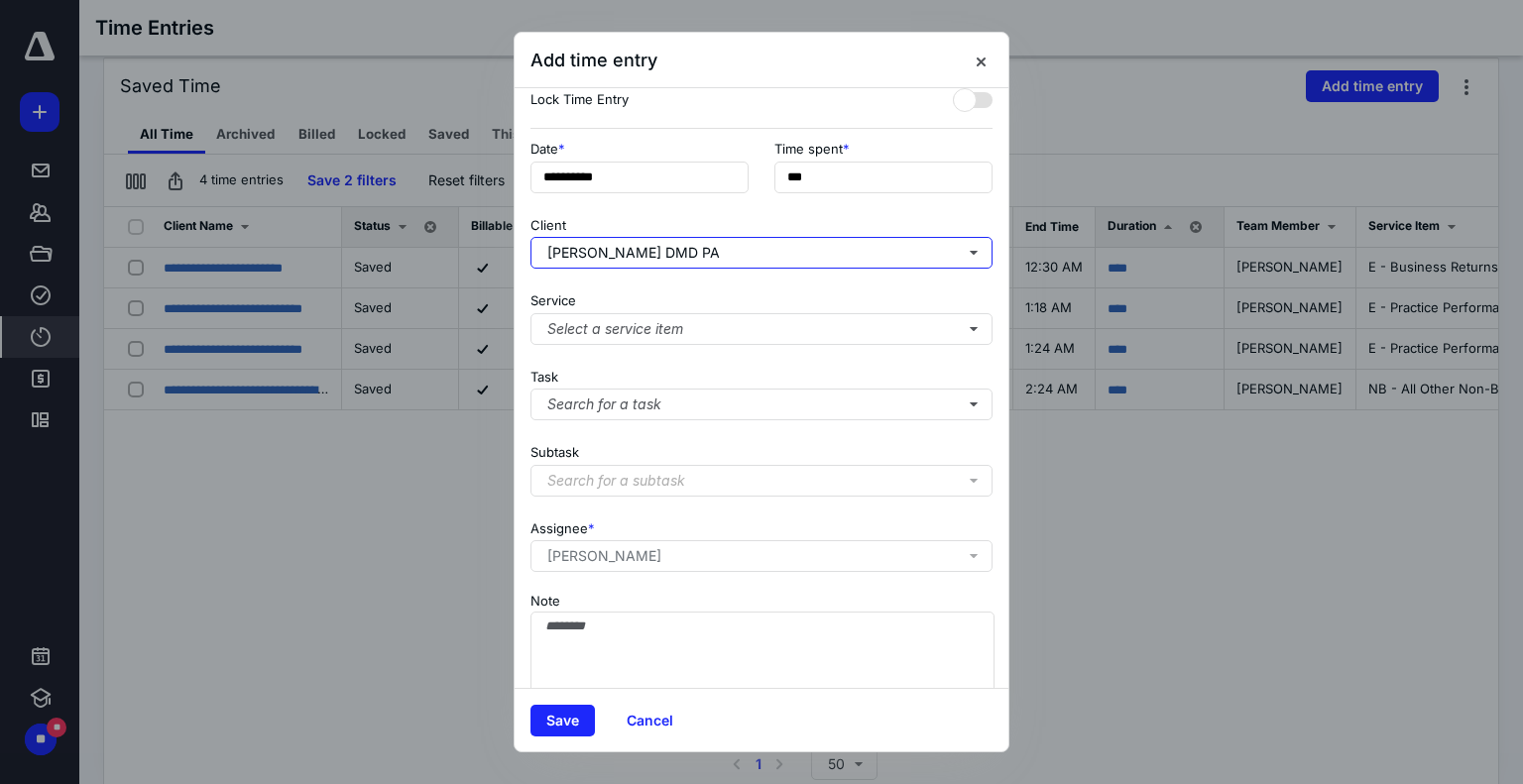 scroll, scrollTop: 108, scrollLeft: 0, axis: vertical 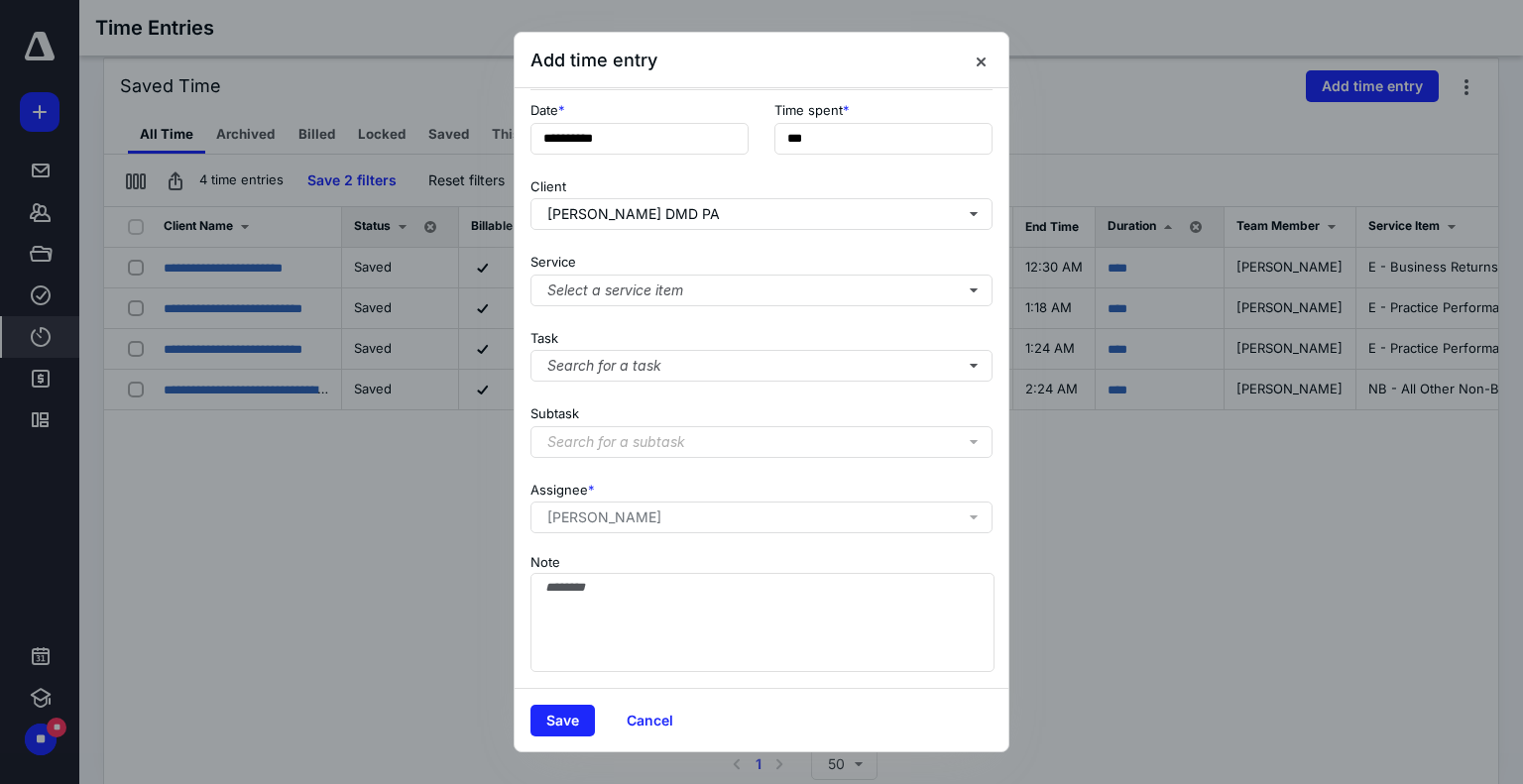 click on "Note" at bounding box center [762, 611] 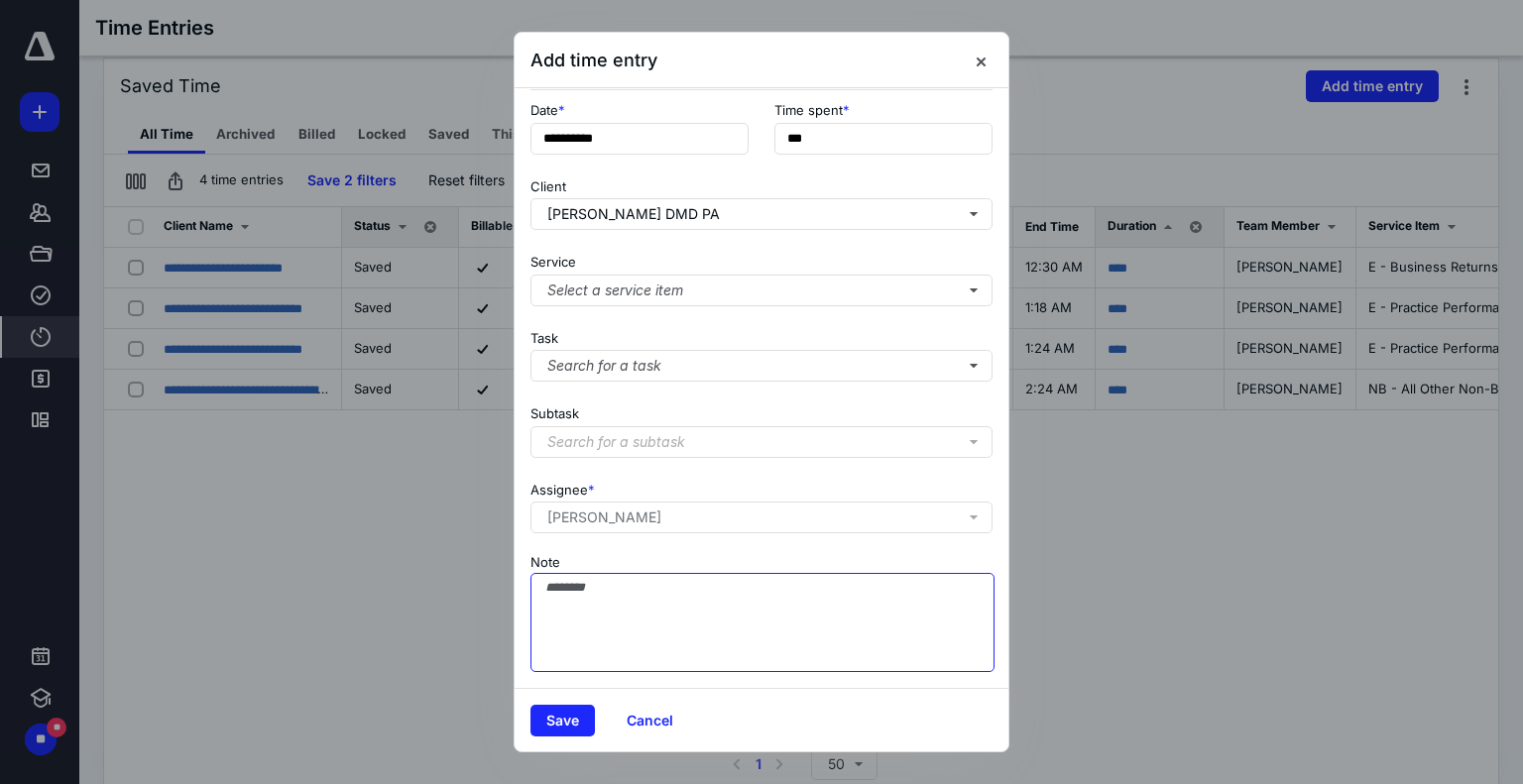 click on "Note" at bounding box center [762, 622] 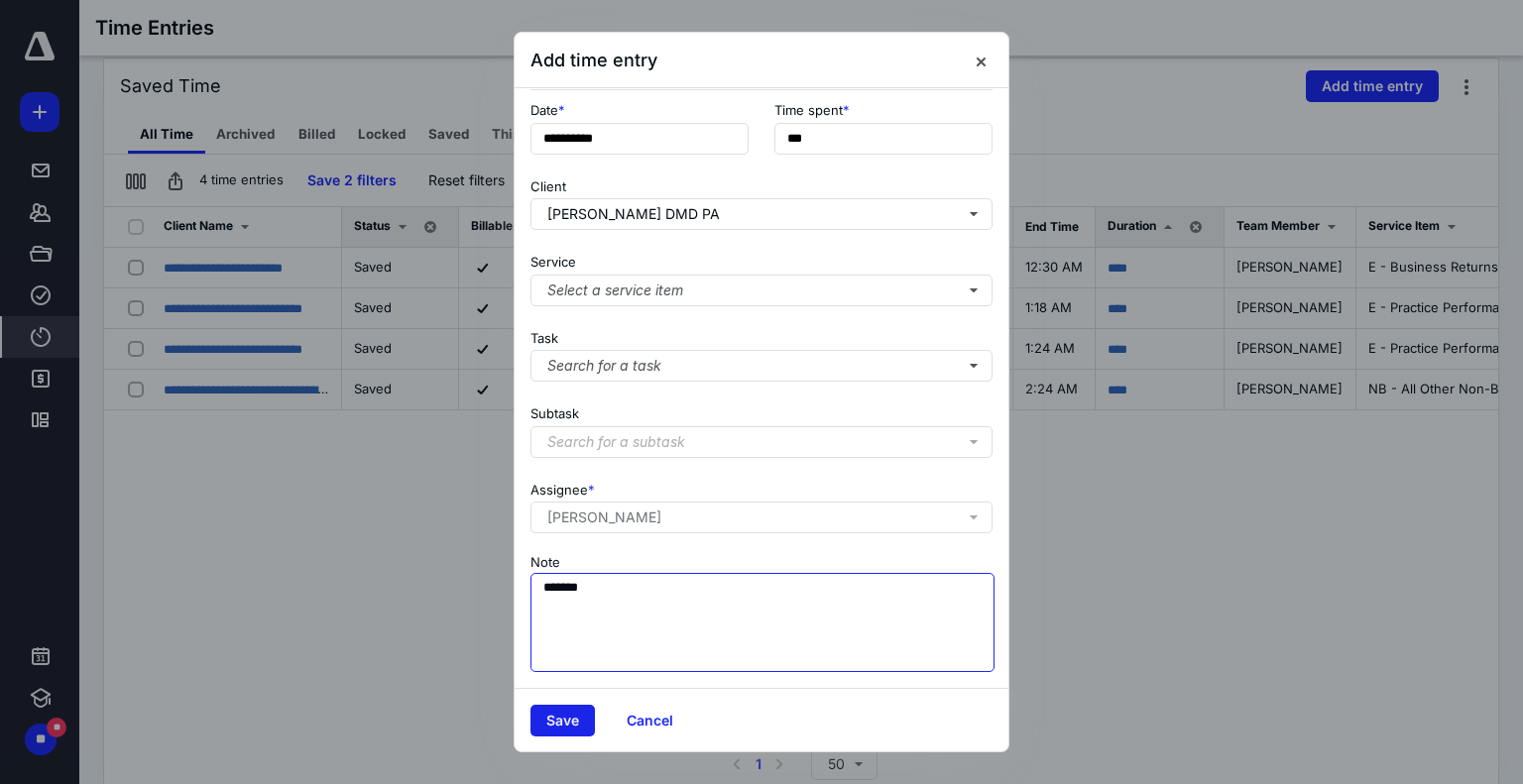 type on "*******" 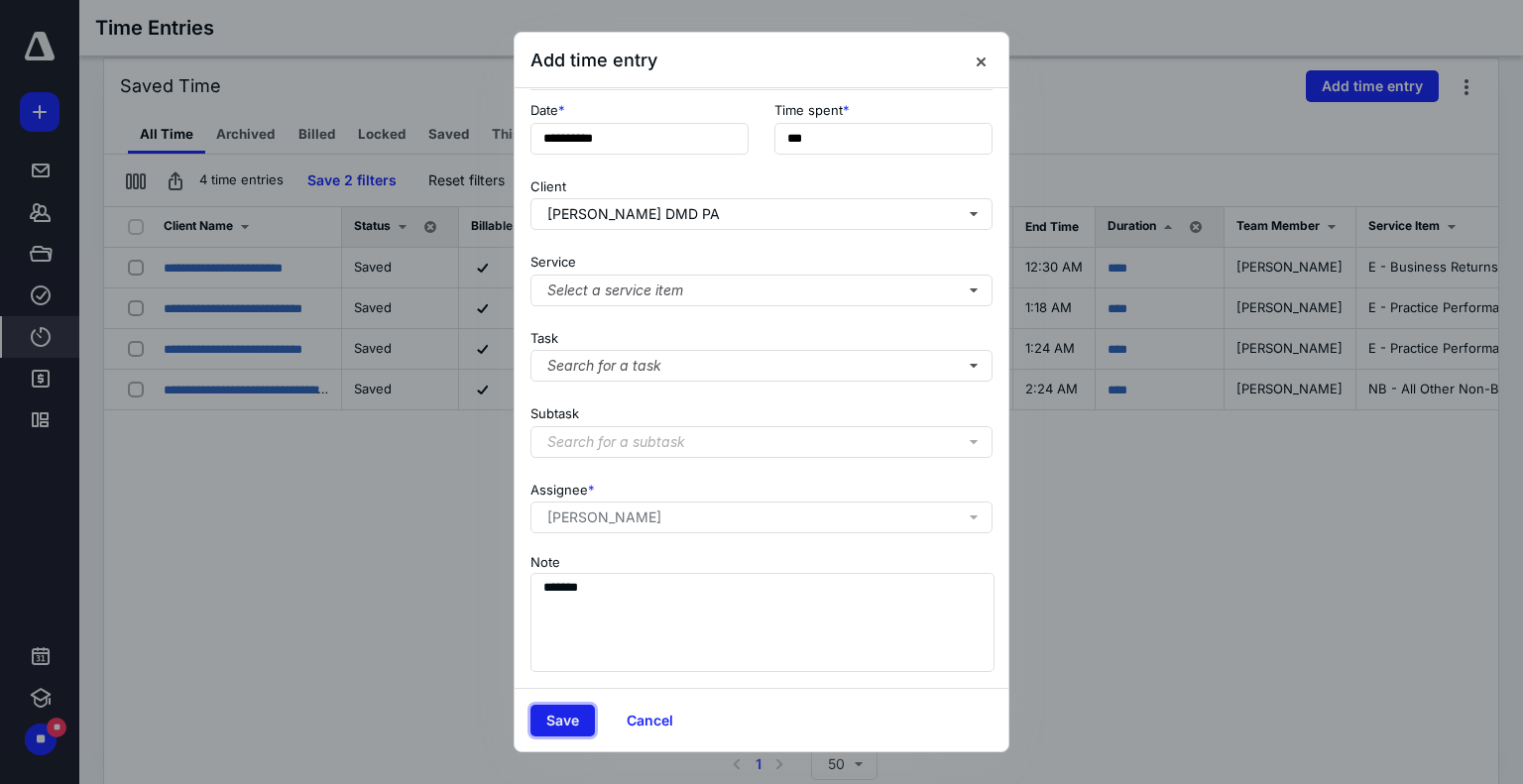 click on "Save" at bounding box center [562, 721] 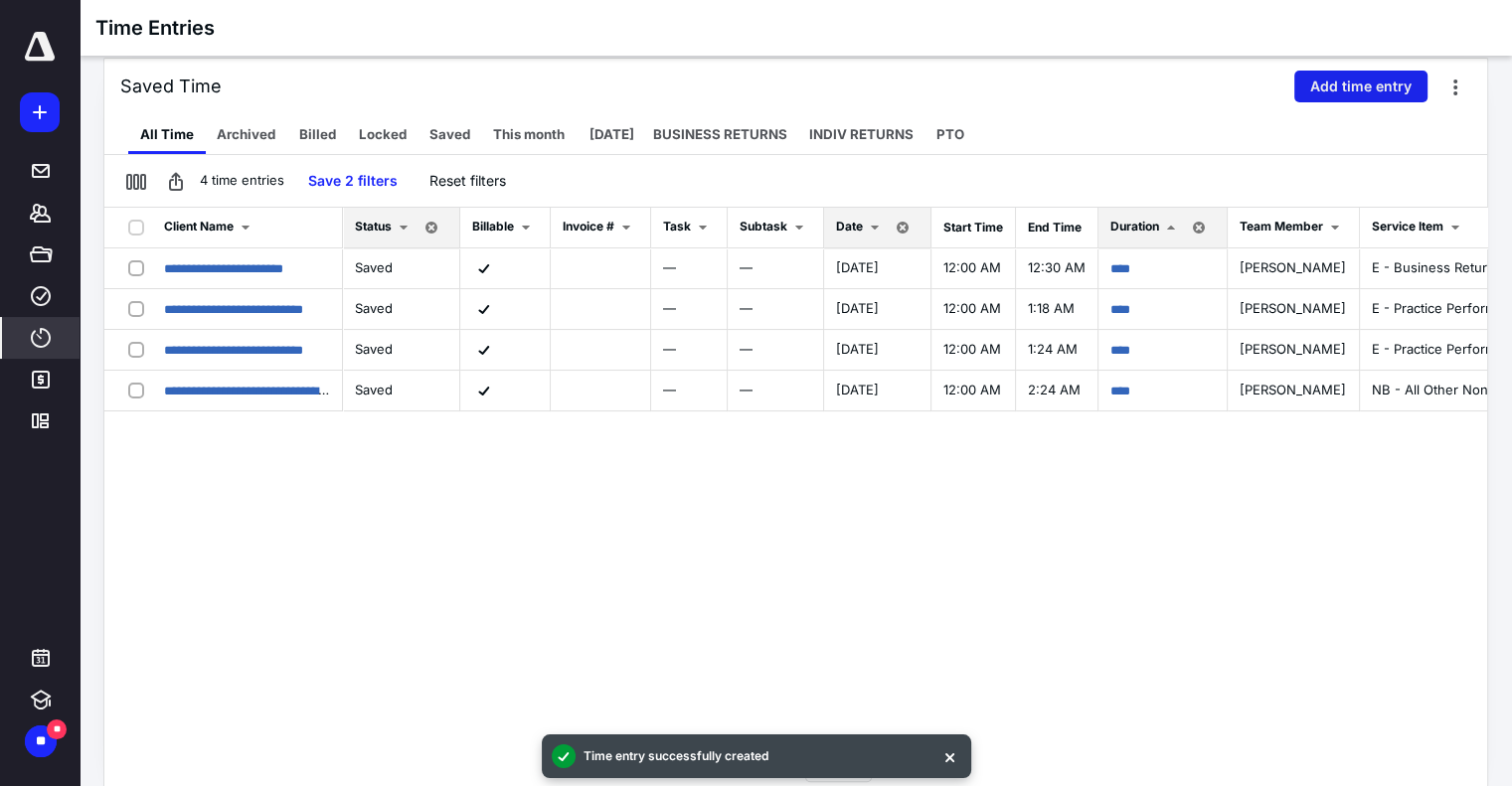 click on "Add time entry" at bounding box center [1361, 86] 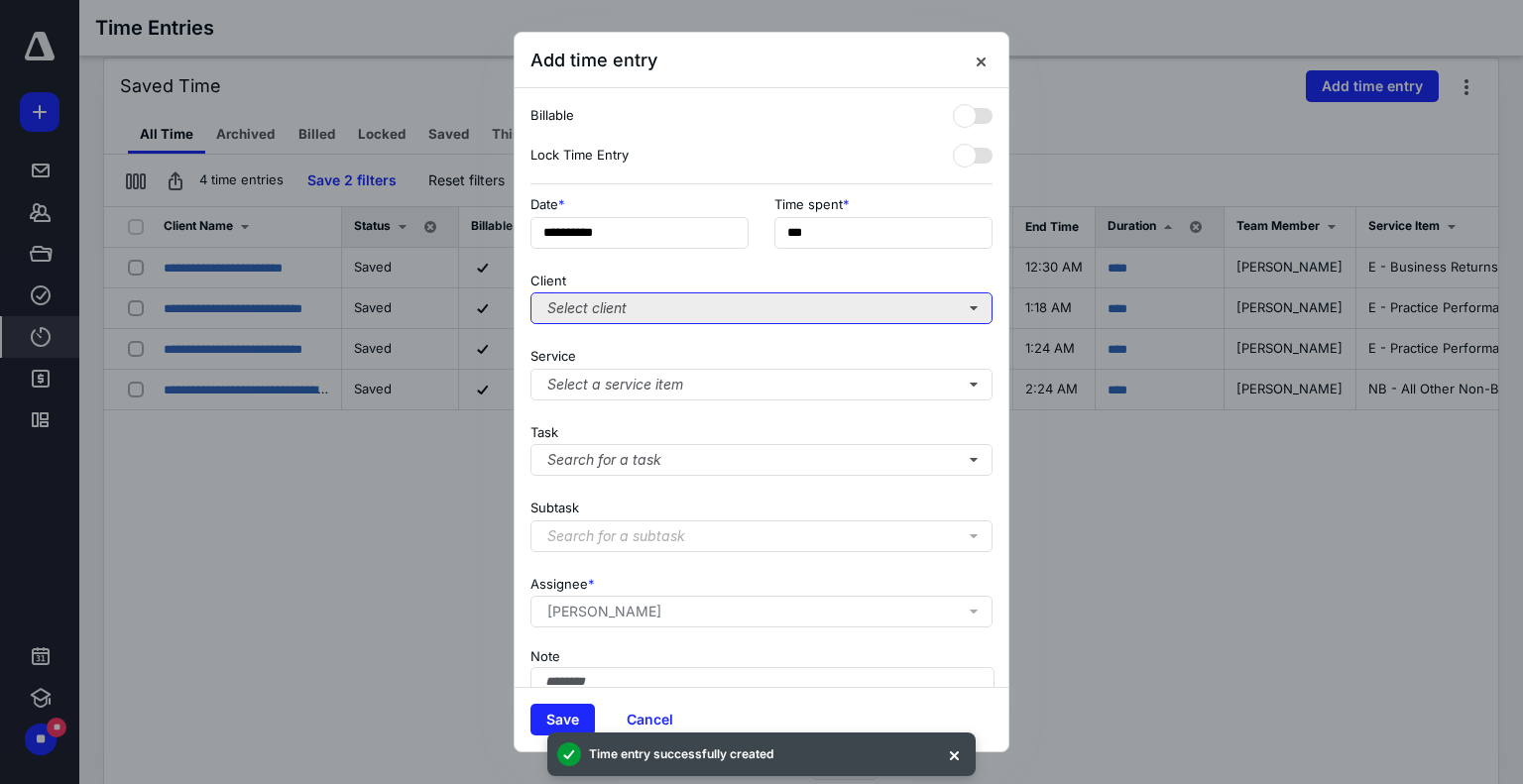 click on "Select client" at bounding box center (762, 308) 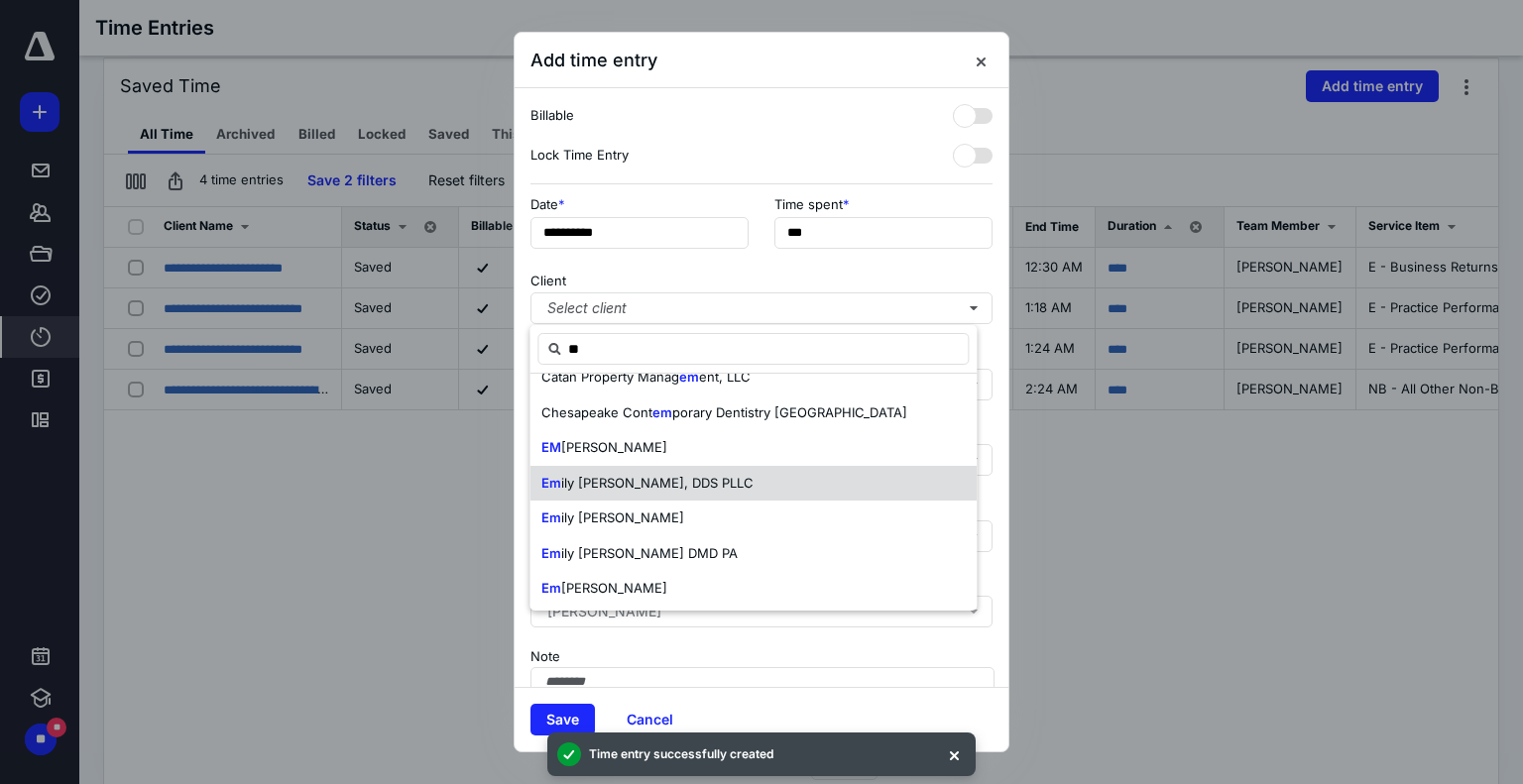 scroll, scrollTop: 198, scrollLeft: 0, axis: vertical 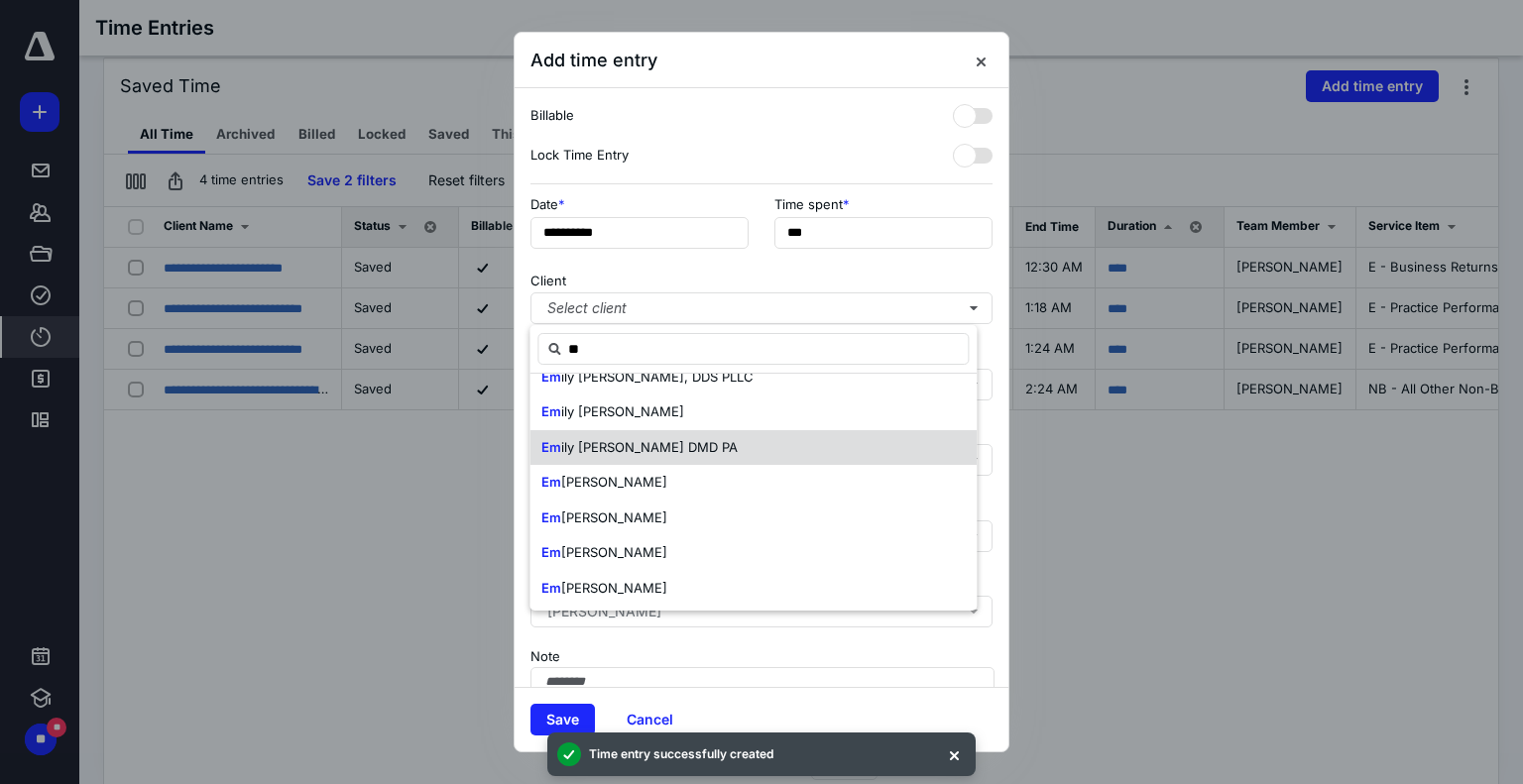click on "Em ily [PERSON_NAME] DMD PA" at bounding box center (640, 448) 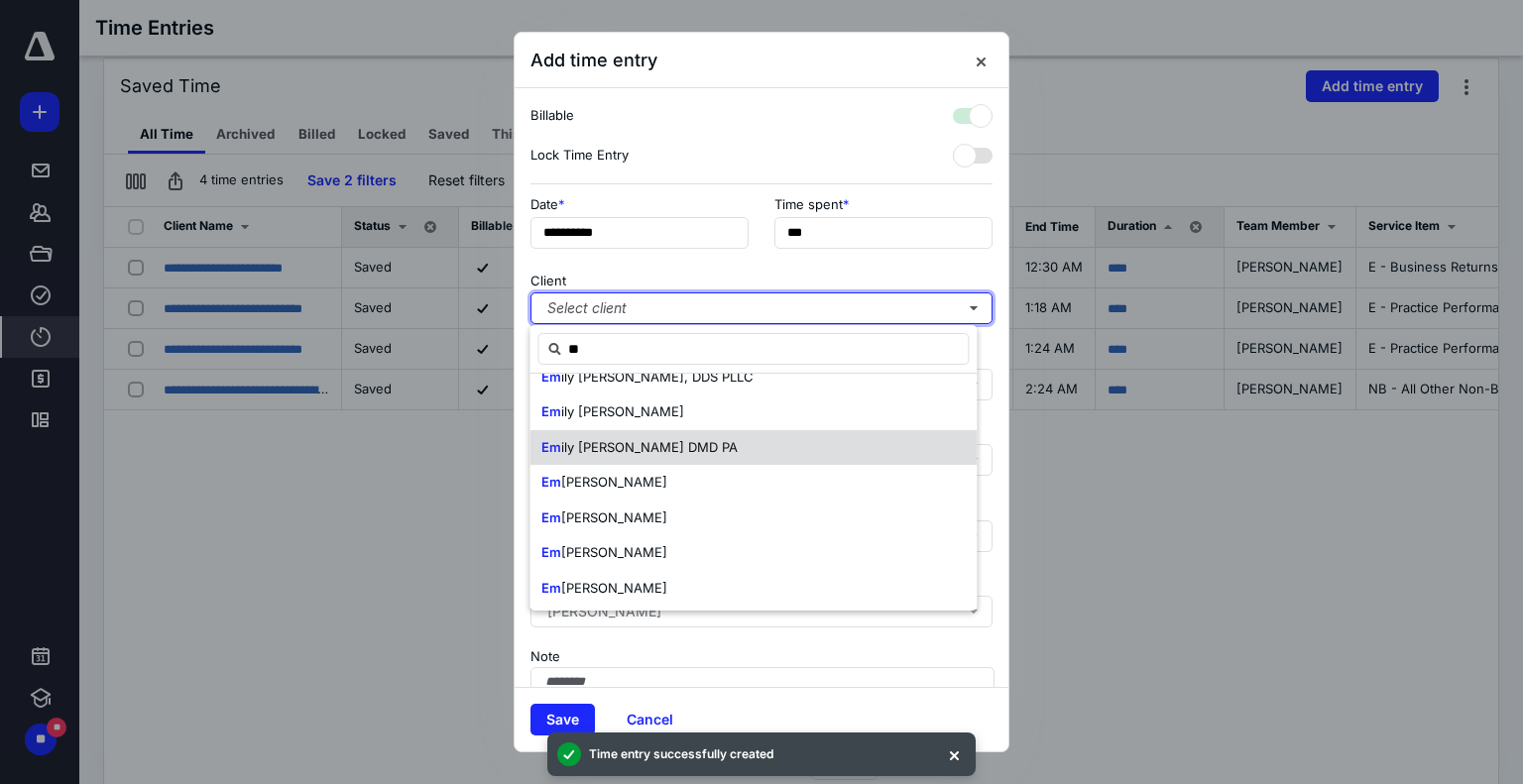 checkbox on "true" 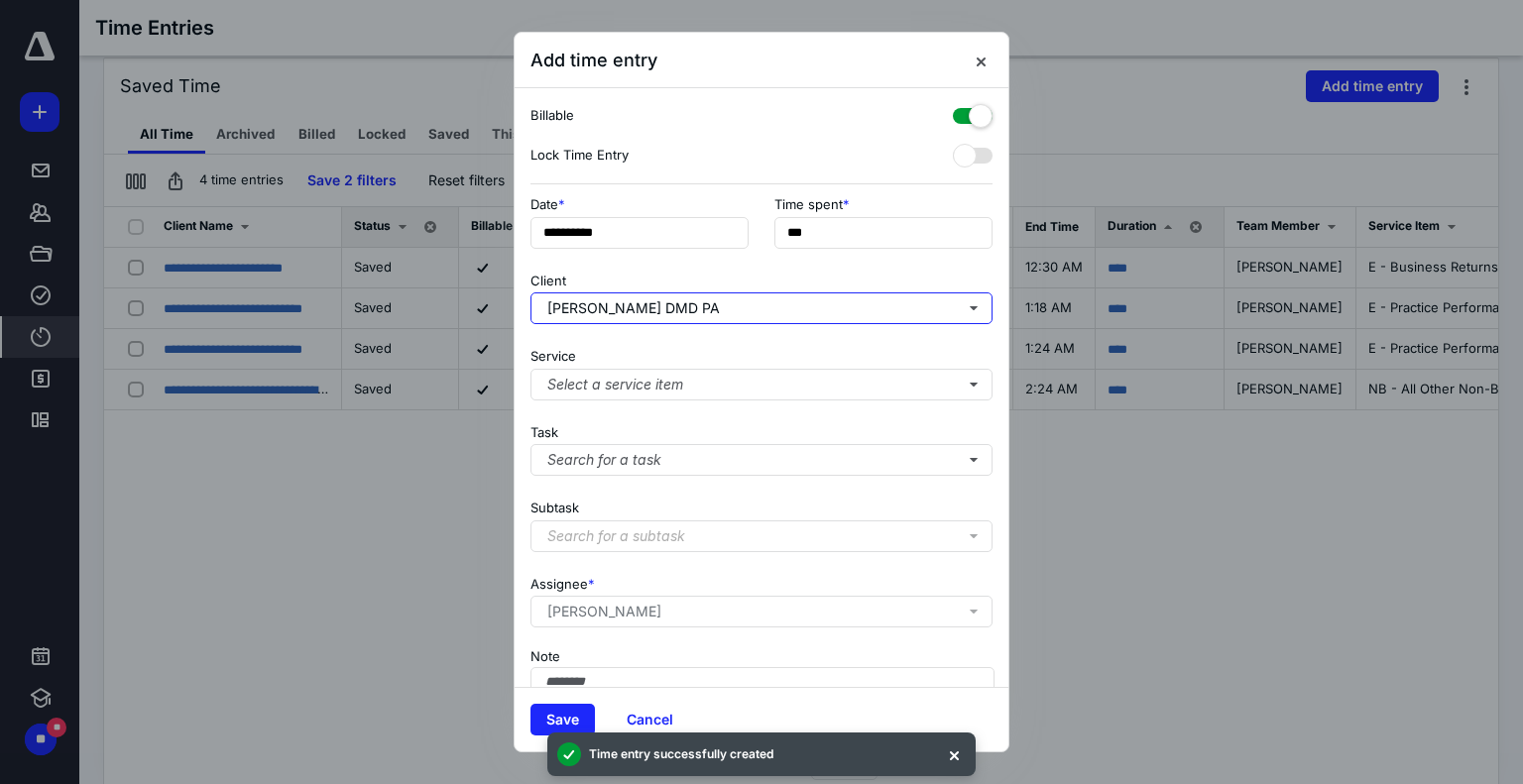 scroll, scrollTop: 0, scrollLeft: 0, axis: both 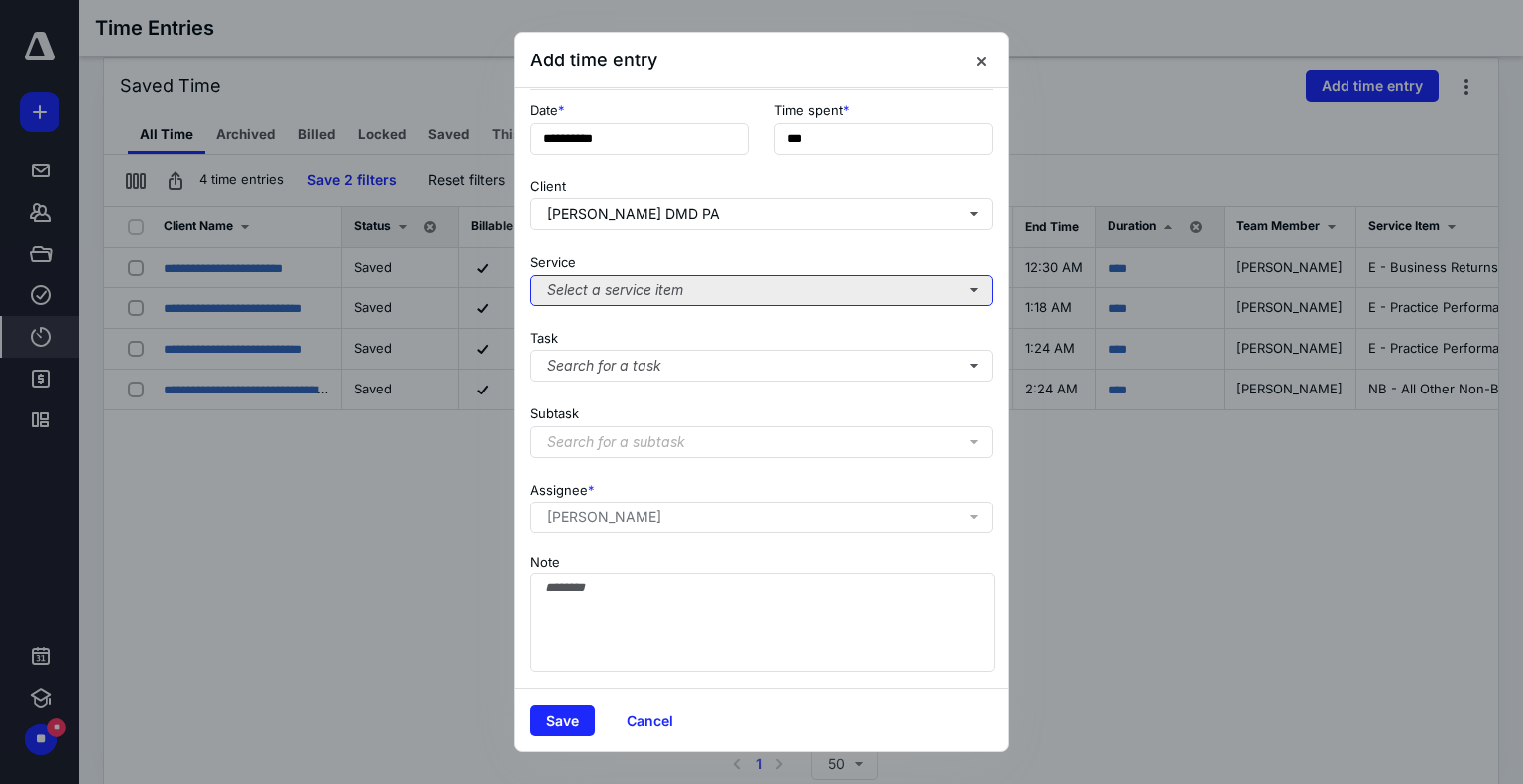 click on "Select a service item" at bounding box center [762, 290] 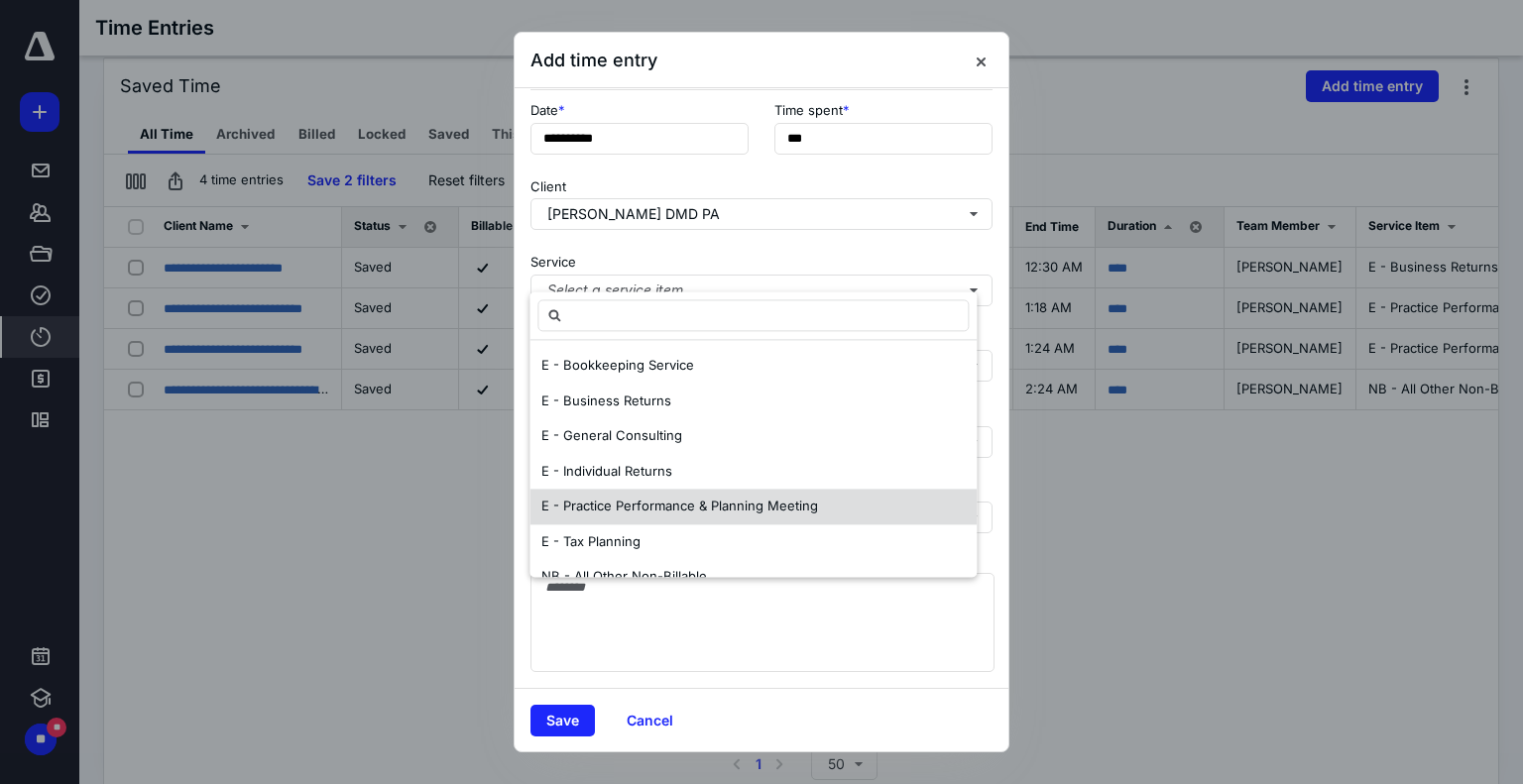 click on "E - Practice Performance & Planning Meeting" at bounding box center (679, 505) 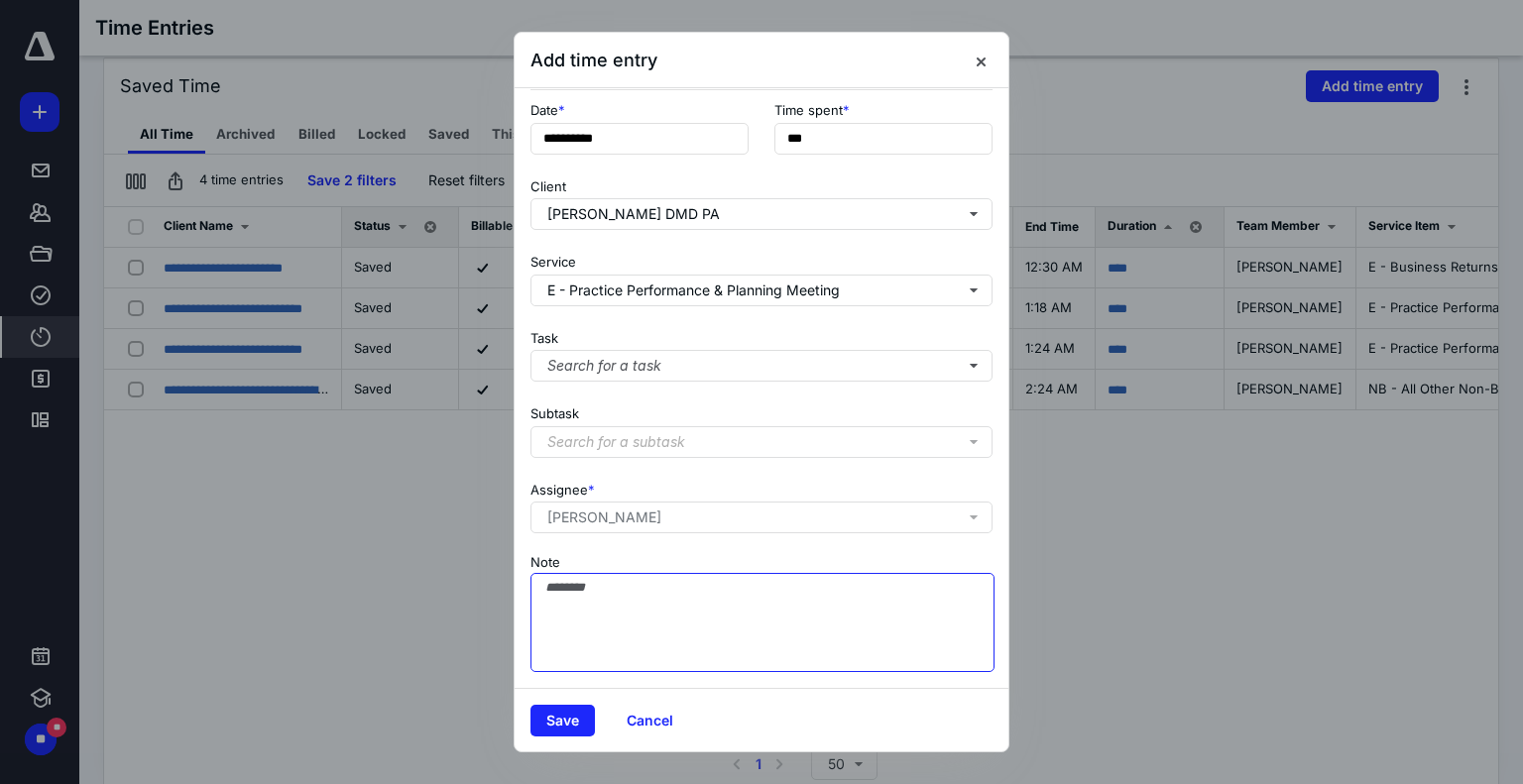 click on "Note" at bounding box center (762, 622) 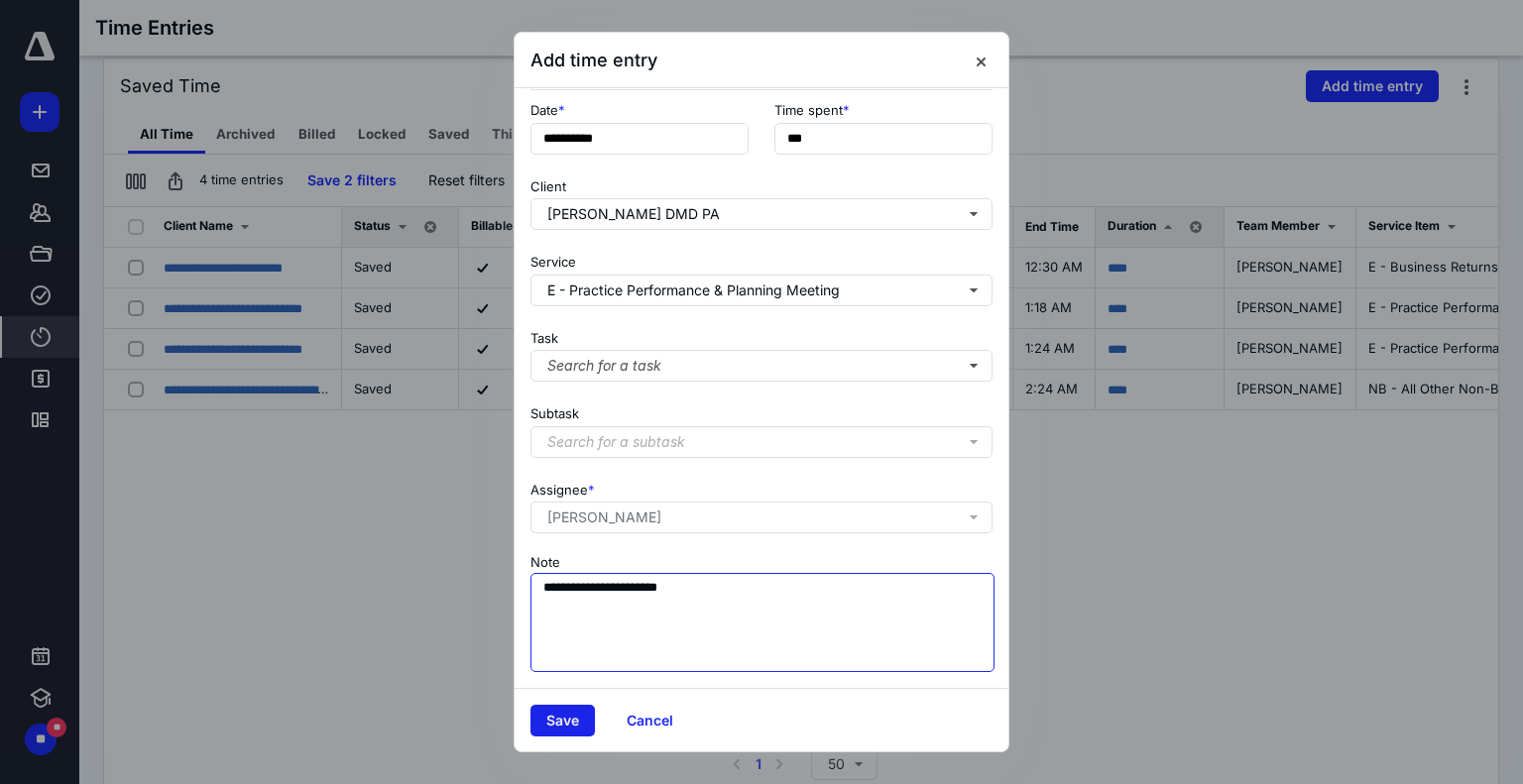 type on "**********" 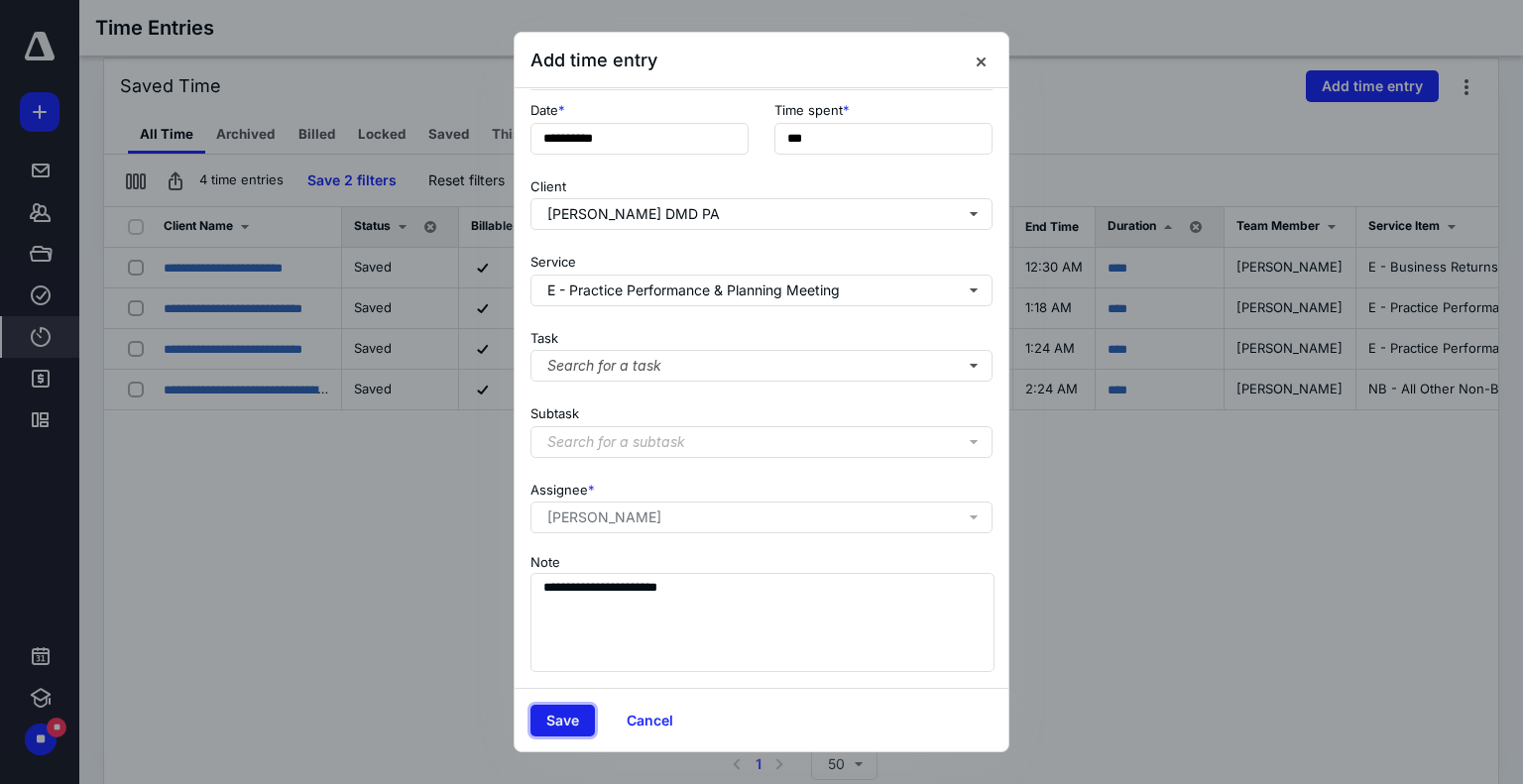 click on "Save" at bounding box center (562, 721) 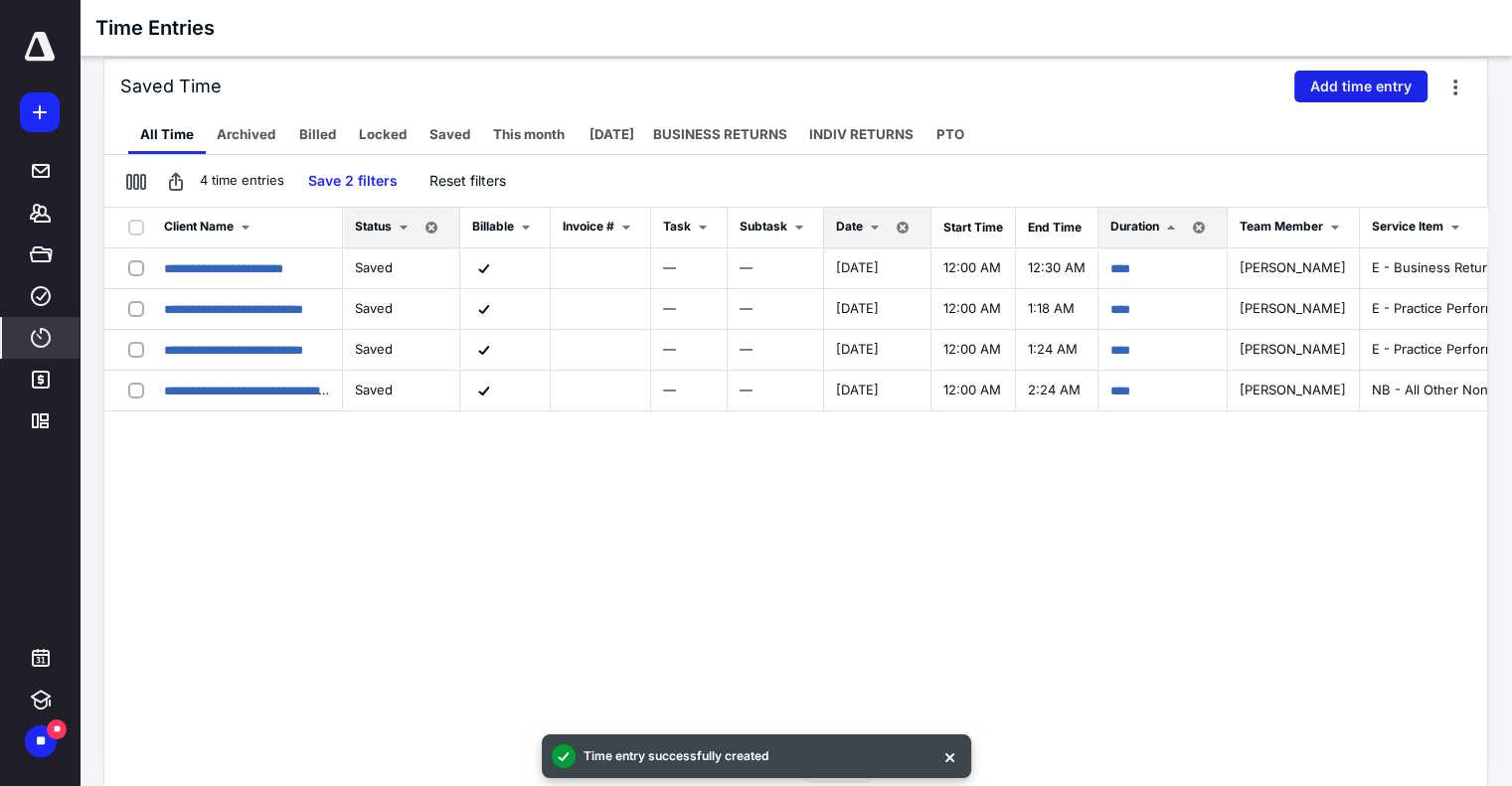 click on "Add time entry" at bounding box center (1361, 86) 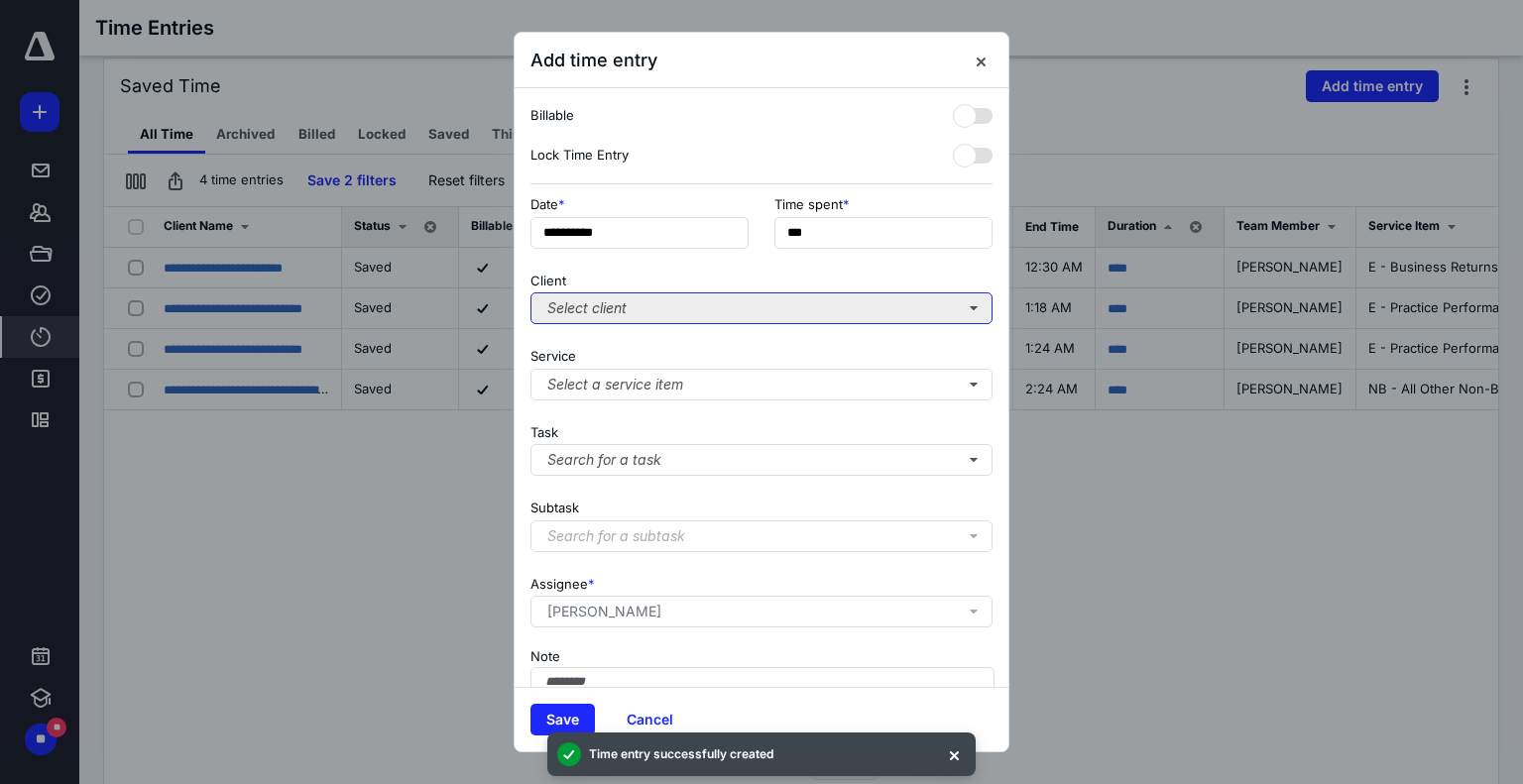 click on "Select client" at bounding box center [762, 308] 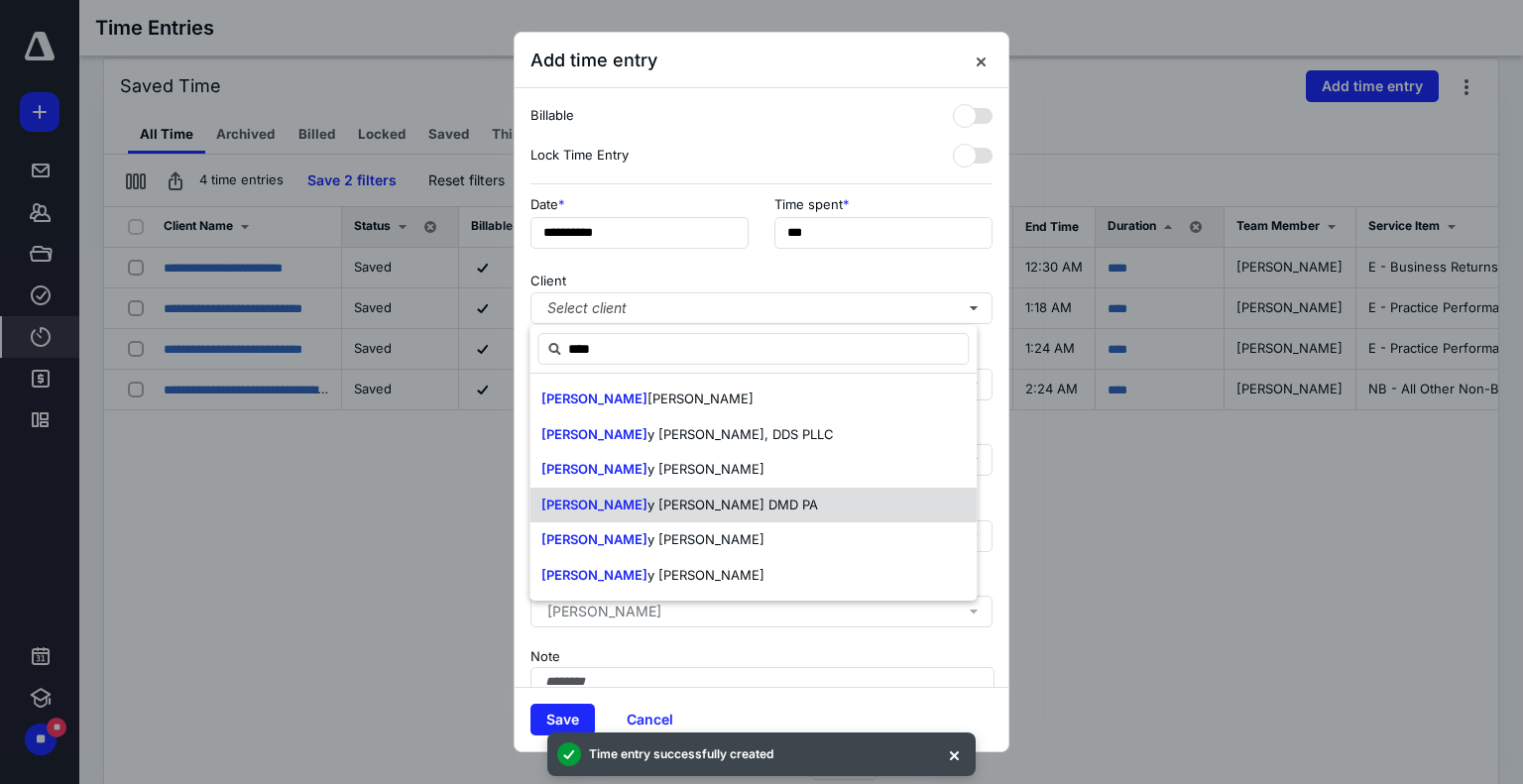 click on "[PERSON_NAME] DMD PA" at bounding box center [753, 505] 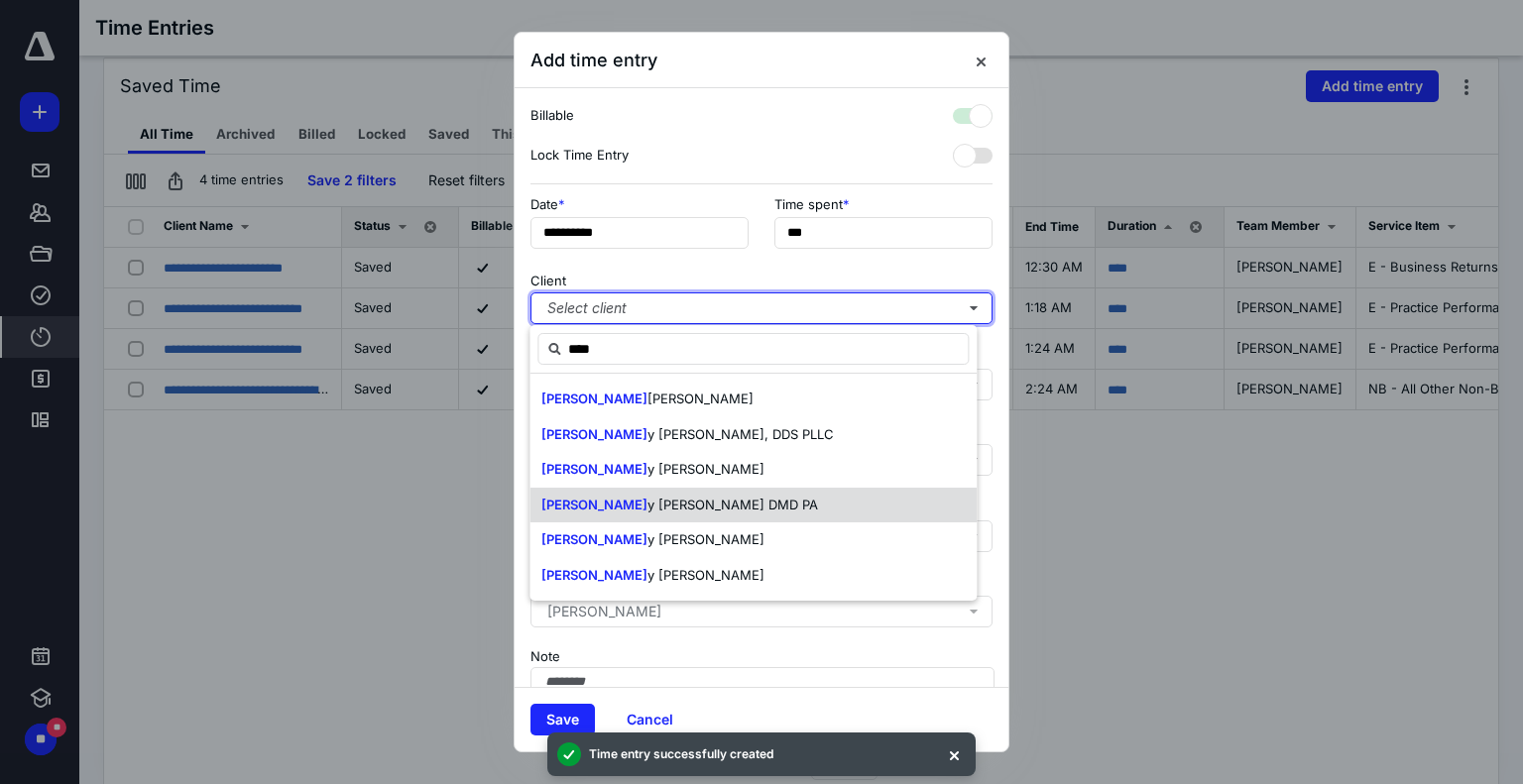 checkbox on "true" 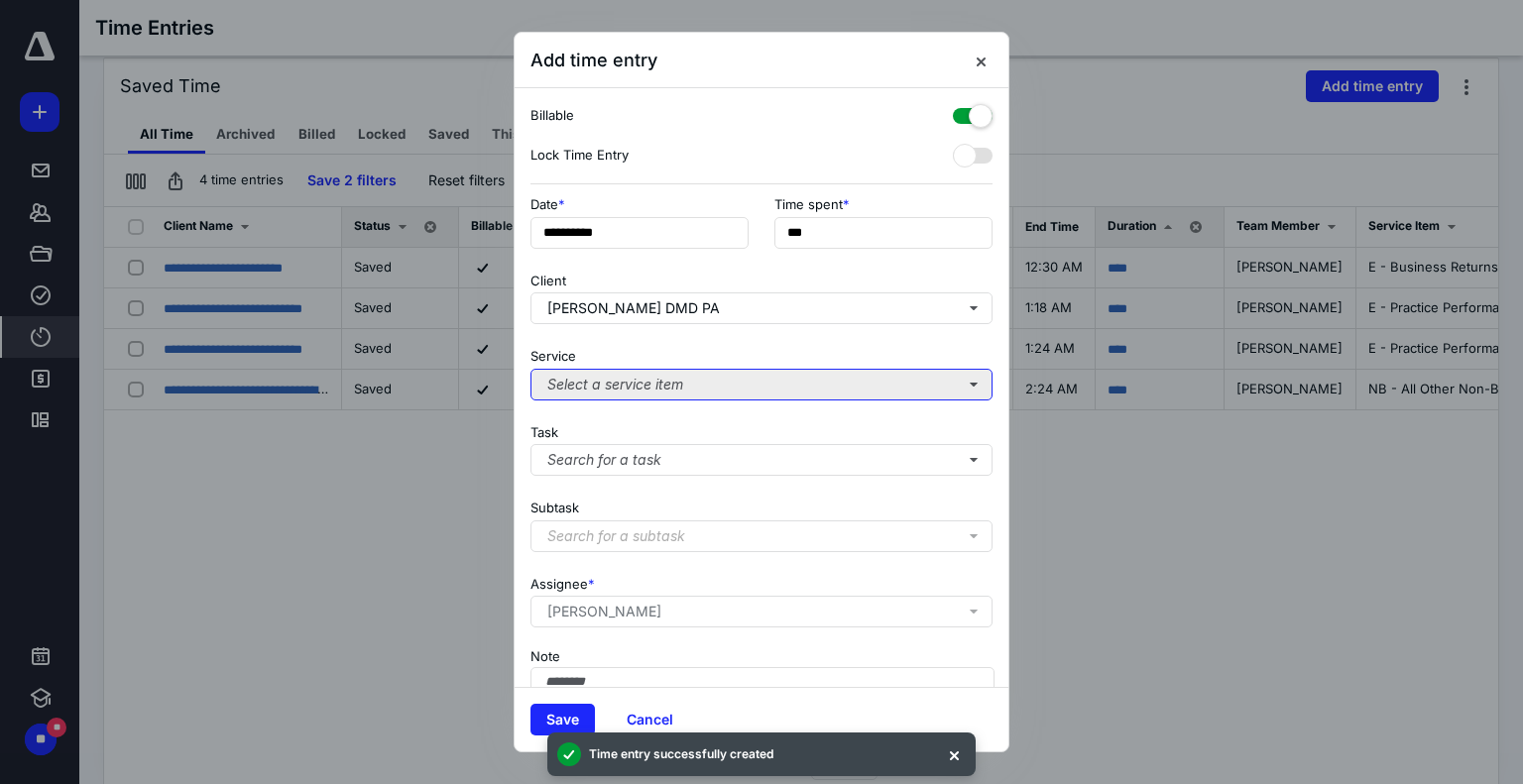 click on "Select a service item" at bounding box center (762, 385) 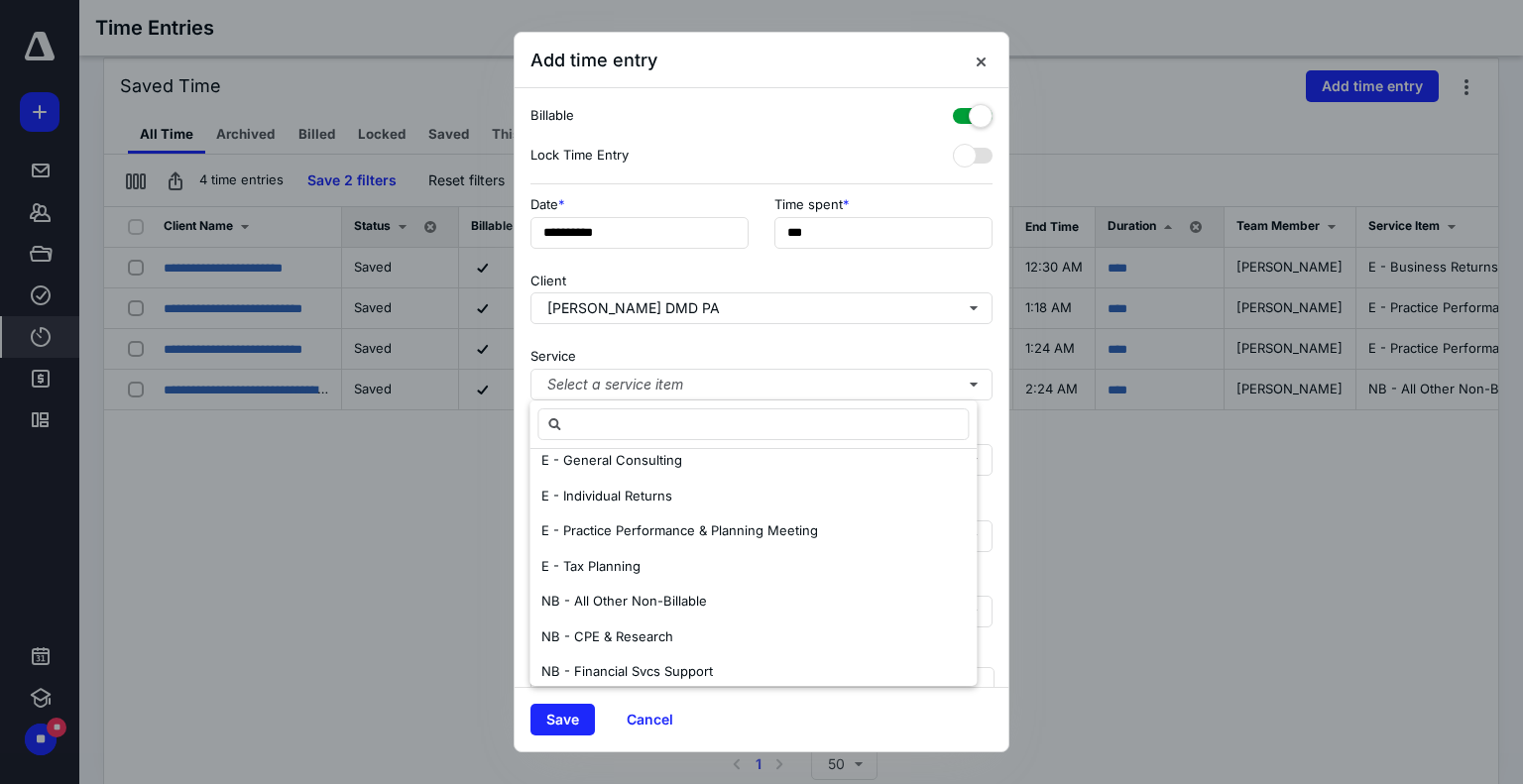 scroll, scrollTop: 0, scrollLeft: 0, axis: both 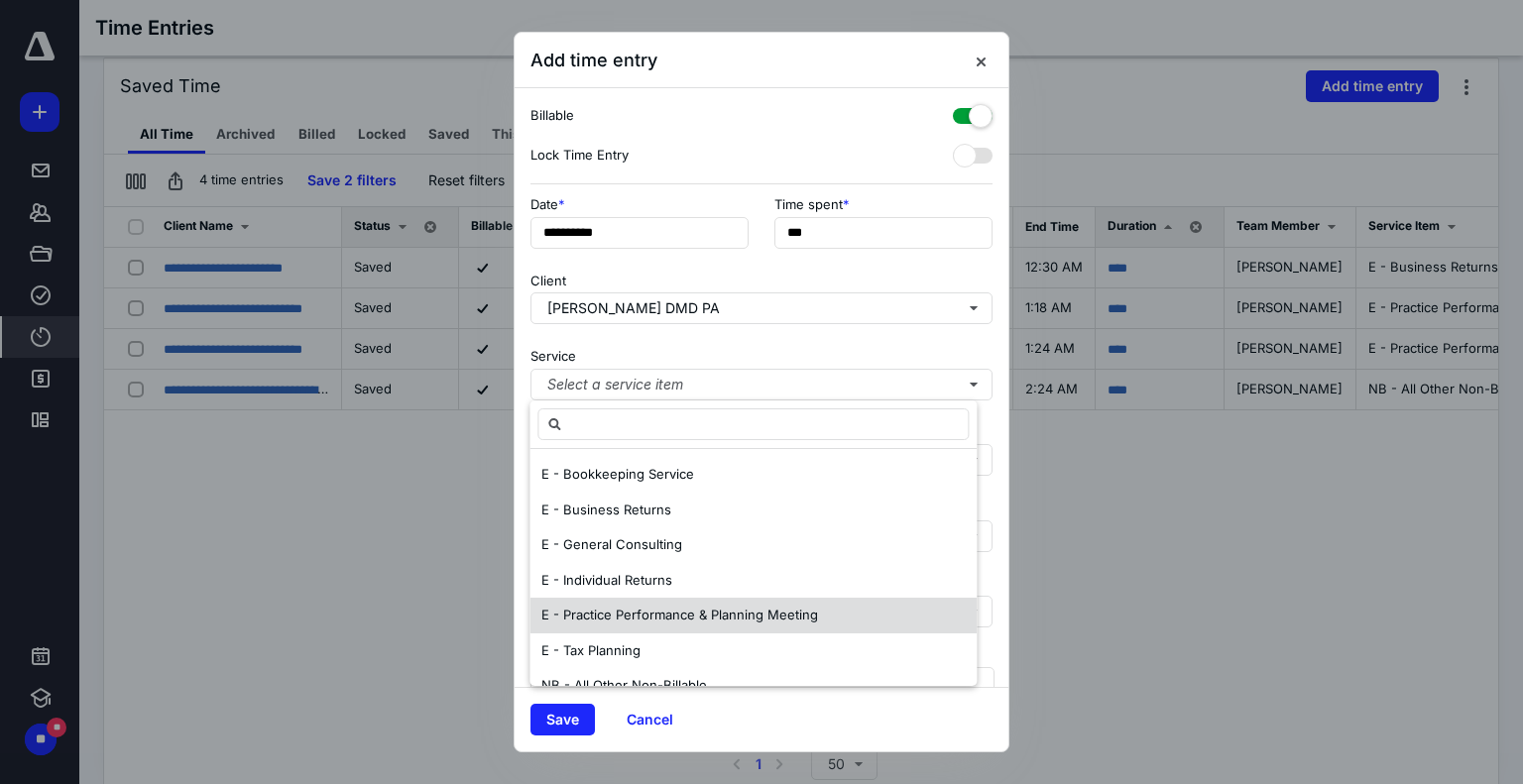 click on "E - Practice Performance & Planning Meeting" at bounding box center [679, 615] 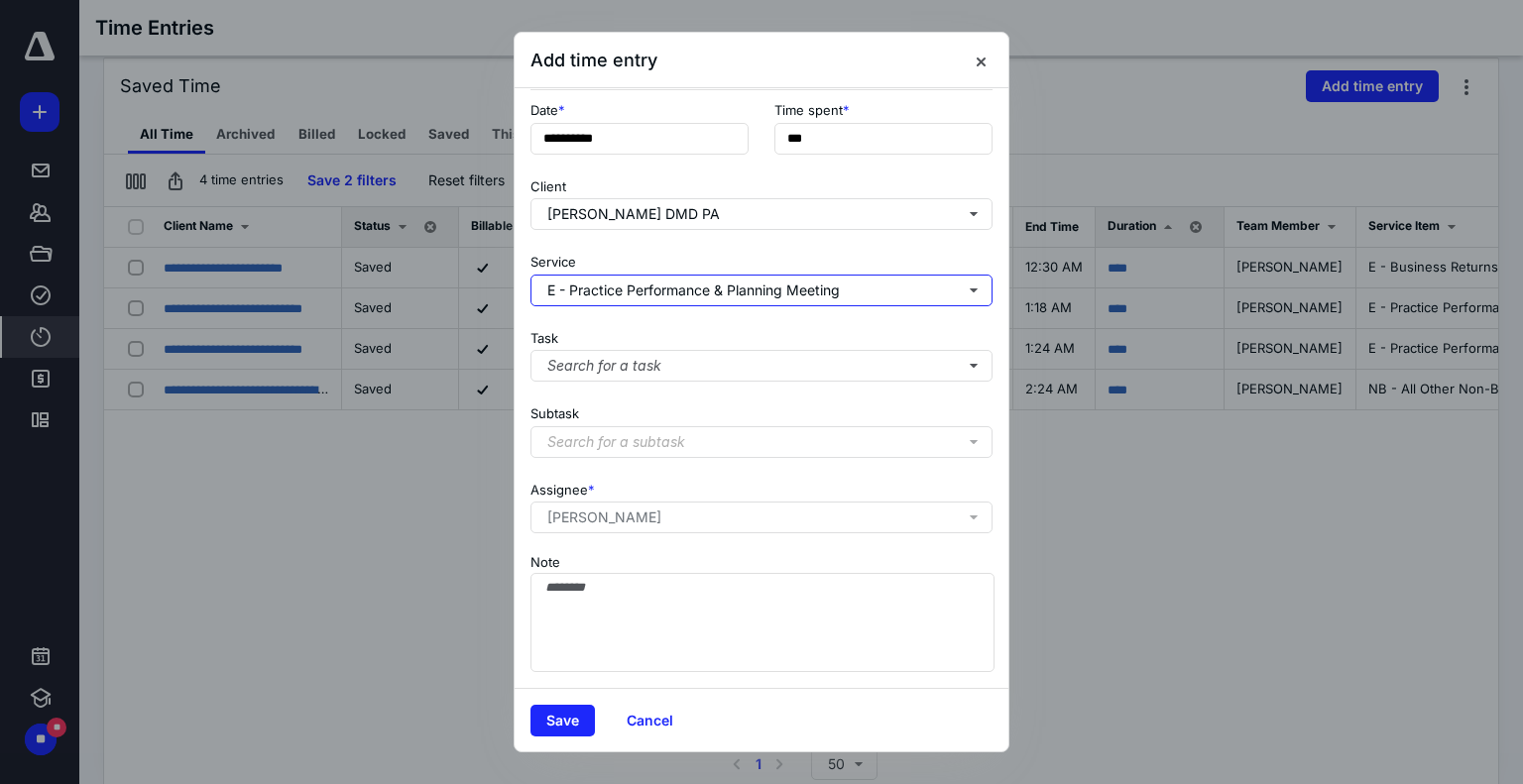 scroll, scrollTop: 108, scrollLeft: 0, axis: vertical 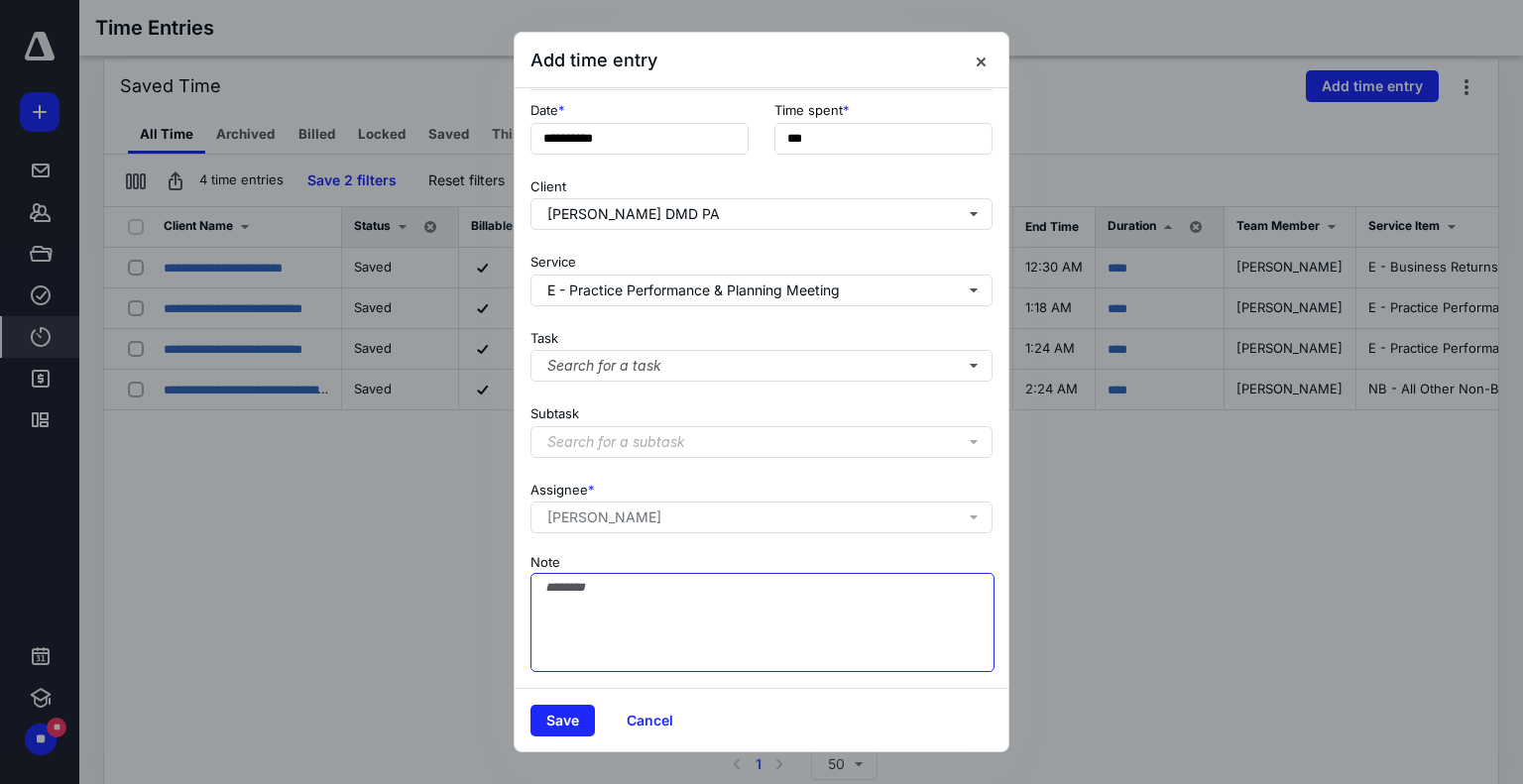 click on "Note" at bounding box center (762, 622) 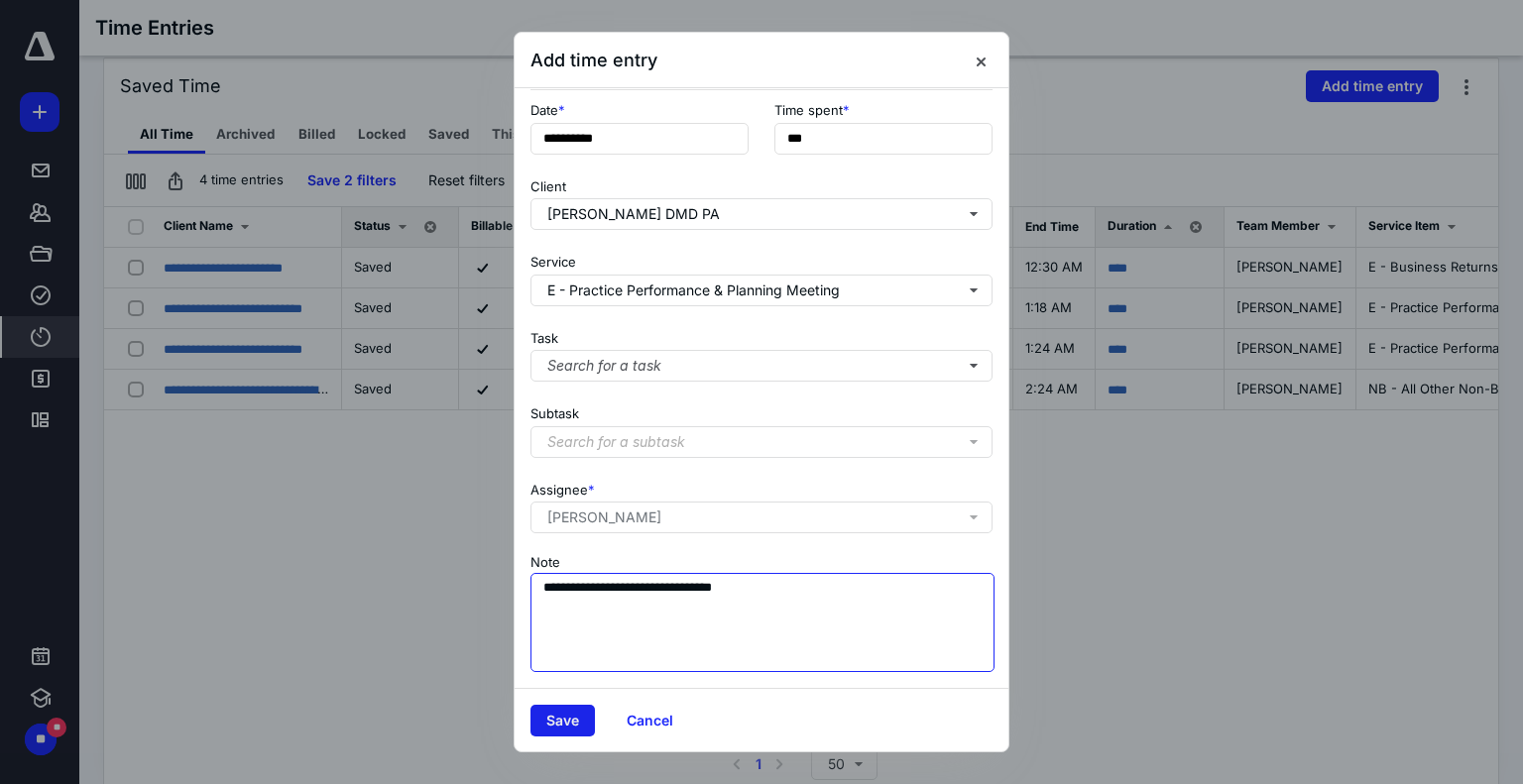 type on "**********" 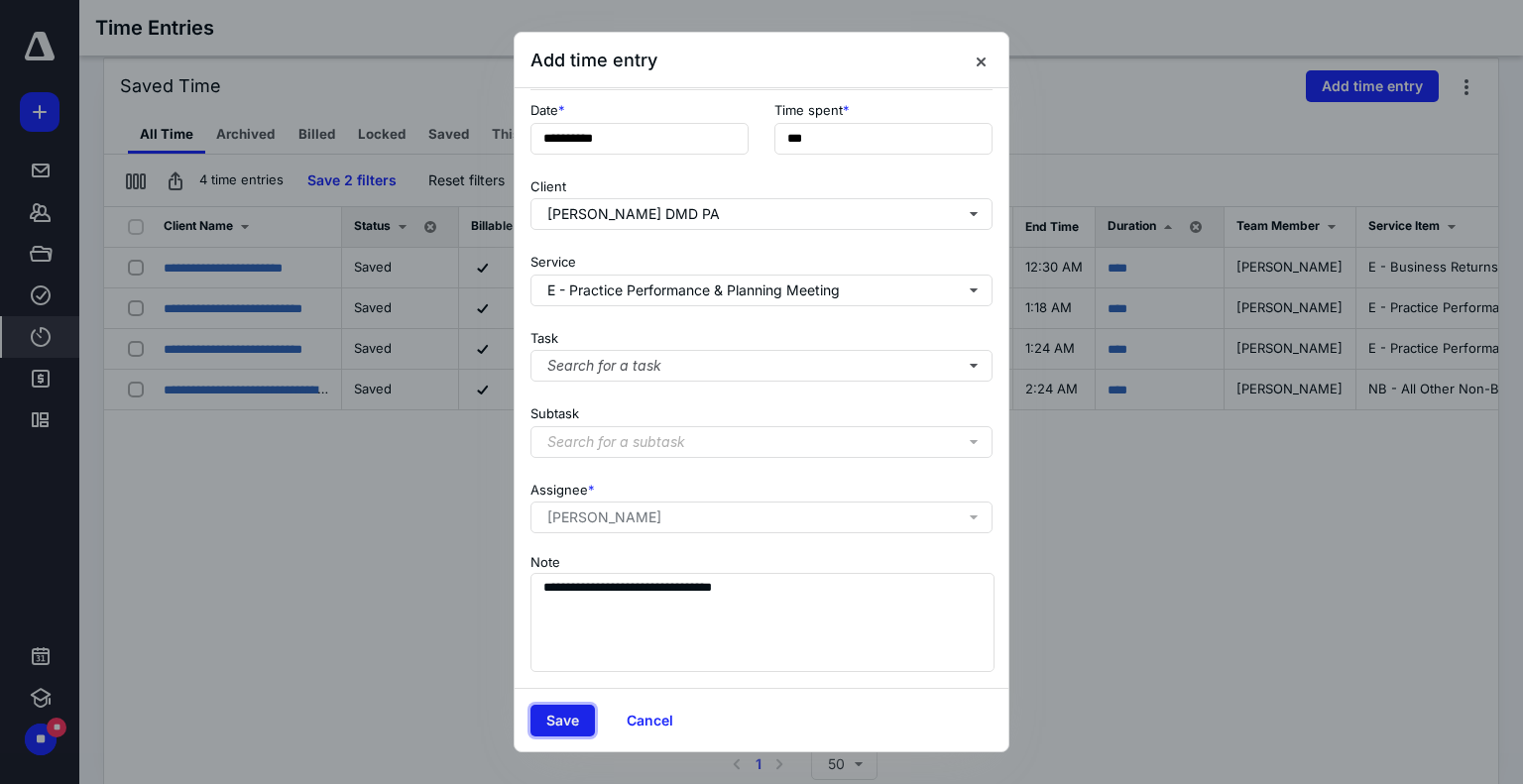 click on "Save" at bounding box center [562, 721] 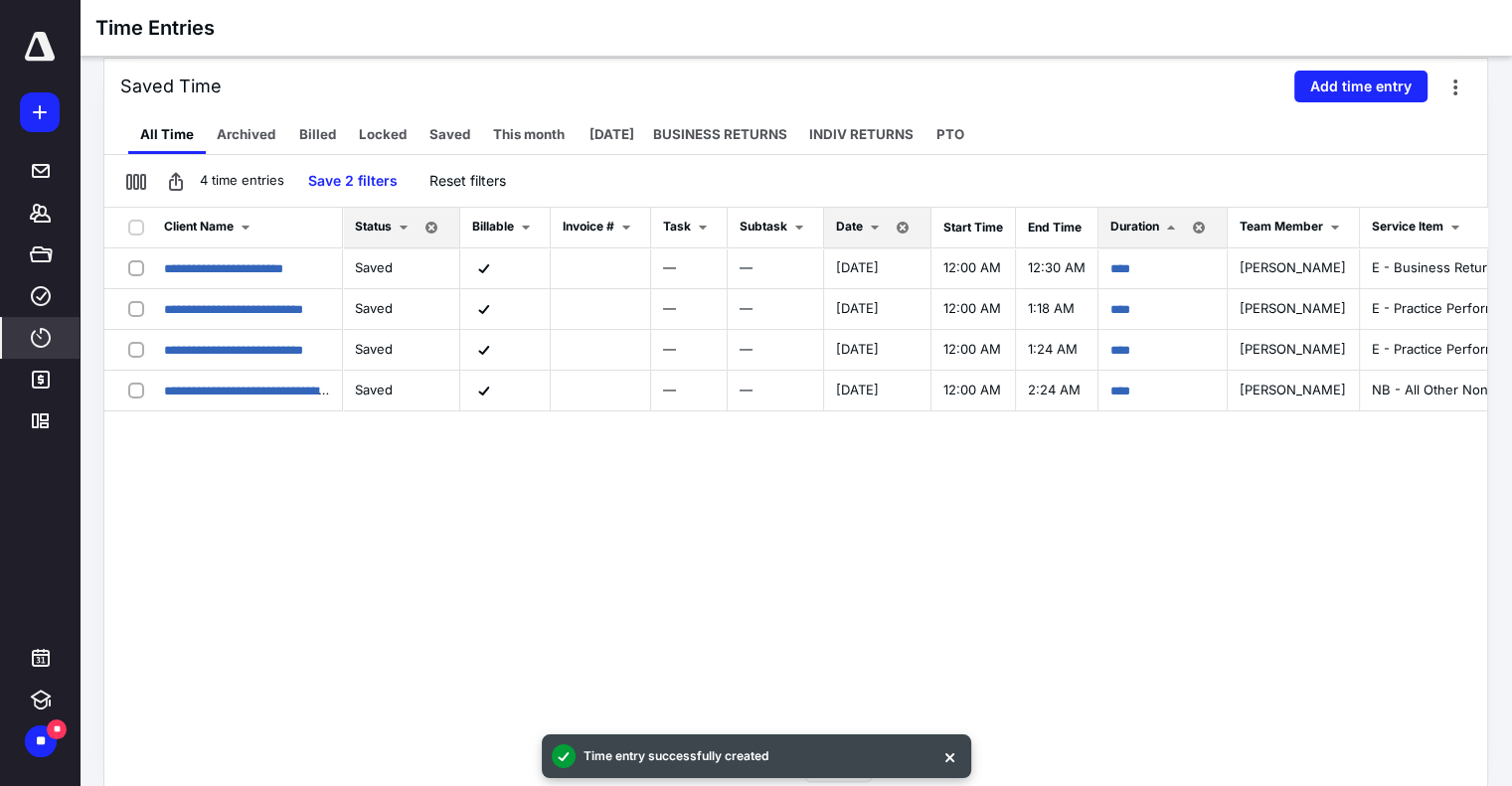 click on "Date" at bounding box center [849, 226] 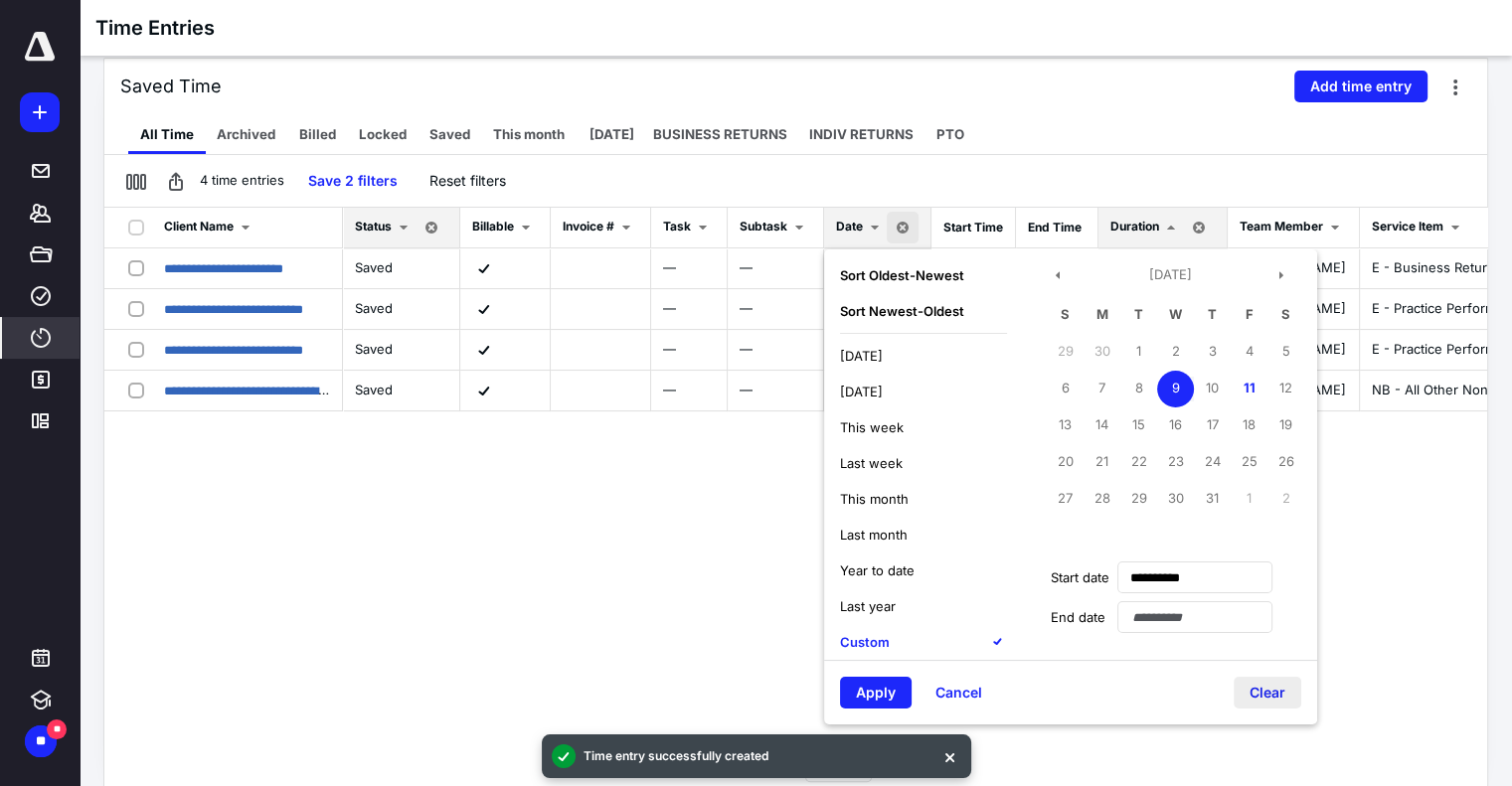 click on "Clear" at bounding box center [1267, 693] 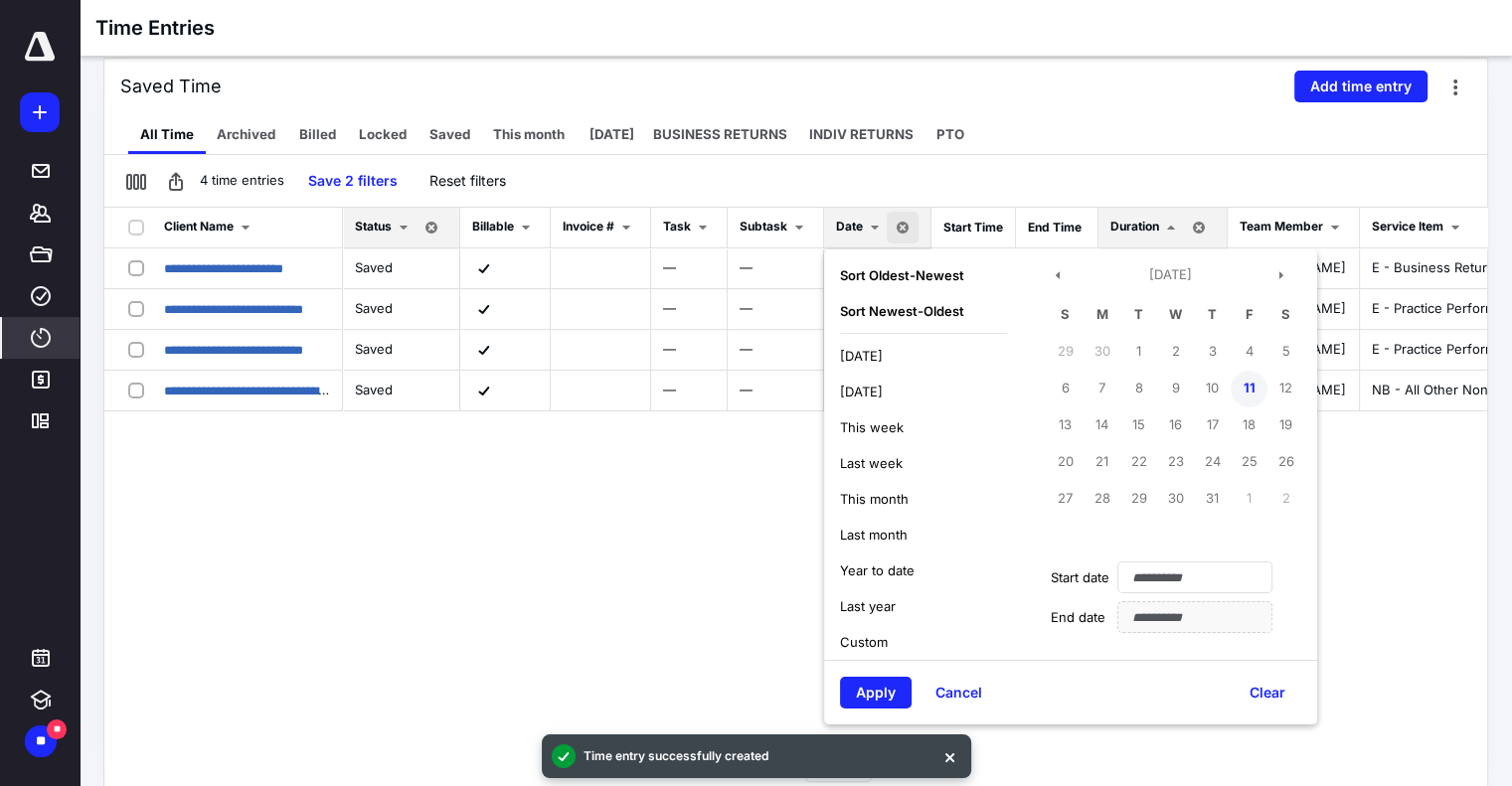 click on "11" at bounding box center [1249, 389] 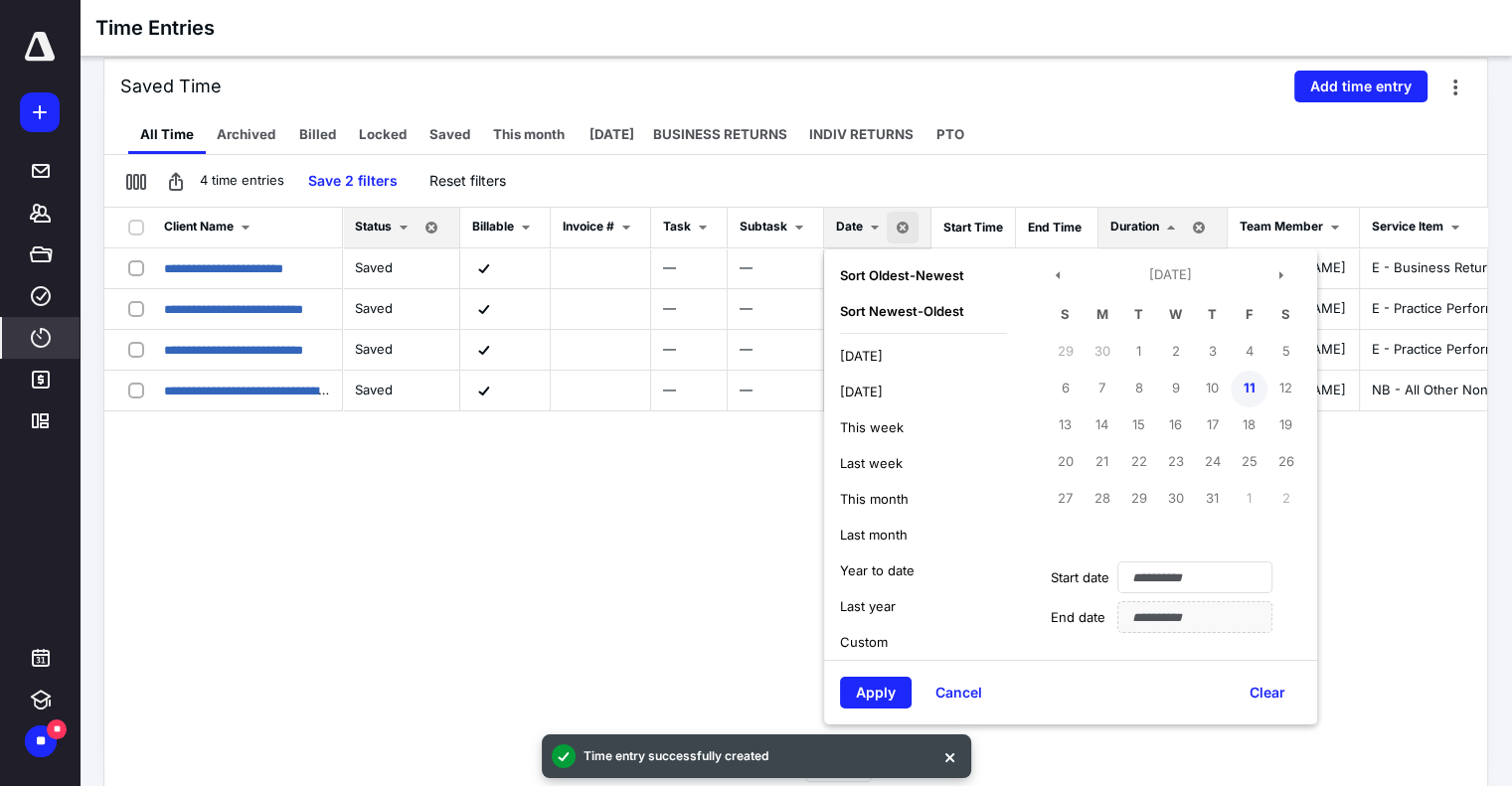 type on "**********" 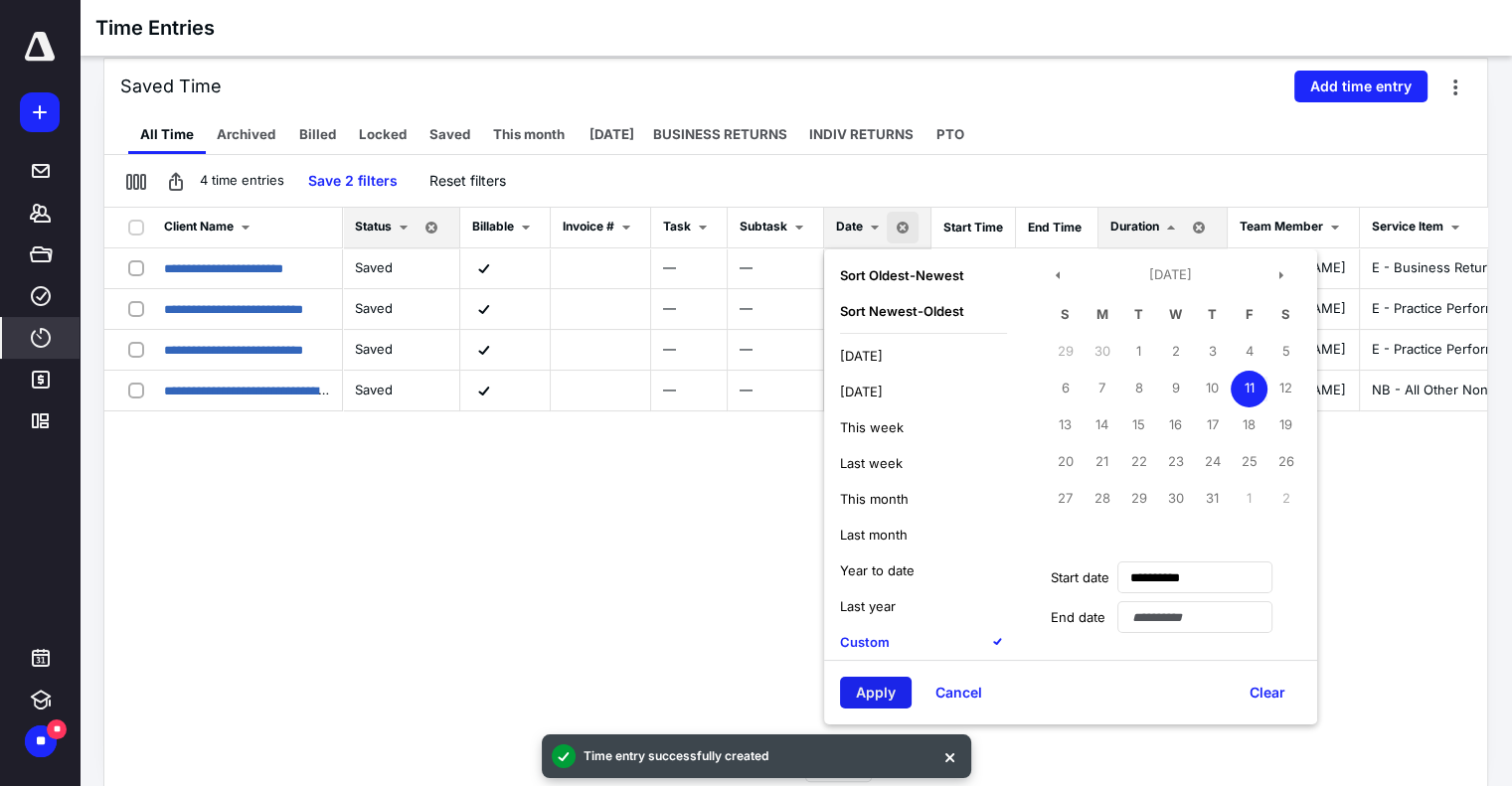 click on "Apply" at bounding box center [876, 693] 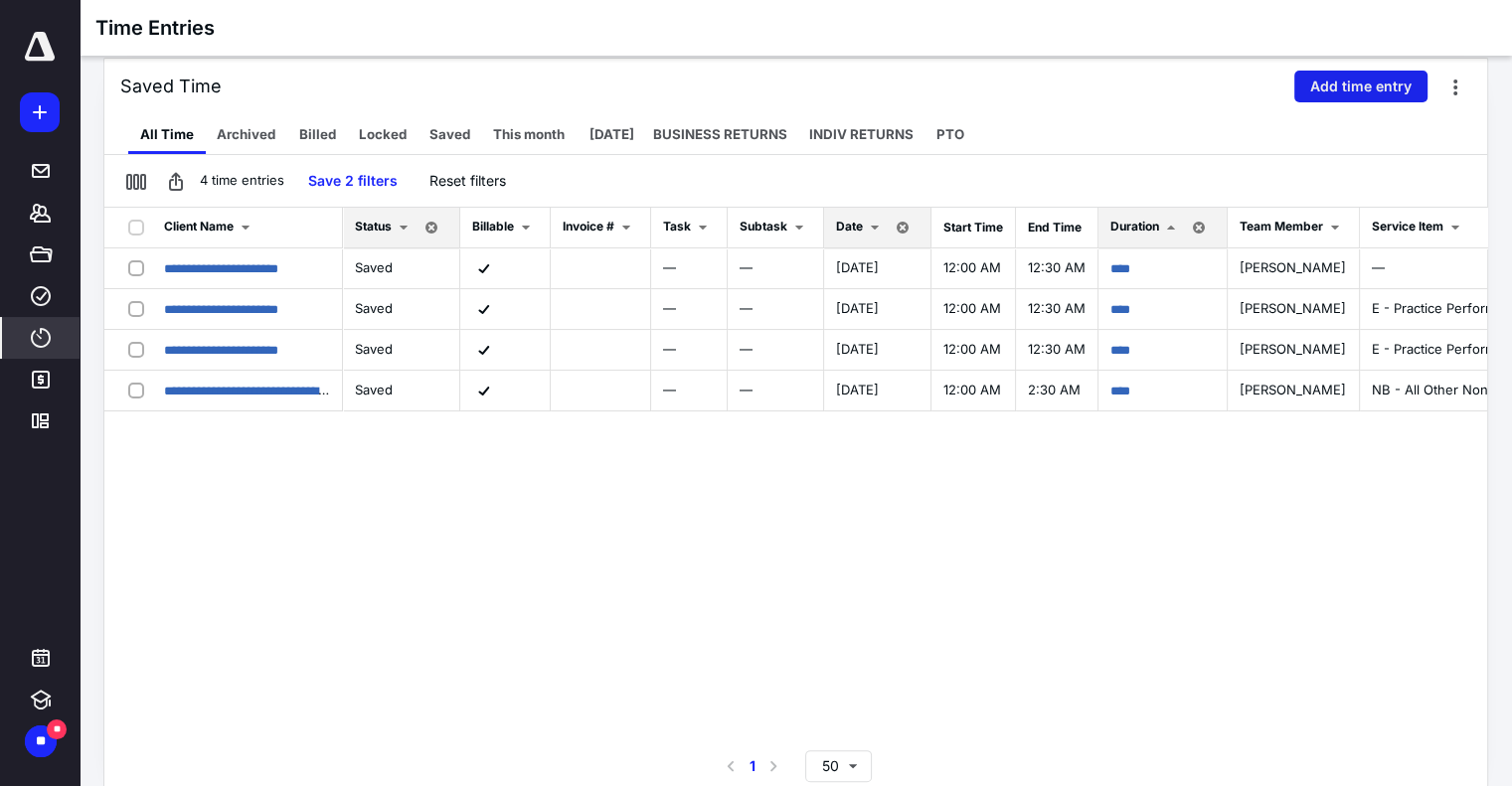 click on "Add time entry" at bounding box center [1361, 86] 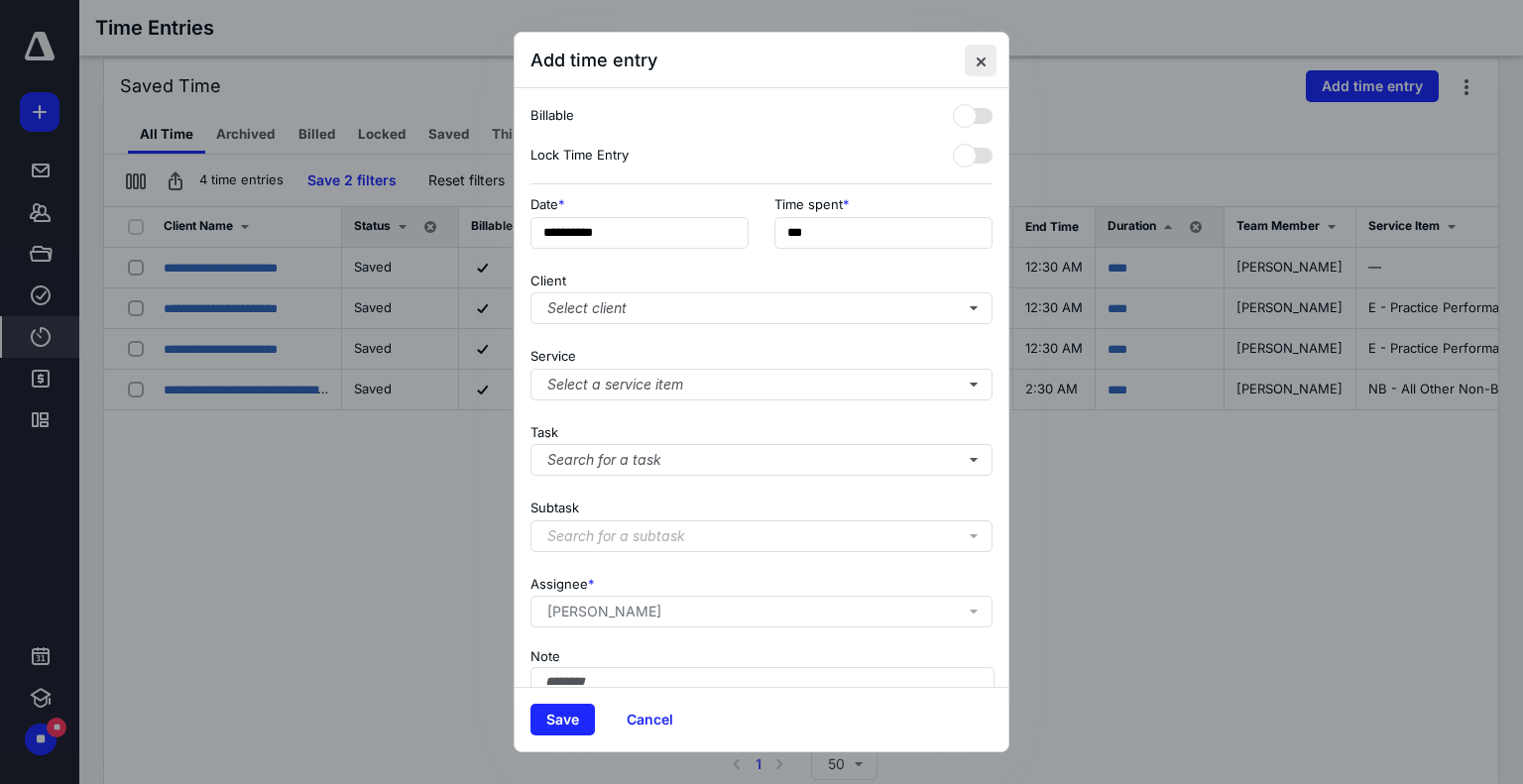 click at bounding box center (981, 60) 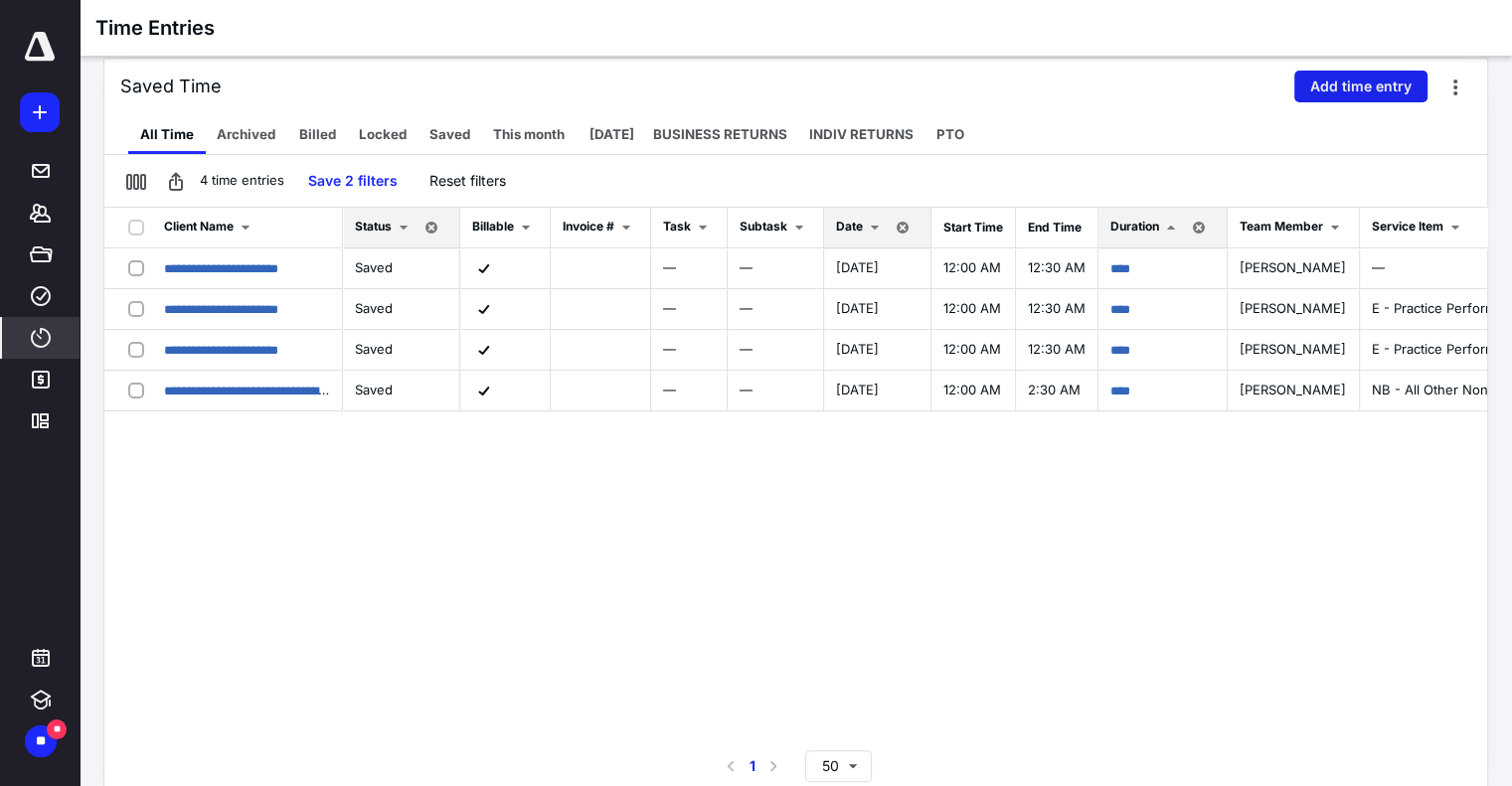 click on "Add time entry" at bounding box center [1361, 86] 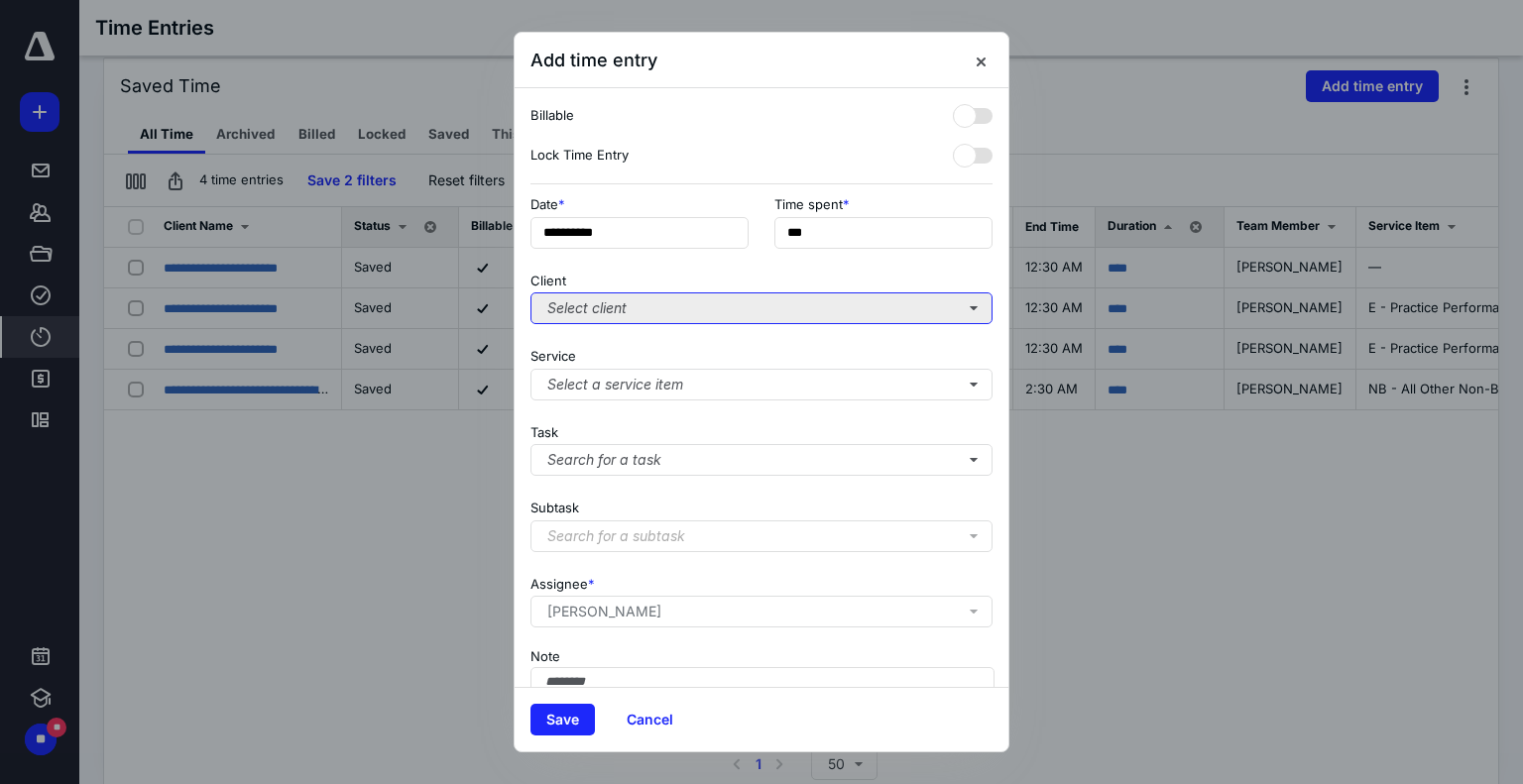 click on "Select client" at bounding box center (762, 308) 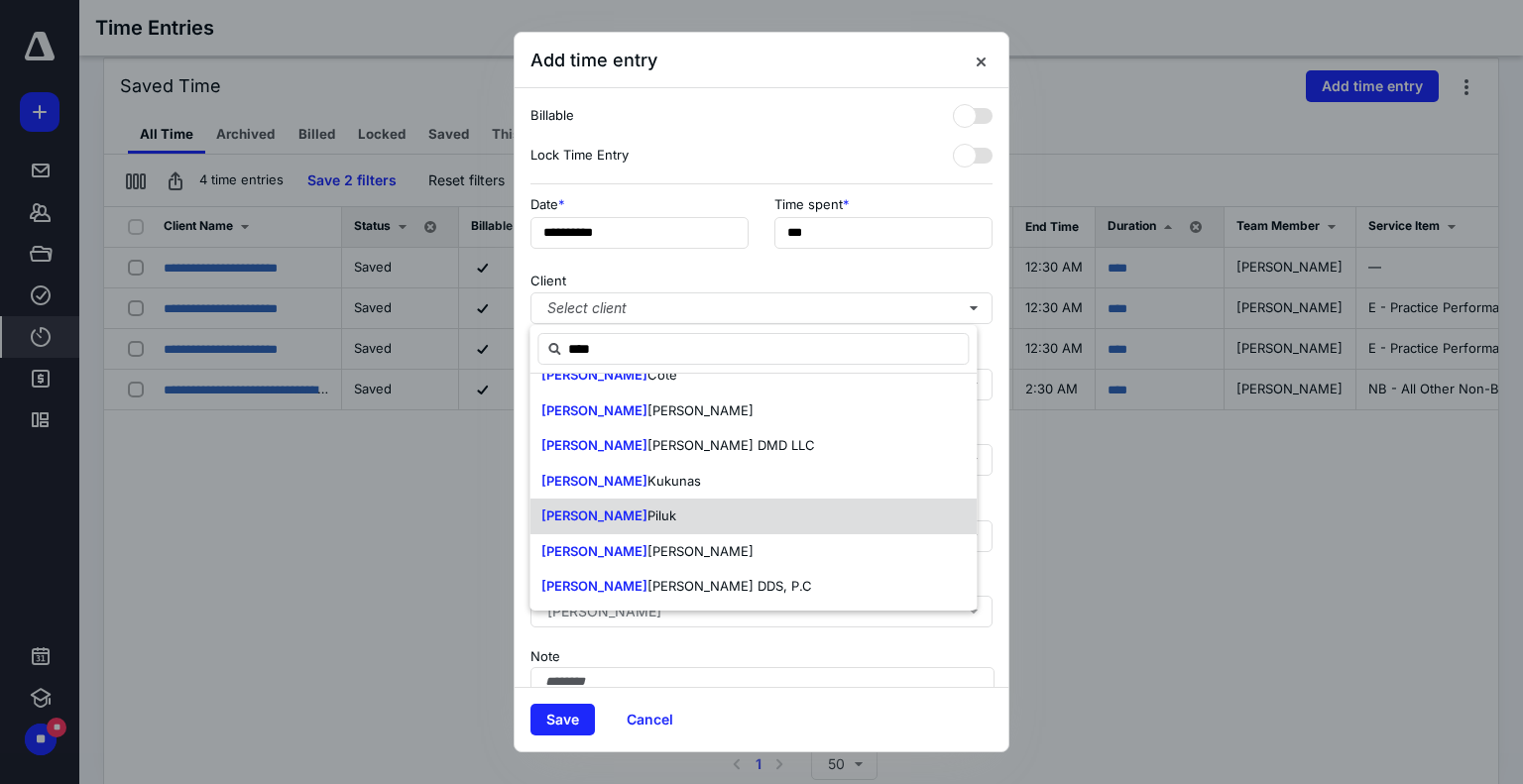 scroll, scrollTop: 95, scrollLeft: 0, axis: vertical 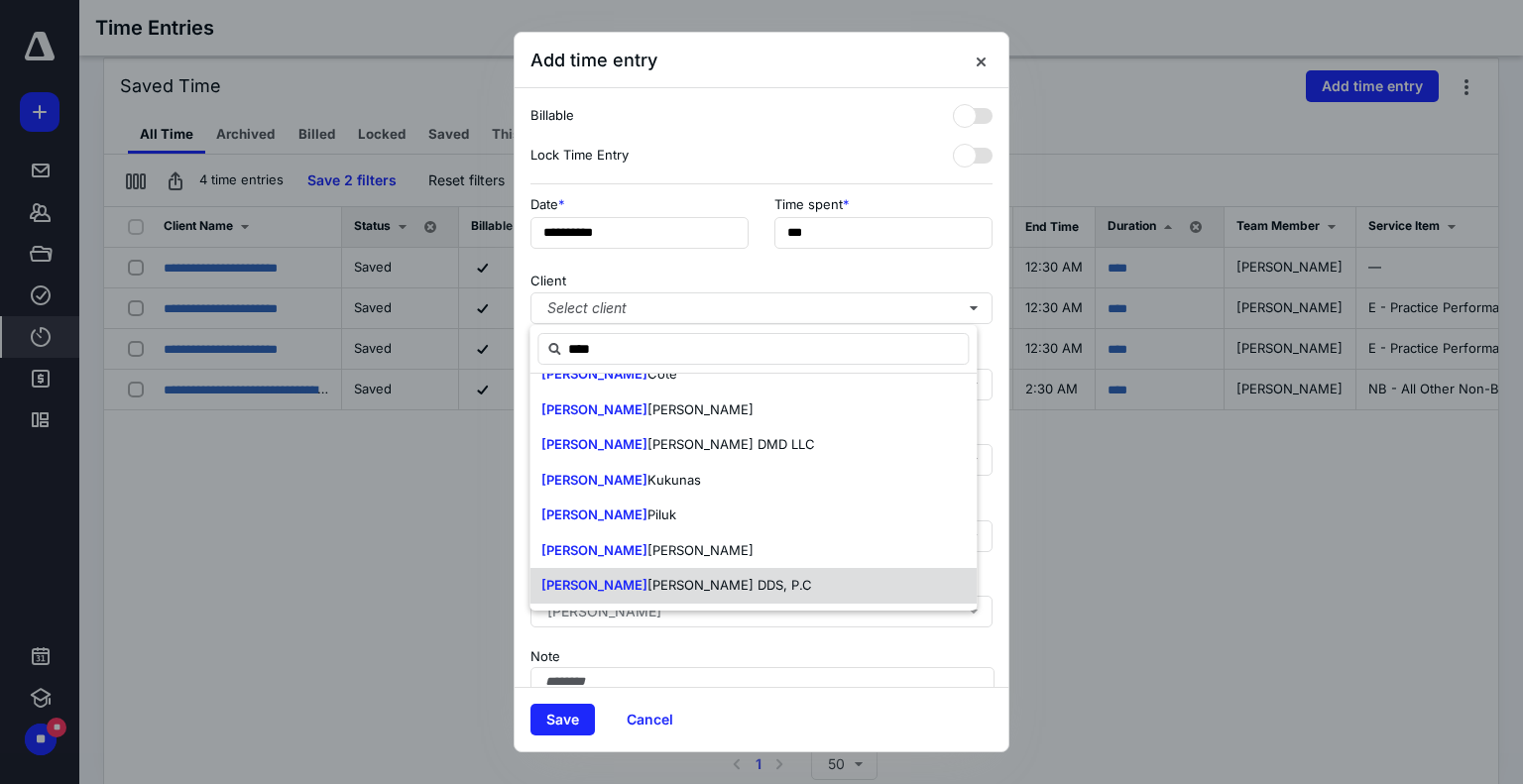 click on "[PERSON_NAME] DDS, P.C" at bounding box center [730, 585] 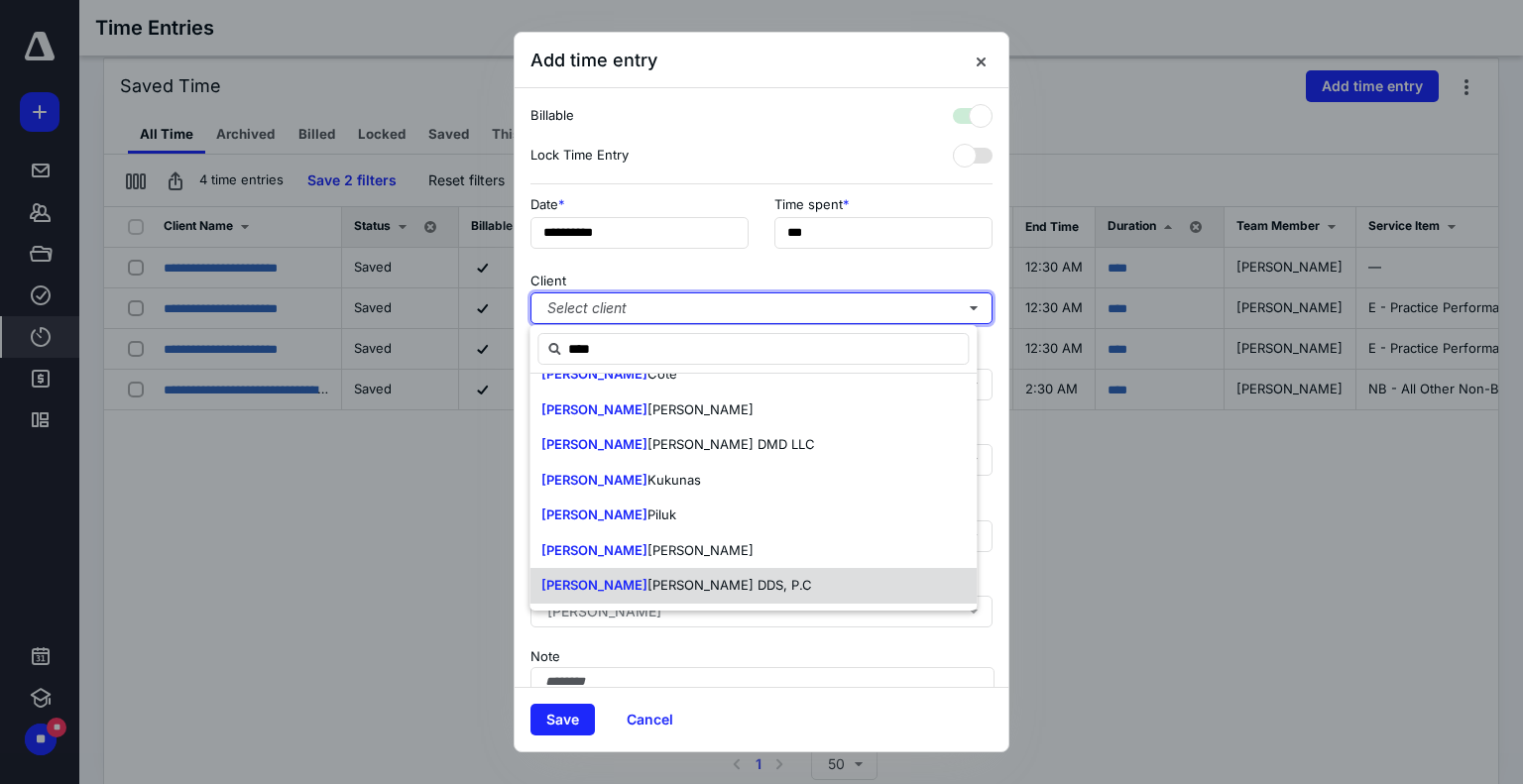 checkbox on "true" 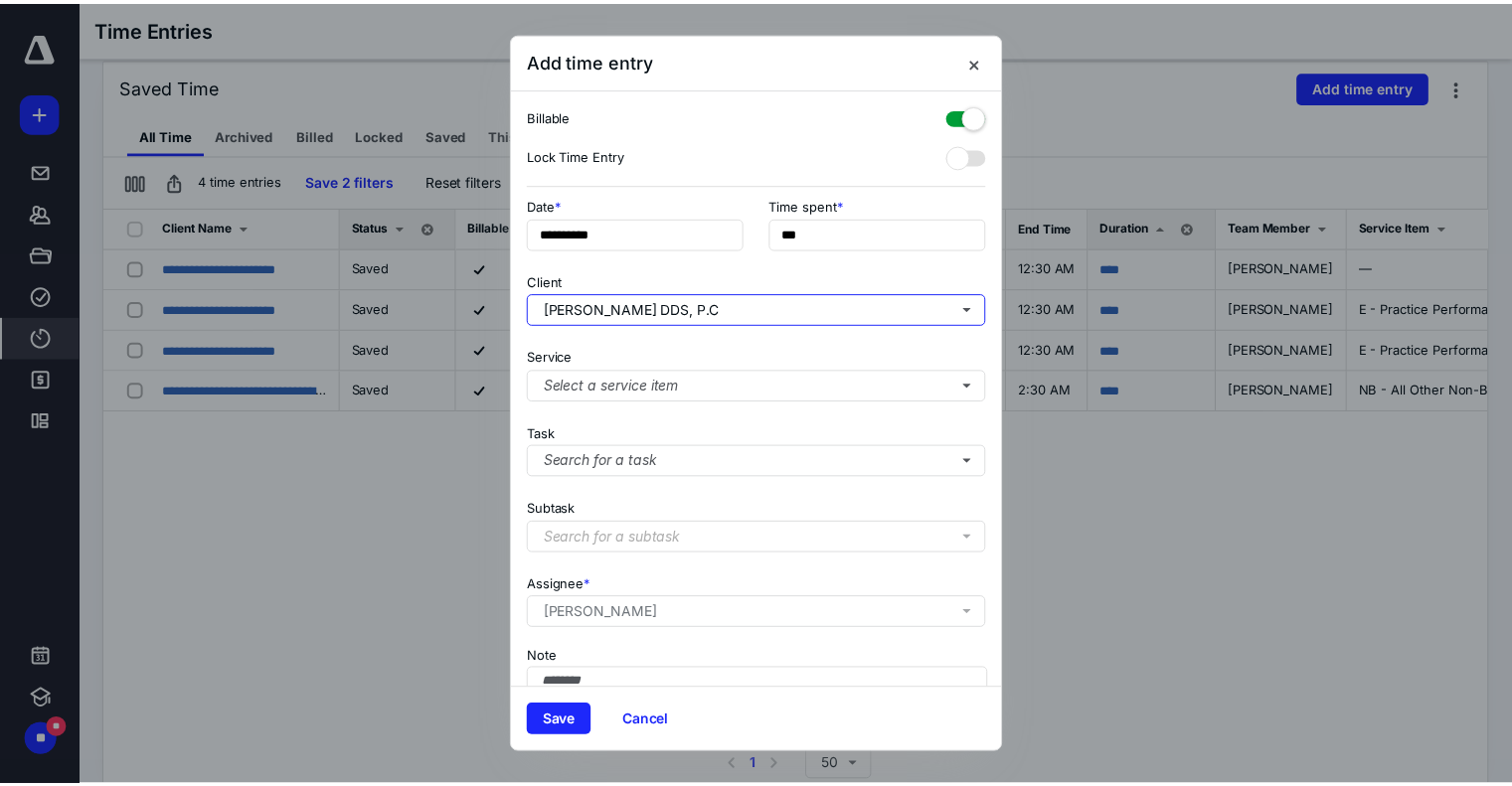 scroll, scrollTop: 0, scrollLeft: 0, axis: both 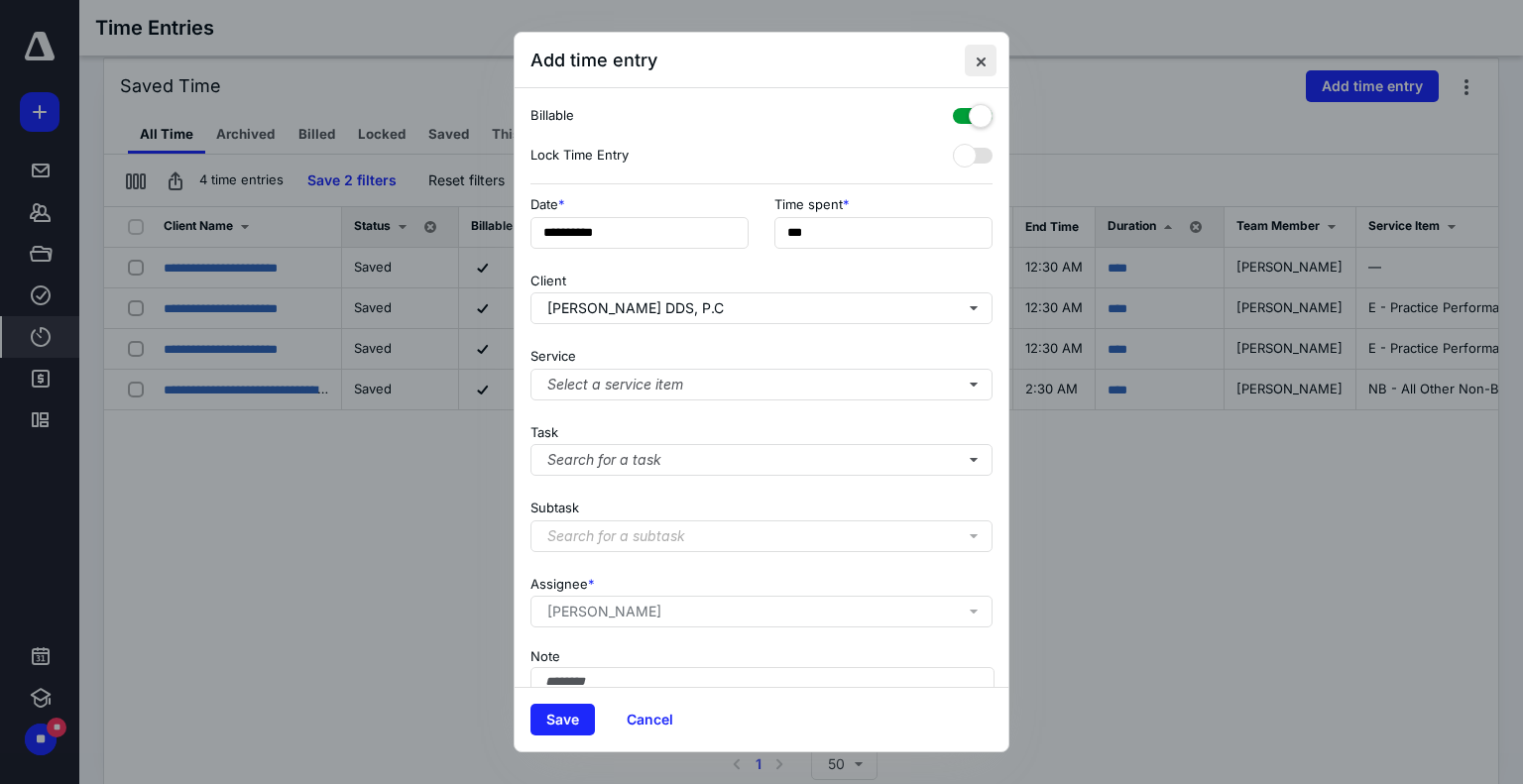 click at bounding box center (981, 60) 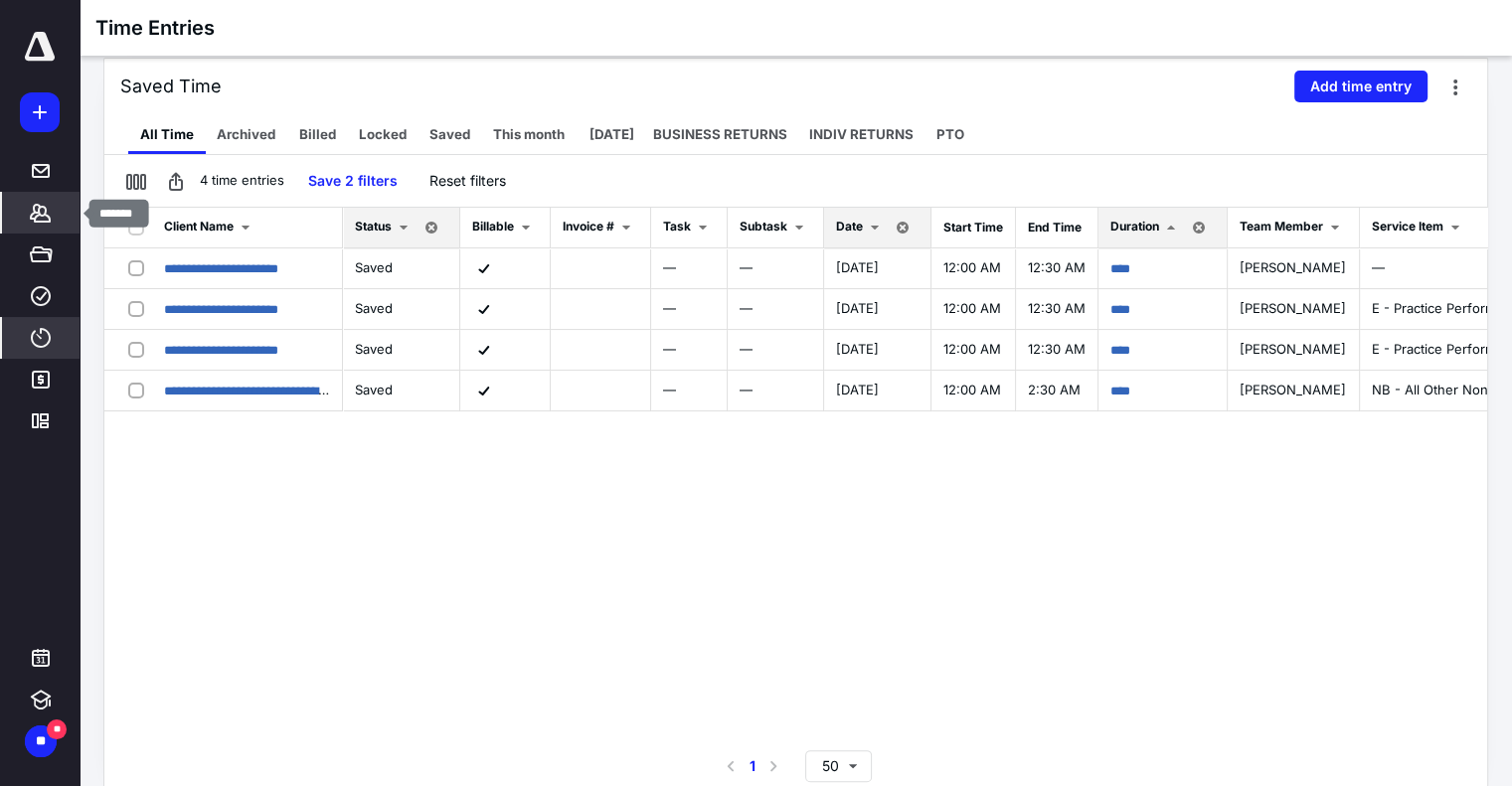 click 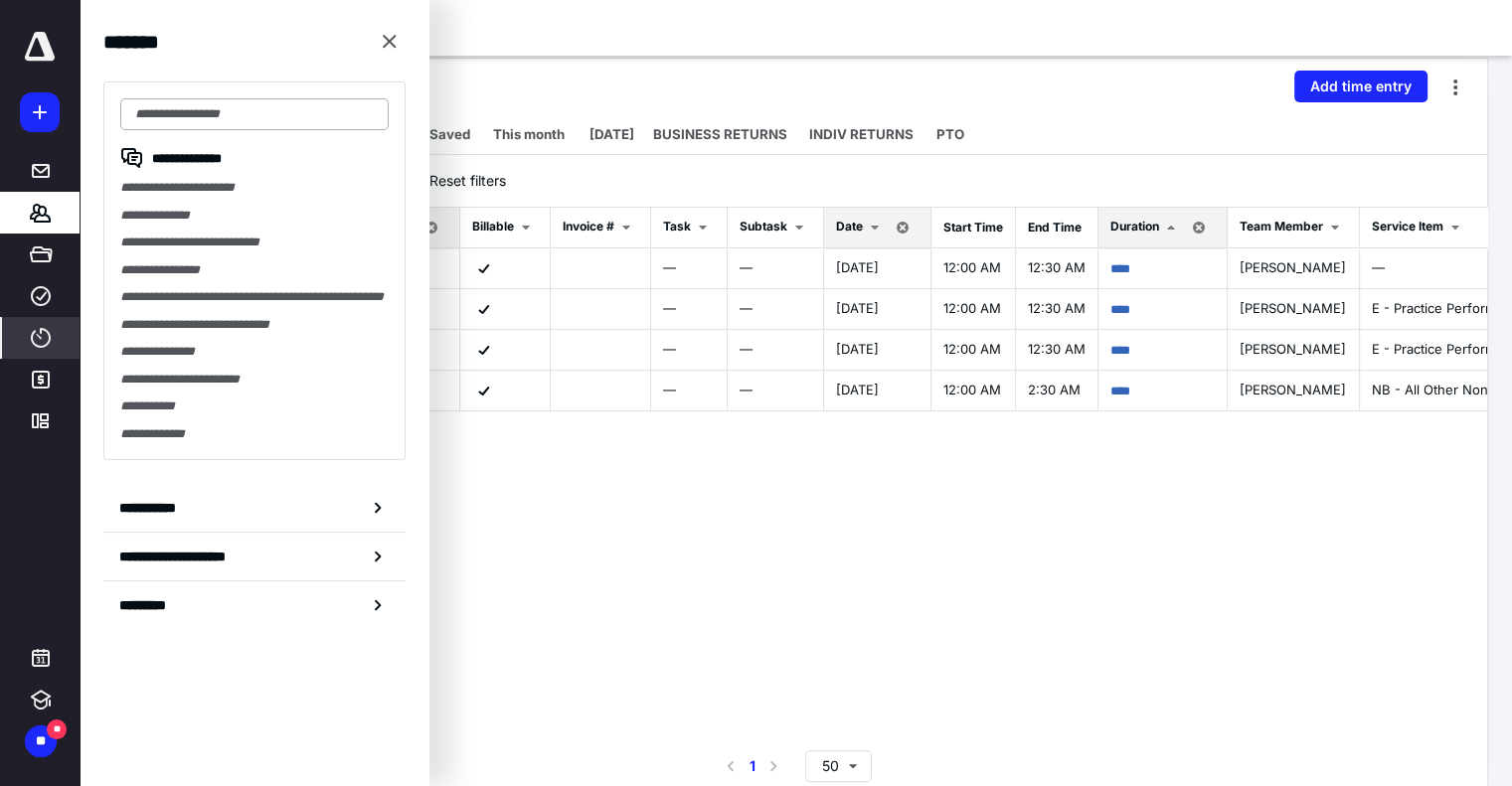 click at bounding box center [254, 114] 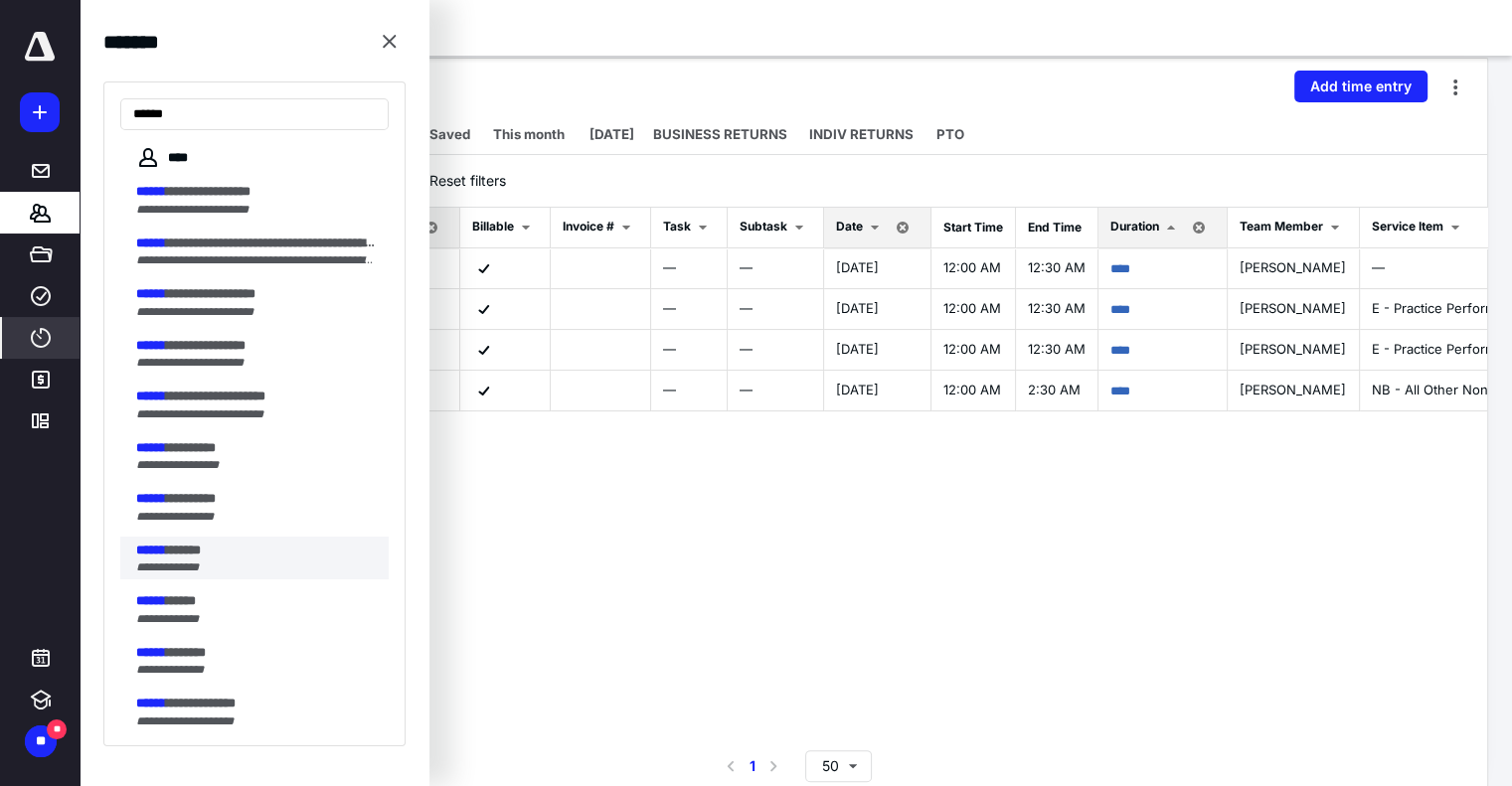 type on "******" 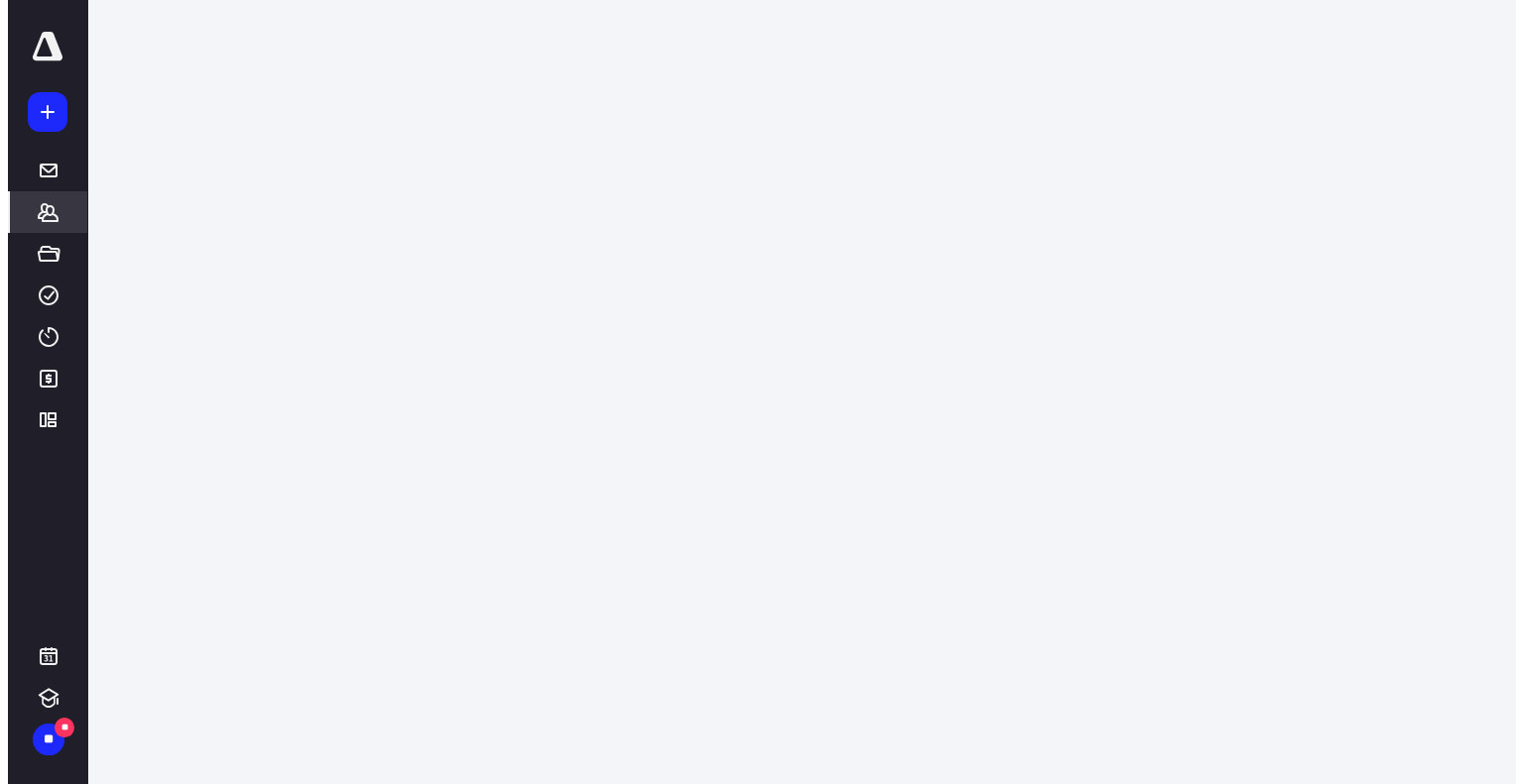 scroll, scrollTop: 0, scrollLeft: 0, axis: both 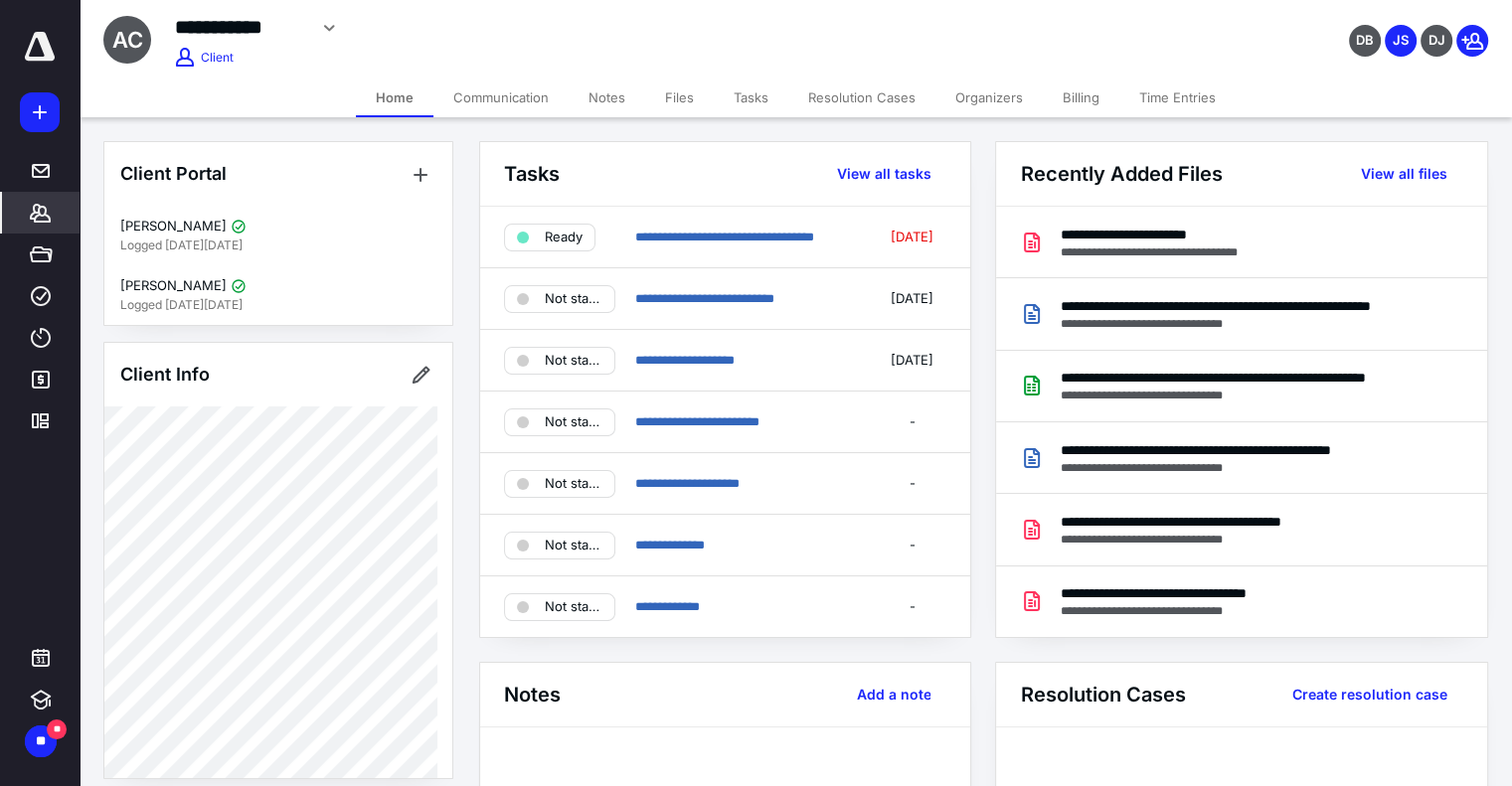 click on "Files" at bounding box center [679, 97] 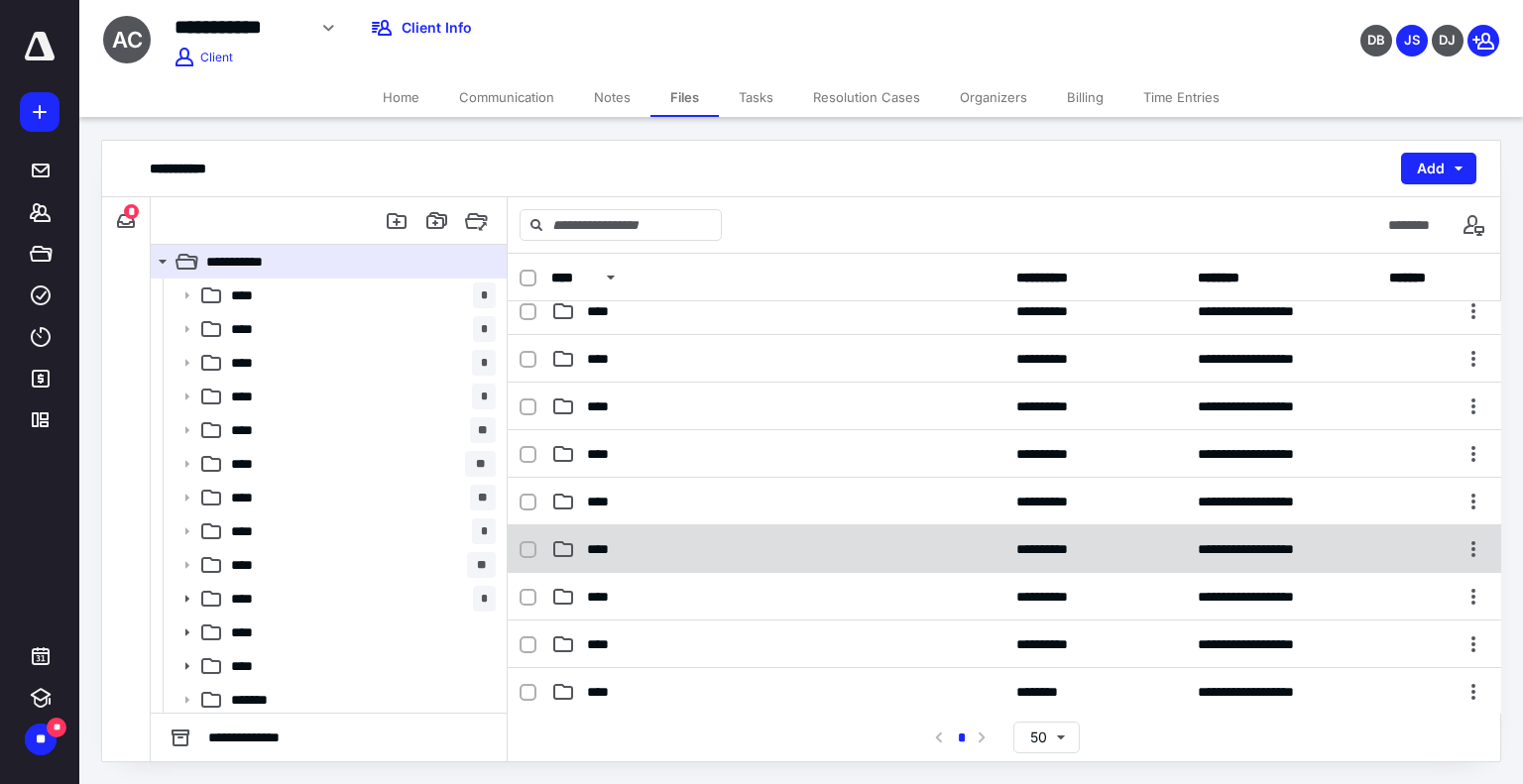 scroll, scrollTop: 396, scrollLeft: 0, axis: vertical 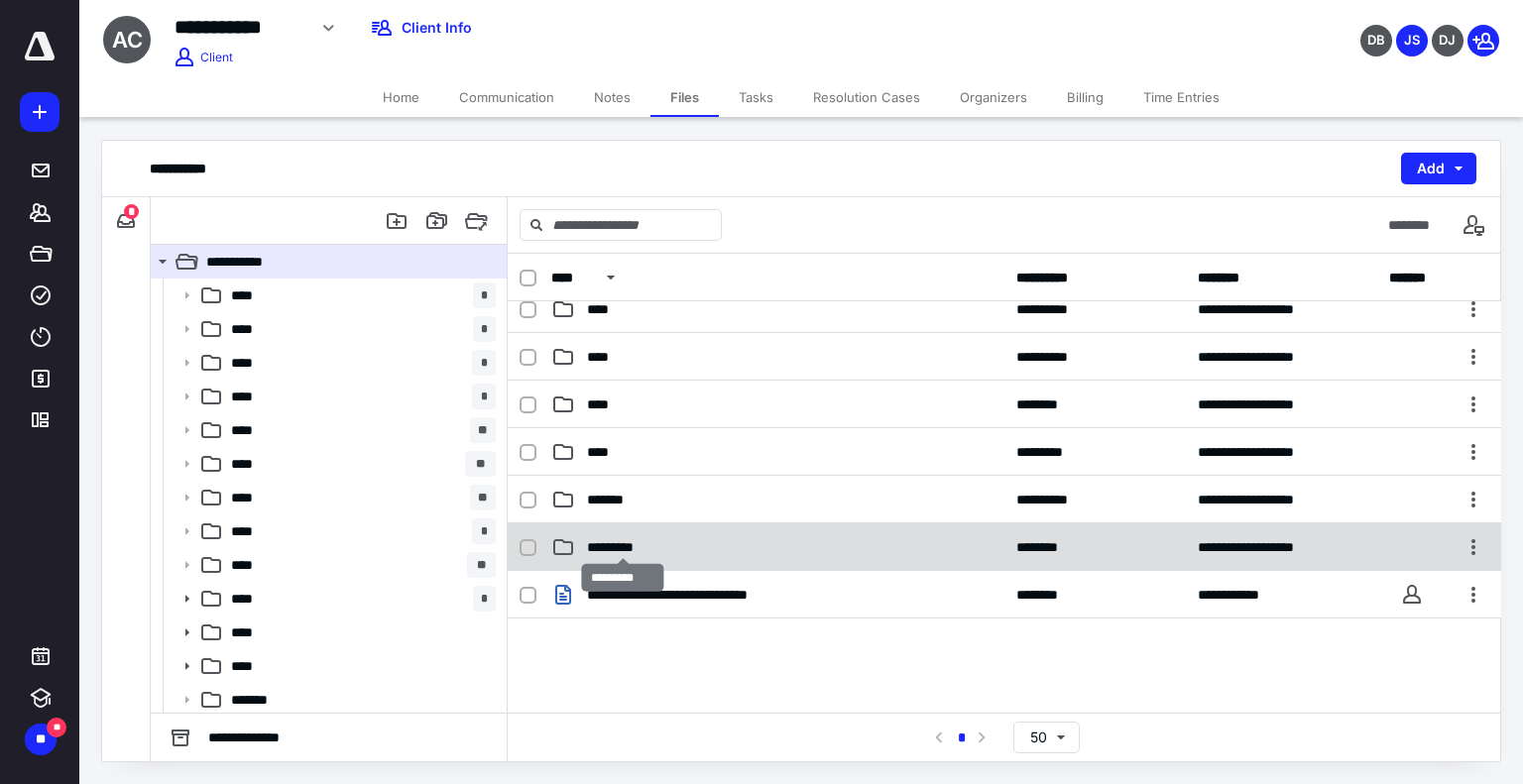 click on "*********" at bounding box center (623, 547) 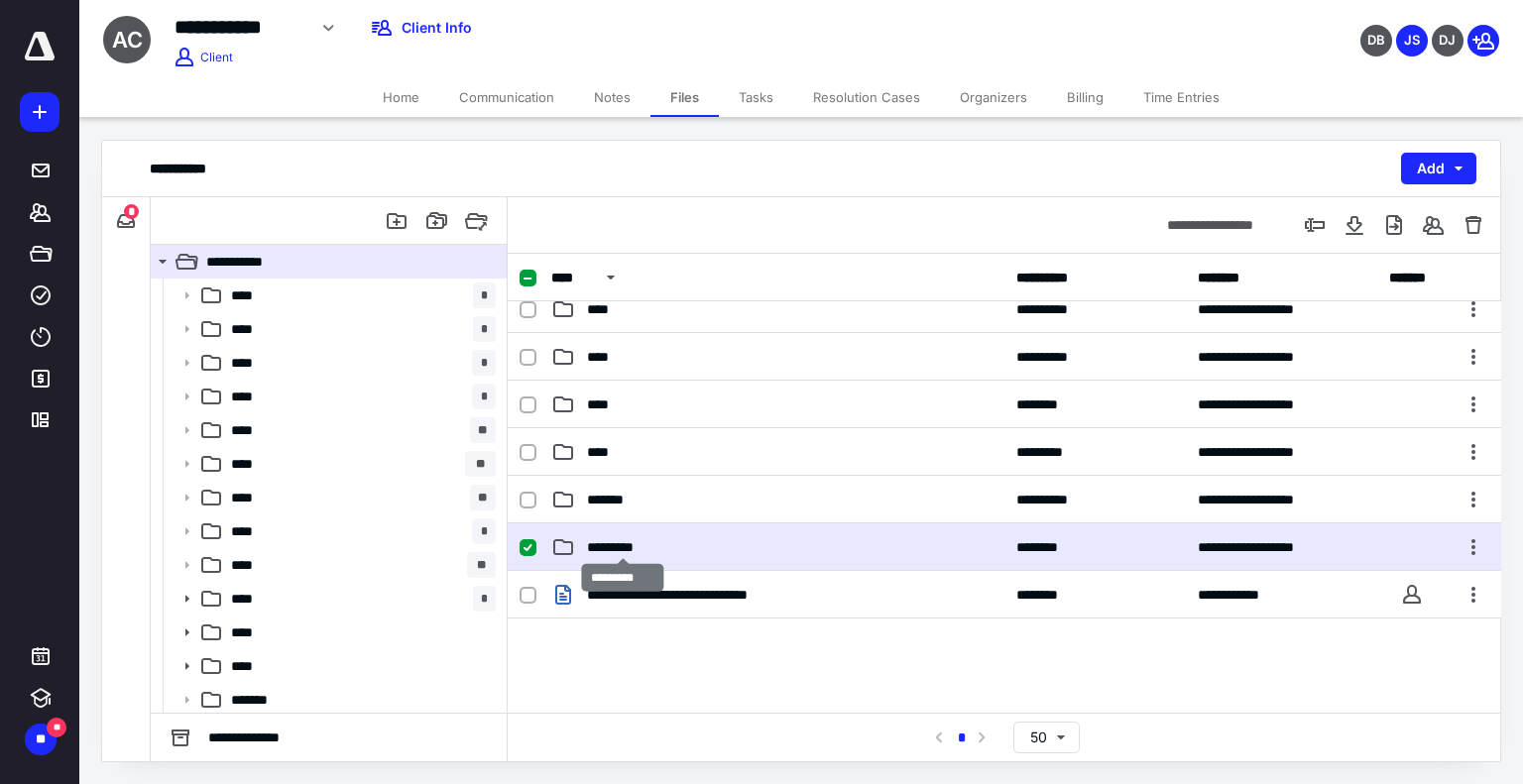 click on "*********" at bounding box center [623, 547] 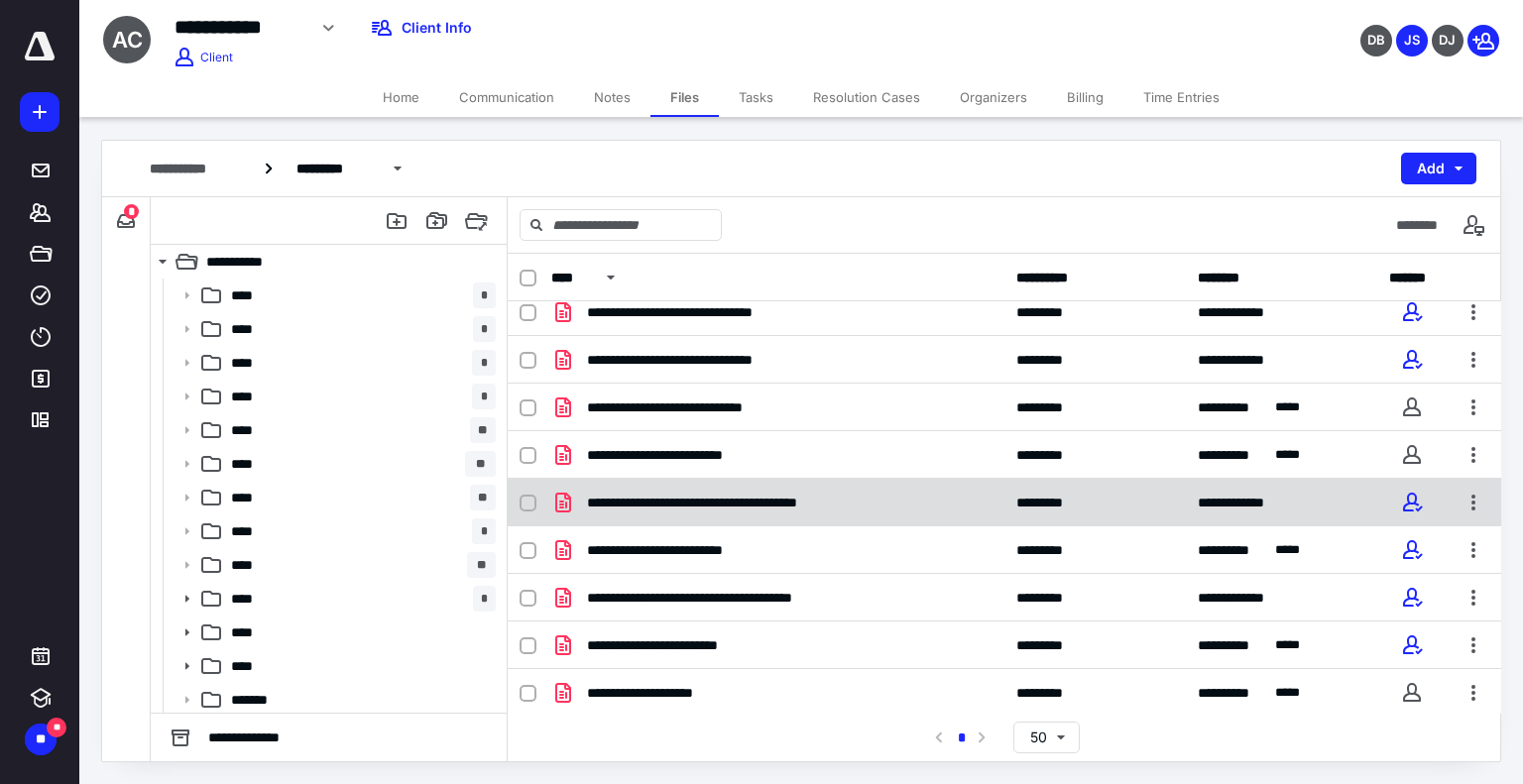 scroll, scrollTop: 0, scrollLeft: 0, axis: both 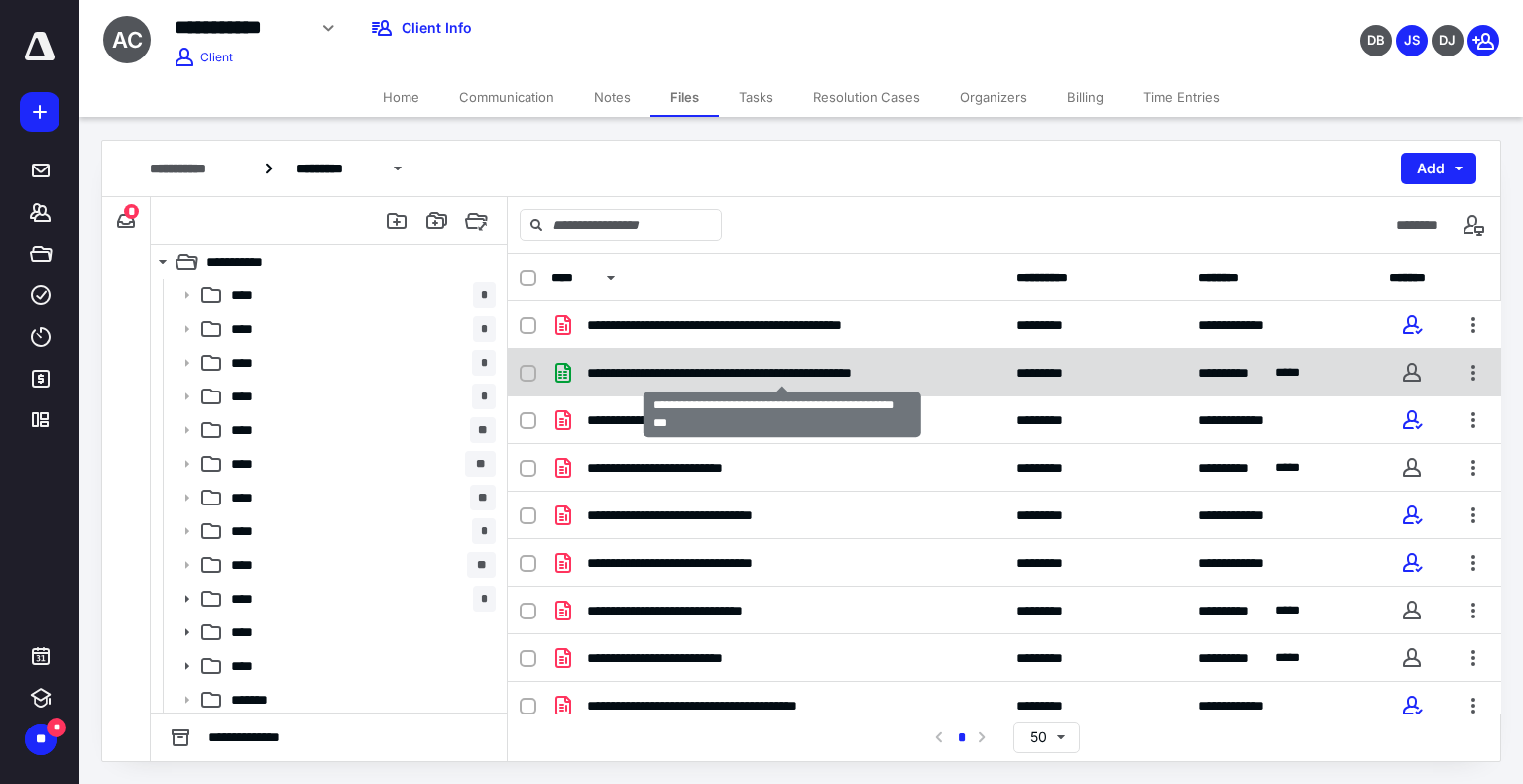 click on "**********" at bounding box center [782, 373] 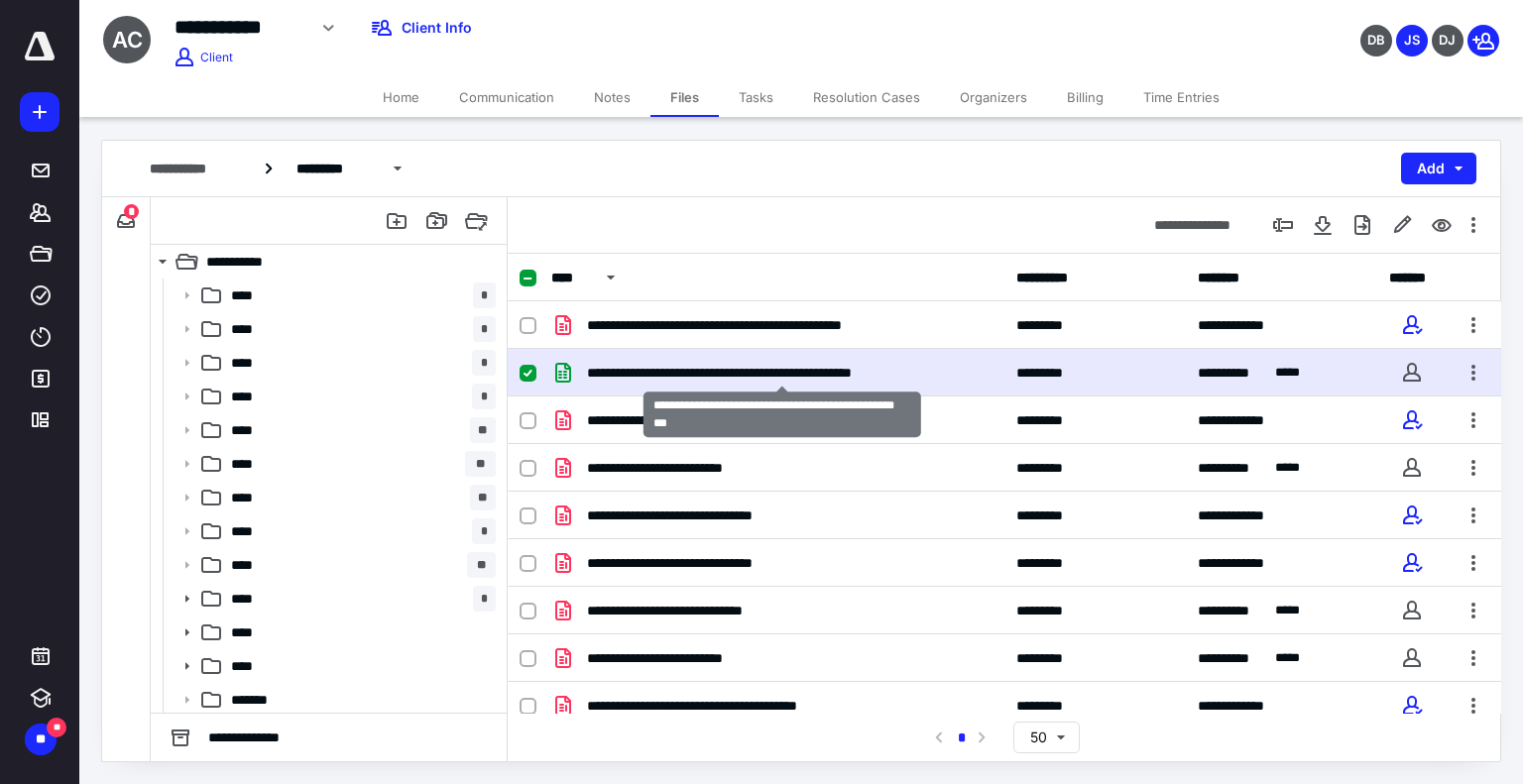 click on "**********" at bounding box center [782, 373] 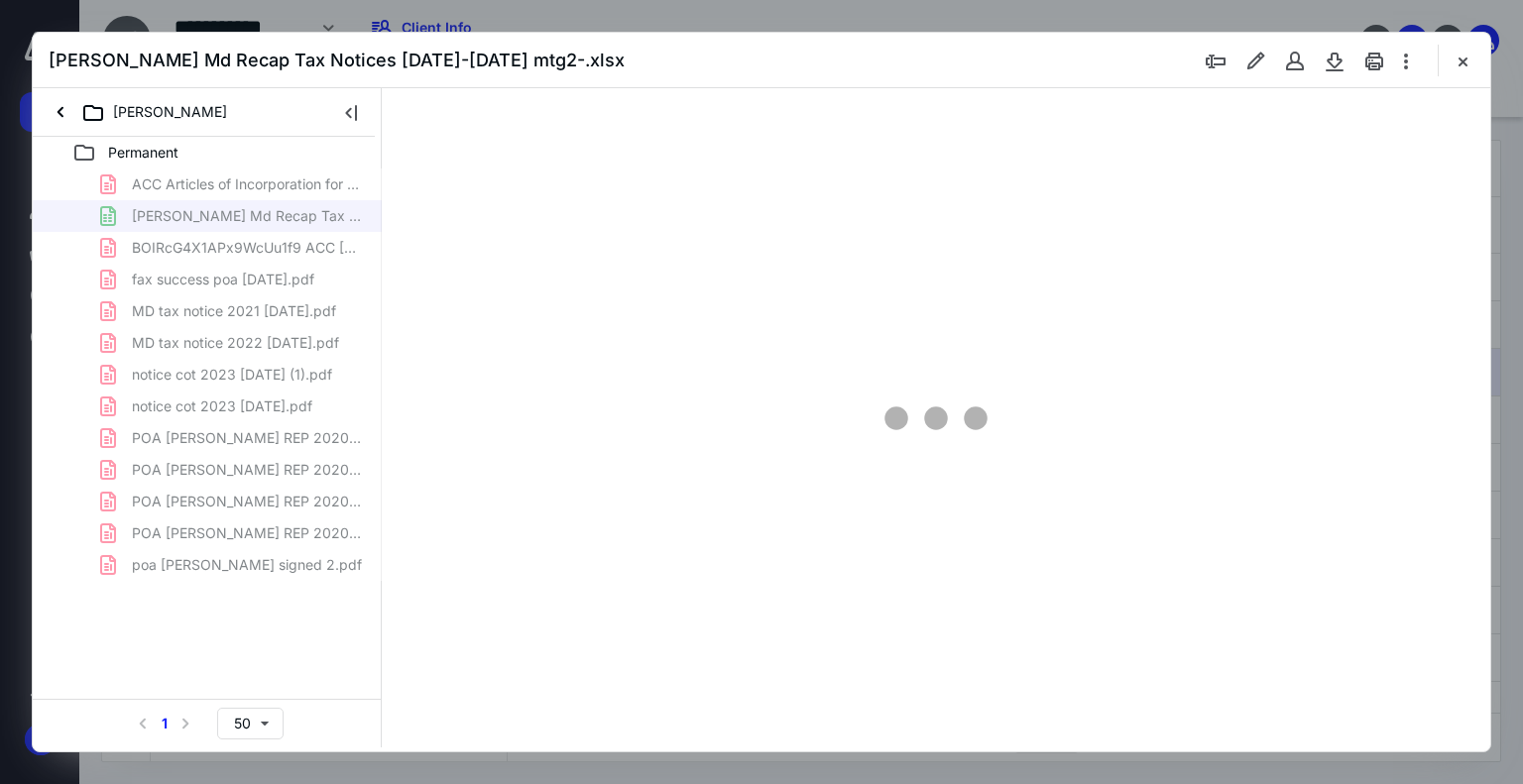 scroll, scrollTop: 0, scrollLeft: 0, axis: both 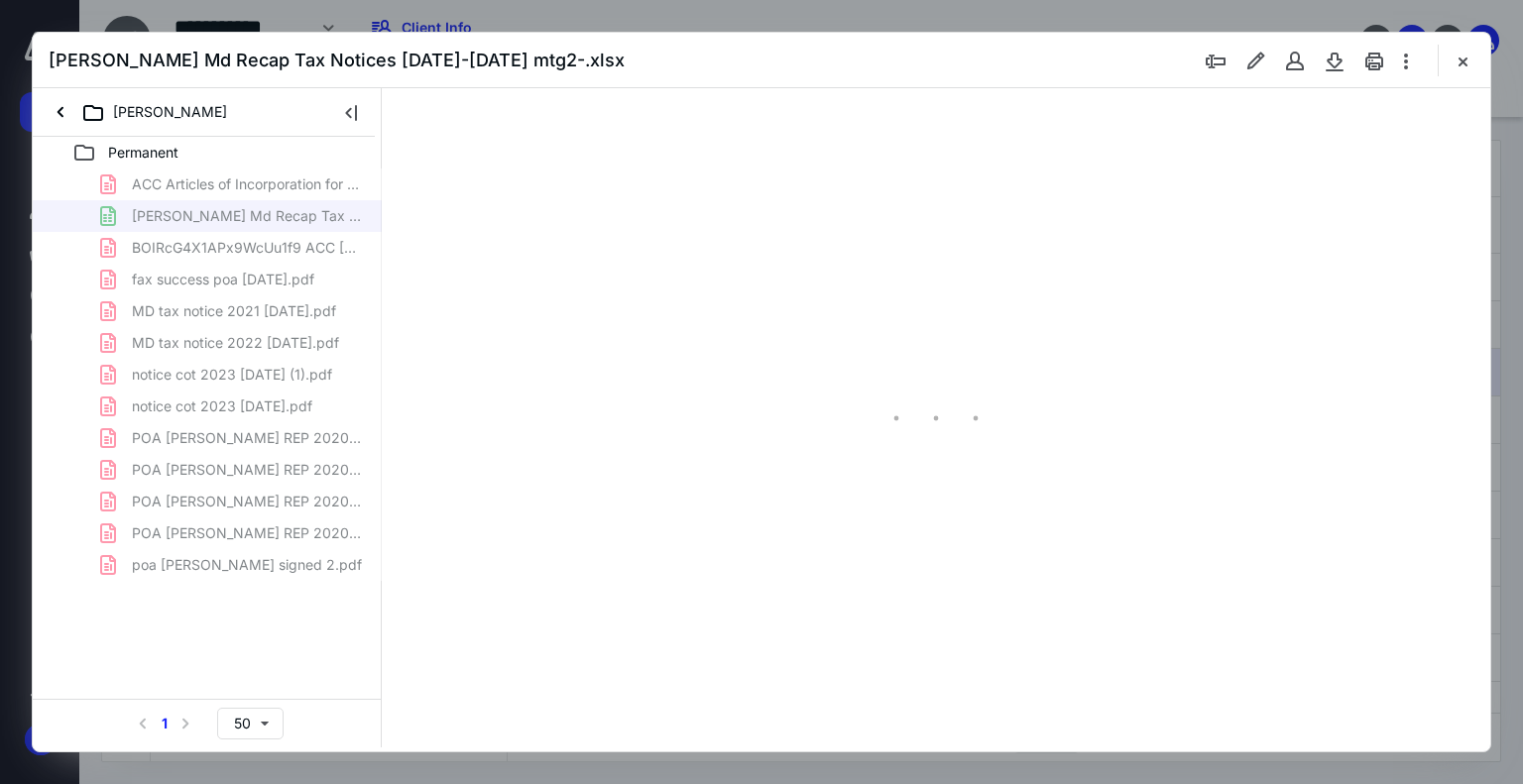 type on "71" 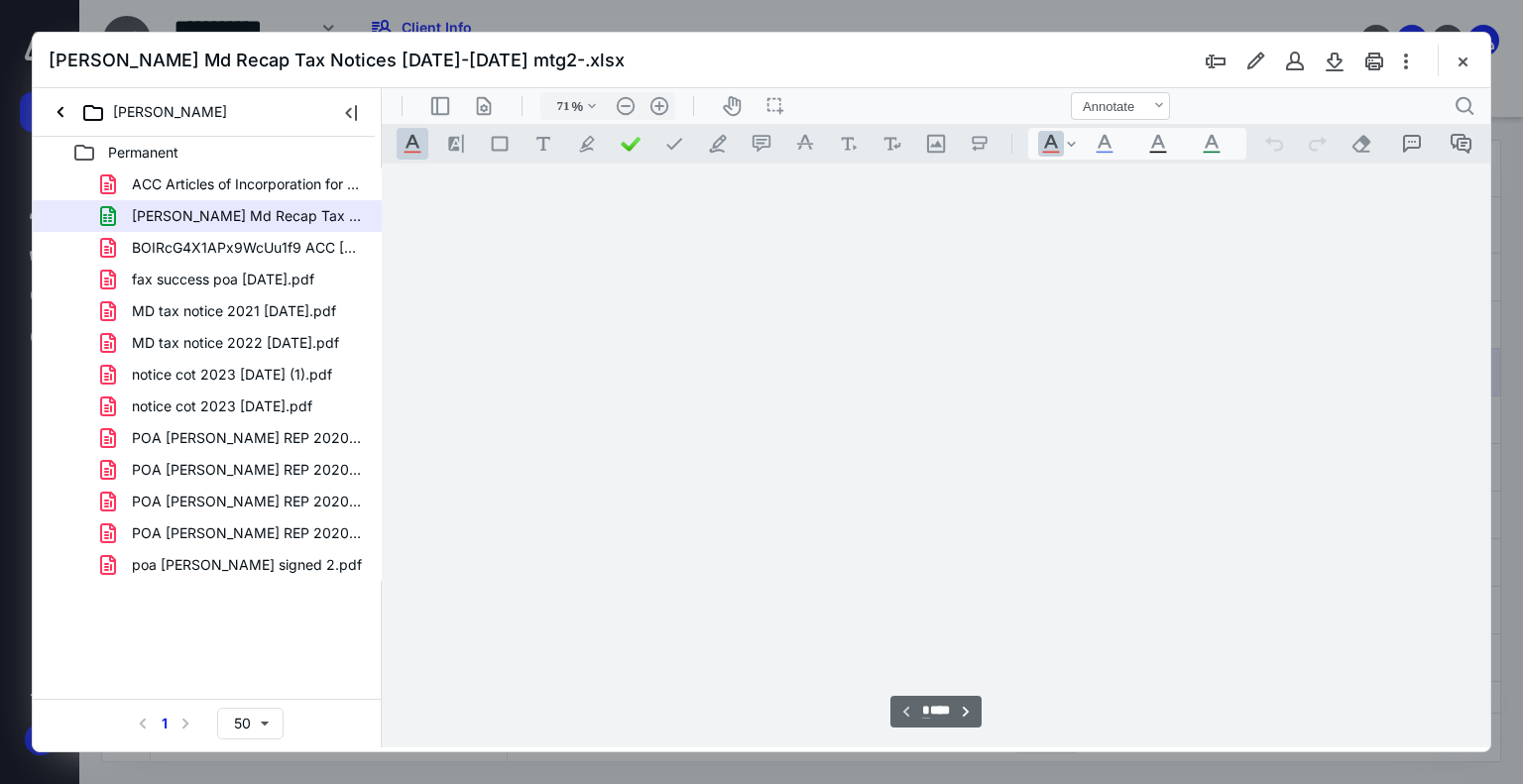 scroll, scrollTop: 78, scrollLeft: 0, axis: vertical 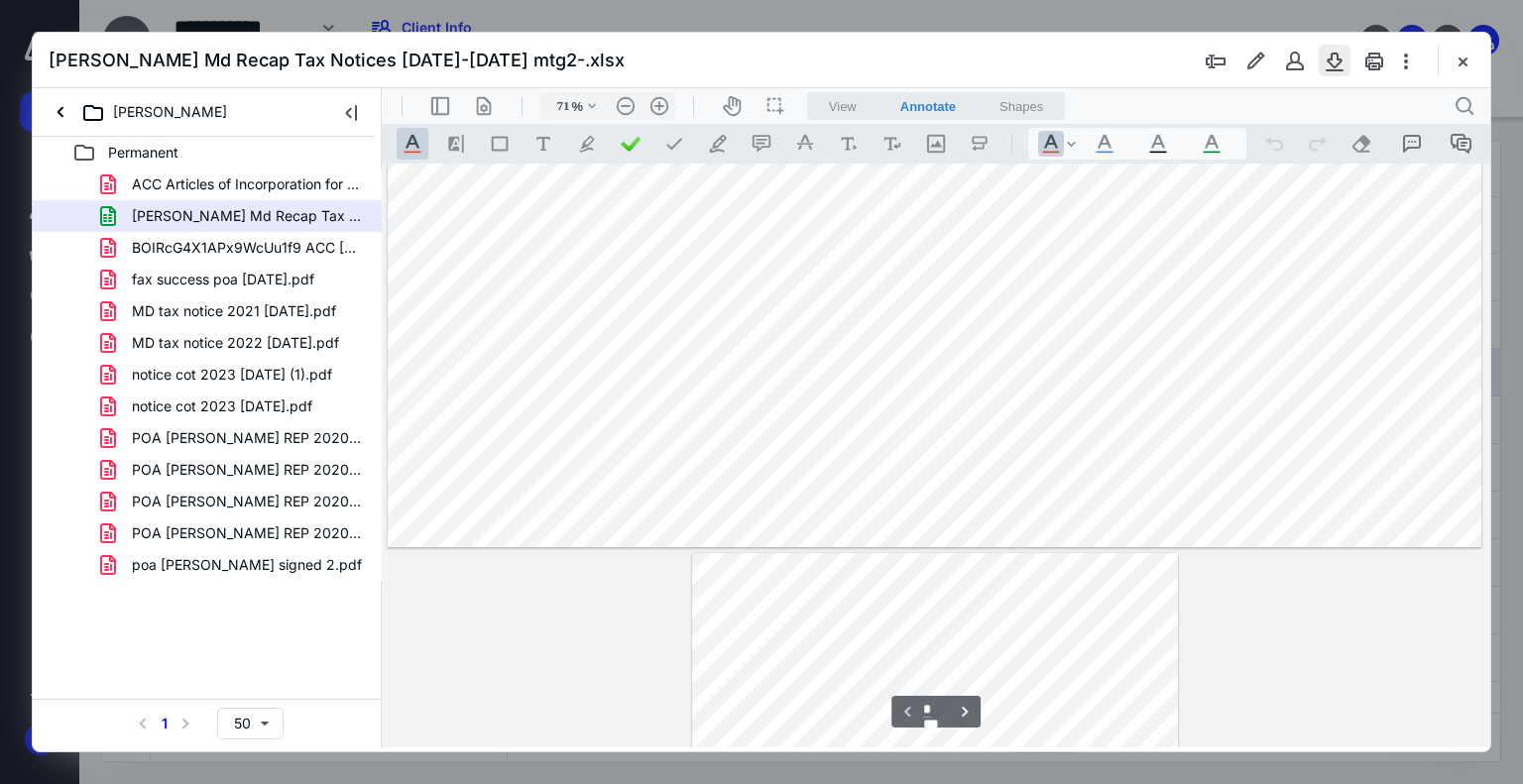 click at bounding box center [1335, 60] 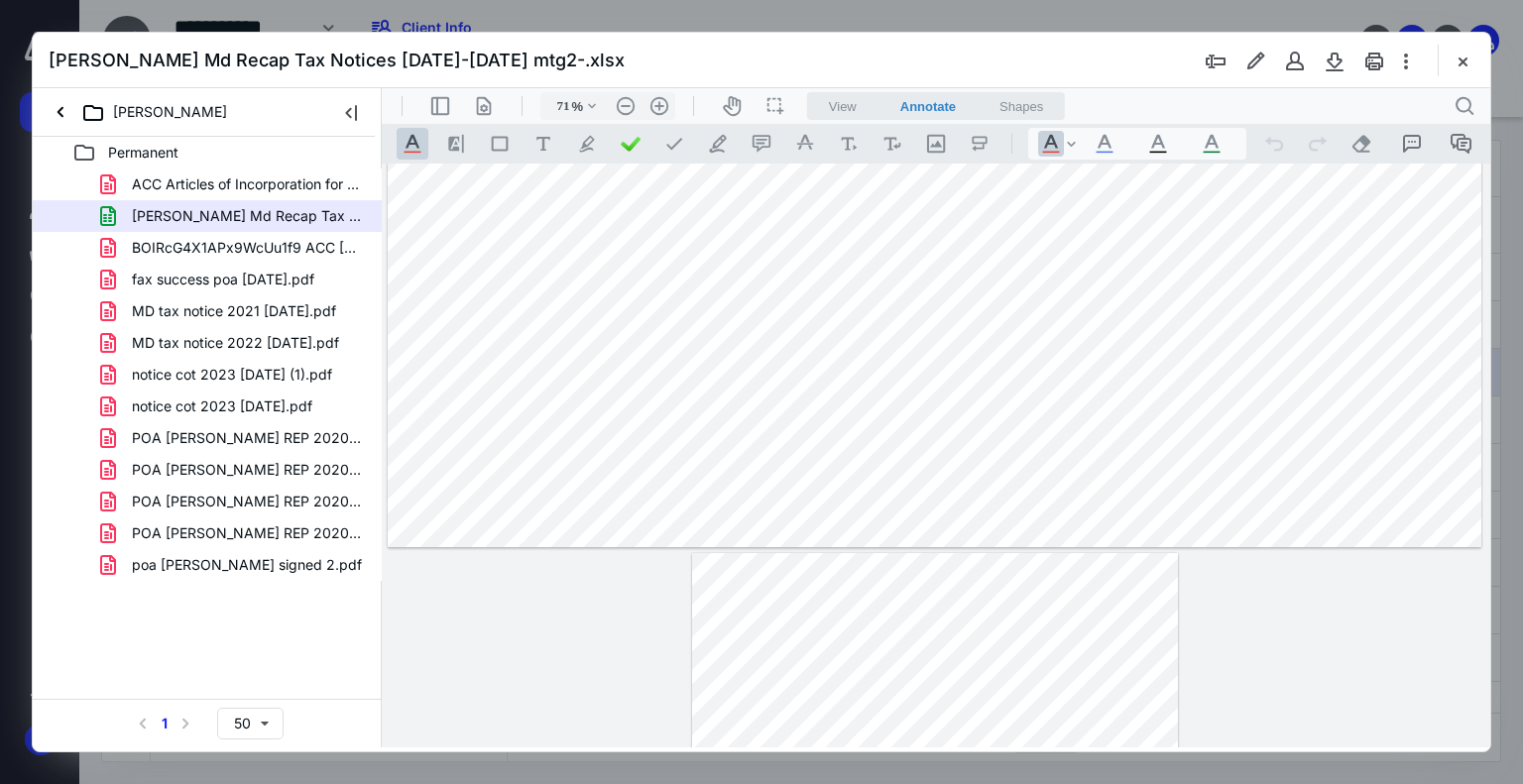drag, startPoint x: 1464, startPoint y: 58, endPoint x: 1445, endPoint y: 66, distance: 20.615528 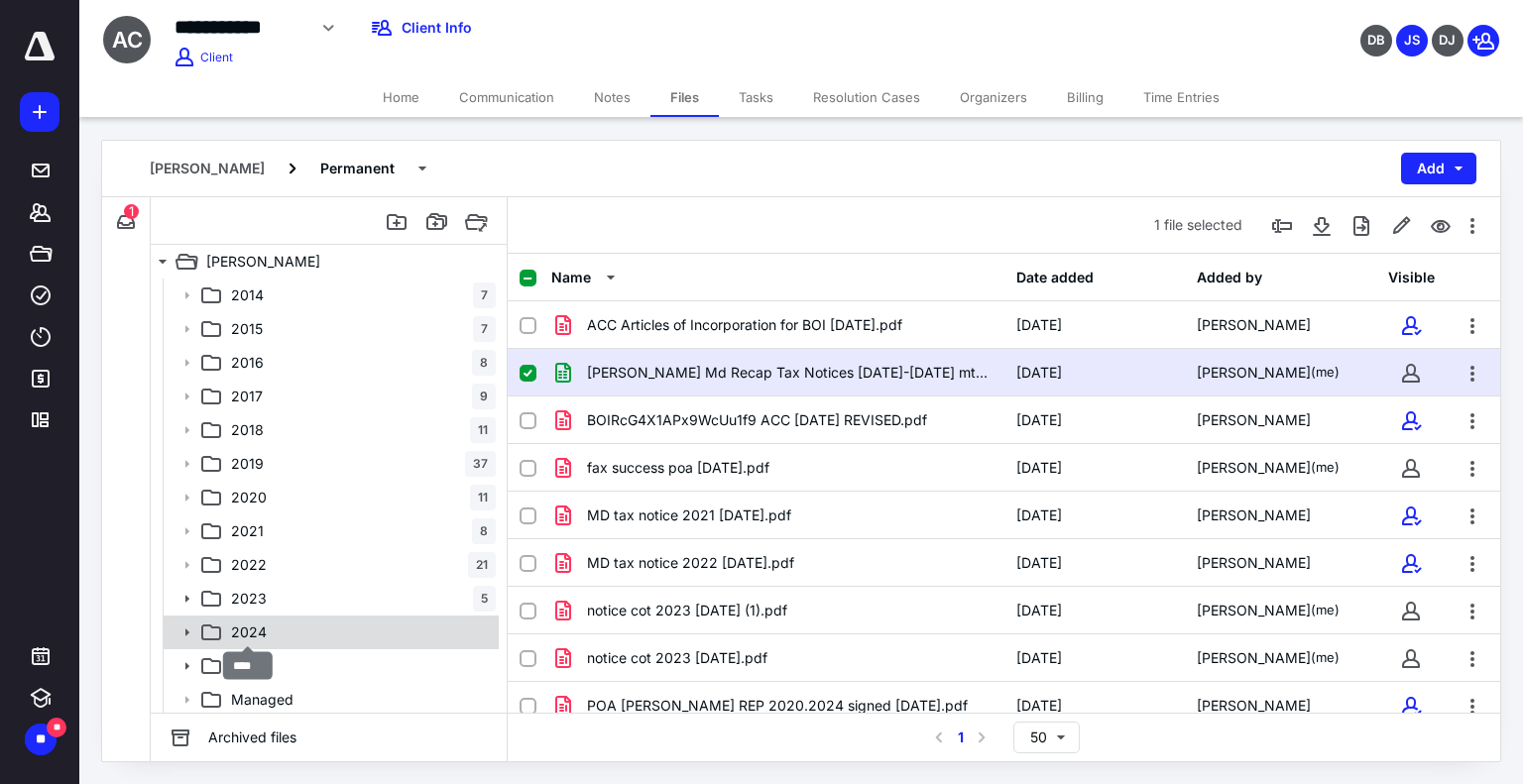 click on "2024" at bounding box center [249, 632] 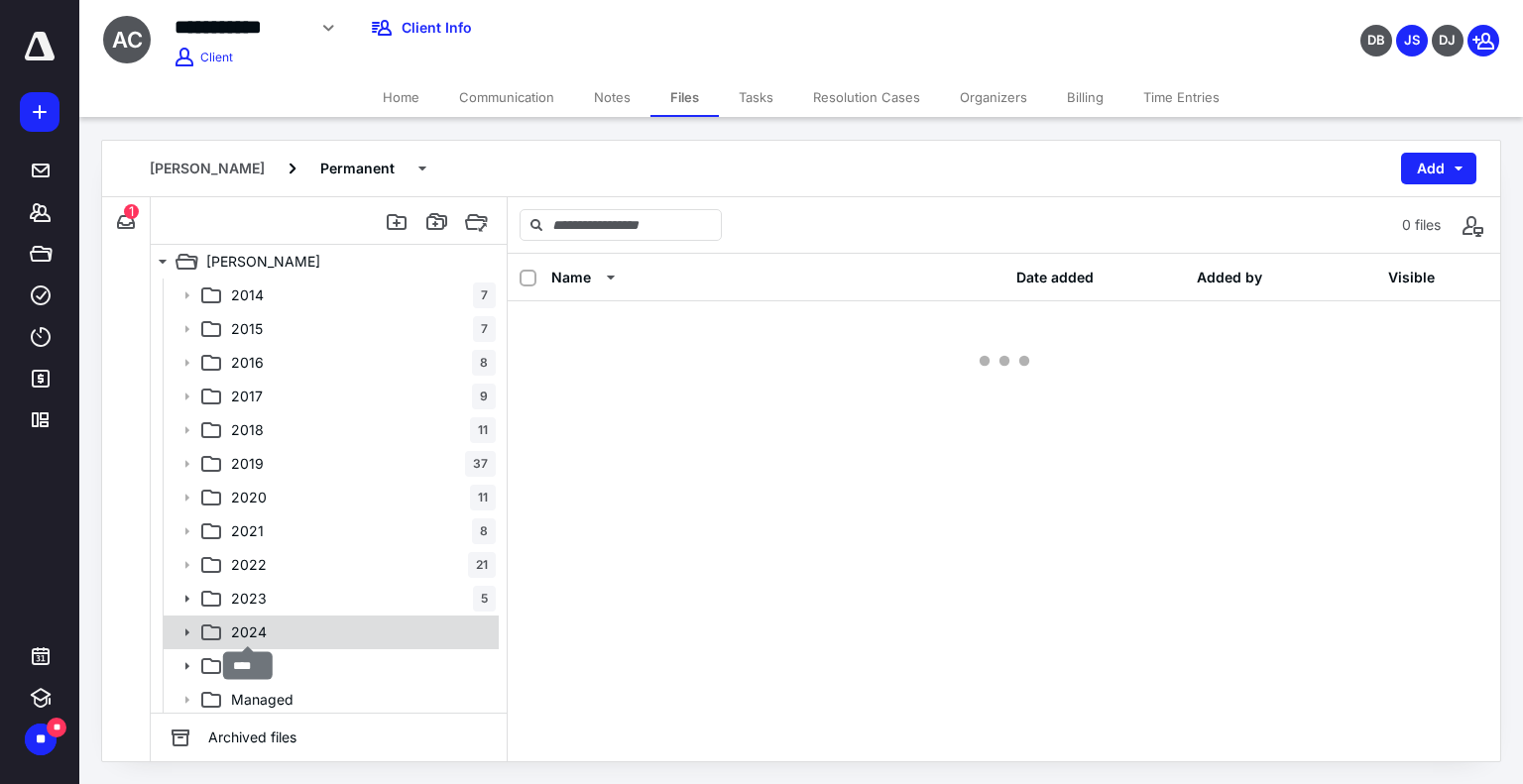 click on "2024" at bounding box center [249, 632] 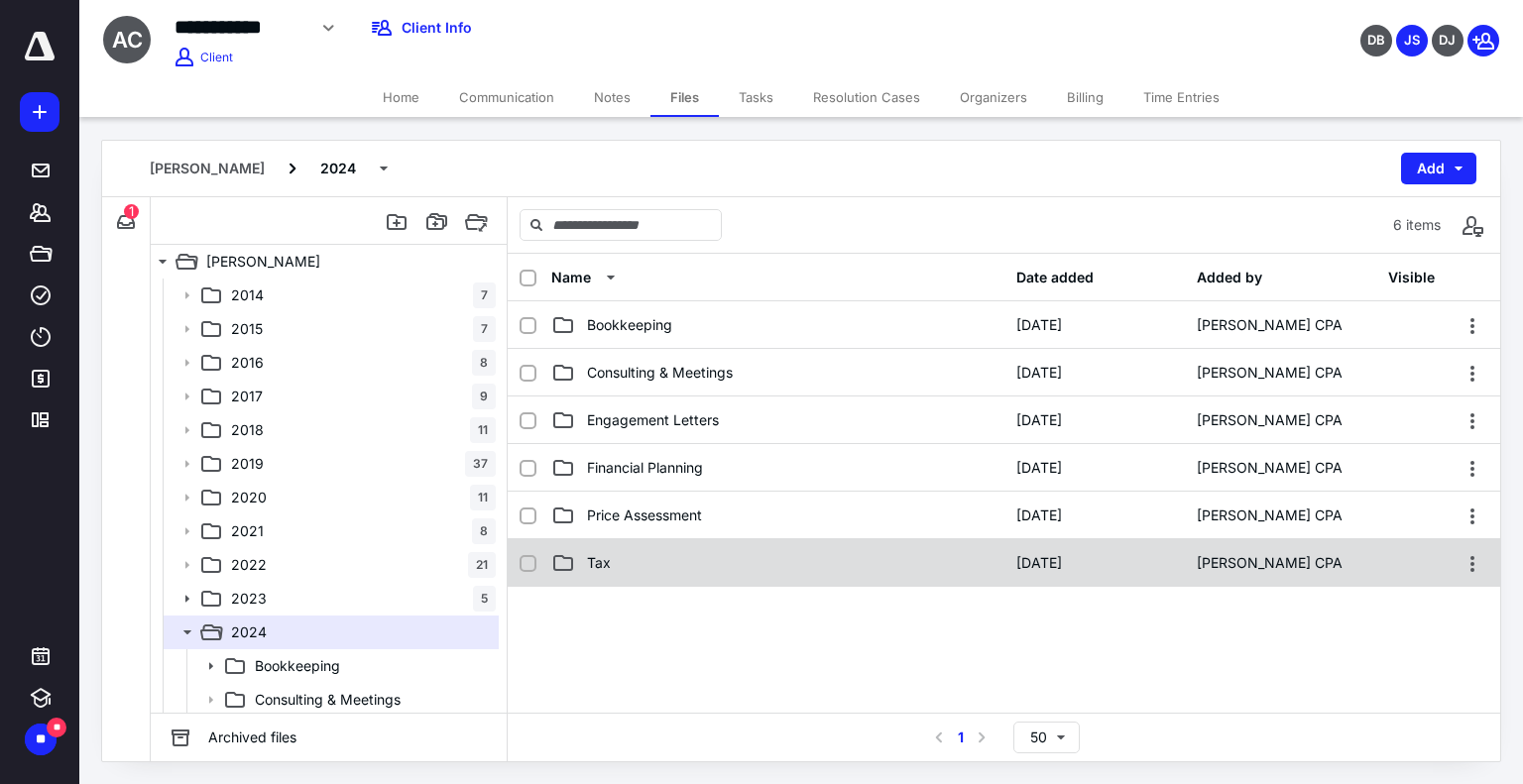 click on "Tax" at bounding box center (599, 563) 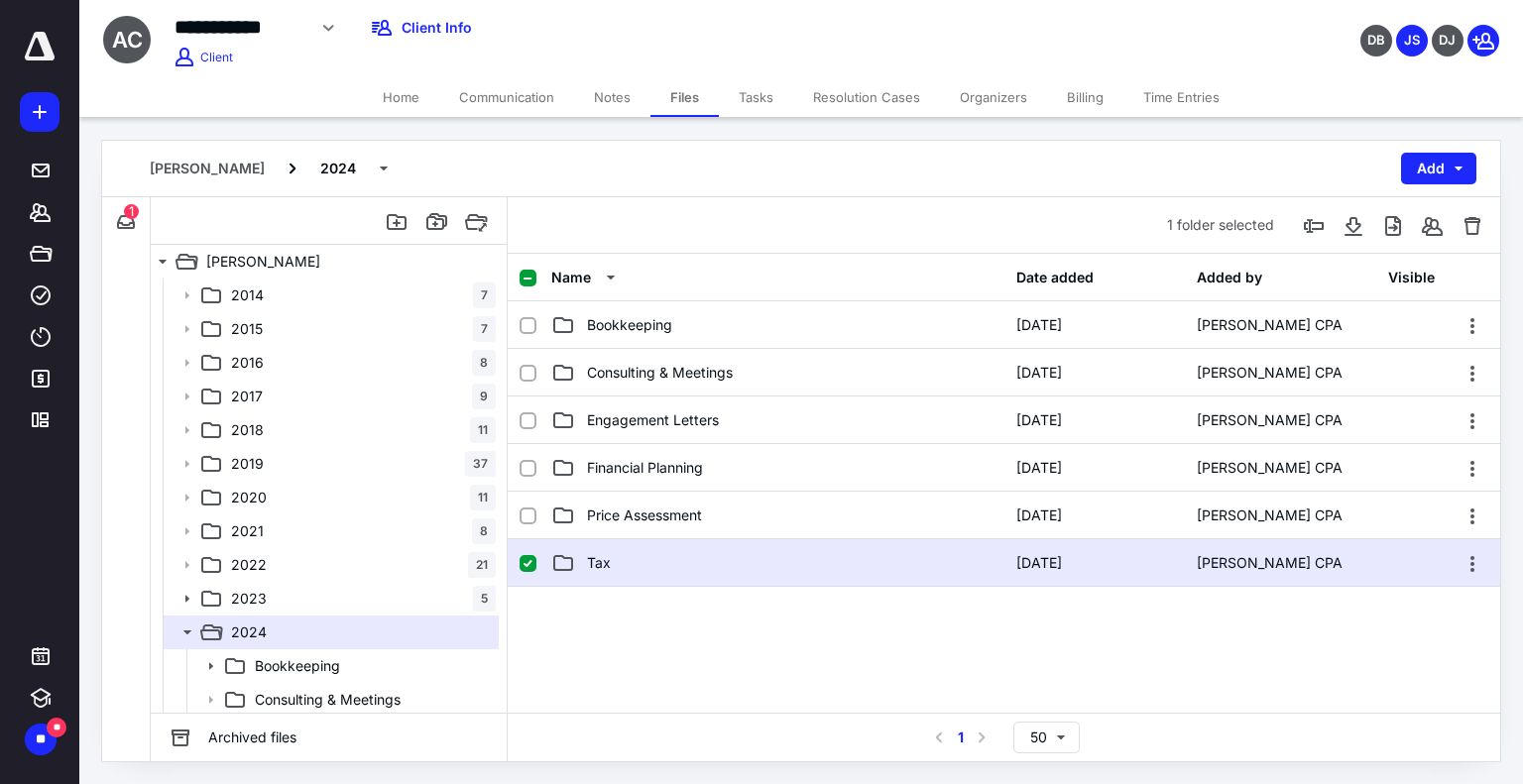 click on "Tax" at bounding box center [599, 563] 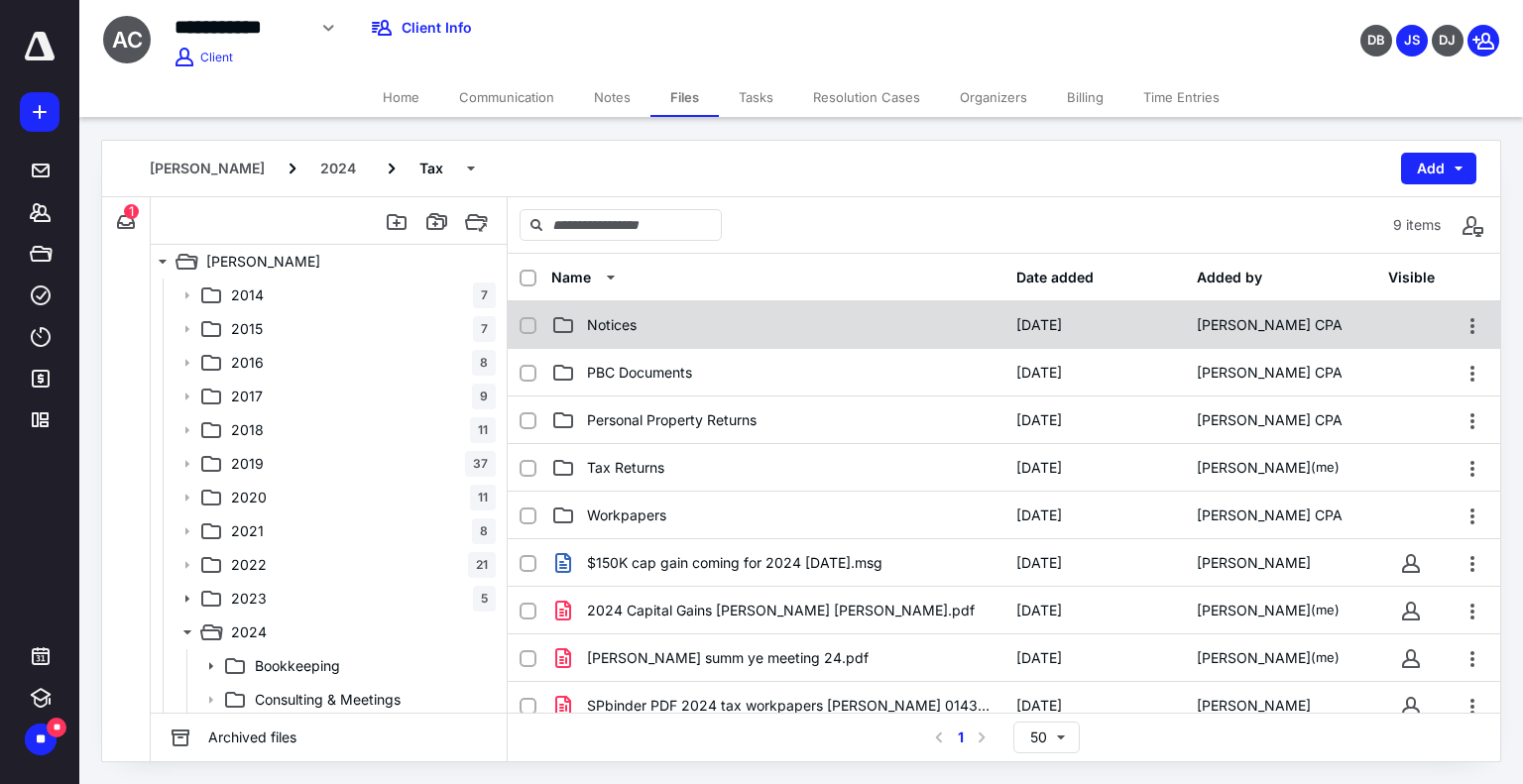 click on "Notices" at bounding box center [612, 325] 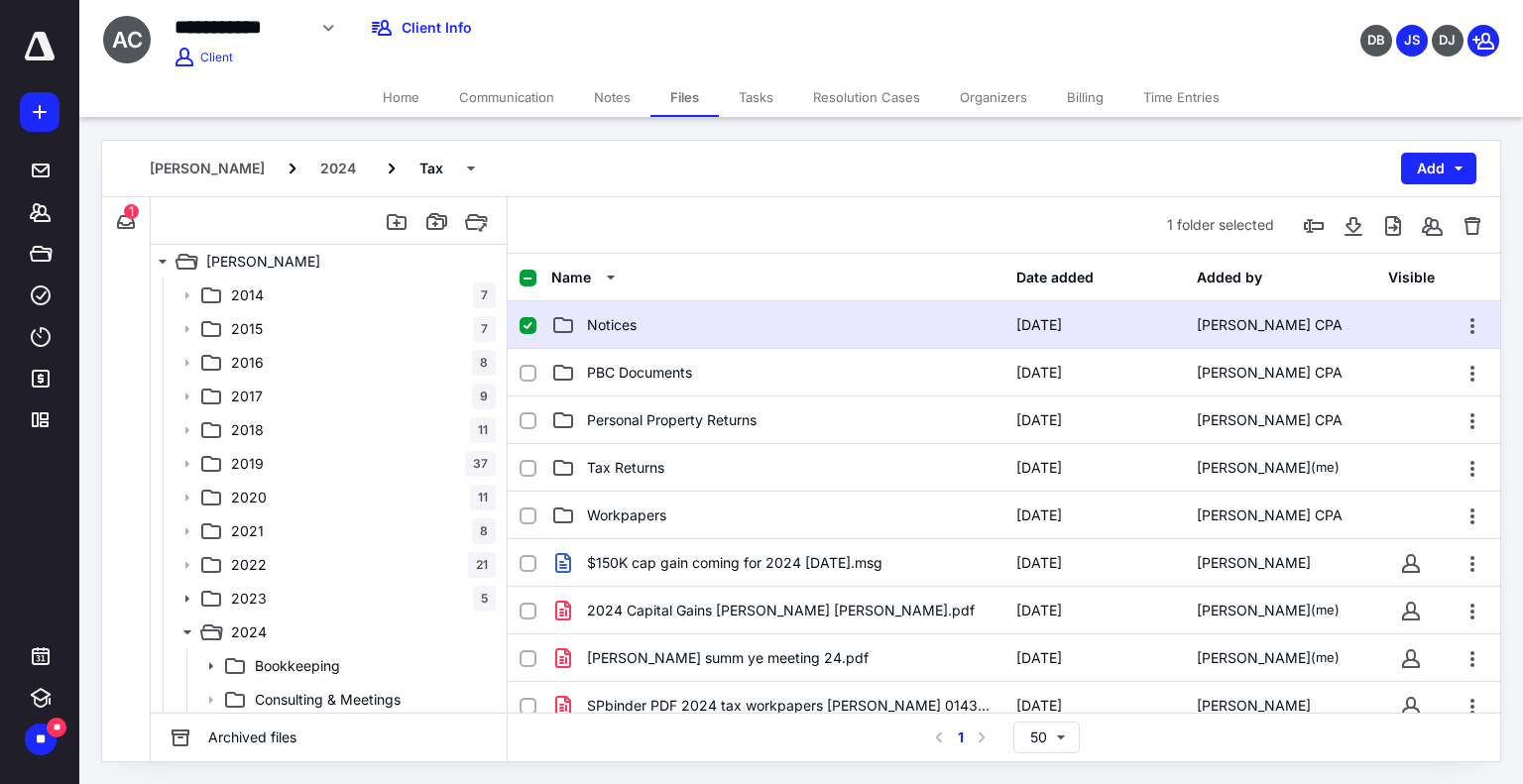 click on "Notices" at bounding box center [612, 325] 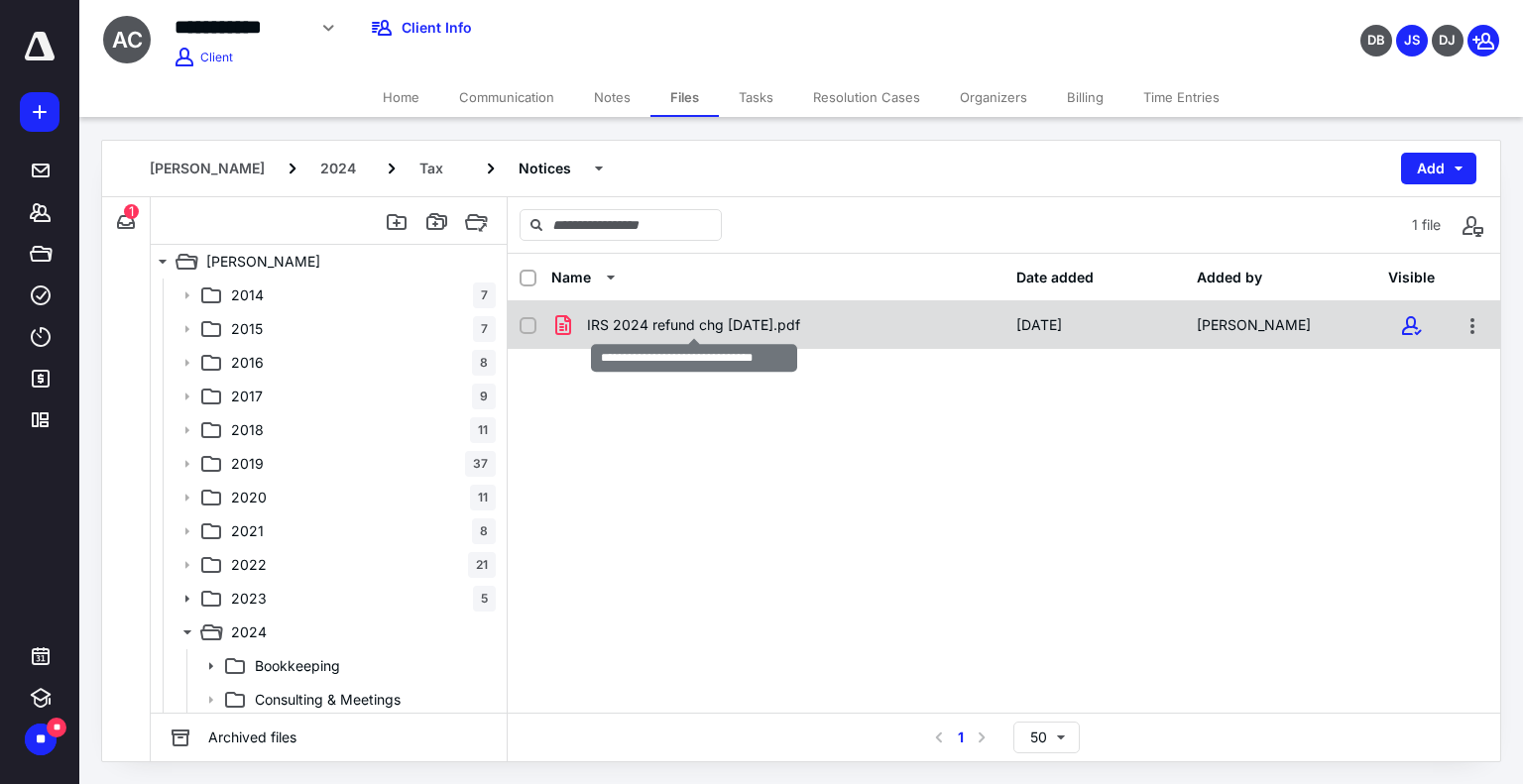 click on "IRS 2024 refund chg [DATE].pdf" at bounding box center [693, 325] 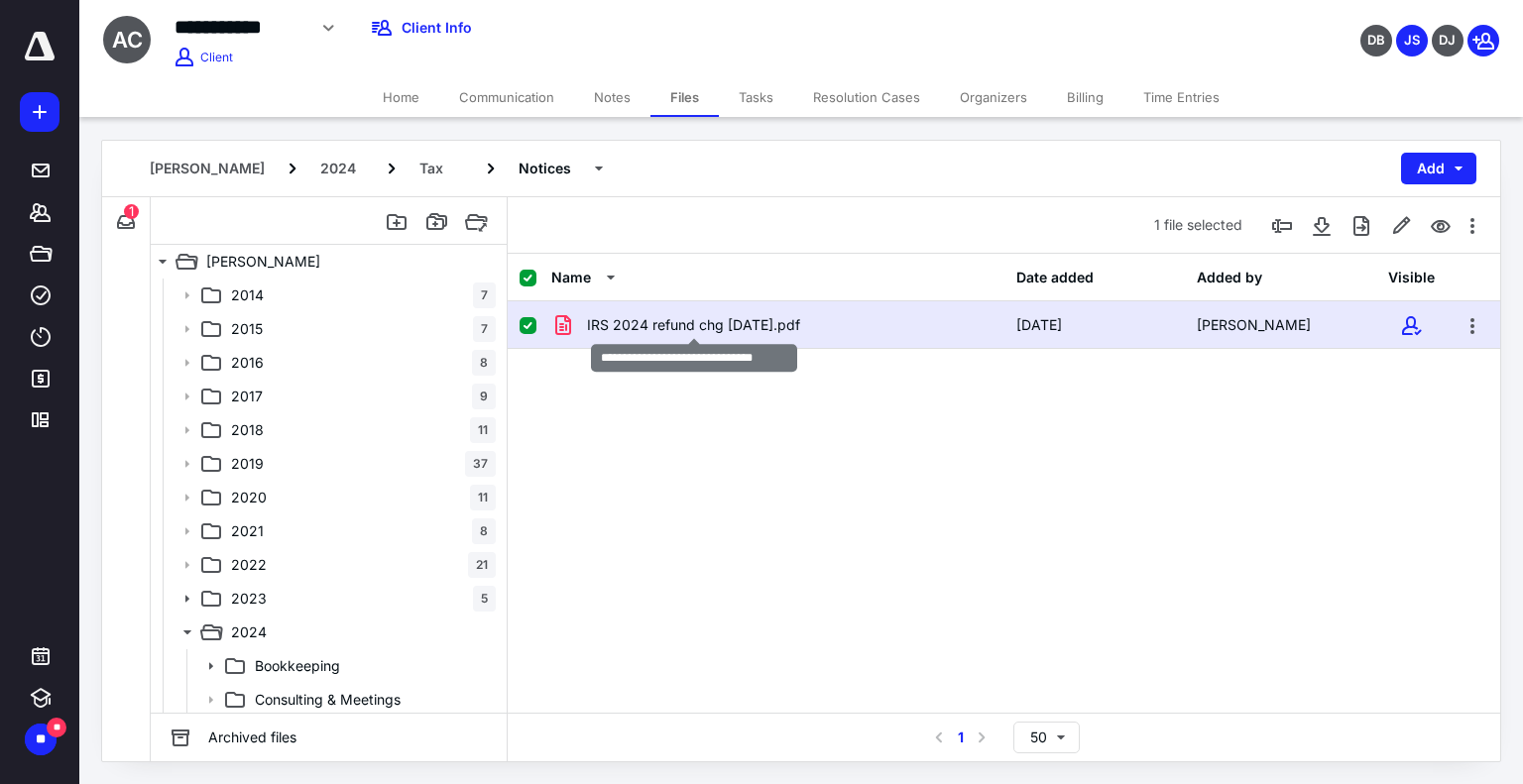 click on "IRS 2024 refund chg [DATE].pdf" at bounding box center [693, 325] 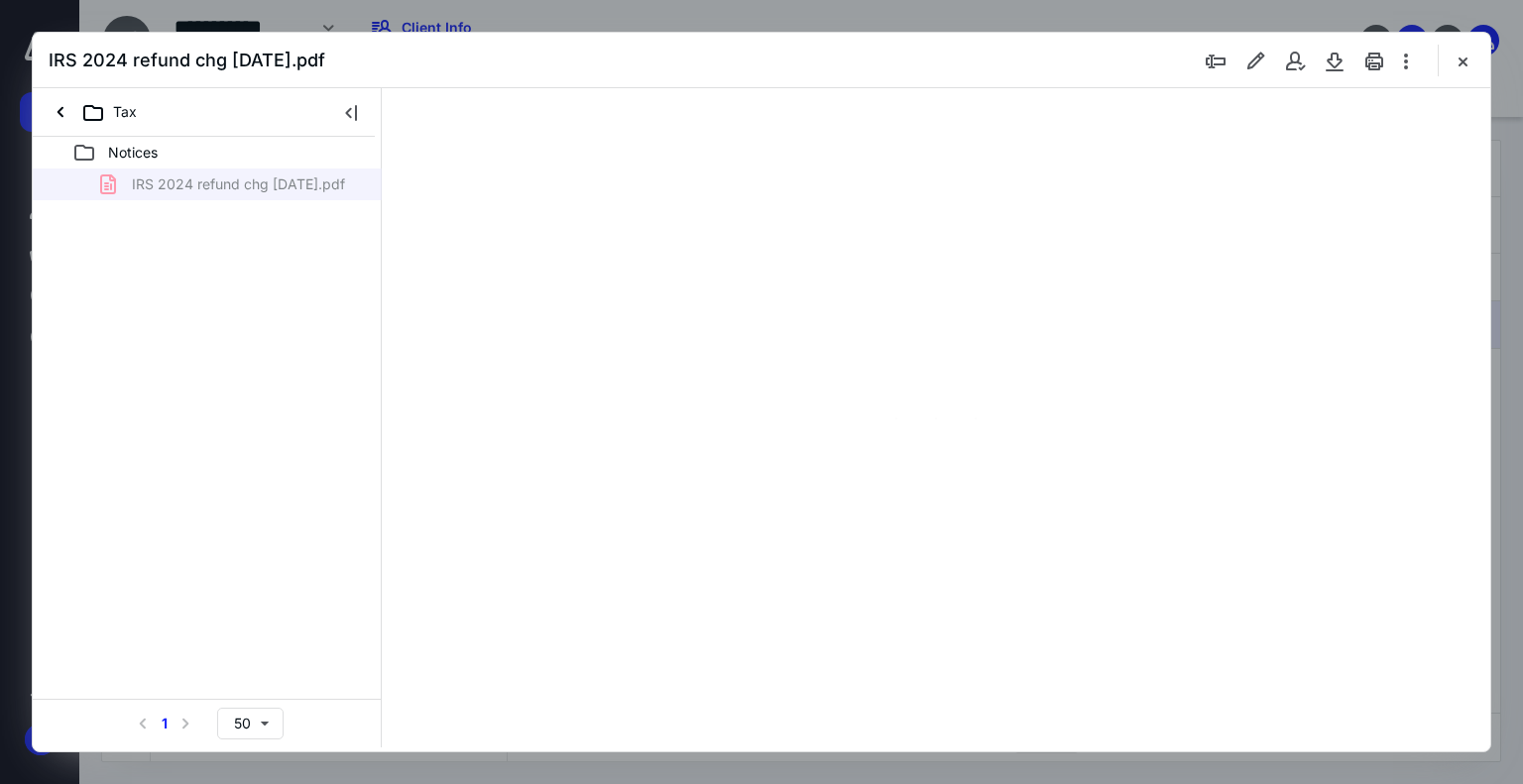 scroll, scrollTop: 0, scrollLeft: 0, axis: both 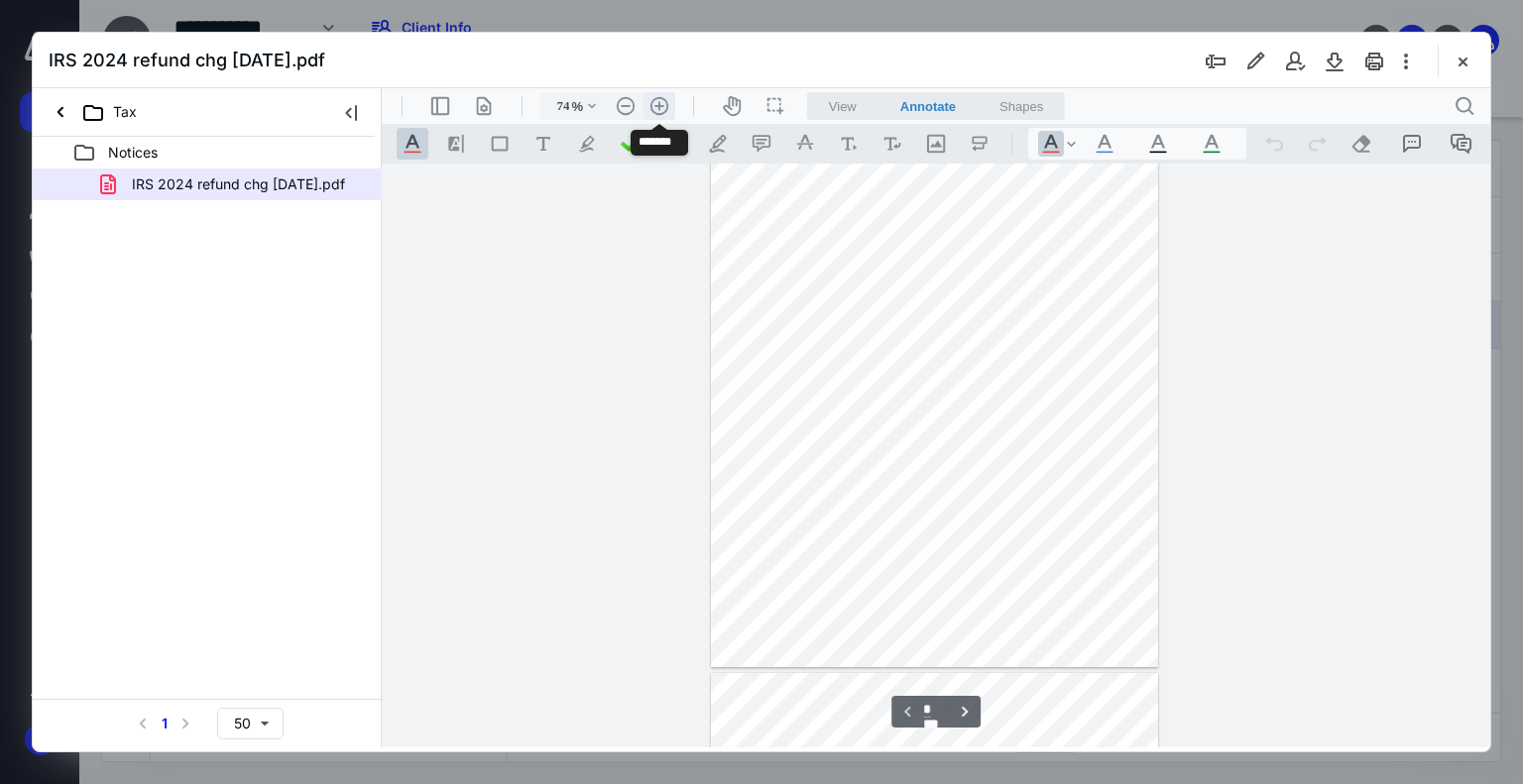 click on ".cls-1{fill:#abb0c4;} icon - header - zoom - in - line" at bounding box center (659, 106) 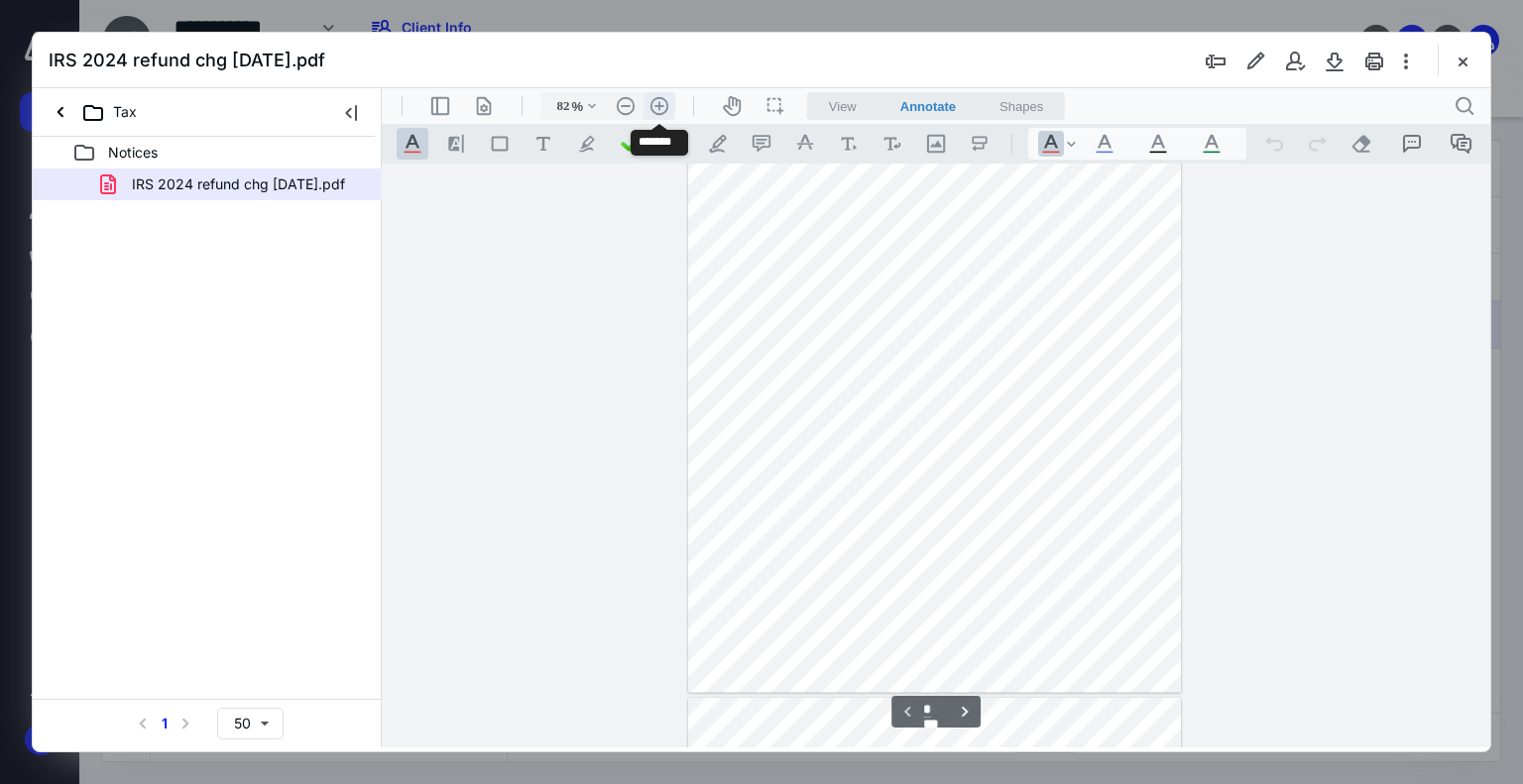 click on ".cls-1{fill:#abb0c4;} icon - header - zoom - in - line" at bounding box center [659, 106] 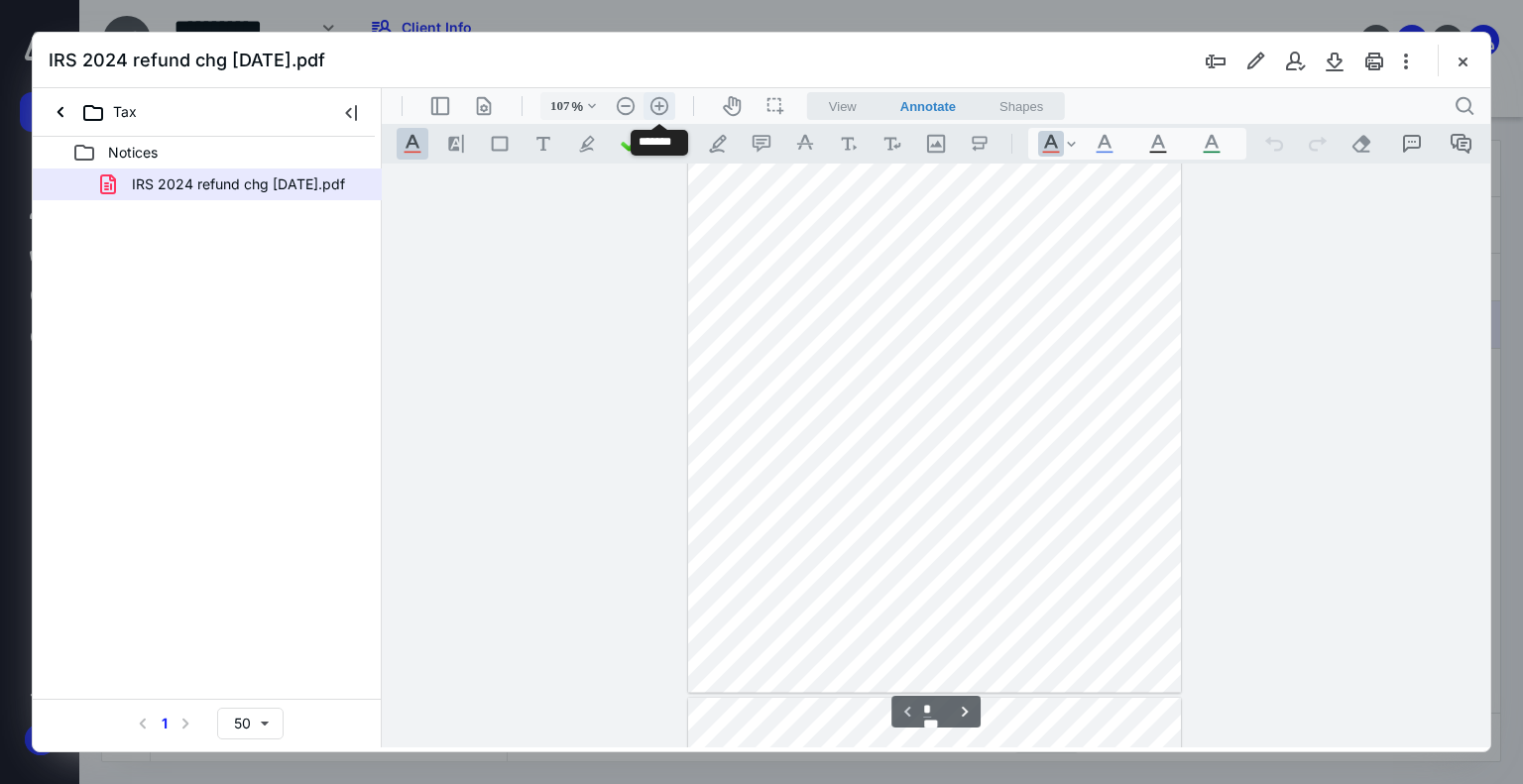 scroll, scrollTop: 226, scrollLeft: 0, axis: vertical 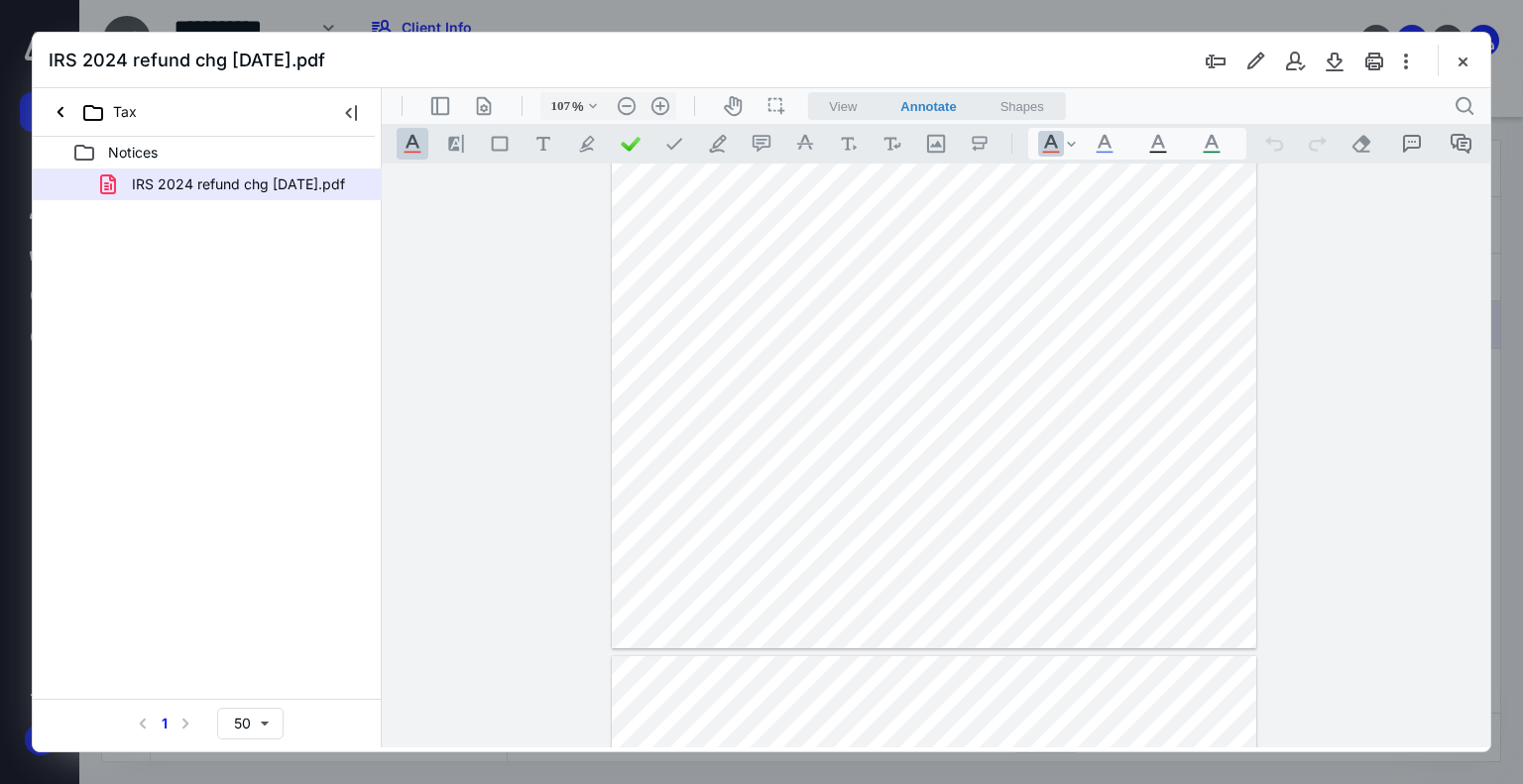 type on "*" 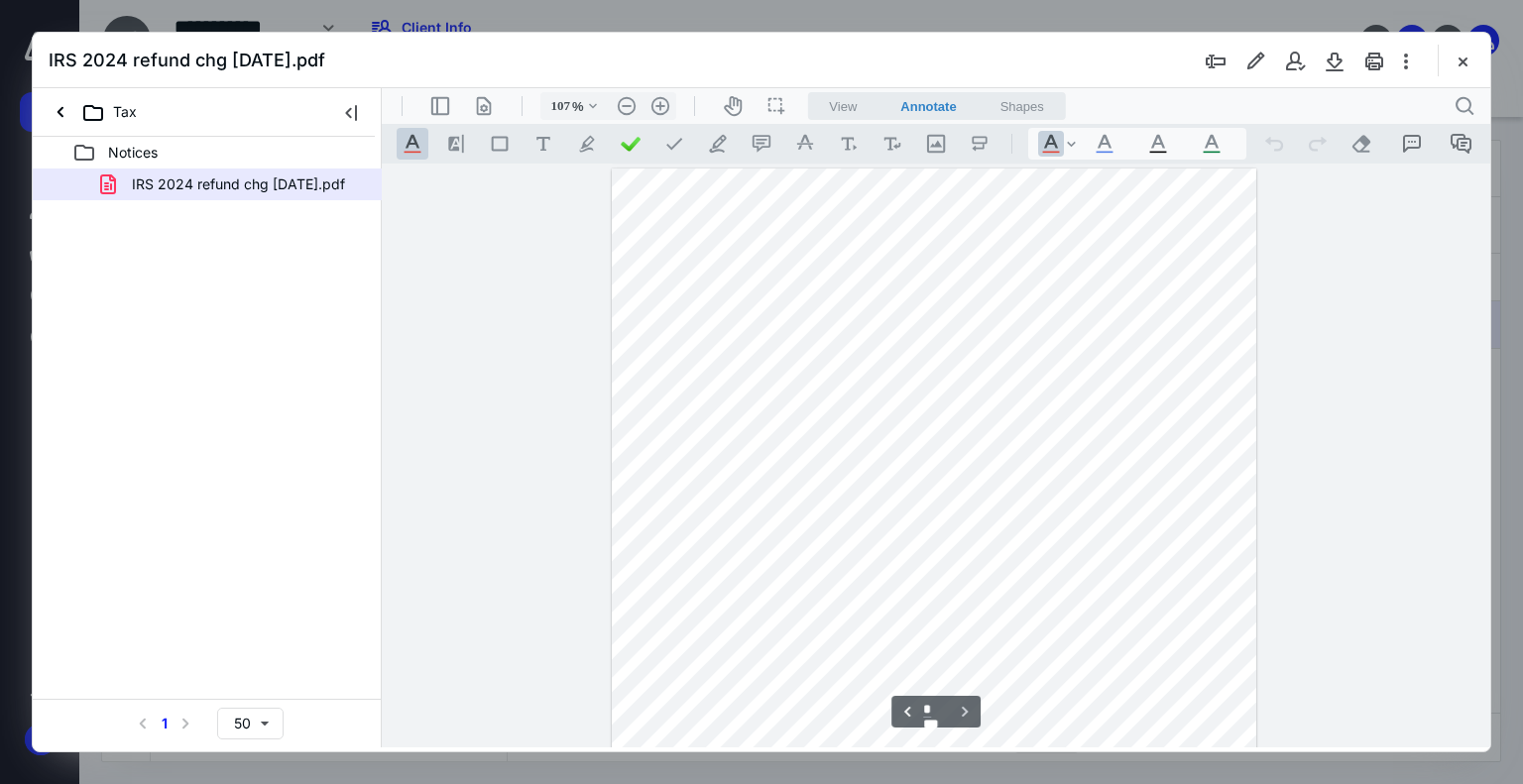 scroll, scrollTop: 1098, scrollLeft: 0, axis: vertical 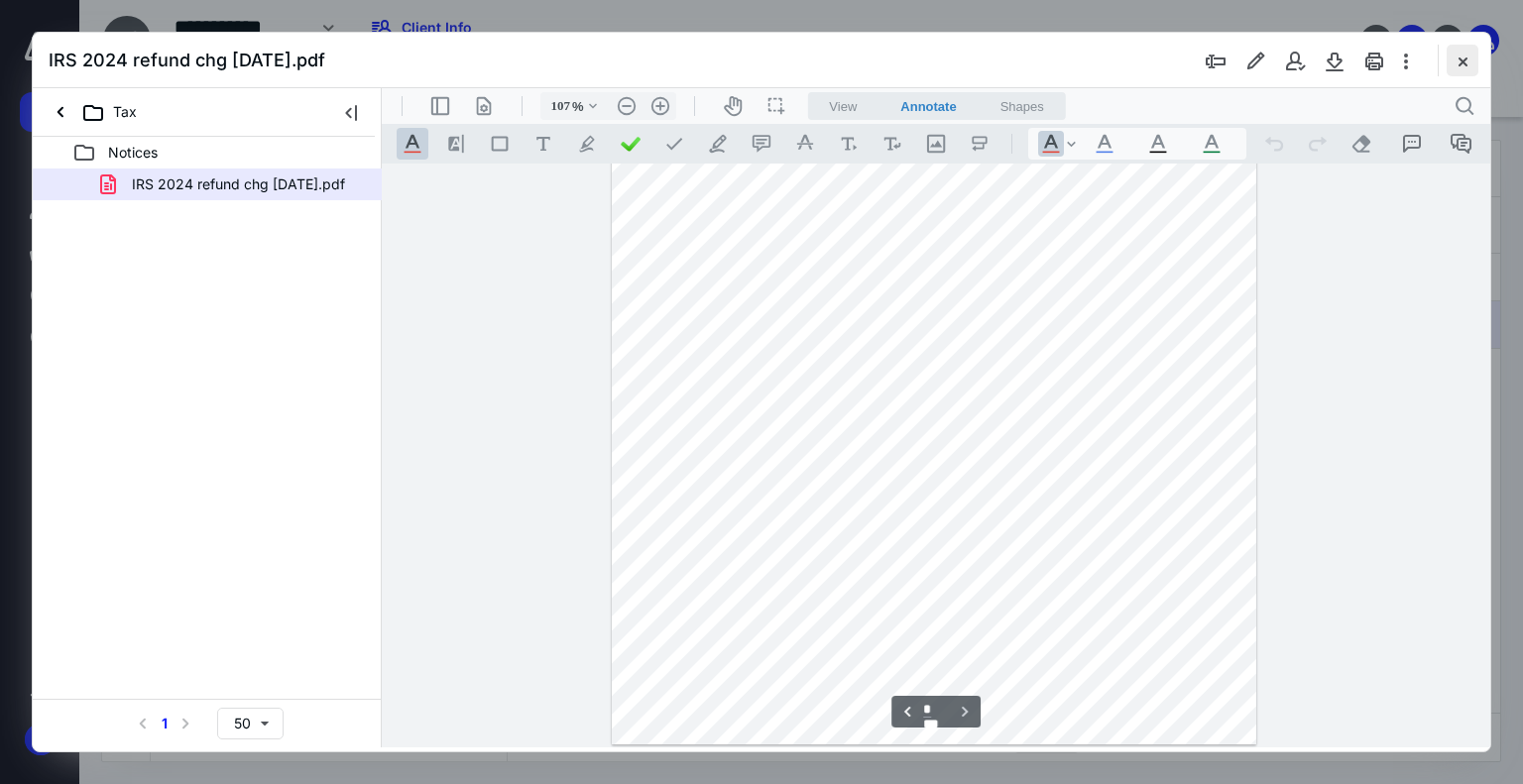 click at bounding box center (1463, 60) 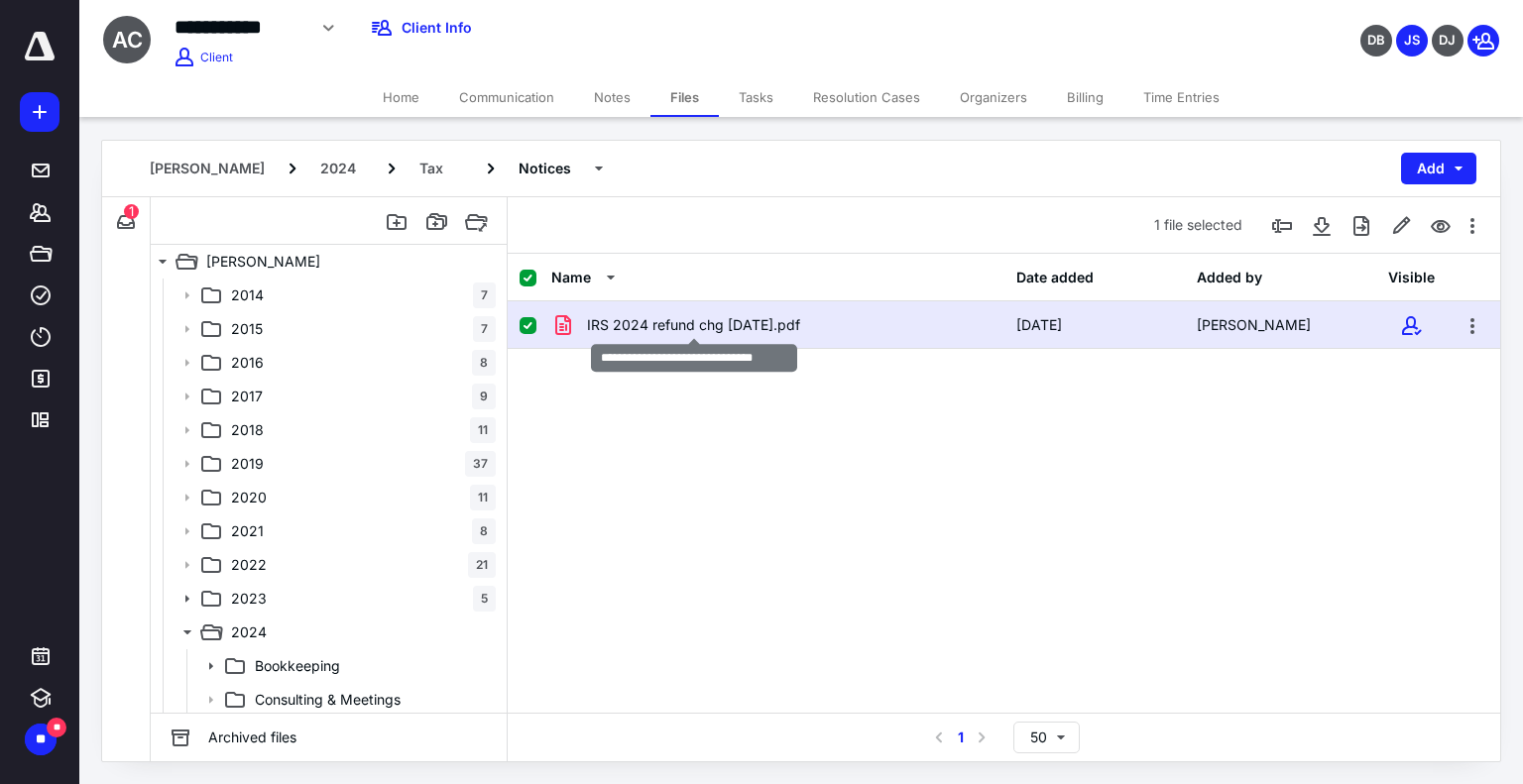 click on "IRS 2024 refund chg [DATE].pdf" at bounding box center [693, 325] 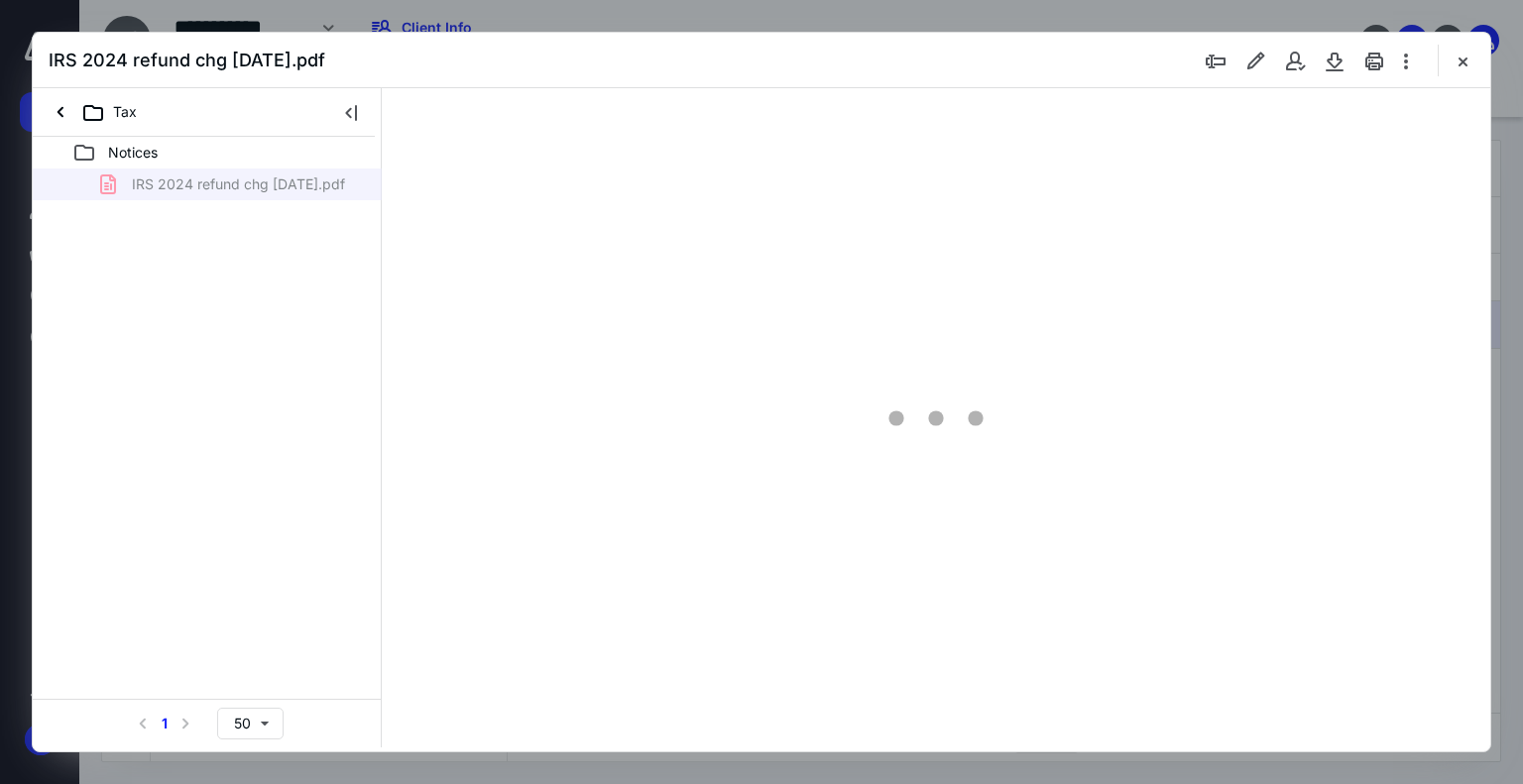 scroll, scrollTop: 0, scrollLeft: 0, axis: both 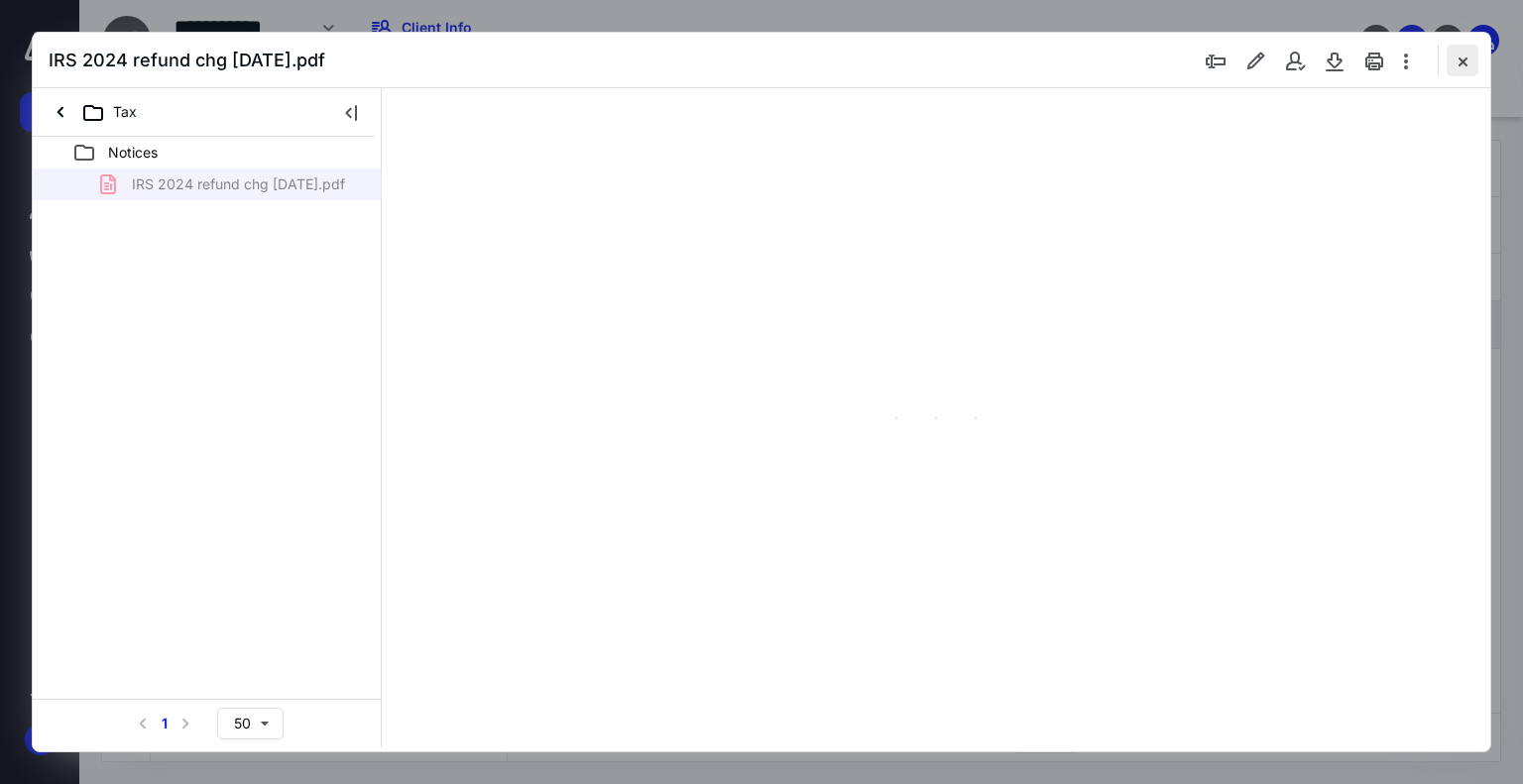click at bounding box center [1463, 60] 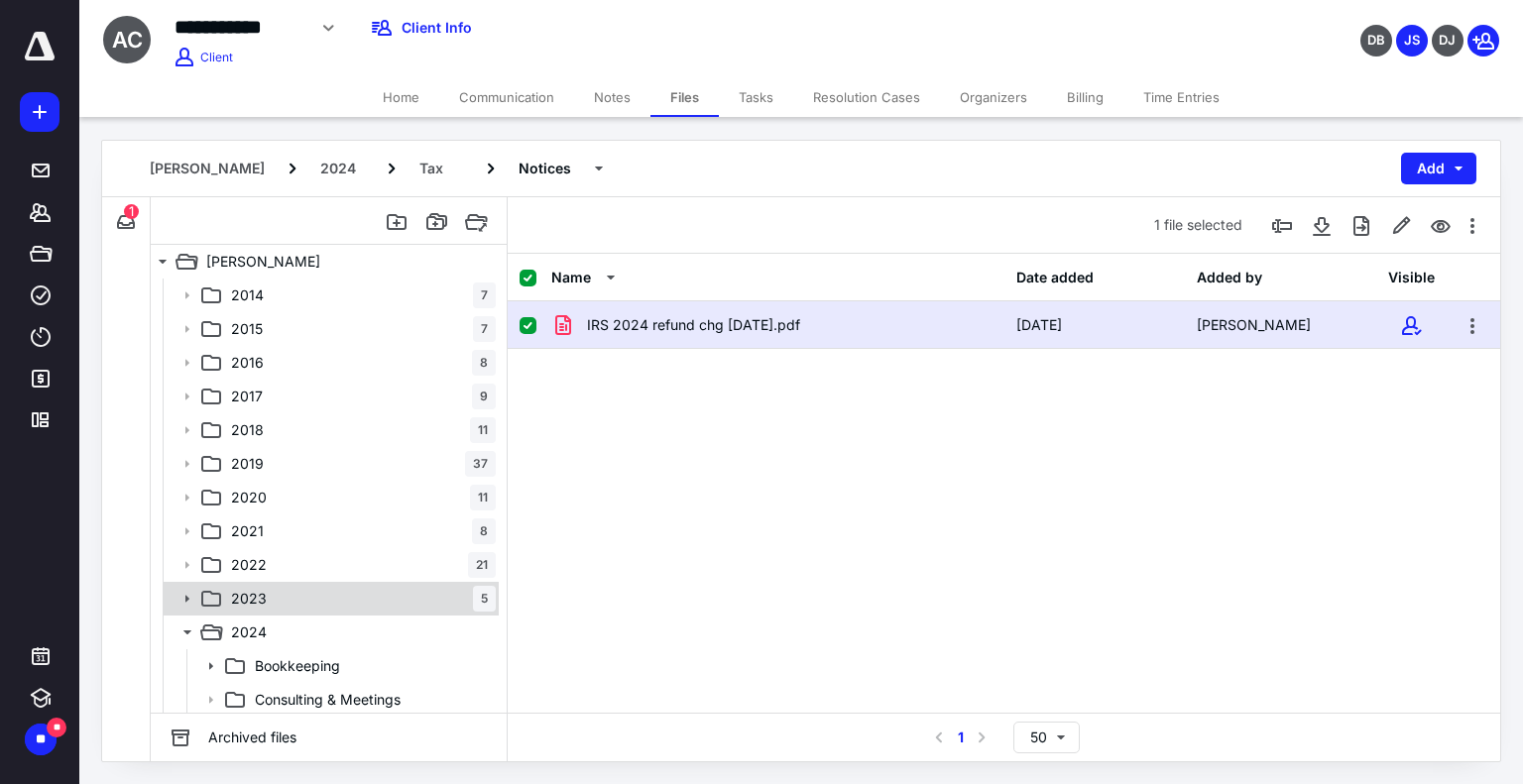 click on "2023" at bounding box center [249, 599] 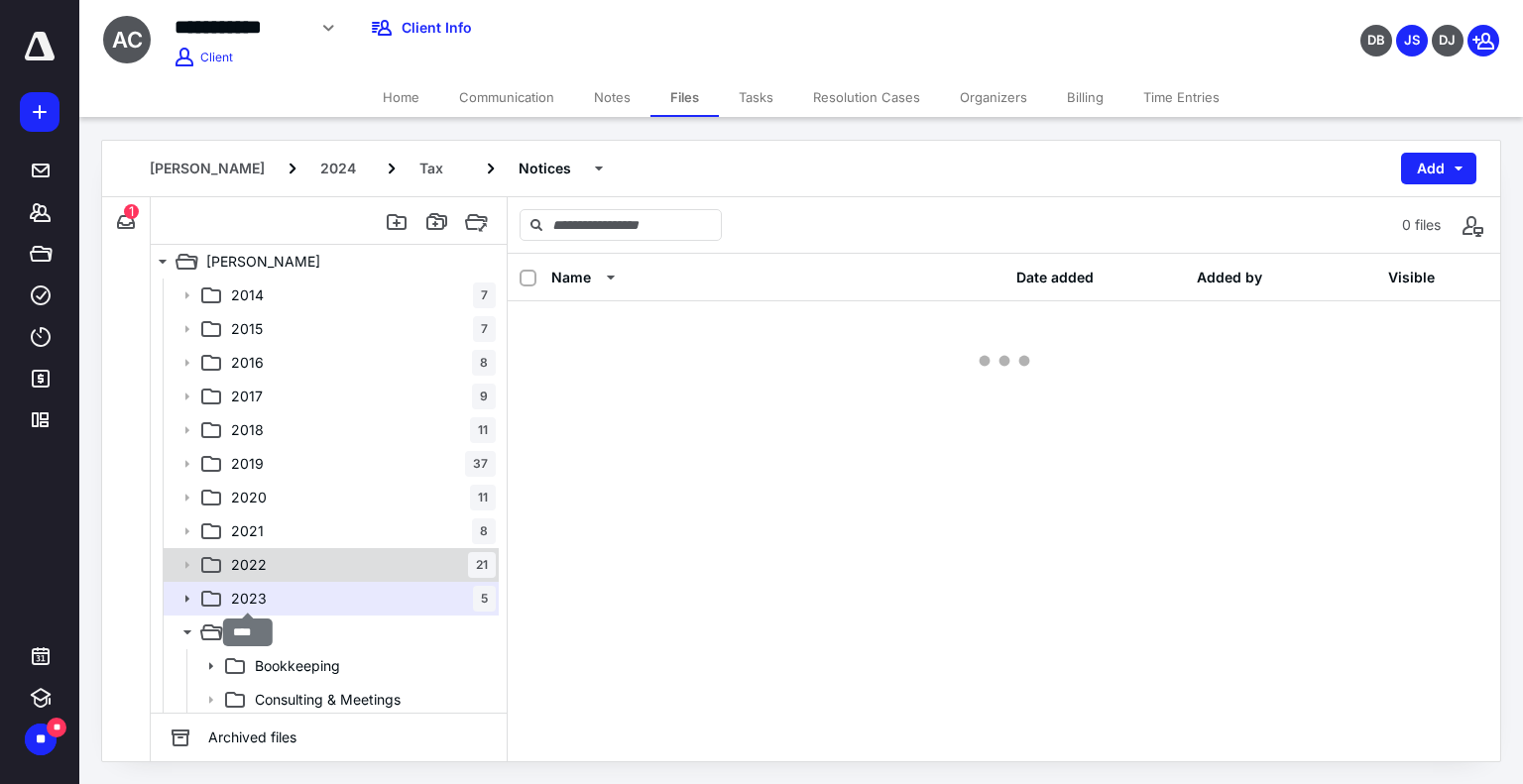 drag, startPoint x: 254, startPoint y: 594, endPoint x: 475, endPoint y: 570, distance: 222.29935 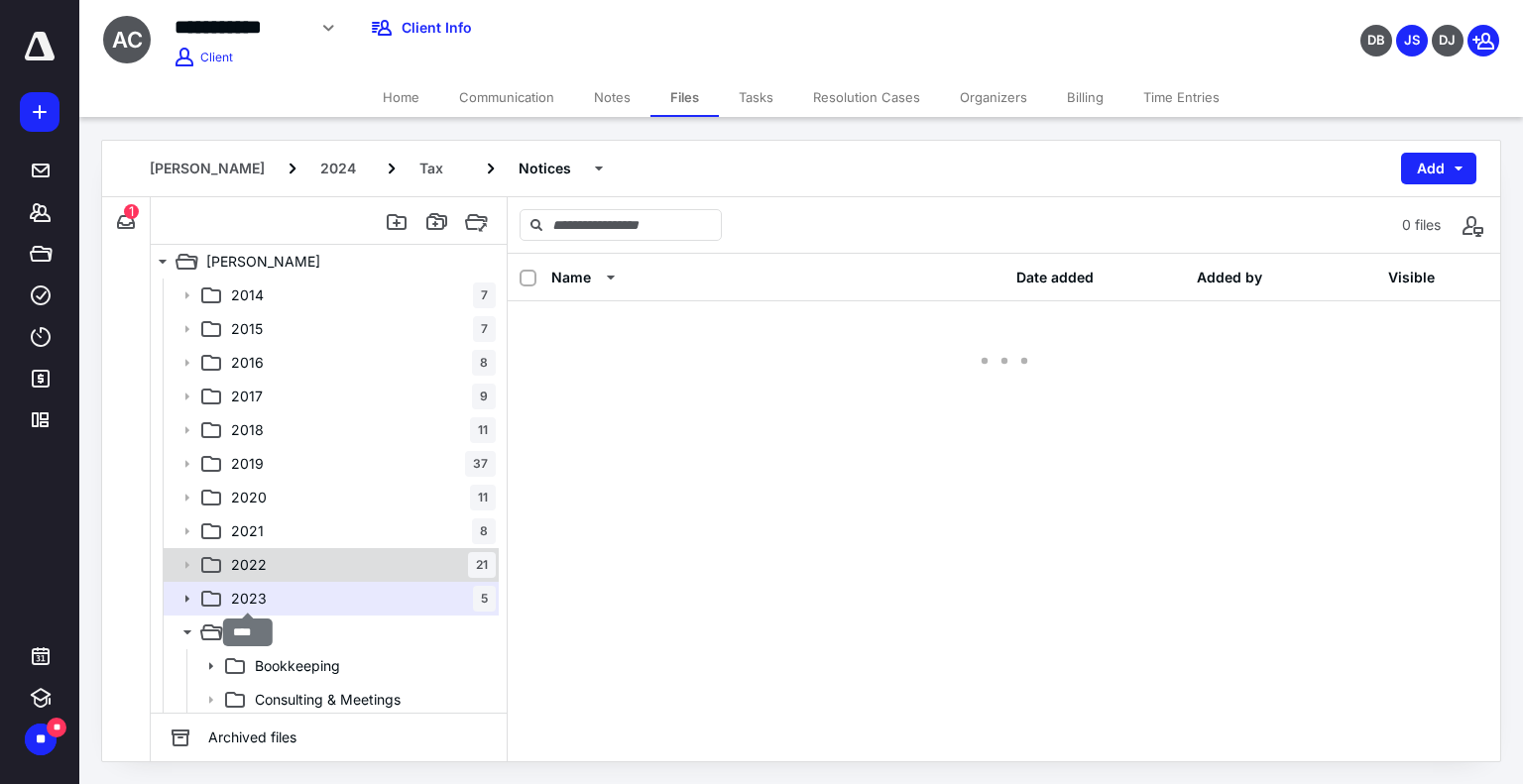 click on "2023" at bounding box center [249, 599] 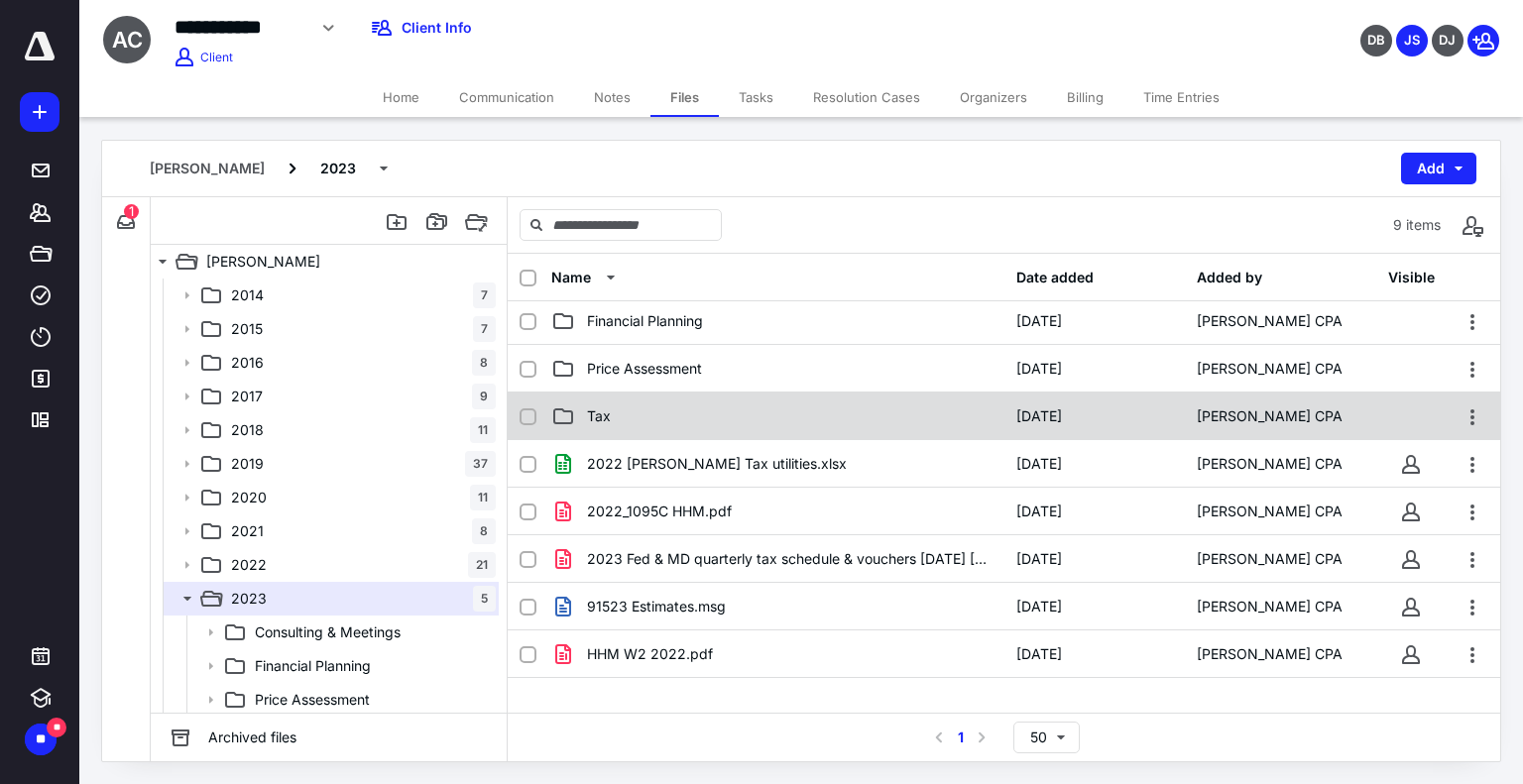 scroll, scrollTop: 74, scrollLeft: 0, axis: vertical 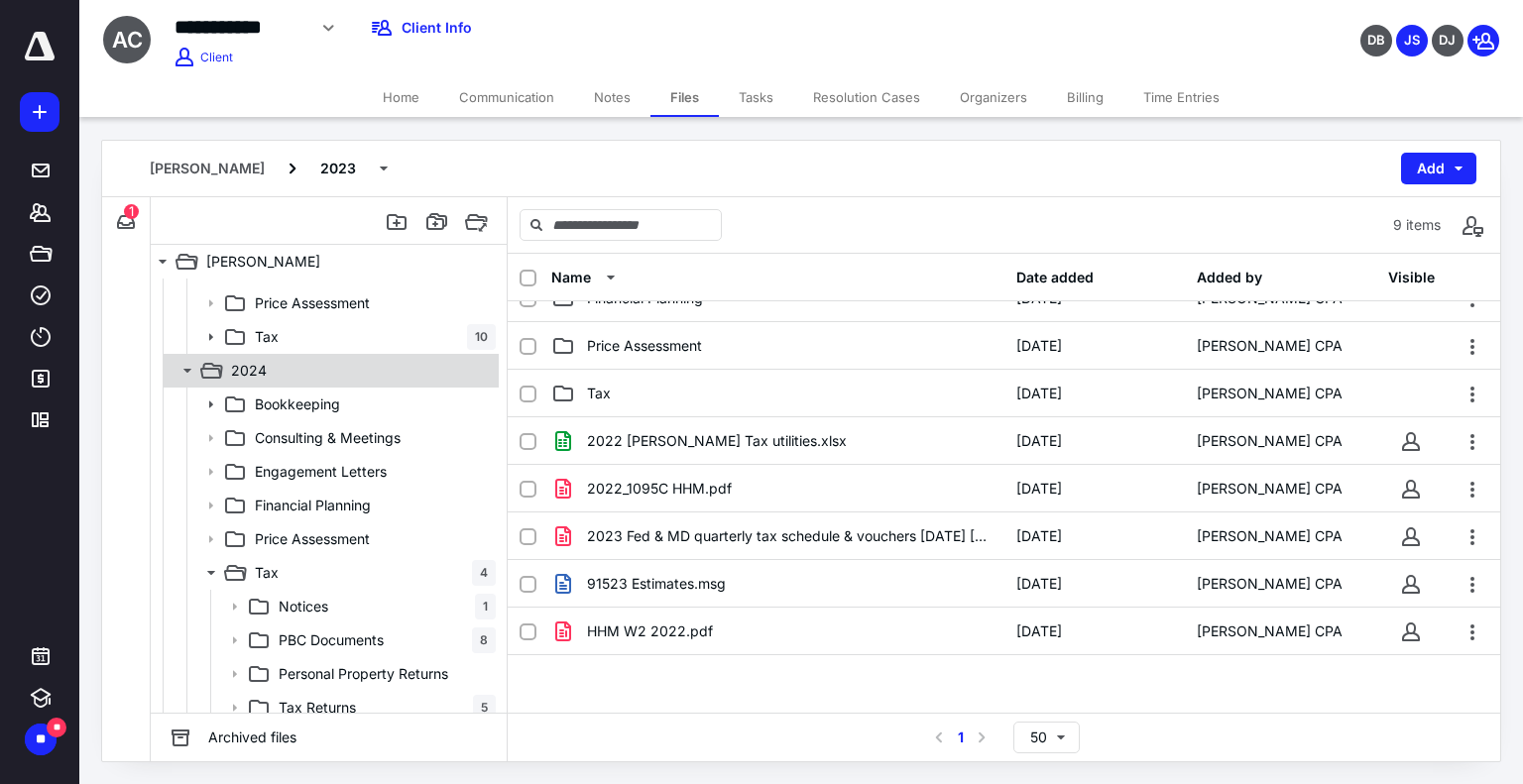 click on "2024" at bounding box center (329, 371) 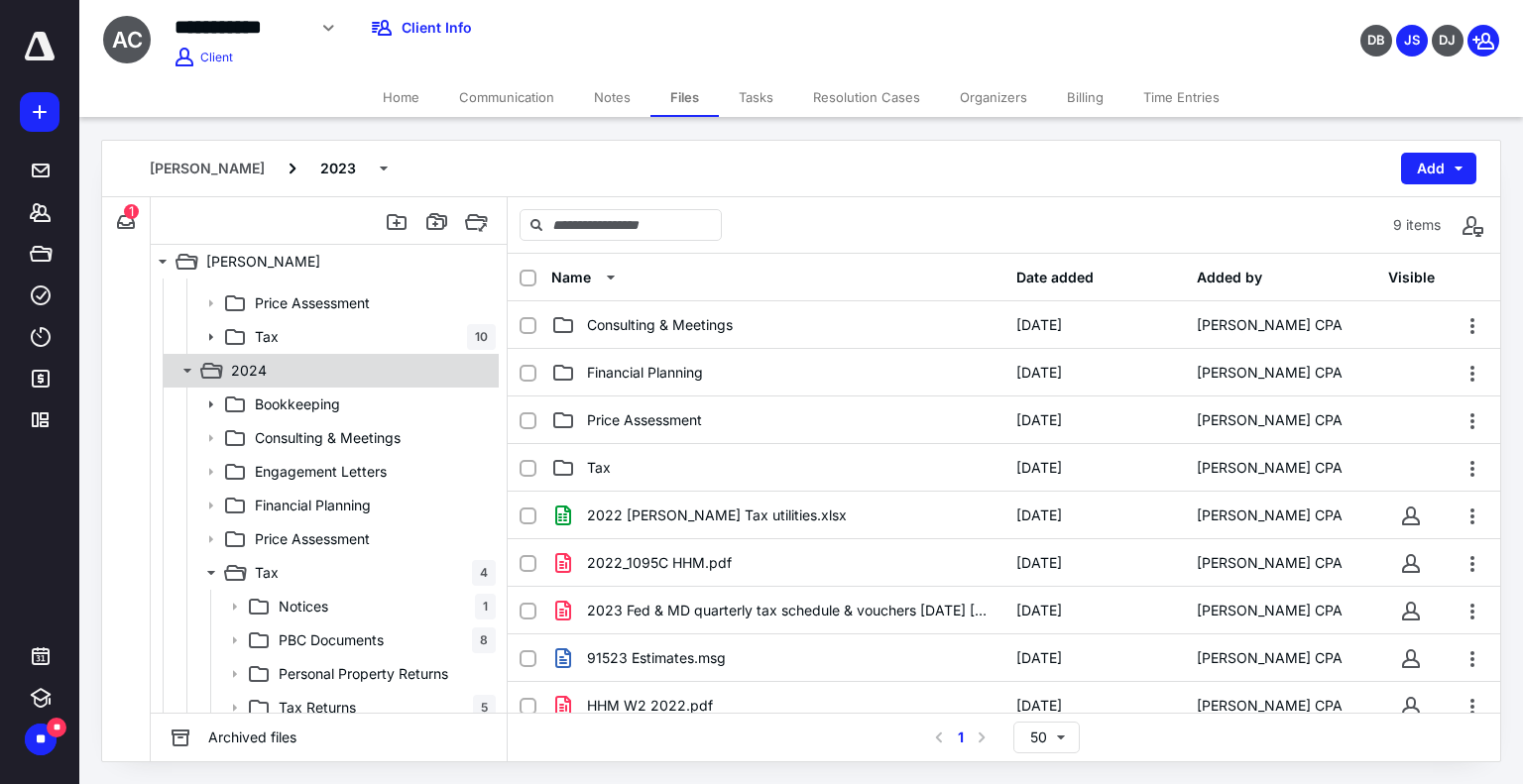 click on "2024" at bounding box center (329, 371) 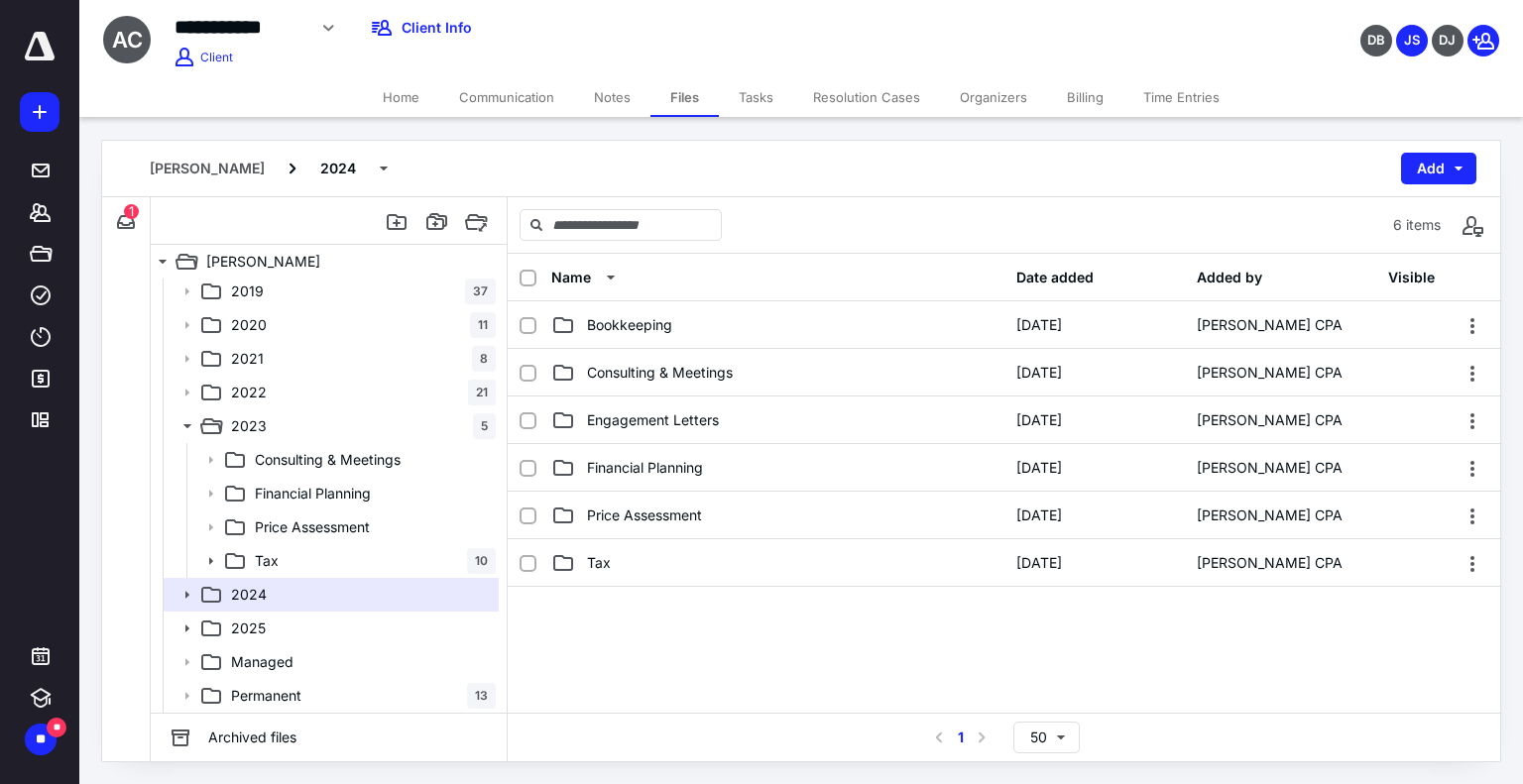 scroll, scrollTop: 170, scrollLeft: 0, axis: vertical 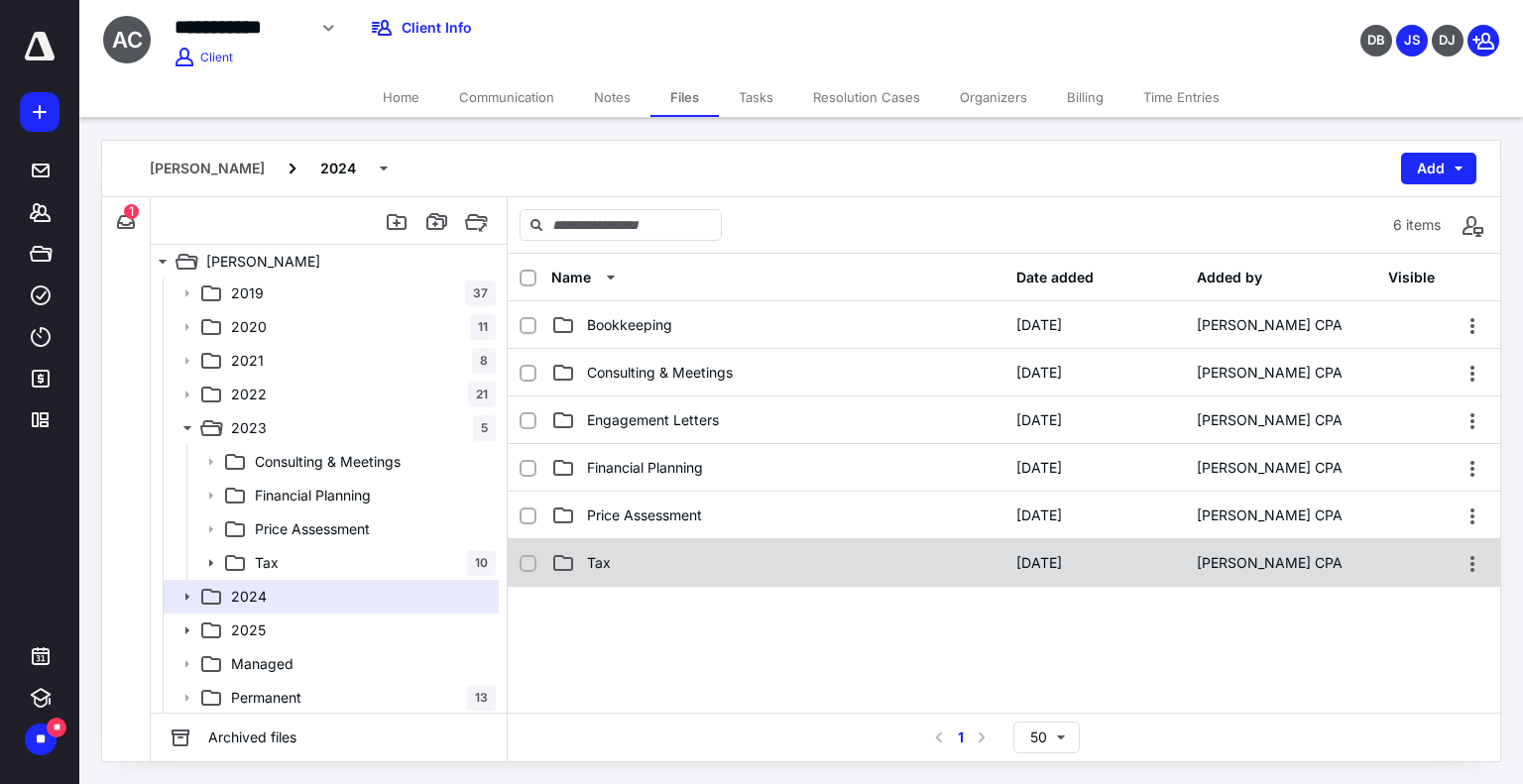 click on "Tax" at bounding box center (599, 563) 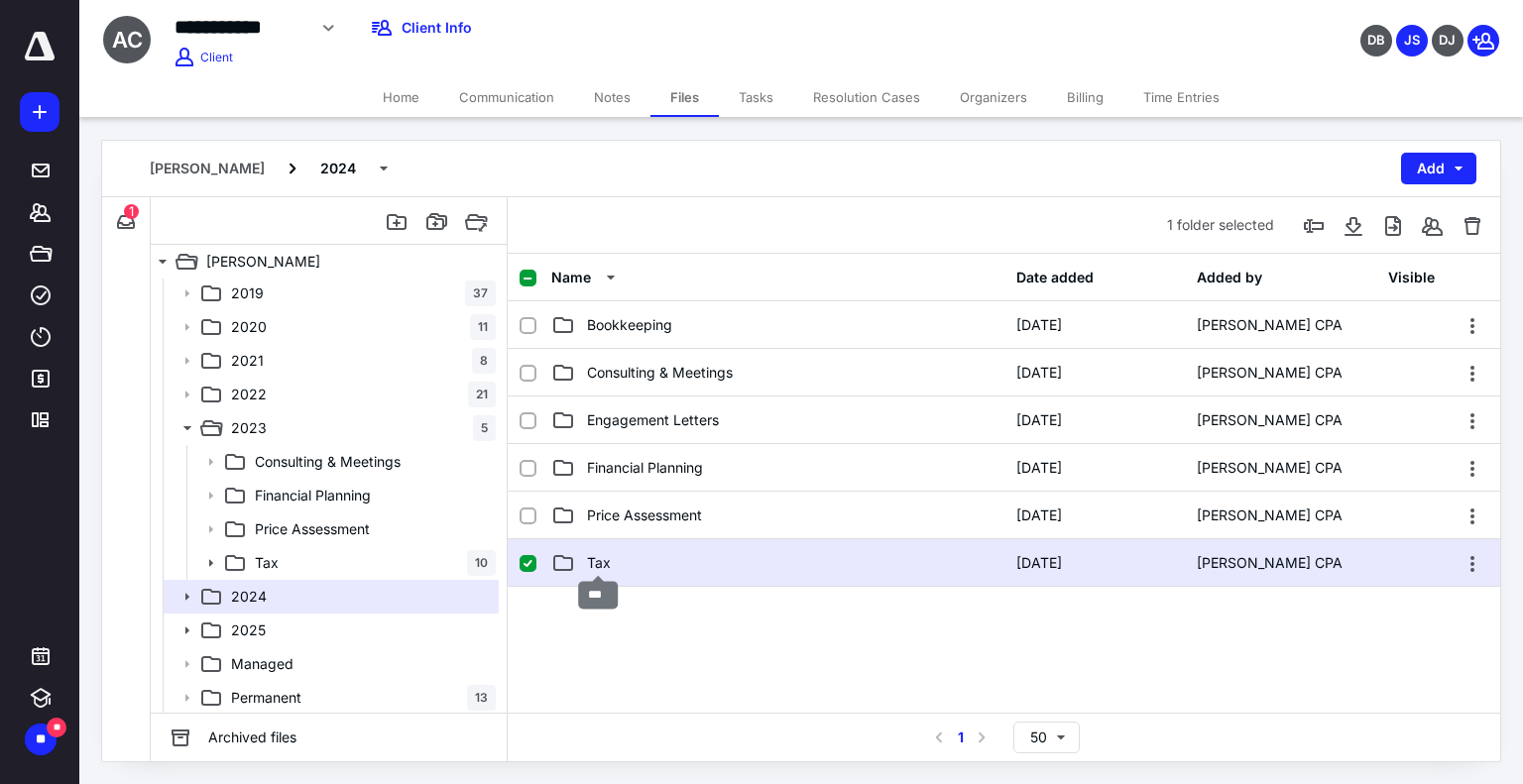 click on "Tax" at bounding box center (599, 563) 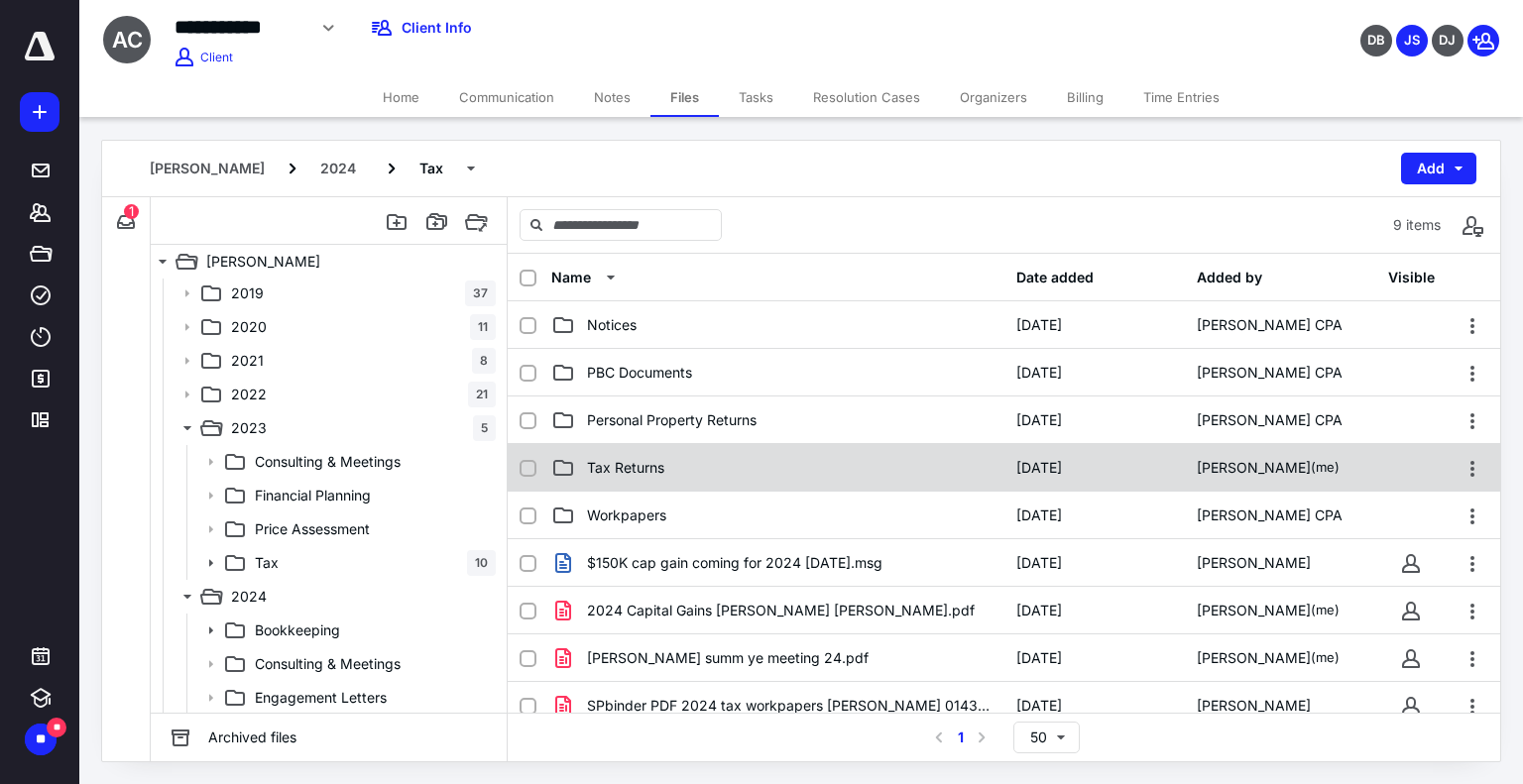click on "Tax Returns [DATE] [PERSON_NAME]  (me)" at bounding box center (1003, 468) 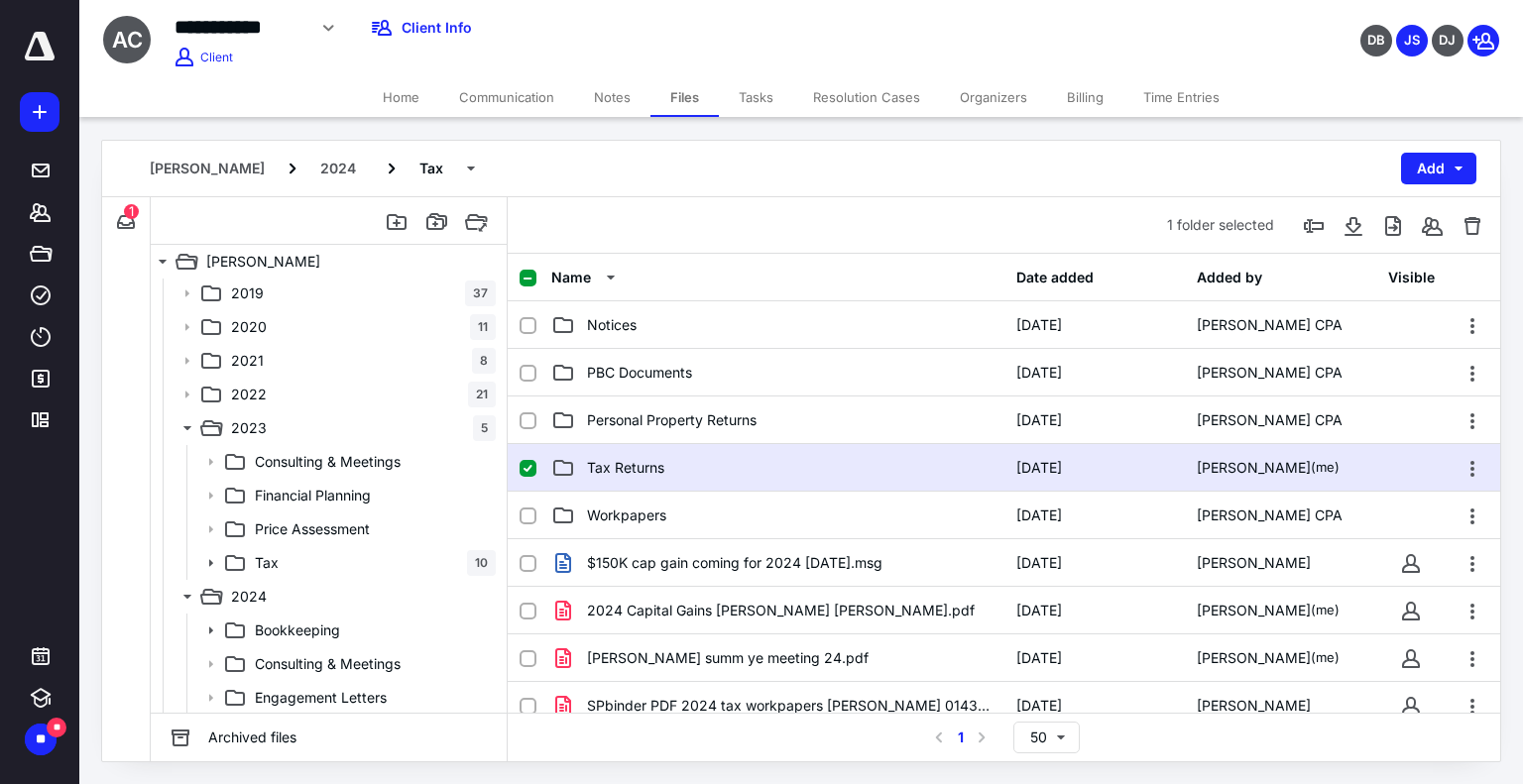 click on "Tax Returns [DATE] [PERSON_NAME]  (me)" at bounding box center (1003, 468) 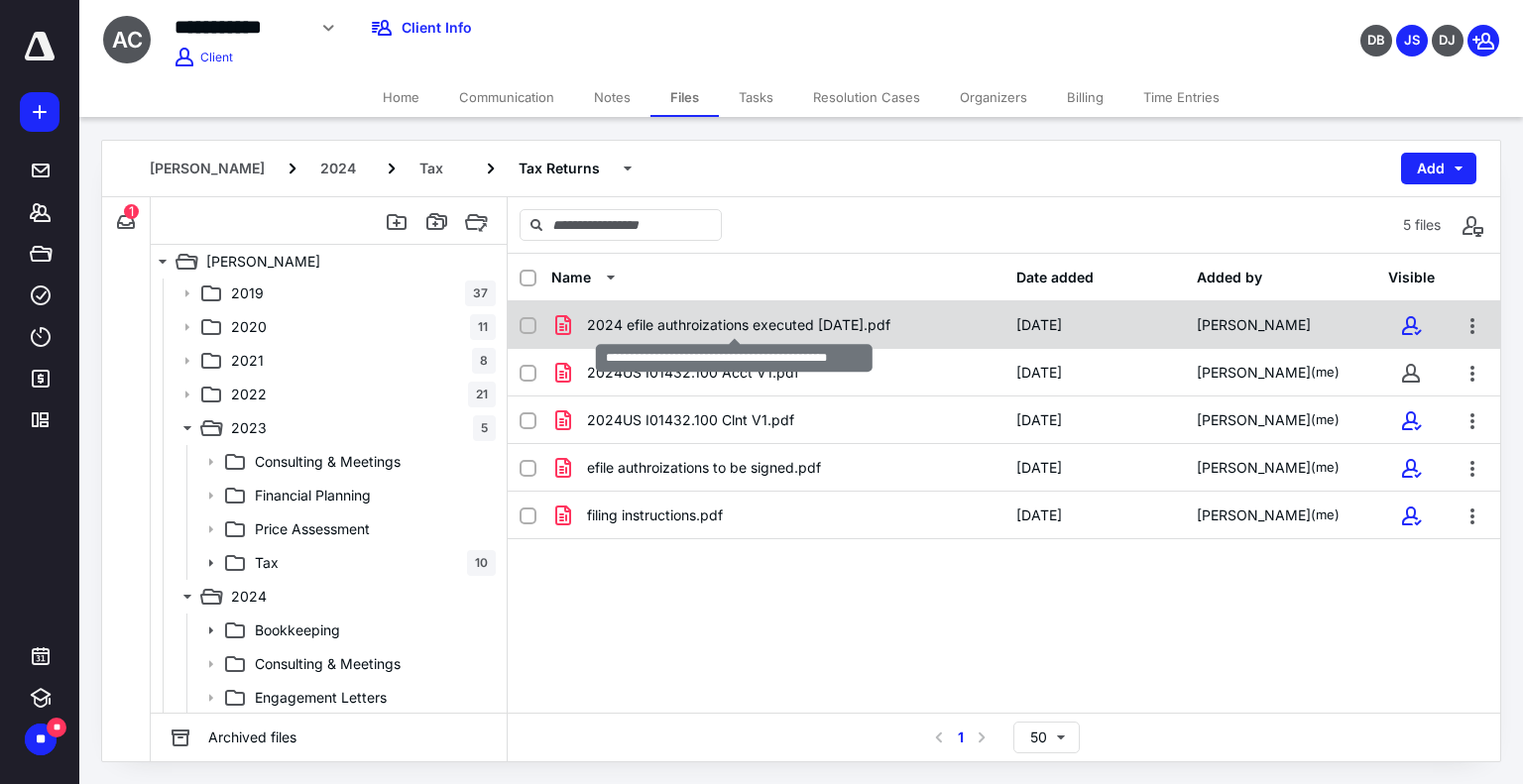 click on "2024 efile authroizations executed [DATE].pdf" at bounding box center (739, 325) 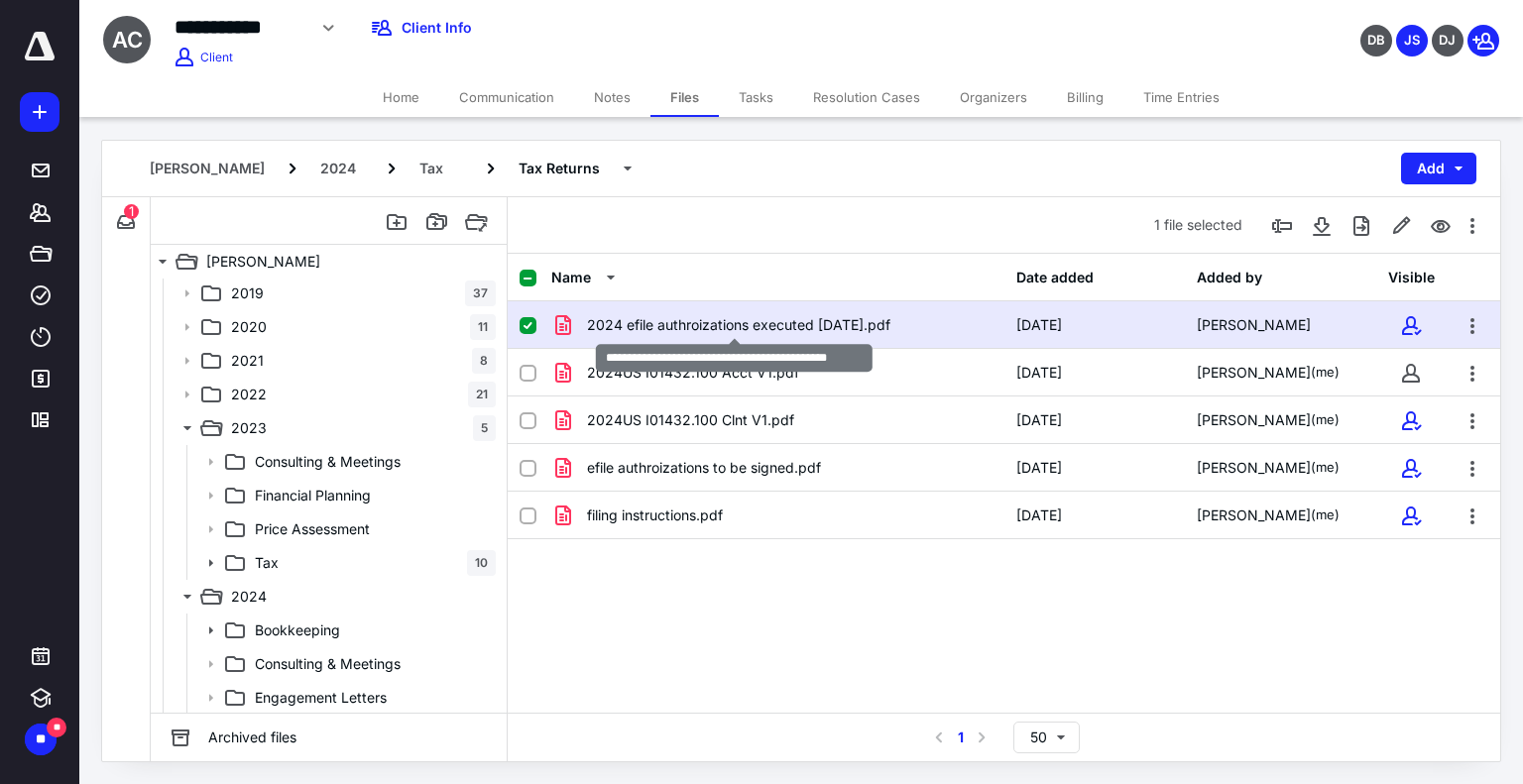 click on "2024 efile authroizations executed [DATE].pdf" at bounding box center [739, 325] 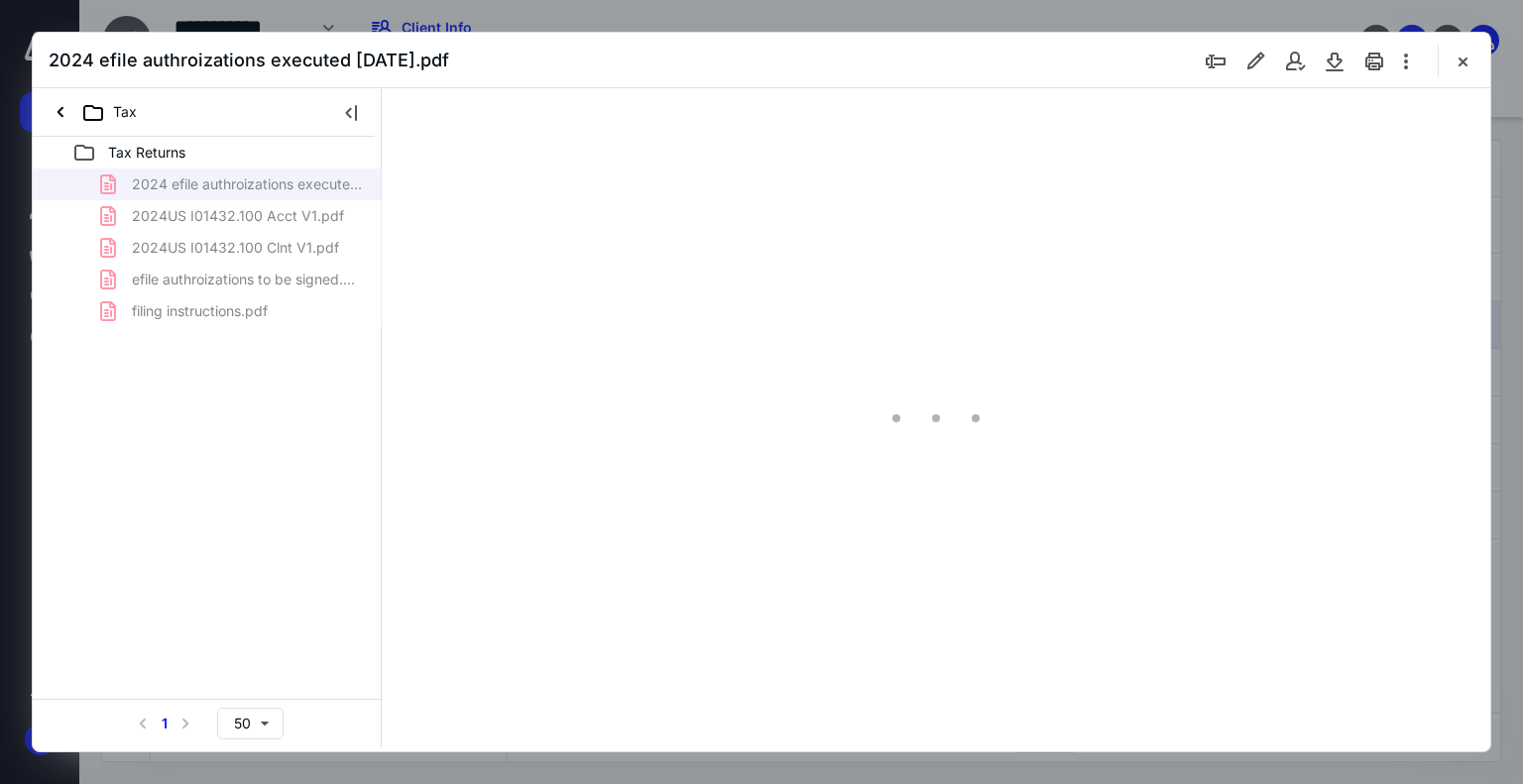 scroll, scrollTop: 0, scrollLeft: 0, axis: both 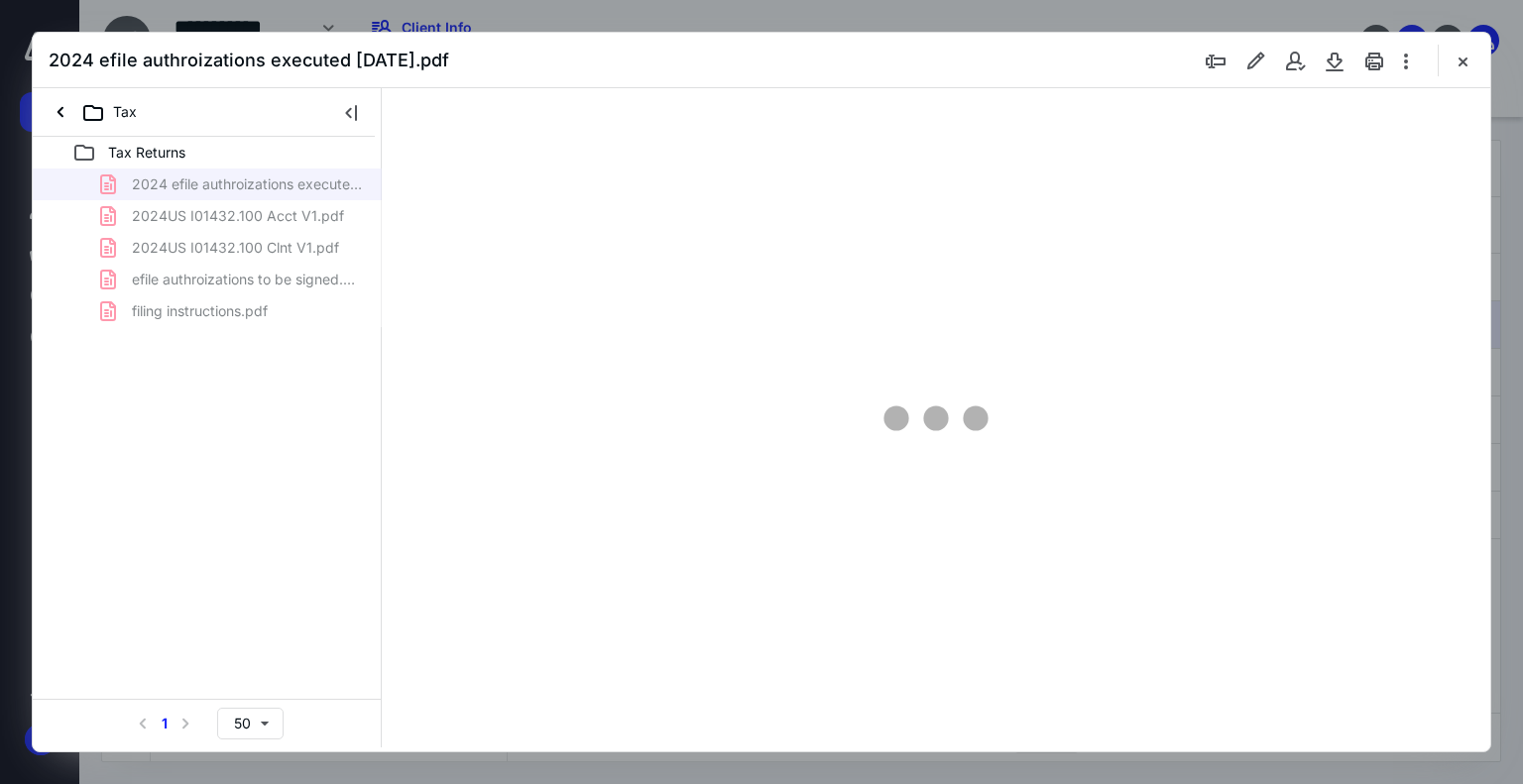 type on "74" 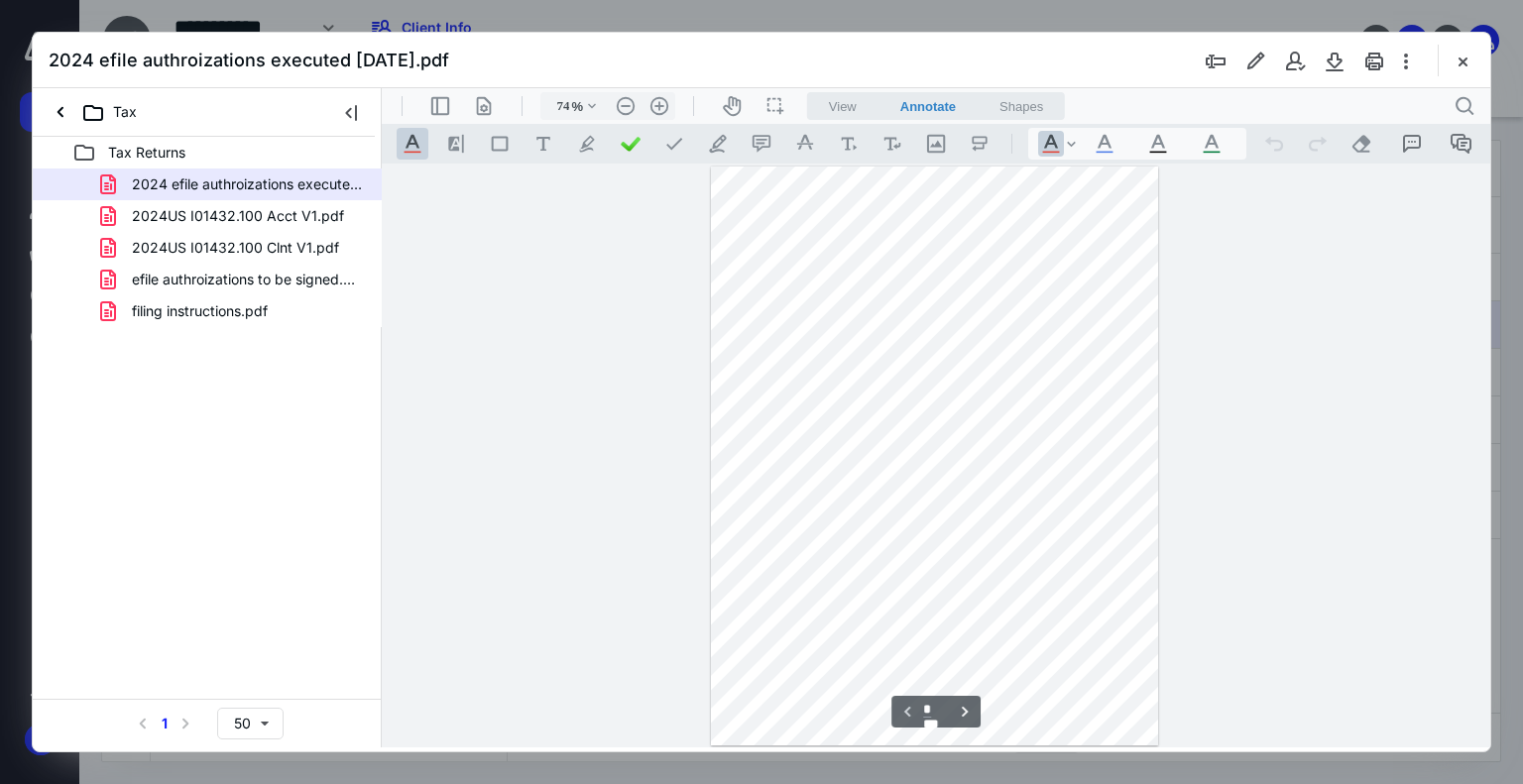 click on "2024 efile authroizations executed [DATE].pdf" at bounding box center [762, 60] 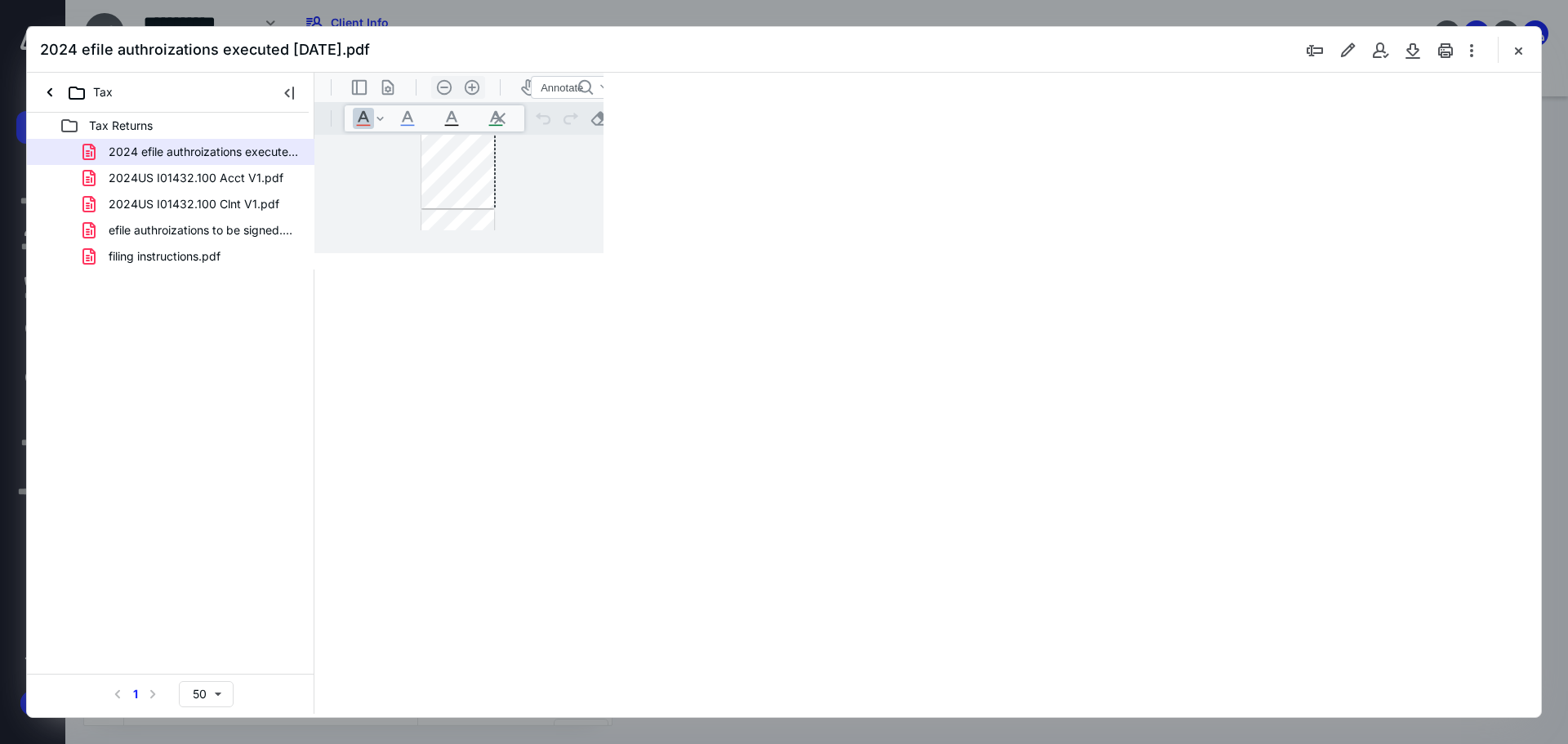scroll, scrollTop: 0, scrollLeft: 0, axis: both 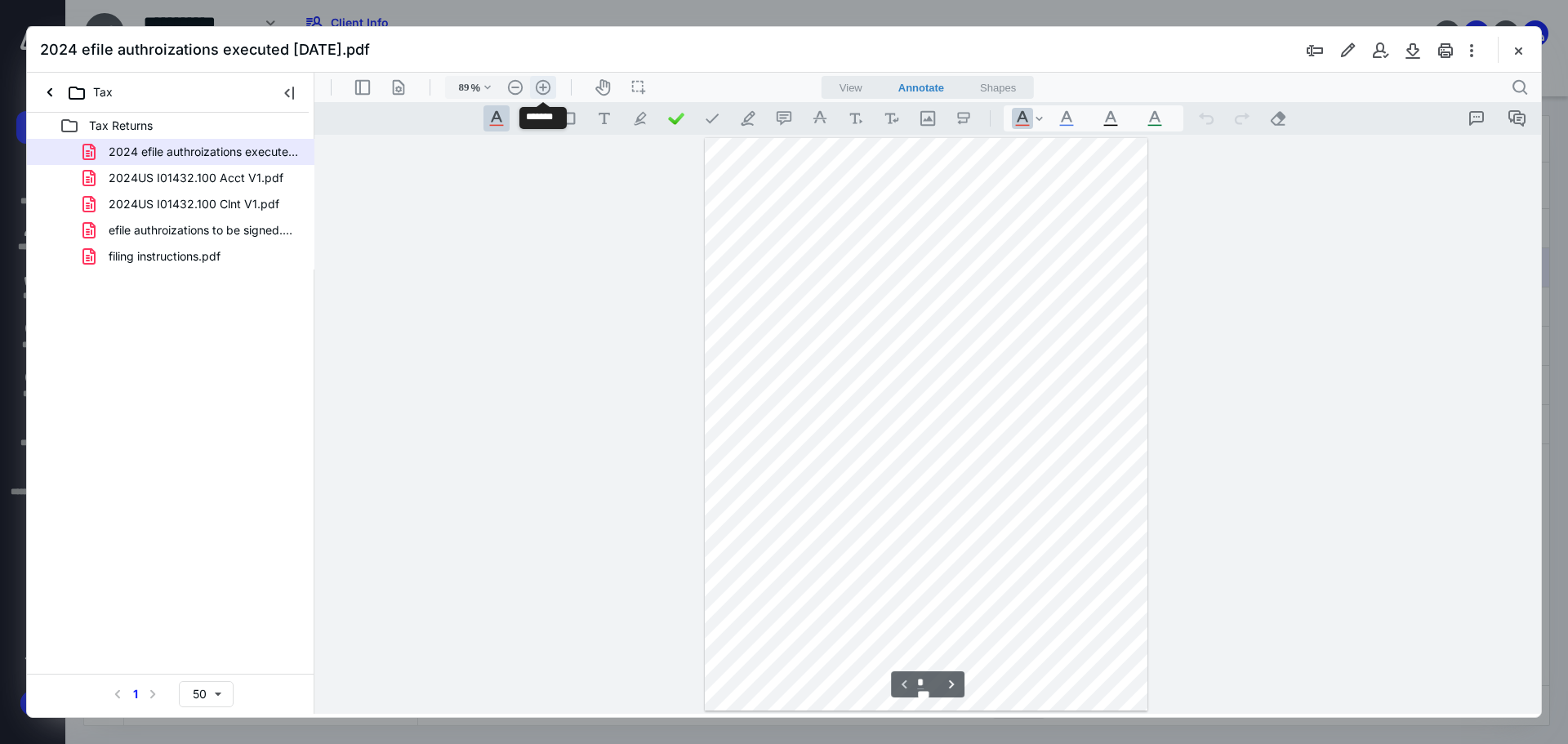 click on ".cls-1{fill:#abb0c4;} icon - header - zoom - in - line" at bounding box center [543, 87] 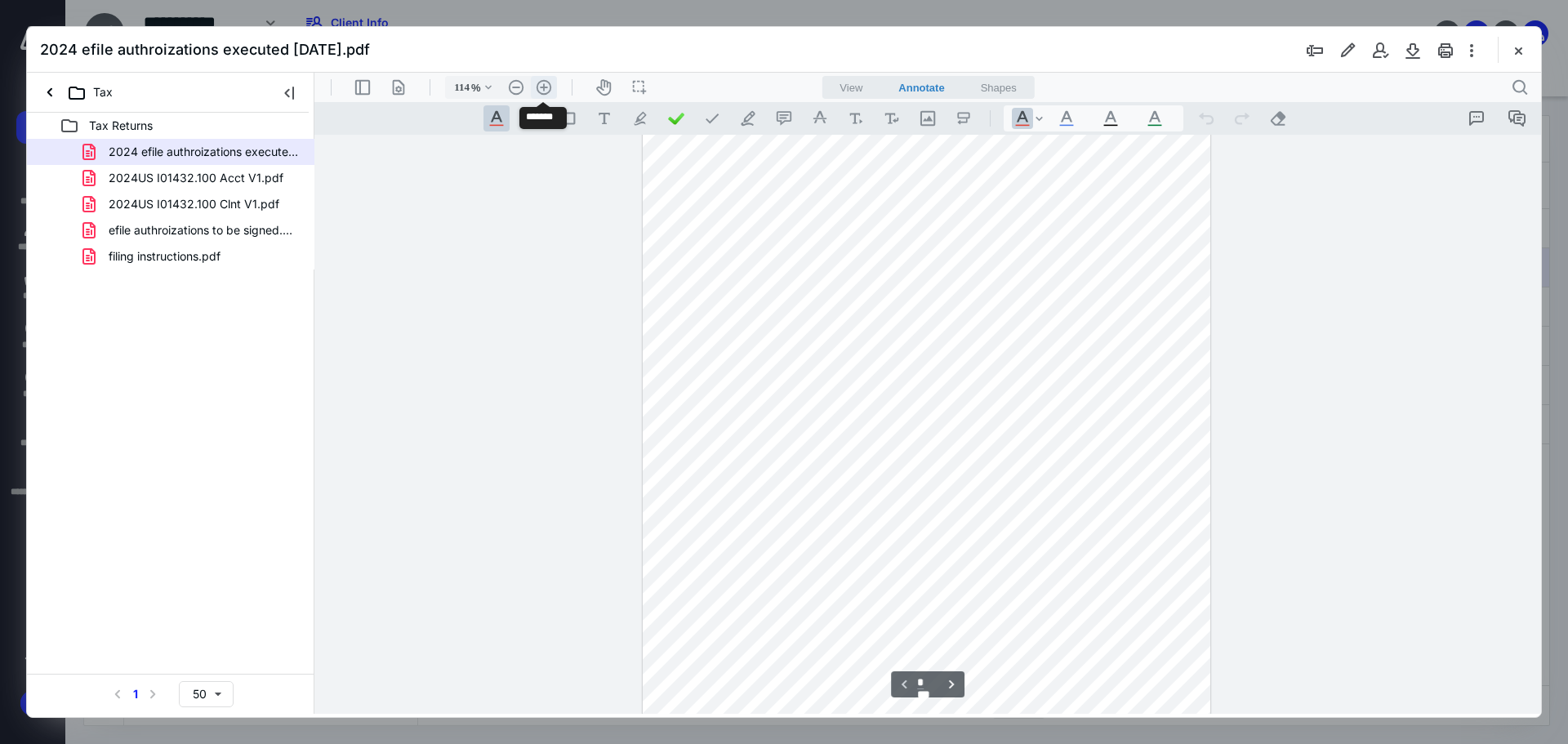 click on ".cls-1{fill:#abb0c4;} icon - header - zoom - in - line" at bounding box center [544, 87] 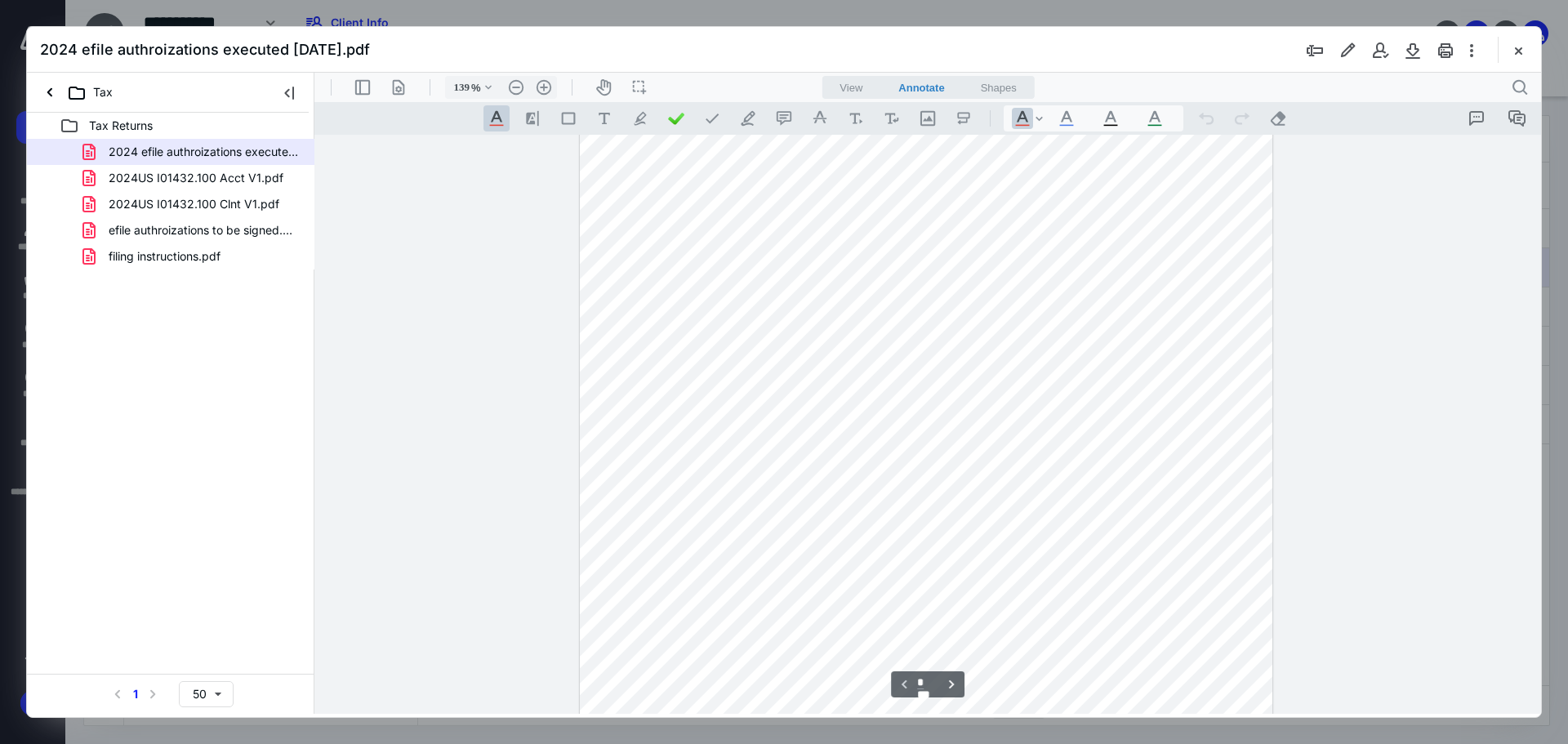 scroll, scrollTop: 0, scrollLeft: 0, axis: both 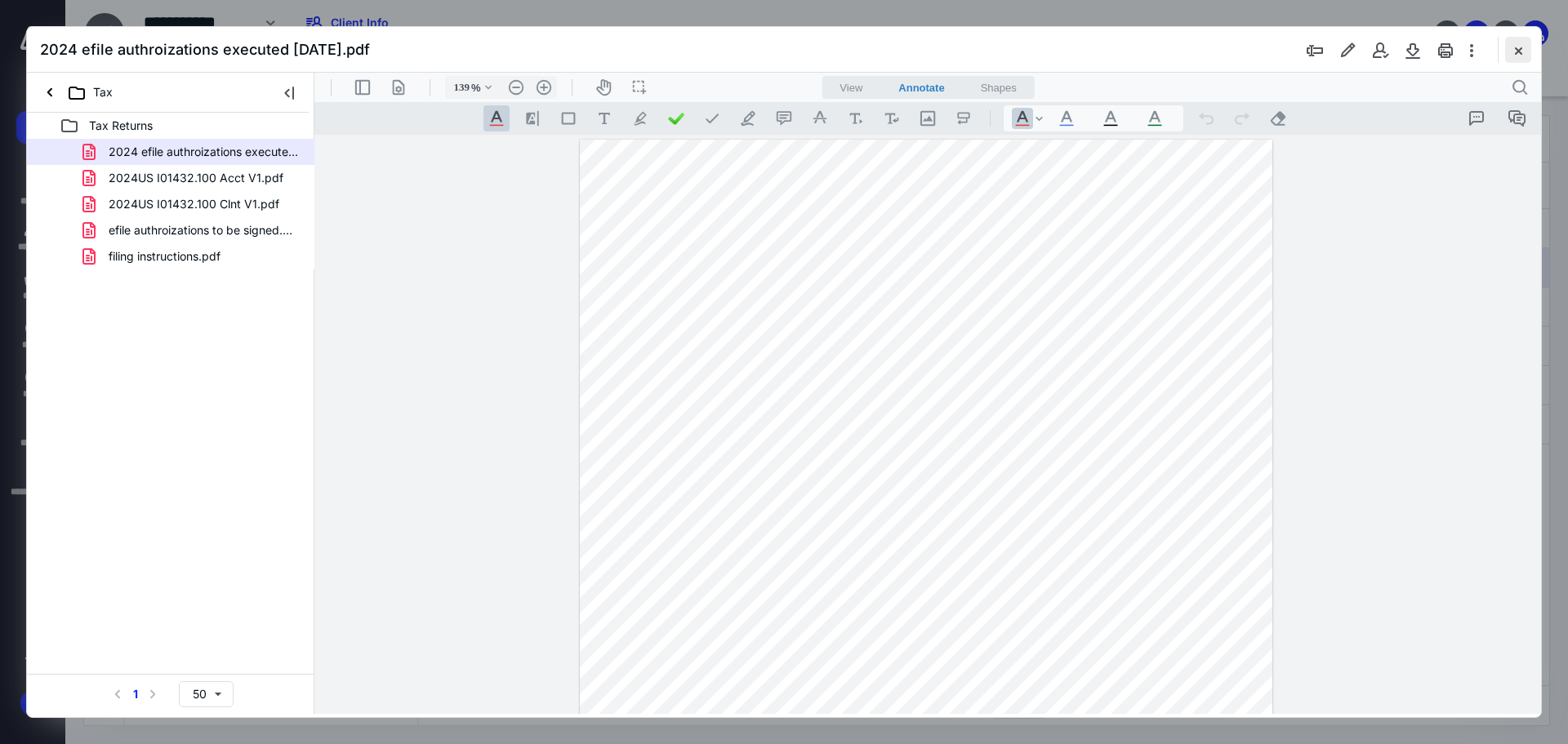 click at bounding box center (1518, 50) 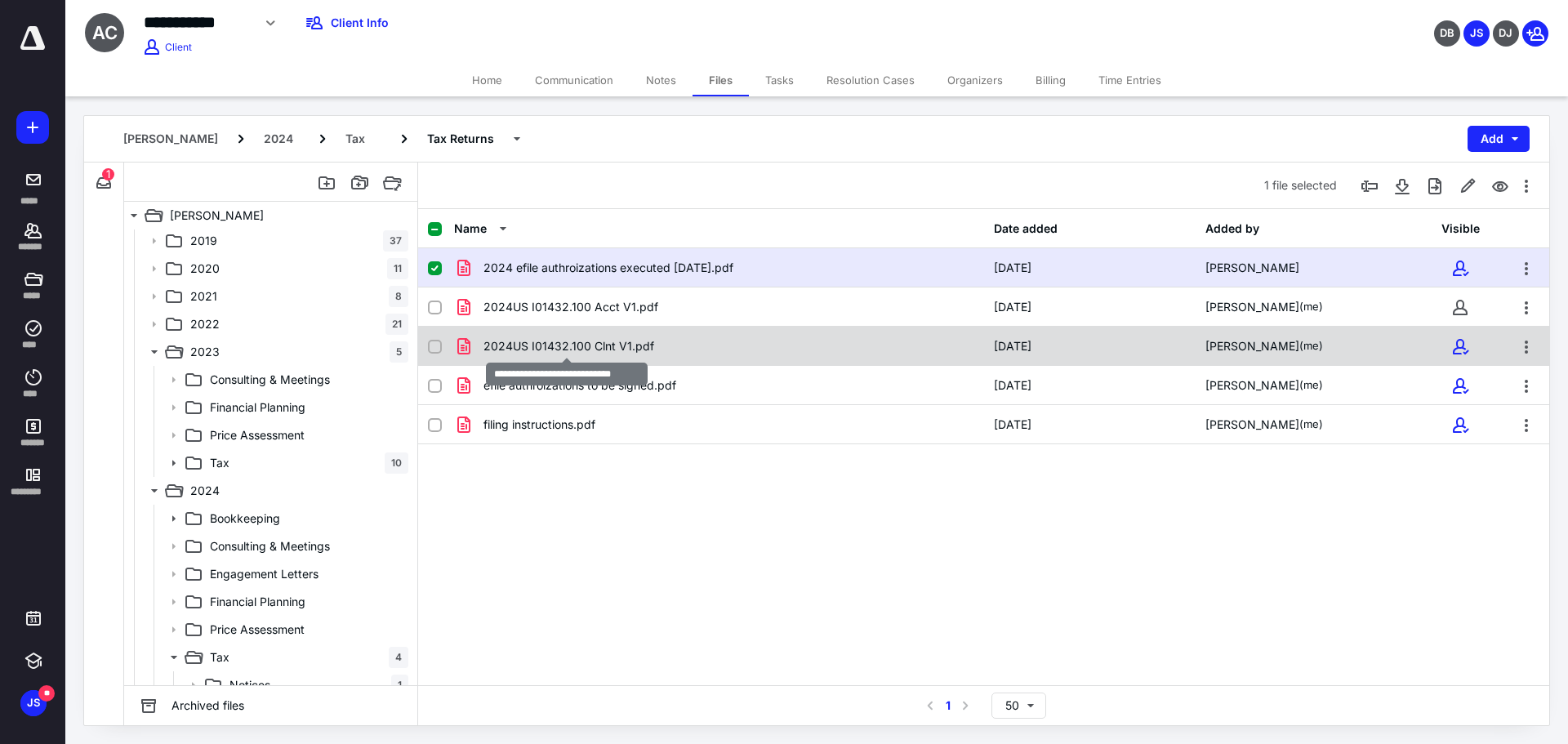 click on "2024US I01432.100 Clnt V1.pdf" at bounding box center (568, 346) 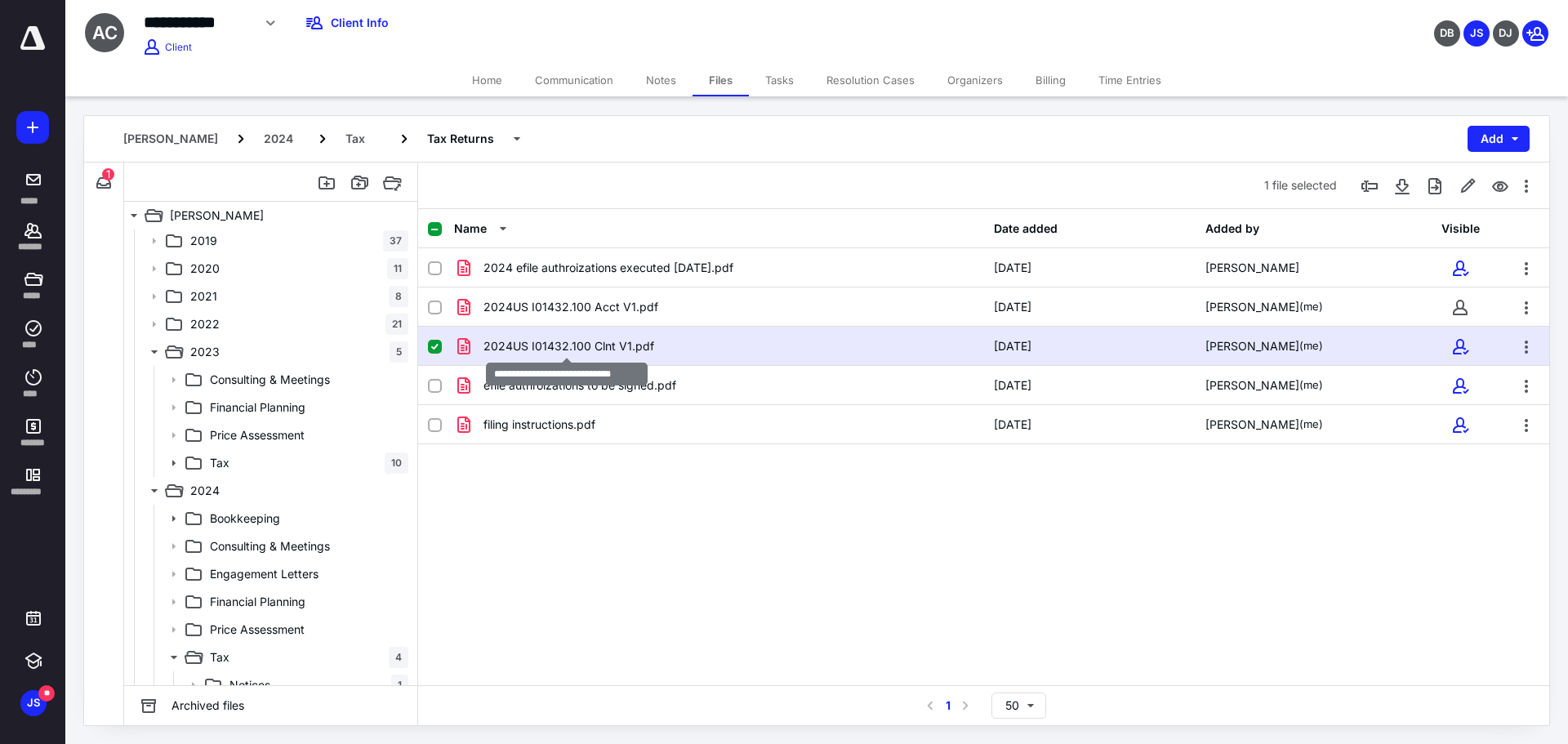 click on "2024US I01432.100 Clnt V1.pdf" at bounding box center [568, 346] 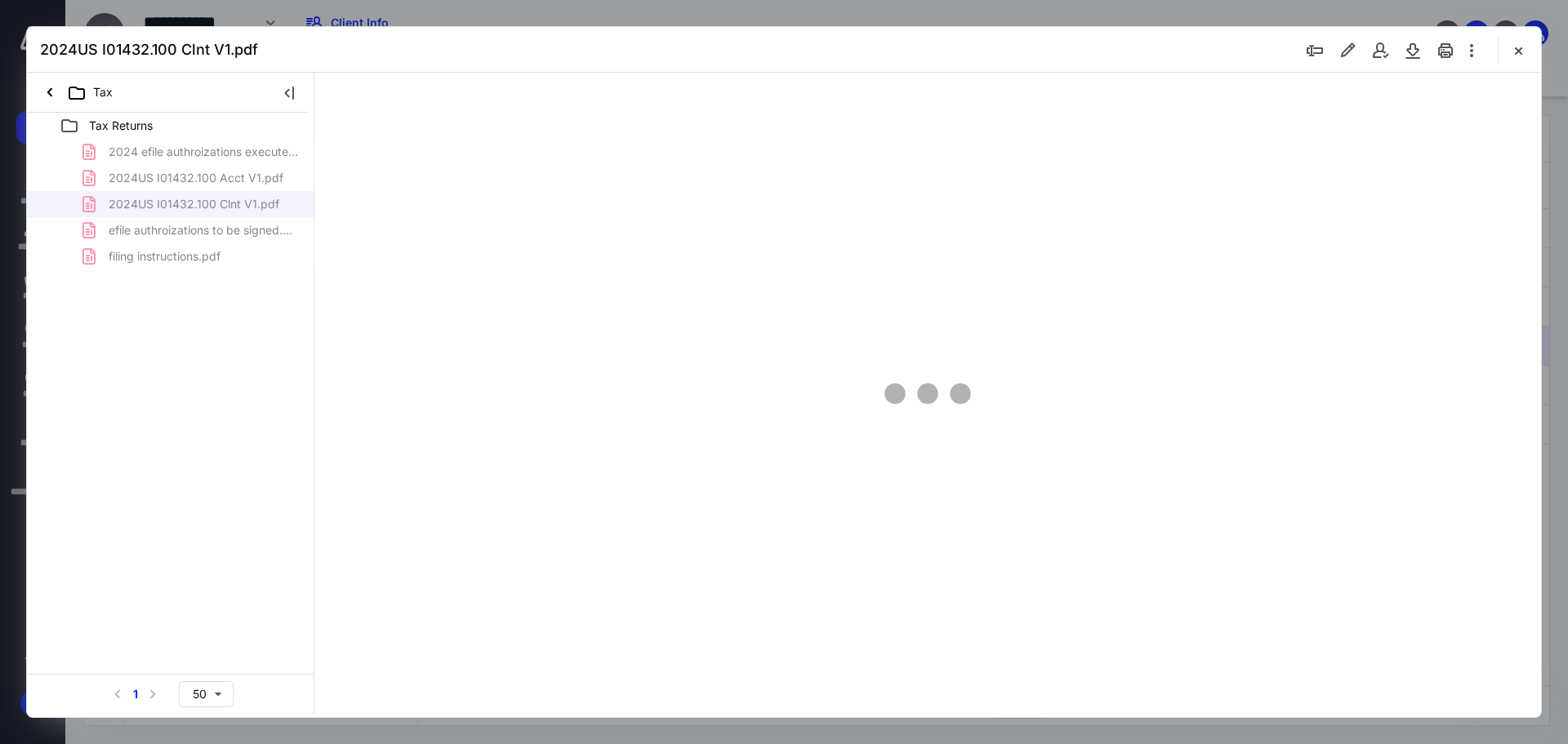 scroll, scrollTop: 0, scrollLeft: 0, axis: both 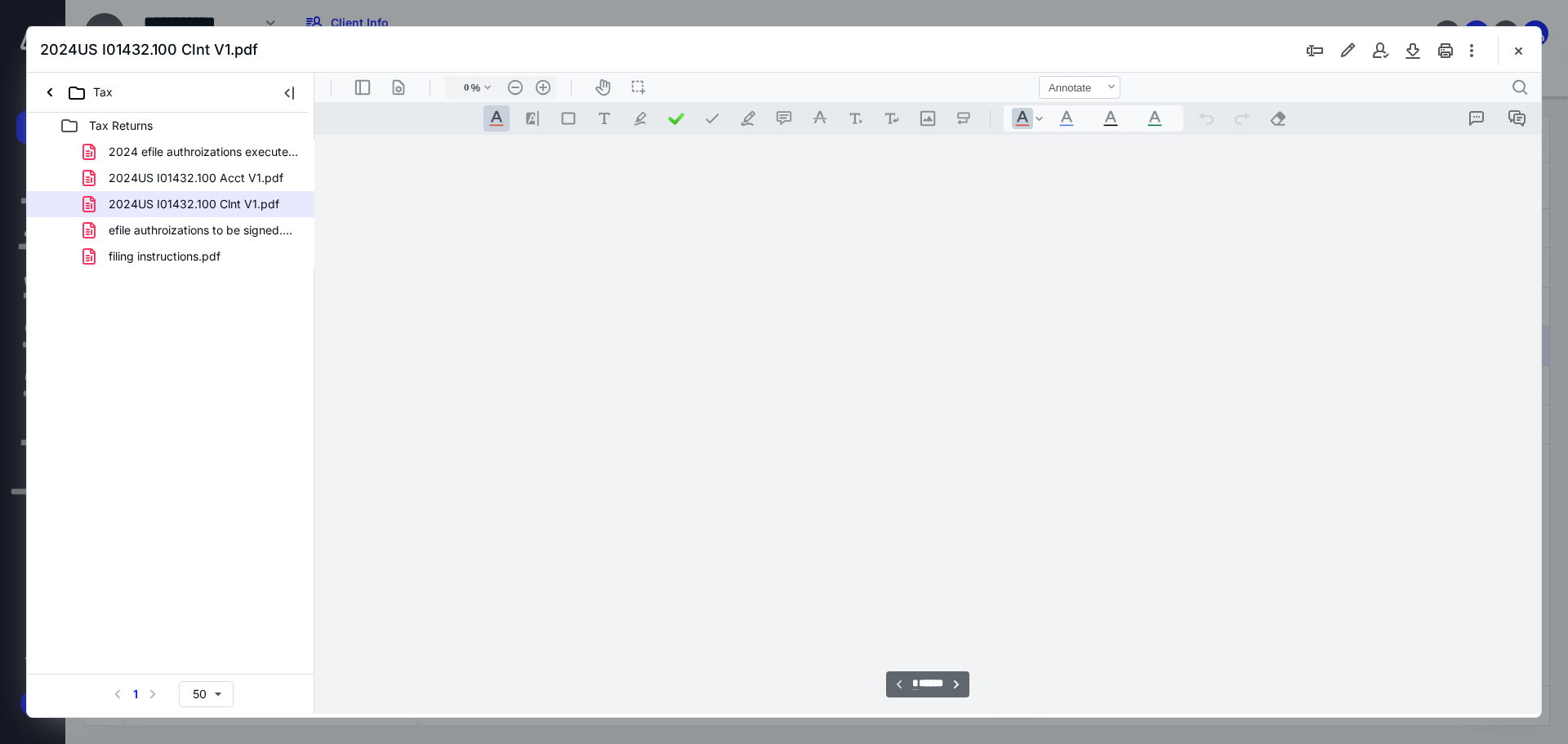 type on "89" 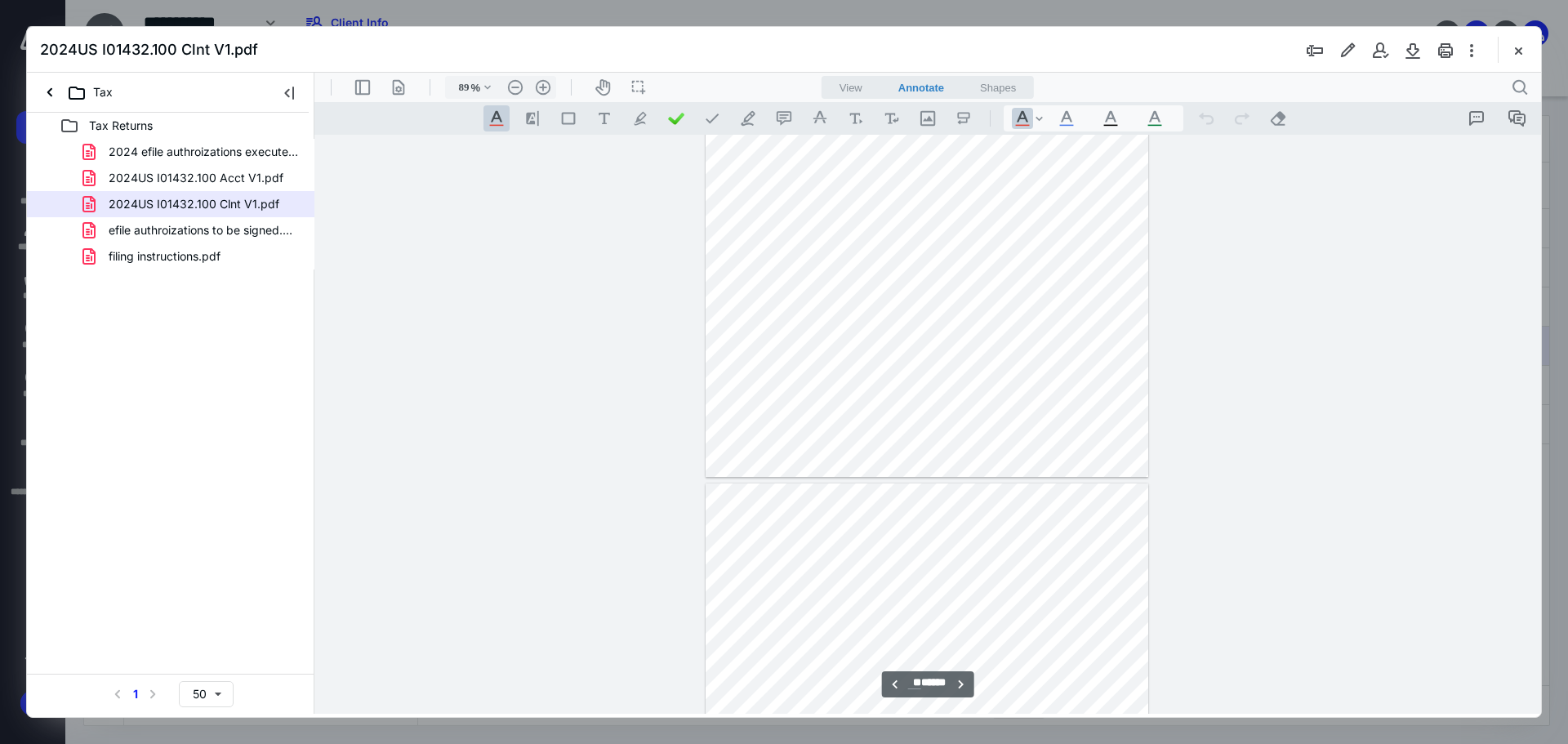 type on "**" 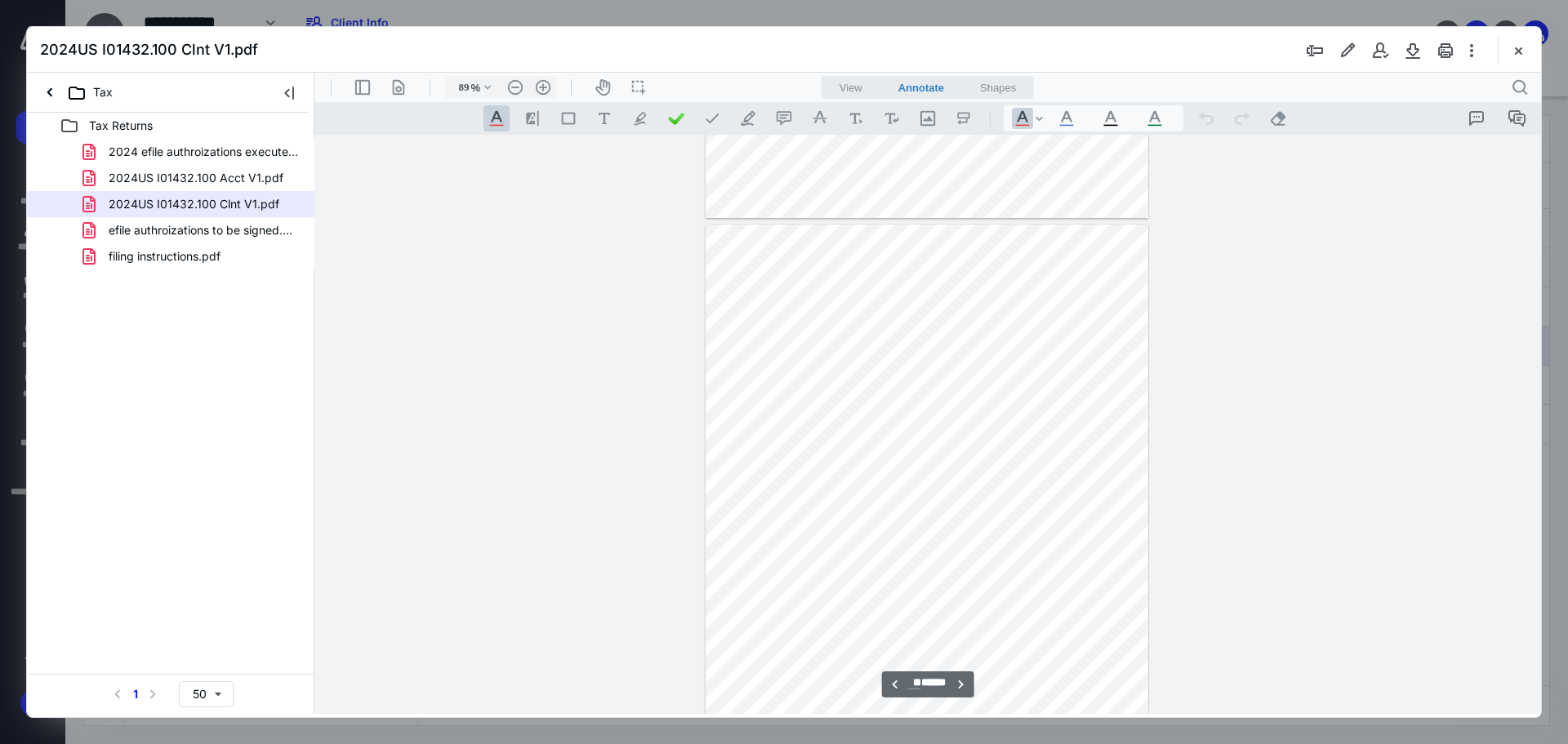 scroll, scrollTop: 6435, scrollLeft: 0, axis: vertical 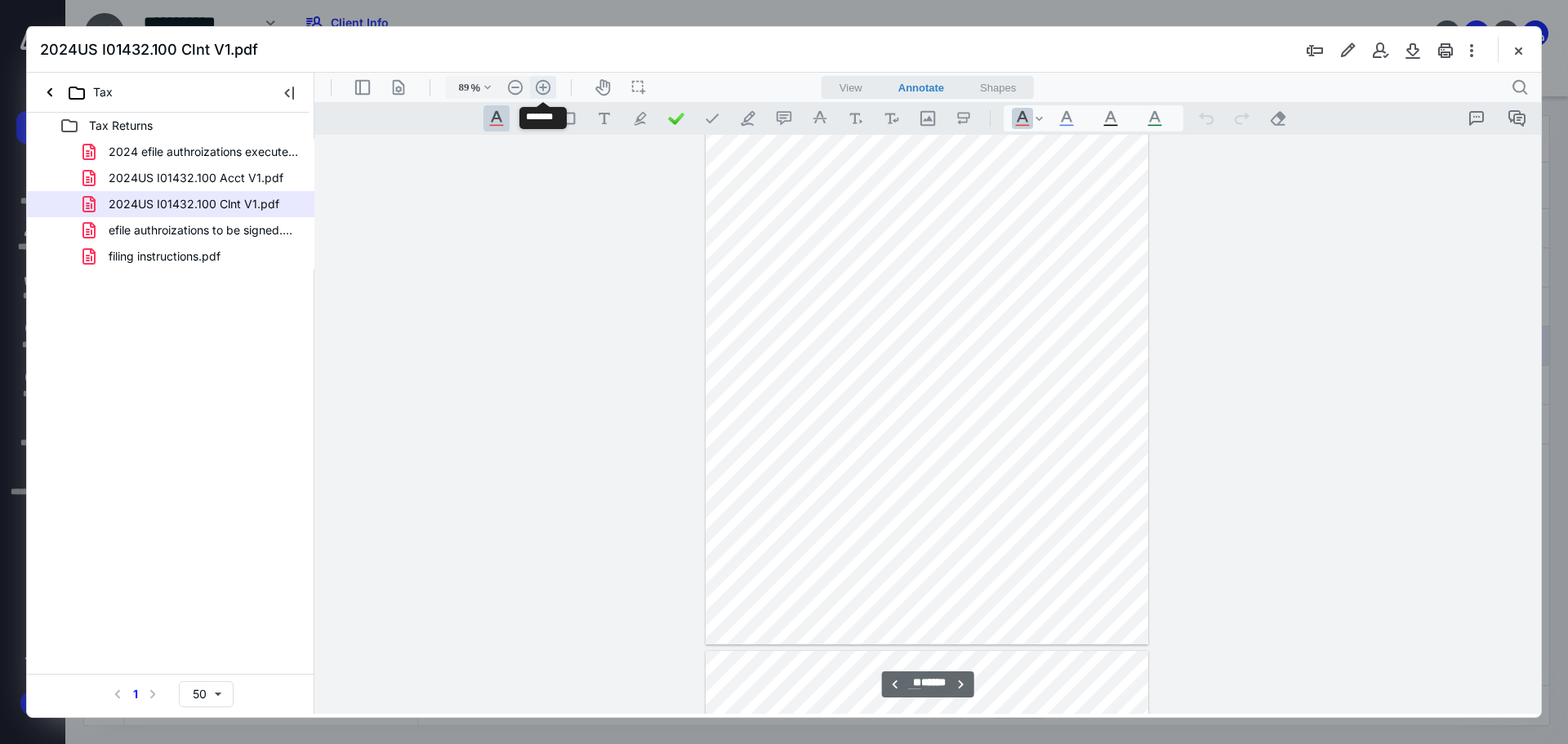 click on ".cls-1{fill:#abb0c4;} icon - header - zoom - in - line" at bounding box center [543, 87] 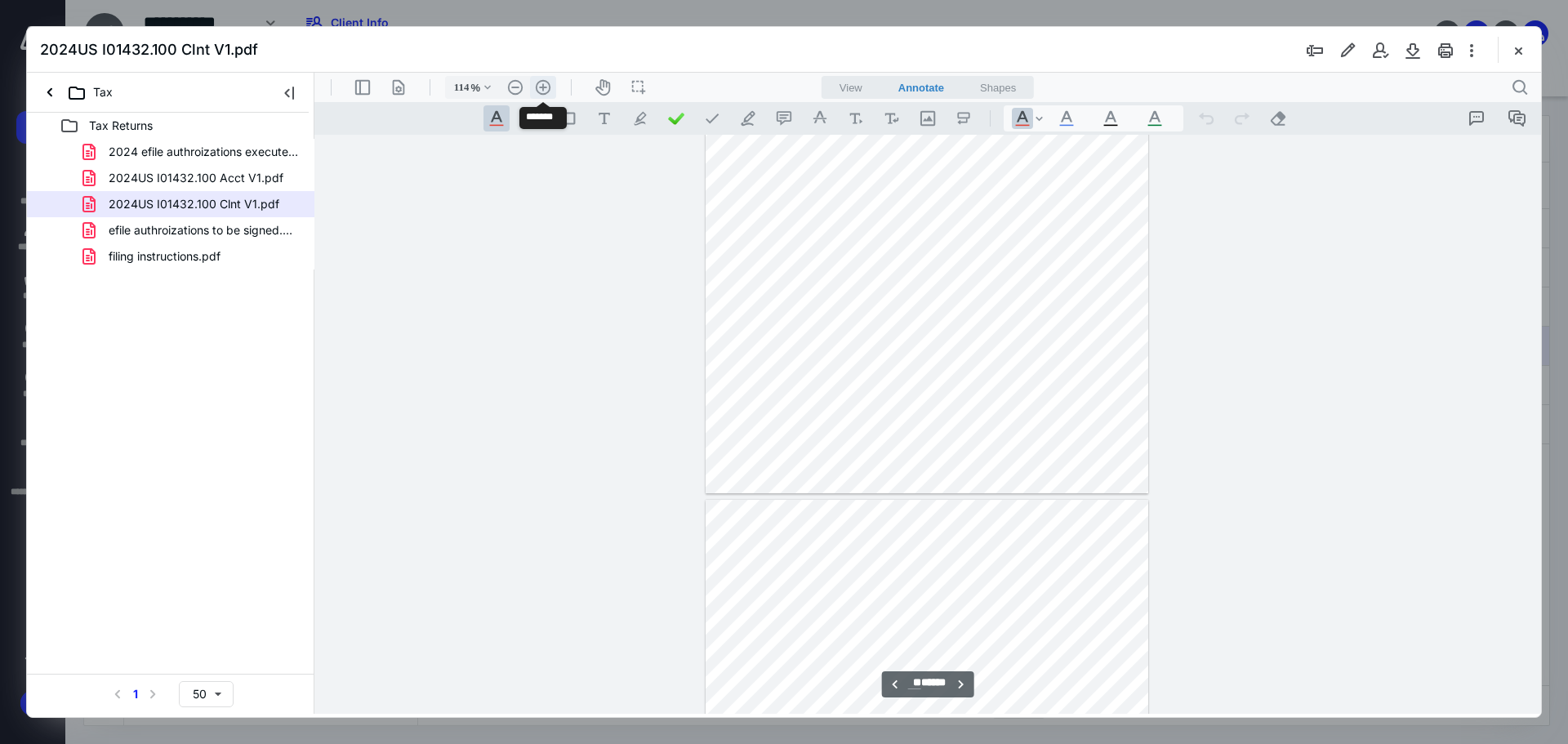 click on ".cls-1{fill:#abb0c4;} icon - header - zoom - in - line" at bounding box center (543, 87) 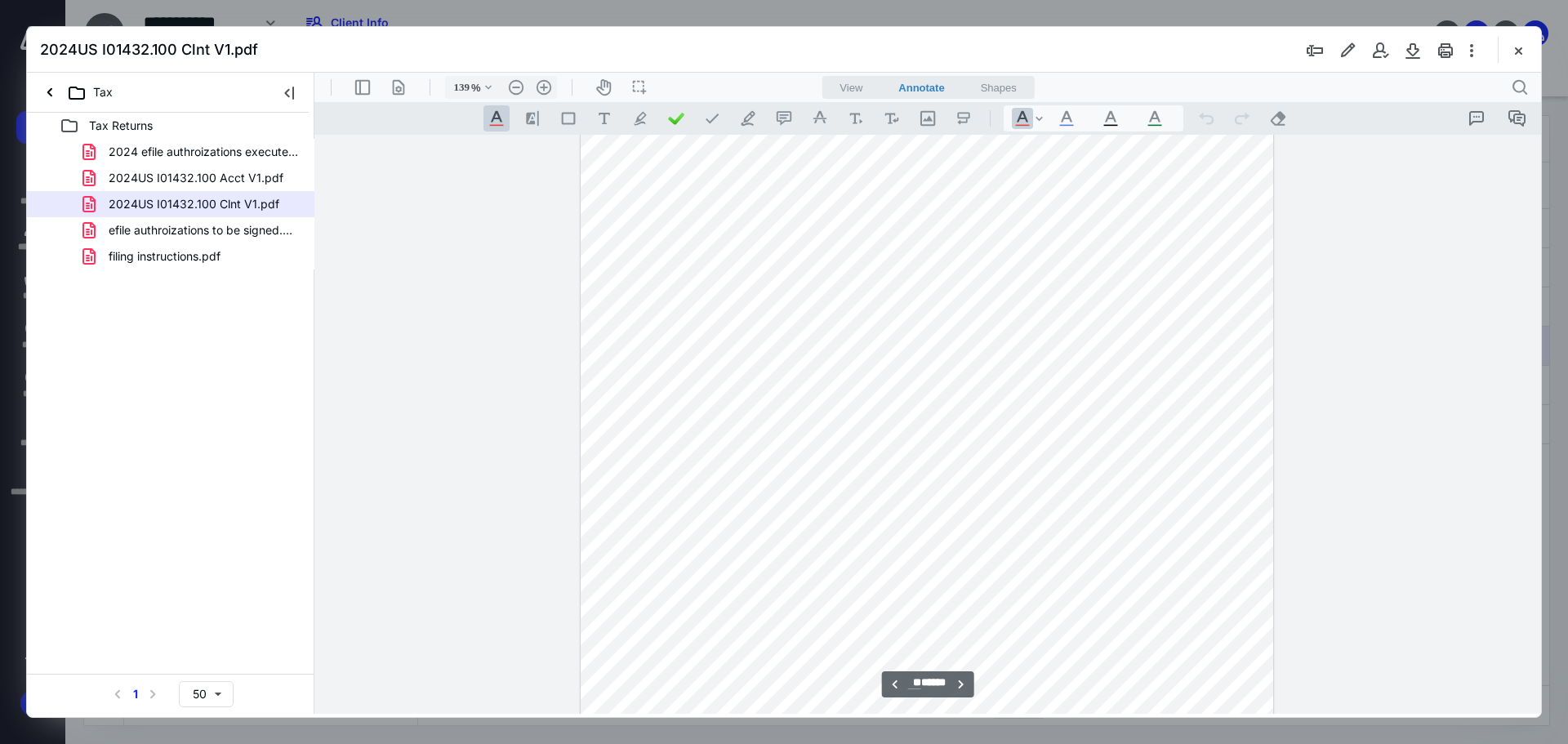 scroll, scrollTop: 9722, scrollLeft: 0, axis: vertical 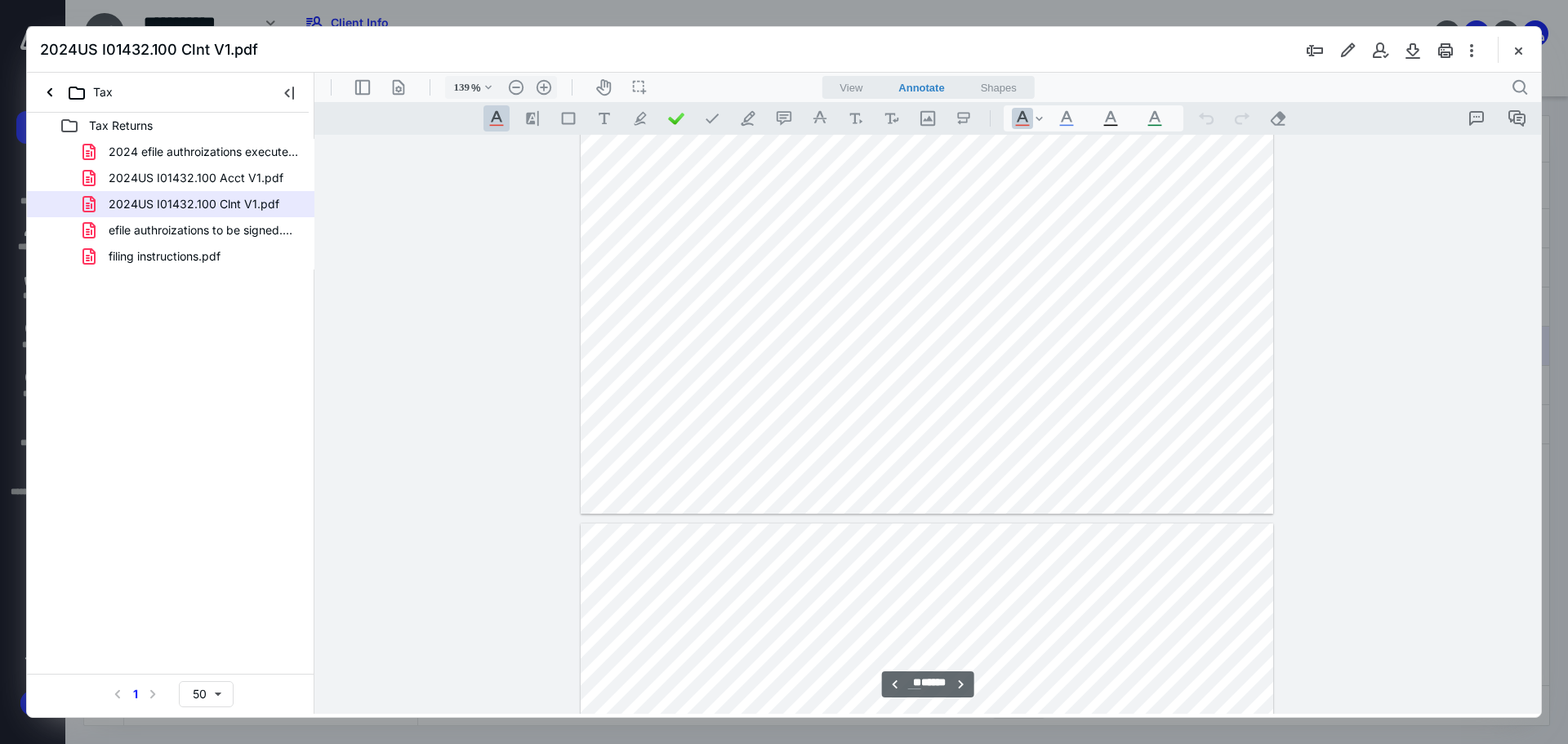 type on "**" 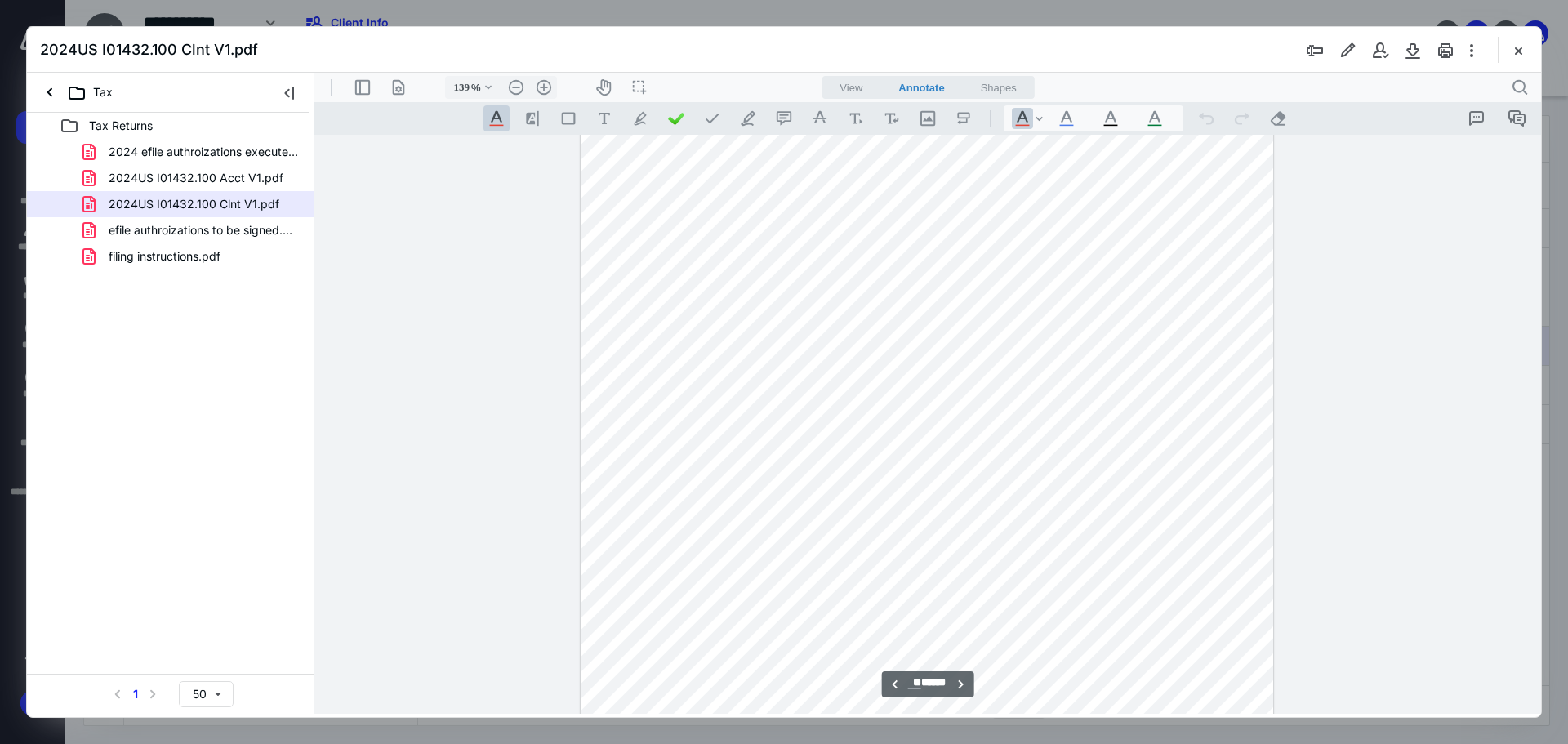 scroll, scrollTop: 12172, scrollLeft: 0, axis: vertical 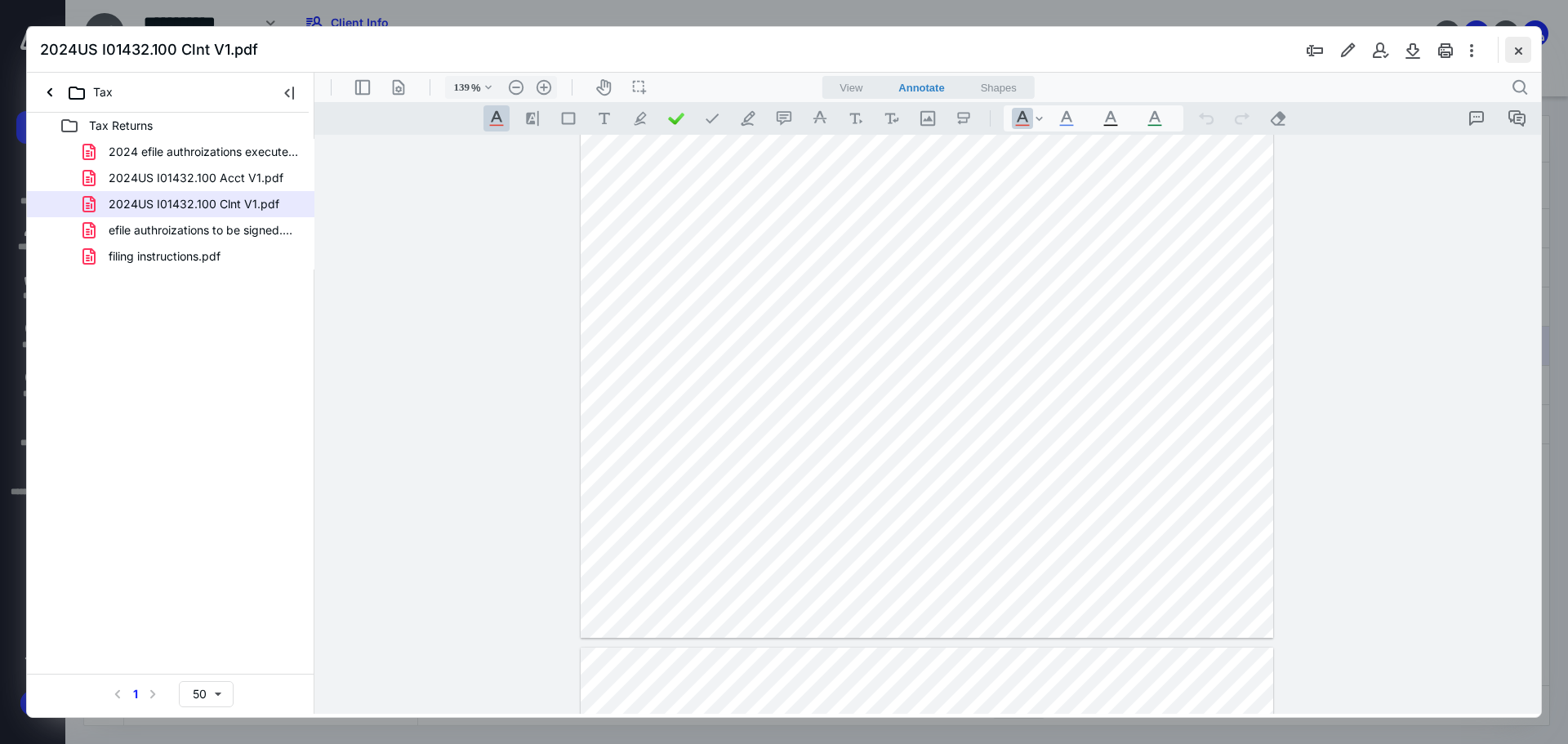 click at bounding box center [1518, 50] 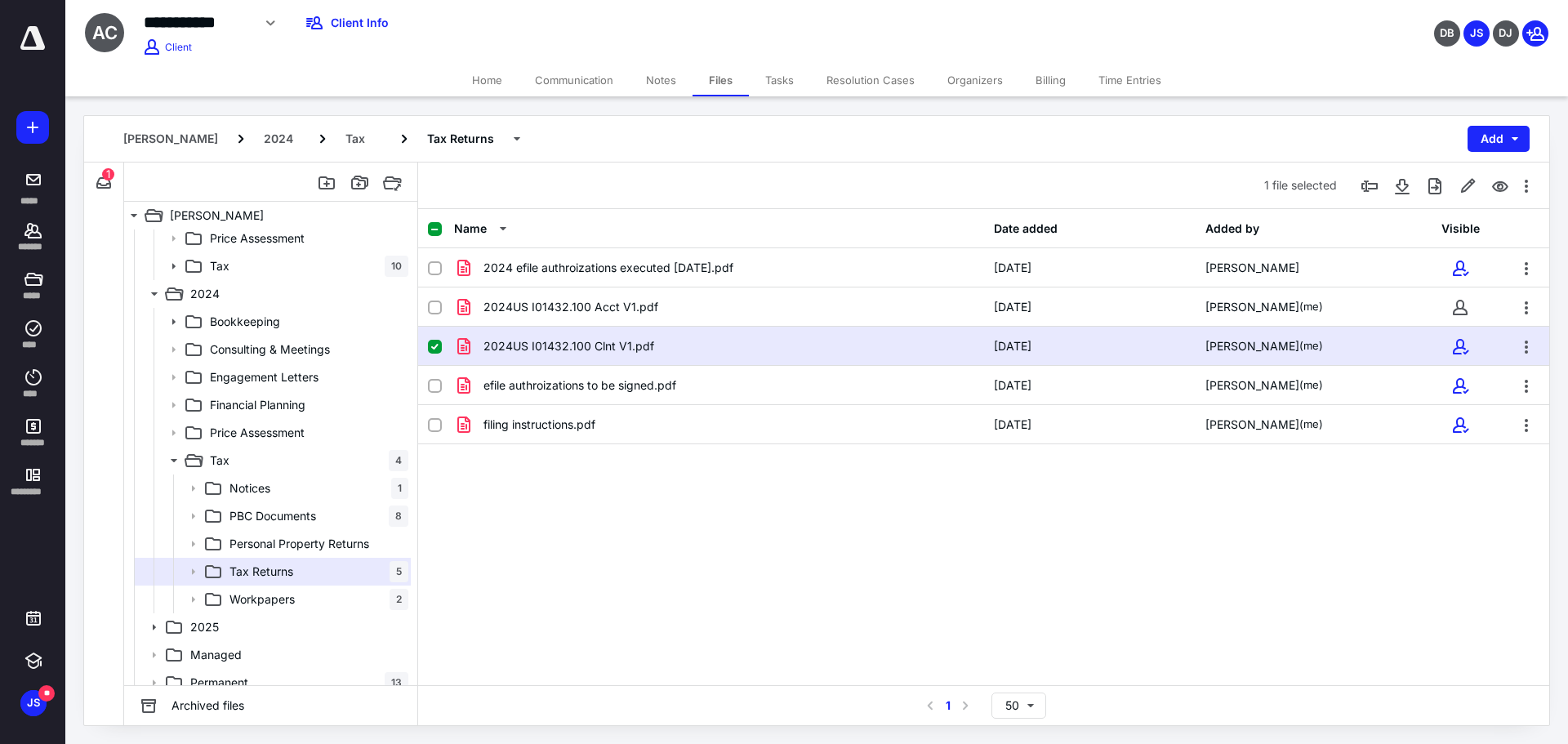 scroll, scrollTop: 350, scrollLeft: 0, axis: vertical 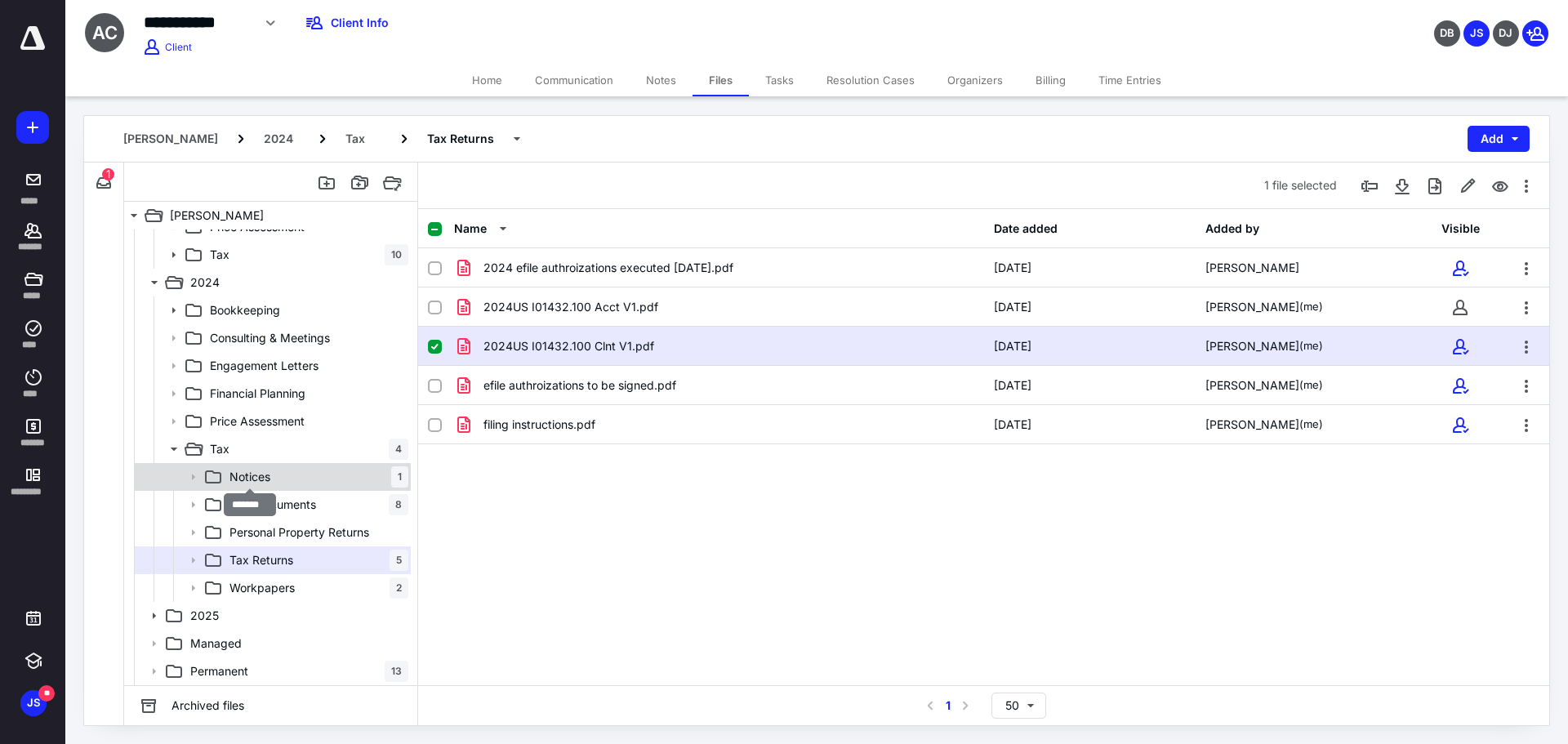 click on "Notices" at bounding box center (250, 477) 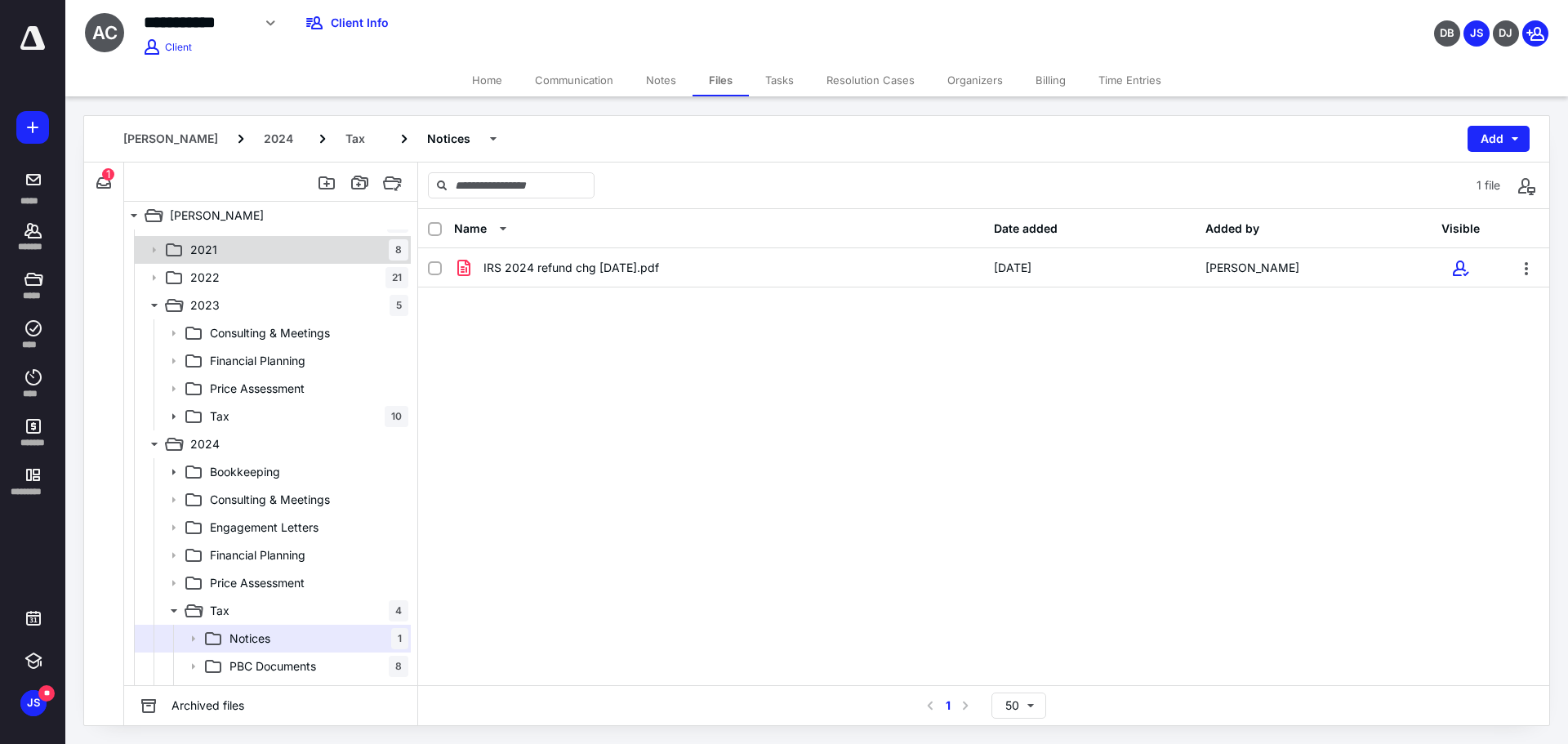 scroll, scrollTop: 186, scrollLeft: 0, axis: vertical 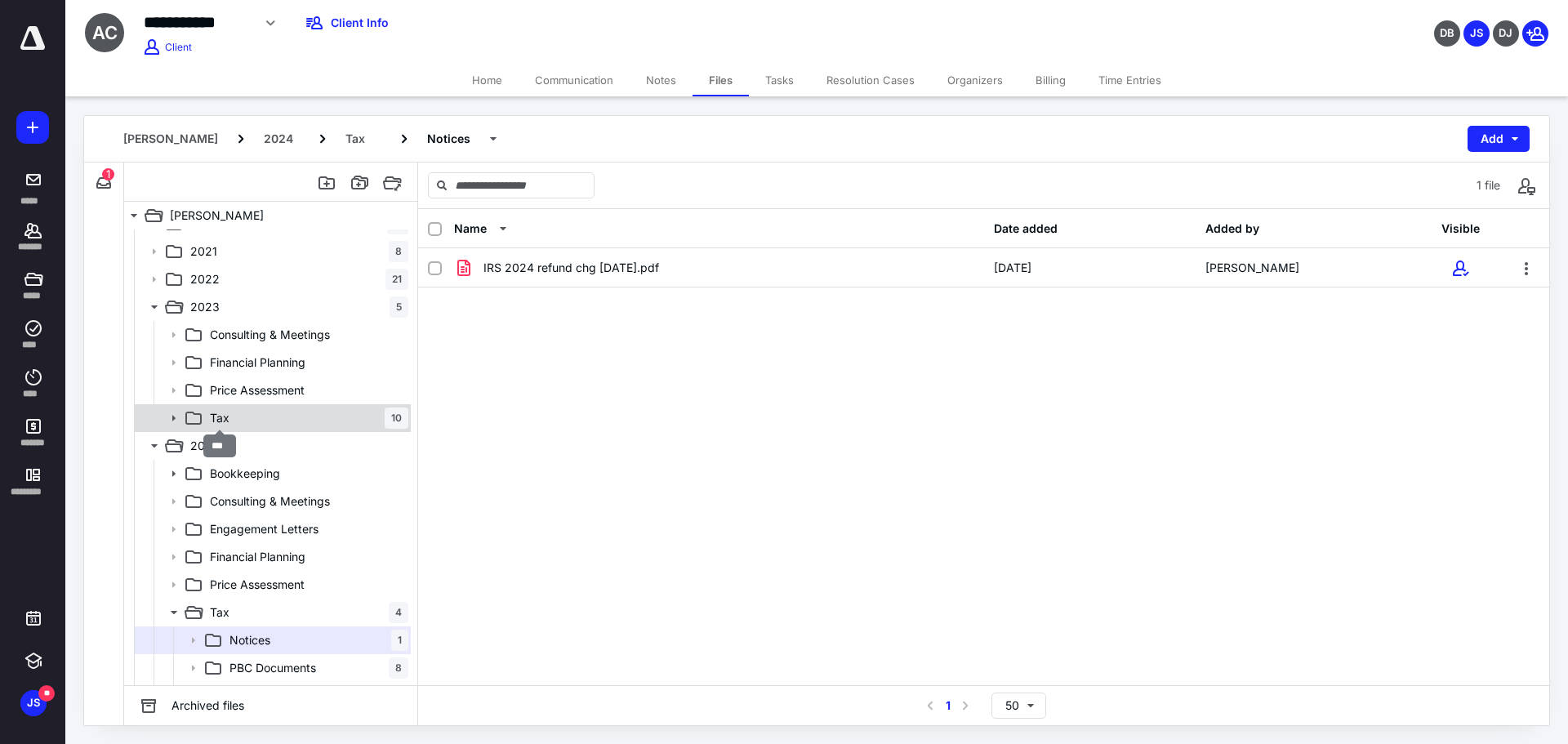 click on "Tax" at bounding box center [220, 418] 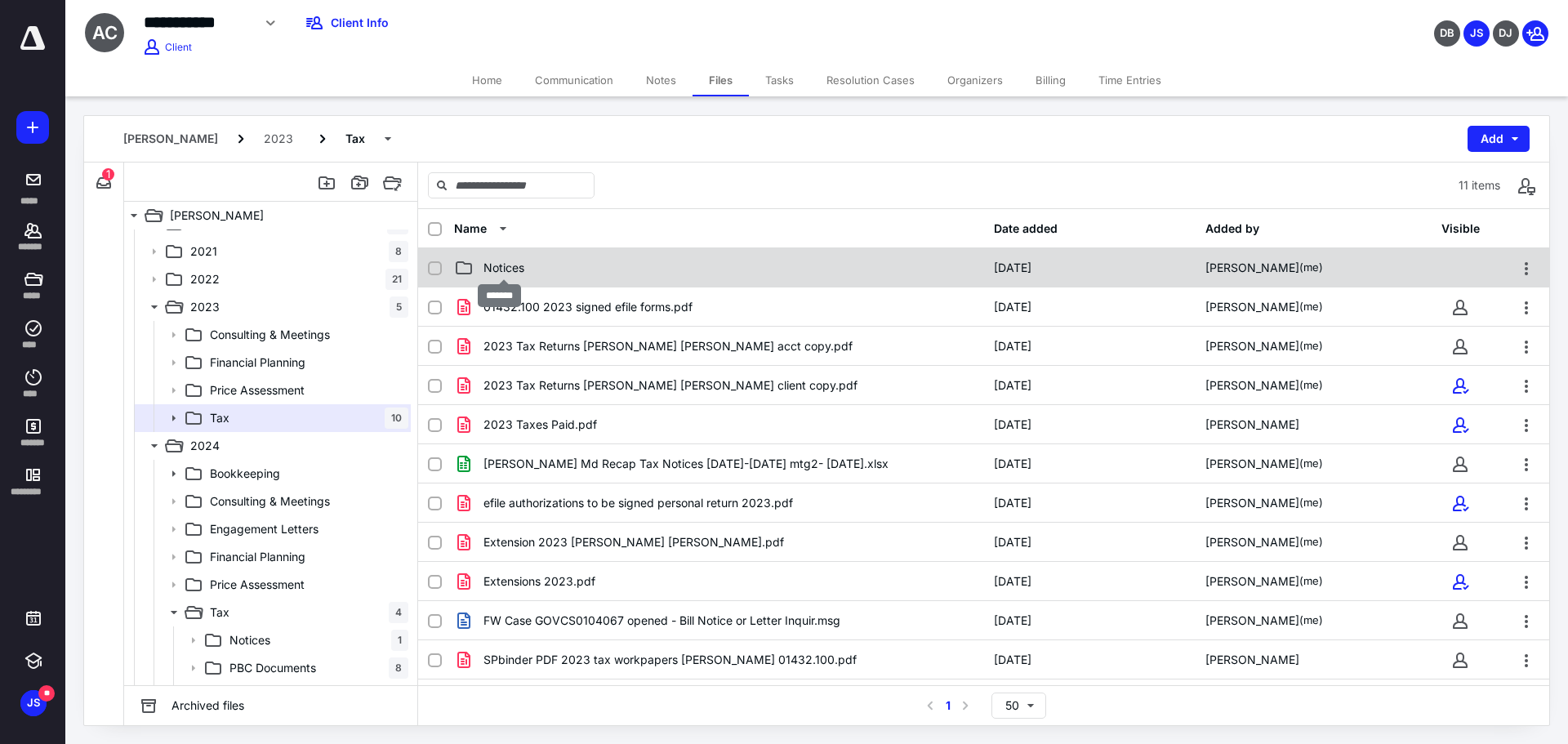 click on "Notices" at bounding box center (504, 268) 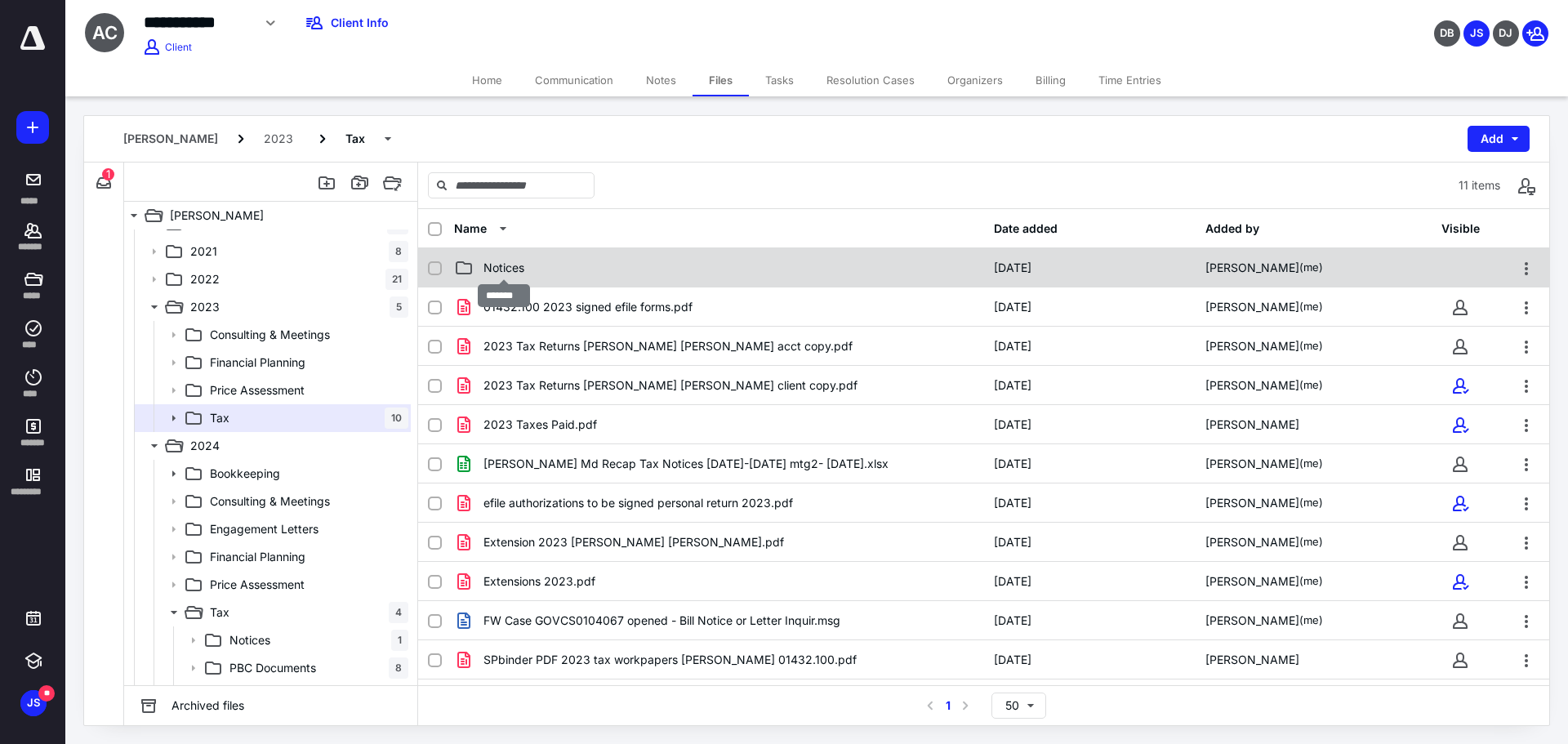 click on "Notices" at bounding box center [504, 268] 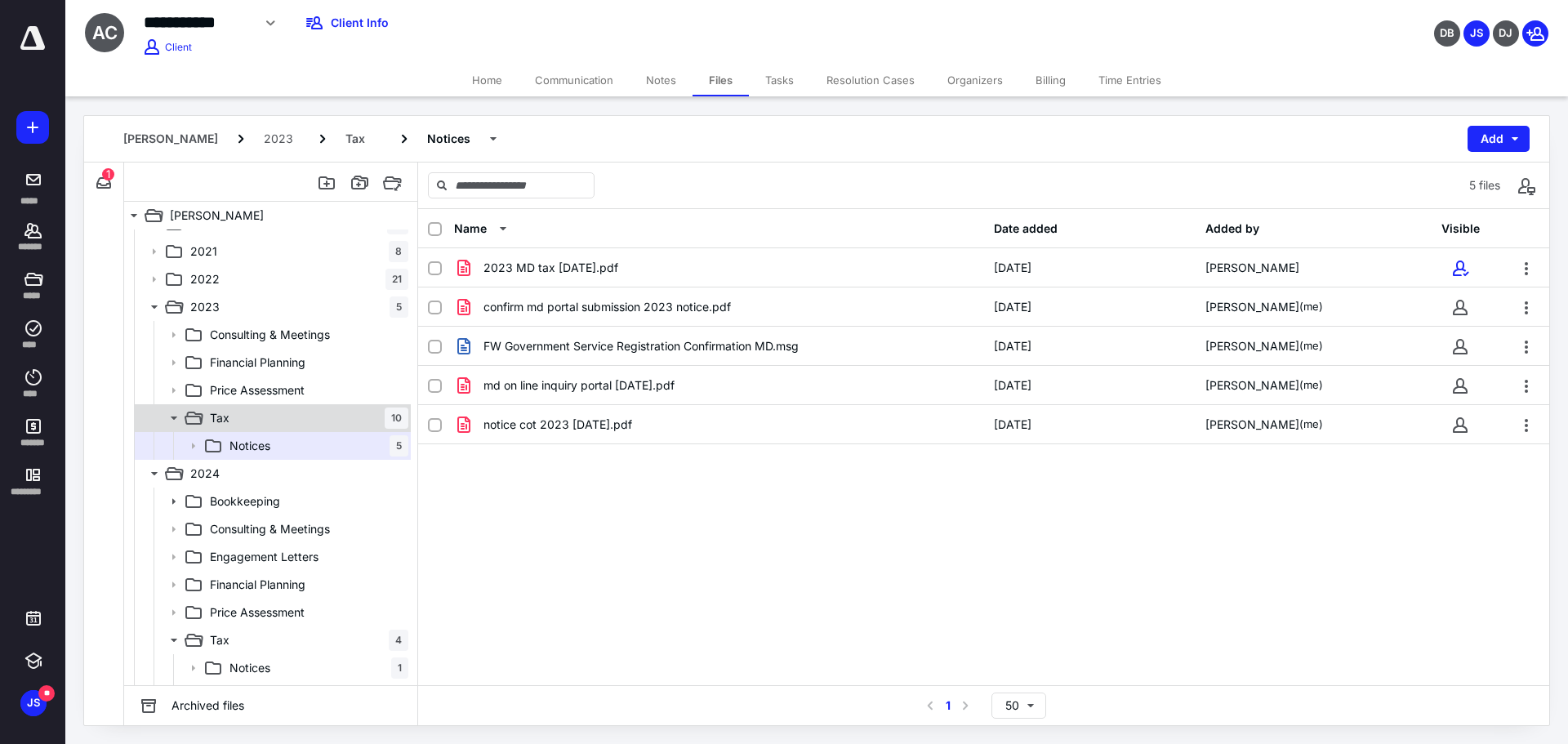 click on "Tax" at bounding box center (220, 418) 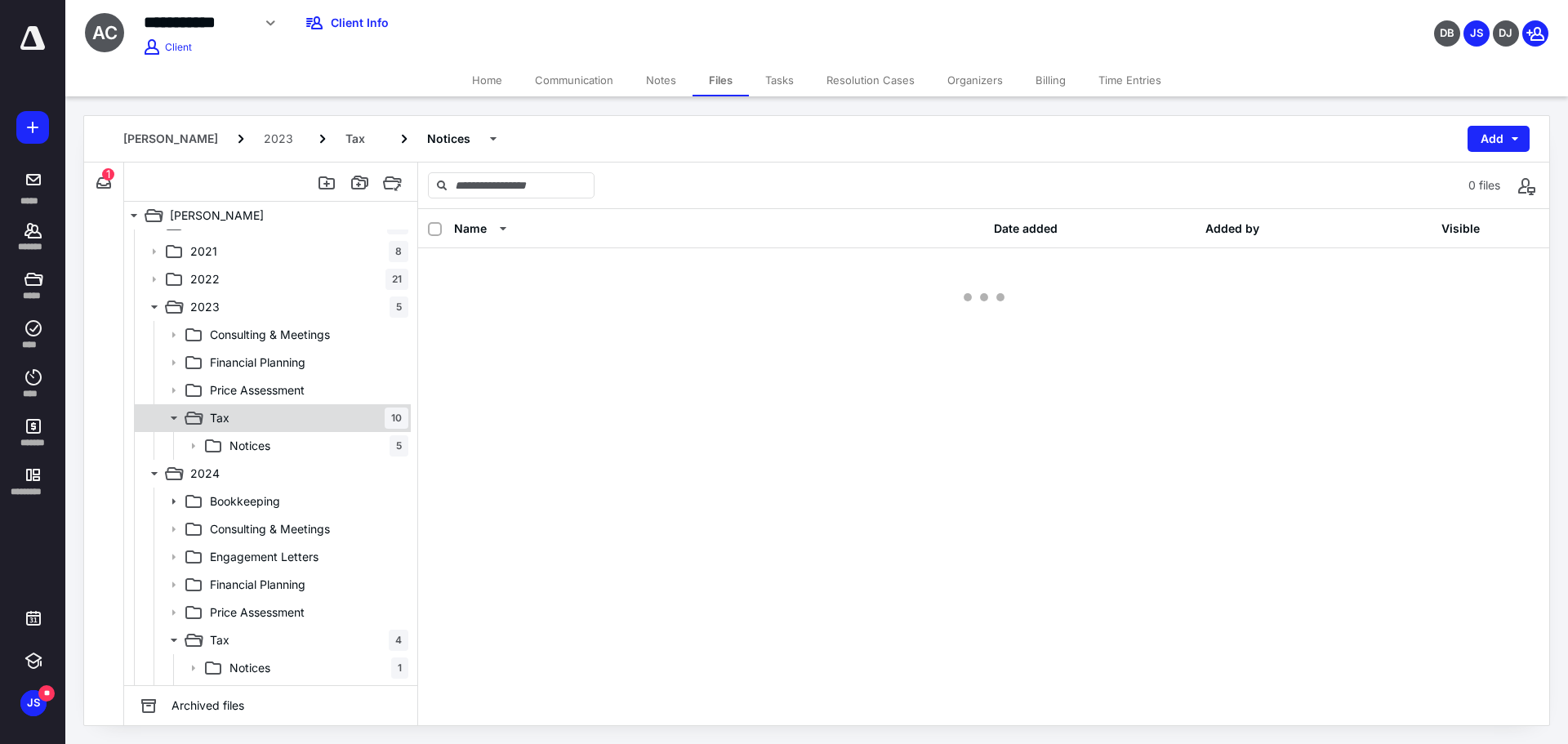 click on "Tax" at bounding box center [220, 418] 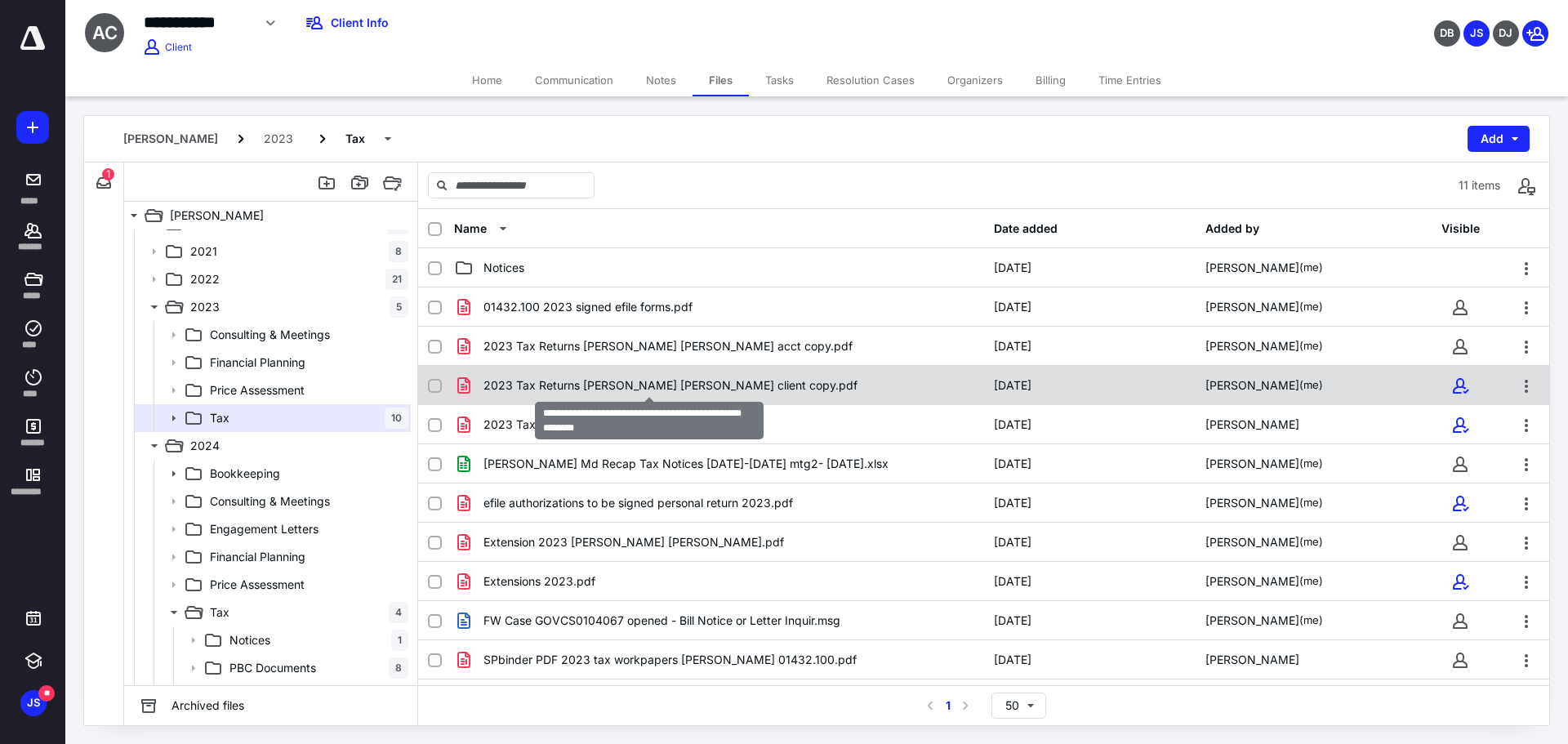 click on "2023 Tax Returns [PERSON_NAME] [PERSON_NAME] client copy.pdf" at bounding box center (670, 385) 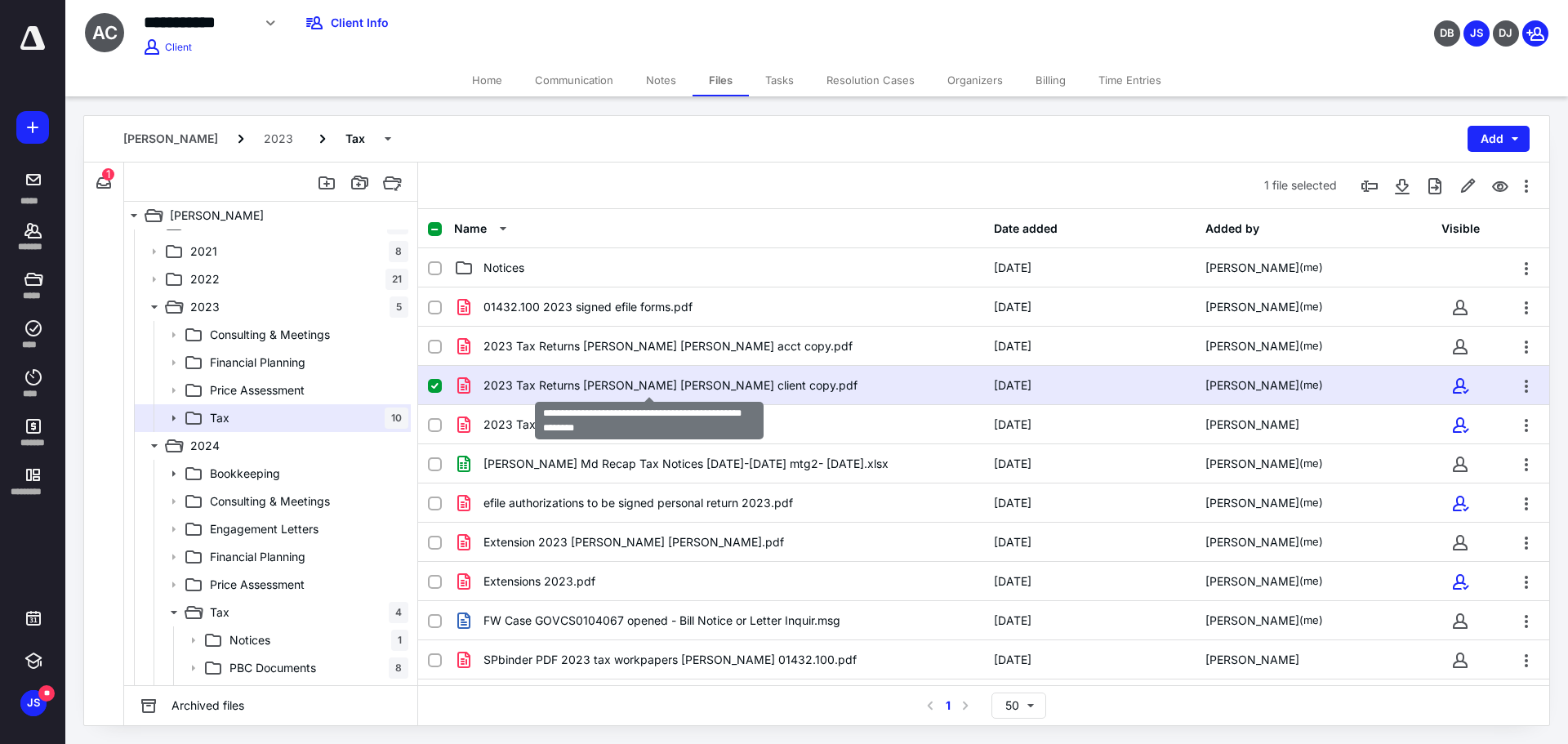 click on "2023 Tax Returns [PERSON_NAME] [PERSON_NAME] client copy.pdf" at bounding box center (670, 385) 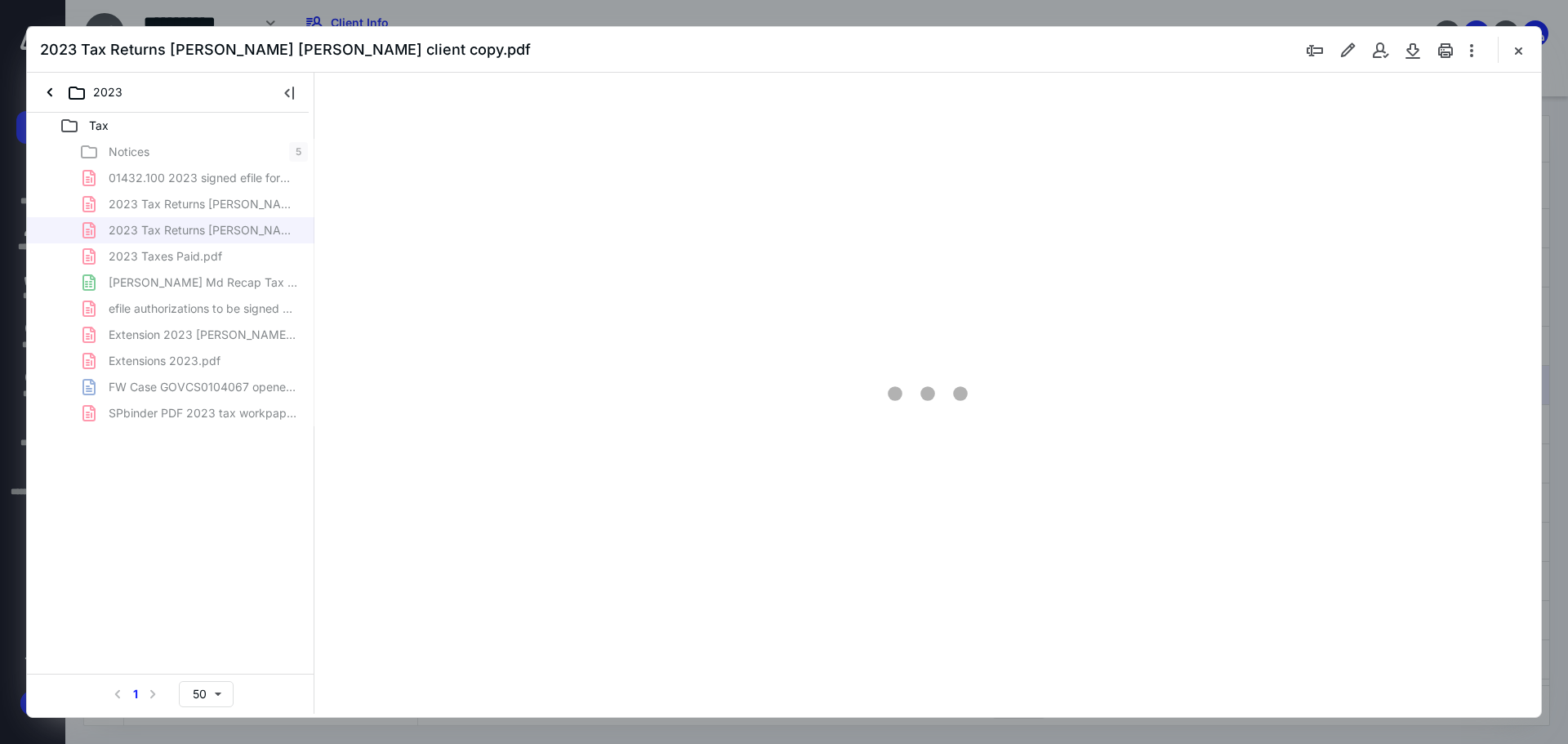 scroll, scrollTop: 0, scrollLeft: 0, axis: both 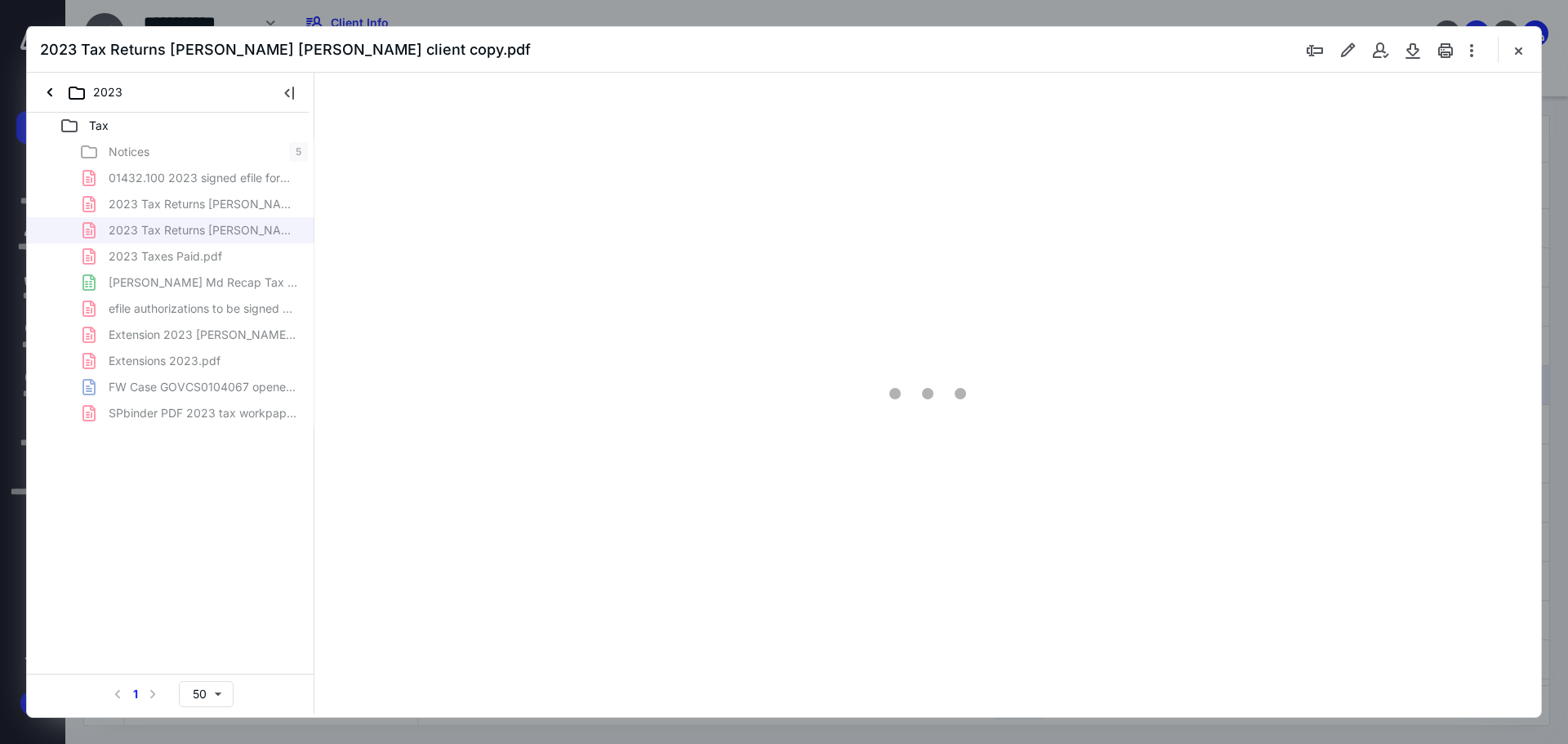 type on "89" 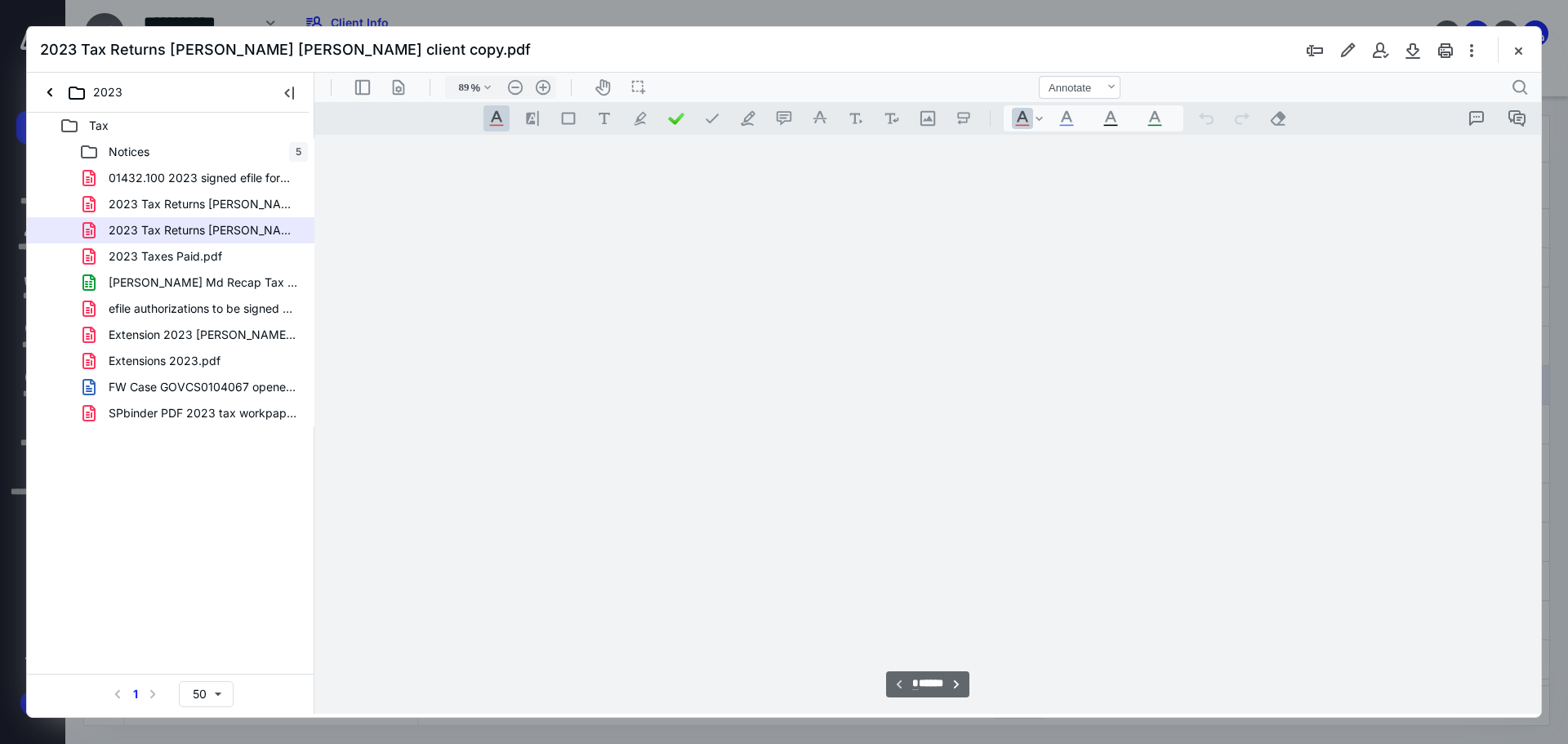scroll, scrollTop: 65, scrollLeft: 0, axis: vertical 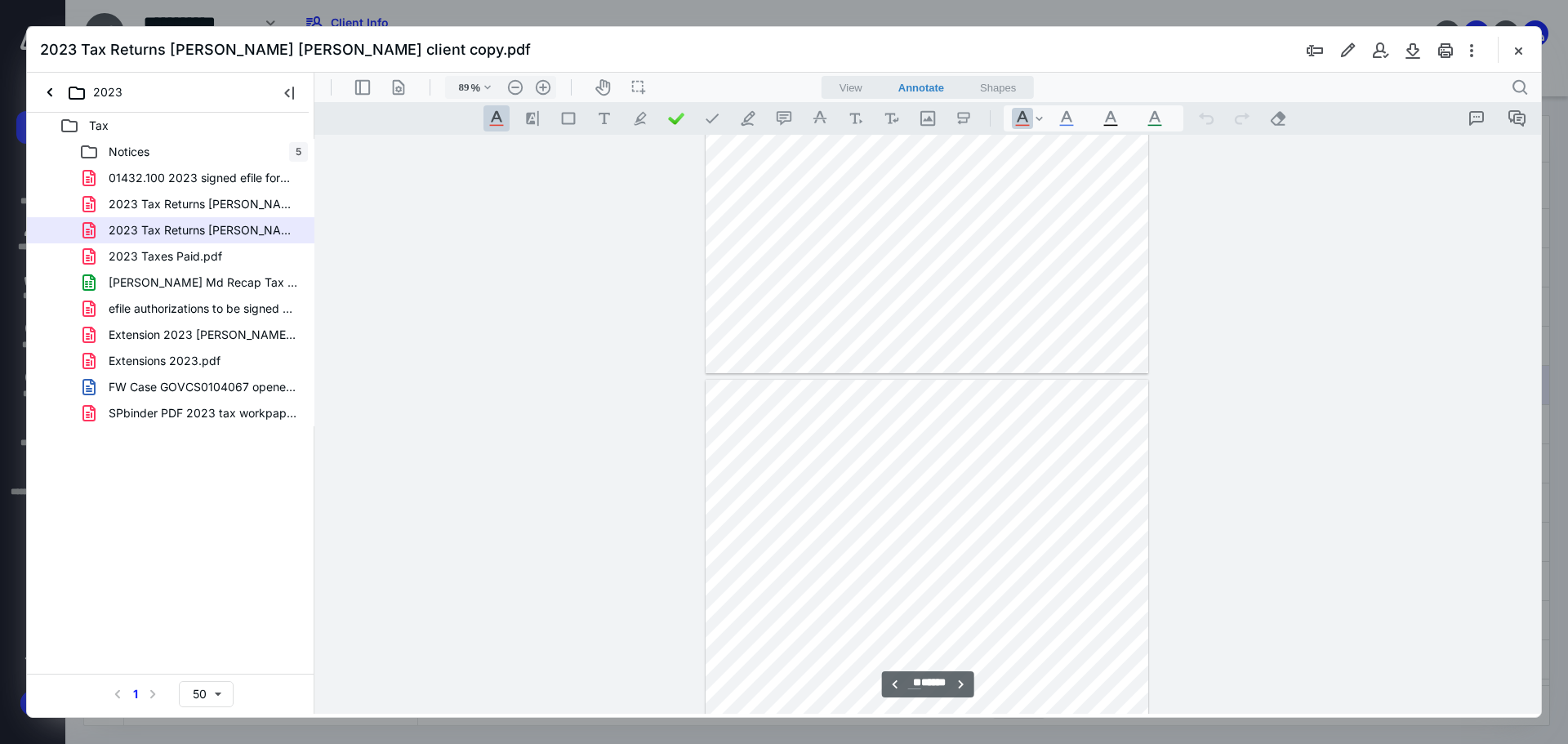 type on "**" 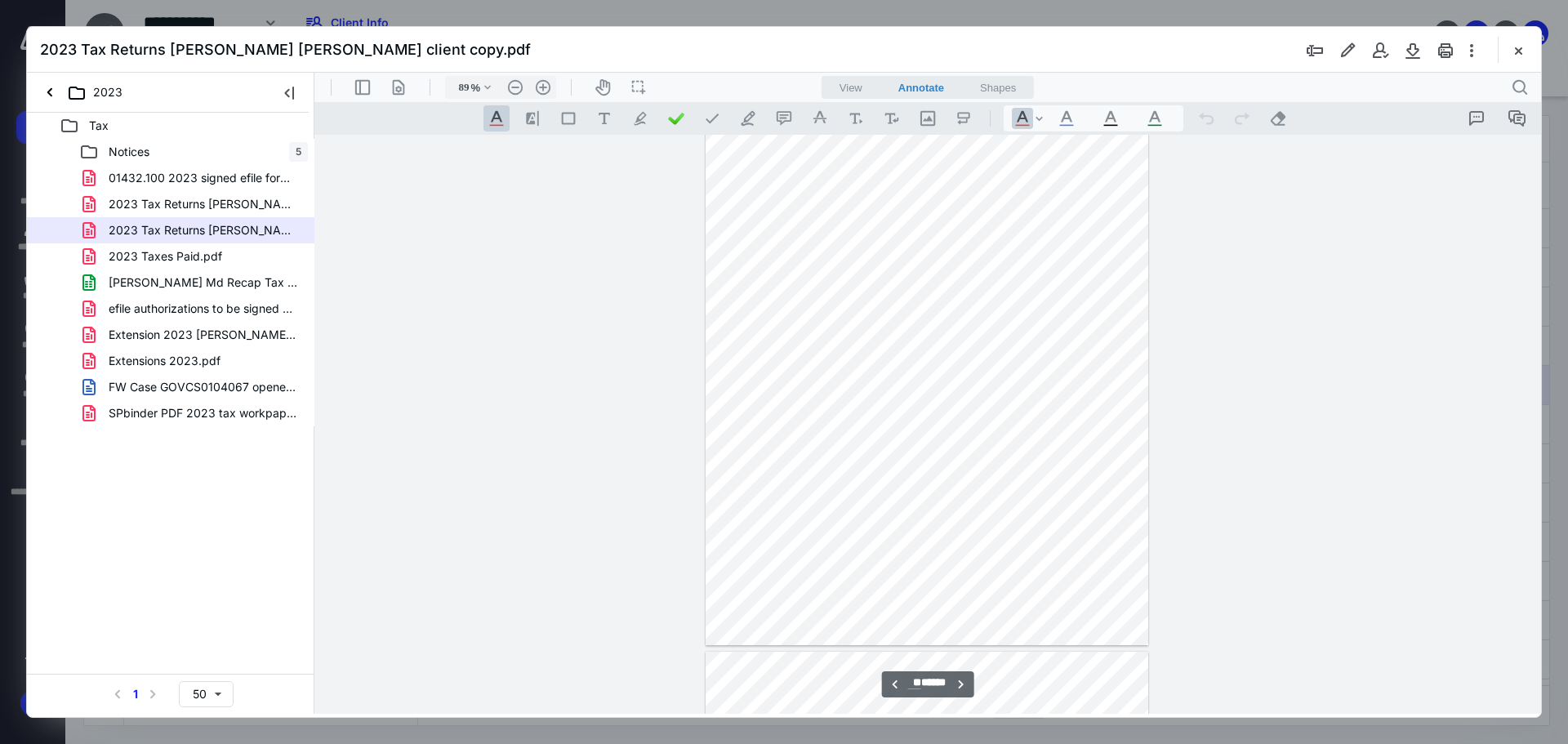 scroll, scrollTop: 45631, scrollLeft: 0, axis: vertical 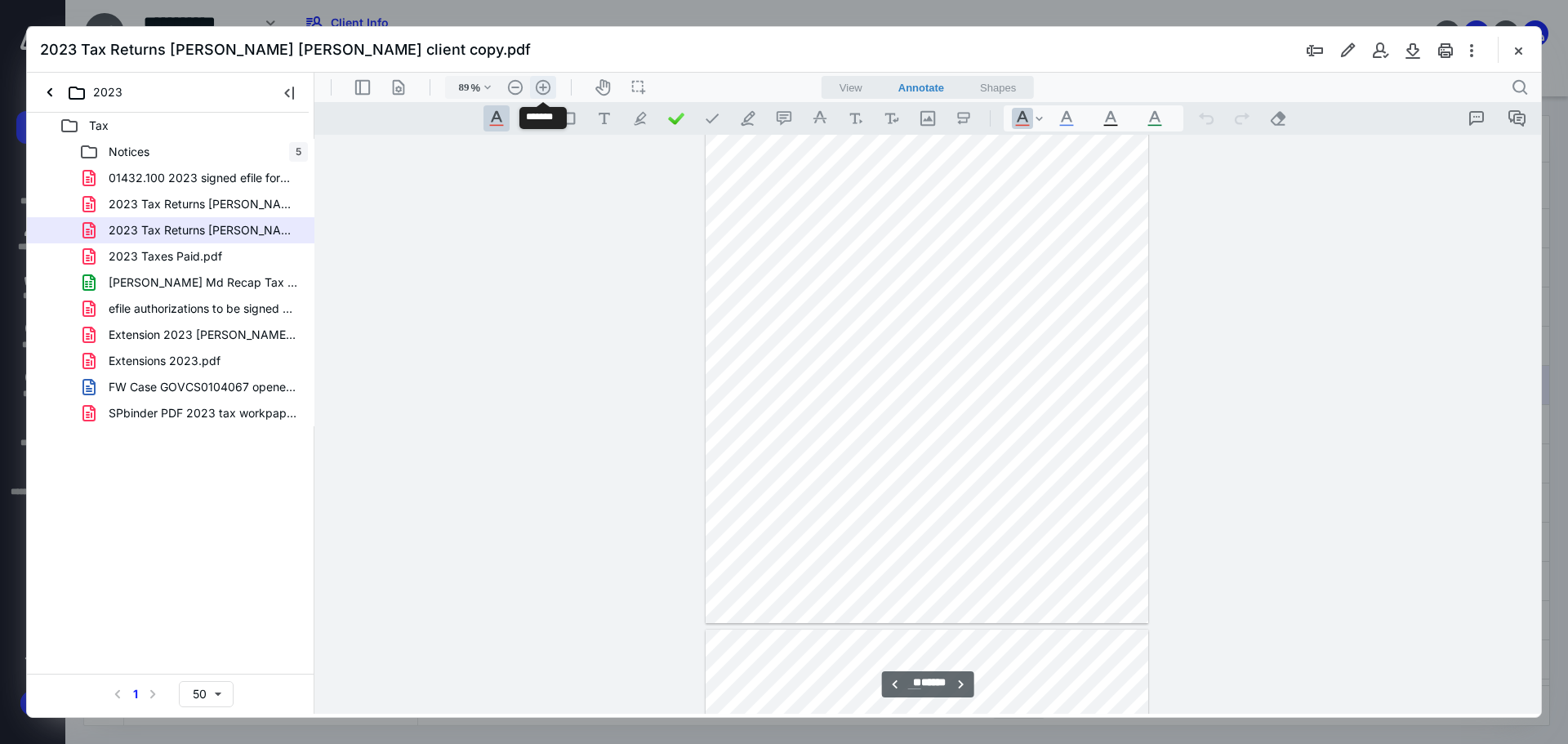 click on ".cls-1{fill:#abb0c4;} icon - header - zoom - in - line" at bounding box center (543, 87) 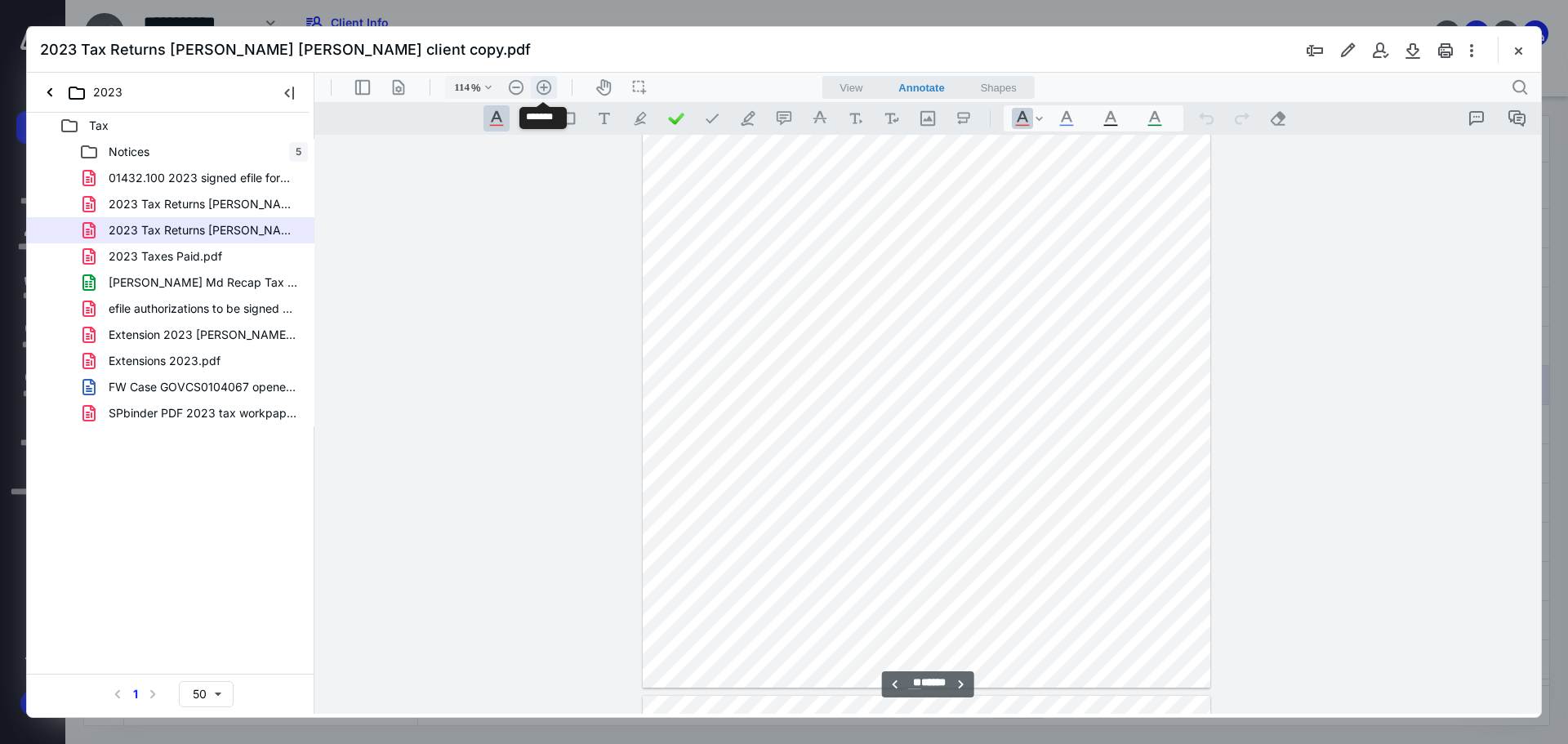 click on ".cls-1{fill:#abb0c4;} icon - header - zoom - in - line" at bounding box center (544, 87) 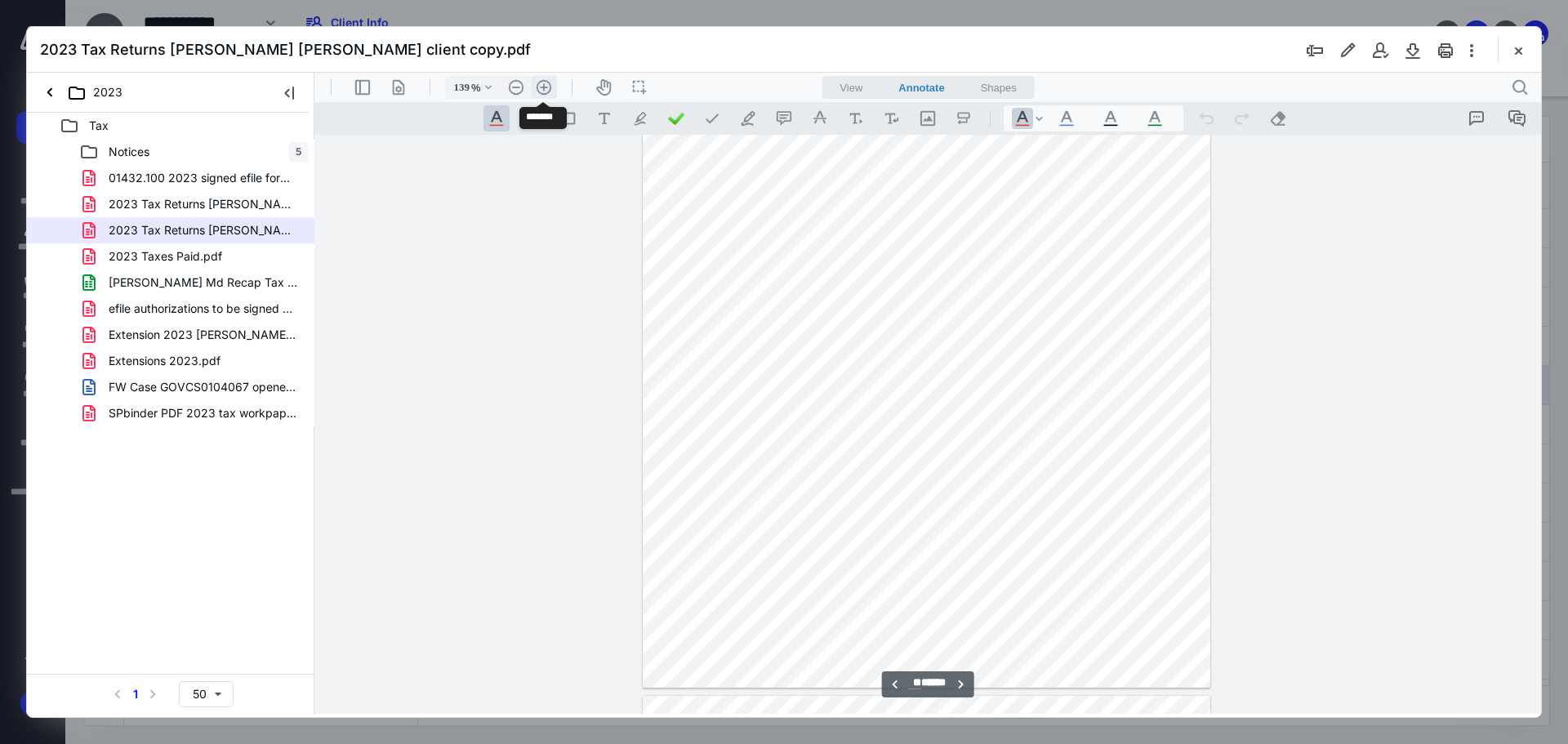 scroll, scrollTop: 71520, scrollLeft: 0, axis: vertical 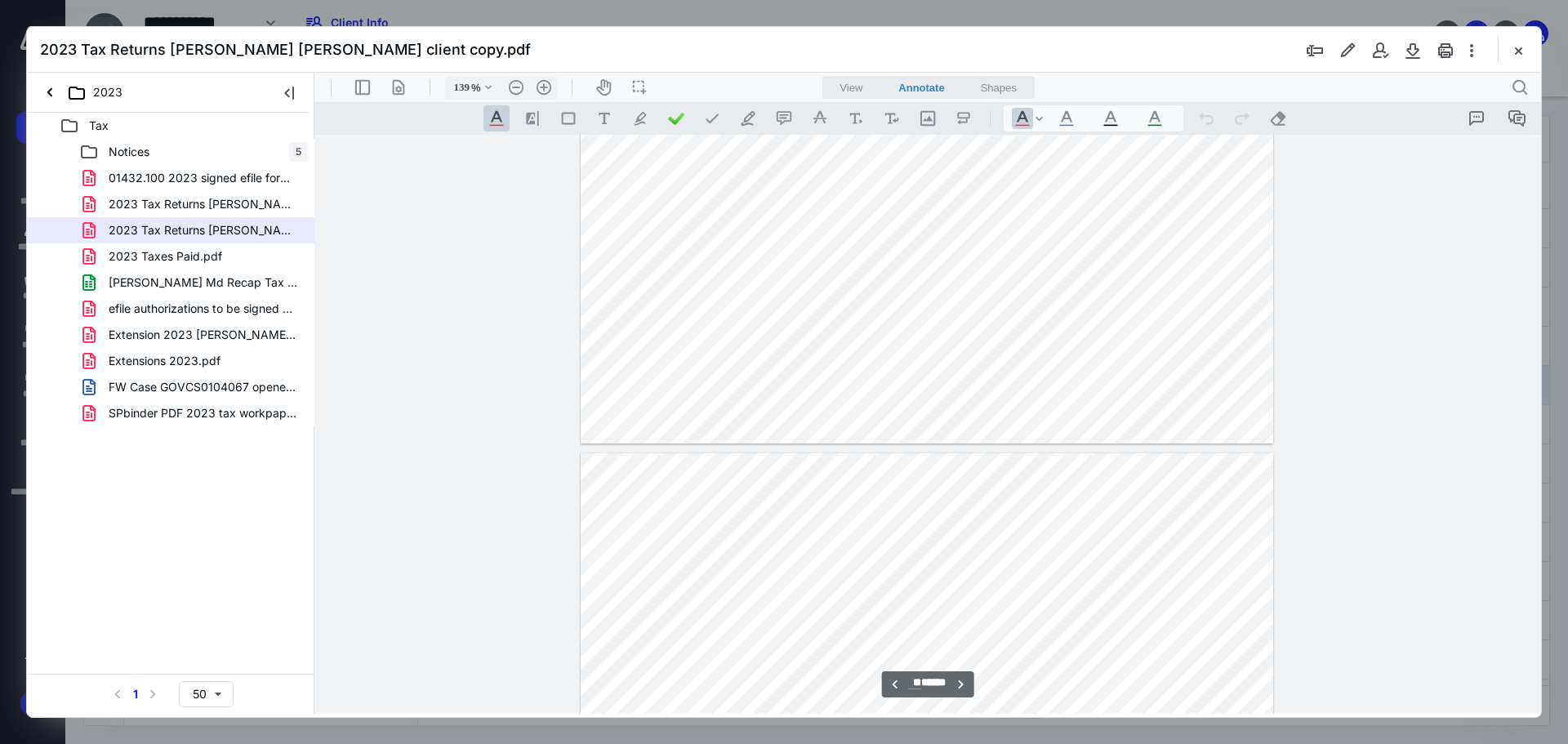 type on "**" 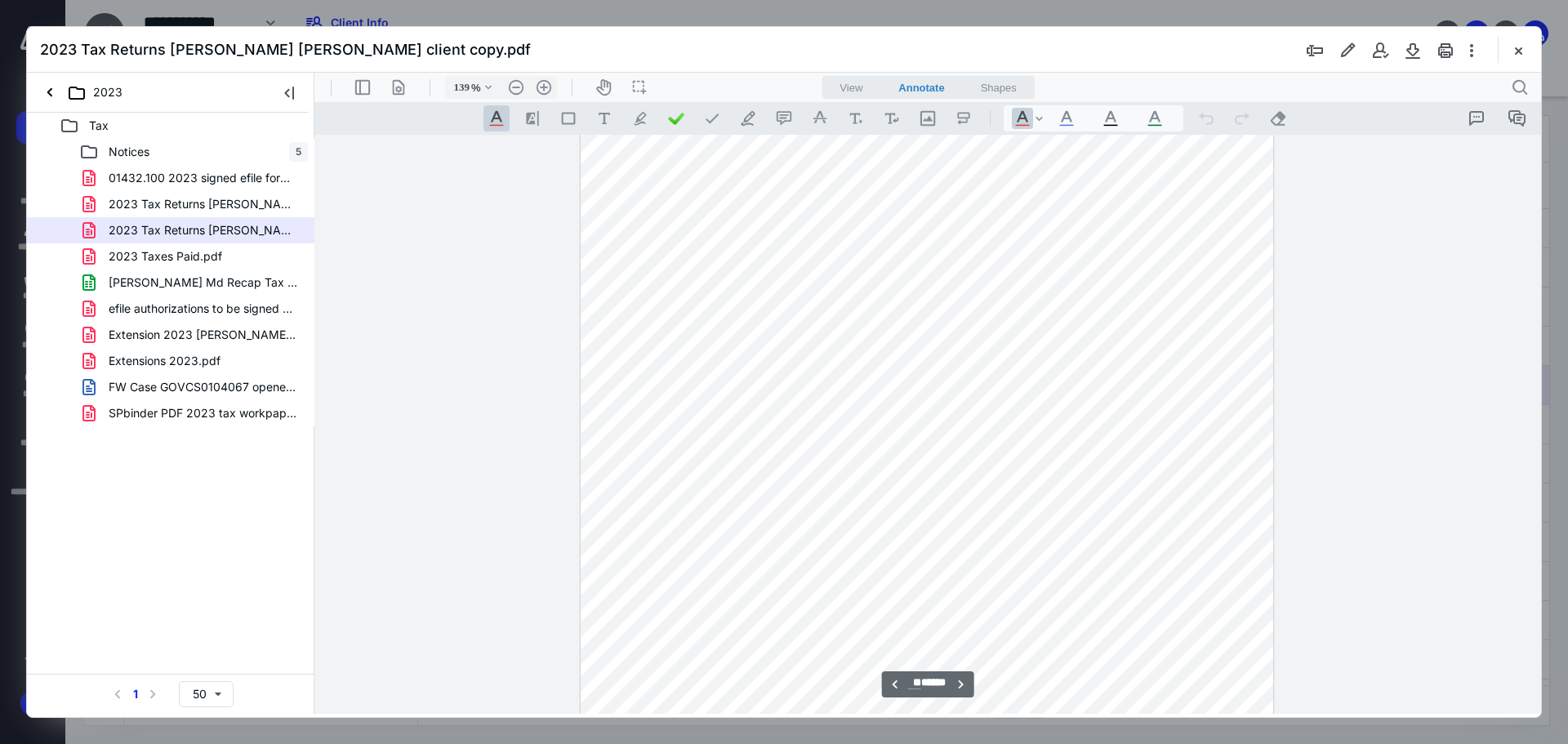 scroll, scrollTop: 72418, scrollLeft: 0, axis: vertical 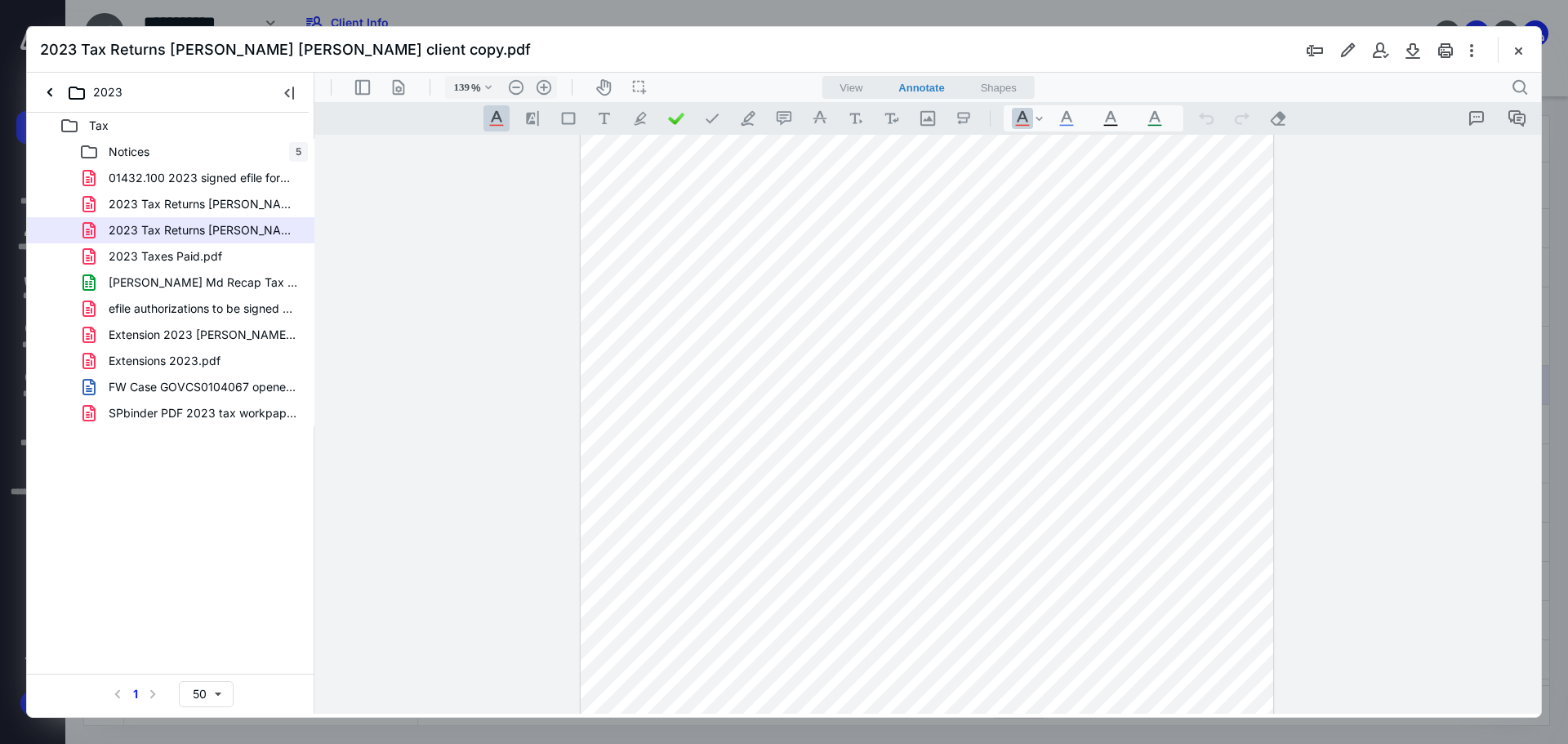 click at bounding box center (1518, 50) 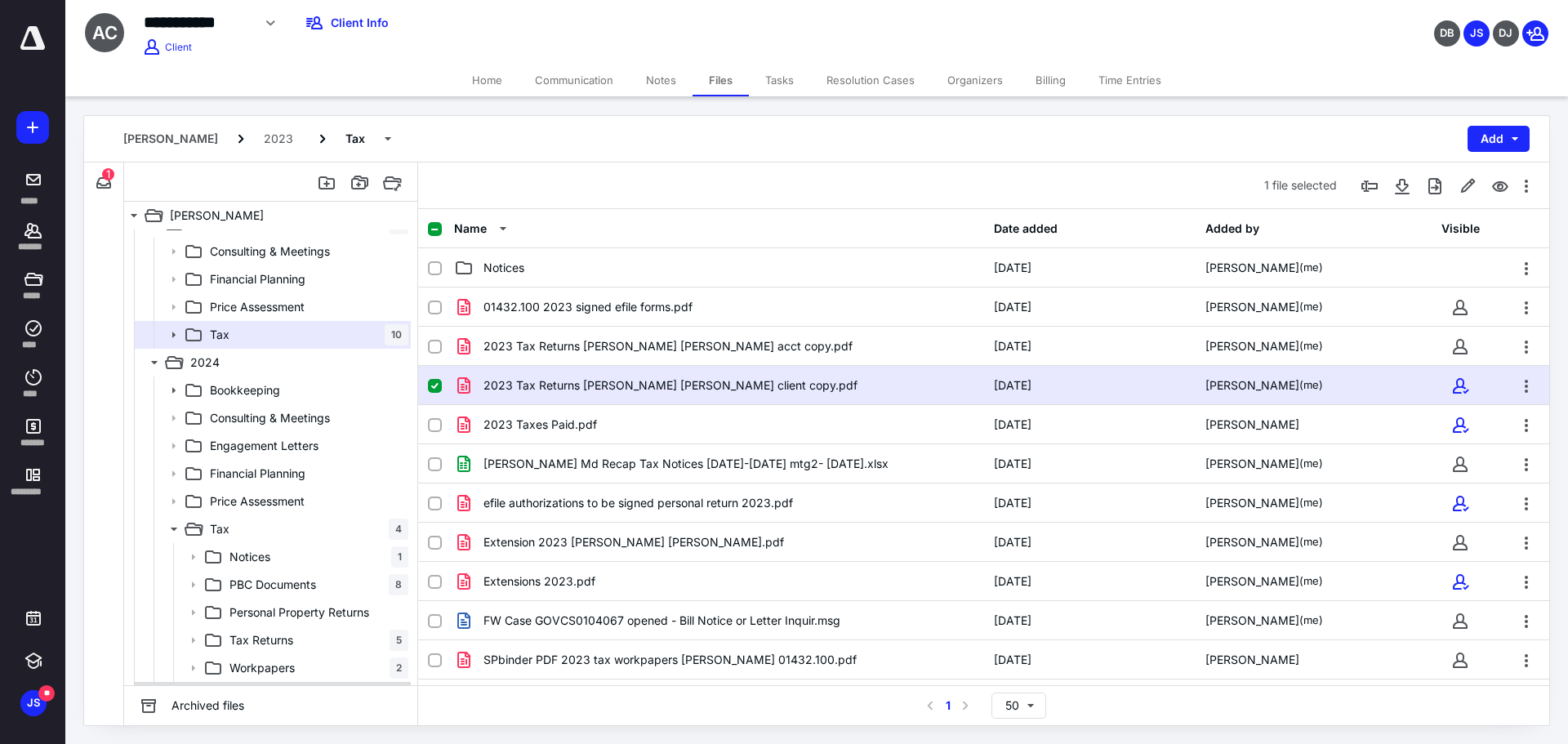 scroll, scrollTop: 350, scrollLeft: 0, axis: vertical 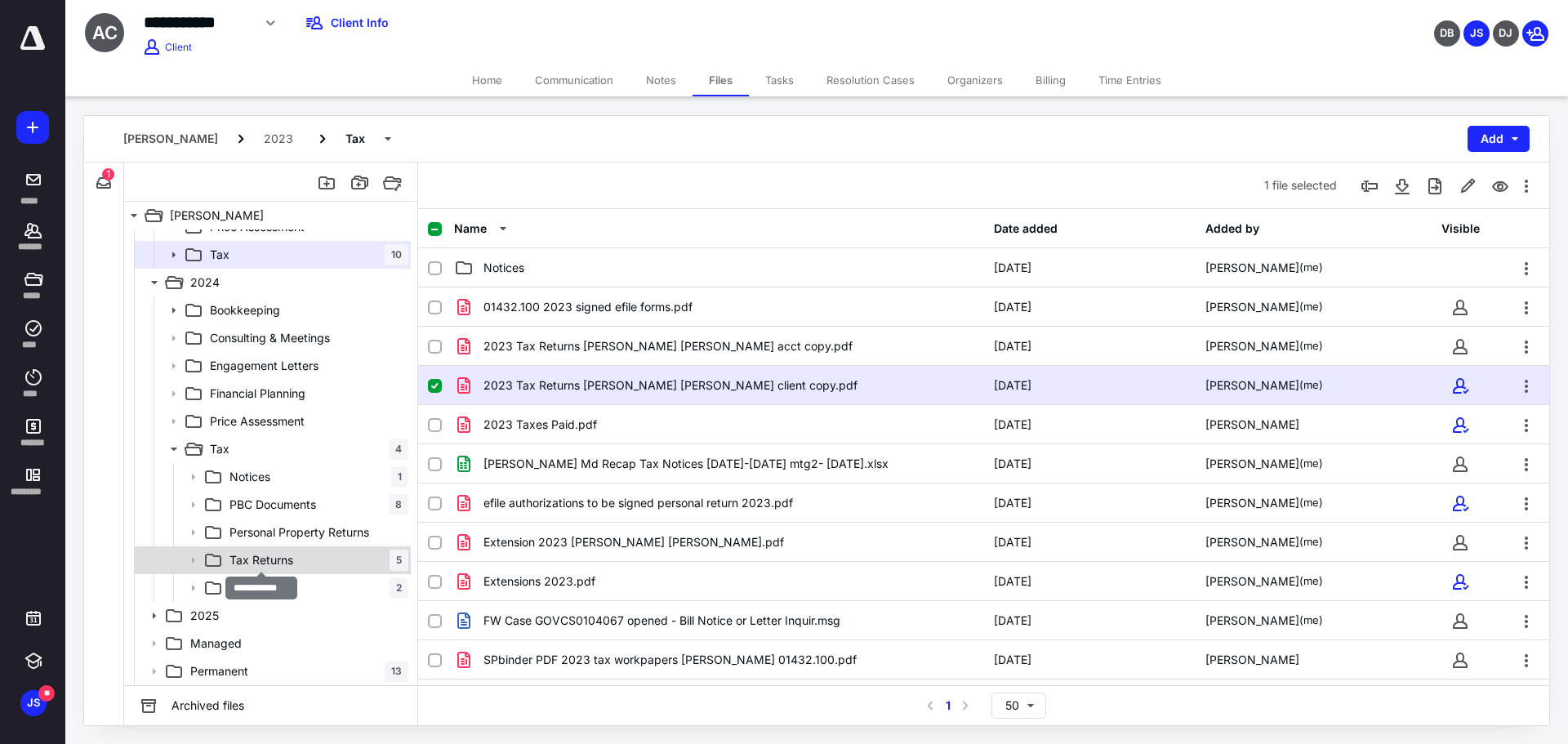 click on "Tax Returns" at bounding box center (261, 560) 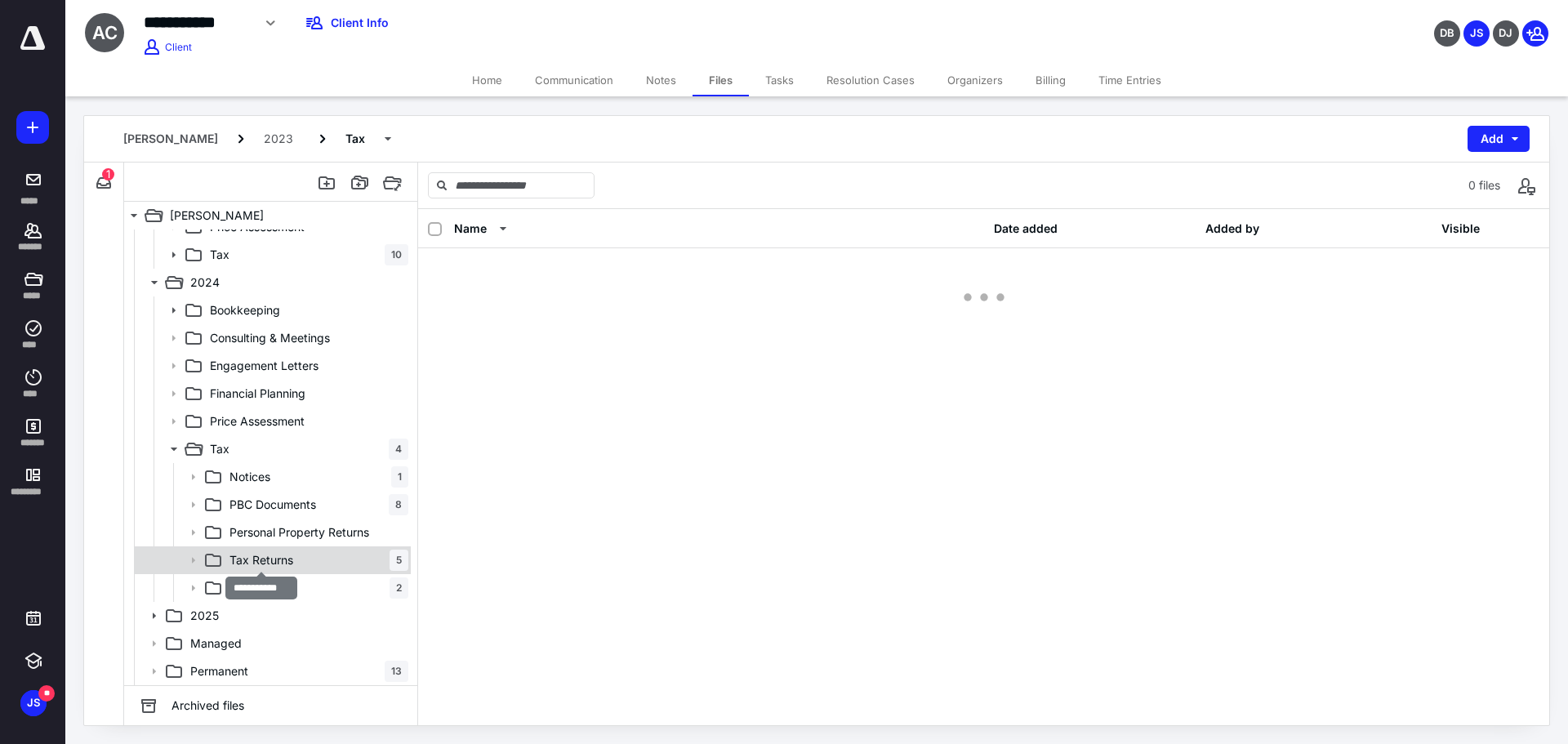 click on "Tax Returns" at bounding box center [261, 560] 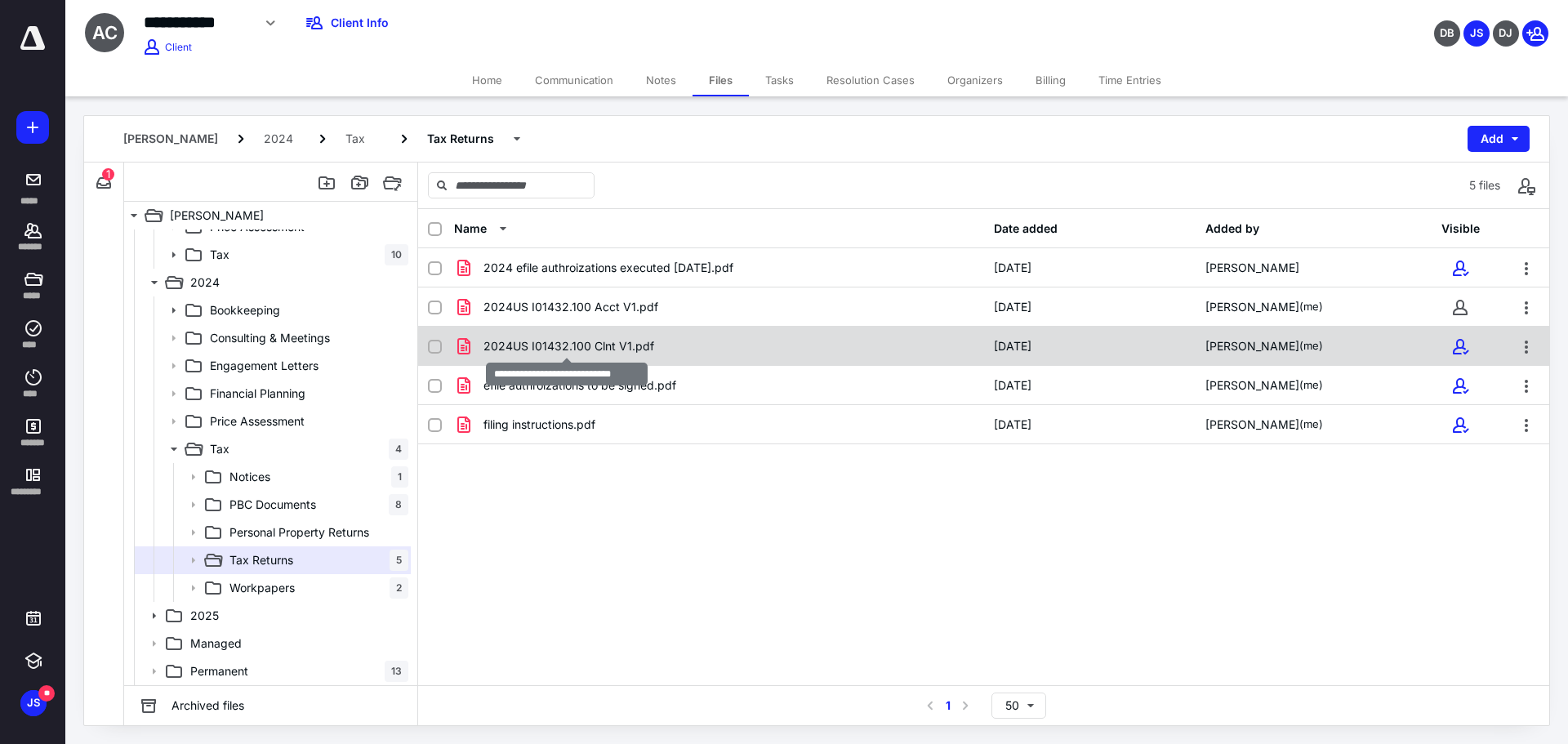 click on "2024US I01432.100 Clnt V1.pdf" at bounding box center (568, 346) 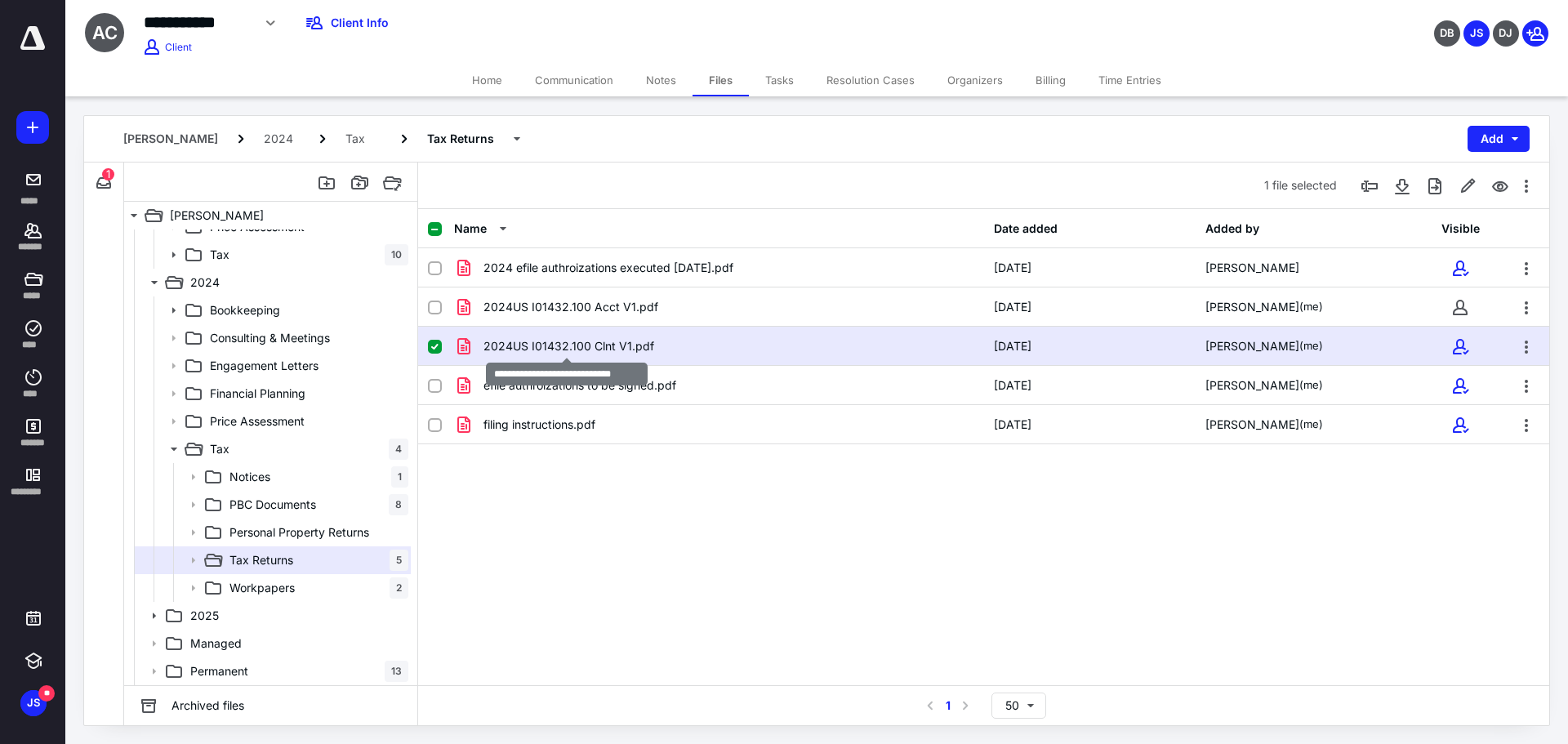 click on "2024US I01432.100 Clnt V1.pdf" at bounding box center (568, 346) 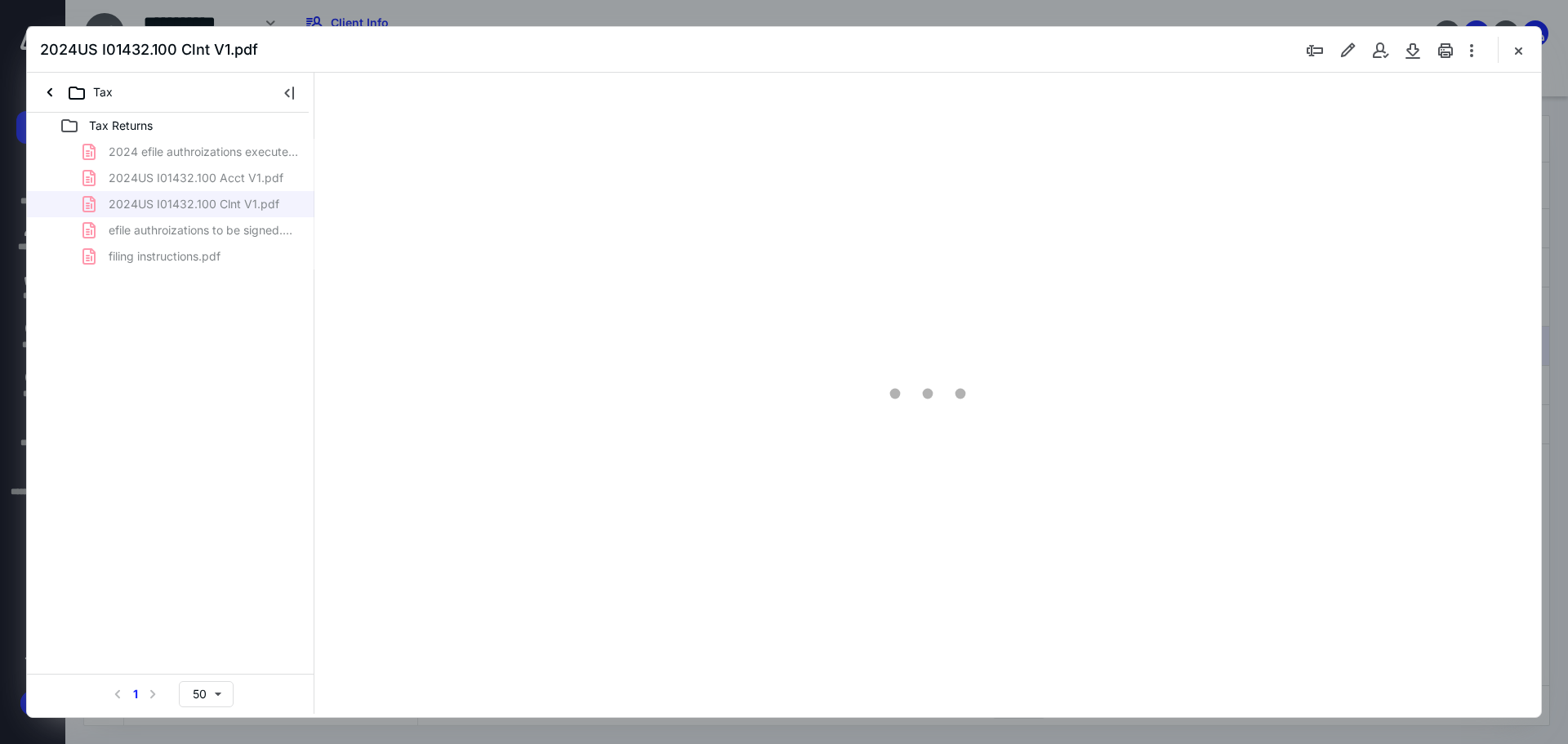 scroll, scrollTop: 0, scrollLeft: 0, axis: both 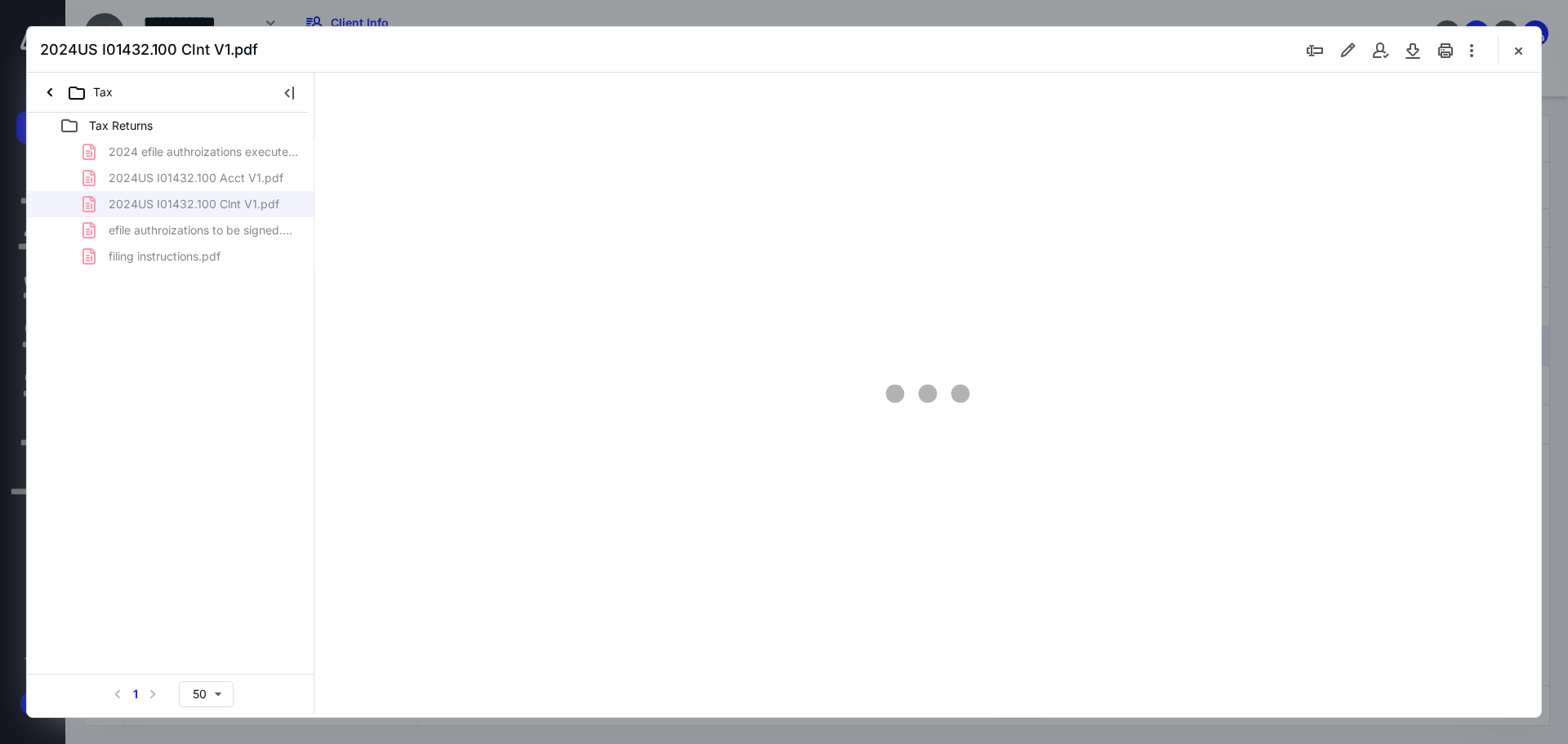 type on "89" 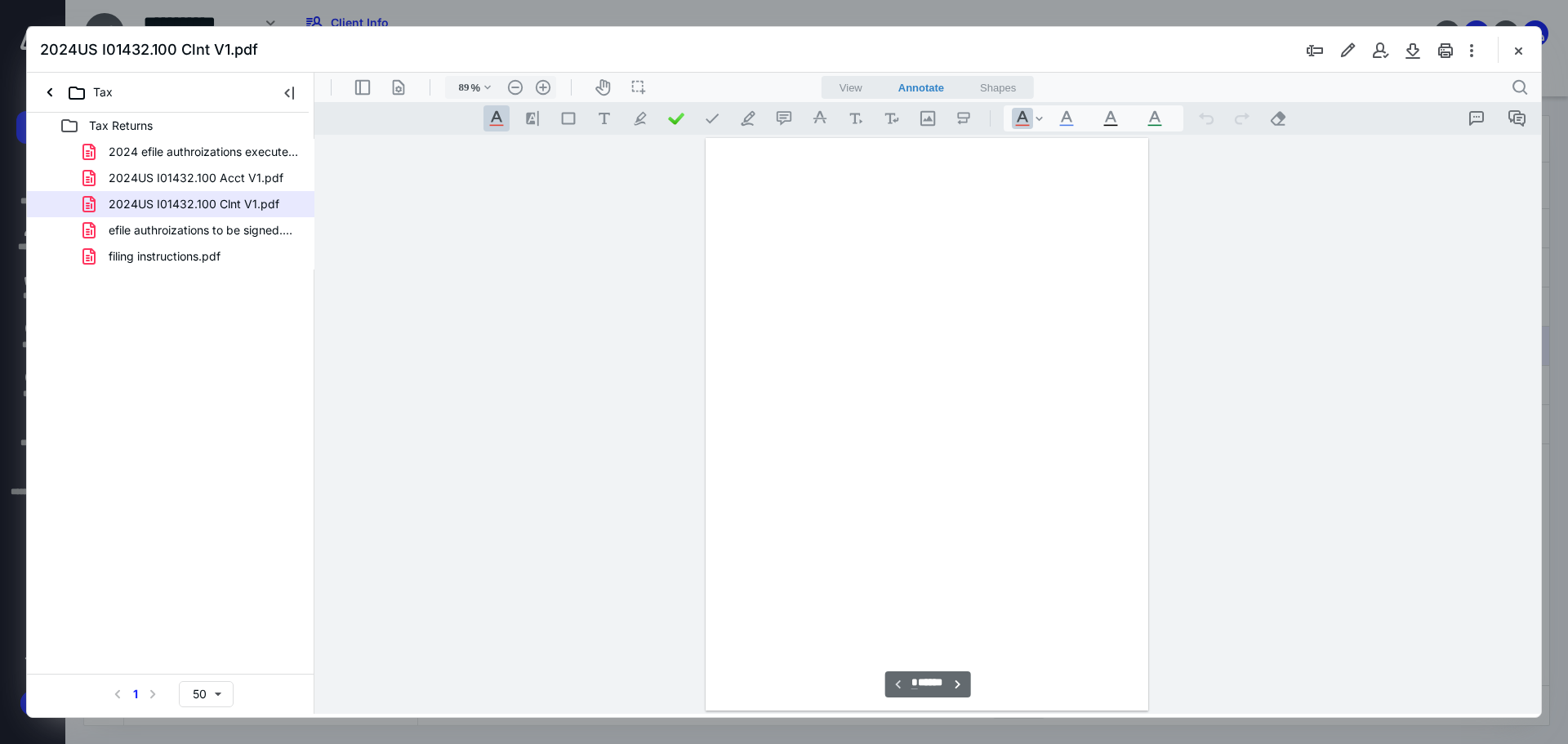 scroll, scrollTop: 65, scrollLeft: 0, axis: vertical 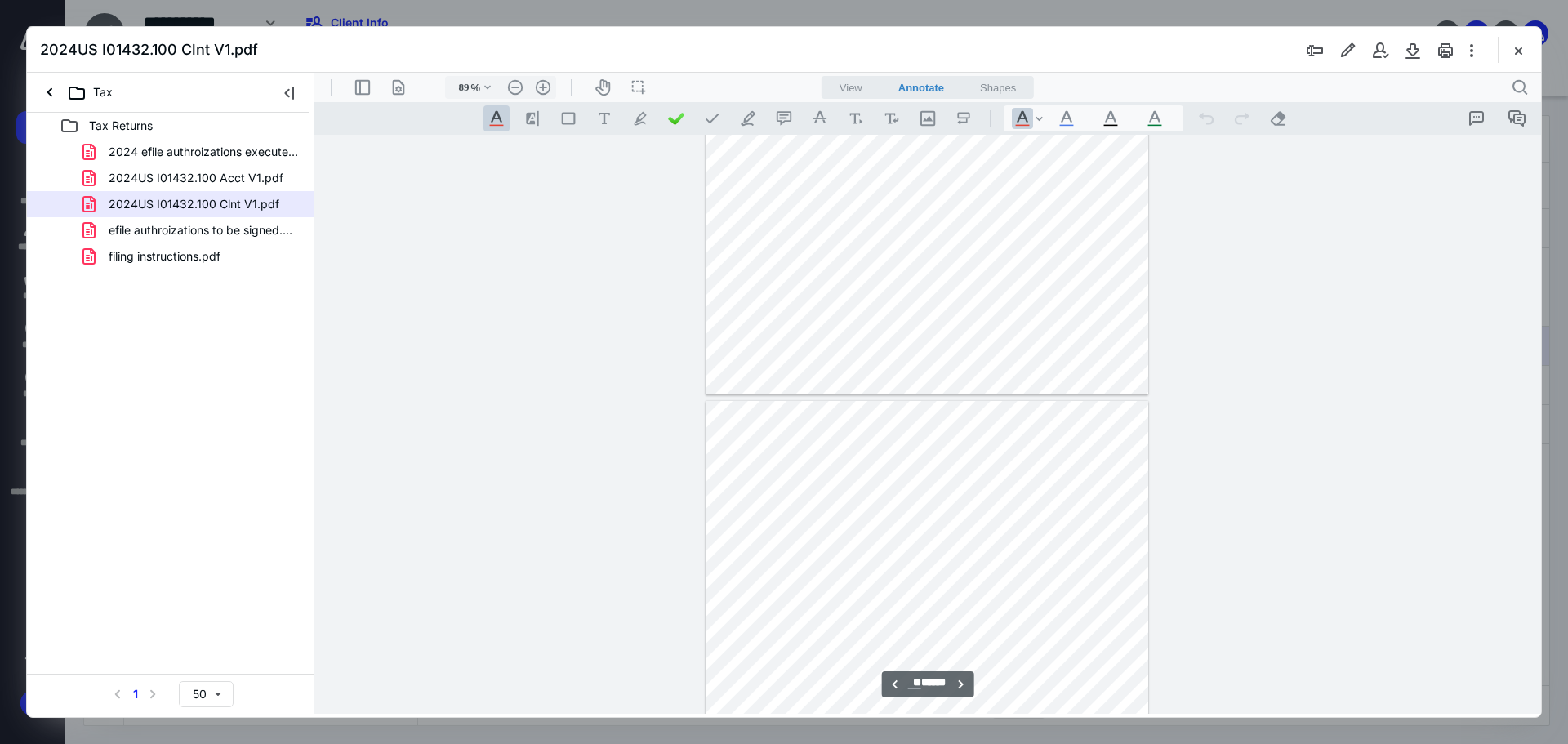 type on "**" 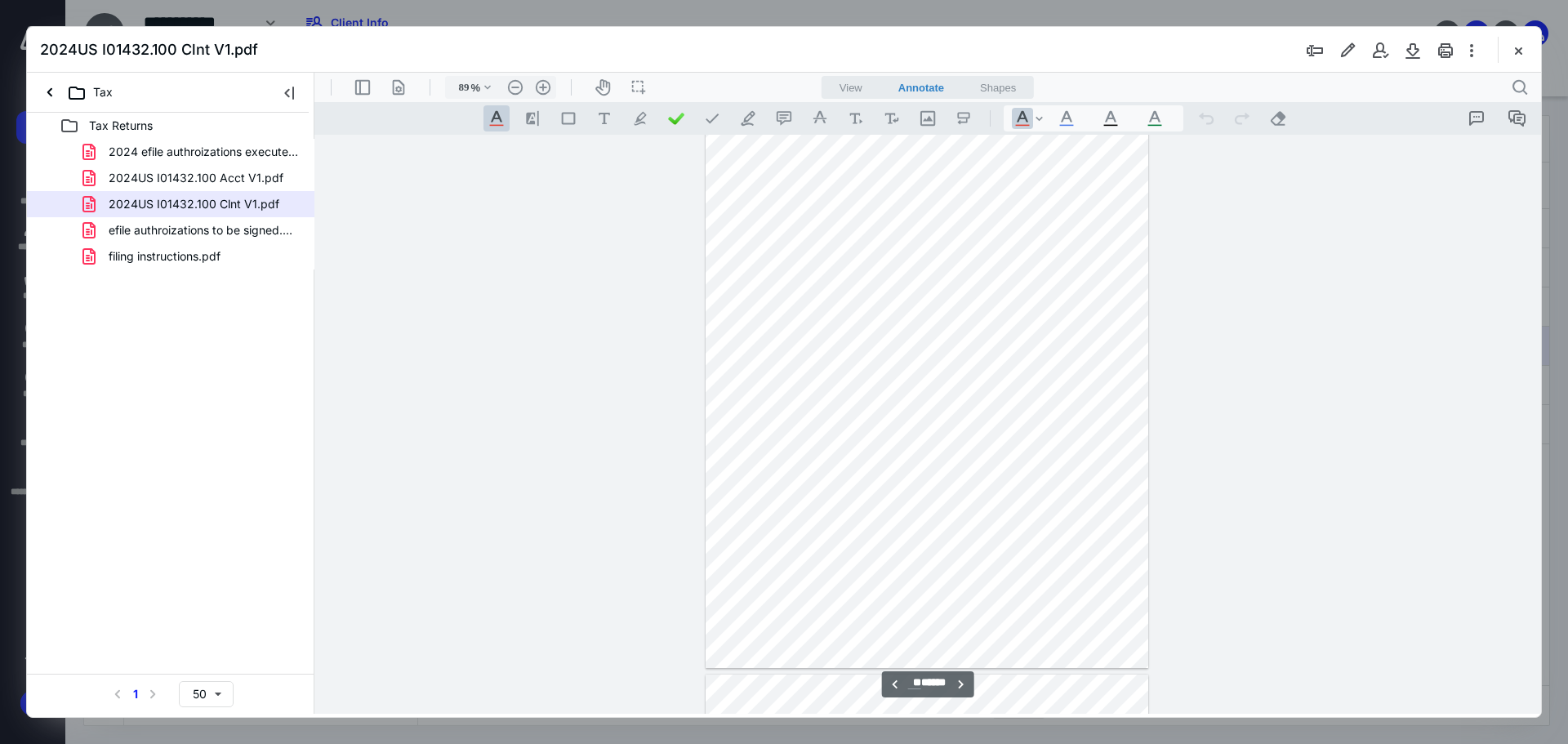 scroll, scrollTop: 45485, scrollLeft: 0, axis: vertical 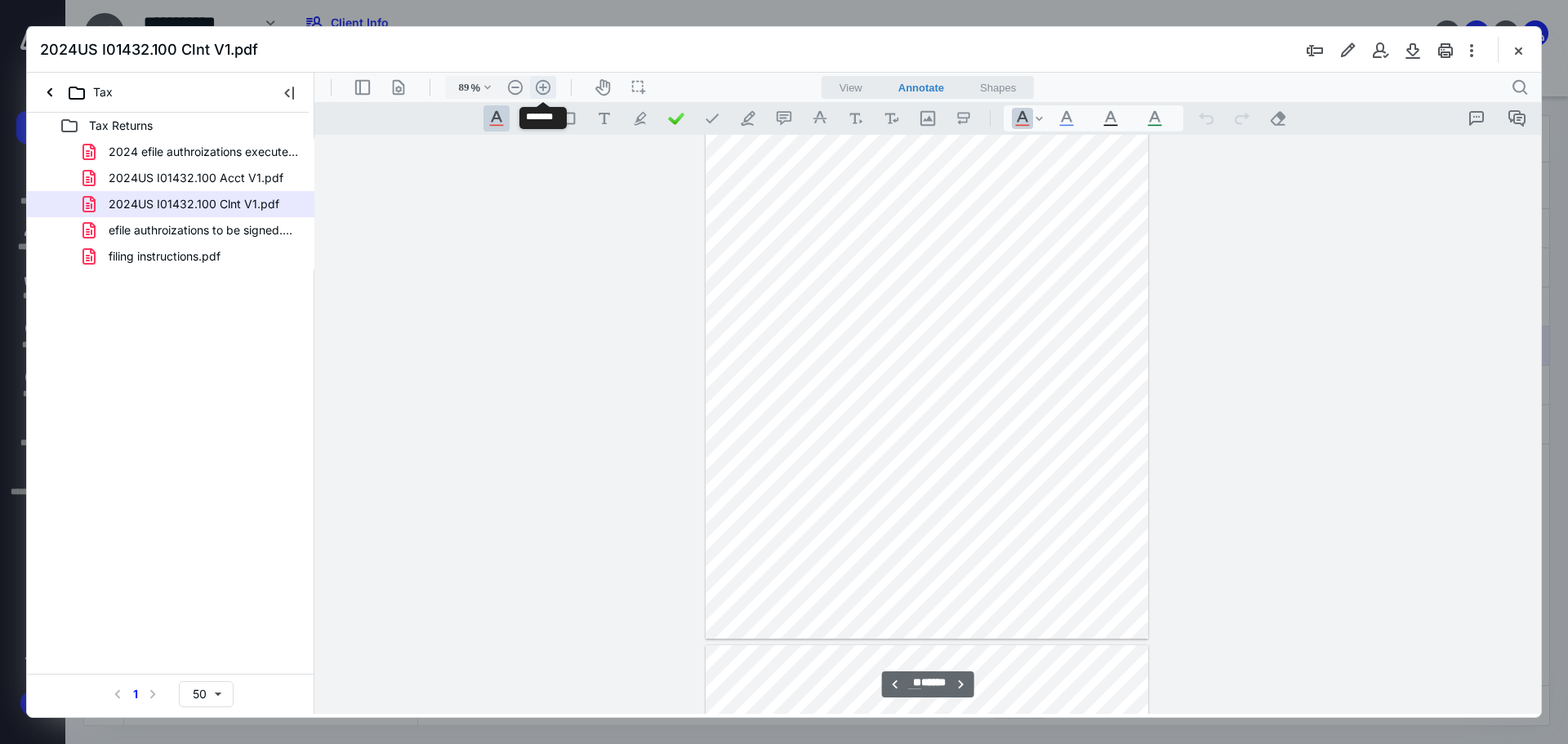 click on ".cls-1{fill:#abb0c4;} icon - header - zoom - in - line" at bounding box center (543, 87) 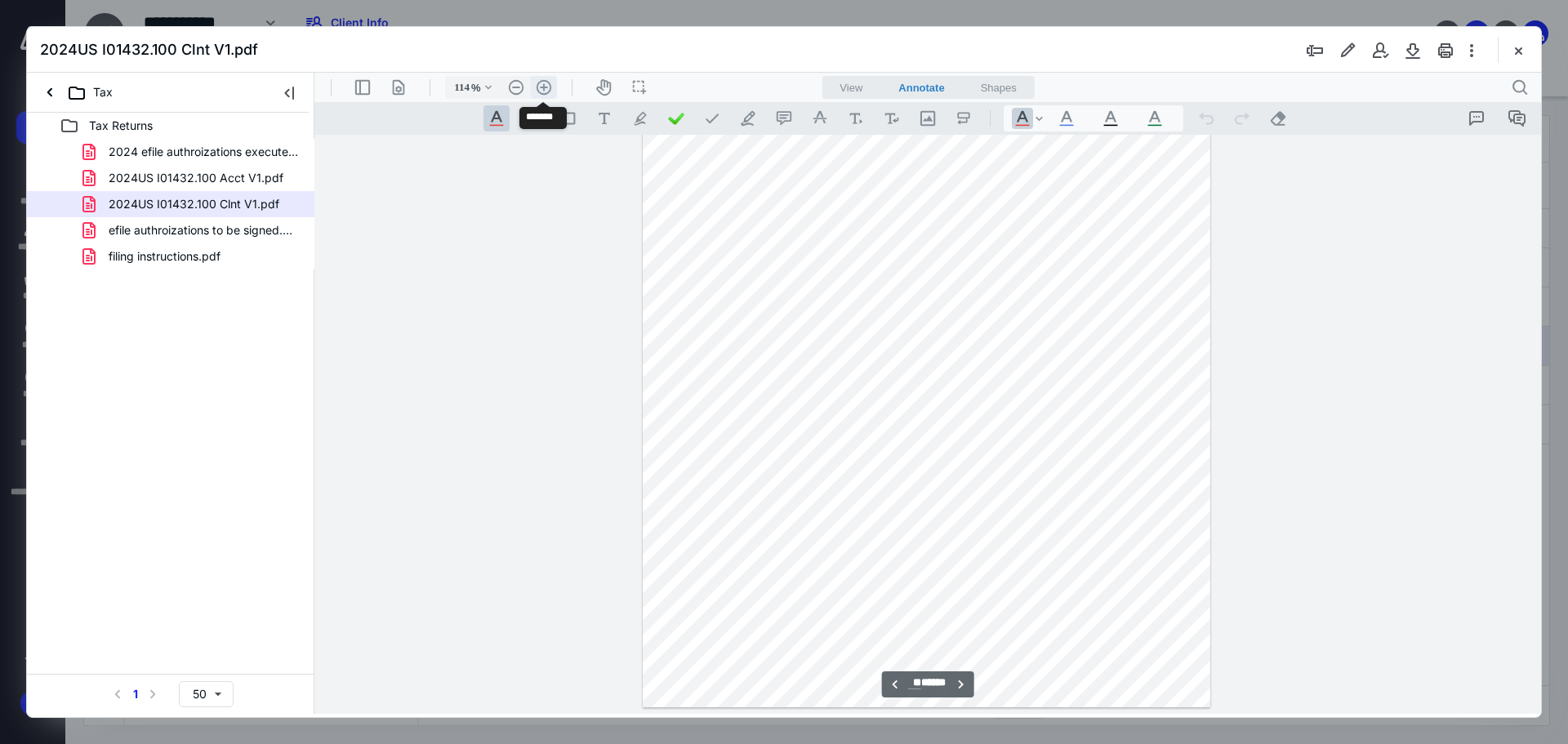click on ".cls-1{fill:#abb0c4;} icon - header - zoom - in - line" at bounding box center (544, 87) 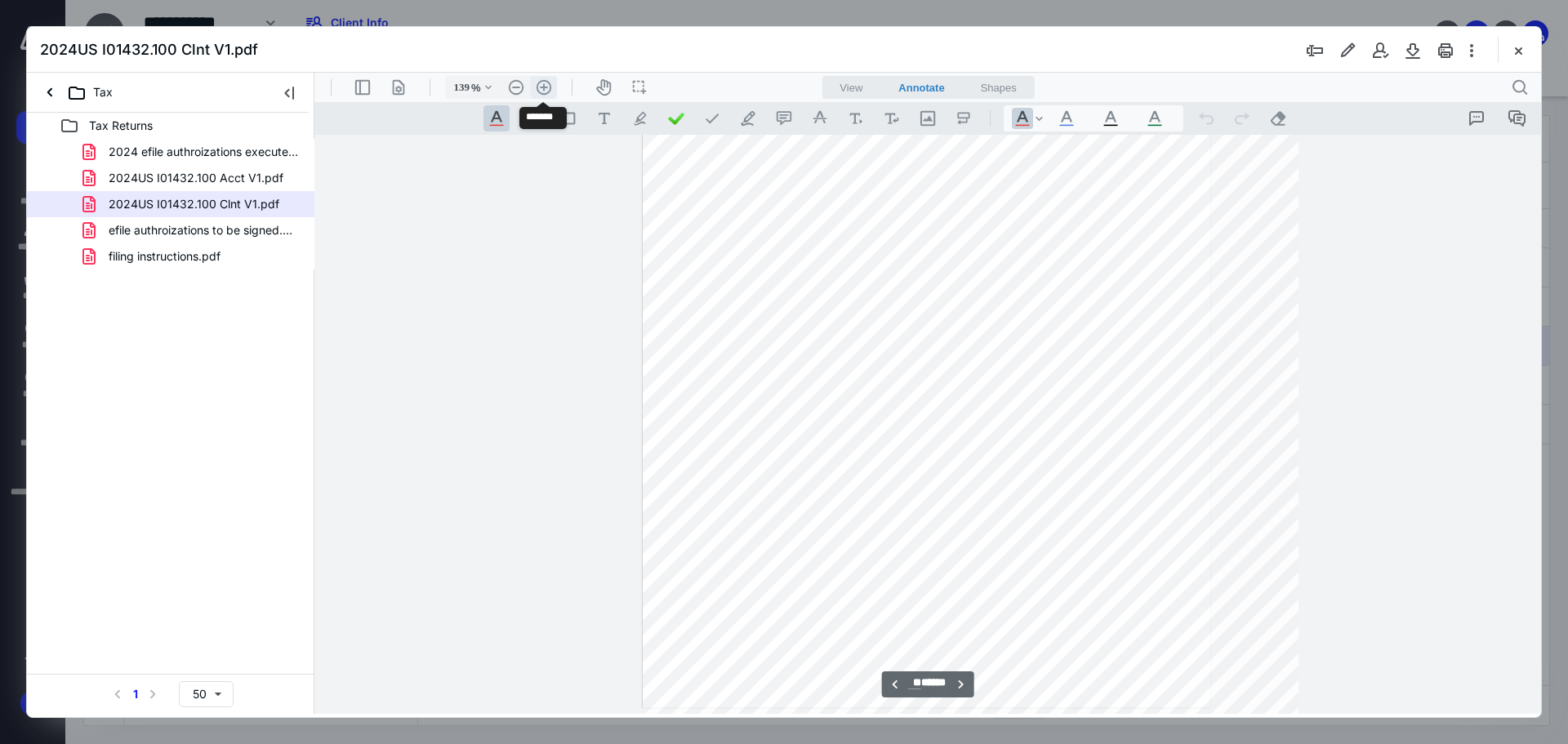 scroll, scrollTop: 71293, scrollLeft: 0, axis: vertical 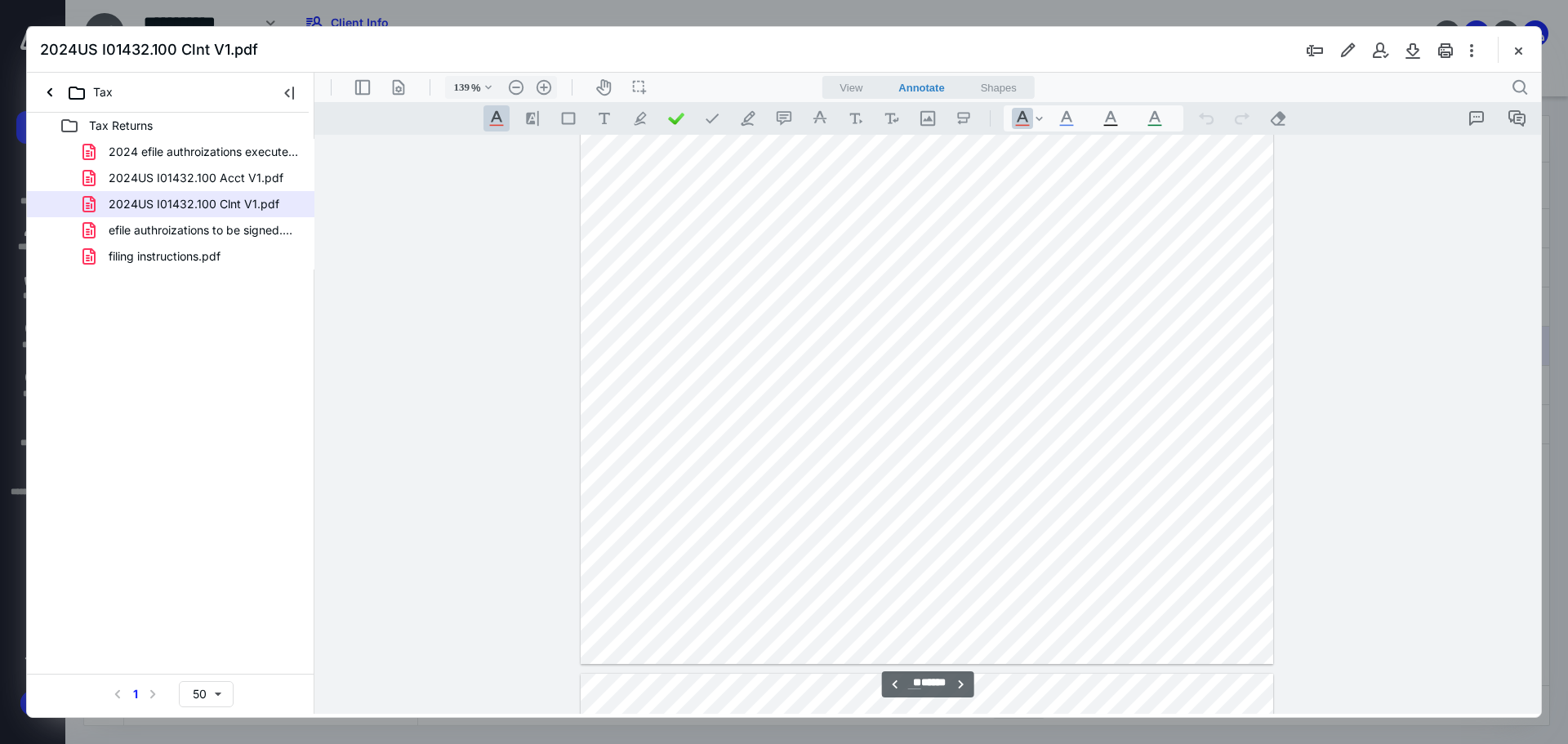 type on "**" 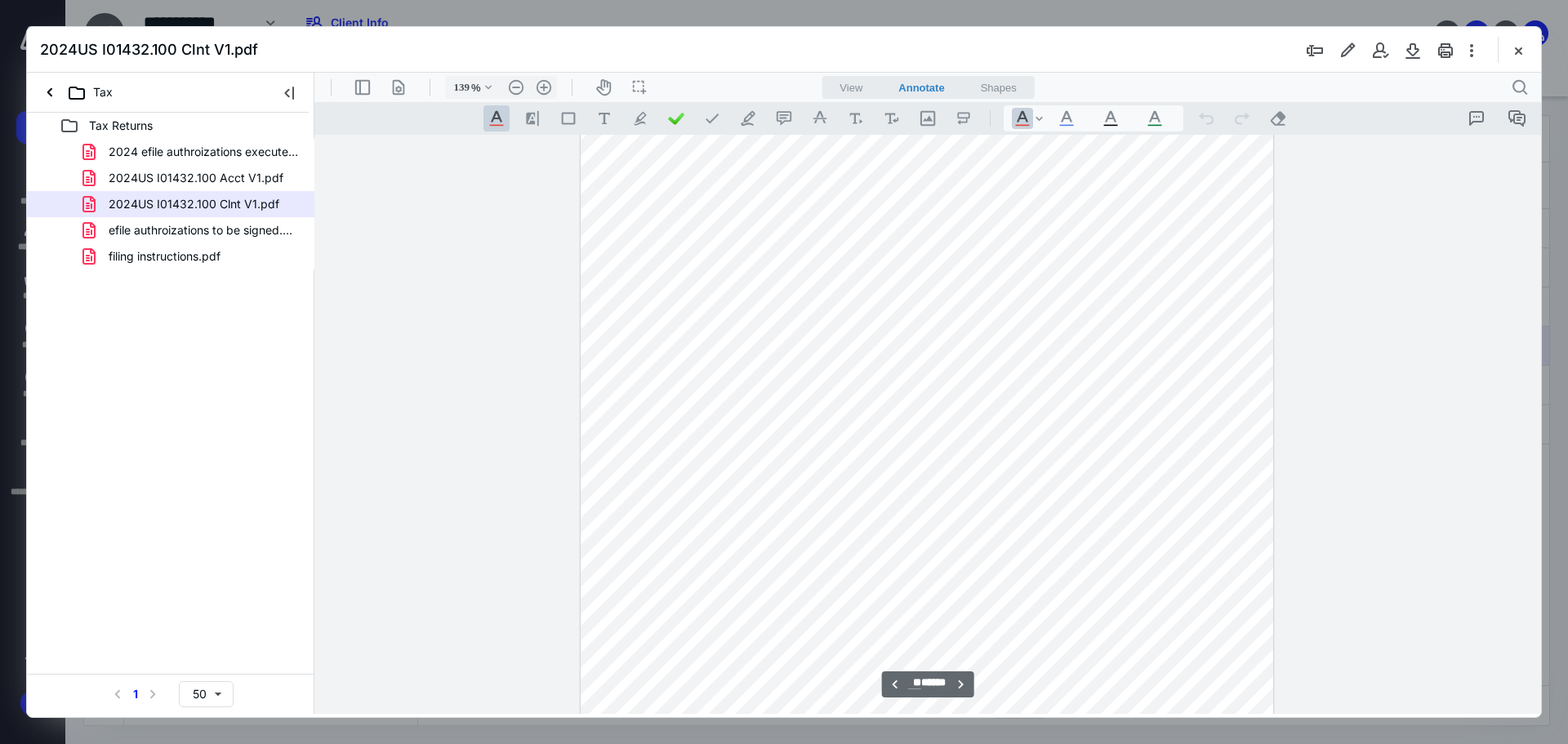 scroll, scrollTop: 72273, scrollLeft: 0, axis: vertical 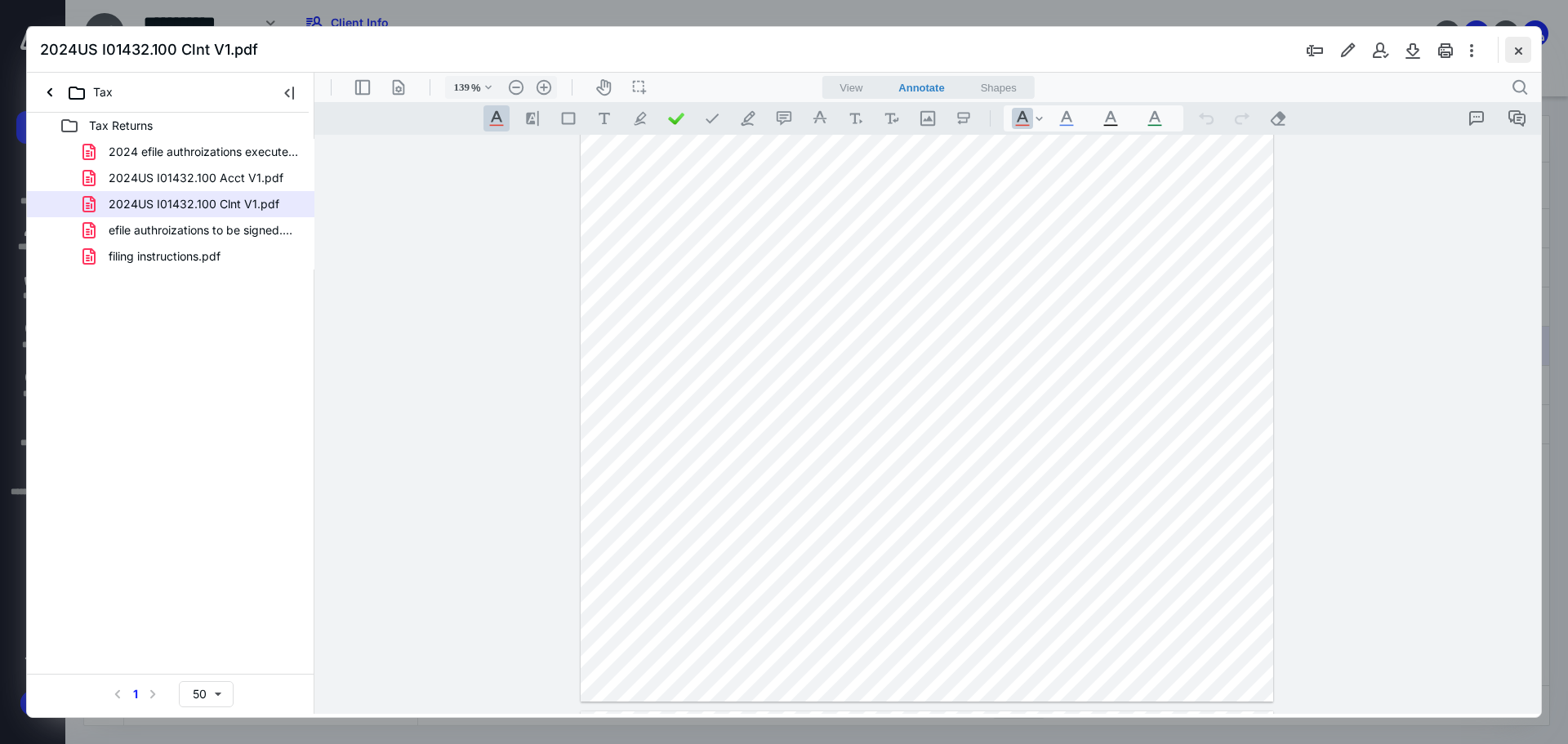 click at bounding box center (1518, 50) 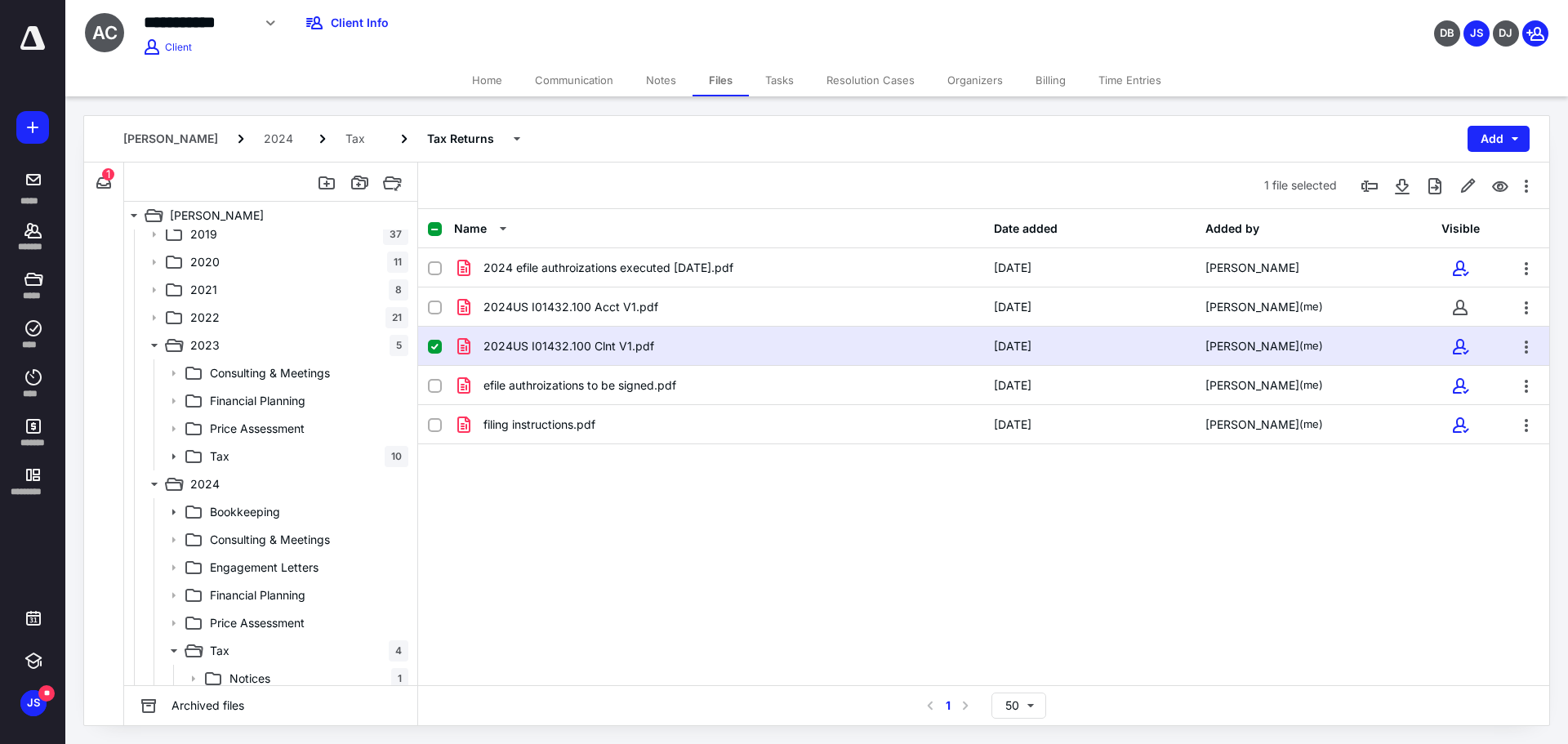 scroll, scrollTop: 0, scrollLeft: 0, axis: both 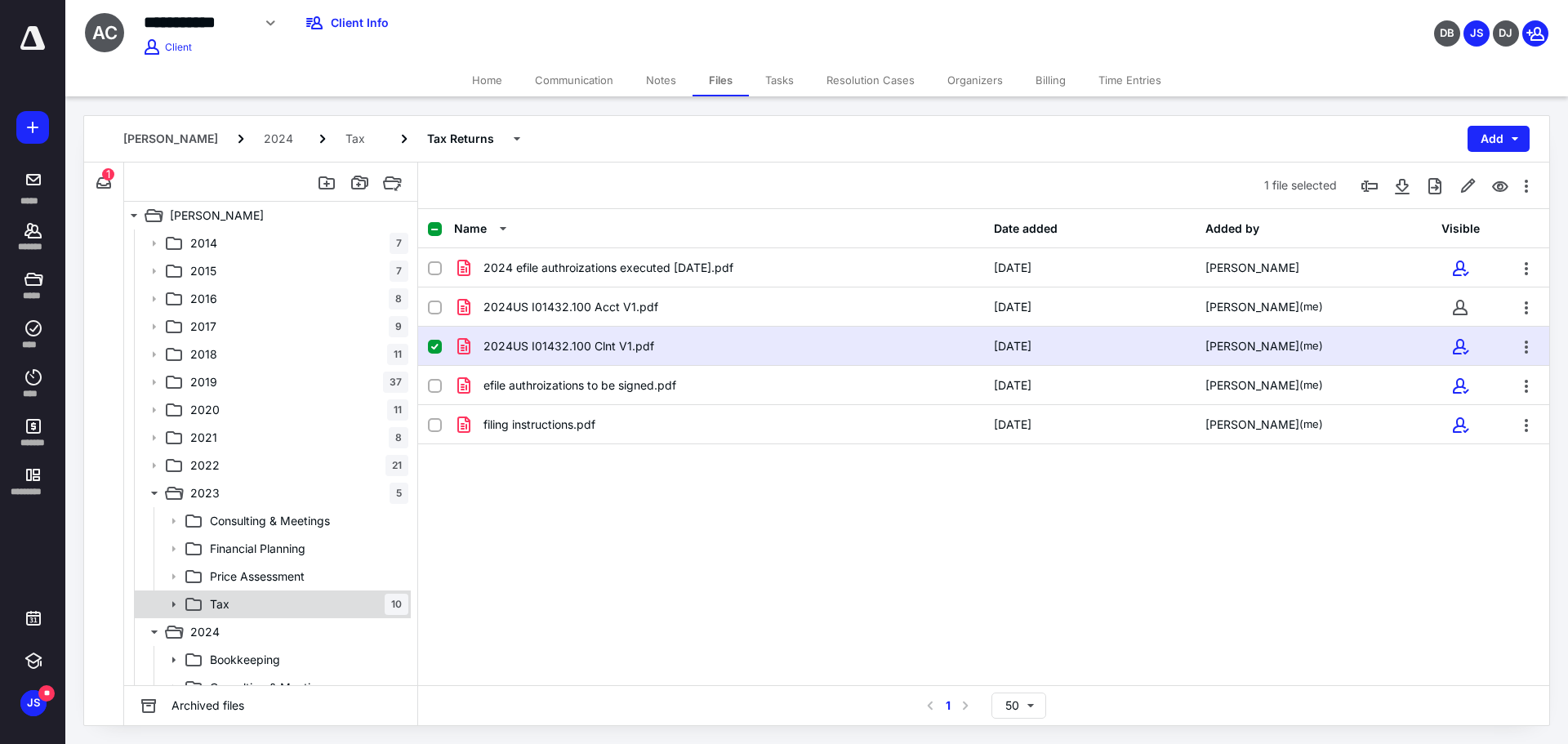 click on "Tax" at bounding box center [220, 604] 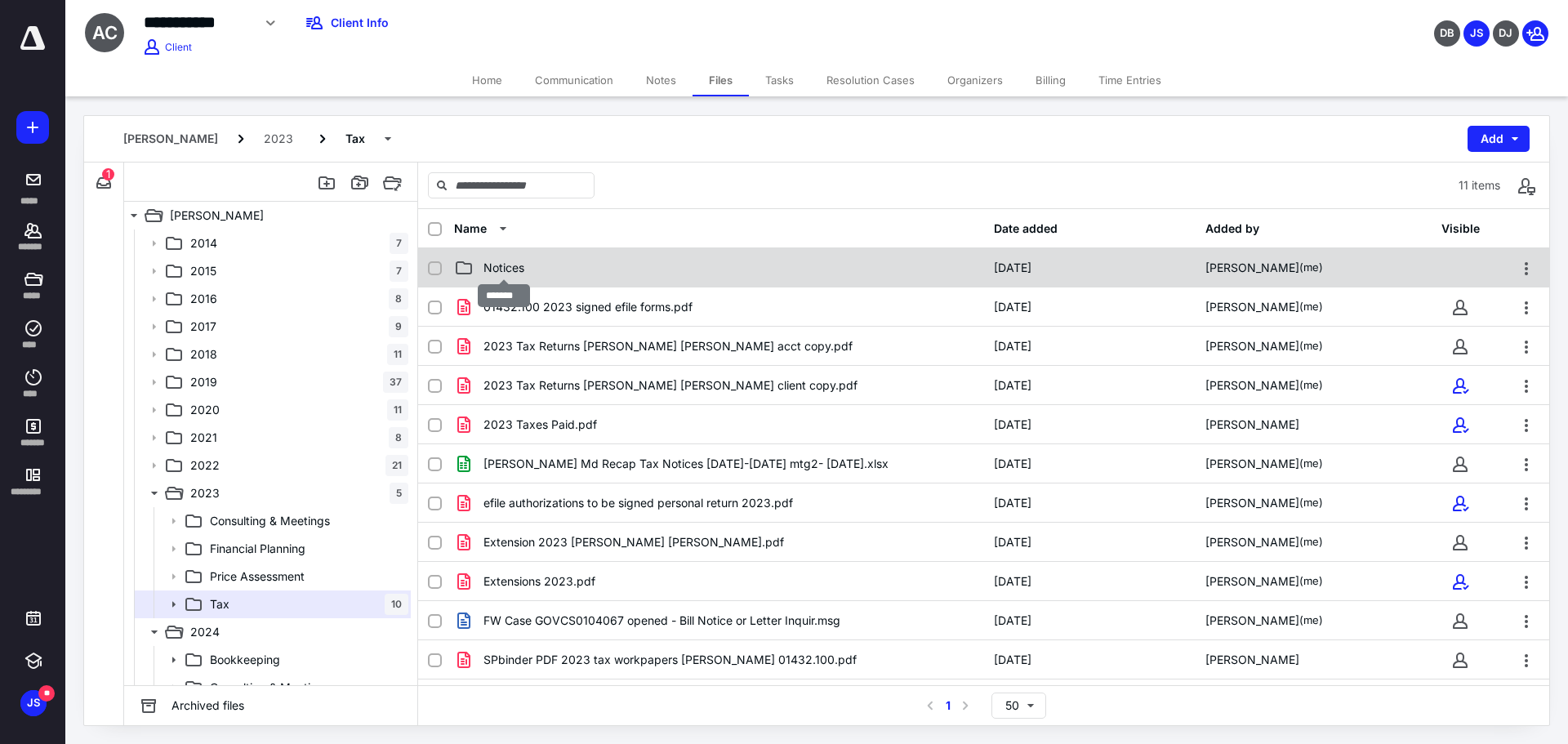 click on "Notices" at bounding box center [504, 268] 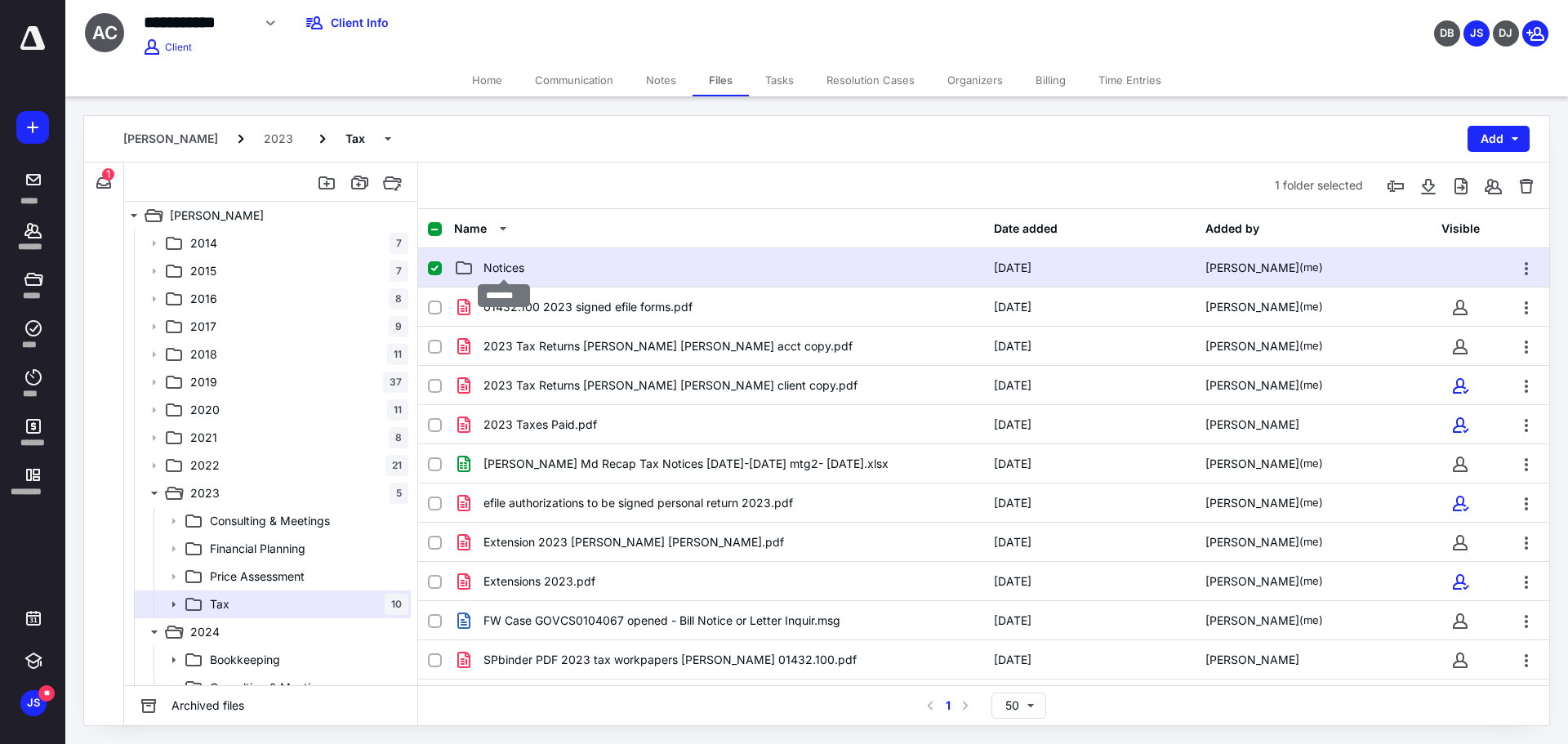 click on "Notices" at bounding box center (504, 268) 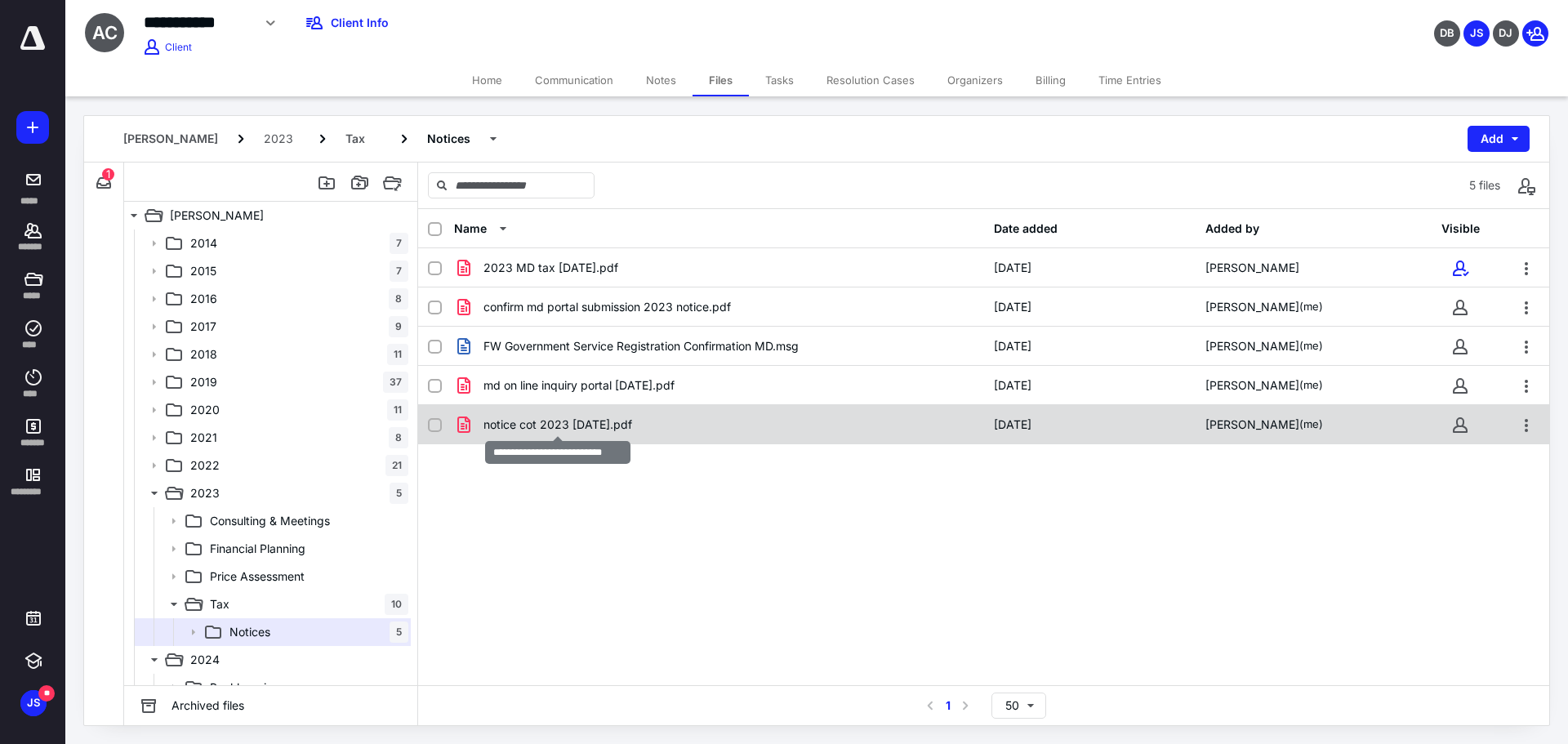 click on "notice cot 2023 [DATE].pdf" at bounding box center (558, 425) 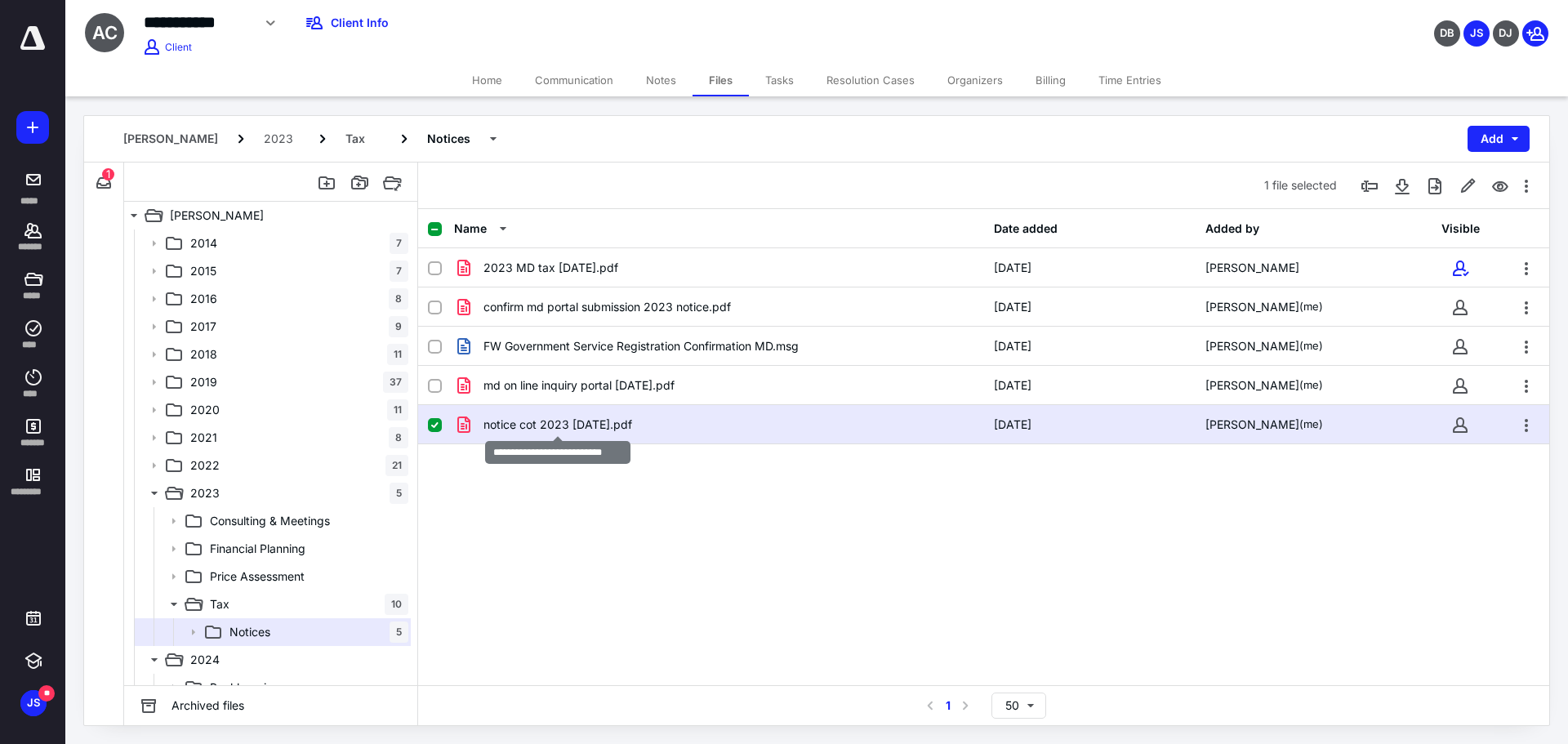 click on "notice cot 2023 [DATE].pdf" at bounding box center [558, 425] 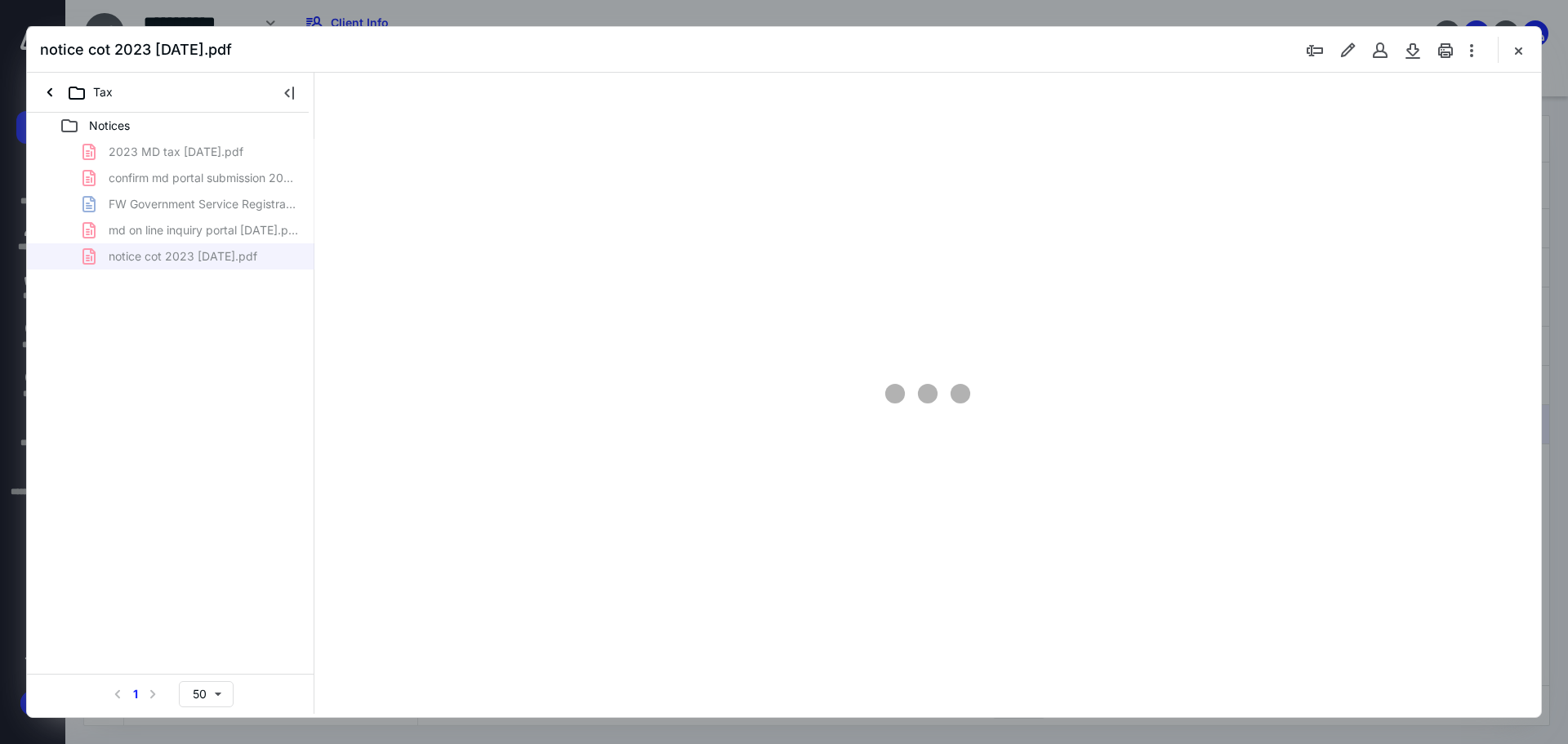 scroll, scrollTop: 0, scrollLeft: 0, axis: both 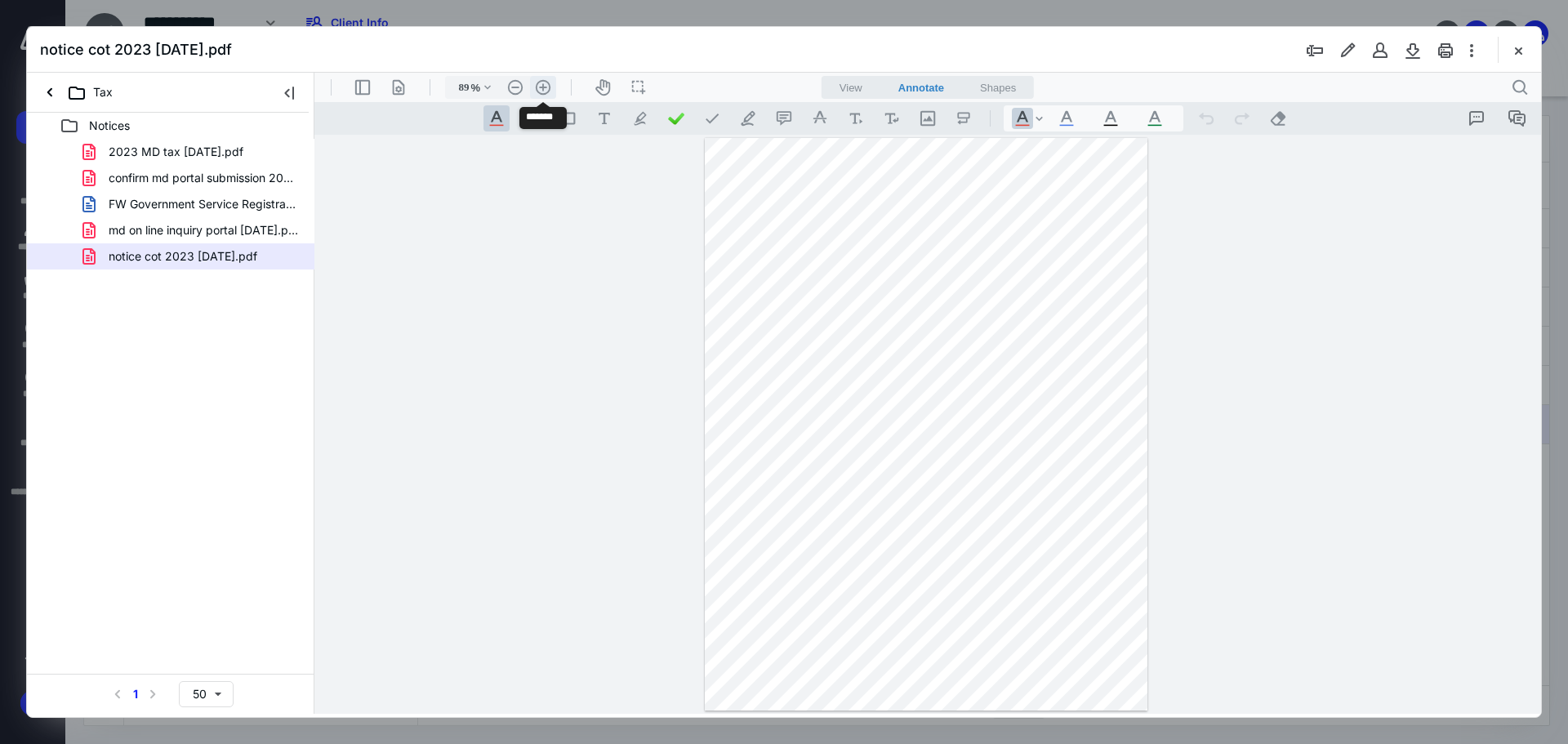 click on ".cls-1{fill:#abb0c4;} icon - header - zoom - in - line" at bounding box center [543, 87] 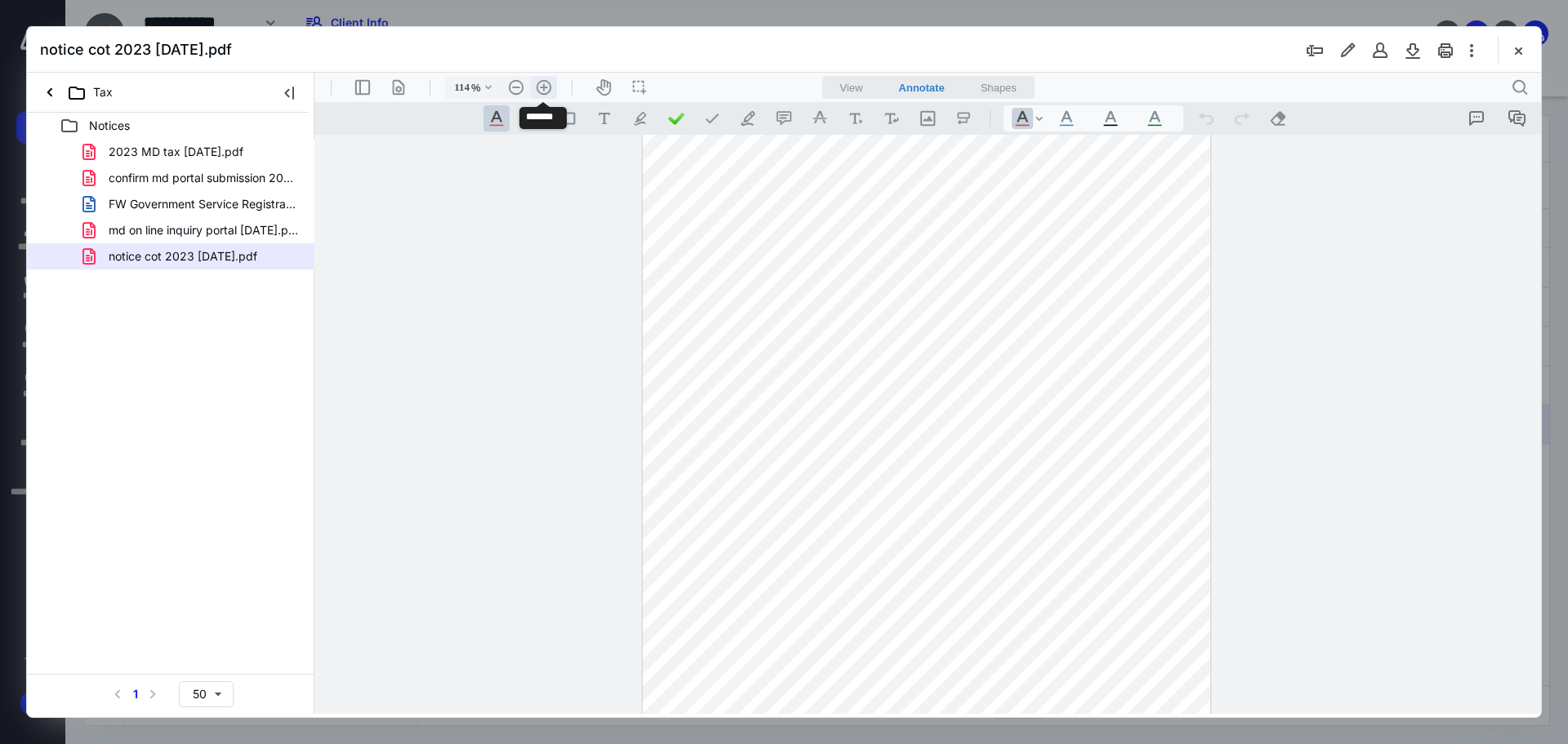 click on ".cls-1{fill:#abb0c4;} icon - header - zoom - in - line" at bounding box center [544, 87] 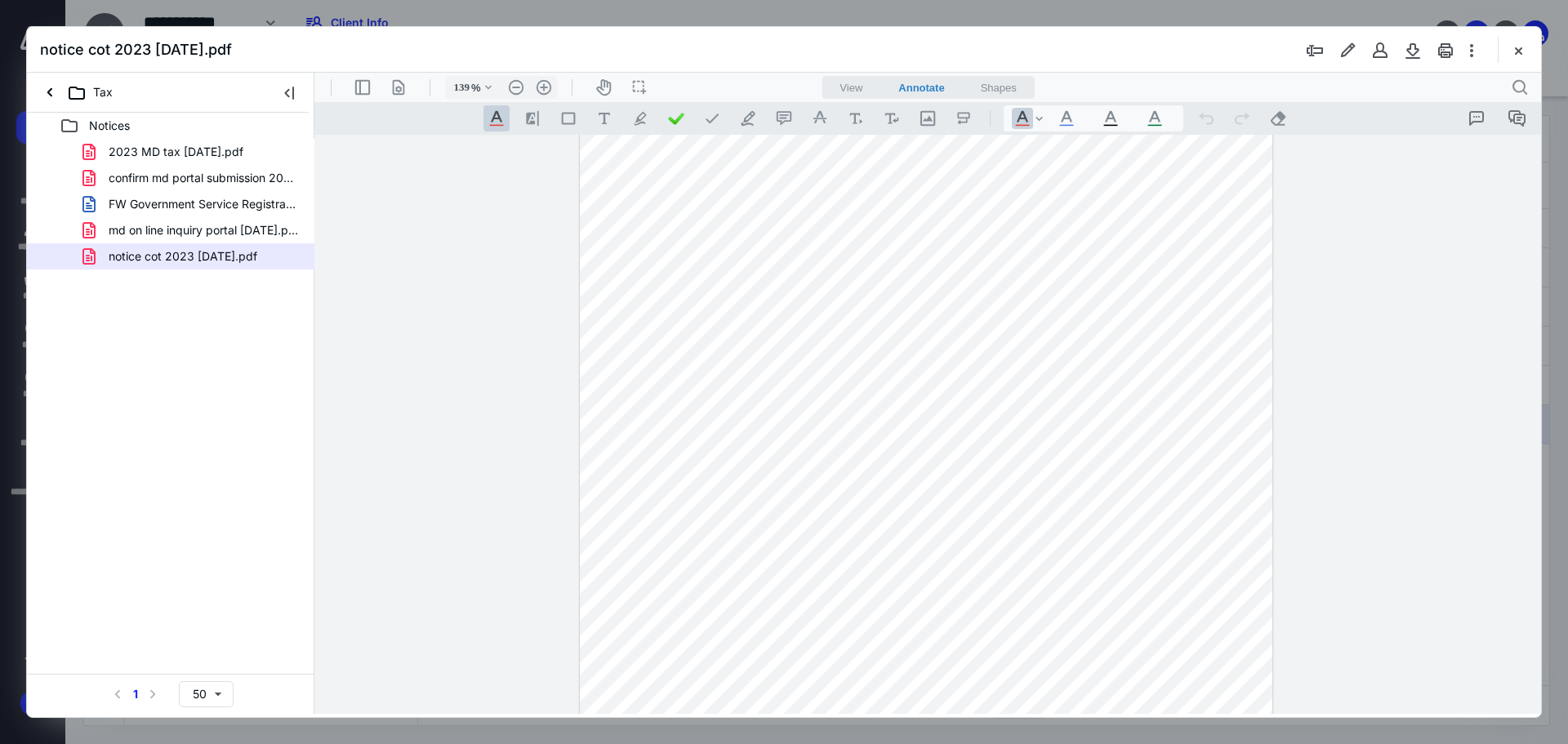 scroll, scrollTop: 0, scrollLeft: 0, axis: both 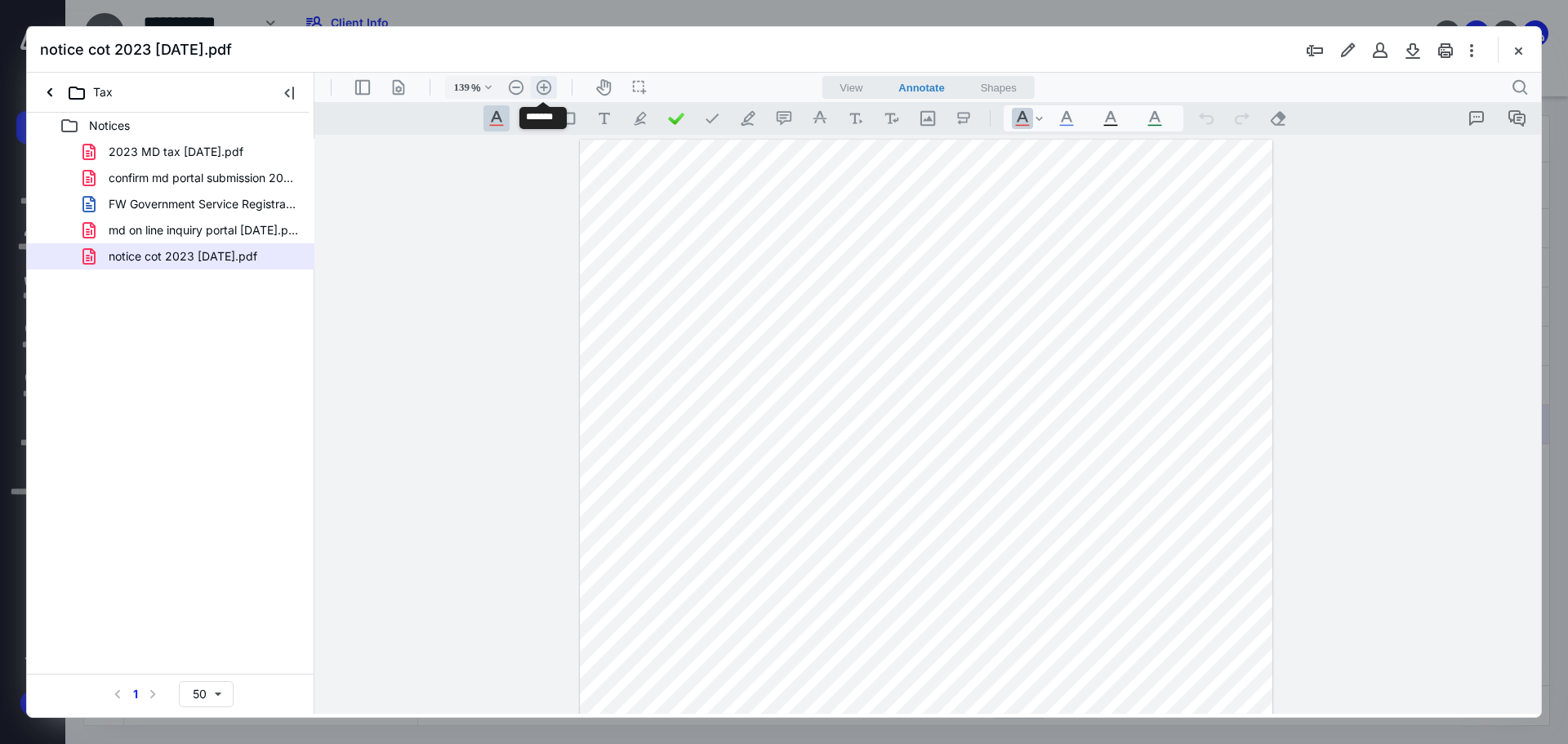 click on ".cls-1{fill:#abb0c4;} icon - header - zoom - in - line" at bounding box center (544, 87) 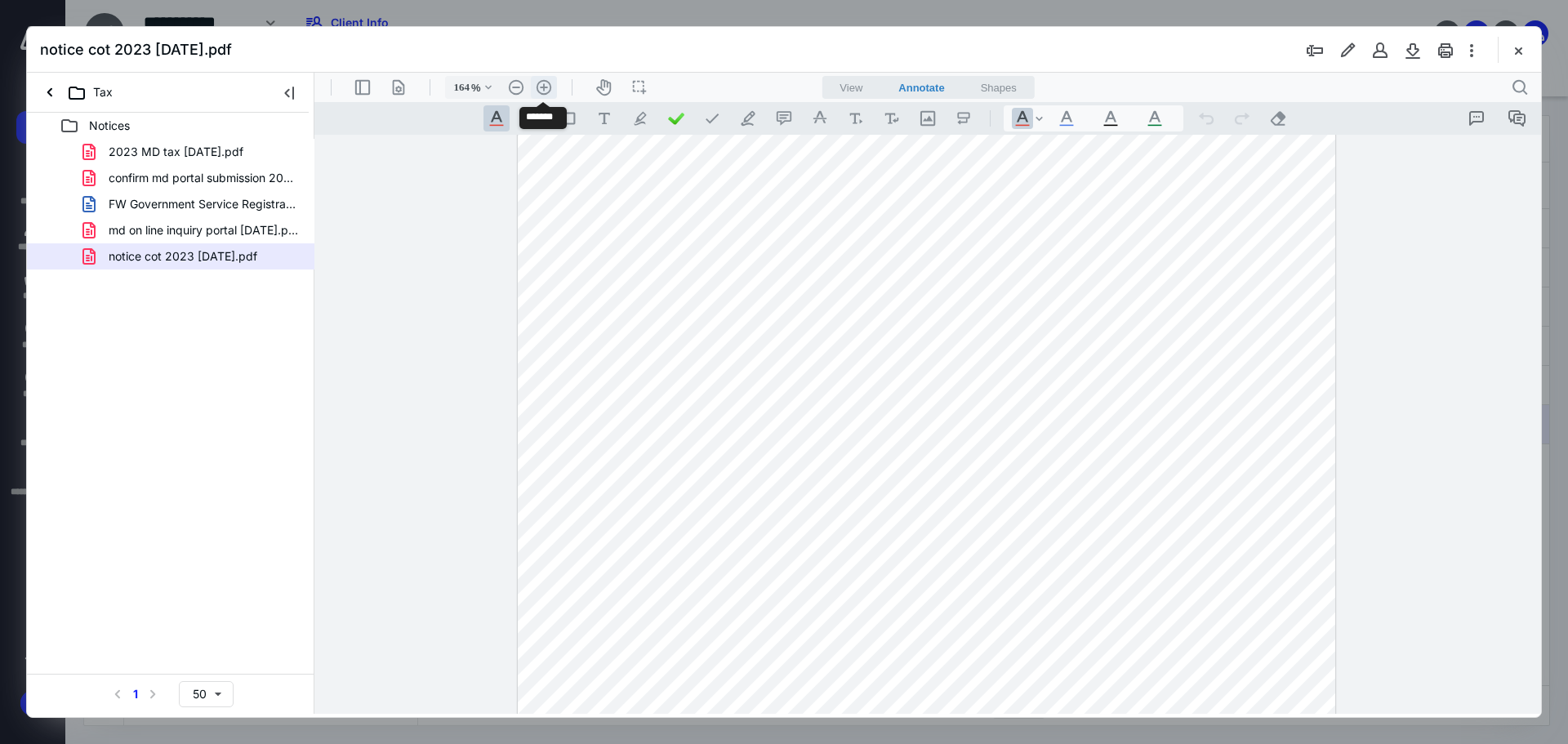 click on ".cls-1{fill:#abb0c4;} icon - header - zoom - in - line" at bounding box center [544, 87] 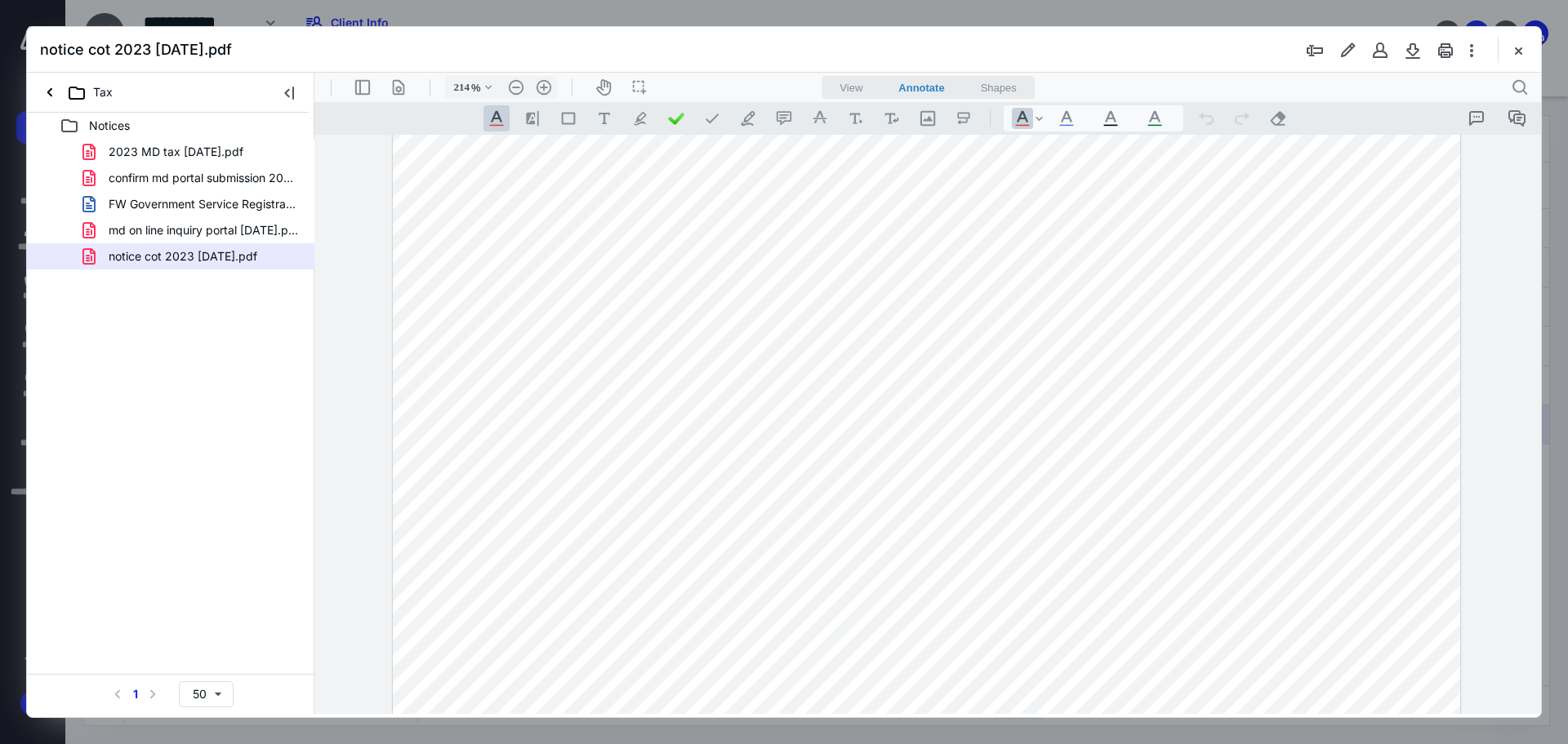 scroll, scrollTop: 817, scrollLeft: 0, axis: vertical 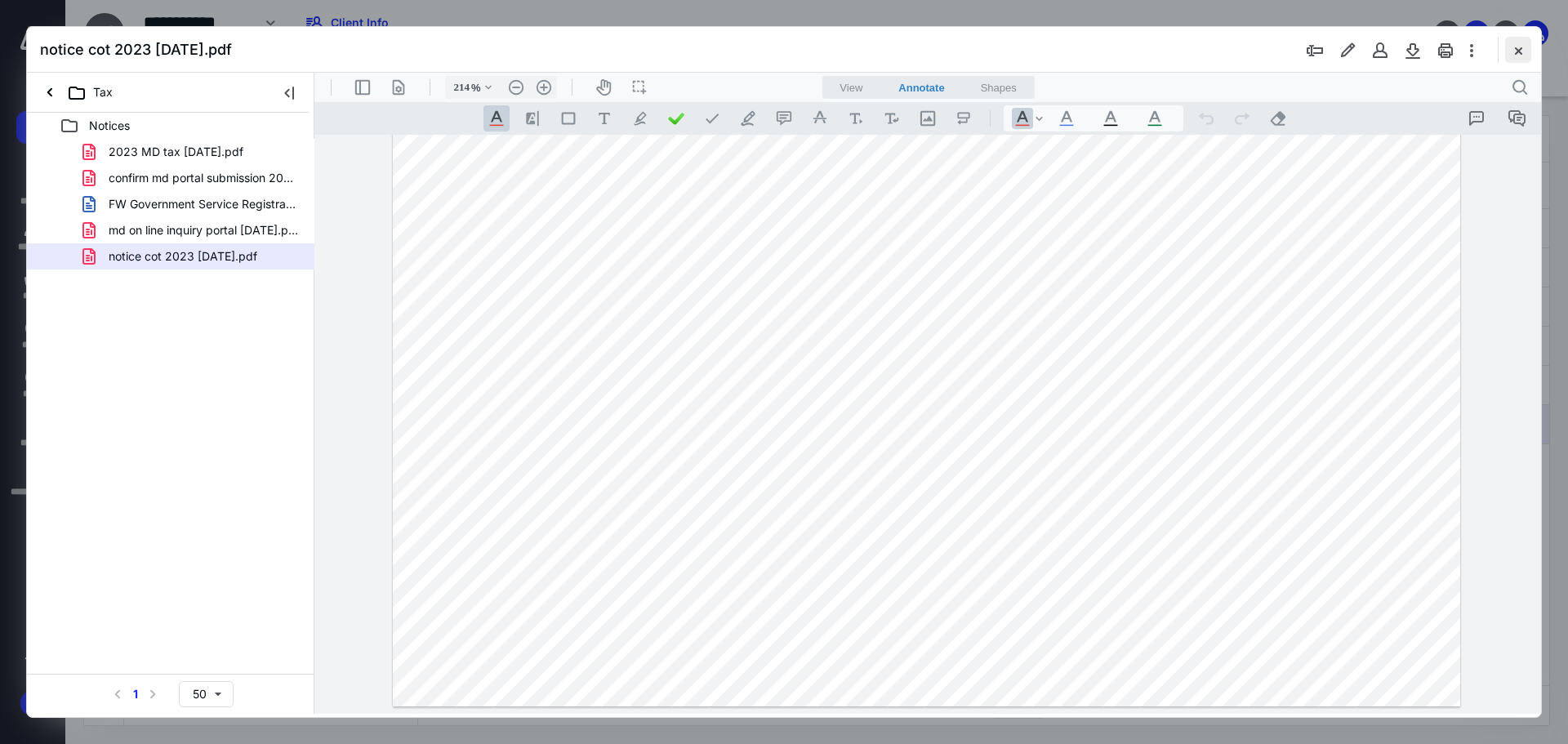 click at bounding box center [1518, 50] 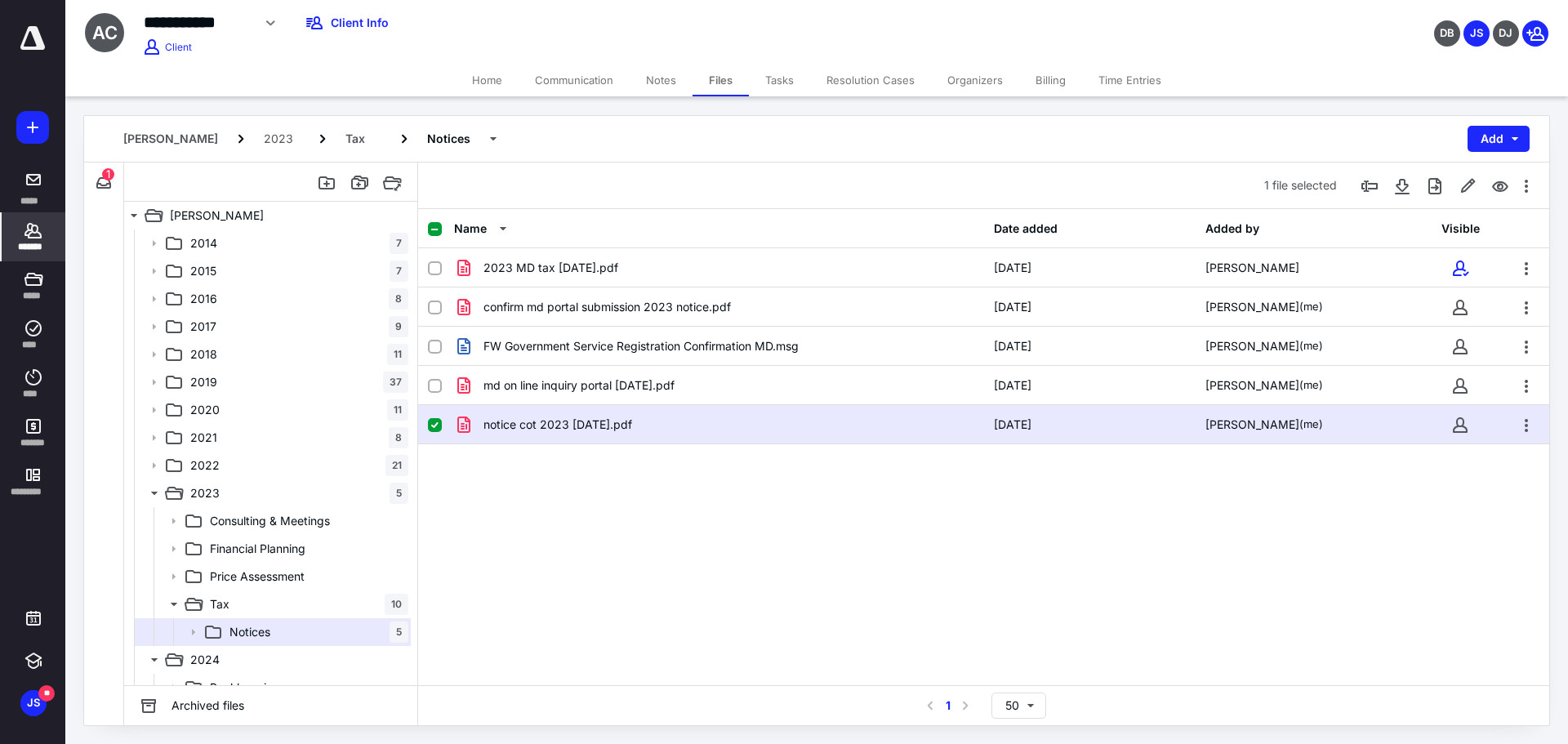 click 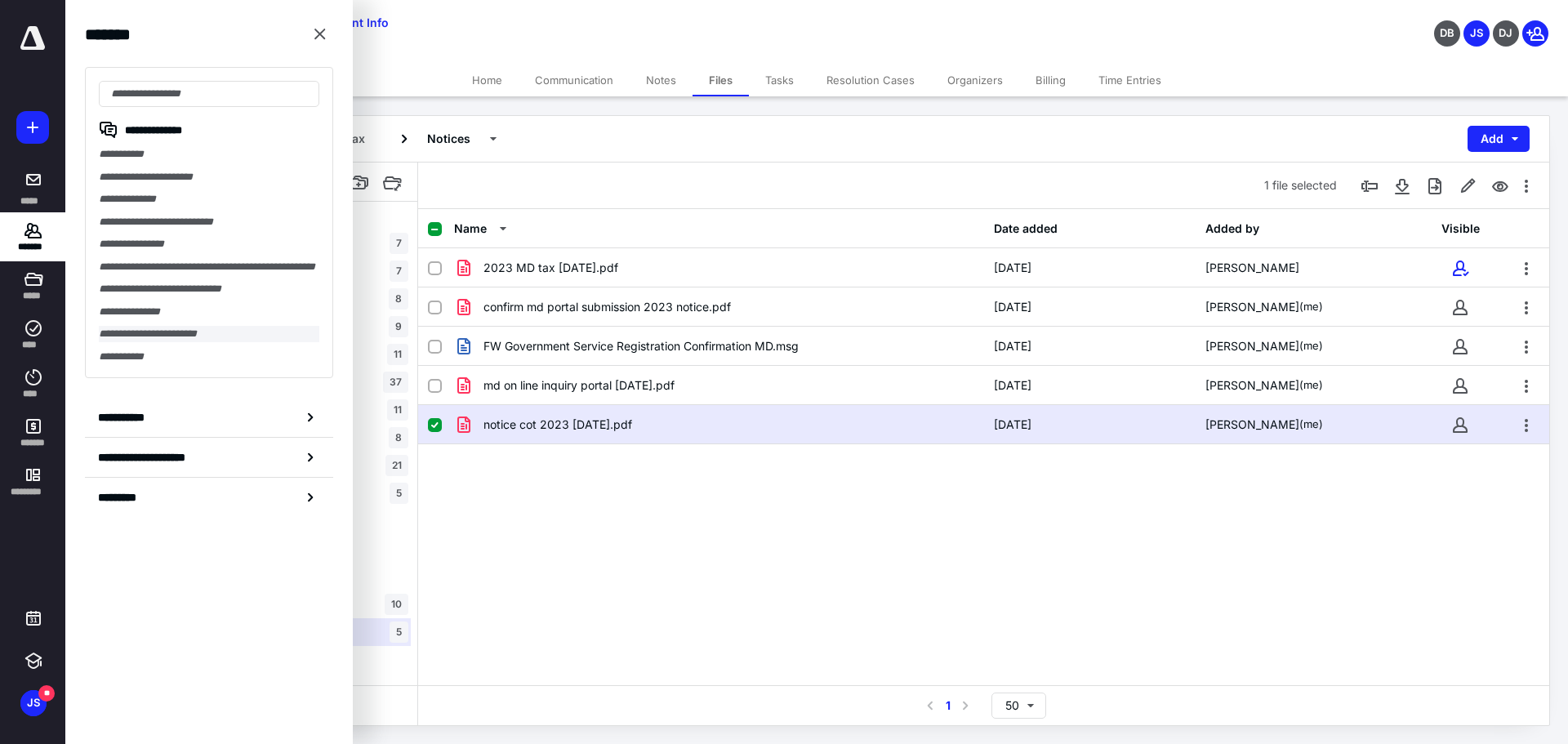 click on "**********" at bounding box center (209, 334) 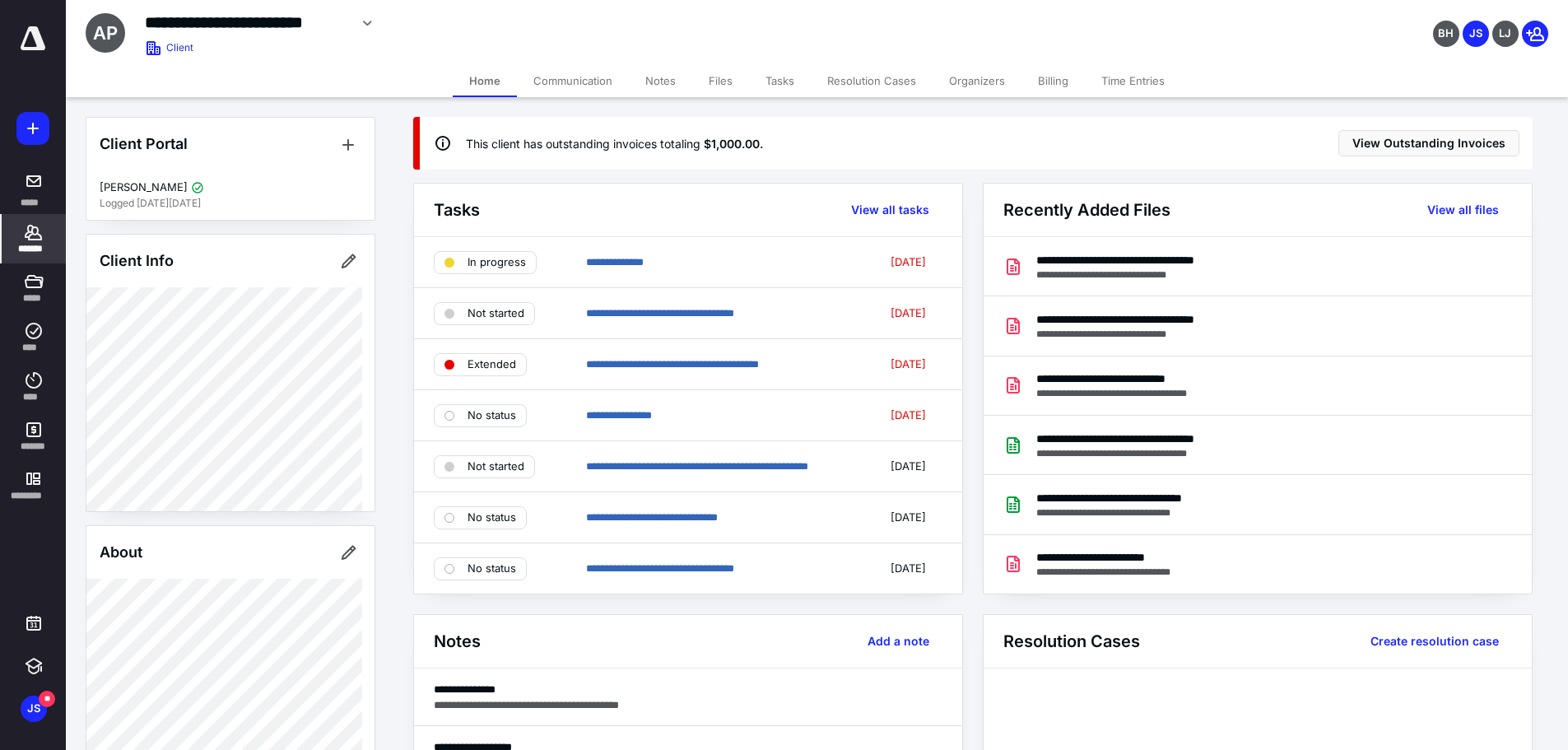 click on "Files" at bounding box center (720, 81) 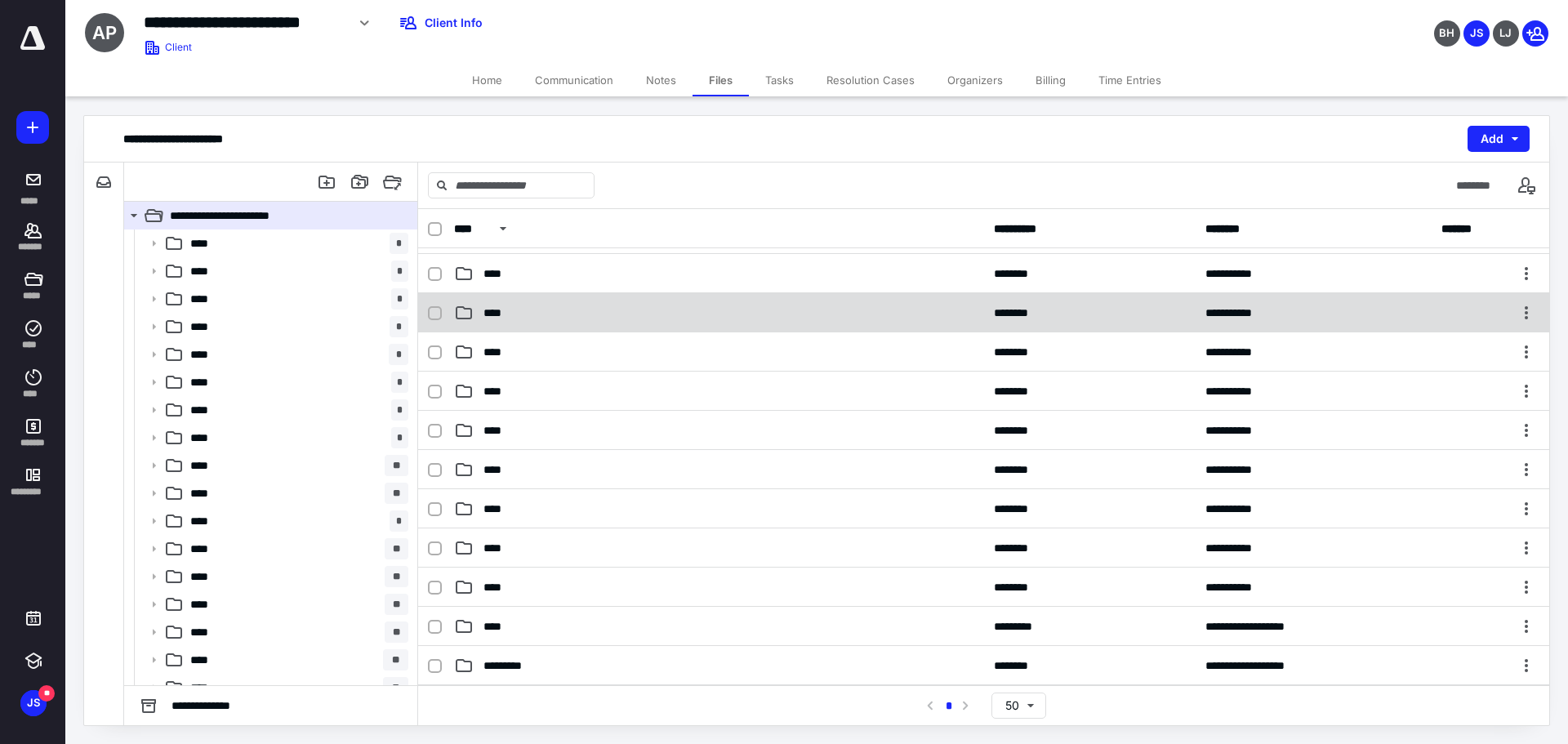 scroll, scrollTop: 490, scrollLeft: 0, axis: vertical 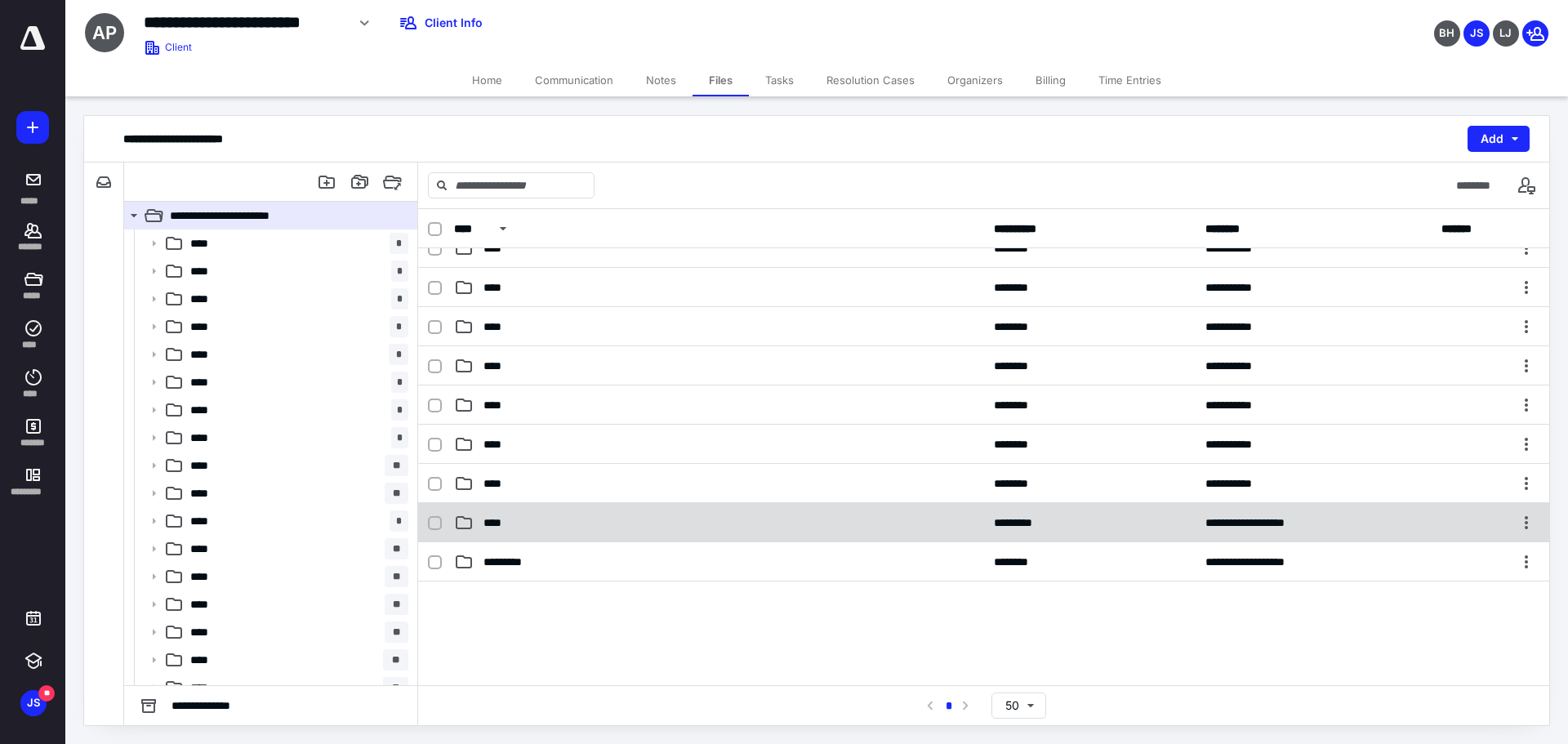 click on "****" at bounding box center (497, 523) 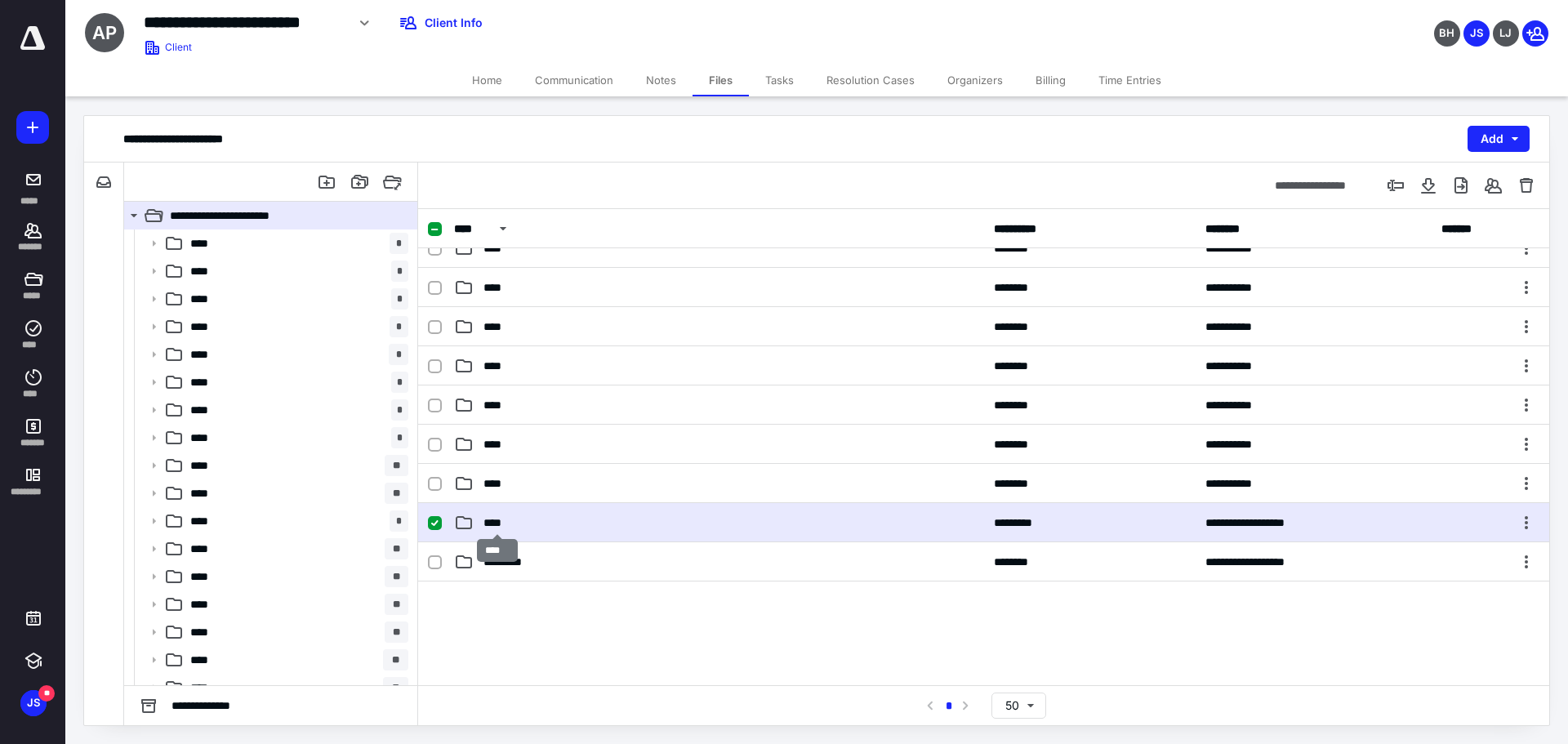 drag, startPoint x: 495, startPoint y: 518, endPoint x: 505, endPoint y: 515, distance: 10.440307 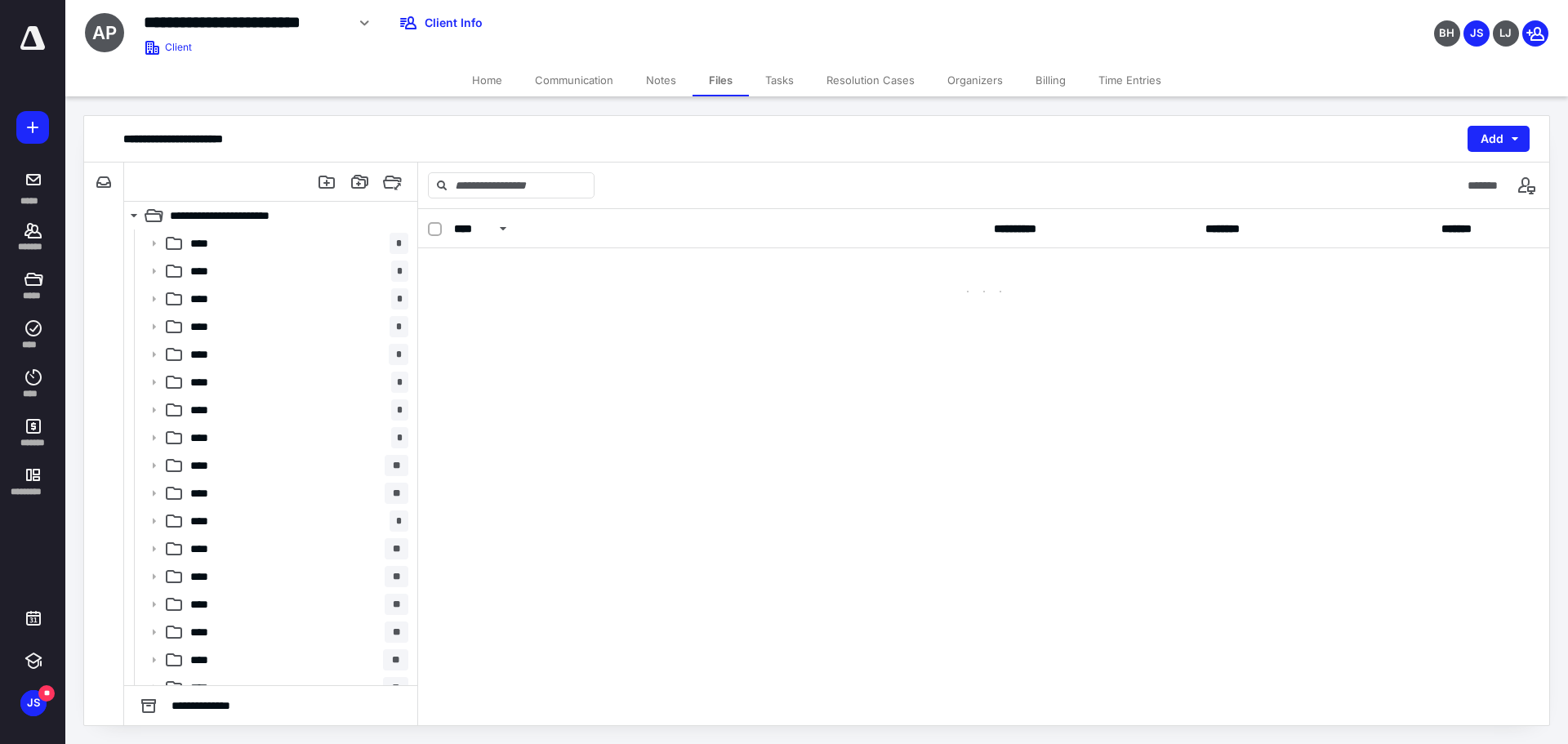 scroll, scrollTop: 0, scrollLeft: 0, axis: both 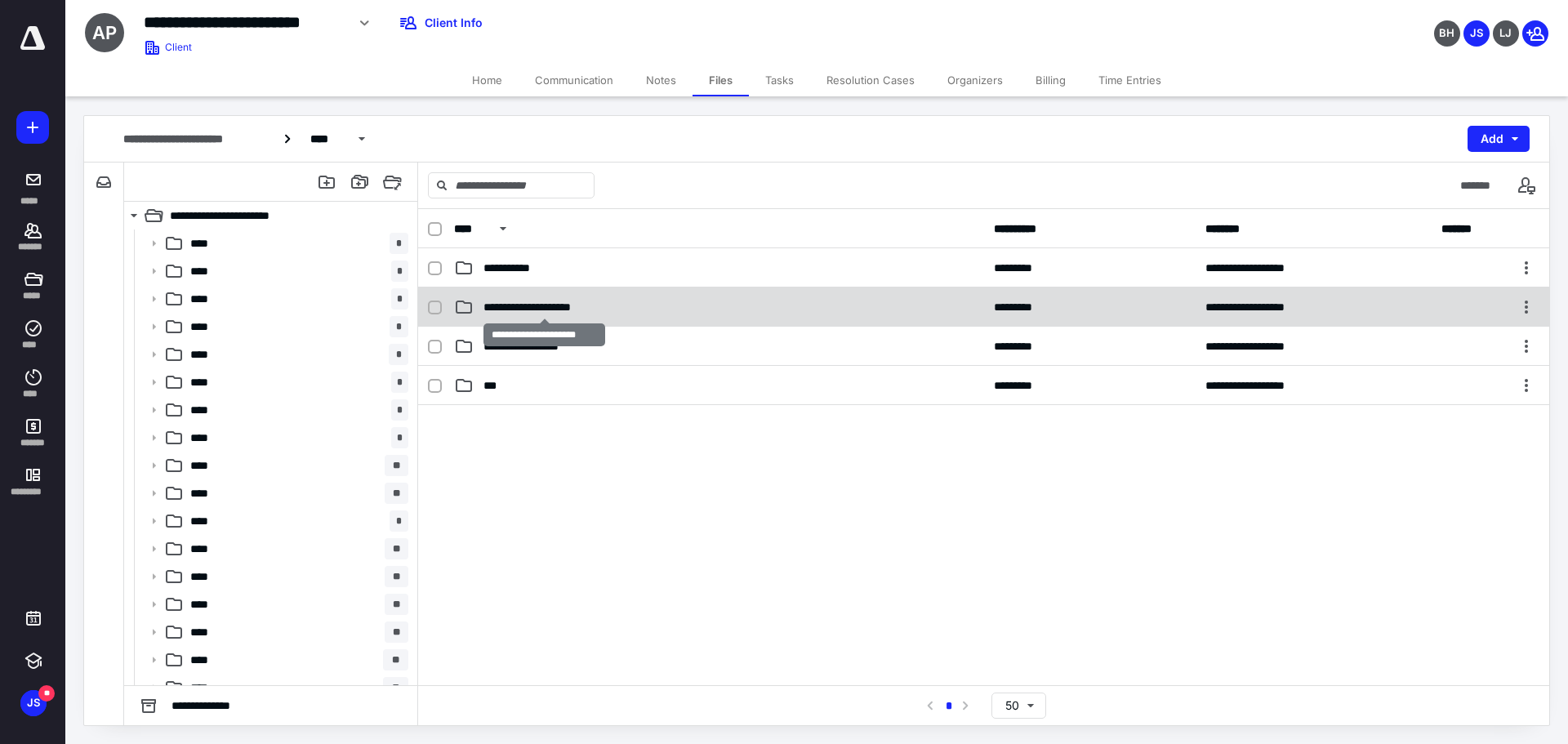 click on "**********" at bounding box center [544, 307] 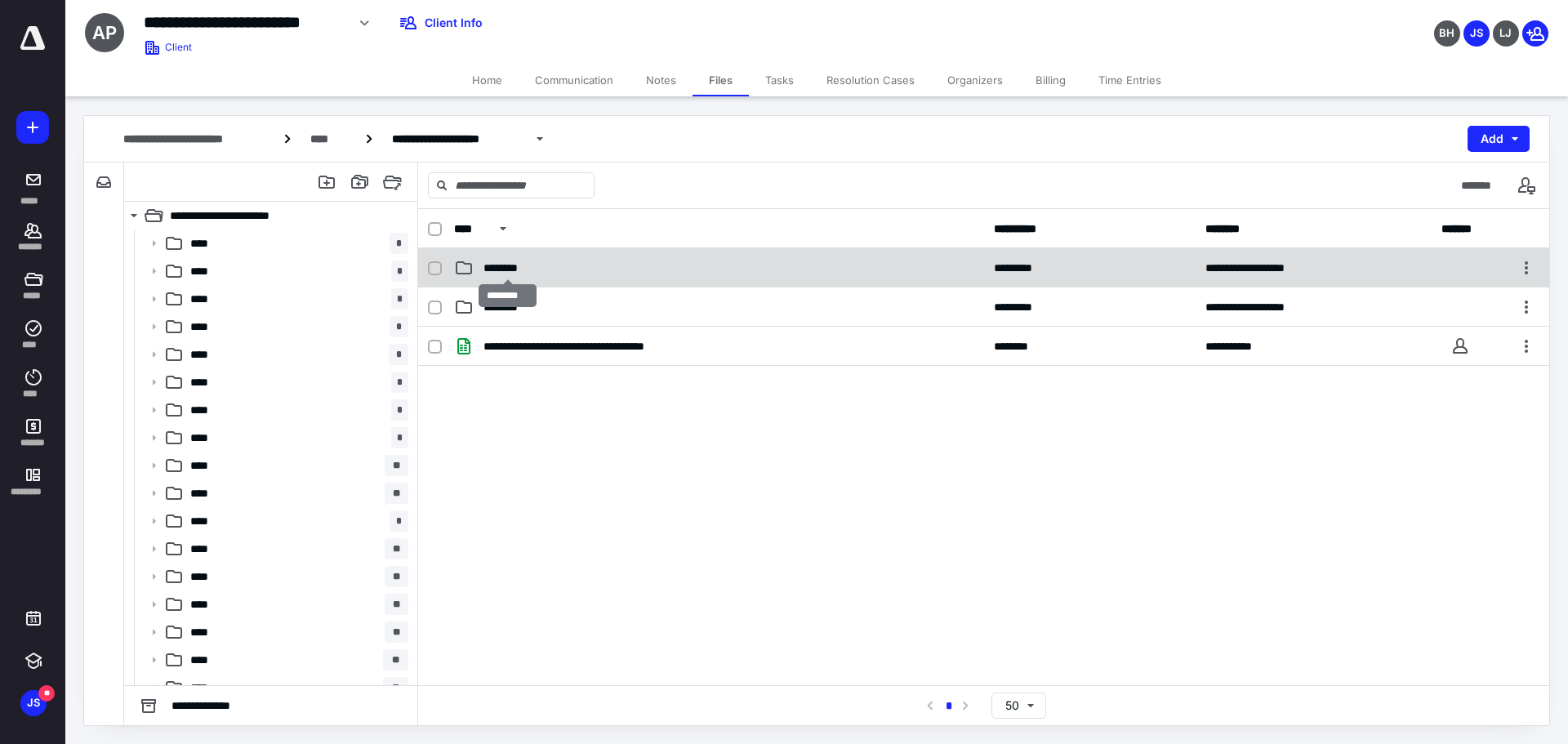 click on "********" at bounding box center [507, 268] 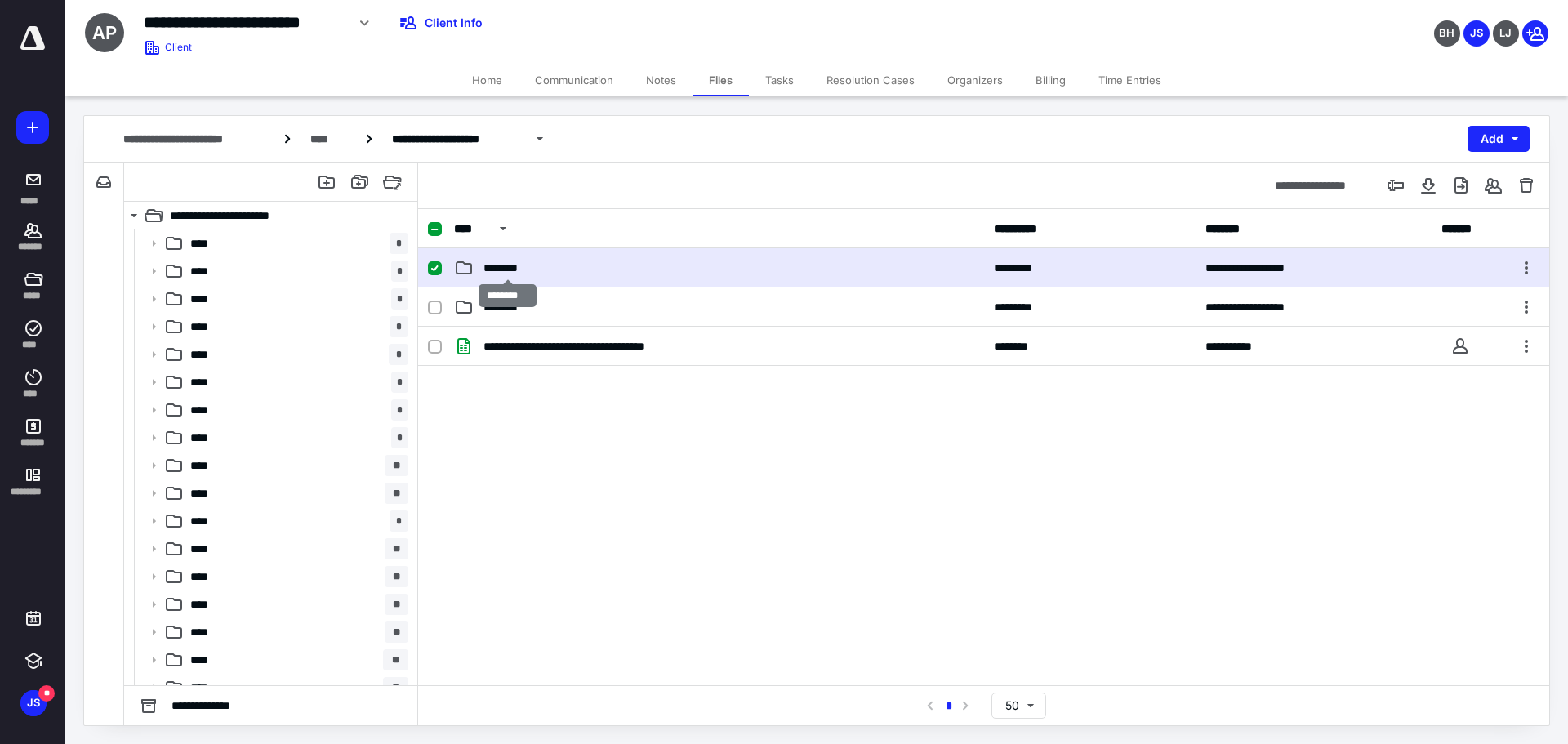 click on "********" at bounding box center [507, 268] 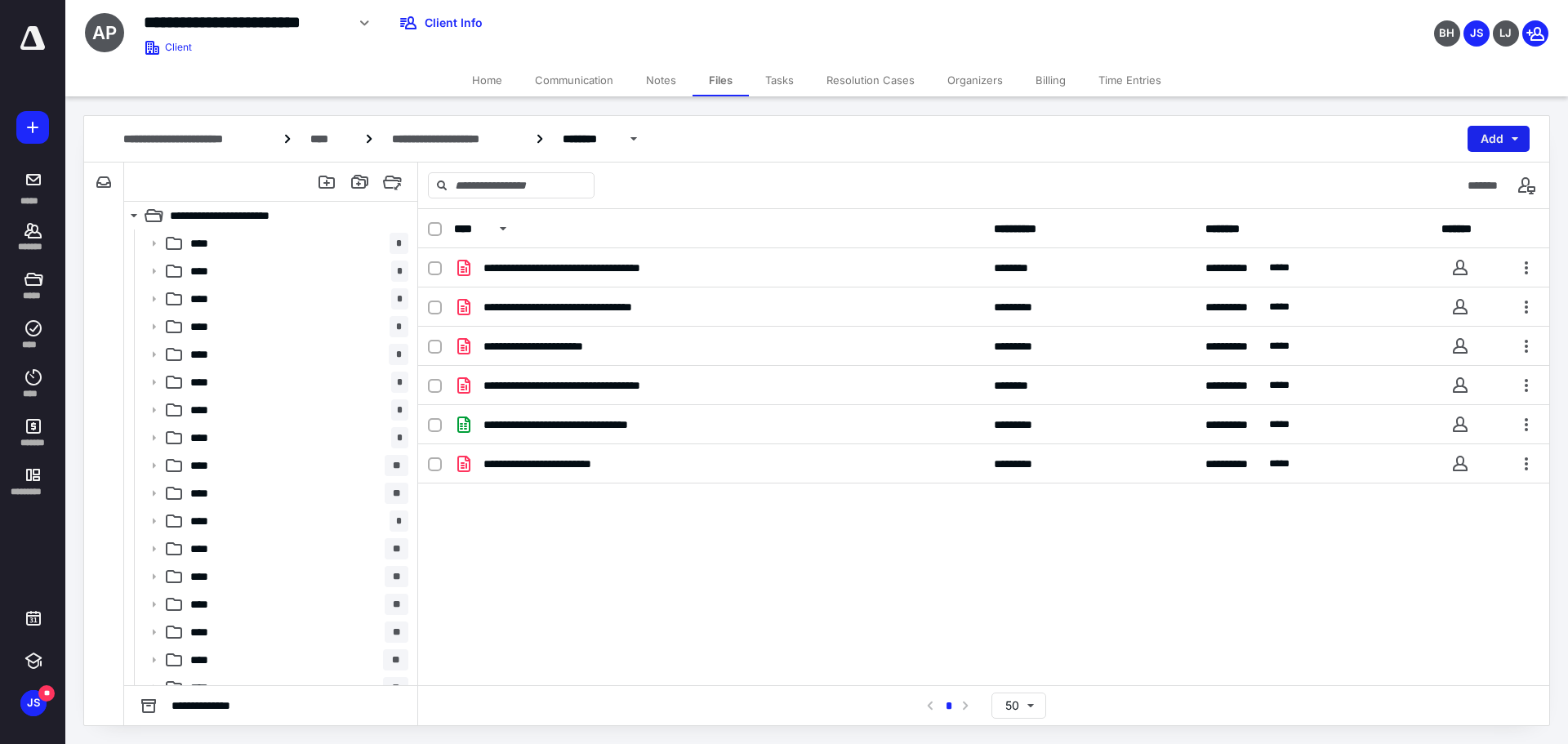 click on "Add" at bounding box center (1499, 139) 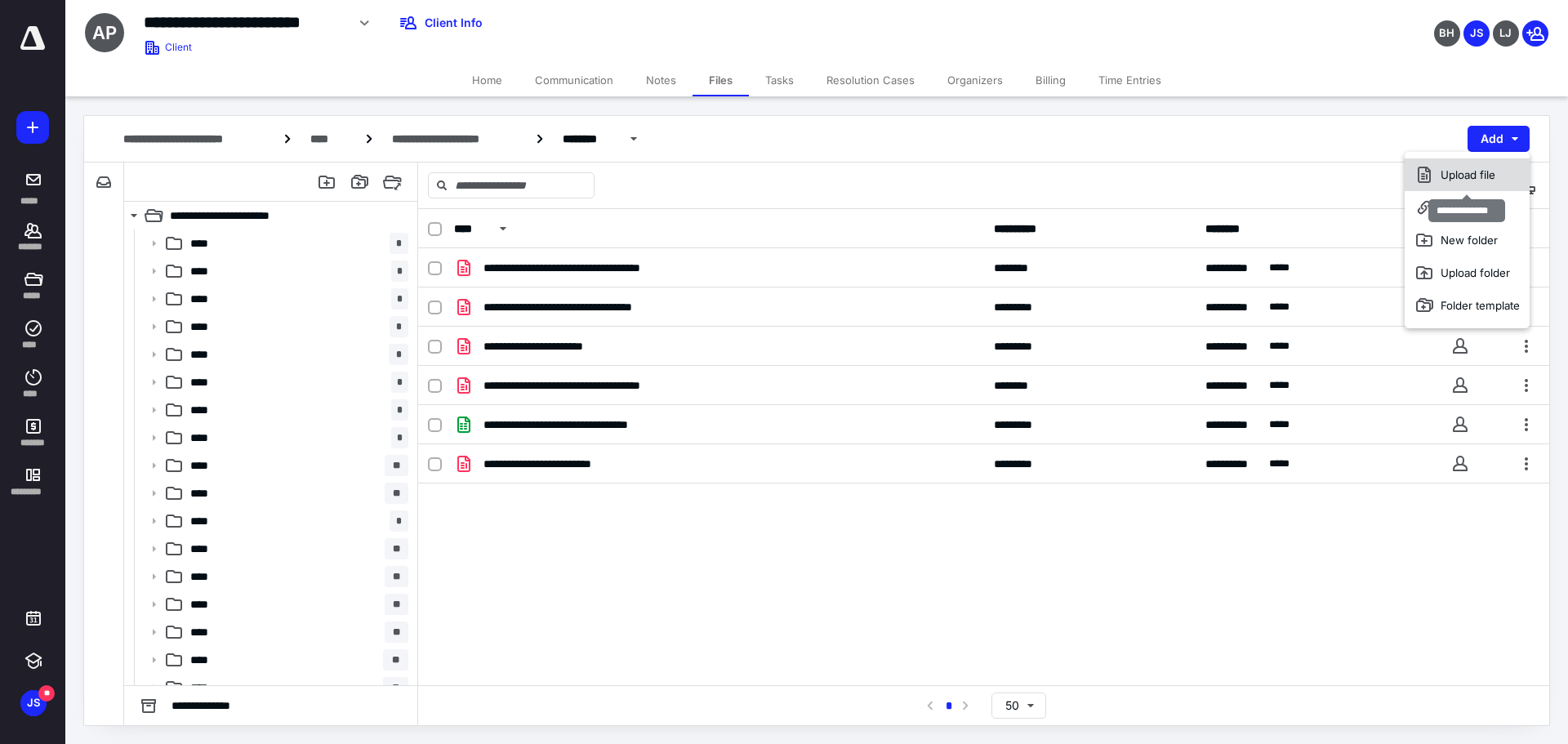 click on "Upload file" at bounding box center (1467, 175) 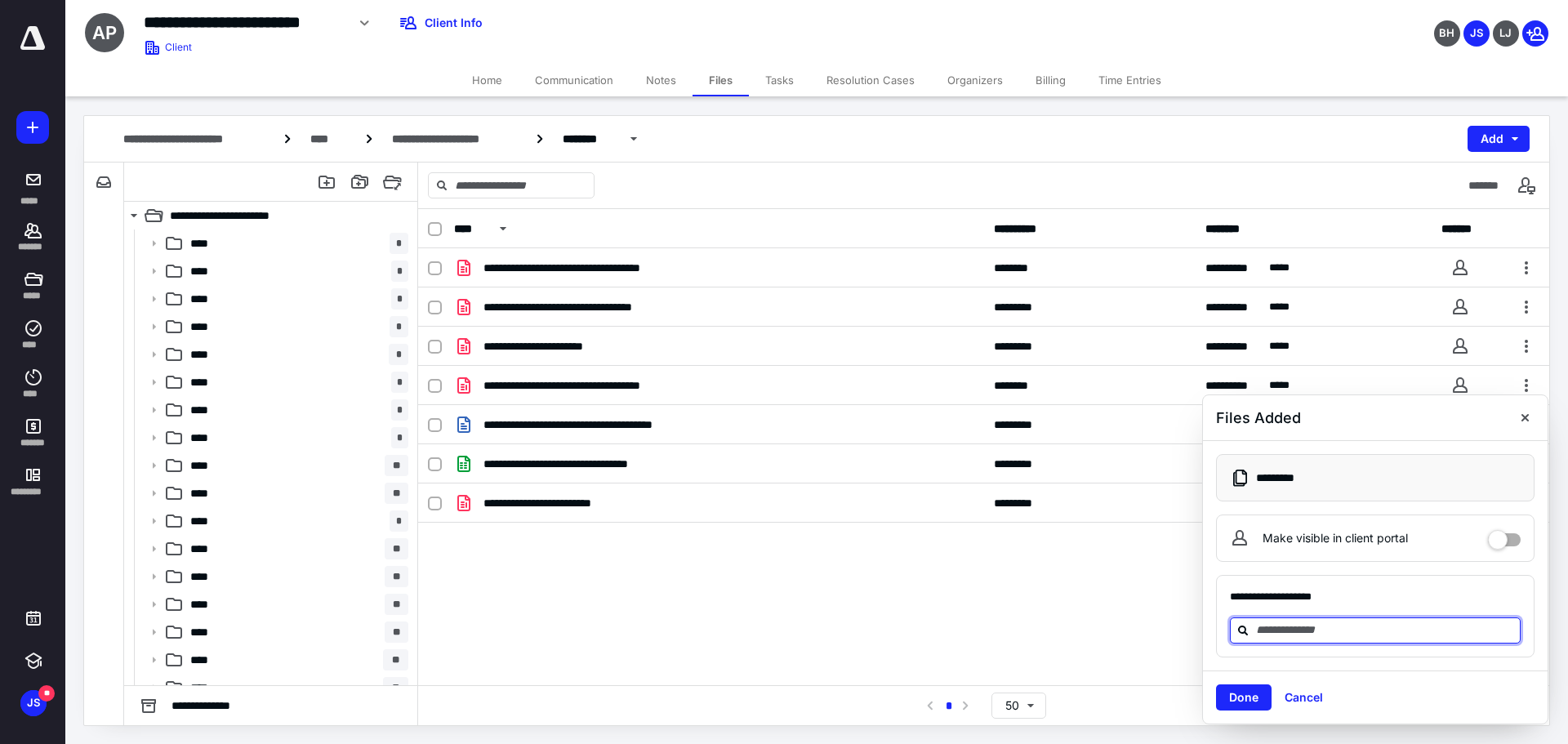 click at bounding box center (1385, 630) 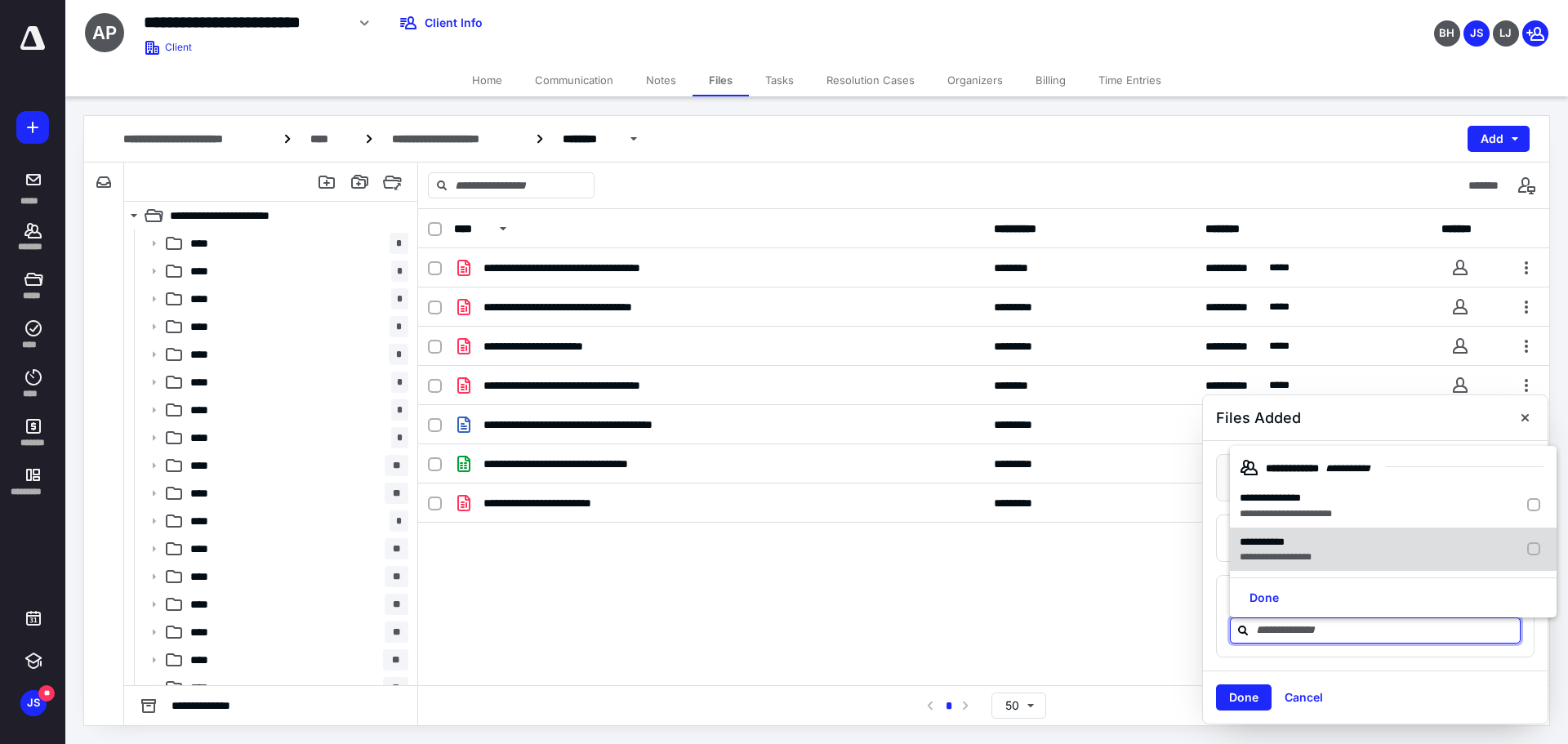 click on "**********" at bounding box center [1262, 541] 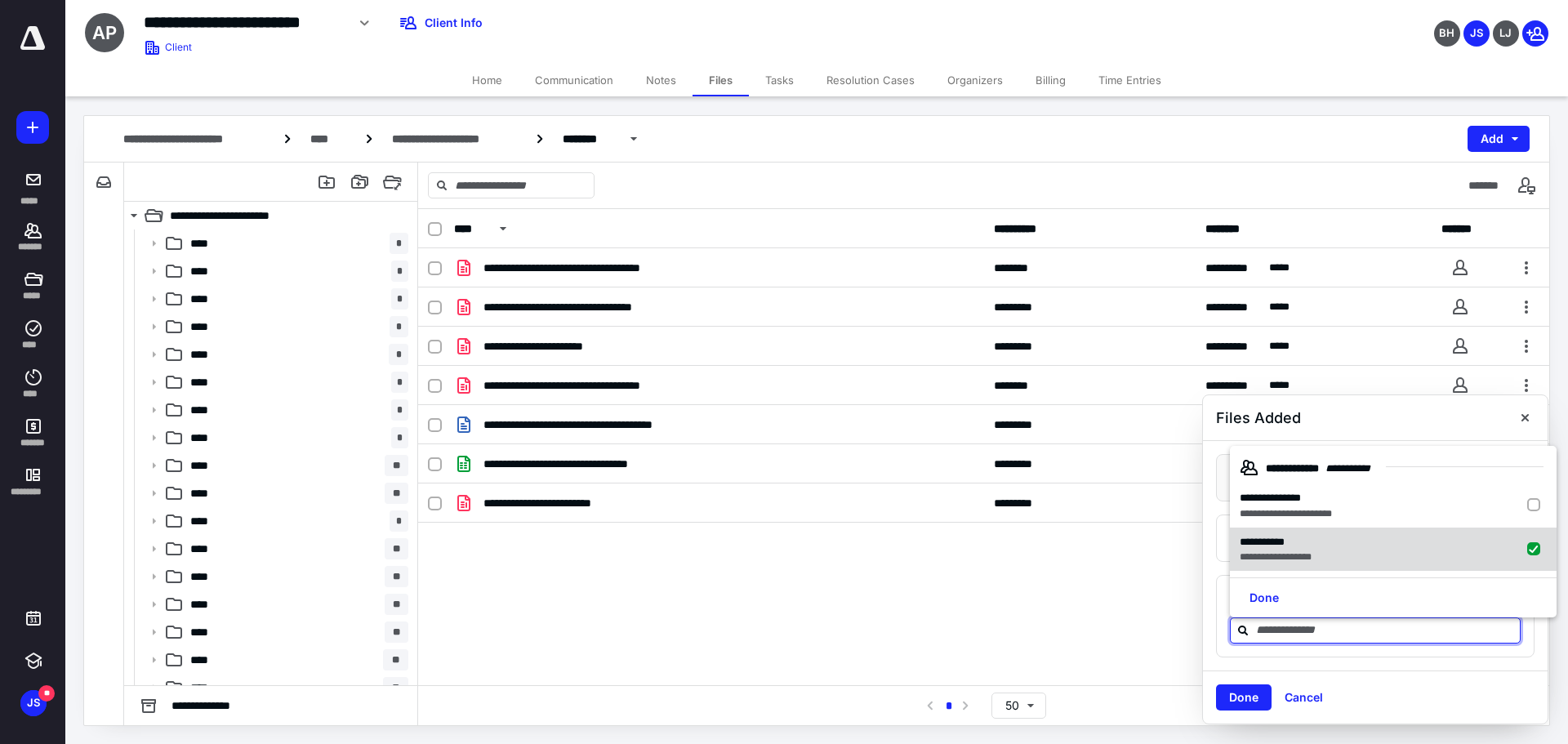 checkbox on "true" 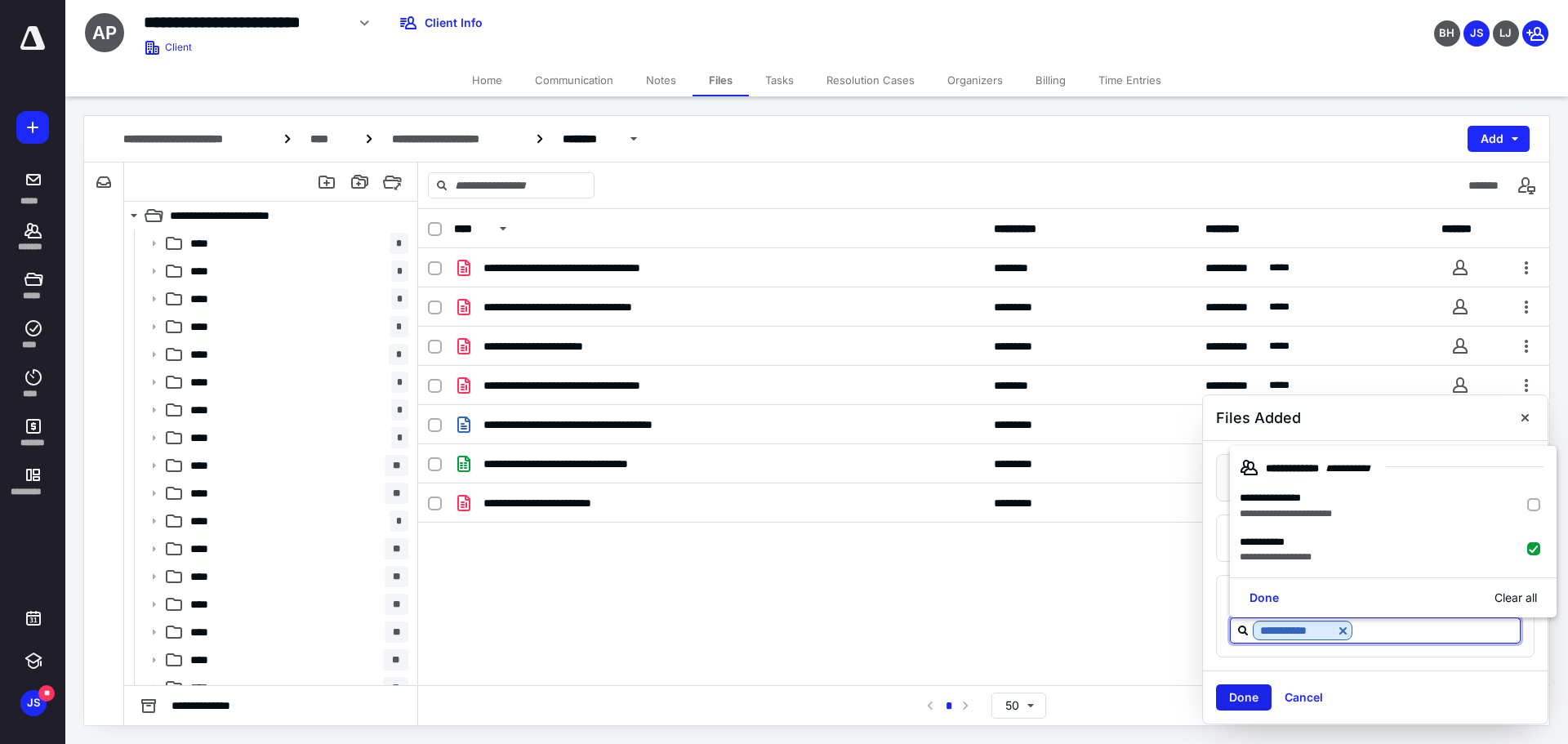 click on "Done" at bounding box center (1244, 697) 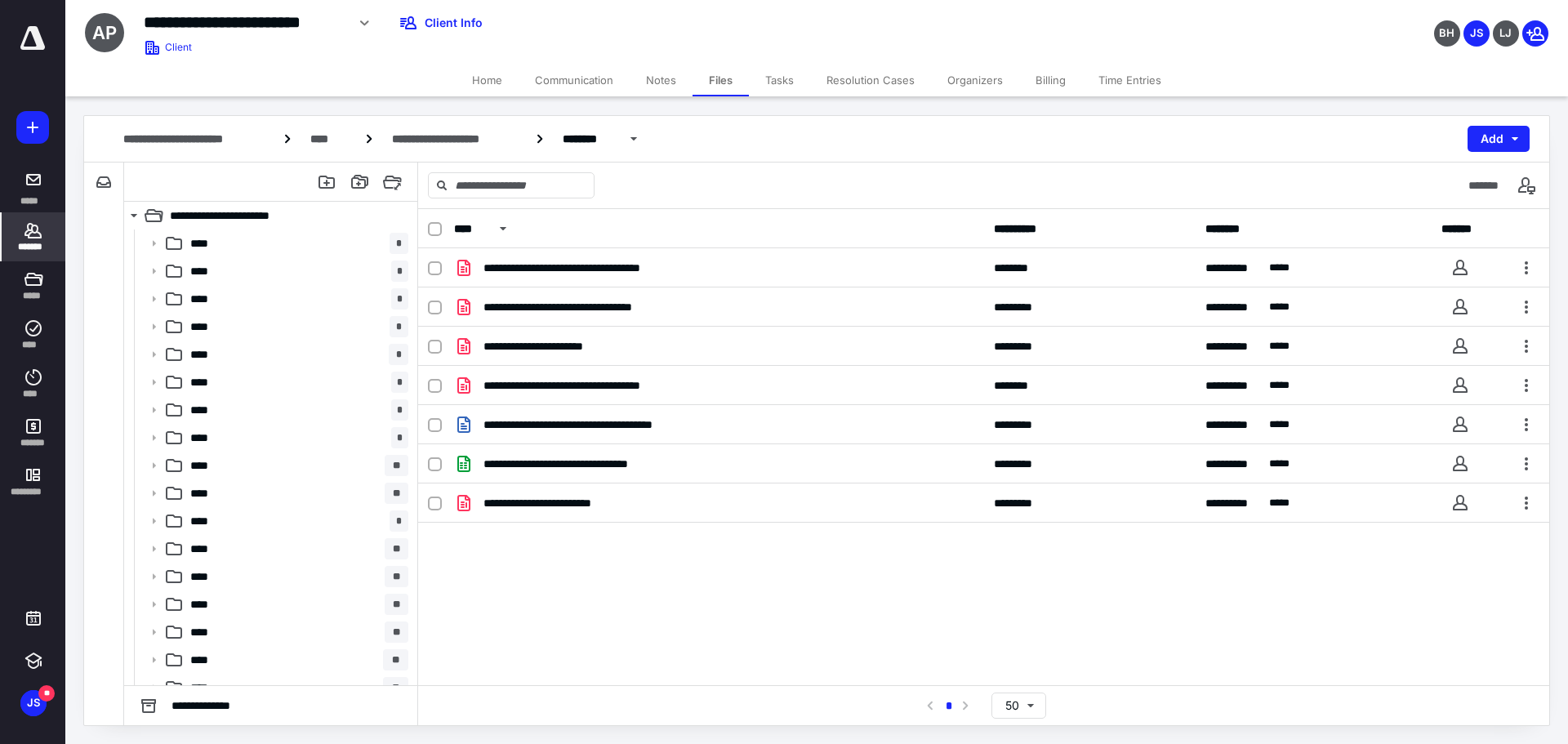 click 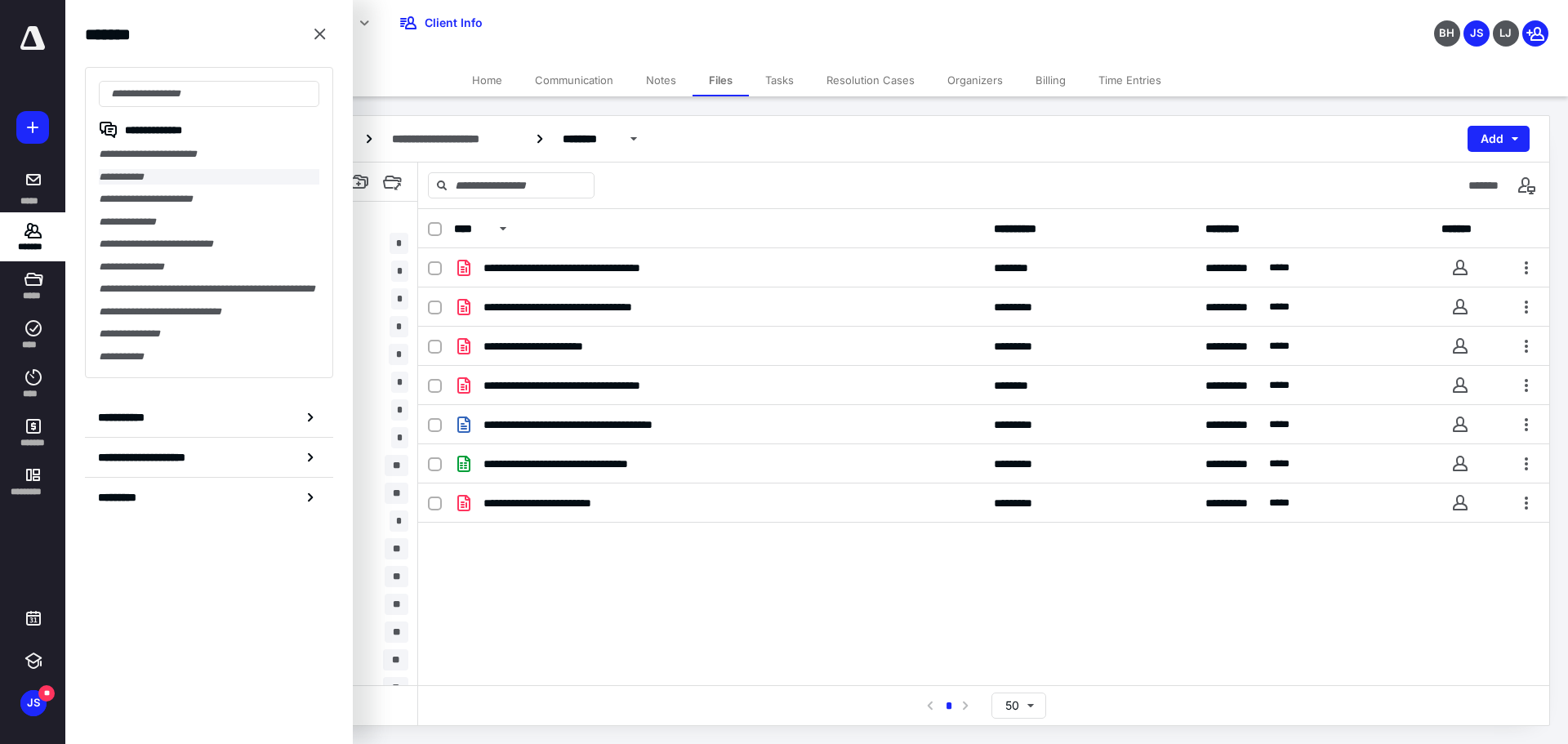 click on "**********" at bounding box center [209, 177] 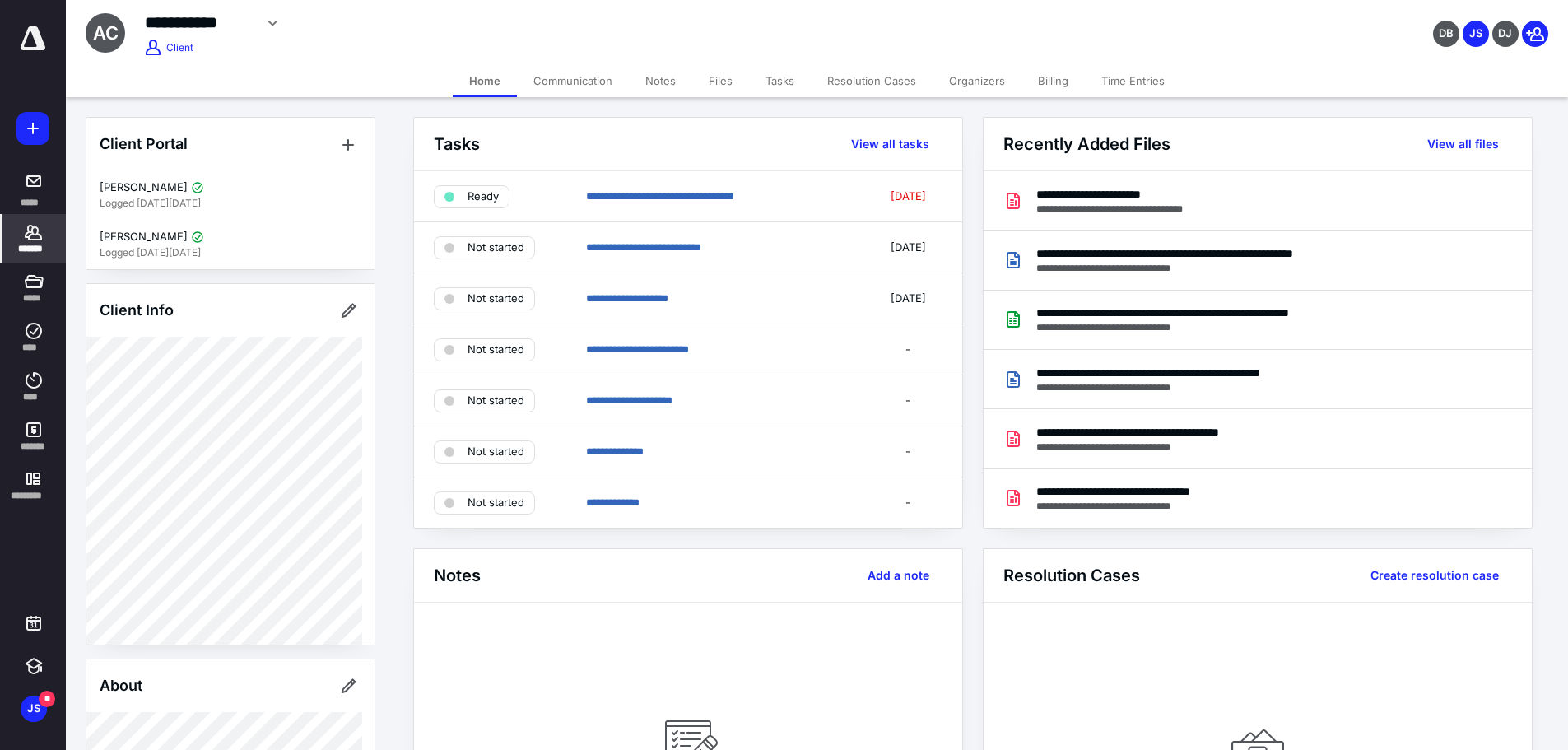 click on "Files" at bounding box center [720, 81] 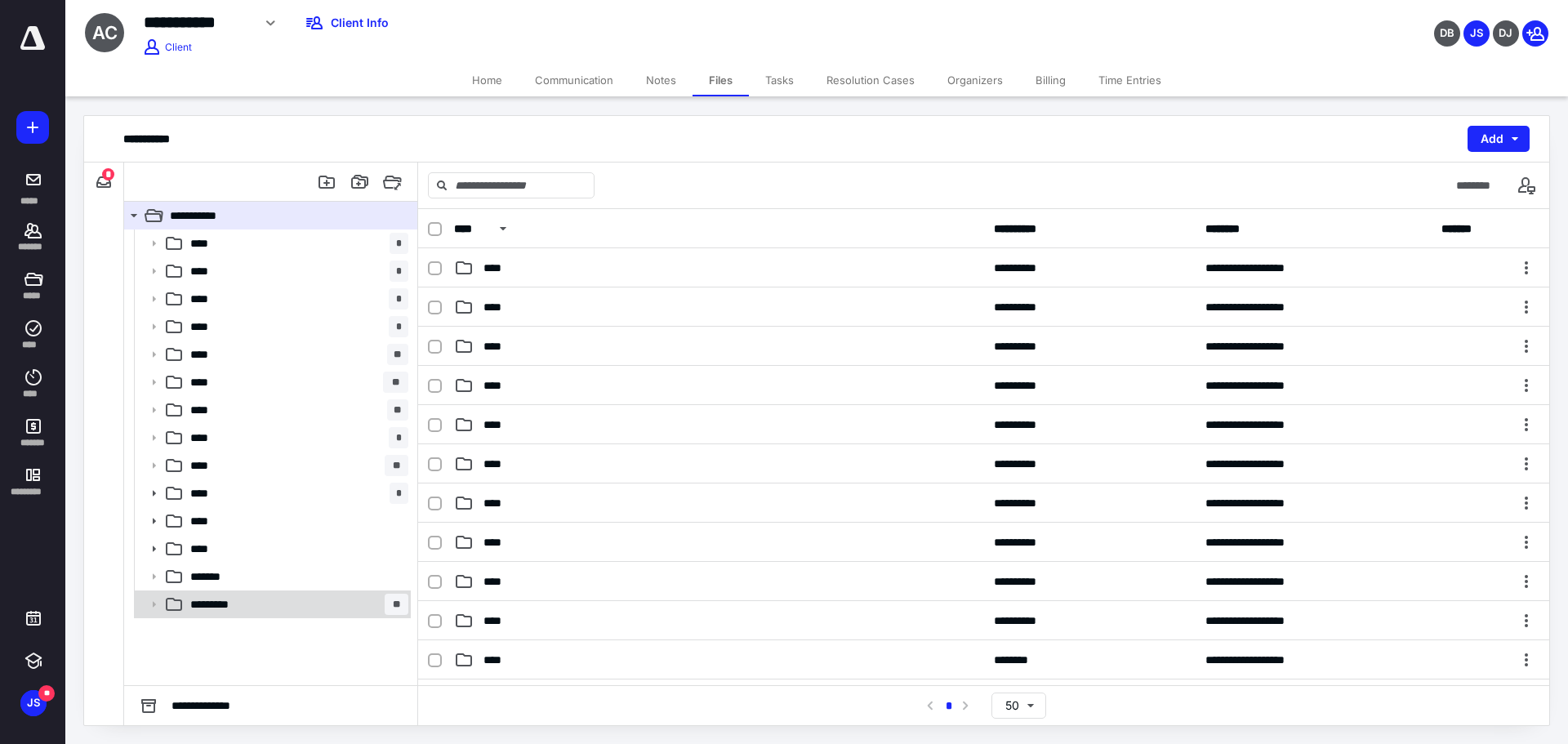 click on "*********" at bounding box center (220, 604) 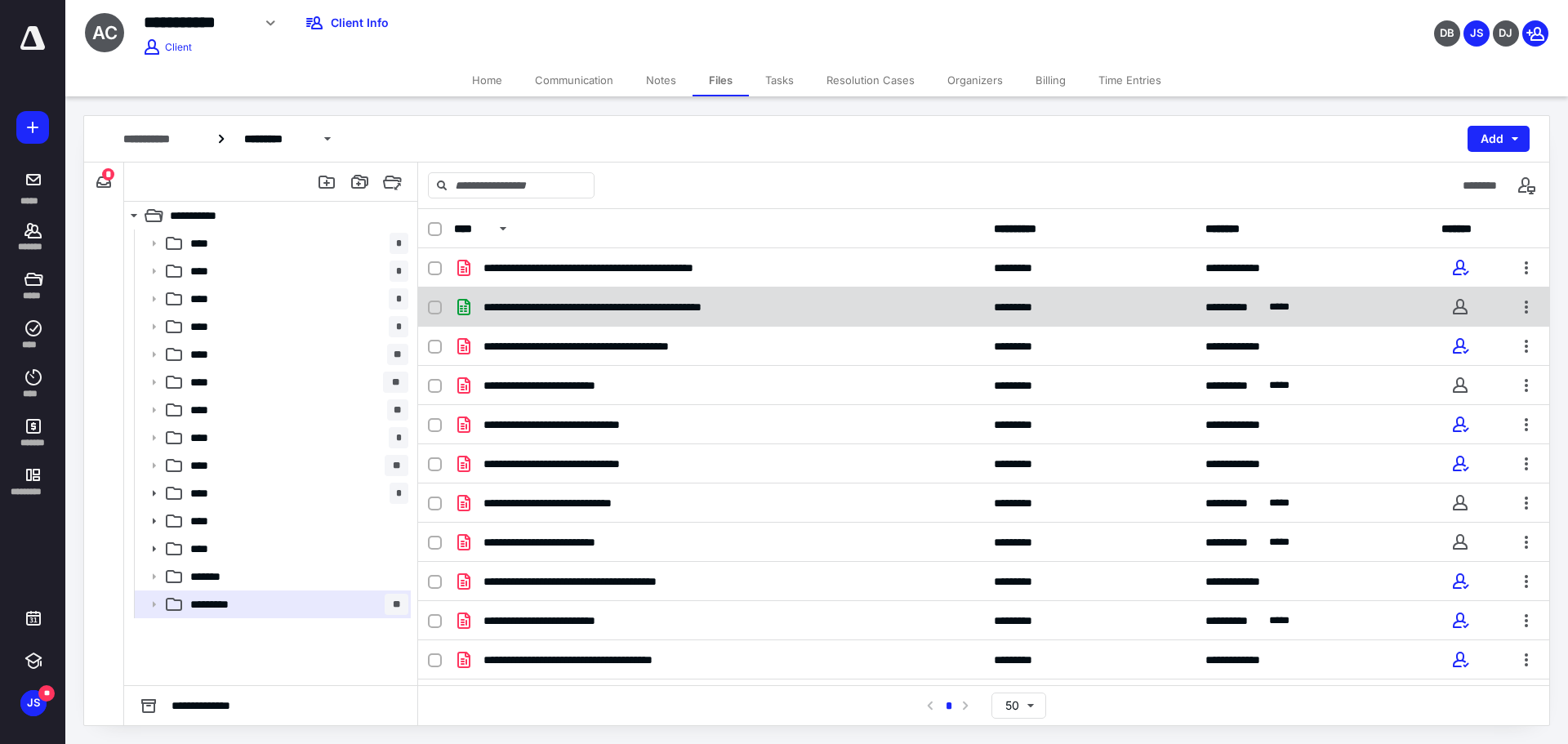 scroll, scrollTop: 73, scrollLeft: 0, axis: vertical 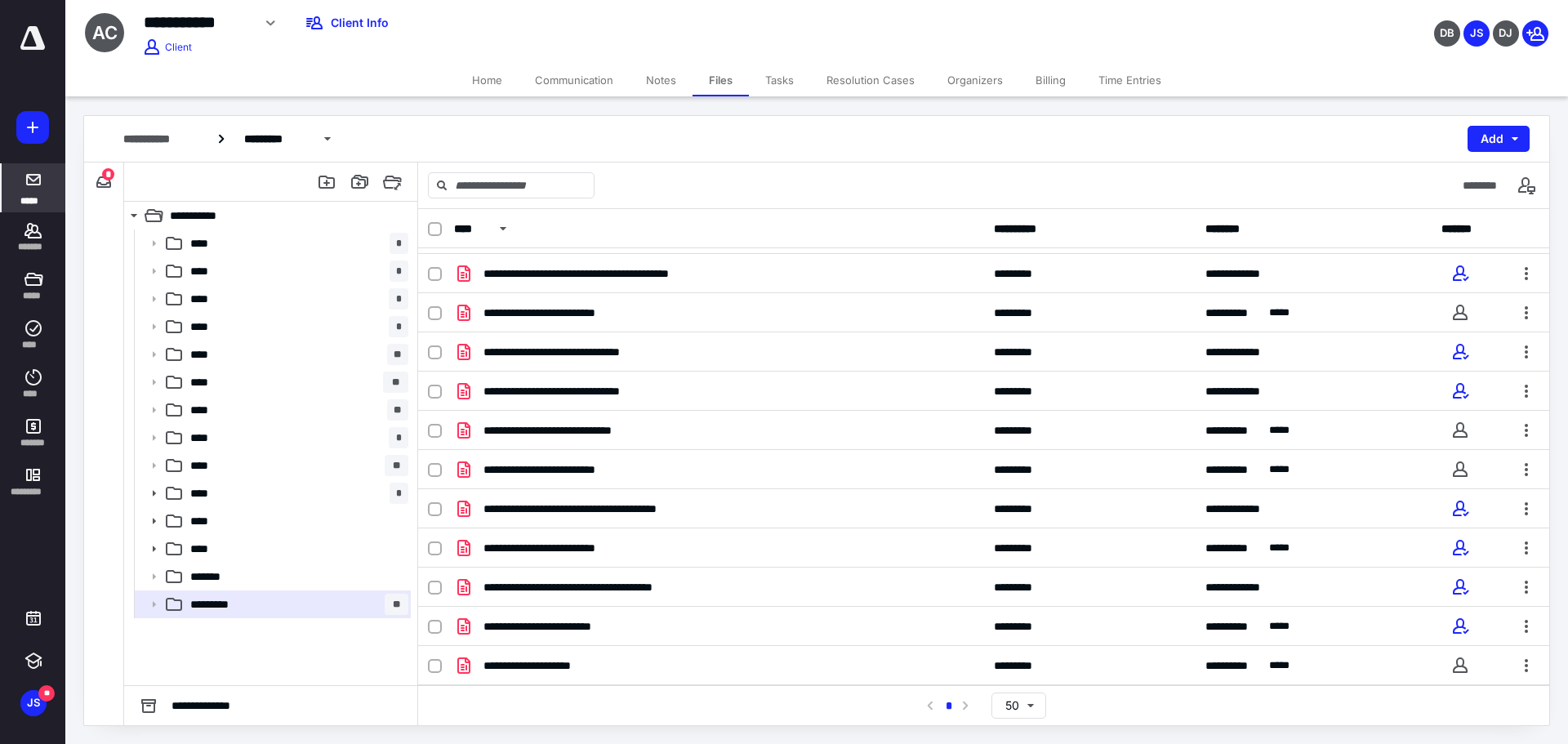 click 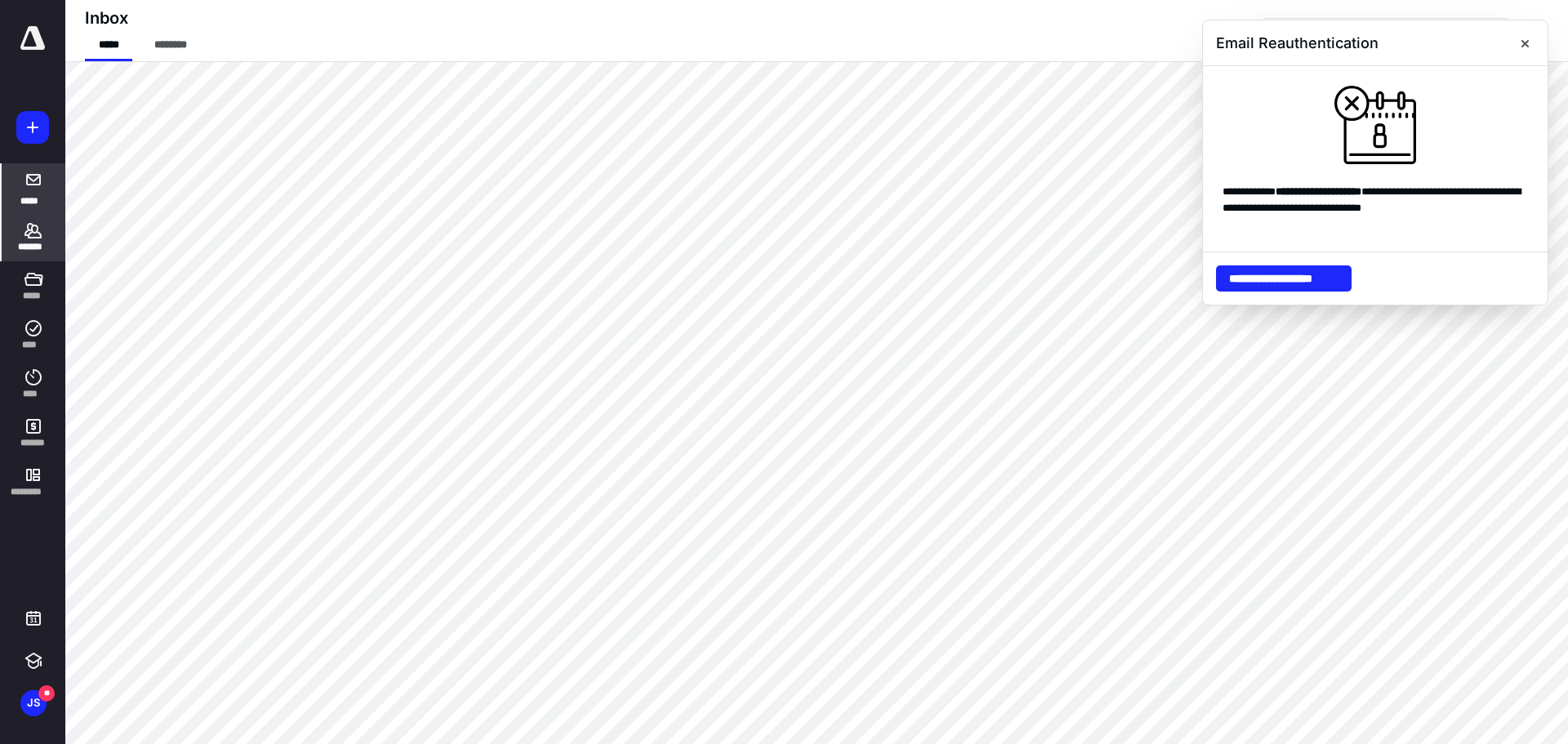 click 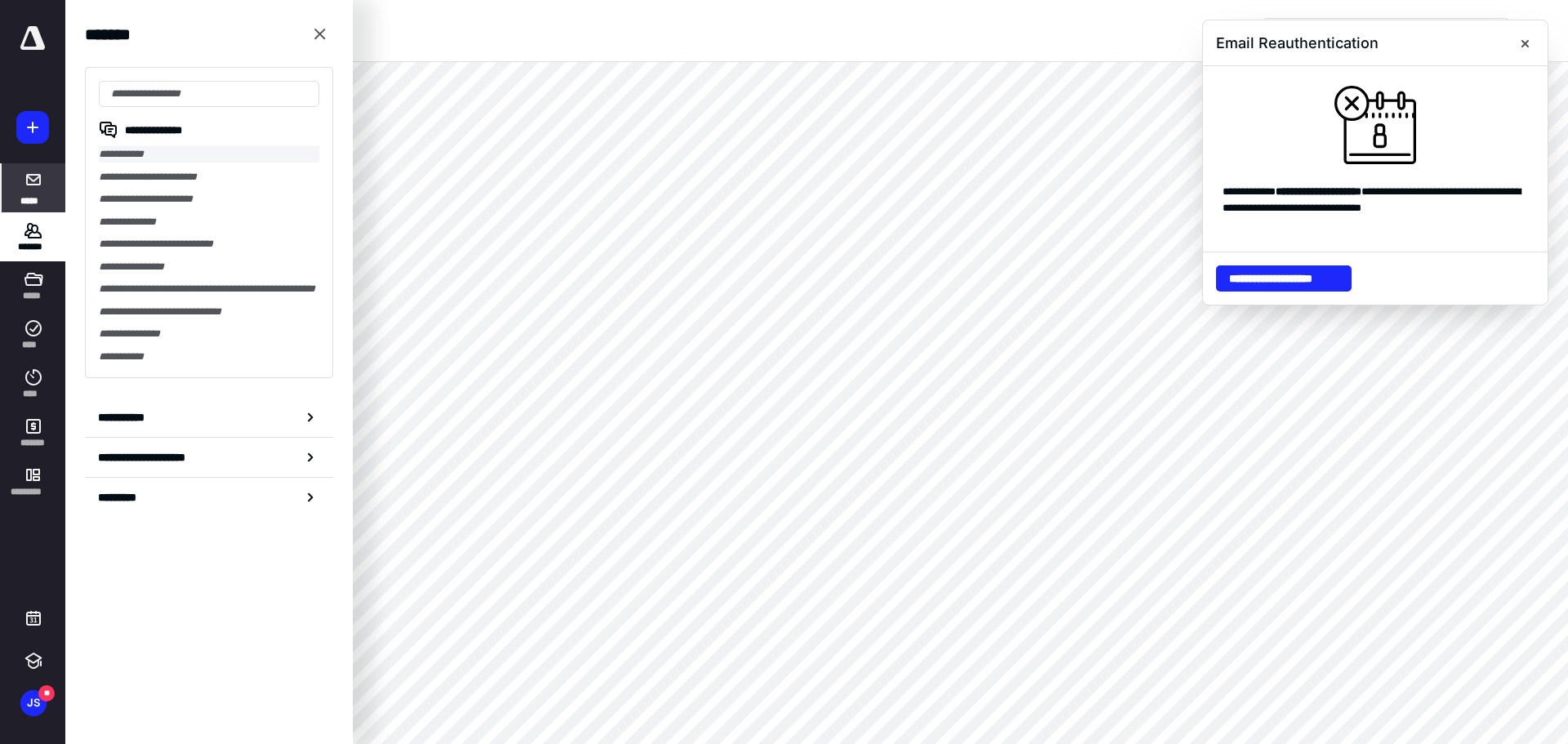 click on "**********" at bounding box center [209, 269] 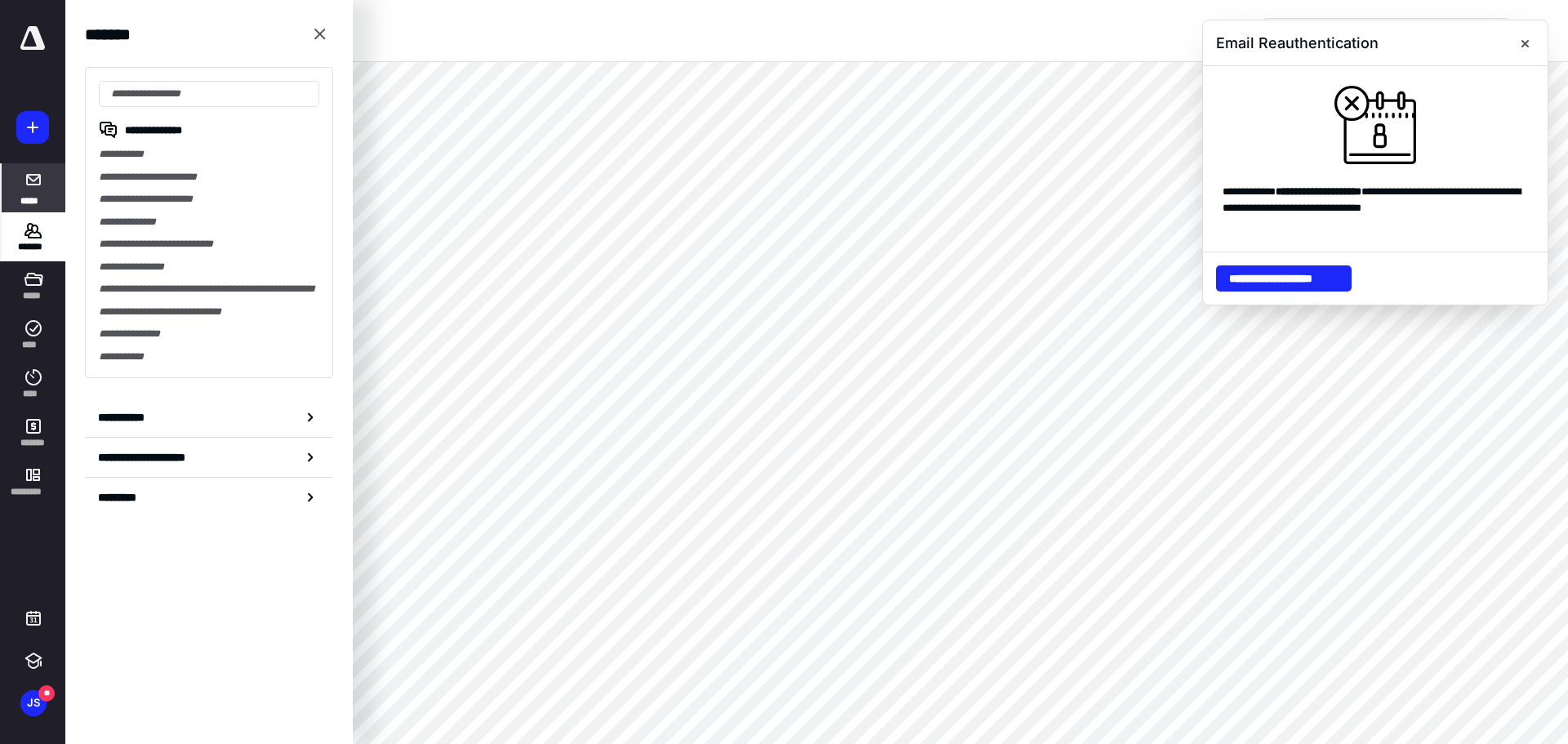 click 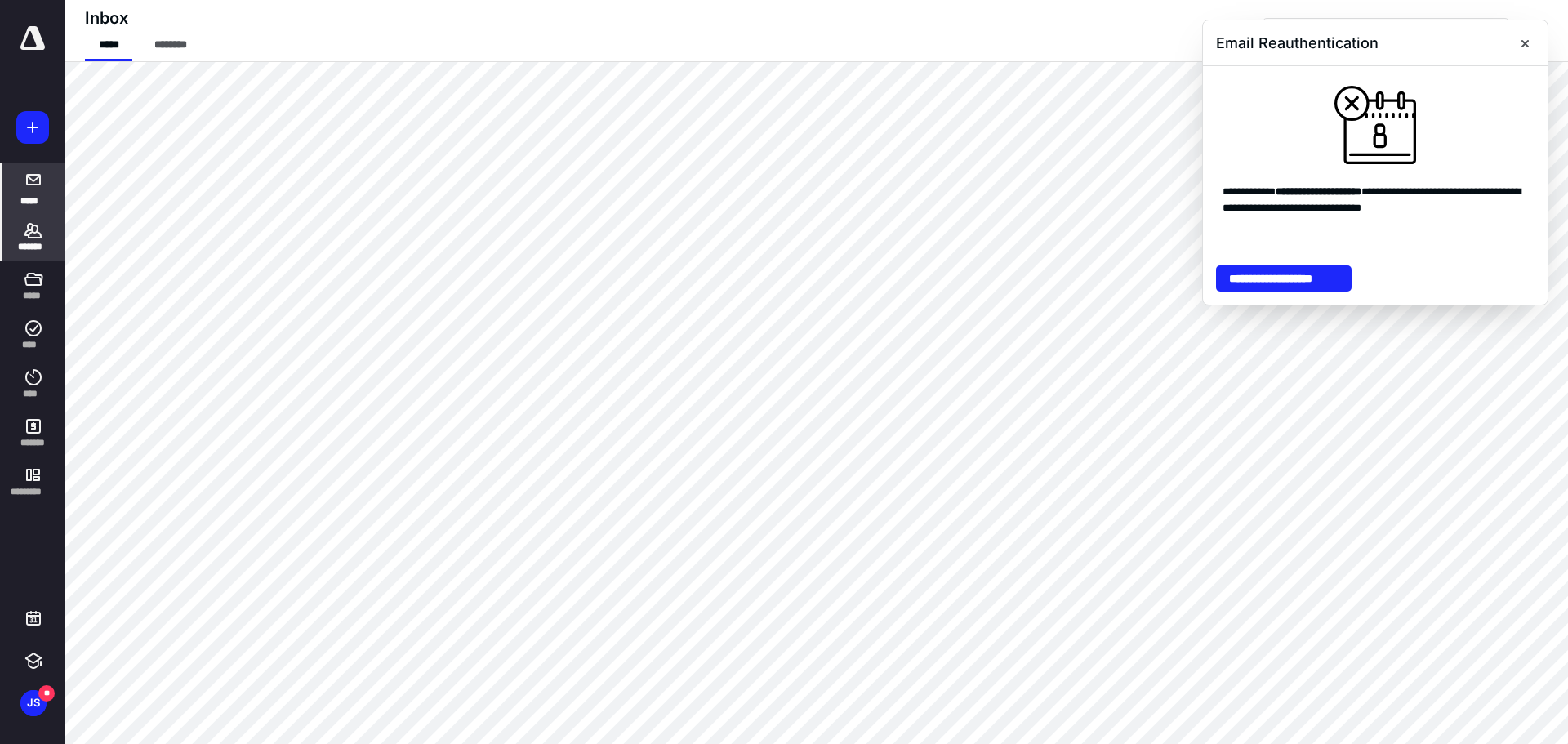 click on "*******" at bounding box center (33, 237) 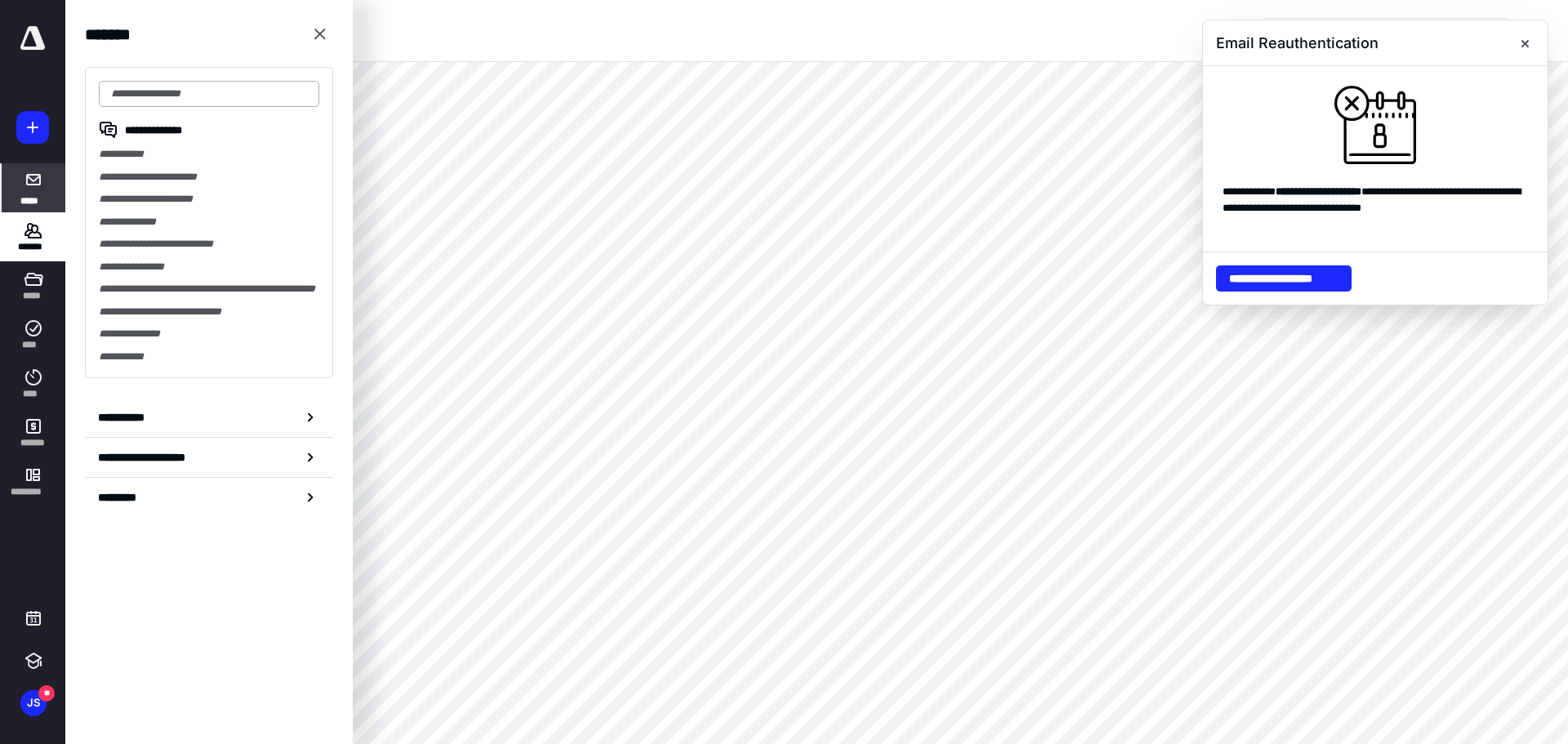 click at bounding box center (209, 94) 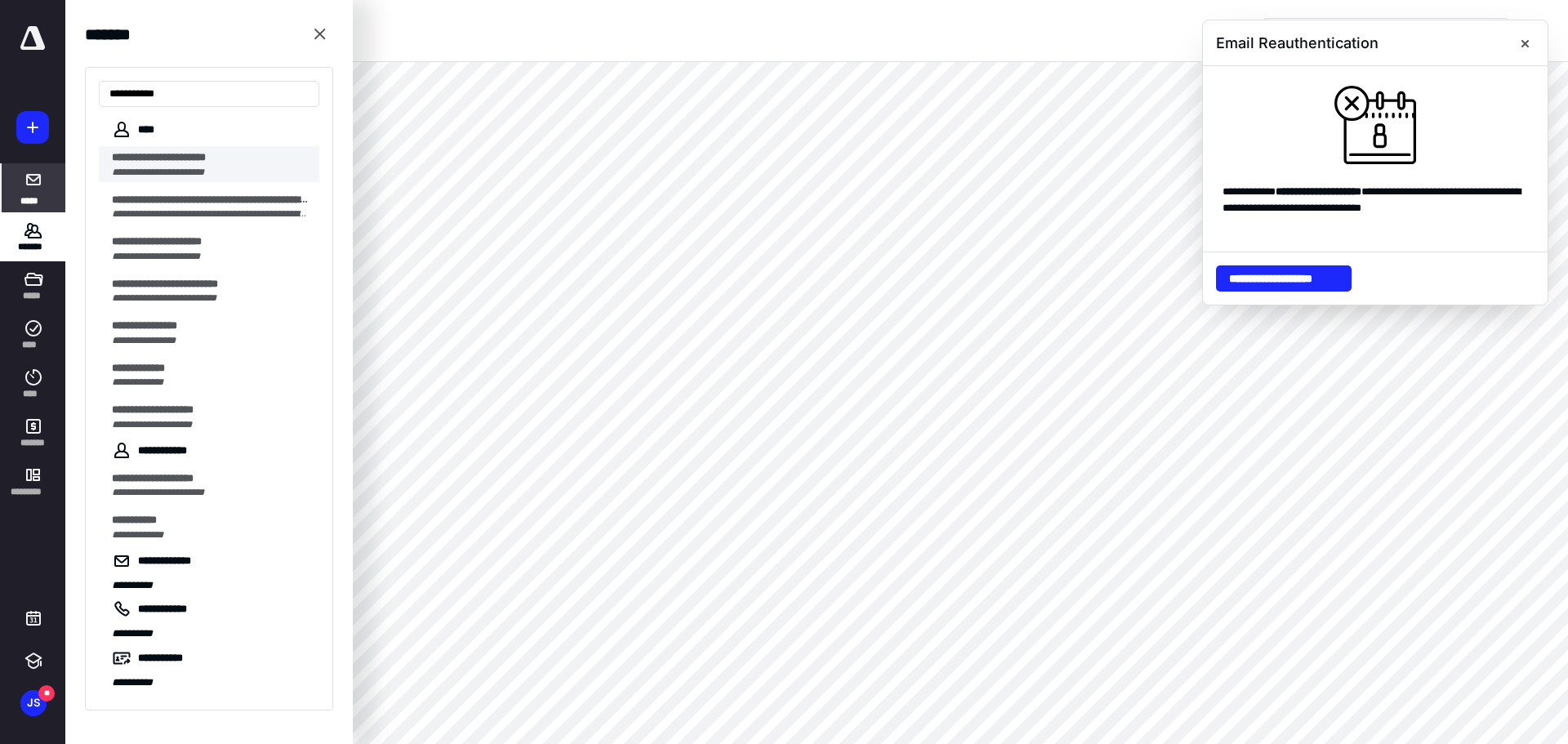 type on "**********" 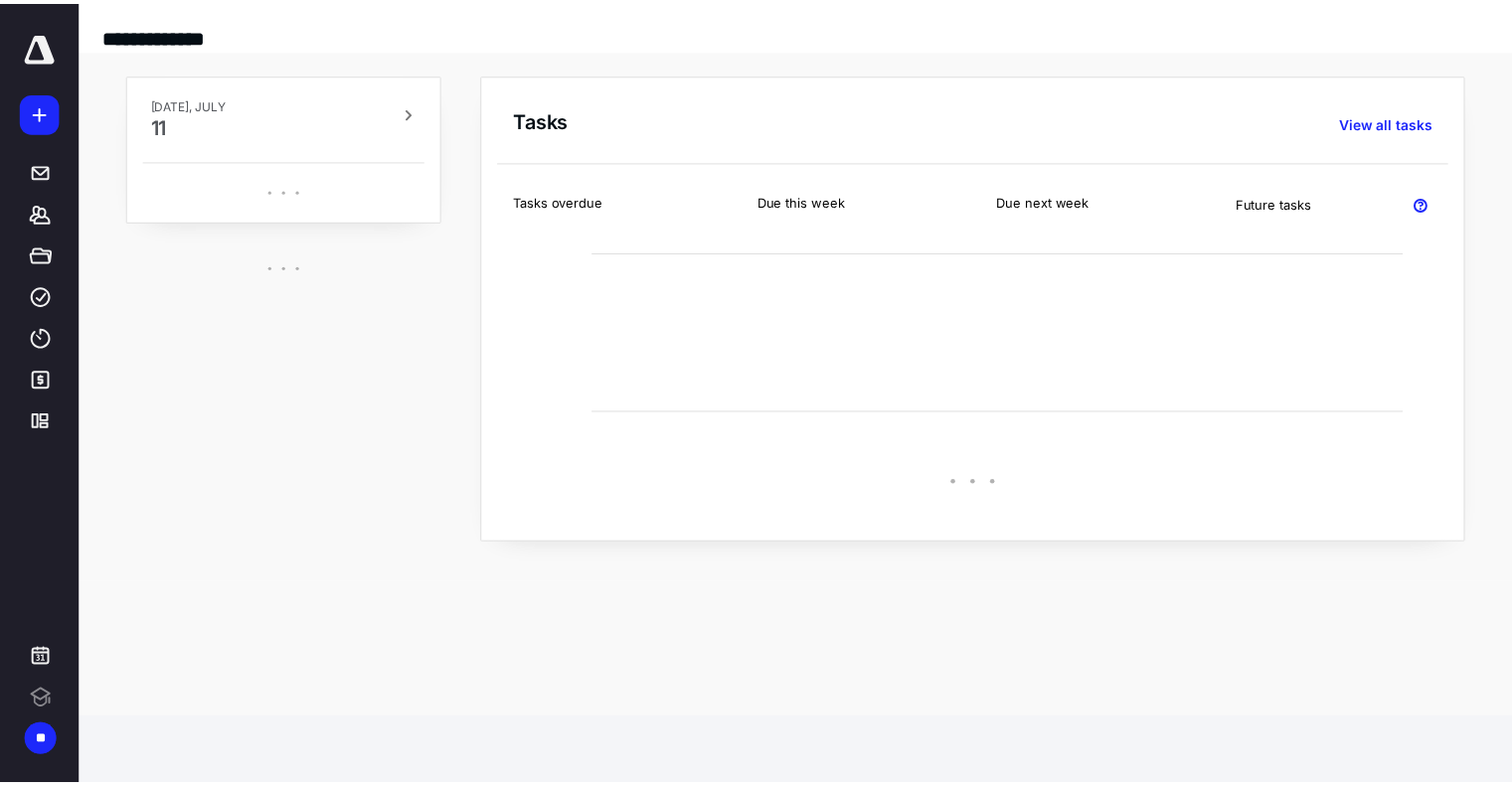 scroll, scrollTop: 0, scrollLeft: 0, axis: both 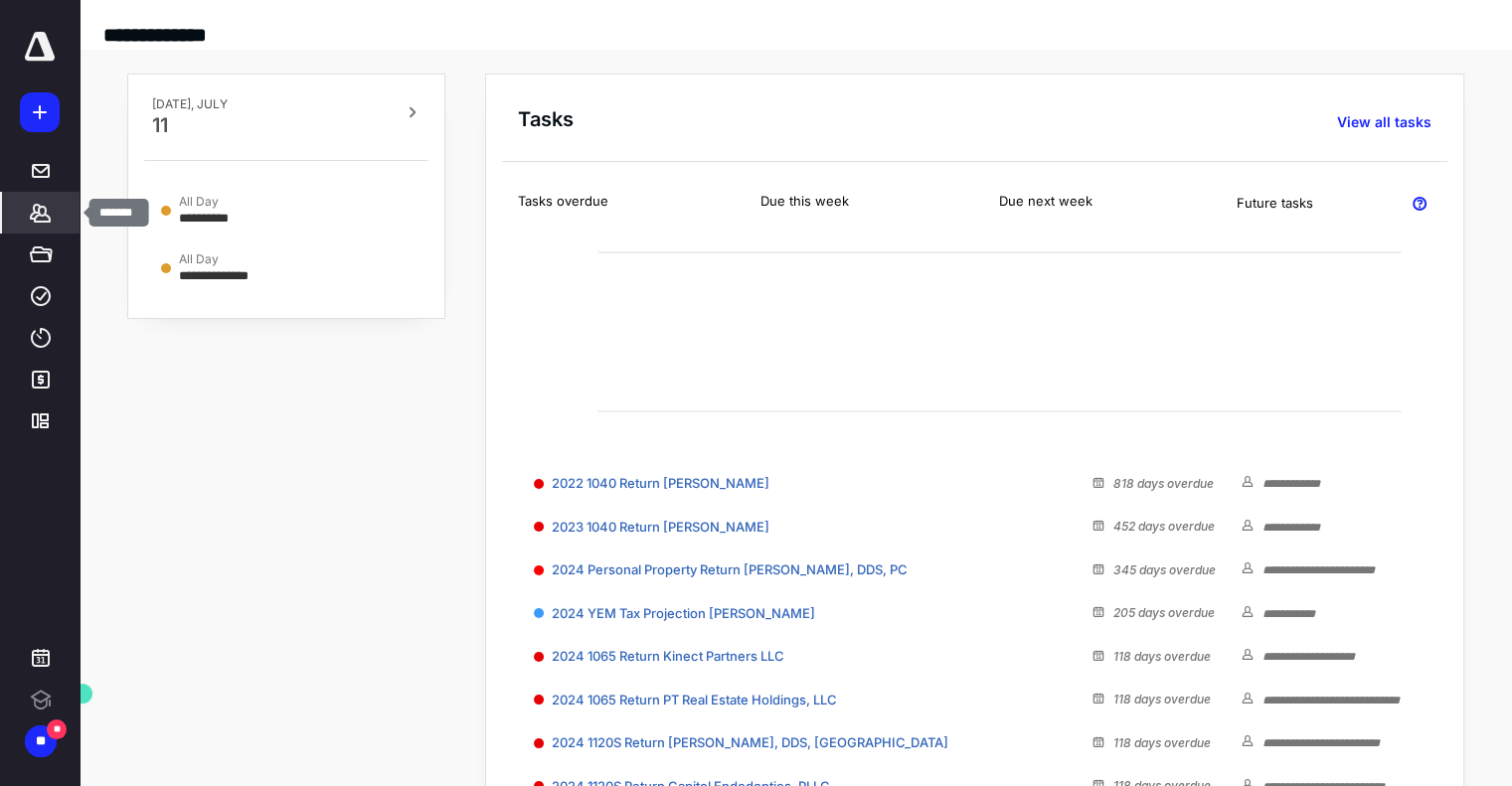 click 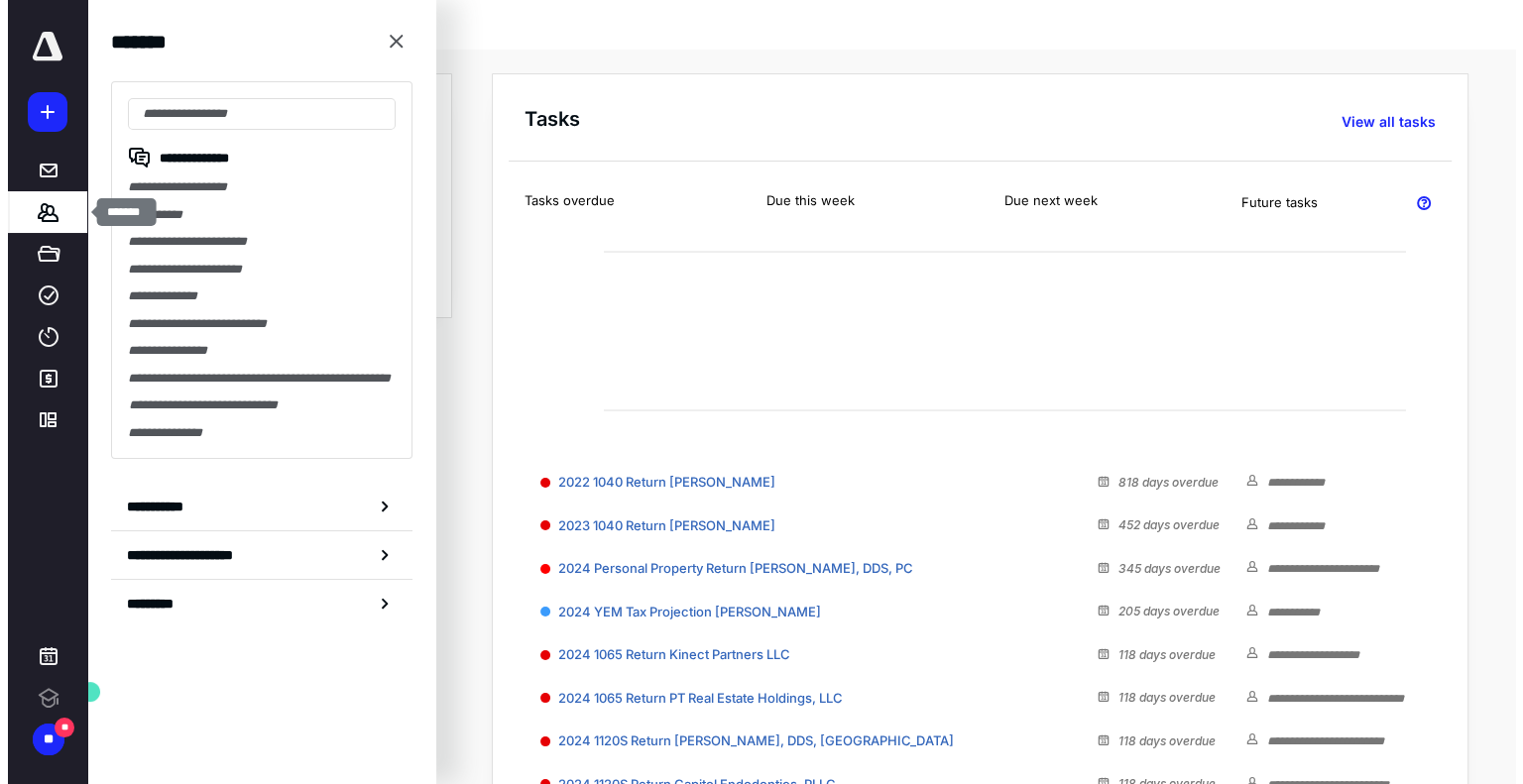 scroll, scrollTop: 0, scrollLeft: 0, axis: both 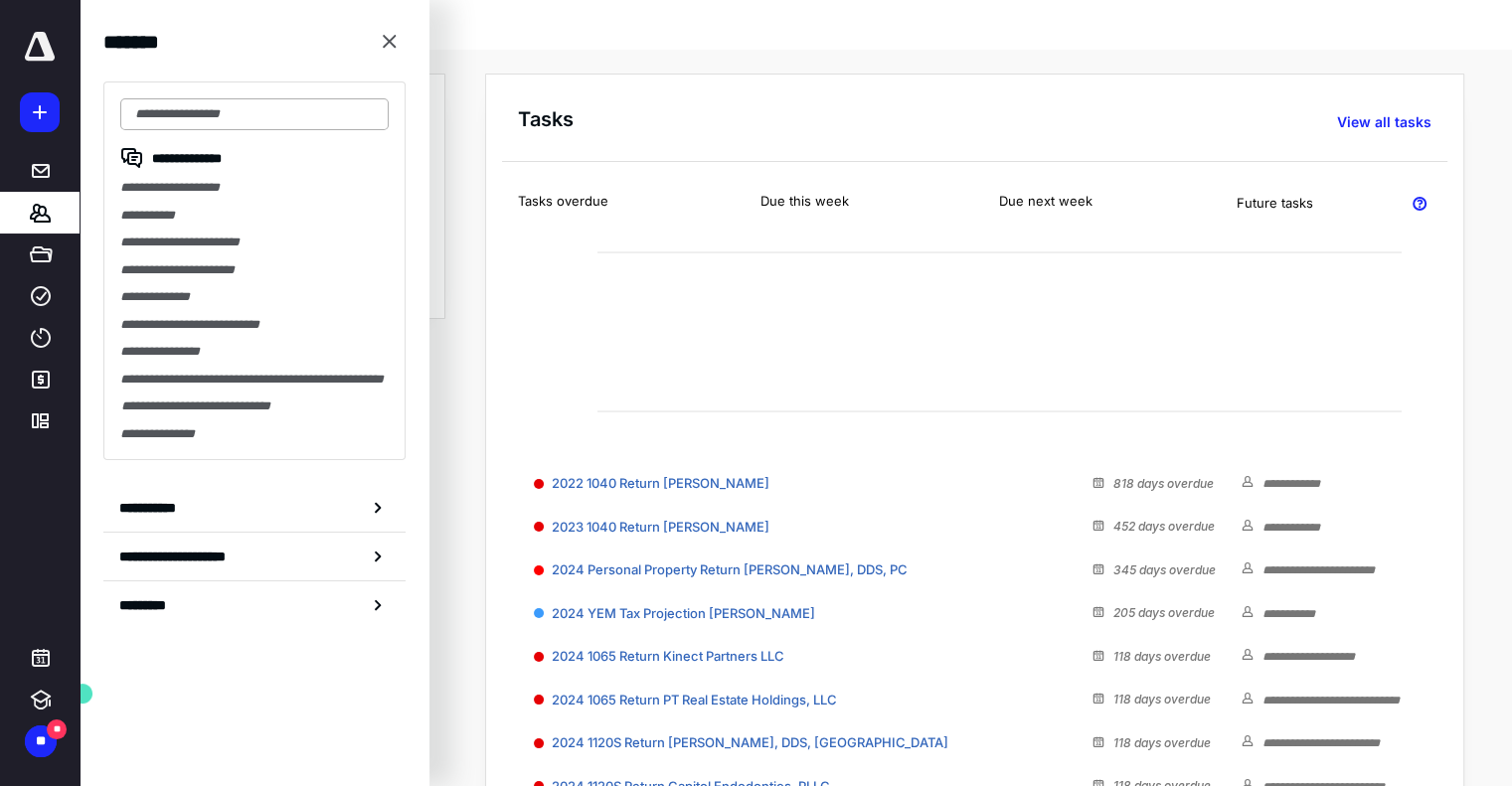 click at bounding box center [254, 114] 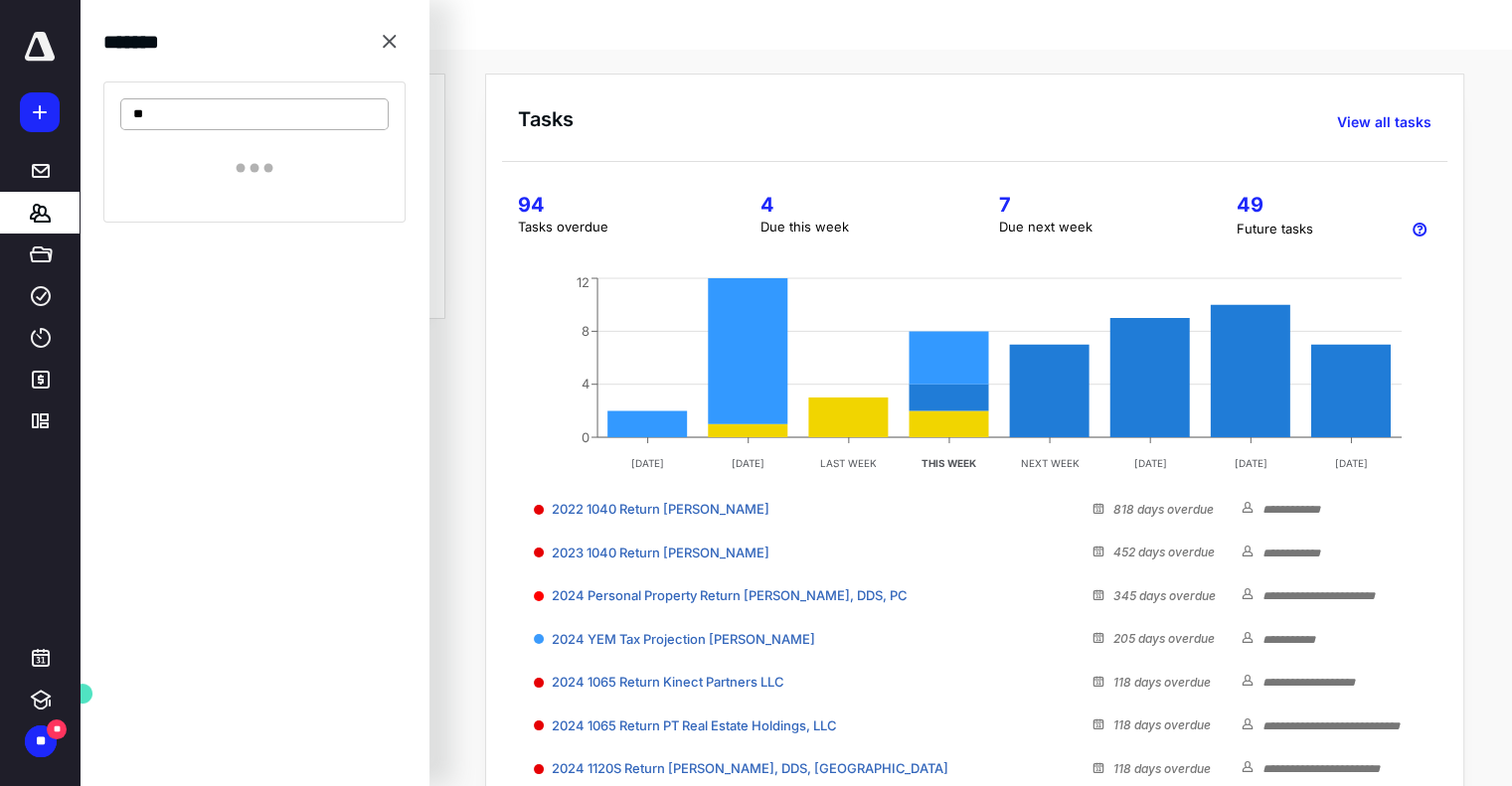 type on "*" 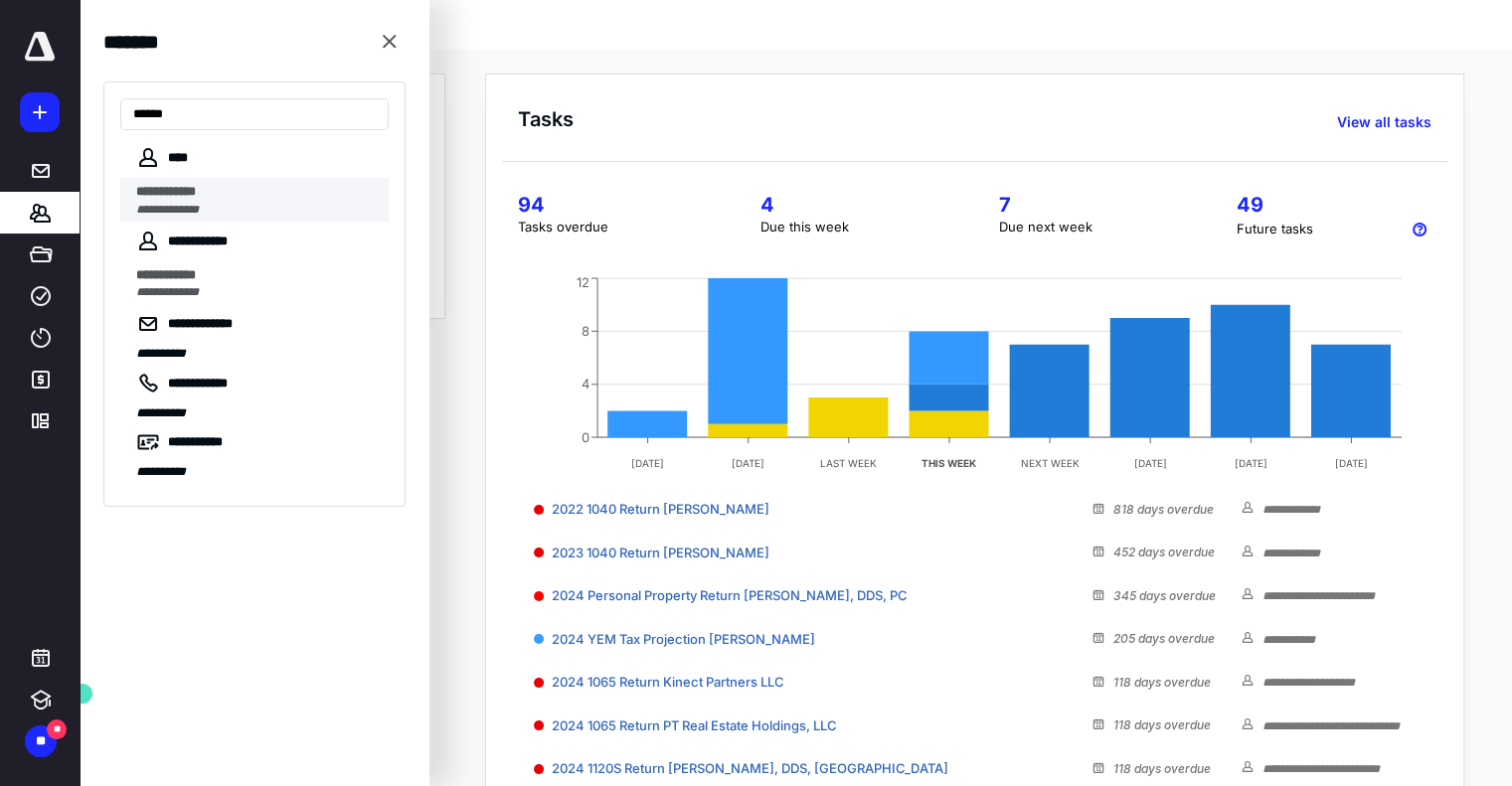 type on "*****" 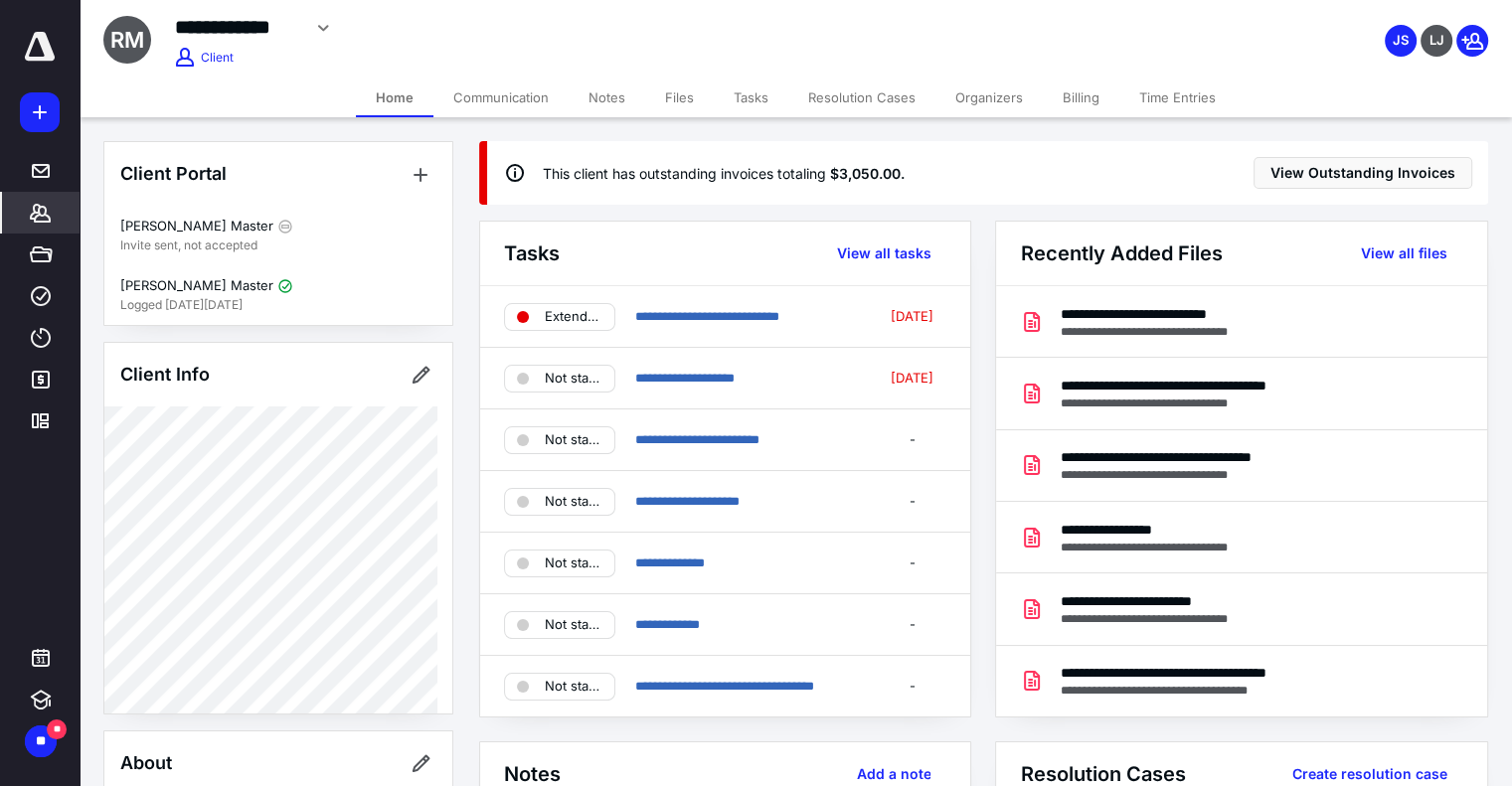 click on "Files" at bounding box center (679, 97) 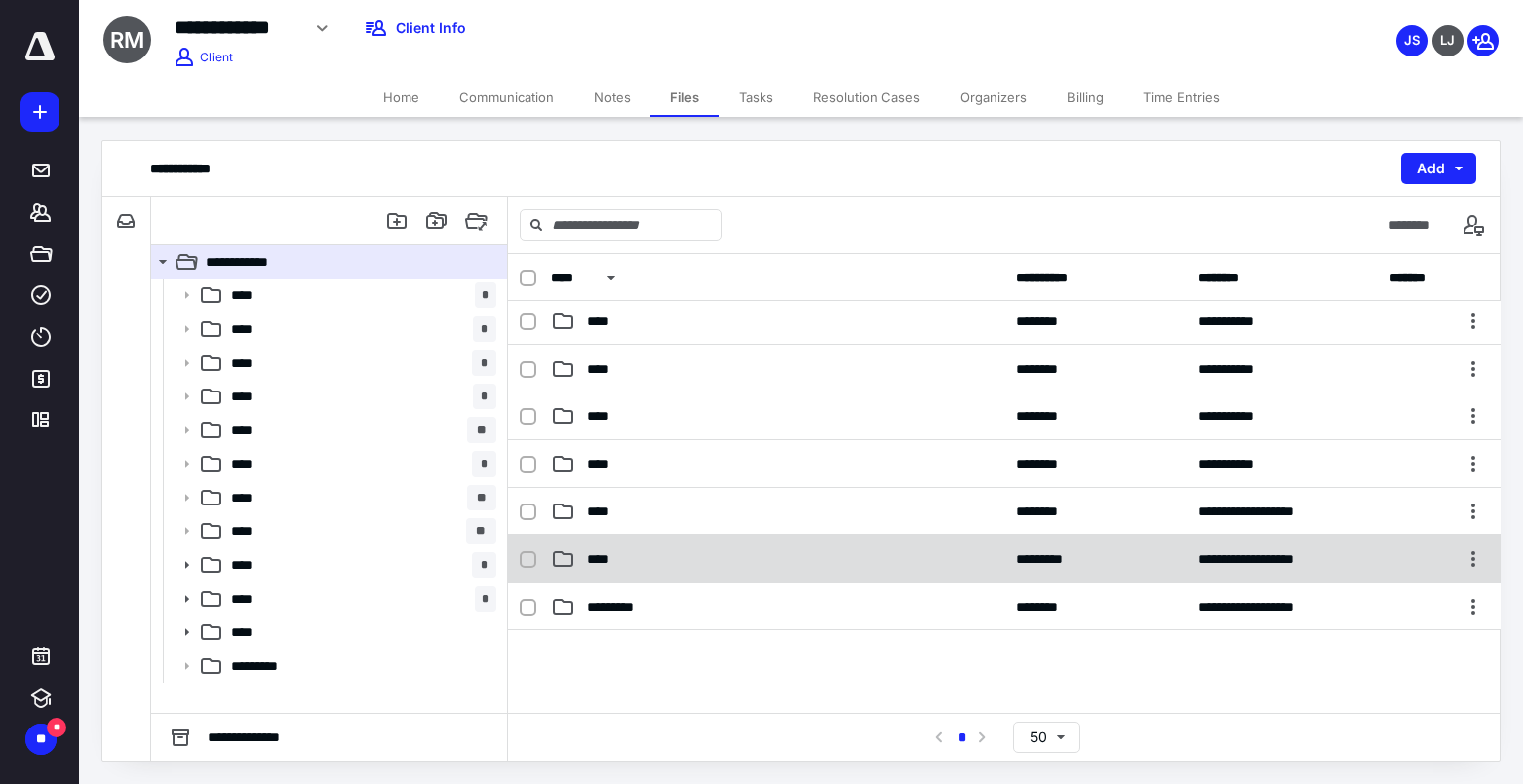 scroll, scrollTop: 396, scrollLeft: 0, axis: vertical 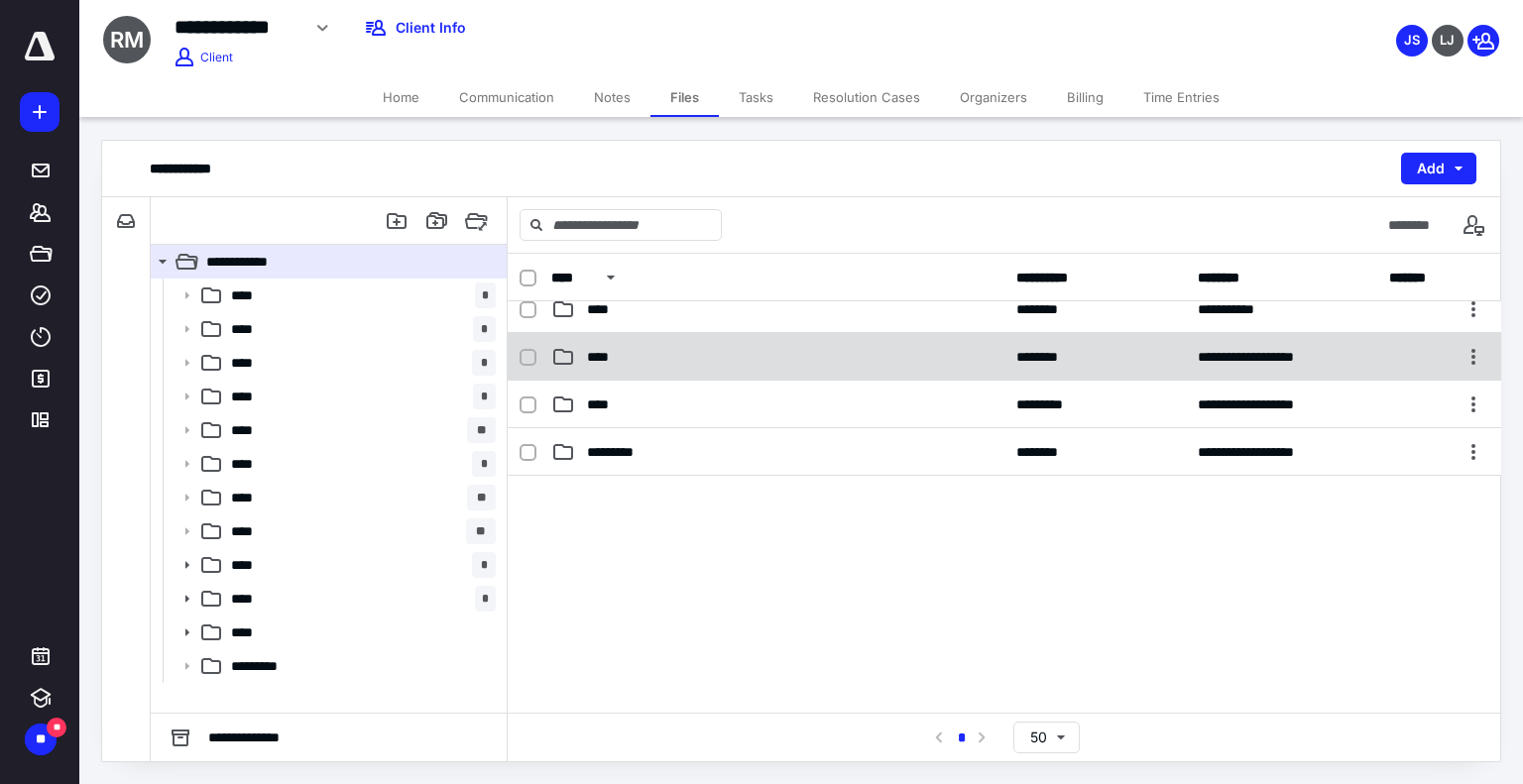 click on "****" at bounding box center [777, 357] 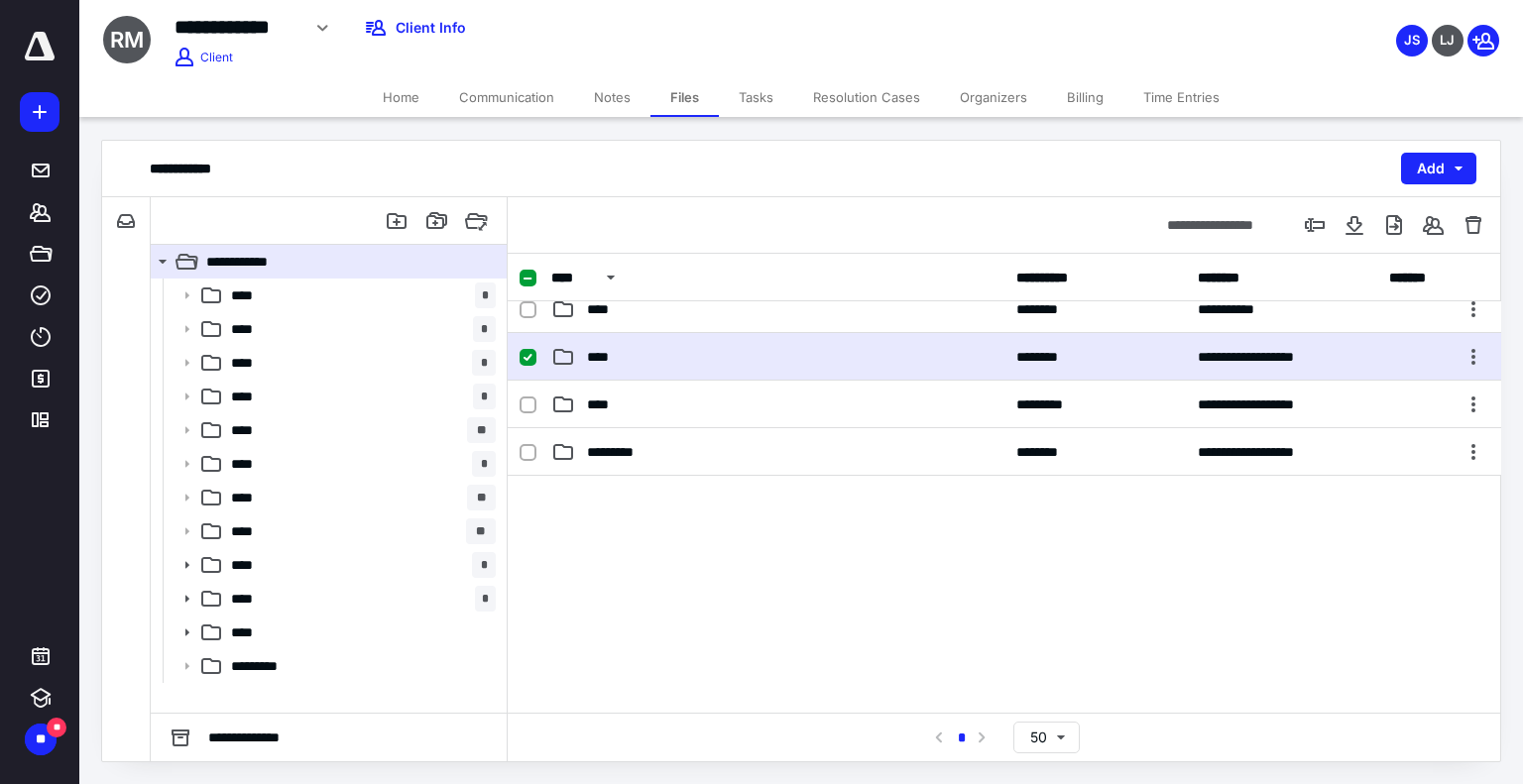 click on "****" at bounding box center [777, 357] 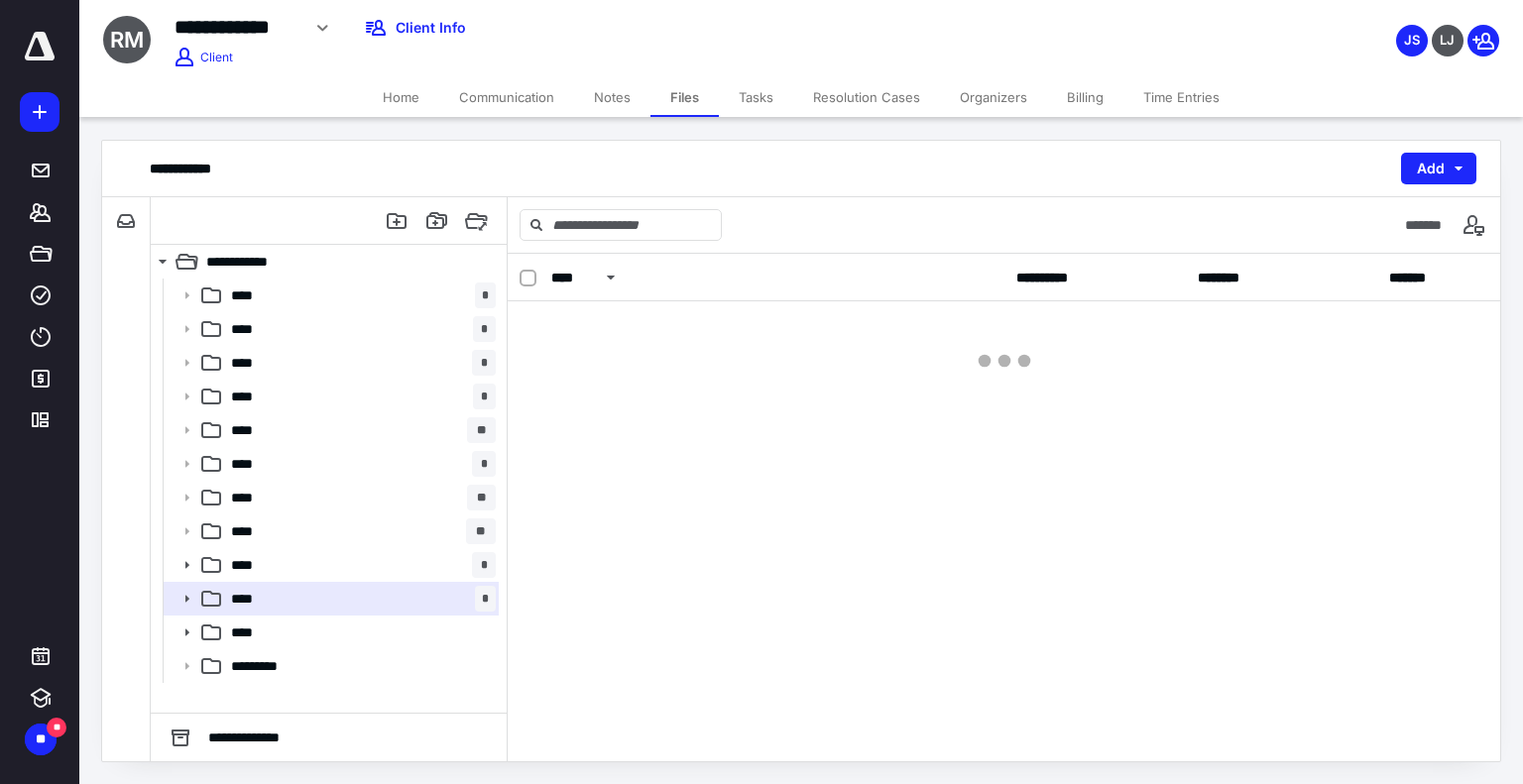 scroll, scrollTop: 0, scrollLeft: 0, axis: both 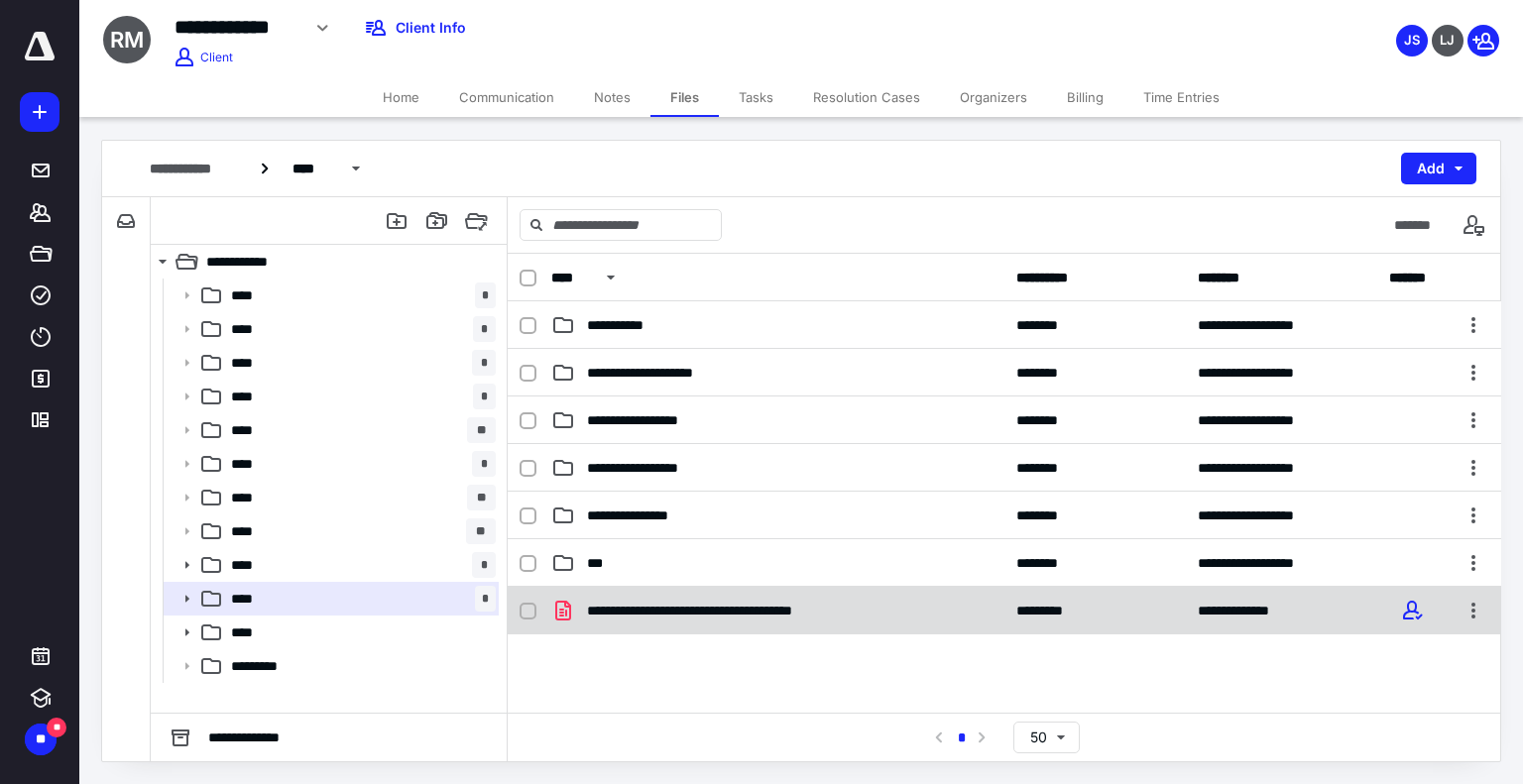 click on "**********" at bounding box center [1004, 611] 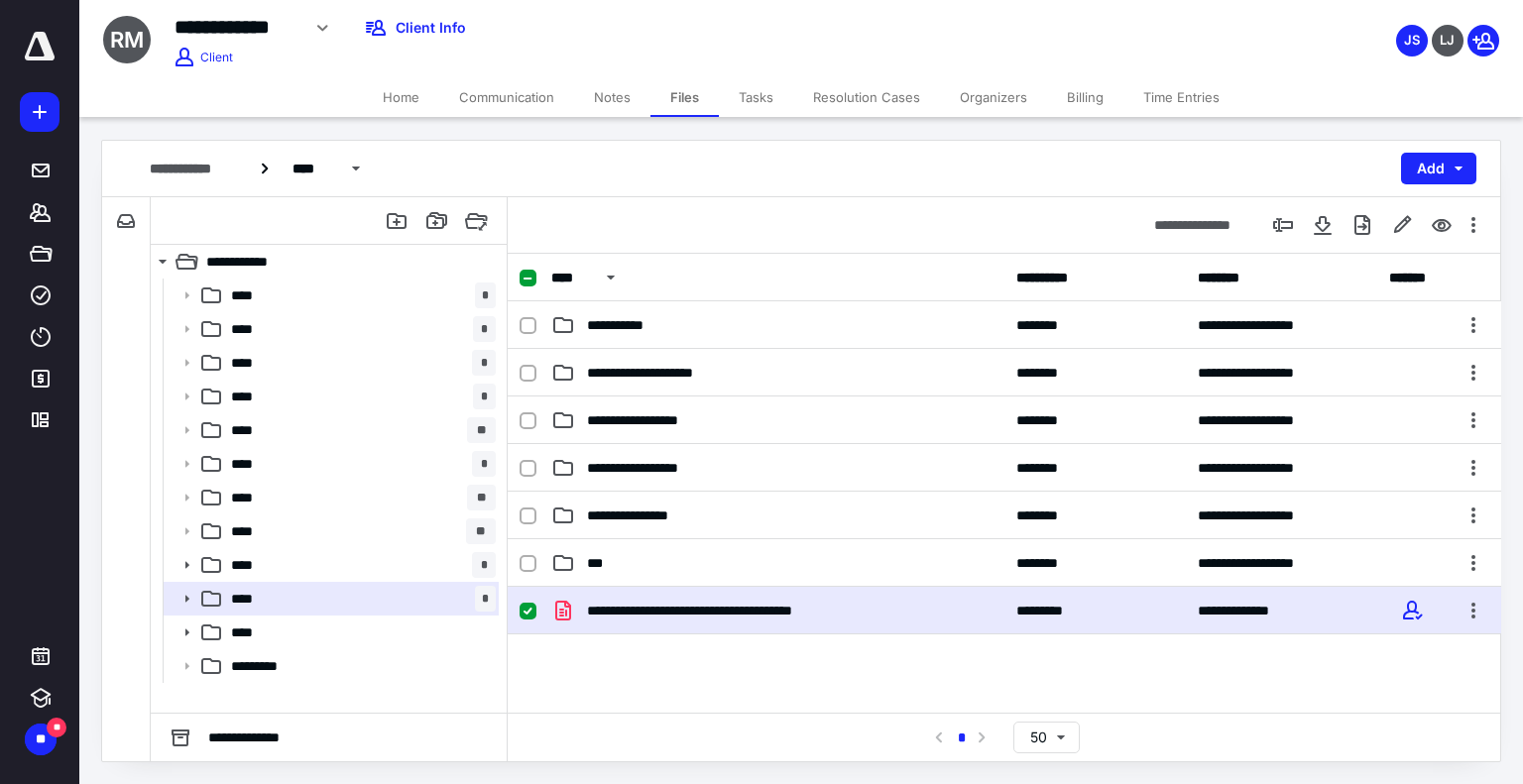 click on "**********" at bounding box center (1004, 611) 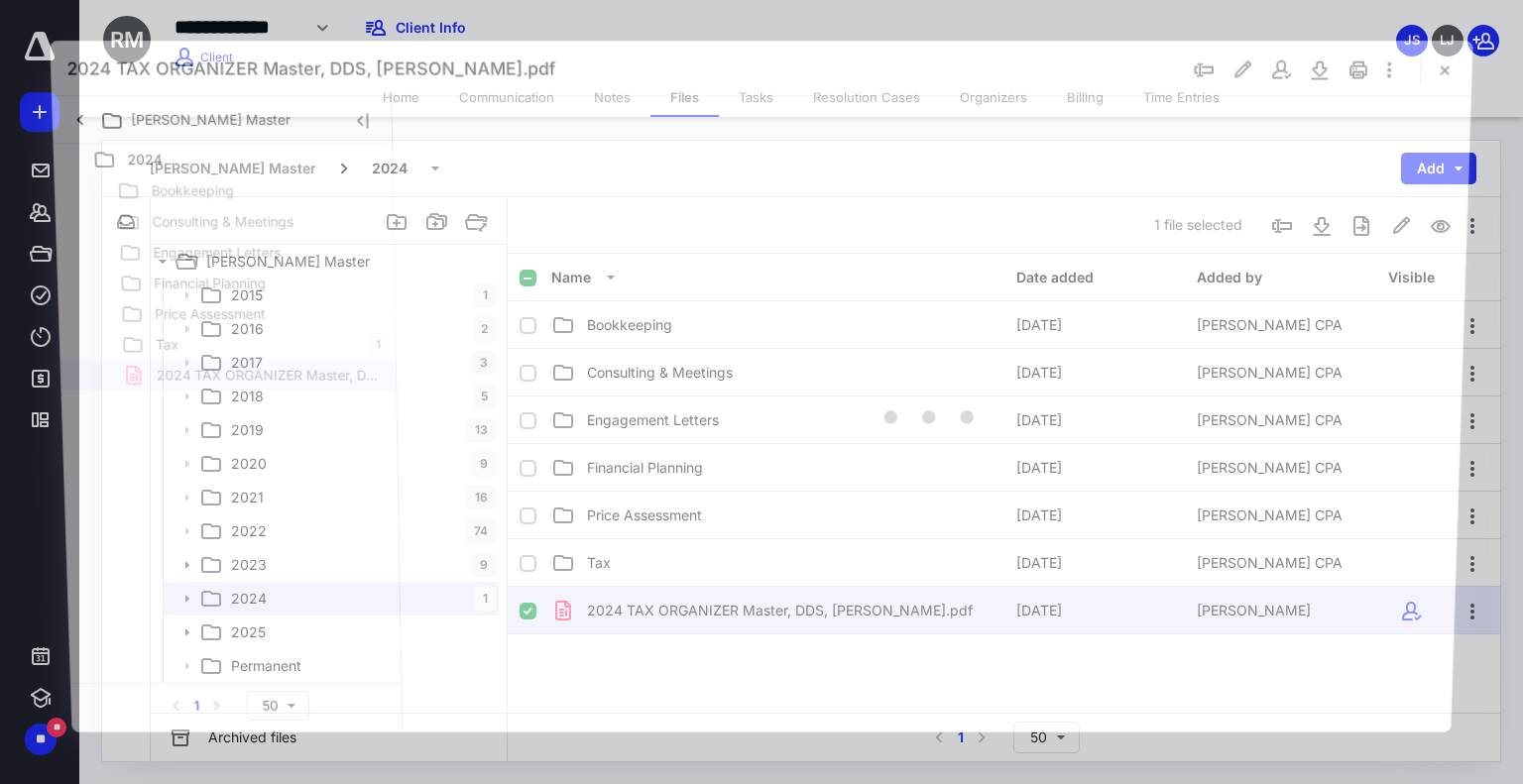 scroll, scrollTop: 0, scrollLeft: 0, axis: both 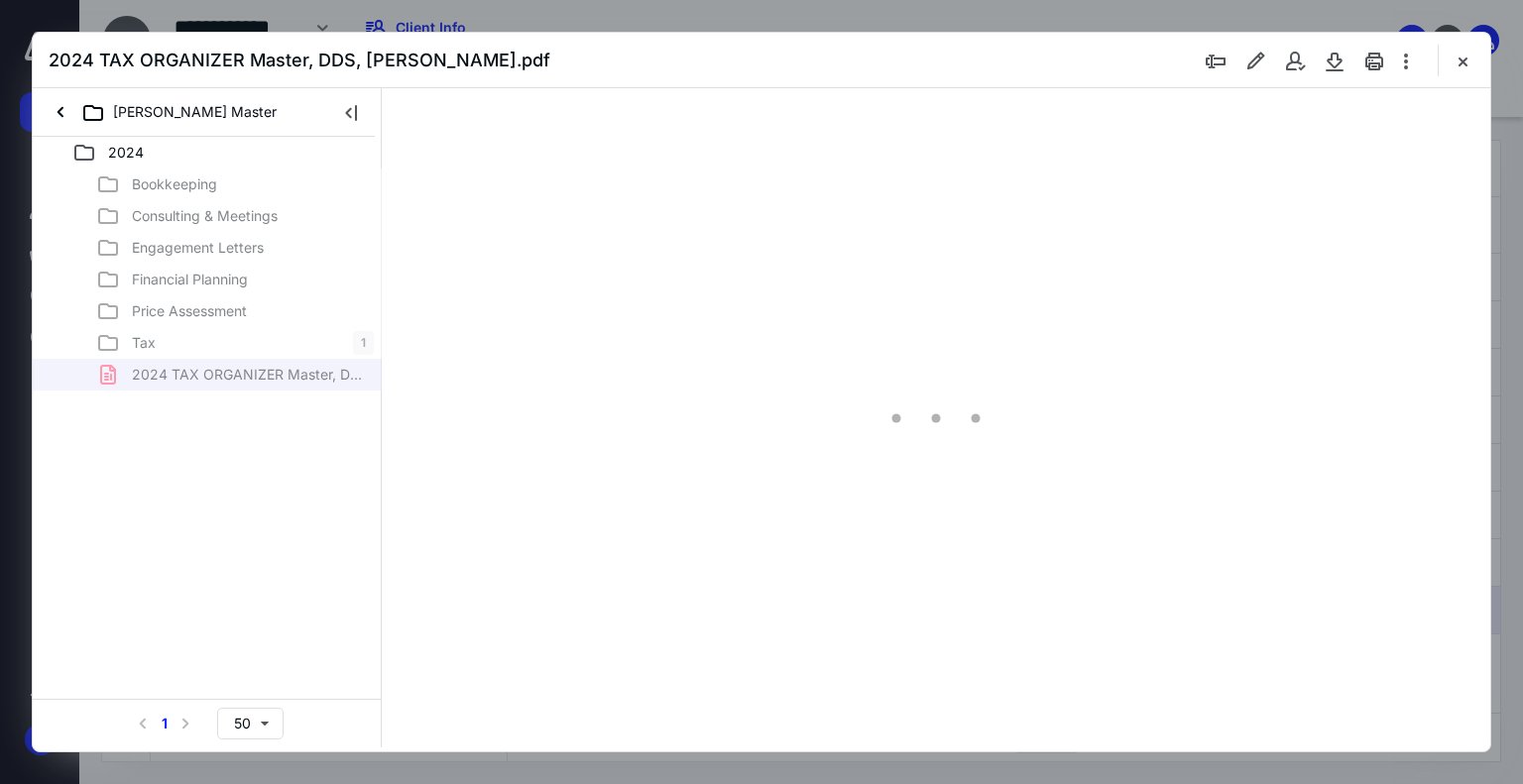 type on "74" 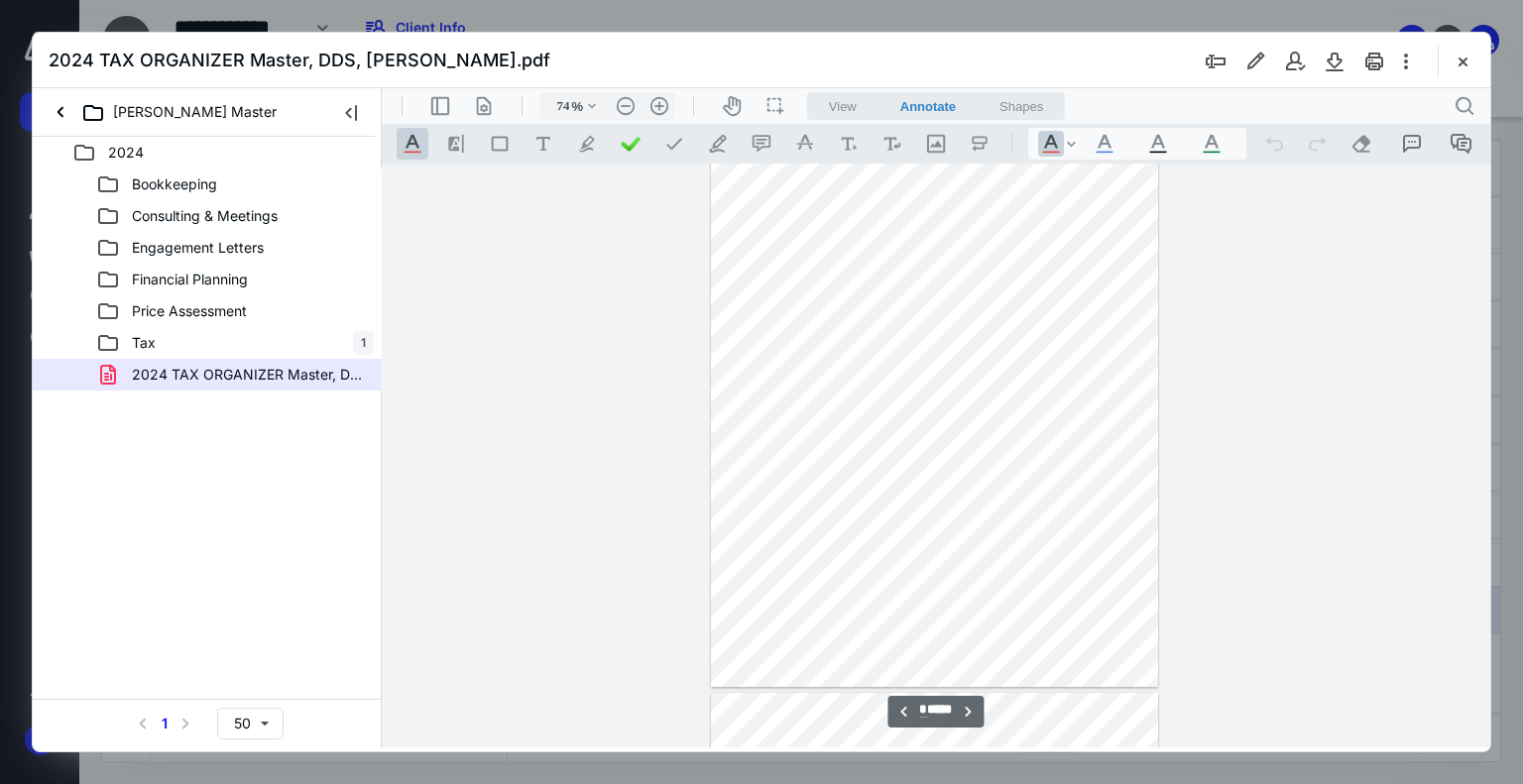 type on "**" 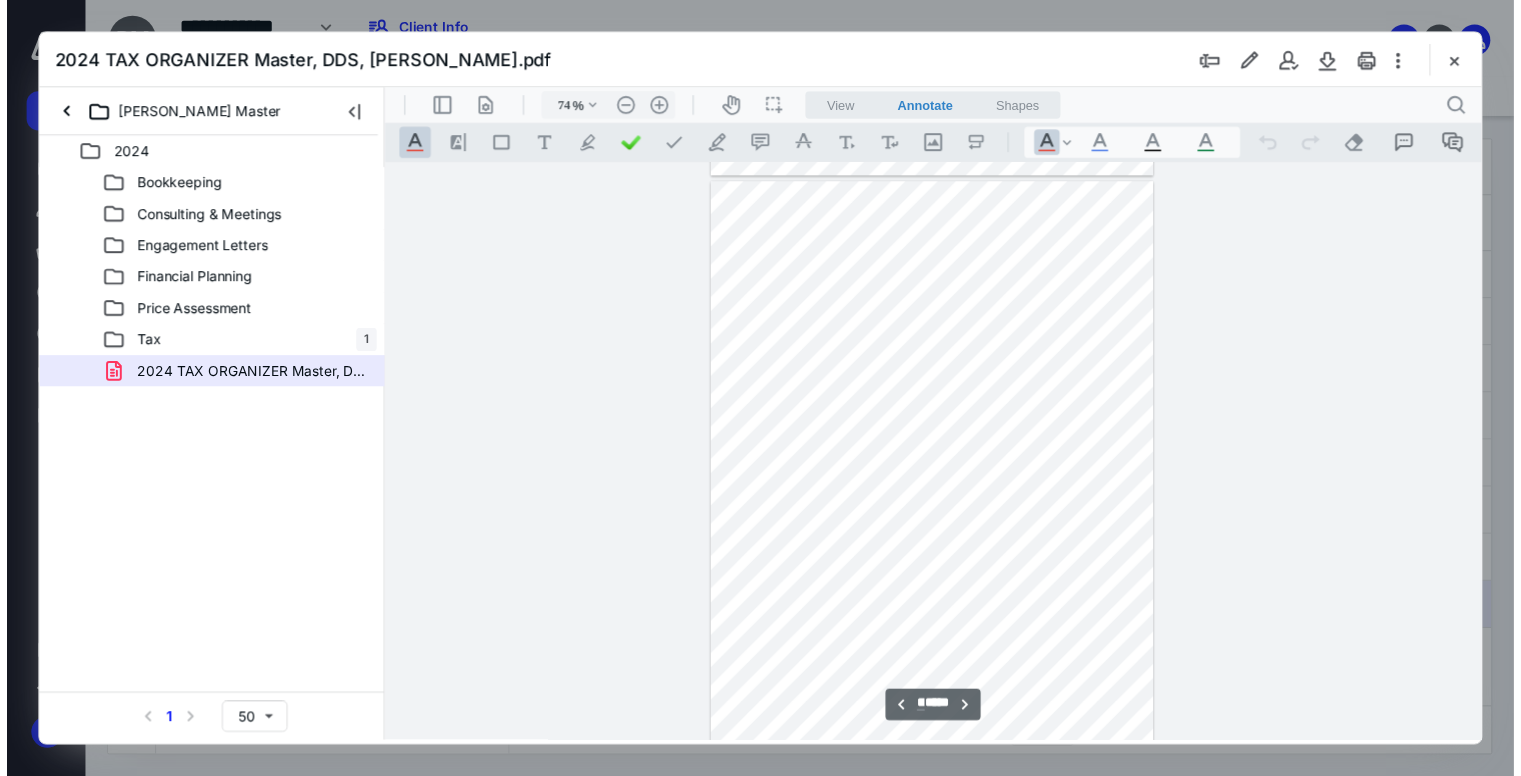 scroll, scrollTop: 5379, scrollLeft: 0, axis: vertical 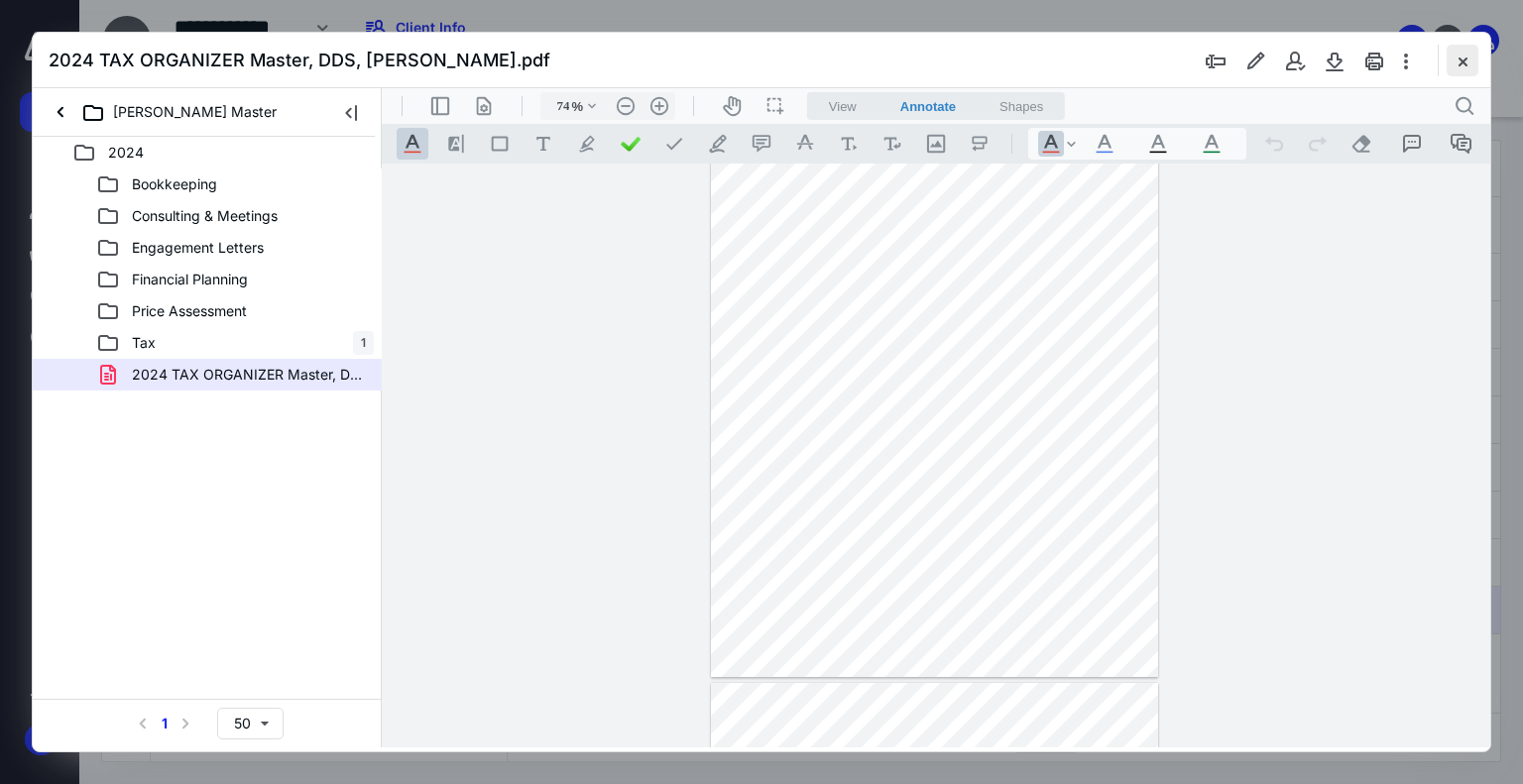 click at bounding box center [1463, 60] 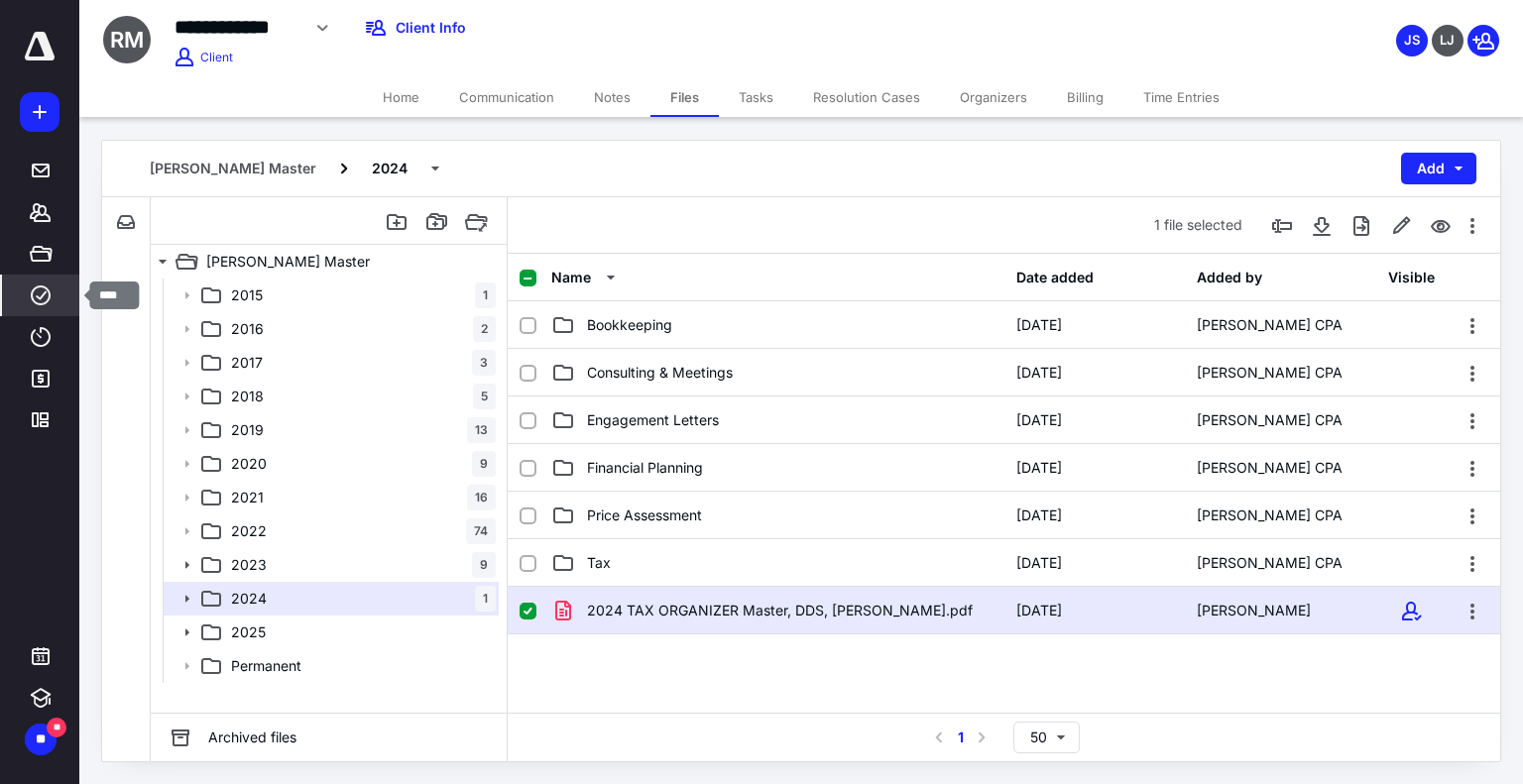 click 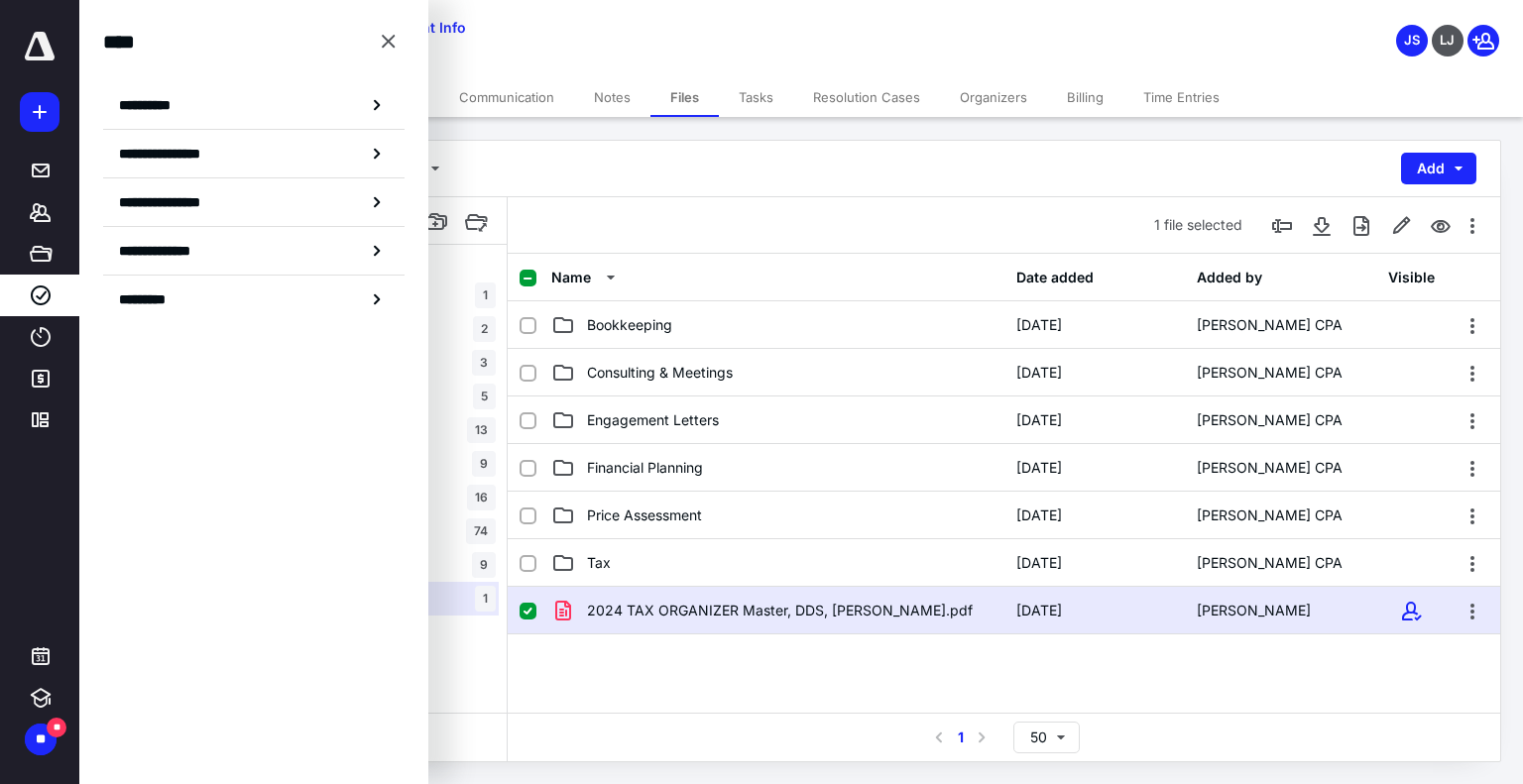 click on "**********" at bounding box center [152, 105] 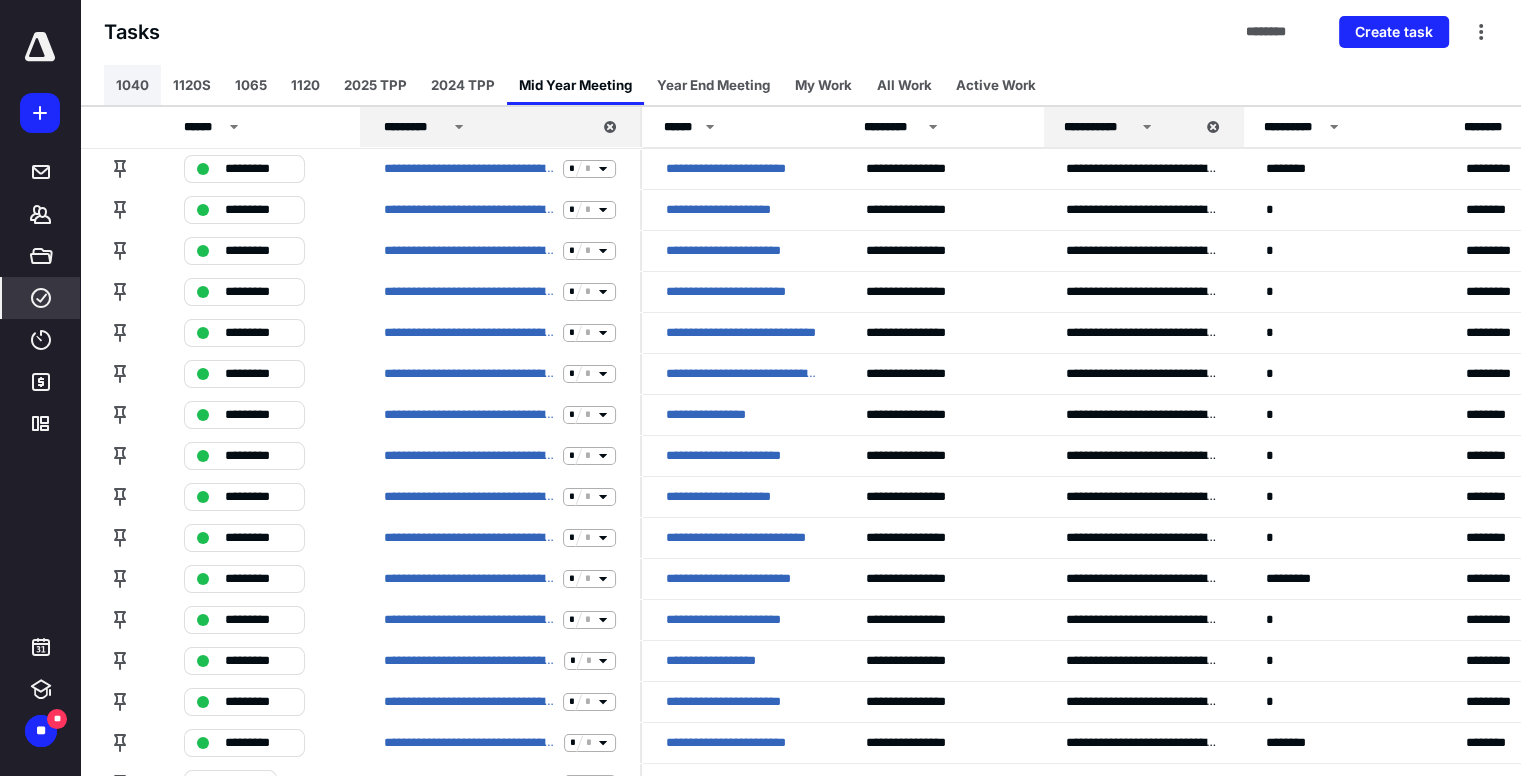 click on "1040" at bounding box center (132, 85) 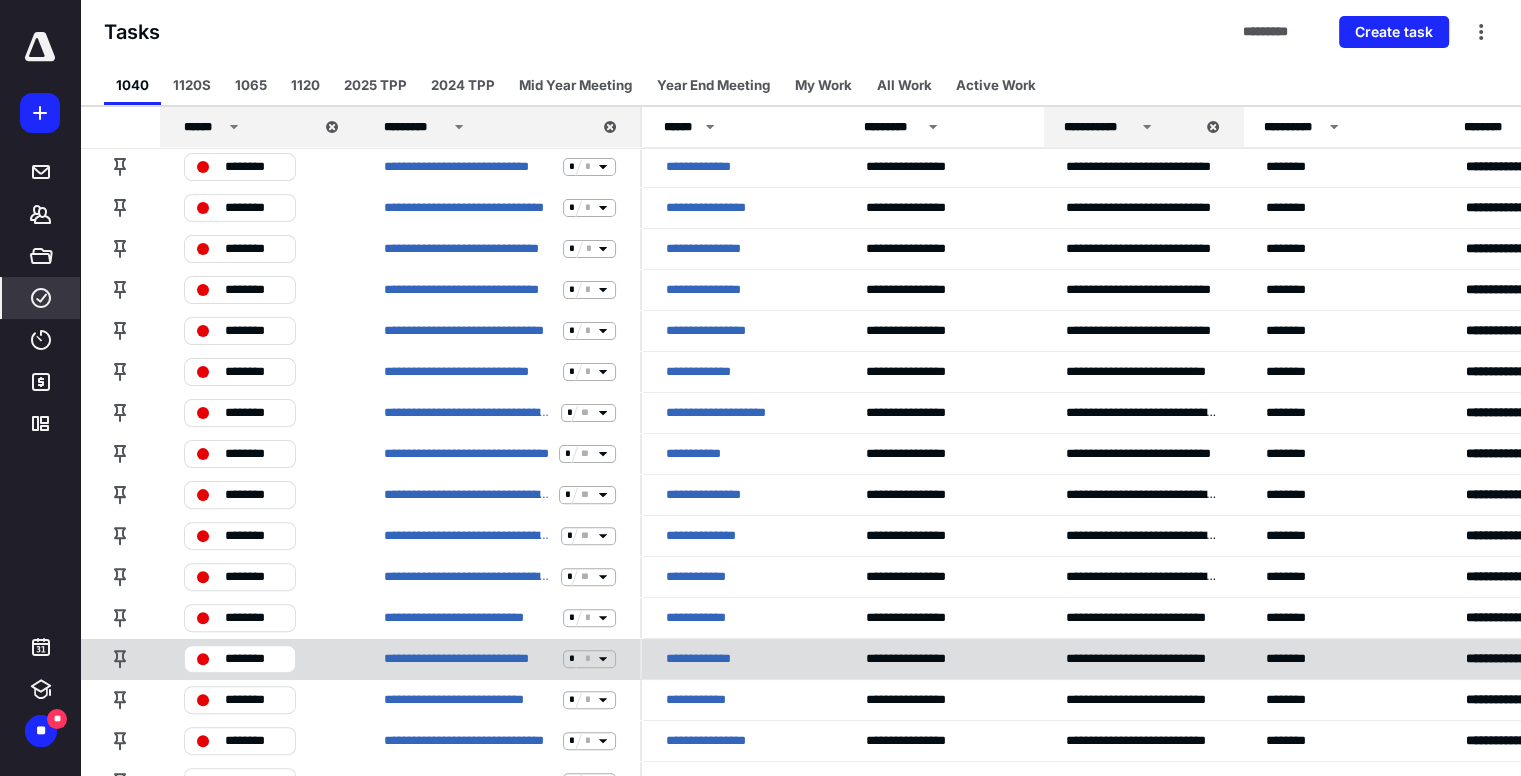 scroll, scrollTop: 500, scrollLeft: 0, axis: vertical 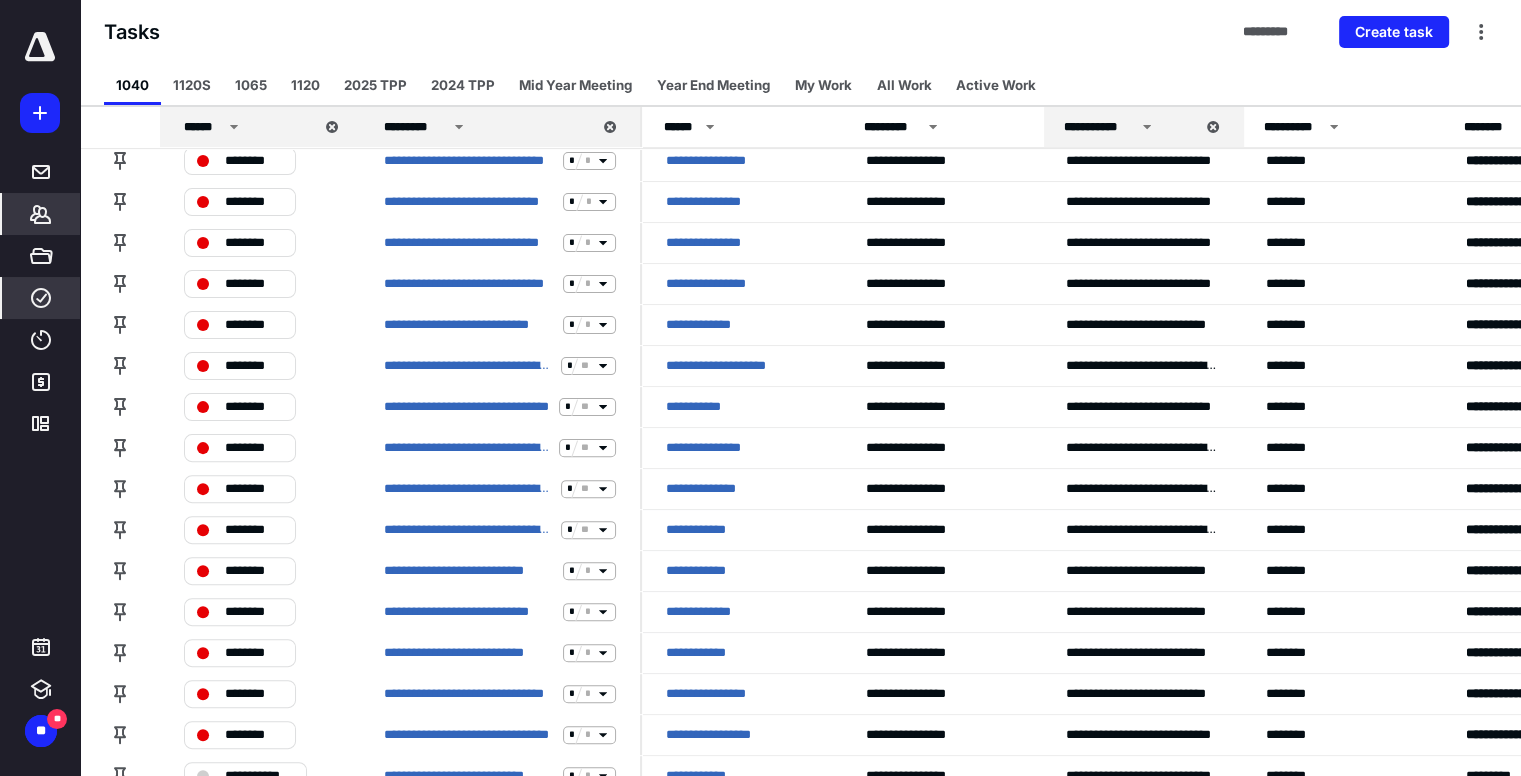 click 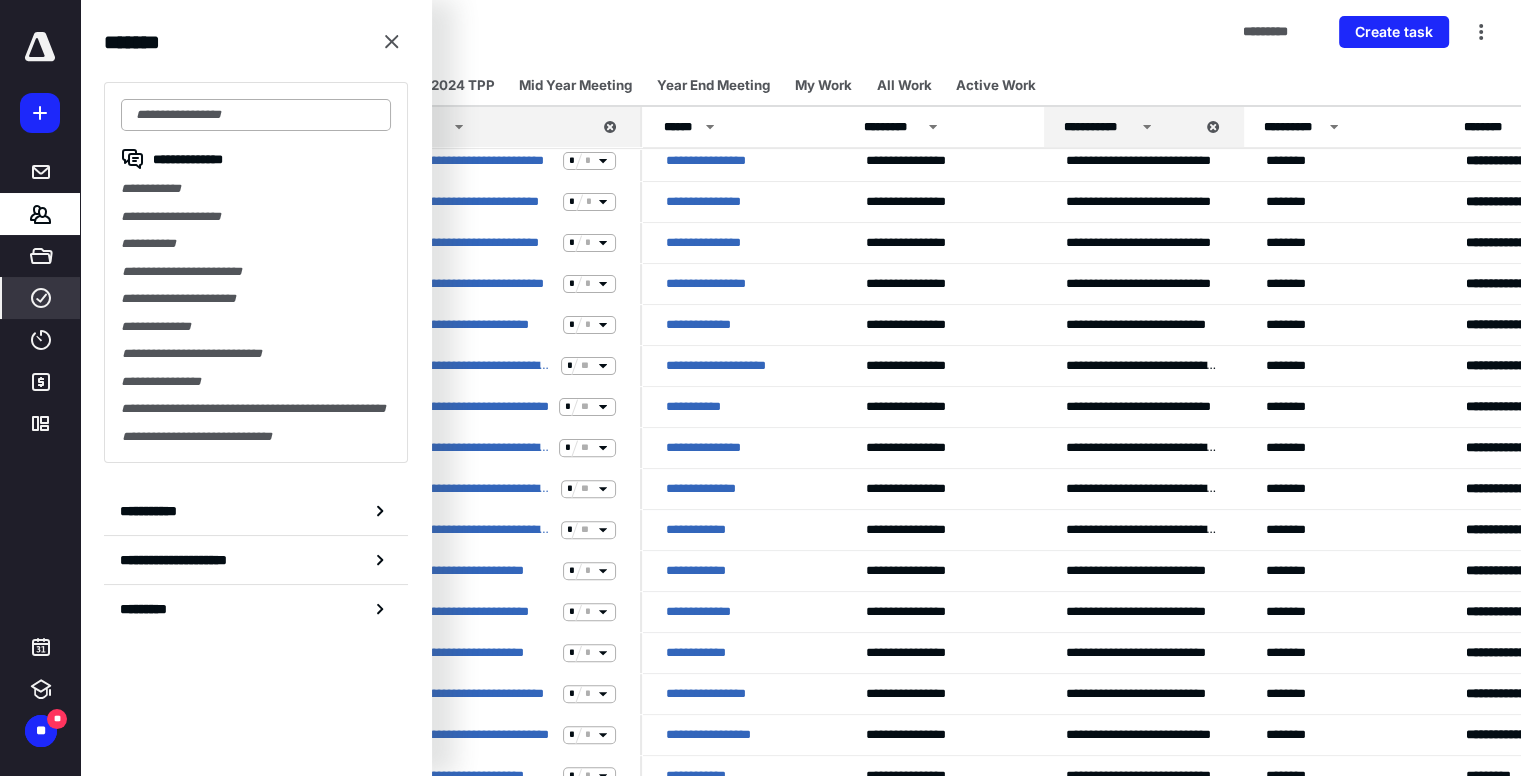 click at bounding box center [256, 115] 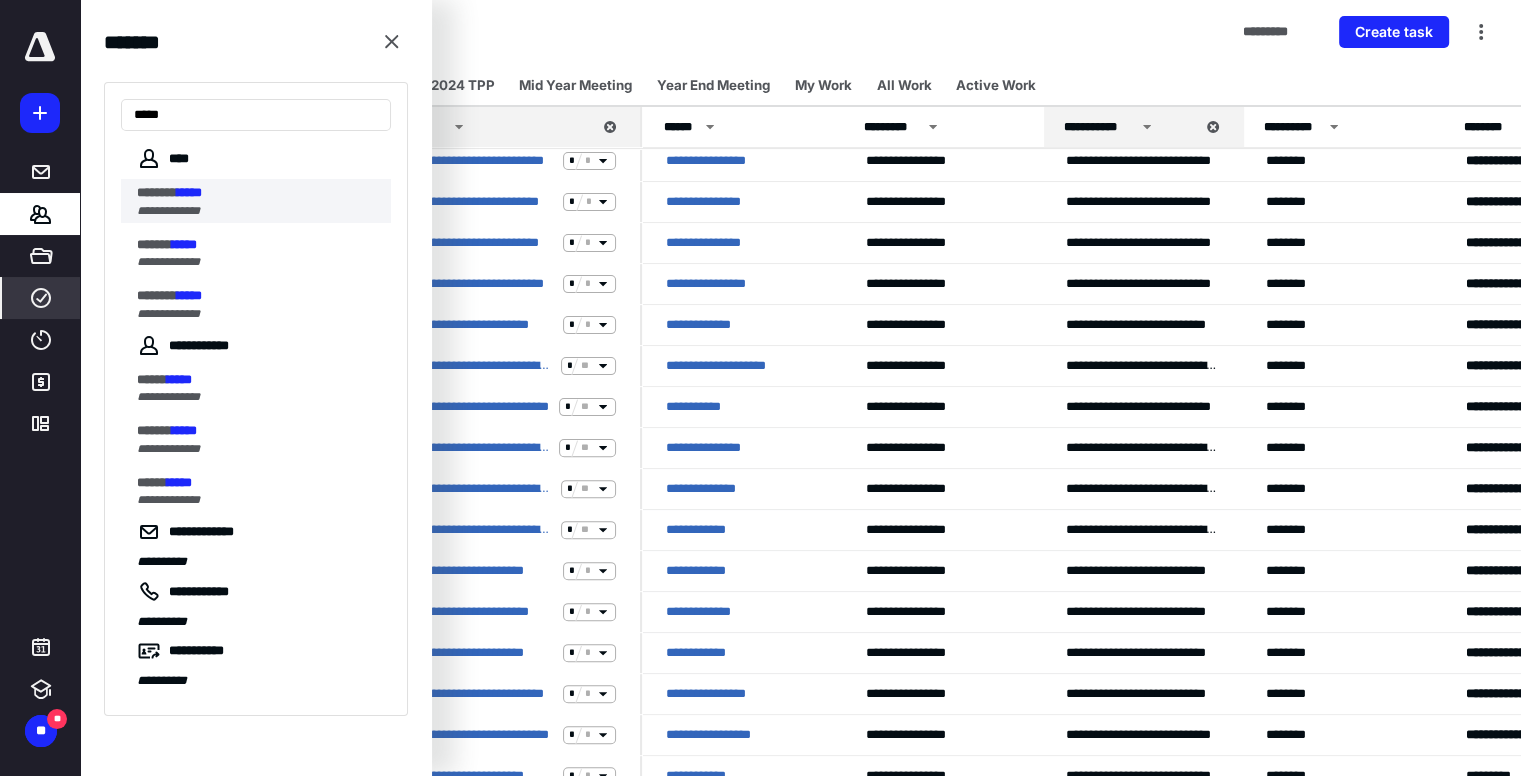 type on "*****" 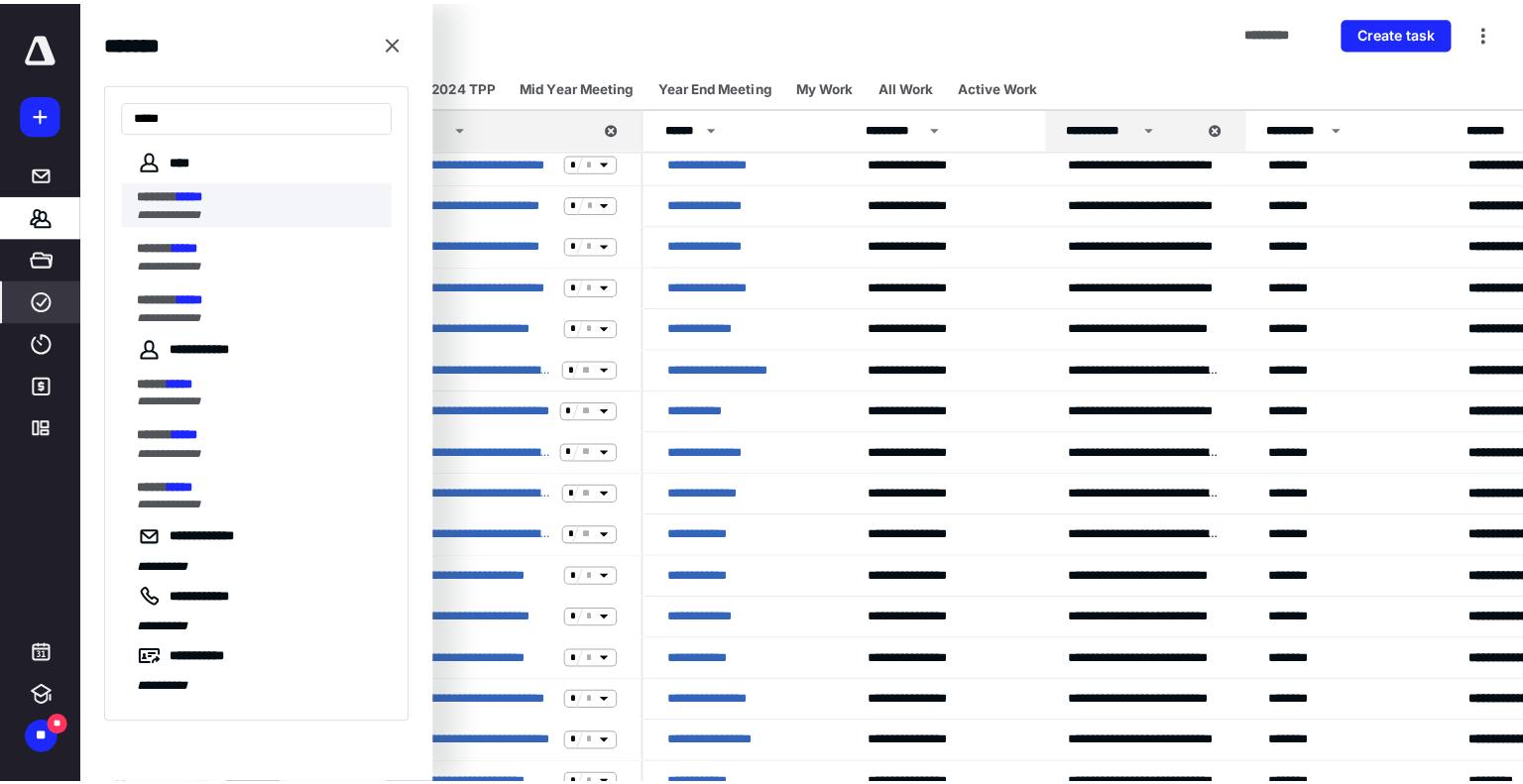 scroll, scrollTop: 0, scrollLeft: 0, axis: both 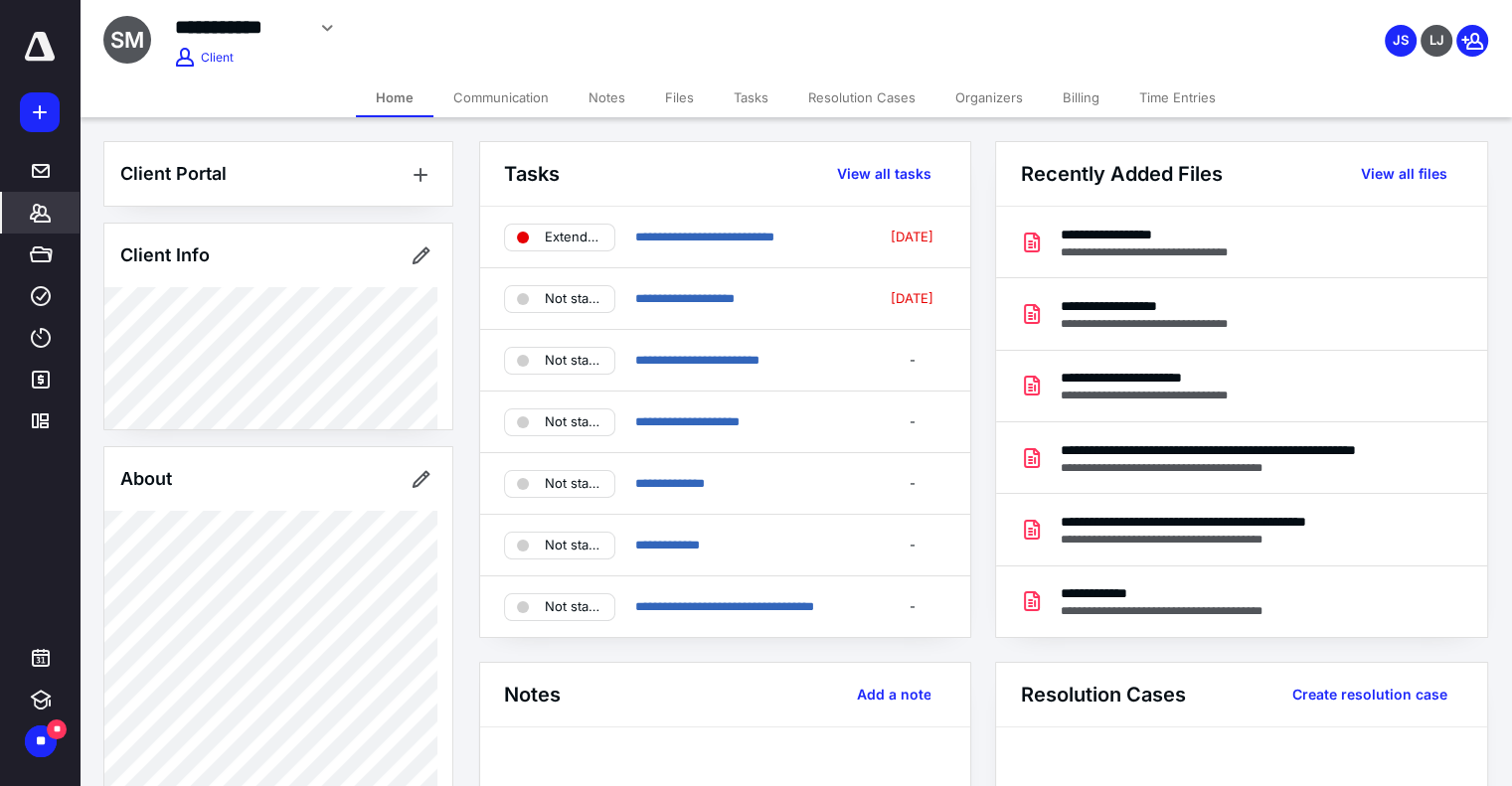 click on "Files" at bounding box center [679, 97] 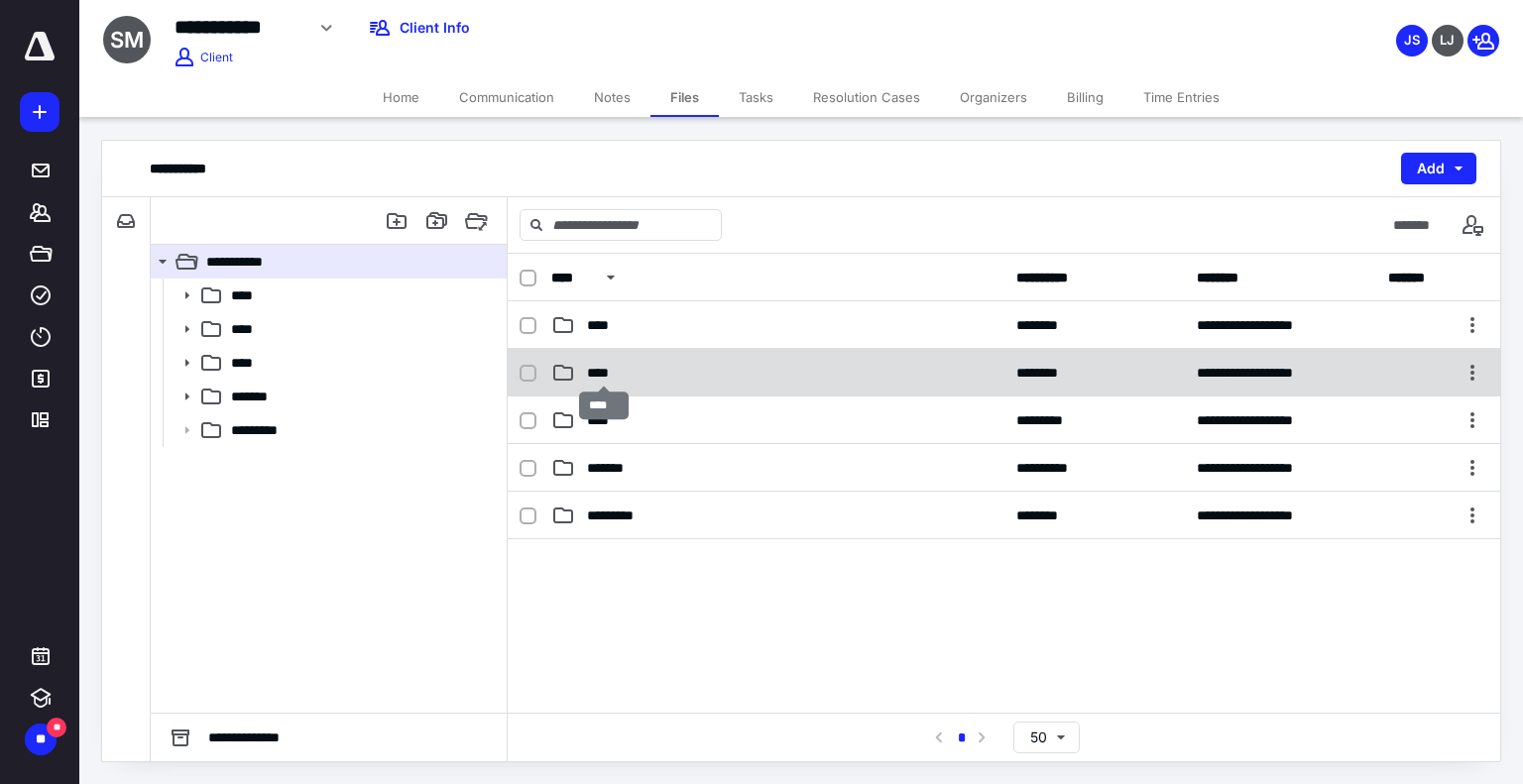 click on "****" at bounding box center (604, 373) 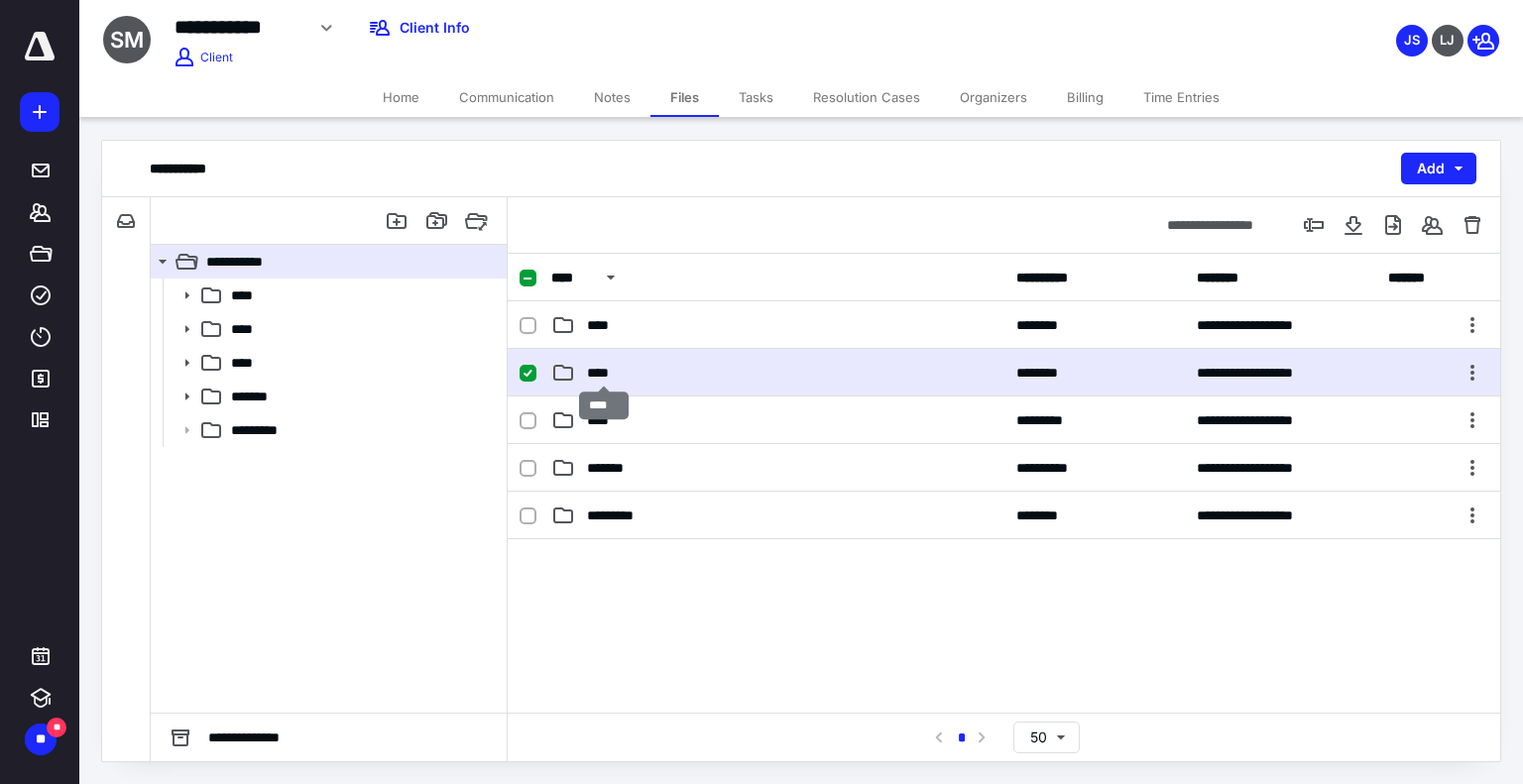 click on "****" at bounding box center (604, 373) 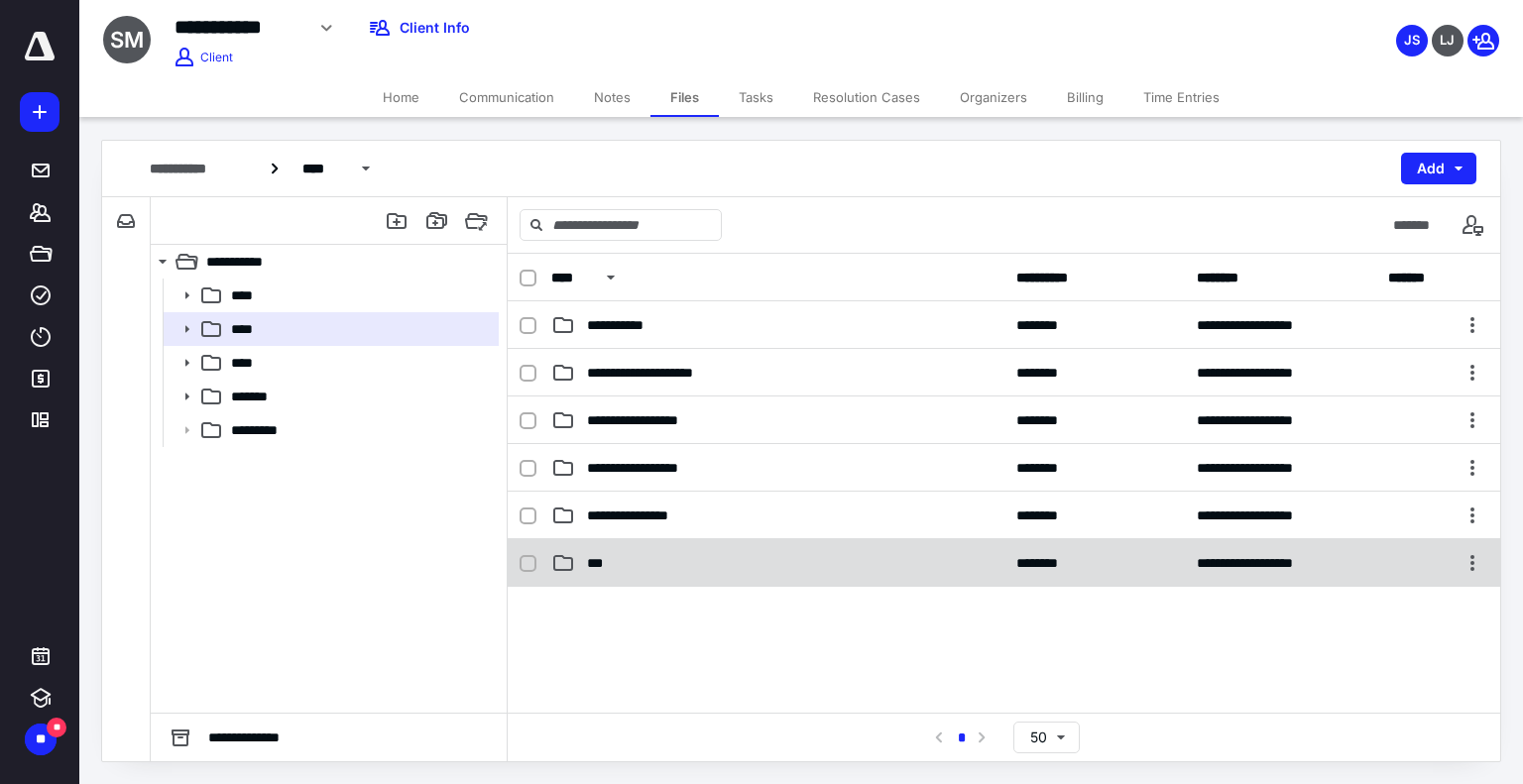 click on "**********" at bounding box center [1003, 563] 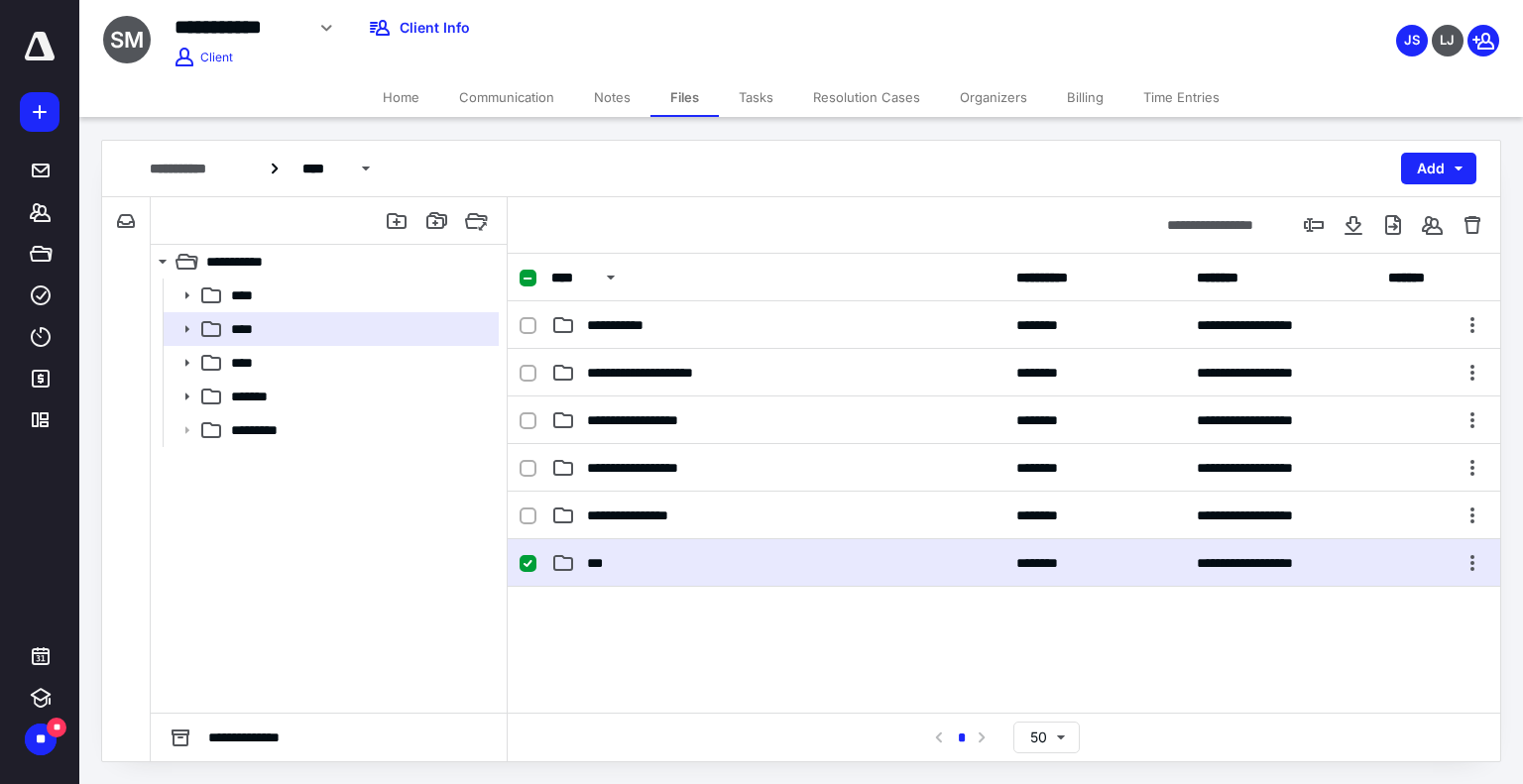 click on "**********" at bounding box center (1003, 563) 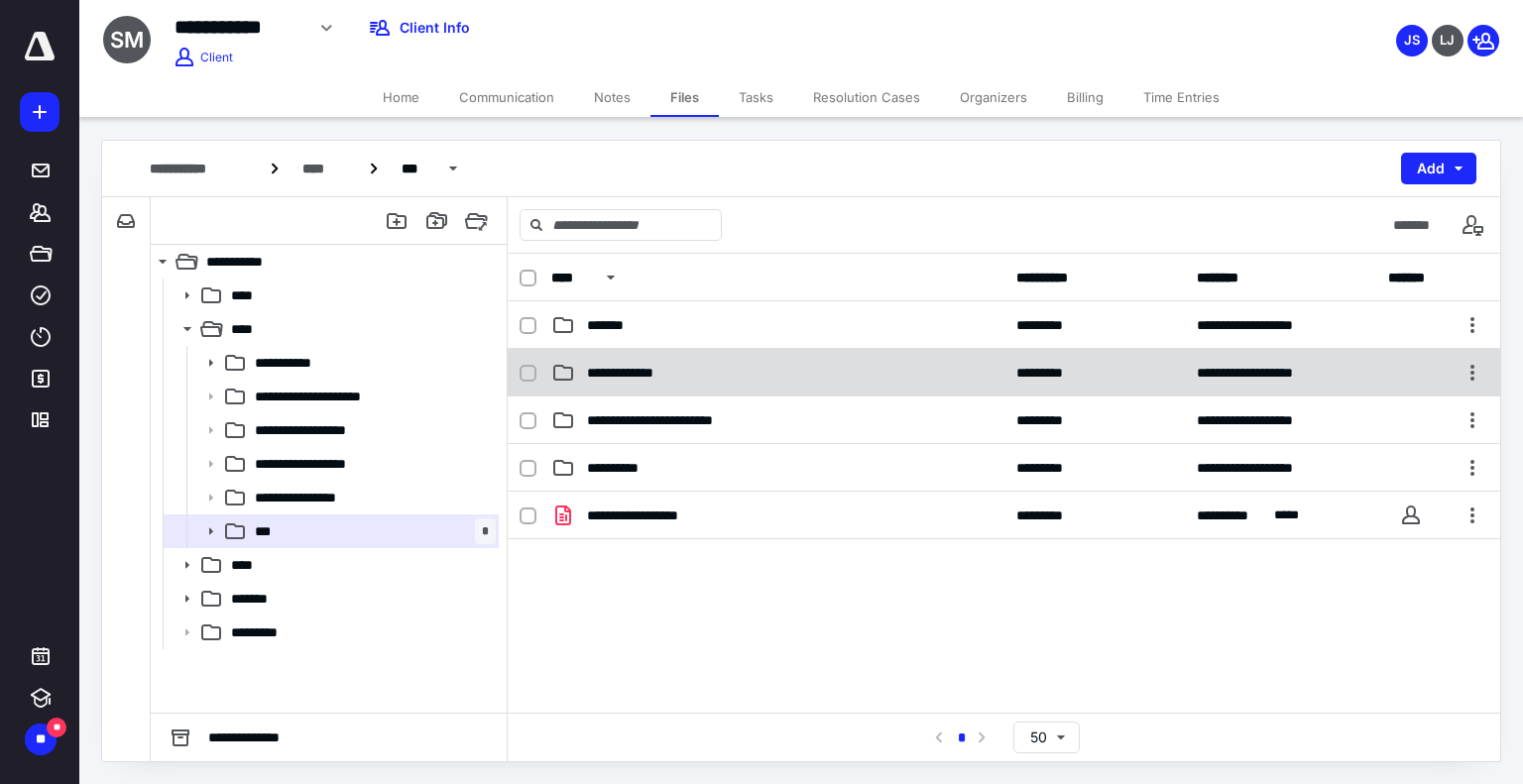 click on "**********" at bounding box center [641, 373] 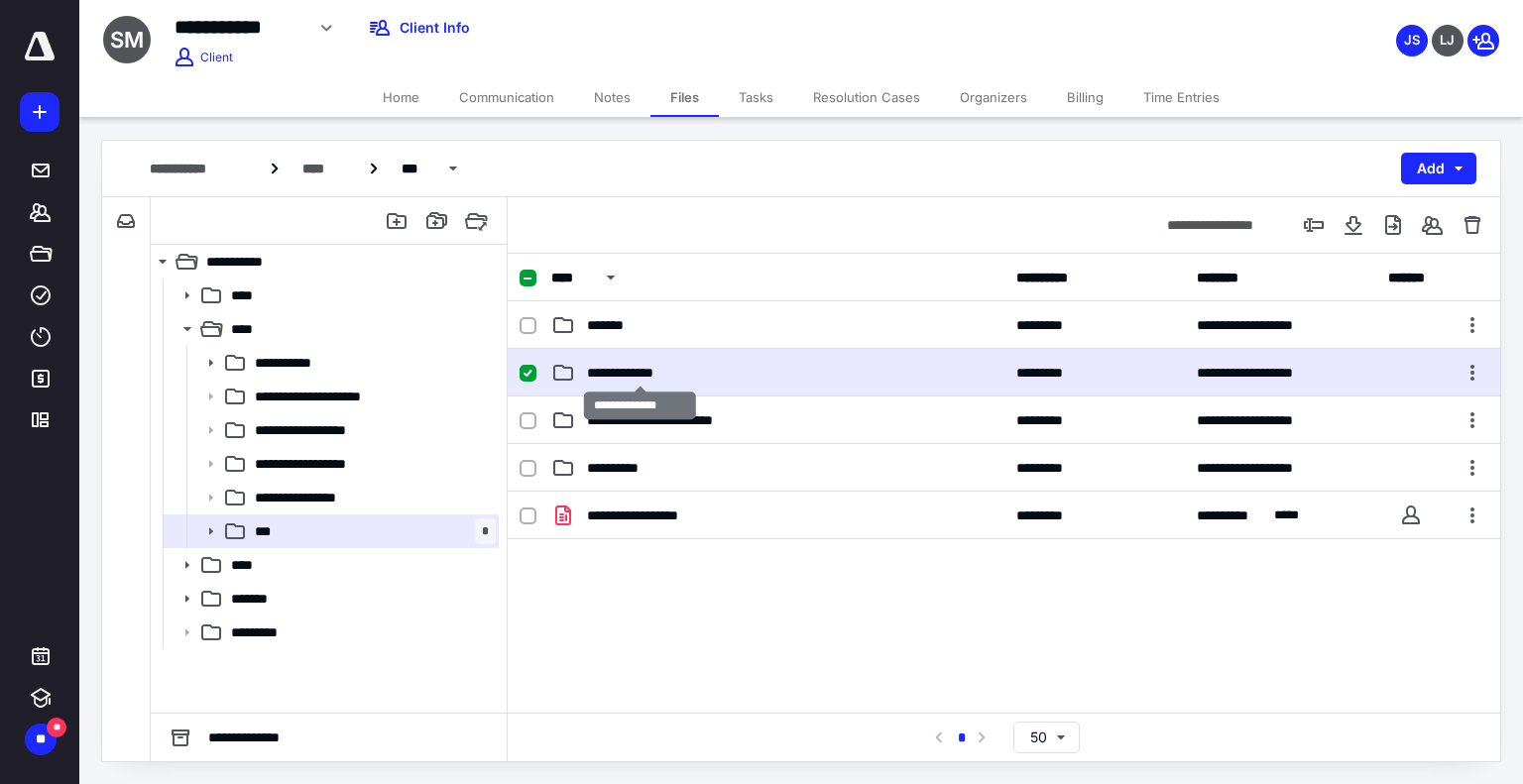 click on "**********" at bounding box center (641, 373) 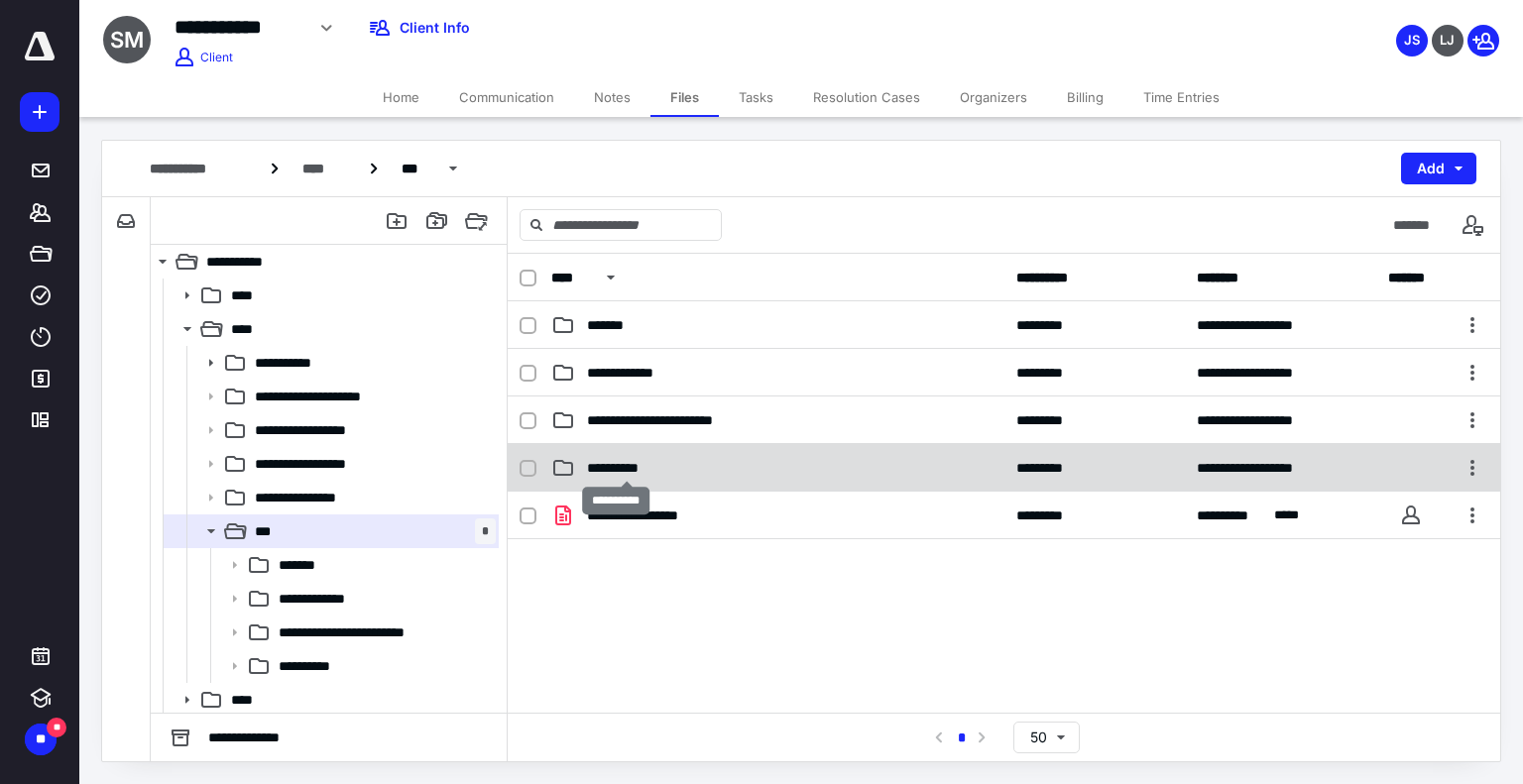 click on "**********" at bounding box center [627, 468] 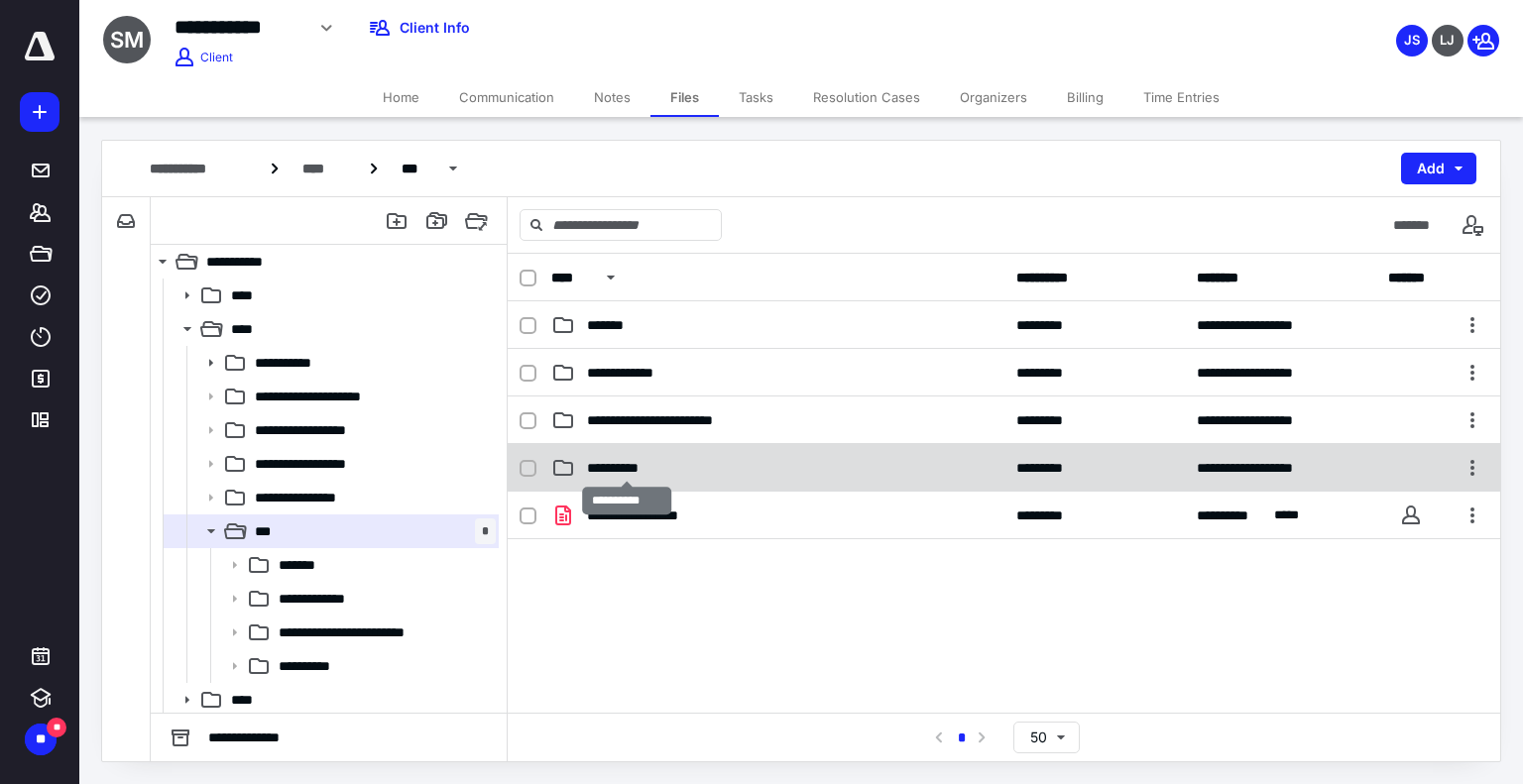 click on "**********" at bounding box center [627, 468] 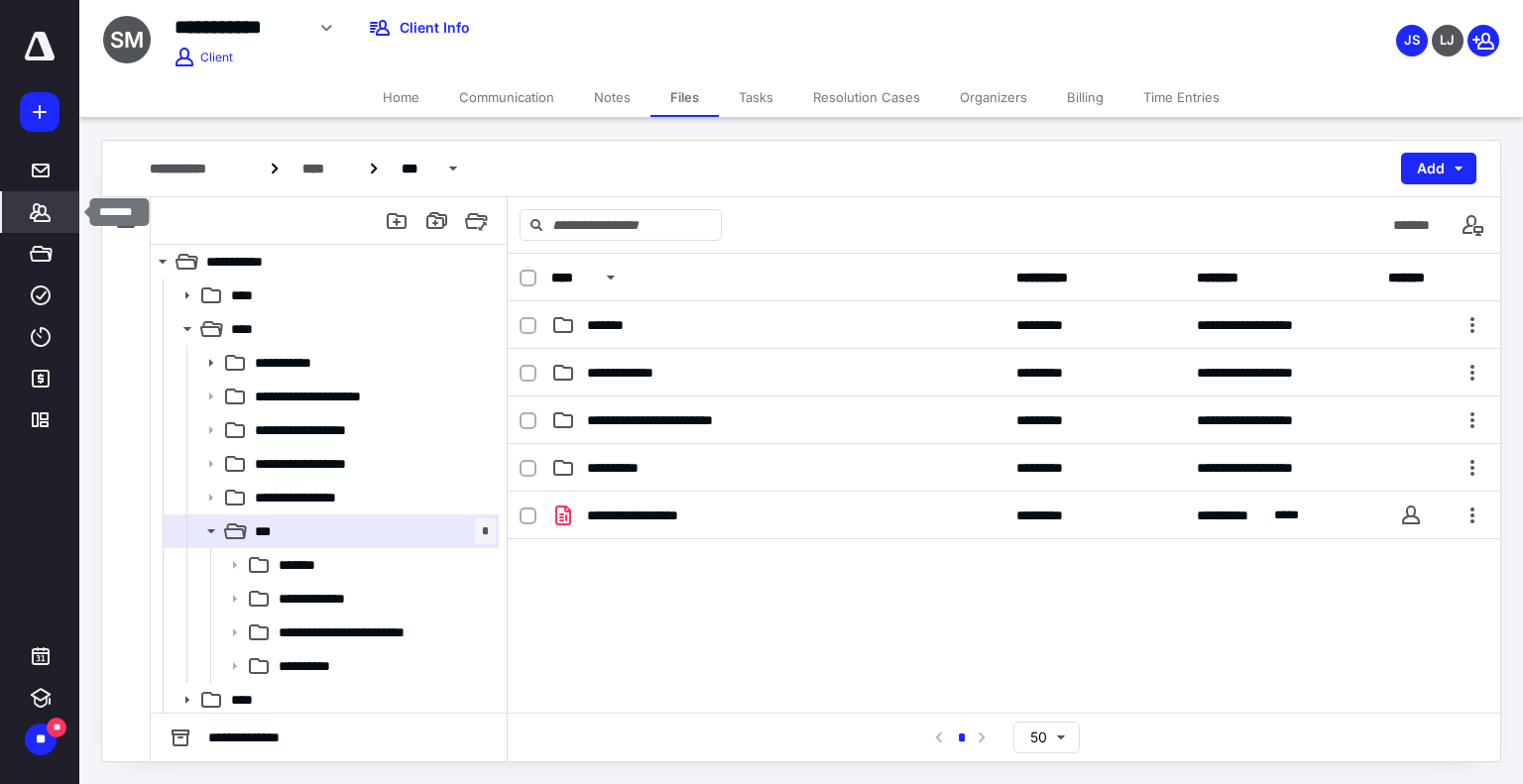 click 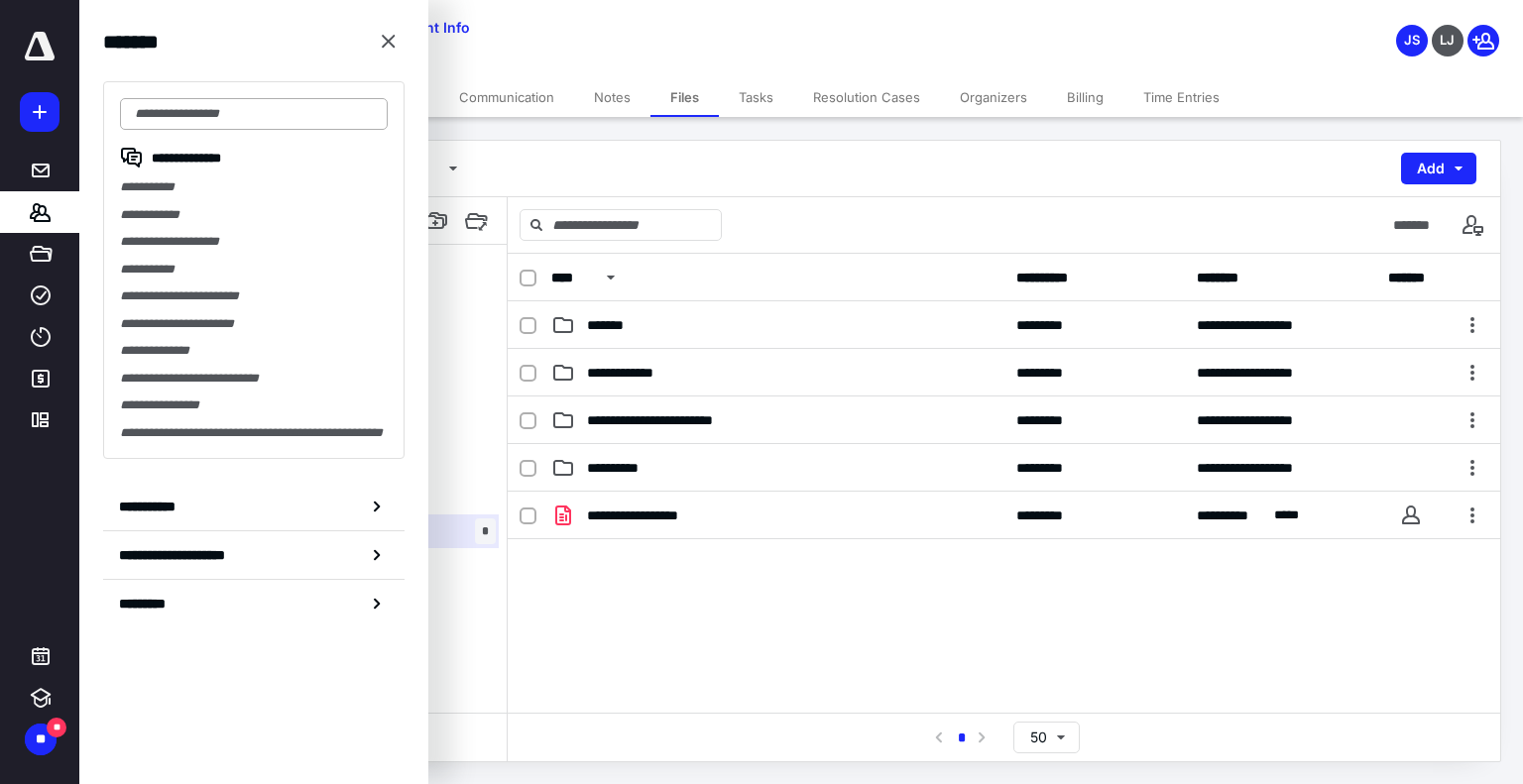 click at bounding box center [254, 114] 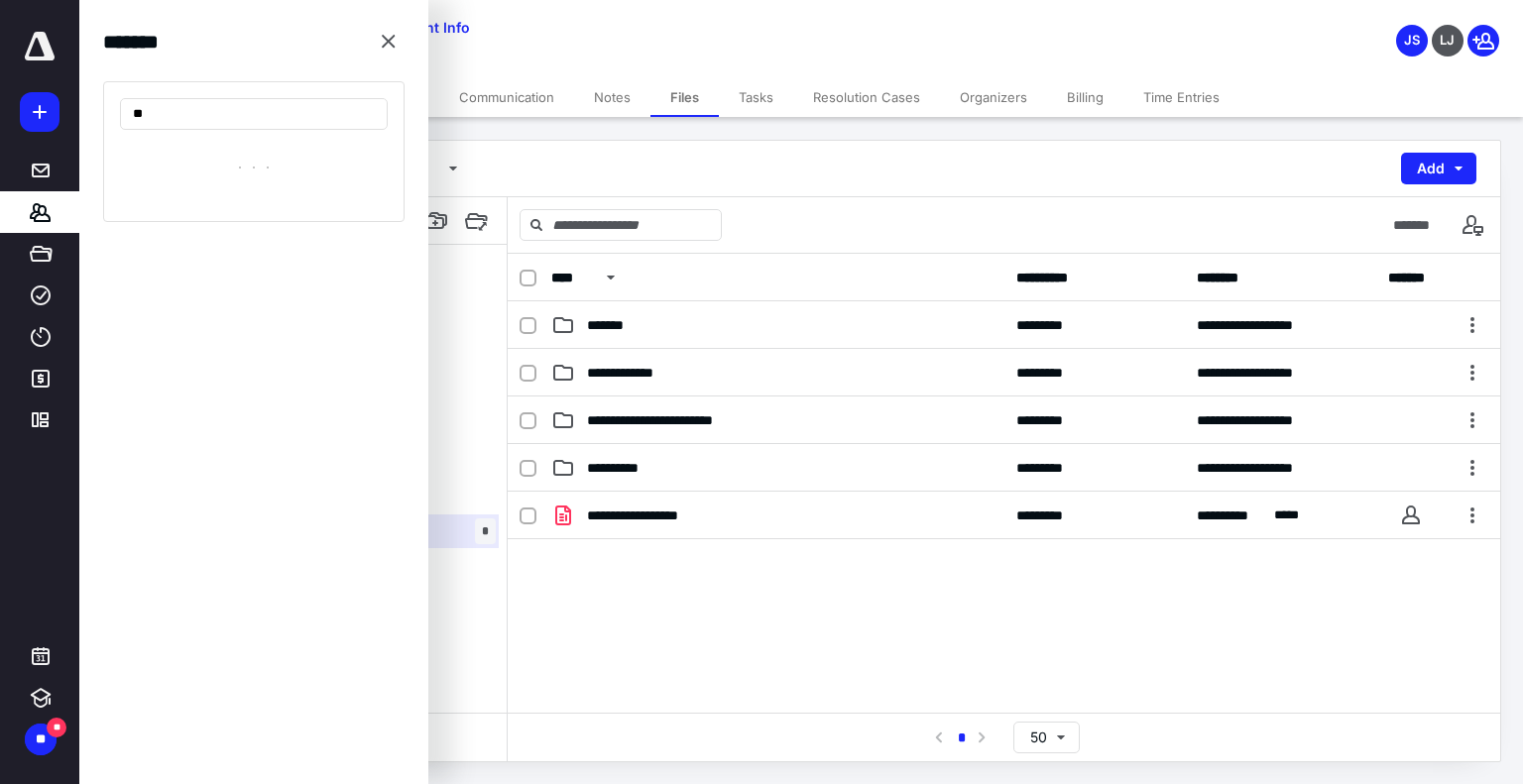 type on "*" 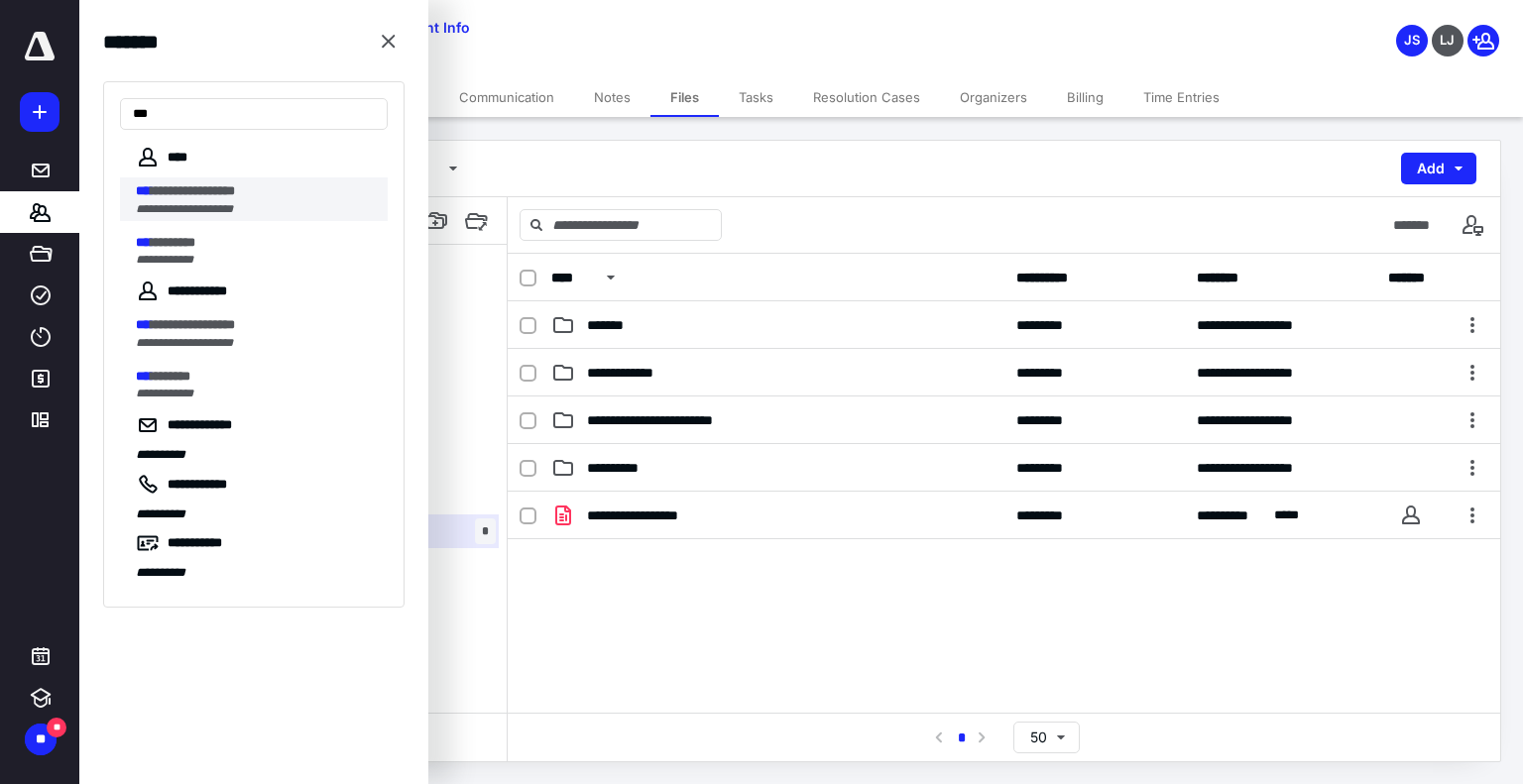 type on "***" 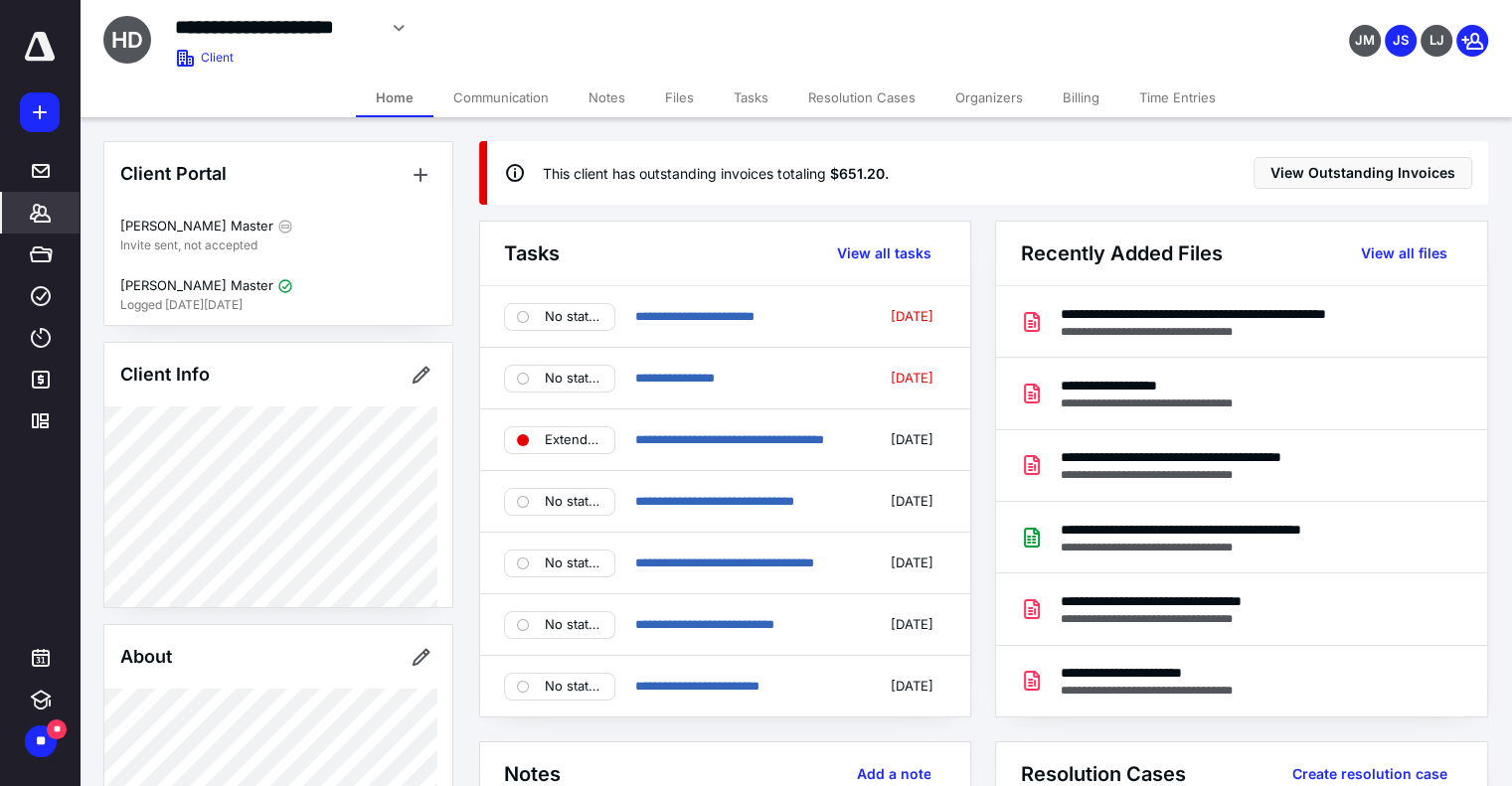 click on "Files" at bounding box center (679, 97) 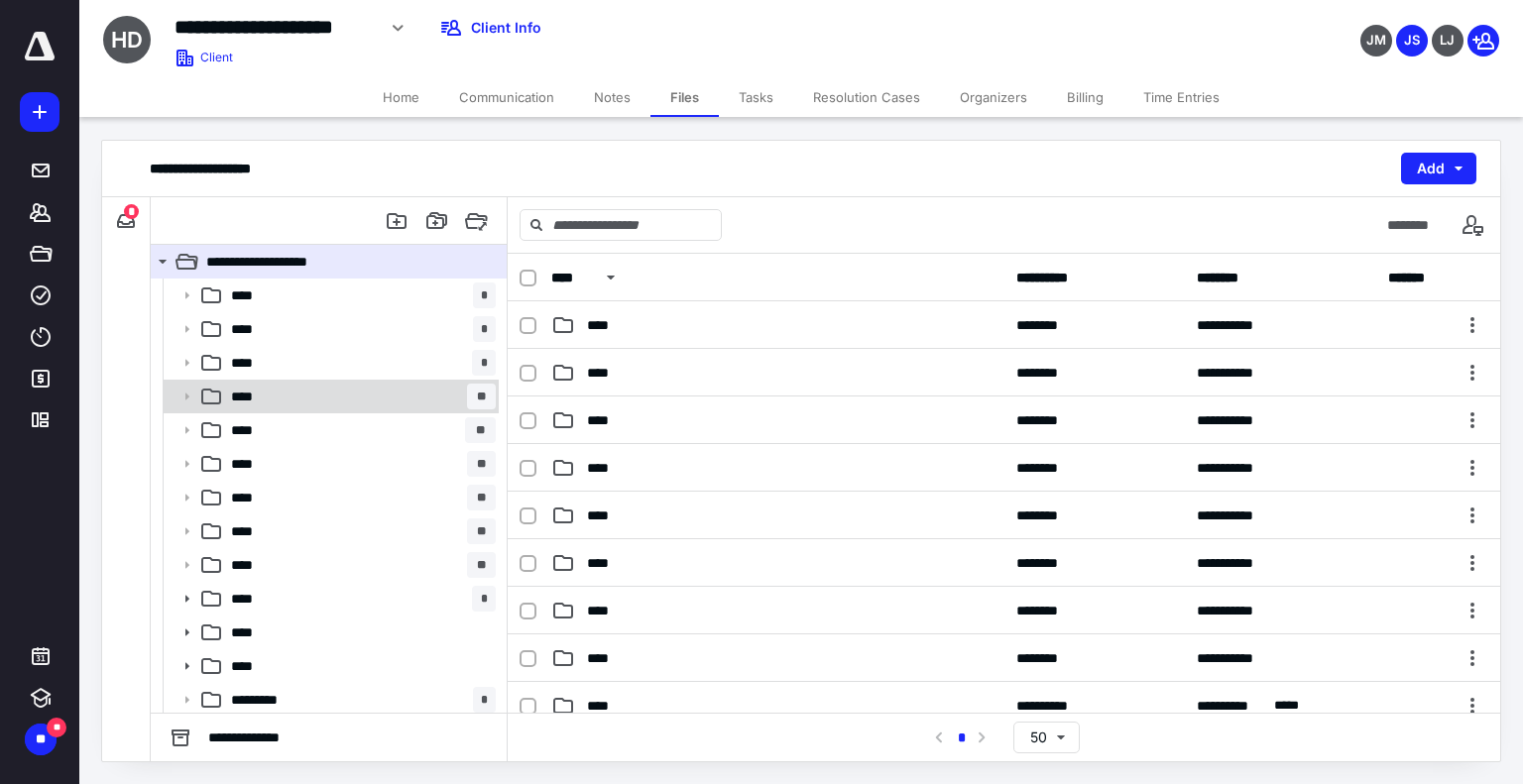scroll, scrollTop: 2, scrollLeft: 0, axis: vertical 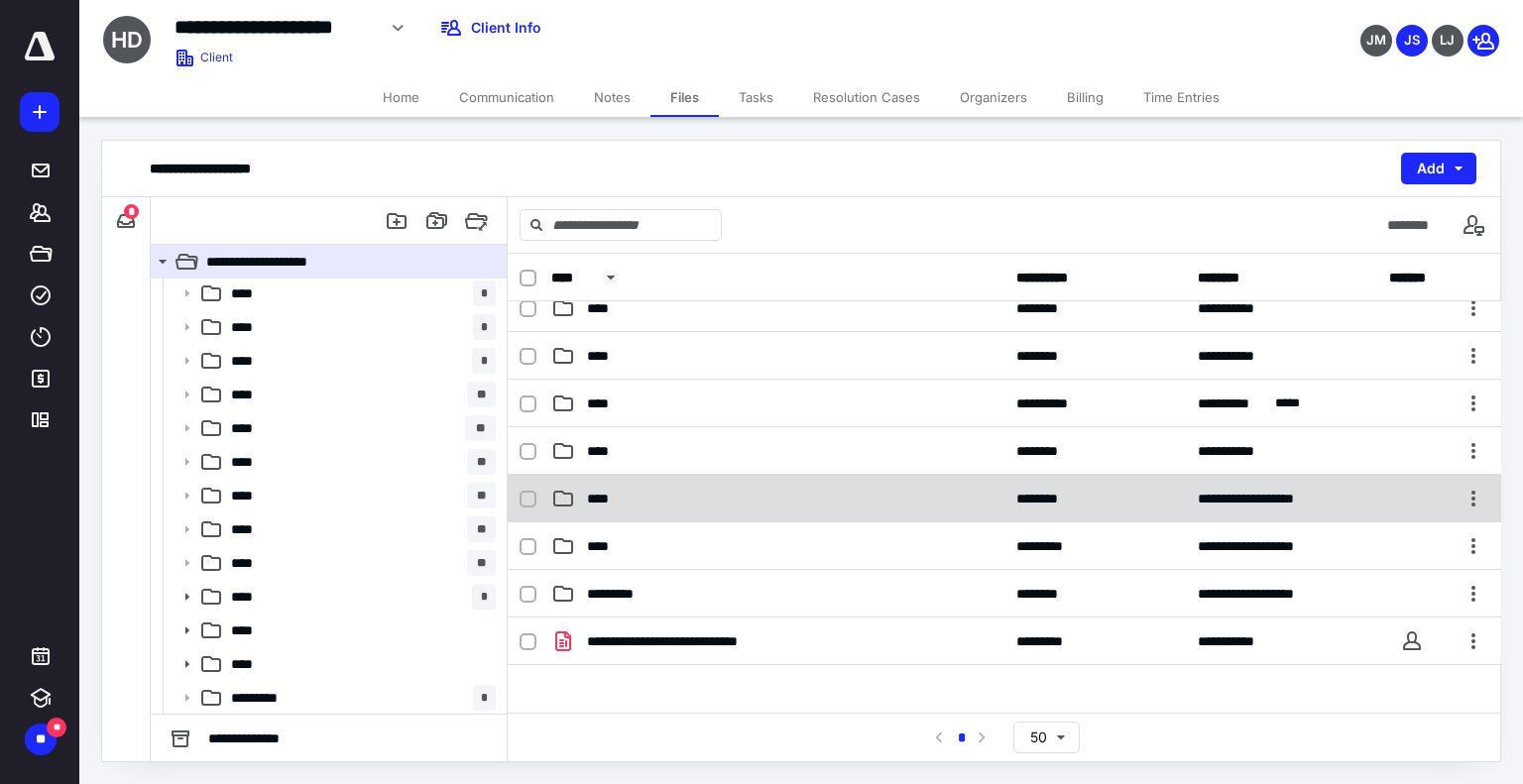 click on "****" at bounding box center (604, 499) 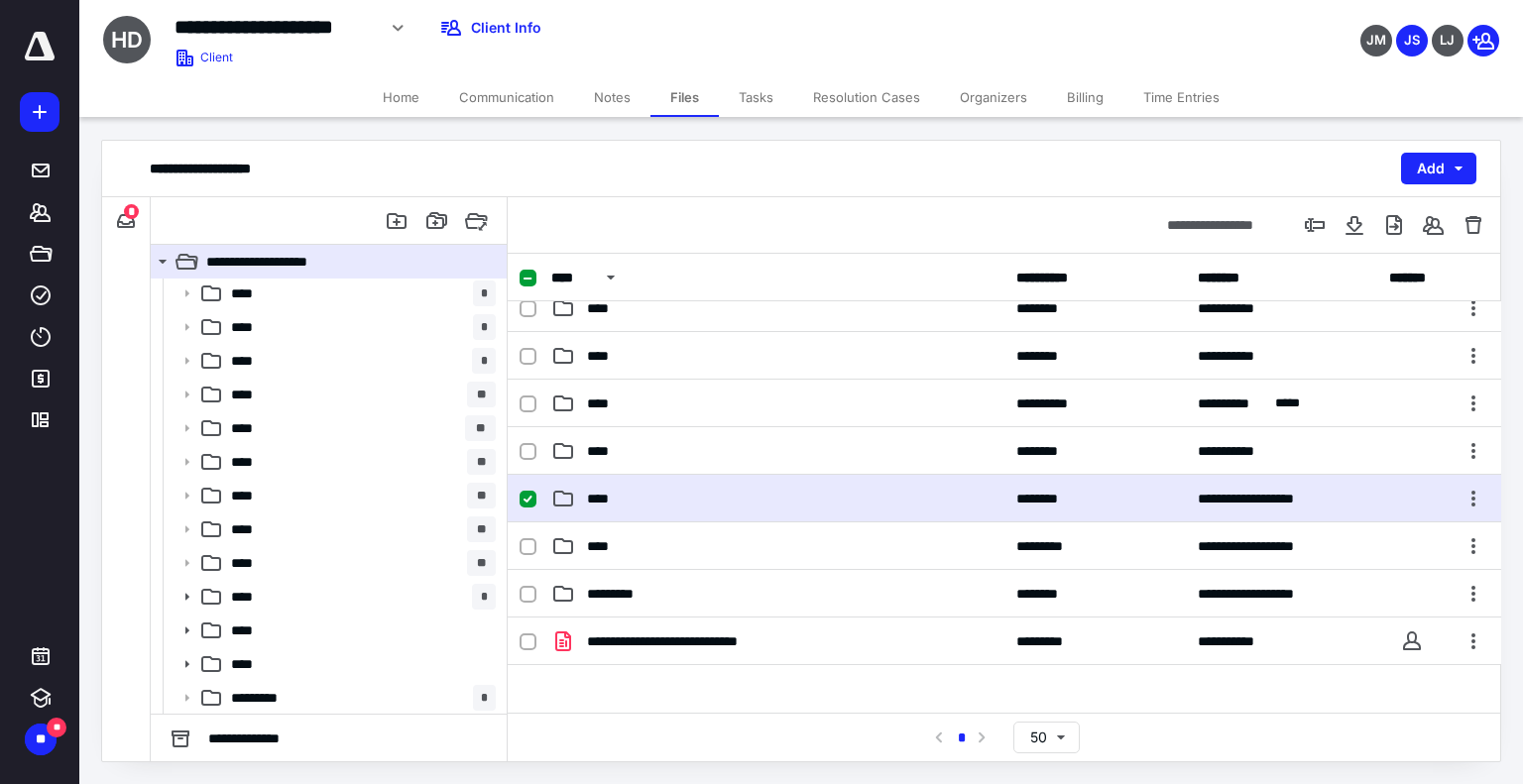 click on "****" at bounding box center (604, 499) 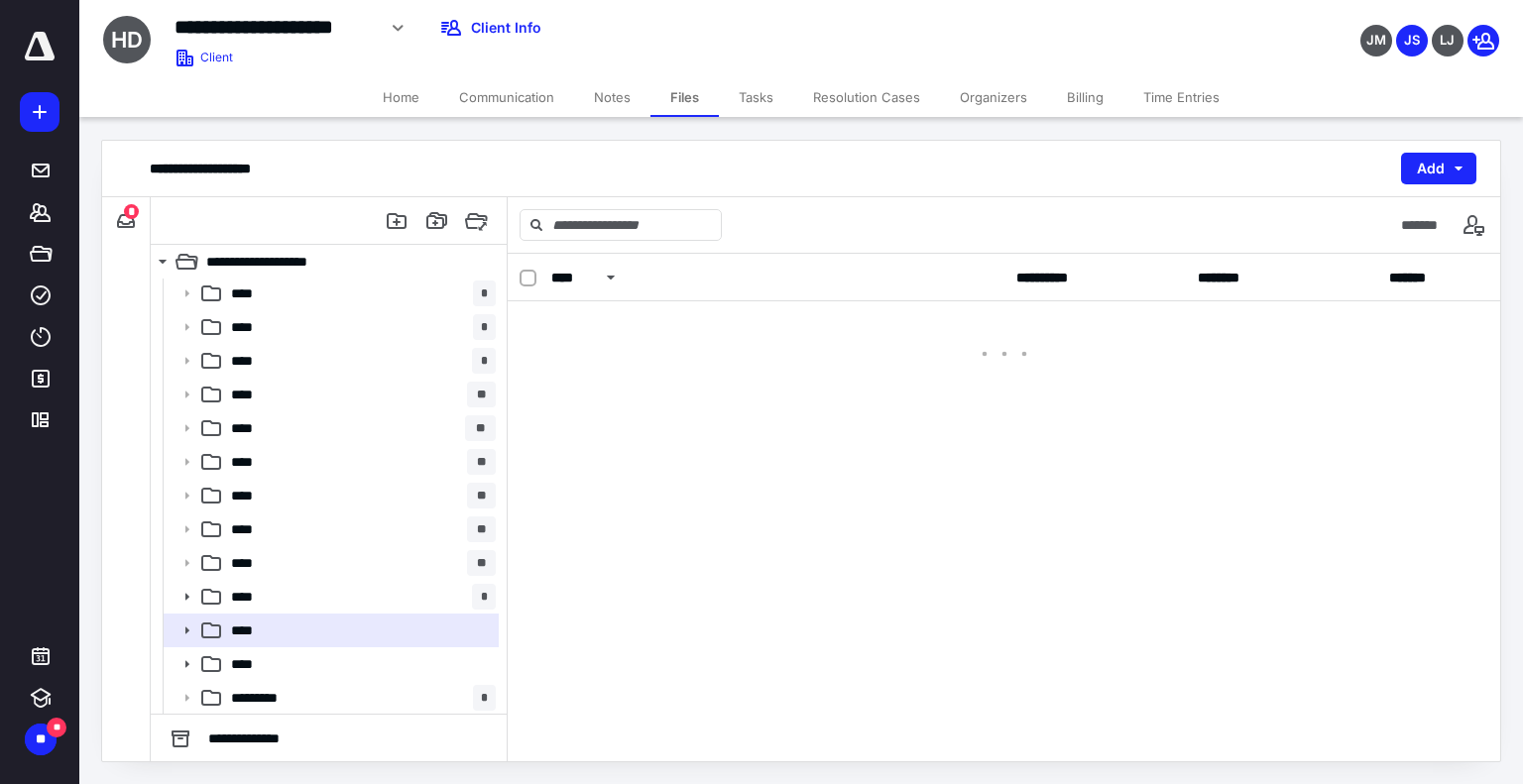 scroll, scrollTop: 0, scrollLeft: 0, axis: both 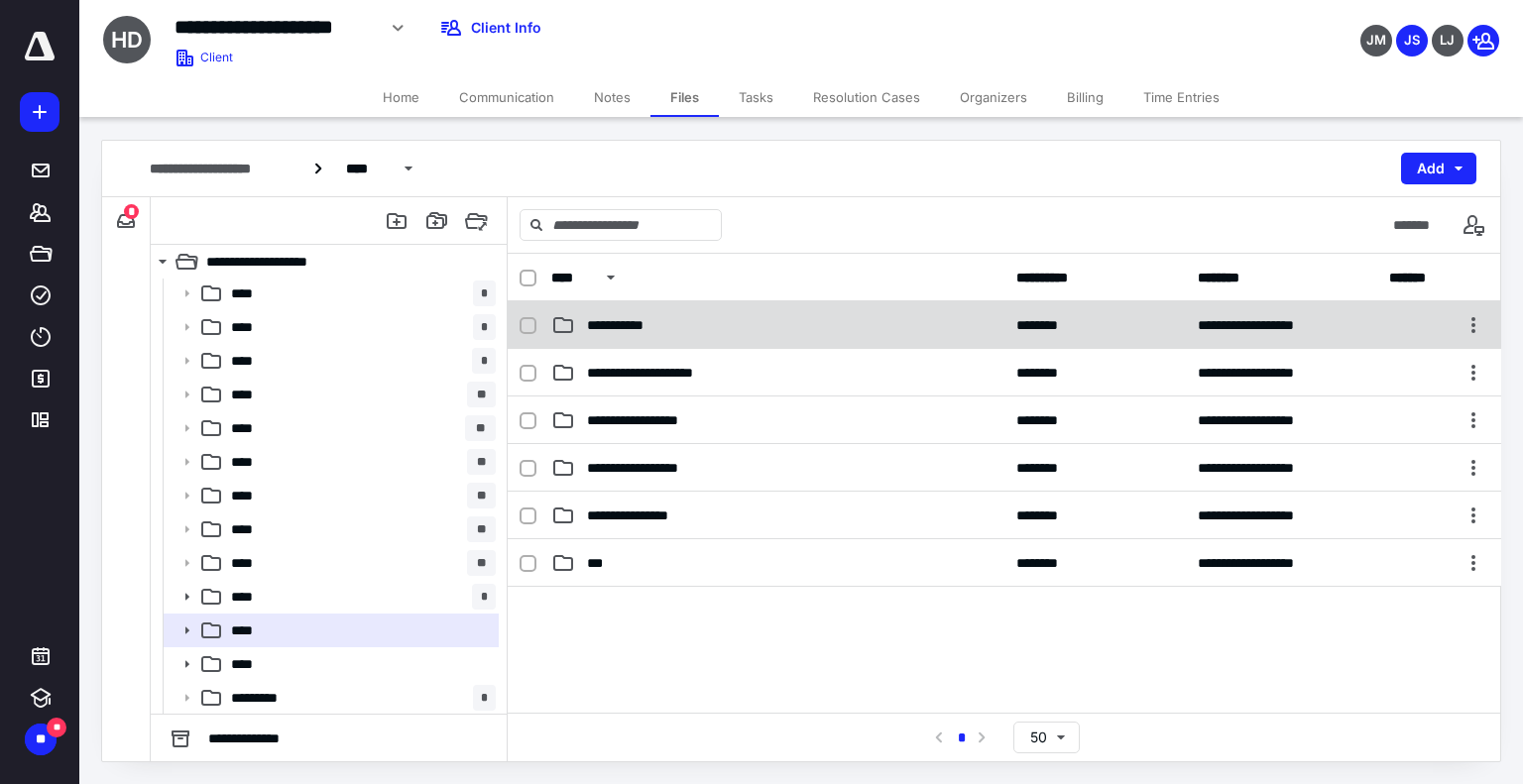 click on "**********" at bounding box center [630, 325] 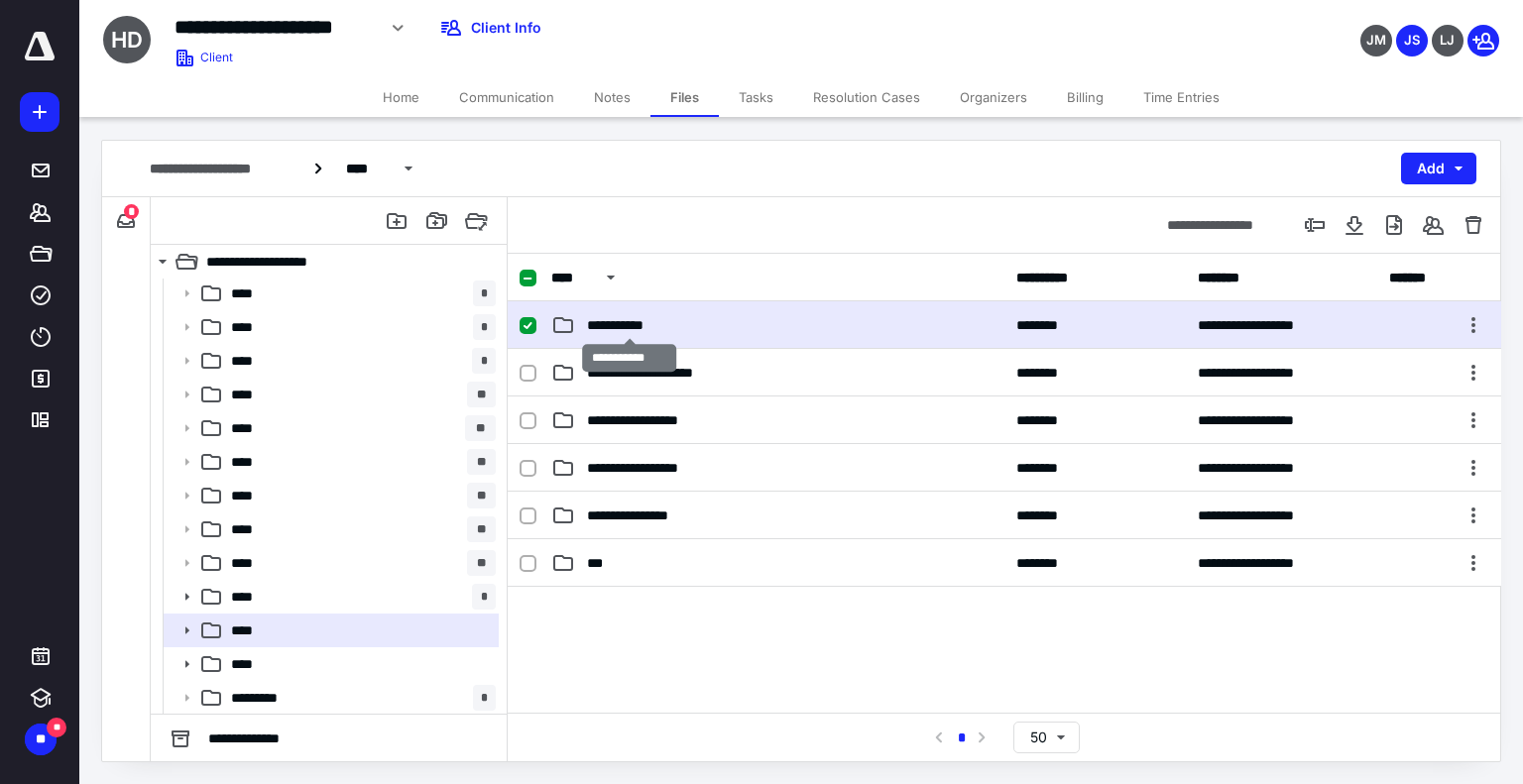 click on "**********" at bounding box center (630, 325) 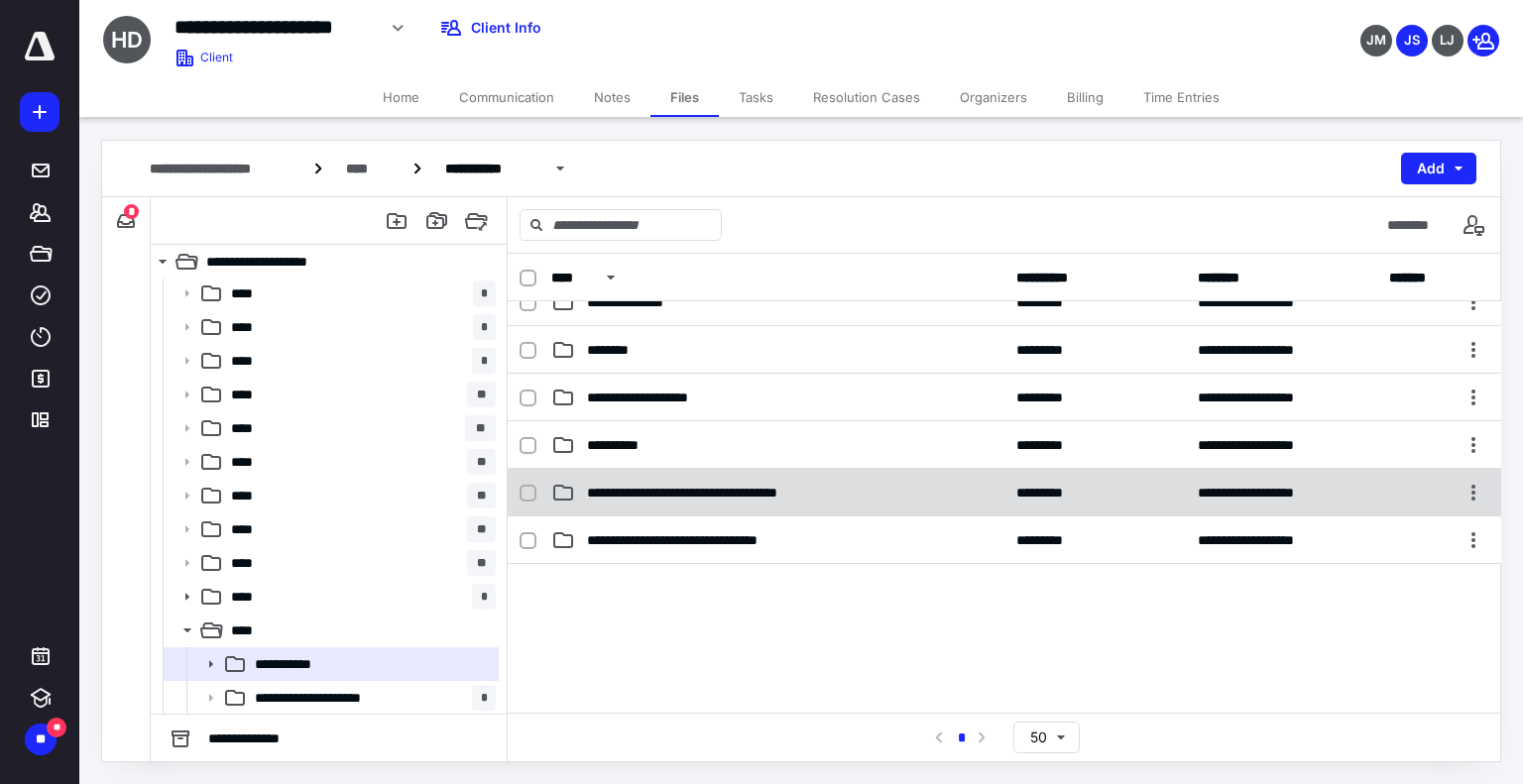 scroll, scrollTop: 297, scrollLeft: 0, axis: vertical 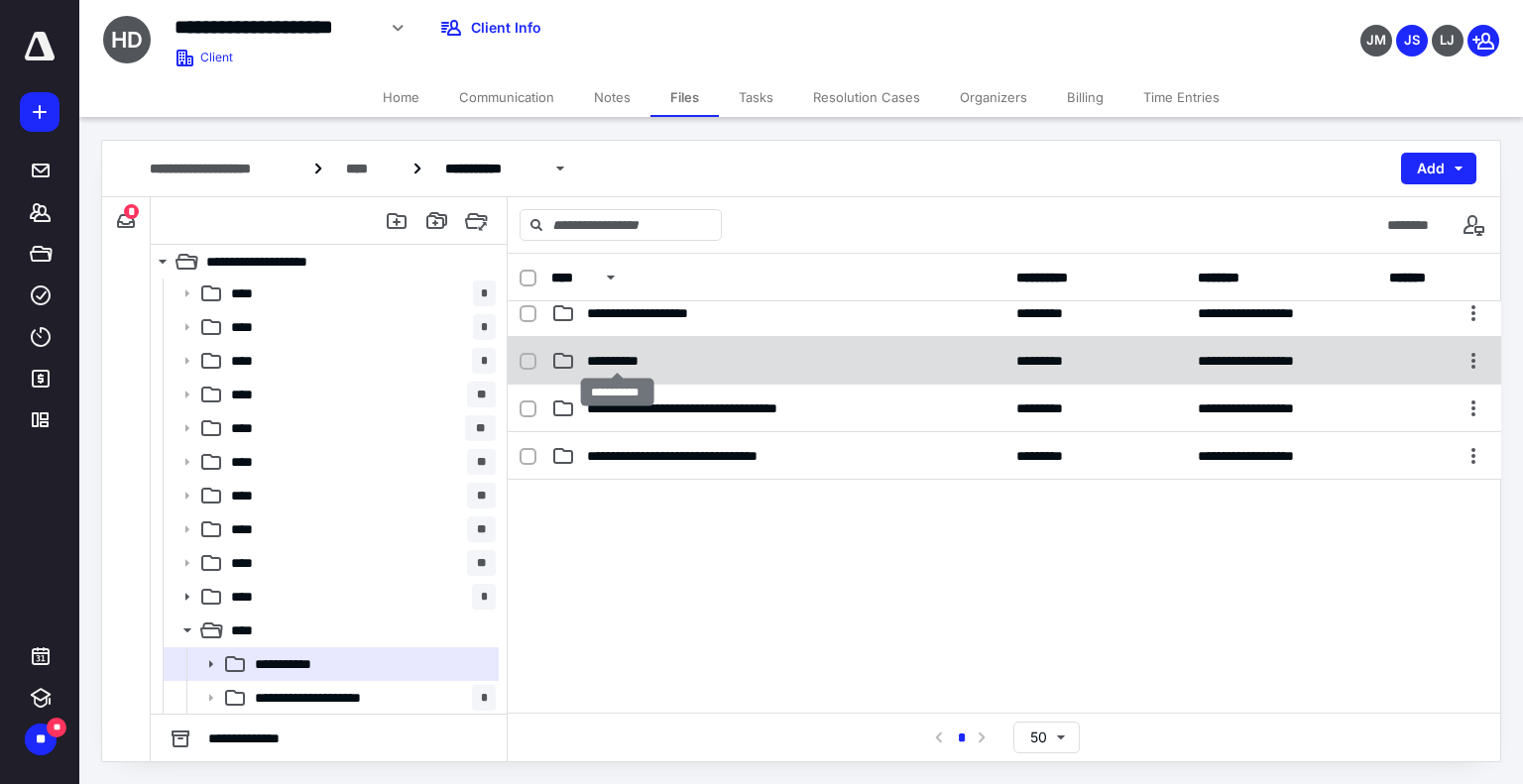 click on "**********" at bounding box center (618, 361) 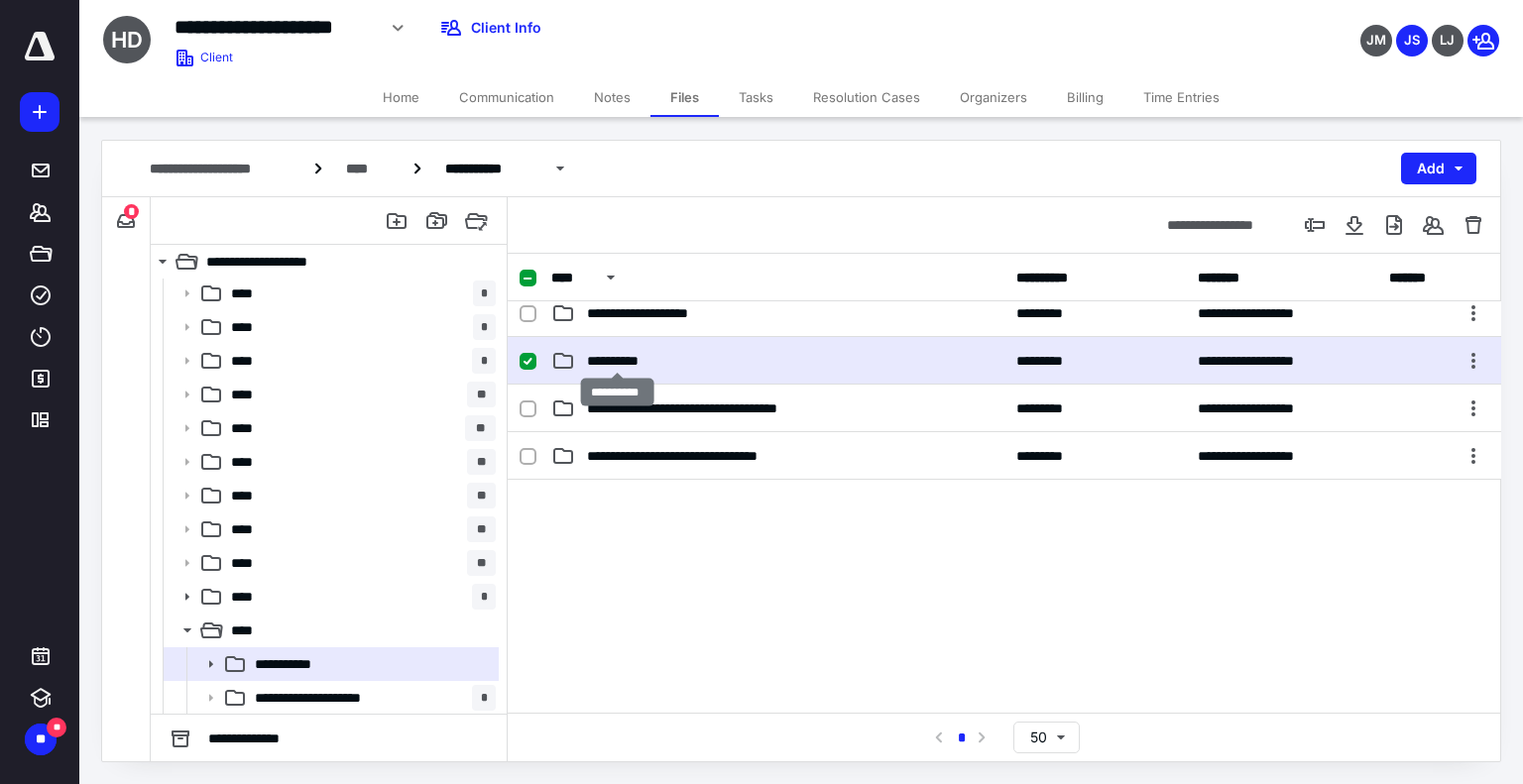 click on "**********" at bounding box center (618, 361) 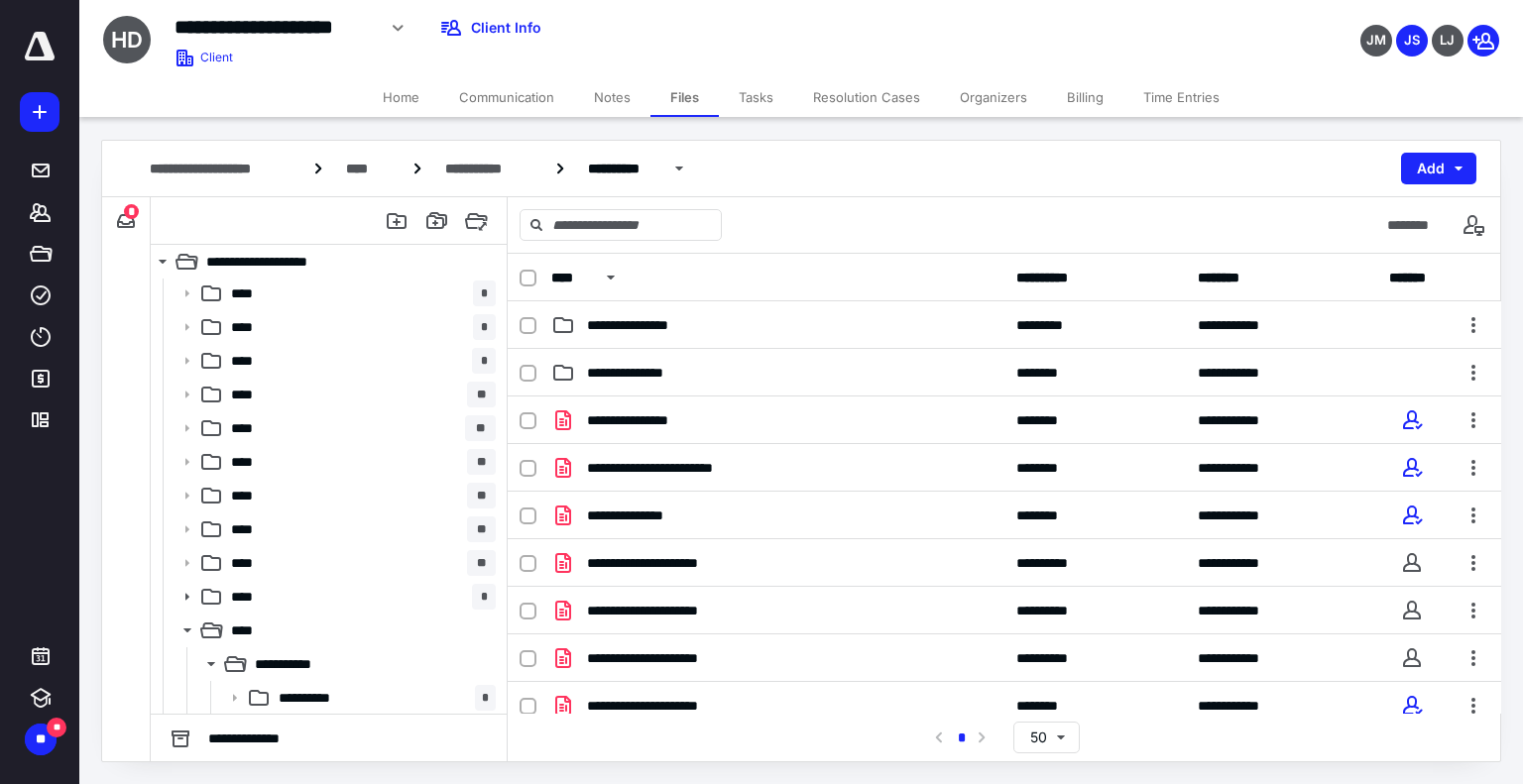 scroll, scrollTop: 251, scrollLeft: 0, axis: vertical 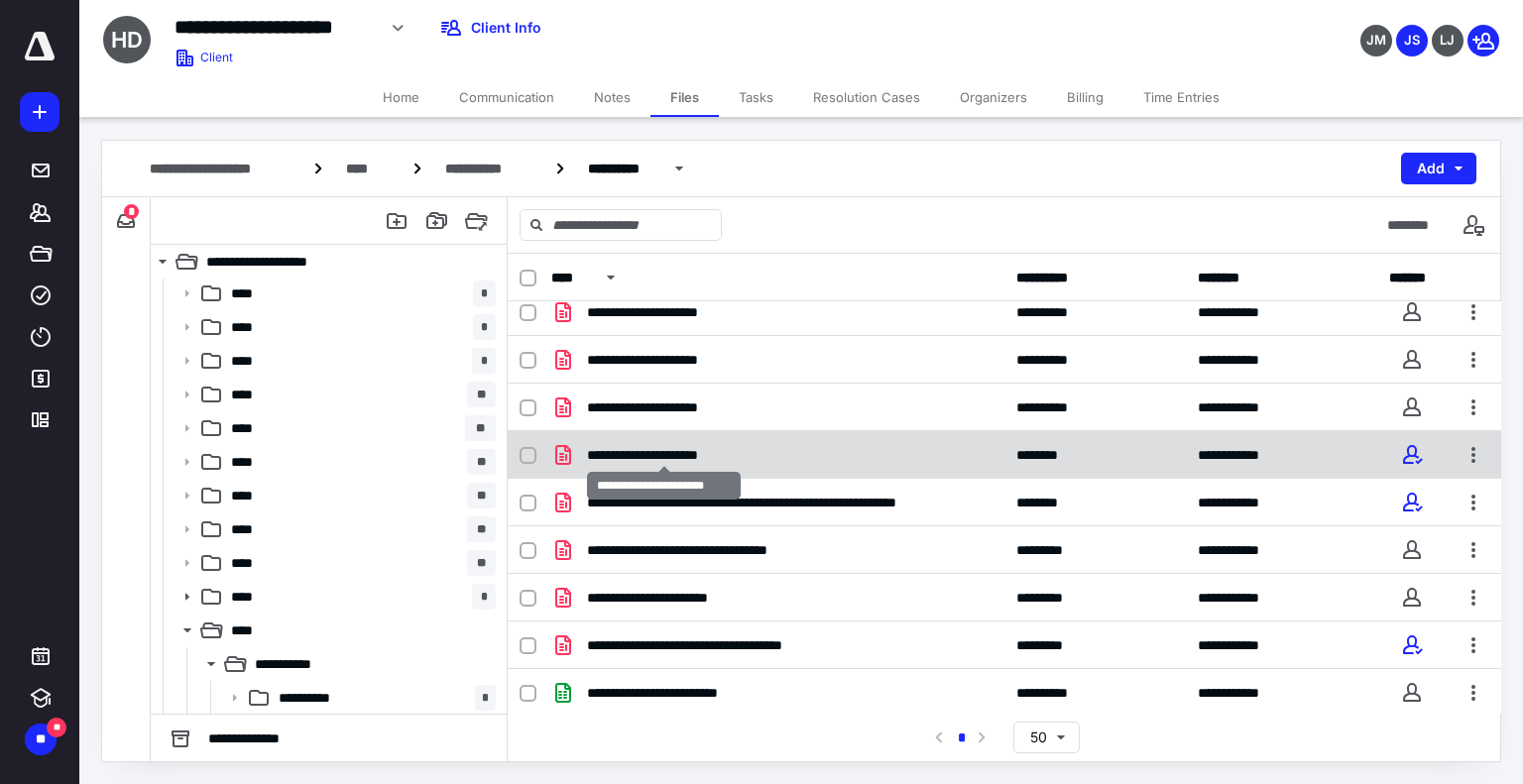 click on "**********" at bounding box center (664, 455) 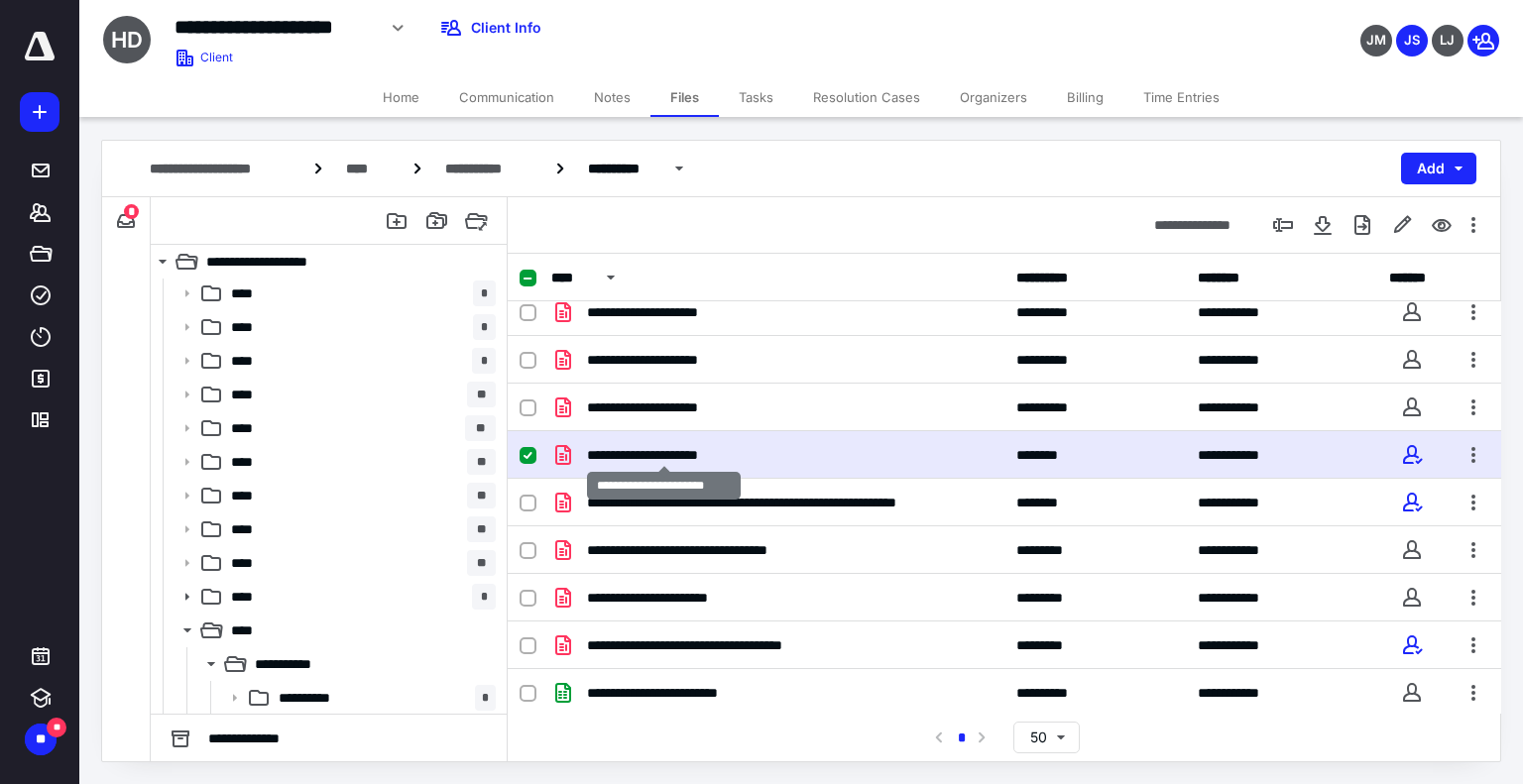 click on "**********" at bounding box center [664, 455] 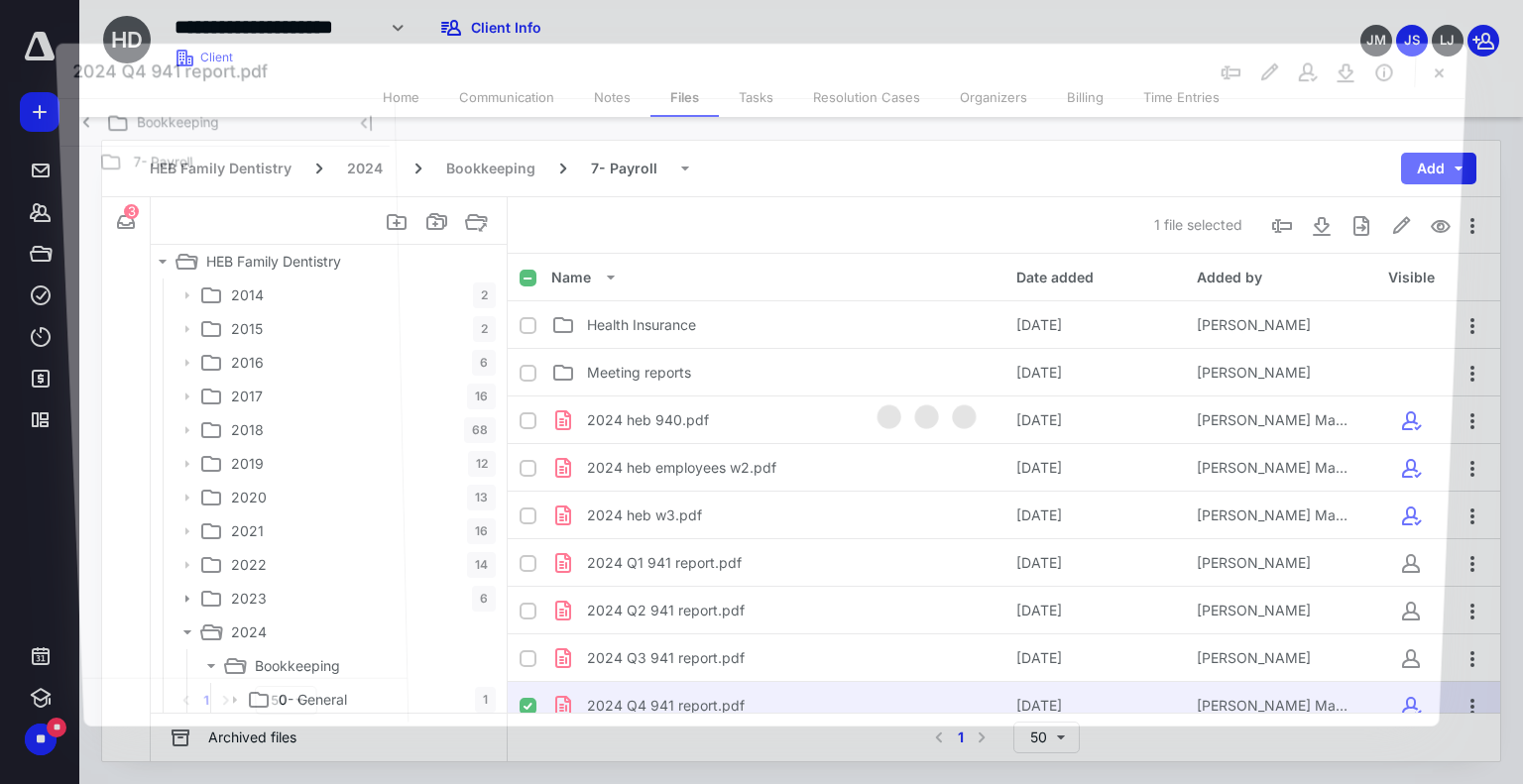 scroll, scrollTop: 2, scrollLeft: 0, axis: vertical 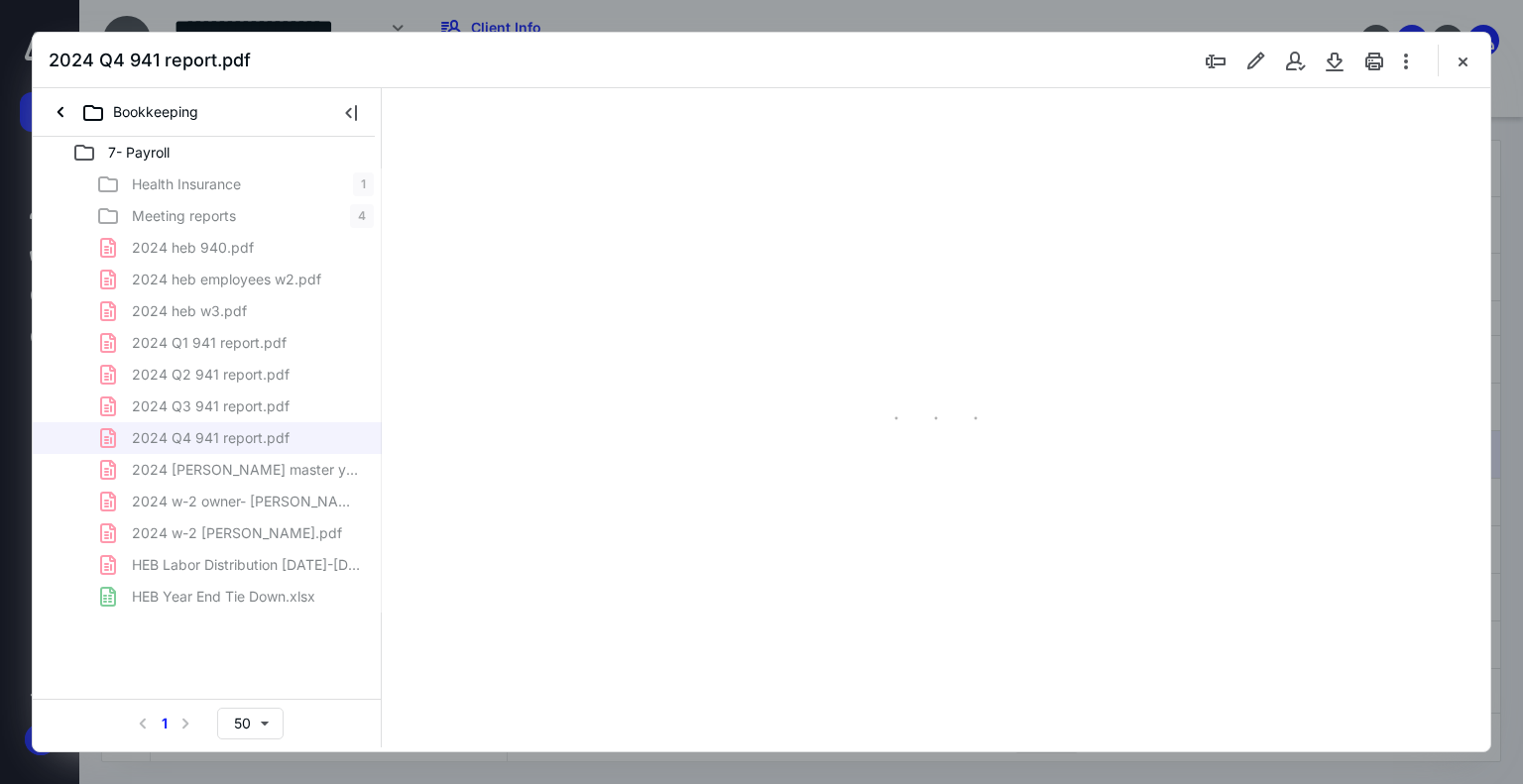 type on "74" 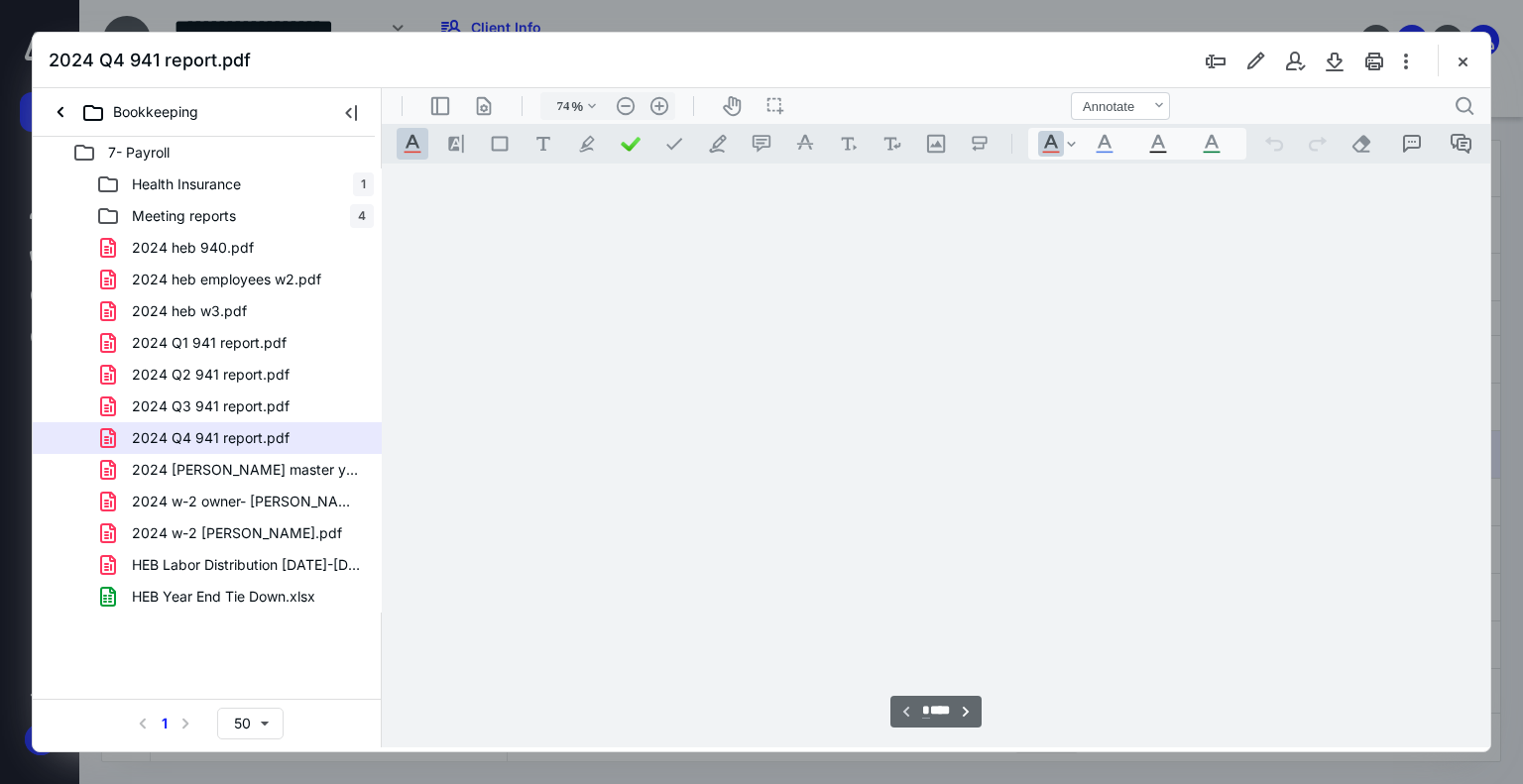 scroll, scrollTop: 78, scrollLeft: 0, axis: vertical 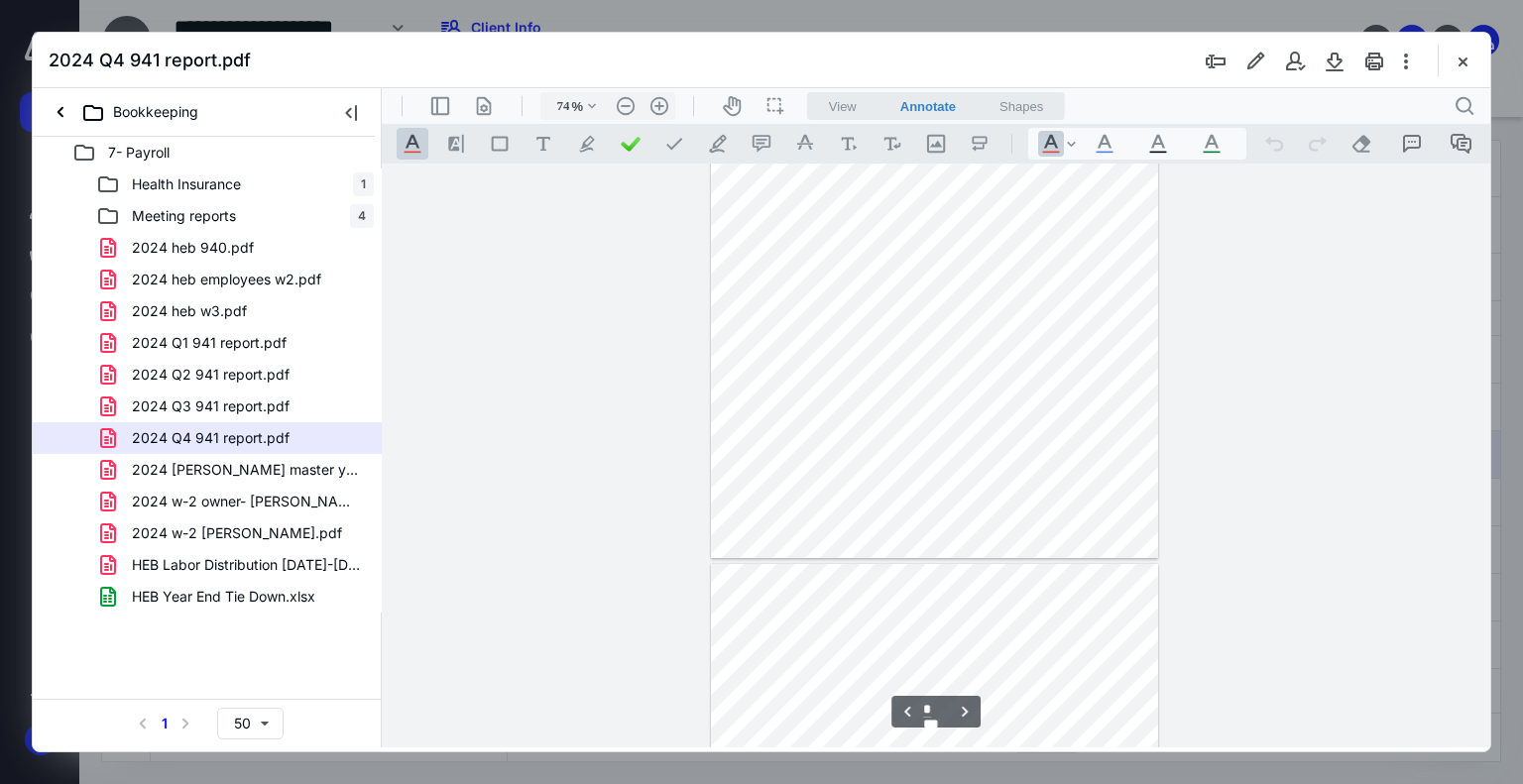 type on "*" 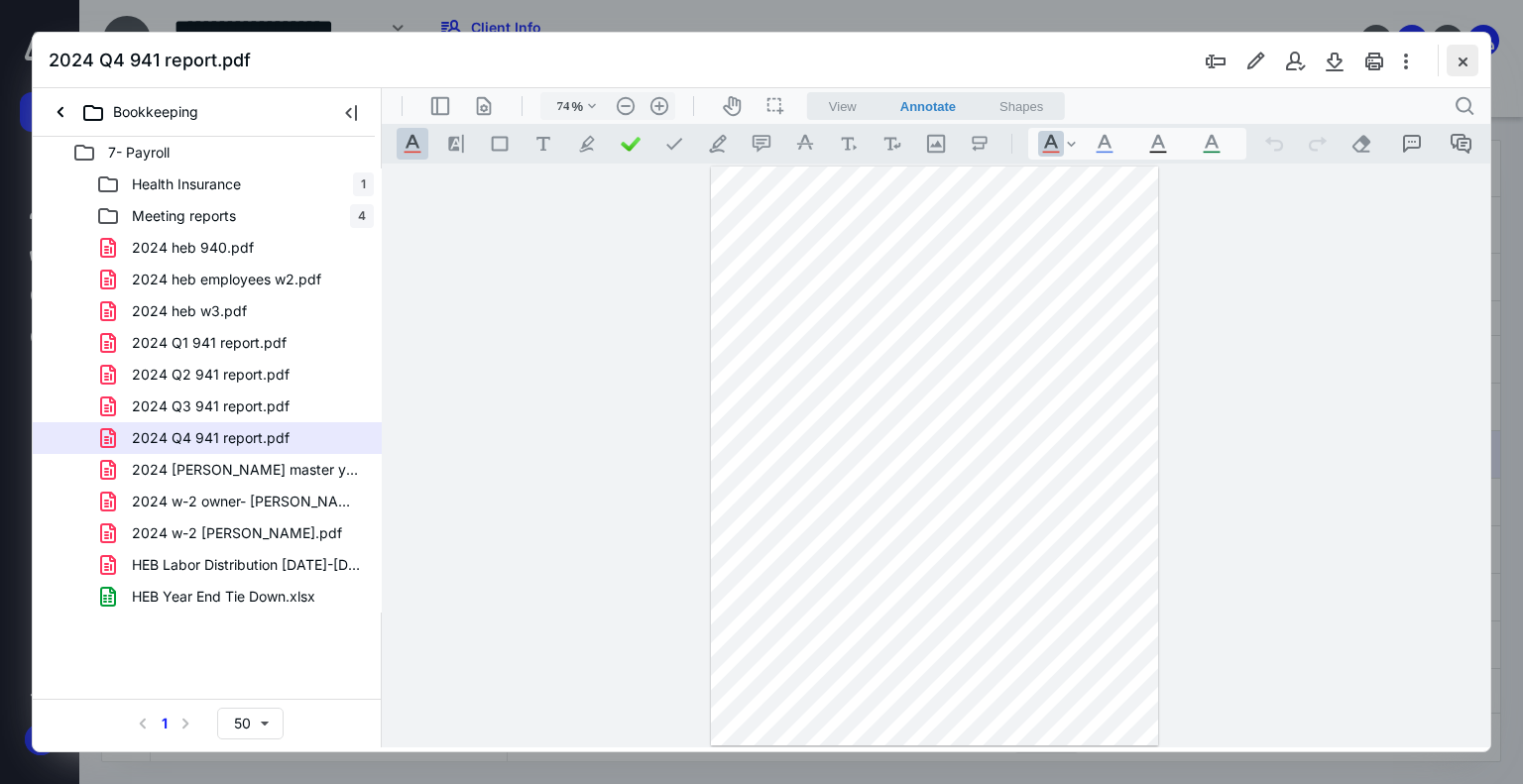 click at bounding box center (1463, 60) 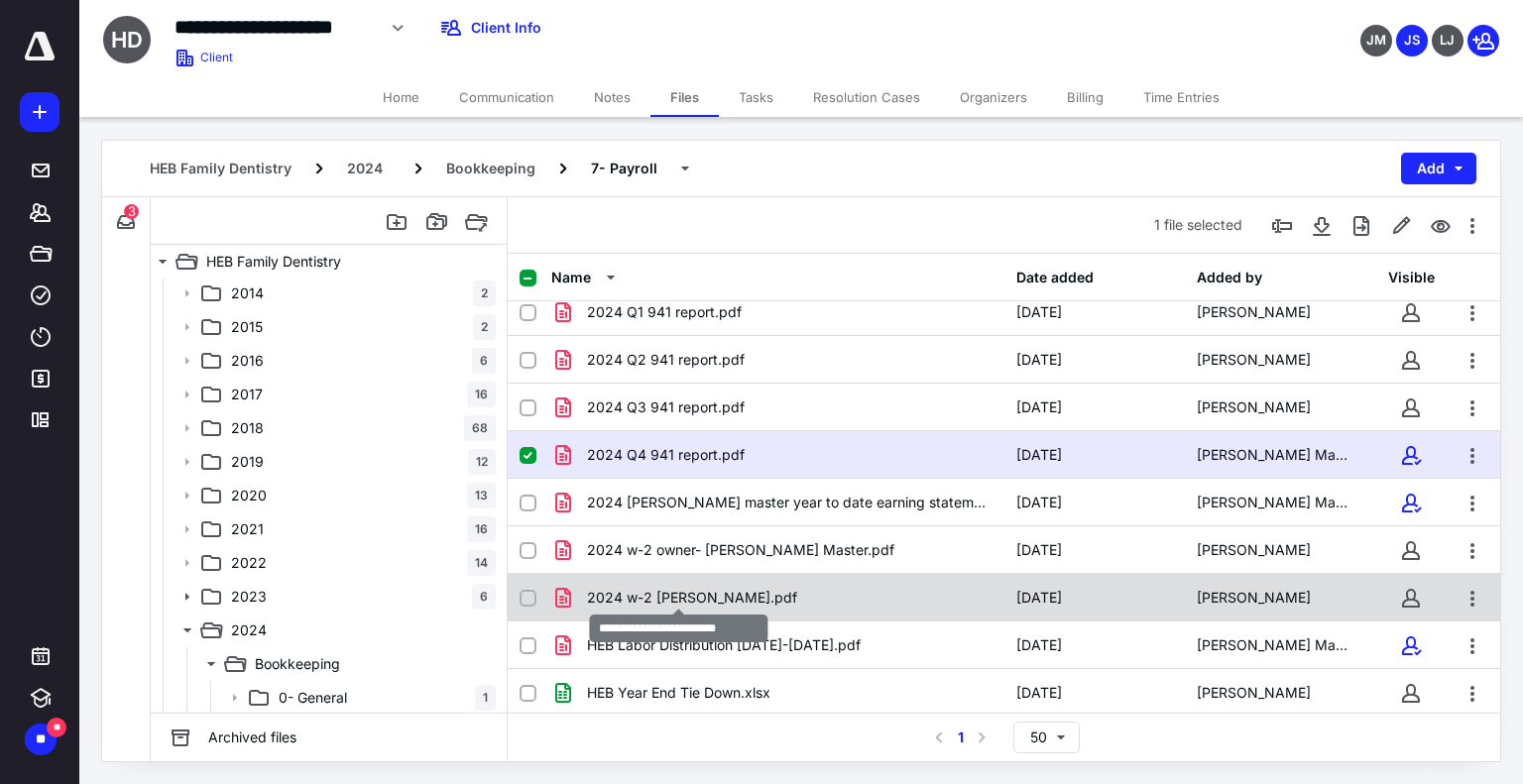 click on "2024 w-2 Semya Mehta.pdf" at bounding box center (692, 598) 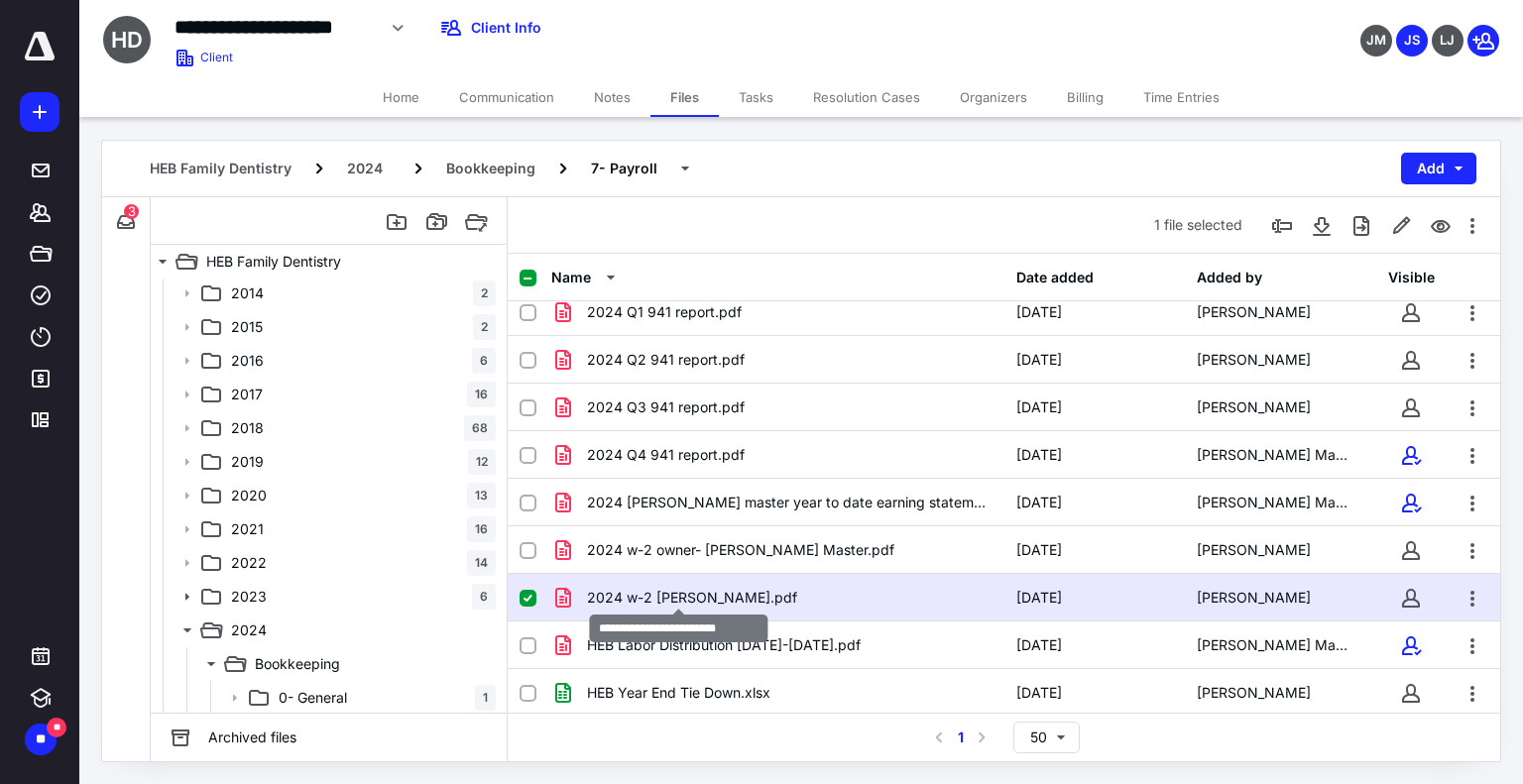 click on "2024 w-2 Semya Mehta.pdf" at bounding box center [692, 598] 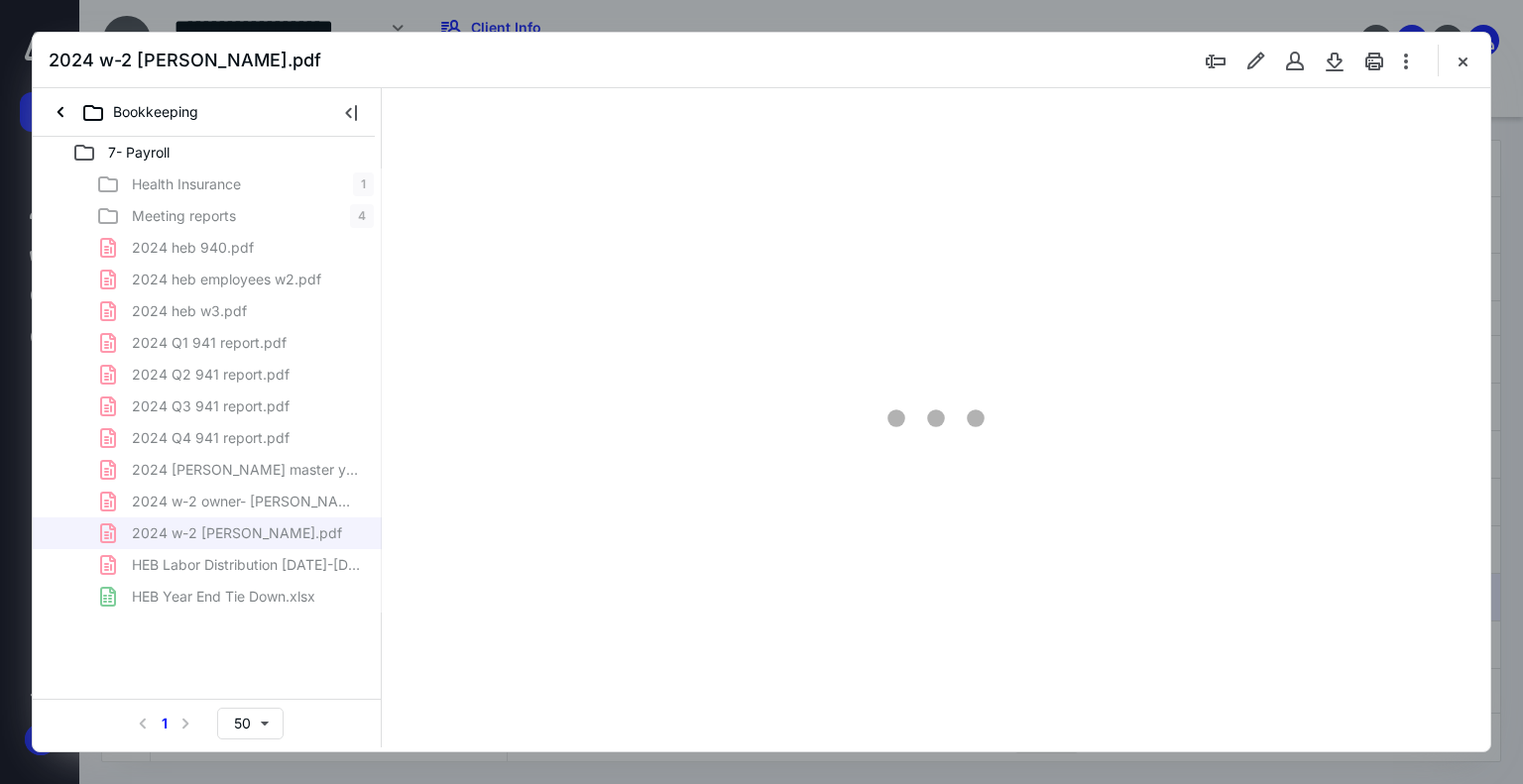 scroll, scrollTop: 0, scrollLeft: 0, axis: both 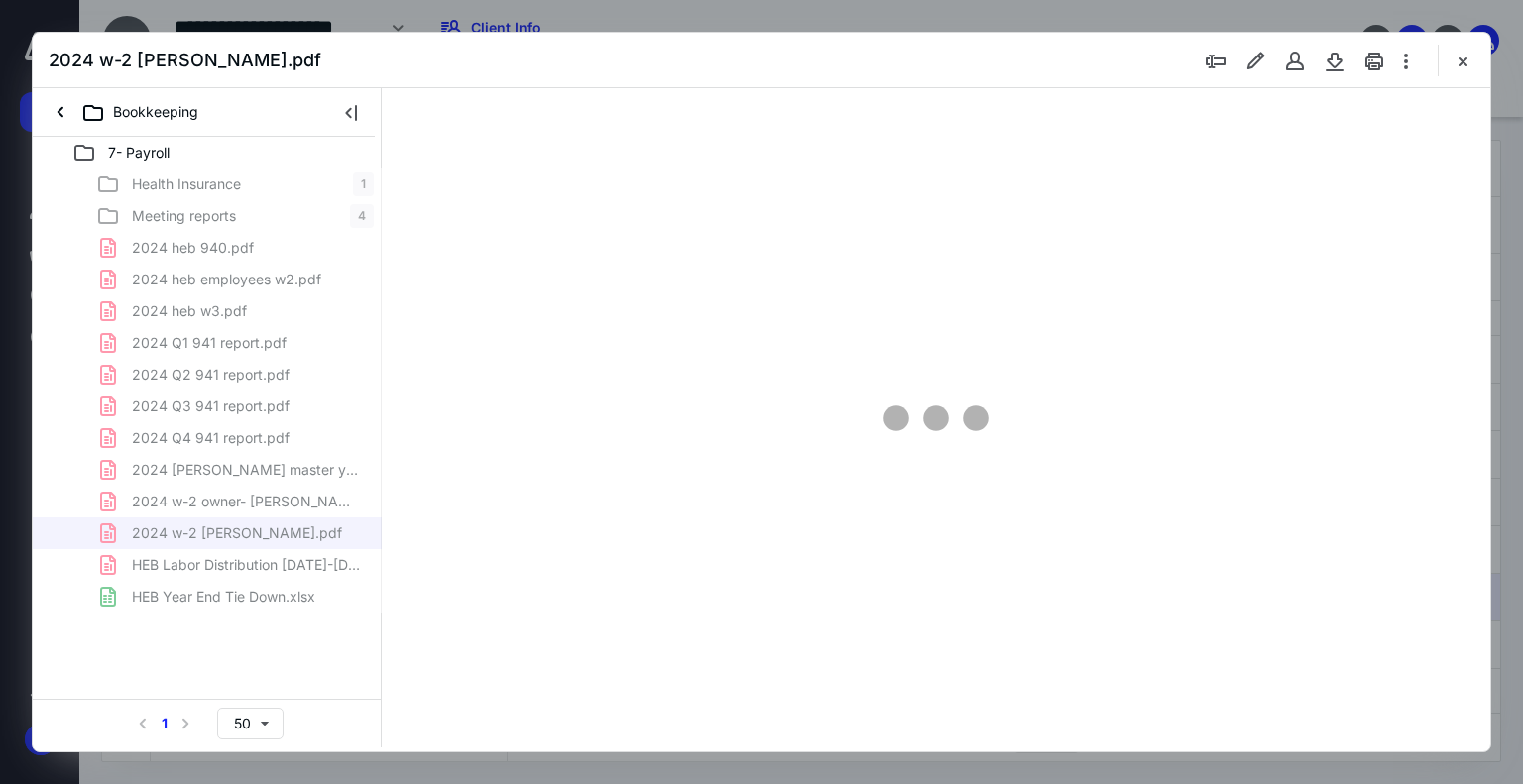 type on "74" 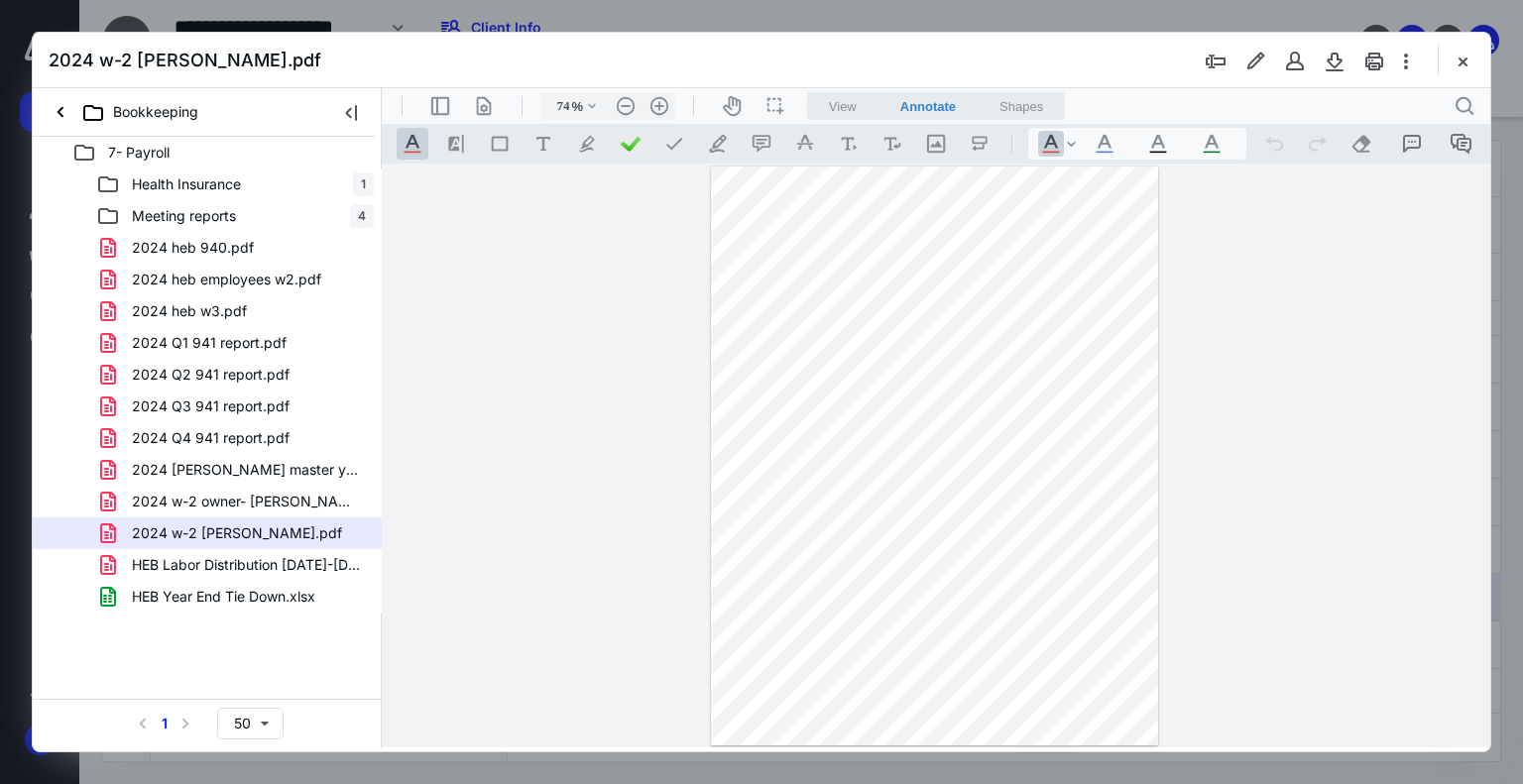 scroll, scrollTop: 0, scrollLeft: 0, axis: both 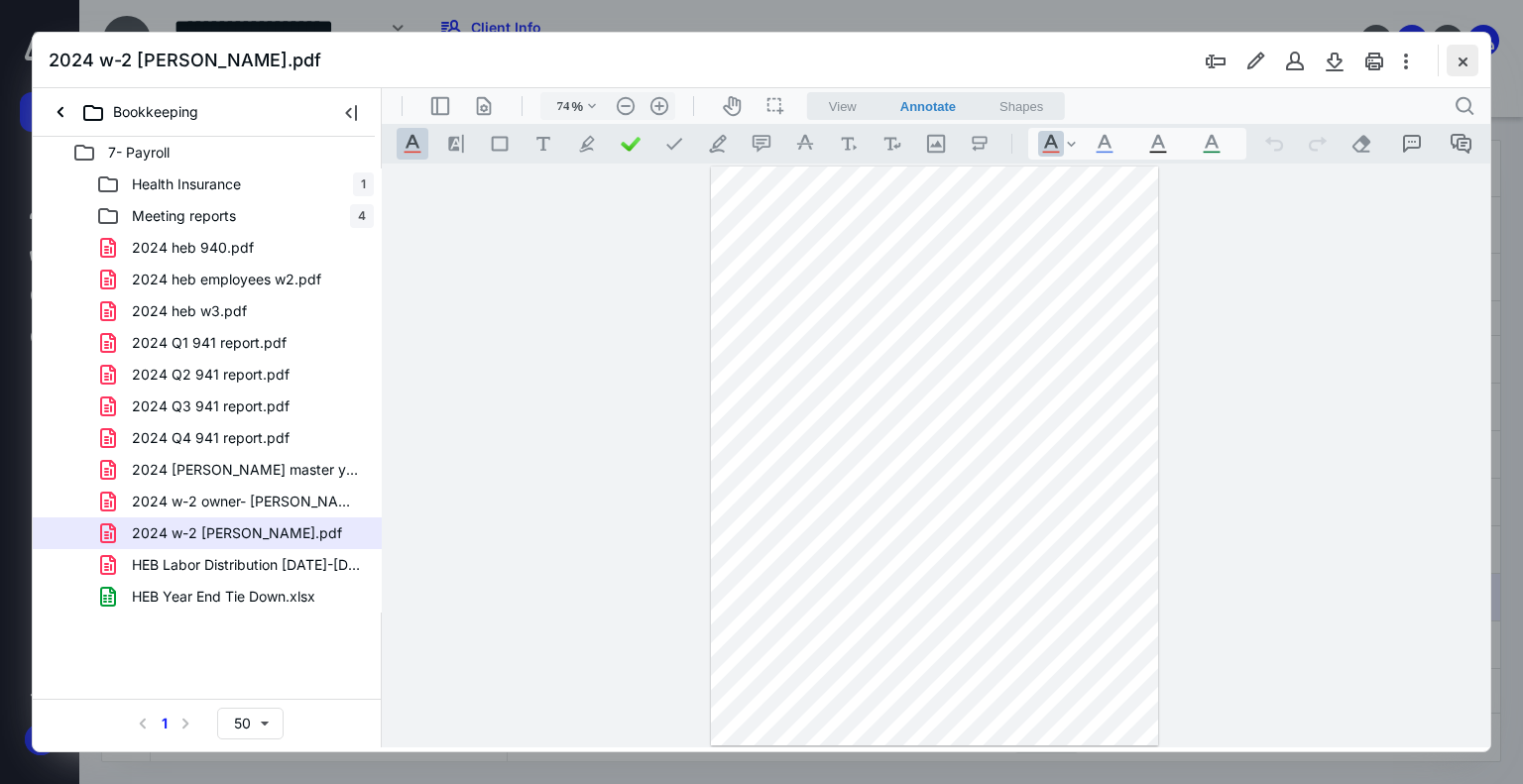 click at bounding box center (1463, 60) 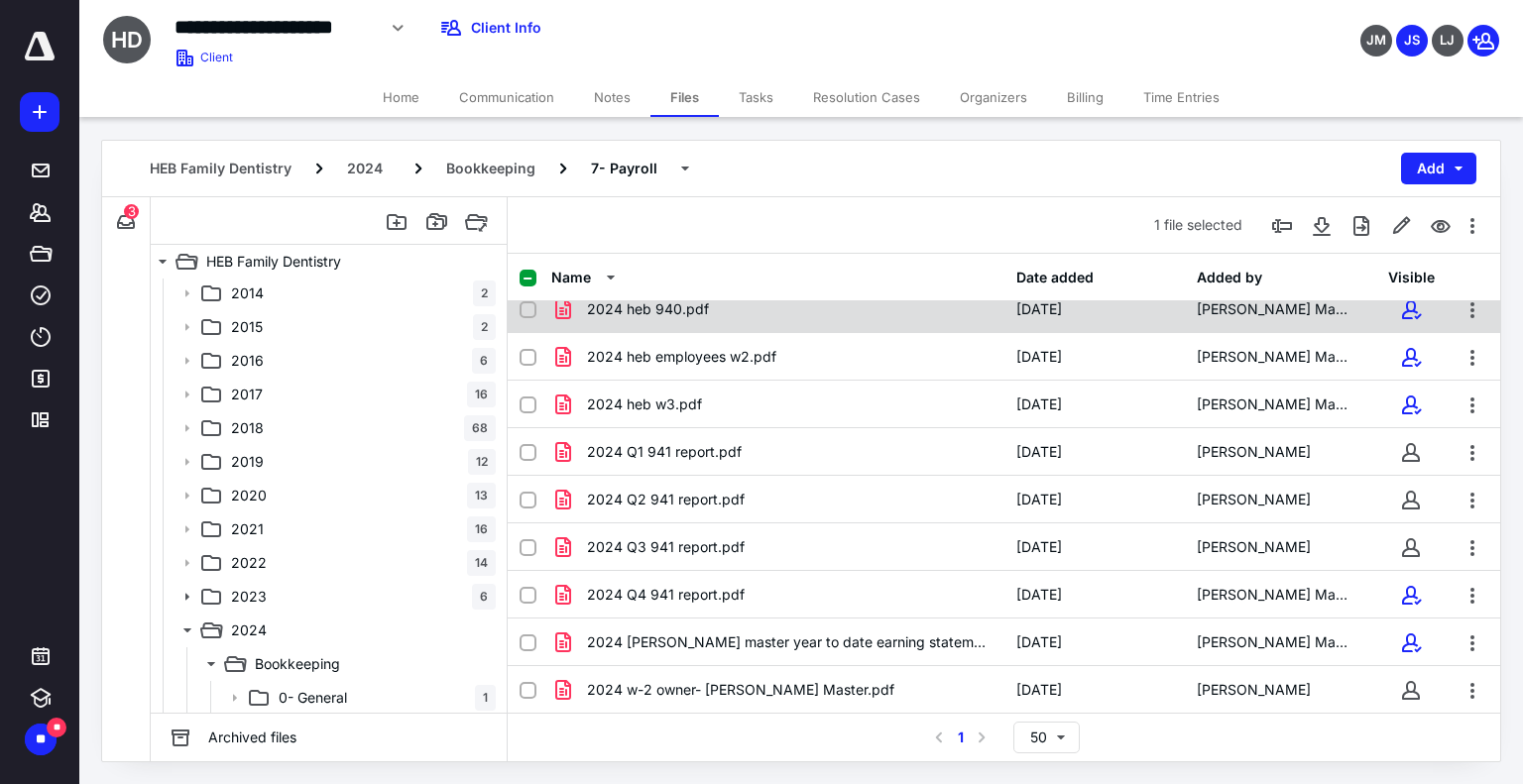 scroll, scrollTop: 0, scrollLeft: 0, axis: both 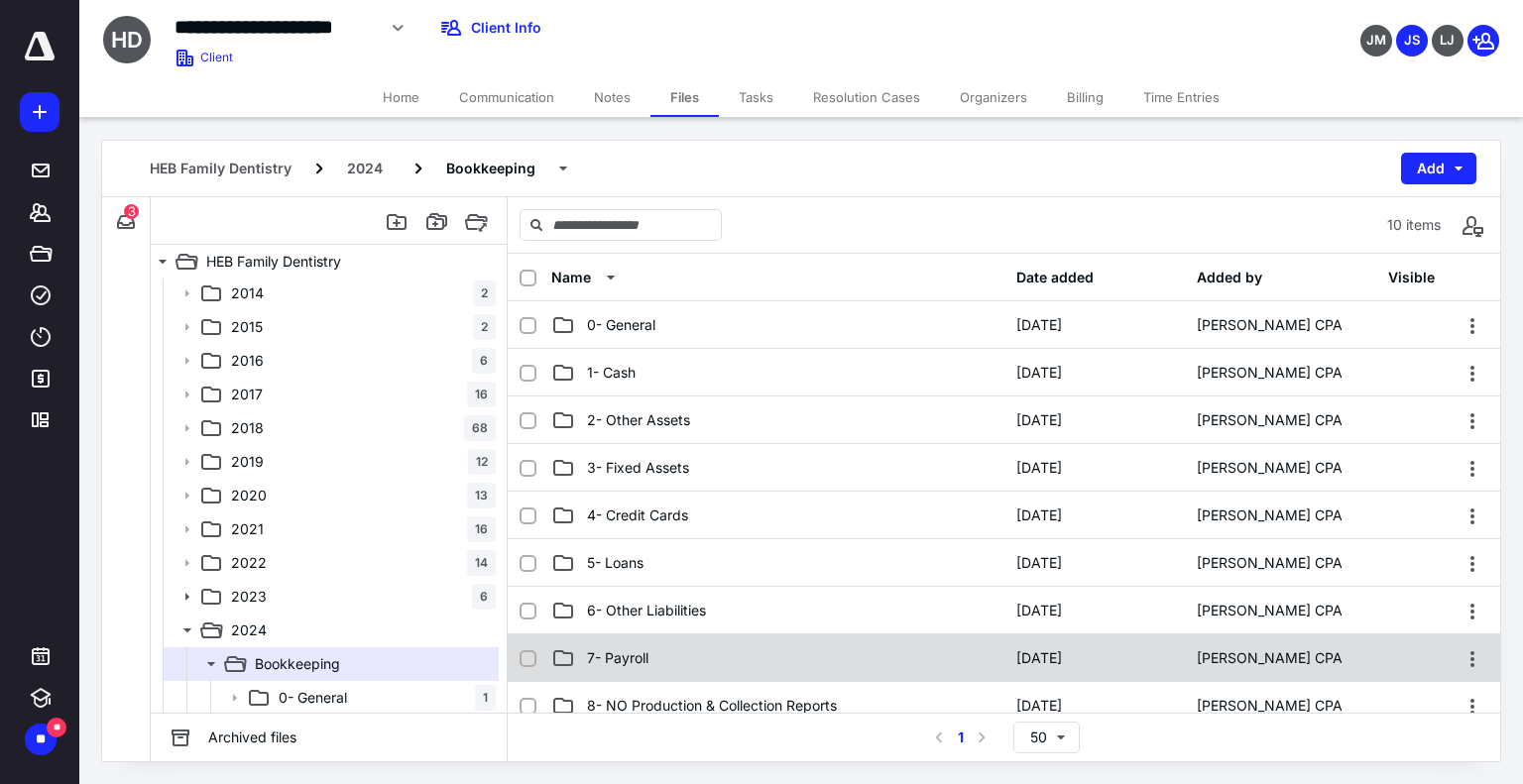 click on "7- Payroll" at bounding box center (618, 658) 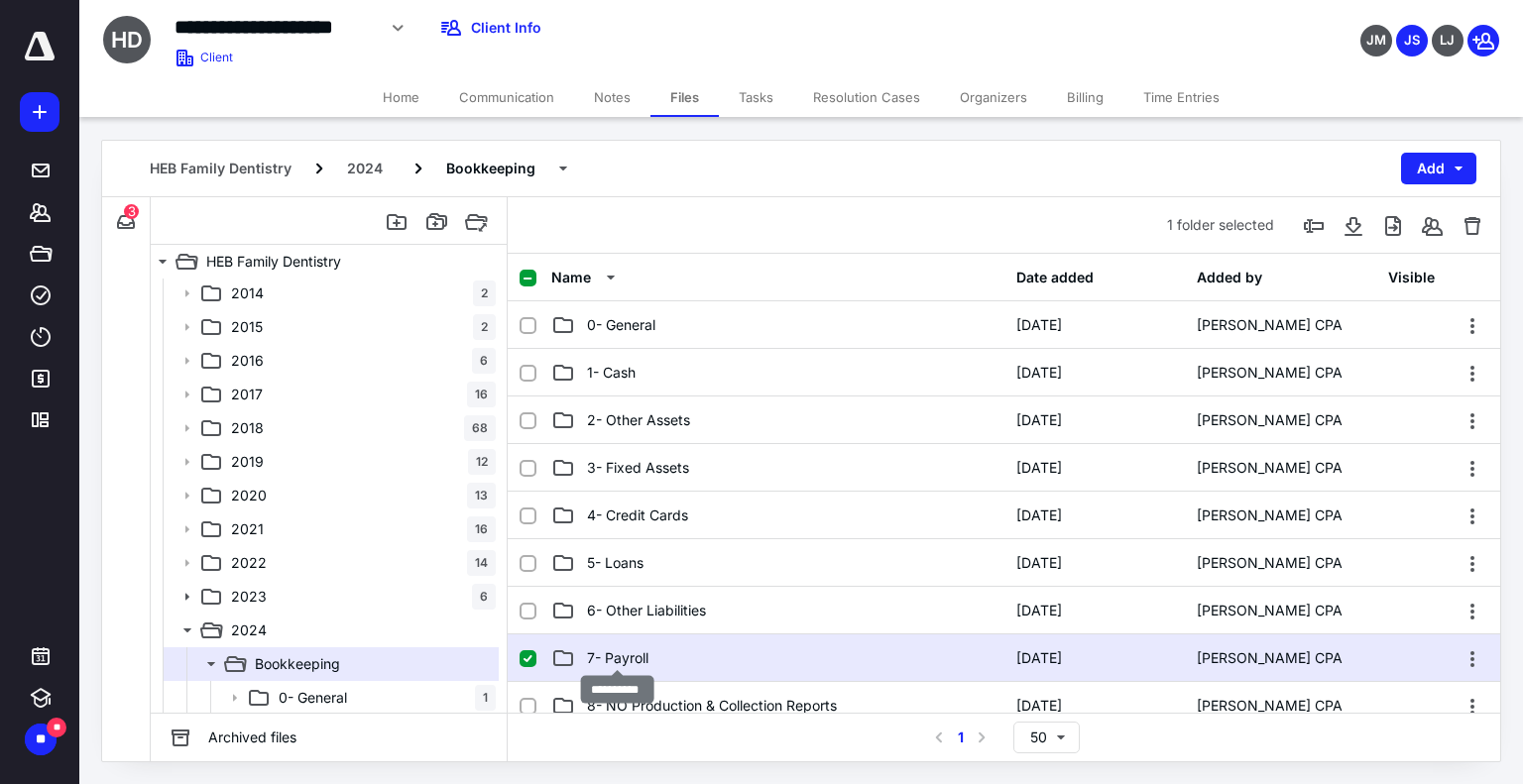 click on "7- Payroll" at bounding box center (618, 658) 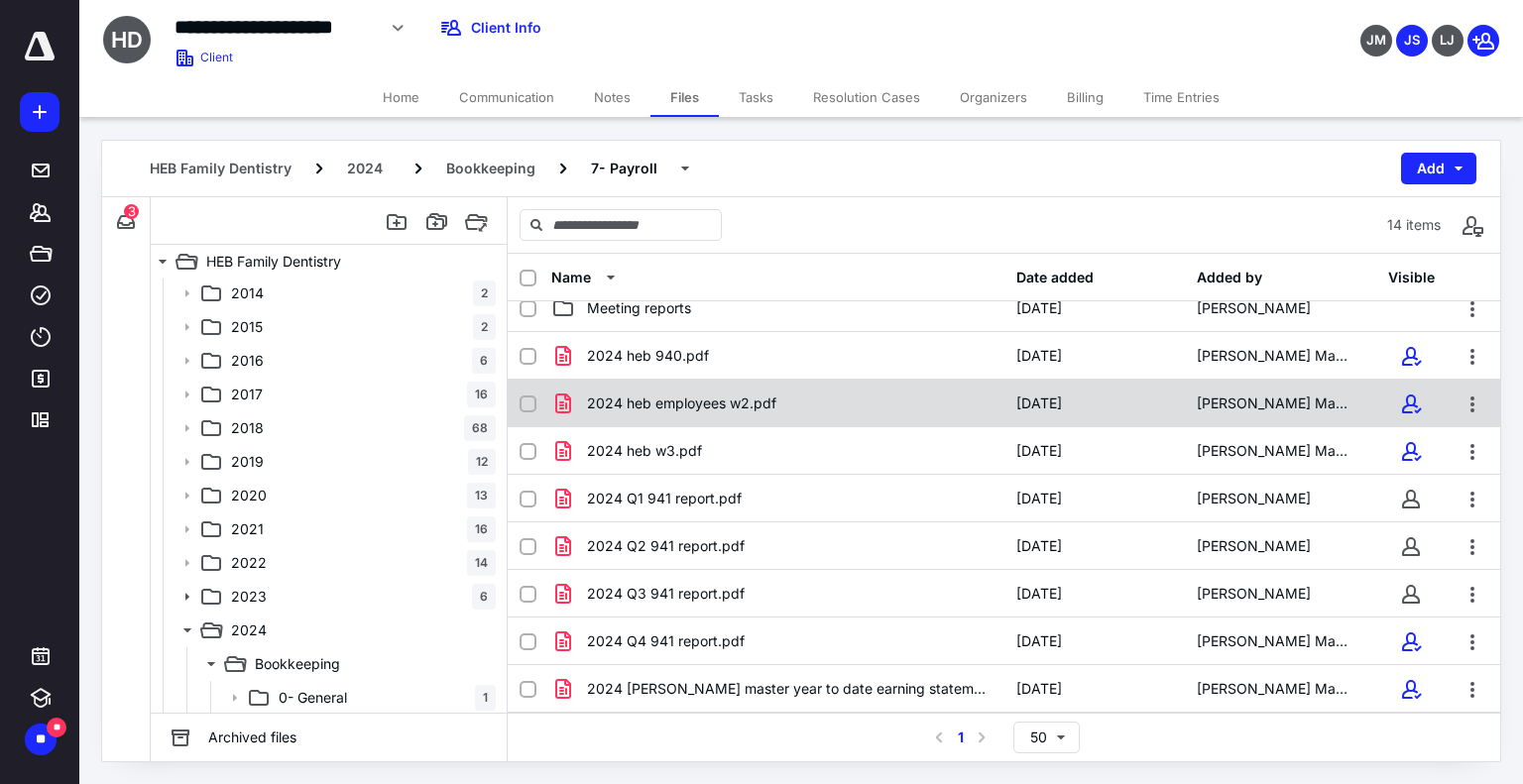 scroll, scrollTop: 99, scrollLeft: 0, axis: vertical 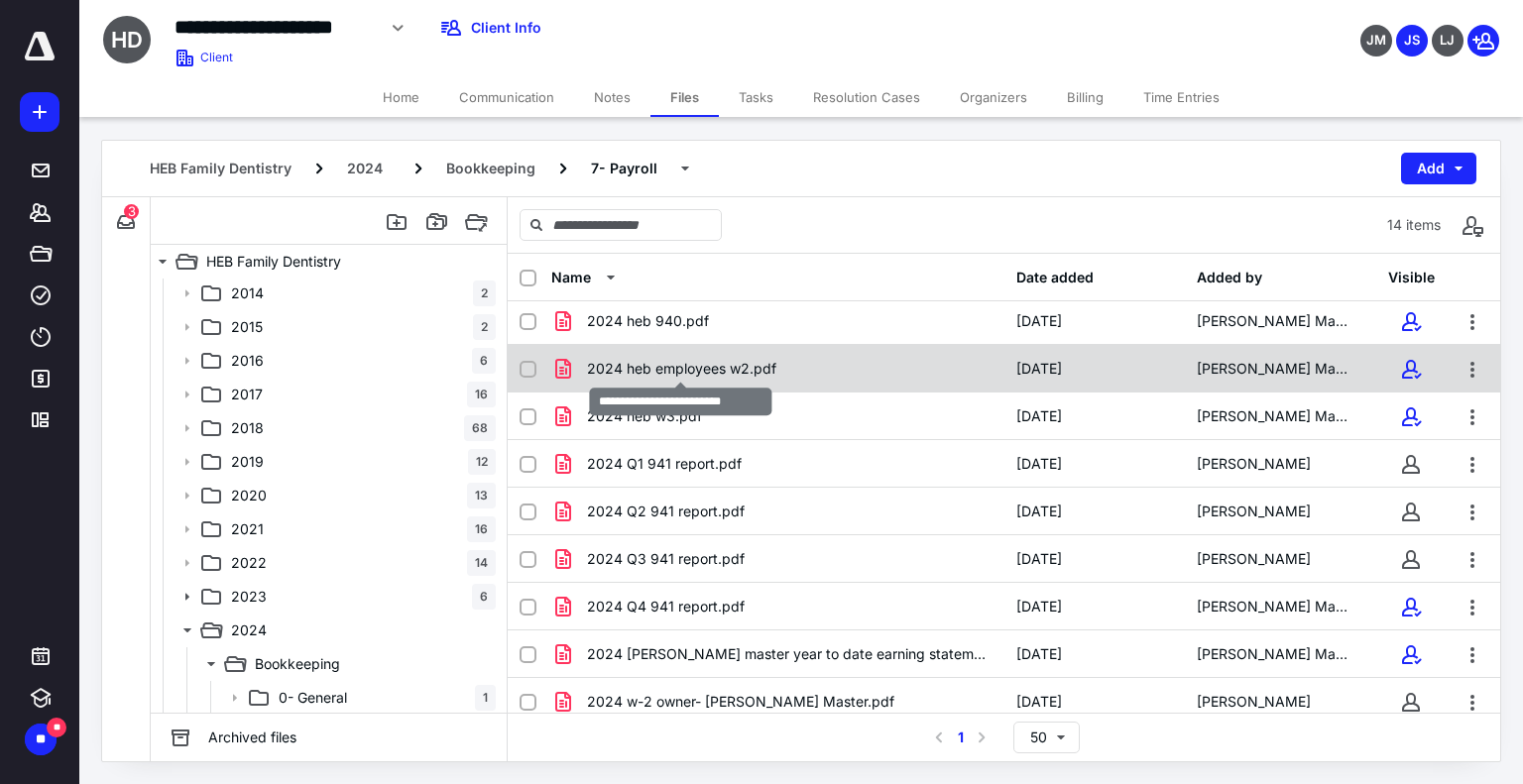 click on "2024 heb employees w2.pdf" at bounding box center [681, 369] 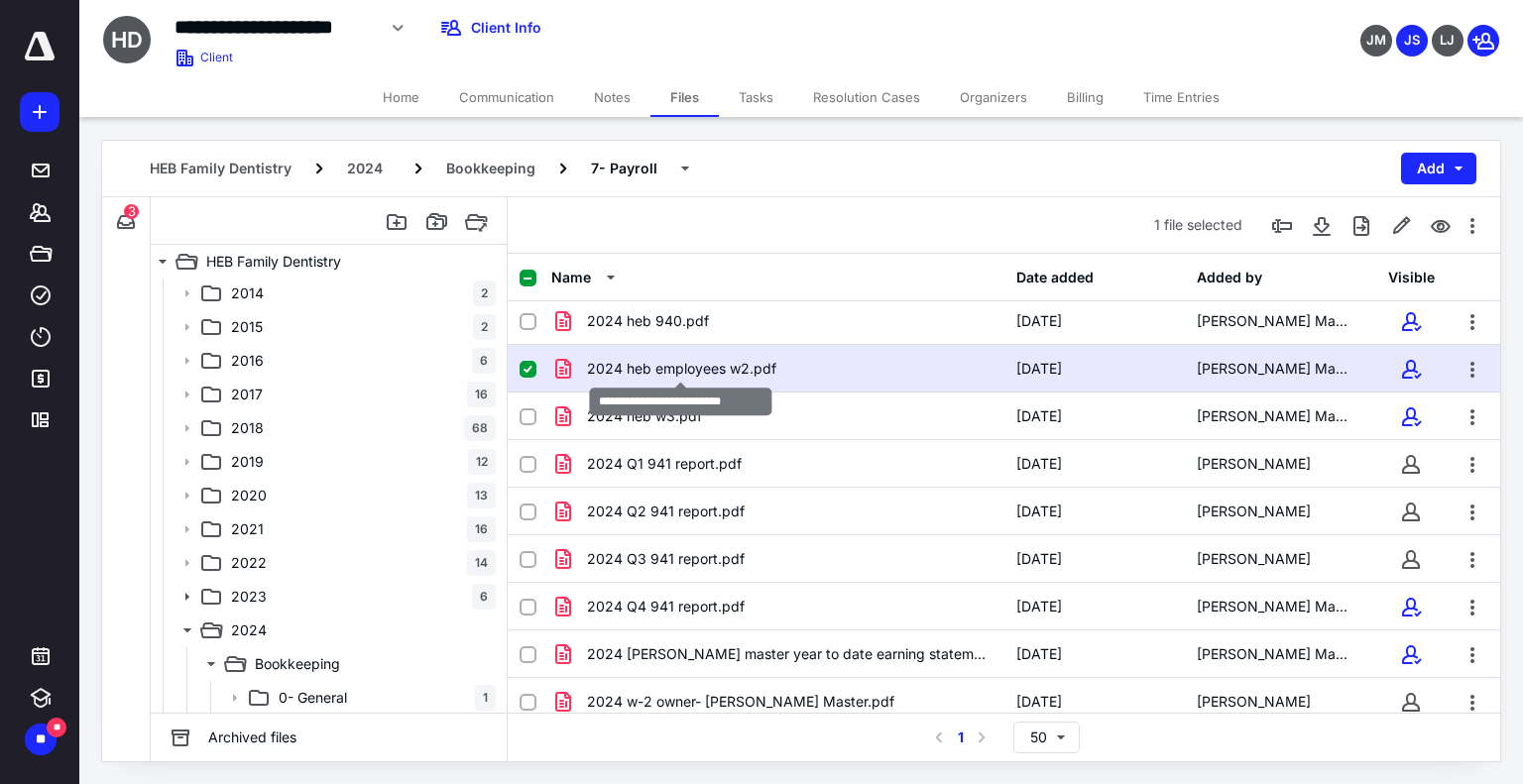 click on "2024 heb employees w2.pdf" at bounding box center [681, 369] 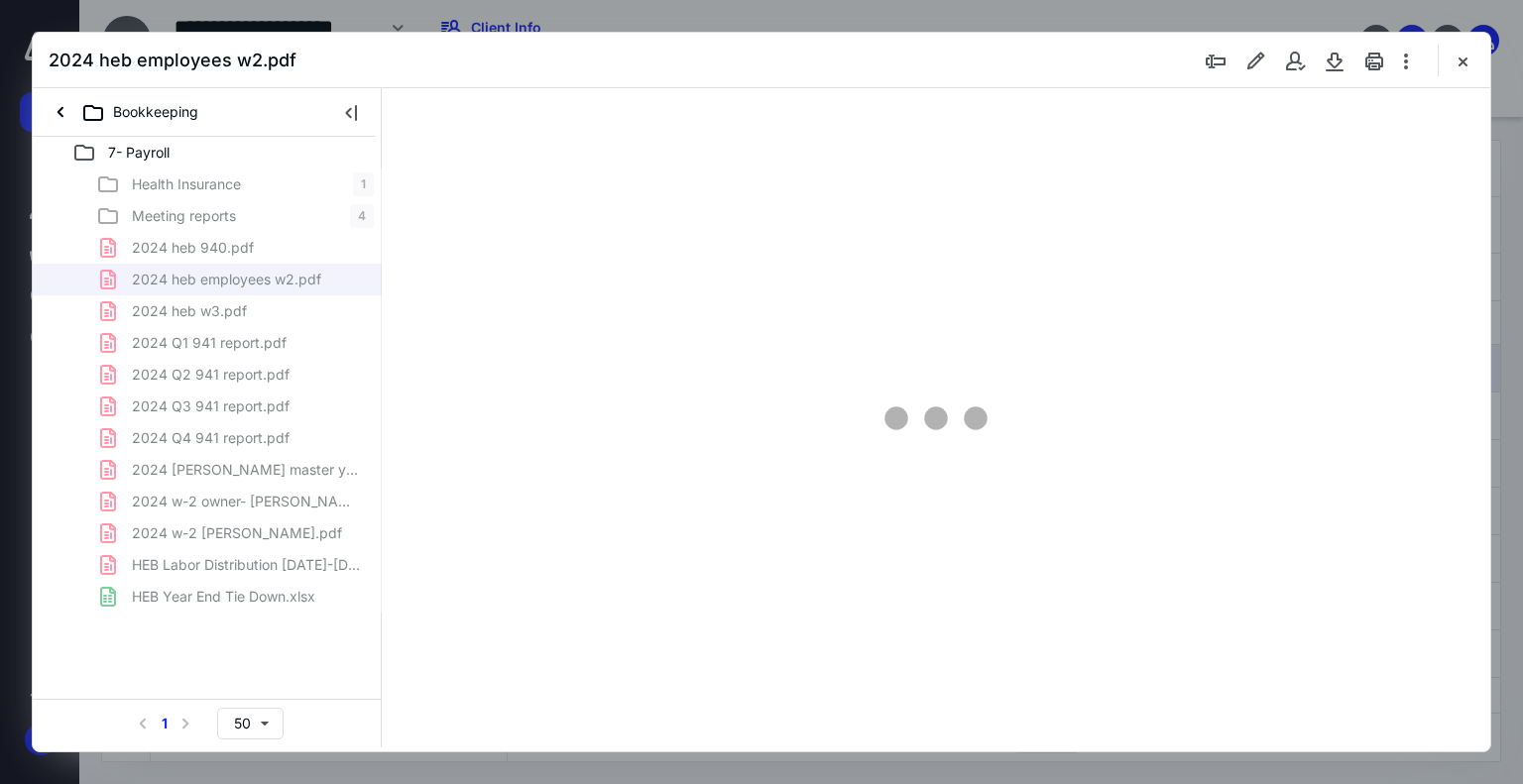 scroll, scrollTop: 0, scrollLeft: 0, axis: both 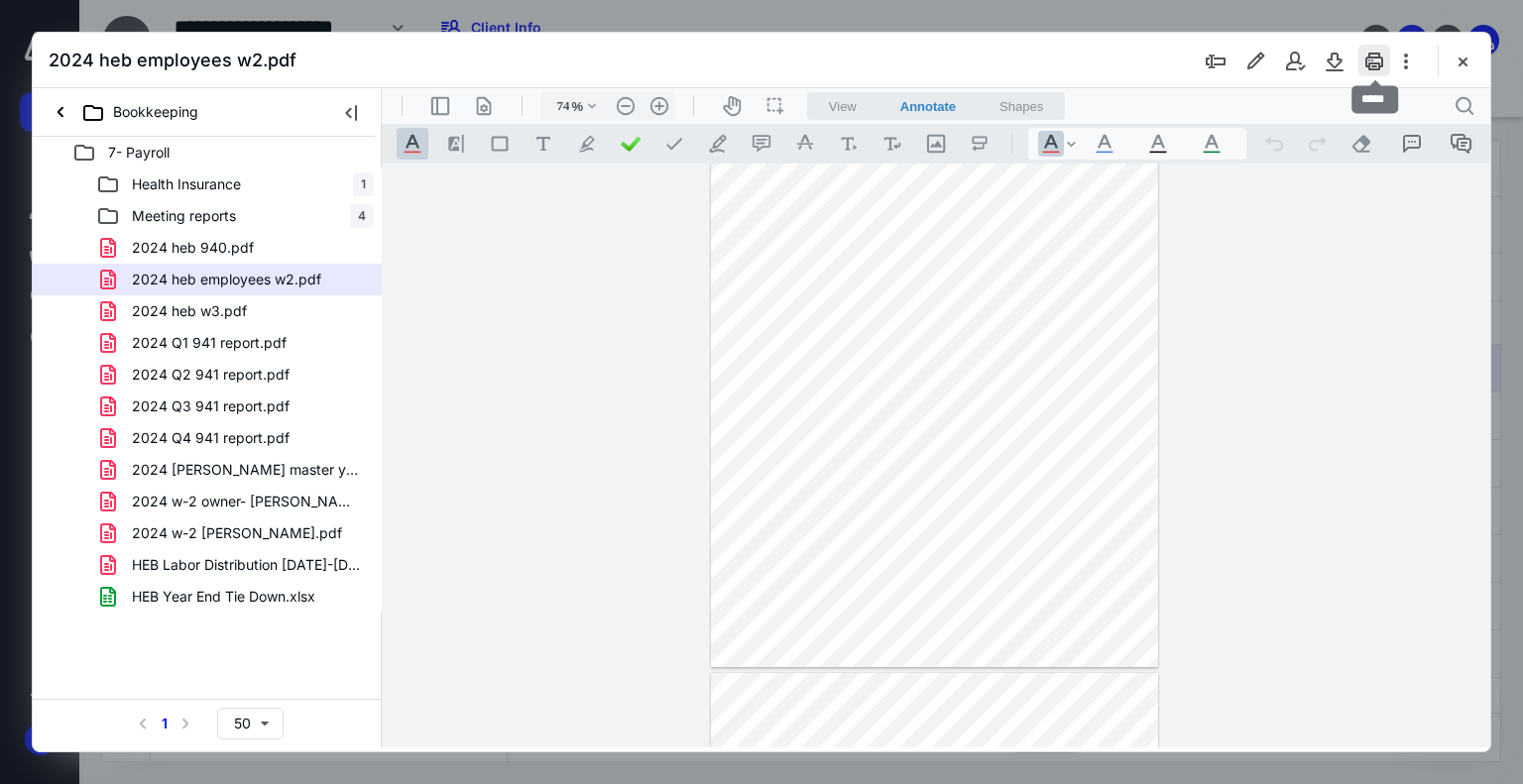 click at bounding box center (1374, 60) 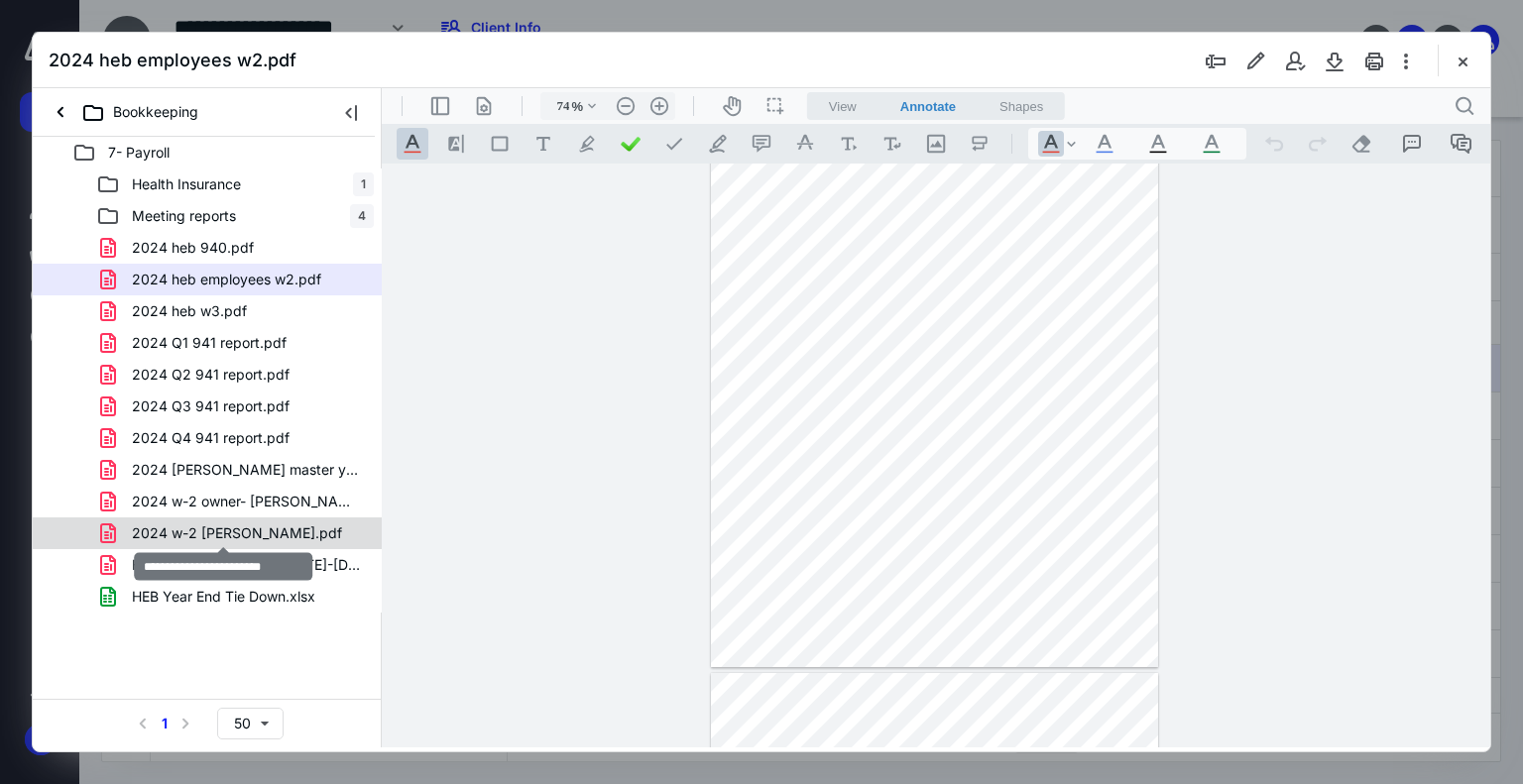 click on "2024 w-2 Semya Mehta.pdf" at bounding box center [237, 533] 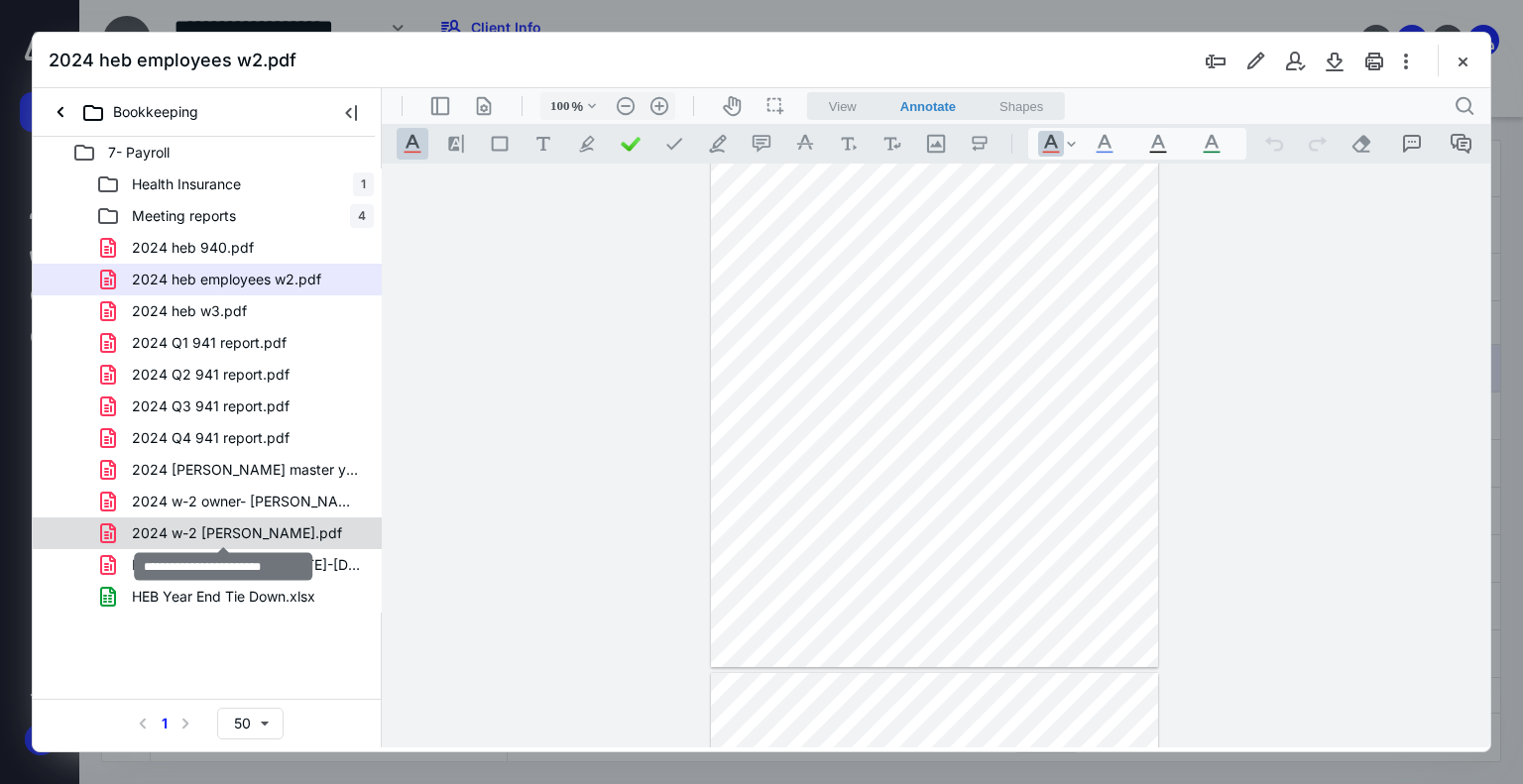 click on "Health Insurance 1 Meeting reports 4 2024 heb 940.pdf 2024 heb employees w2.pdf 2024 heb w3.pdf 2024 Q1 941 report.pdf 2024 Q2 941 report.pdf 2024 Q3 941 report.pdf 2024 Q4 941 report.pdf 2024 rushi master year to date earning statement final pay.pdf 2024 w-2 owner- Dr. Rushi Master.pdf 2024 w-2 Semya Mehta.pdf HEB Labor Distribution Jan-Dec 2024.pdf HEB Year End Tie Down.xlsx" at bounding box center [207, 391] 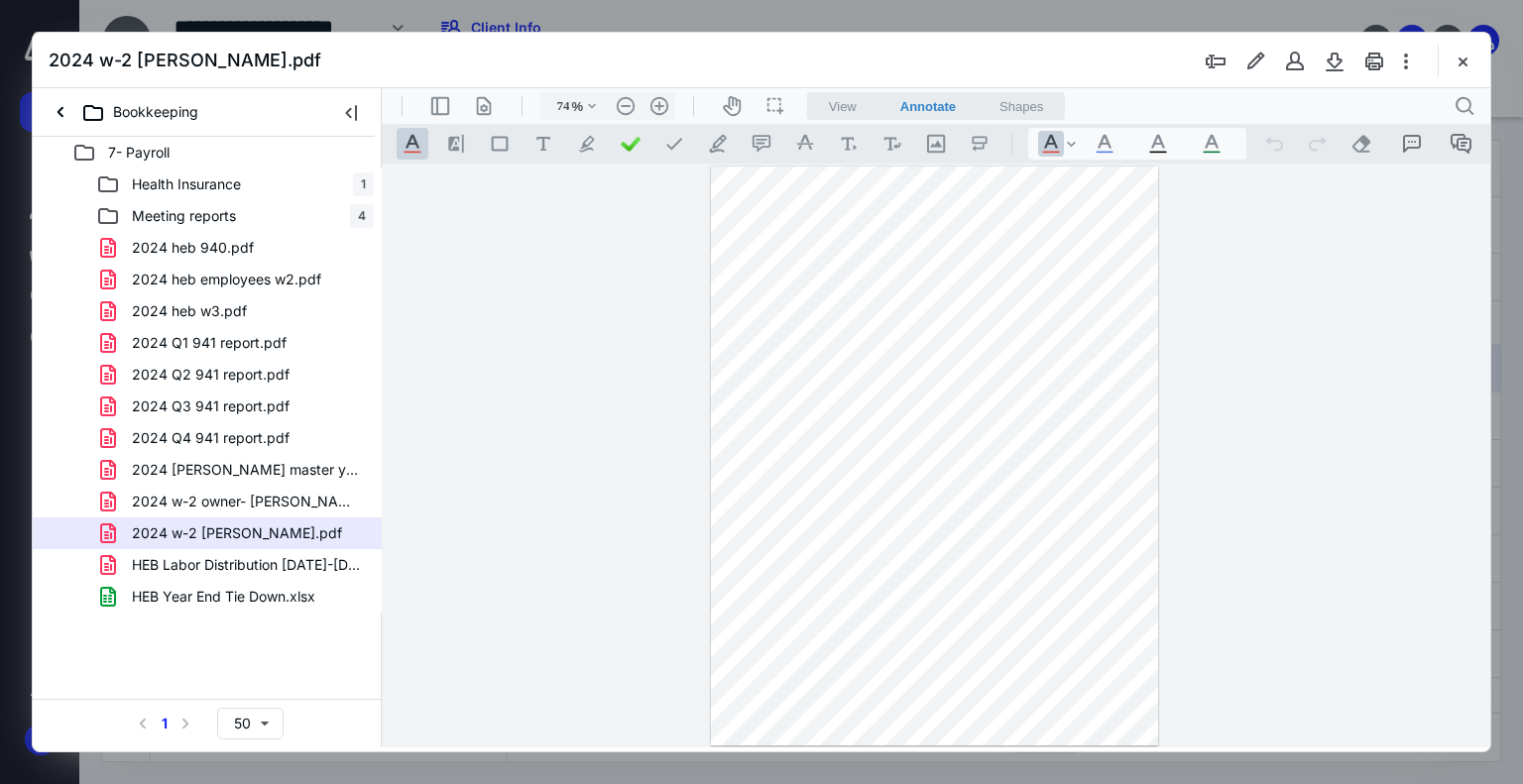 scroll, scrollTop: 0, scrollLeft: 0, axis: both 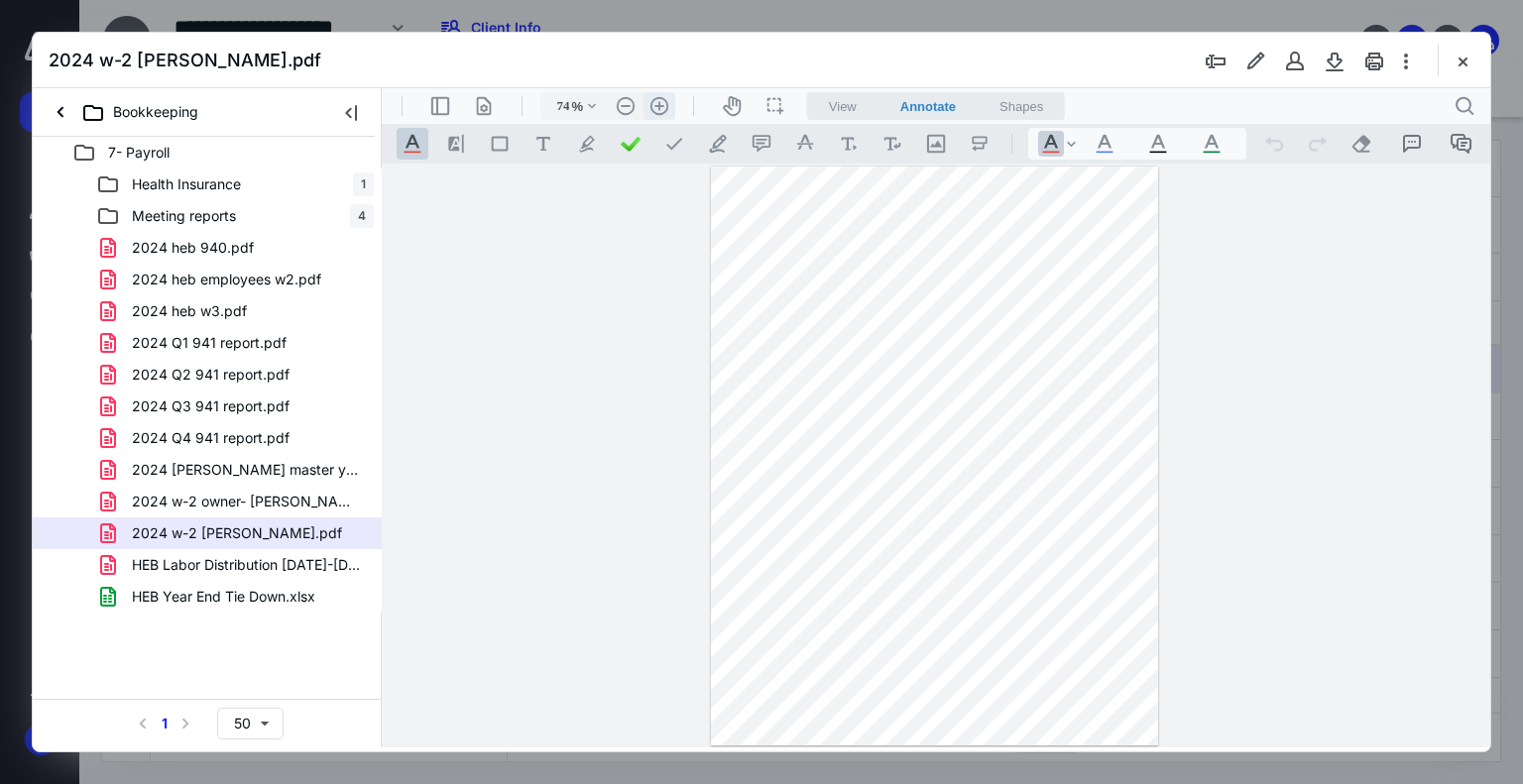 click on ".cls-1{fill:#abb0c4;} icon - header - zoom - in - line" at bounding box center [659, 106] 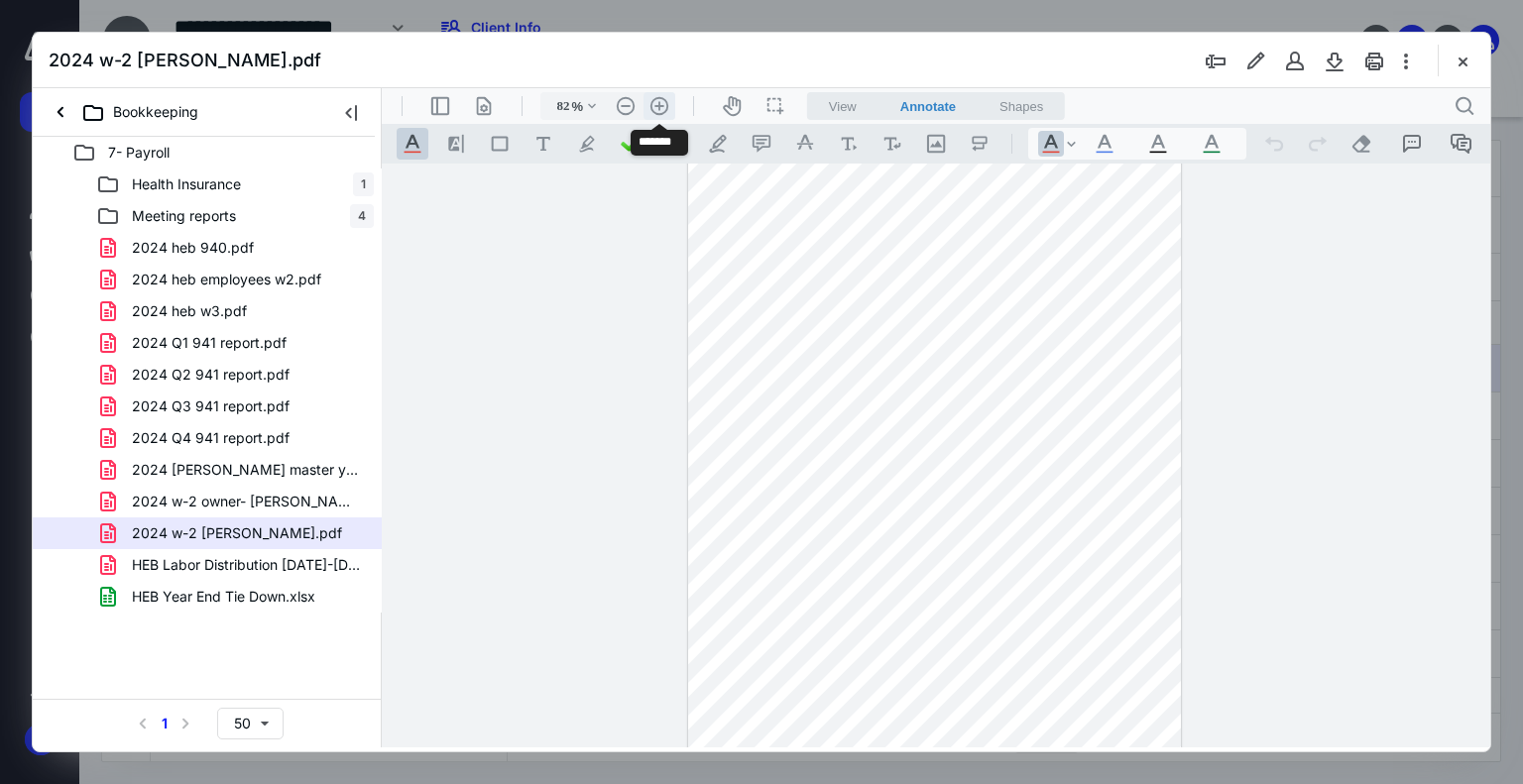 click on ".cls-1{fill:#abb0c4;} icon - header - zoom - in - line" at bounding box center [659, 106] 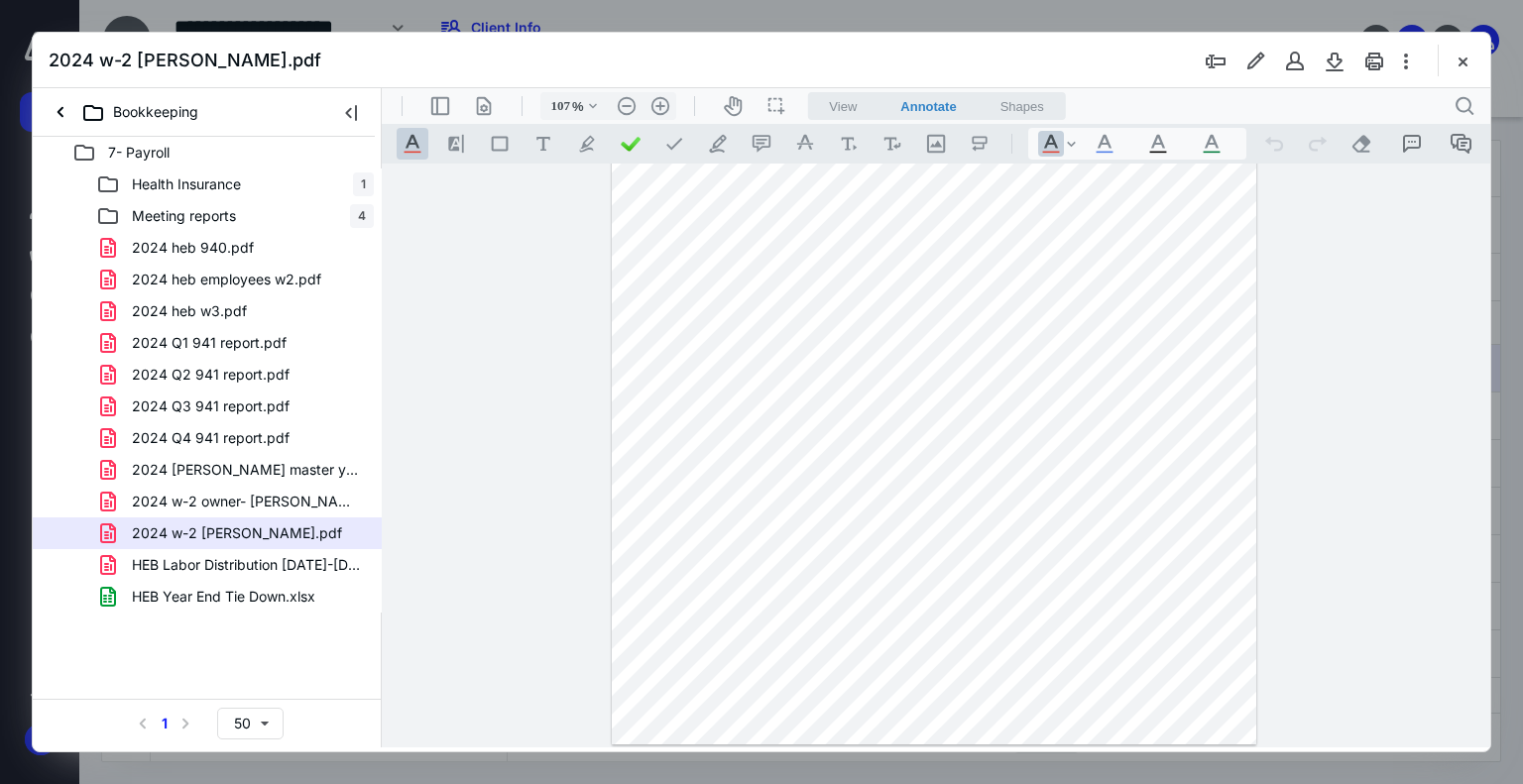 scroll, scrollTop: 0, scrollLeft: 0, axis: both 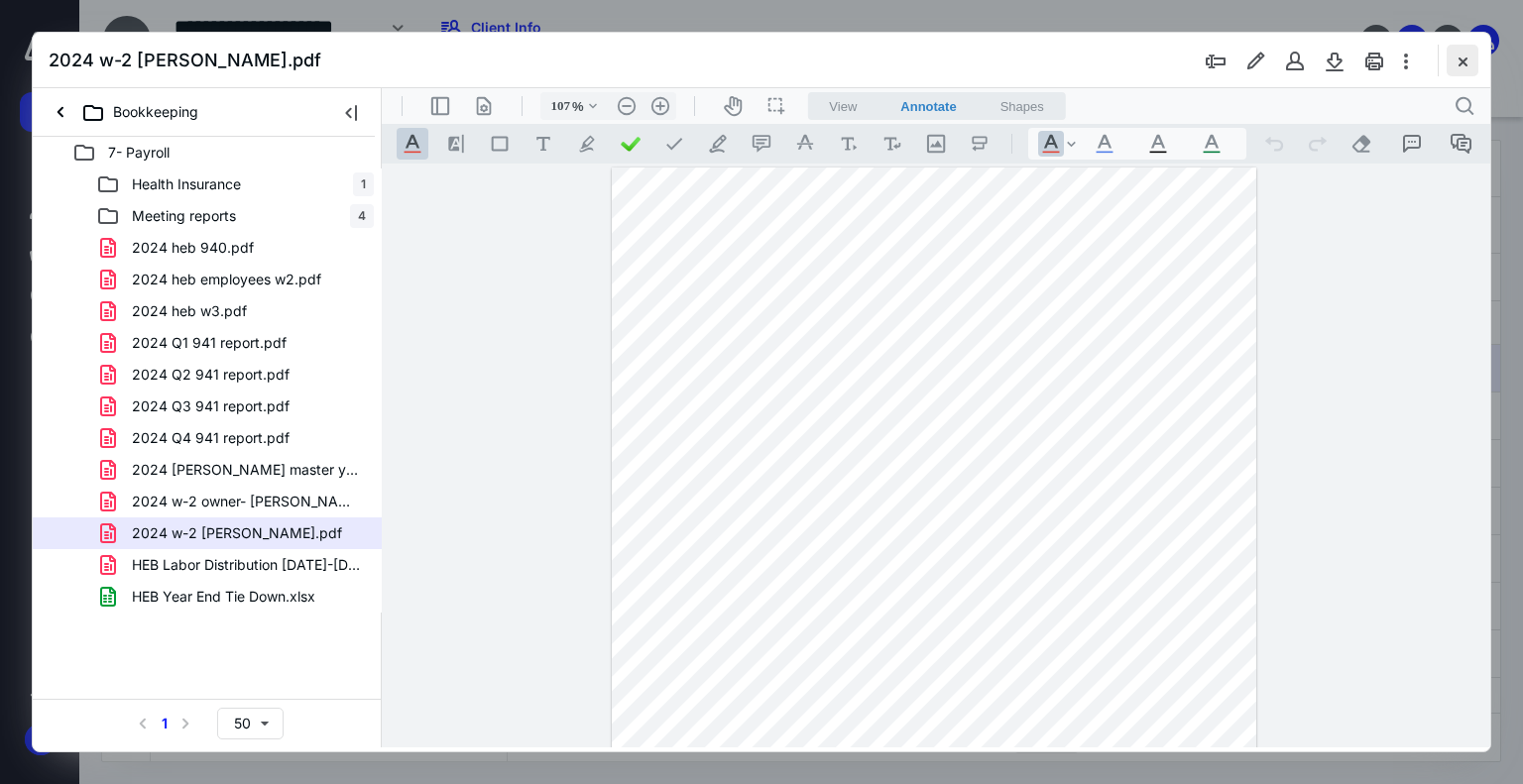 click at bounding box center (1463, 60) 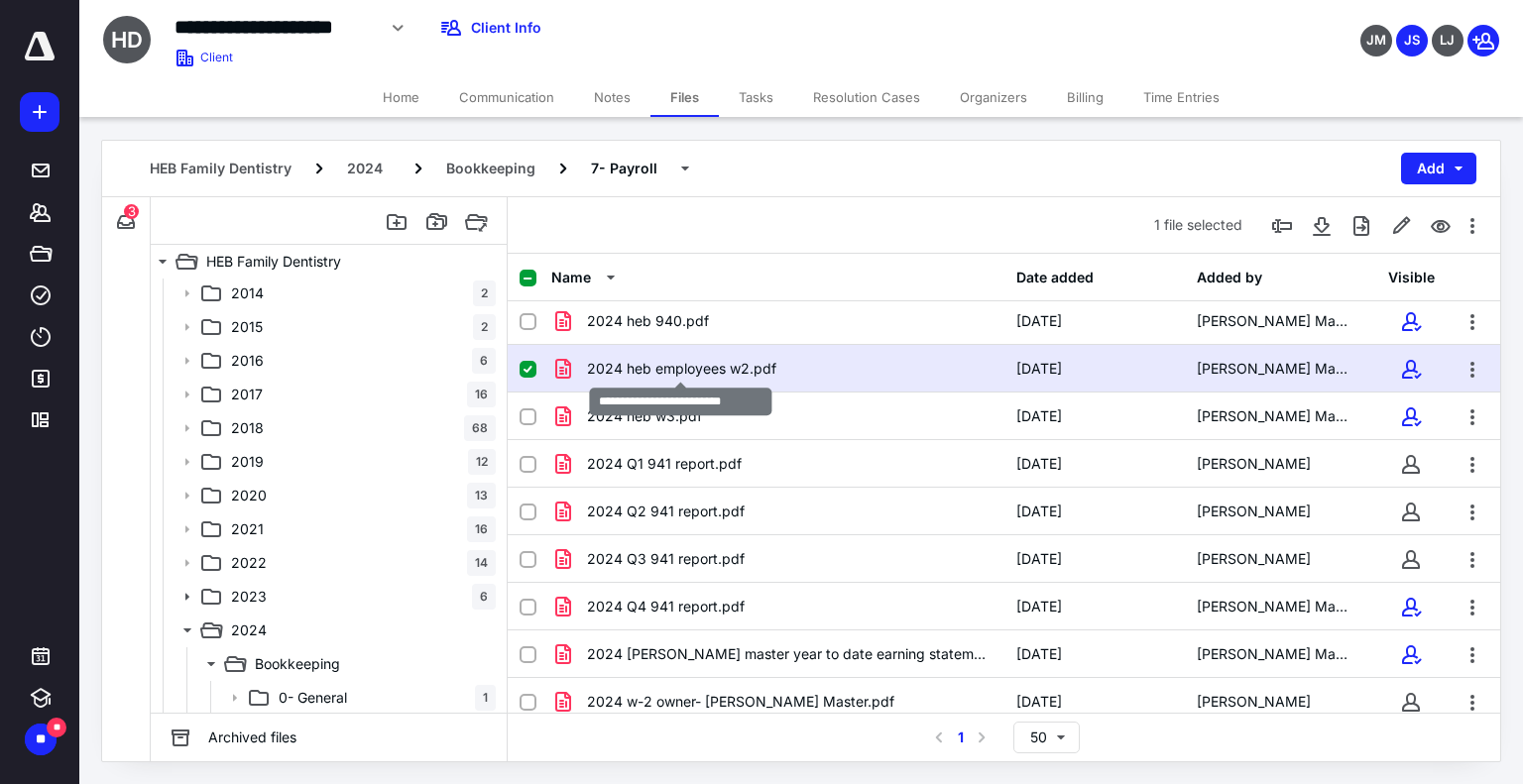 click on "2024 heb employees w2.pdf" at bounding box center [681, 369] 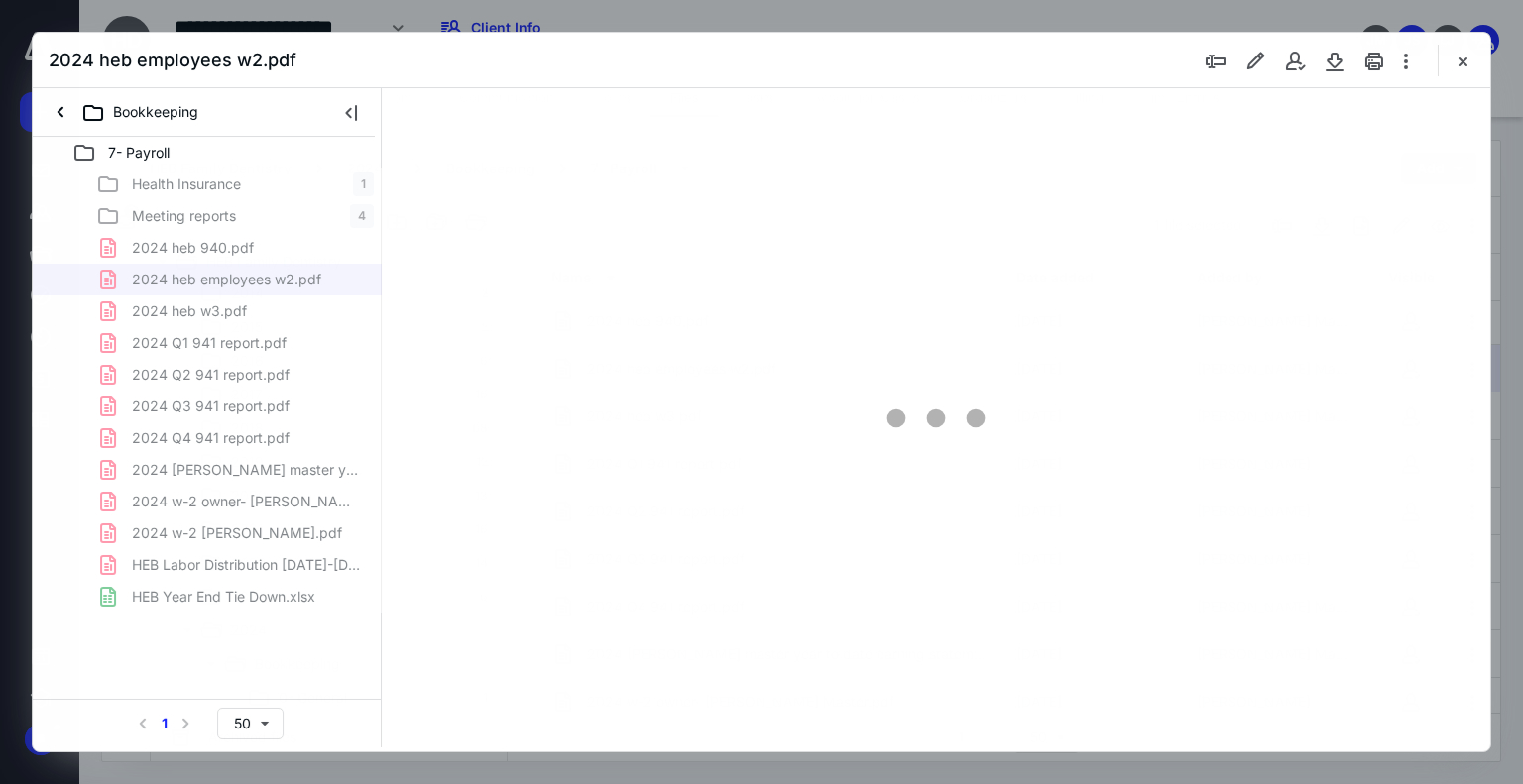 scroll, scrollTop: 0, scrollLeft: 0, axis: both 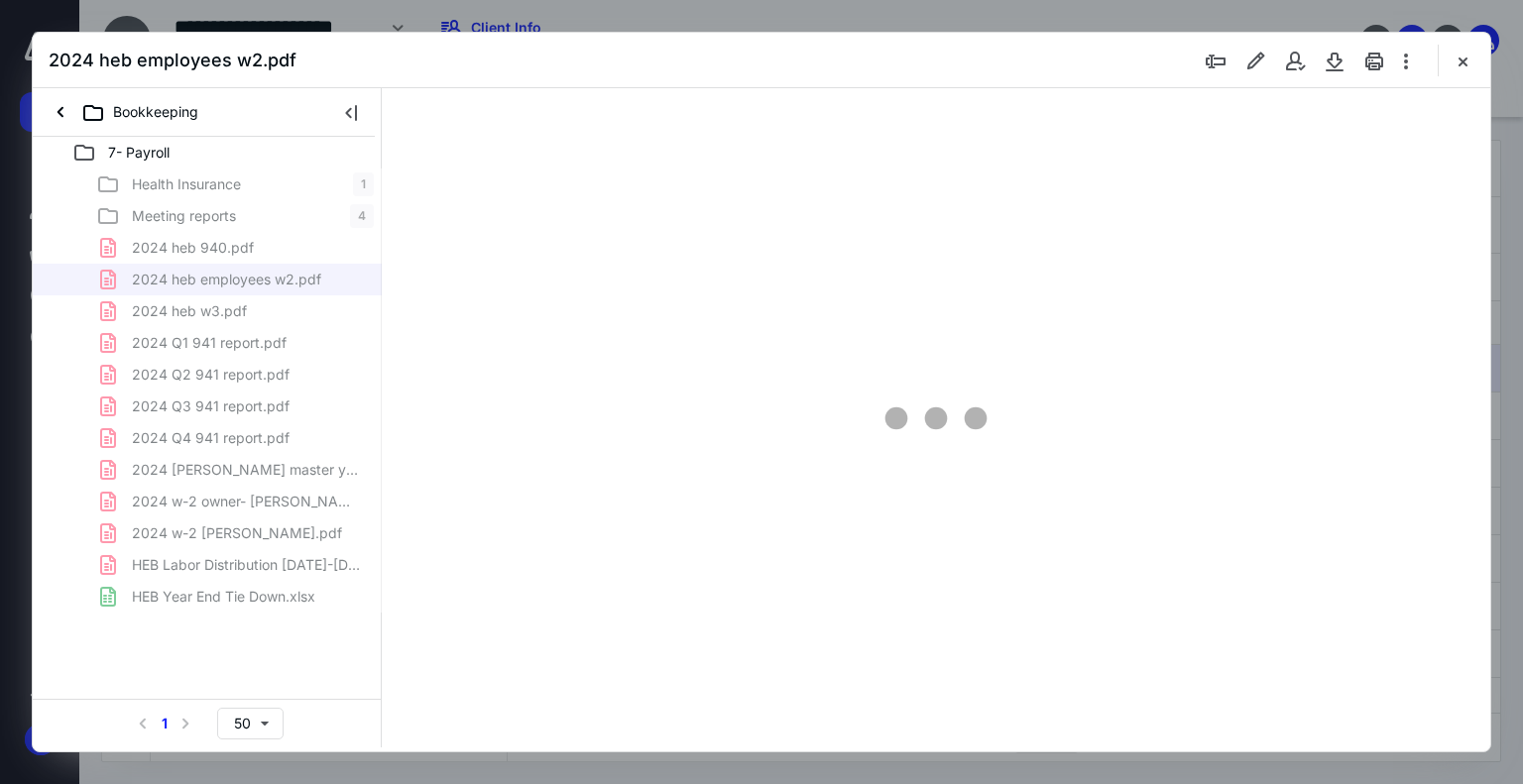 type on "74" 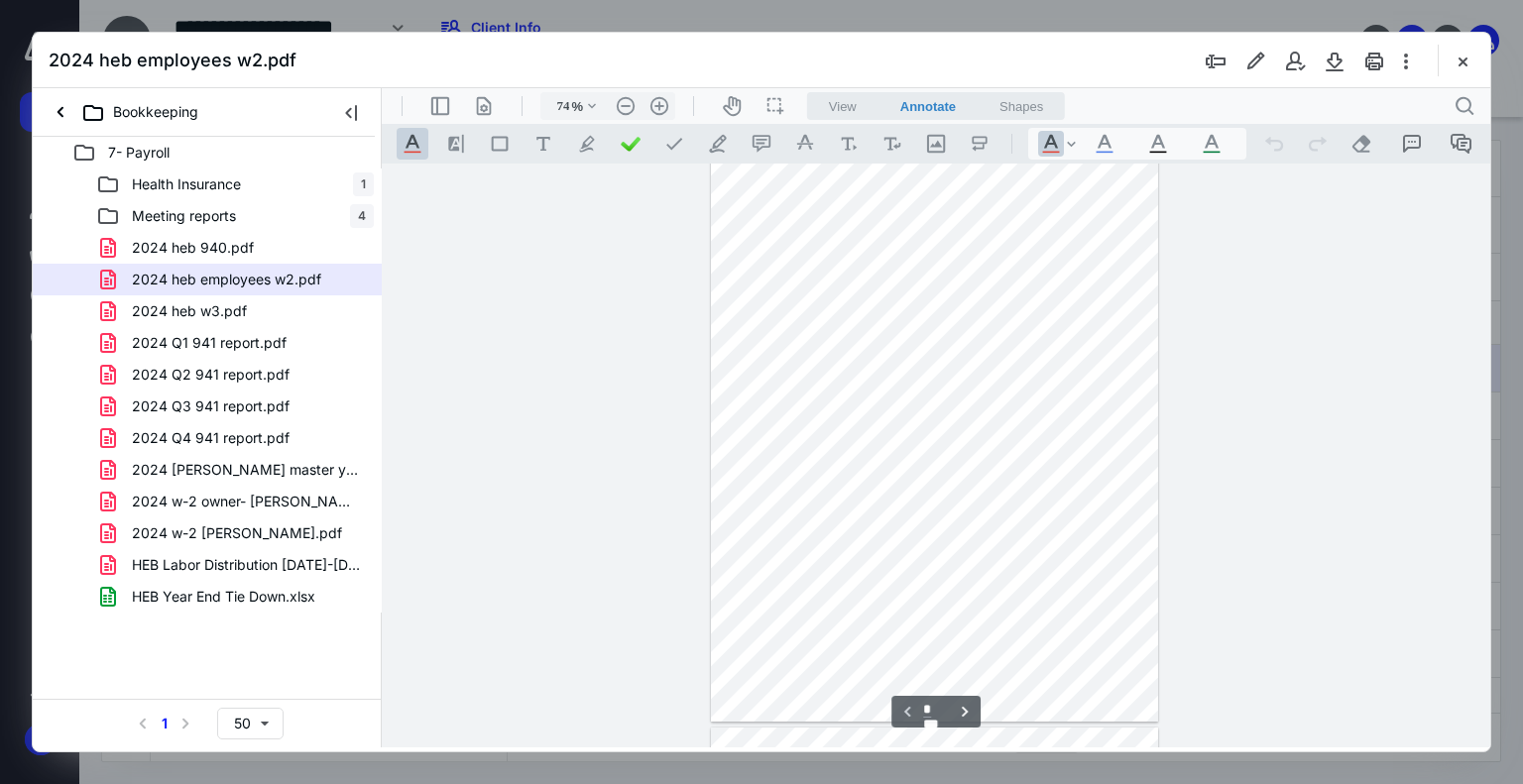 scroll, scrollTop: 0, scrollLeft: 0, axis: both 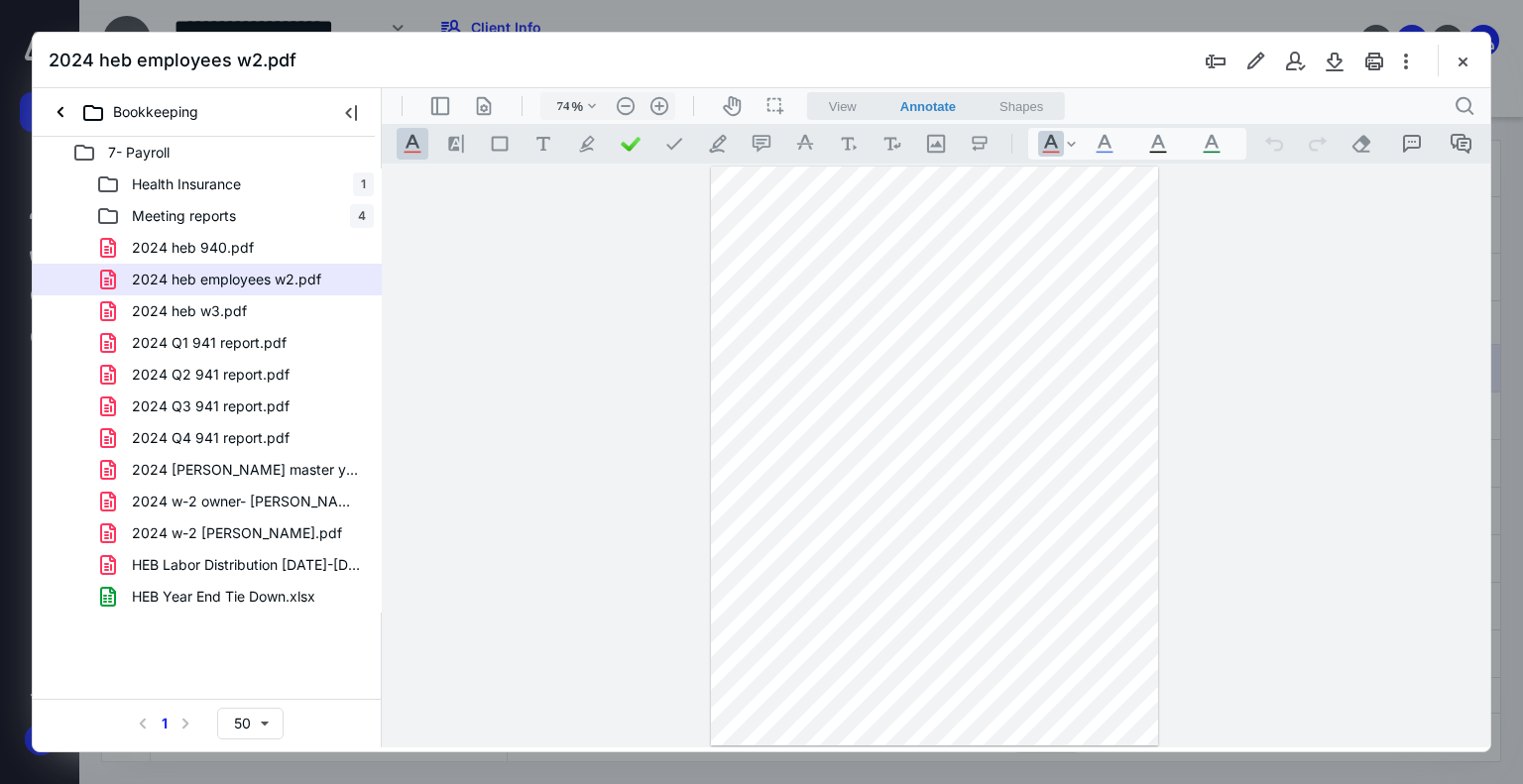 click at bounding box center (934, 456) 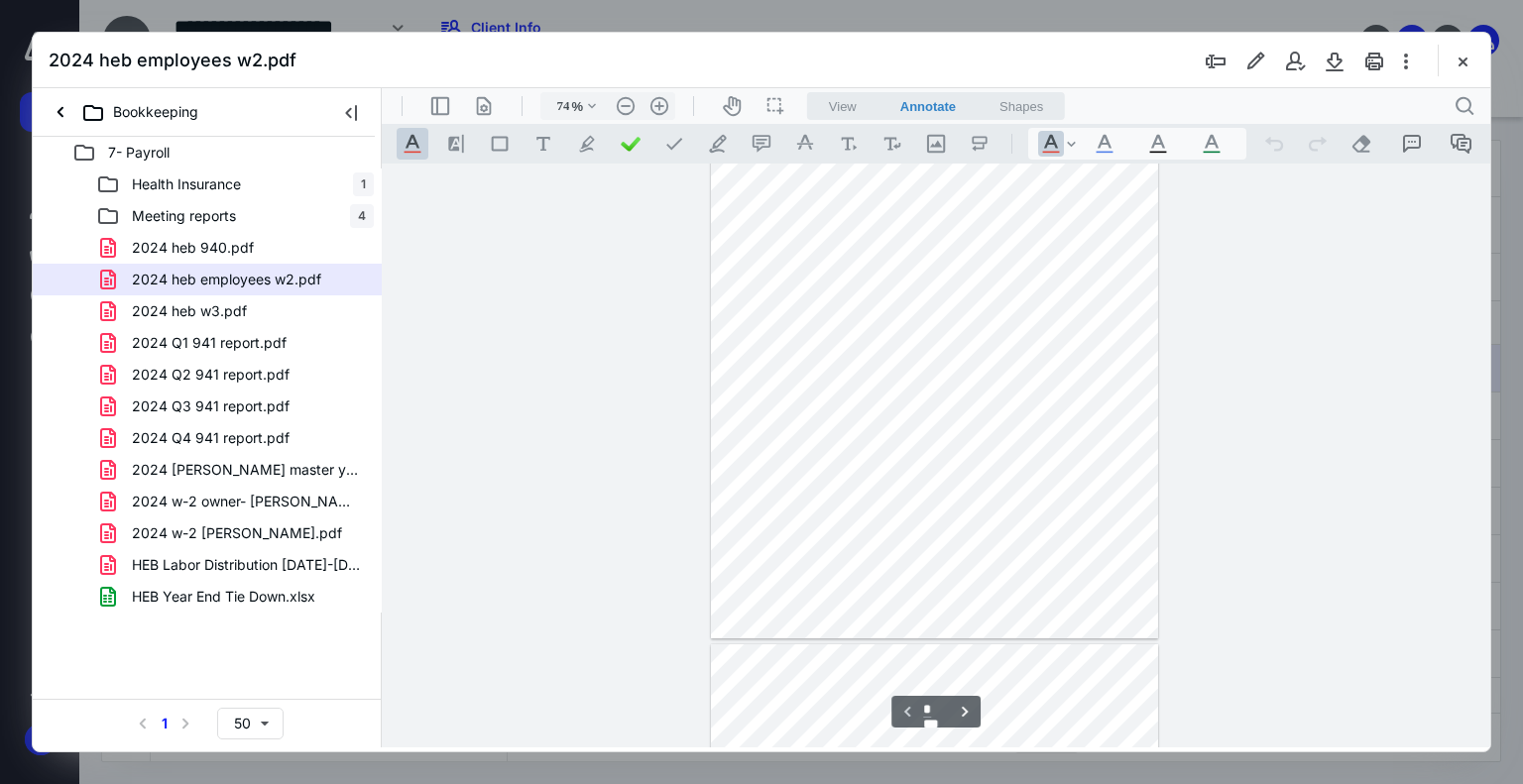 type on "*" 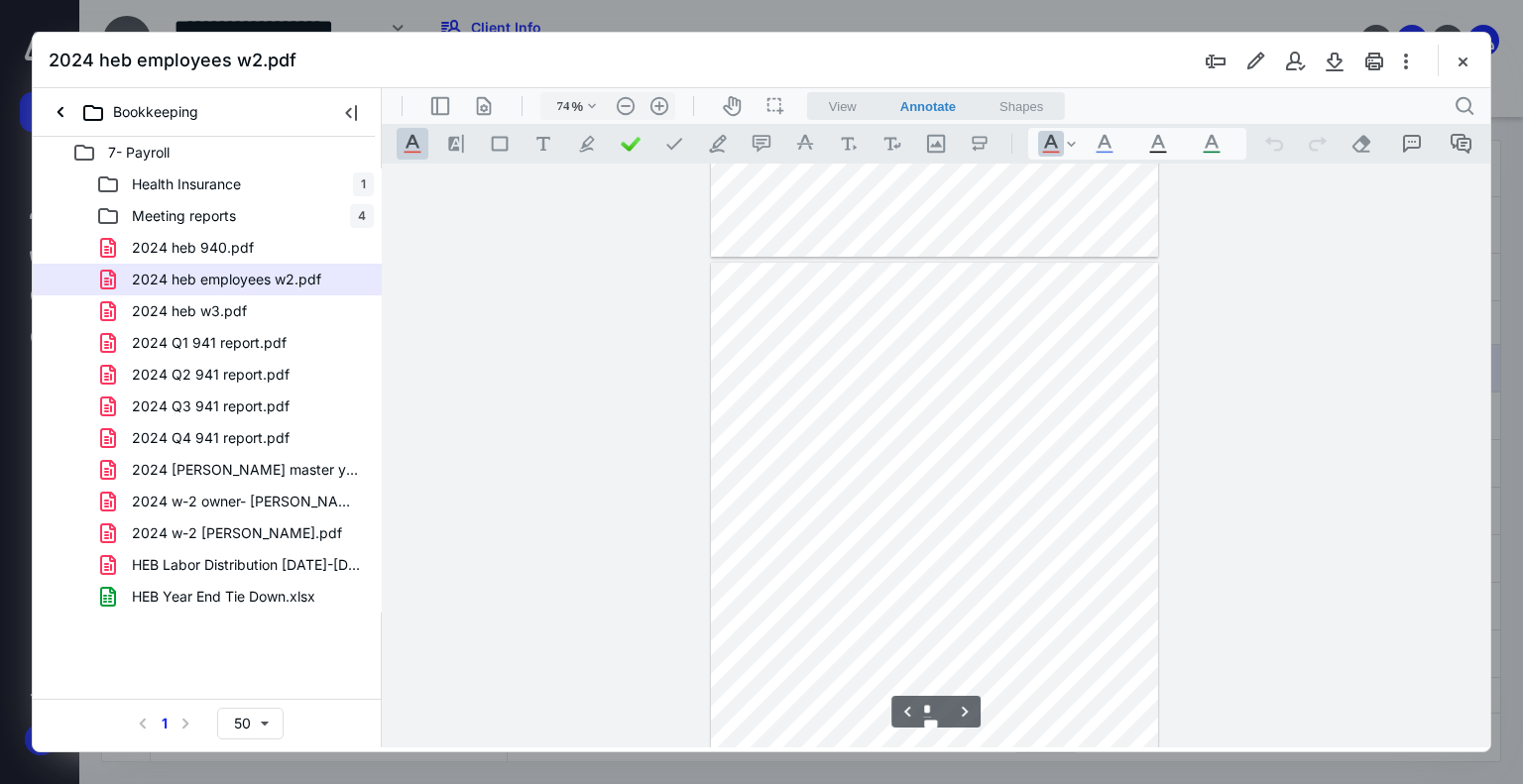 scroll, scrollTop: 496, scrollLeft: 0, axis: vertical 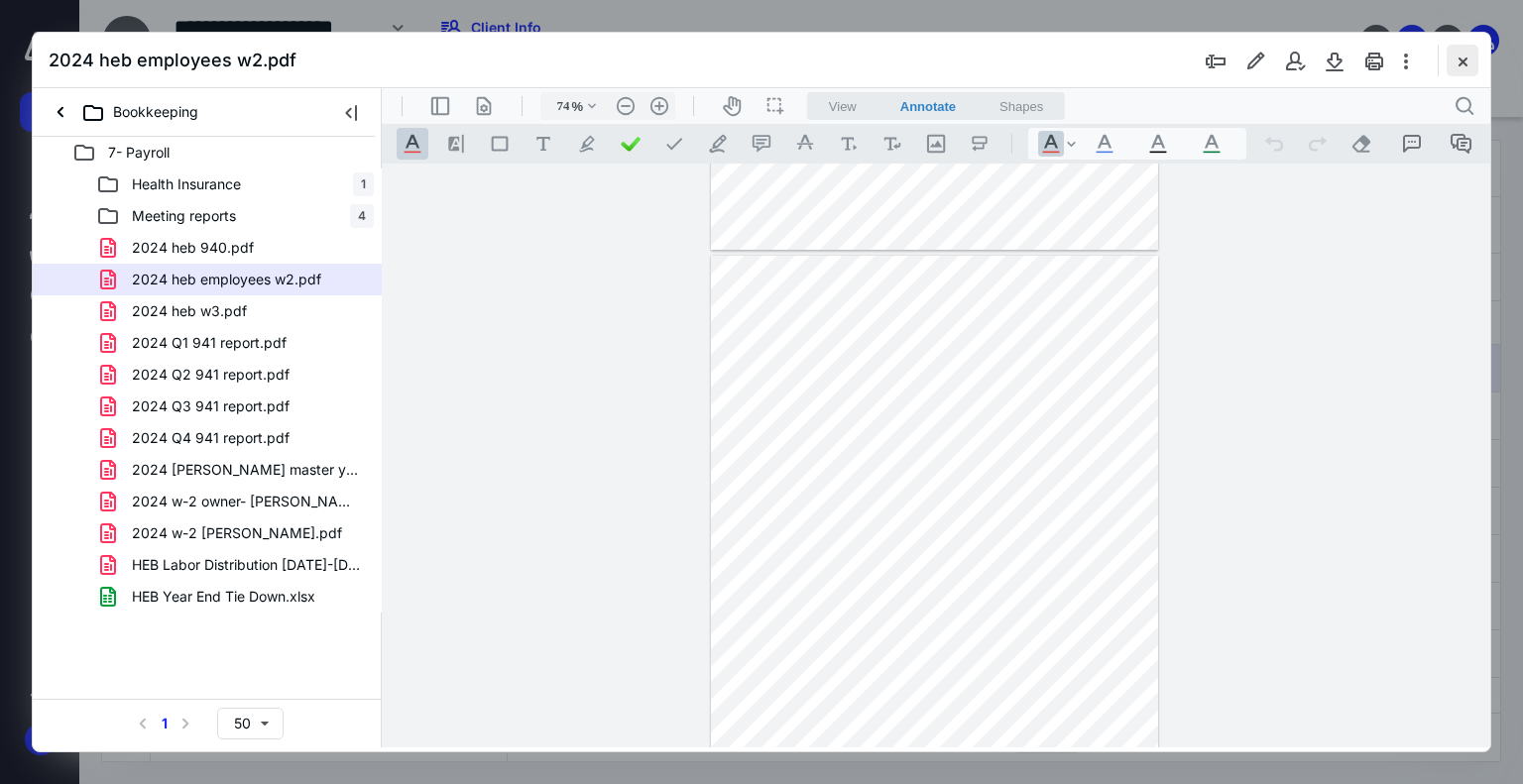click at bounding box center (1463, 60) 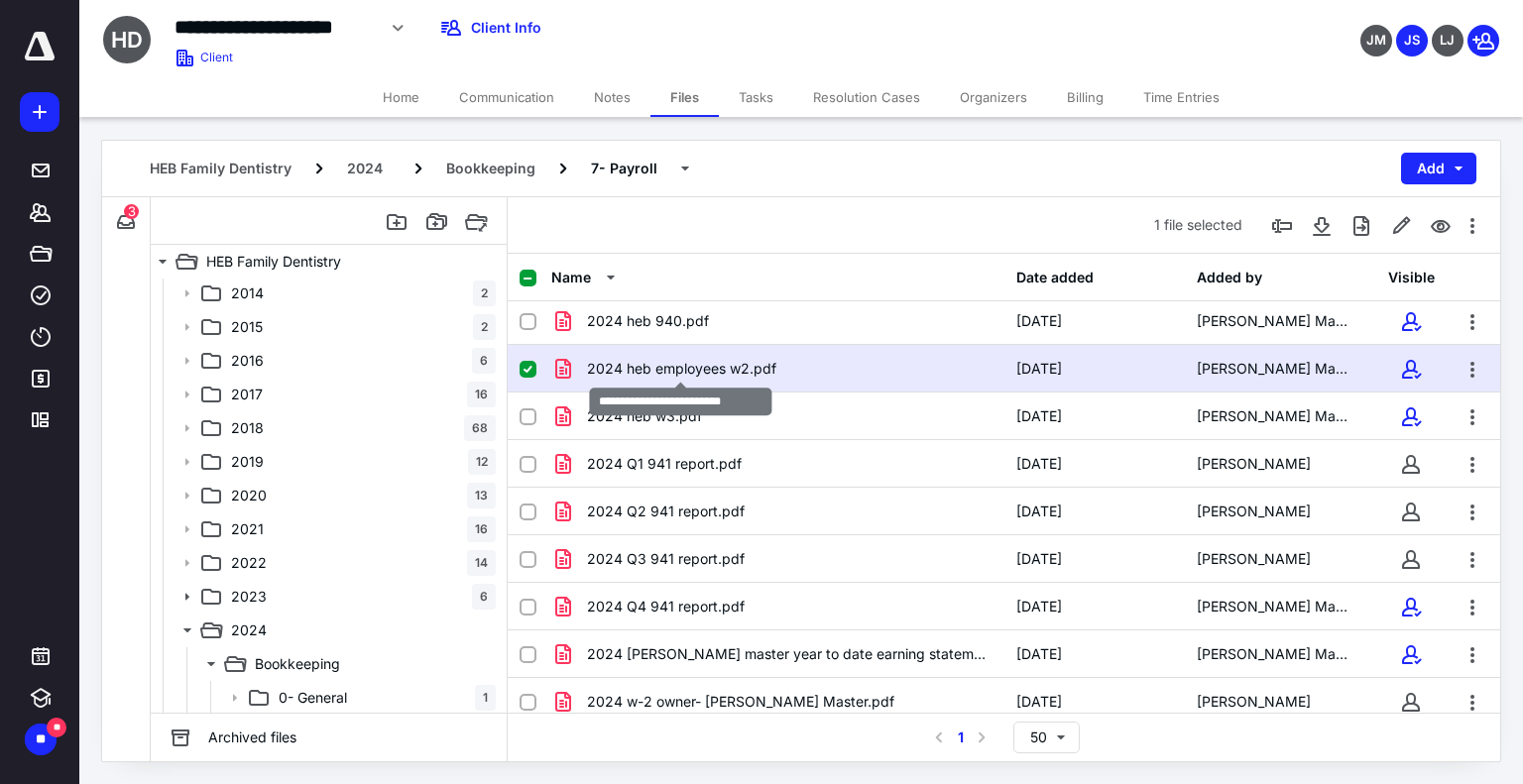 click on "2024 heb employees w2.pdf" at bounding box center (681, 369) 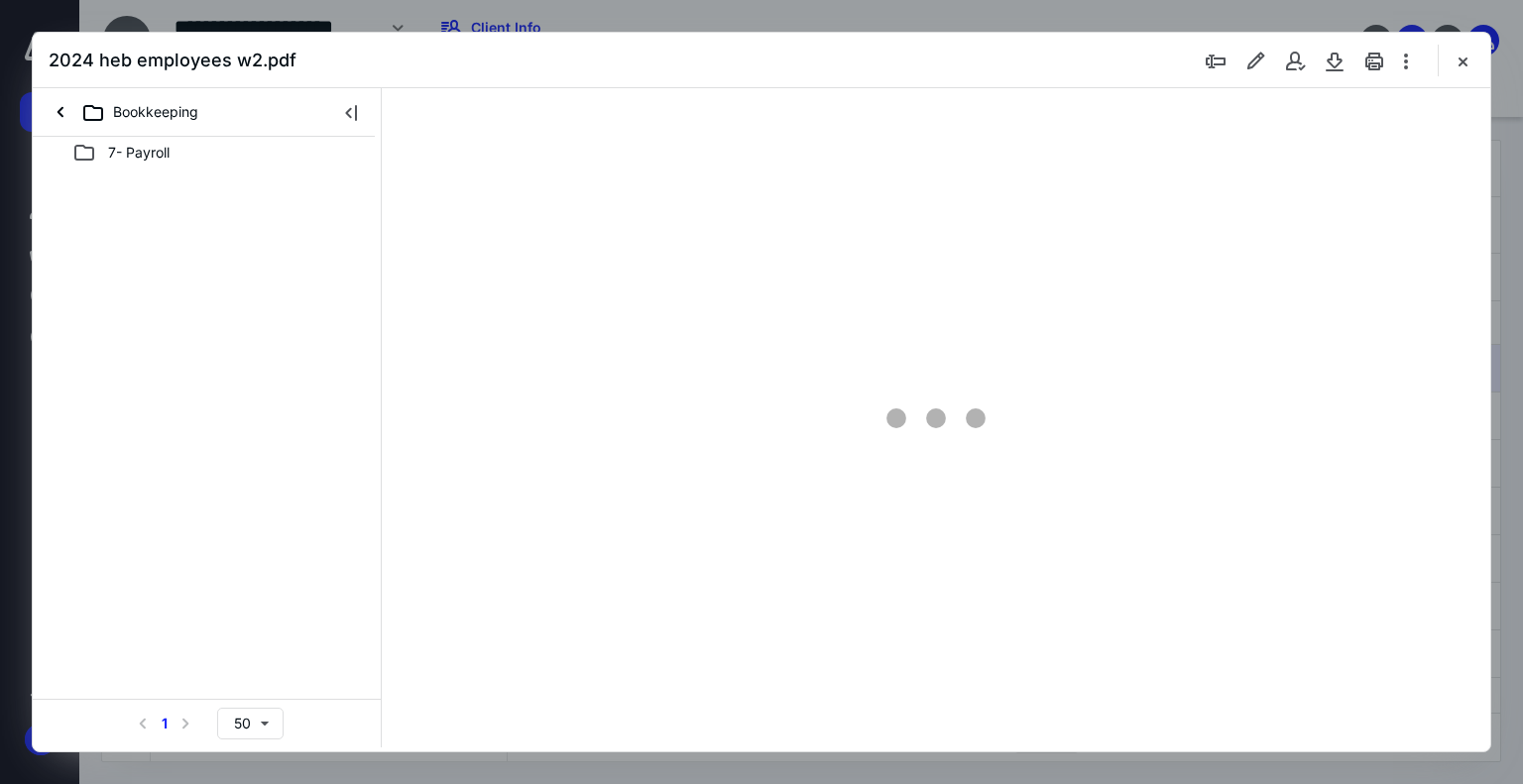 scroll, scrollTop: 0, scrollLeft: 0, axis: both 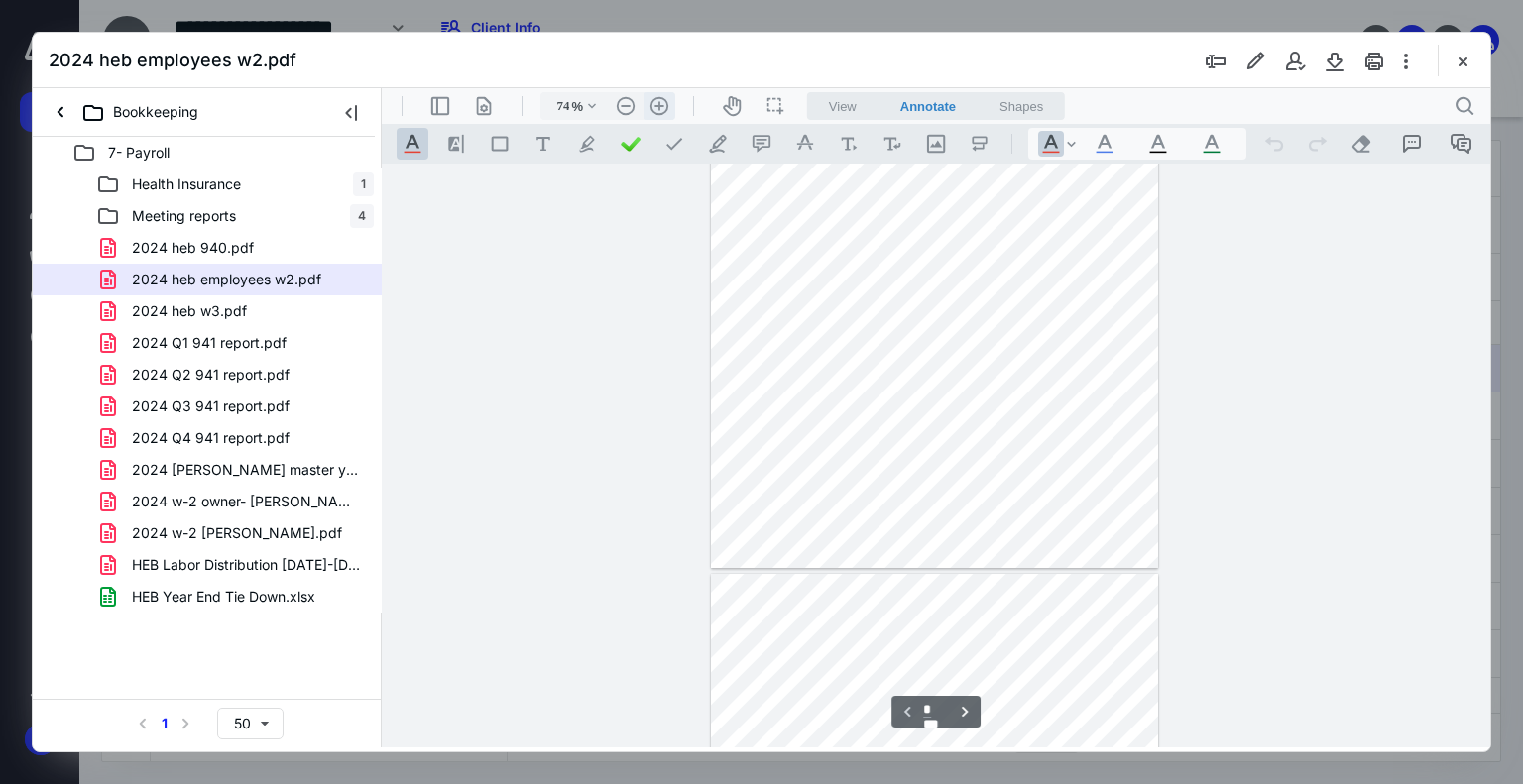 click on ".cls-1{fill:#abb0c4;} icon - header - zoom - in - line" at bounding box center [659, 106] 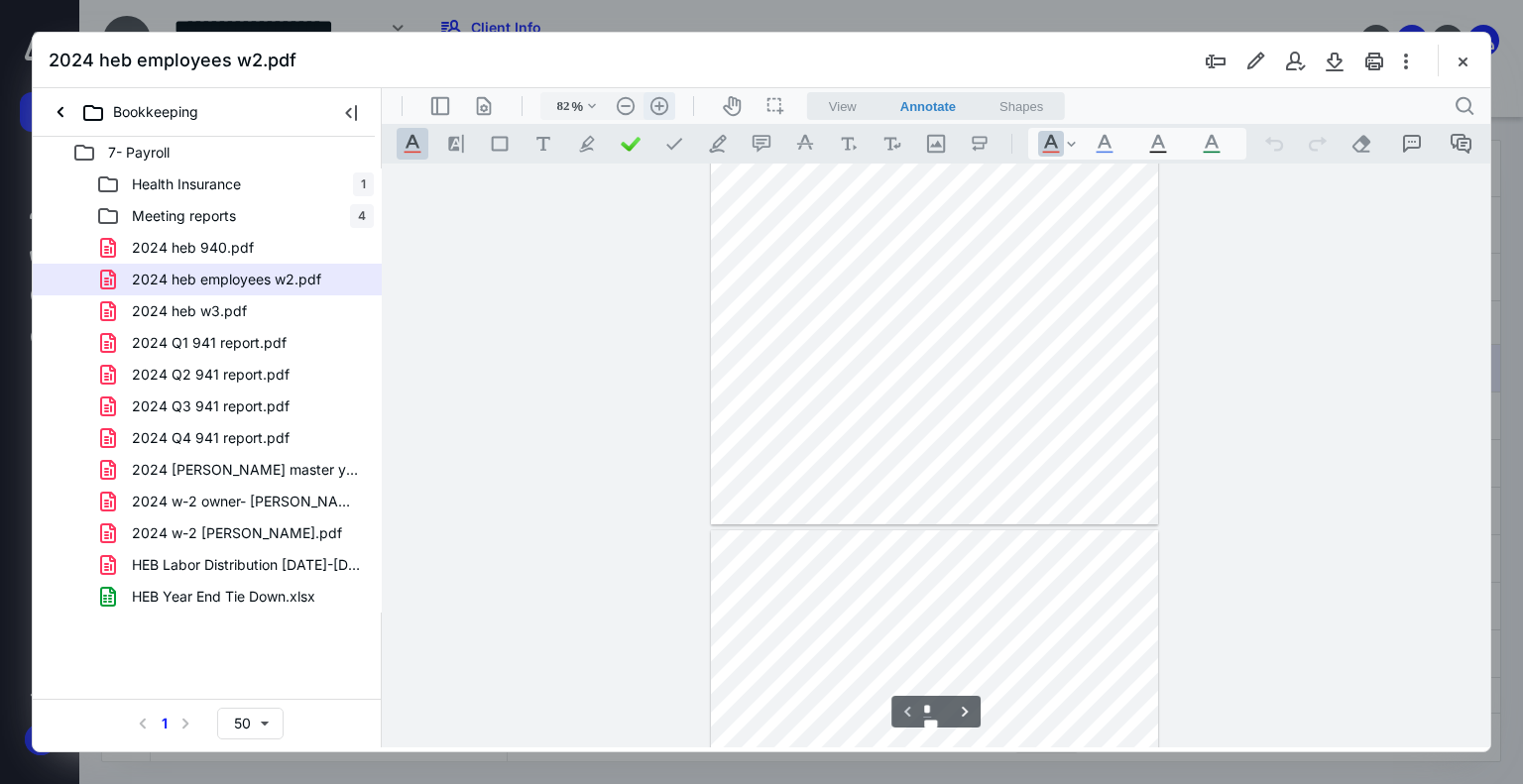 click on ".cls-1{fill:#abb0c4;} icon - header - zoom - in - line" at bounding box center (659, 106) 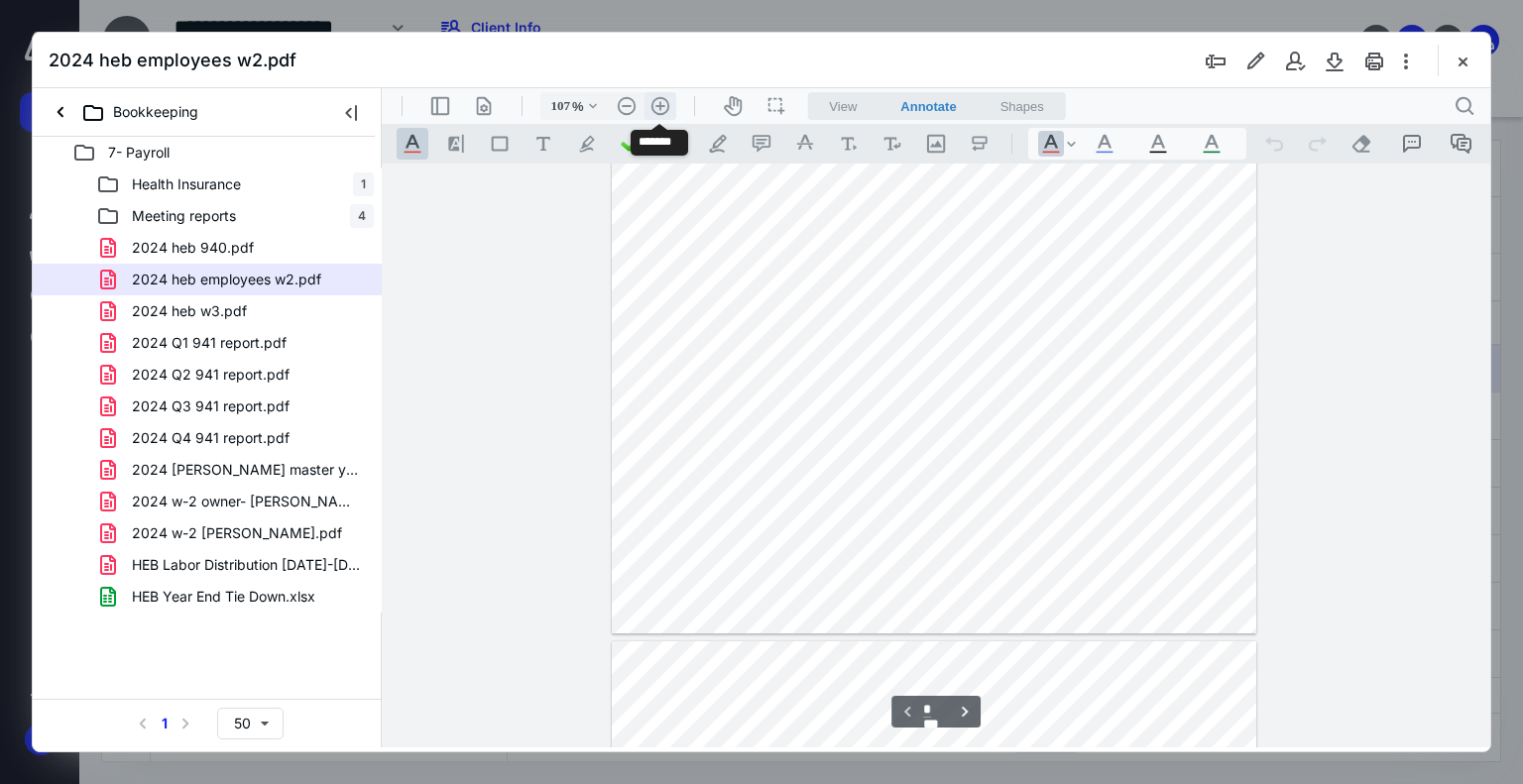 click on ".cls-1{fill:#abb0c4;} icon - header - zoom - in - line" at bounding box center (660, 106) 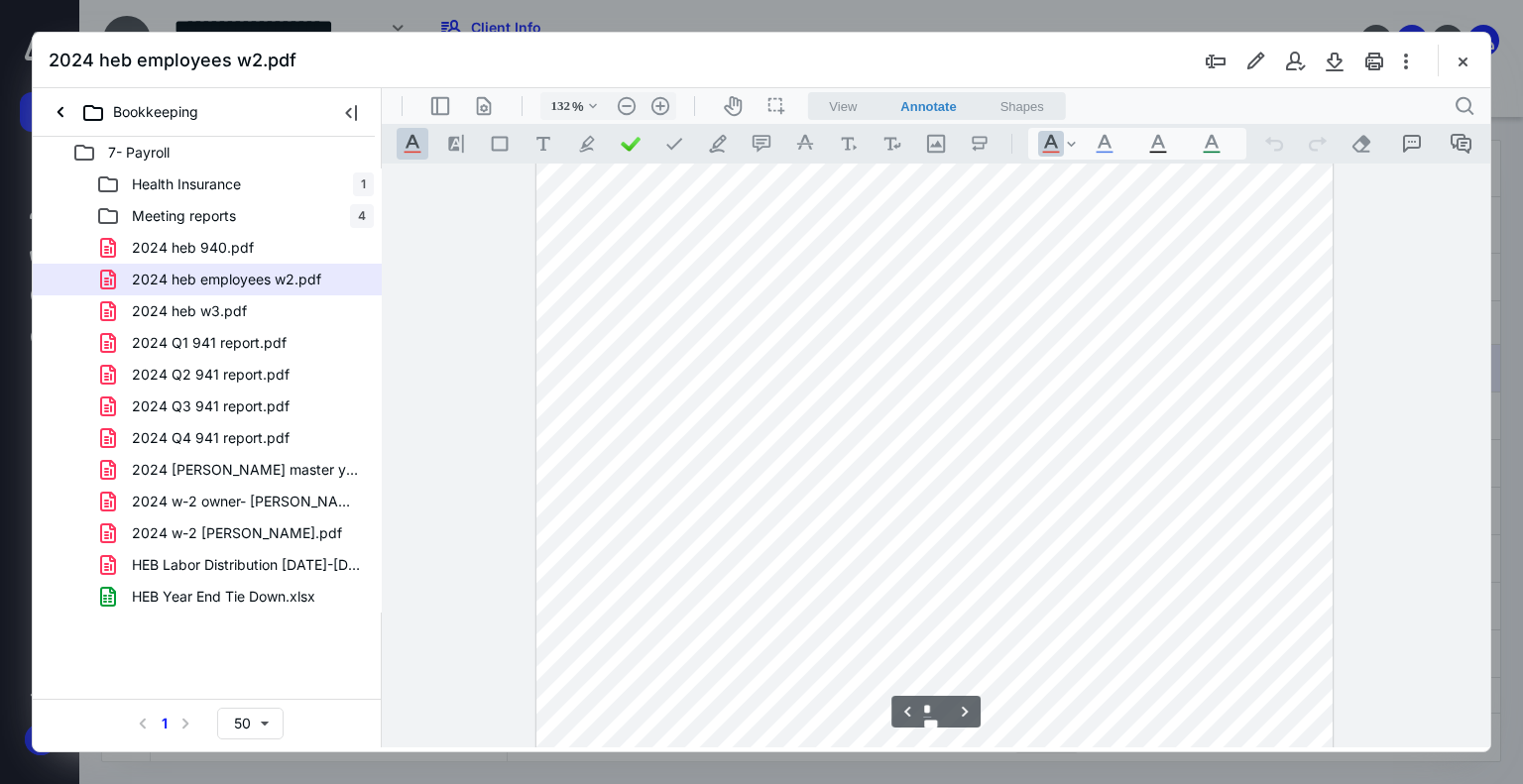 scroll, scrollTop: 3587, scrollLeft: 0, axis: vertical 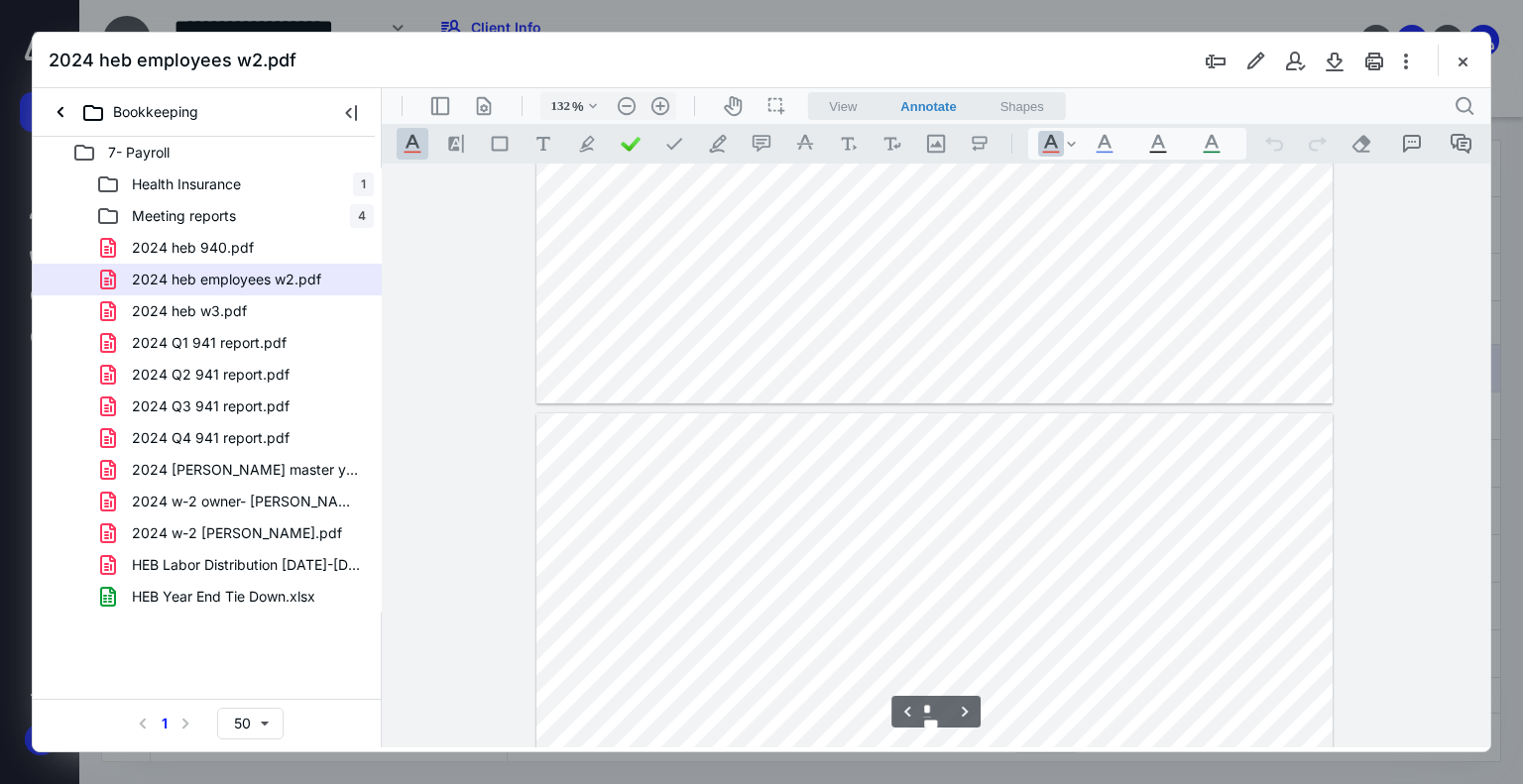 type on "*" 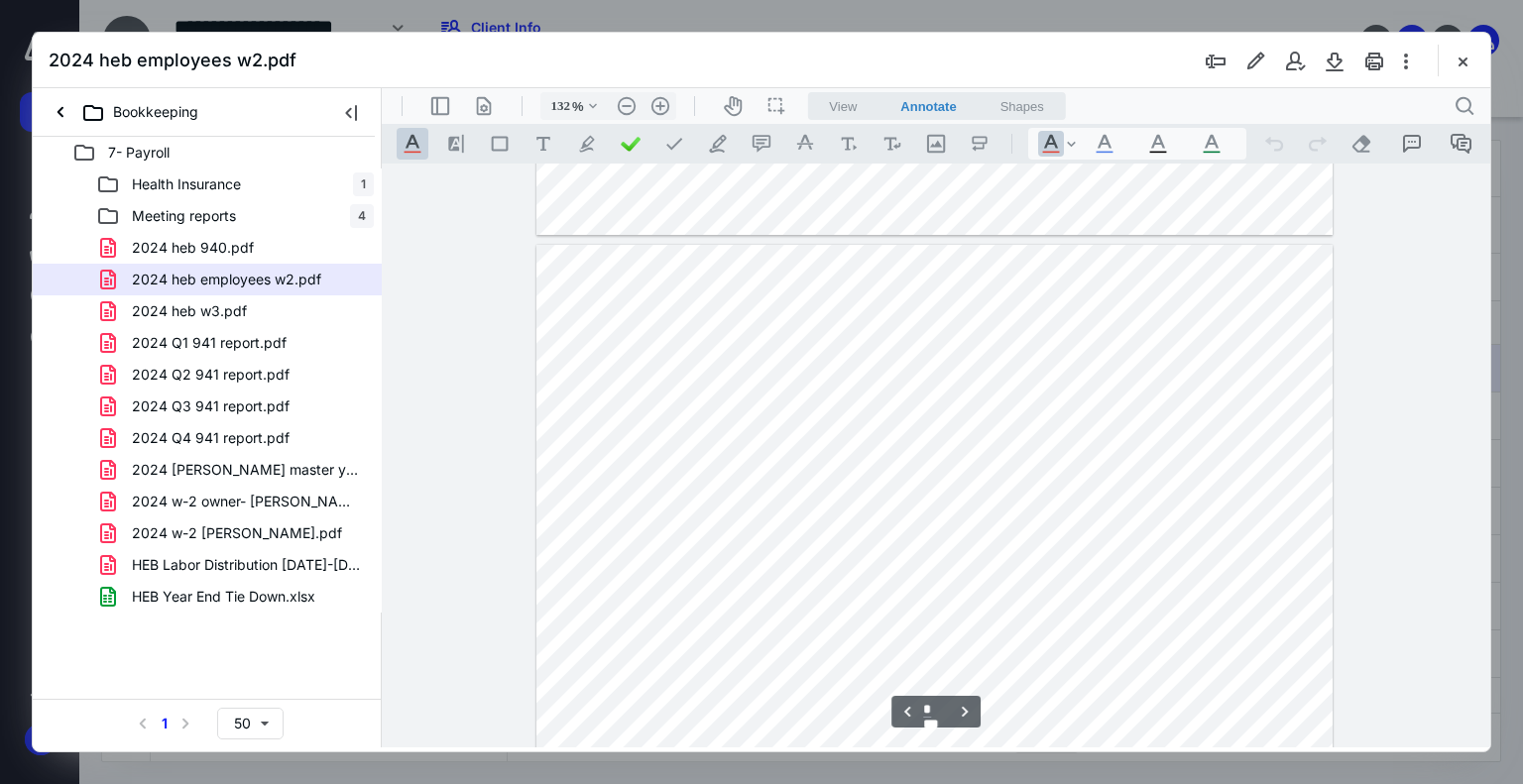 scroll, scrollTop: 4182, scrollLeft: 0, axis: vertical 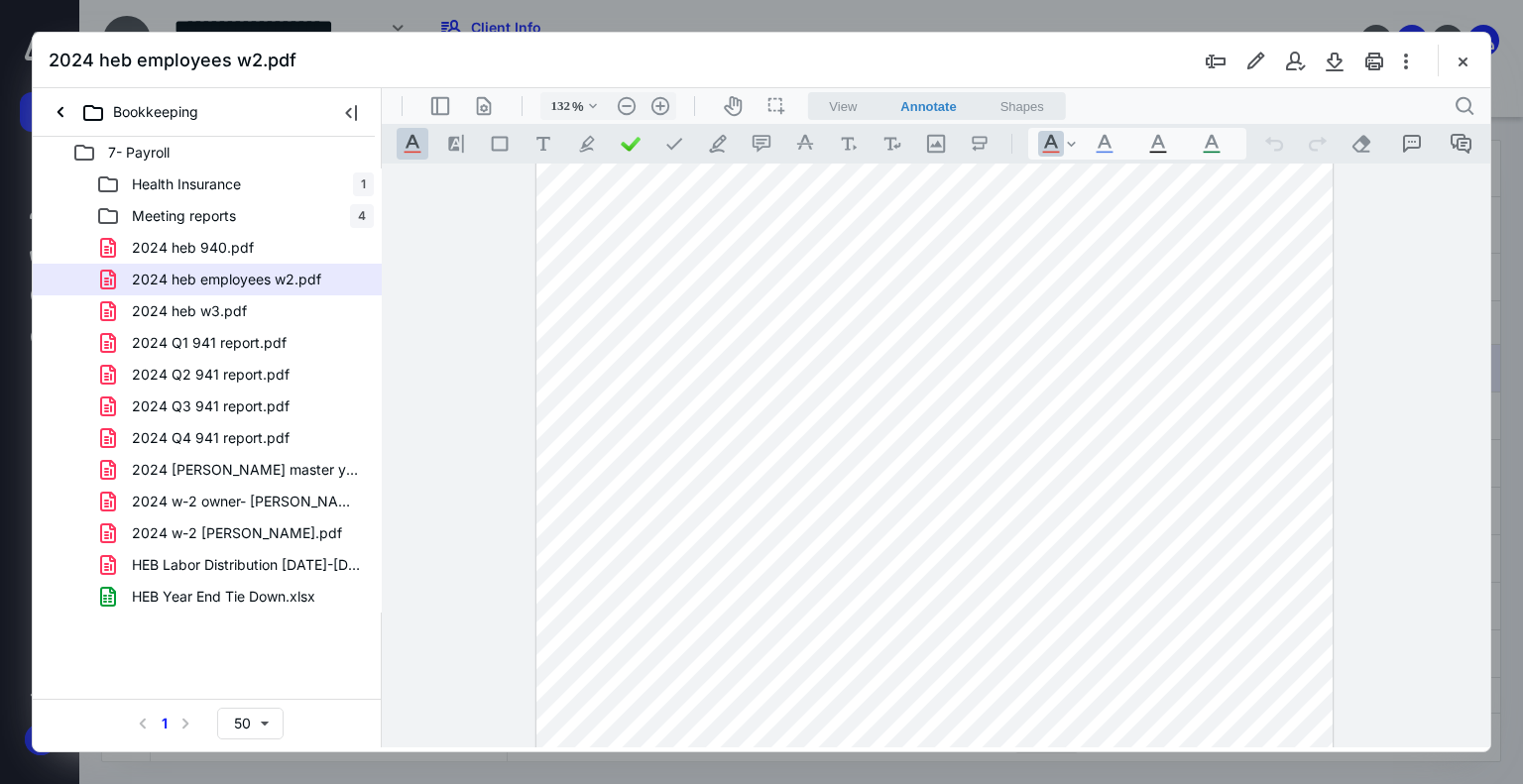 click at bounding box center [1463, 60] 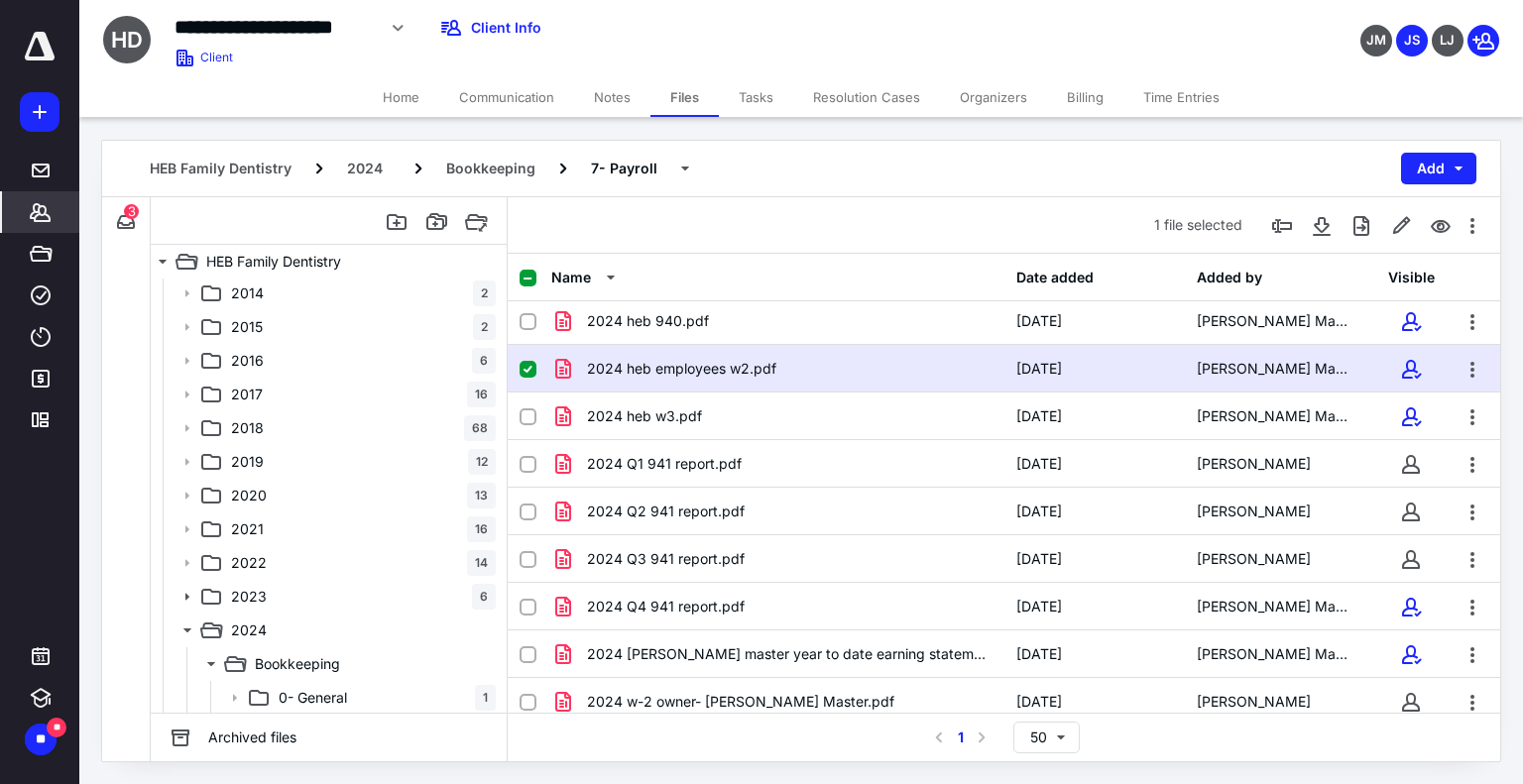 click 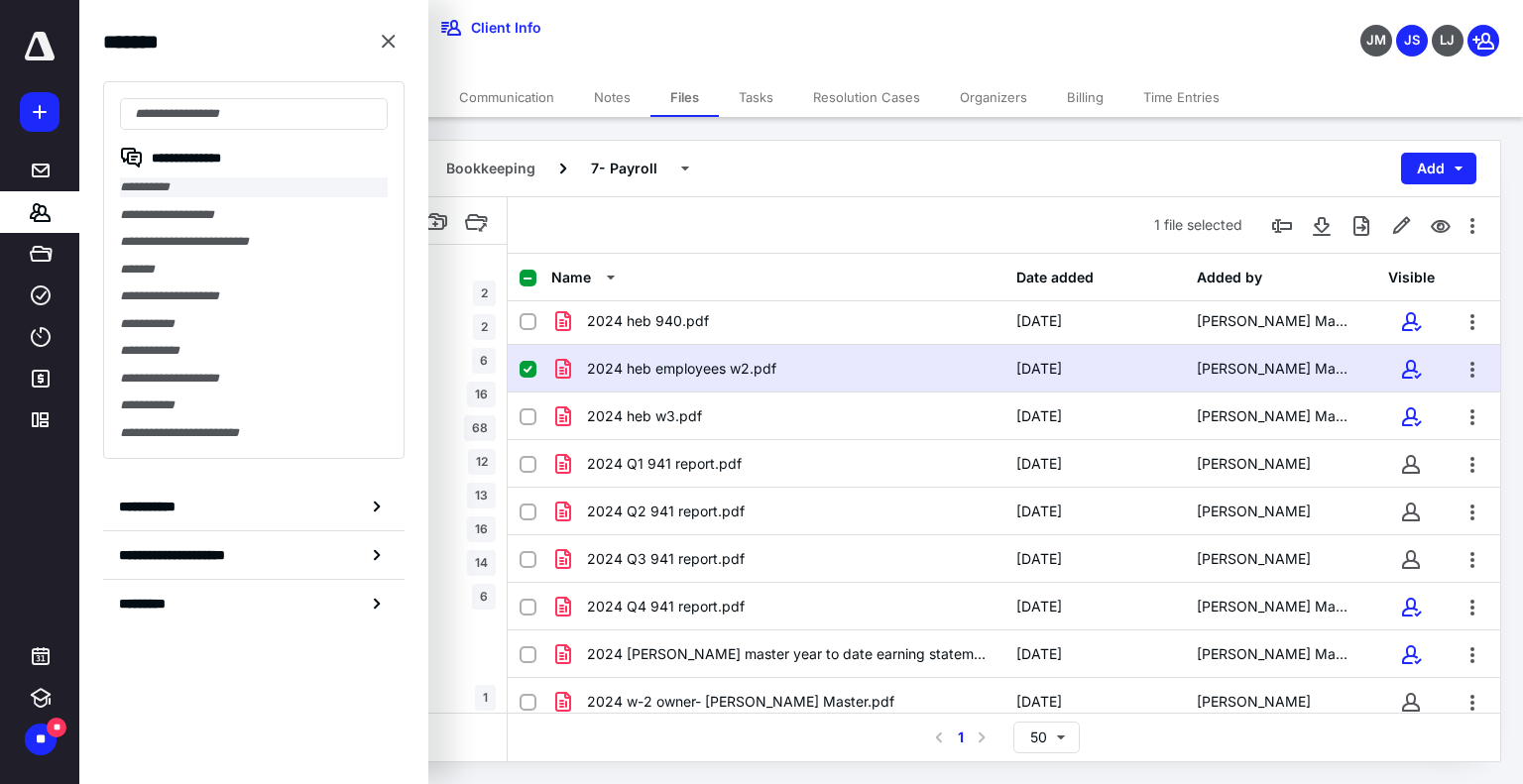 click on "**********" at bounding box center (254, 187) 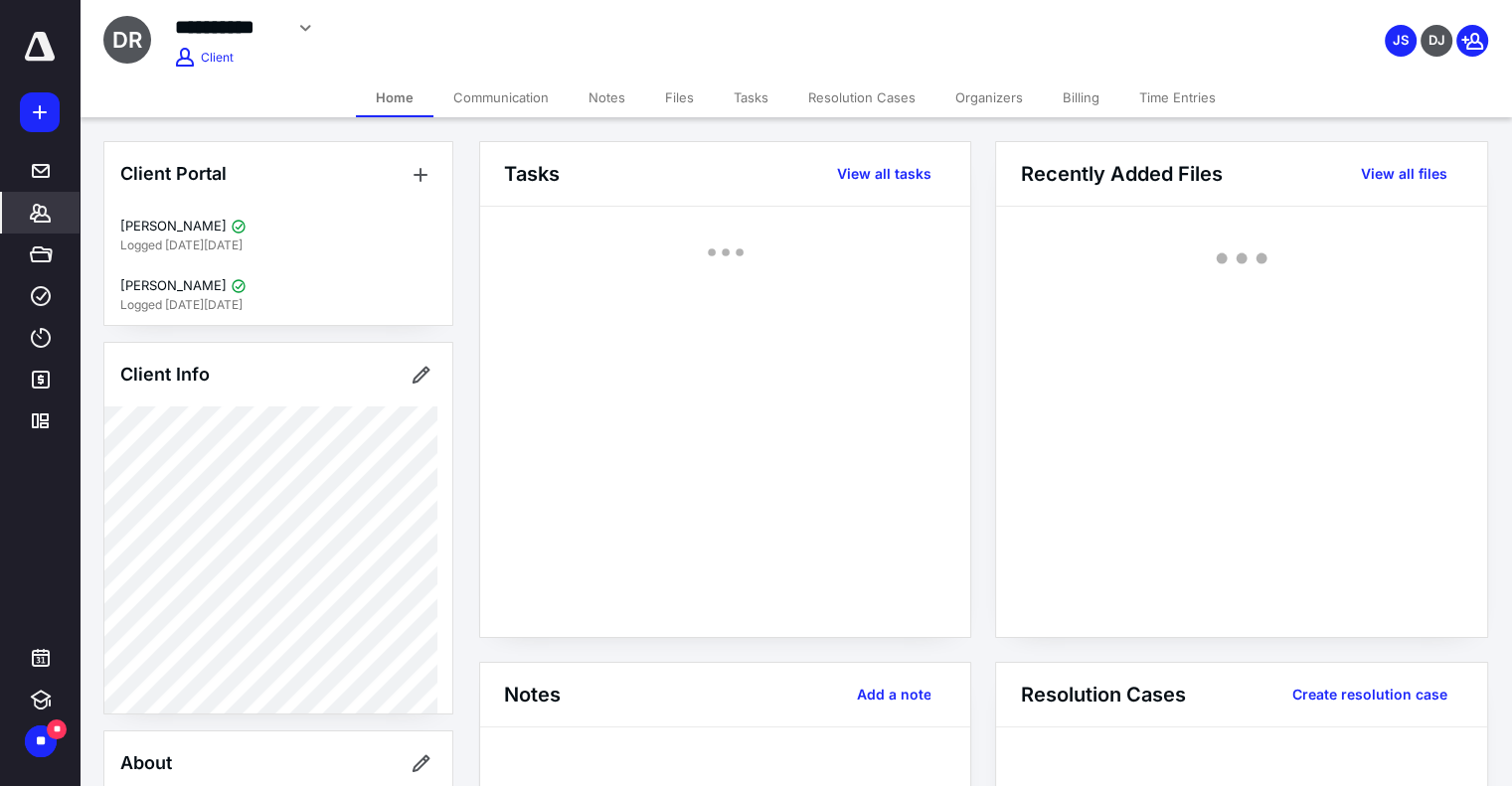 click on "Files" at bounding box center [679, 97] 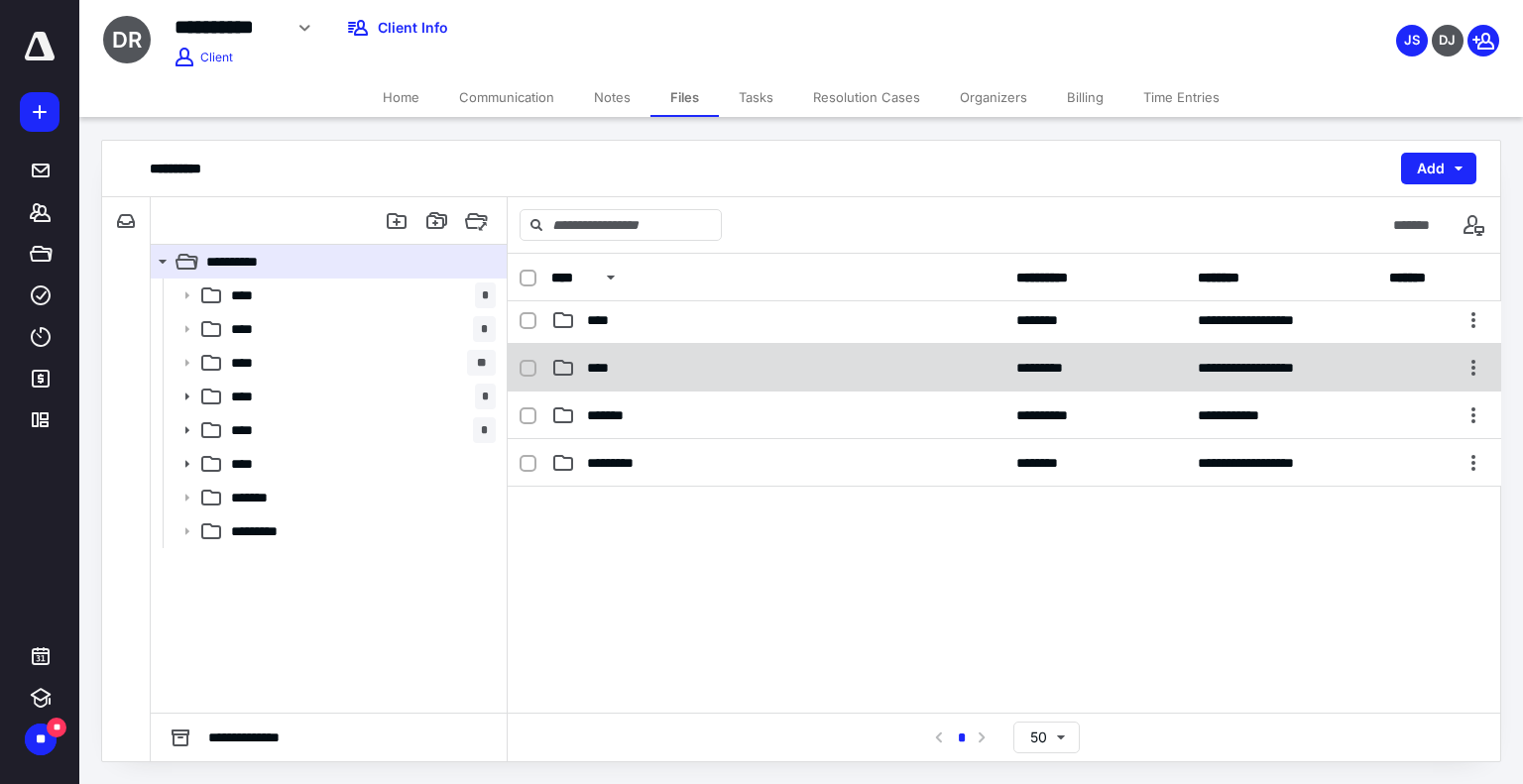 scroll, scrollTop: 165, scrollLeft: 0, axis: vertical 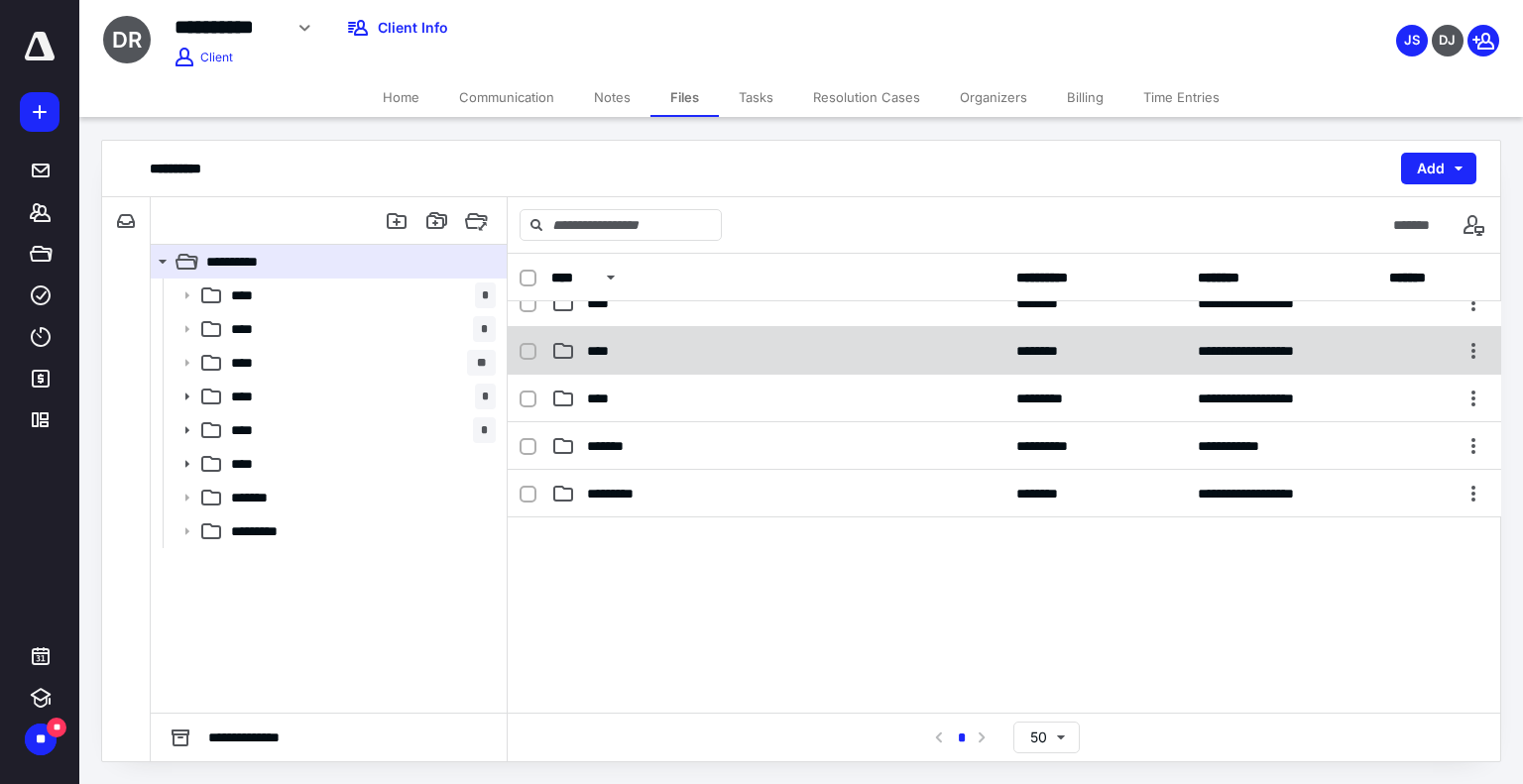 click on "****" at bounding box center (604, 351) 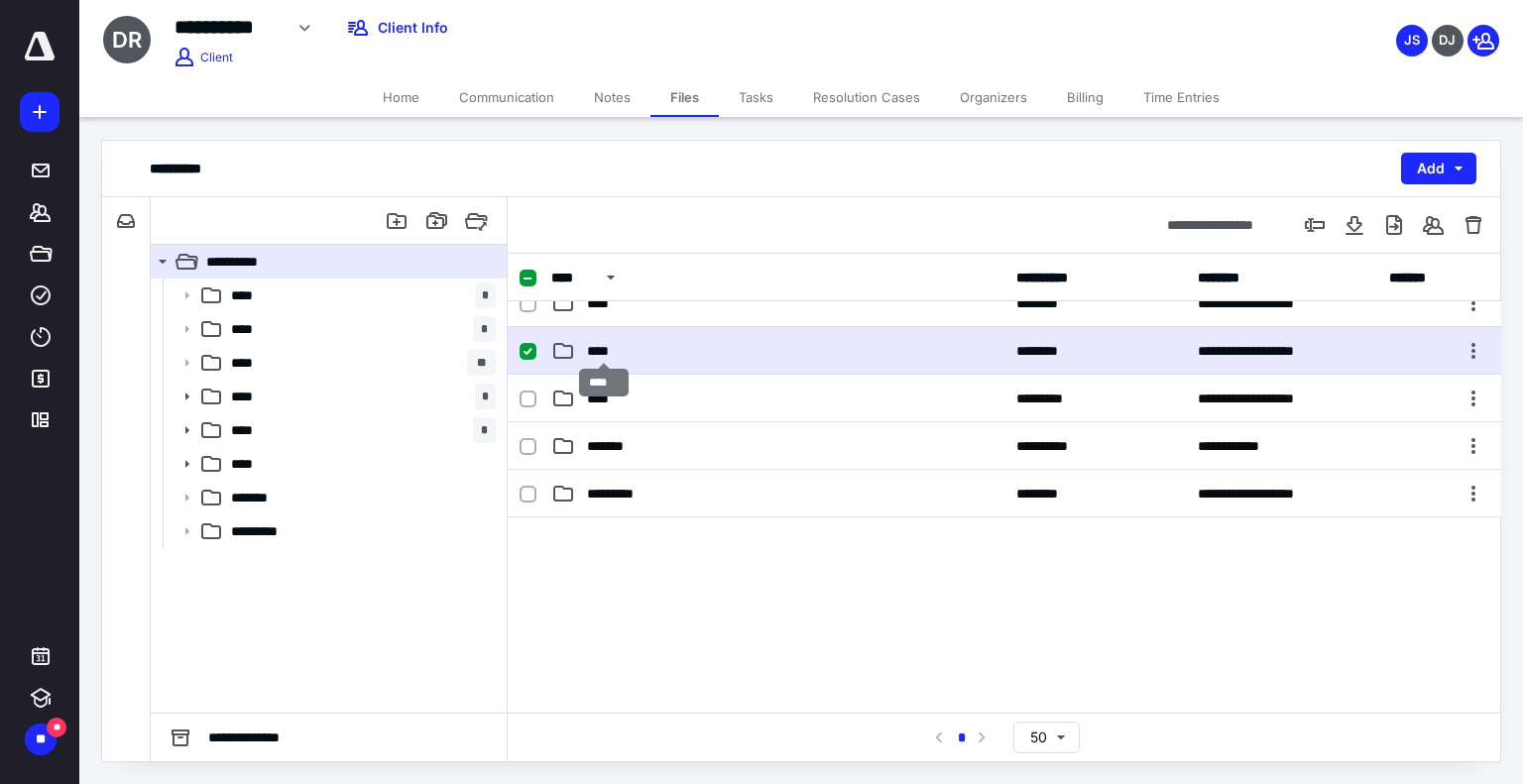 click on "****" at bounding box center (604, 351) 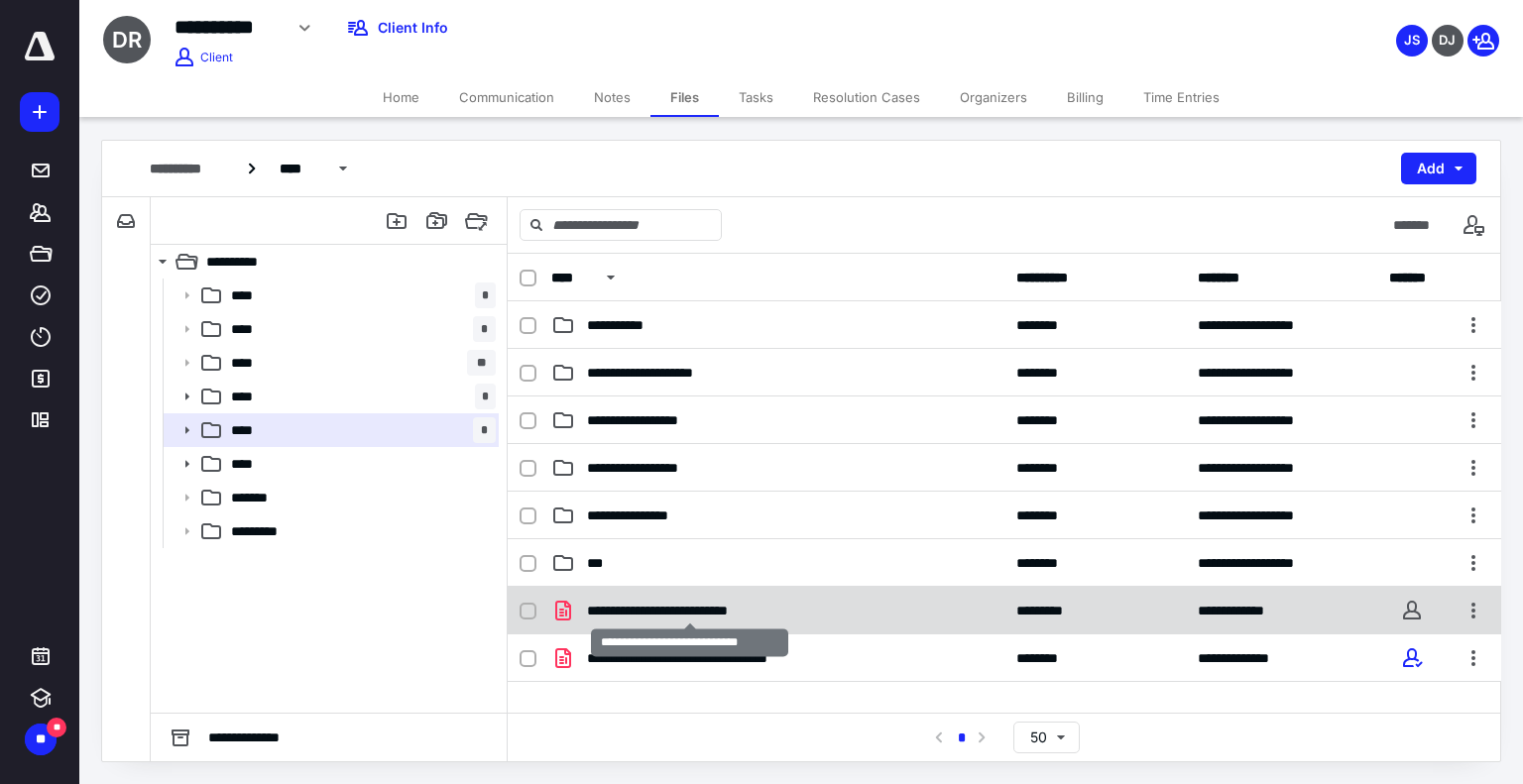 click on "**********" at bounding box center (689, 611) 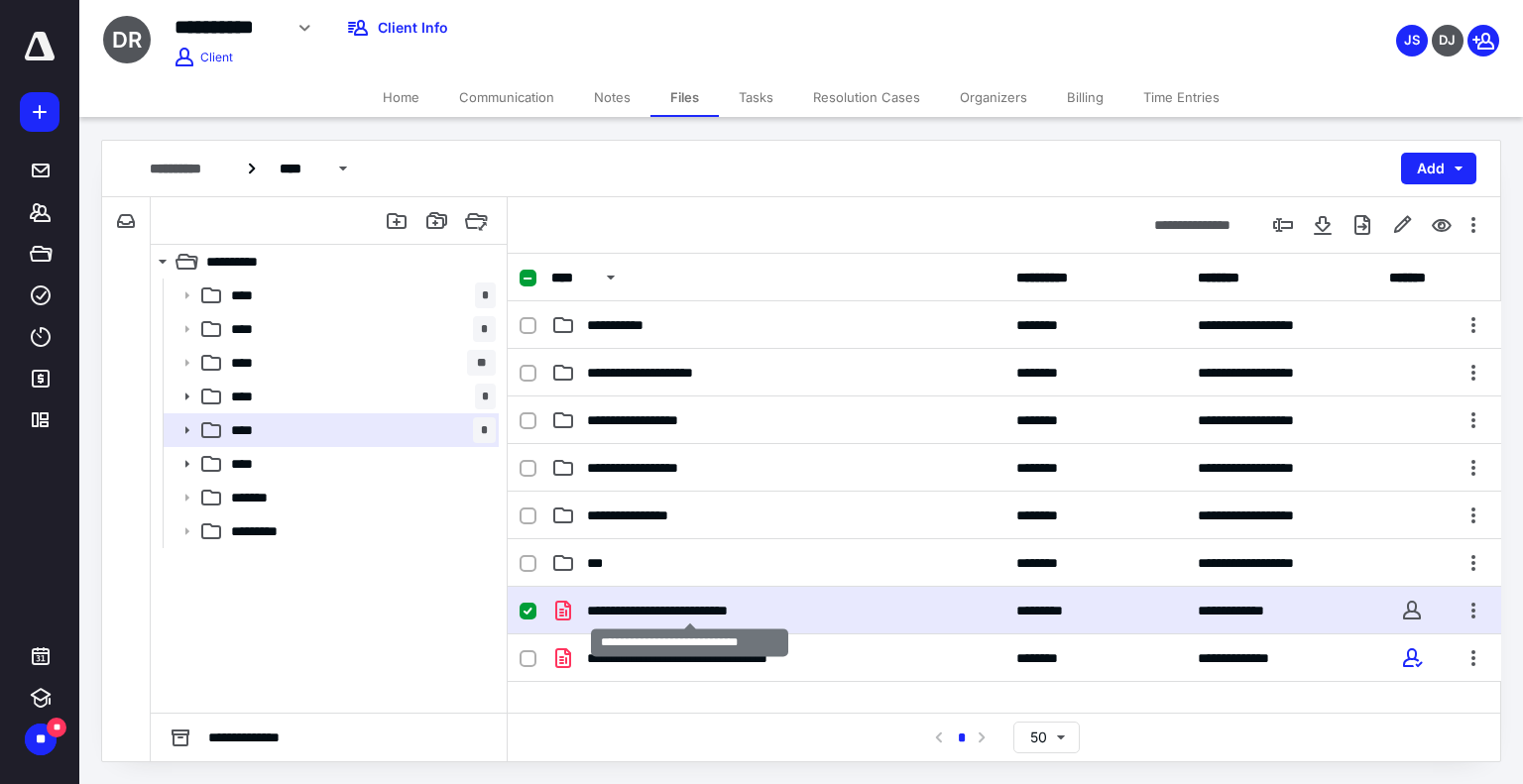 click on "**********" at bounding box center (689, 611) 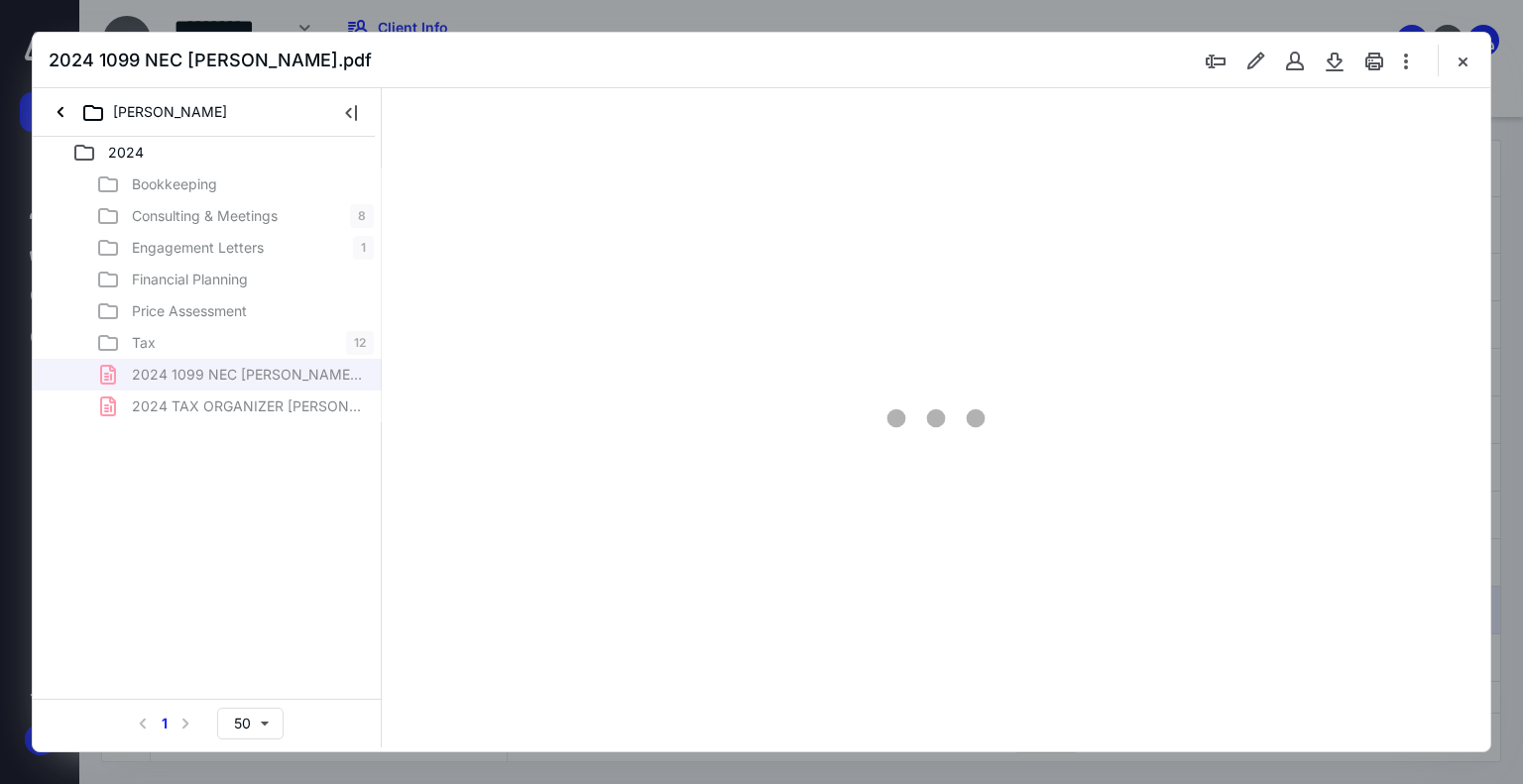 scroll, scrollTop: 0, scrollLeft: 0, axis: both 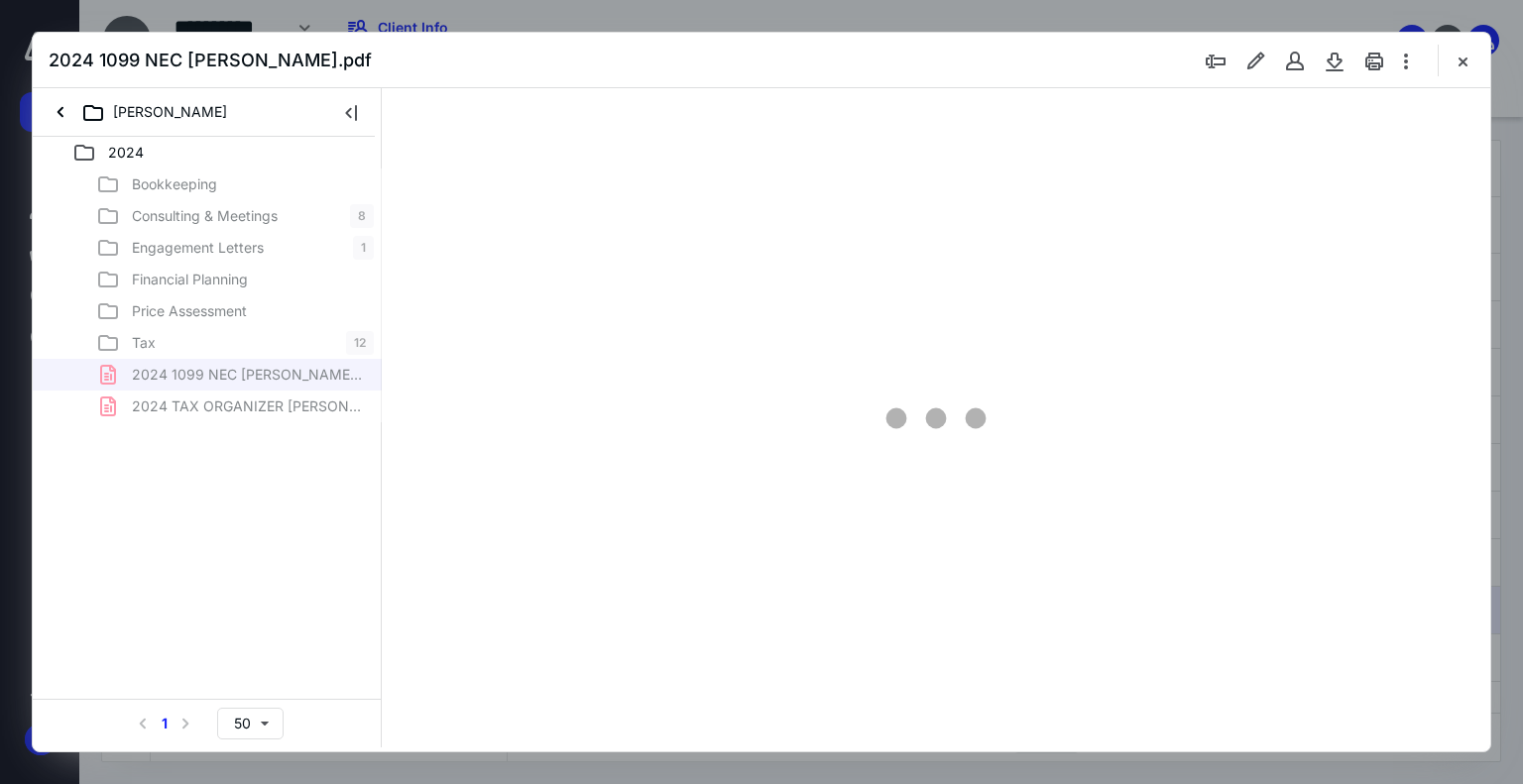 type on "74" 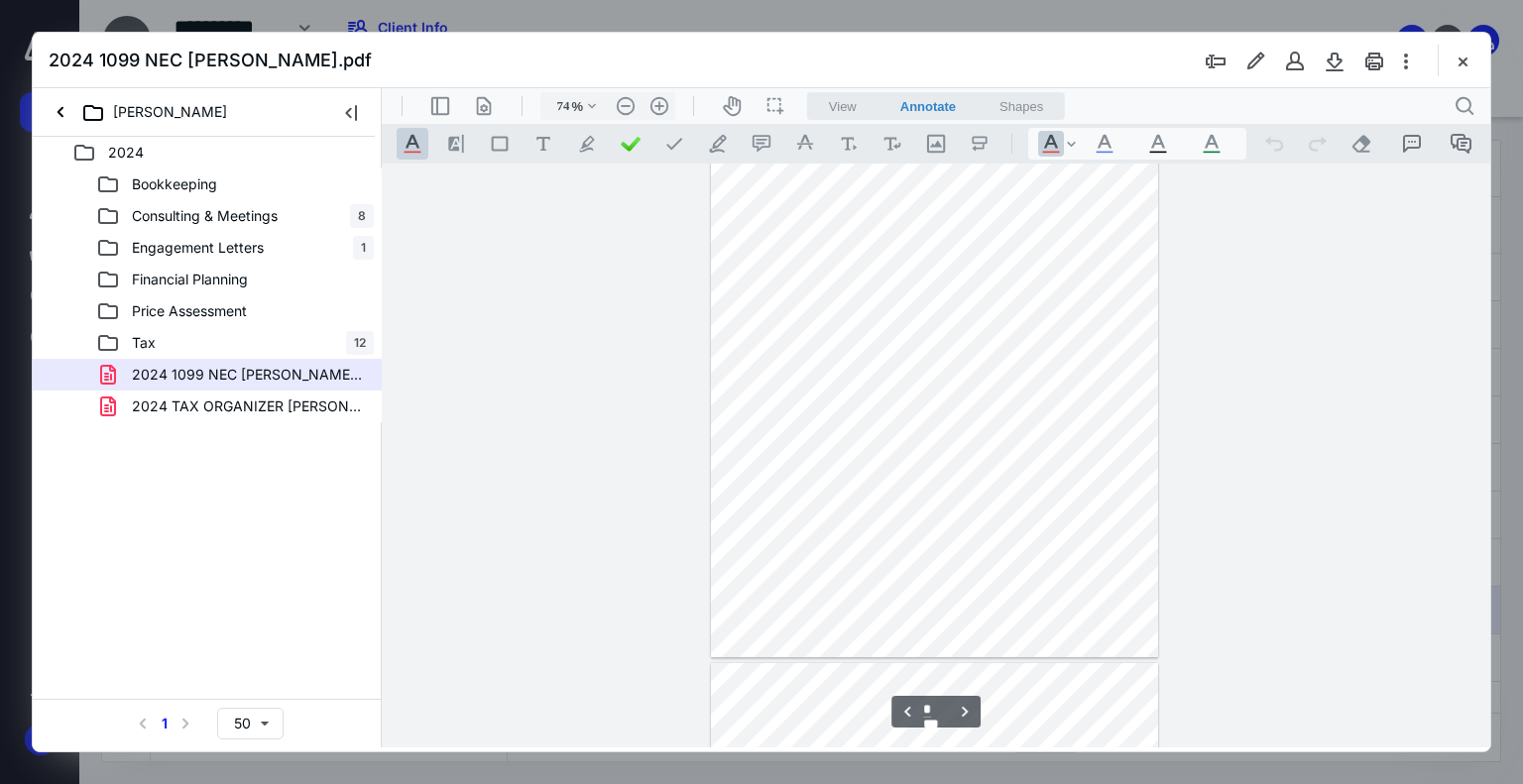 scroll, scrollTop: 970, scrollLeft: 0, axis: vertical 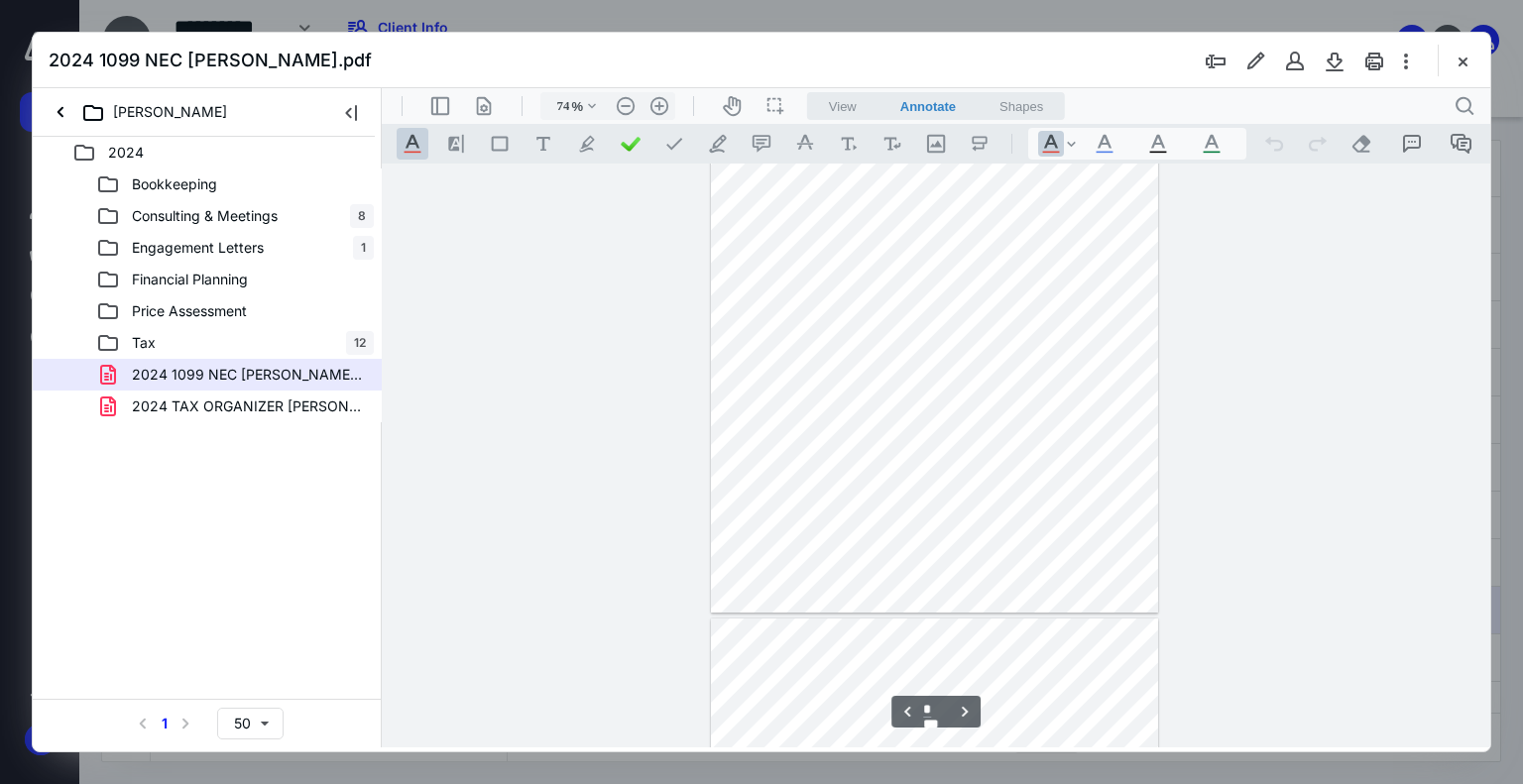 type on "*" 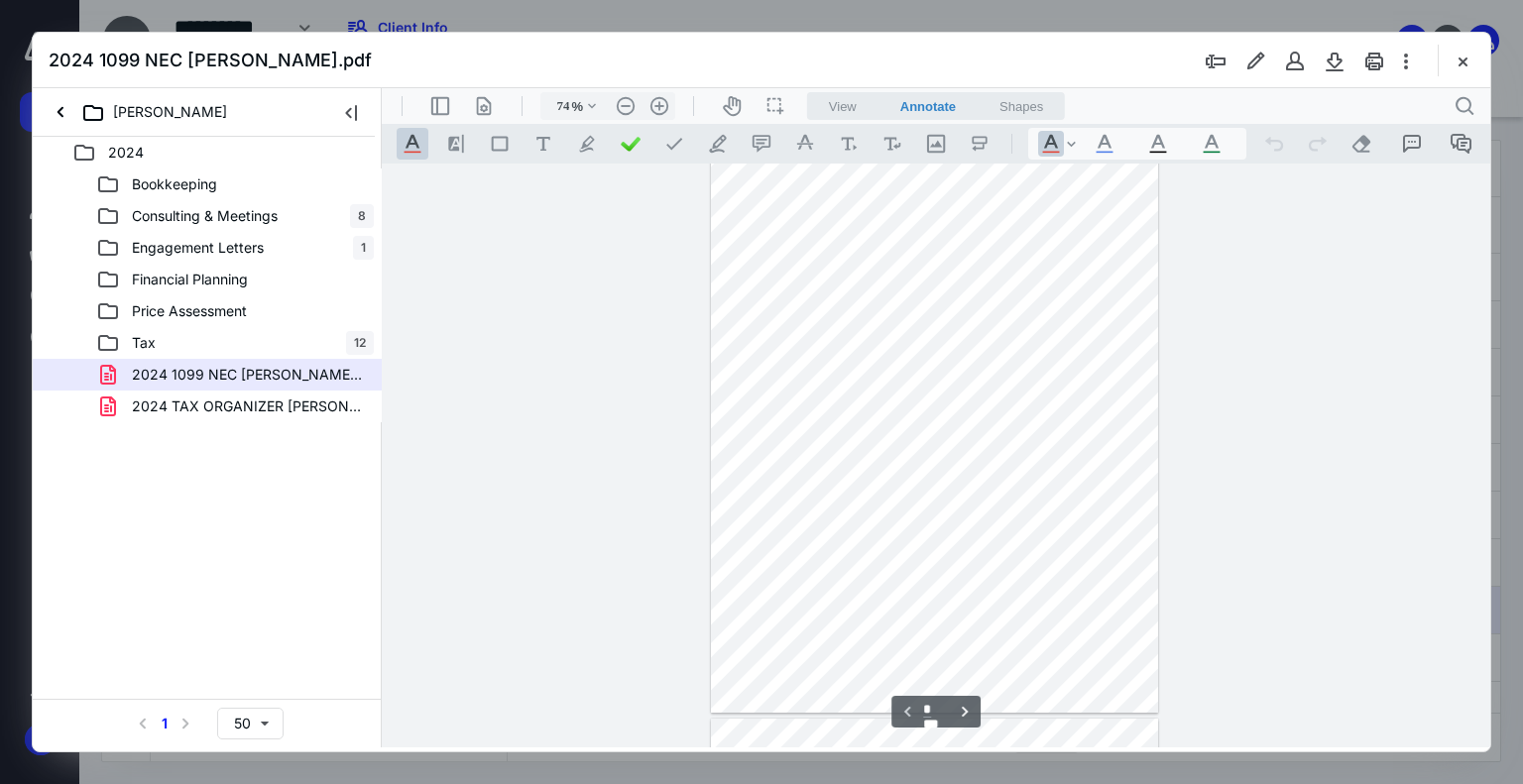 scroll, scrollTop: 0, scrollLeft: 0, axis: both 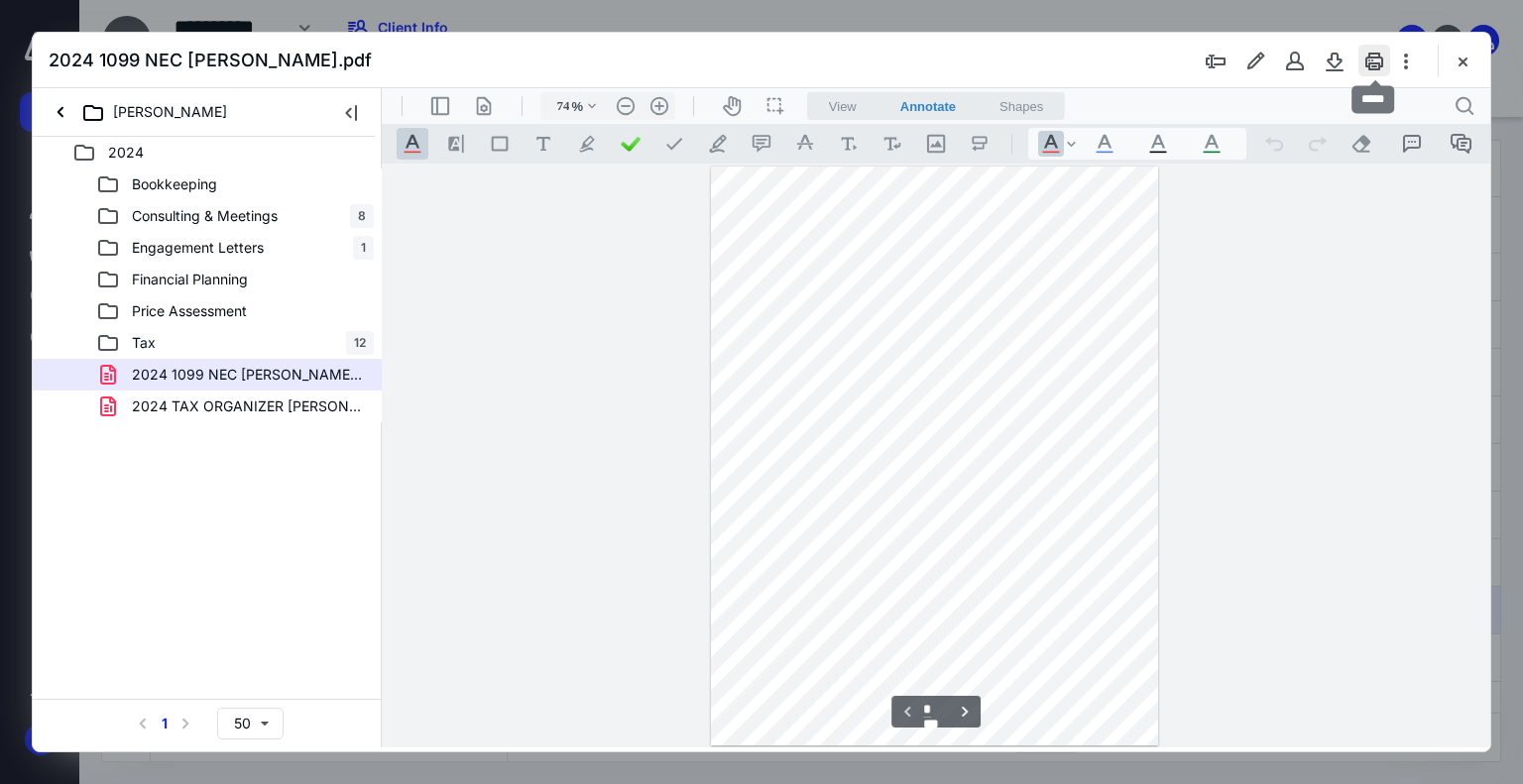 click at bounding box center [1374, 60] 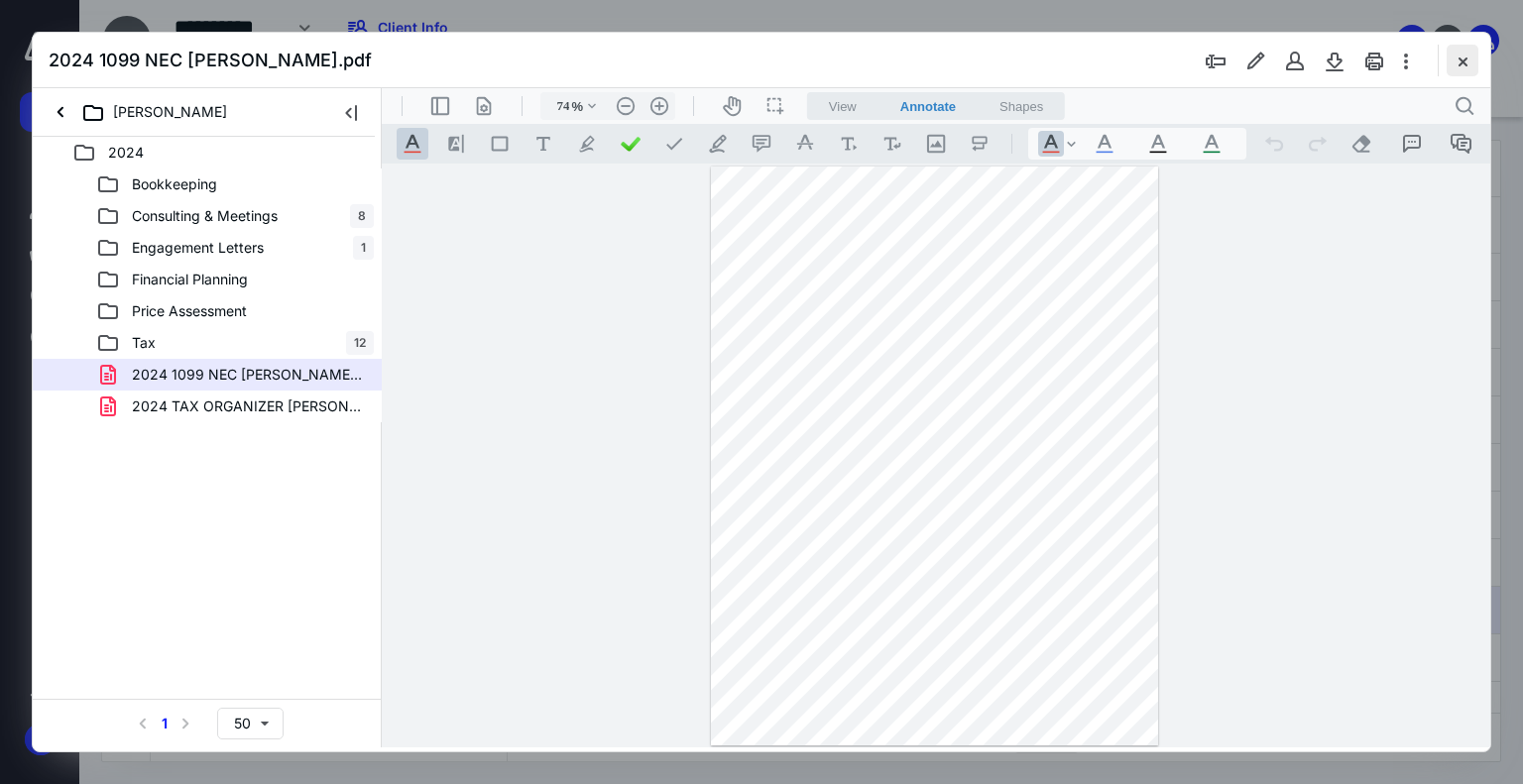 click at bounding box center [1463, 60] 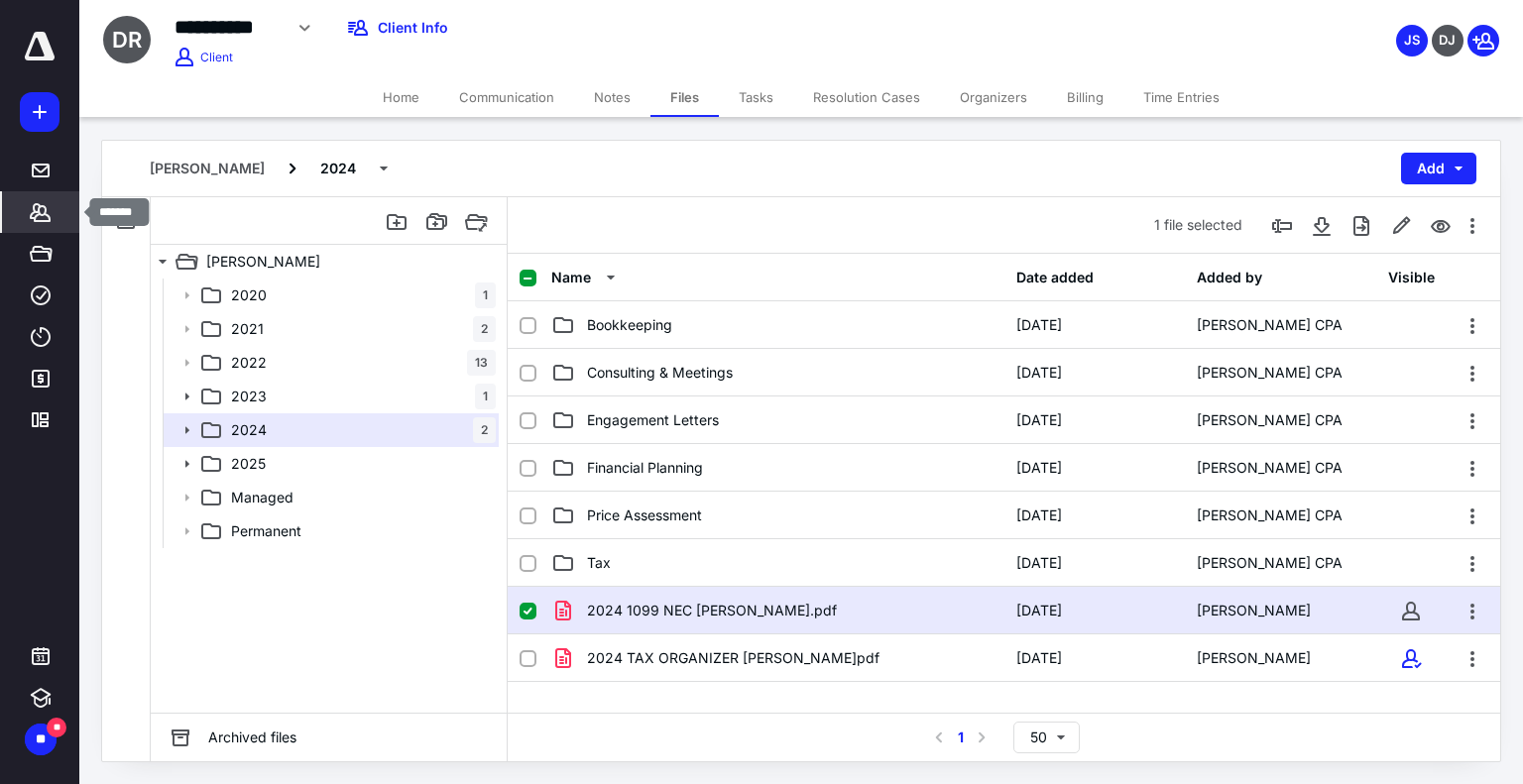 click 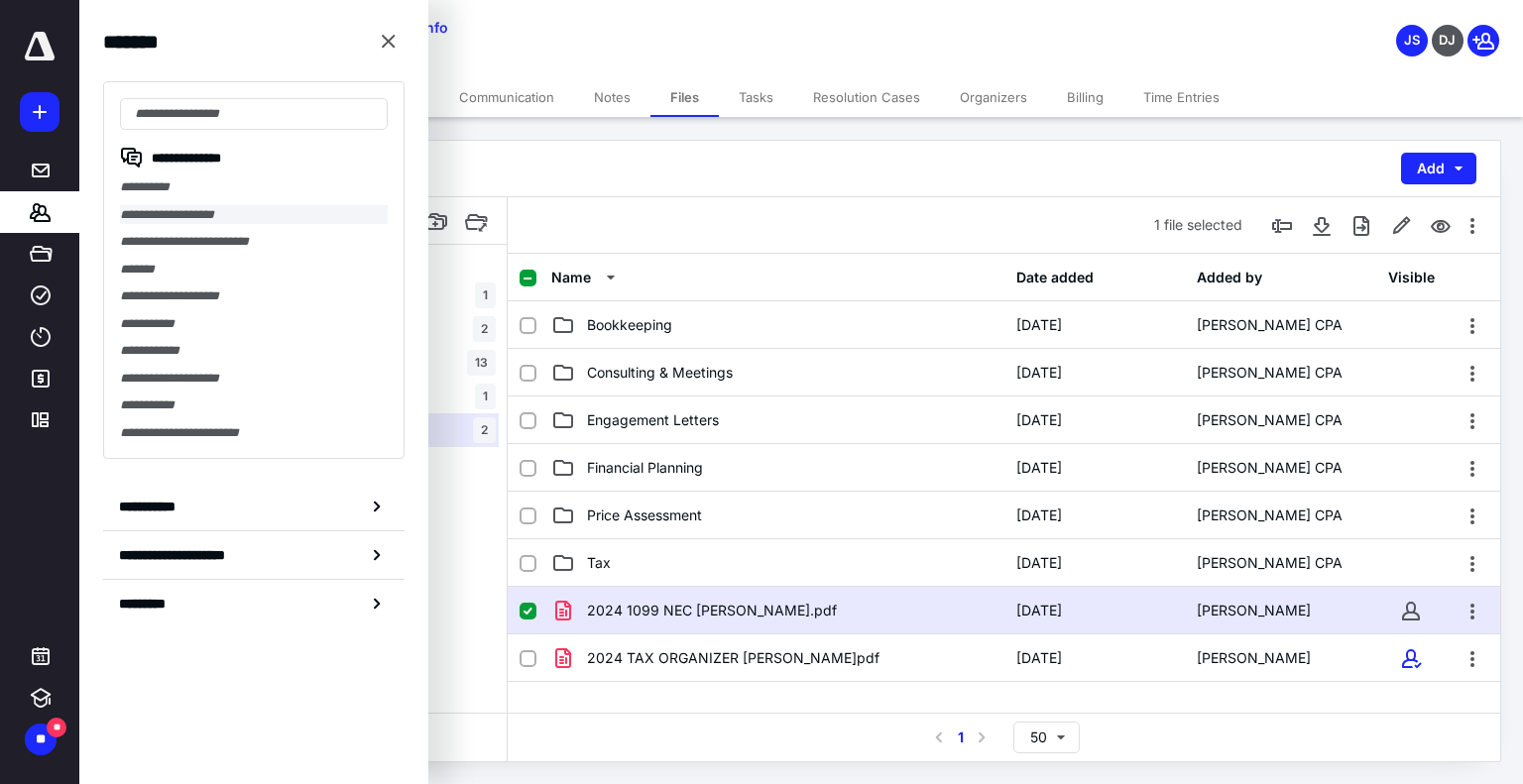 click on "**********" at bounding box center [254, 215] 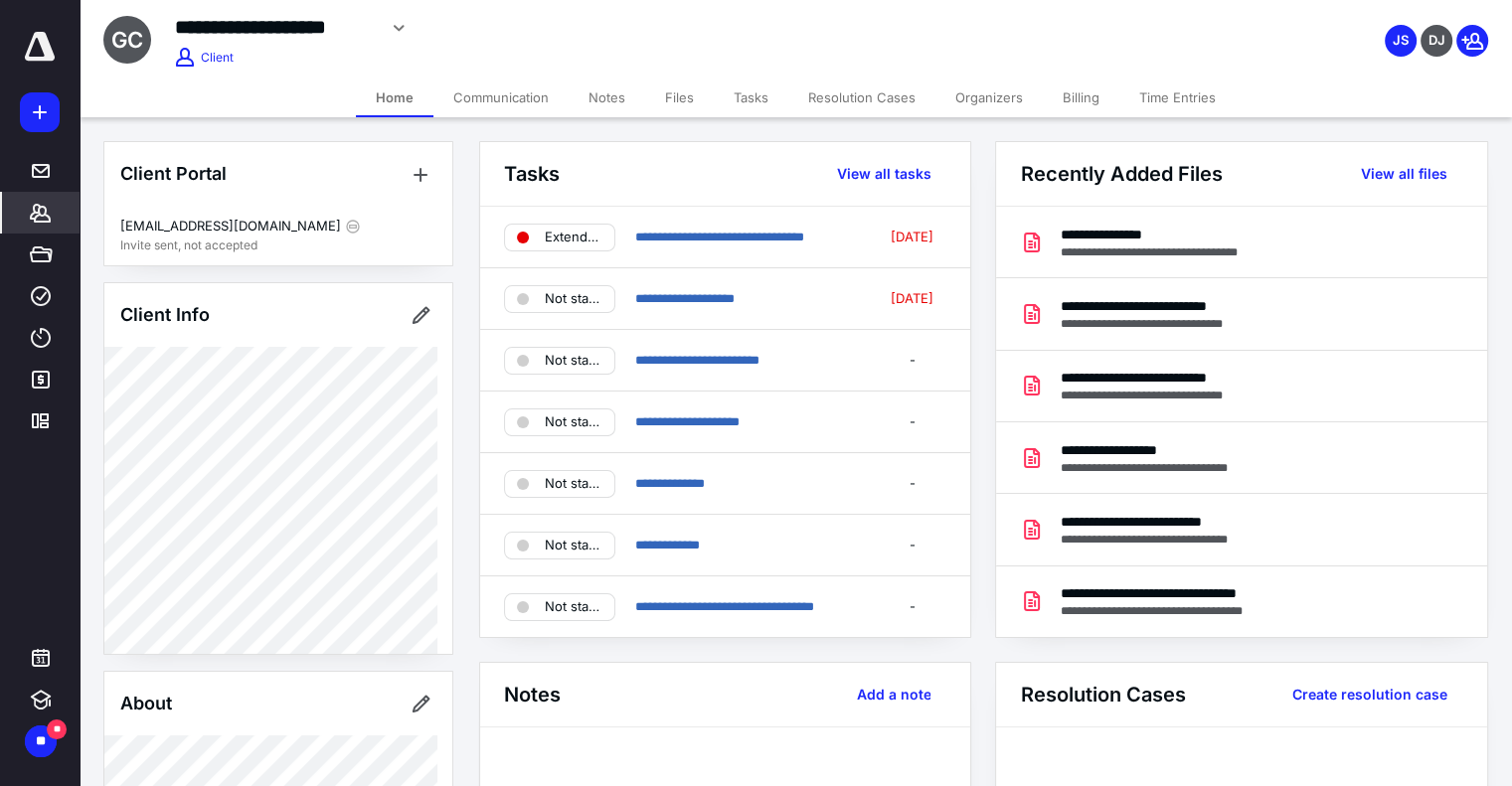 click on "Files" at bounding box center (679, 97) 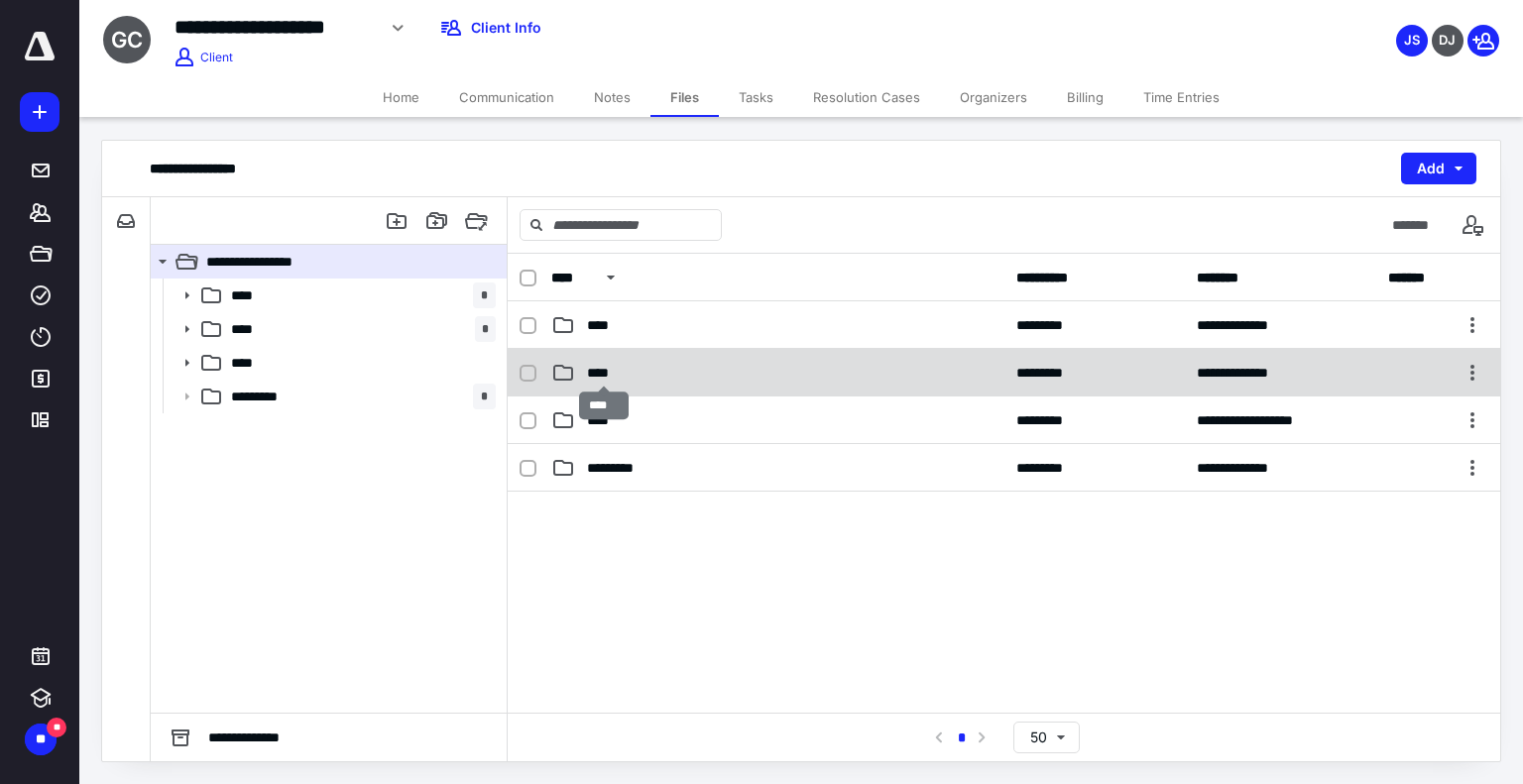 click on "****" at bounding box center [604, 373] 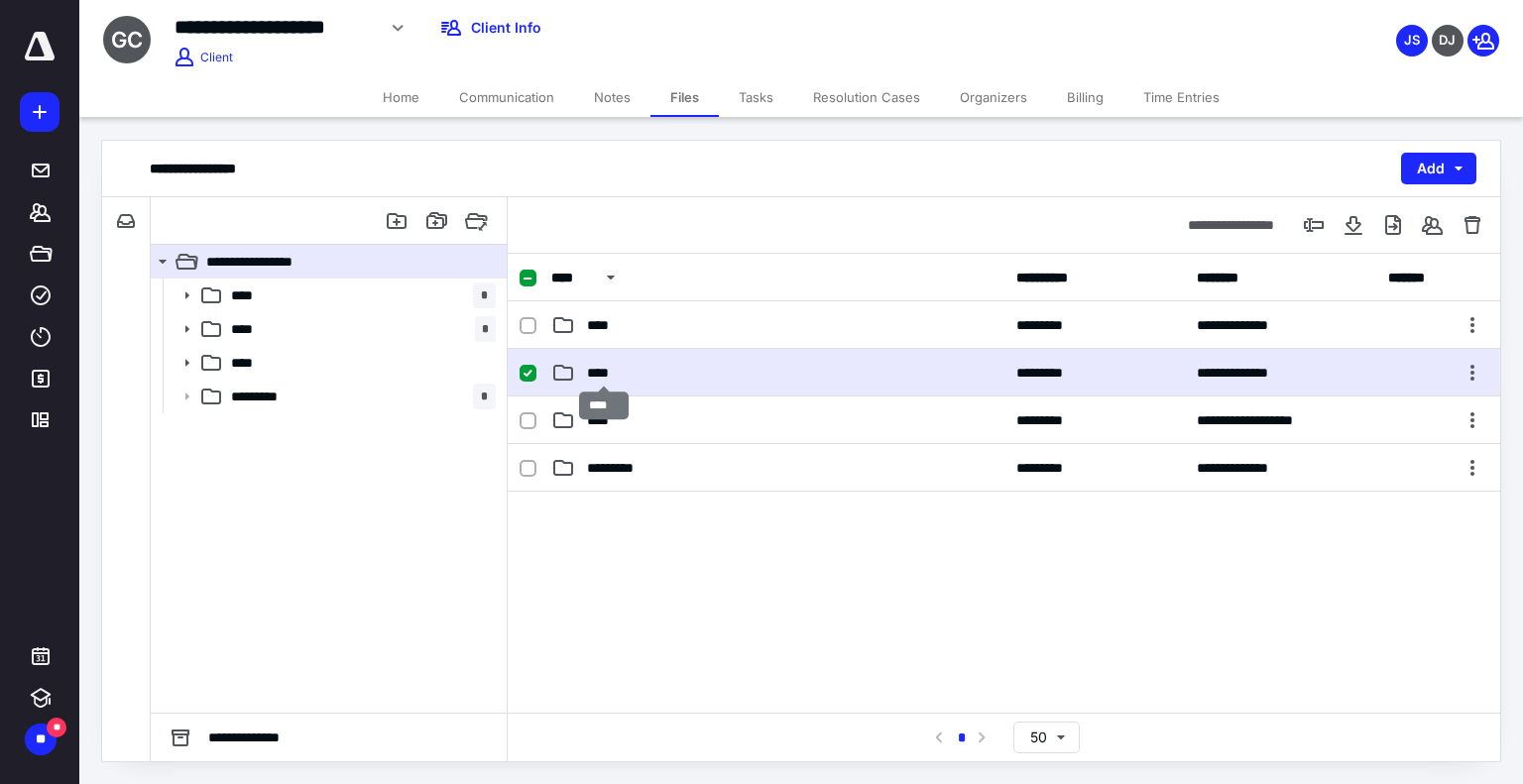 click on "****" at bounding box center [604, 373] 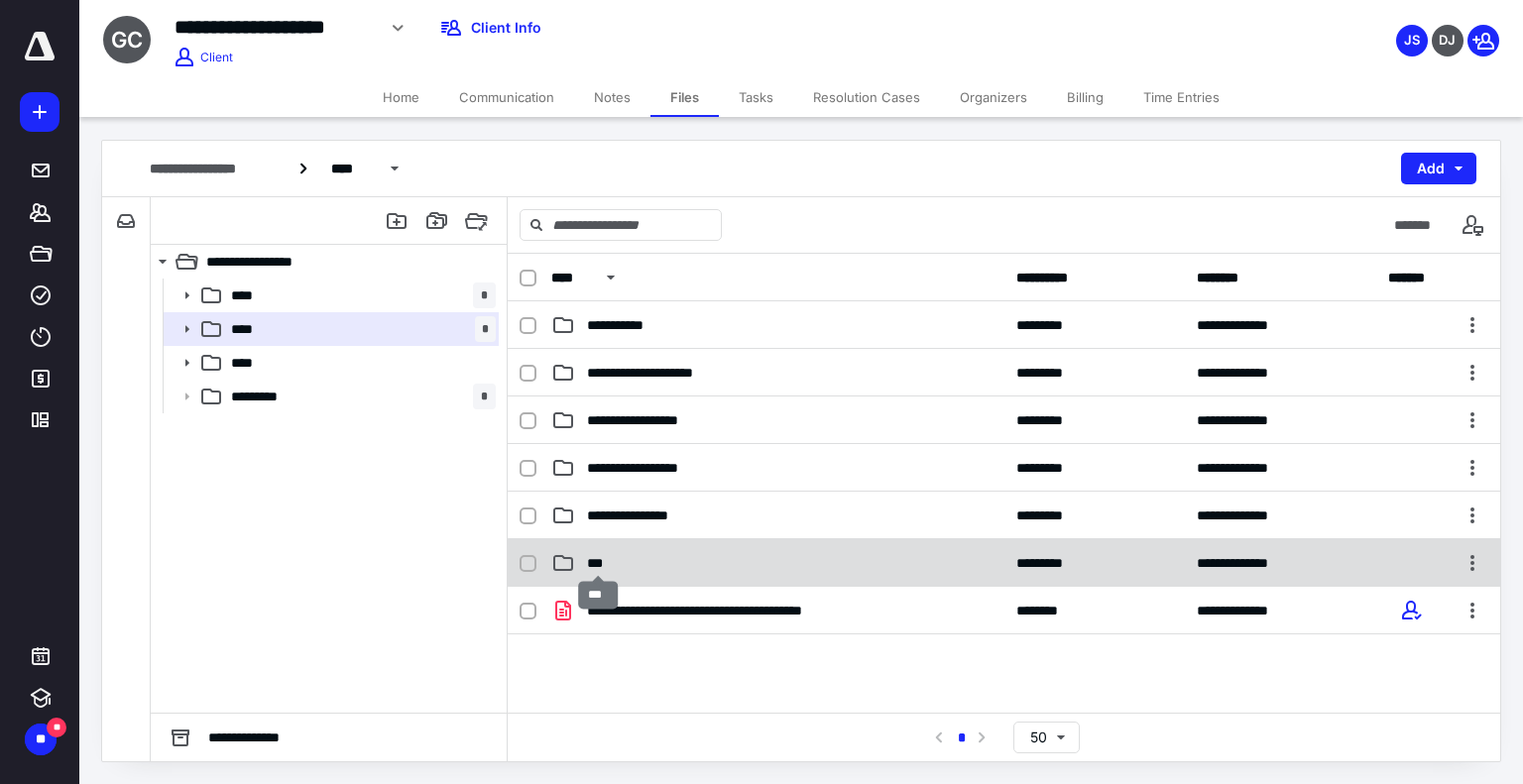 click on "***" at bounding box center (599, 563) 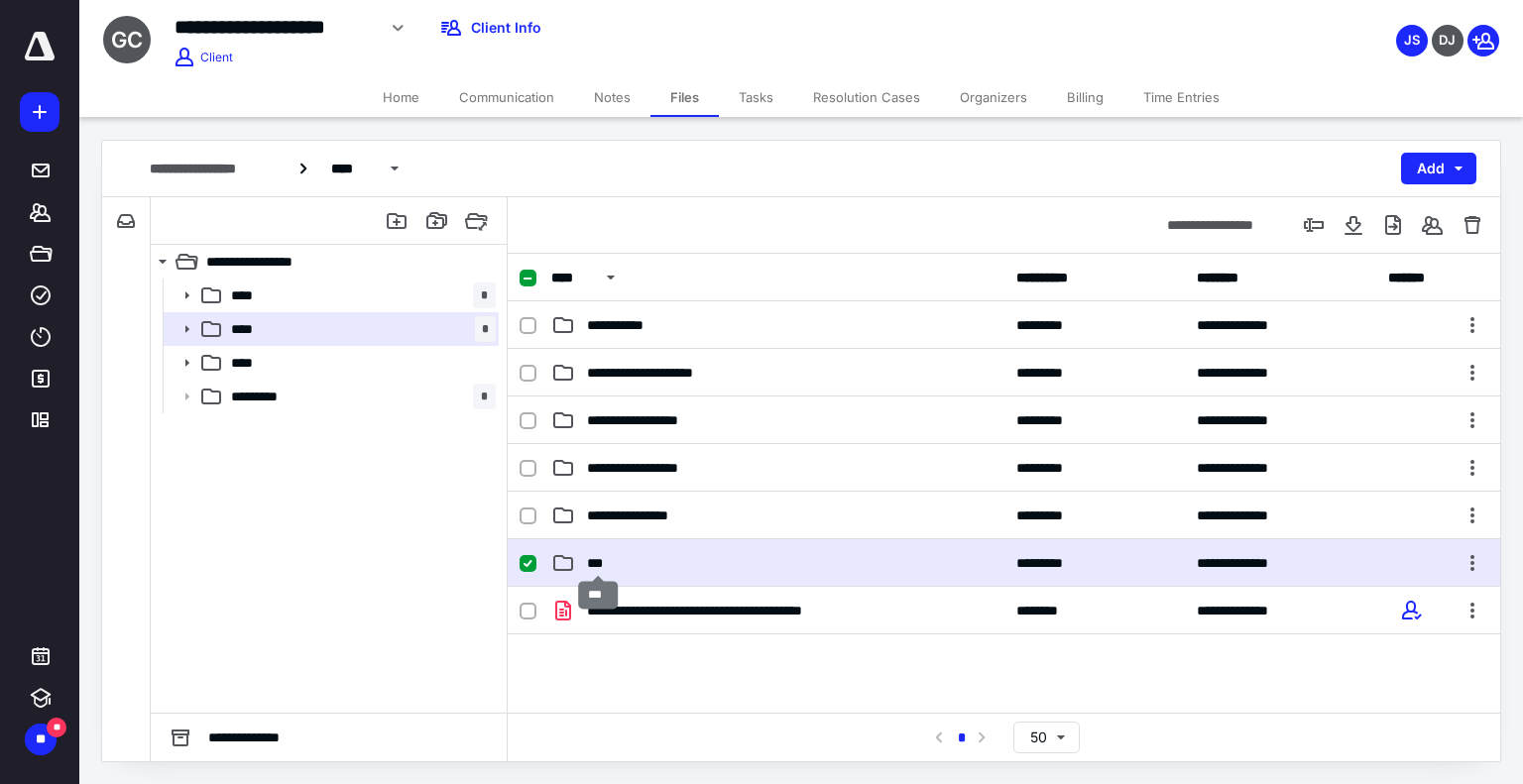 click on "***" at bounding box center [599, 563] 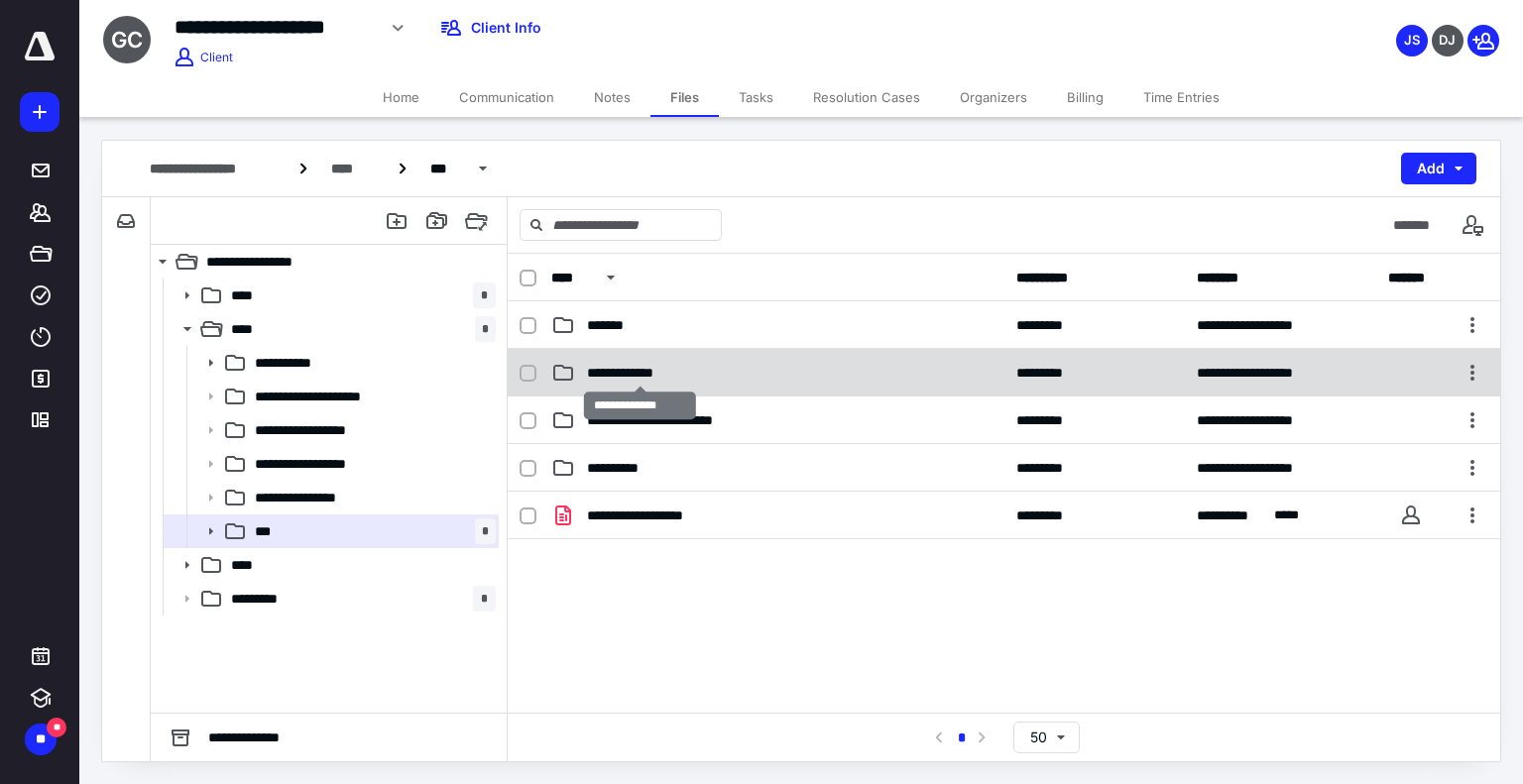 click on "**********" at bounding box center [641, 373] 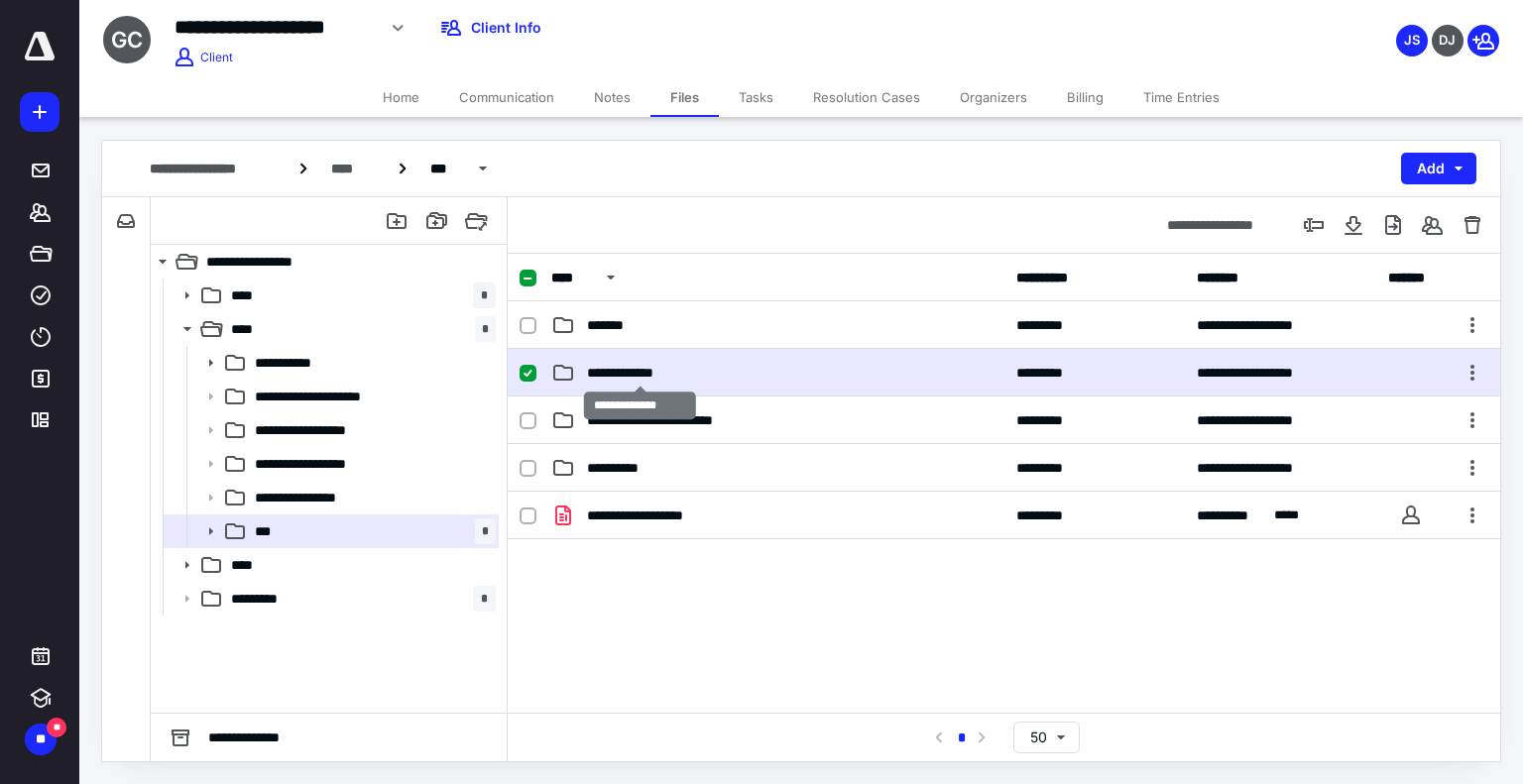 click on "**********" at bounding box center [641, 373] 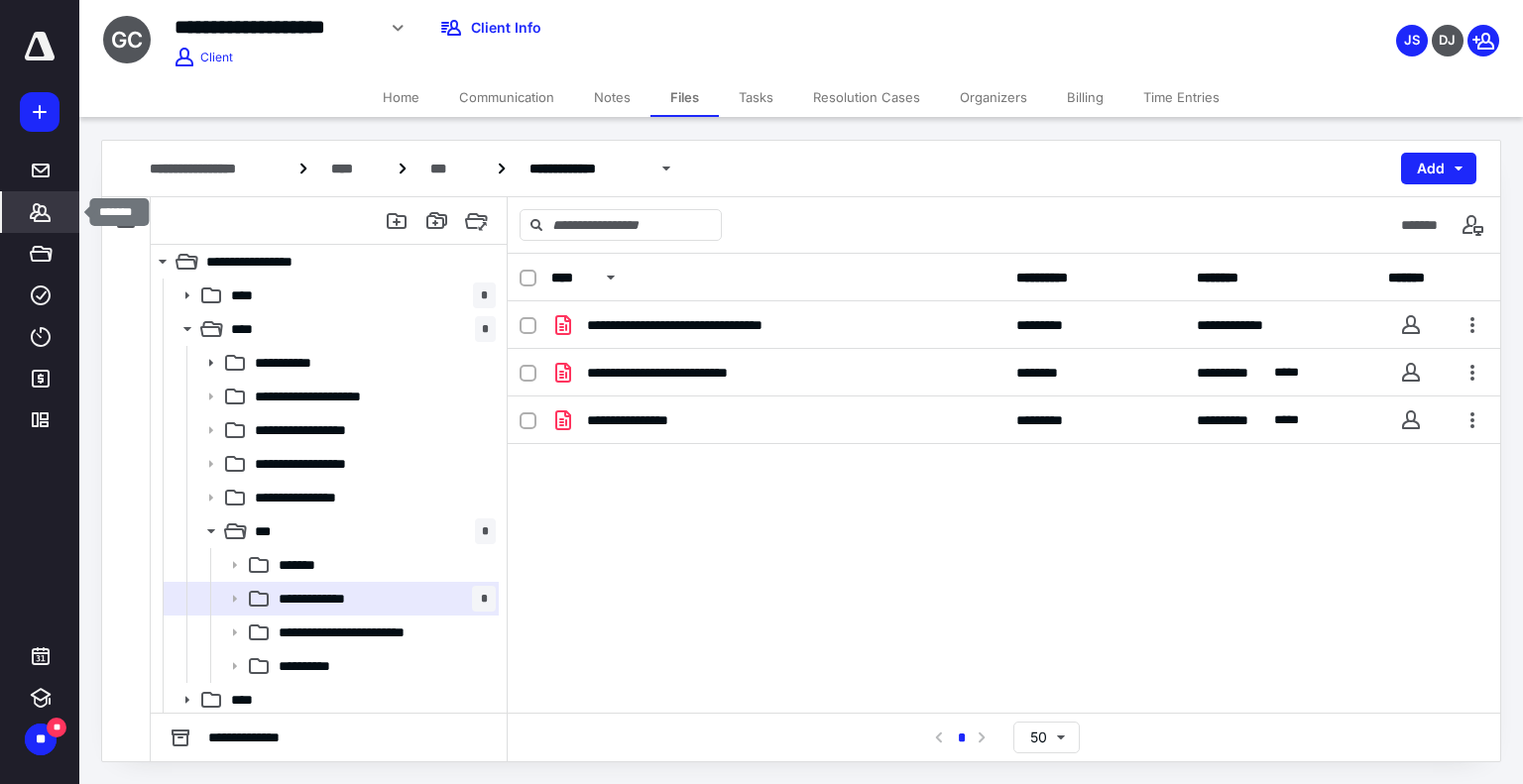 click 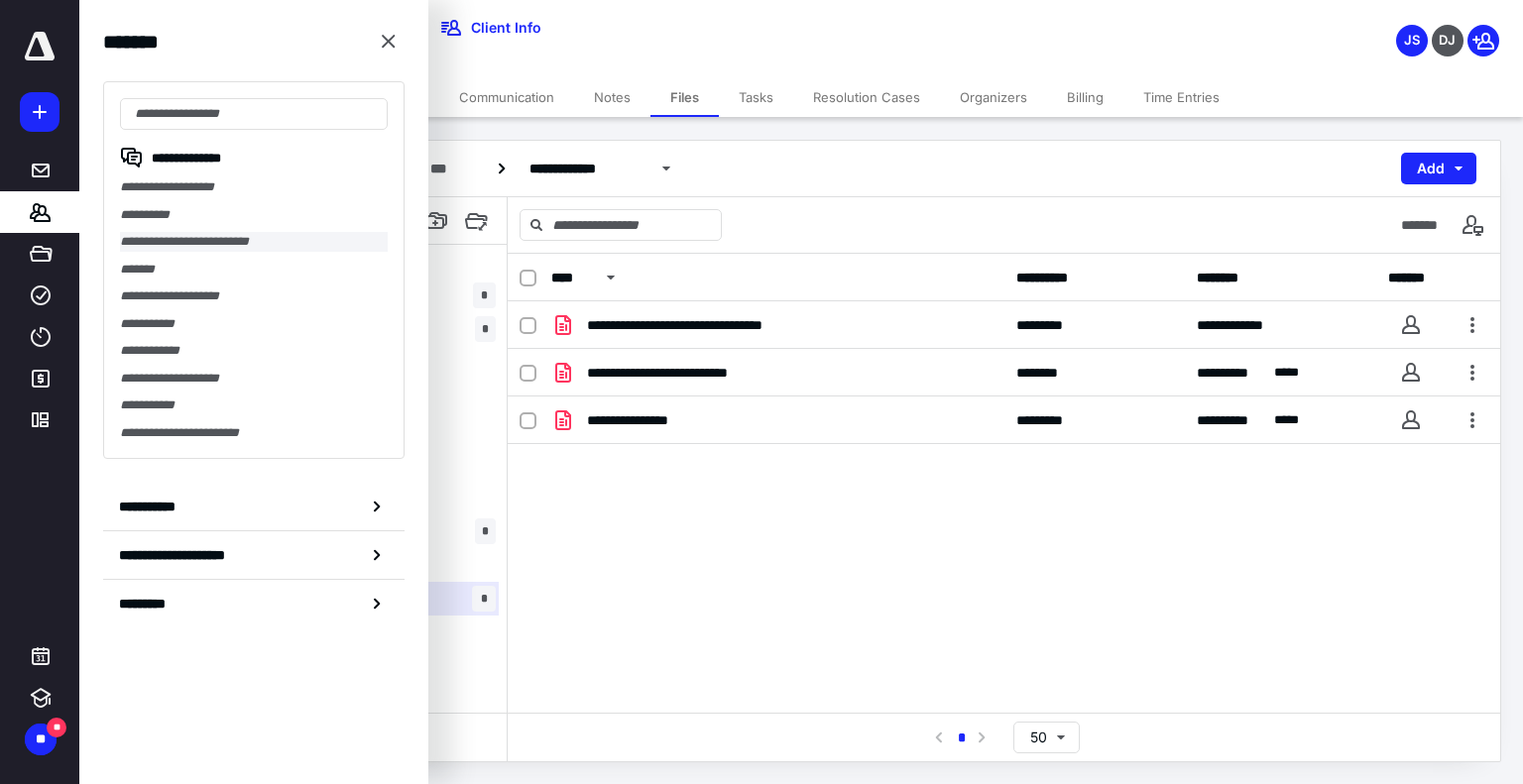 click on "**********" at bounding box center (254, 242) 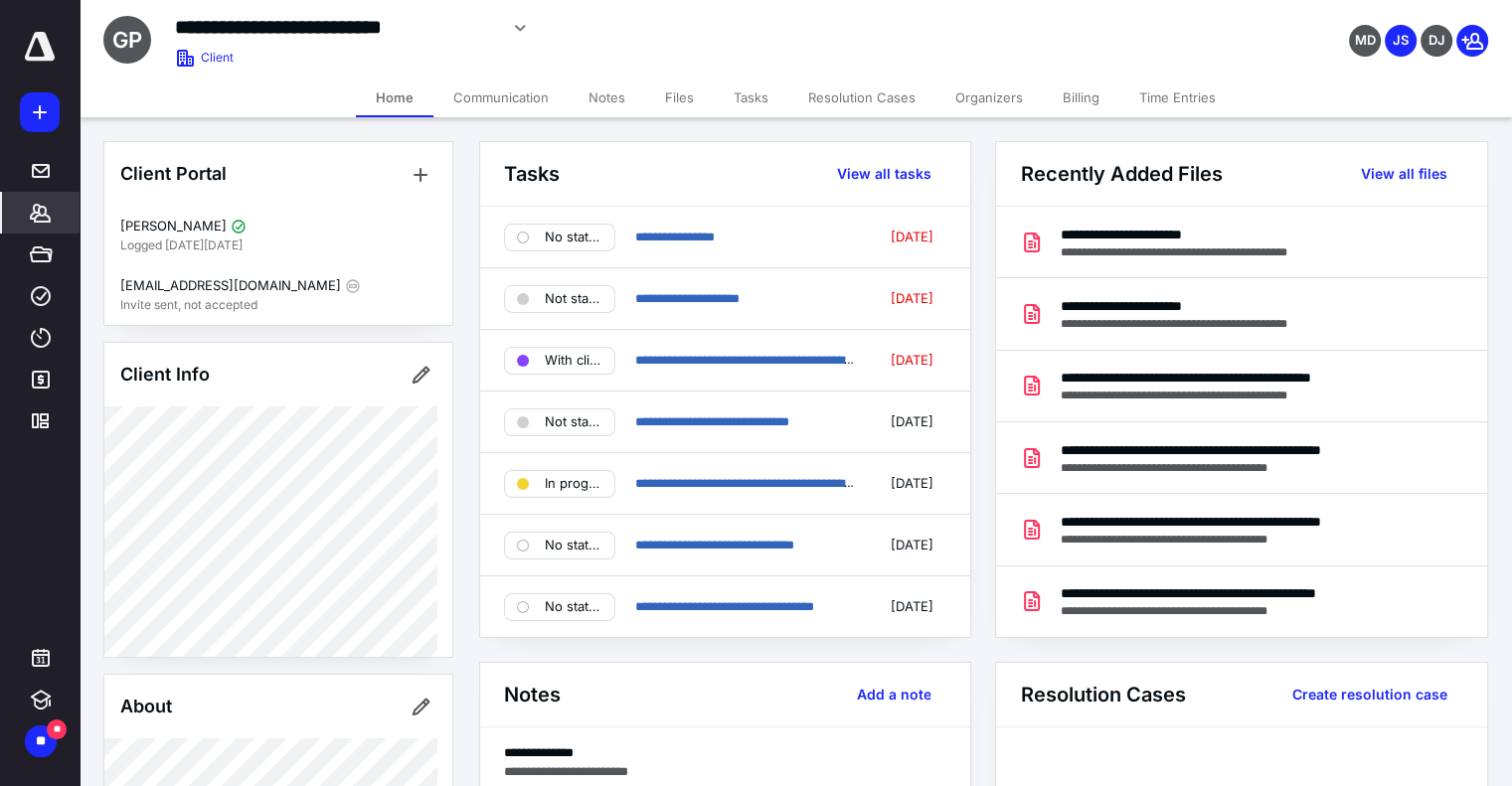click on "Files" at bounding box center [679, 97] 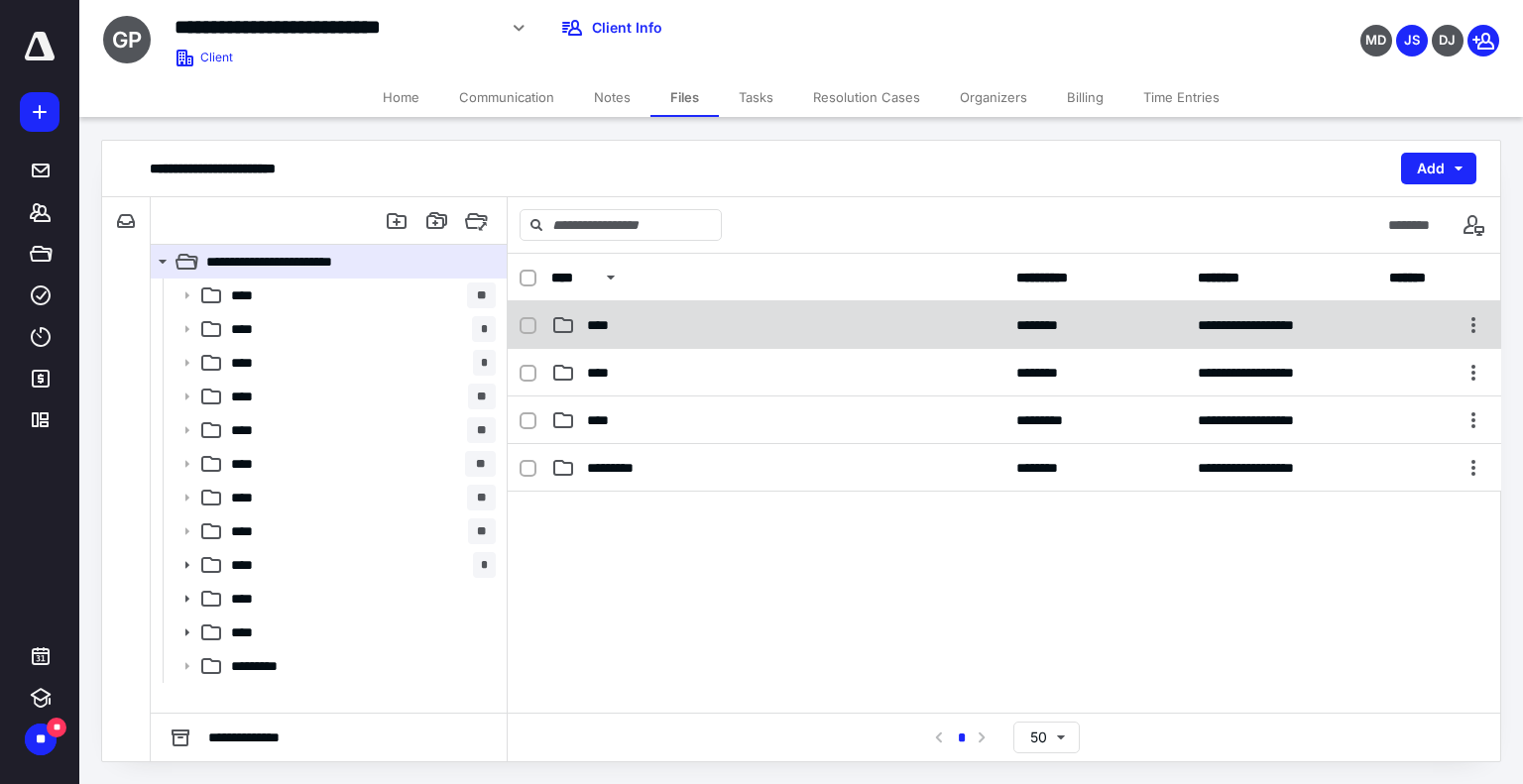 scroll, scrollTop: 396, scrollLeft: 0, axis: vertical 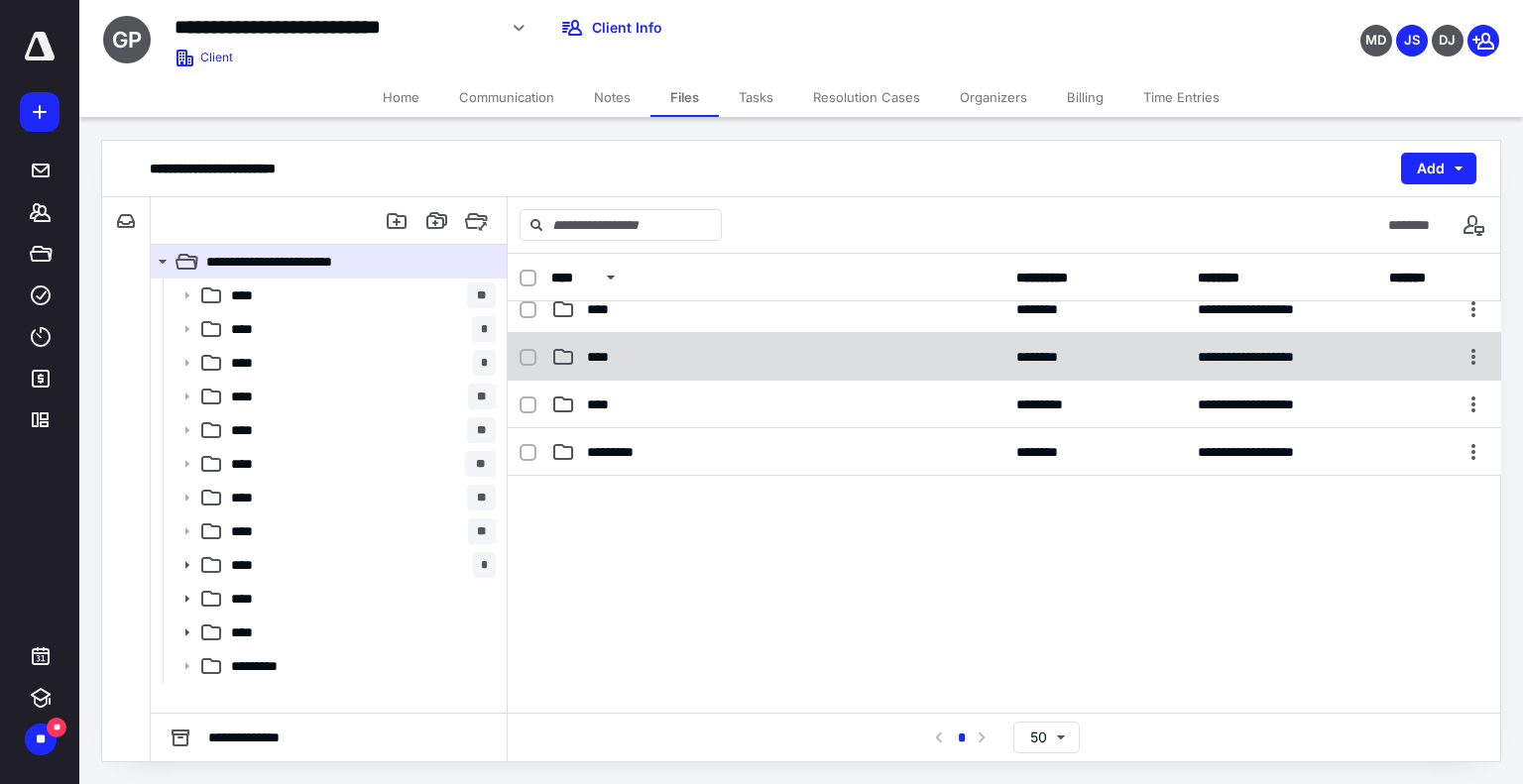 click on "****" at bounding box center [604, 357] 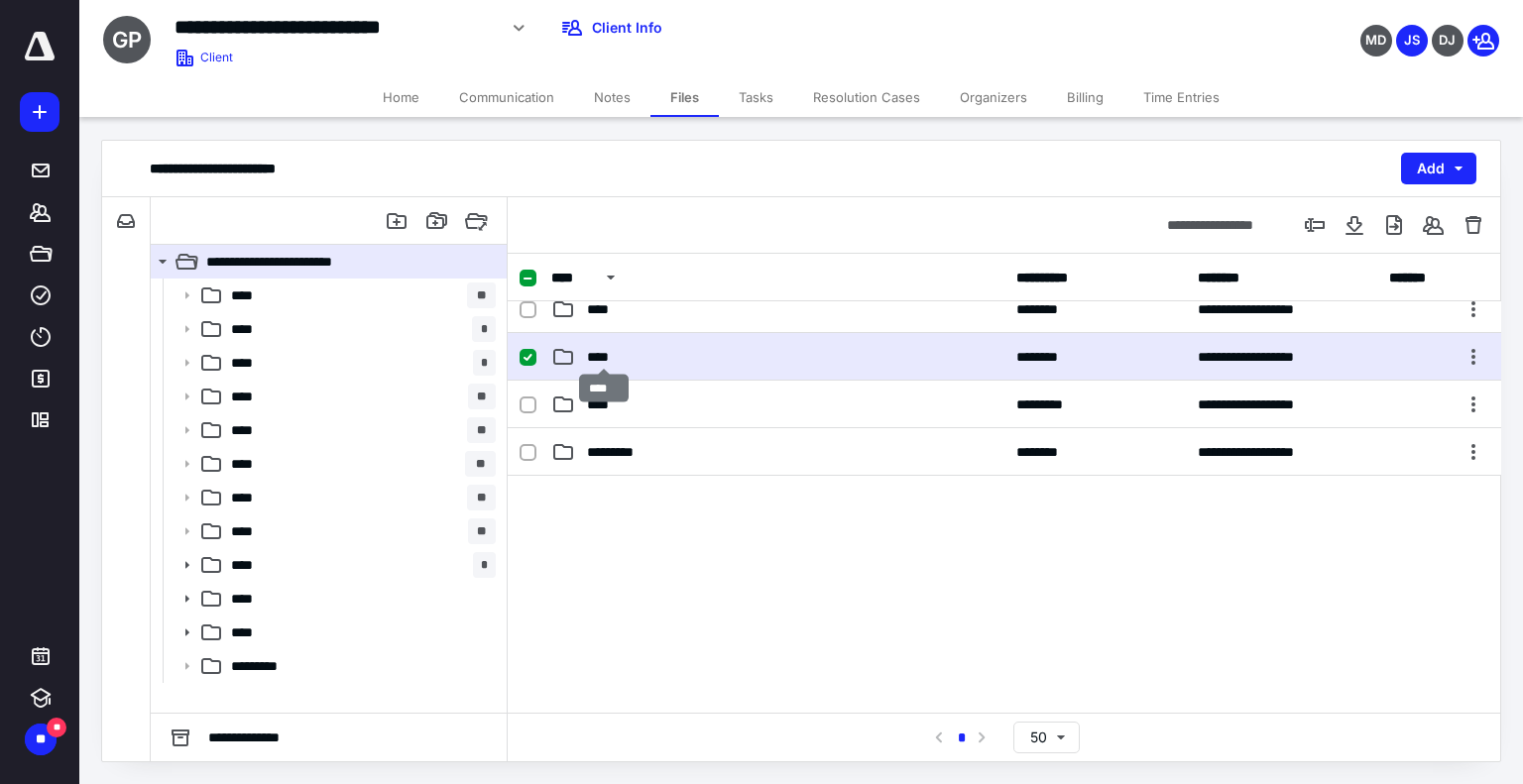 click on "****" at bounding box center (604, 357) 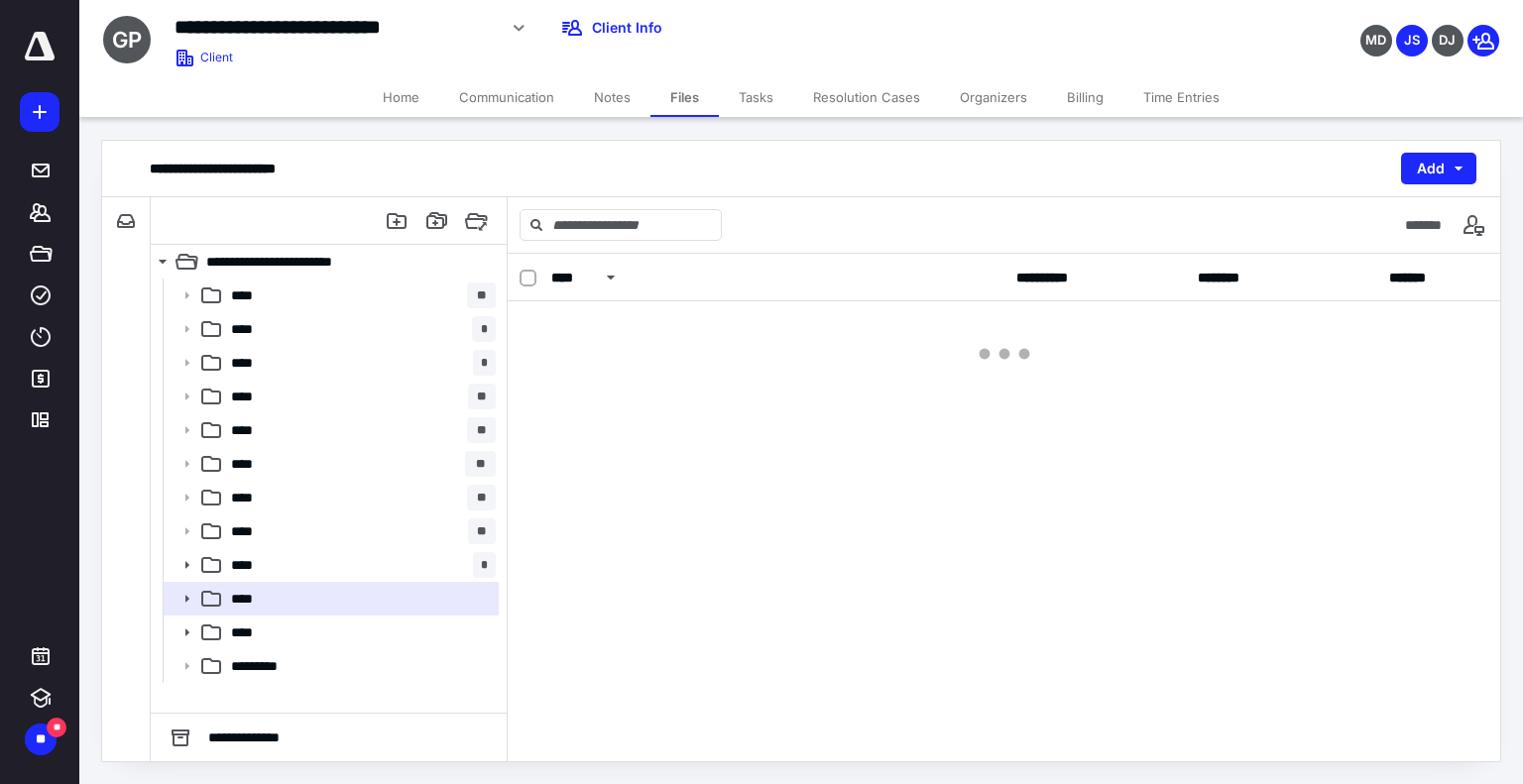 scroll, scrollTop: 0, scrollLeft: 0, axis: both 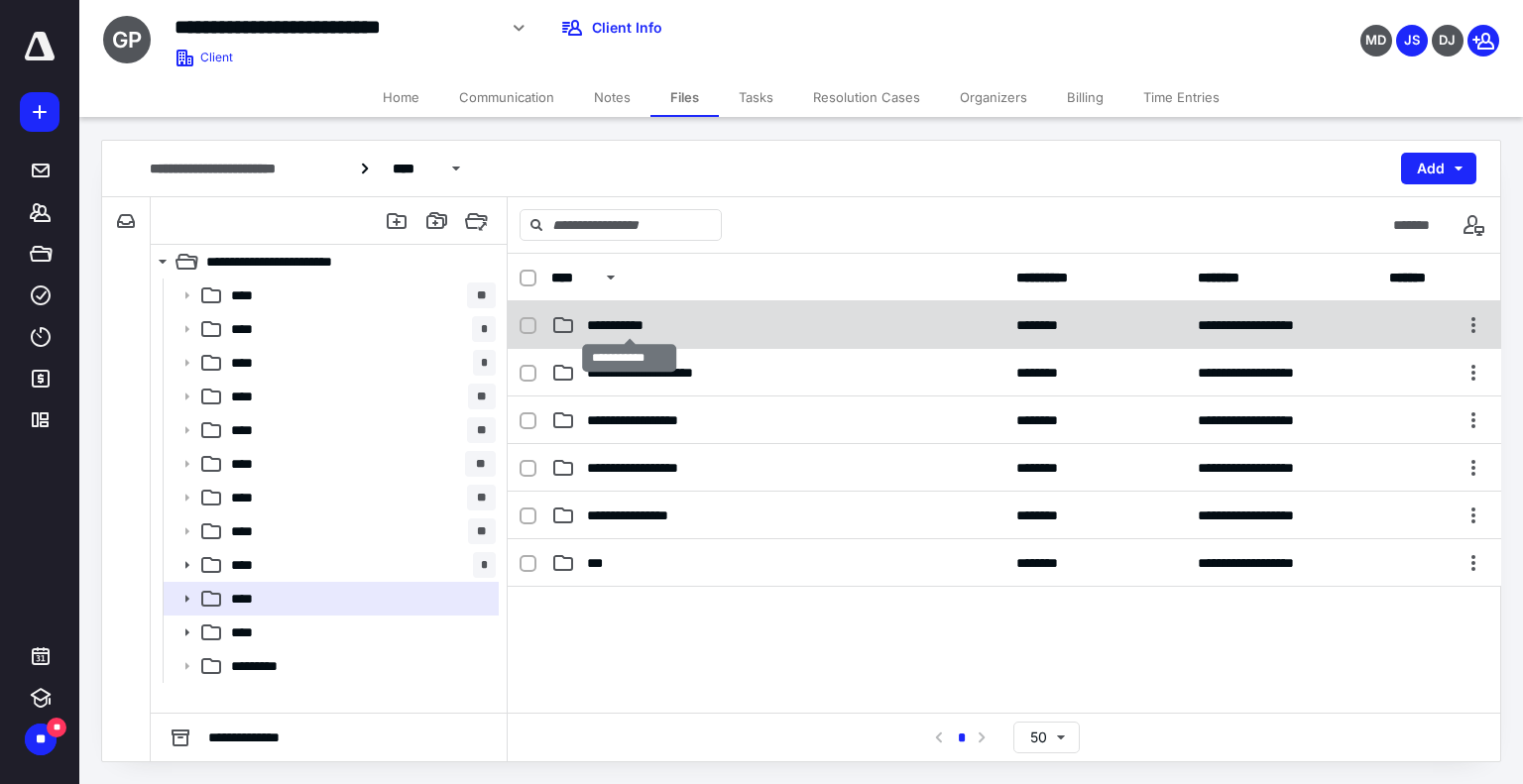 click on "**********" at bounding box center [630, 325] 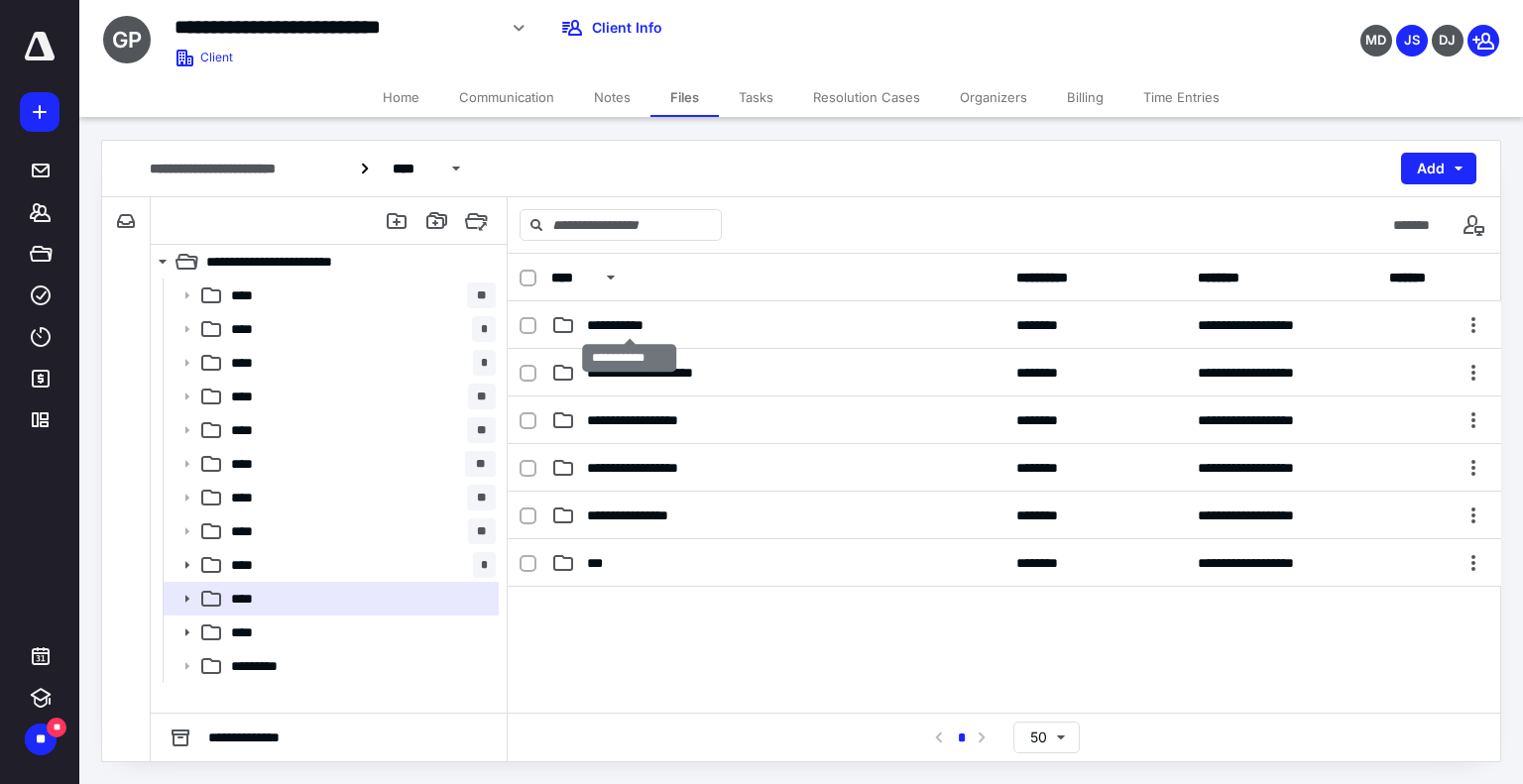 click on "**********" at bounding box center [630, 325] 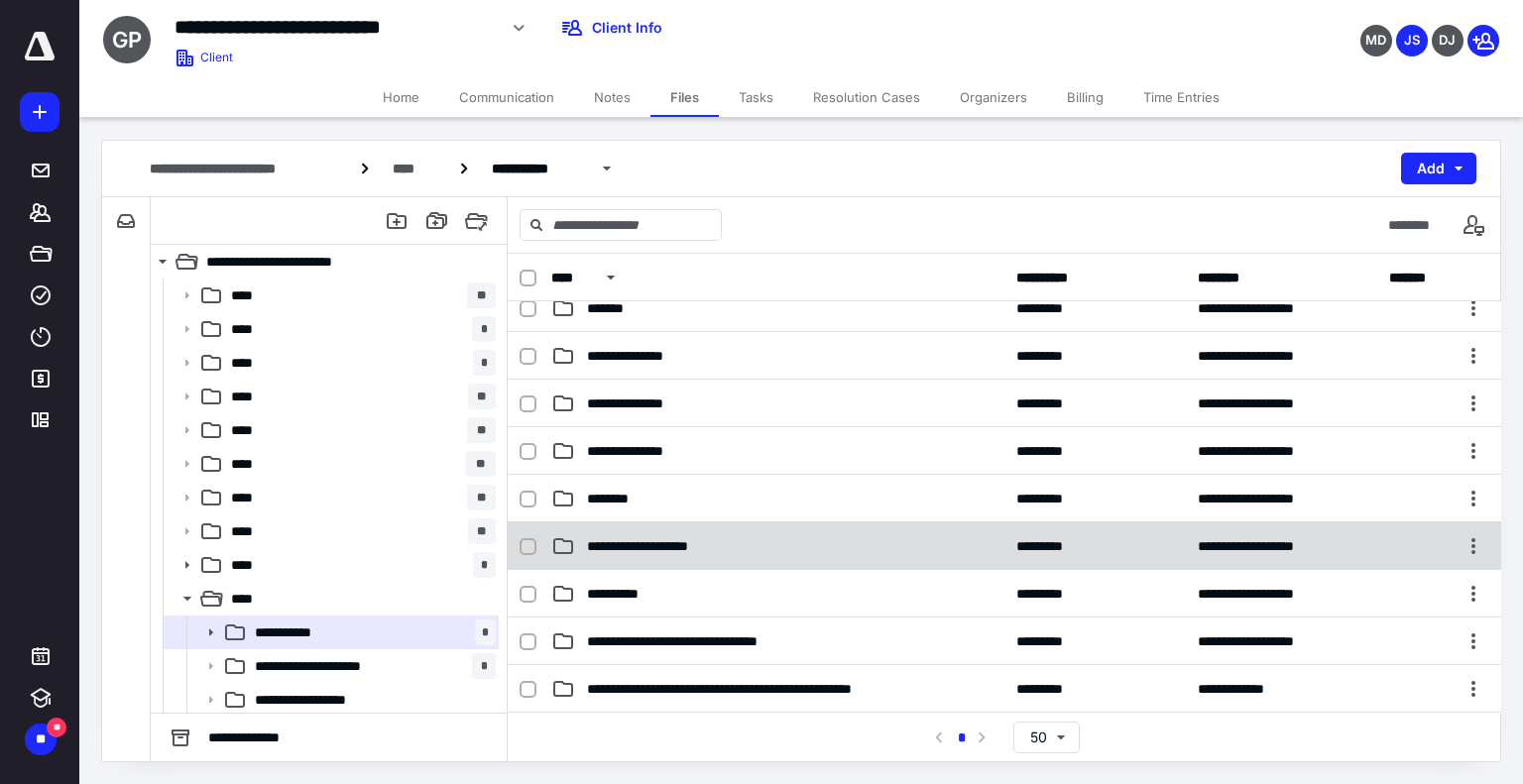 scroll, scrollTop: 198, scrollLeft: 0, axis: vertical 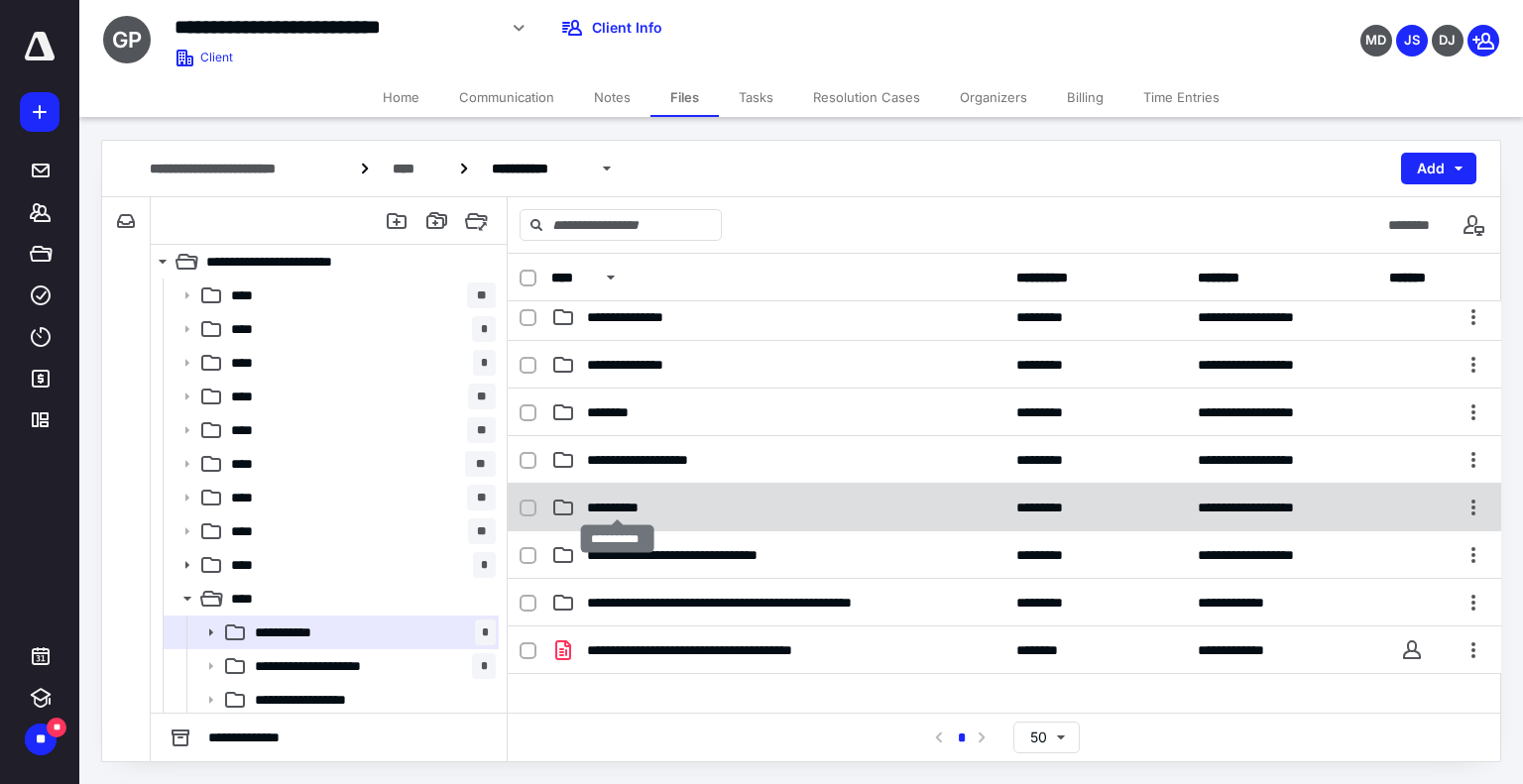 click on "**********" at bounding box center (618, 507) 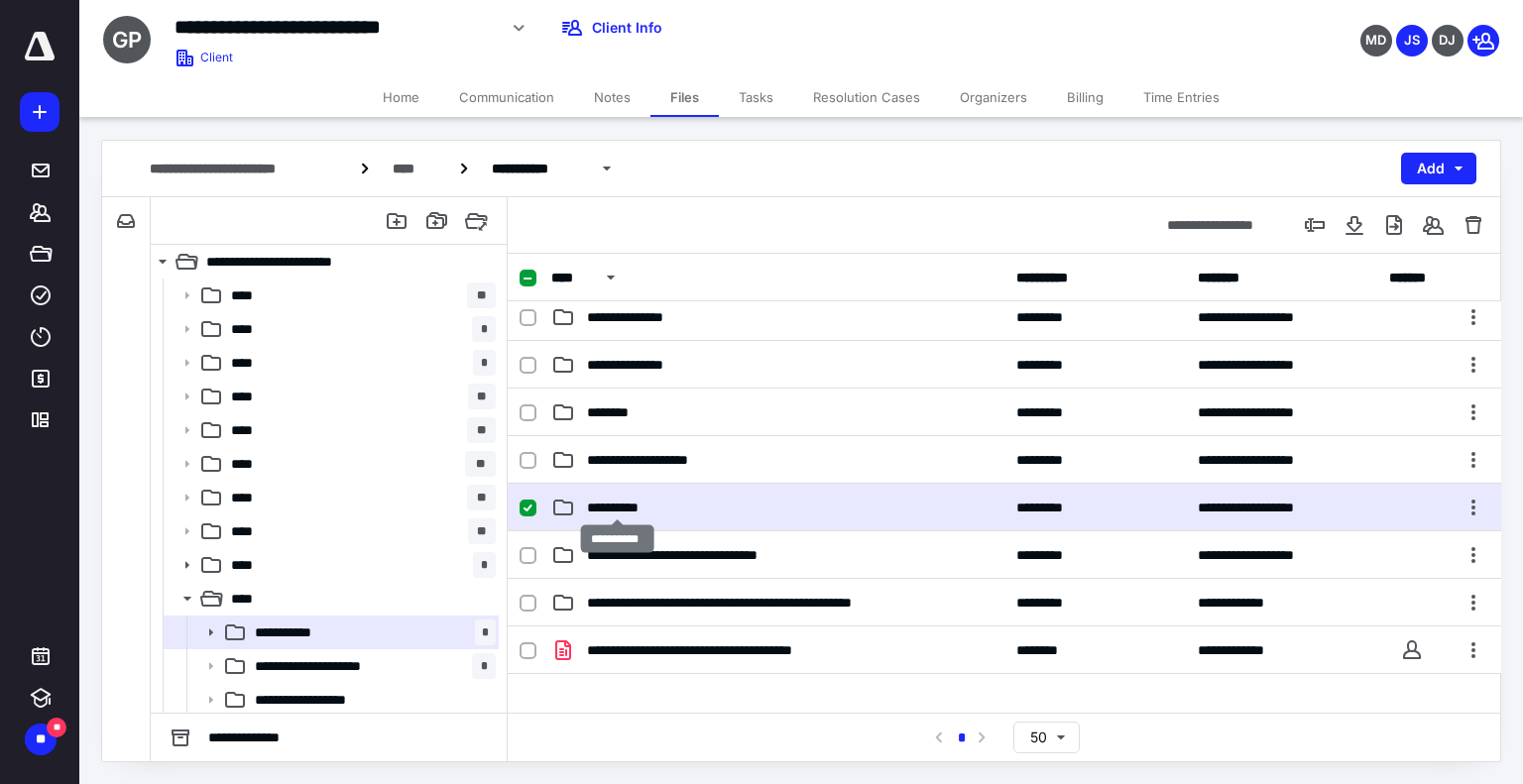 click on "**********" at bounding box center (618, 507) 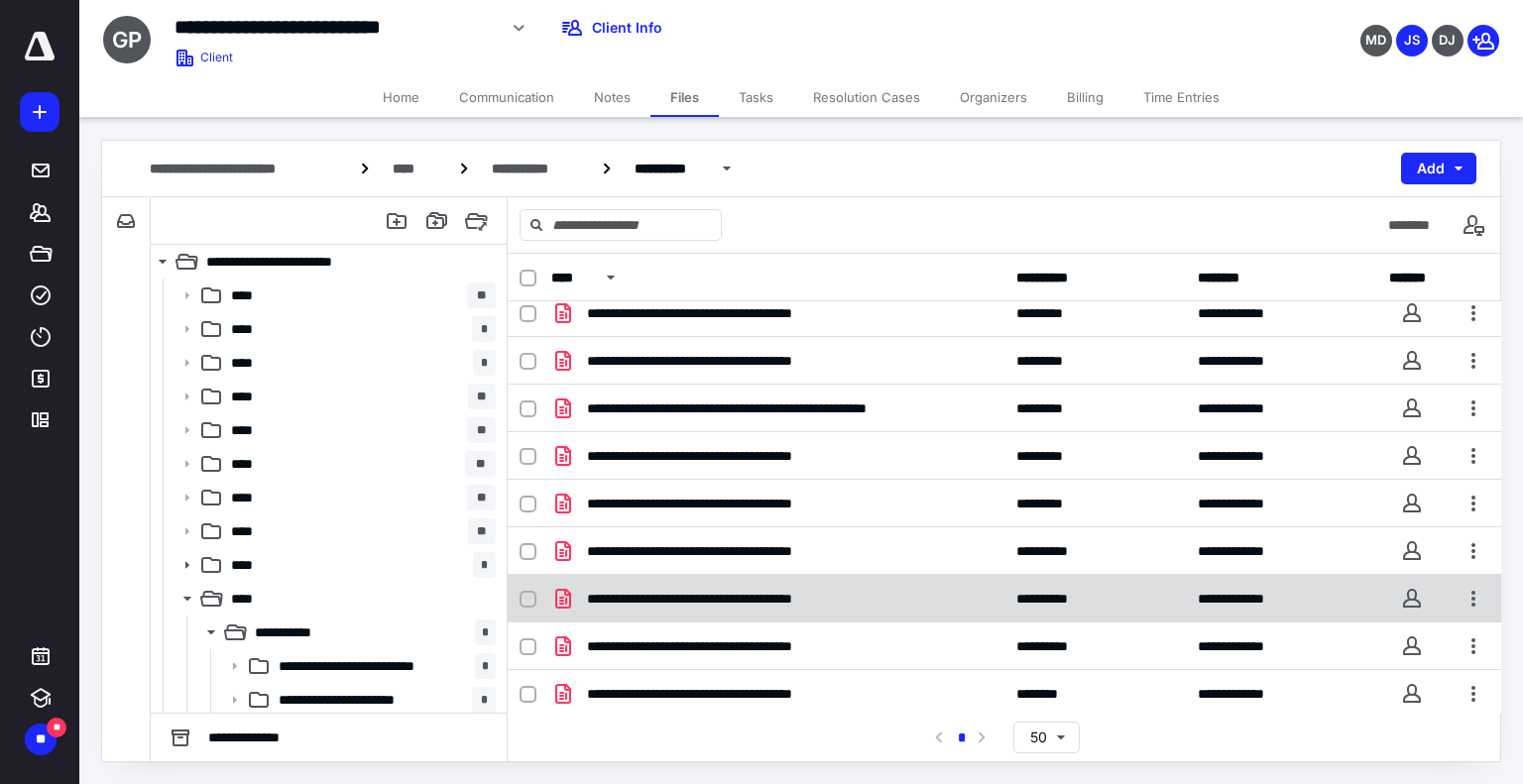 scroll, scrollTop: 392, scrollLeft: 0, axis: vertical 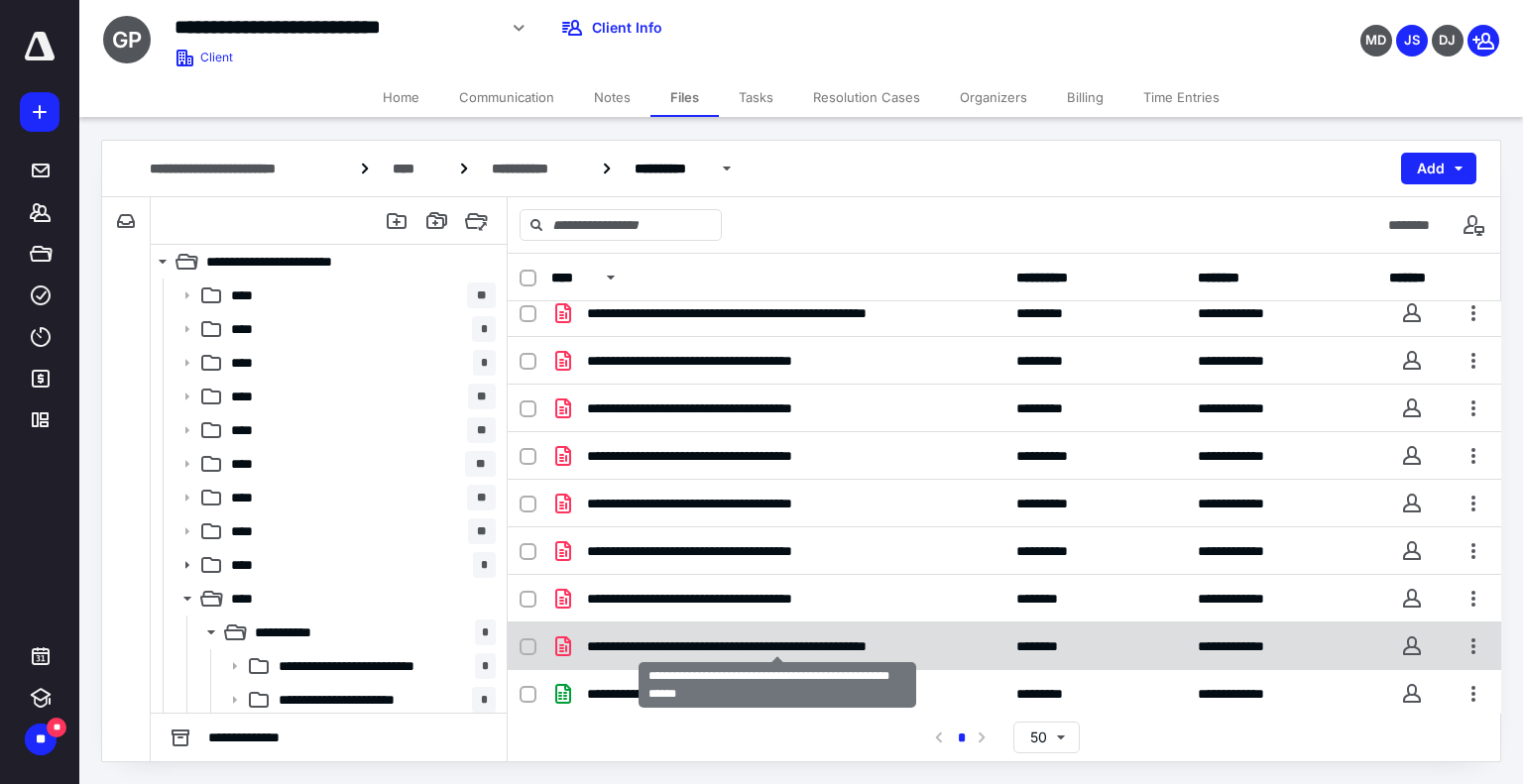 click on "**********" at bounding box center (777, 646) 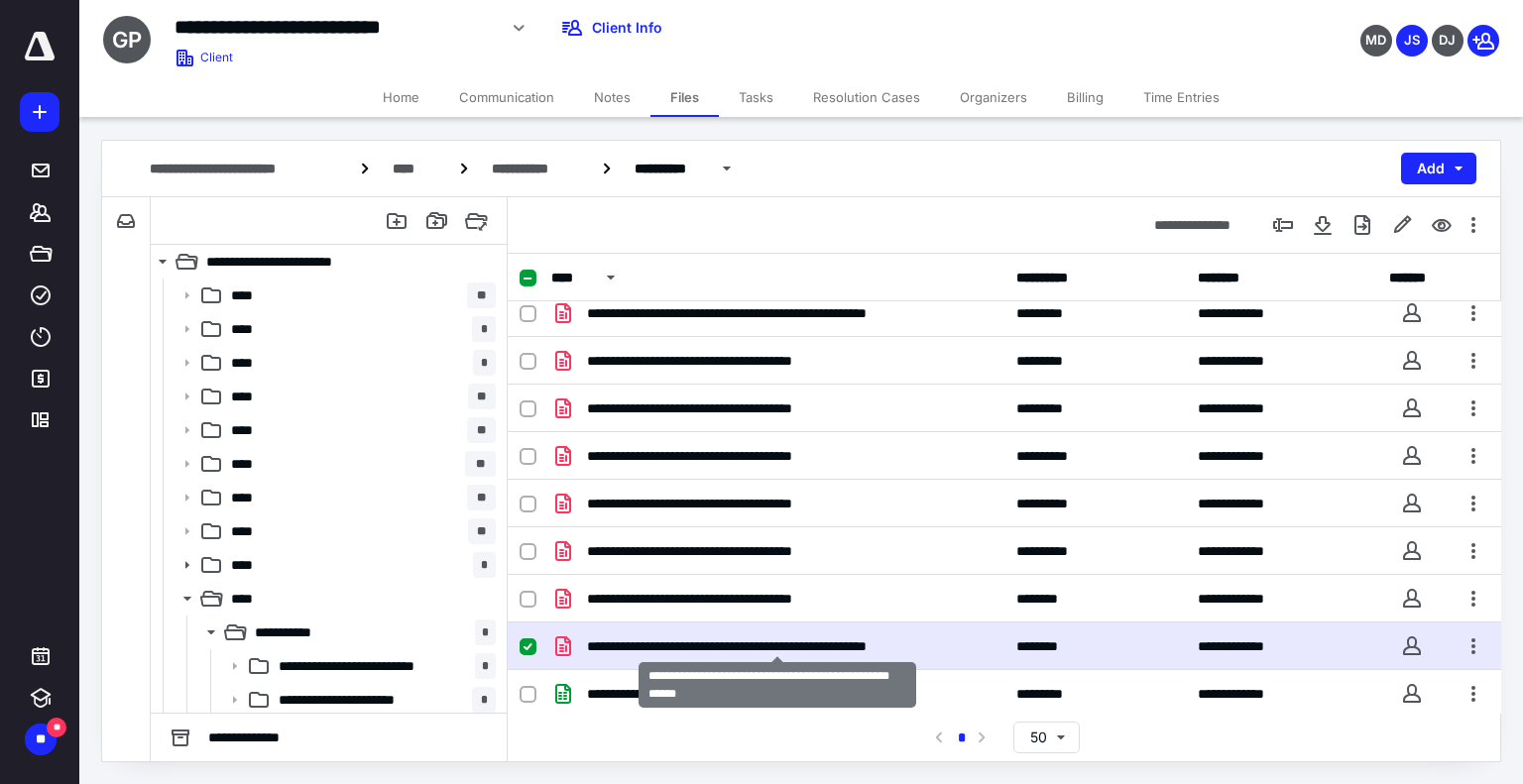 click on "**********" at bounding box center (777, 646) 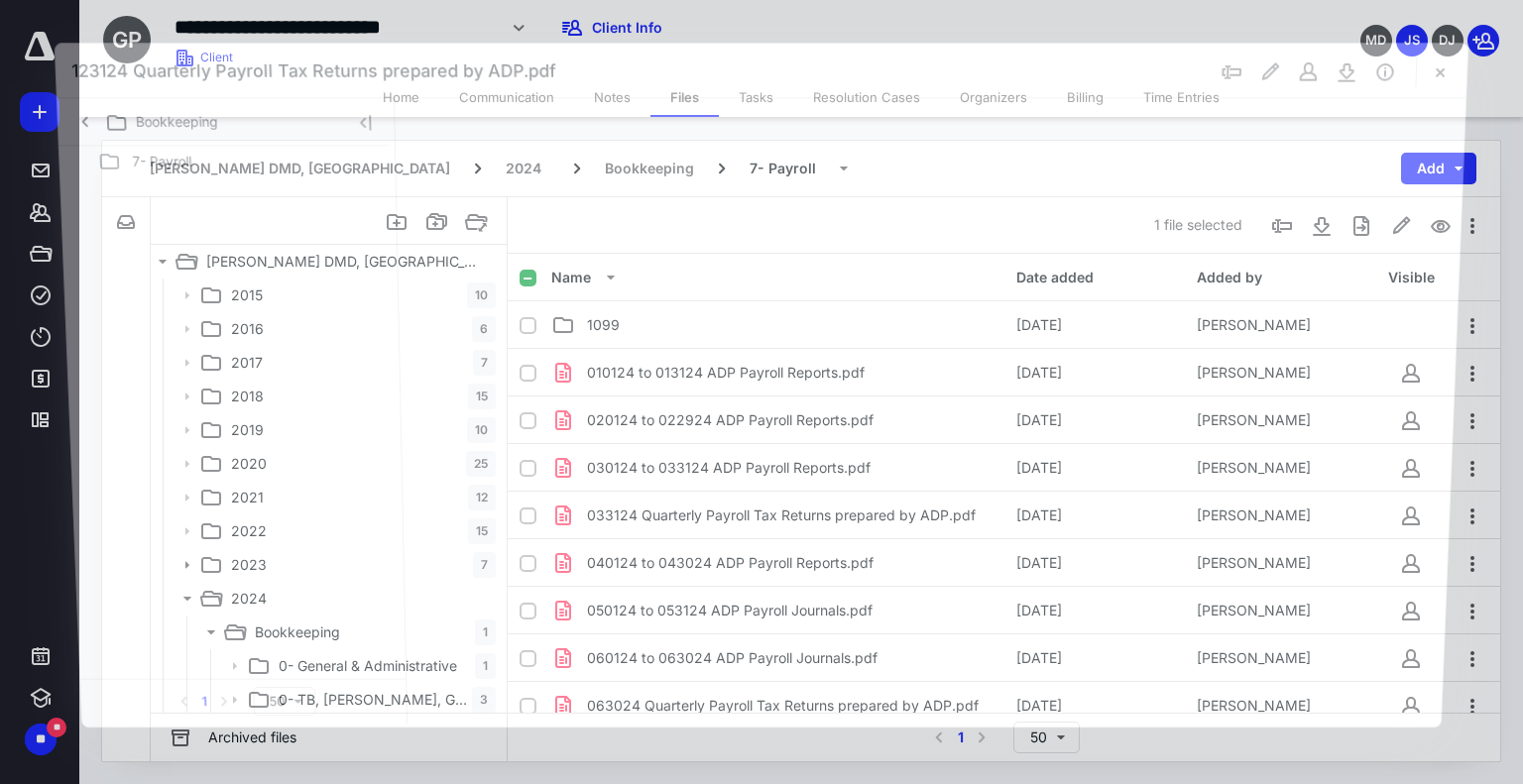 scroll, scrollTop: 392, scrollLeft: 0, axis: vertical 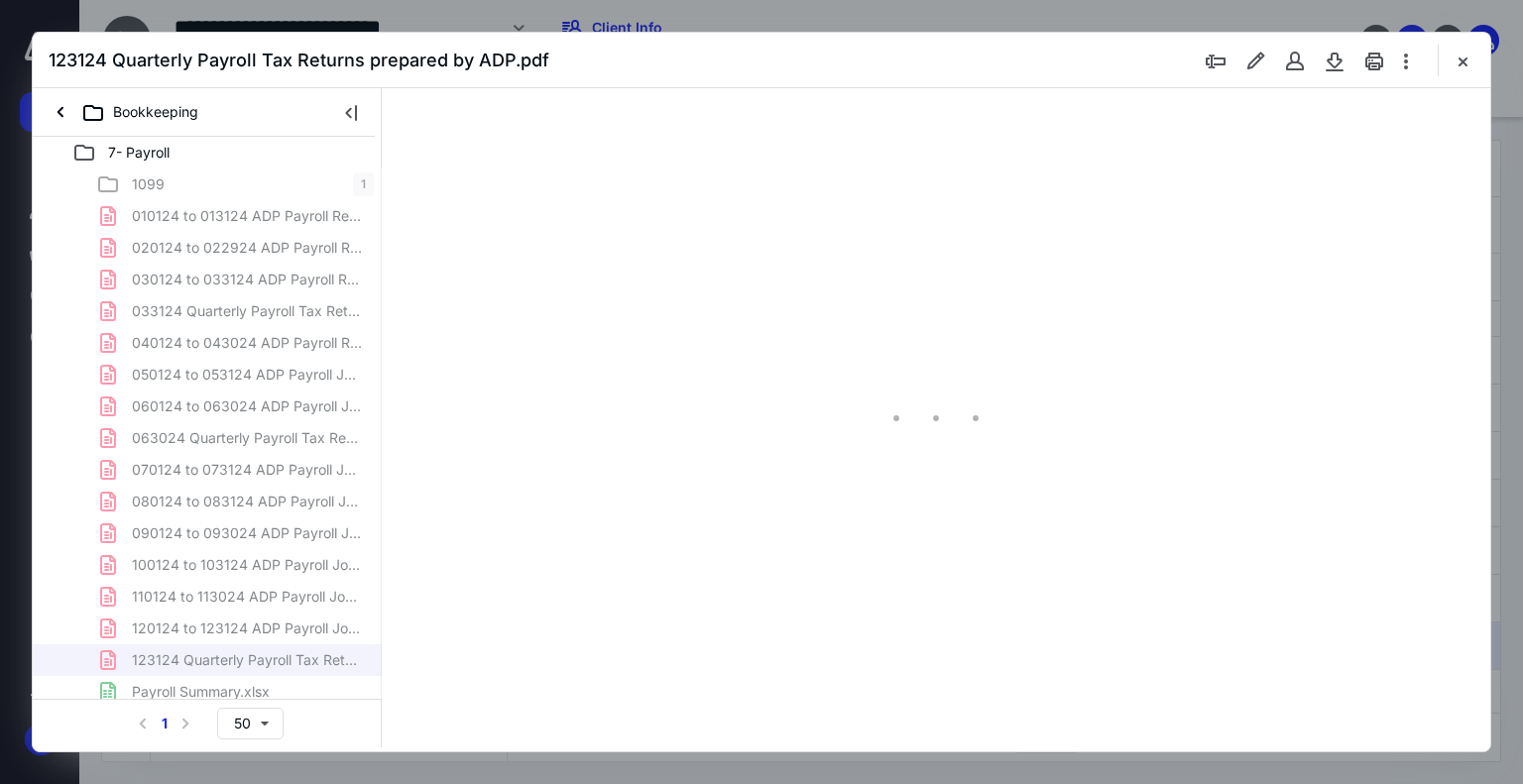 type on "74" 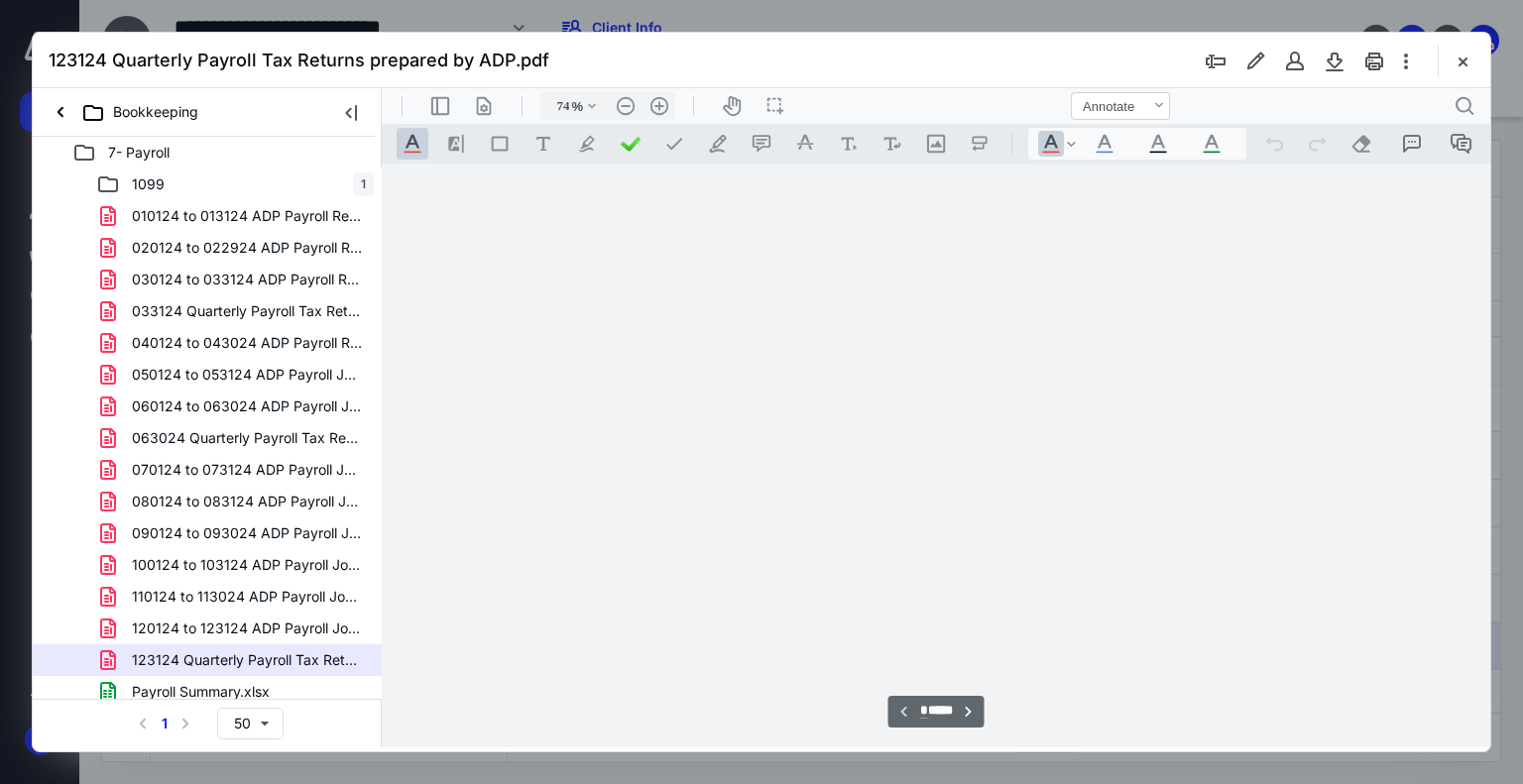 scroll, scrollTop: 78, scrollLeft: 0, axis: vertical 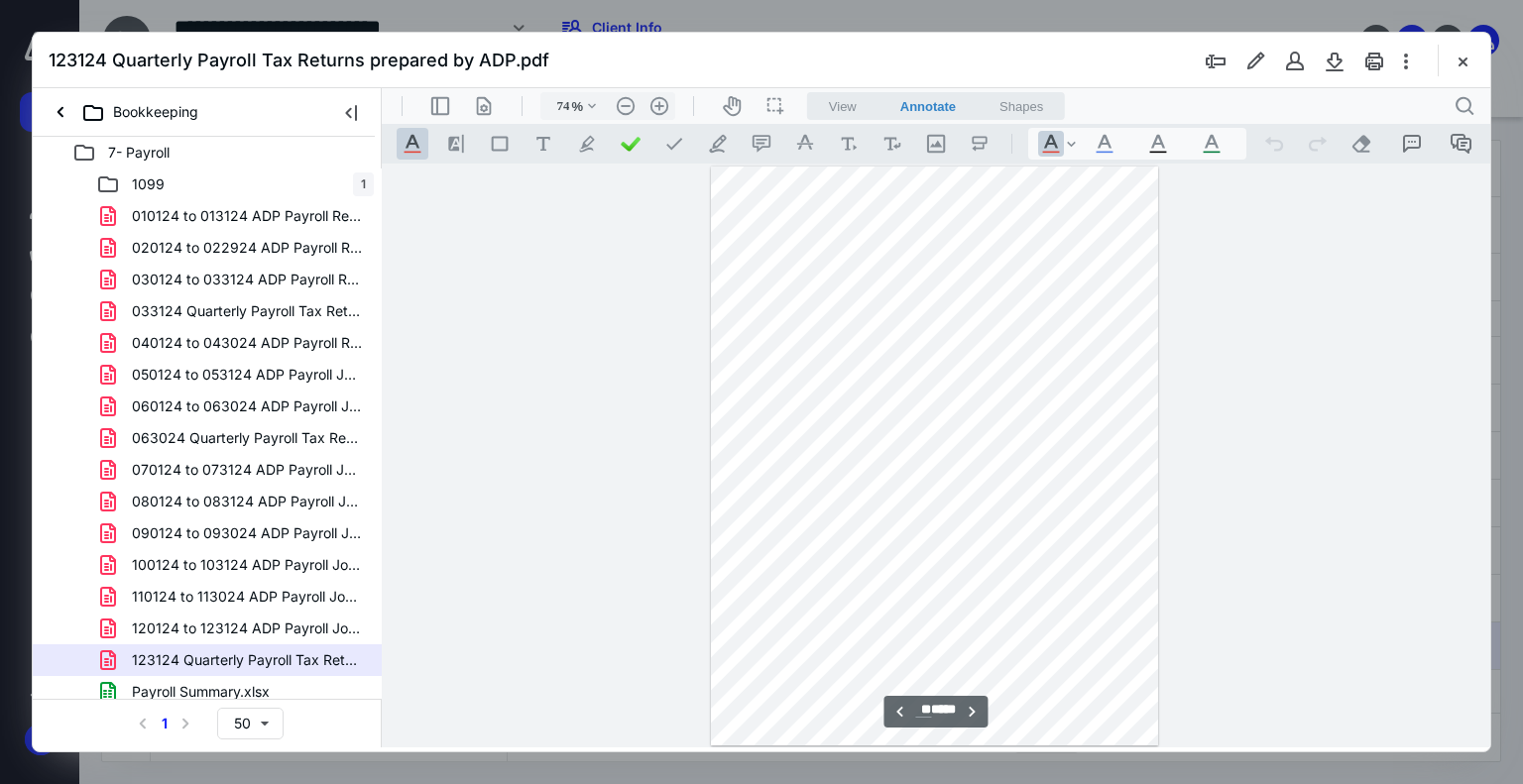 type on "**" 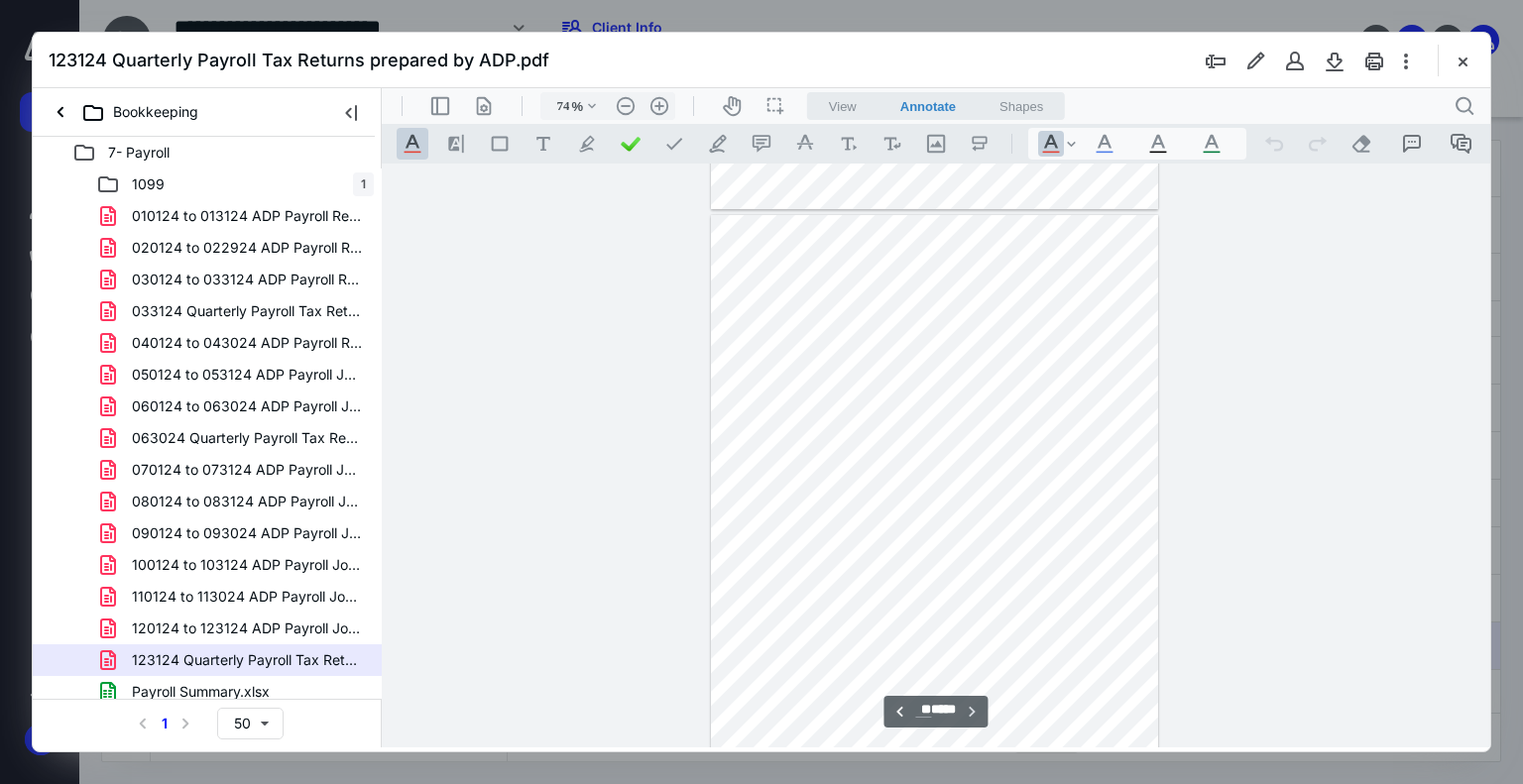 scroll, scrollTop: 6433, scrollLeft: 0, axis: vertical 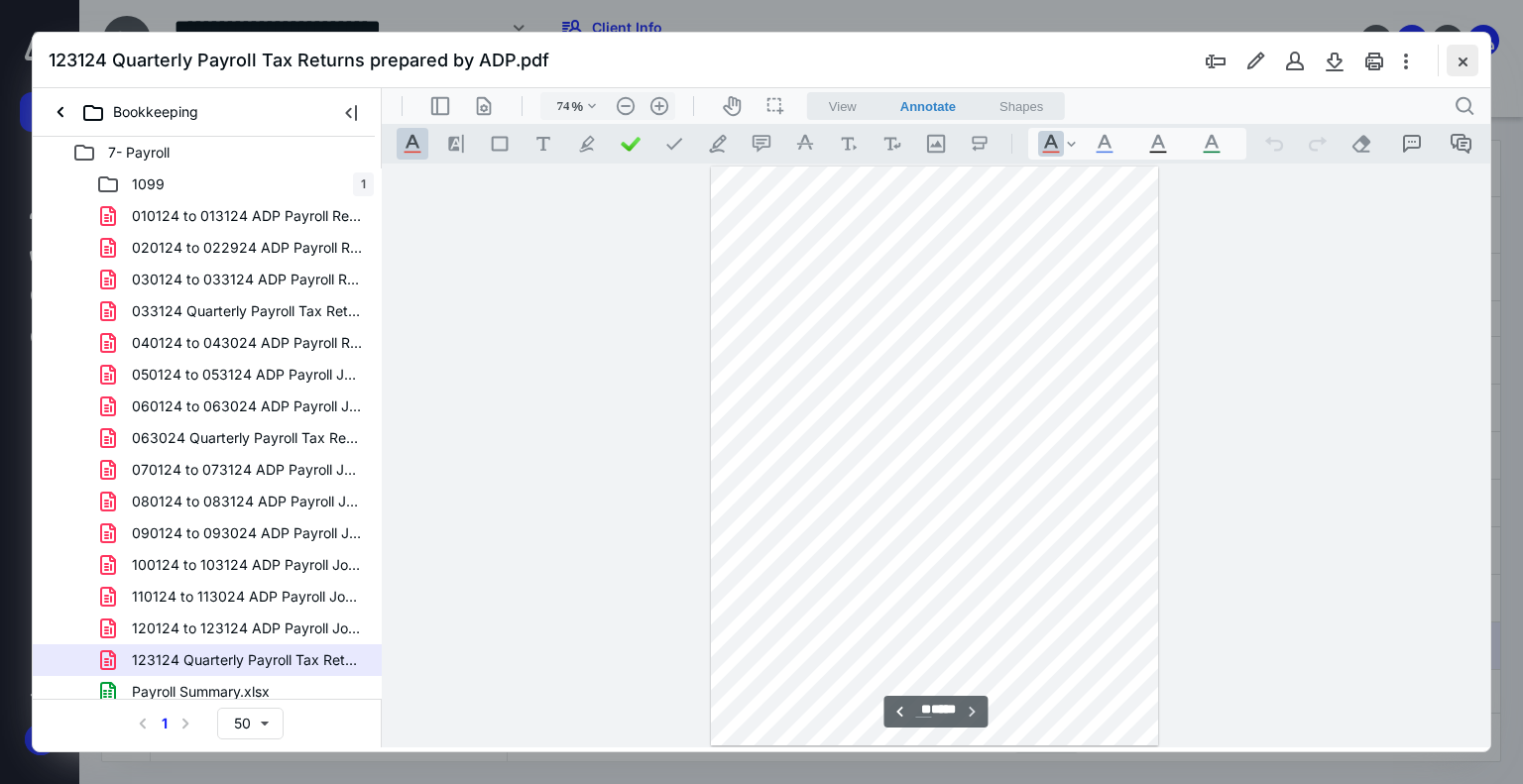 click at bounding box center [1463, 60] 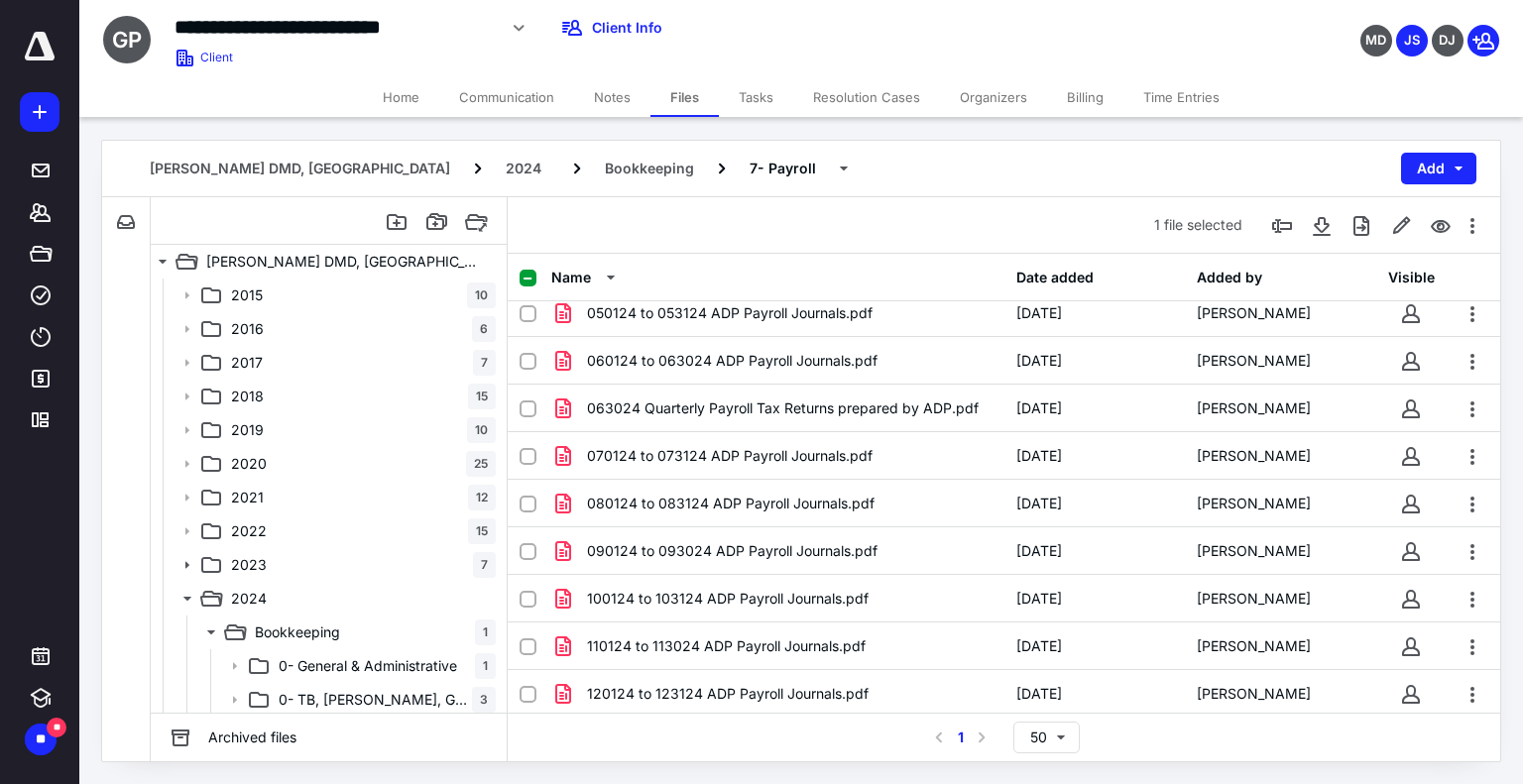 scroll, scrollTop: 392, scrollLeft: 0, axis: vertical 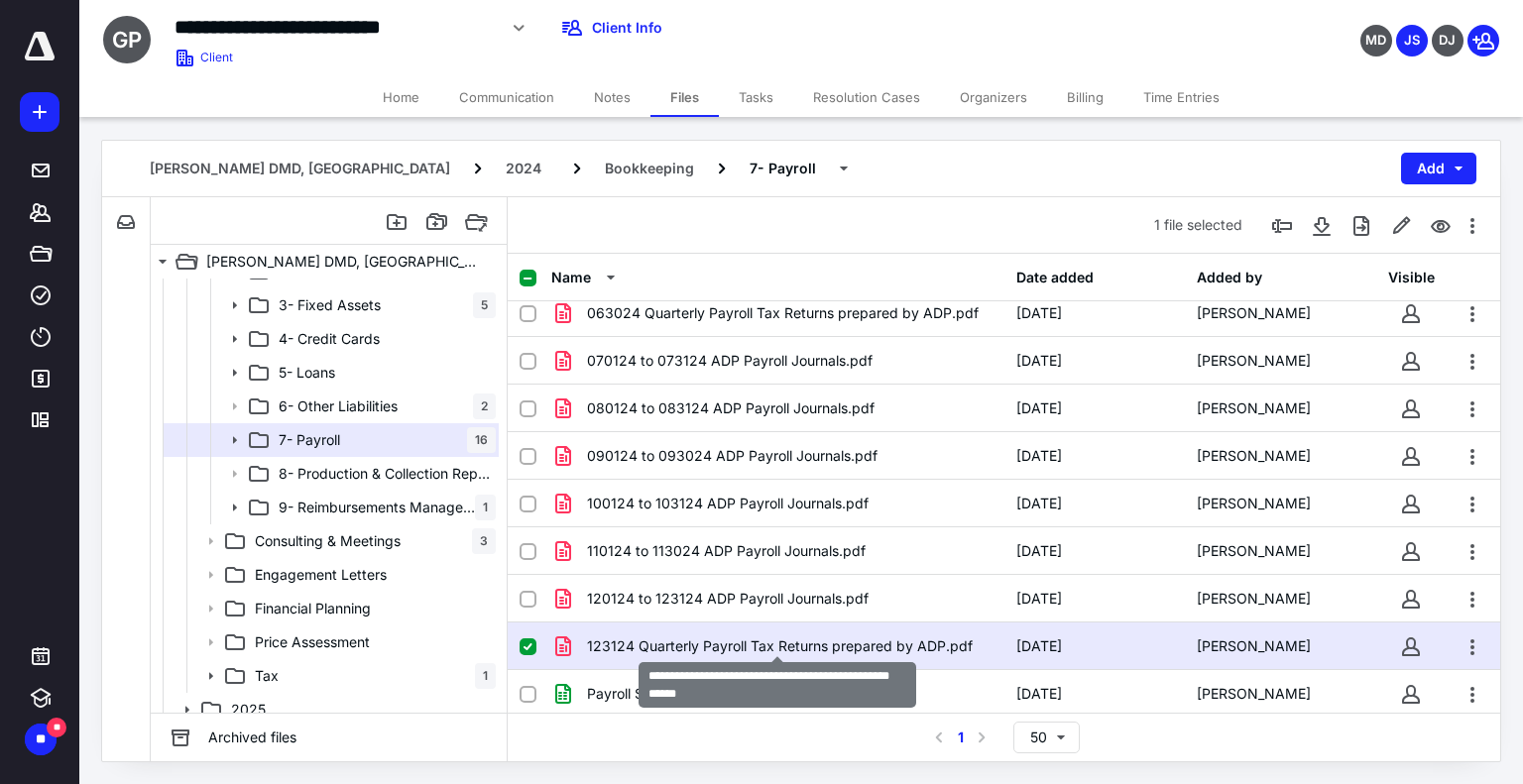 click on "123124 Quarterly Payroll Tax Returns prepared by ADP.pdf" at bounding box center (779, 646) 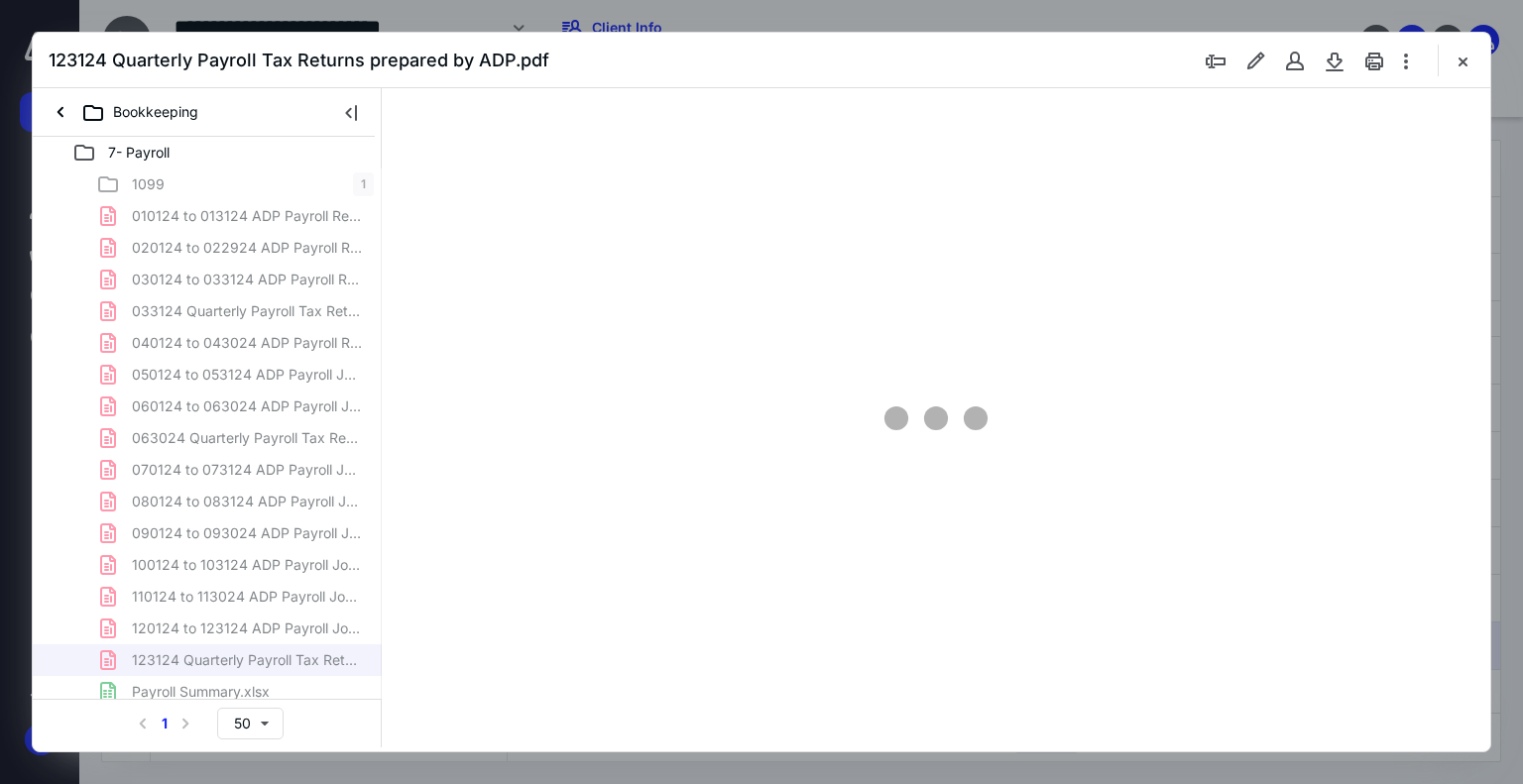 scroll, scrollTop: 0, scrollLeft: 0, axis: both 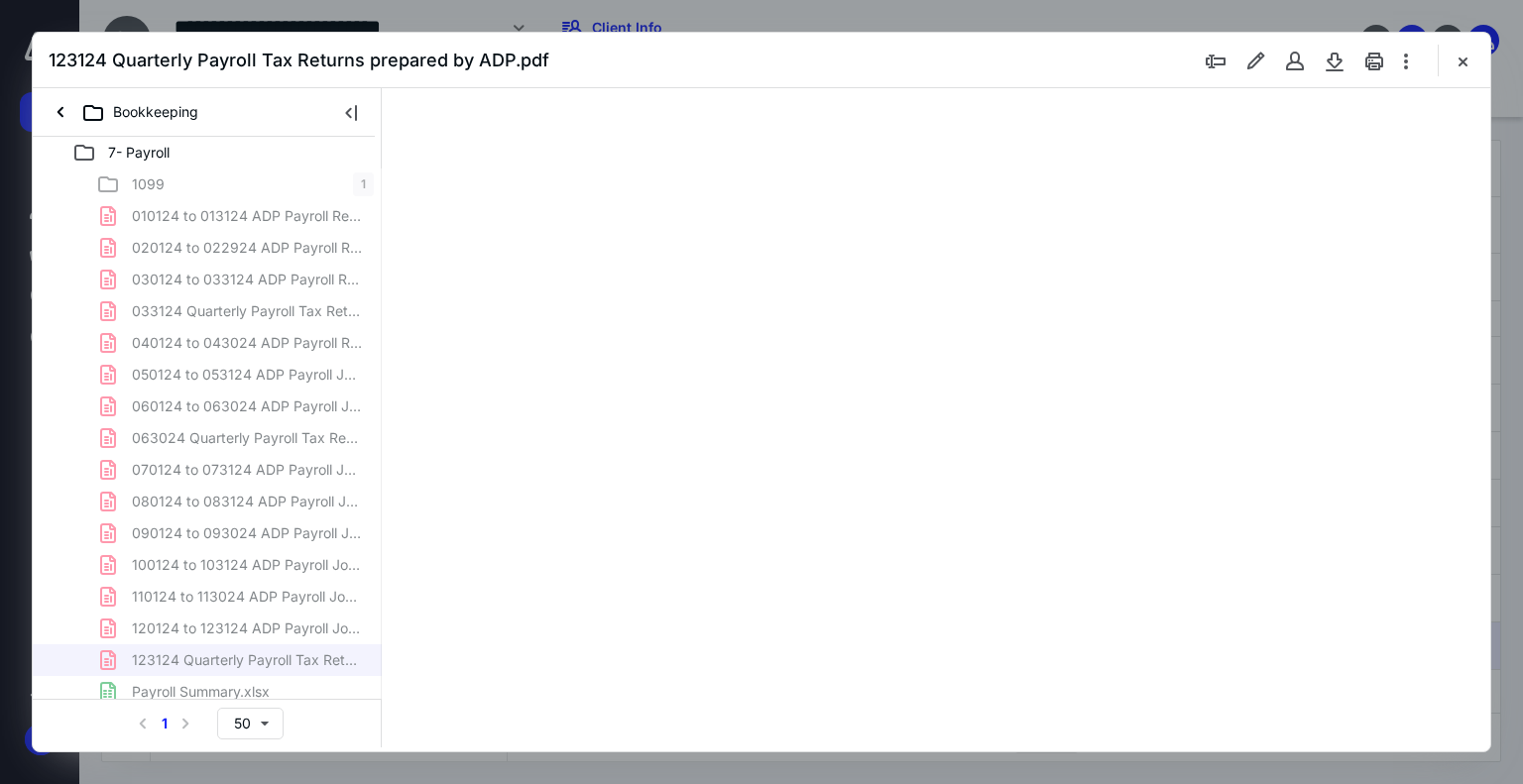 type on "74" 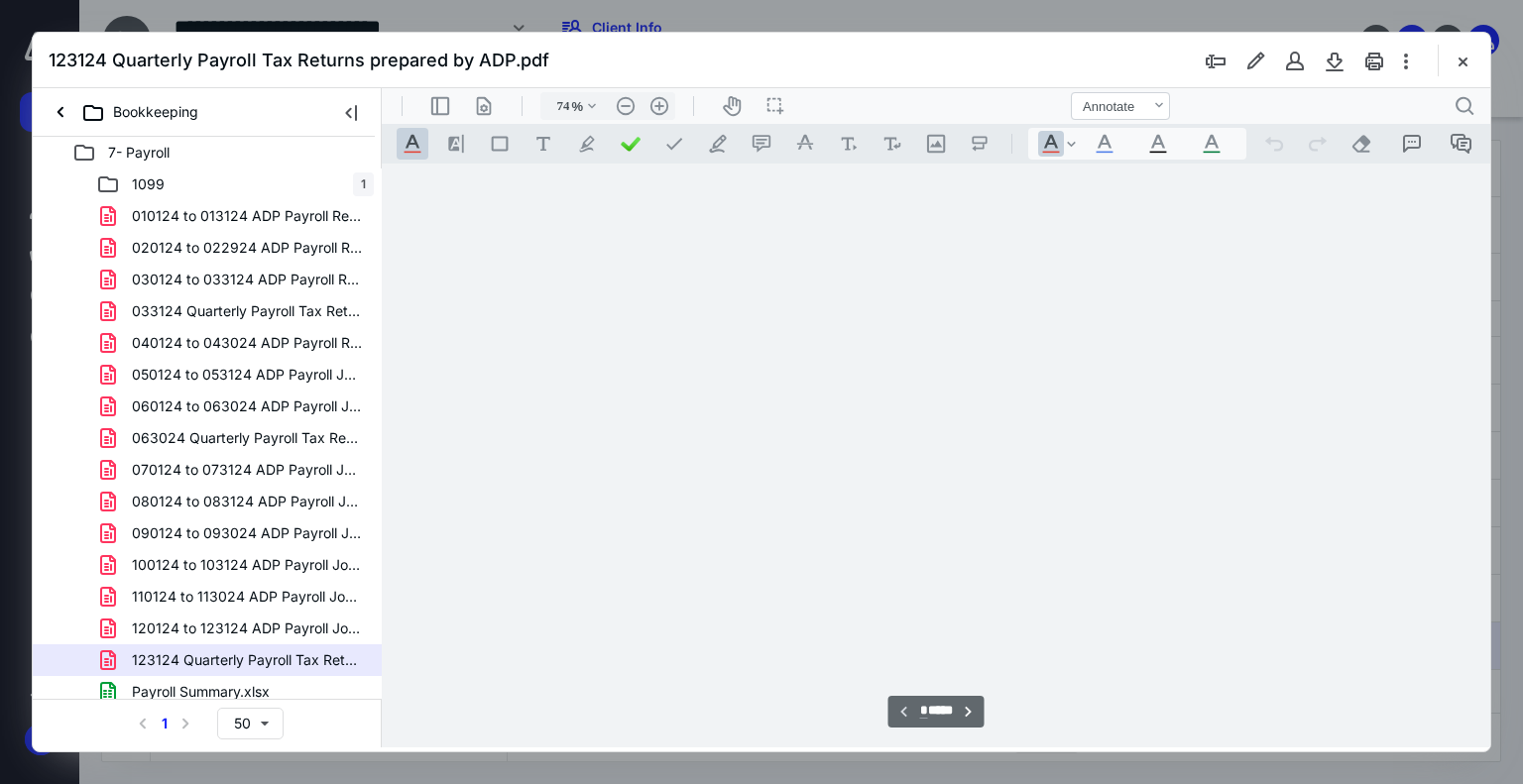 scroll, scrollTop: 78, scrollLeft: 0, axis: vertical 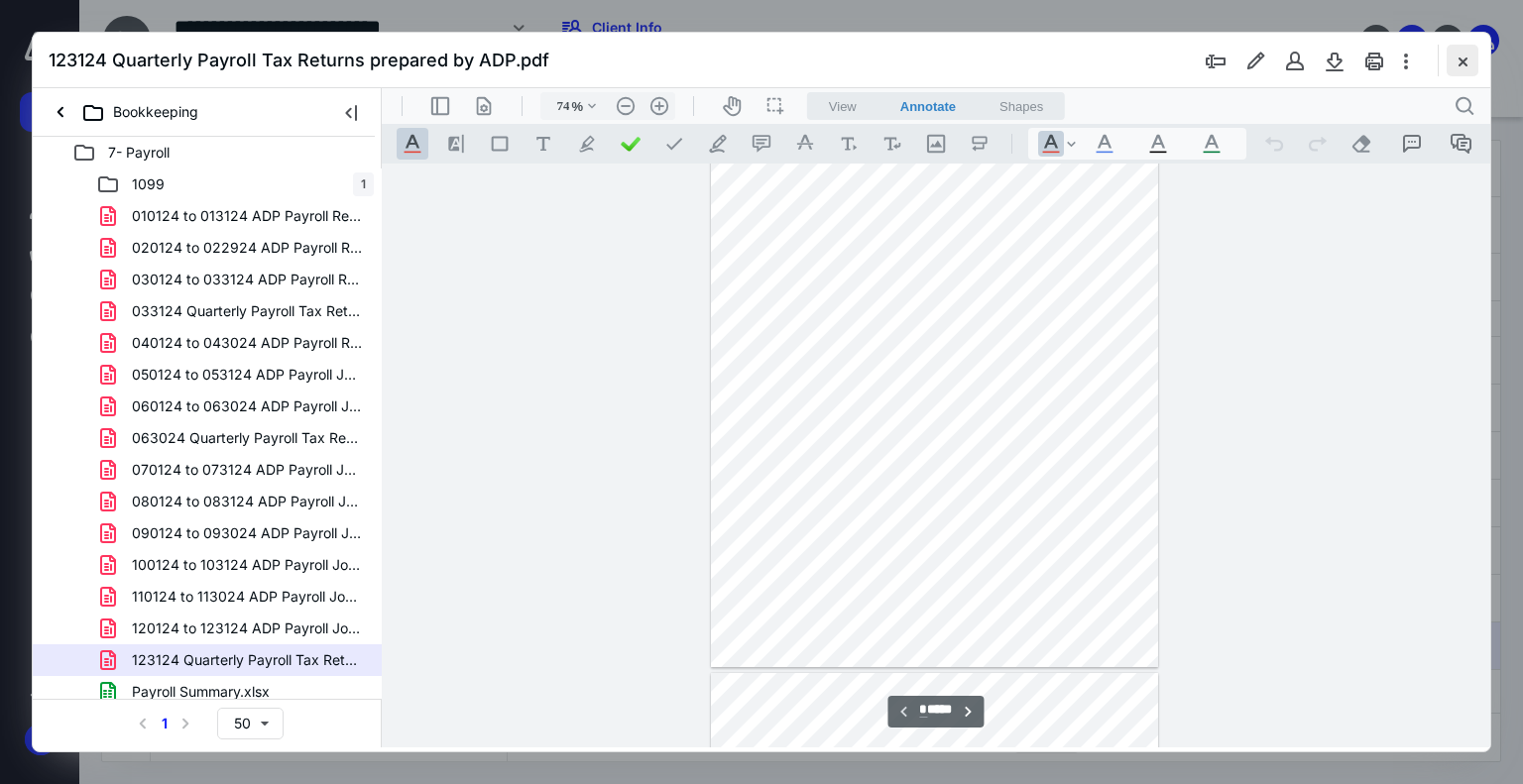 click at bounding box center (1463, 60) 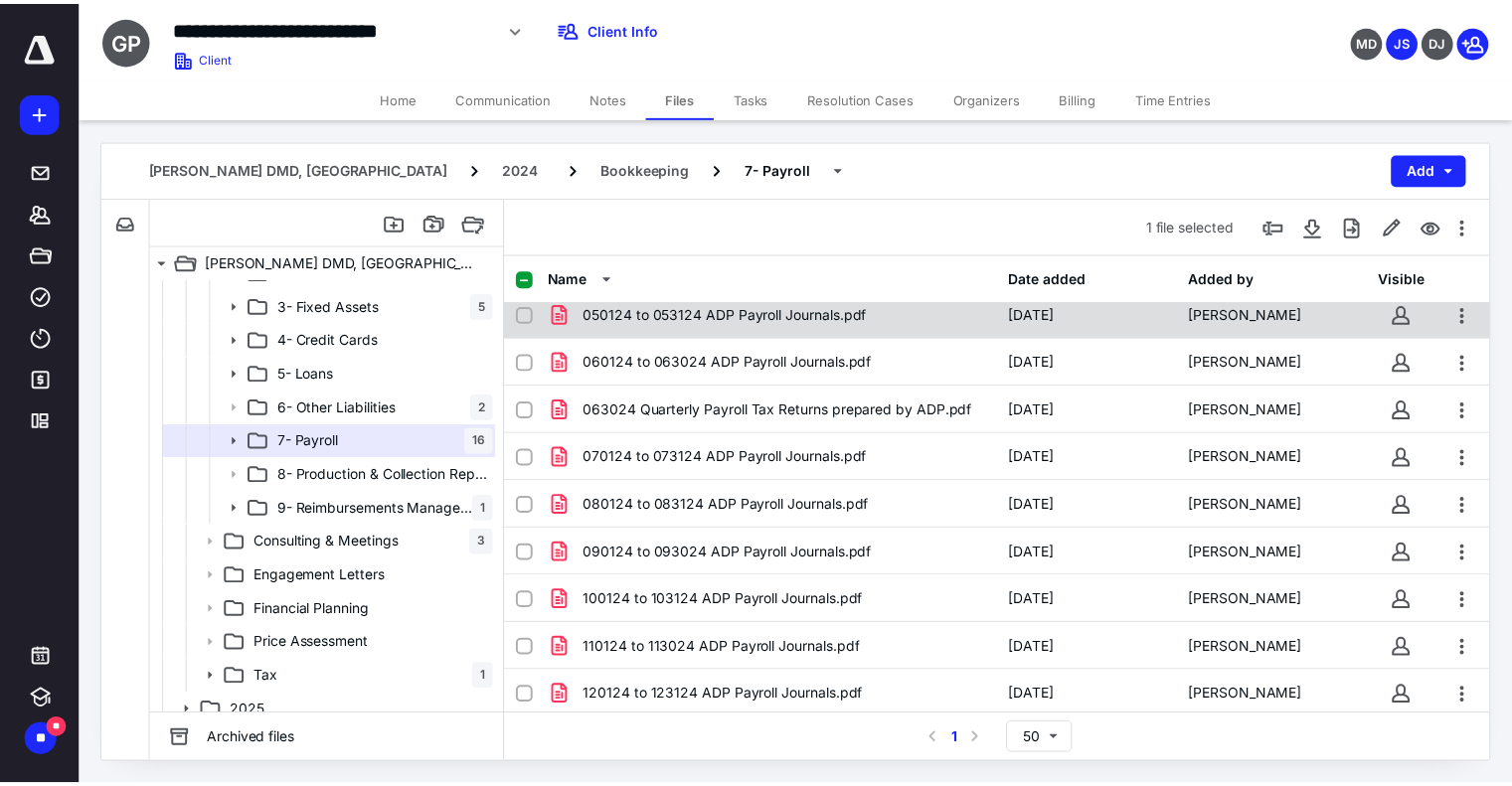 scroll, scrollTop: 393, scrollLeft: 0, axis: vertical 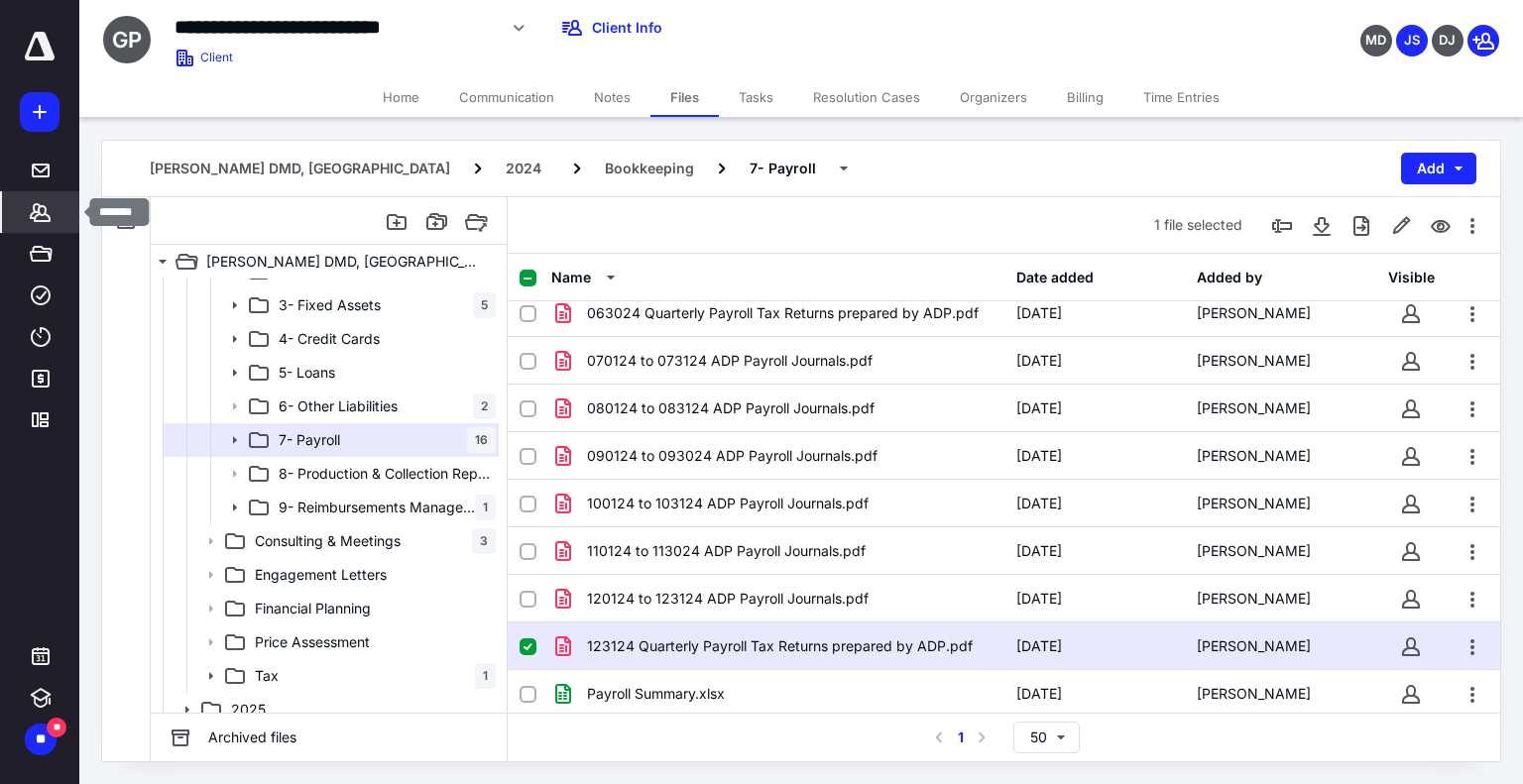 click 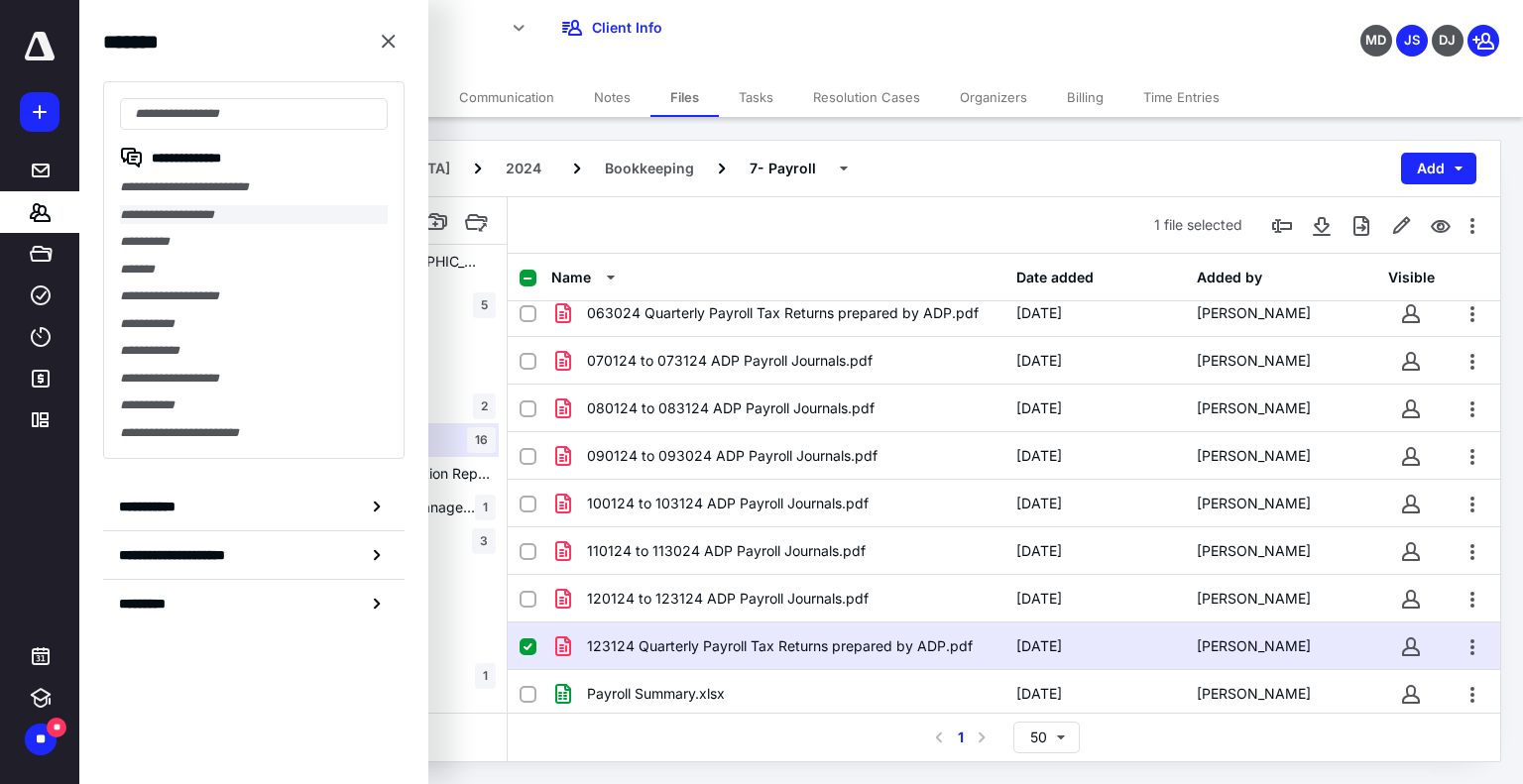 click on "**********" at bounding box center [254, 215] 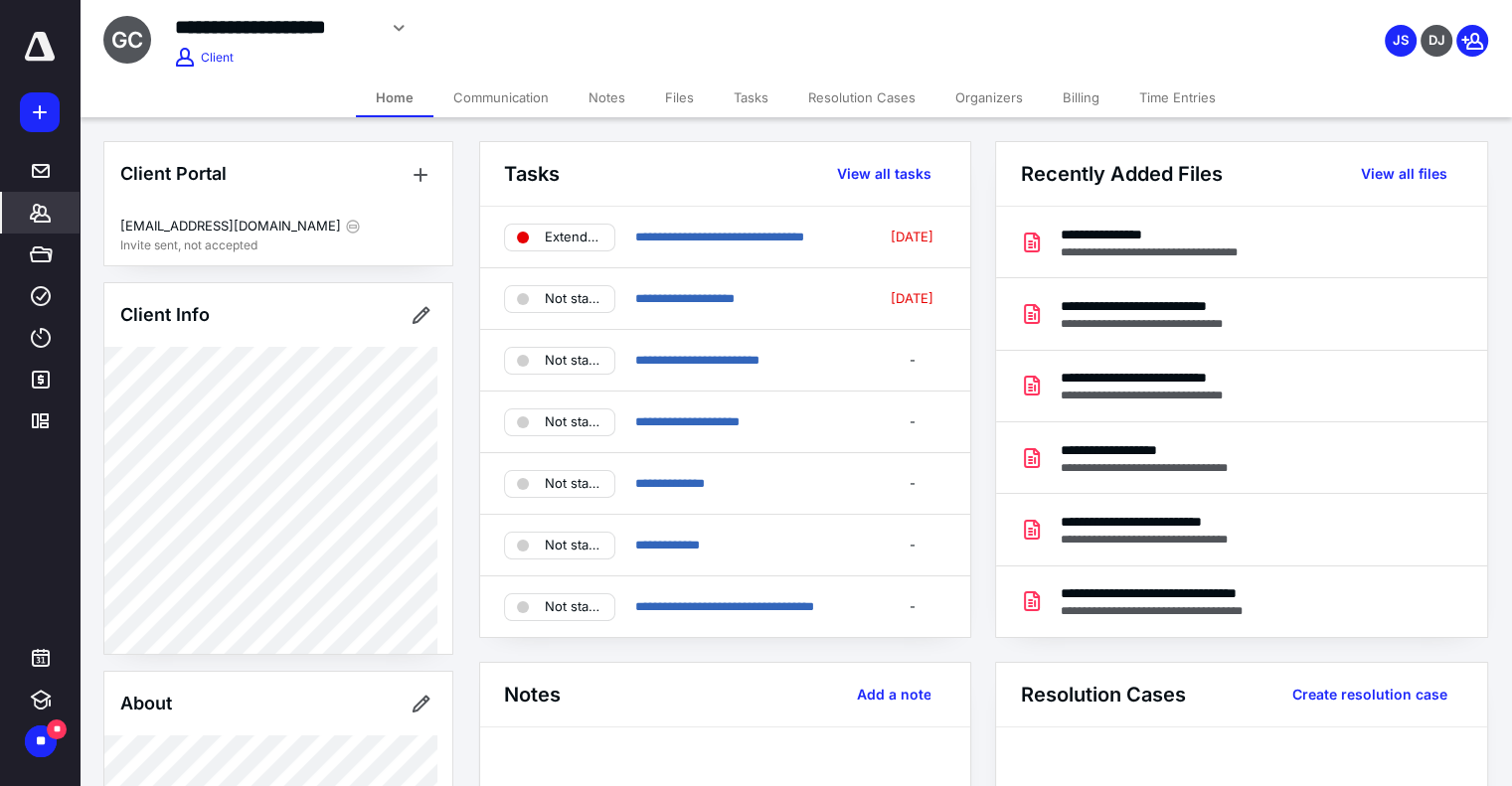 click on "Files" at bounding box center [679, 97] 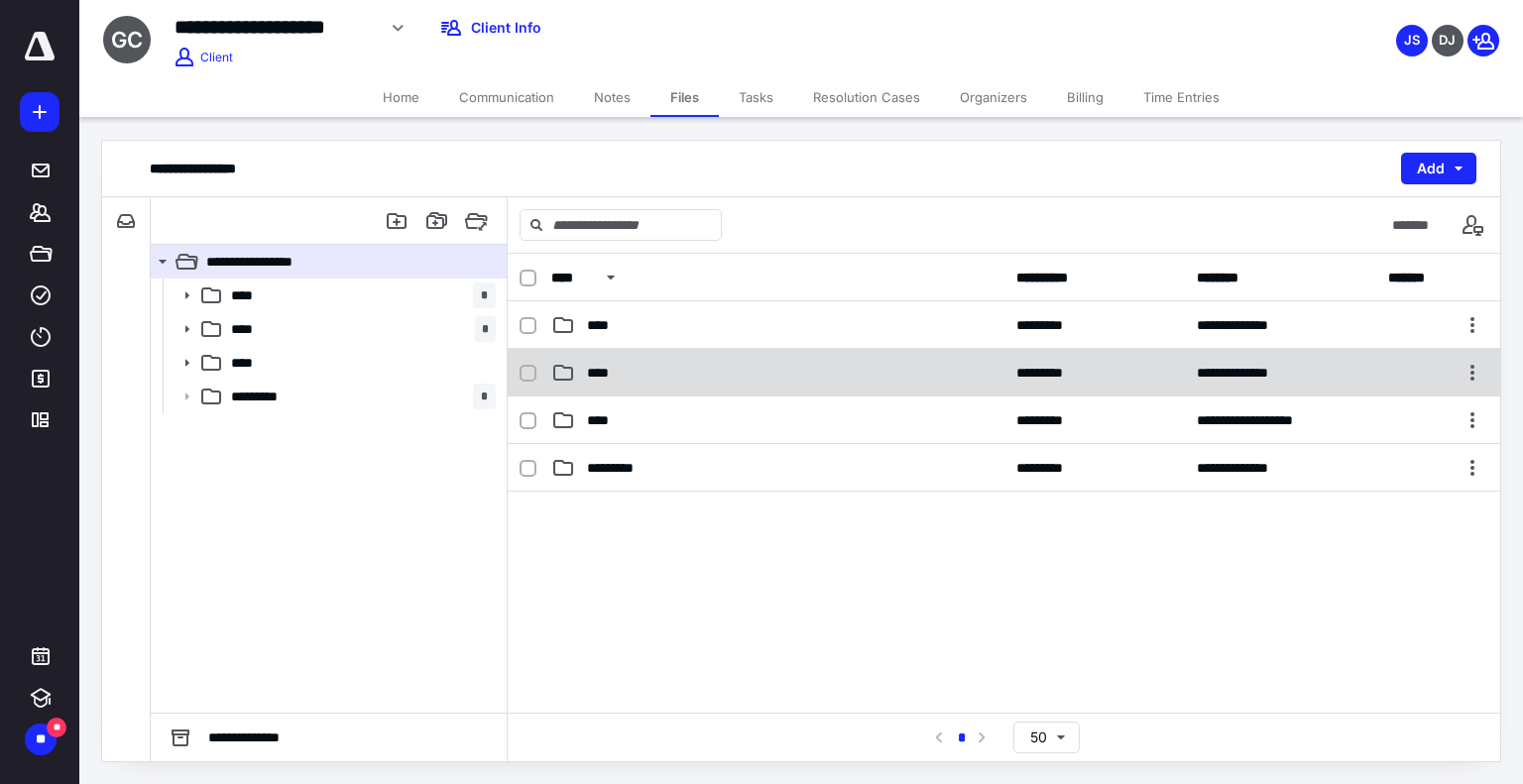 click on "****" at bounding box center [604, 373] 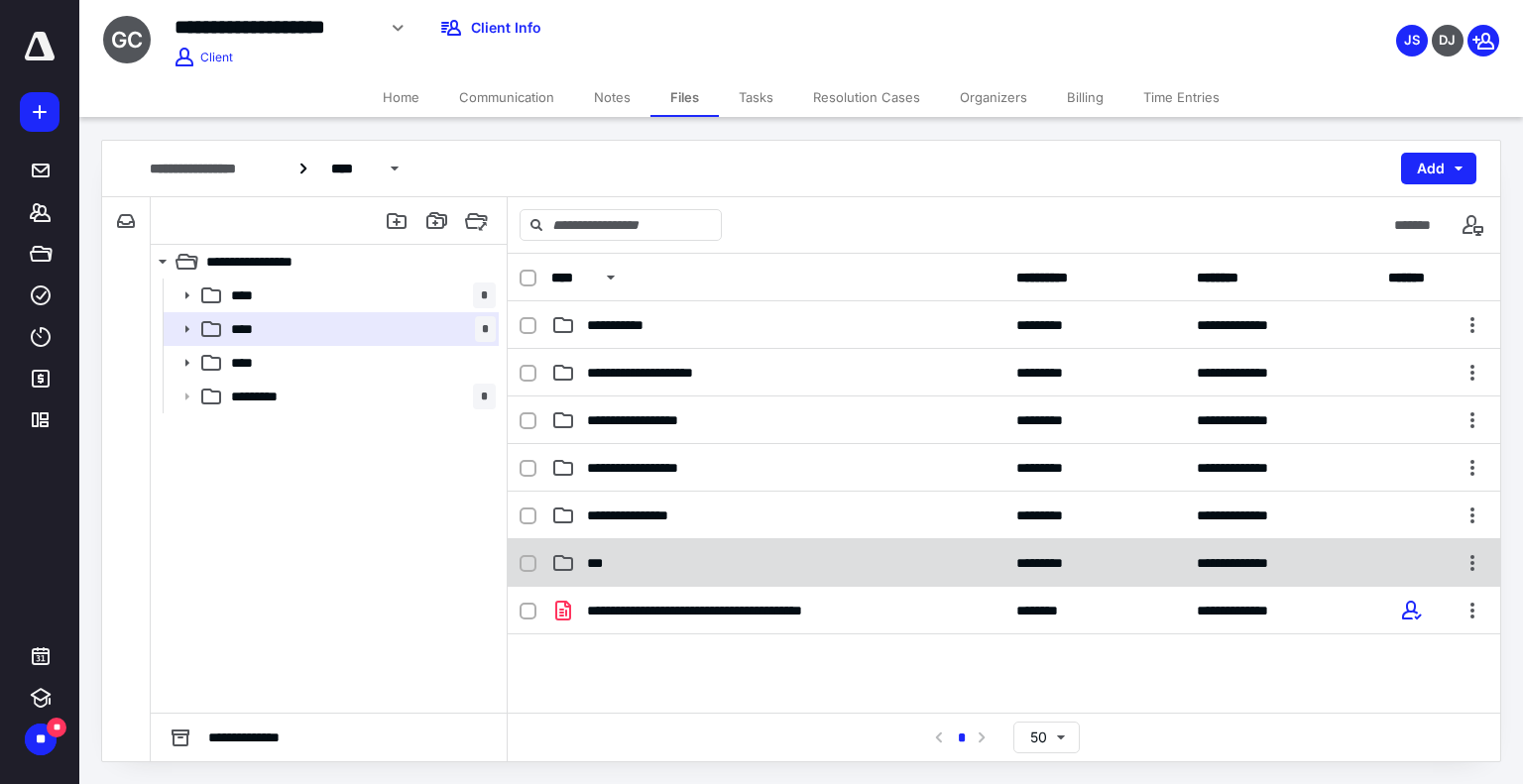 click on "***" at bounding box center (599, 563) 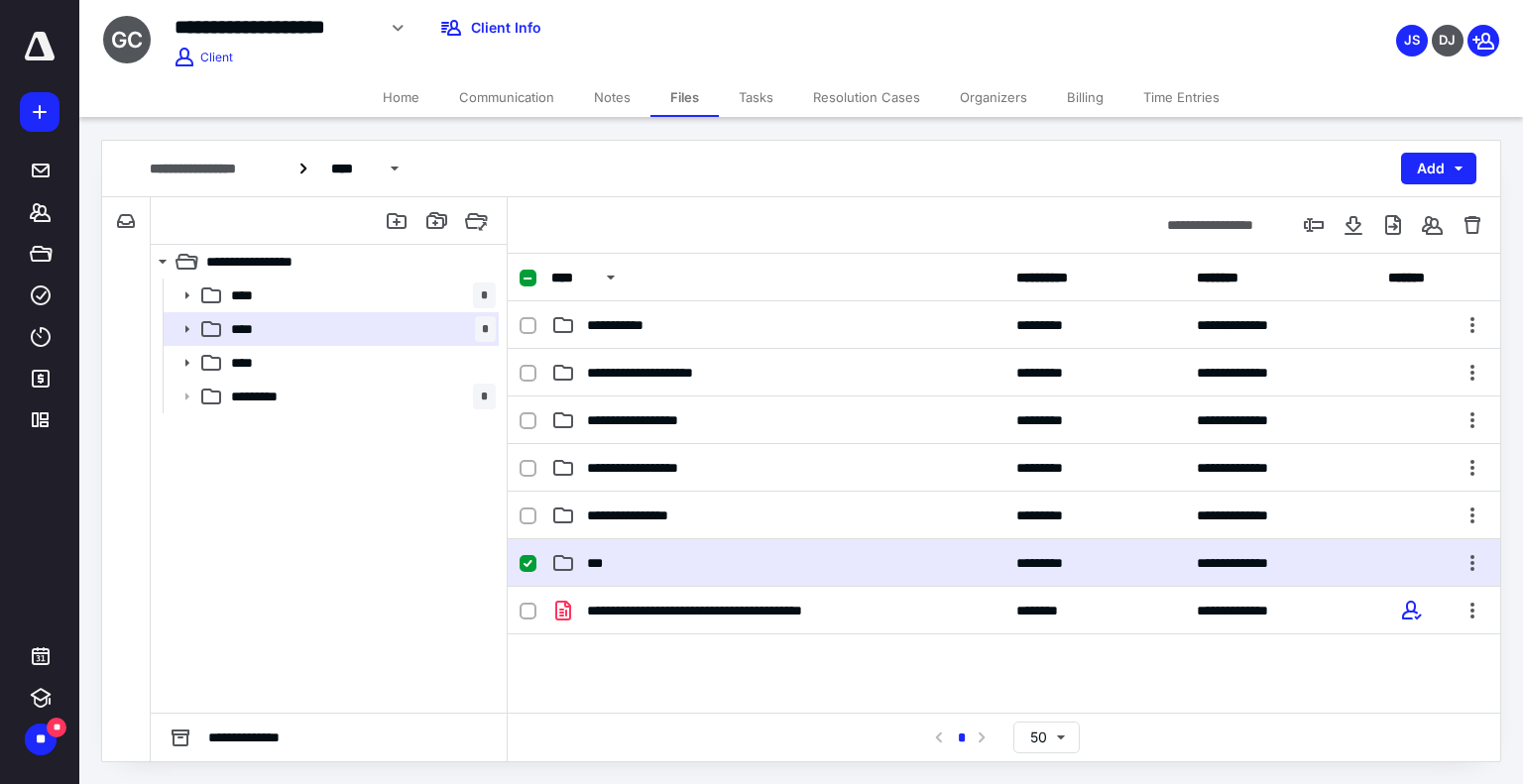 click on "***" at bounding box center [599, 563] 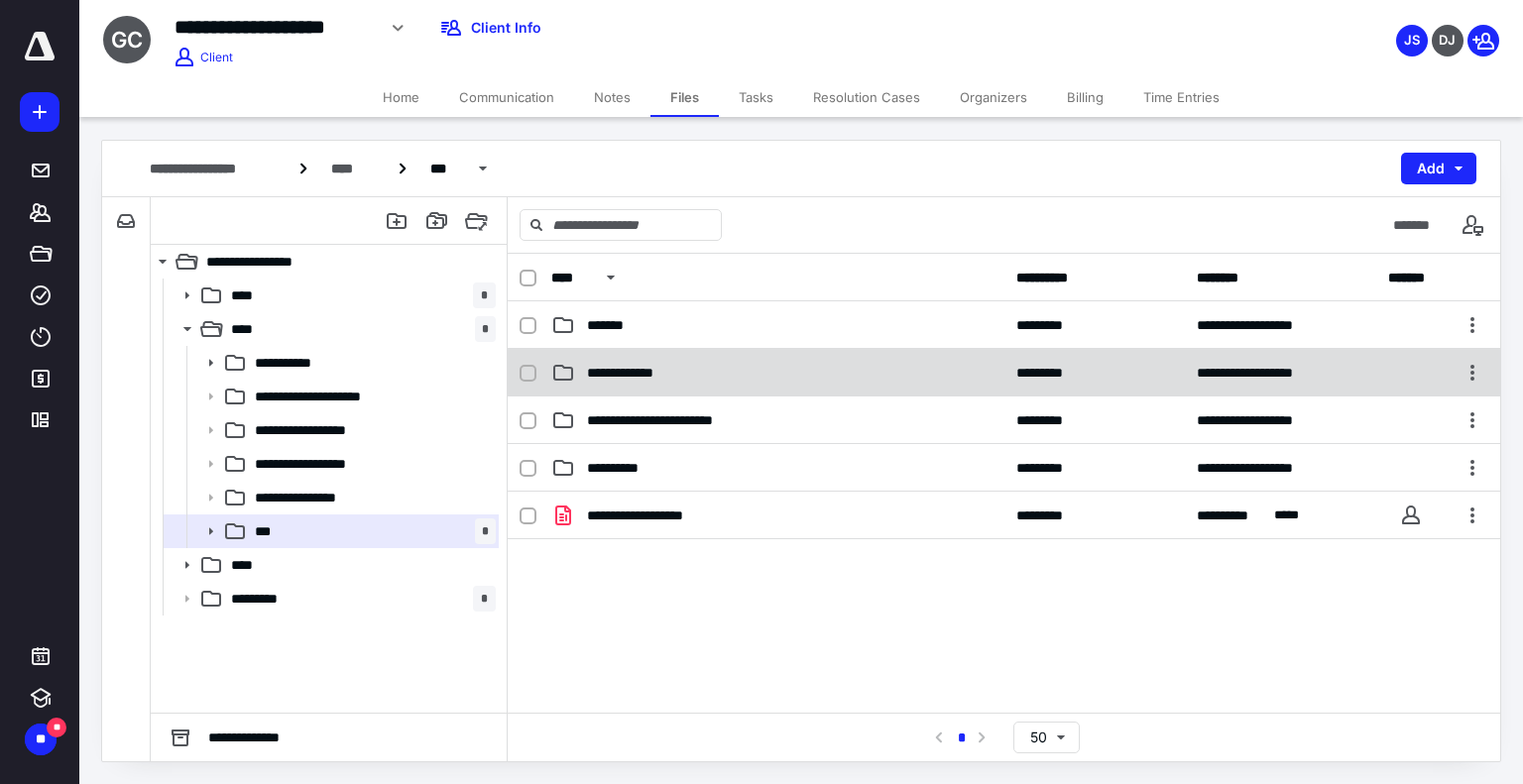 click on "**********" at bounding box center [641, 373] 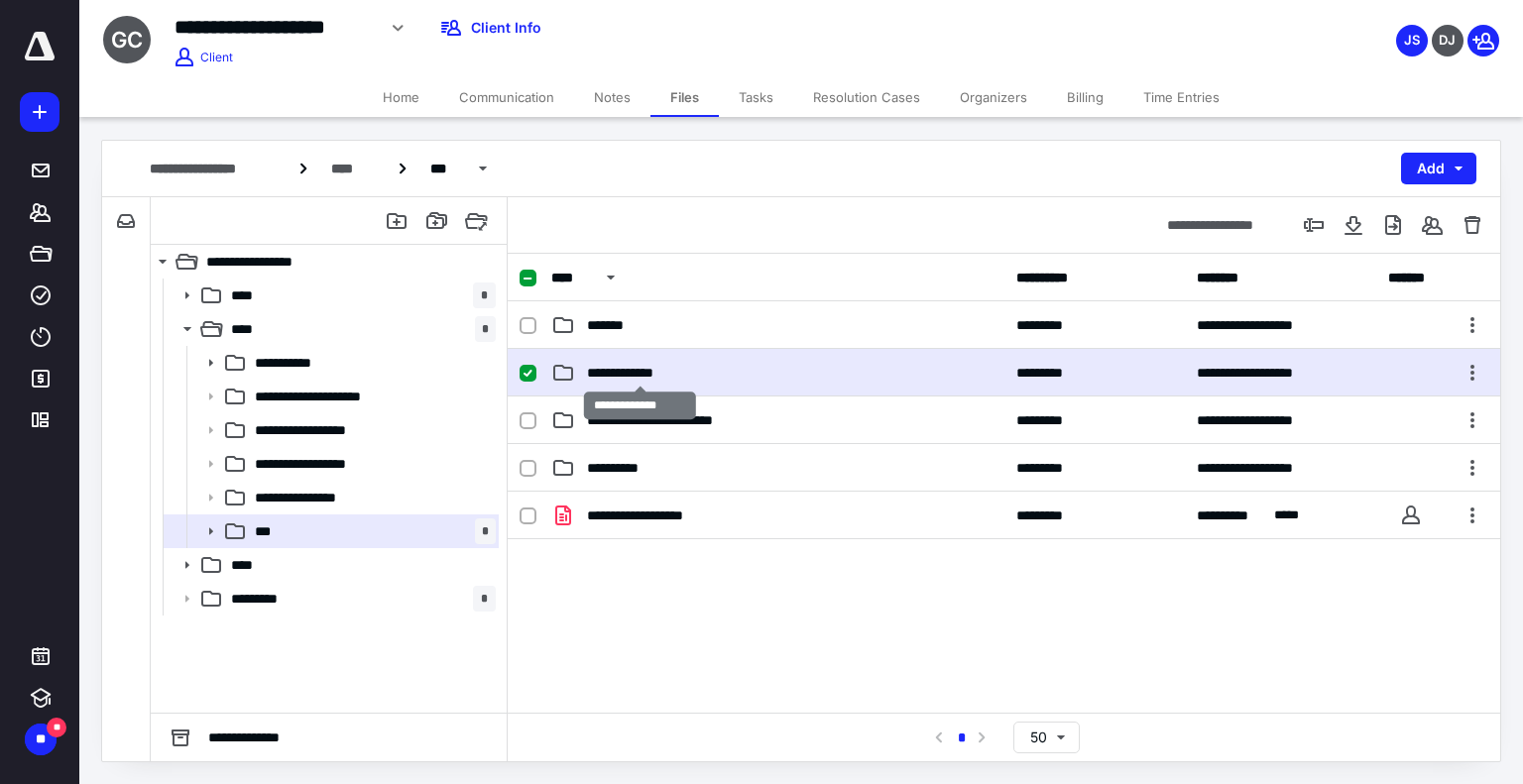 click on "**********" at bounding box center (641, 373) 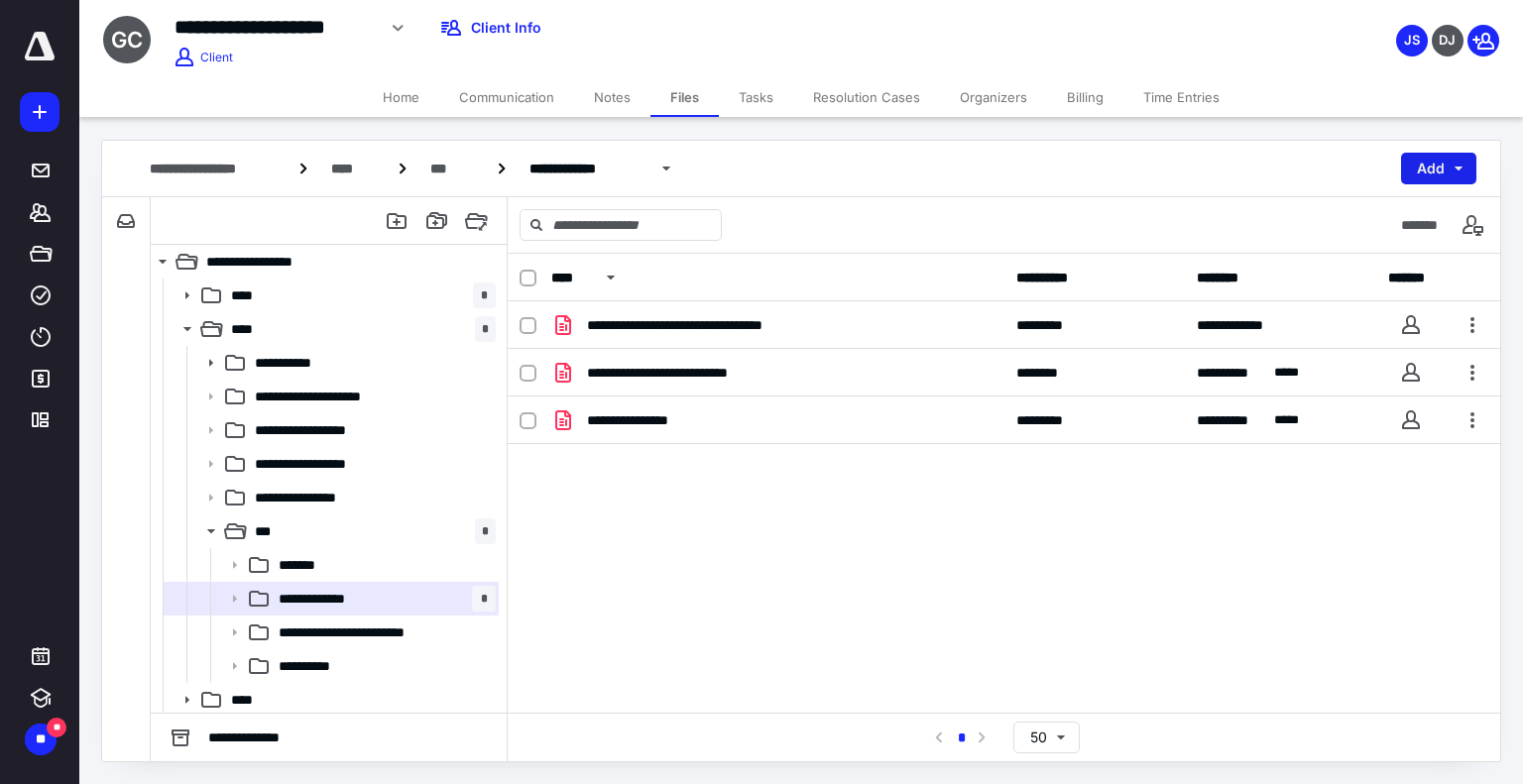 click on "Add" at bounding box center (1439, 168) 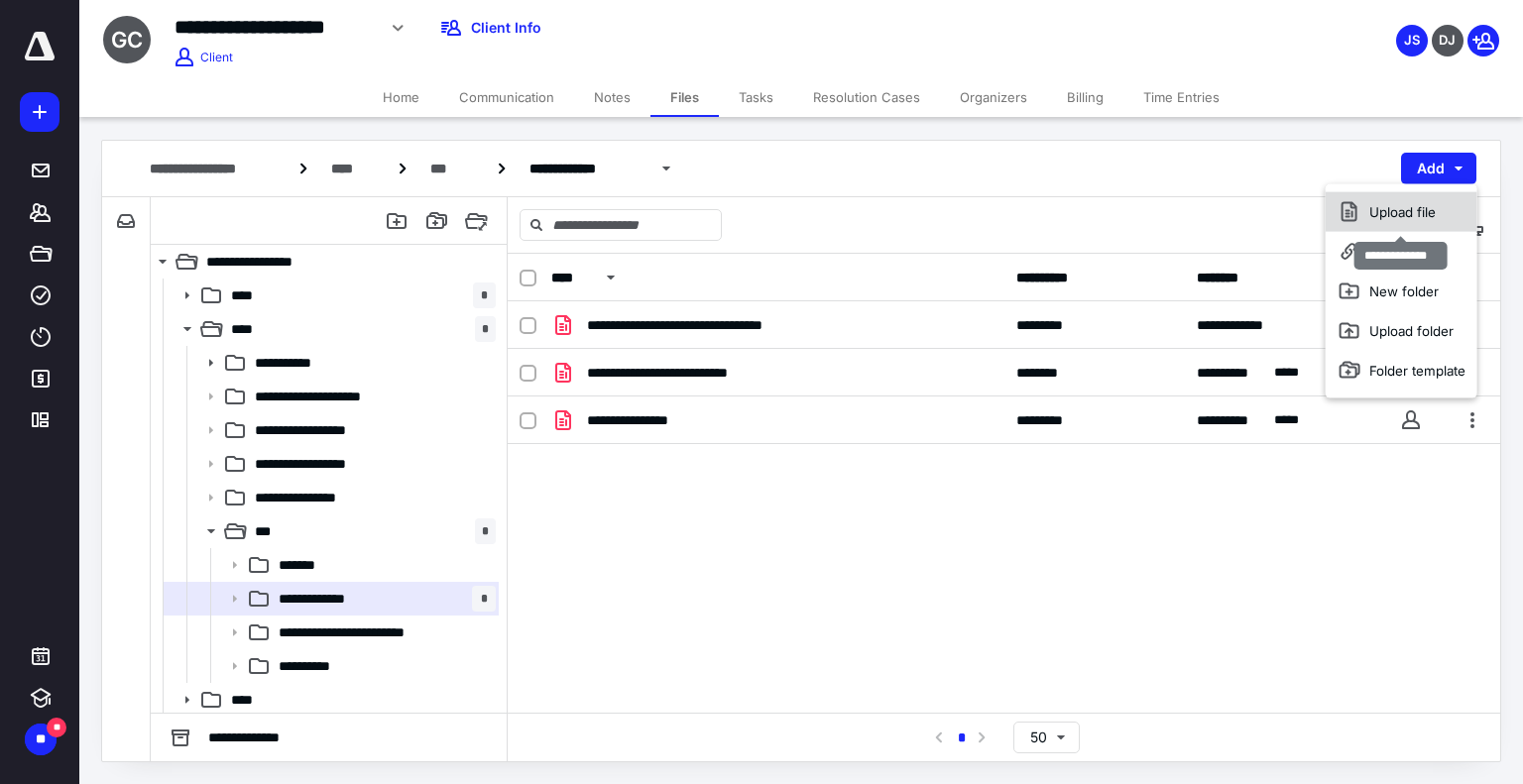 click on "Upload file" at bounding box center (1401, 212) 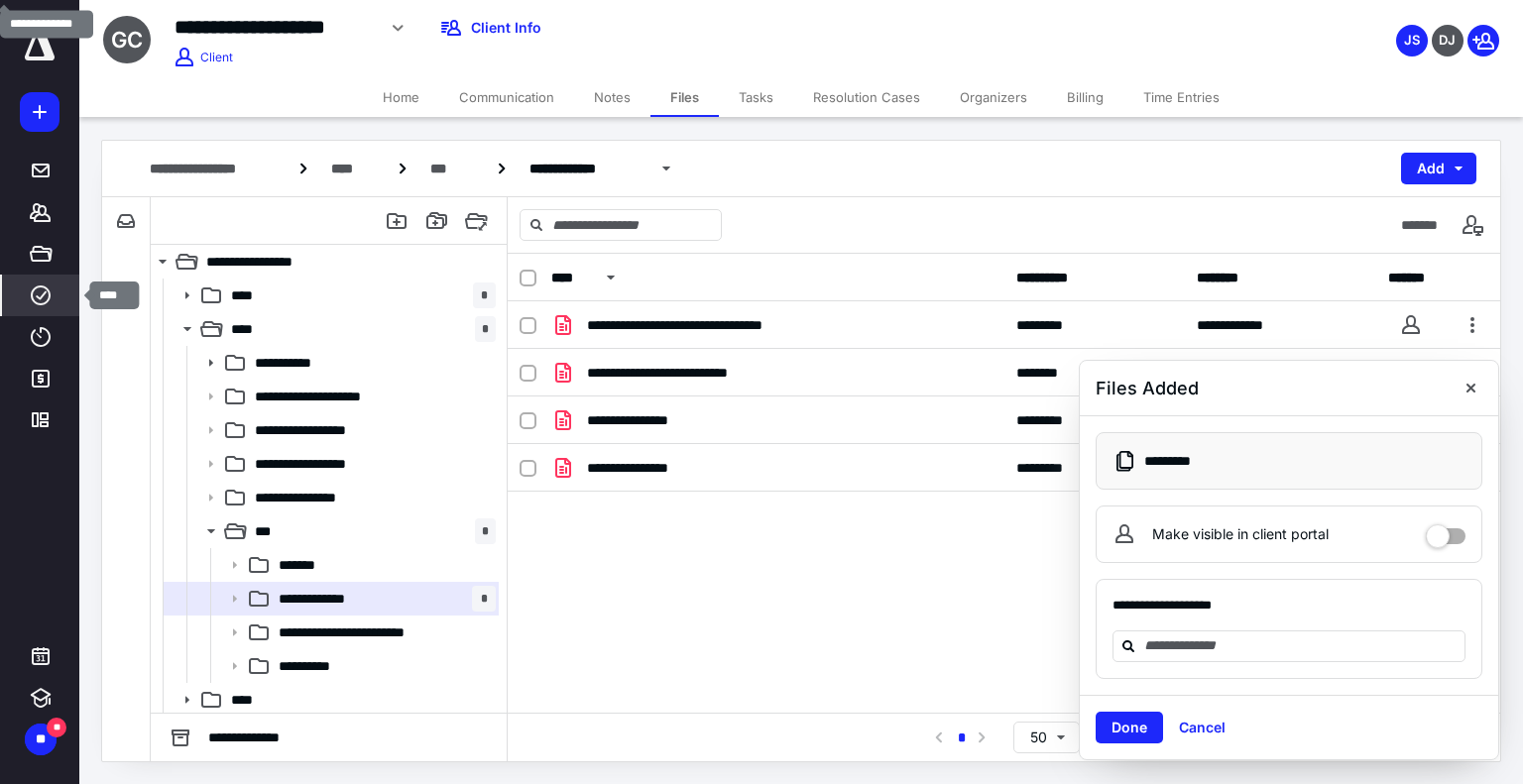click 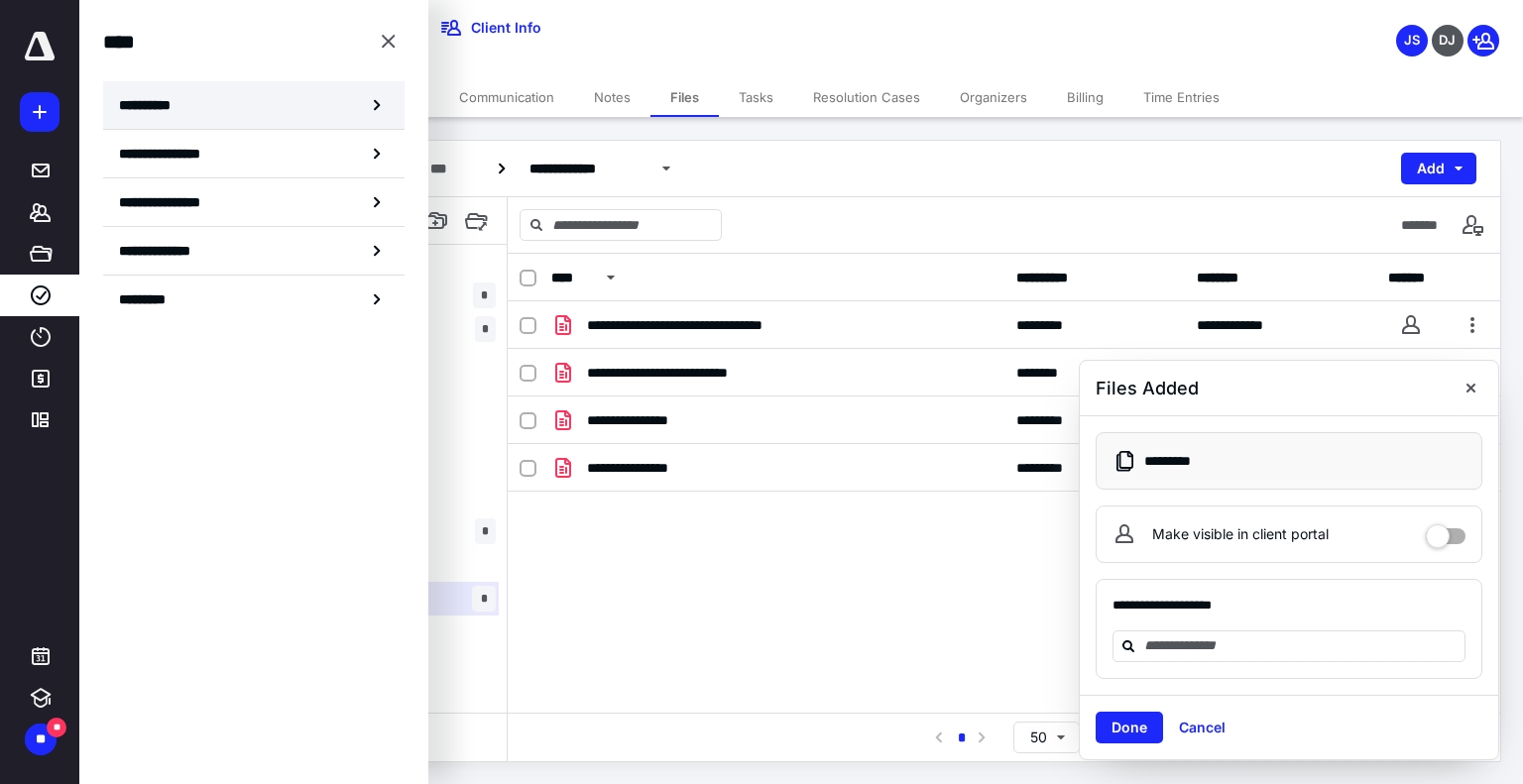 click on "**********" at bounding box center [152, 105] 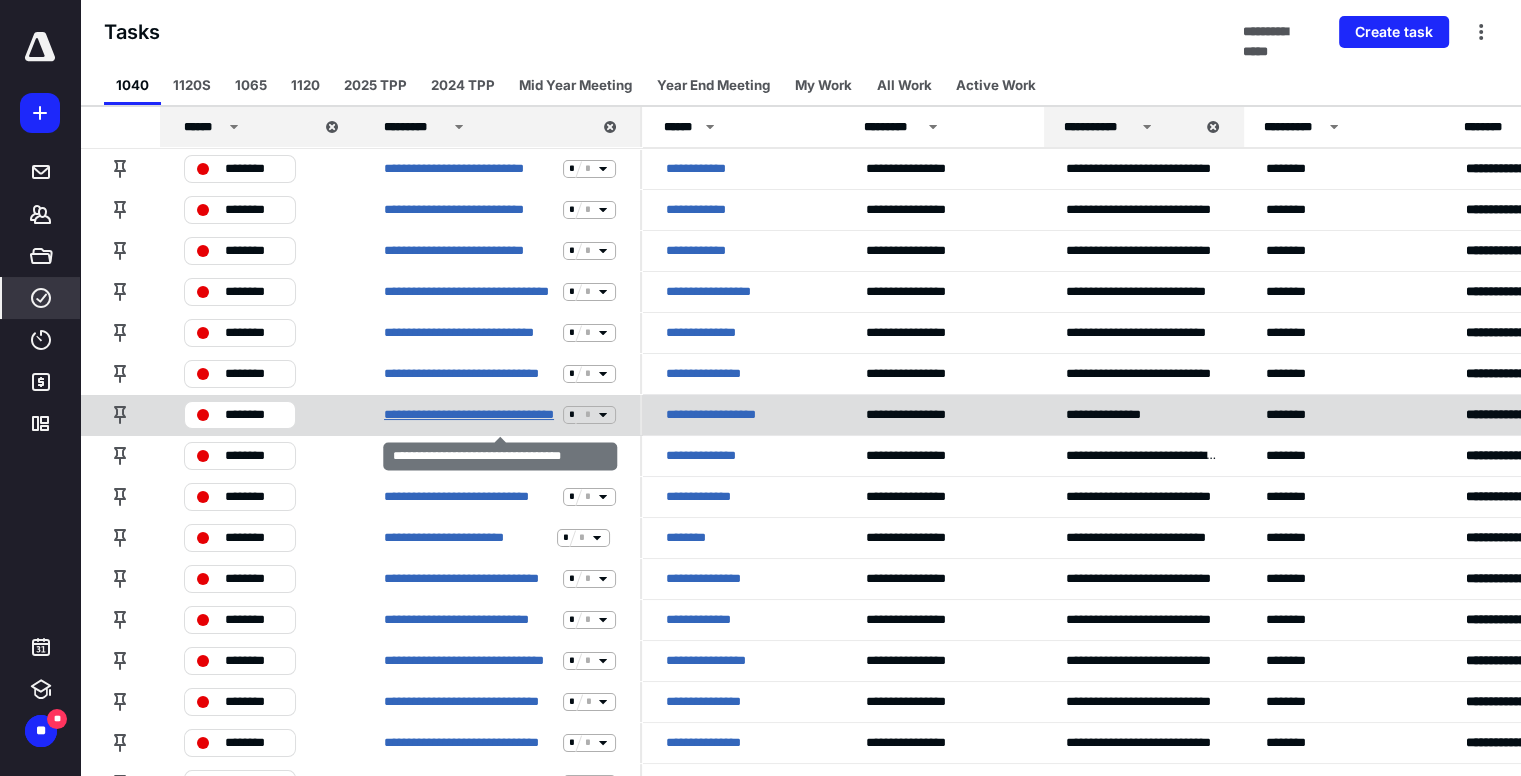 click on "**********" at bounding box center [469, 415] 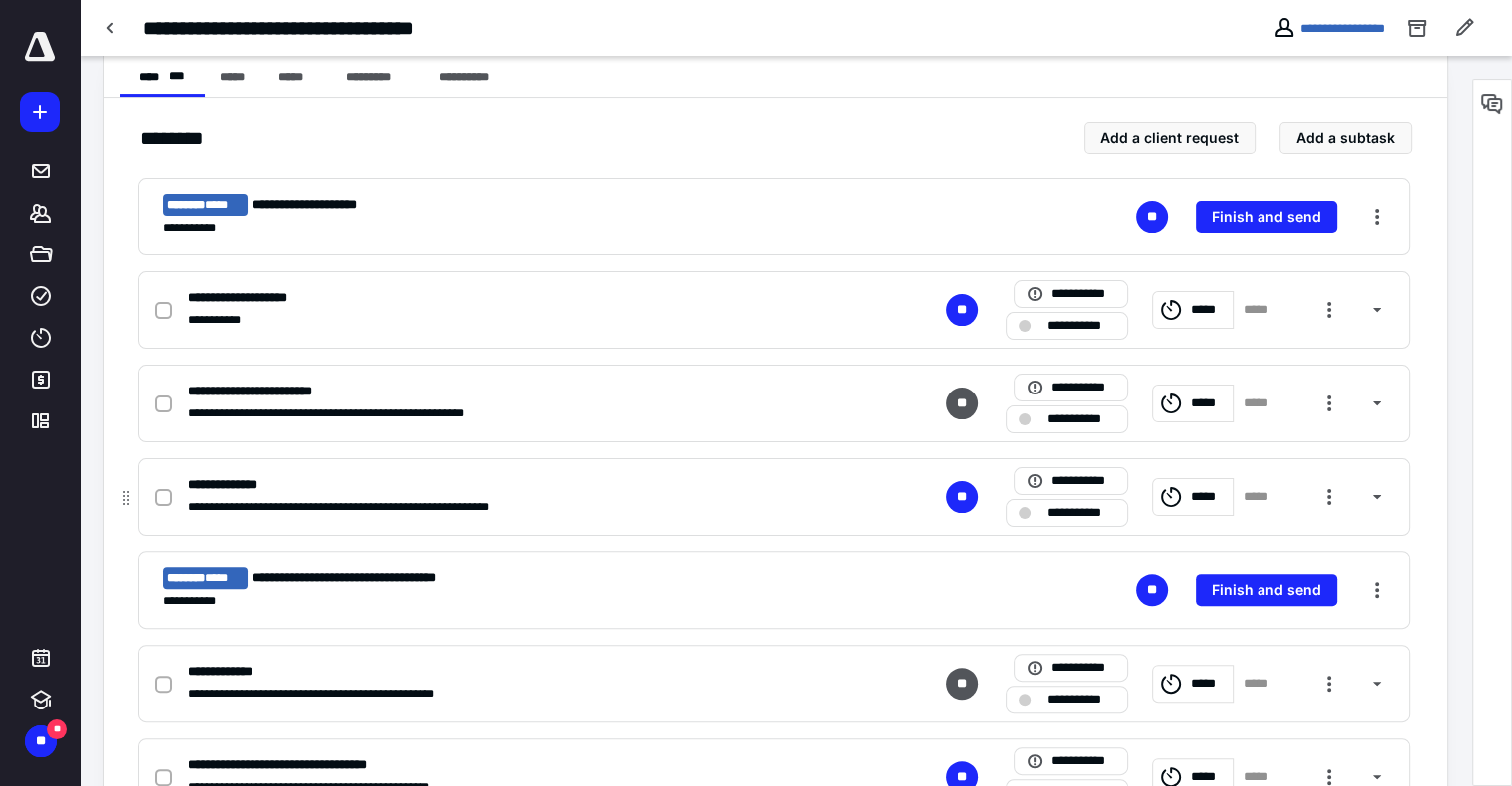 scroll, scrollTop: 397, scrollLeft: 0, axis: vertical 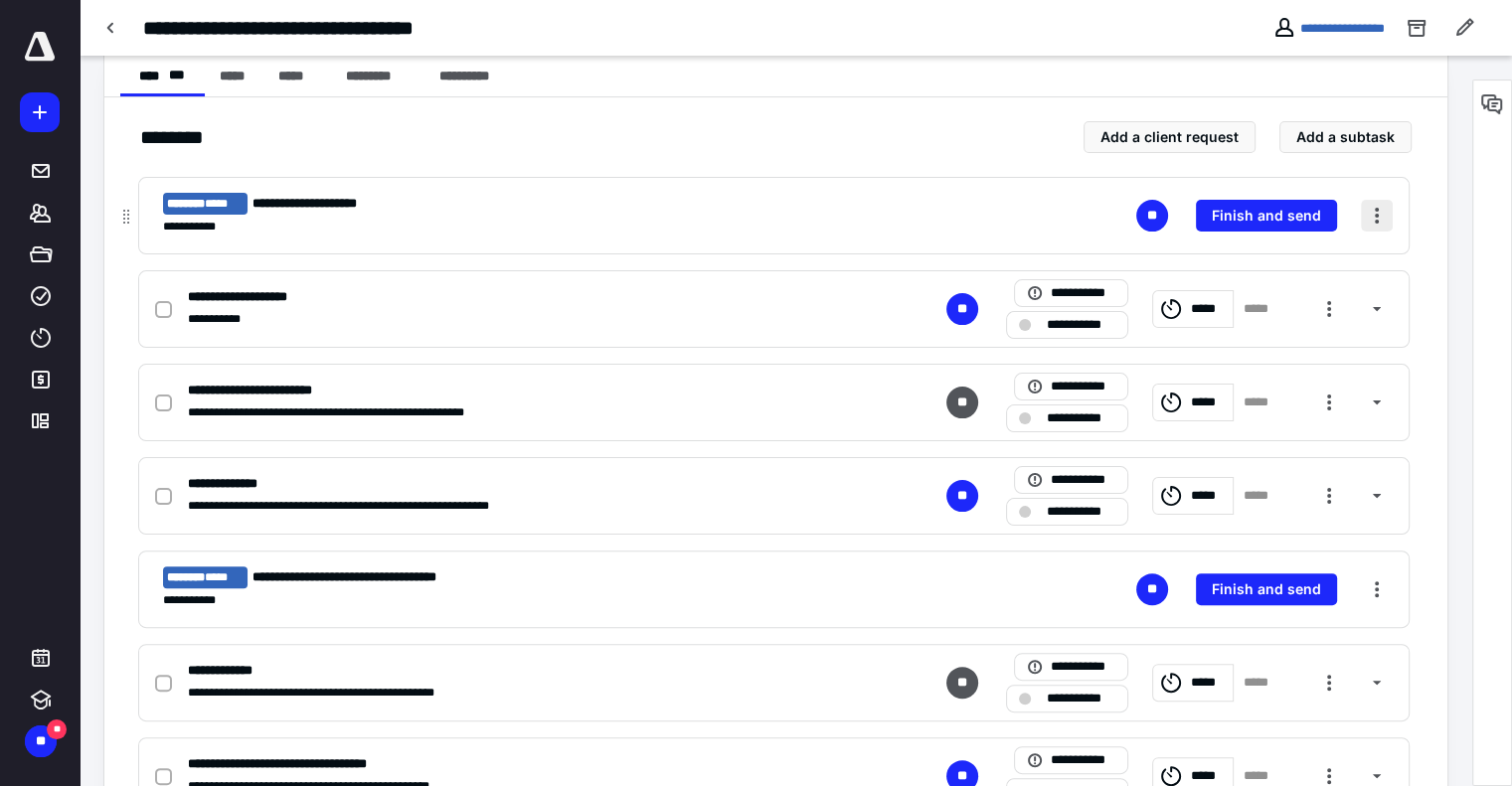 click at bounding box center (1377, 216) 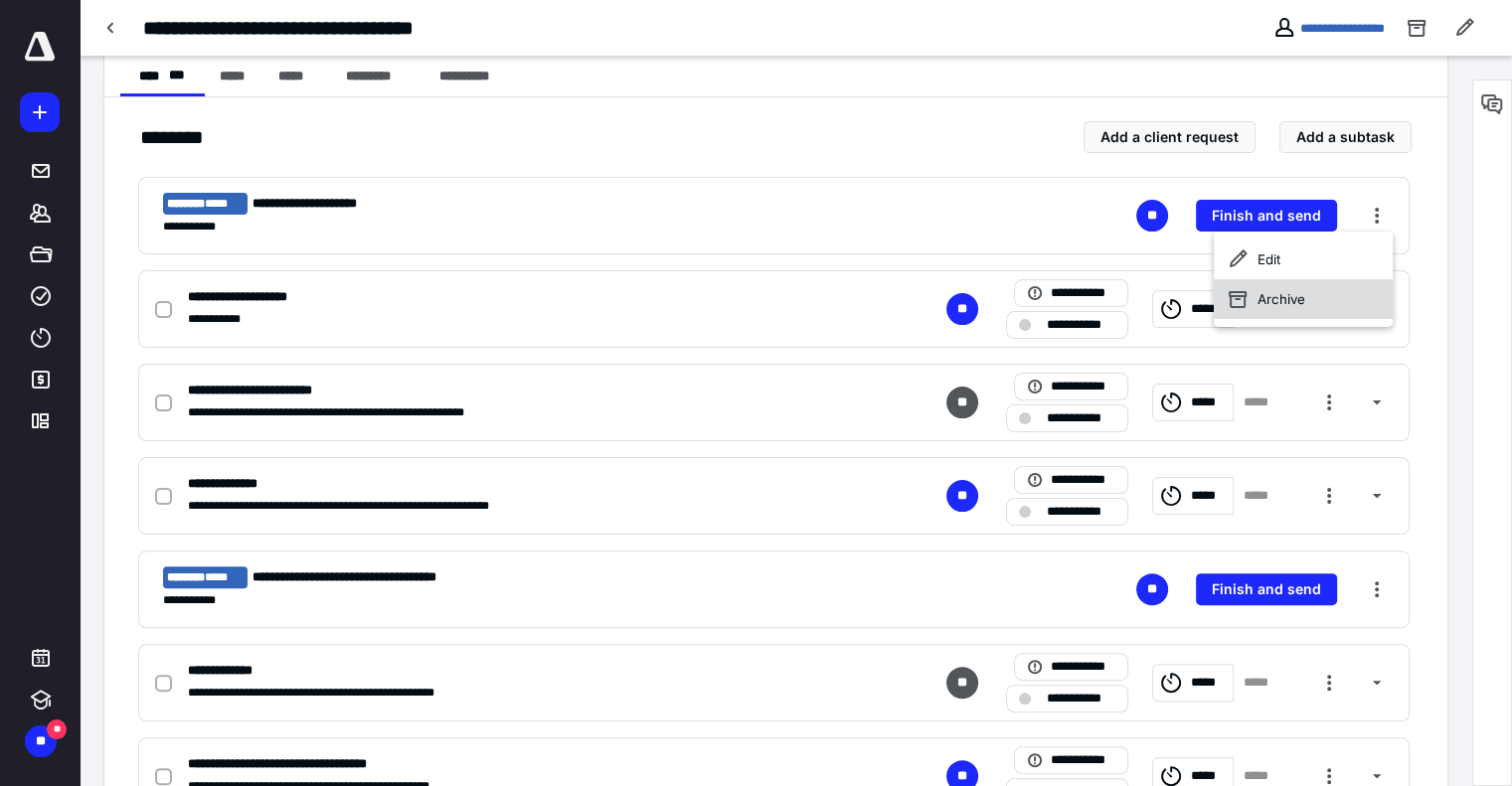 click on "Archive" at bounding box center (1303, 299) 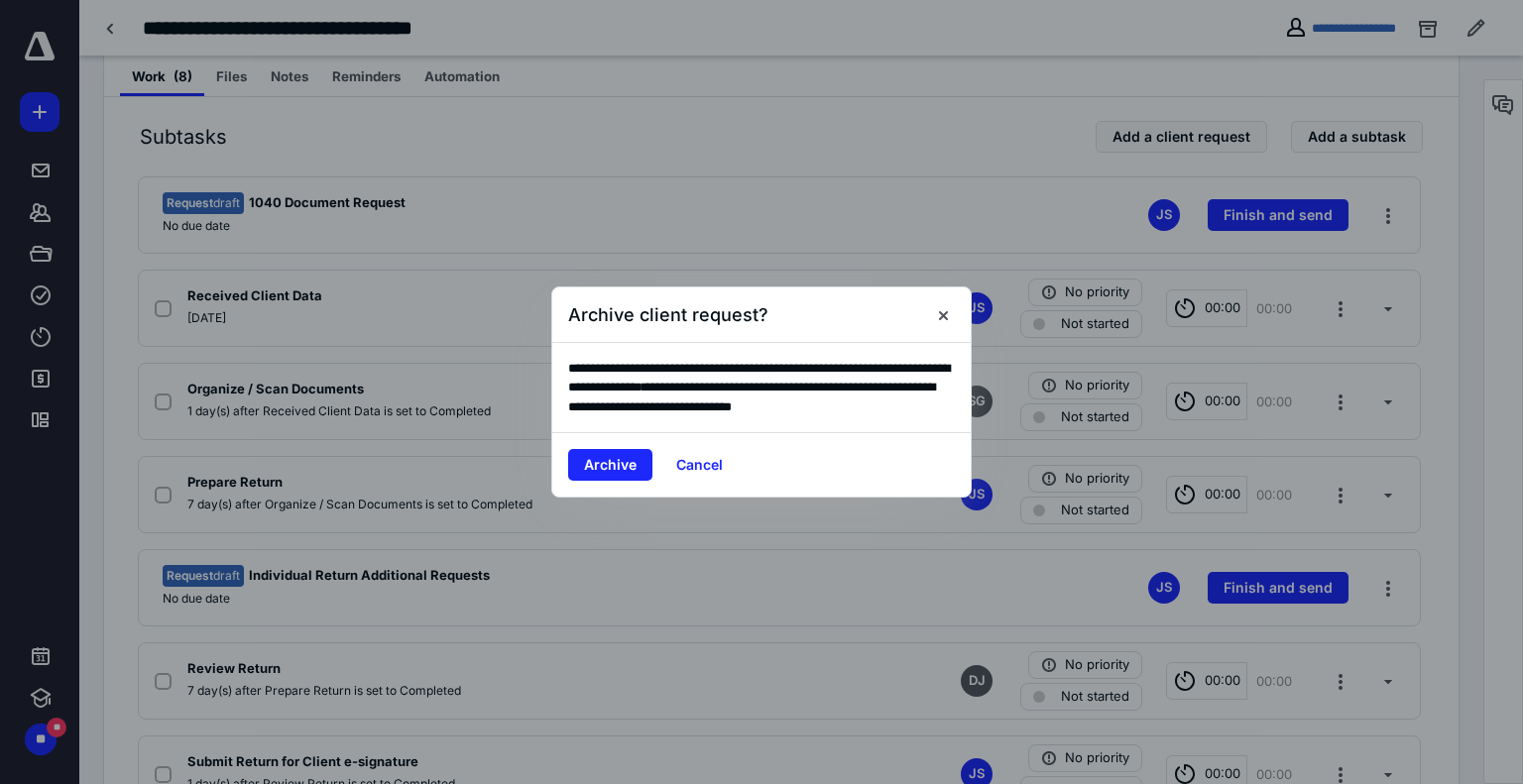 click at bounding box center [762, 392] 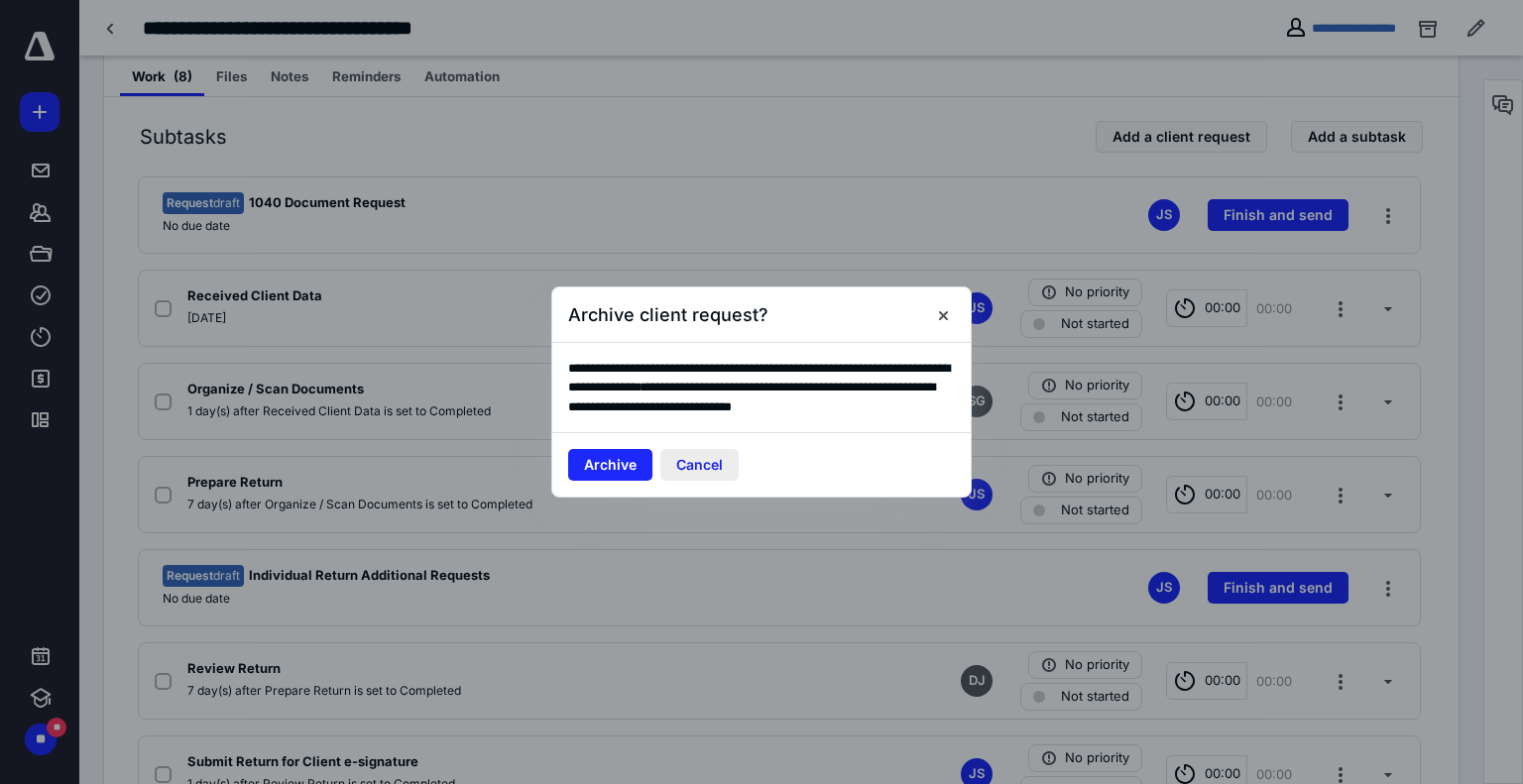 click on "Cancel" at bounding box center (699, 465) 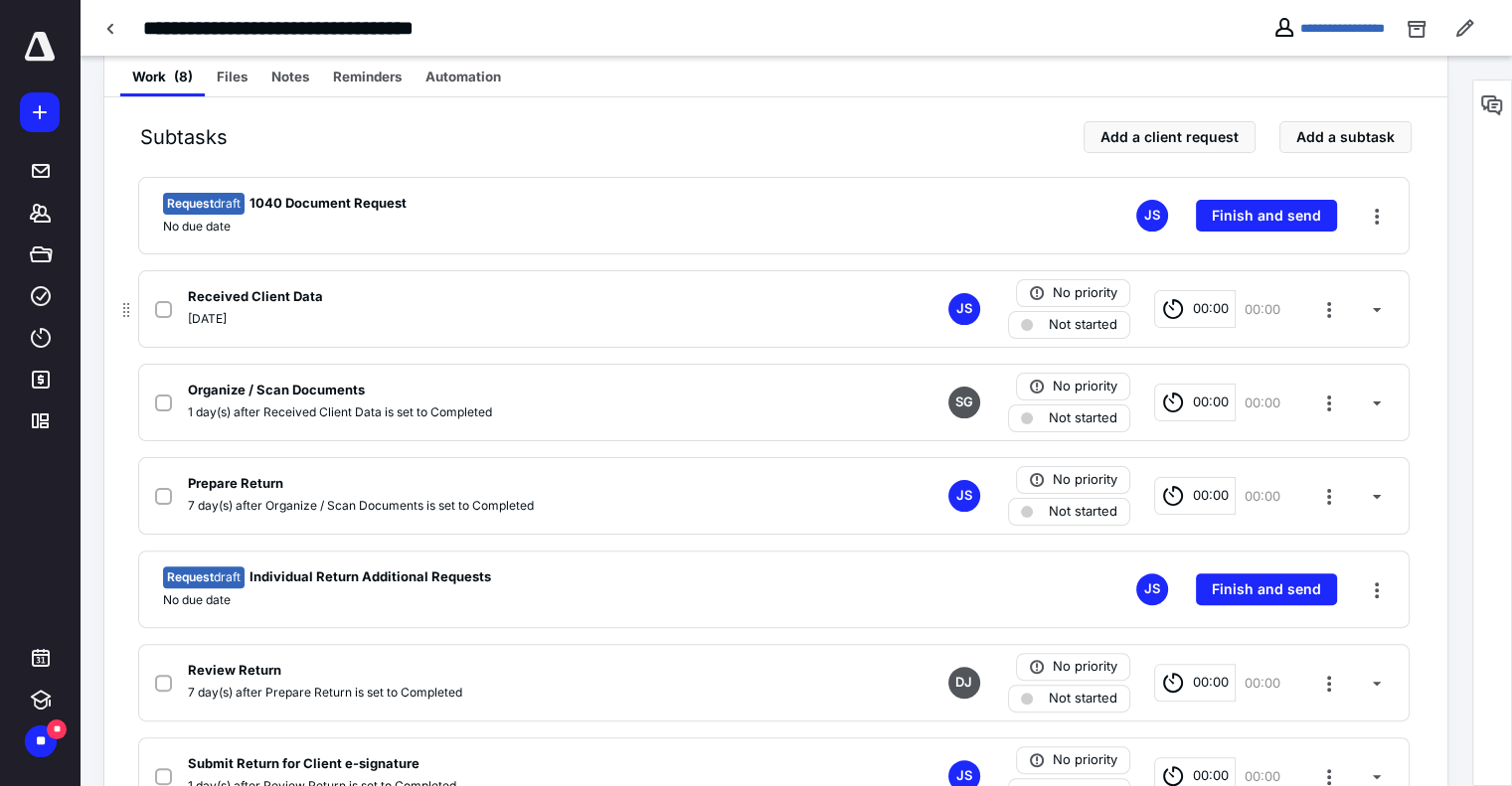 click 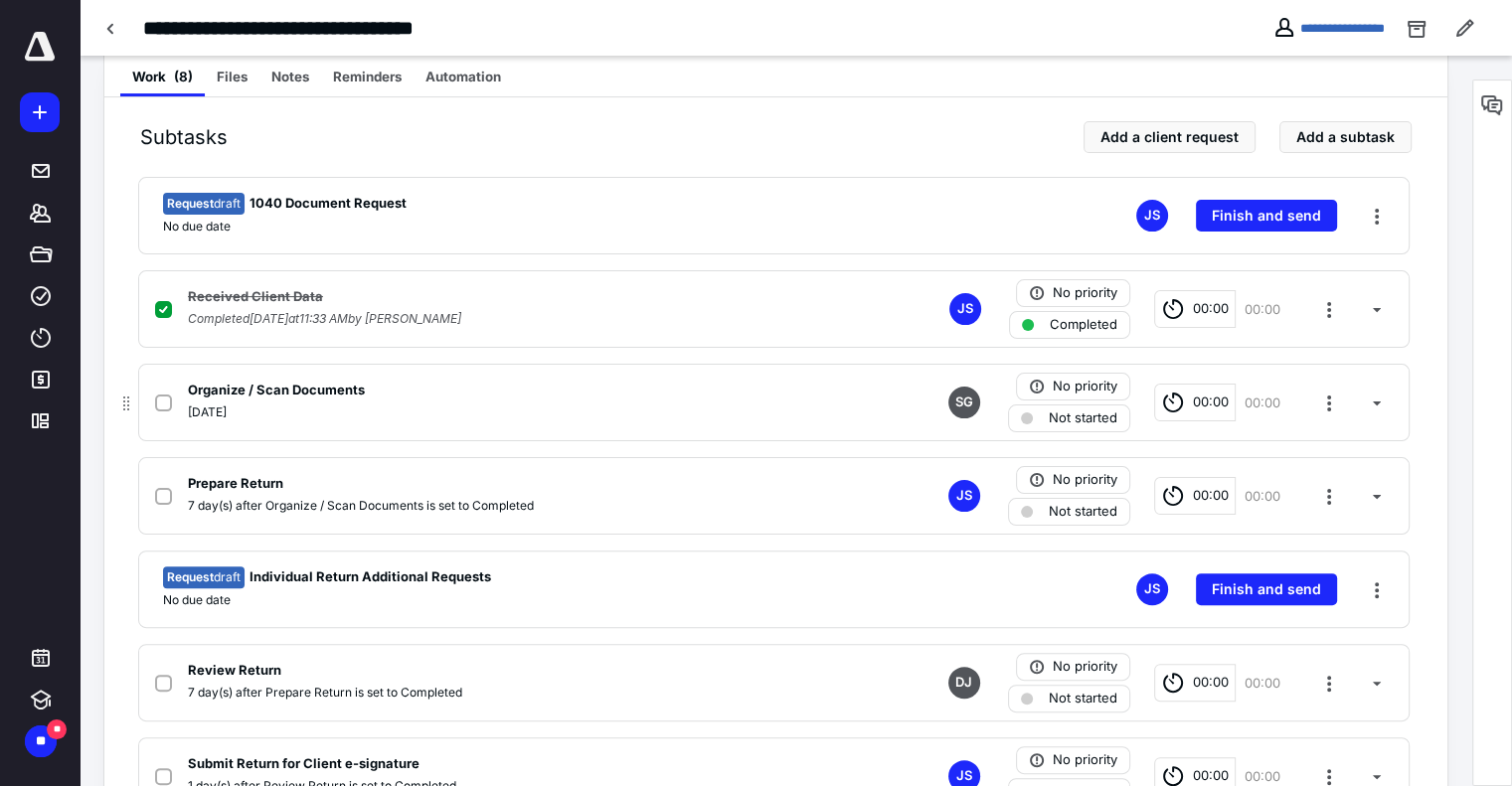 click on "Not started" at bounding box center [1083, 418] 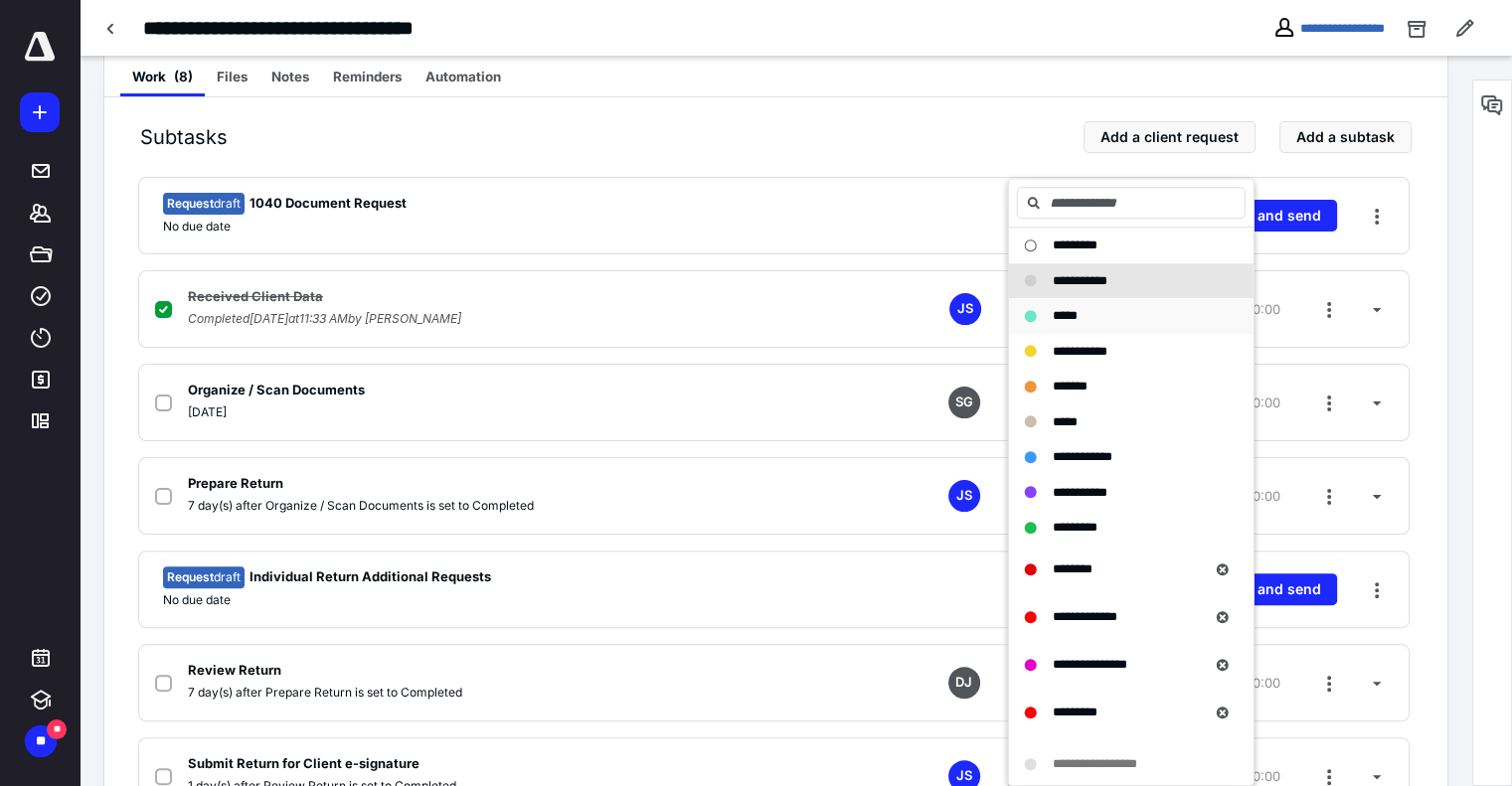 click on "*****" at bounding box center (1065, 315) 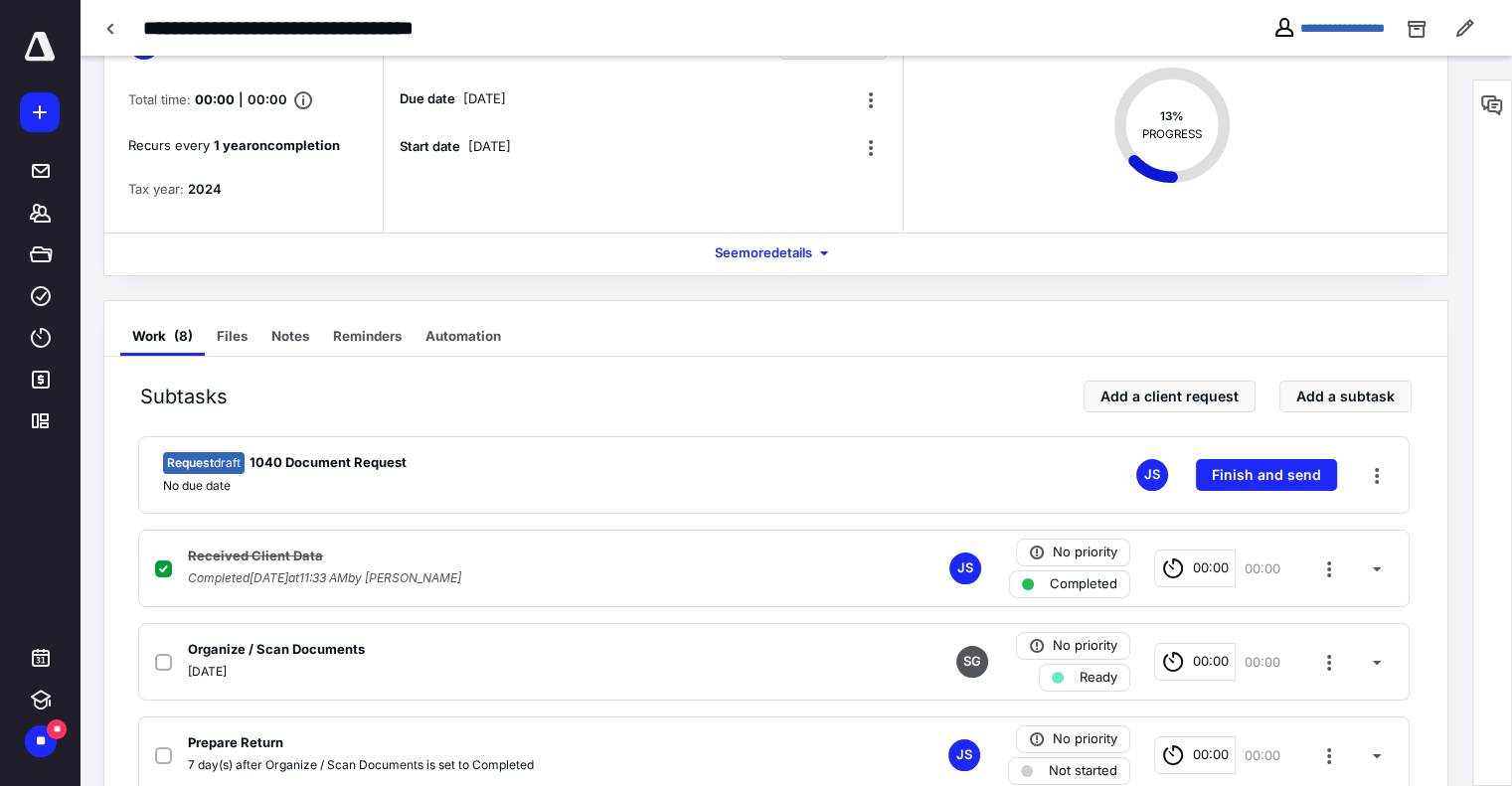 scroll, scrollTop: 0, scrollLeft: 0, axis: both 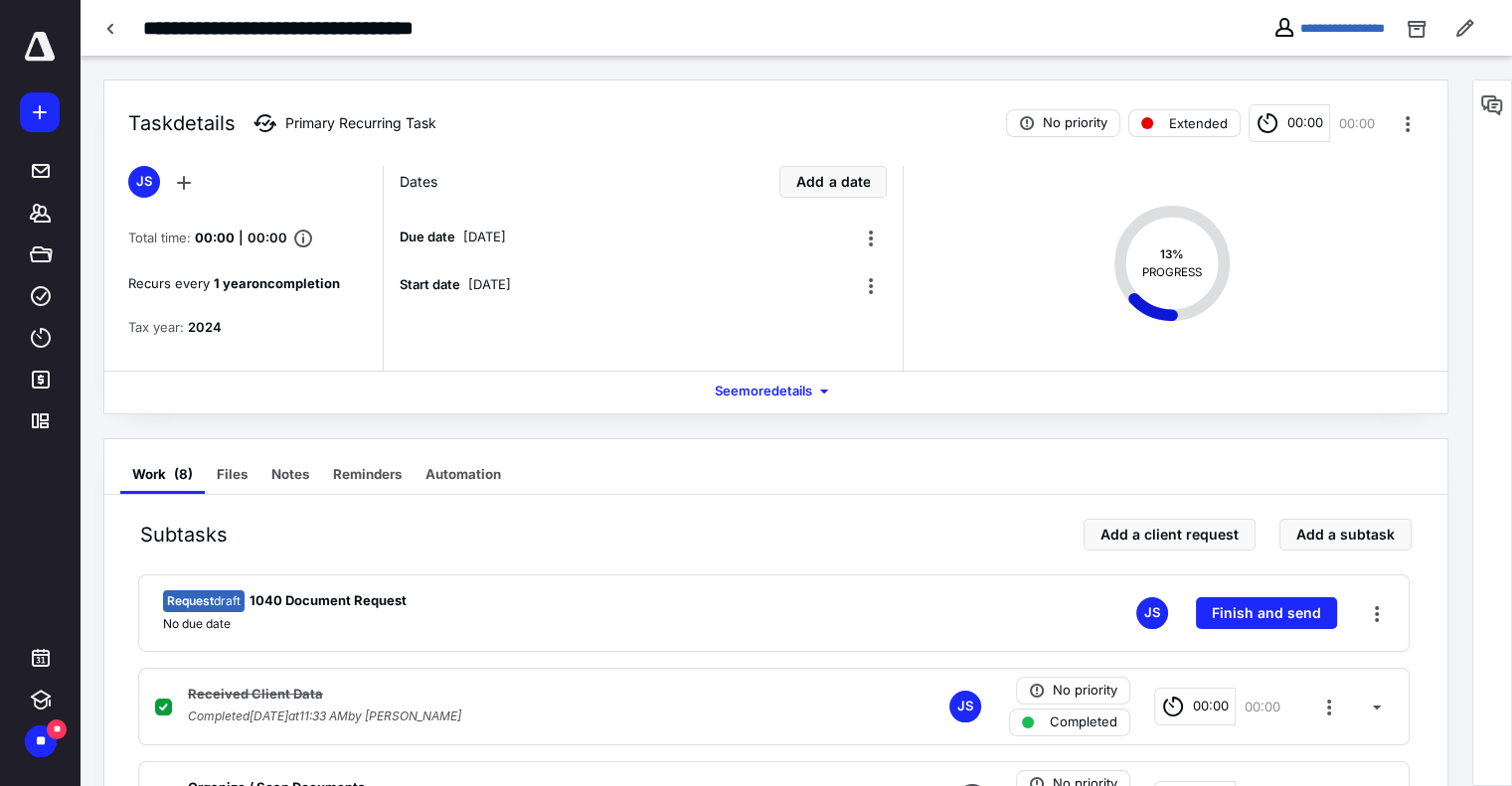 click on "No priority Extended 00:00 00:00" at bounding box center (1215, 123) 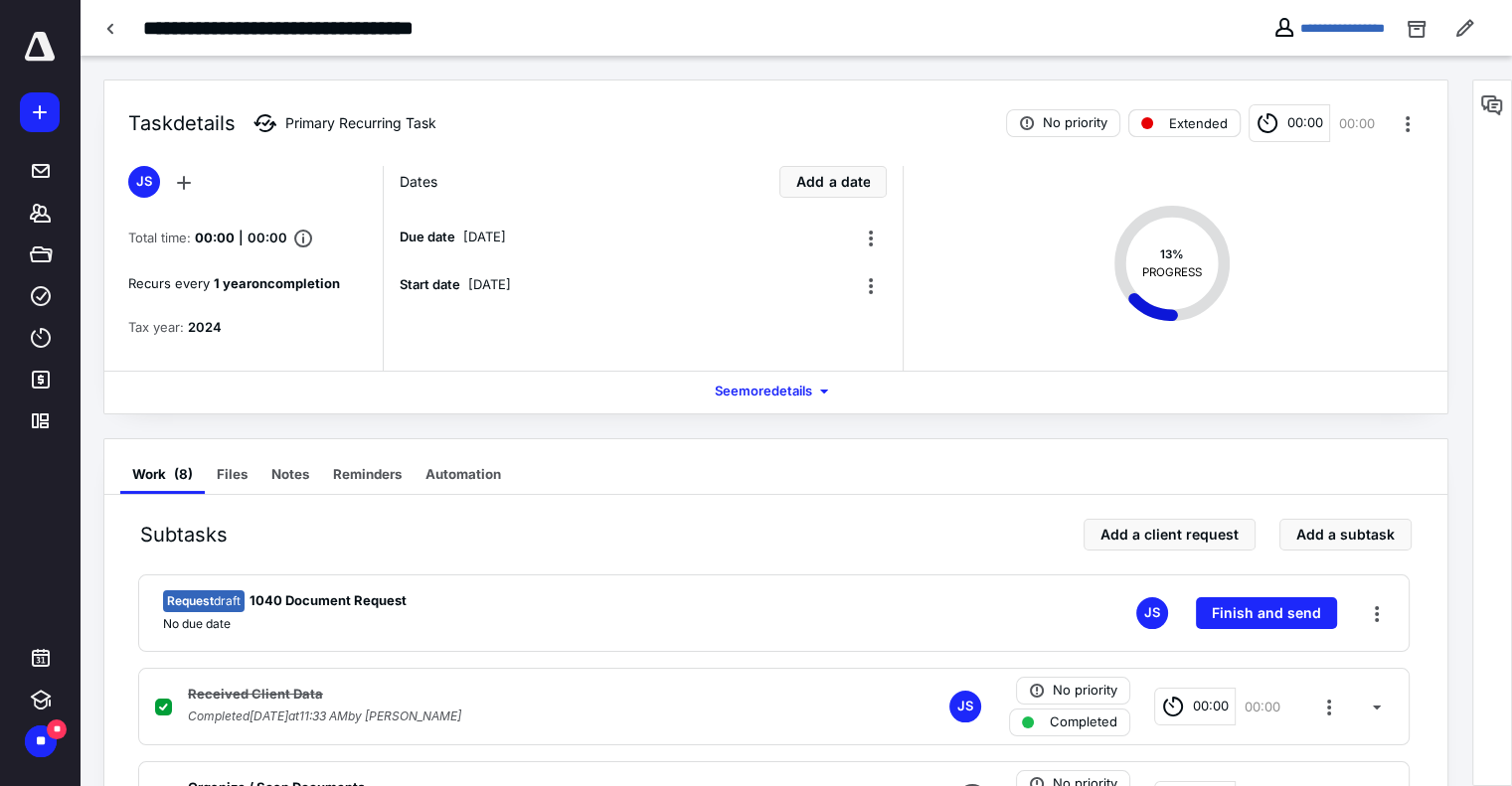 click on "Extended" at bounding box center [1198, 123] 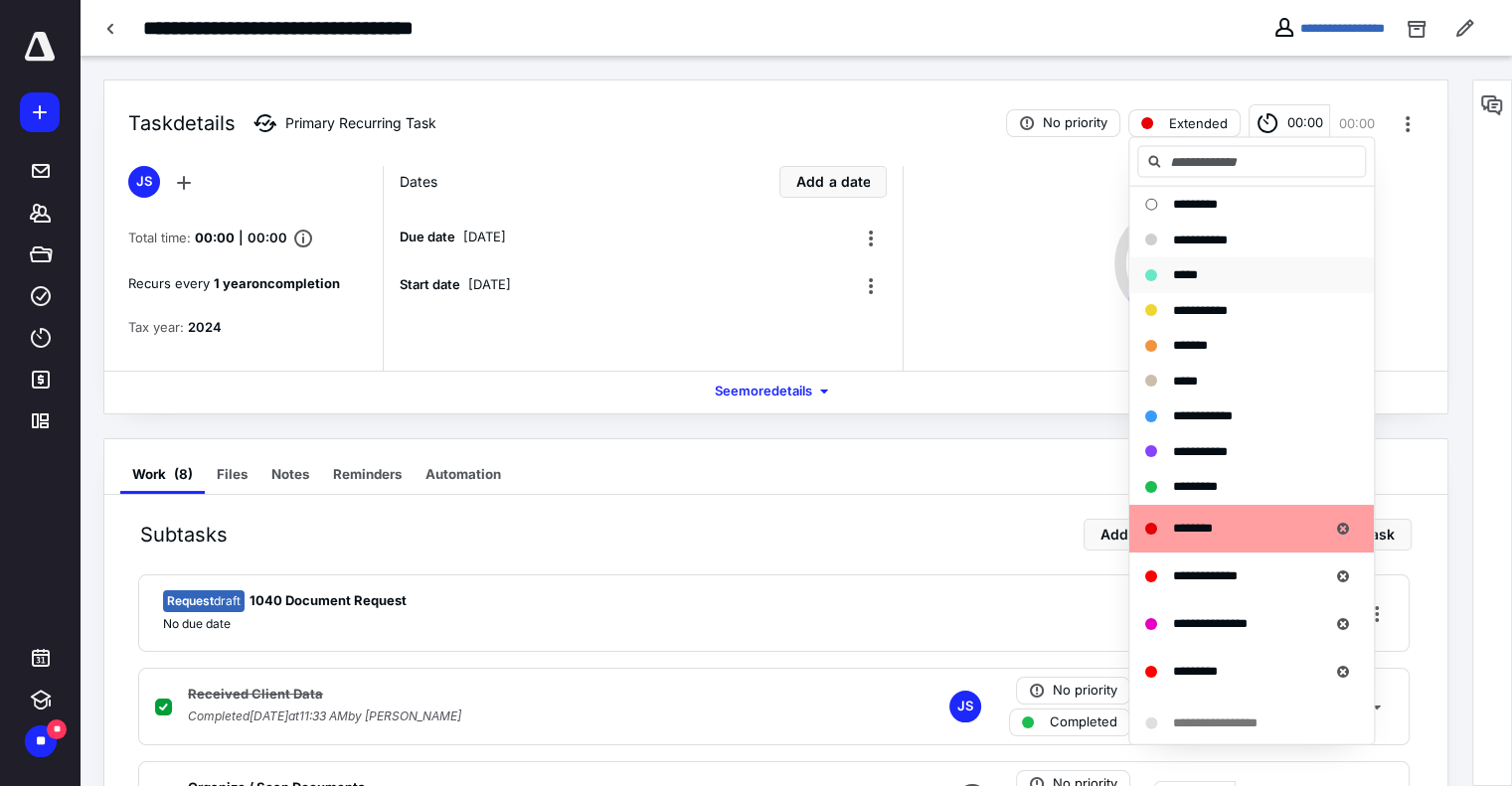 click on "*****" at bounding box center [1240, 275] 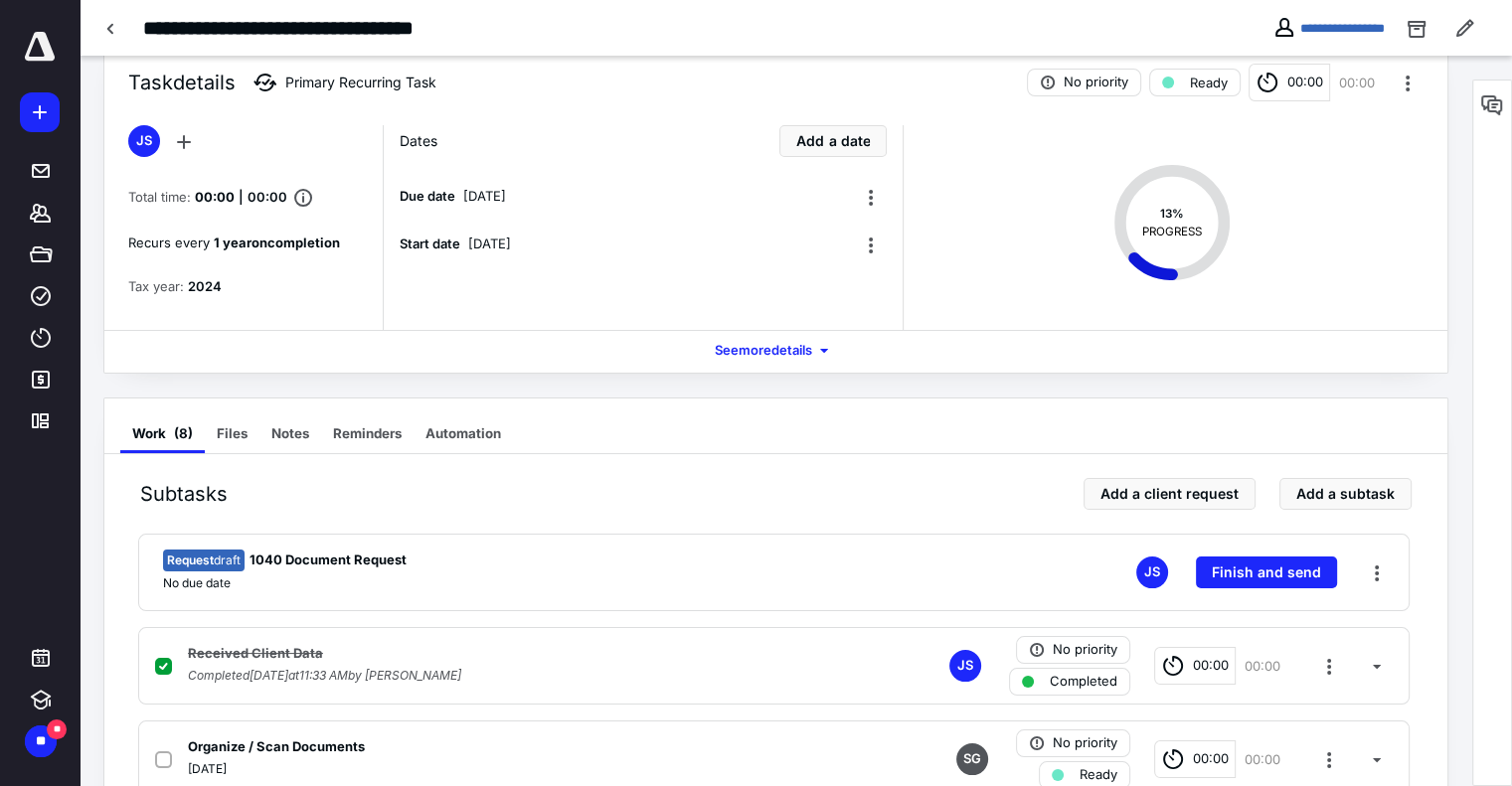 scroll, scrollTop: 0, scrollLeft: 0, axis: both 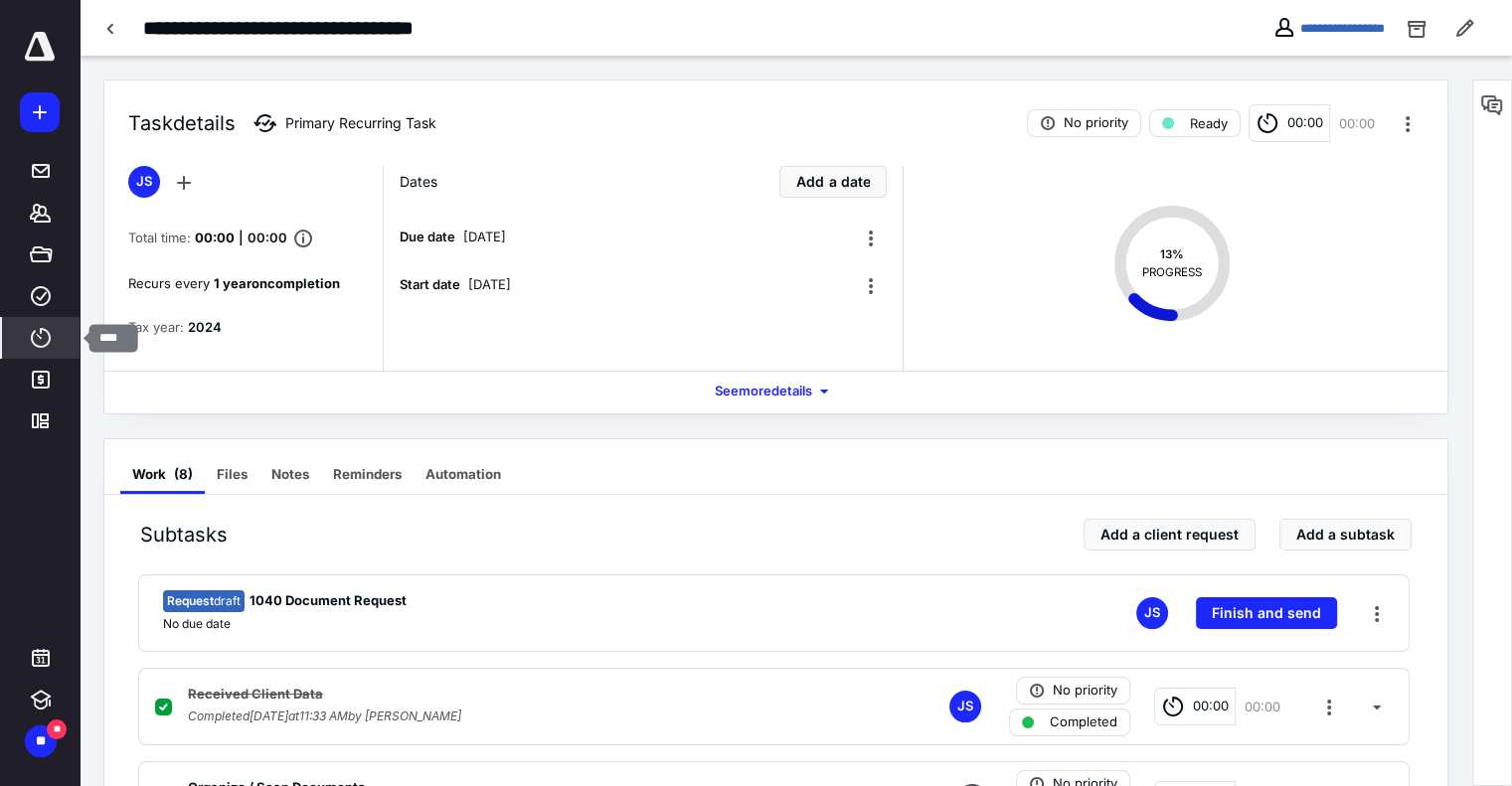 click 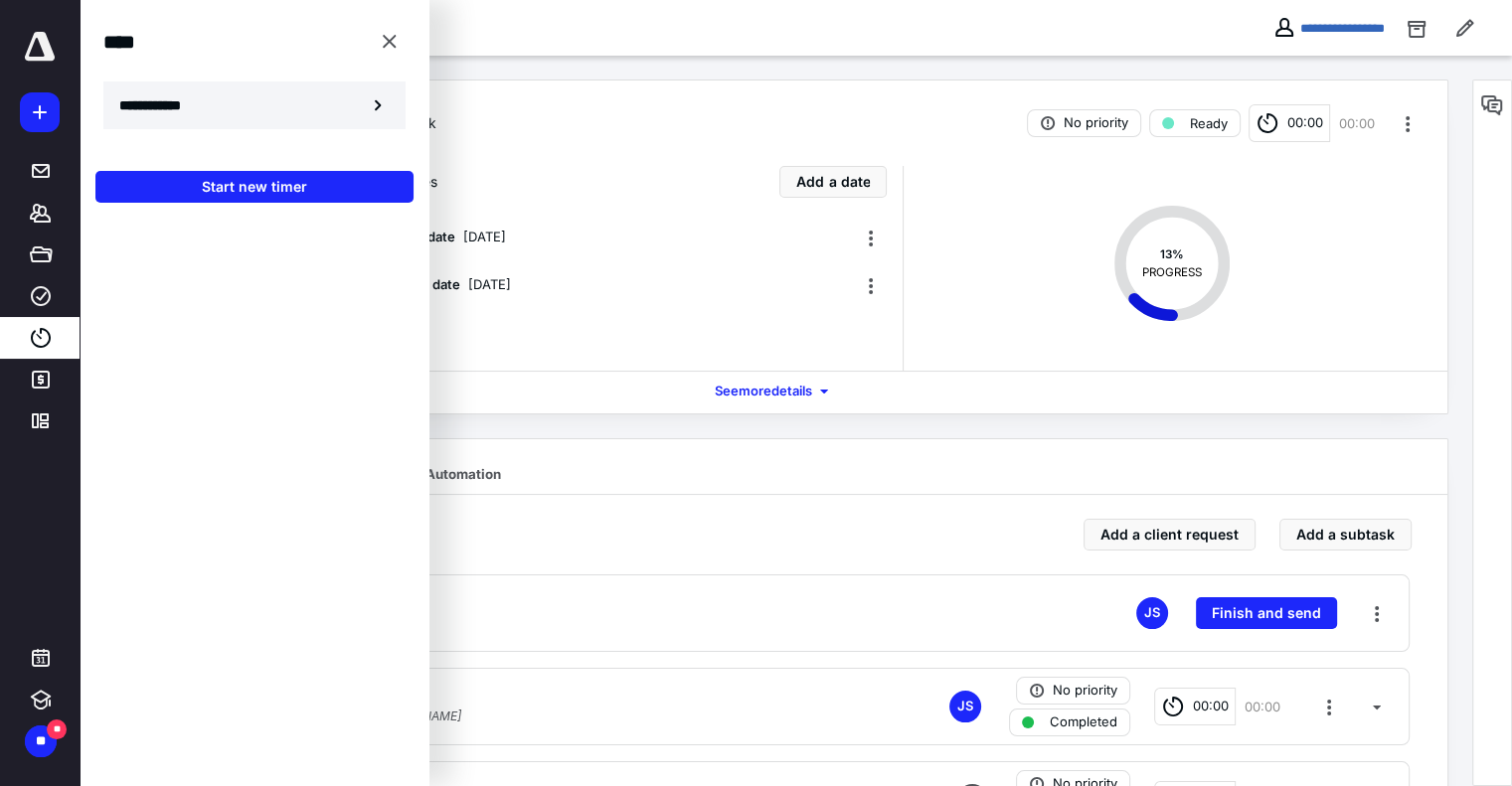 click on "**********" at bounding box center (161, 105) 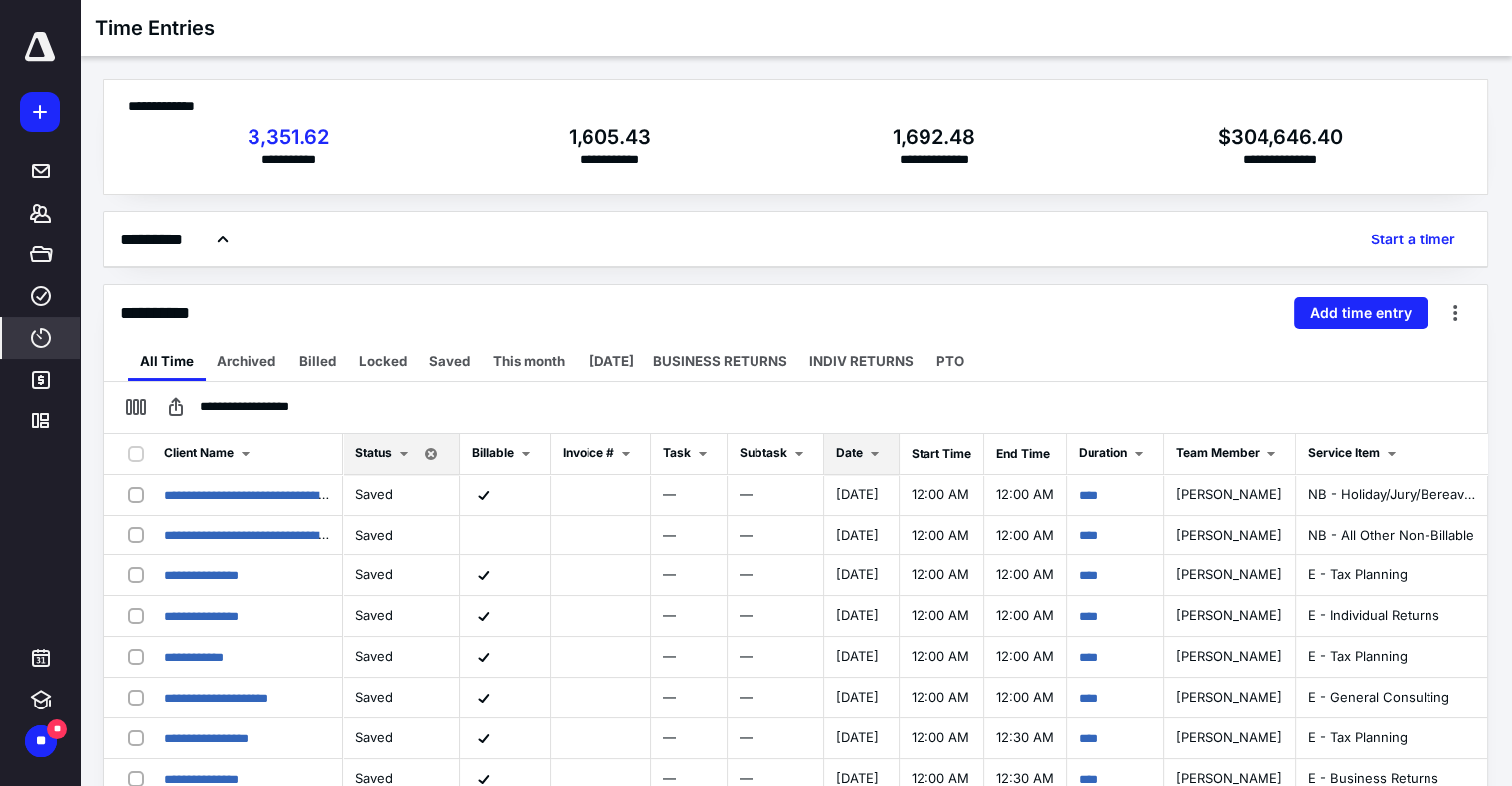 click on "Date" at bounding box center [849, 452] 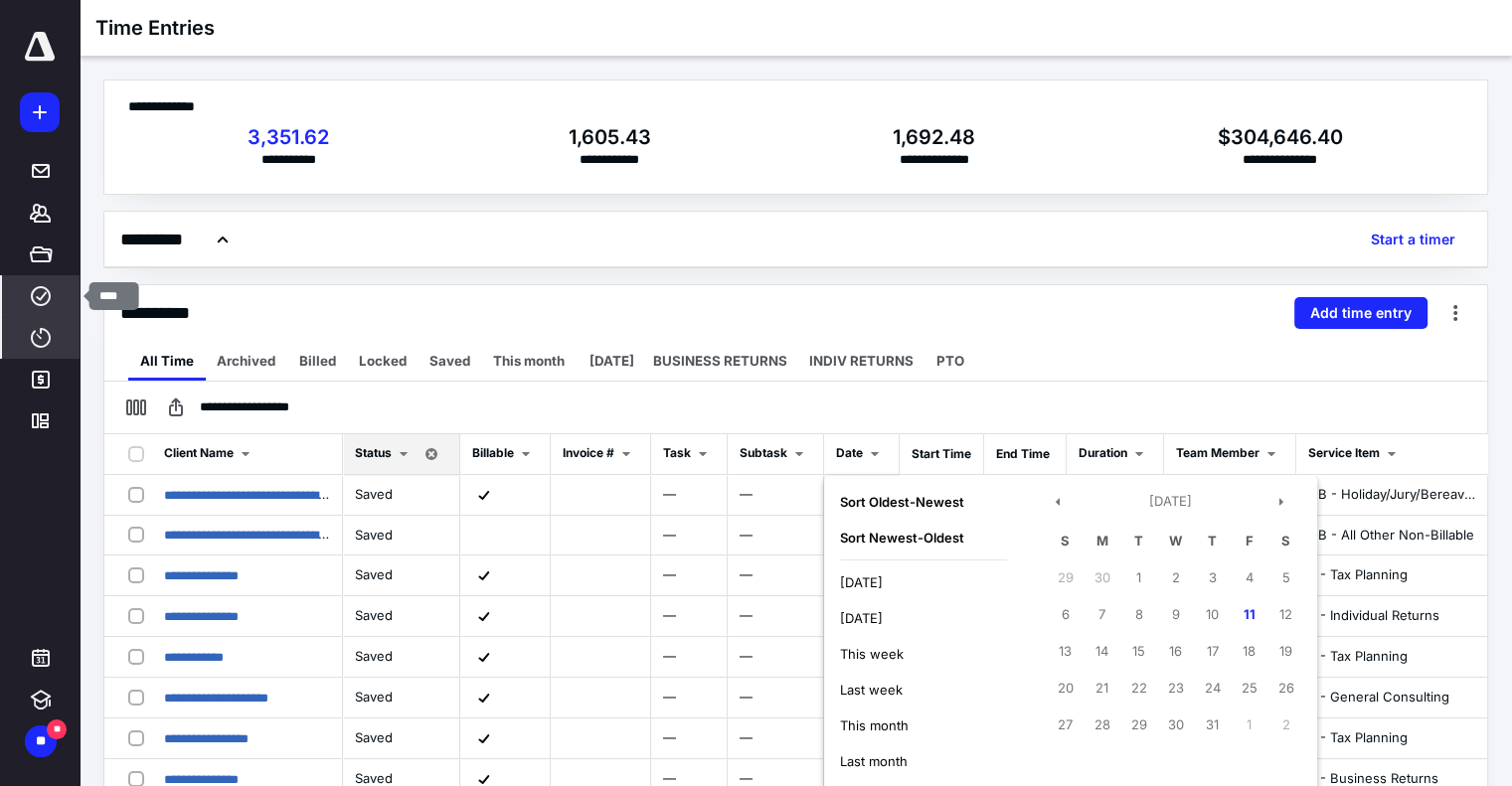 click 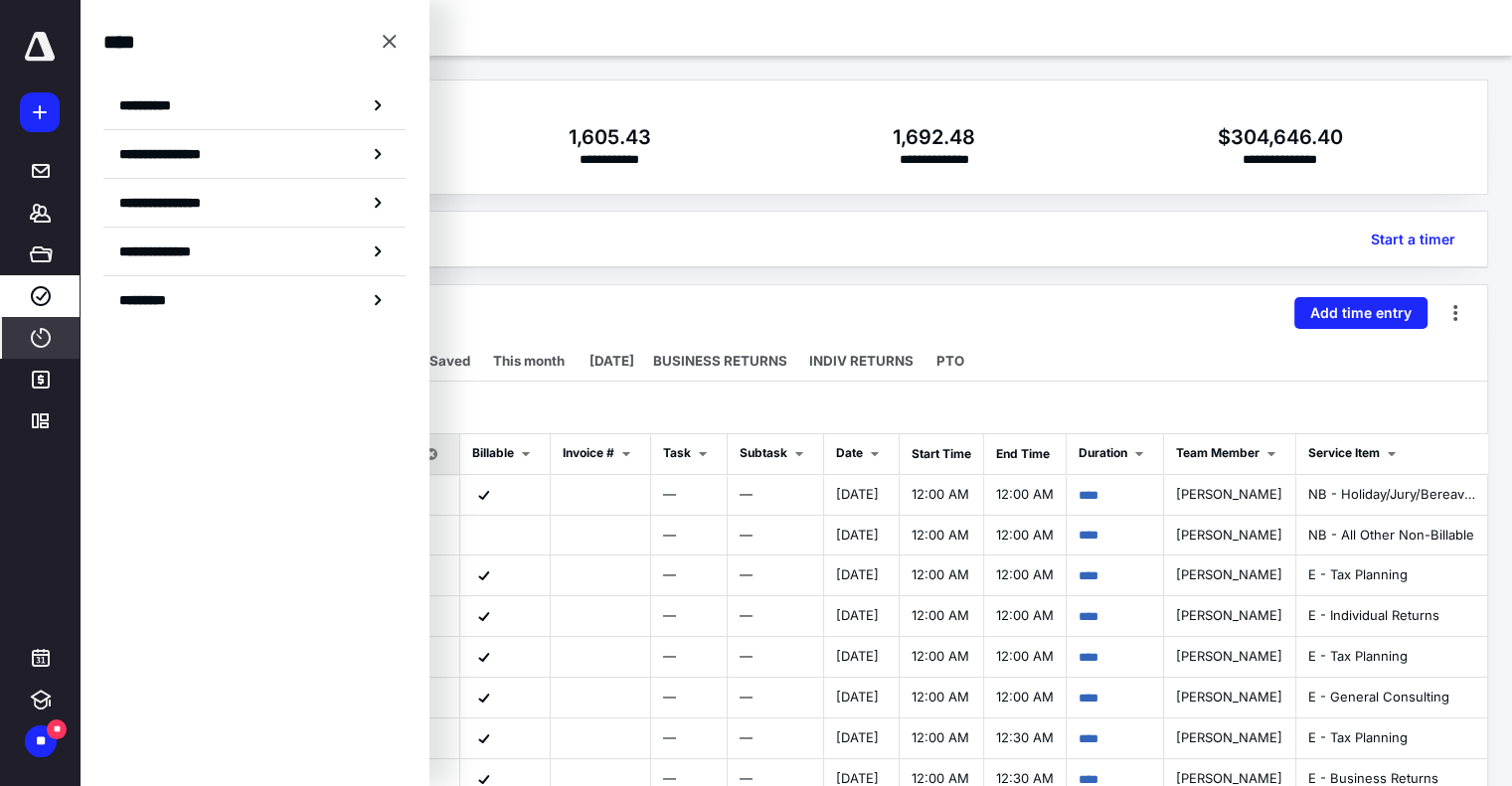 click 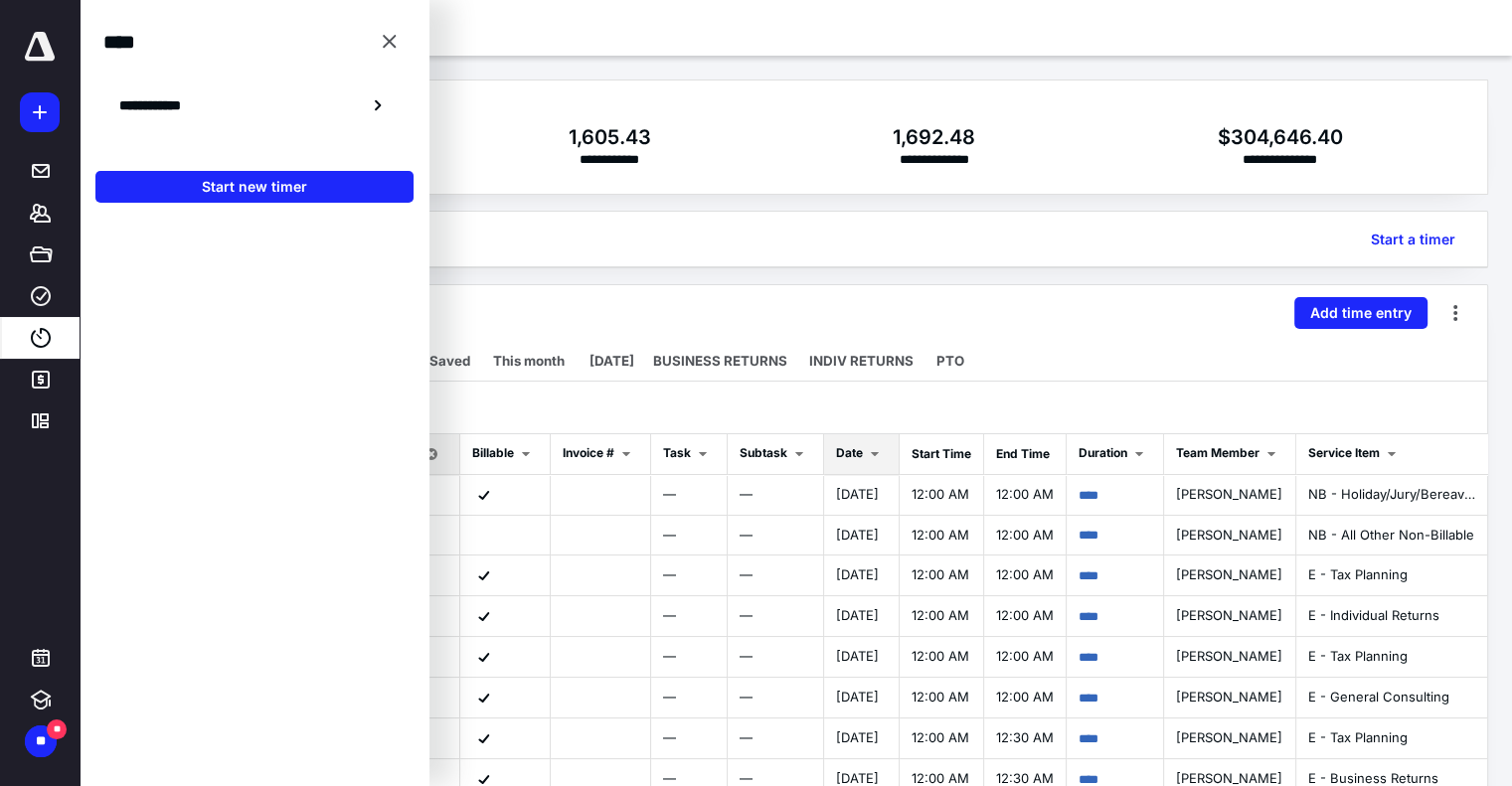 click on "Date" at bounding box center (849, 452) 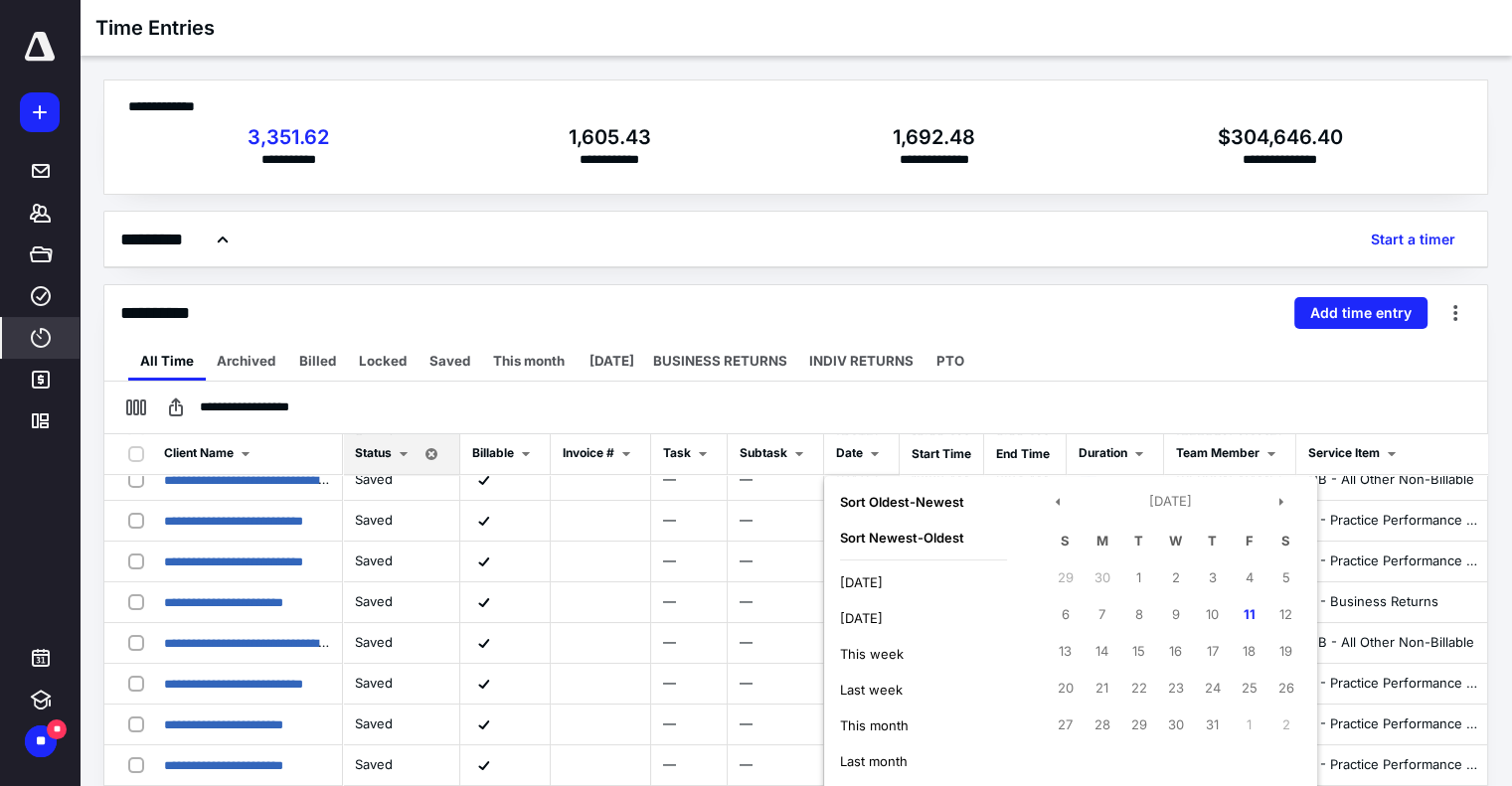 scroll, scrollTop: 596, scrollLeft: 0, axis: vertical 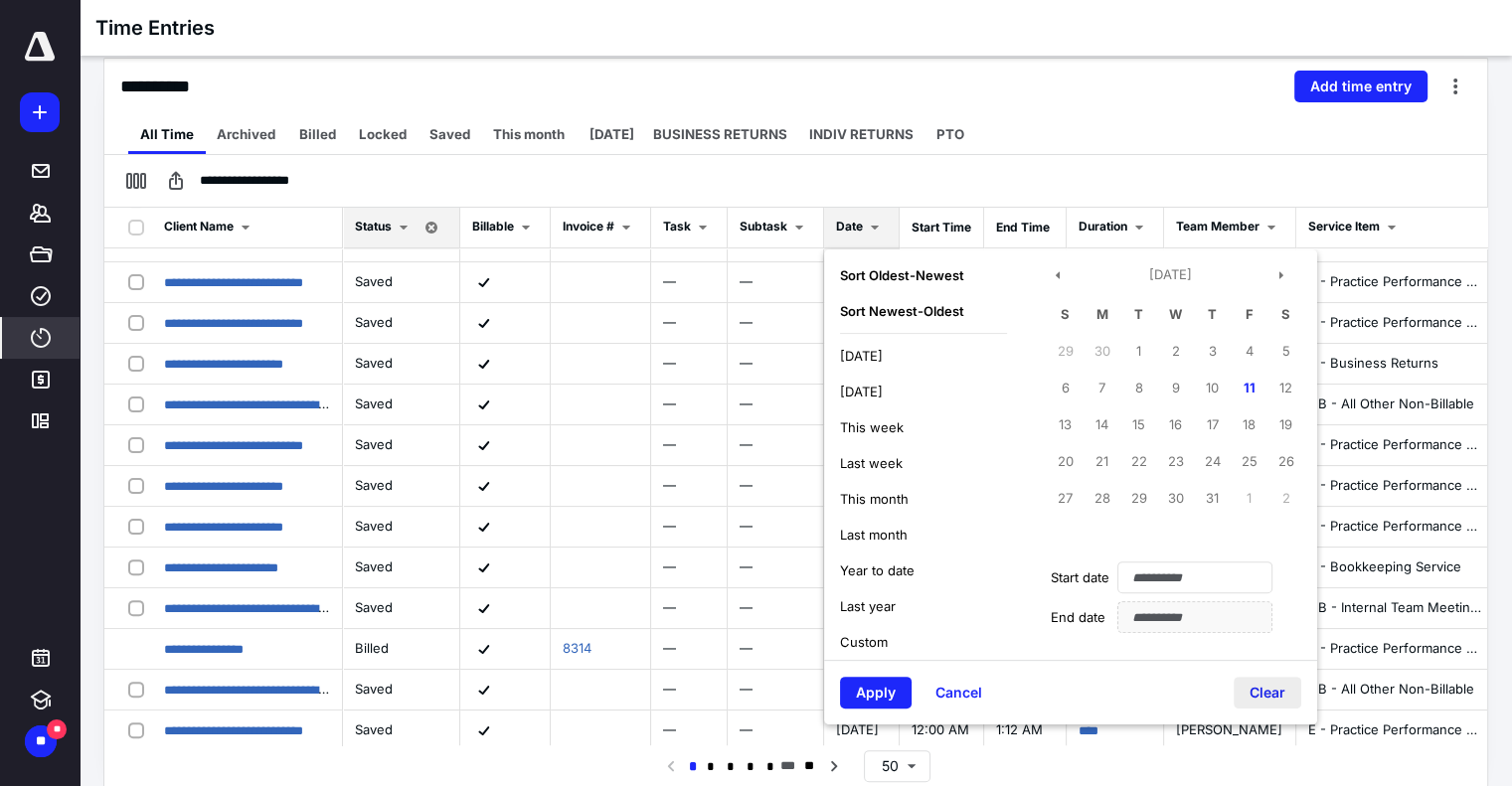 click on "Clear" at bounding box center [1267, 693] 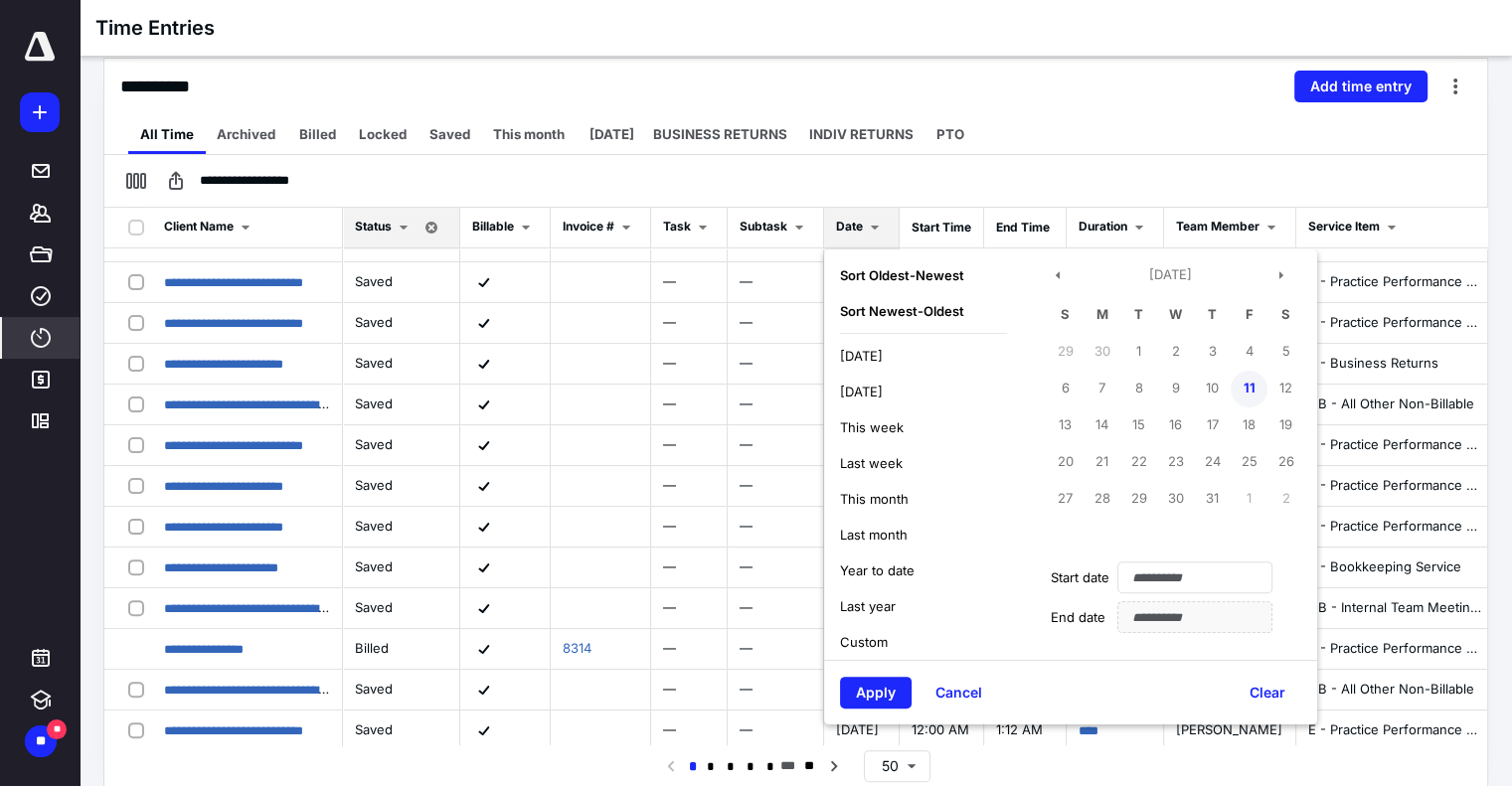 click on "11" at bounding box center (1249, 389) 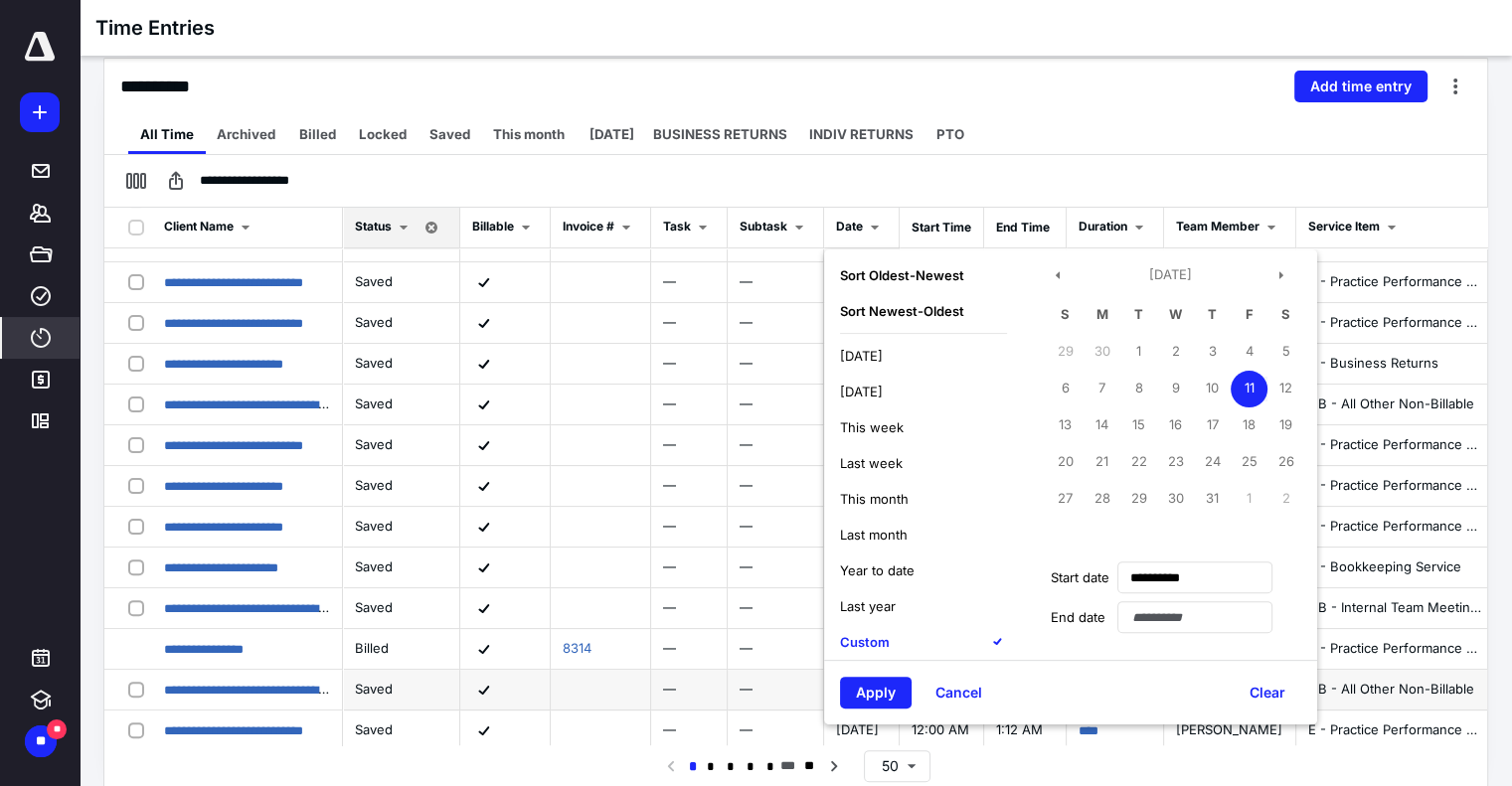 click on "Apply" at bounding box center (876, 693) 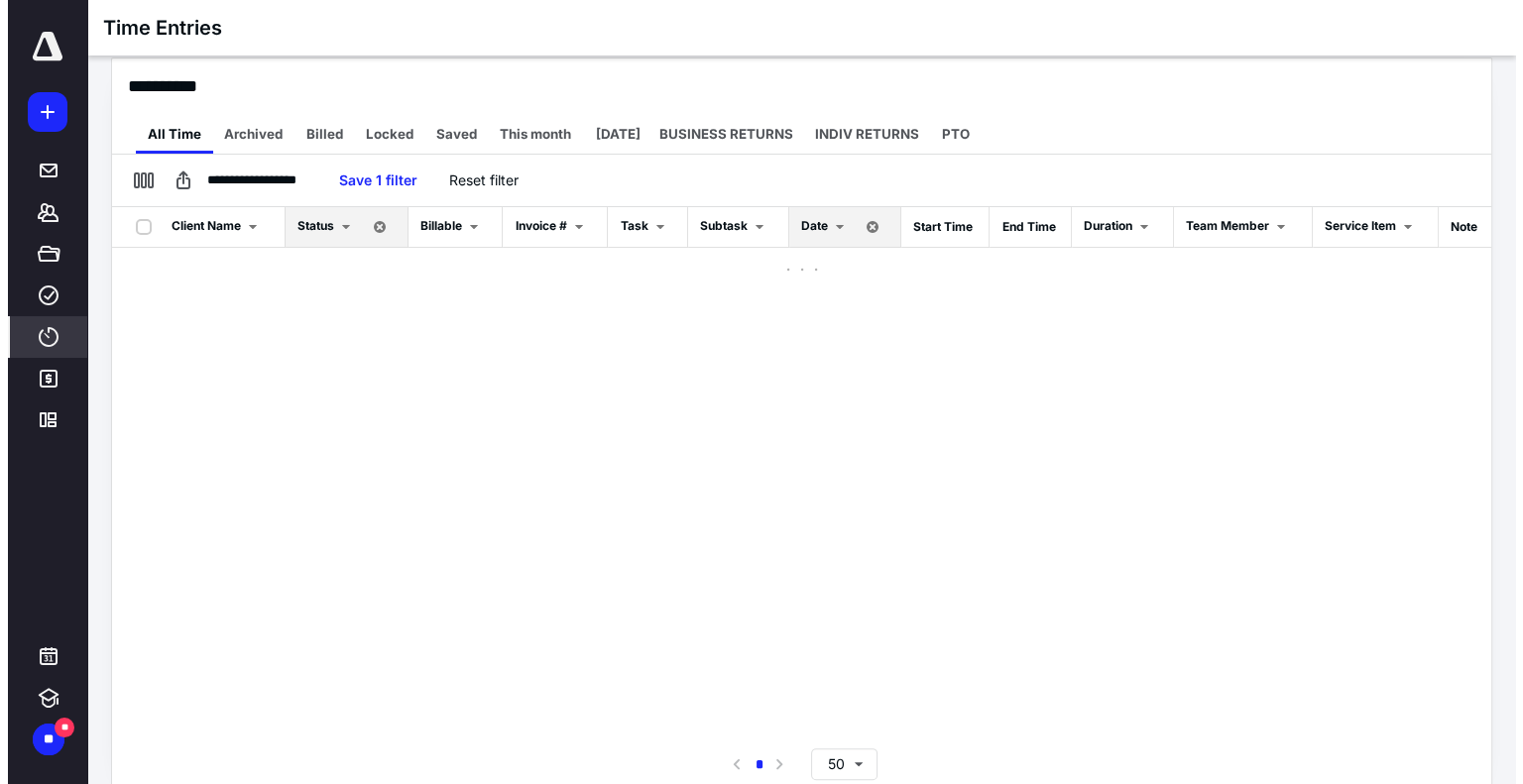 scroll, scrollTop: 0, scrollLeft: 0, axis: both 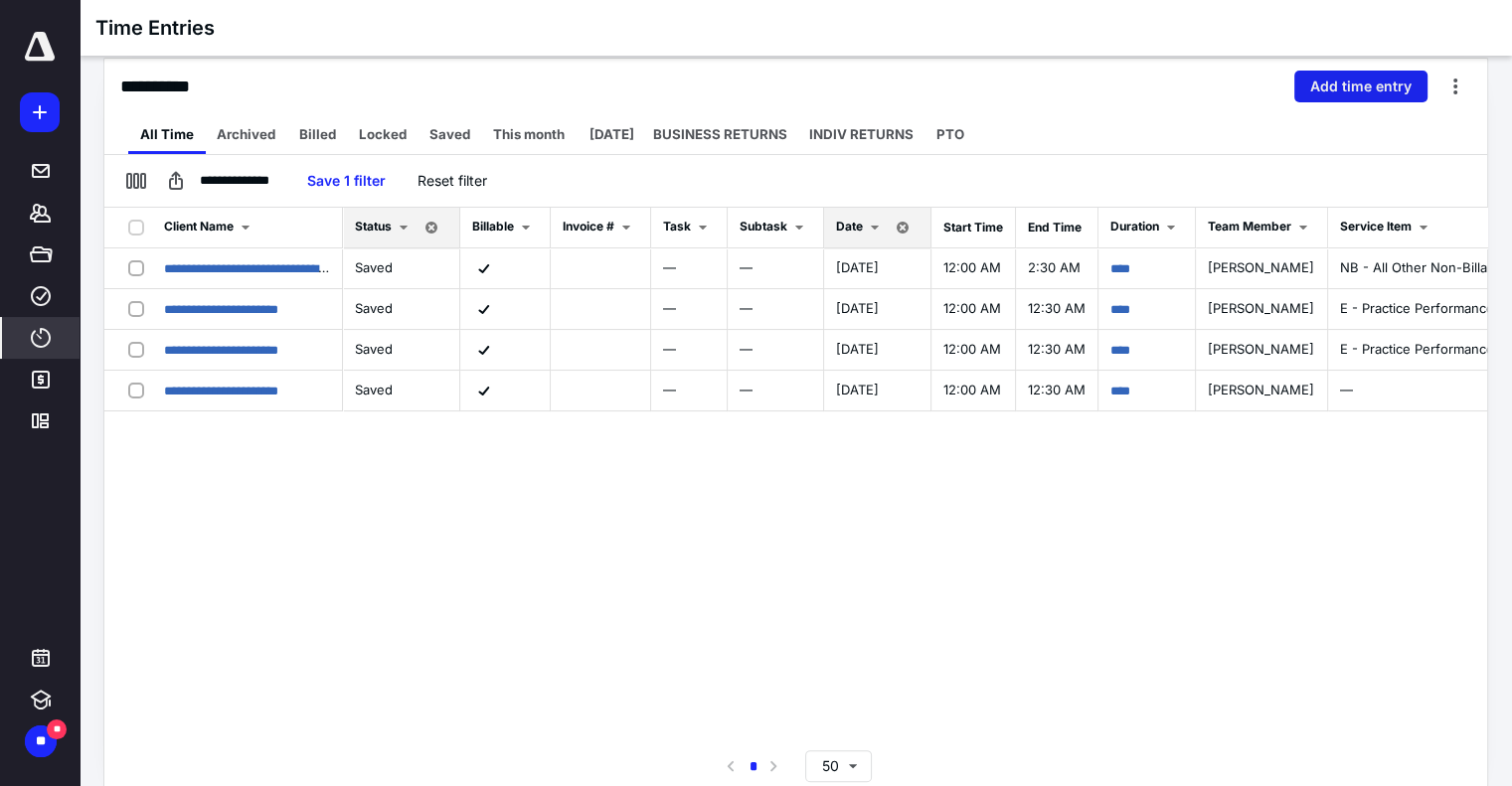 click on "Add time entry" at bounding box center [1361, 86] 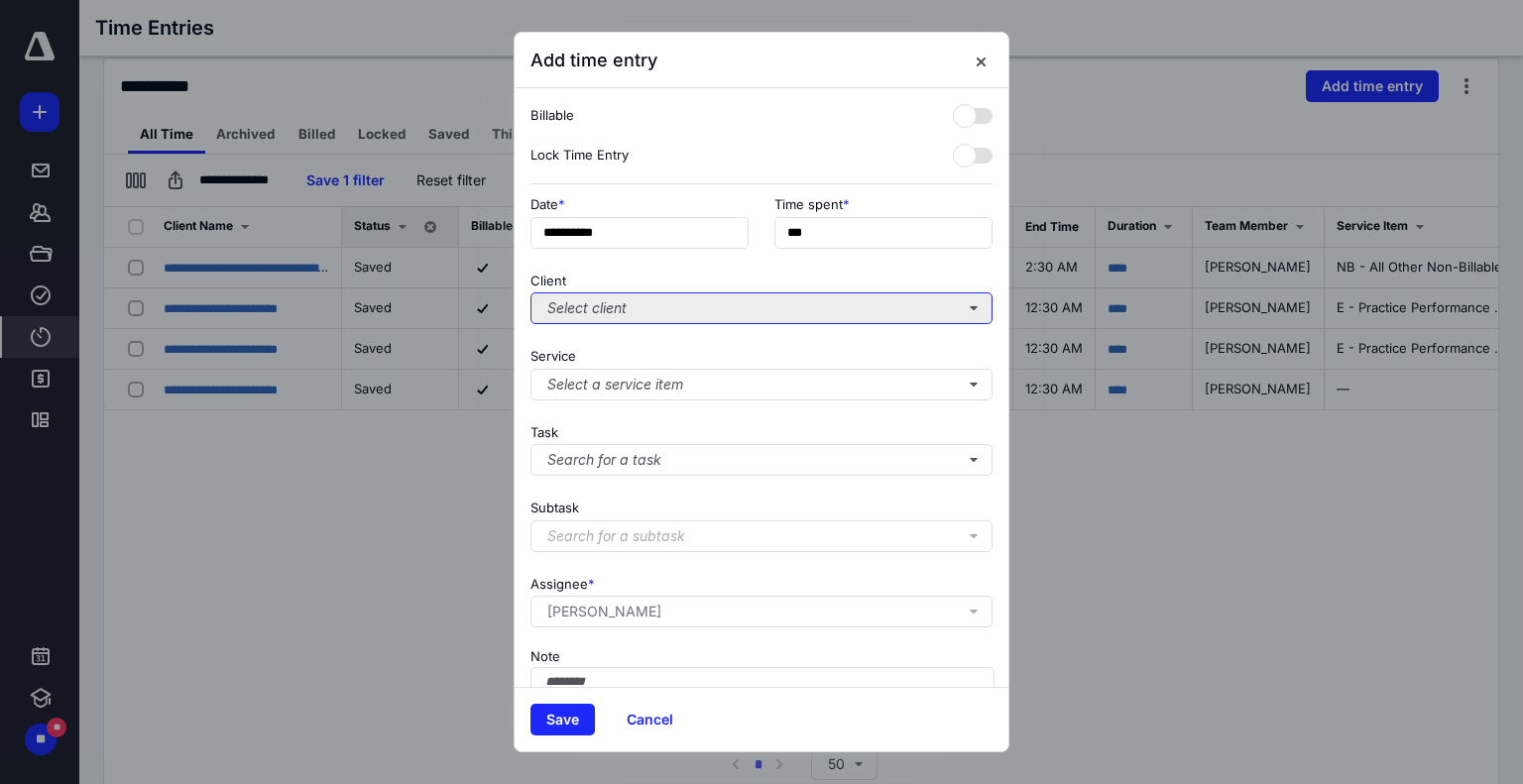 click on "Select client" at bounding box center [762, 308] 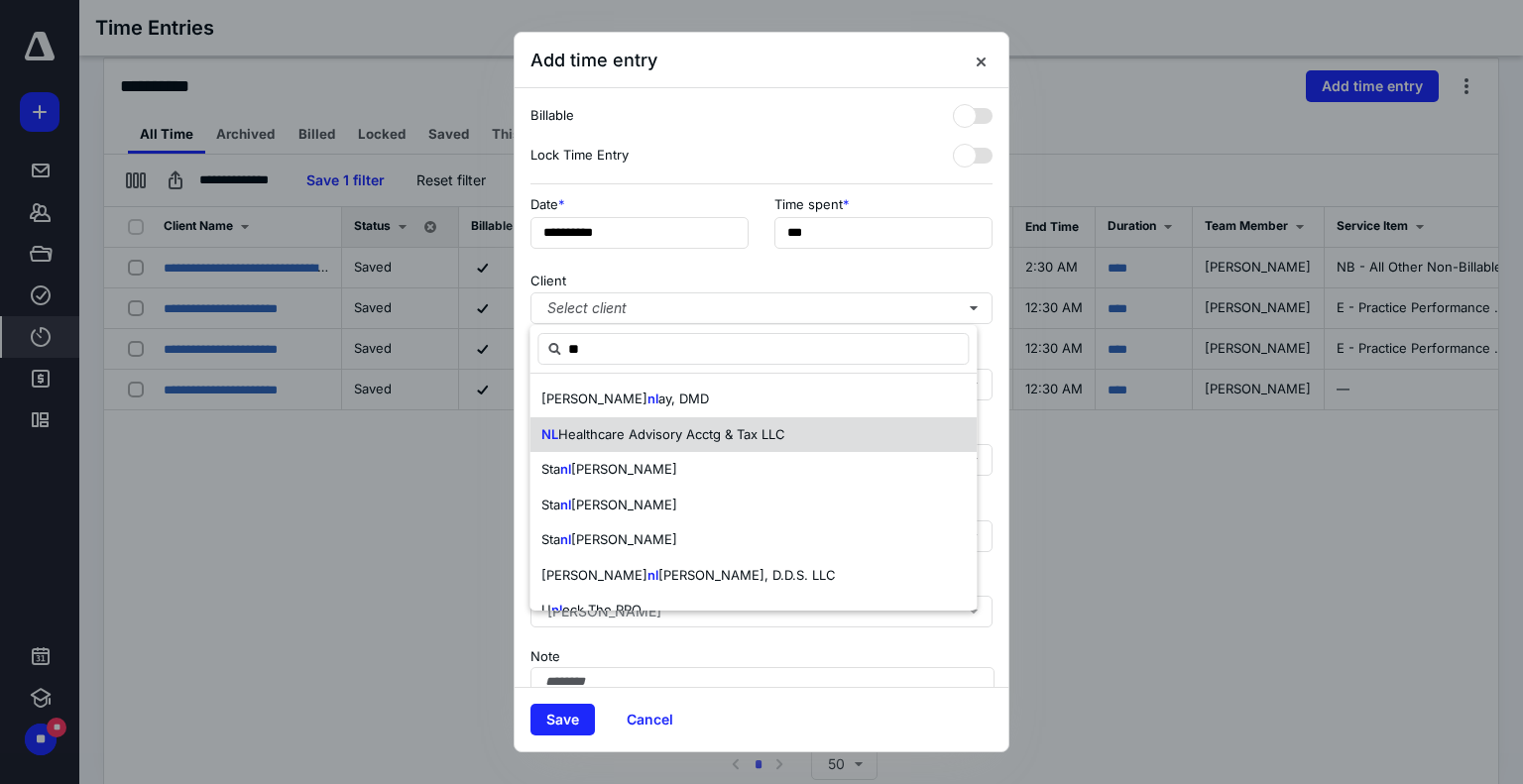 click on "Healthcare Advisory Acctg & Tax LLC" at bounding box center (671, 434) 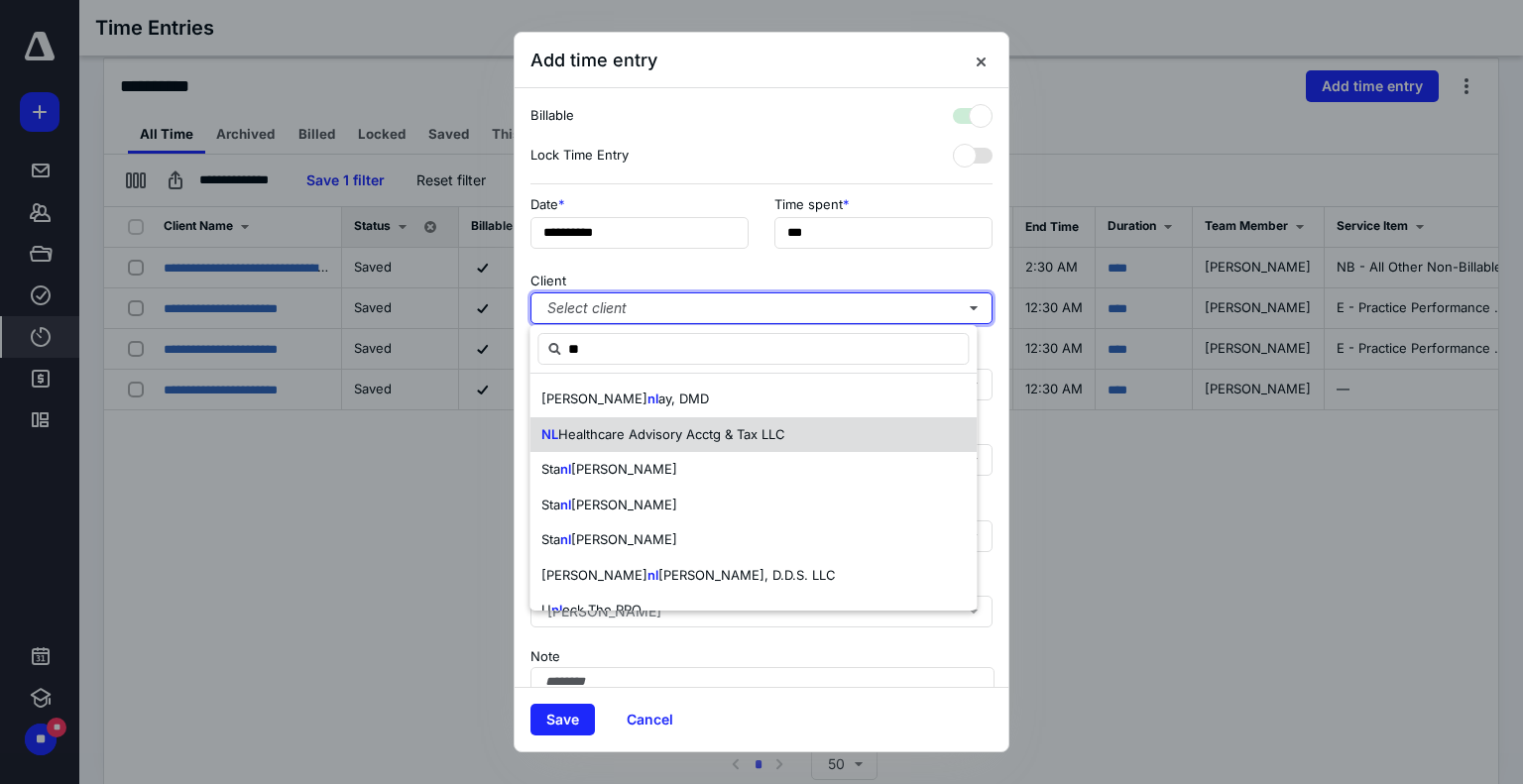 checkbox on "true" 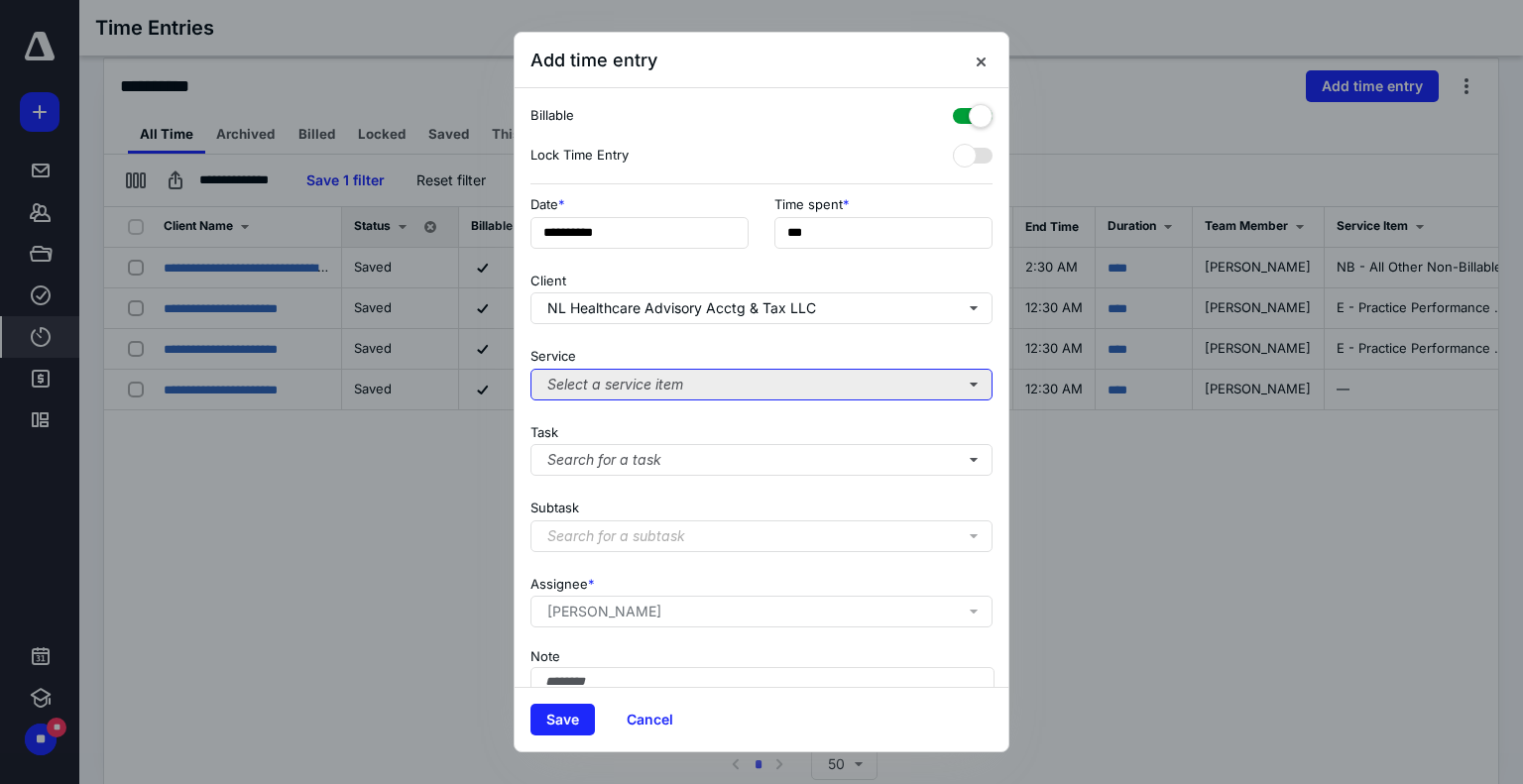 click on "Select a service item" at bounding box center [762, 385] 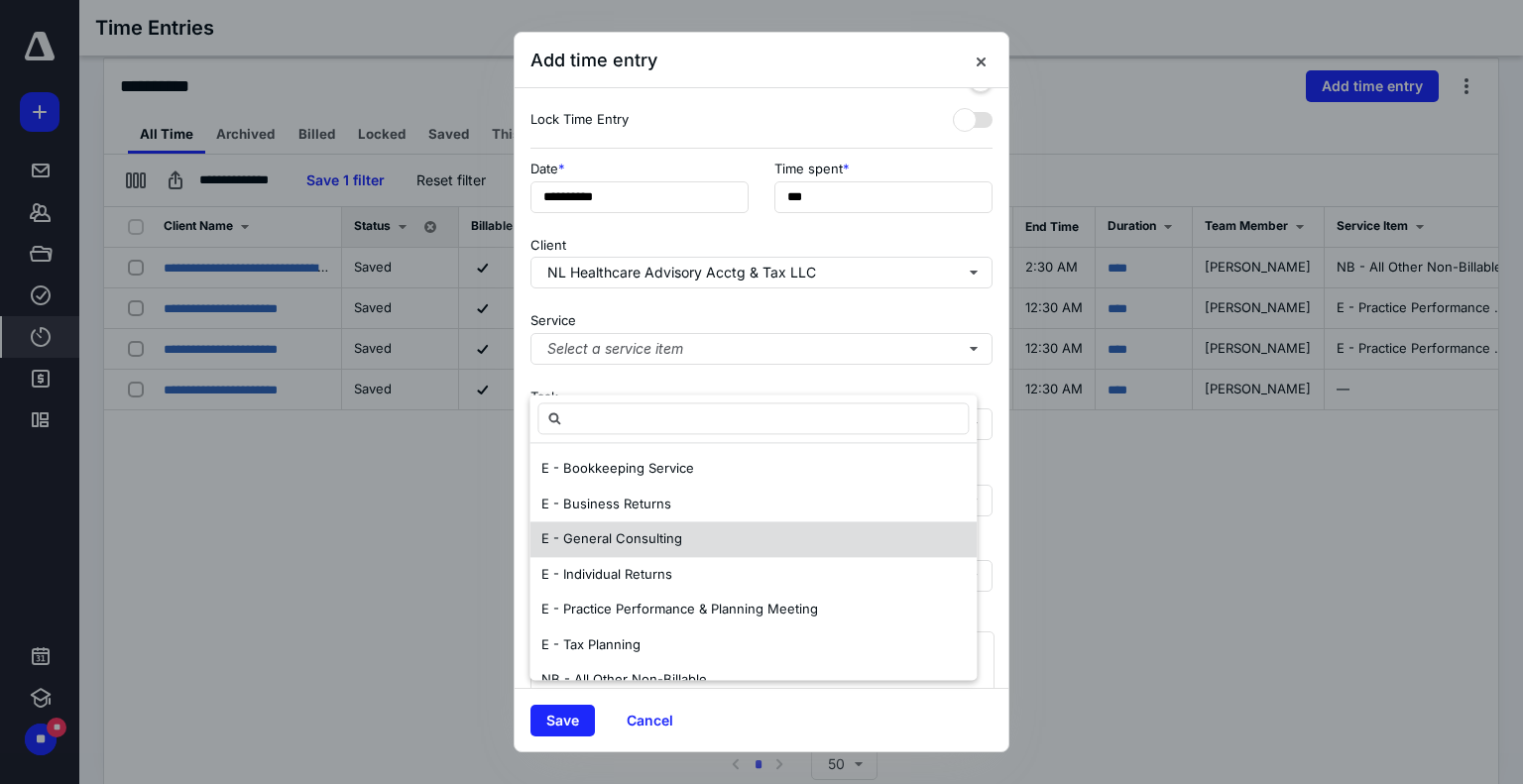 scroll, scrollTop: 99, scrollLeft: 0, axis: vertical 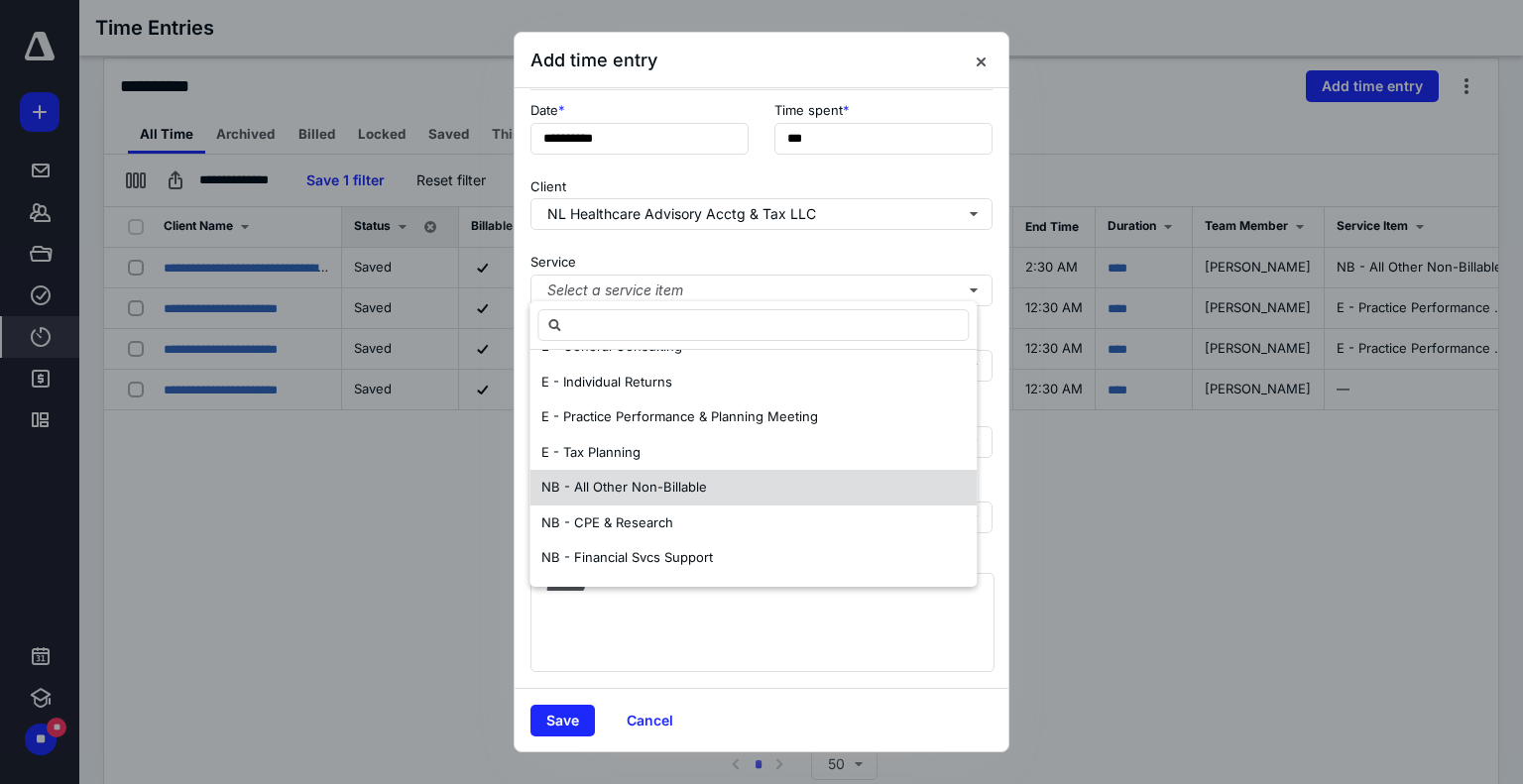 click on "NB - All Other Non-Billable" at bounding box center [624, 487] 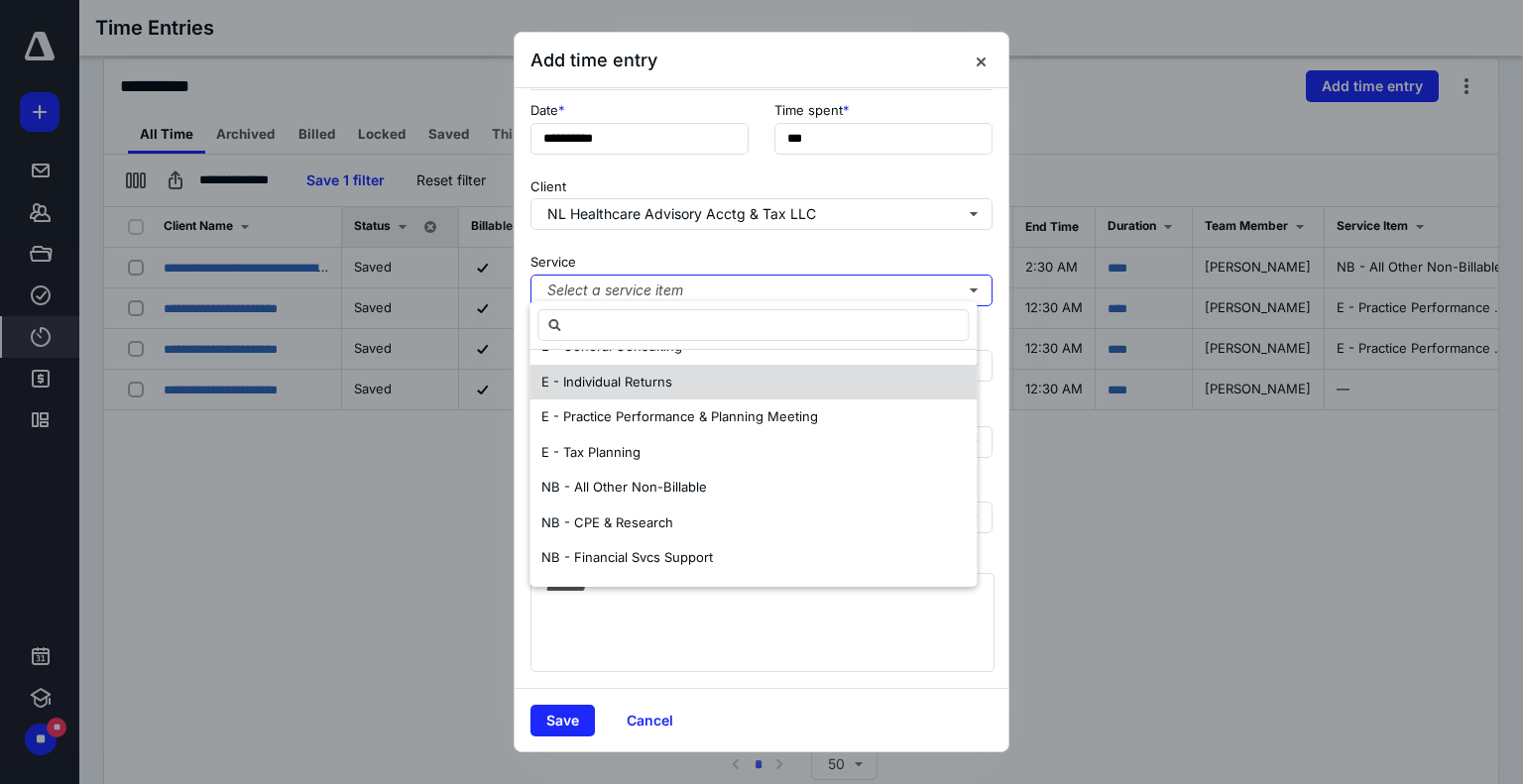 scroll, scrollTop: 0, scrollLeft: 0, axis: both 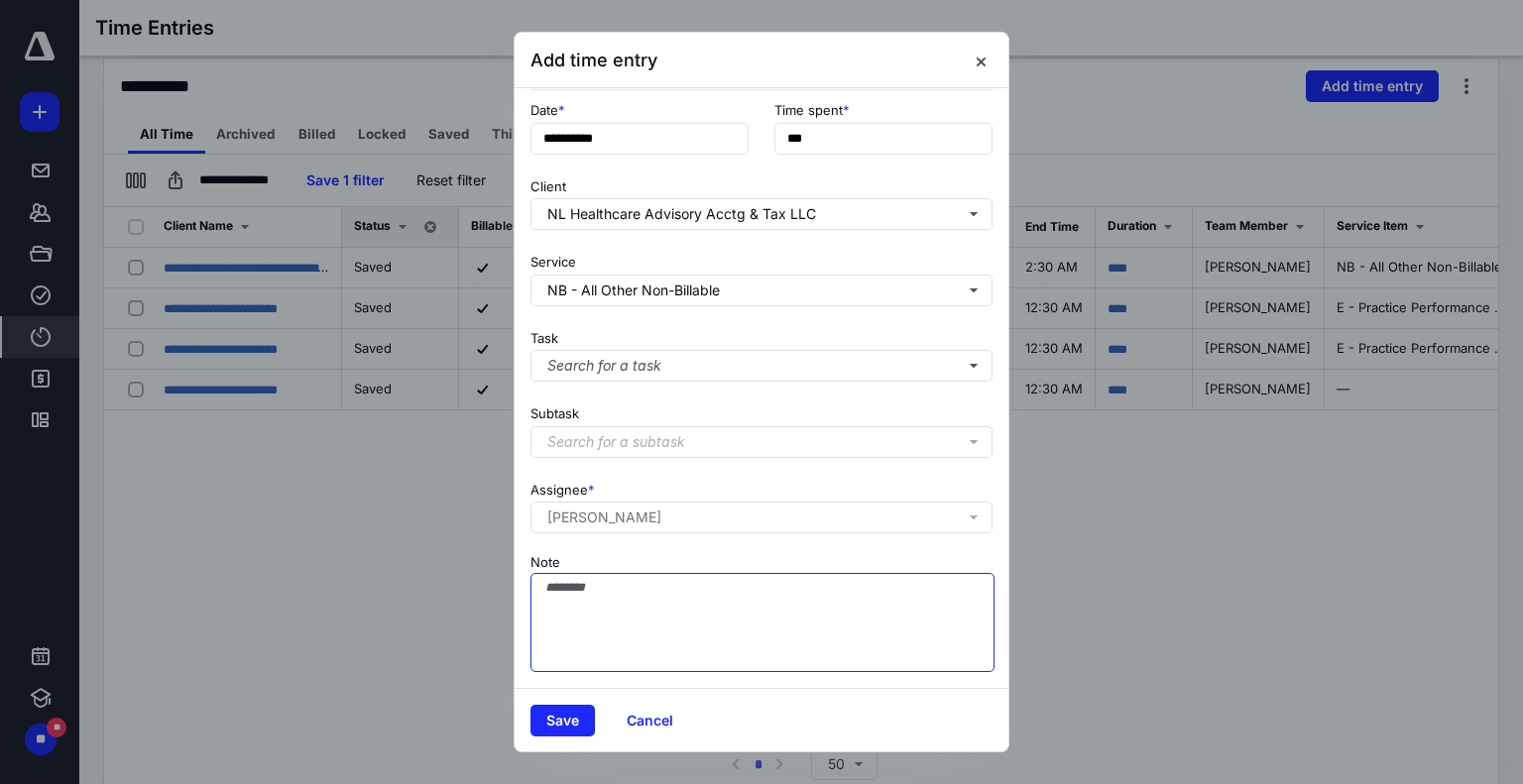 click on "Note" at bounding box center (762, 622) 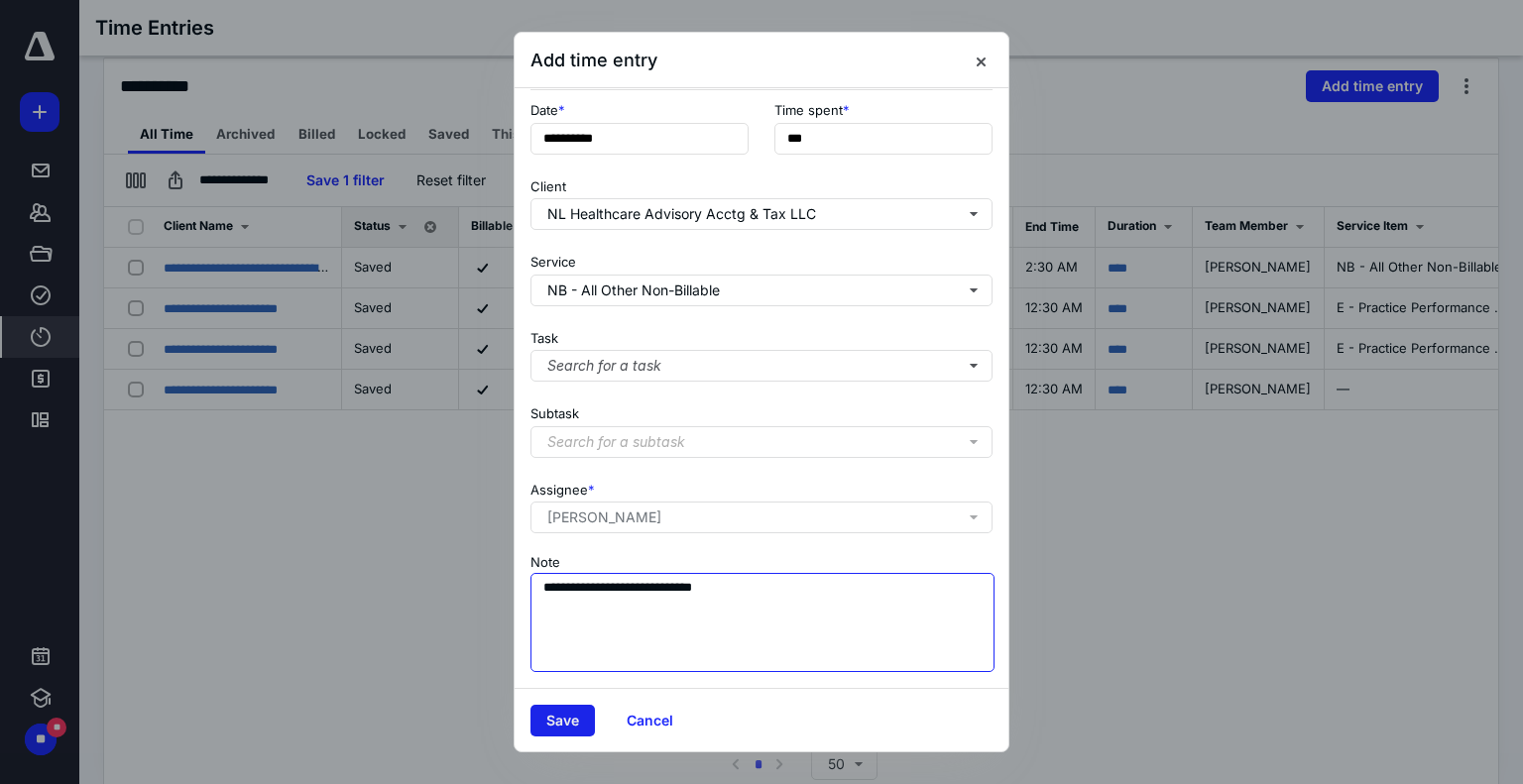 type on "**********" 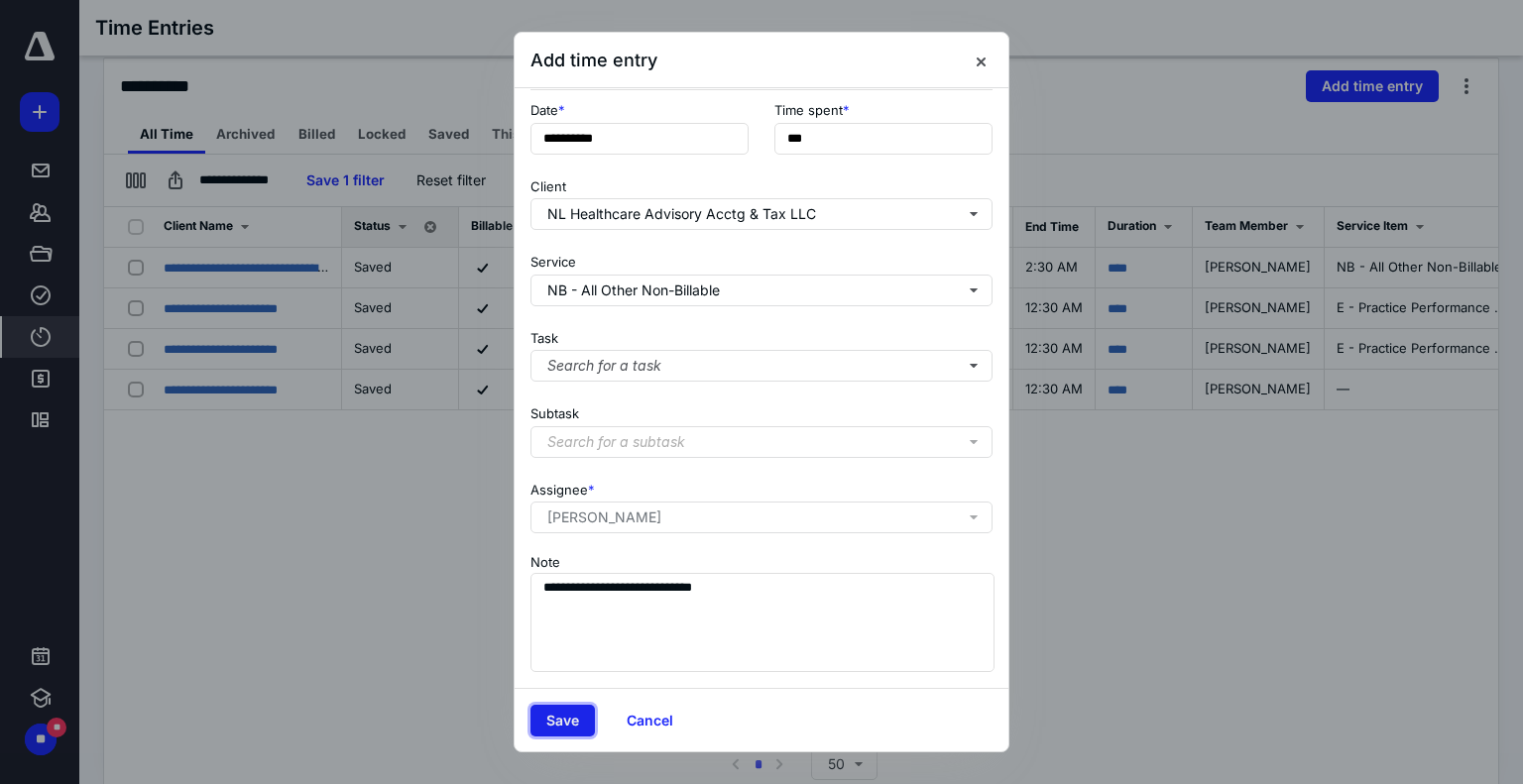 click on "Save" at bounding box center (562, 721) 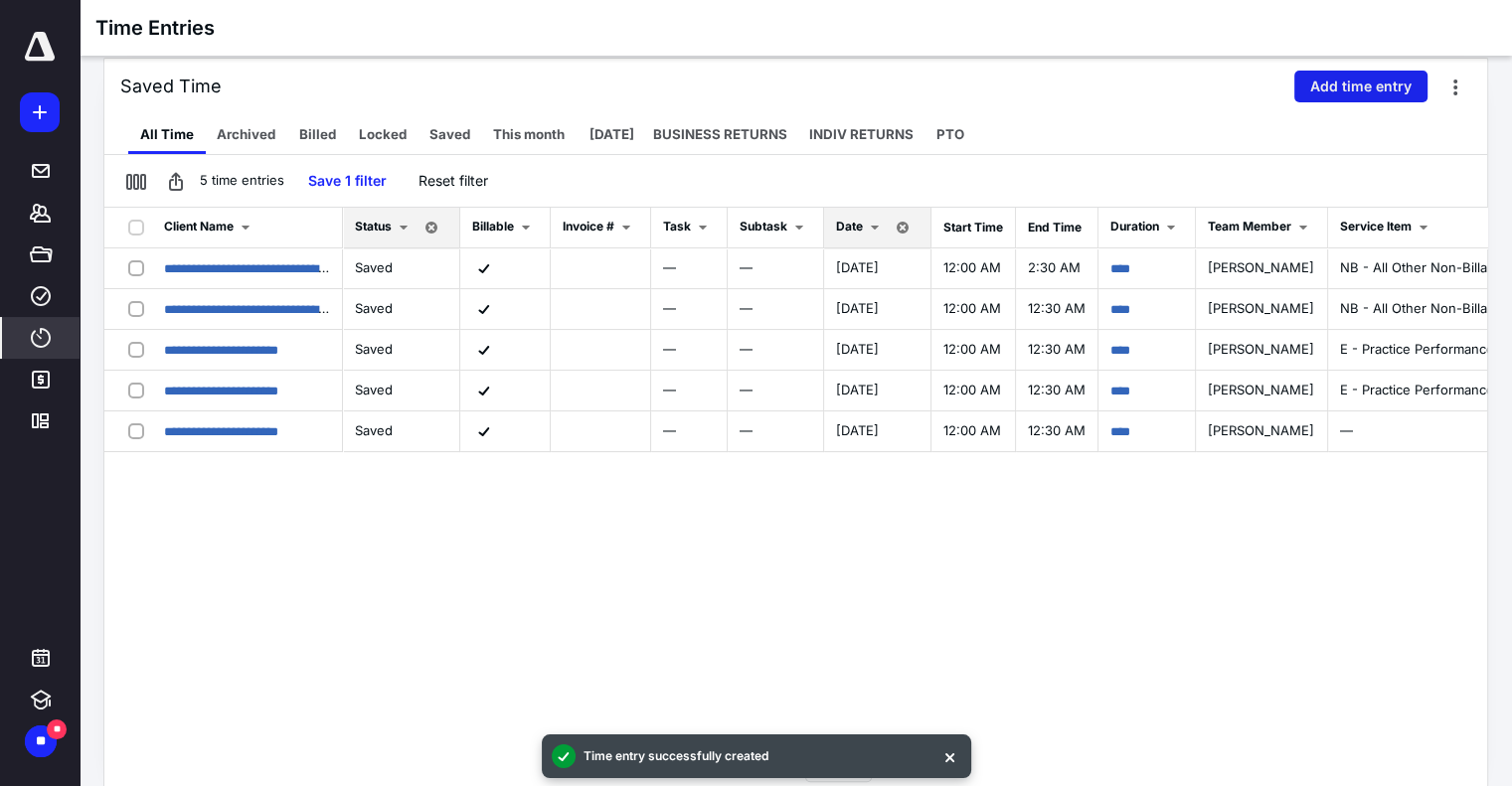 click on "Add time entry" at bounding box center [1361, 86] 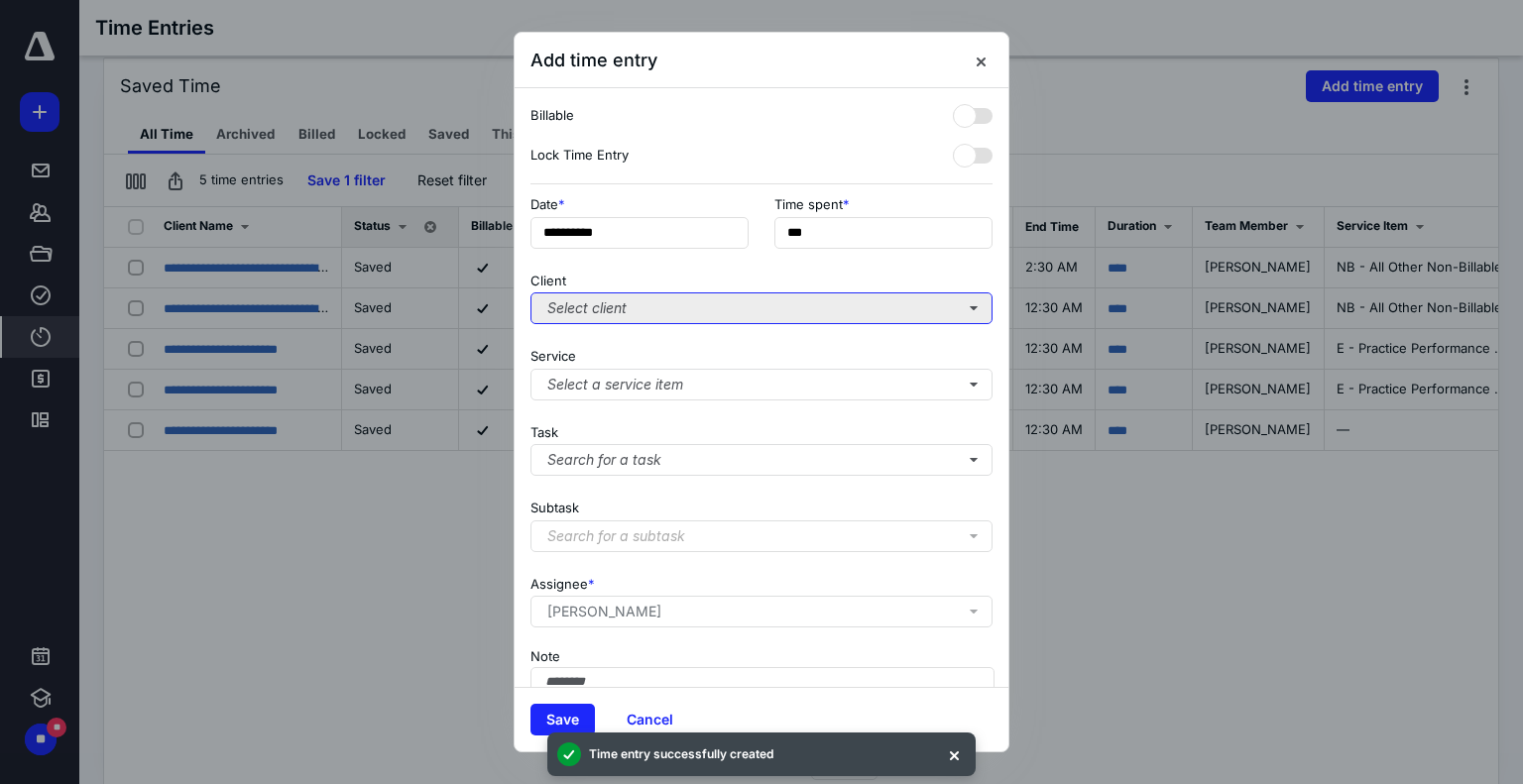 click on "Select client" at bounding box center [762, 308] 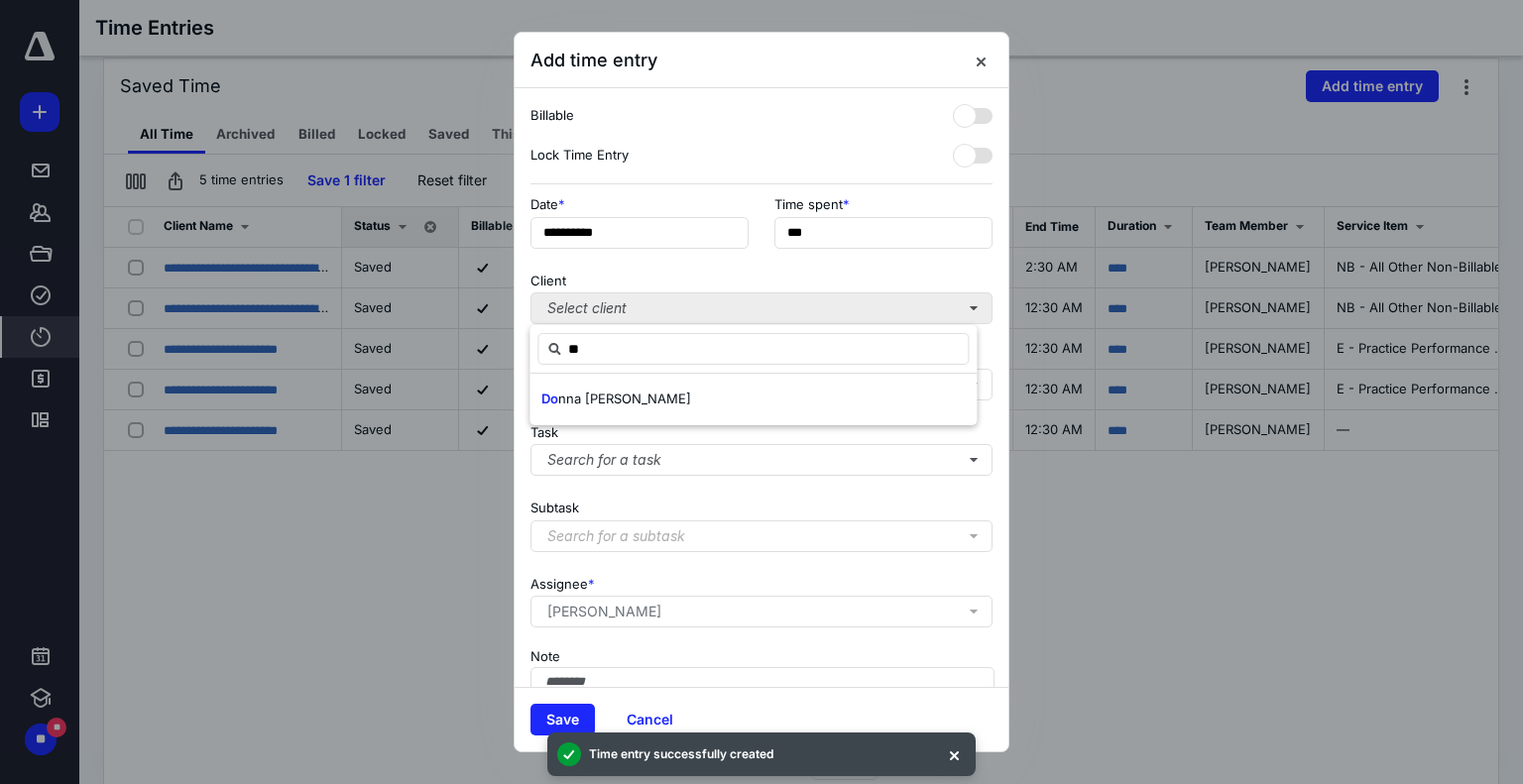 type on "*" 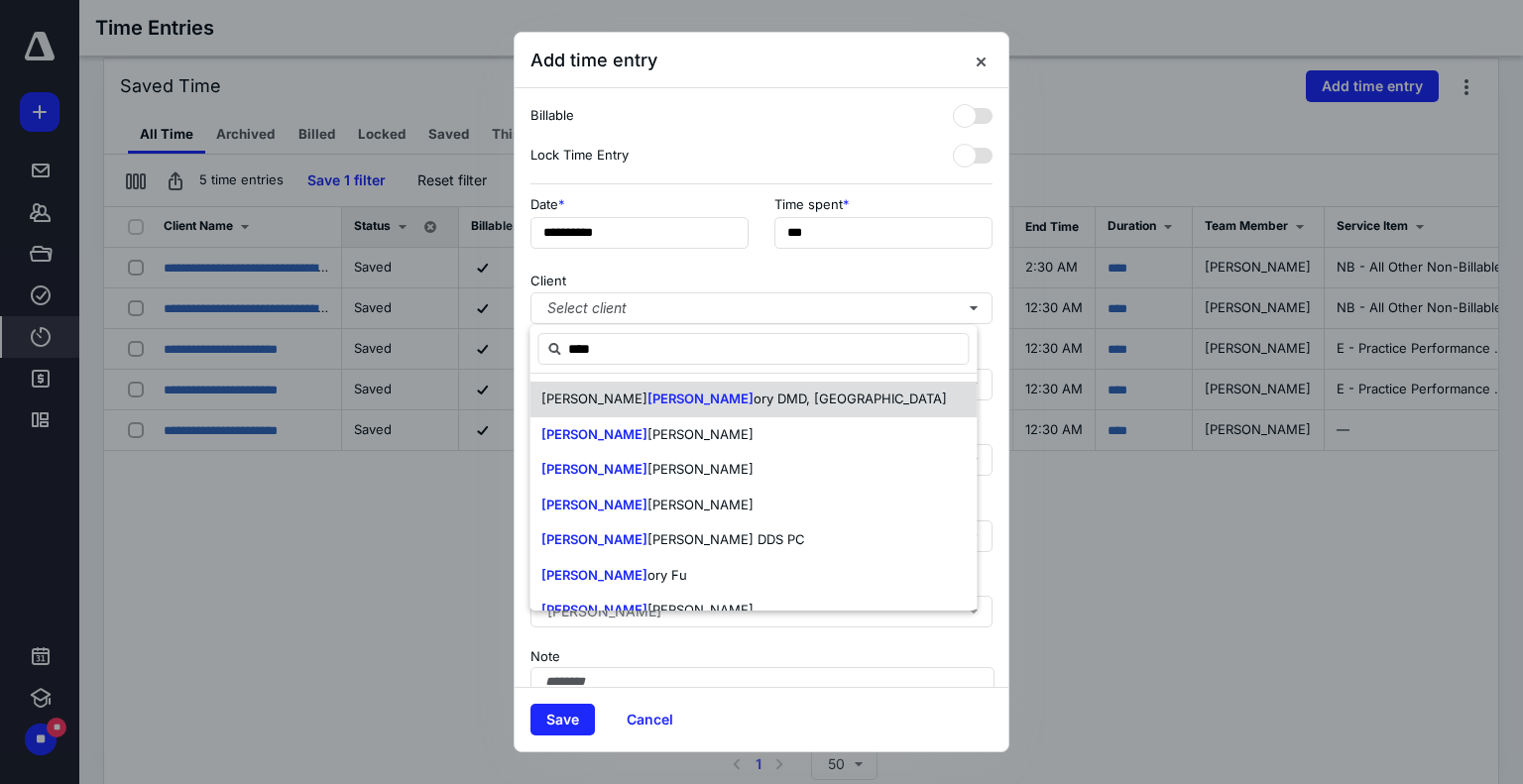 click on "ory DMD, PA" at bounding box center [850, 398] 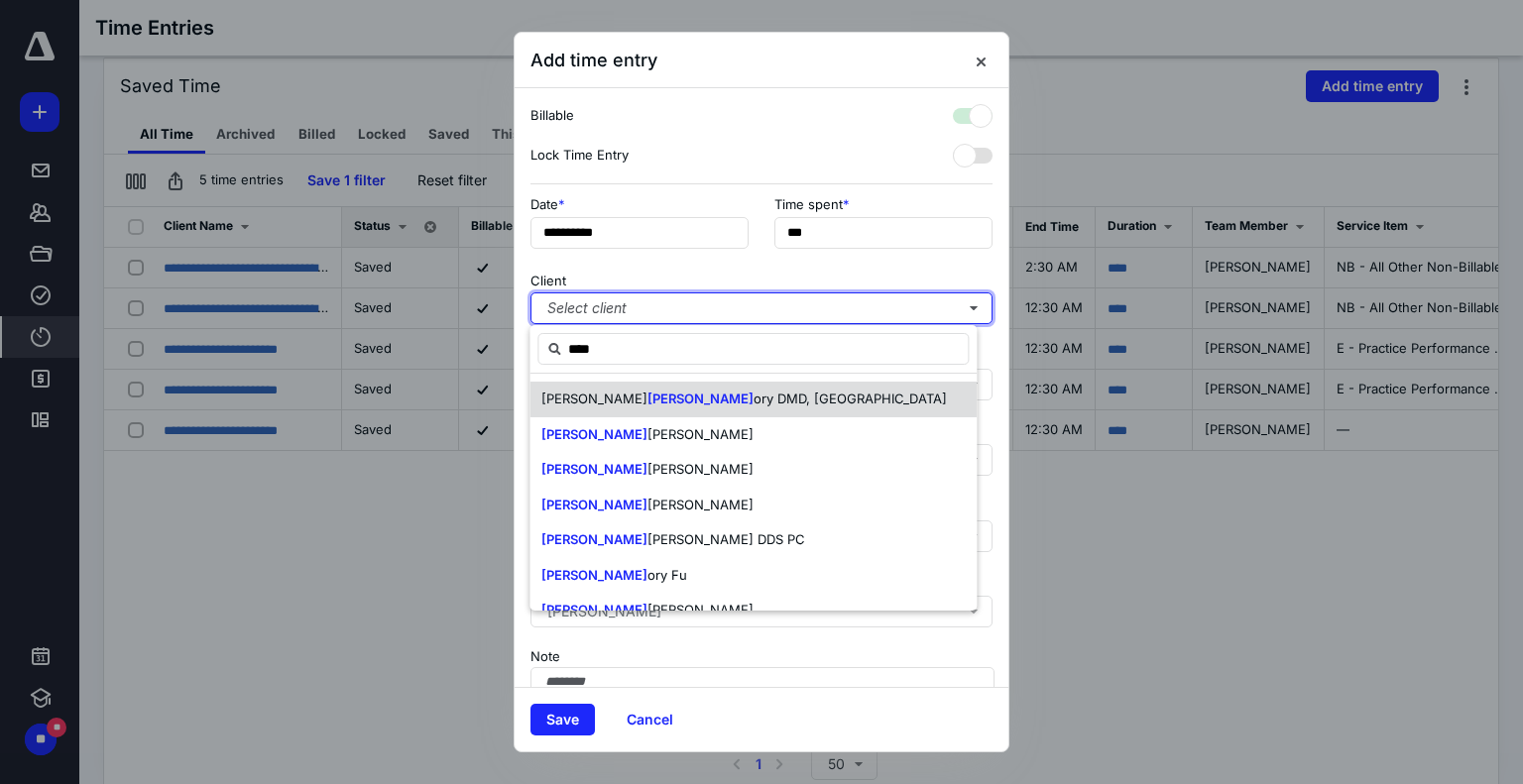 checkbox on "true" 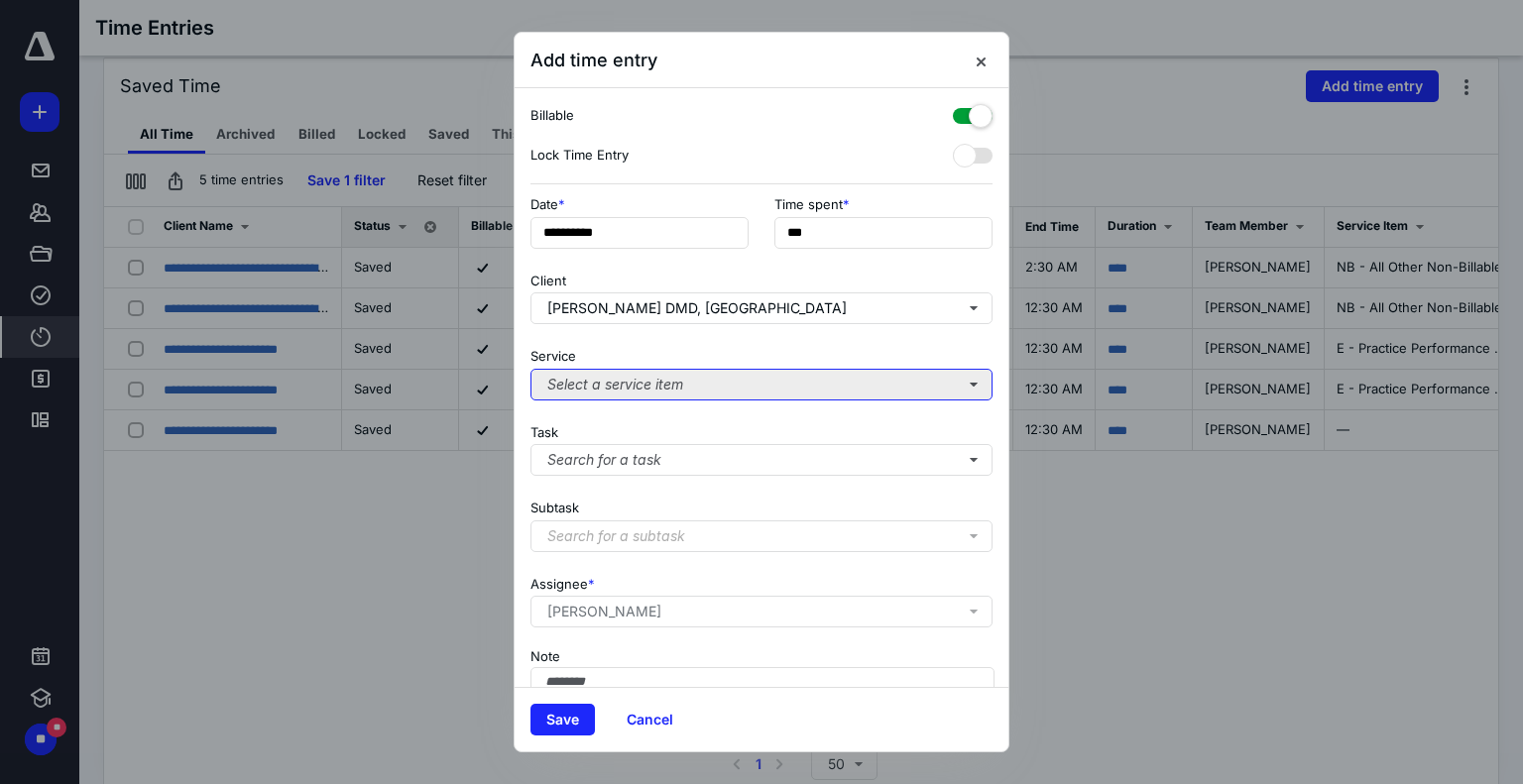 click on "Select a service item" at bounding box center (762, 385) 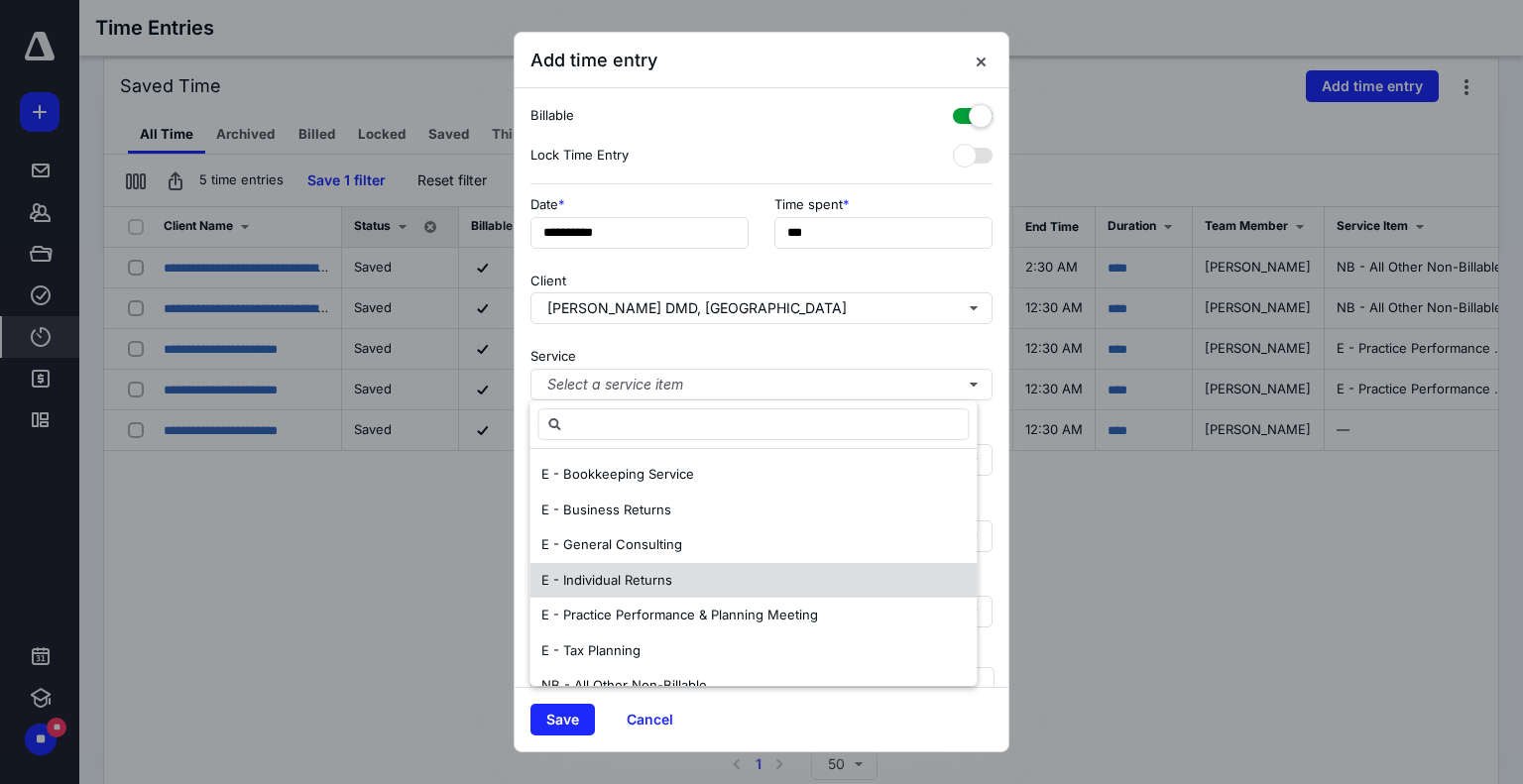 click on "E - Individual Returns" at bounding box center [607, 580] 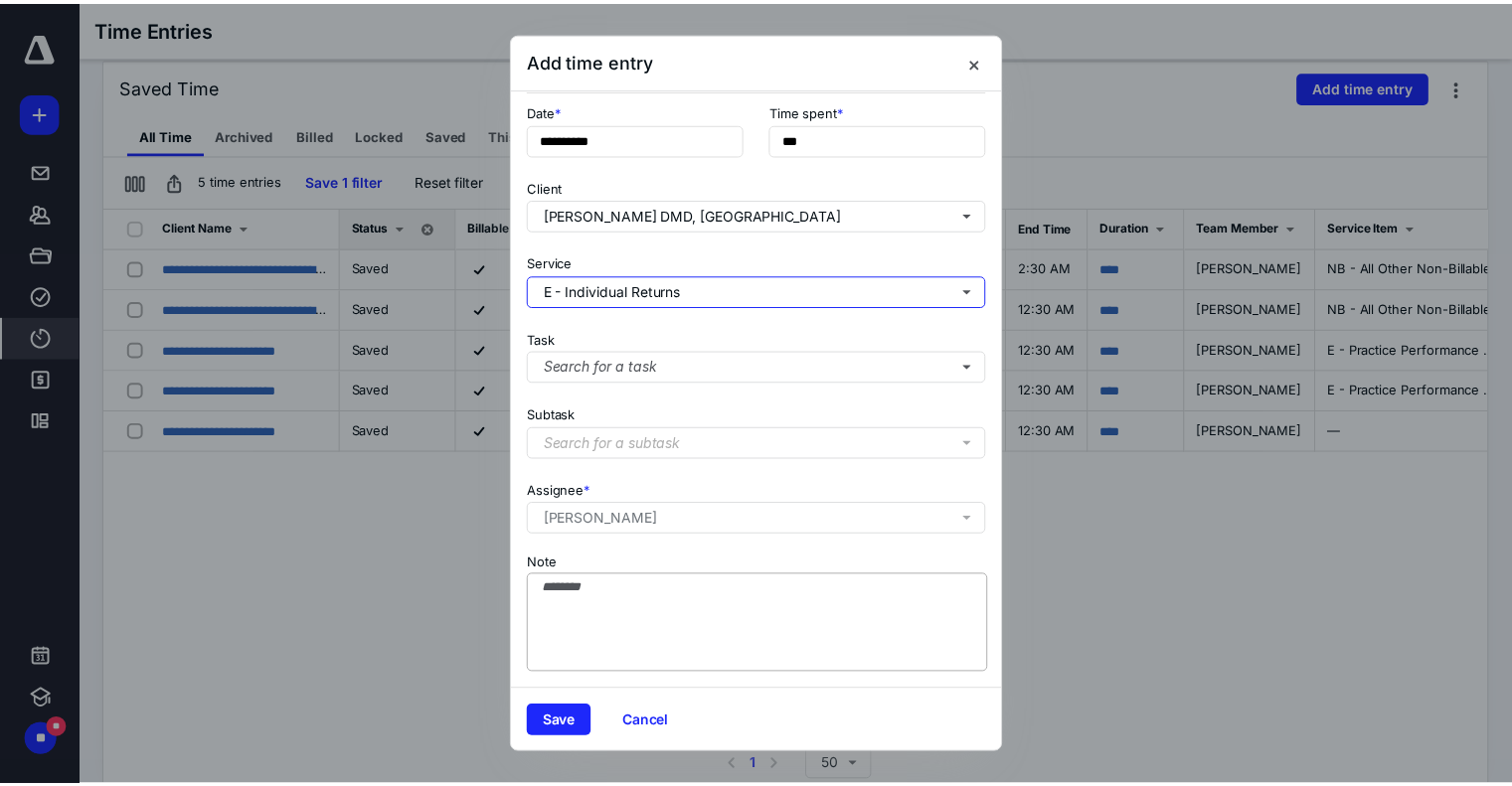 scroll, scrollTop: 108, scrollLeft: 0, axis: vertical 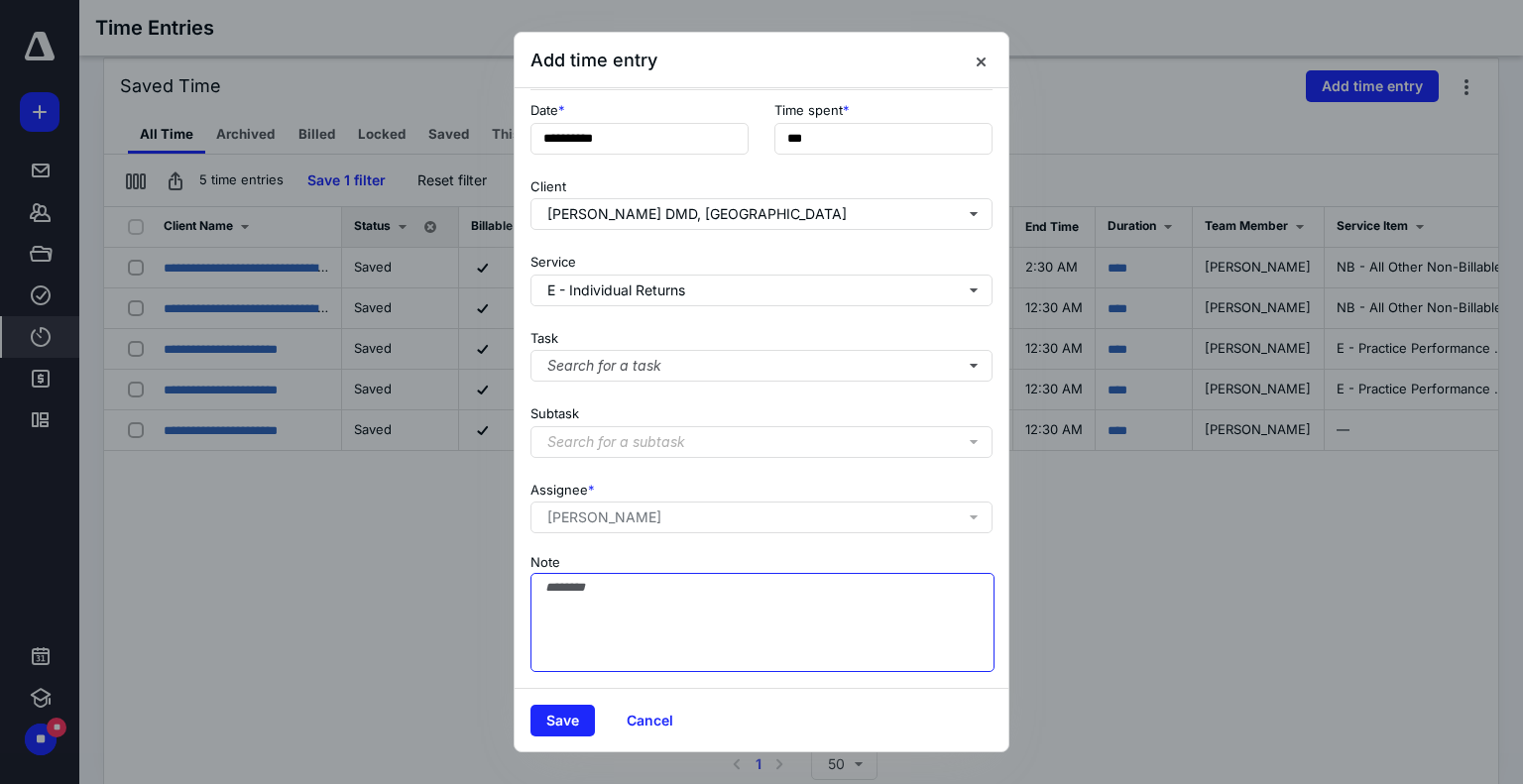 click on "Note" at bounding box center [762, 622] 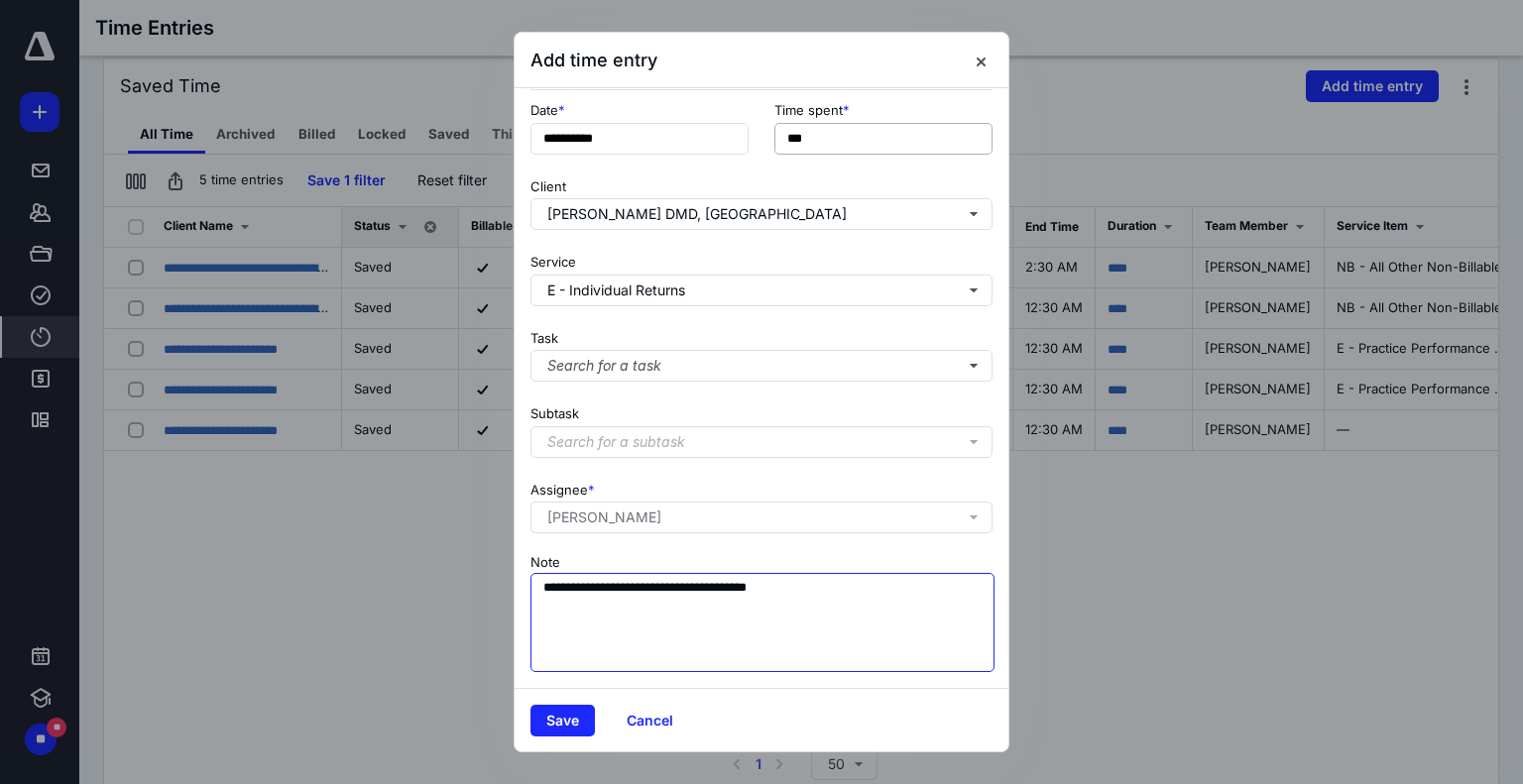 type on "**********" 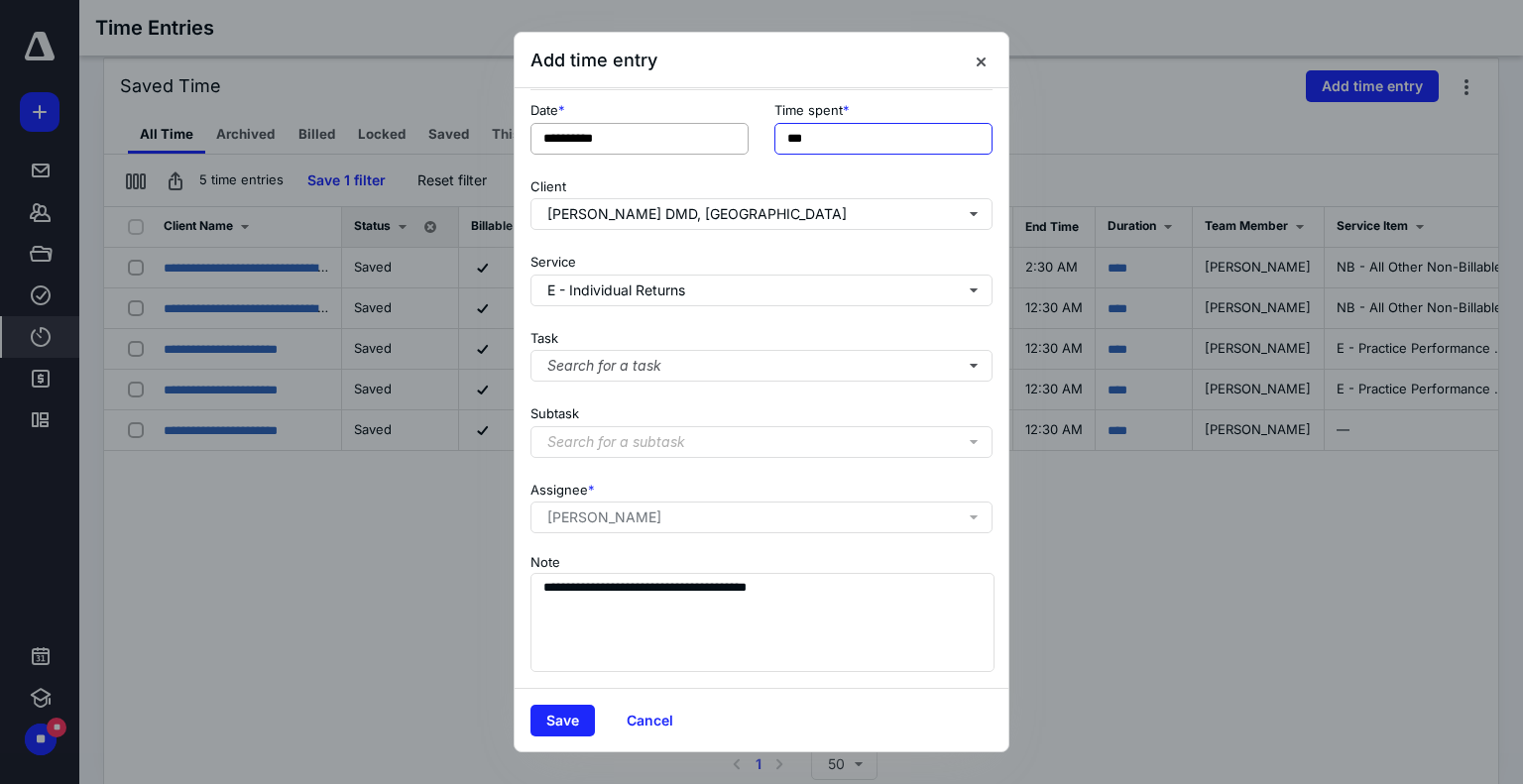 drag, startPoint x: 838, startPoint y: 129, endPoint x: 590, endPoint y: 135, distance: 248.07257 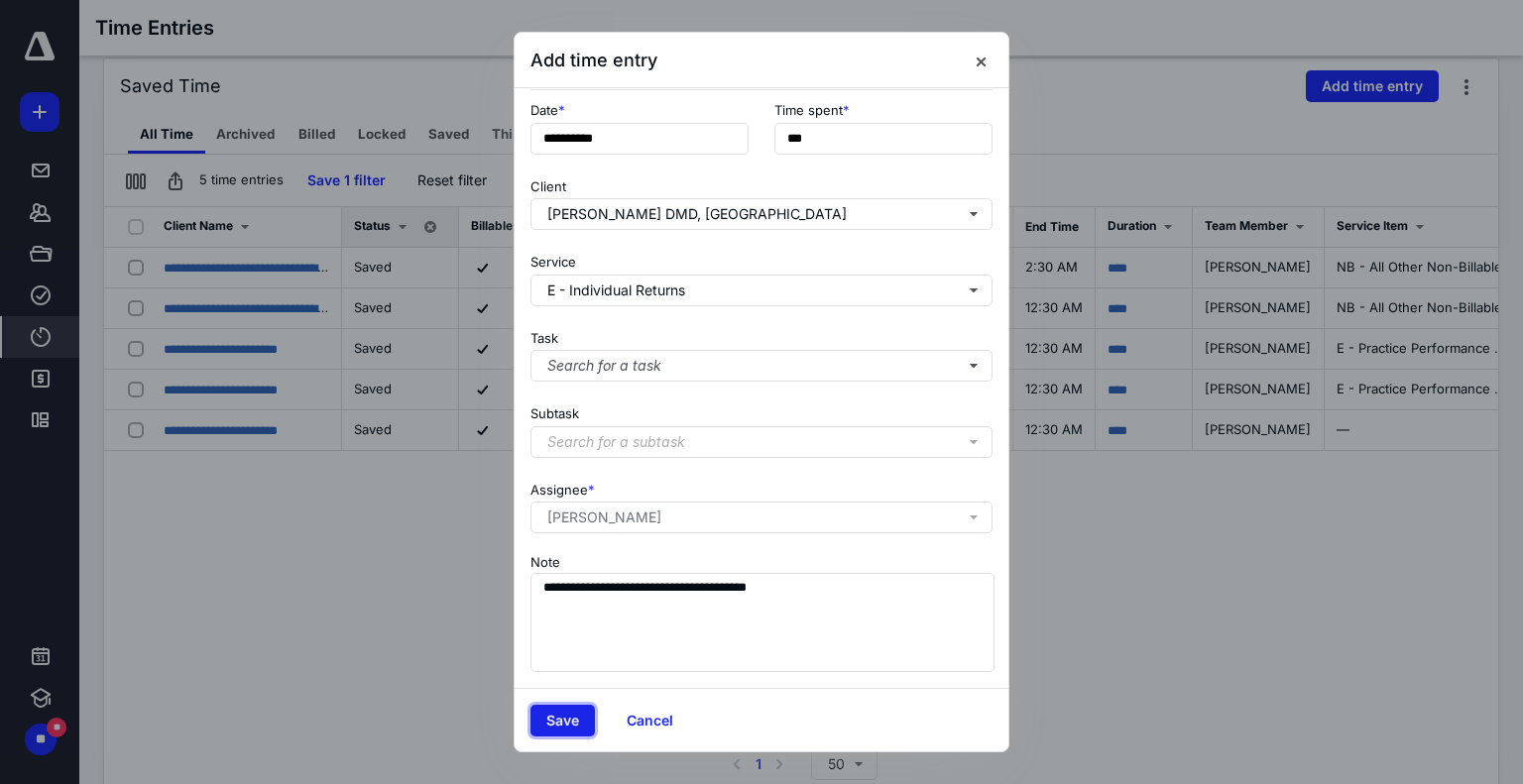 type on "***" 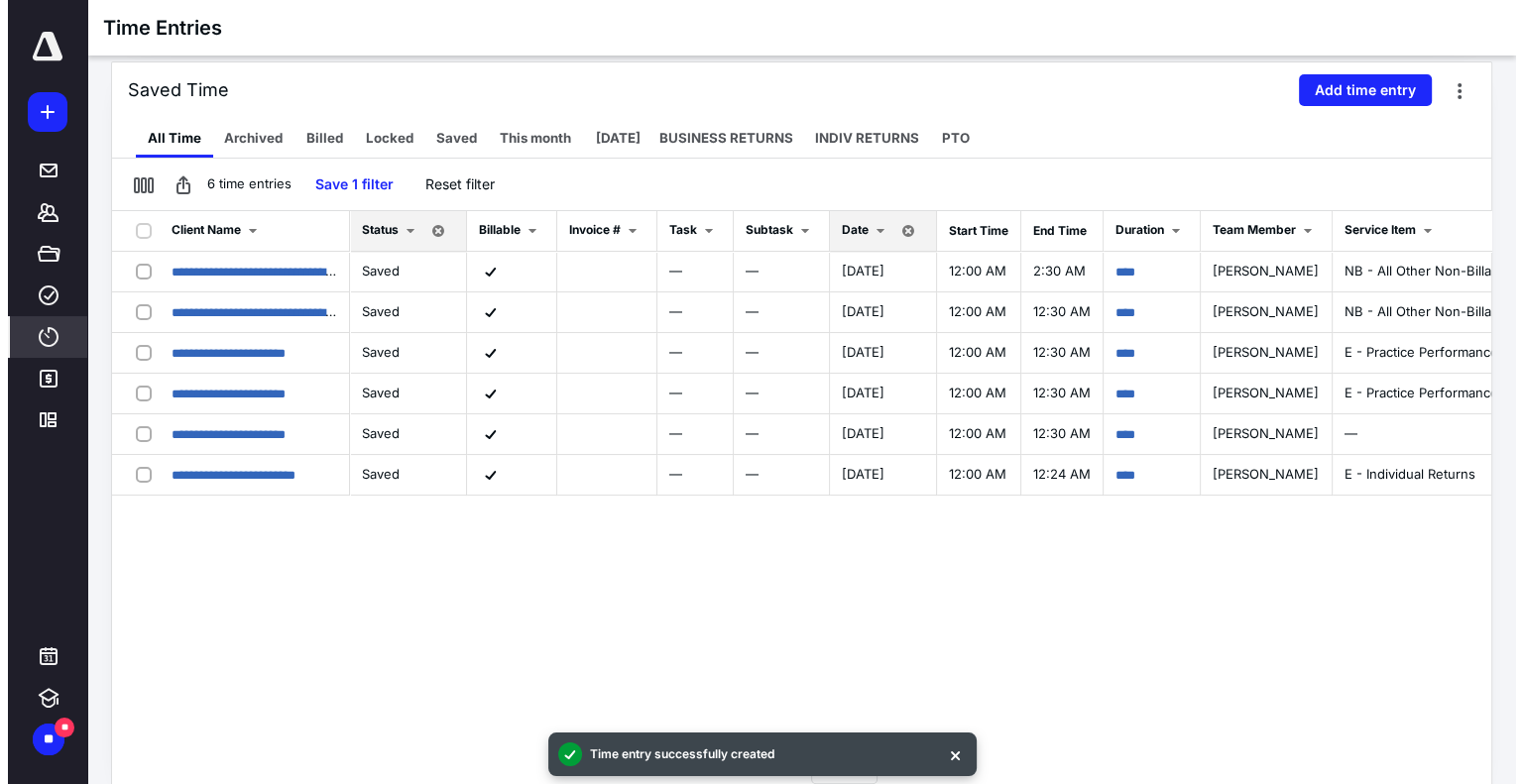 scroll, scrollTop: 226, scrollLeft: 0, axis: vertical 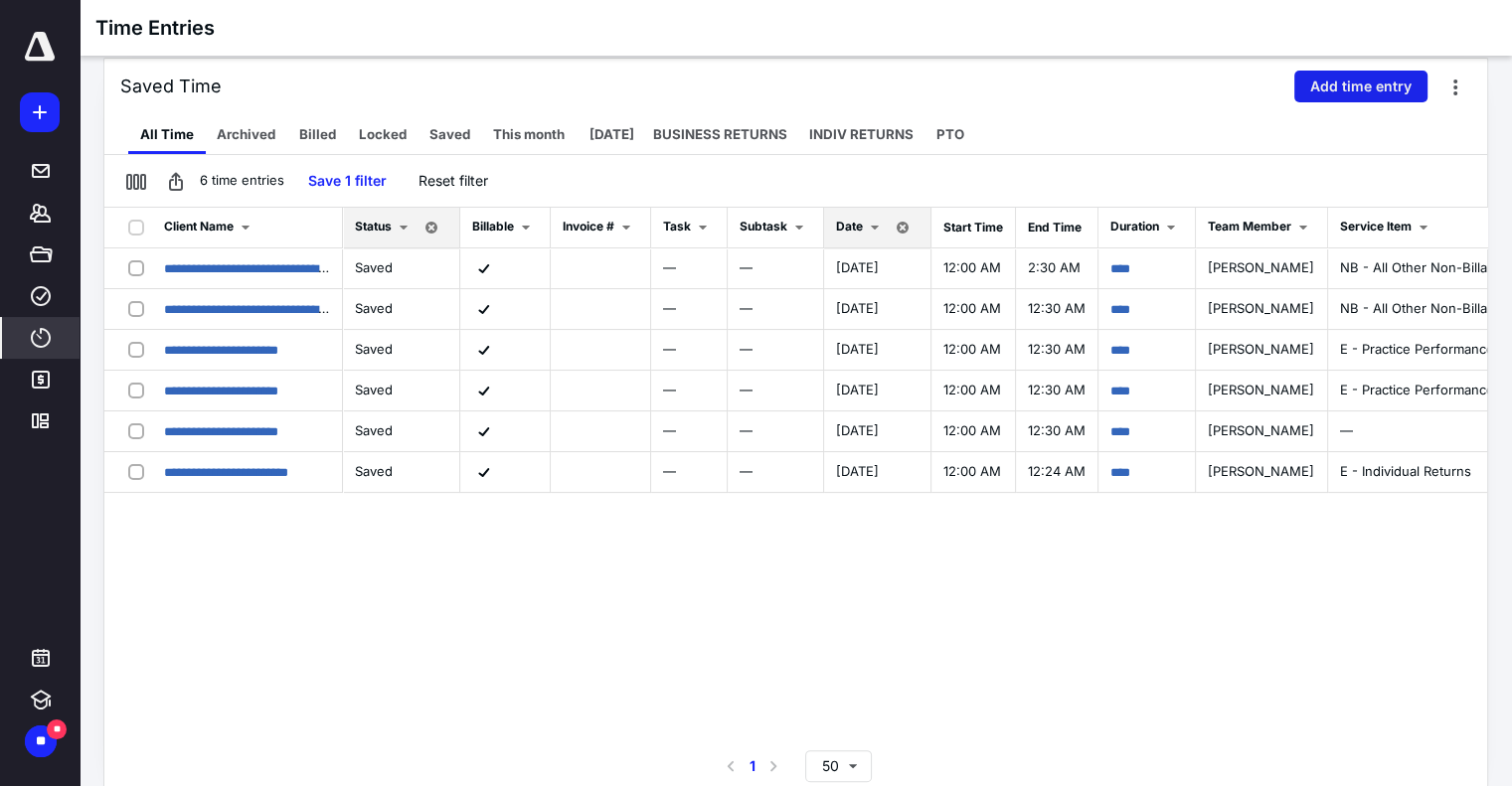 click on "Add time entry" at bounding box center (1361, 86) 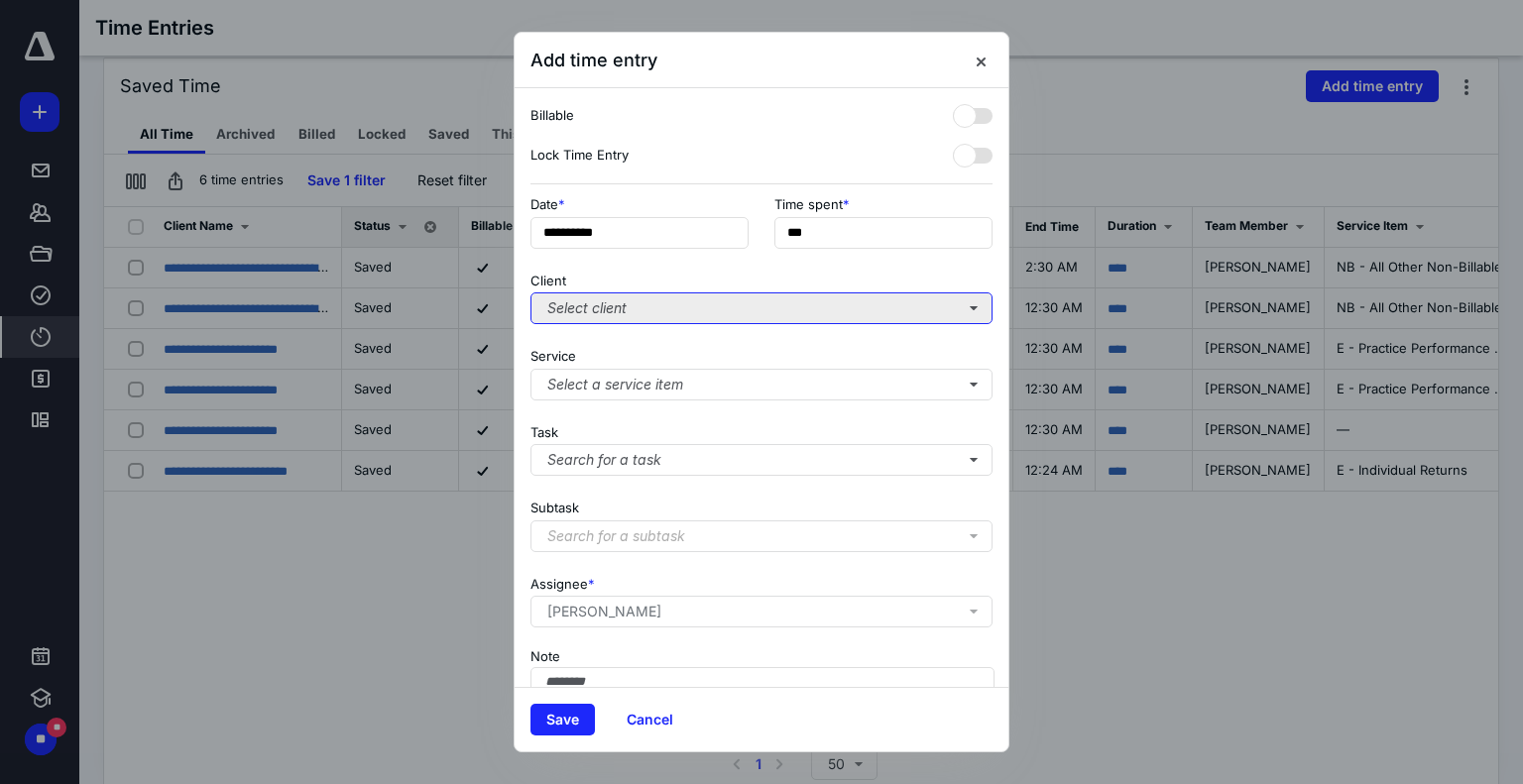 click on "Select client" at bounding box center [762, 308] 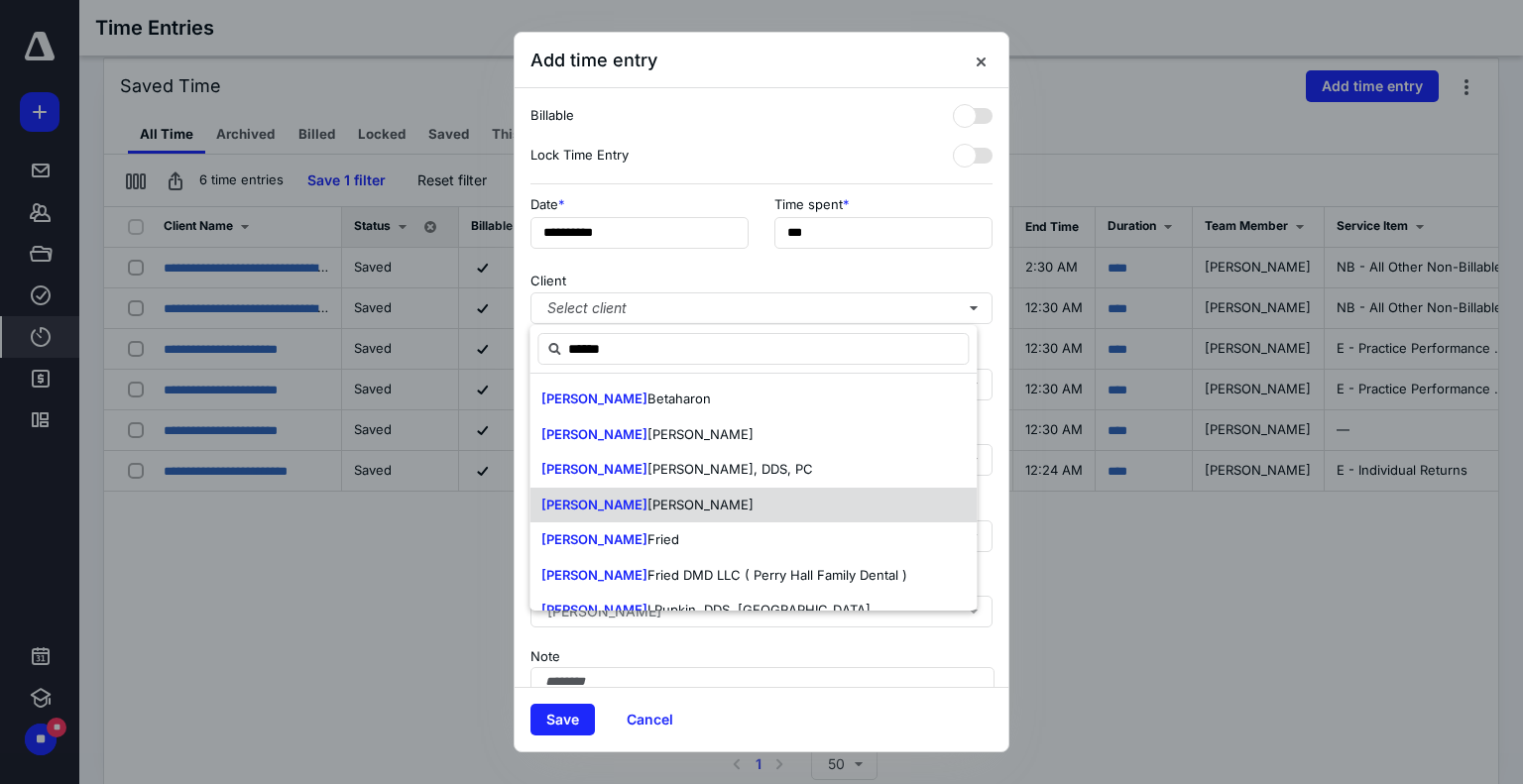 click on "[PERSON_NAME]" at bounding box center [753, 505] 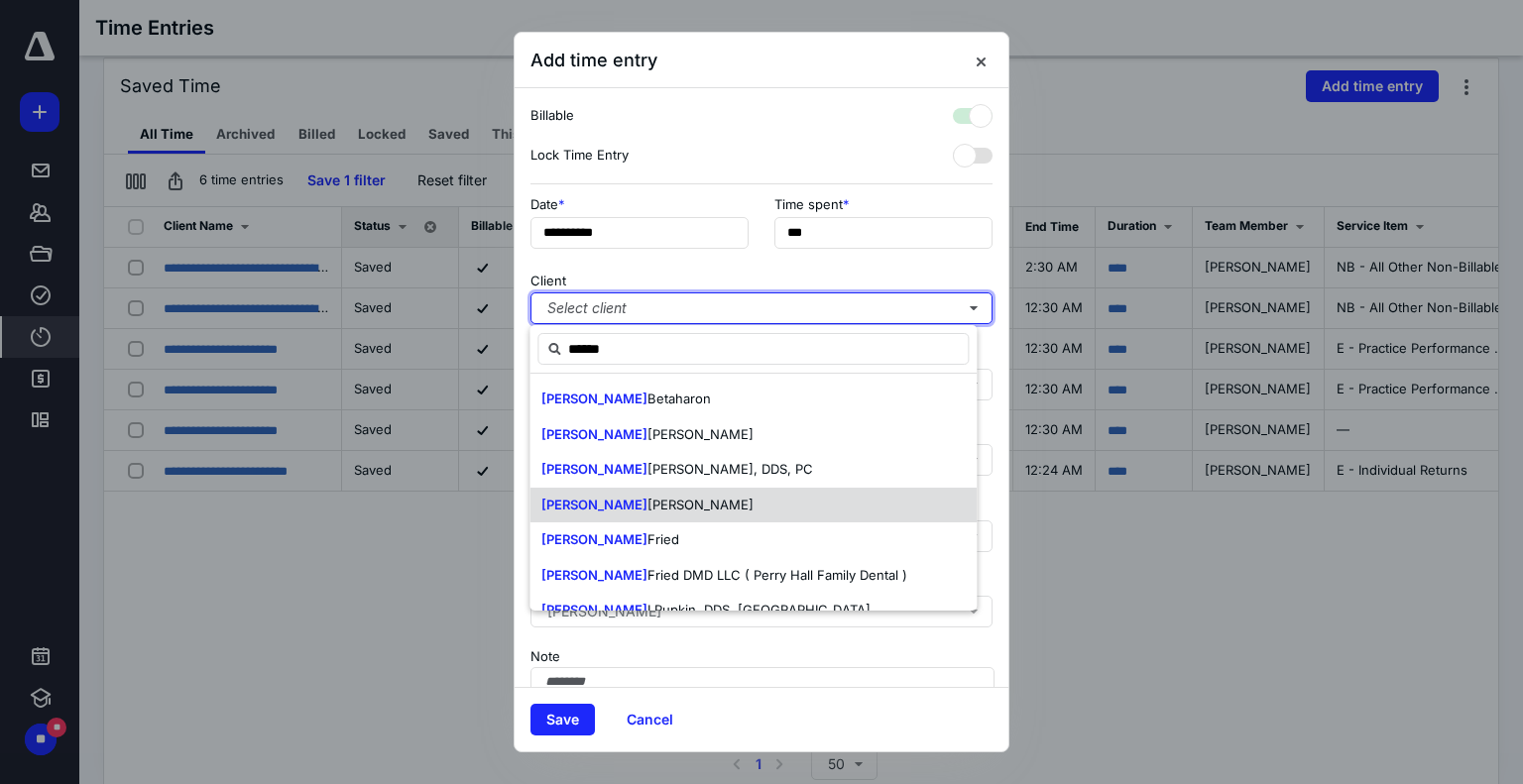 checkbox on "true" 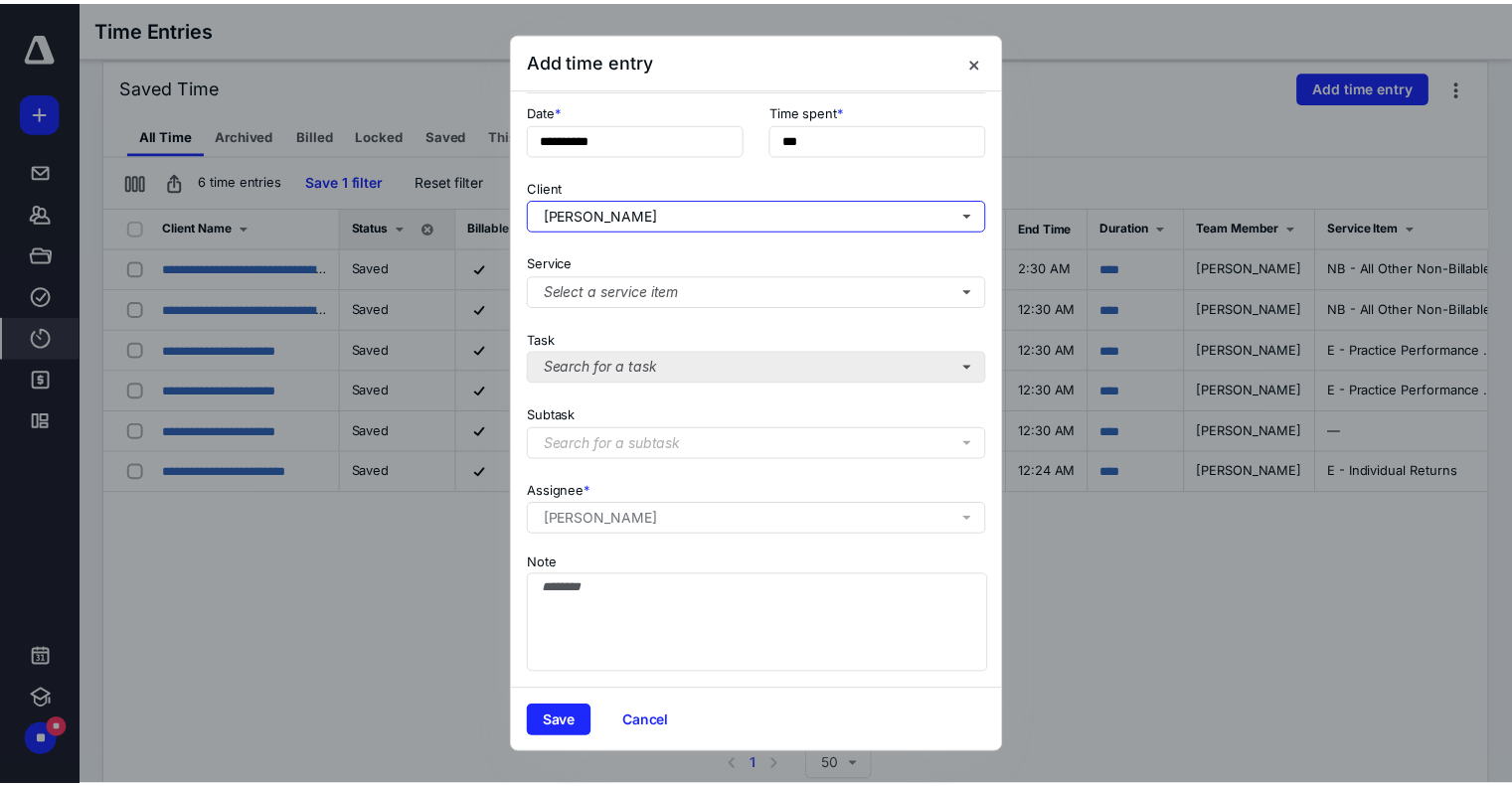 scroll, scrollTop: 108, scrollLeft: 0, axis: vertical 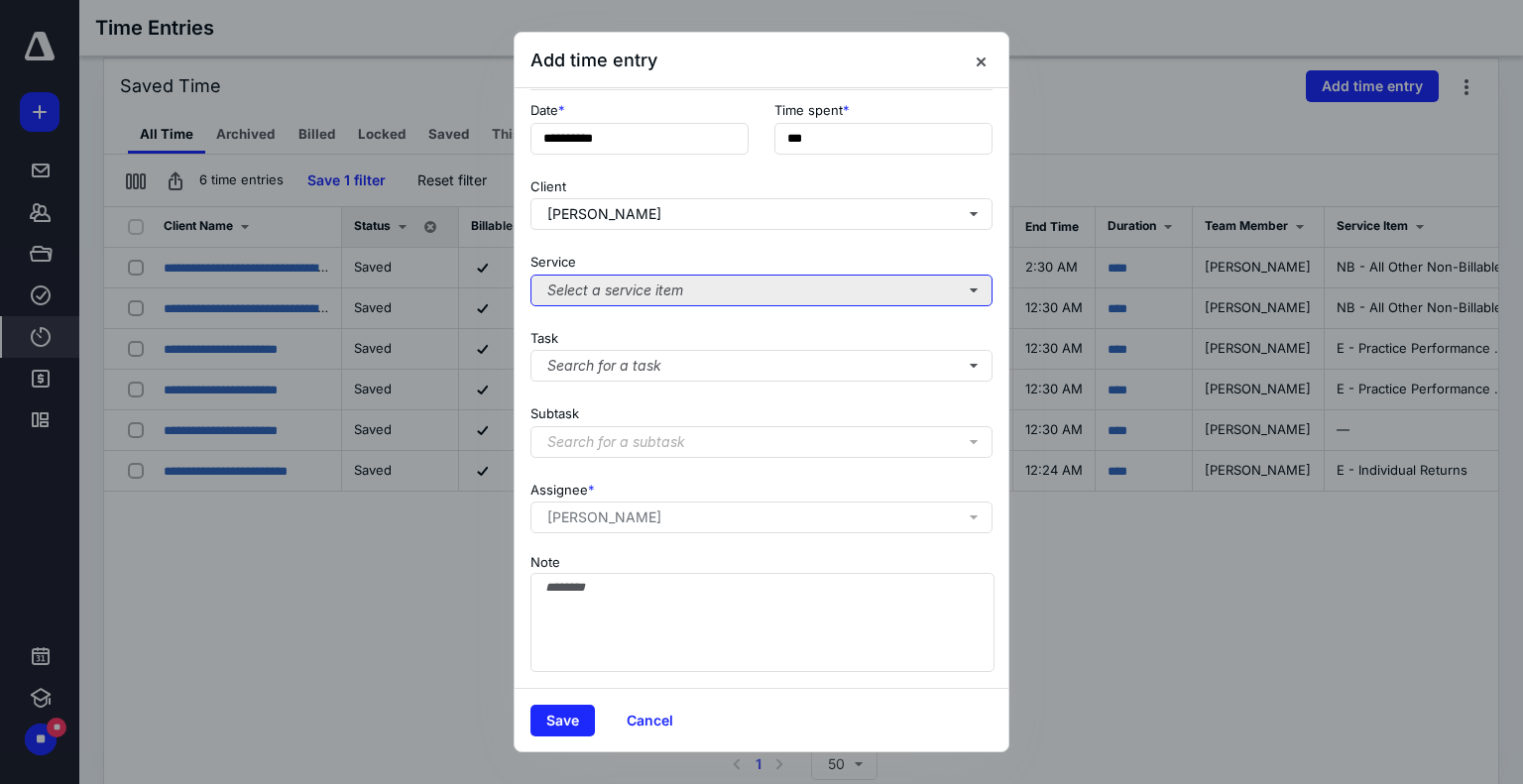 click on "Select a service item" at bounding box center (762, 290) 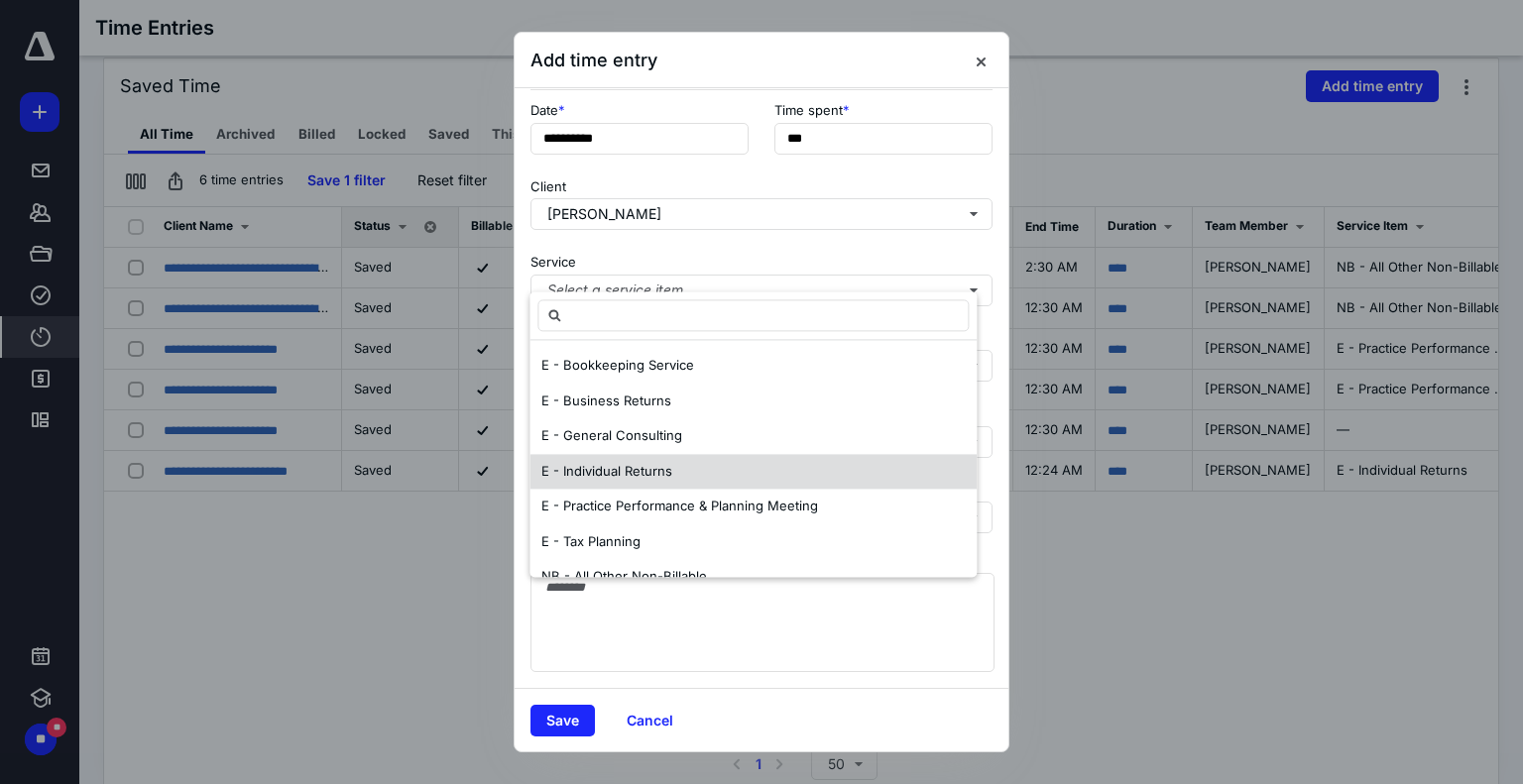 click on "E - Individual Returns" at bounding box center (607, 472) 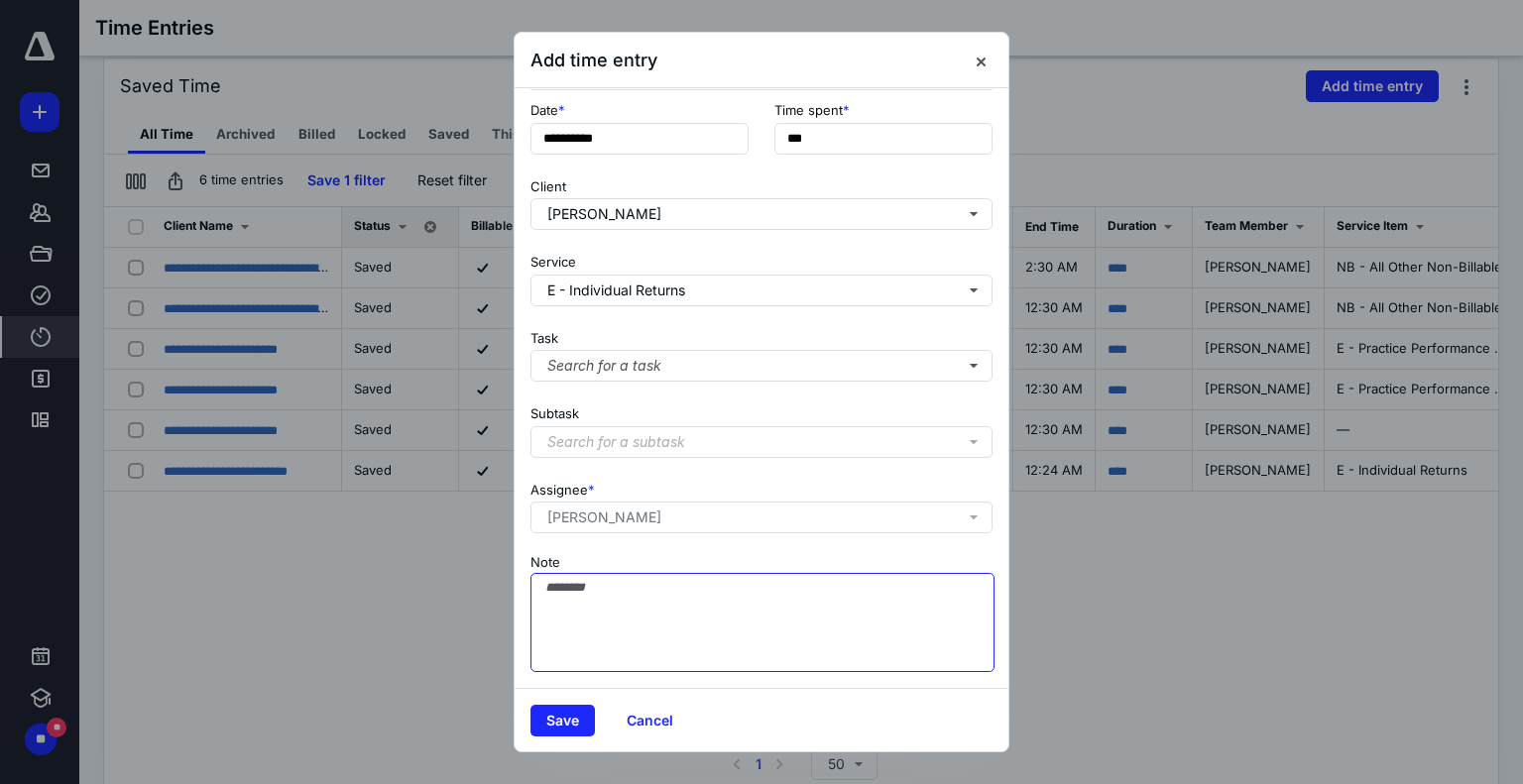 click on "Note" at bounding box center (762, 622) 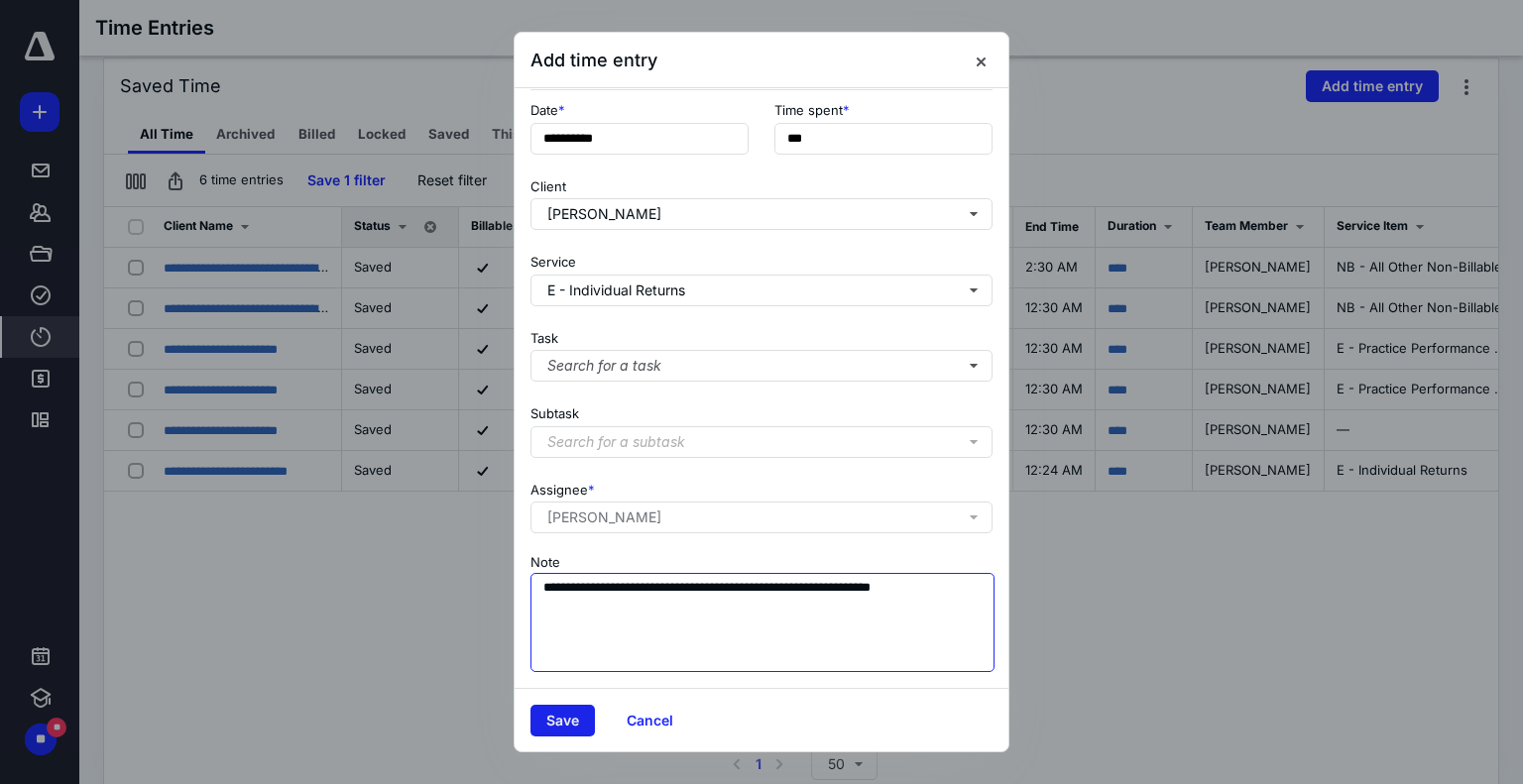 type on "**********" 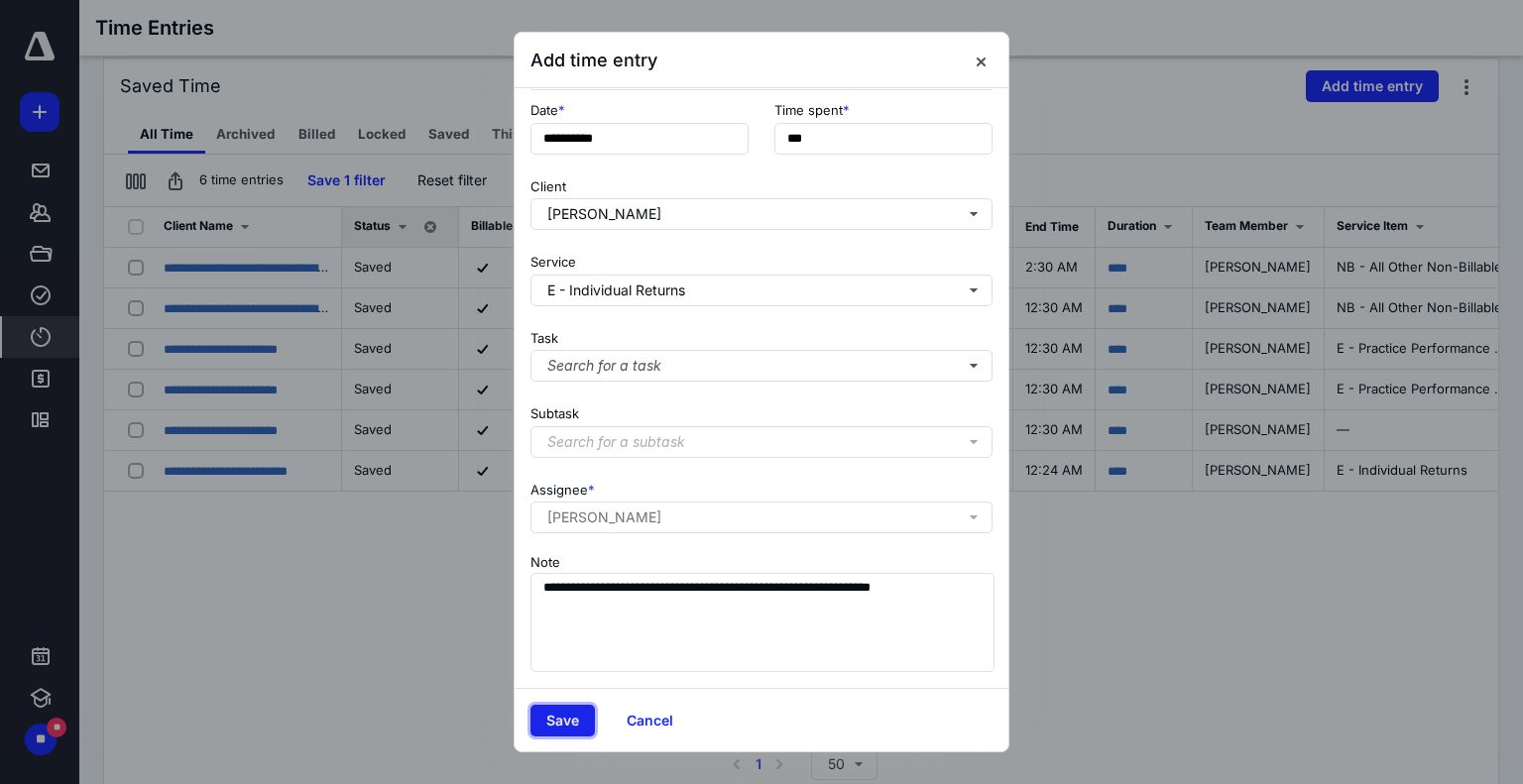 click on "Save" at bounding box center (562, 721) 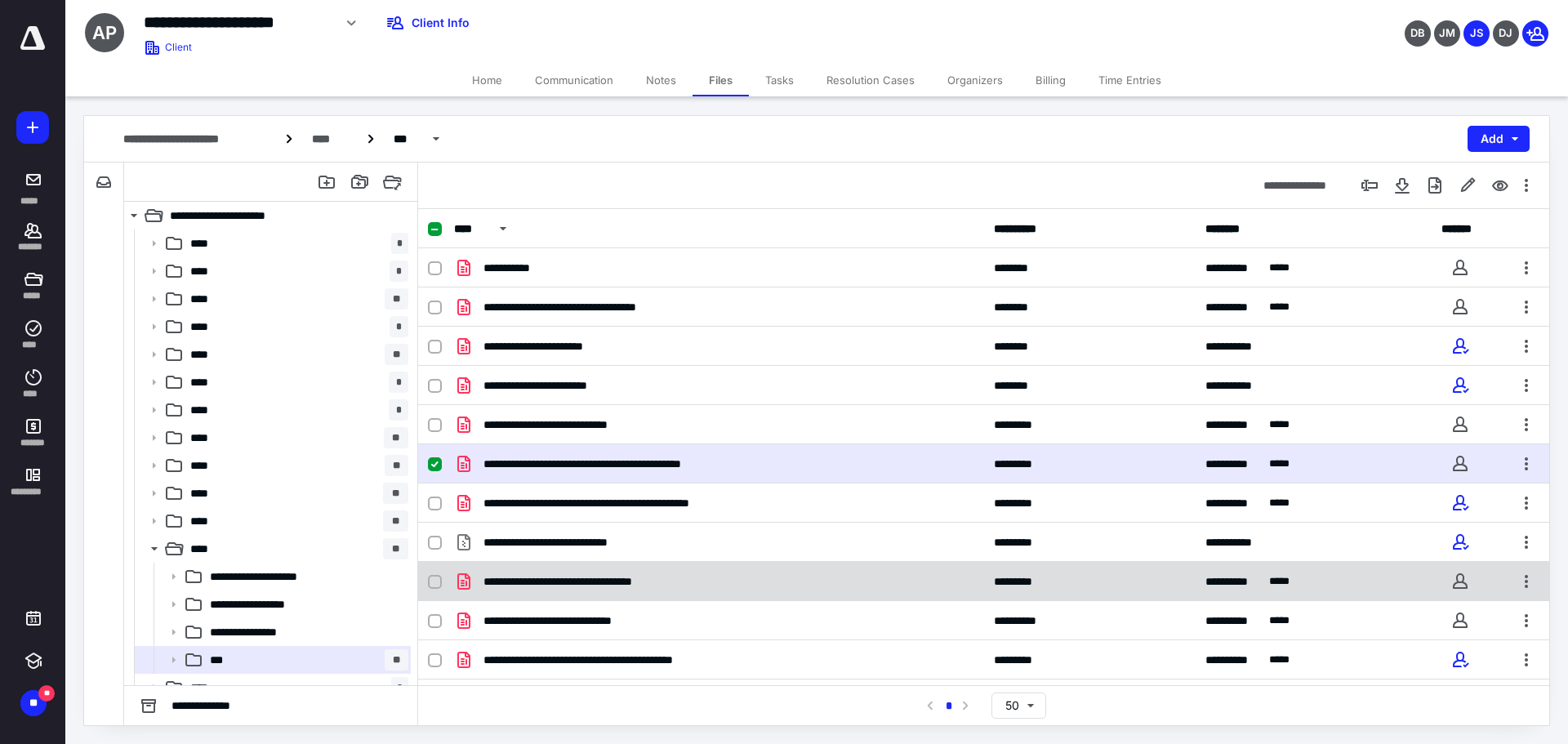 scroll, scrollTop: 0, scrollLeft: 0, axis: both 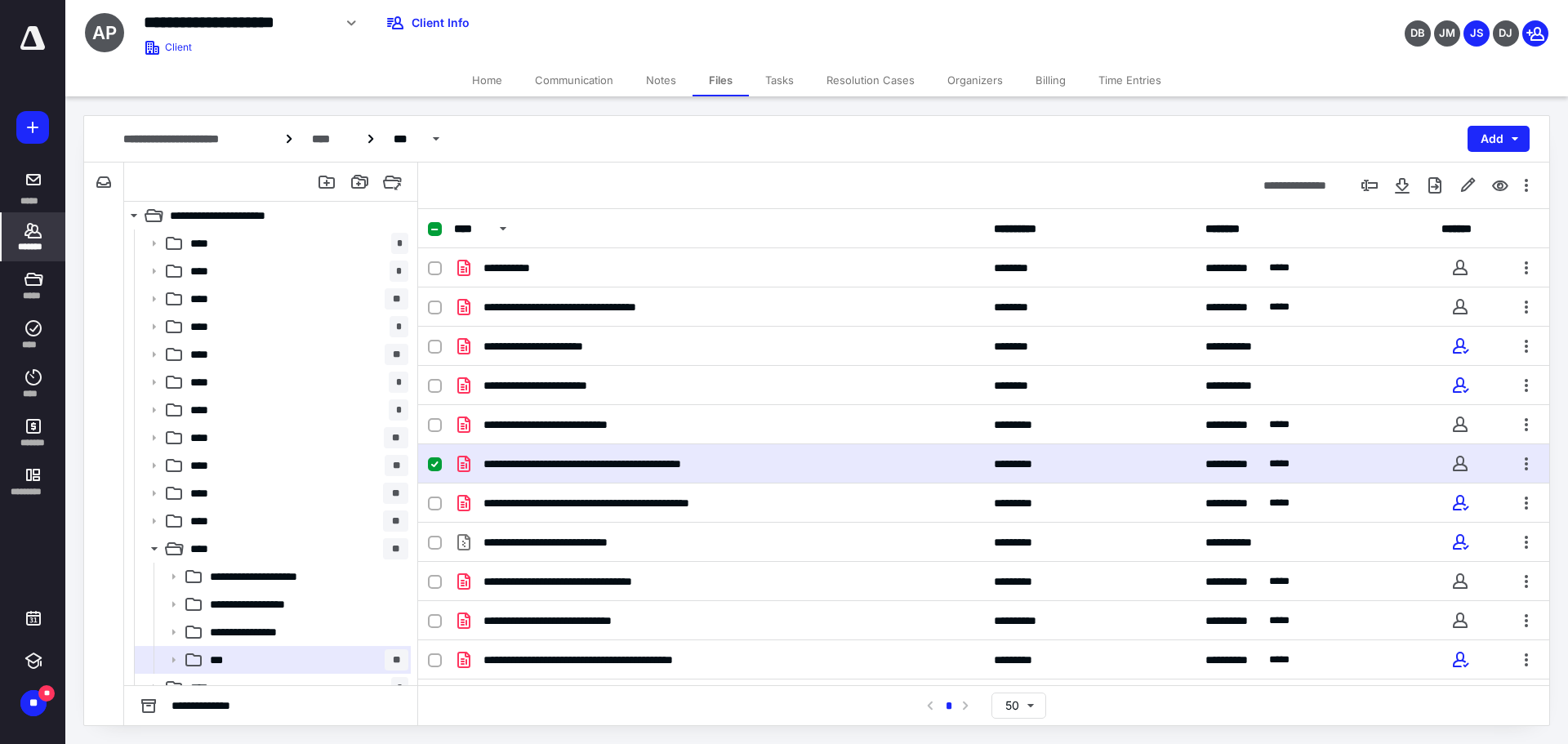 click 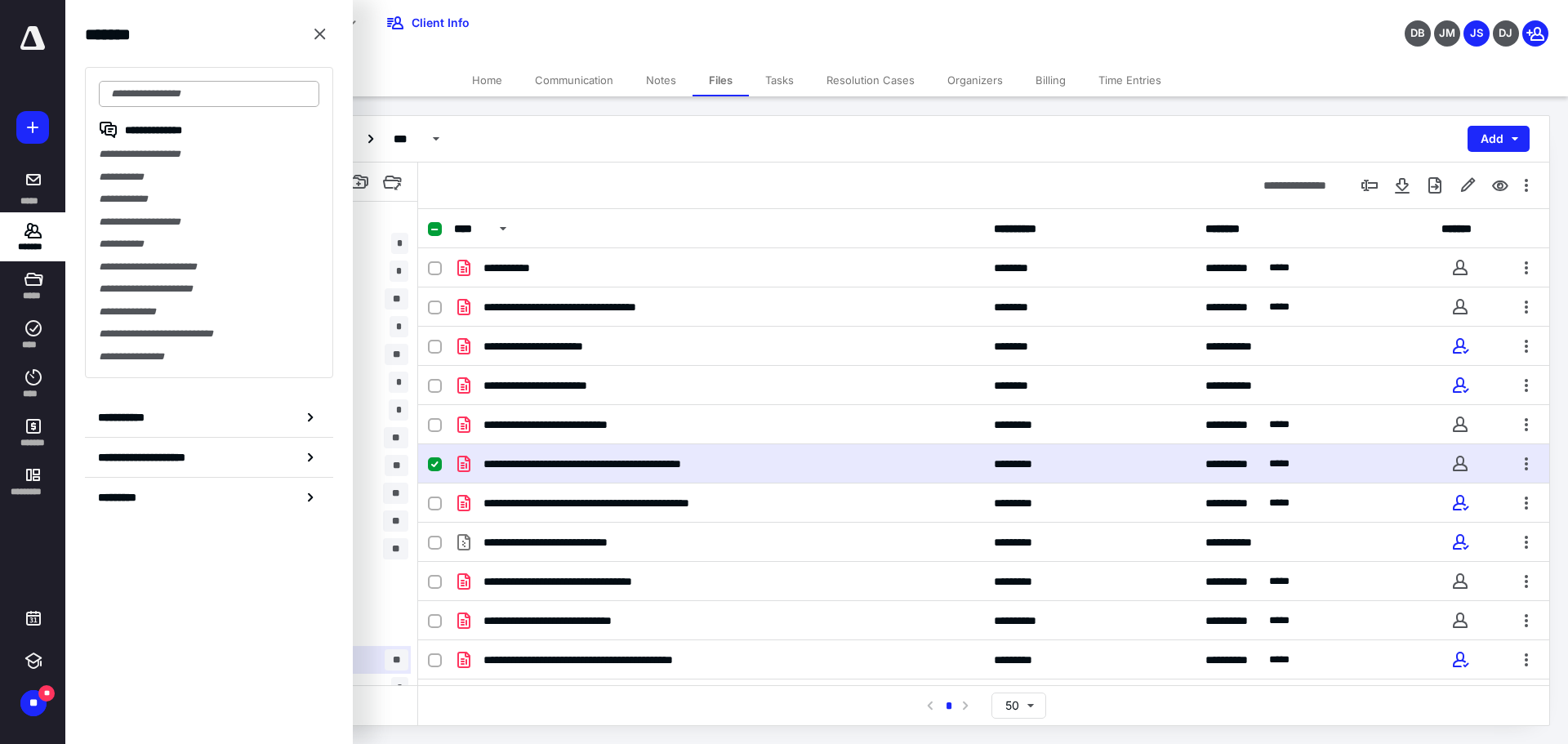 click at bounding box center [209, 94] 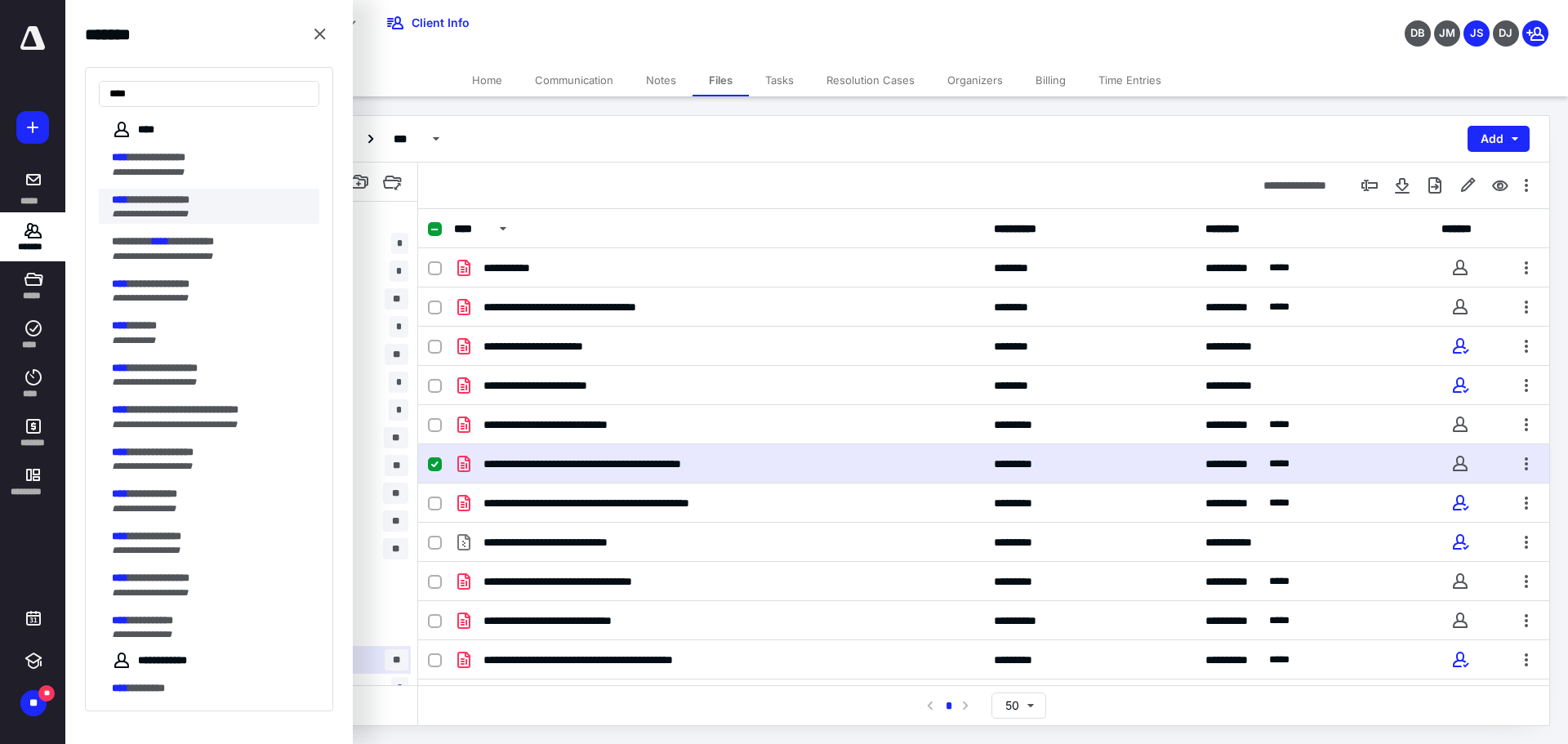 type on "****" 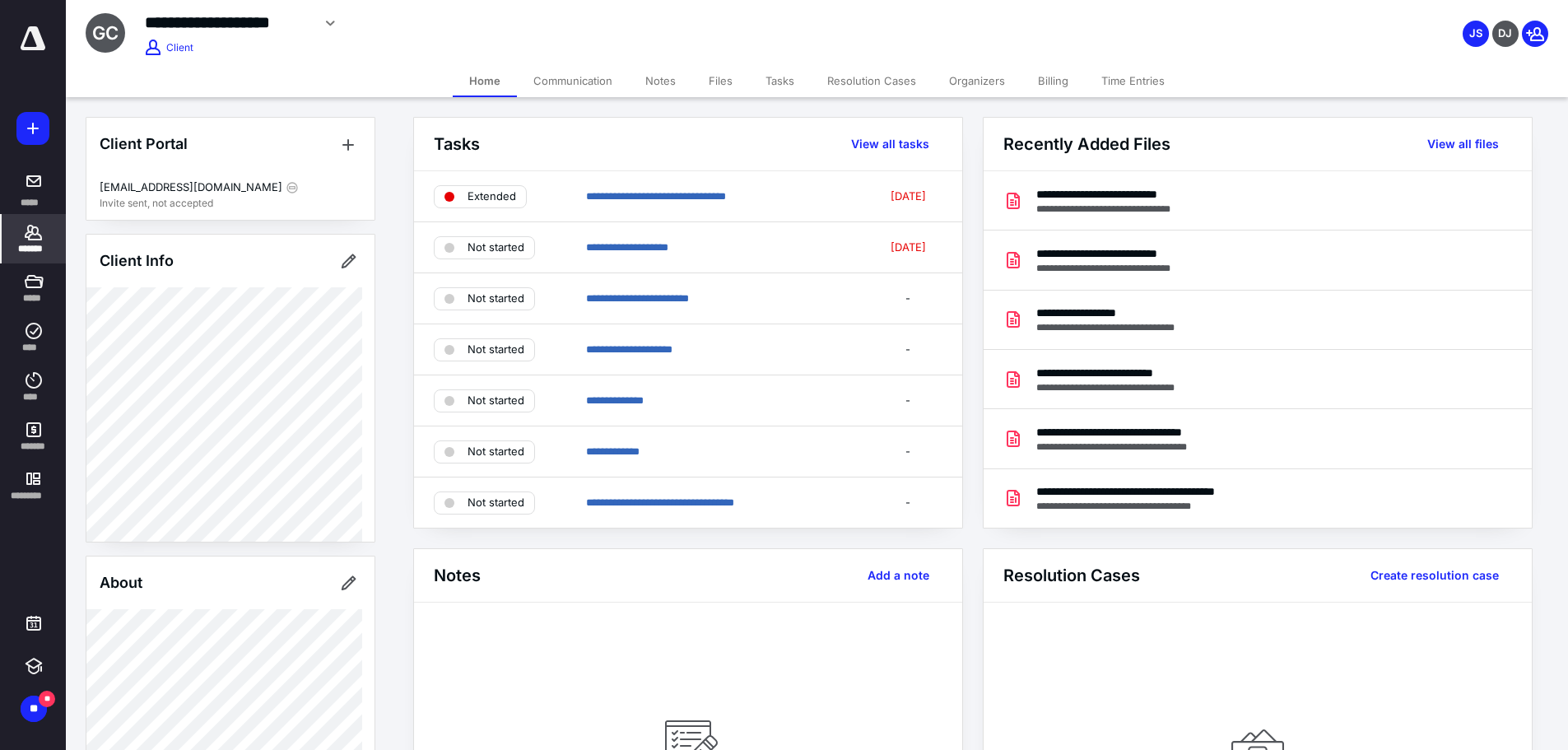 click on "Files" at bounding box center (720, 81) 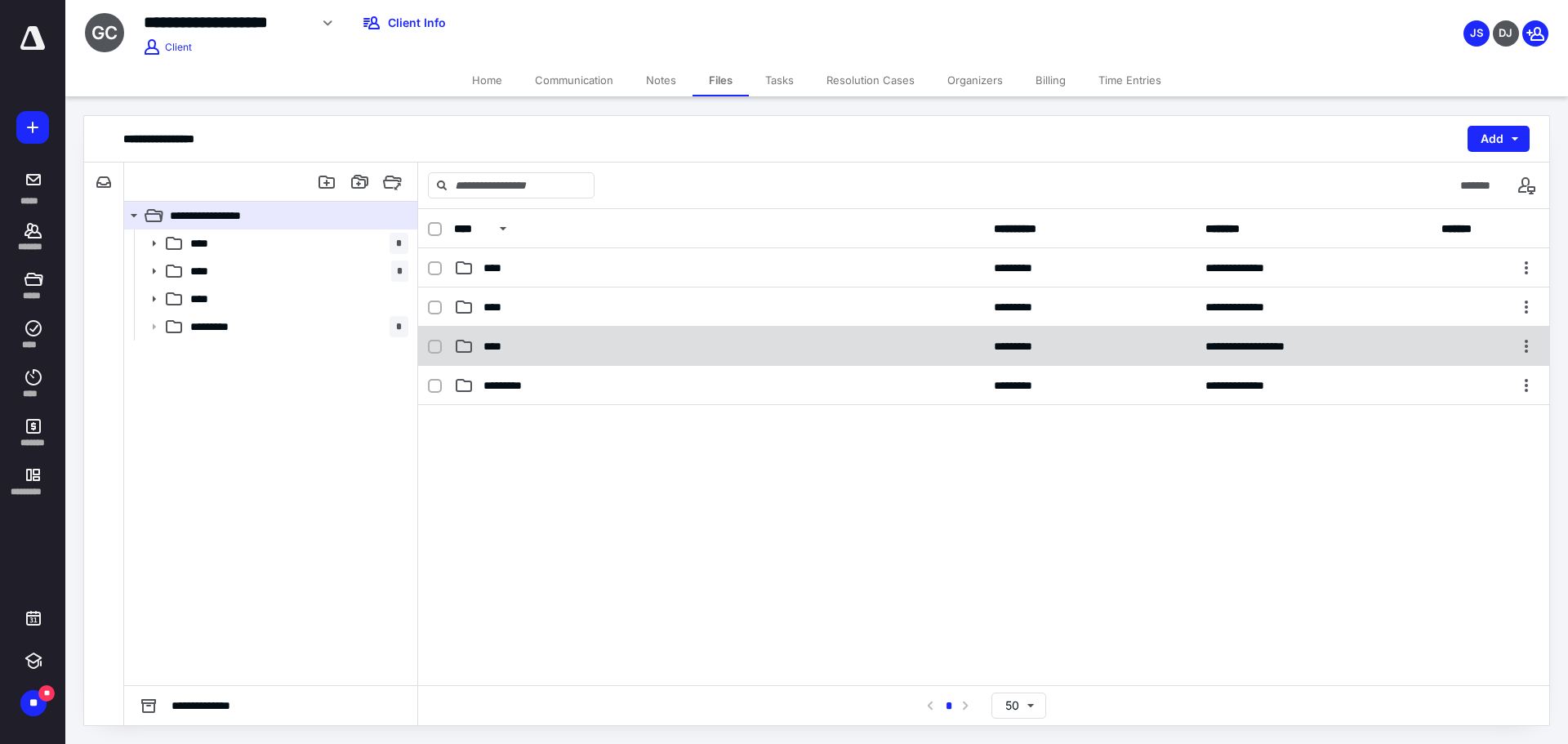 click on "****" at bounding box center (497, 346) 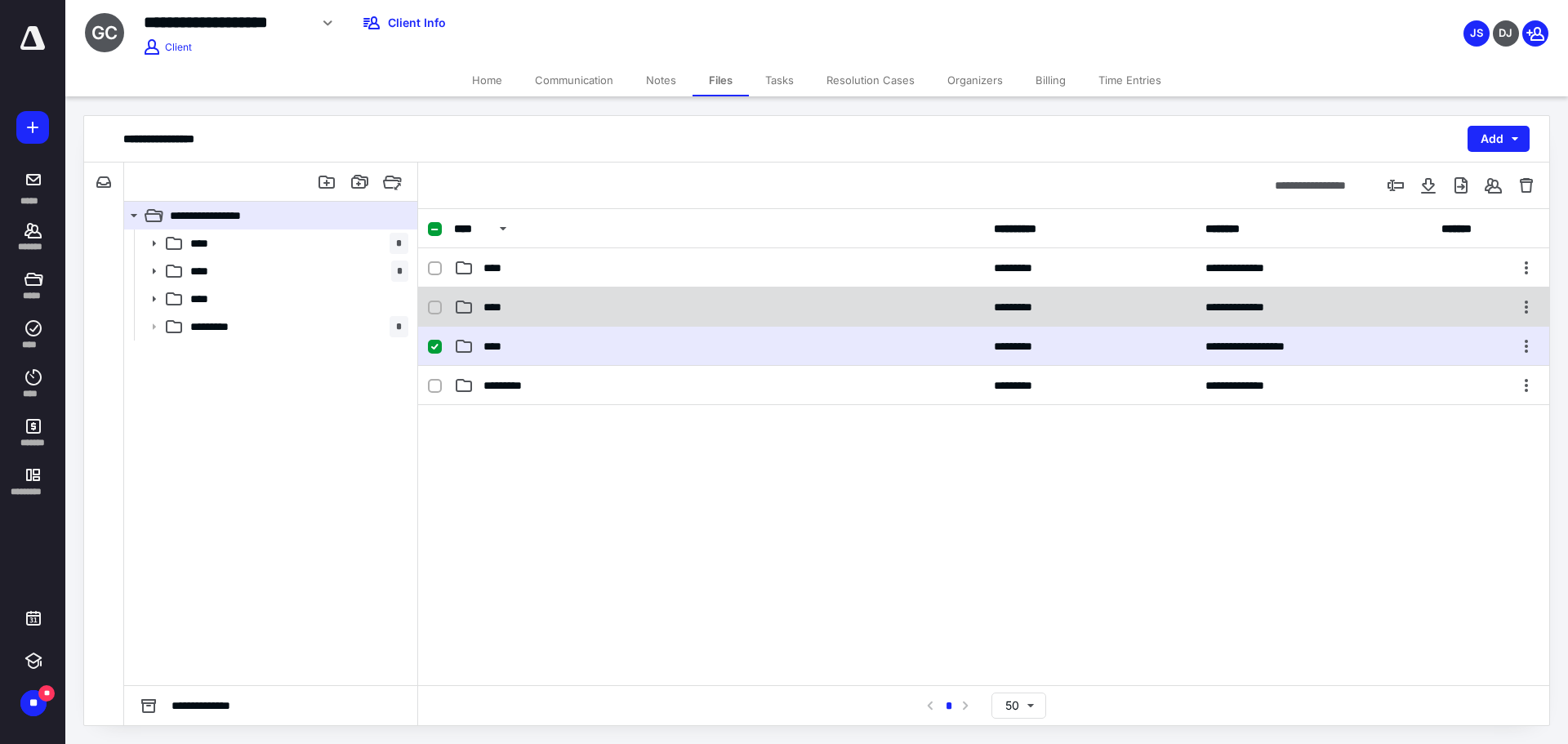 click on "****" at bounding box center [497, 307] 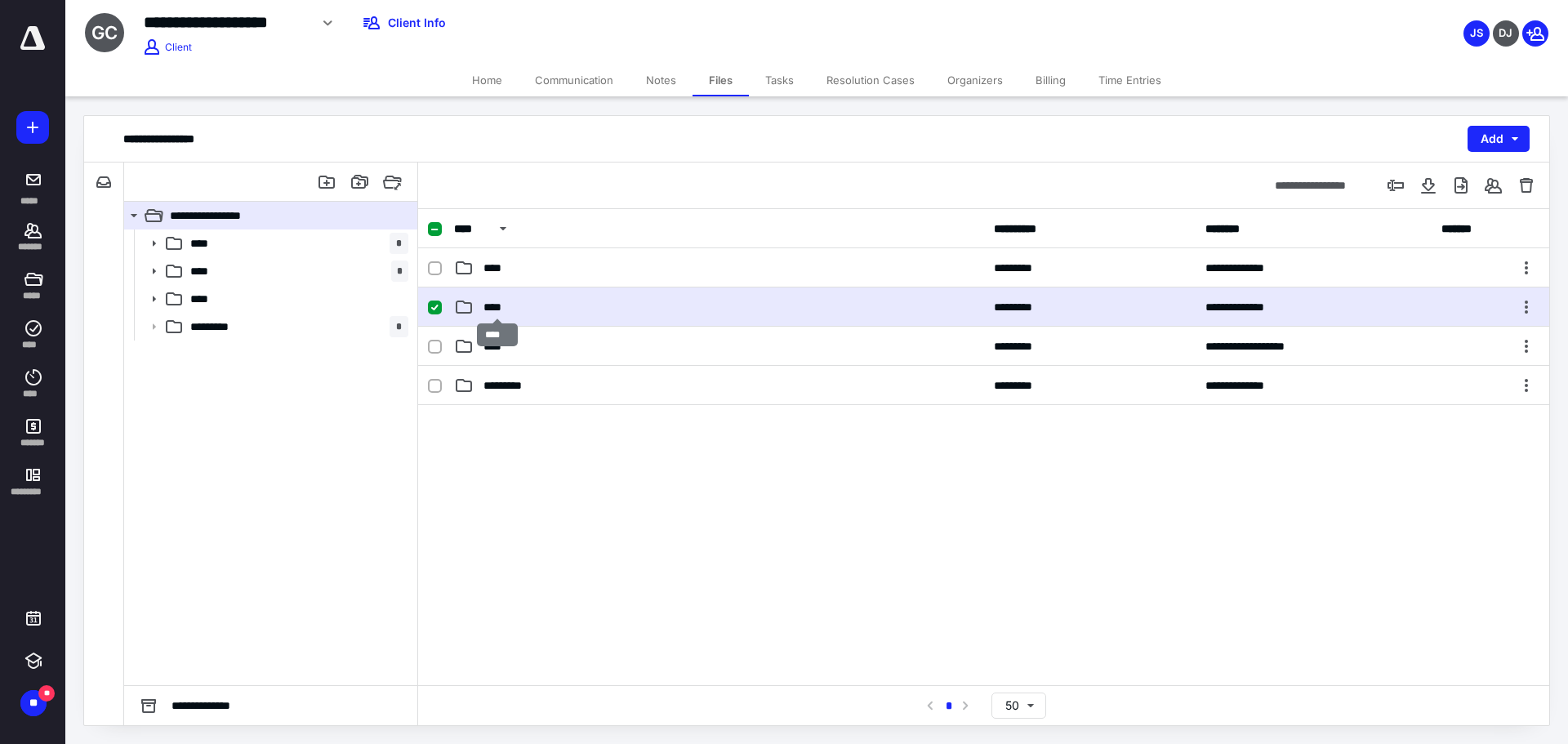 click on "****" at bounding box center (497, 307) 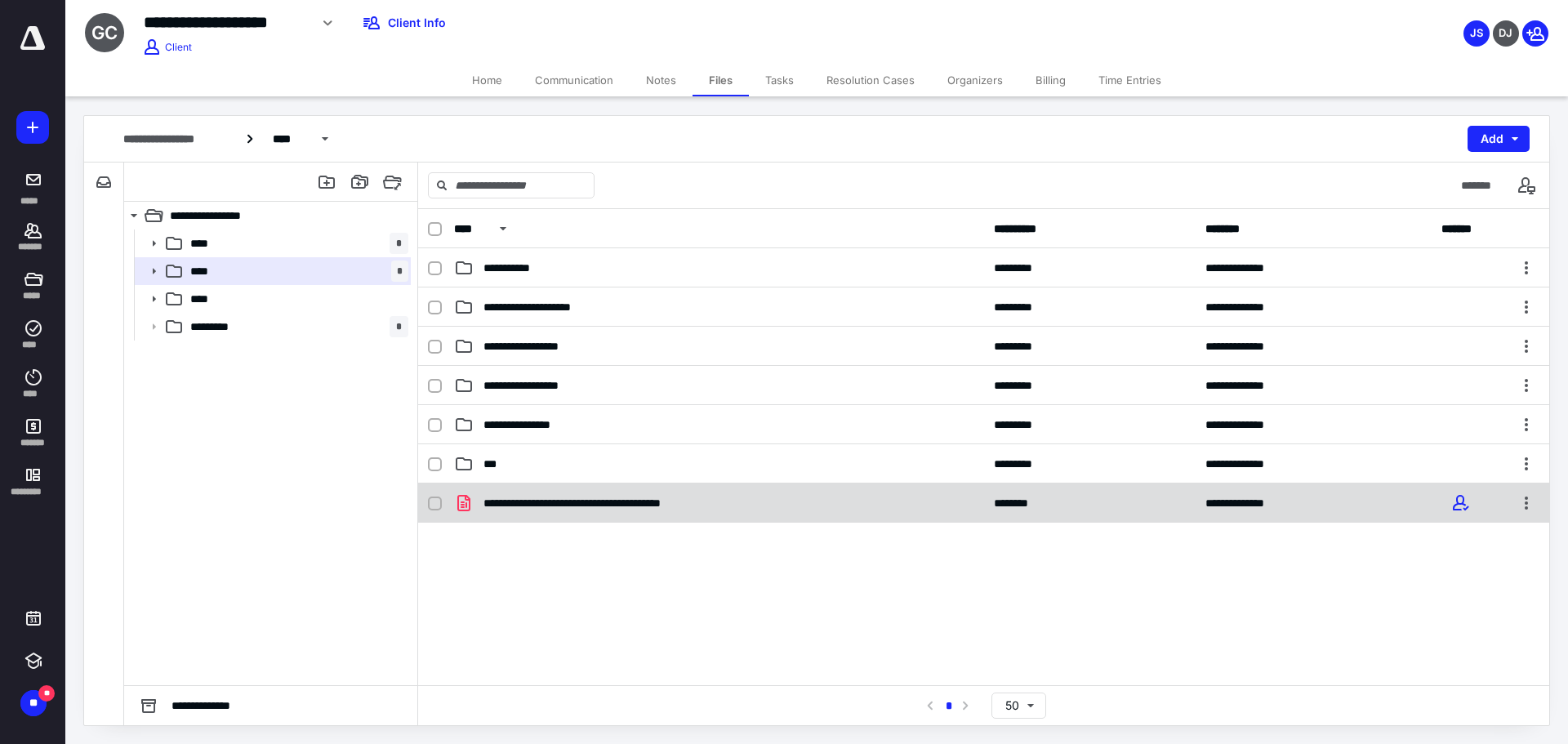 click on "**********" at bounding box center (621, 503) 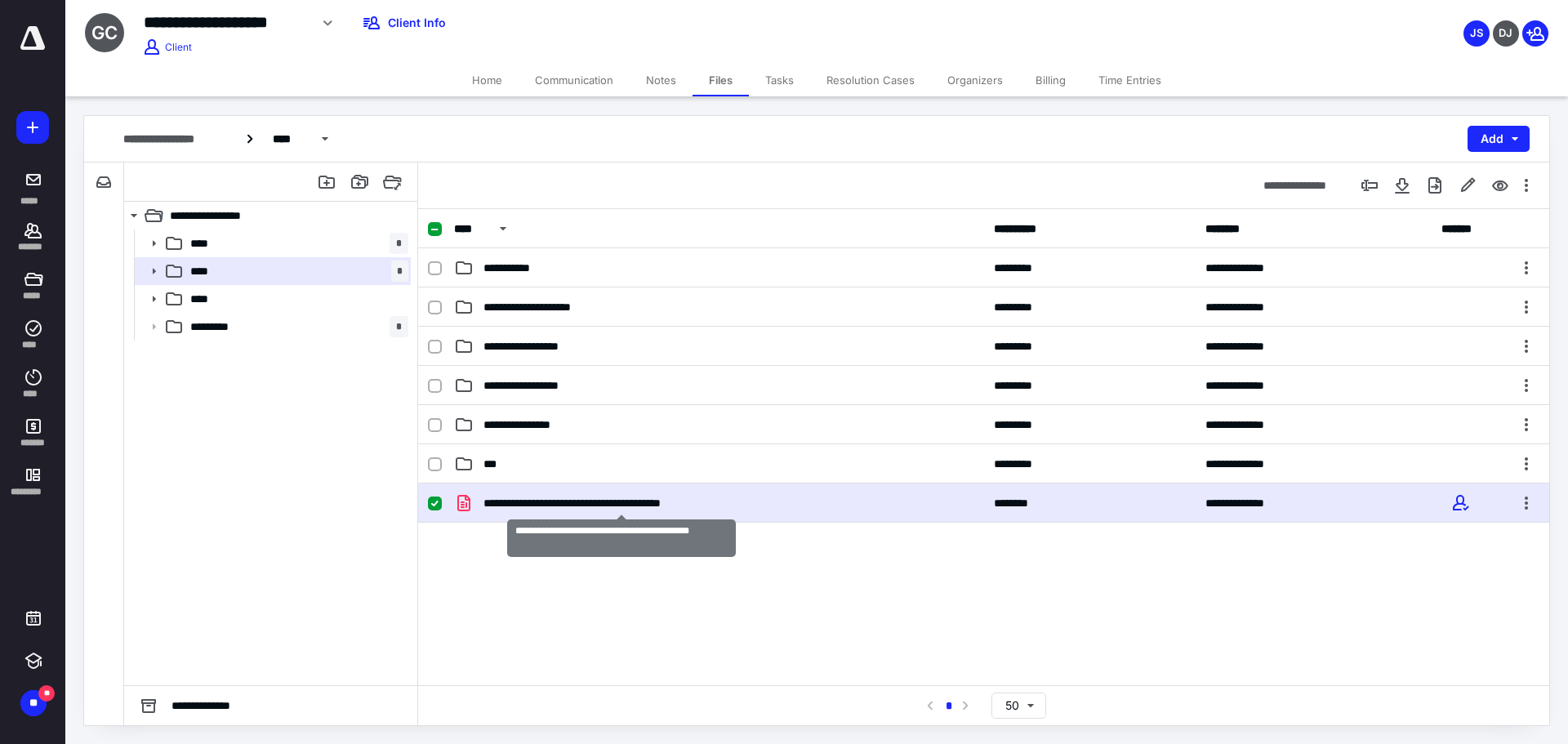 click on "**********" at bounding box center (621, 503) 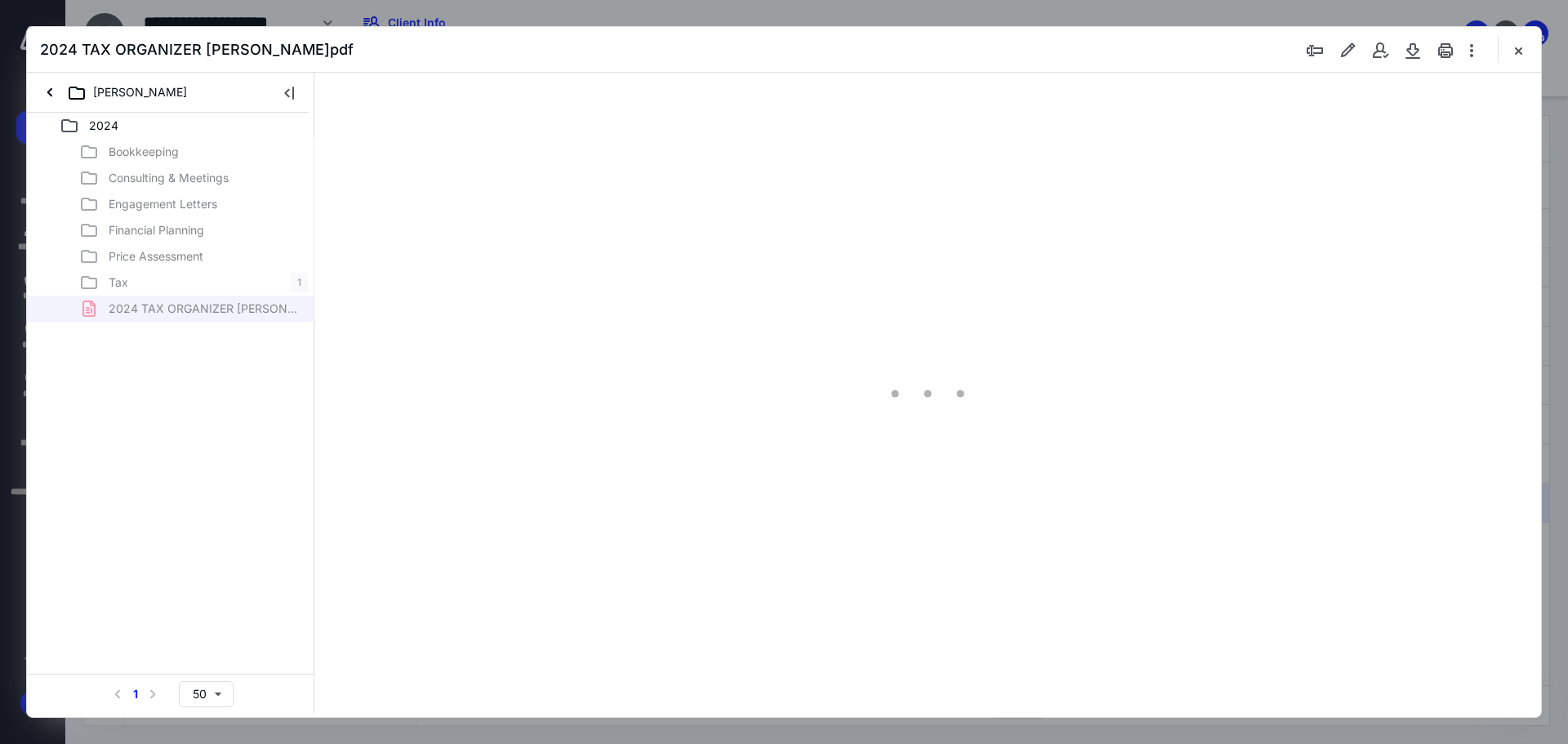 scroll, scrollTop: 0, scrollLeft: 0, axis: both 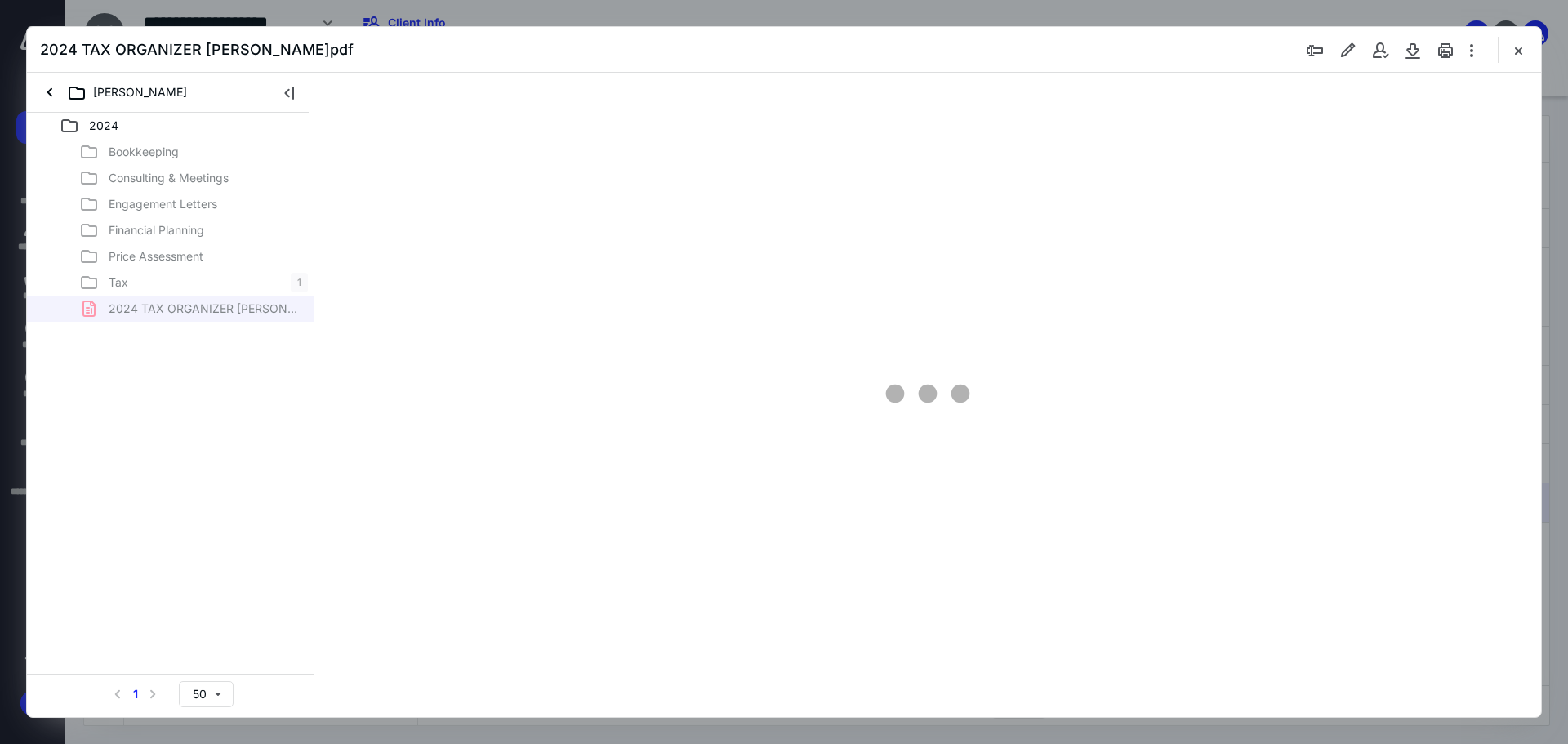 type on "89" 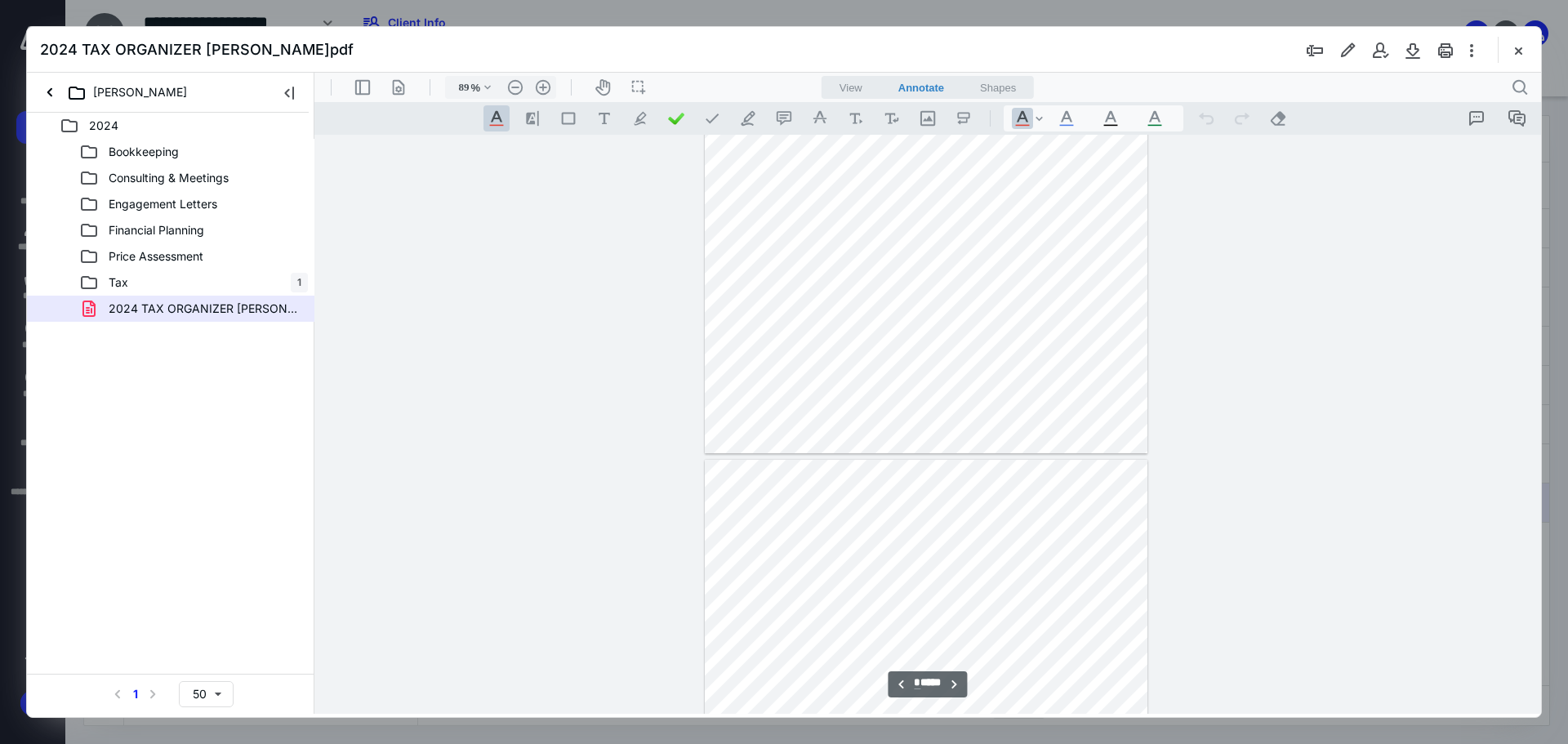 type on "*" 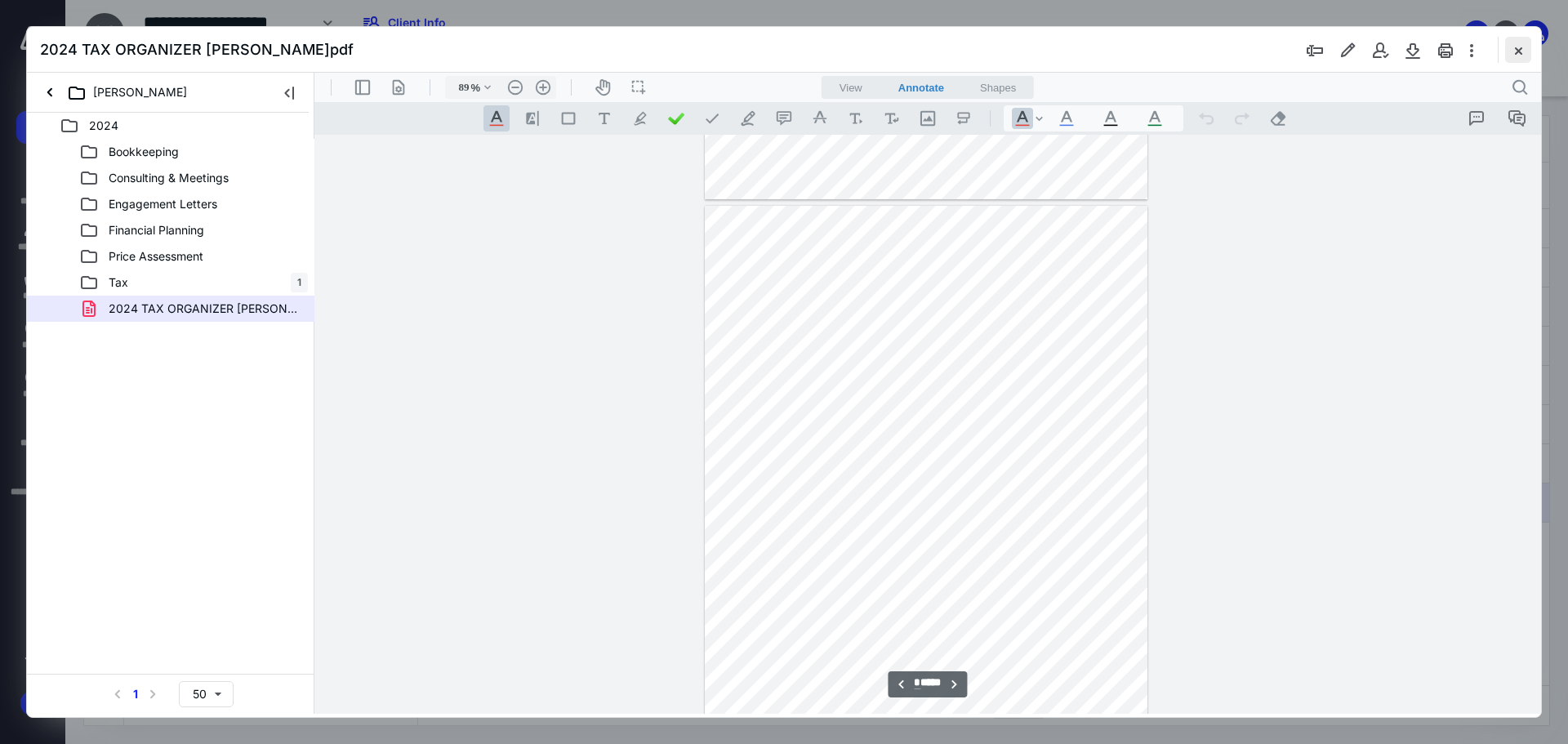 click at bounding box center [1518, 50] 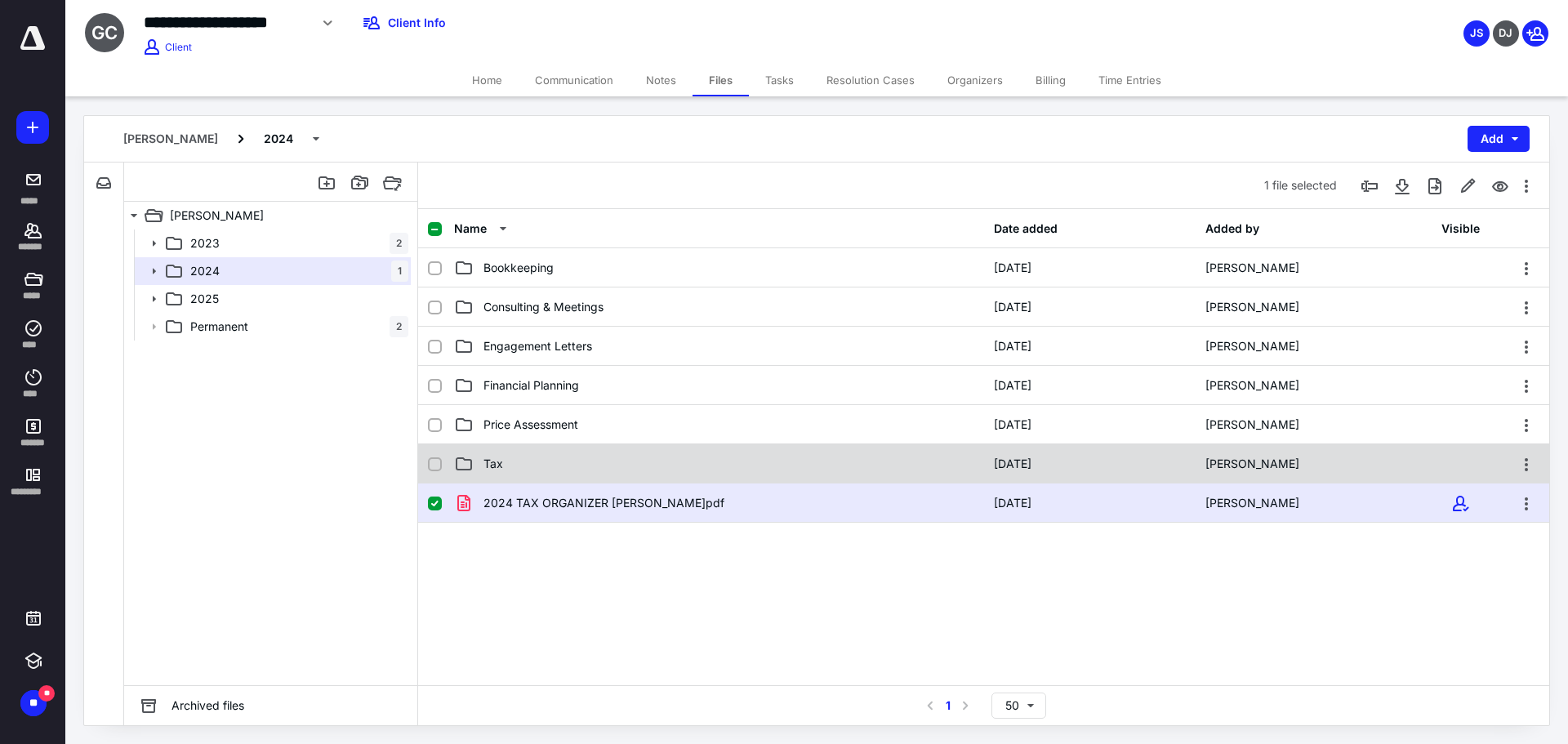 click on "Tax" at bounding box center (493, 464) 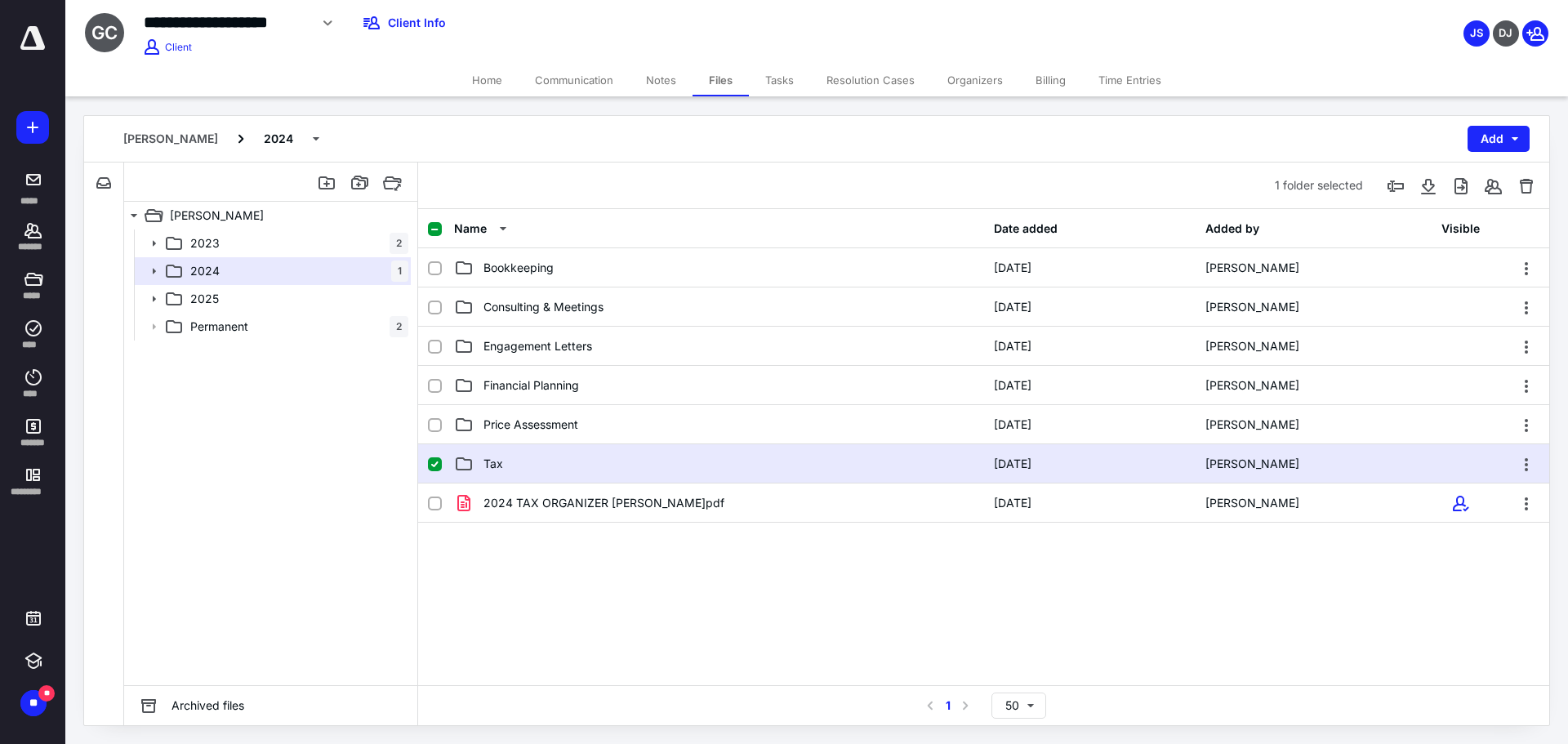 click on "Tax" at bounding box center [493, 464] 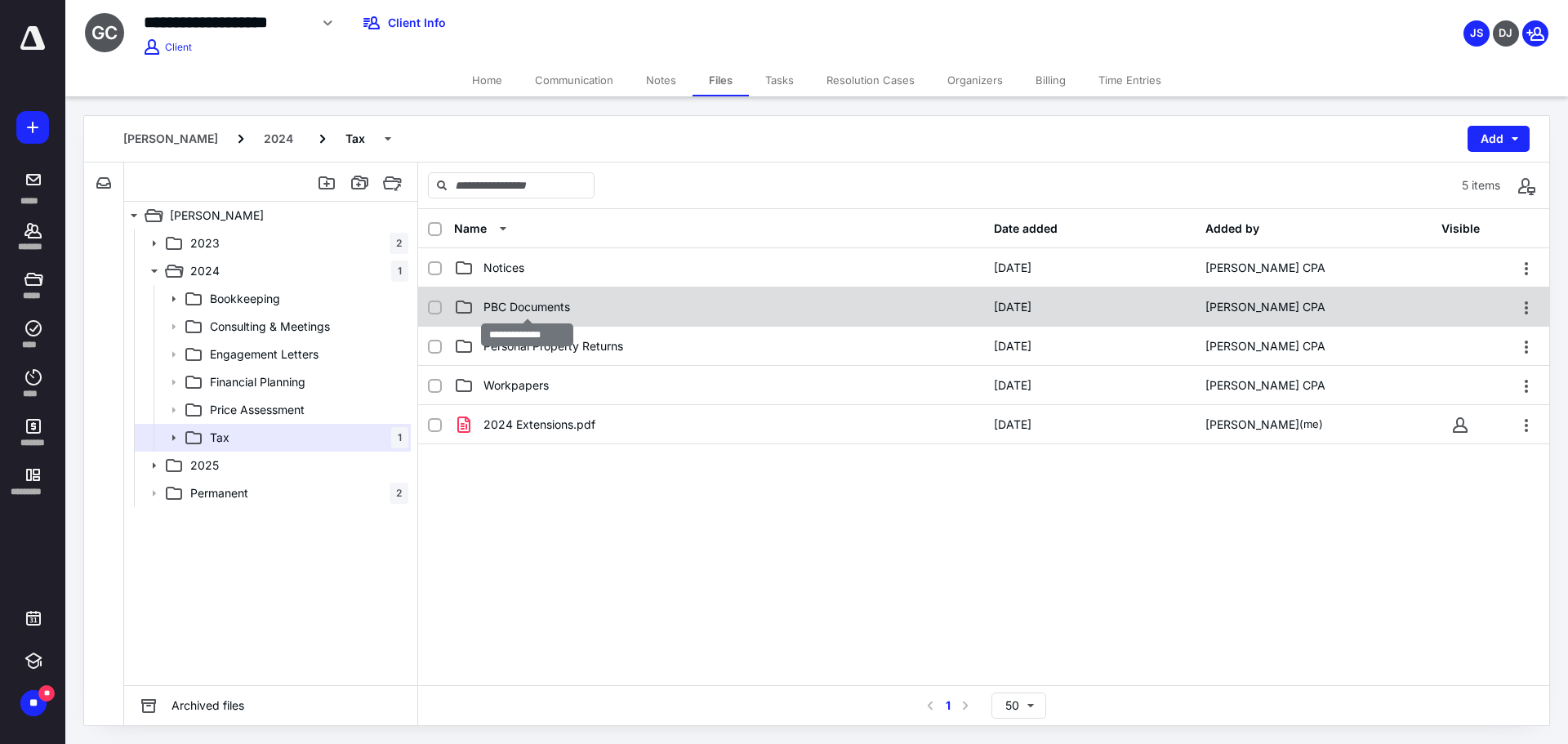 click on "PBC Documents" at bounding box center [527, 307] 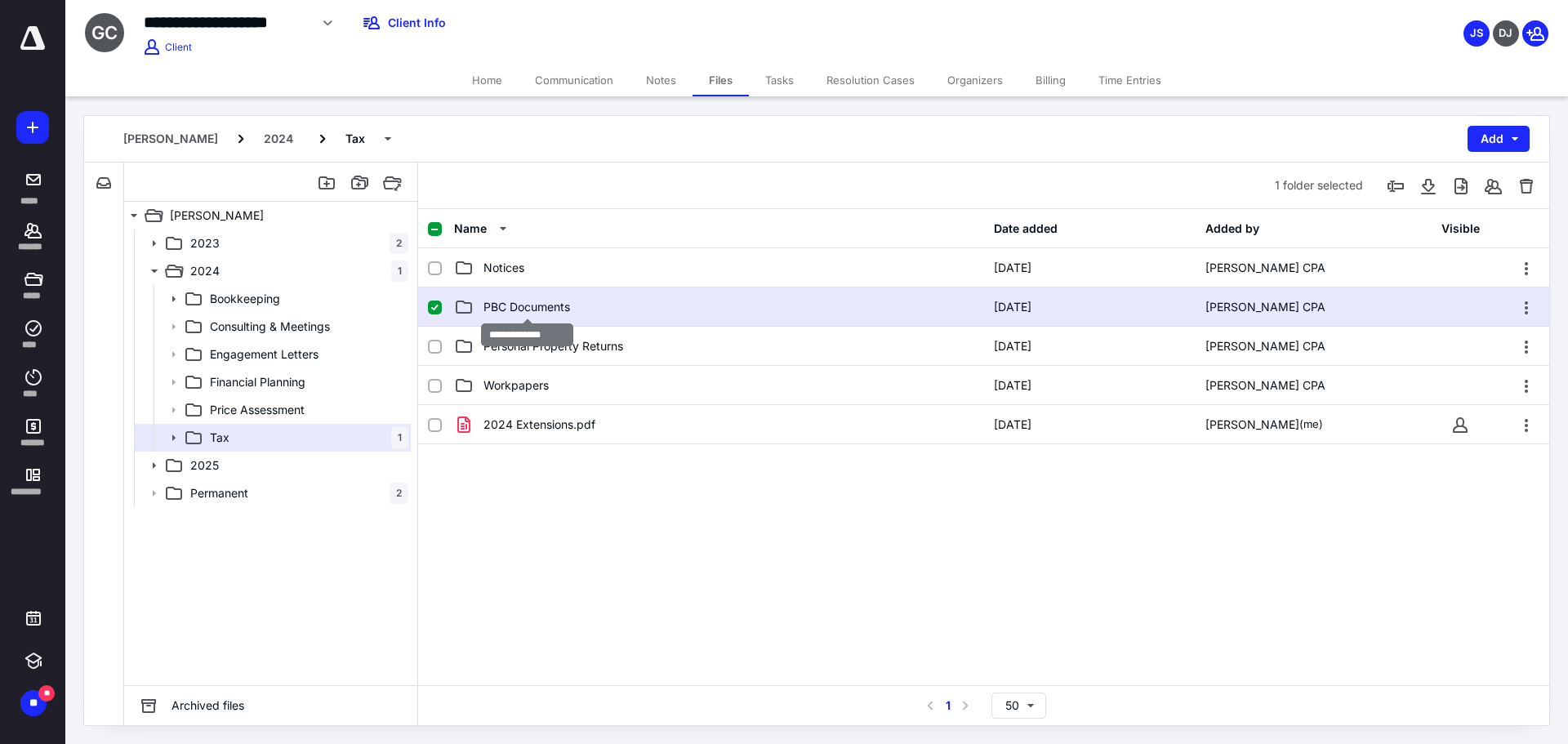 checkbox on "true" 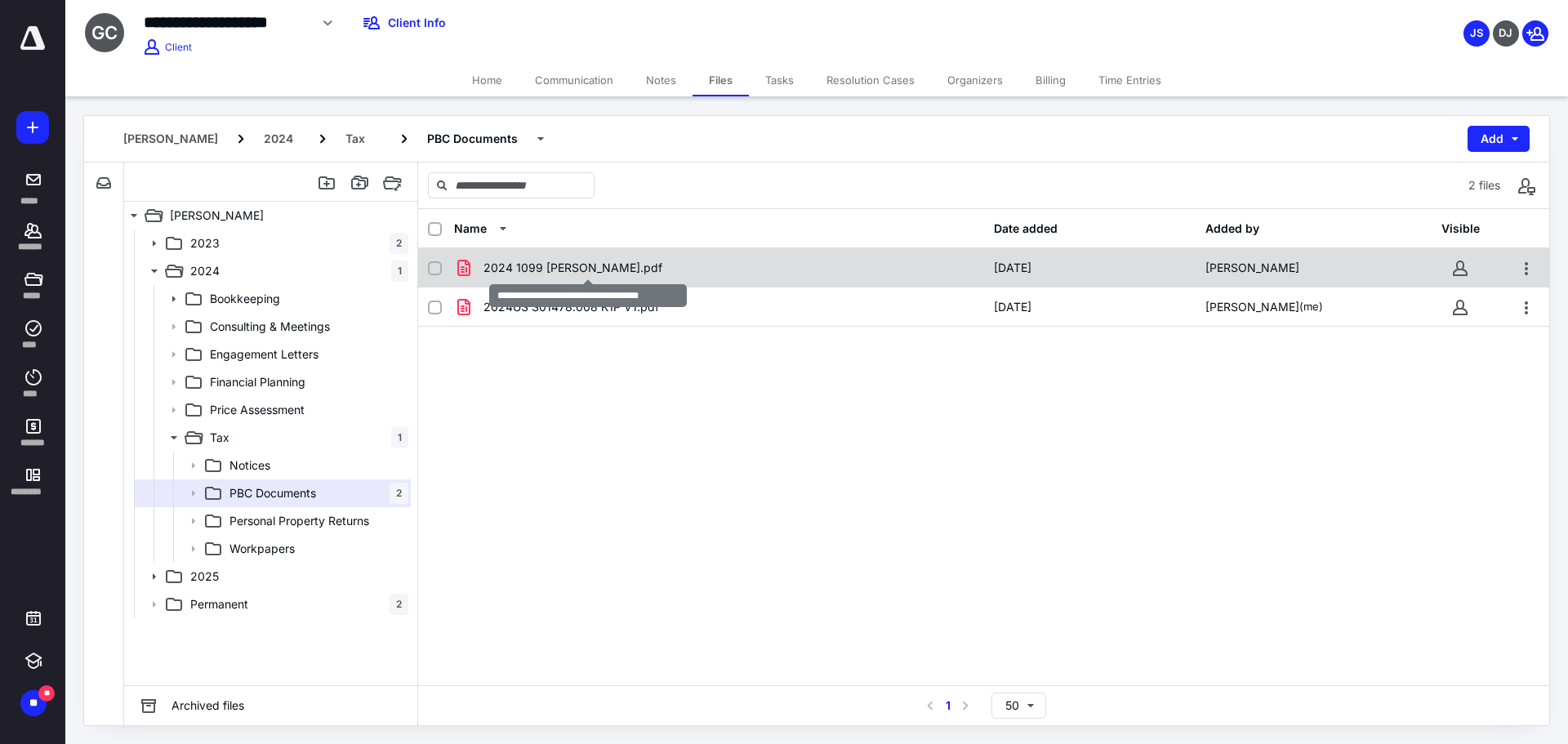 click on "2024 1099 Nec Gregory Catchings.pdf" at bounding box center (572, 268) 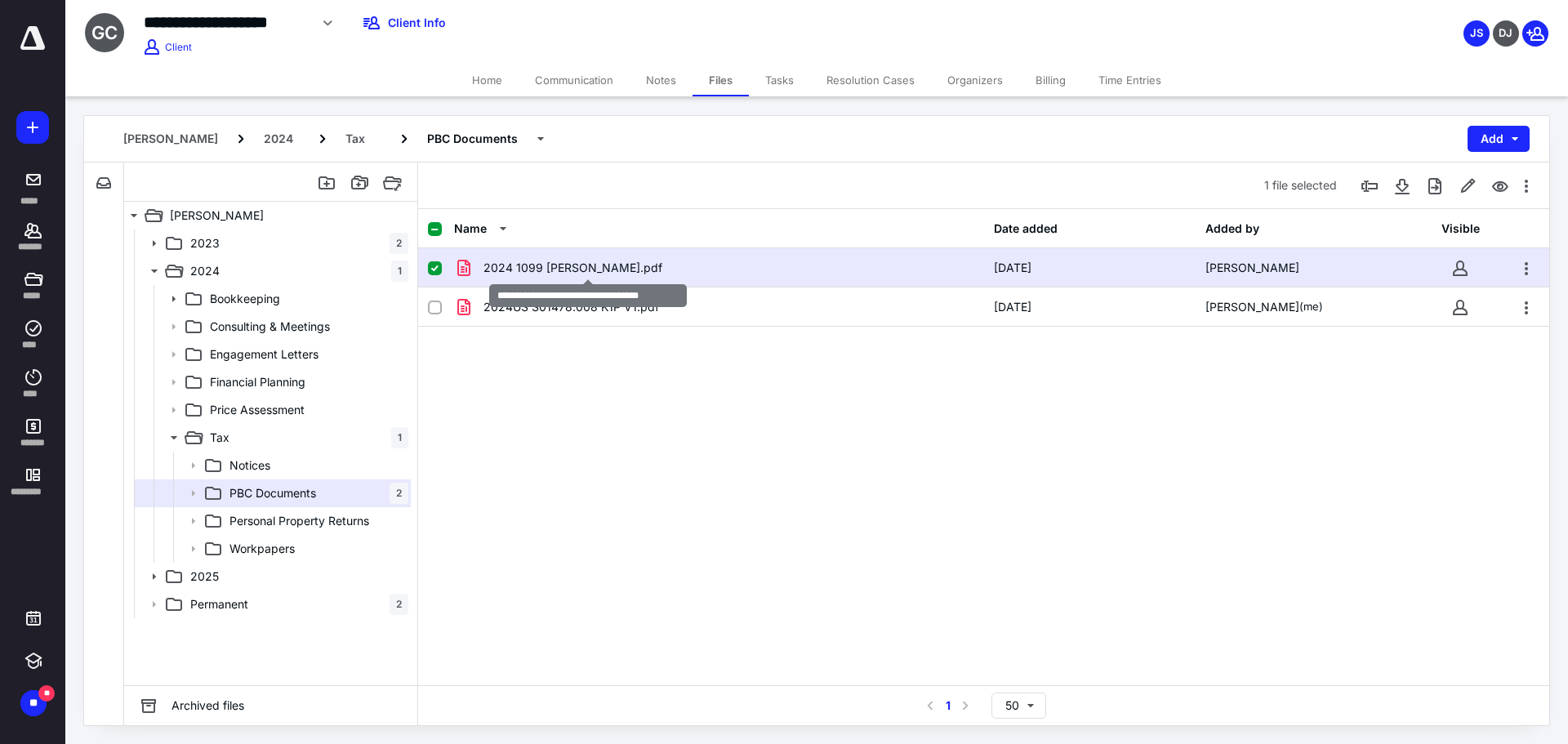 click on "2024 1099 Nec Gregory Catchings.pdf" at bounding box center (572, 268) 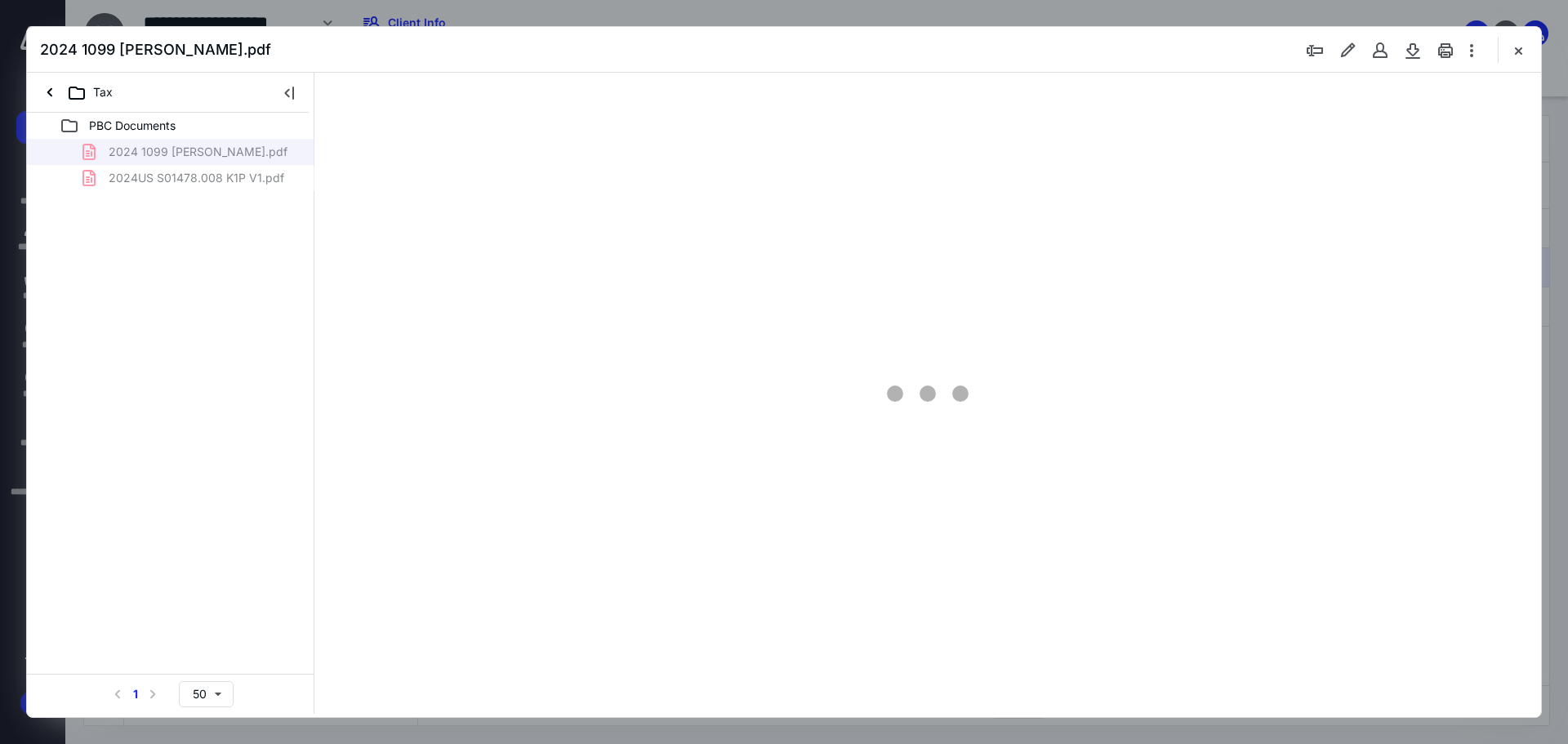 scroll, scrollTop: 0, scrollLeft: 0, axis: both 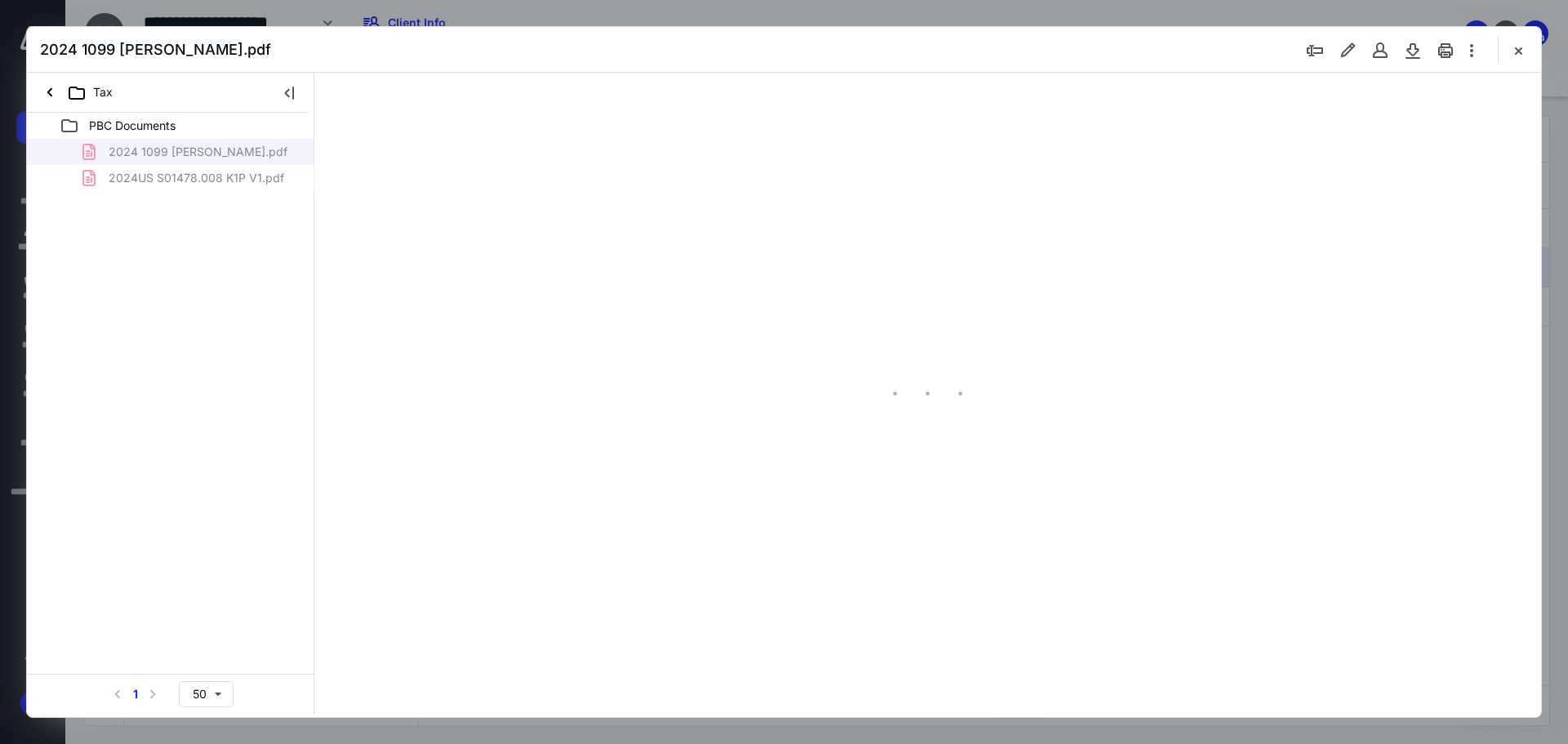 type on "89" 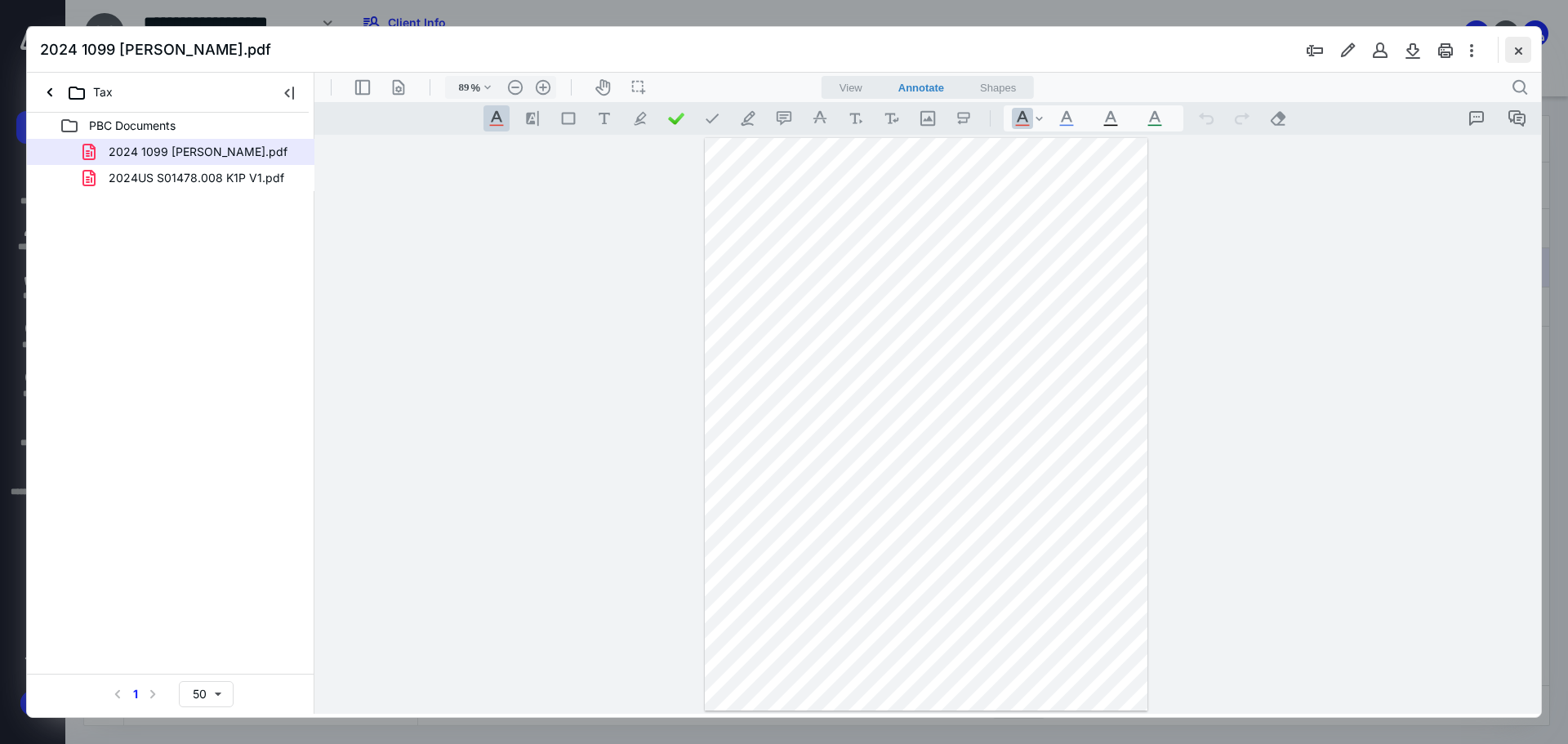 click at bounding box center (1518, 50) 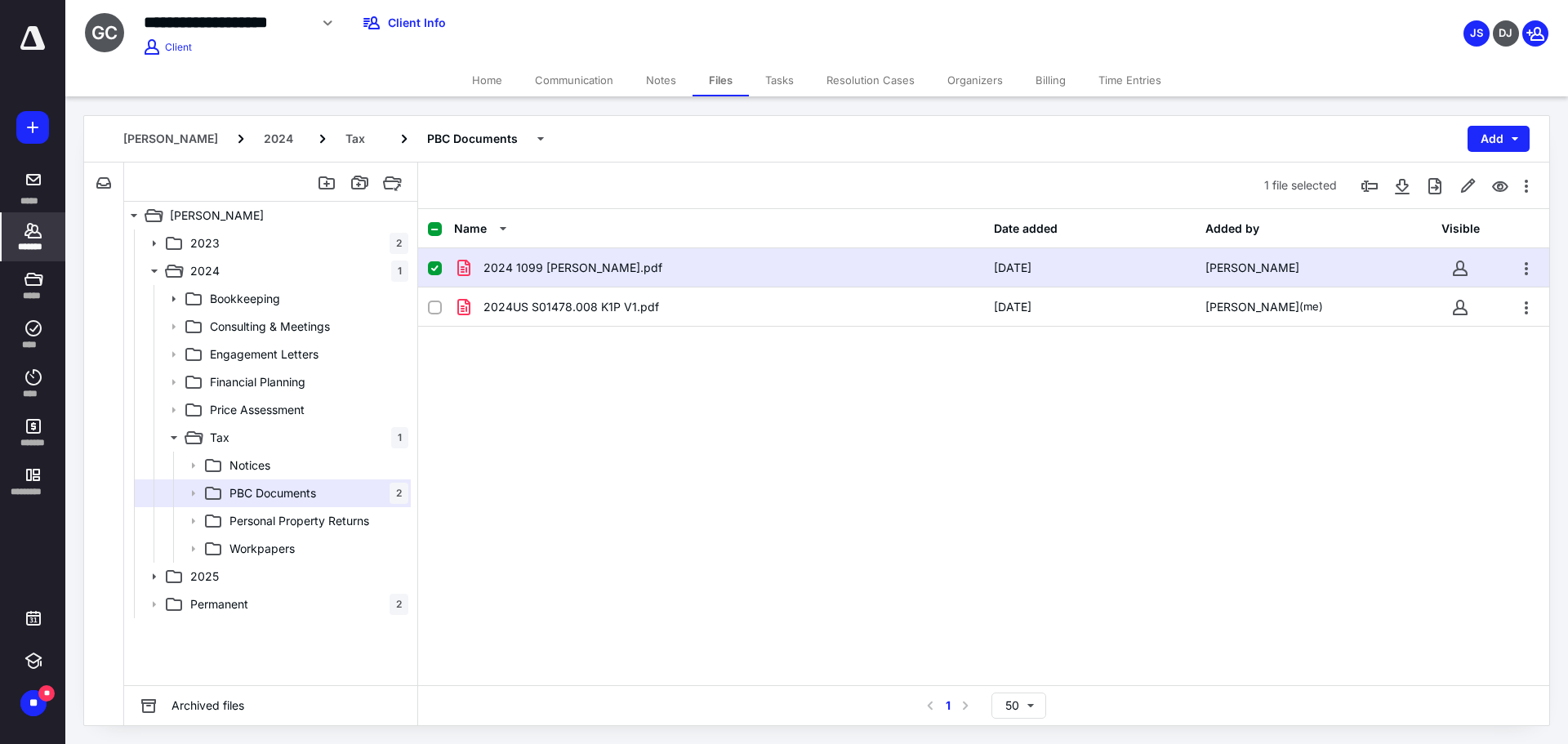 click on "*******" at bounding box center [33, 237] 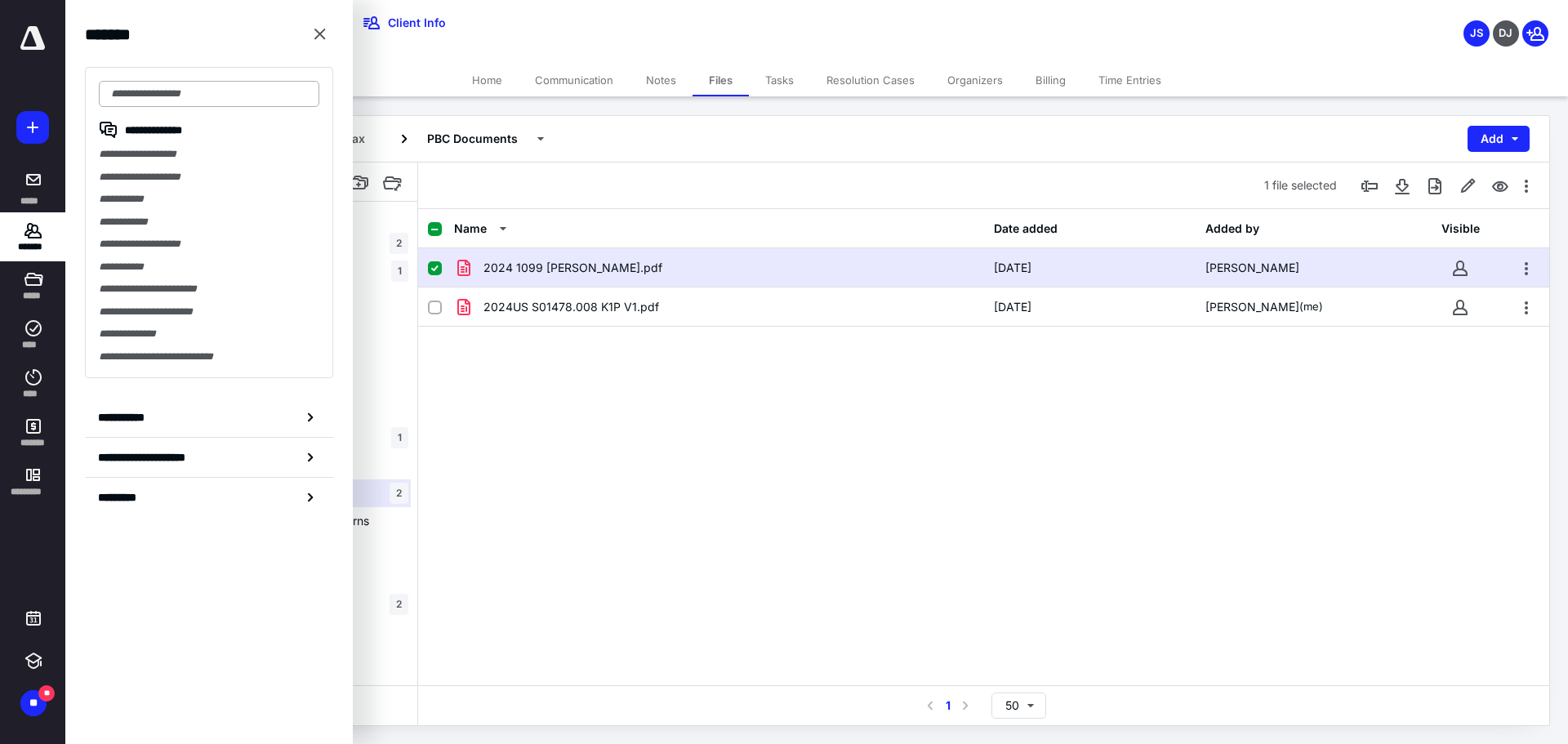 click at bounding box center [209, 94] 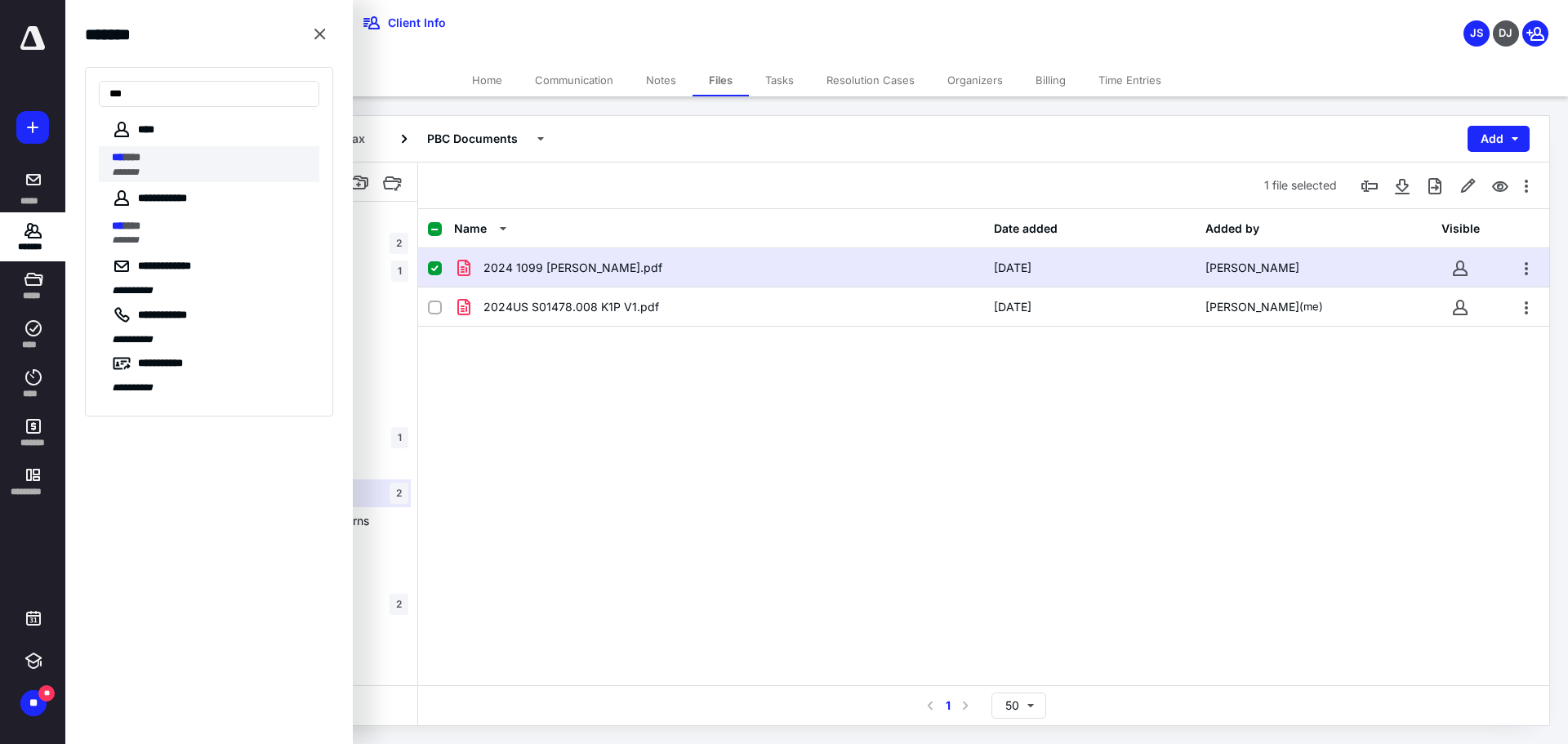 type on "***" 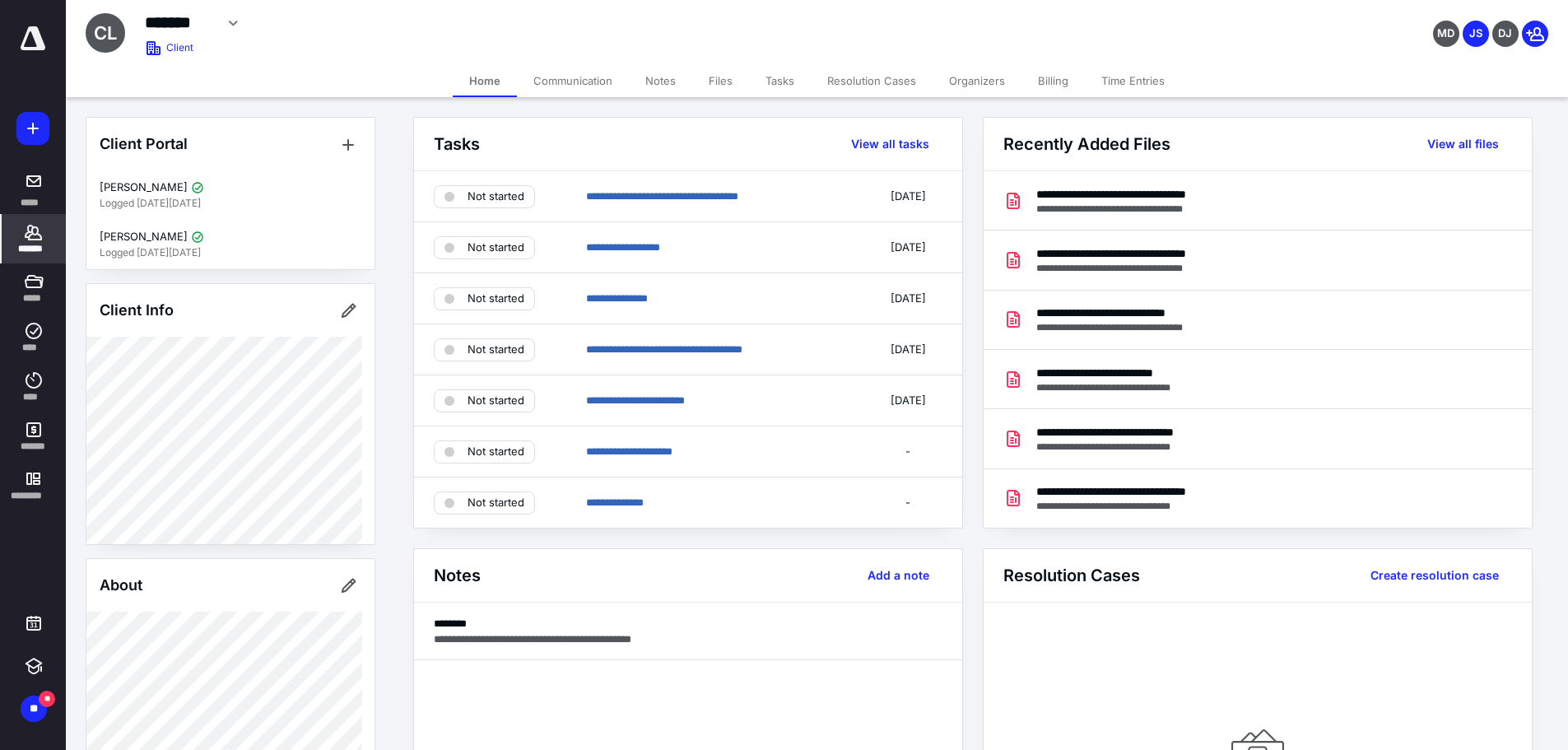 click on "Files" at bounding box center (720, 81) 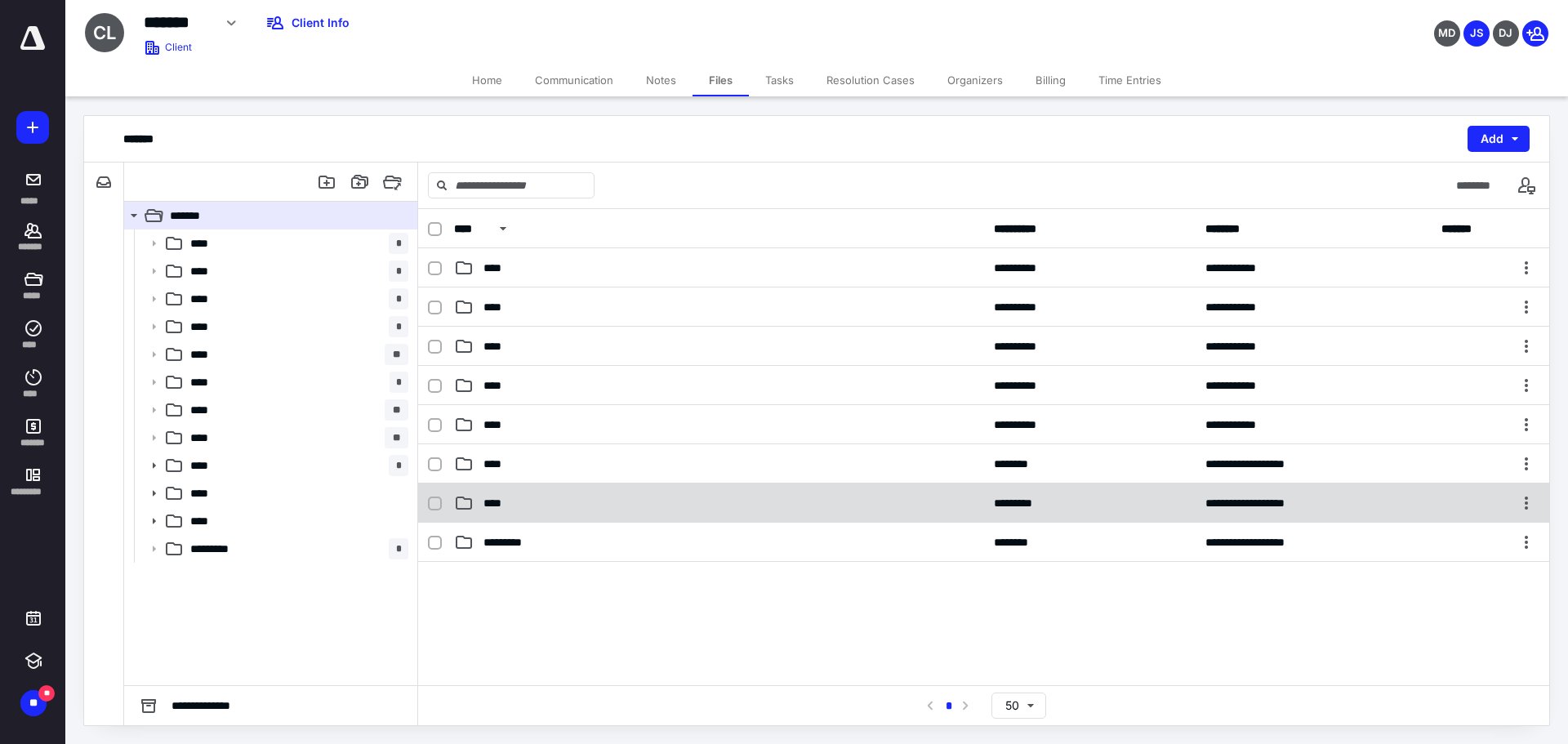 scroll, scrollTop: 278, scrollLeft: 0, axis: vertical 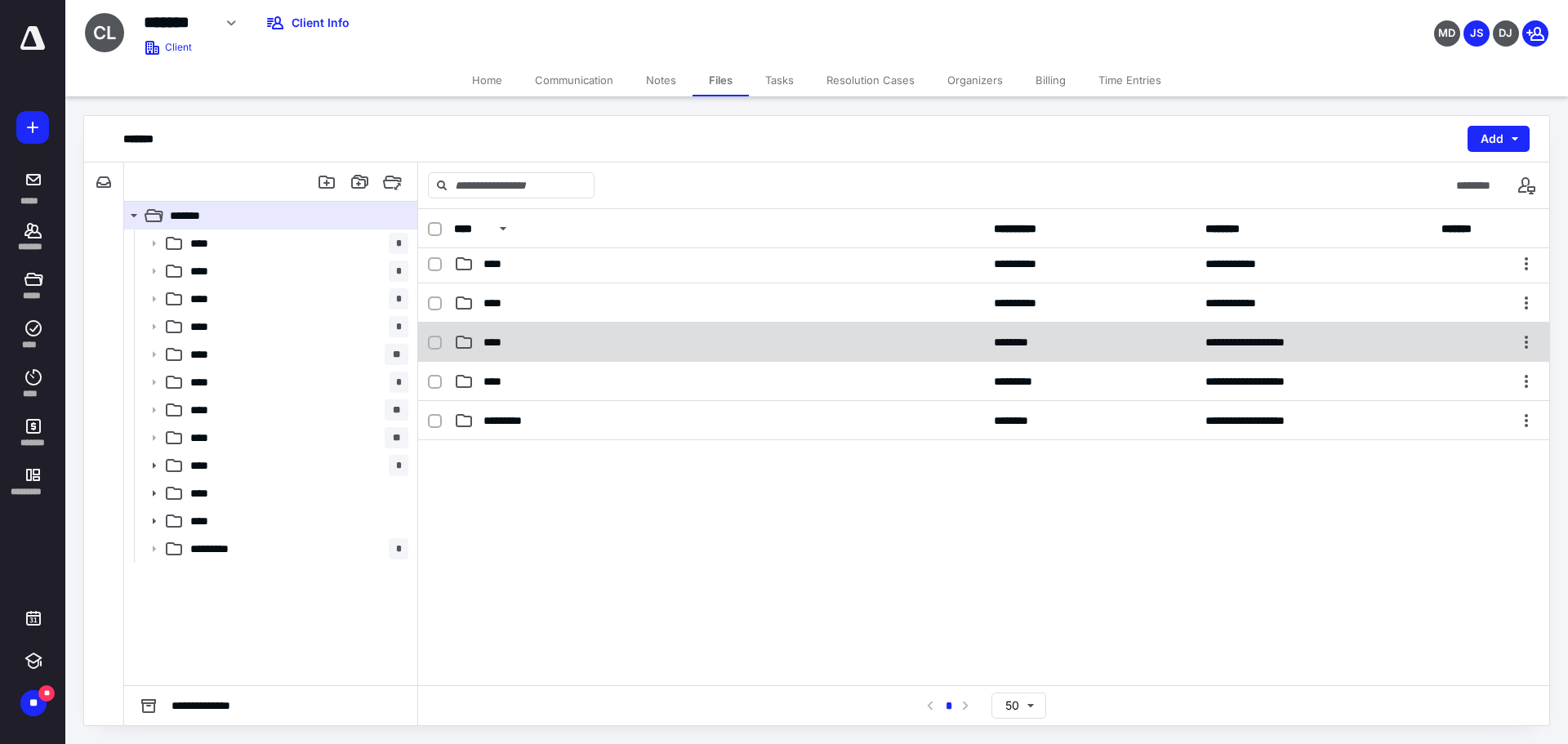 click on "****" at bounding box center [497, 342] 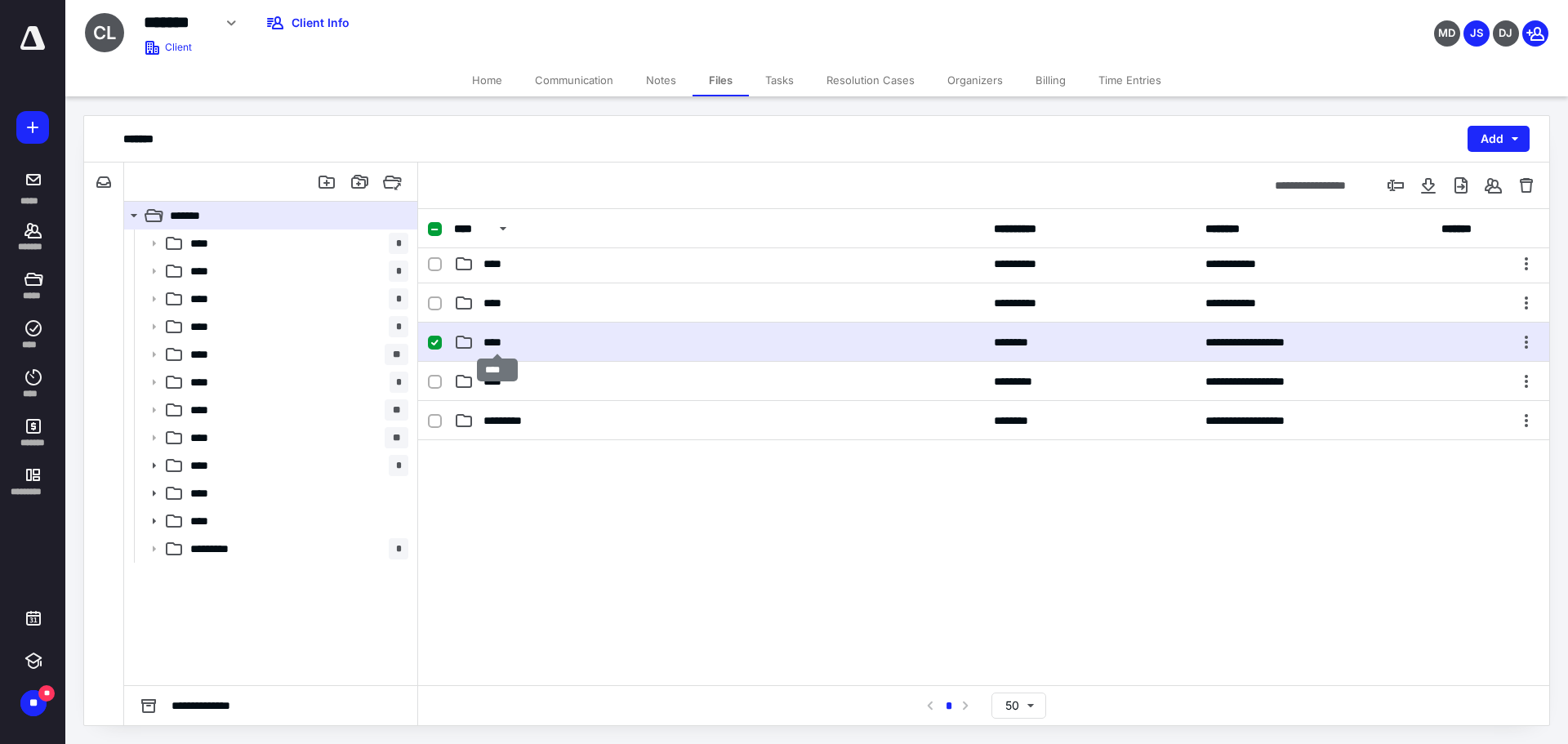 click on "****" at bounding box center [497, 342] 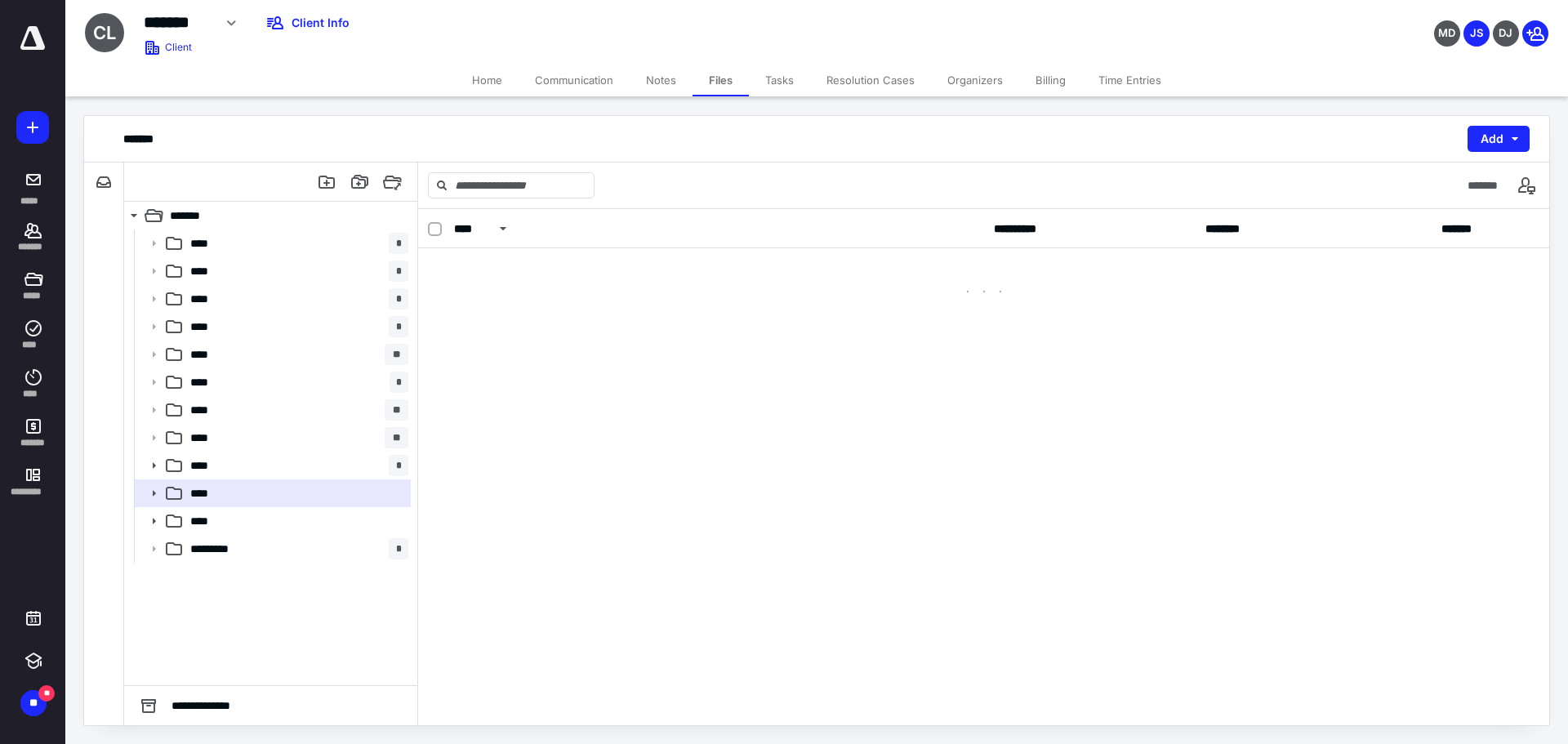 scroll, scrollTop: 0, scrollLeft: 0, axis: both 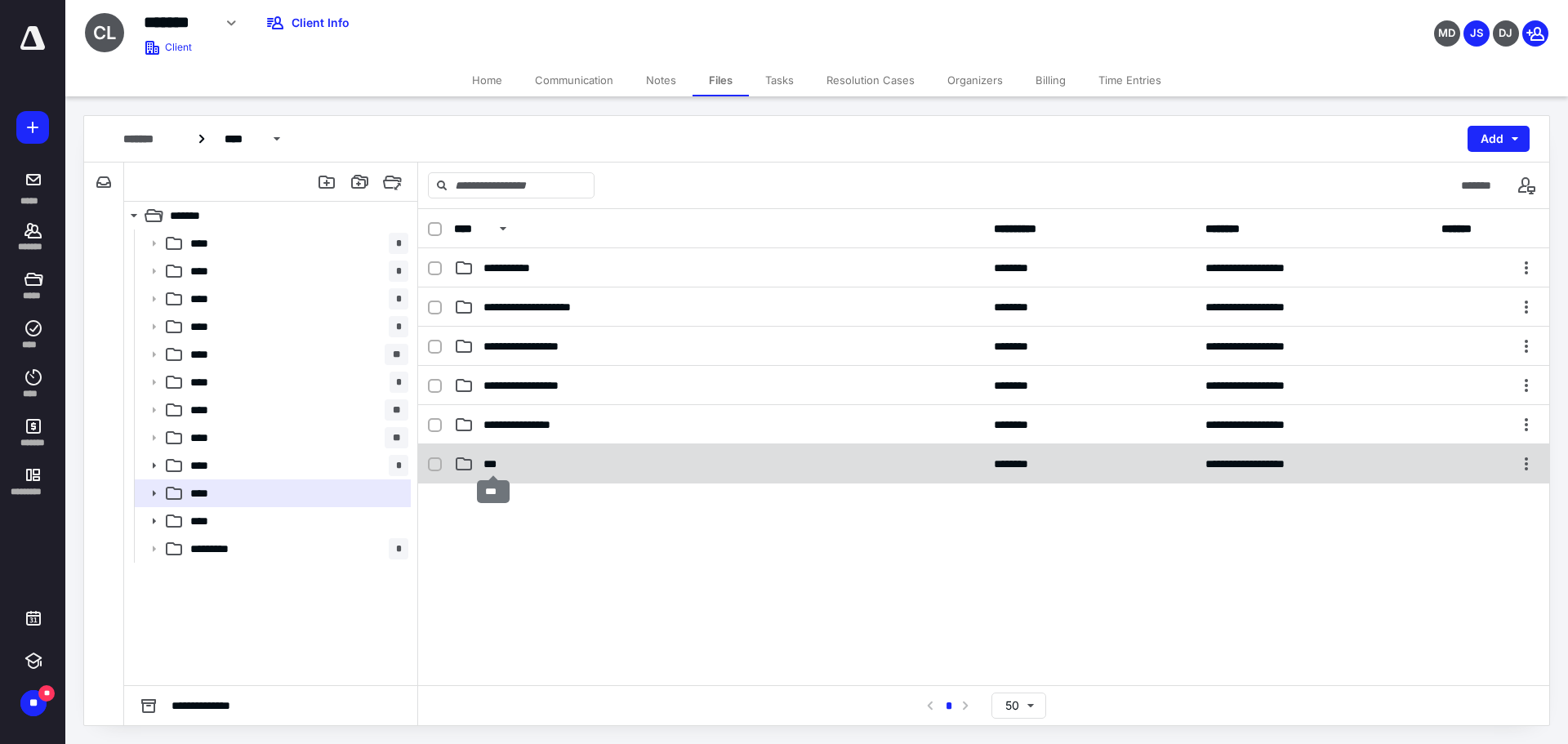 click on "***" at bounding box center (493, 464) 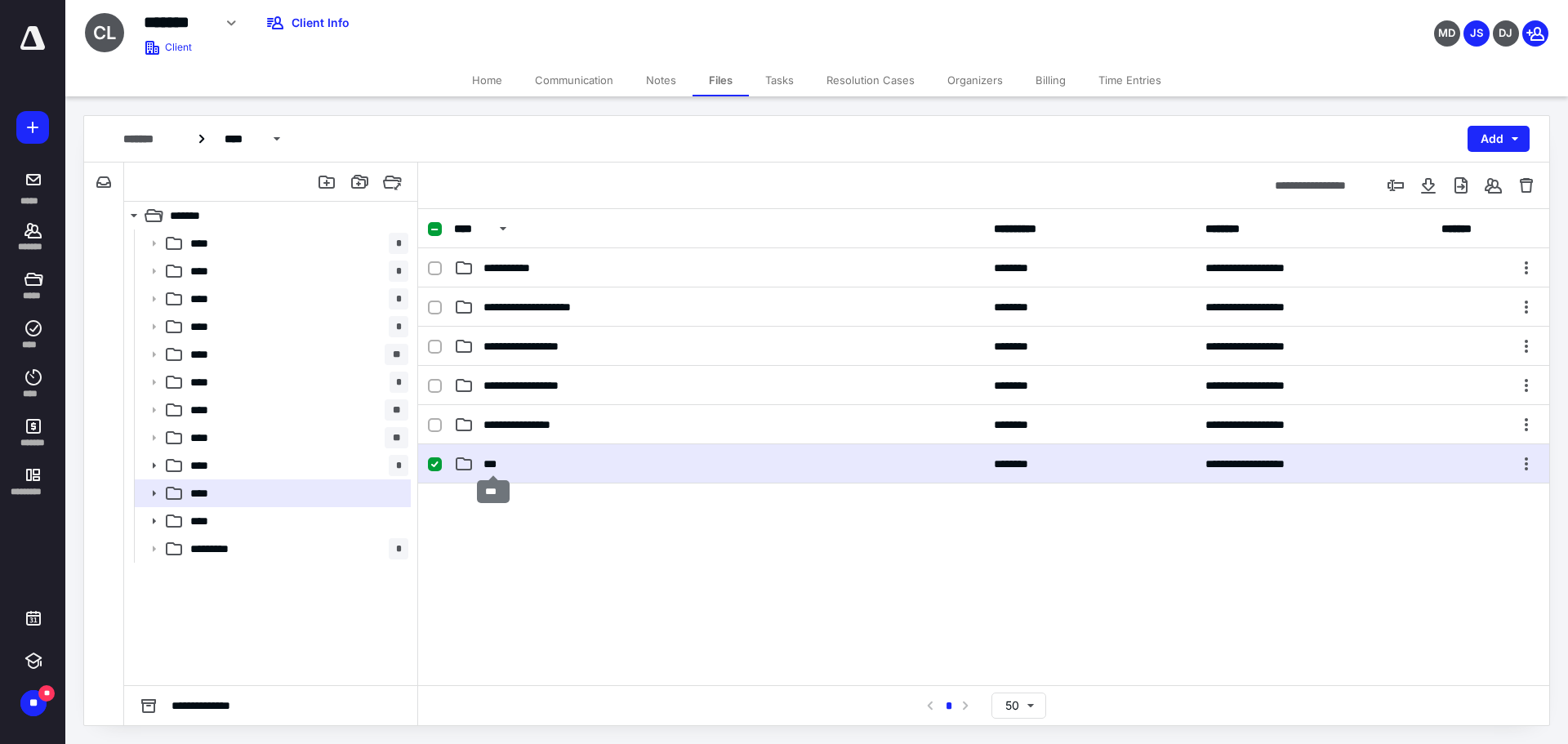 click on "***" at bounding box center [493, 464] 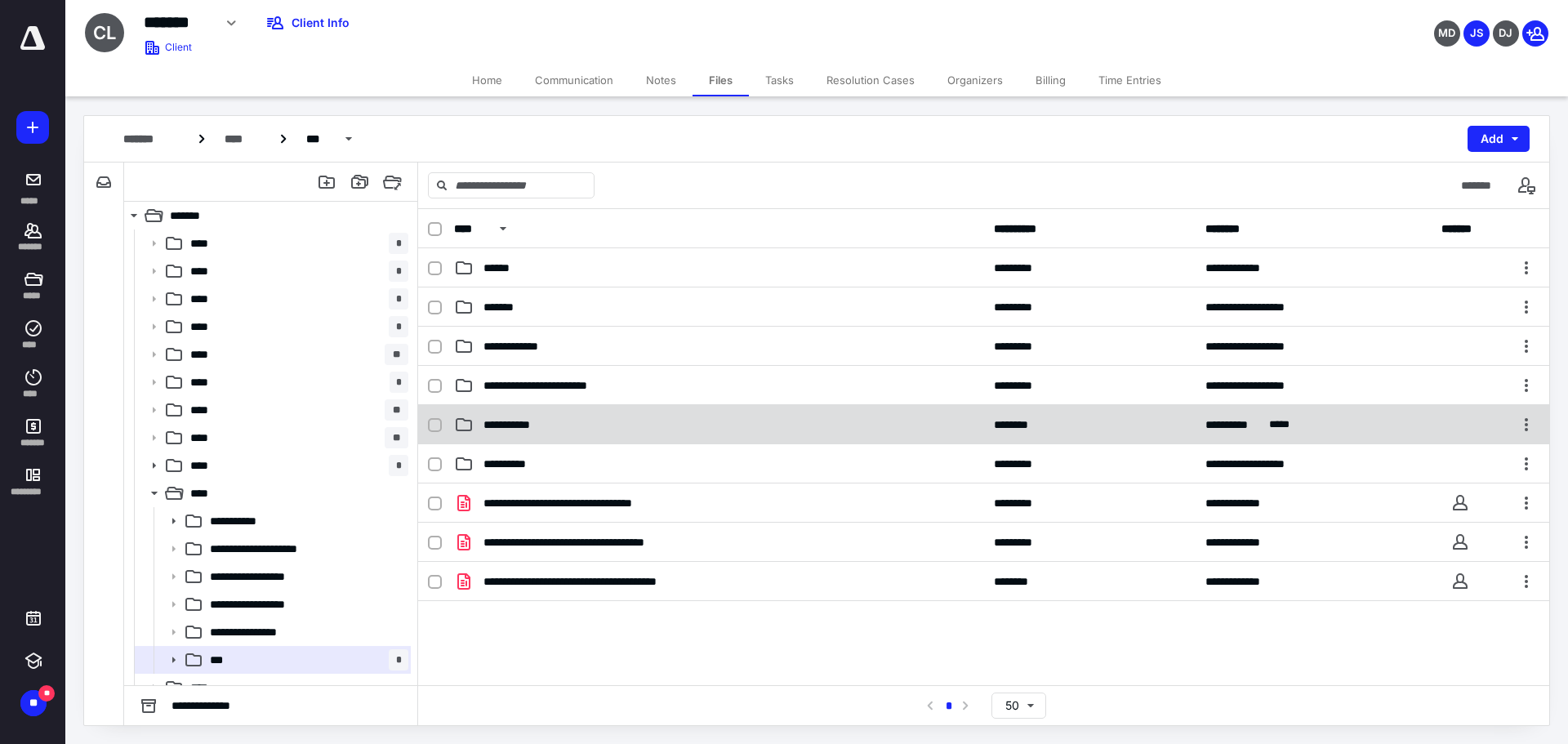 click on "**********" at bounding box center (515, 425) 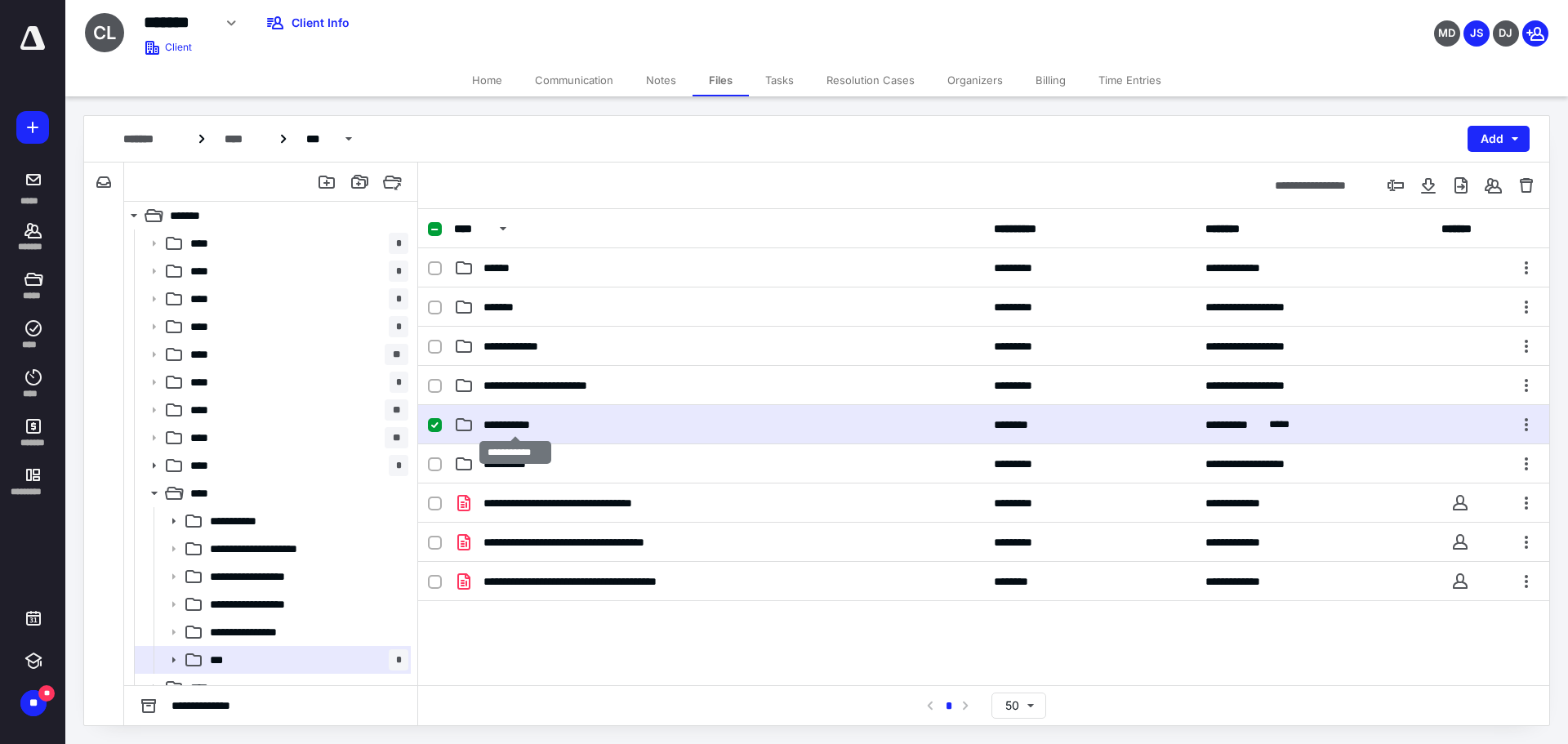 click on "**********" at bounding box center (515, 425) 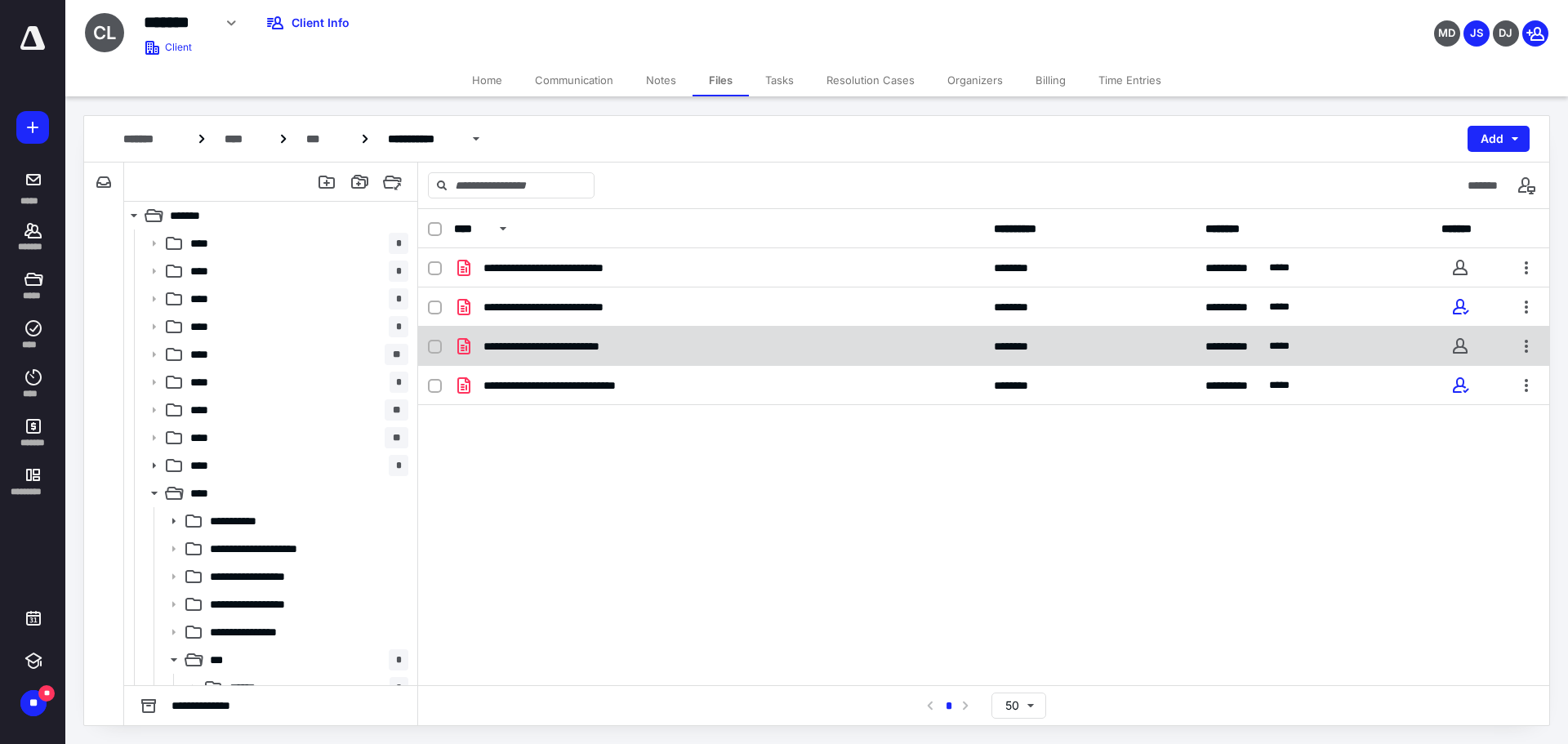 click on "**********" at bounding box center [569, 346] 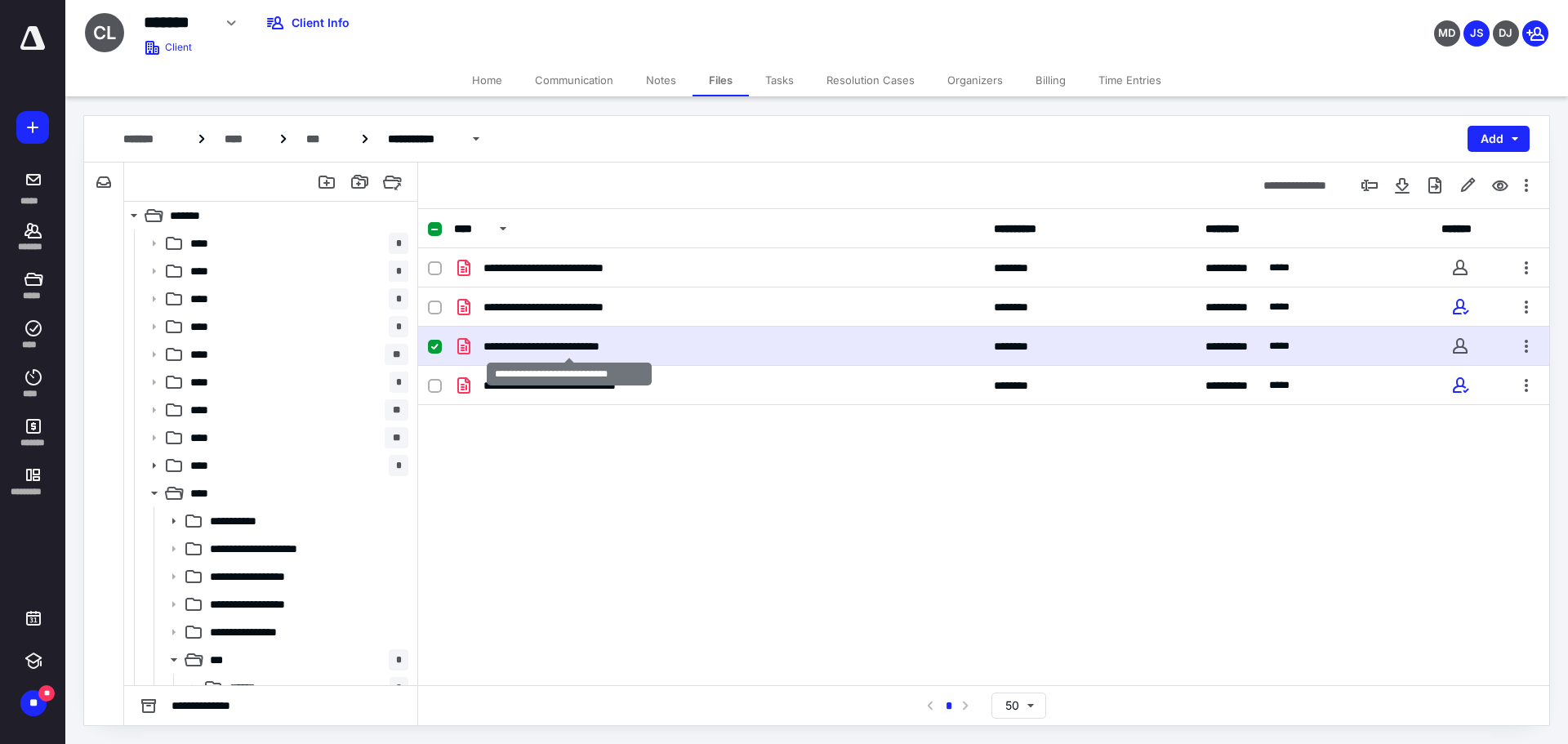 click on "**********" at bounding box center (569, 346) 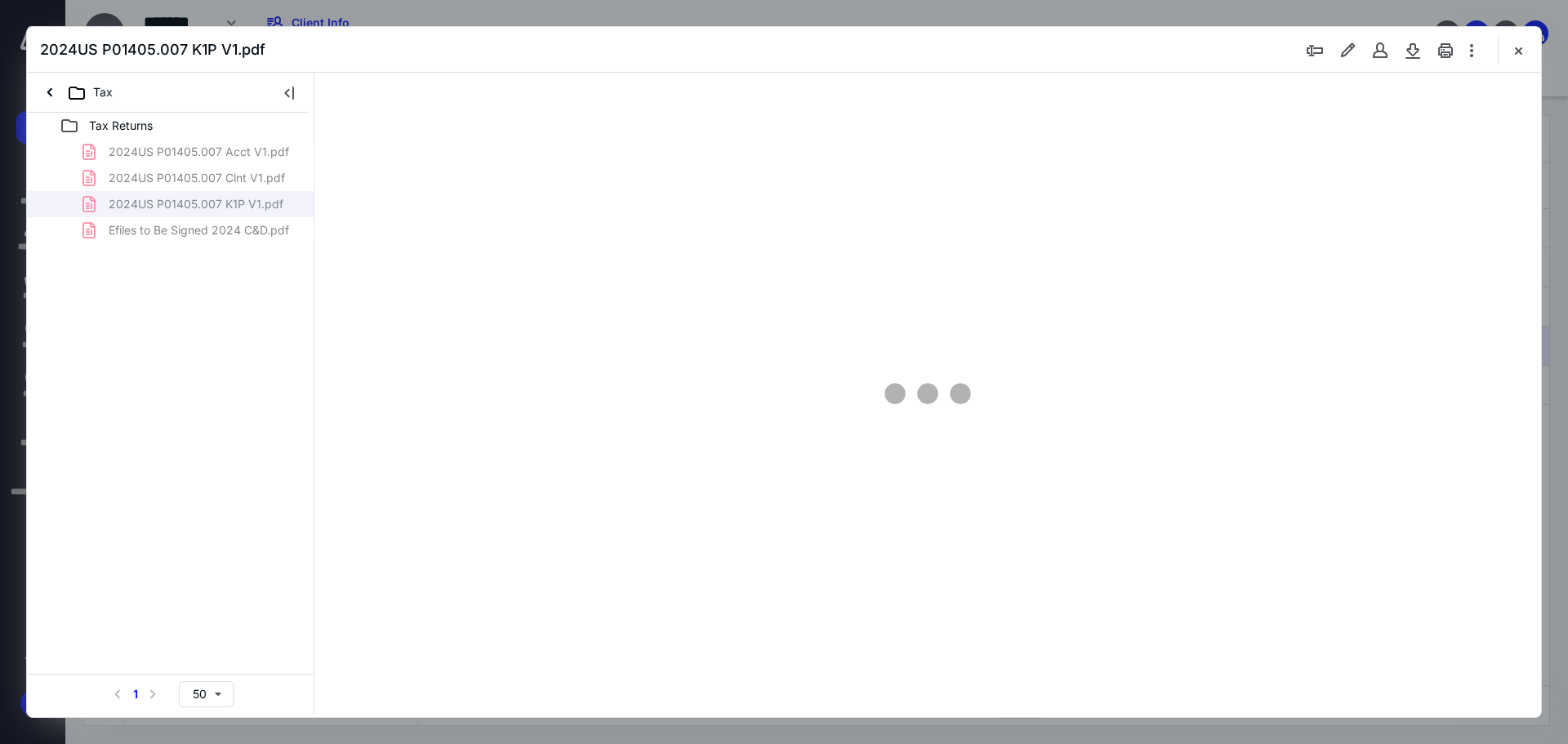 scroll, scrollTop: 0, scrollLeft: 0, axis: both 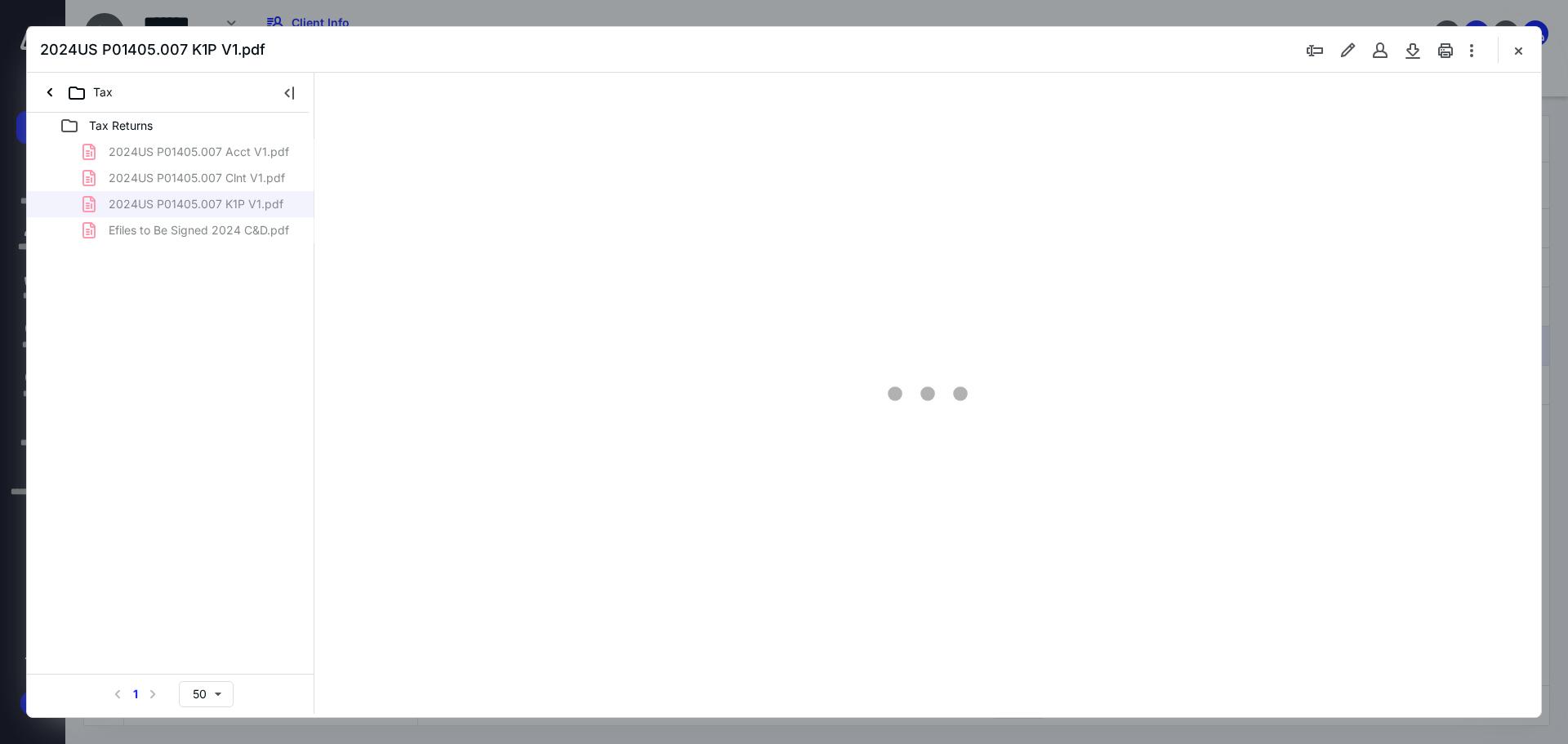 type on "89" 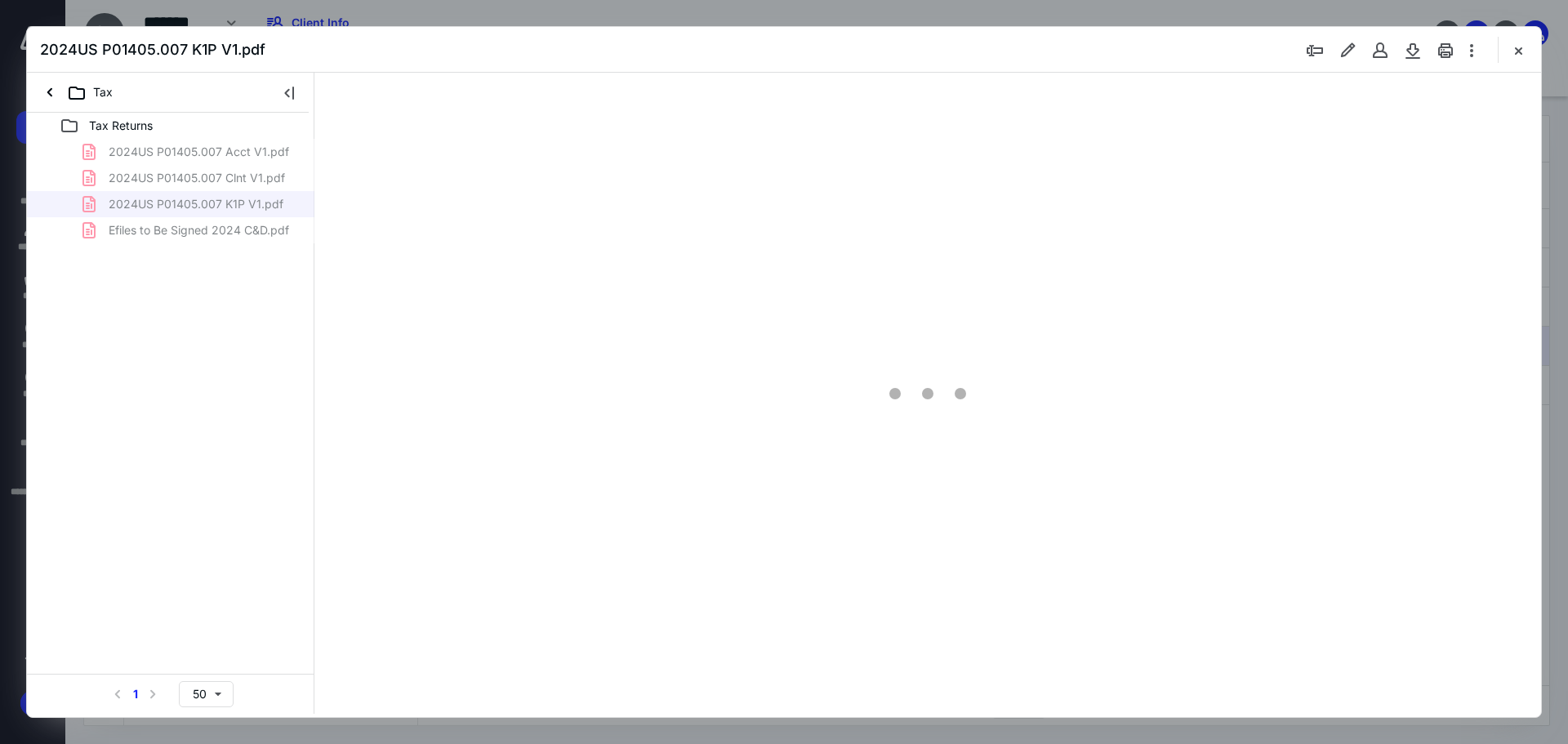 scroll, scrollTop: 65, scrollLeft: 0, axis: vertical 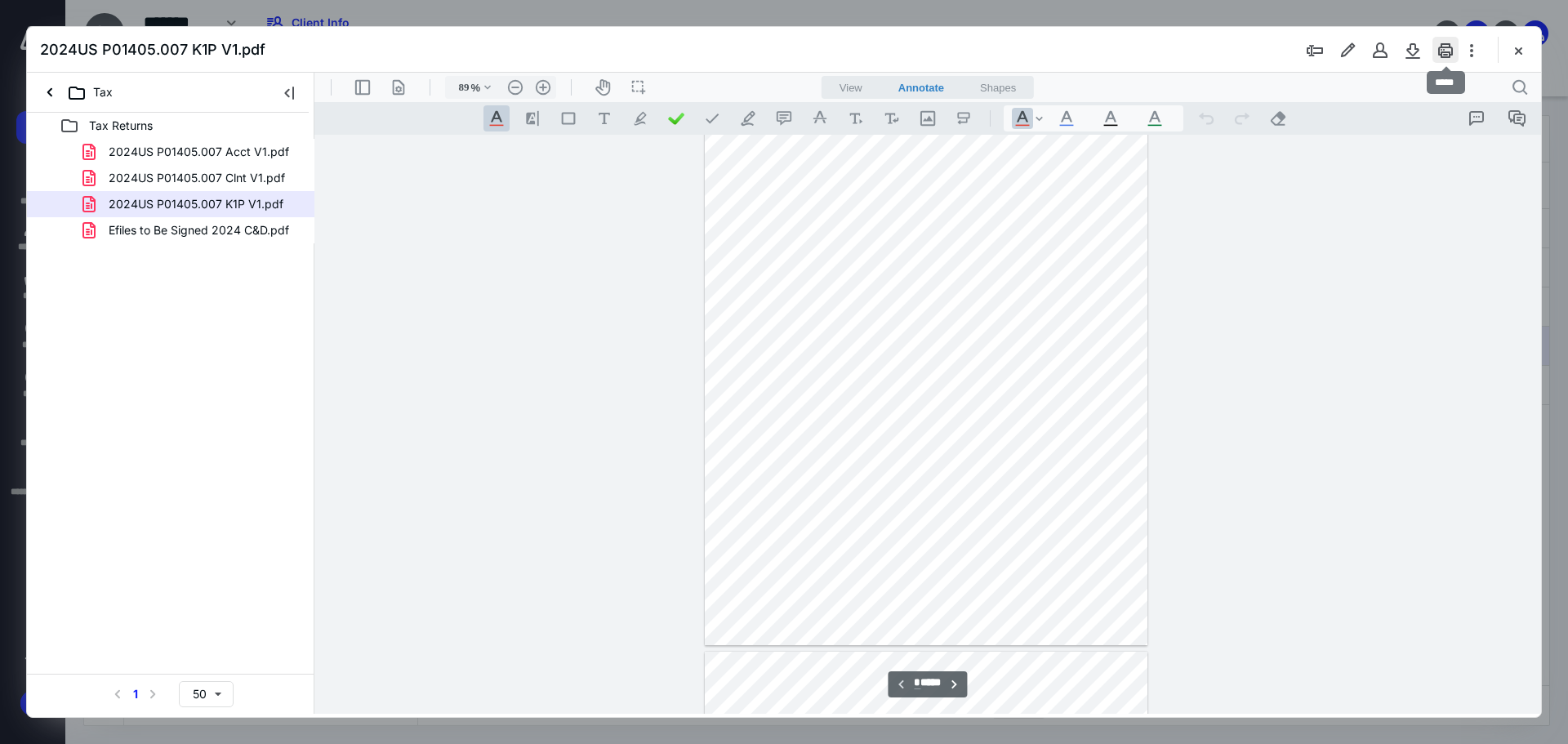 click at bounding box center (1446, 50) 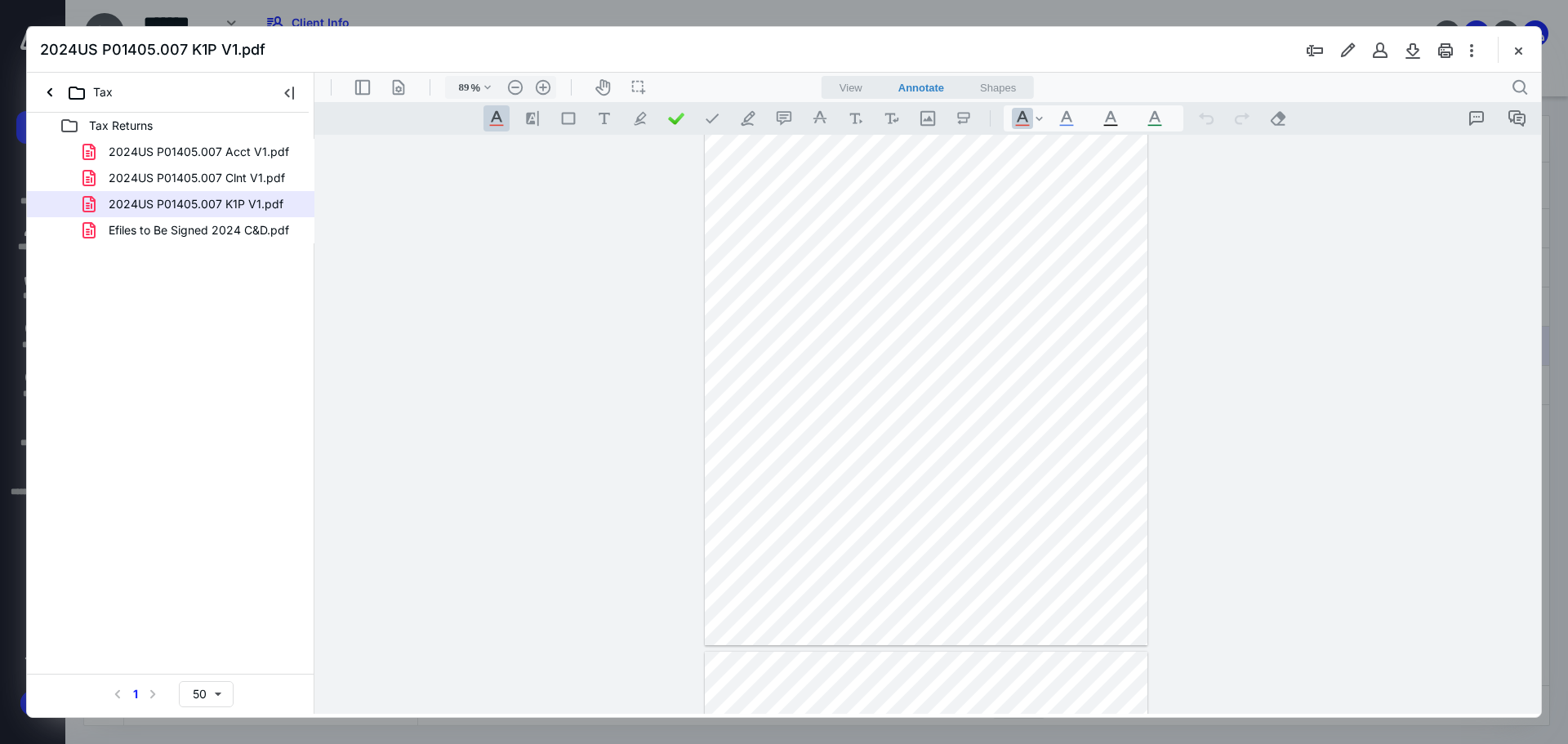 click at bounding box center [1518, 50] 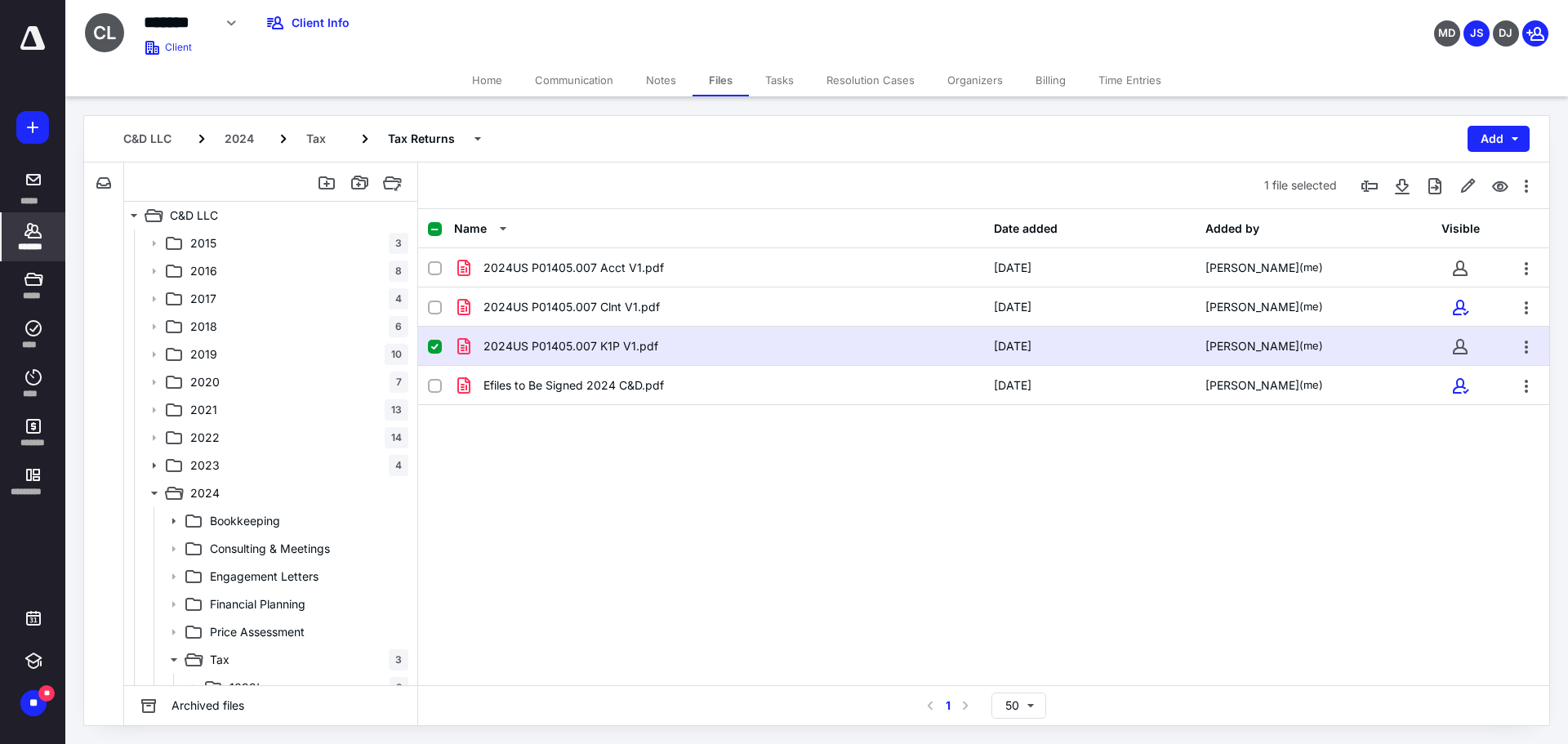 click on "*******" at bounding box center (33, 237) 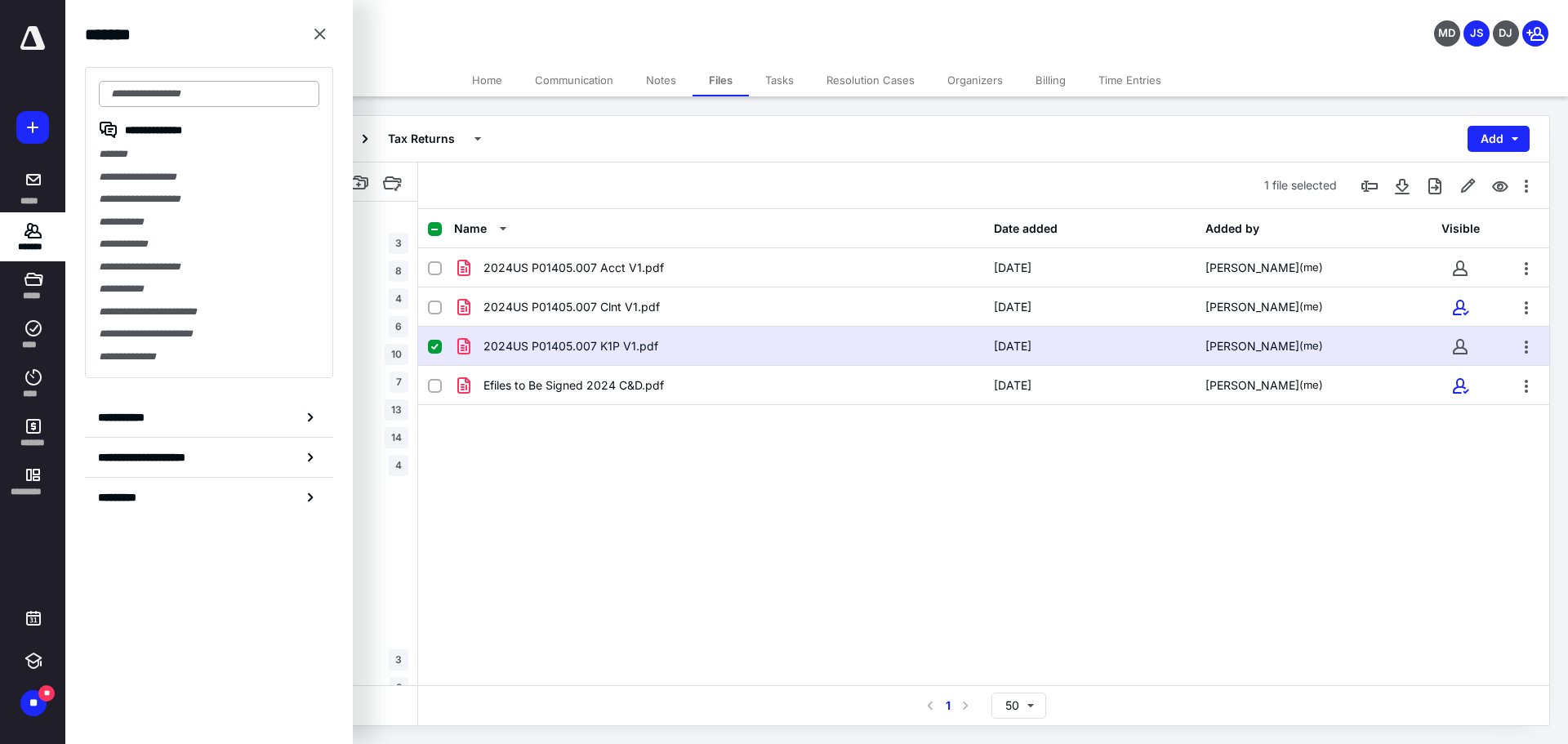 click at bounding box center (209, 94) 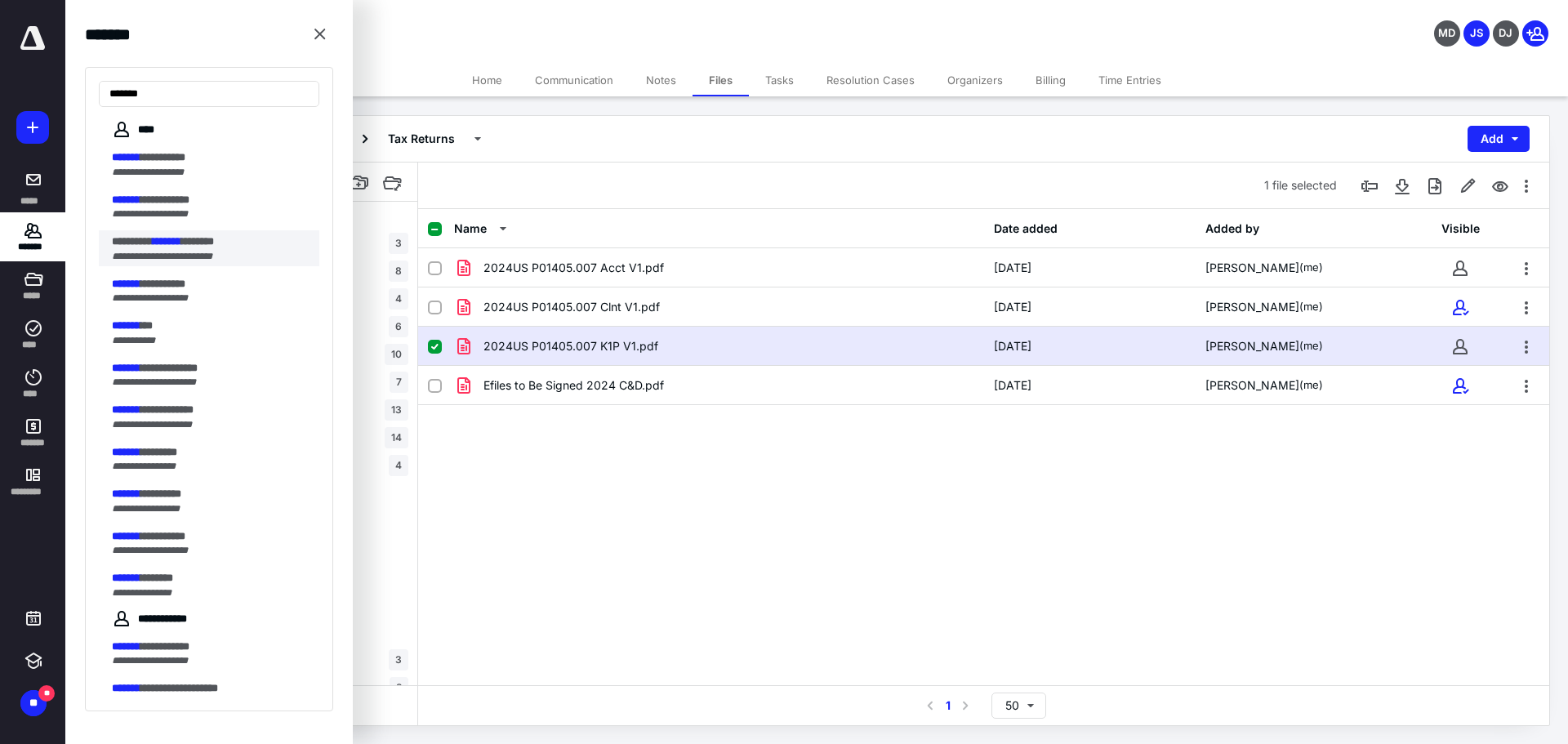 type on "*******" 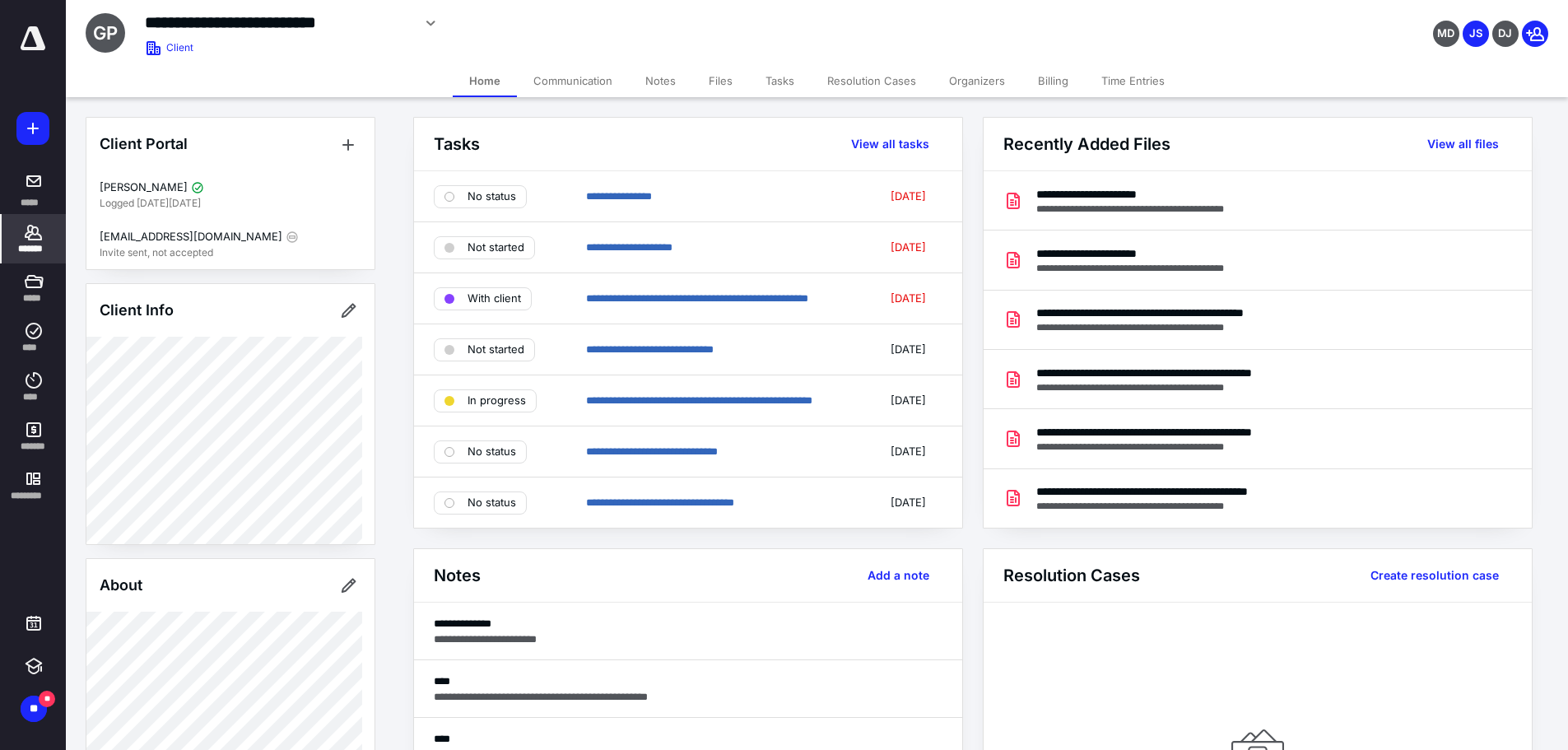 click on "Files" at bounding box center [720, 81] 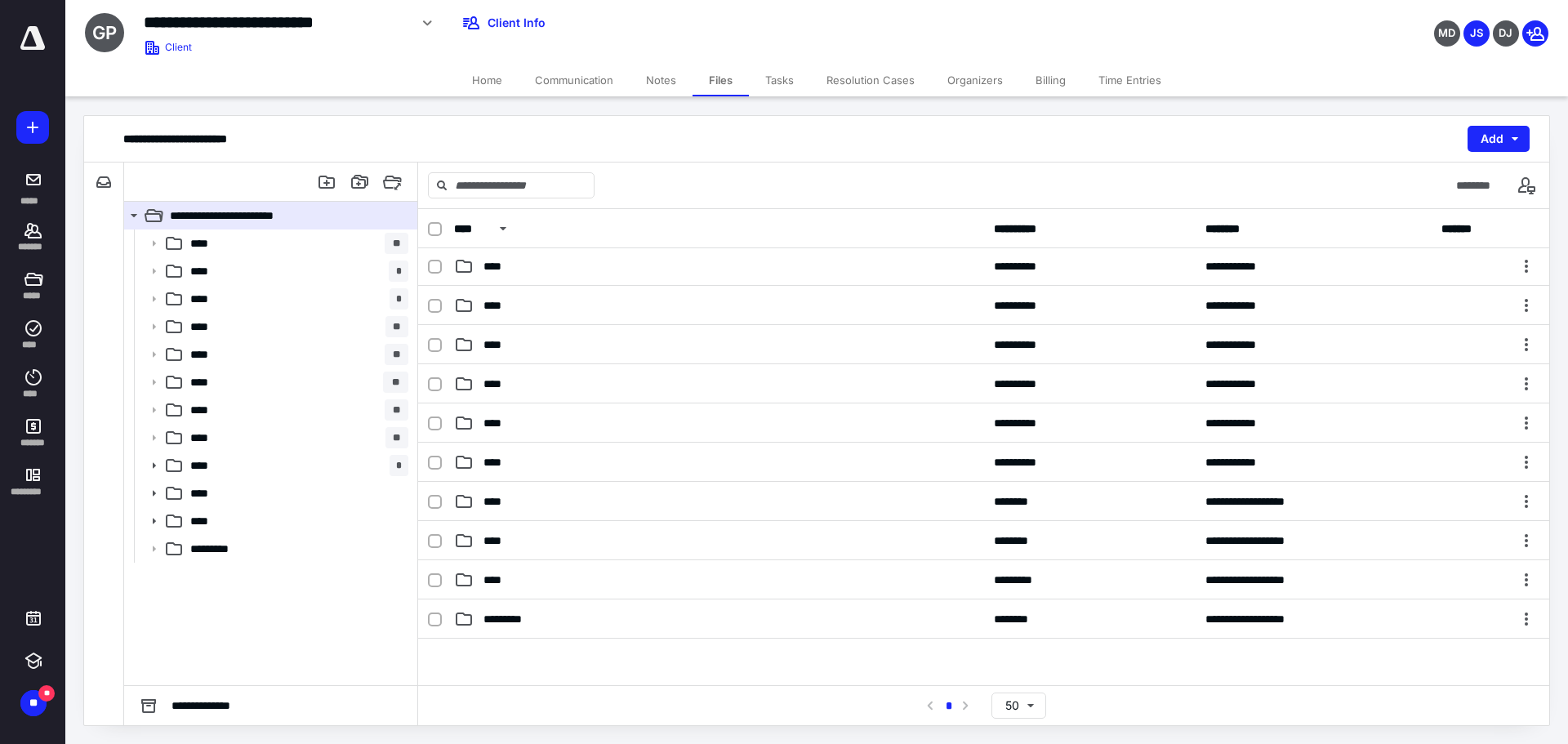 scroll, scrollTop: 278, scrollLeft: 0, axis: vertical 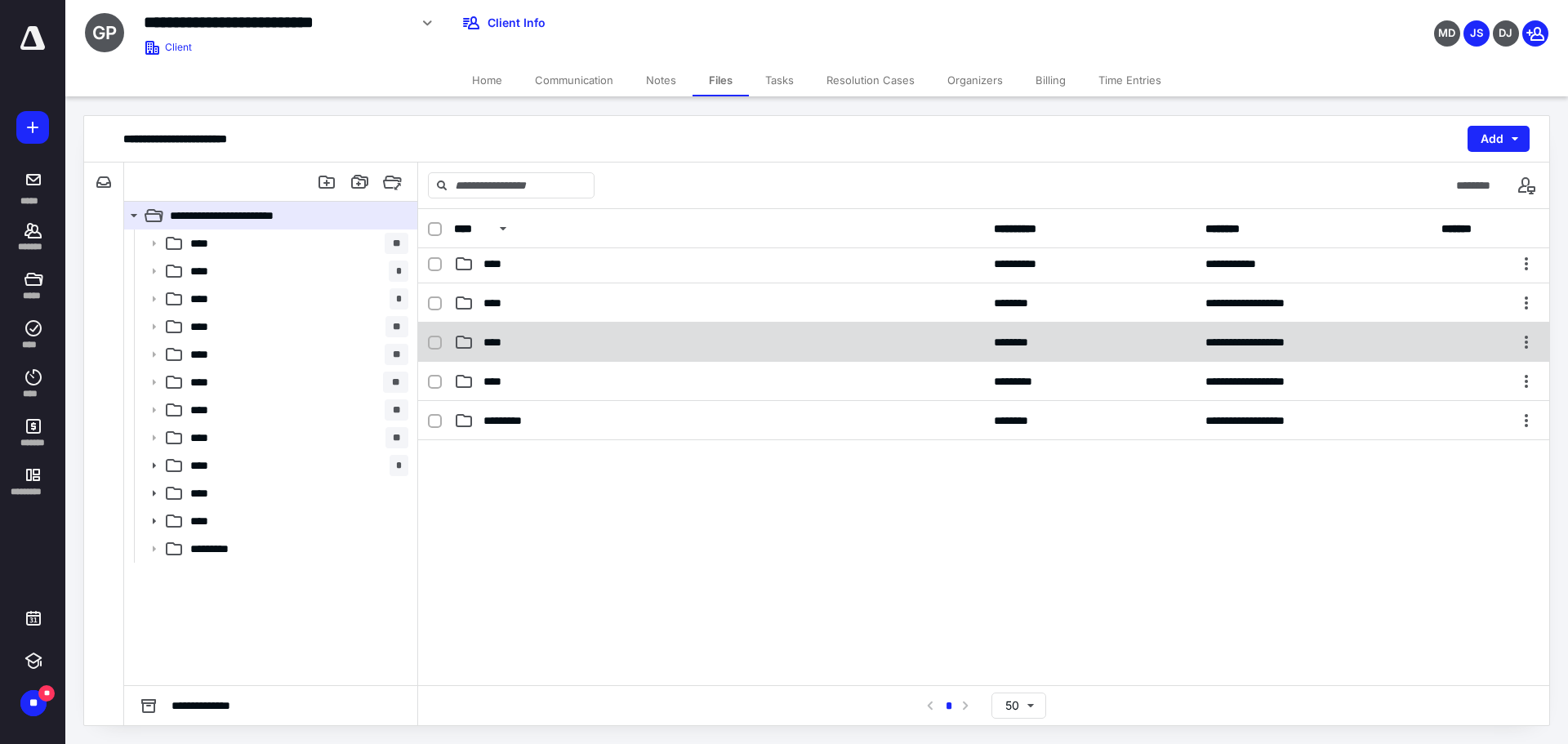 click on "****" at bounding box center (497, 342) 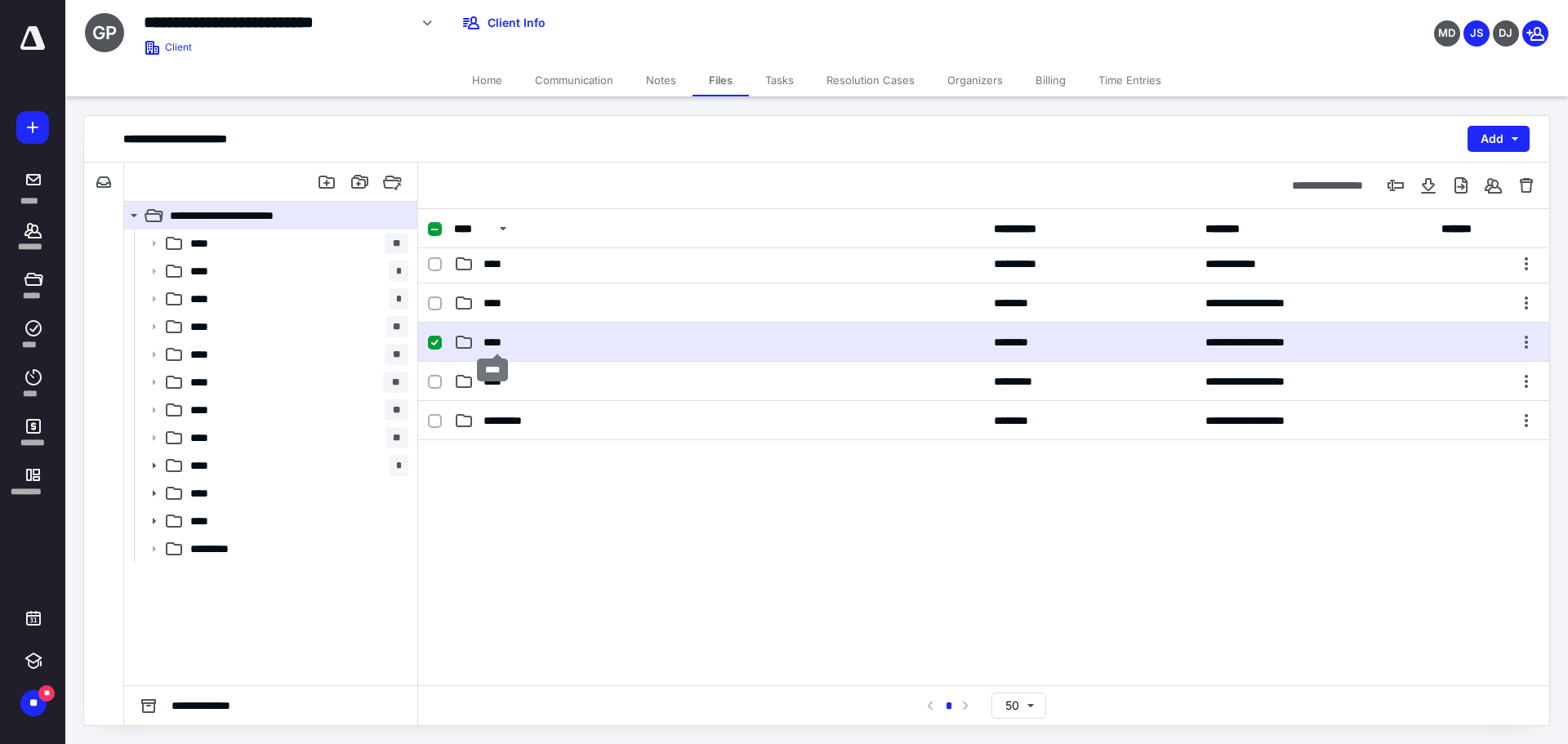checkbox on "true" 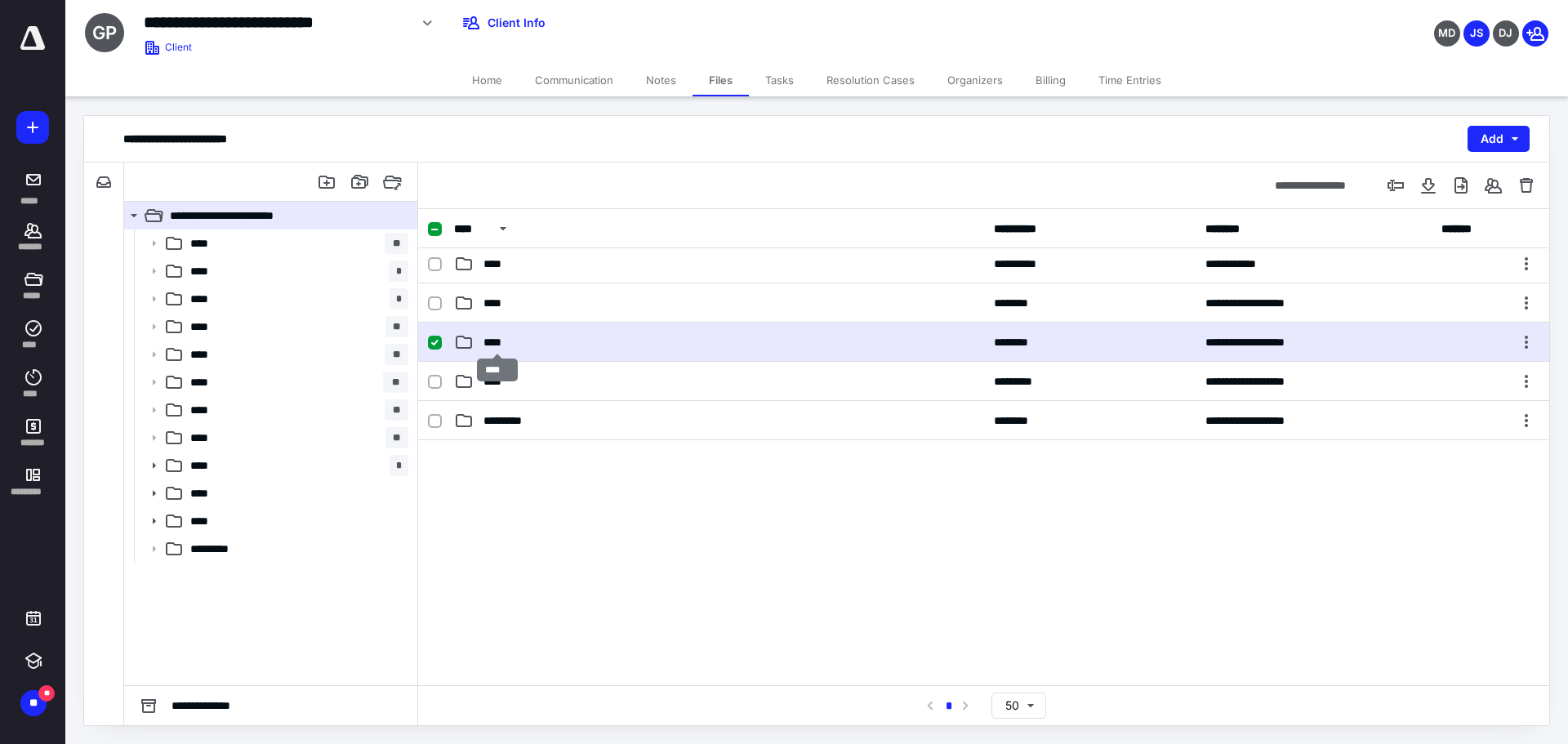 click on "****" at bounding box center (497, 342) 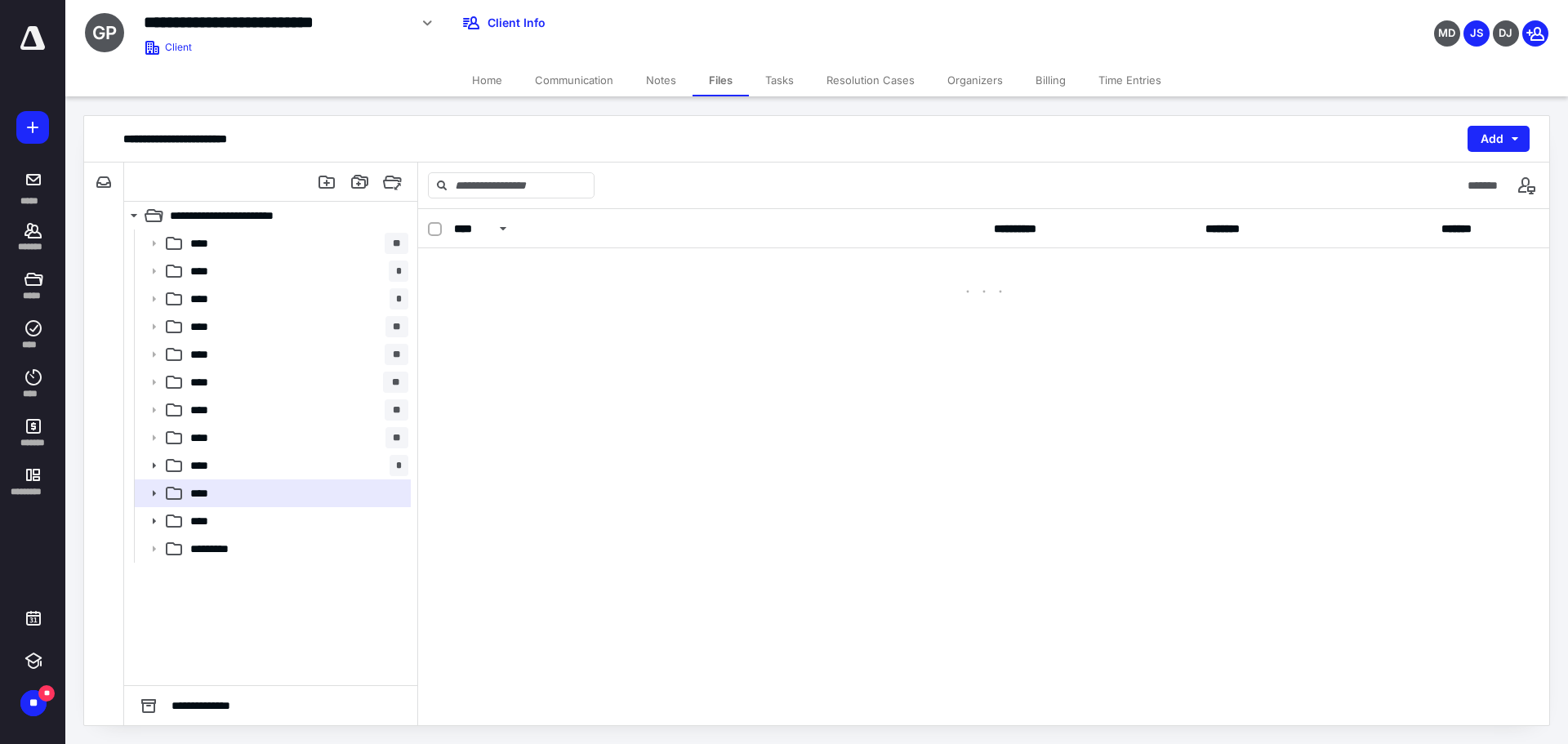 scroll, scrollTop: 0, scrollLeft: 0, axis: both 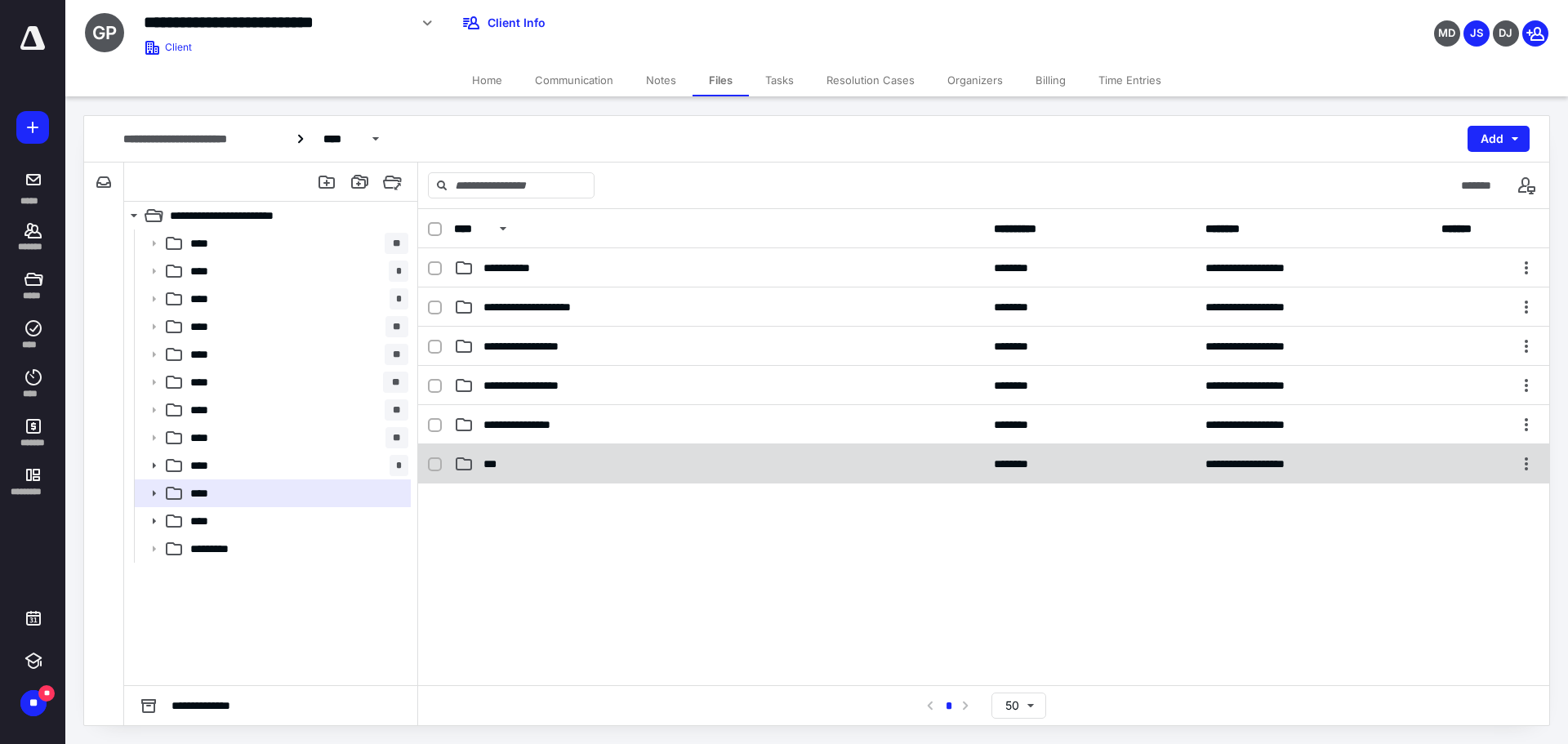 click on "***" at bounding box center (493, 464) 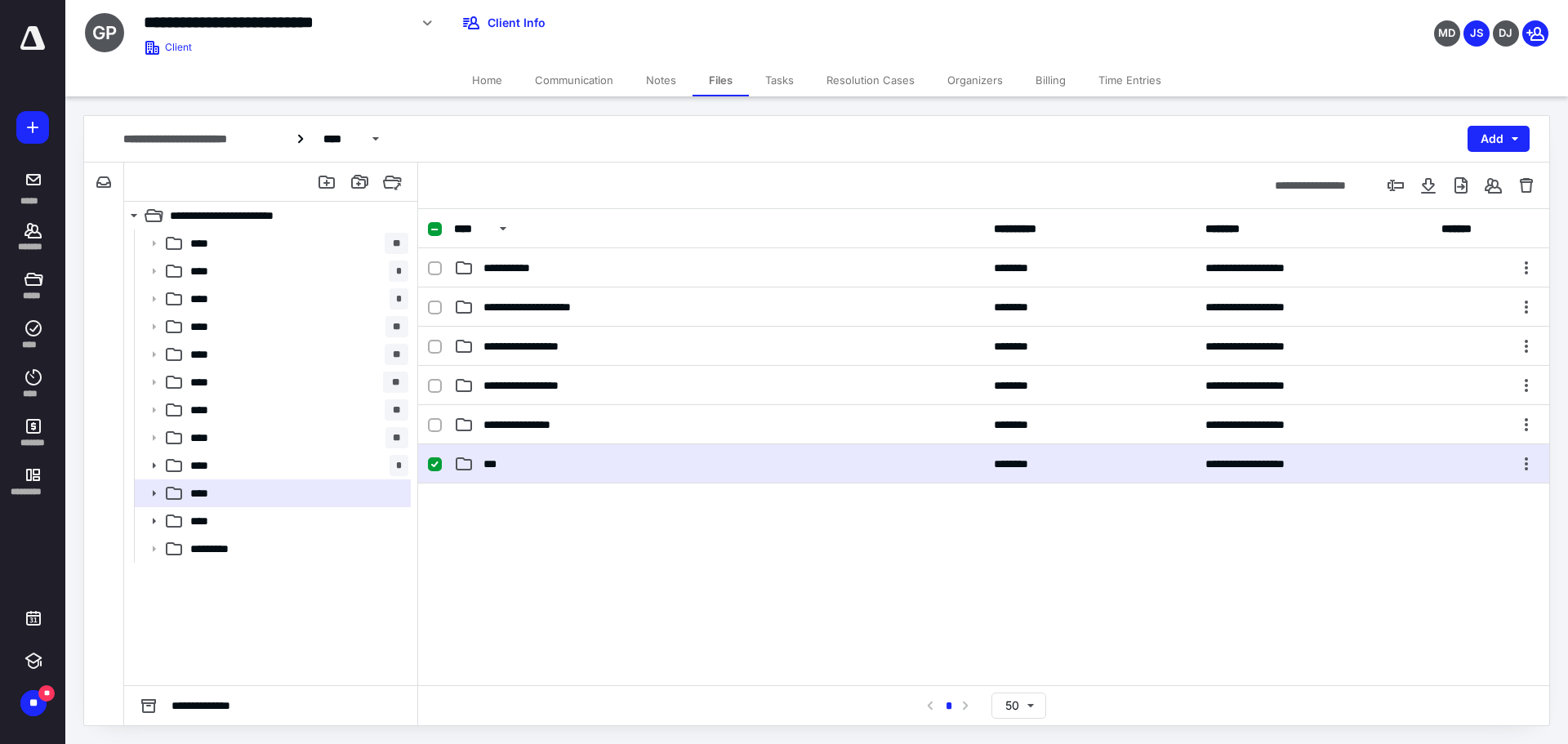 click on "***" at bounding box center (493, 464) 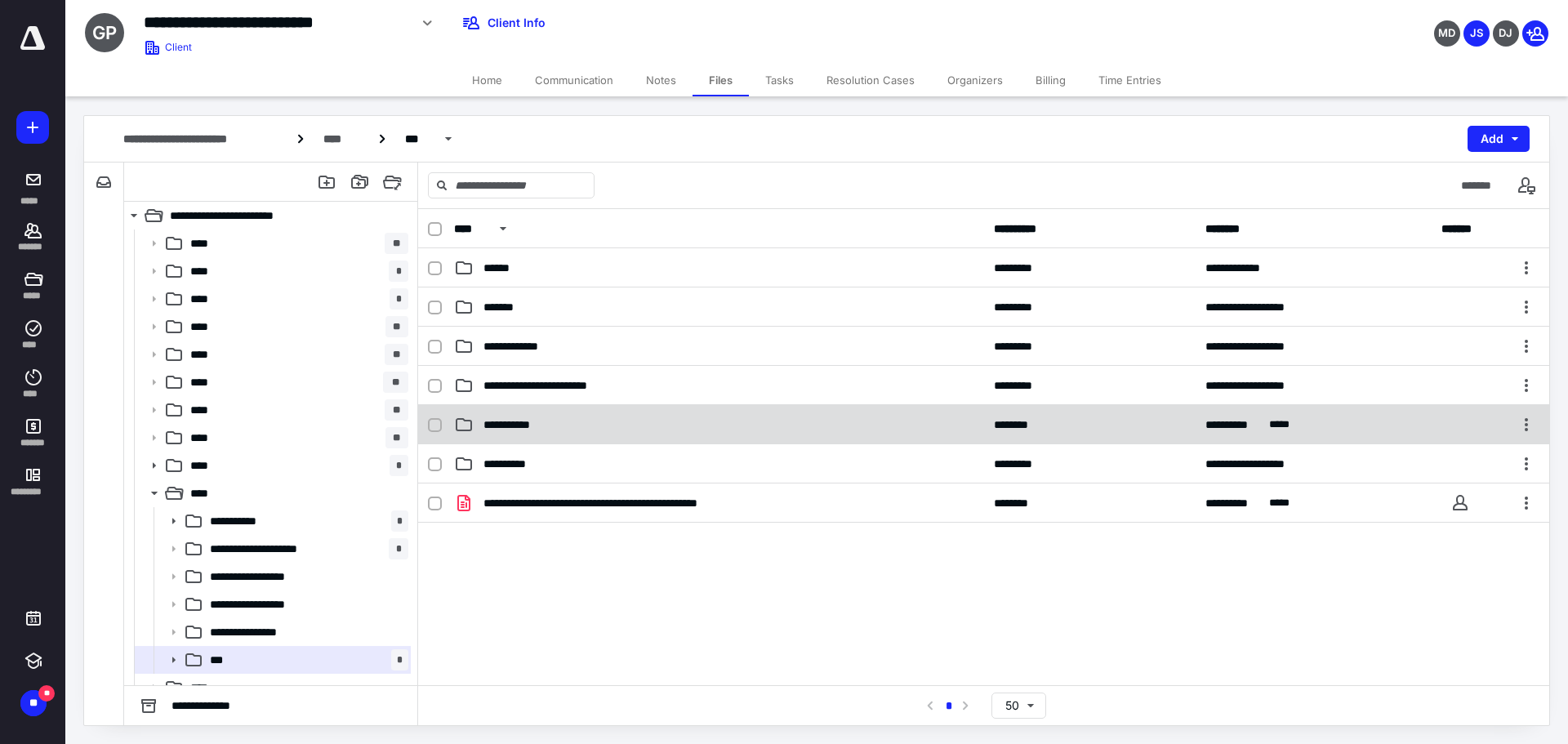 click on "**********" at bounding box center (515, 425) 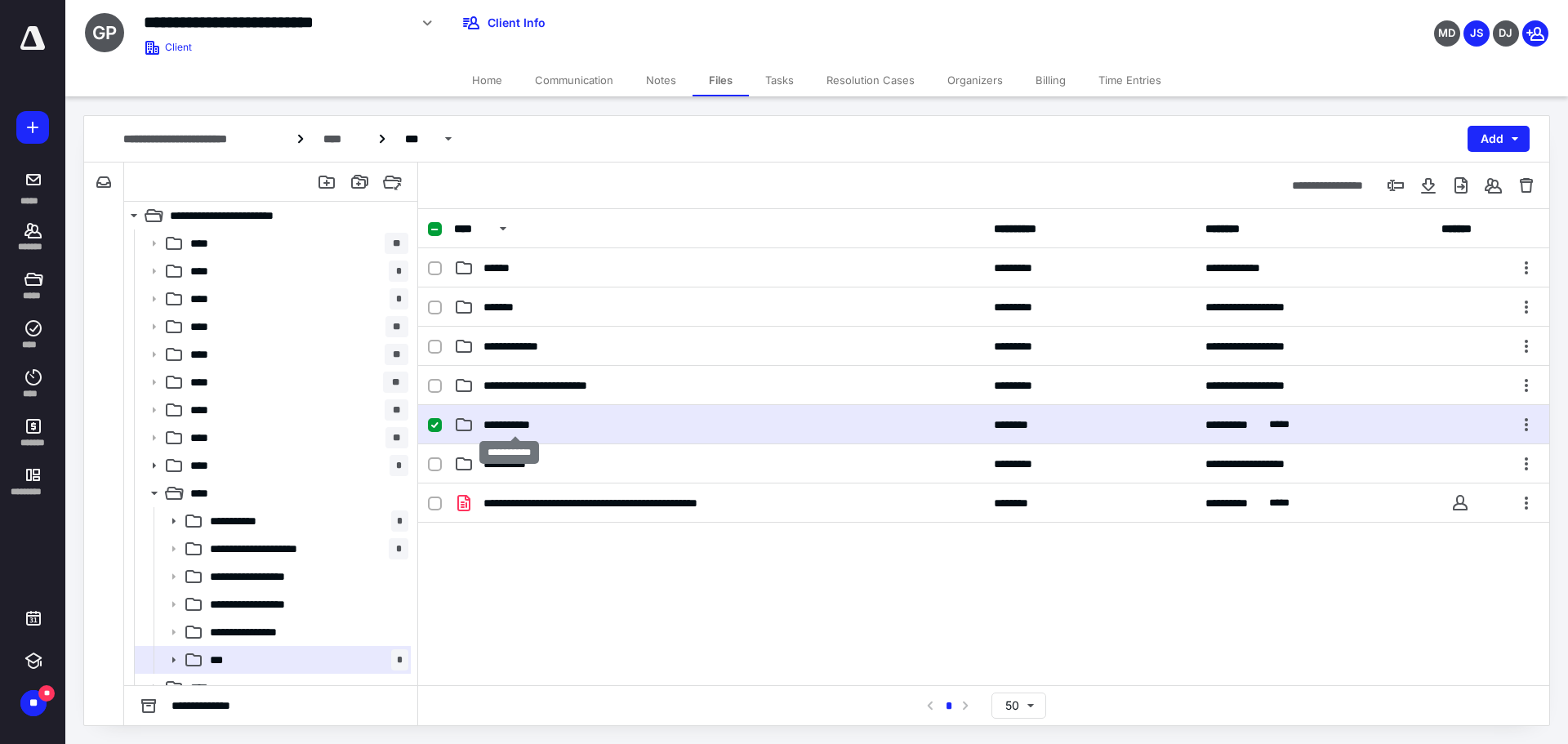 click on "**********" at bounding box center (515, 425) 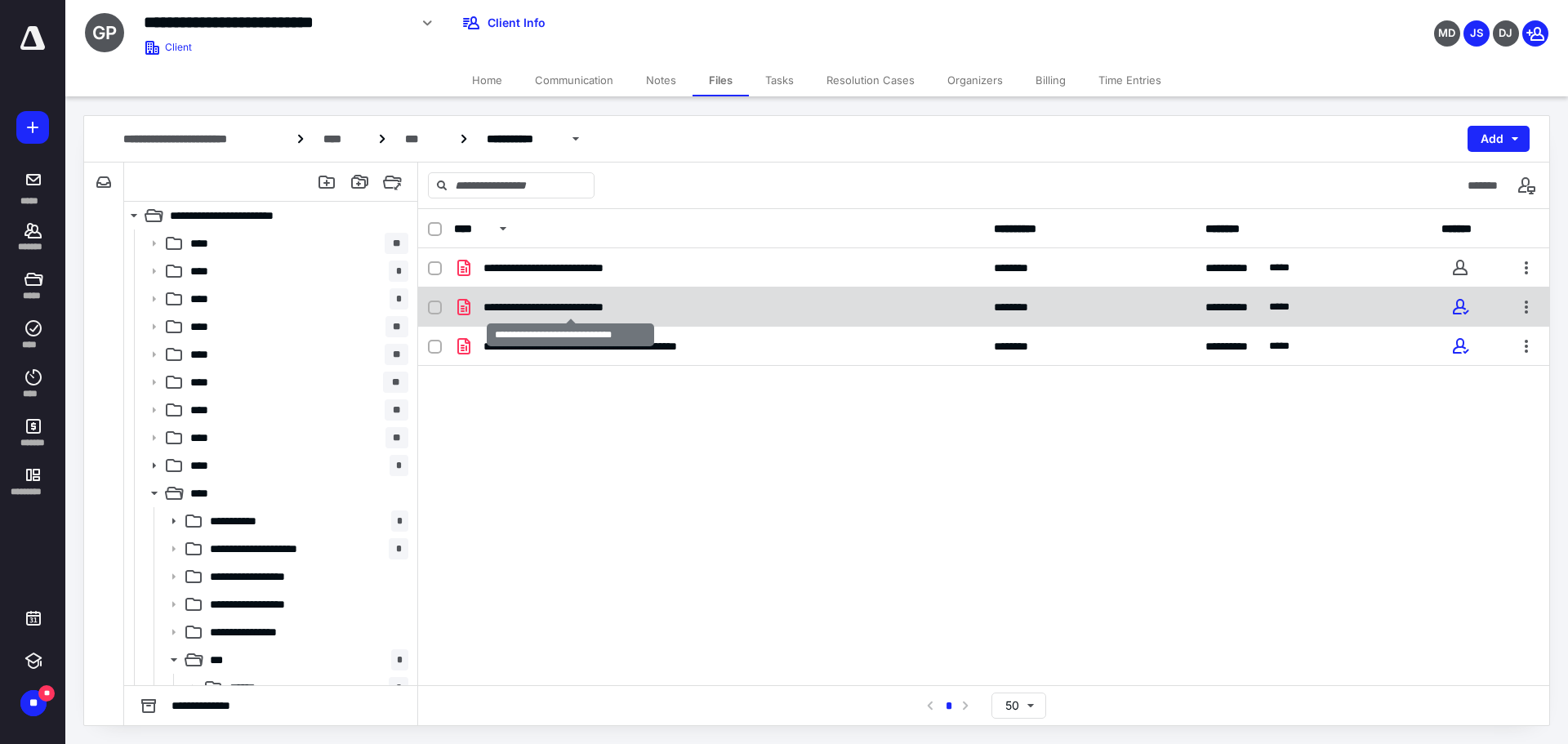click on "**********" at bounding box center (570, 307) 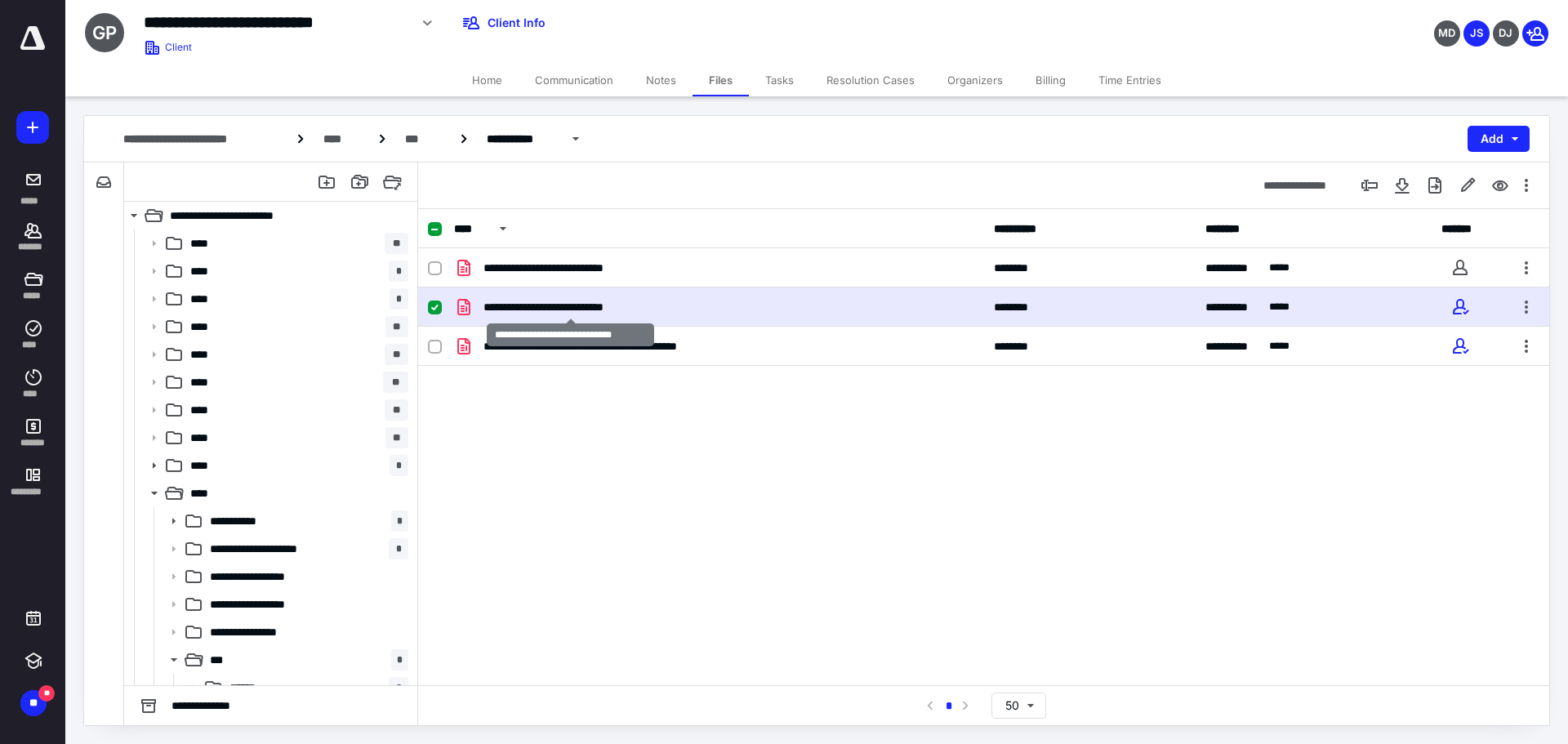 click on "**********" at bounding box center [570, 307] 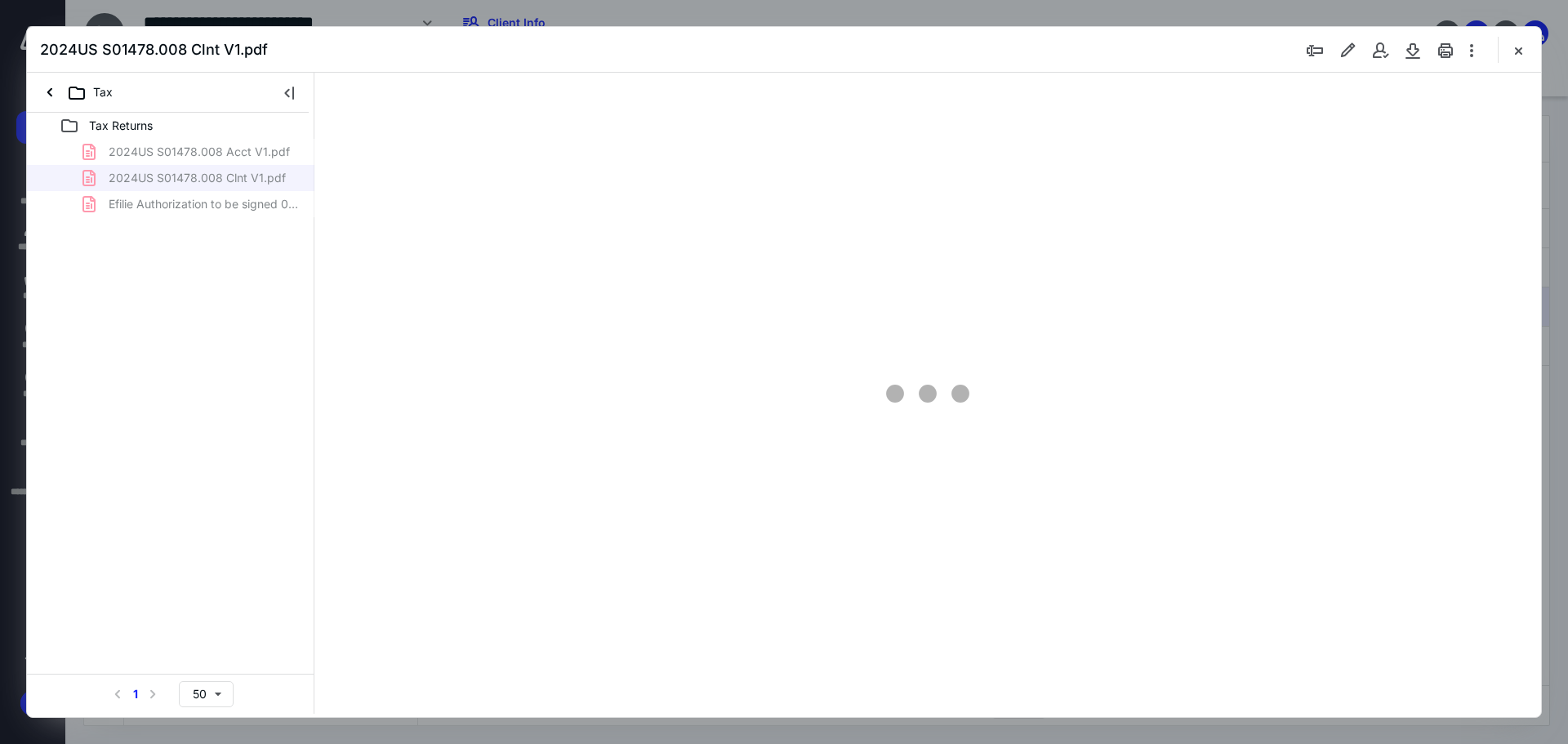 scroll, scrollTop: 0, scrollLeft: 0, axis: both 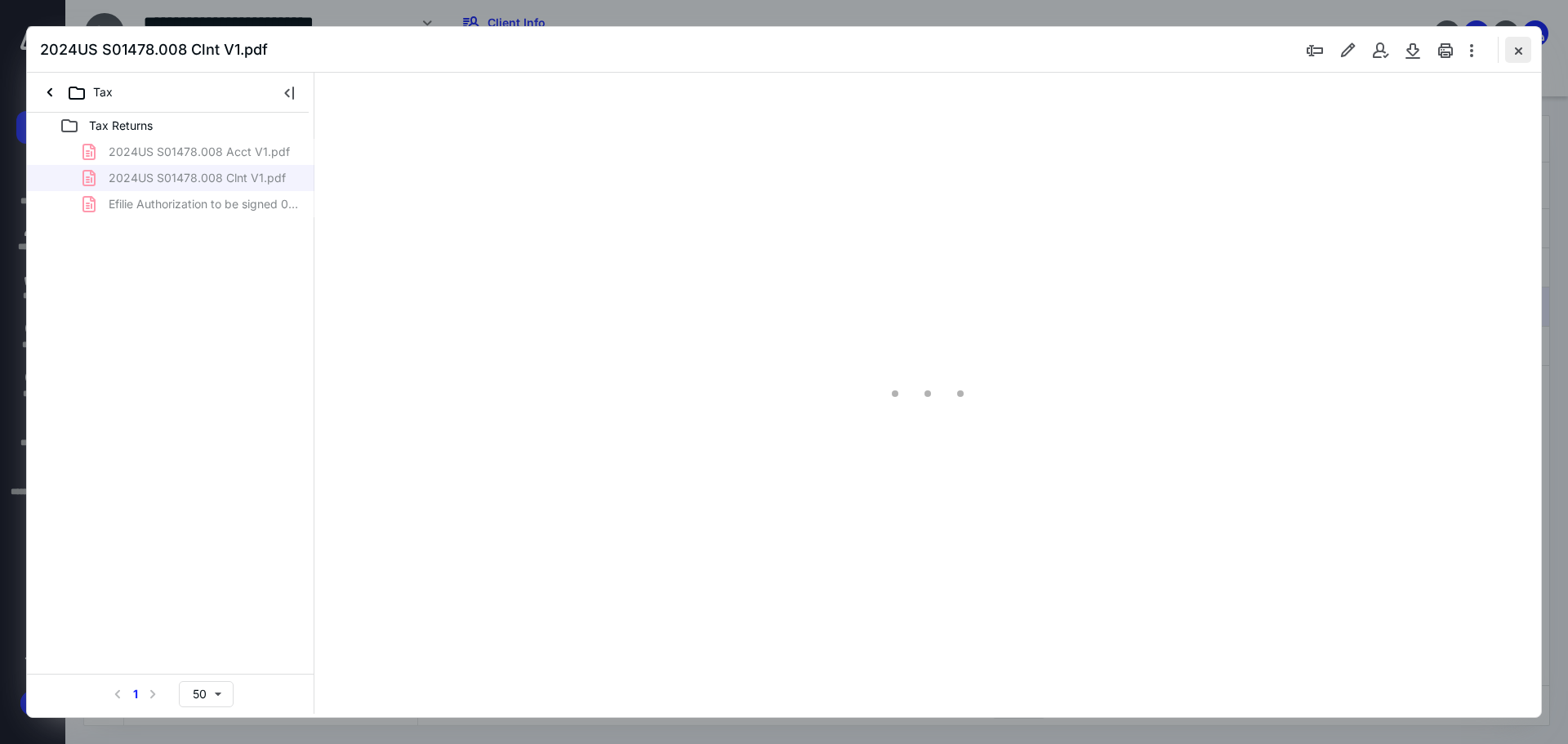 type on "89" 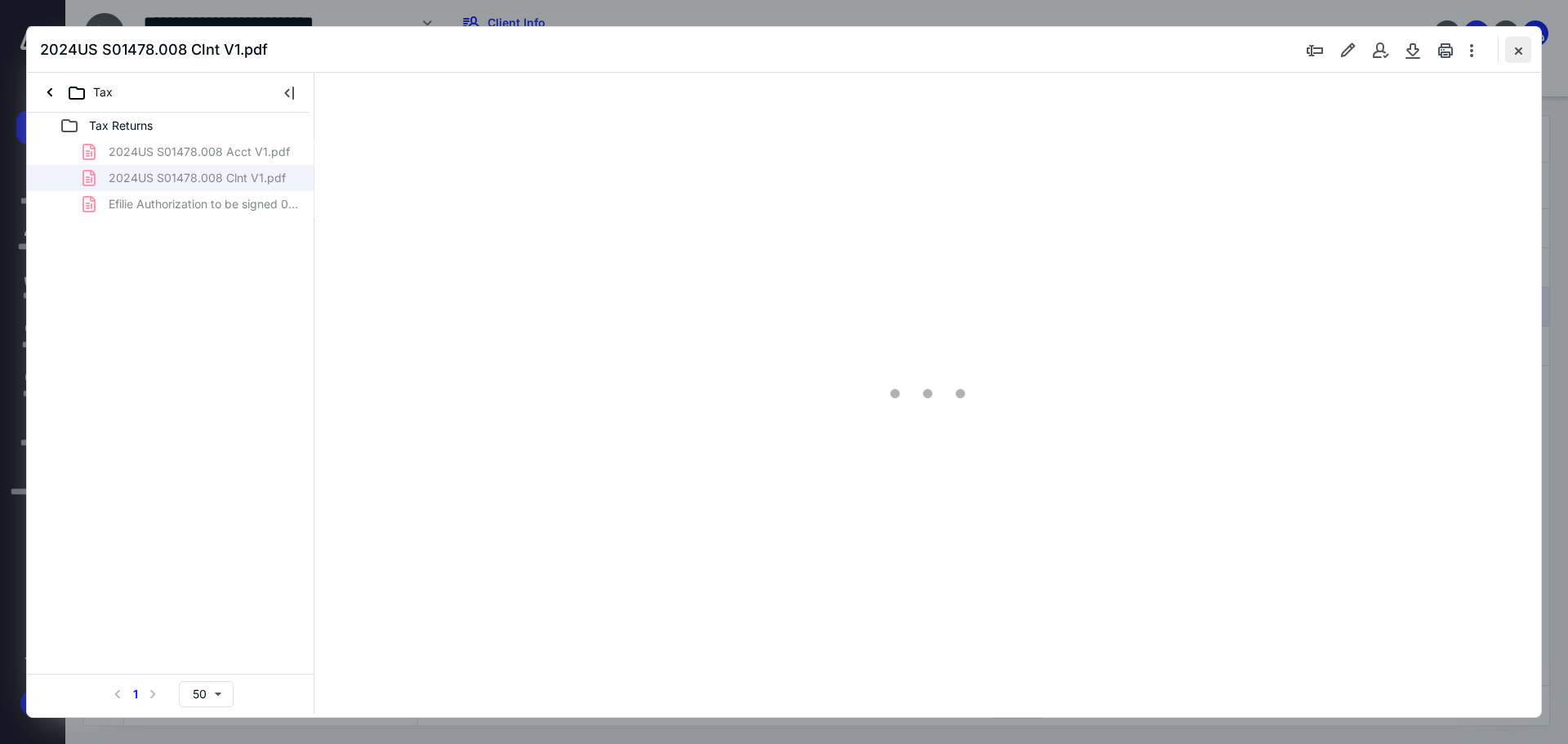 scroll, scrollTop: 65, scrollLeft: 0, axis: vertical 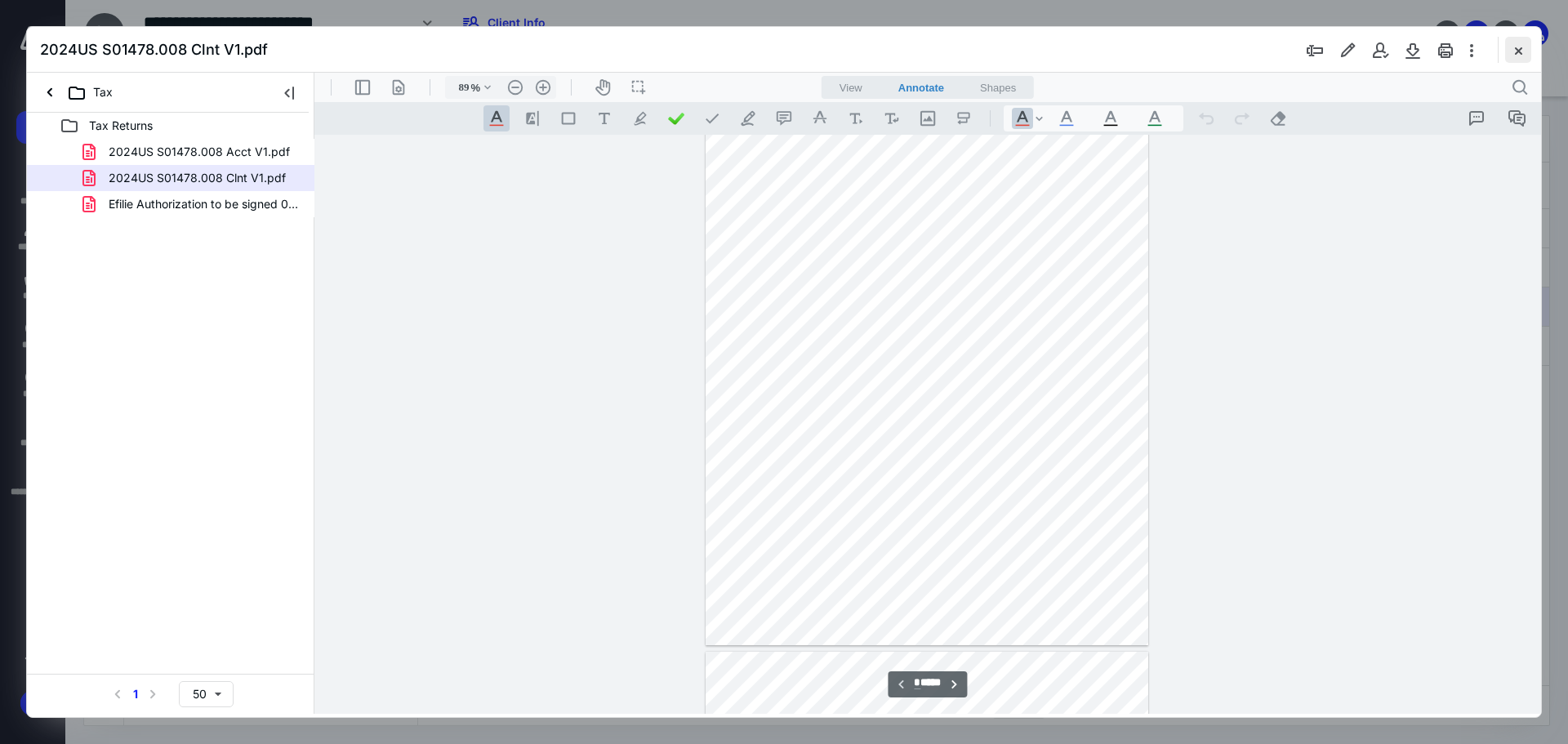 click at bounding box center [1518, 50] 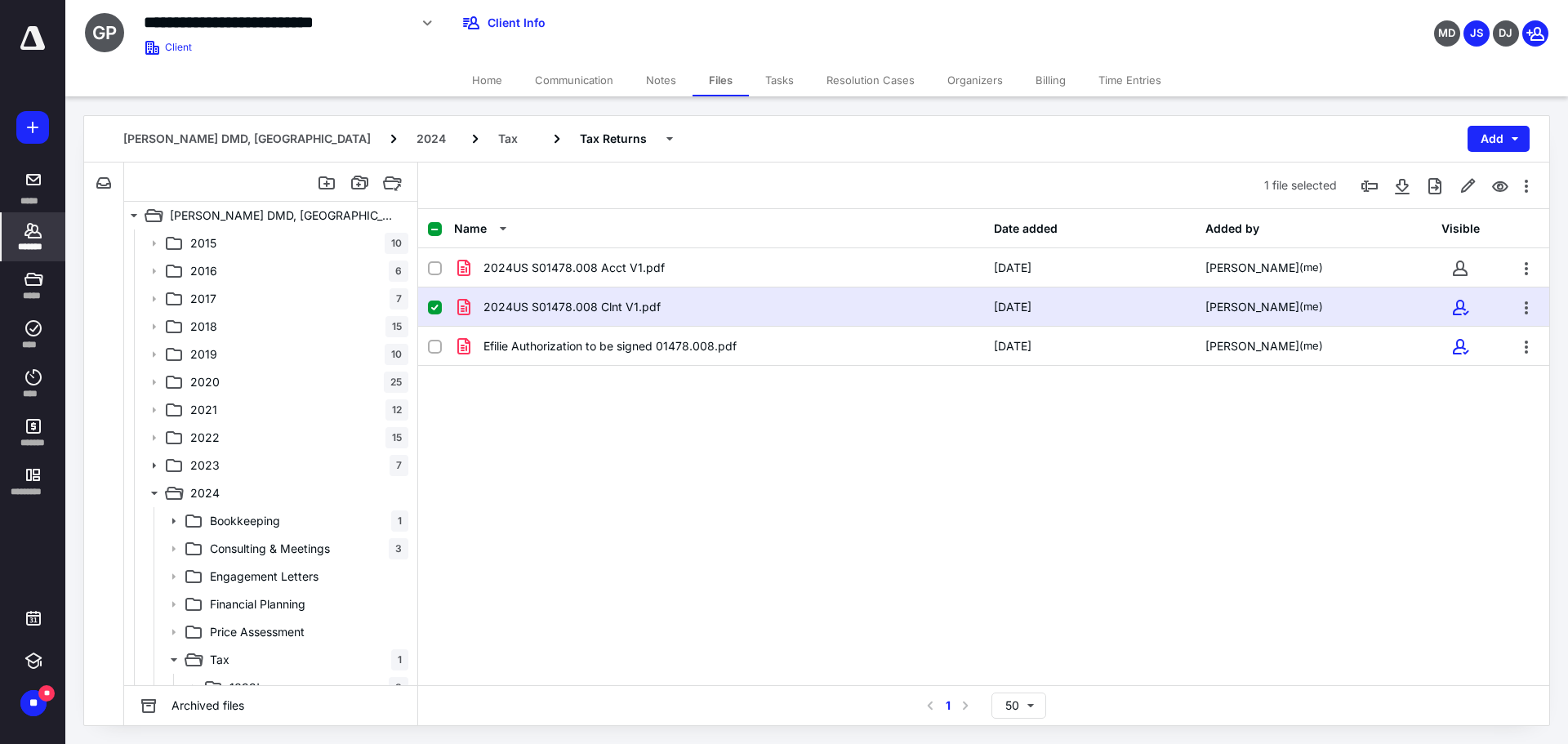 click 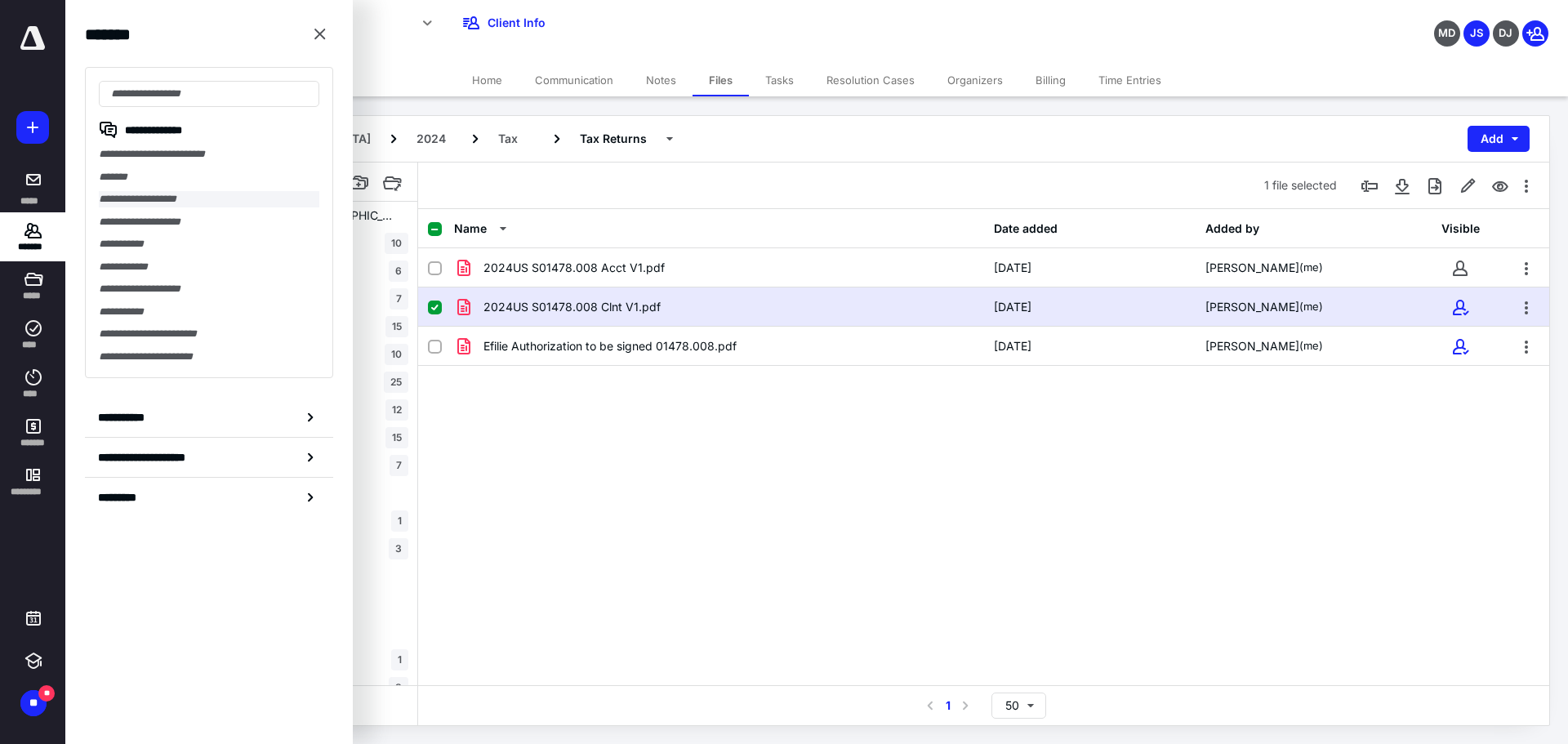 click on "**********" at bounding box center (209, 199) 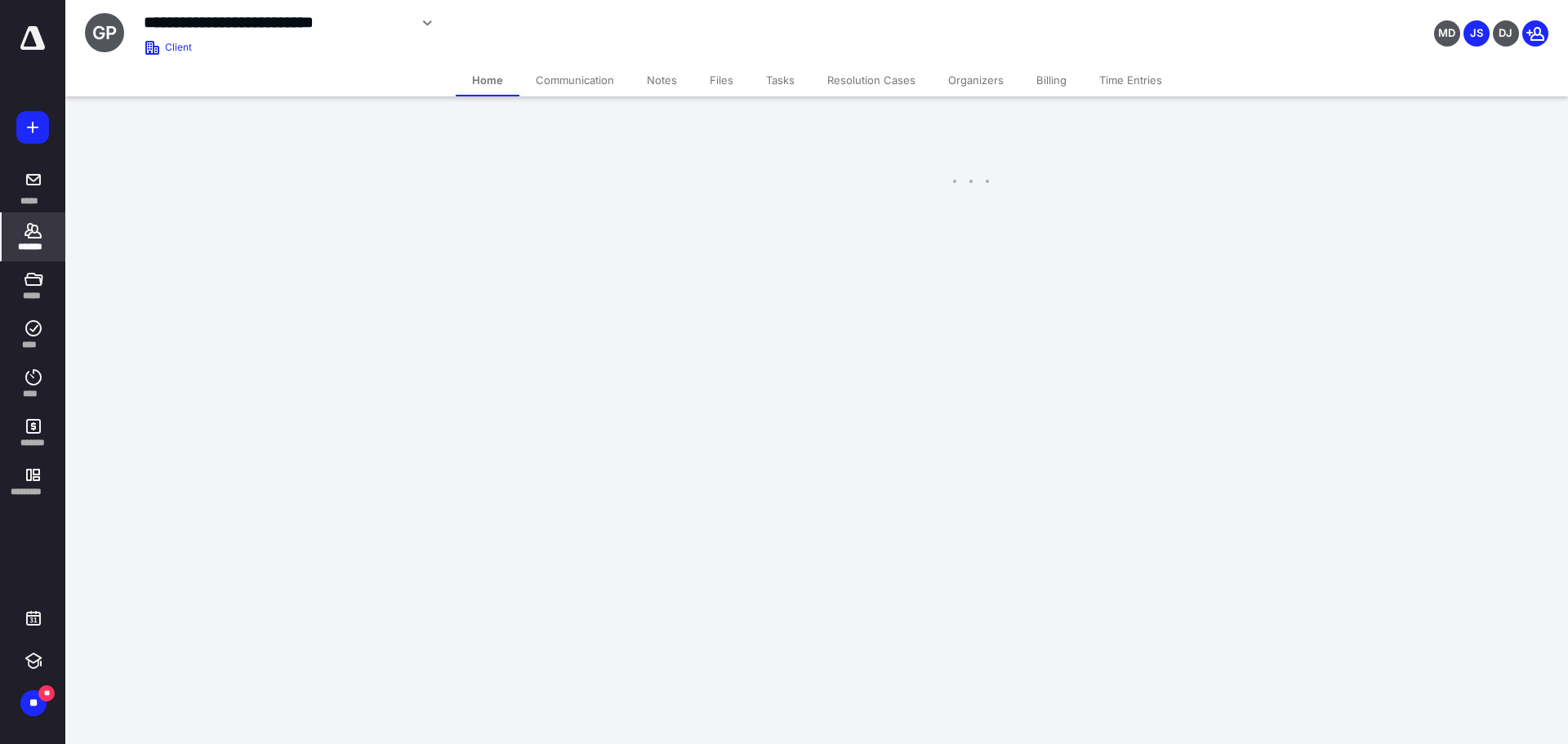 click on "**********" at bounding box center [784, 109] 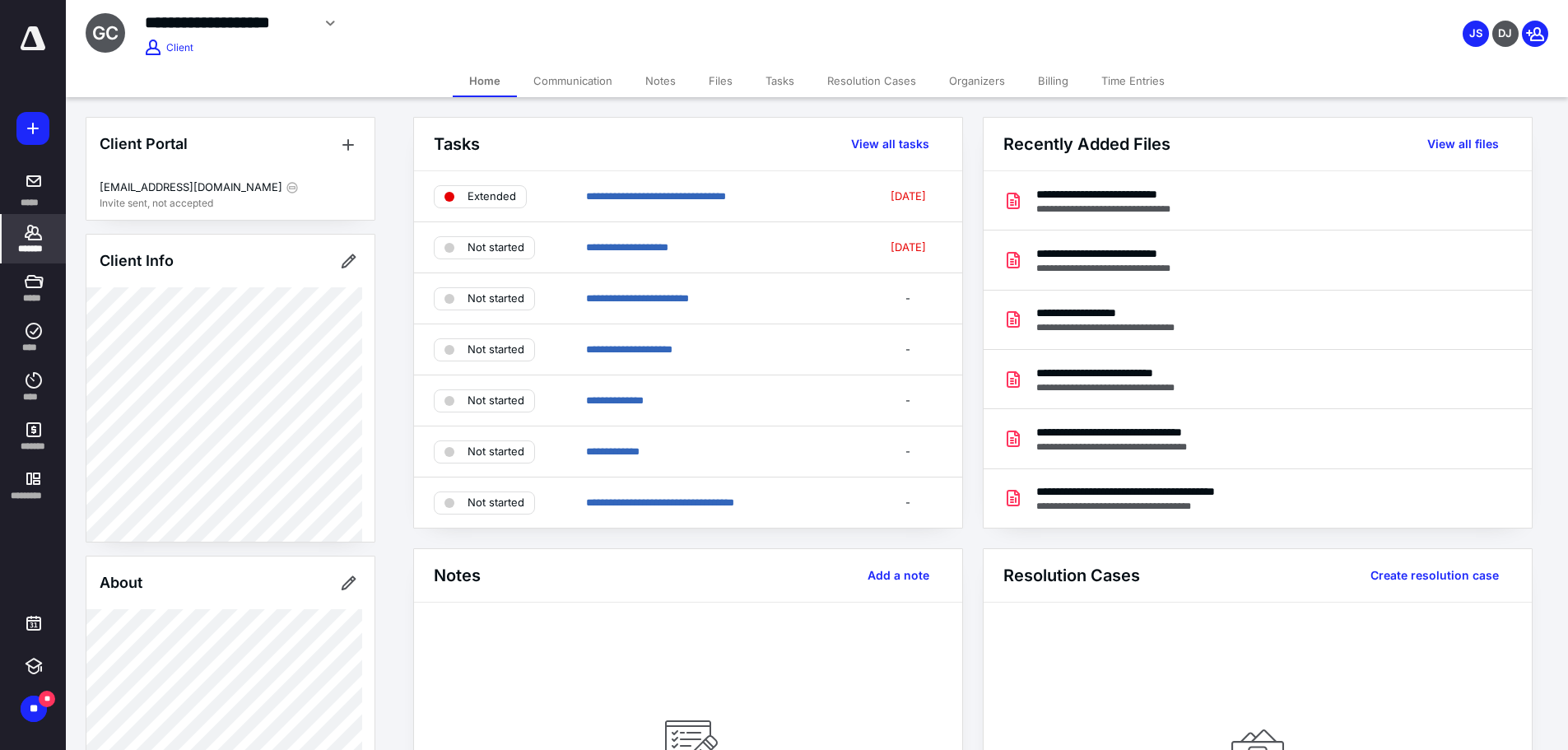 click on "Files" at bounding box center [720, 81] 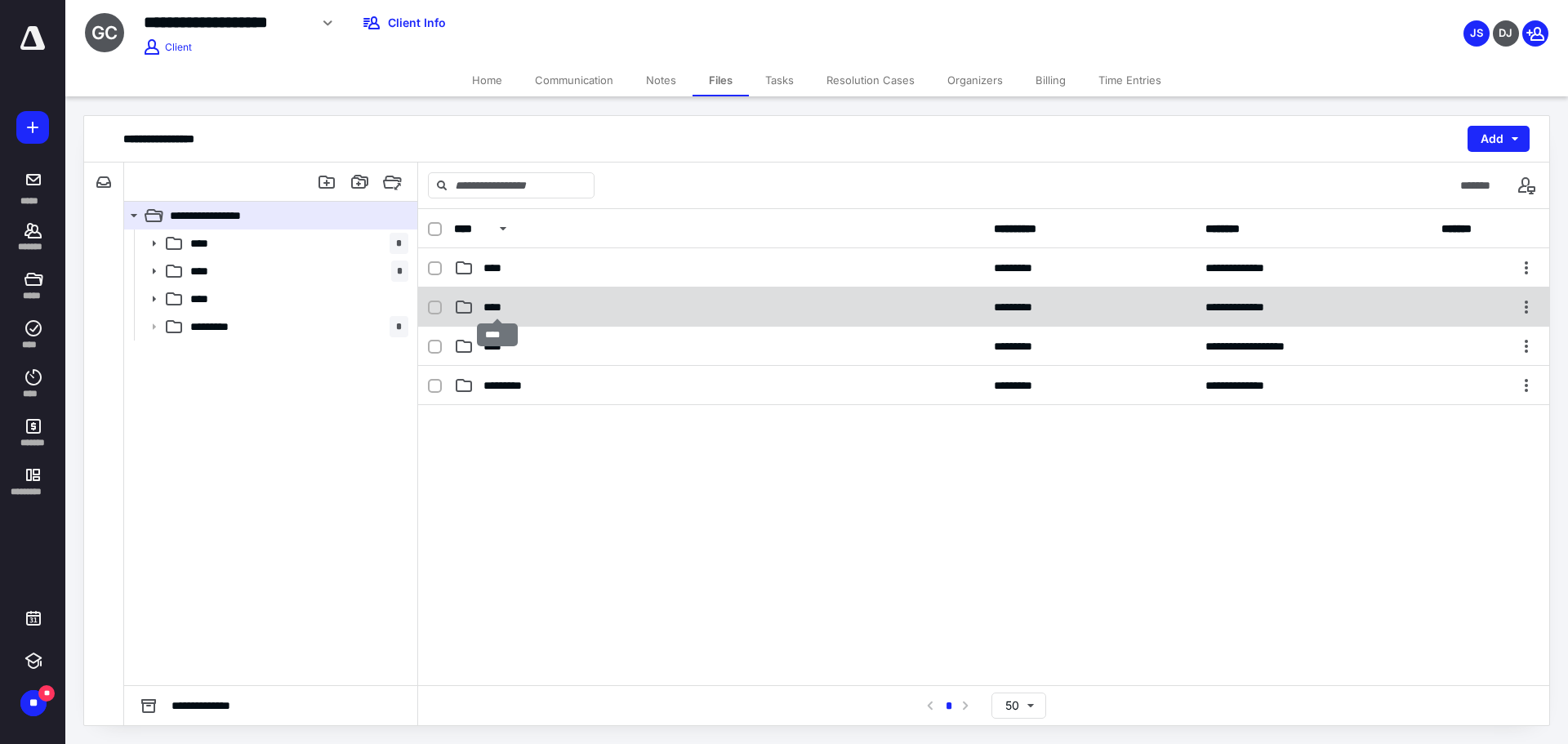 click on "****" at bounding box center [497, 307] 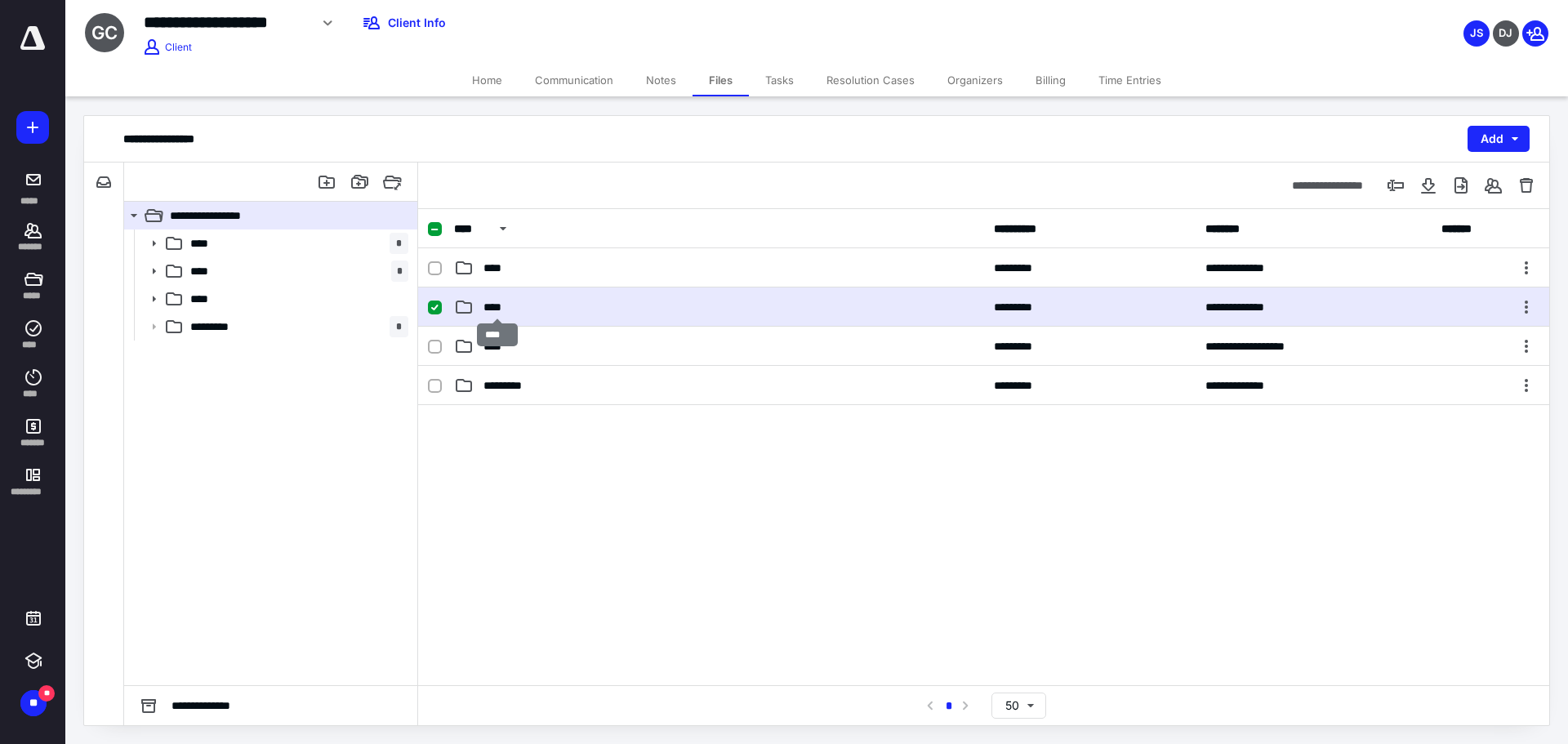 click on "****" at bounding box center [497, 307] 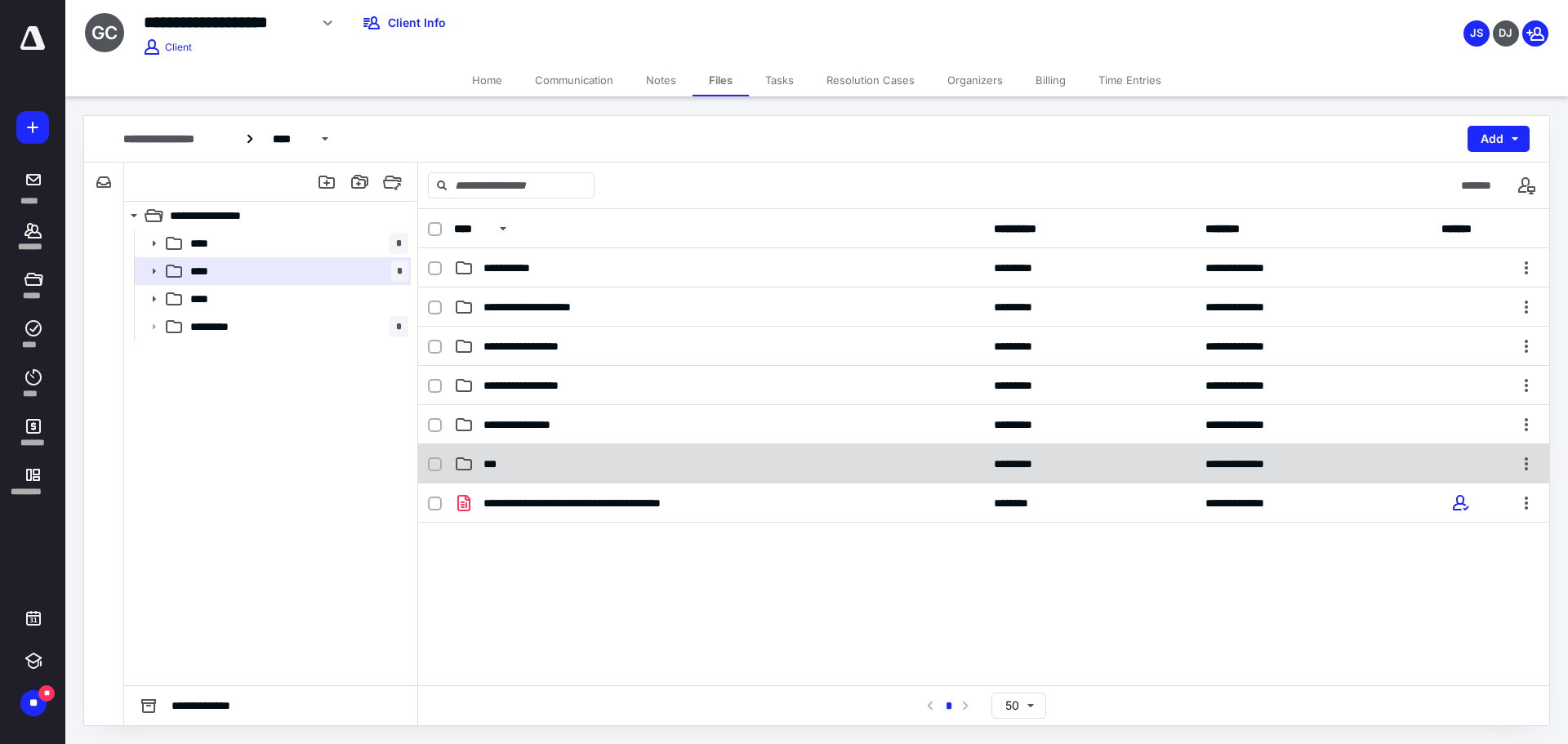 click on "***" at bounding box center (493, 464) 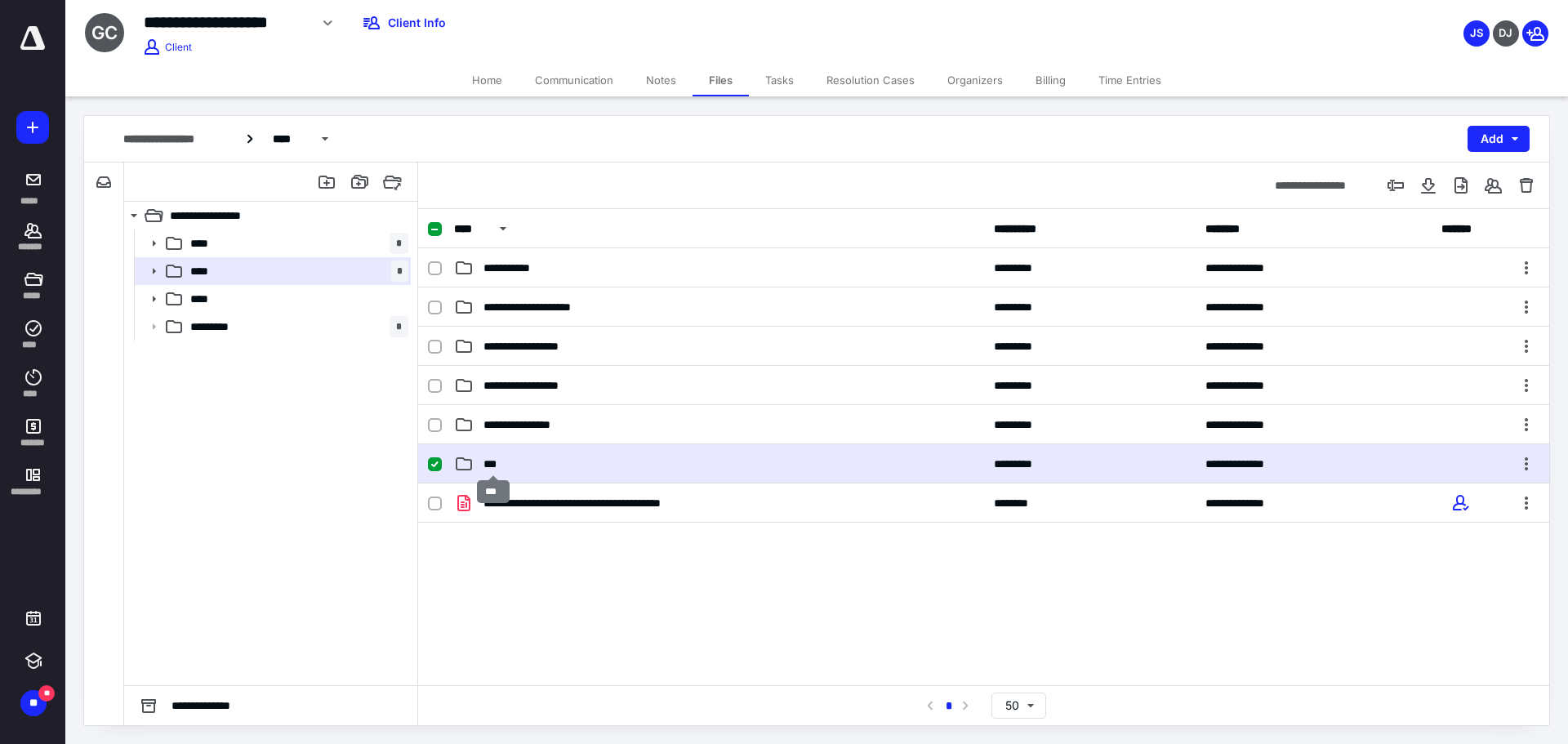 click on "***" at bounding box center [493, 464] 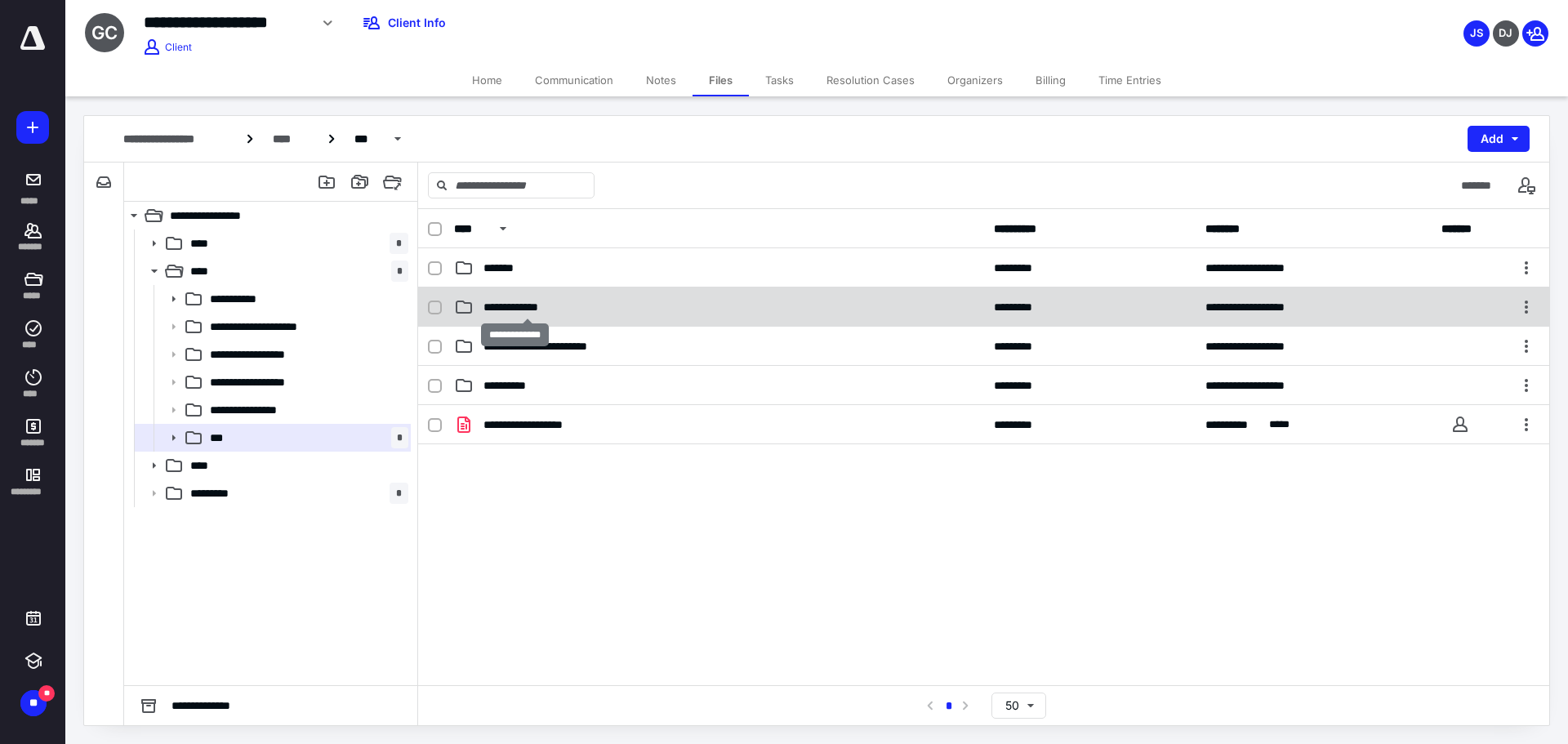 click on "**********" at bounding box center [528, 307] 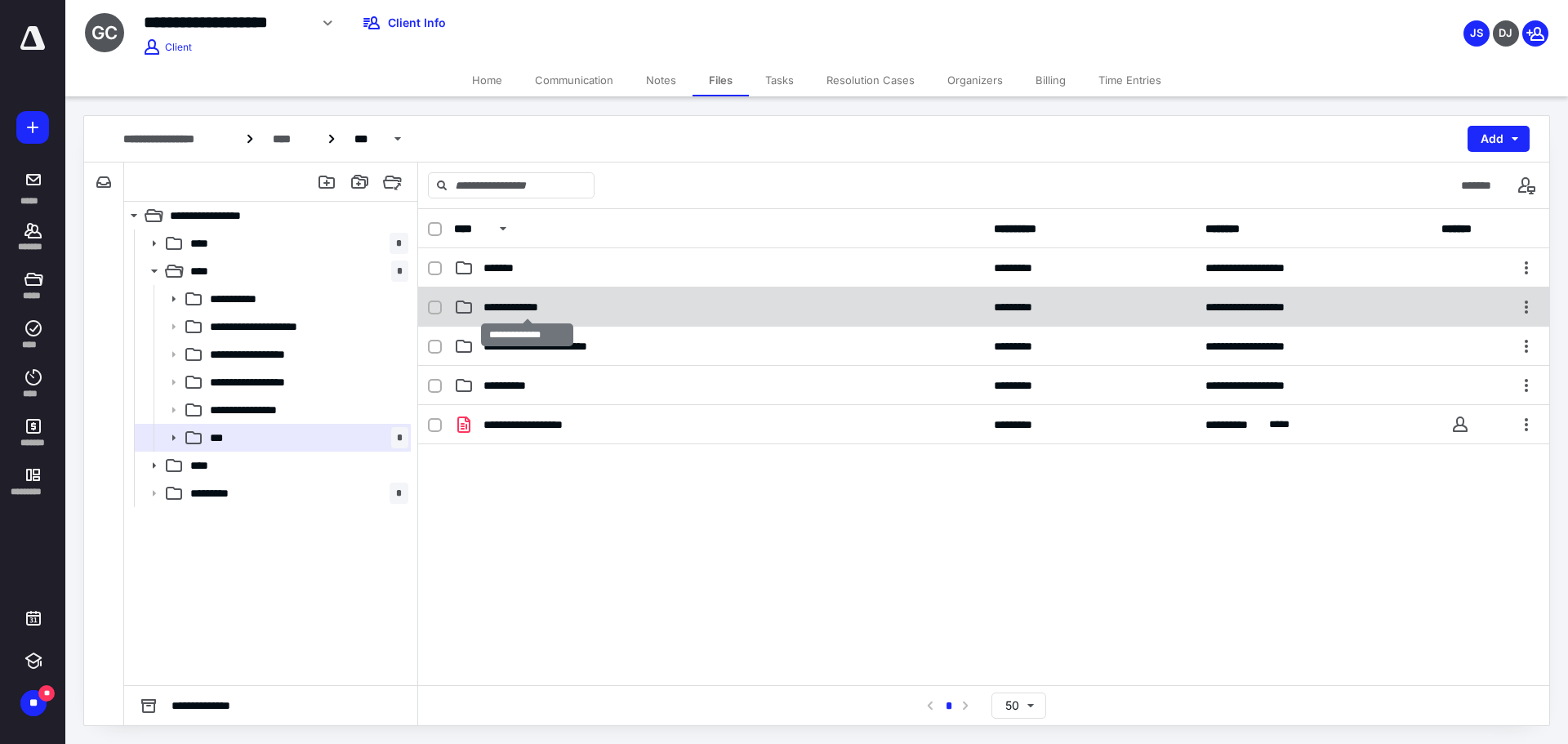 click on "**********" at bounding box center (528, 307) 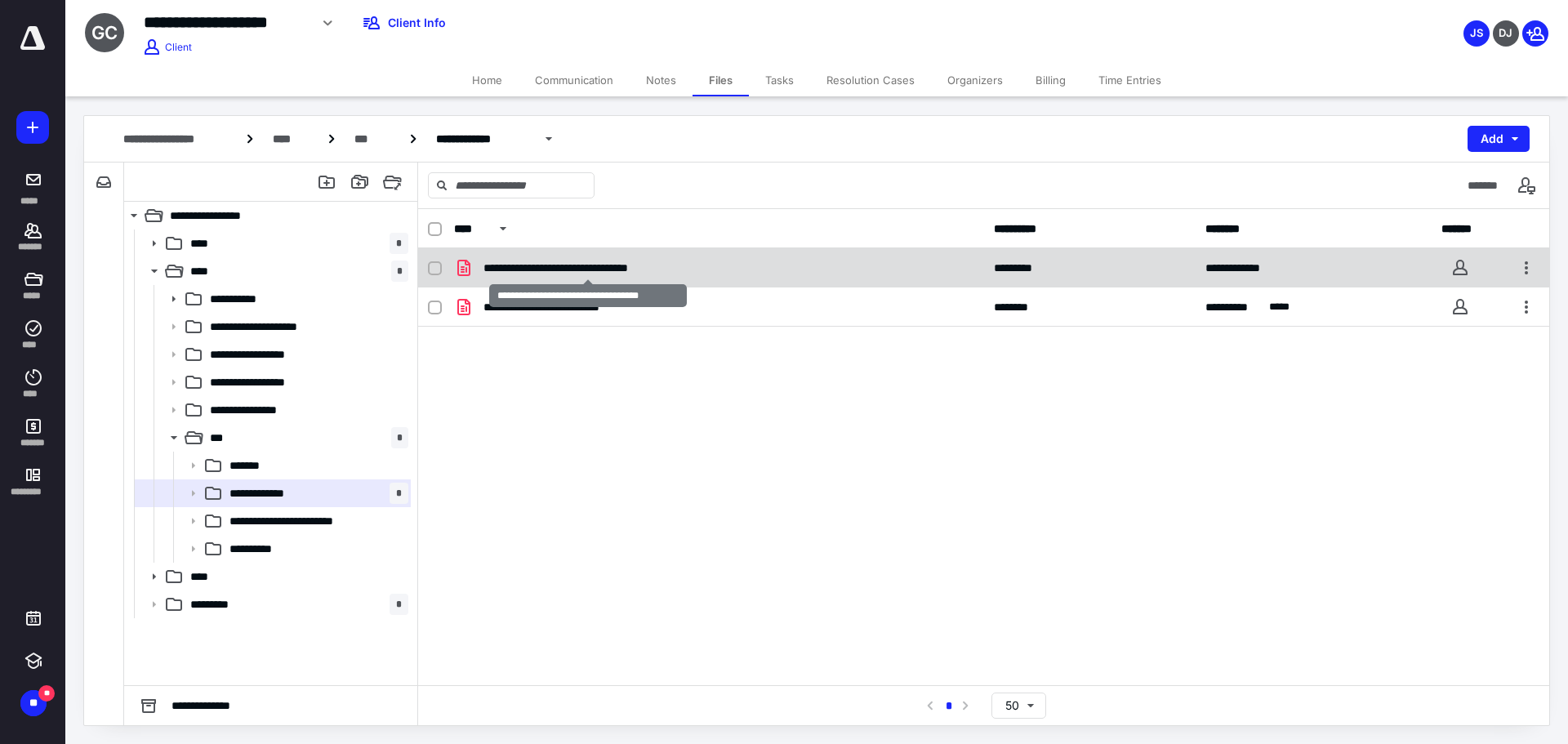 click on "**********" at bounding box center (588, 268) 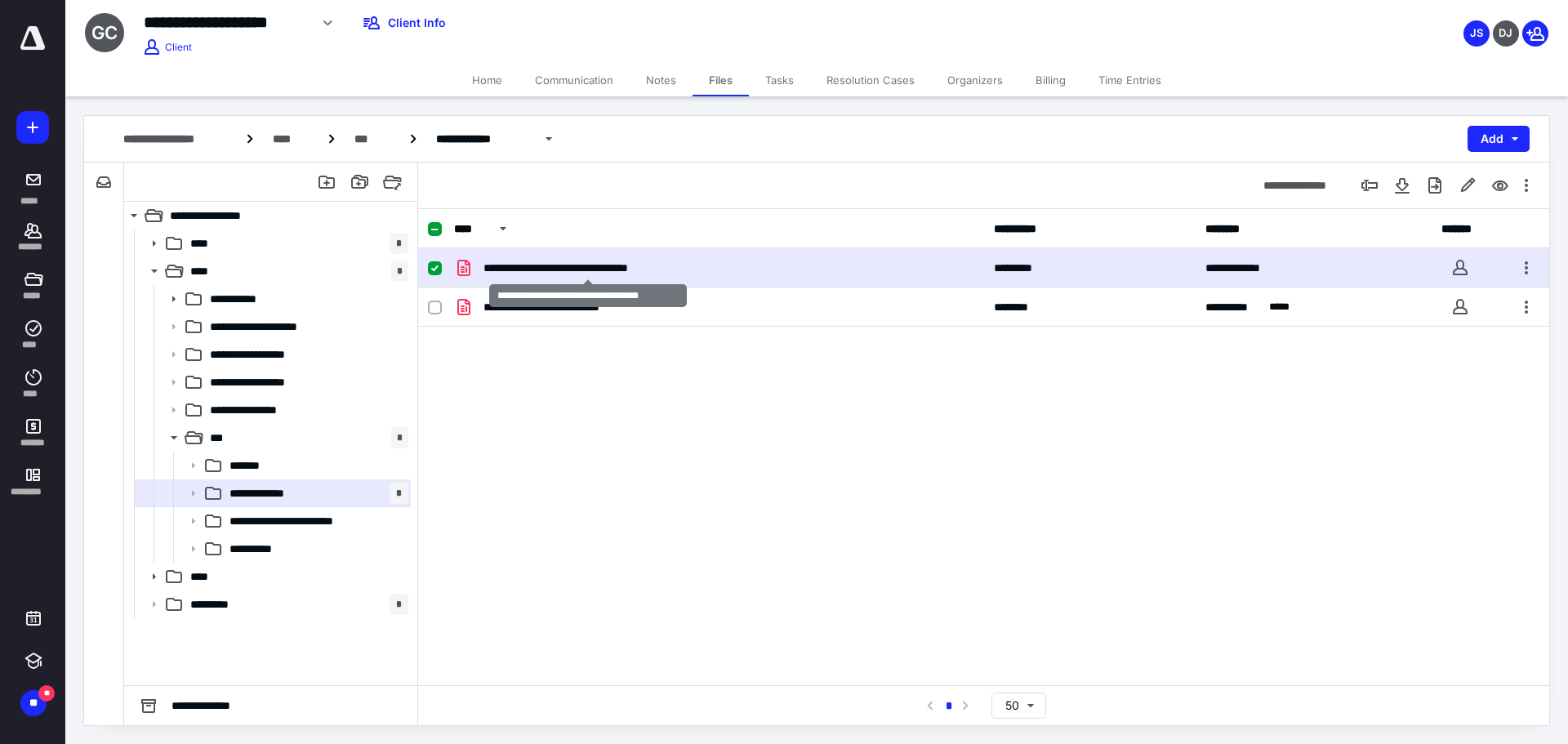 click on "**********" at bounding box center (588, 268) 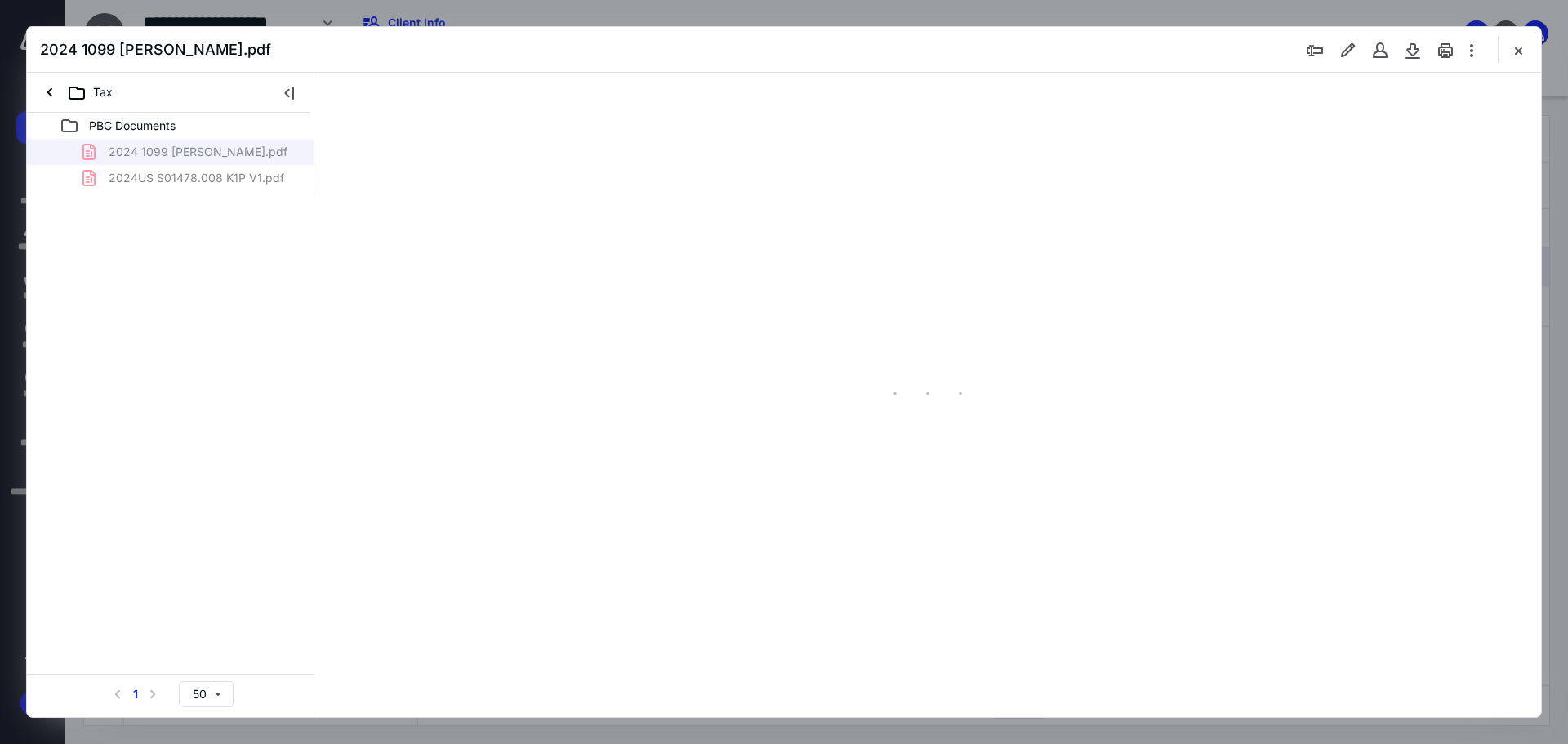 scroll, scrollTop: 0, scrollLeft: 0, axis: both 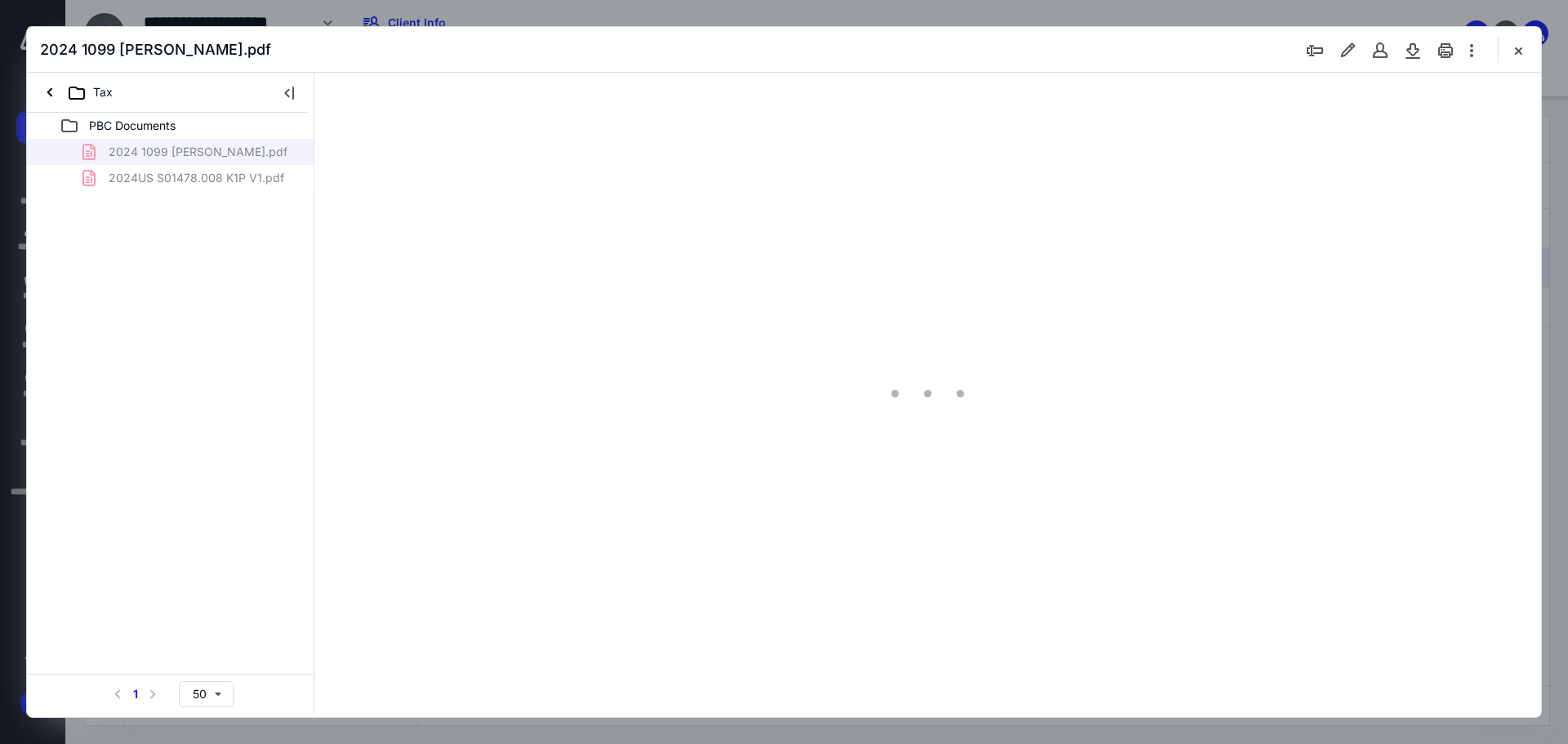 type on "89" 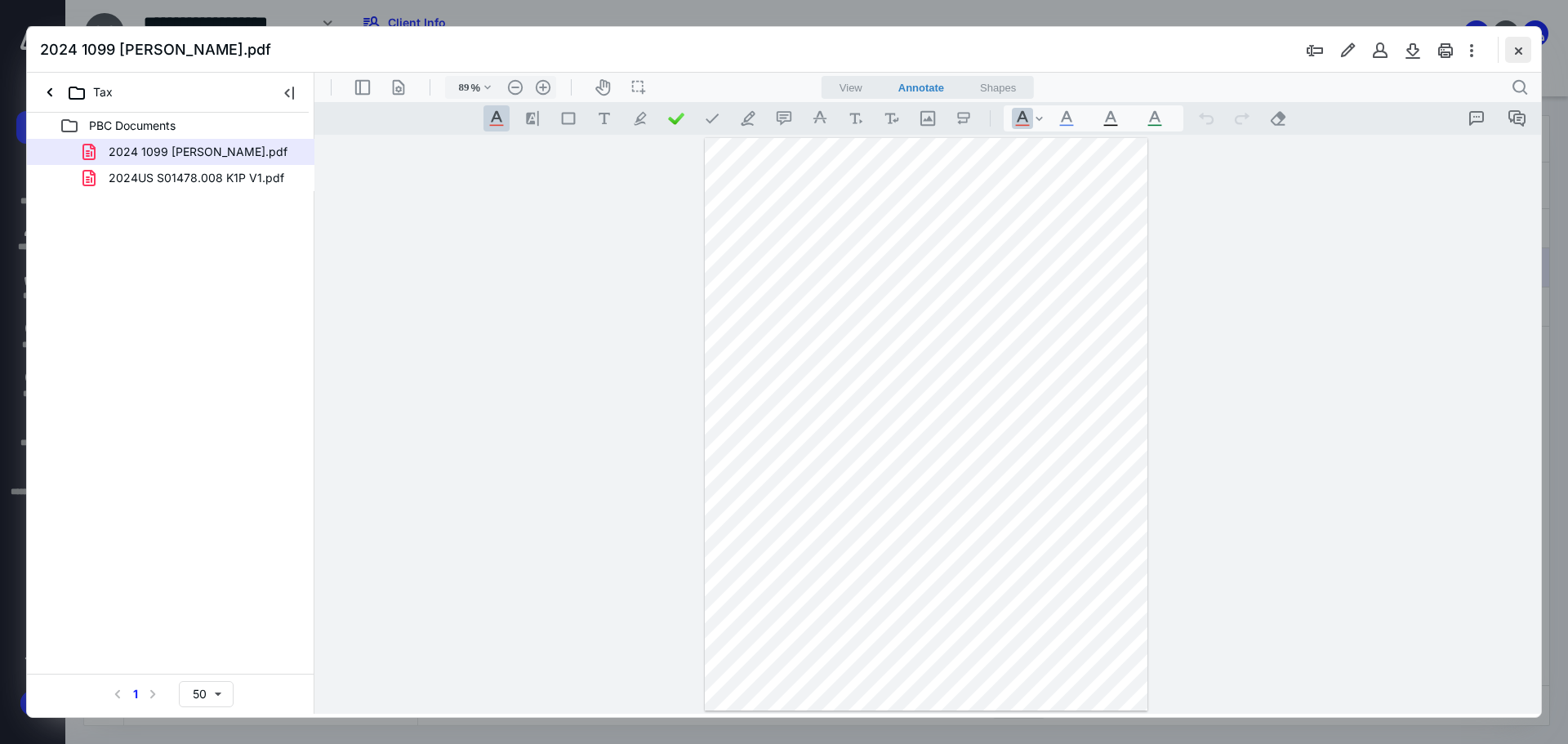 click at bounding box center (1518, 50) 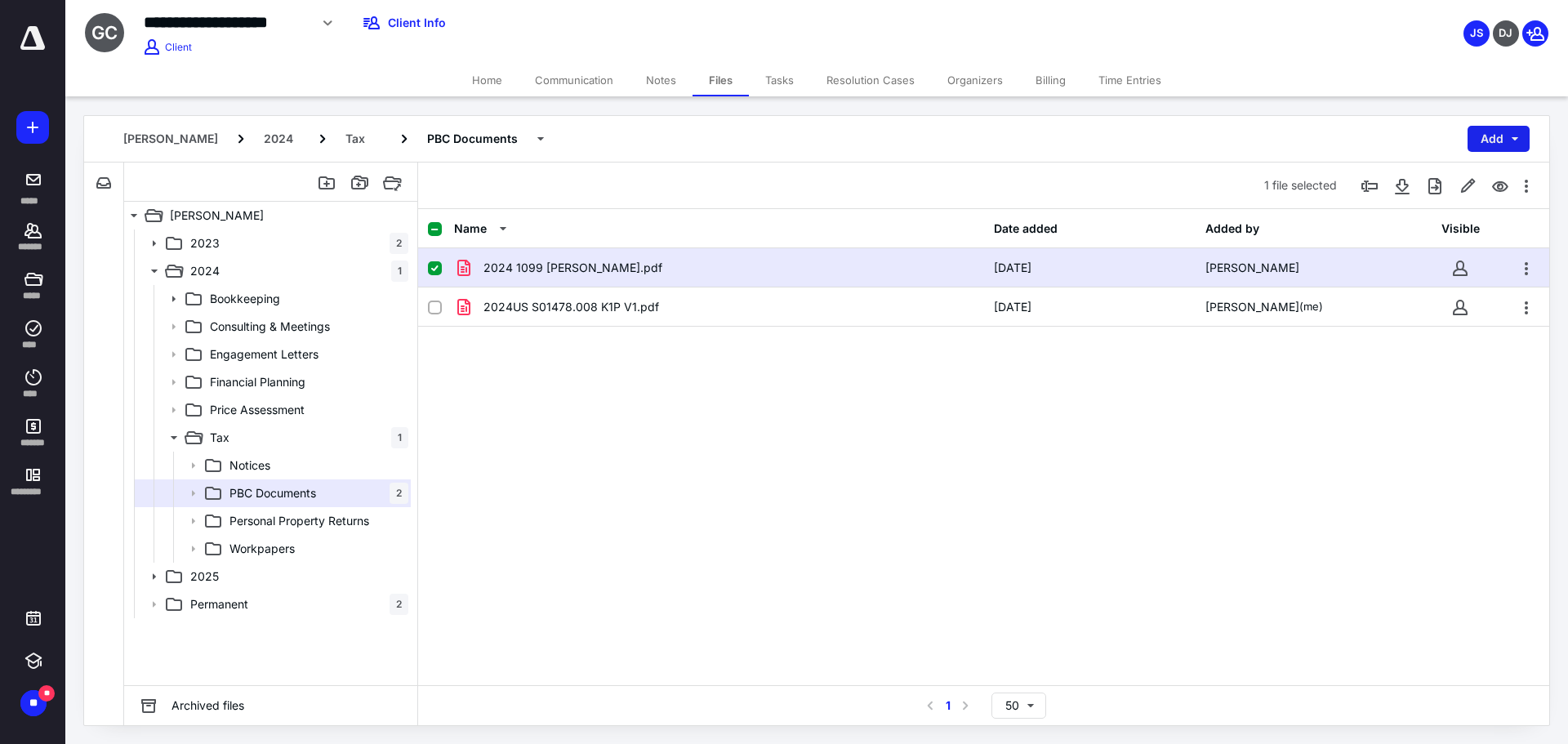 click on "Add" at bounding box center (1499, 139) 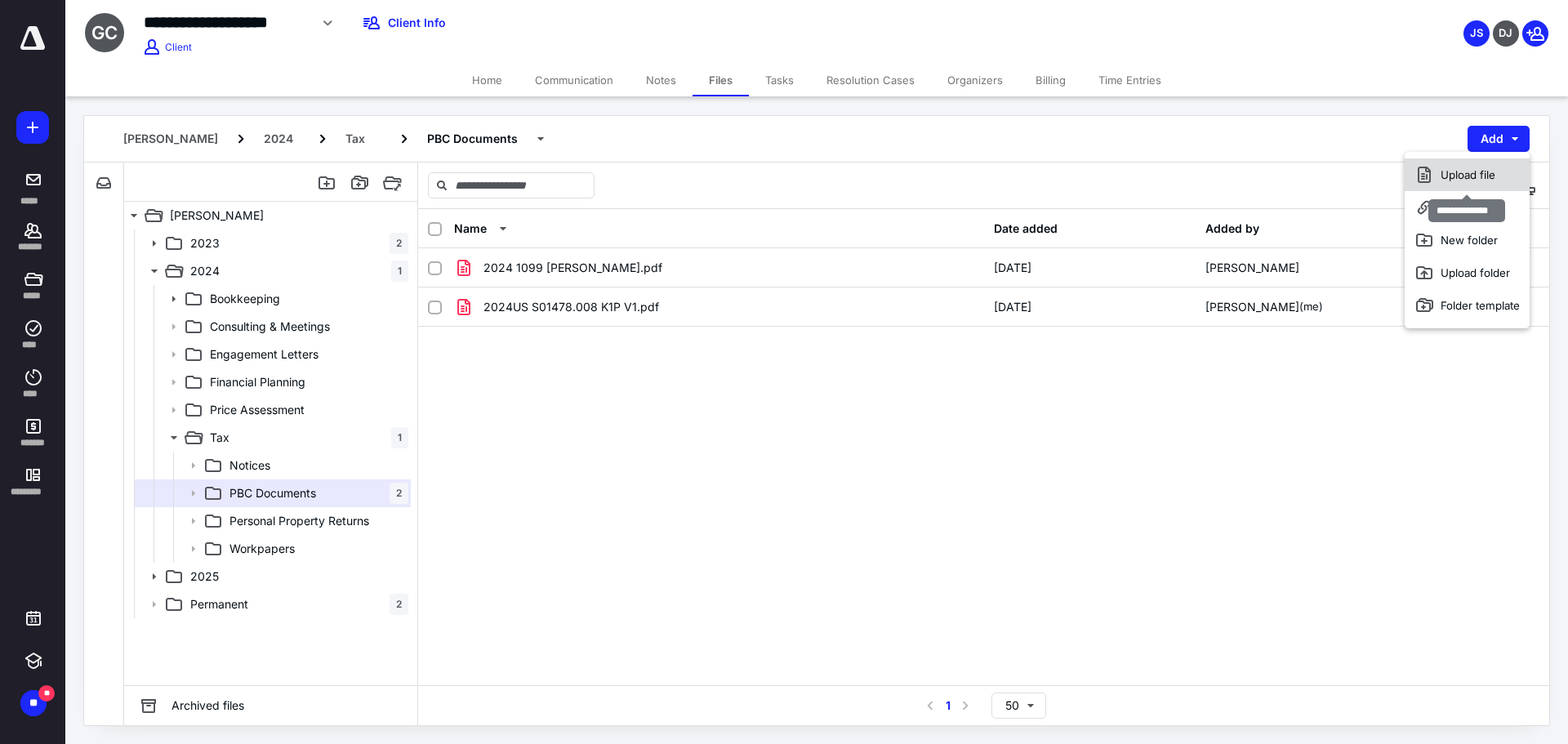 click on "Upload file" at bounding box center [1467, 175] 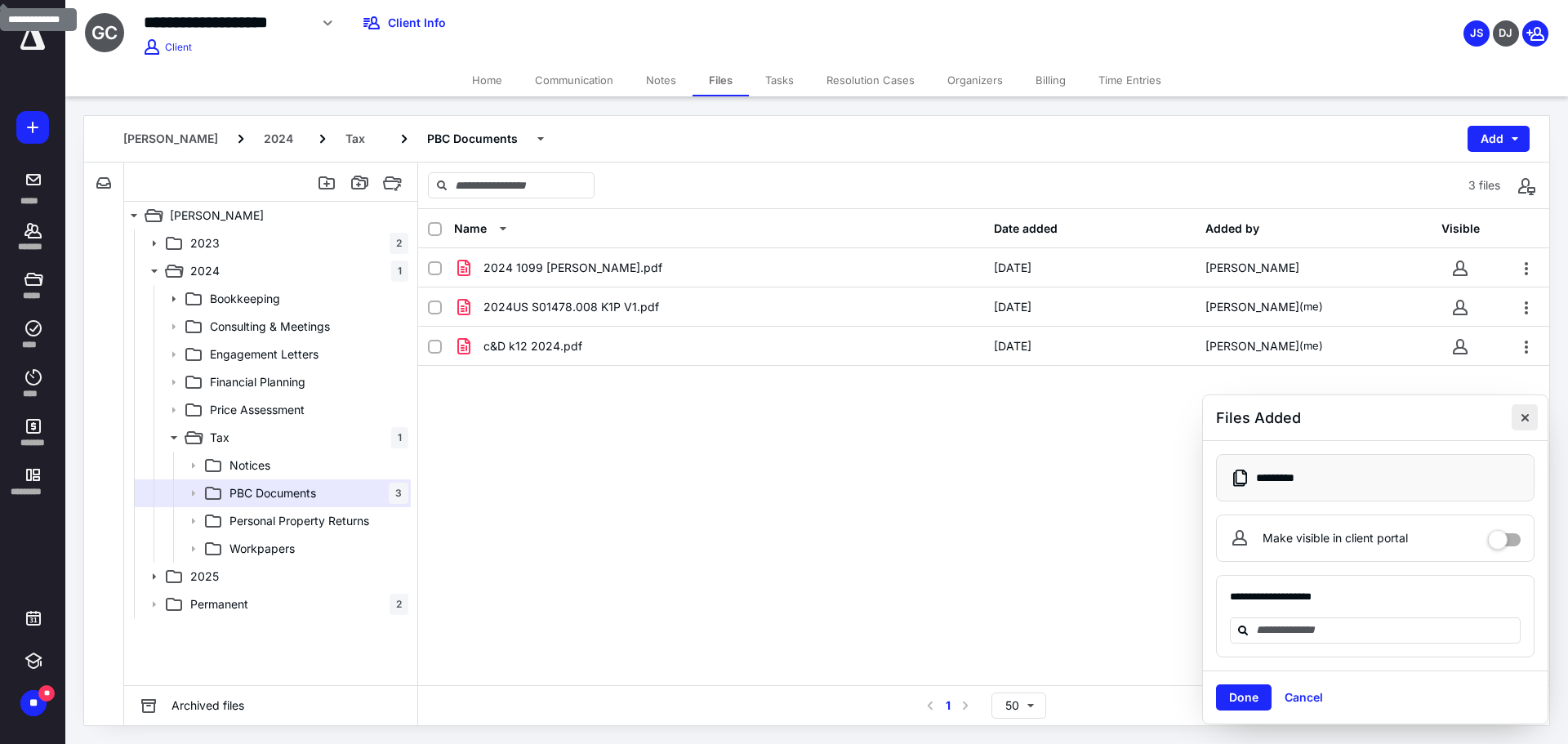 click at bounding box center (1525, 417) 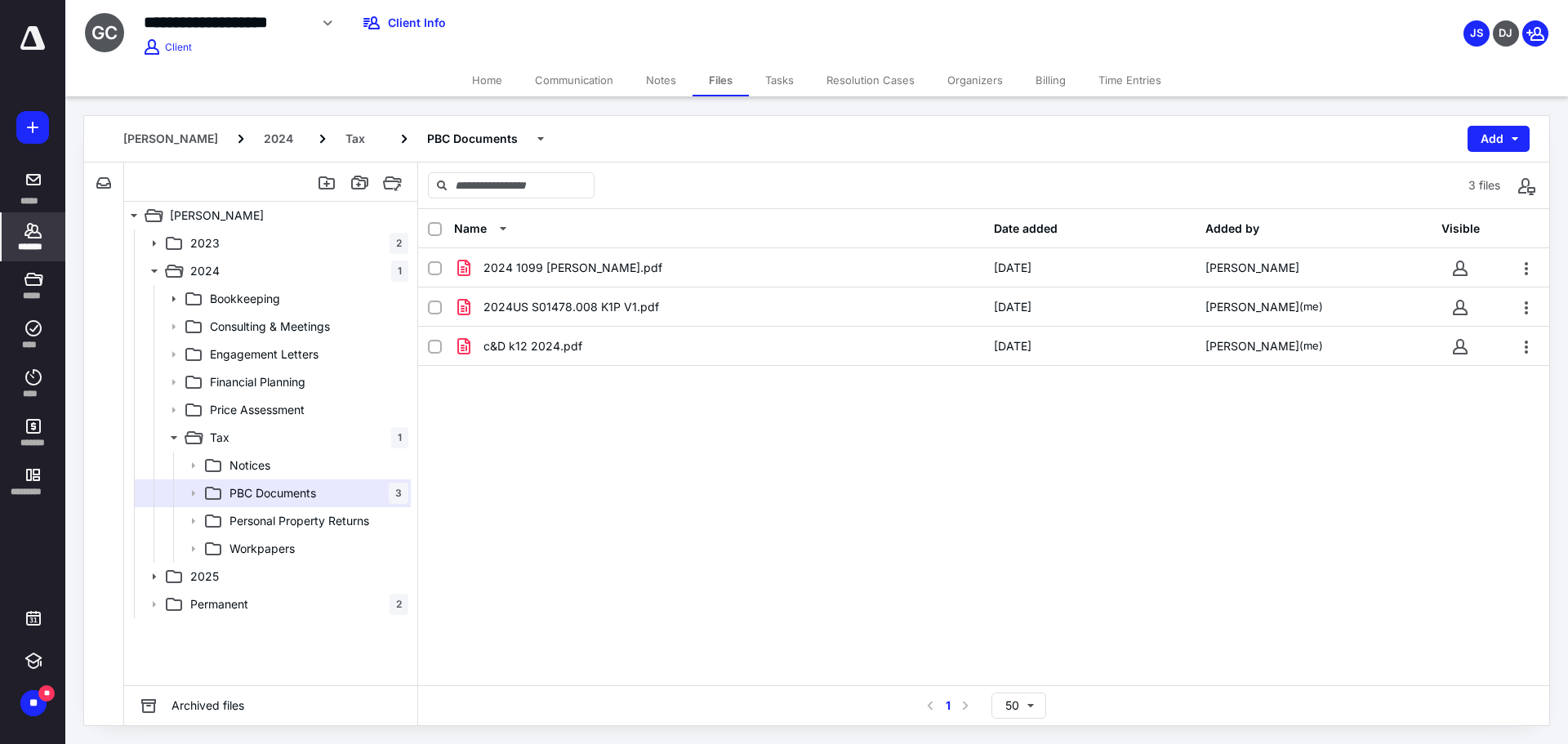 click 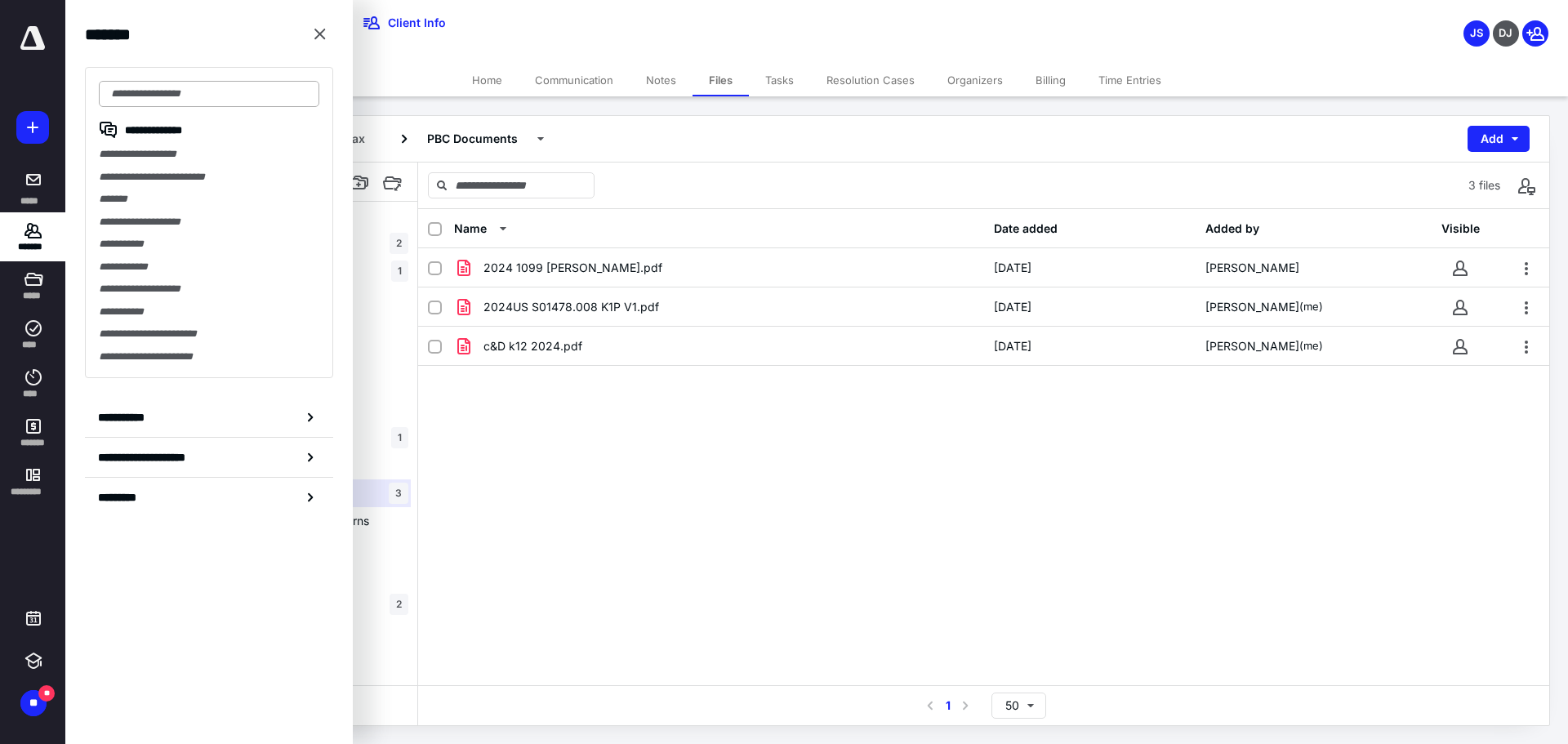 click at bounding box center (209, 94) 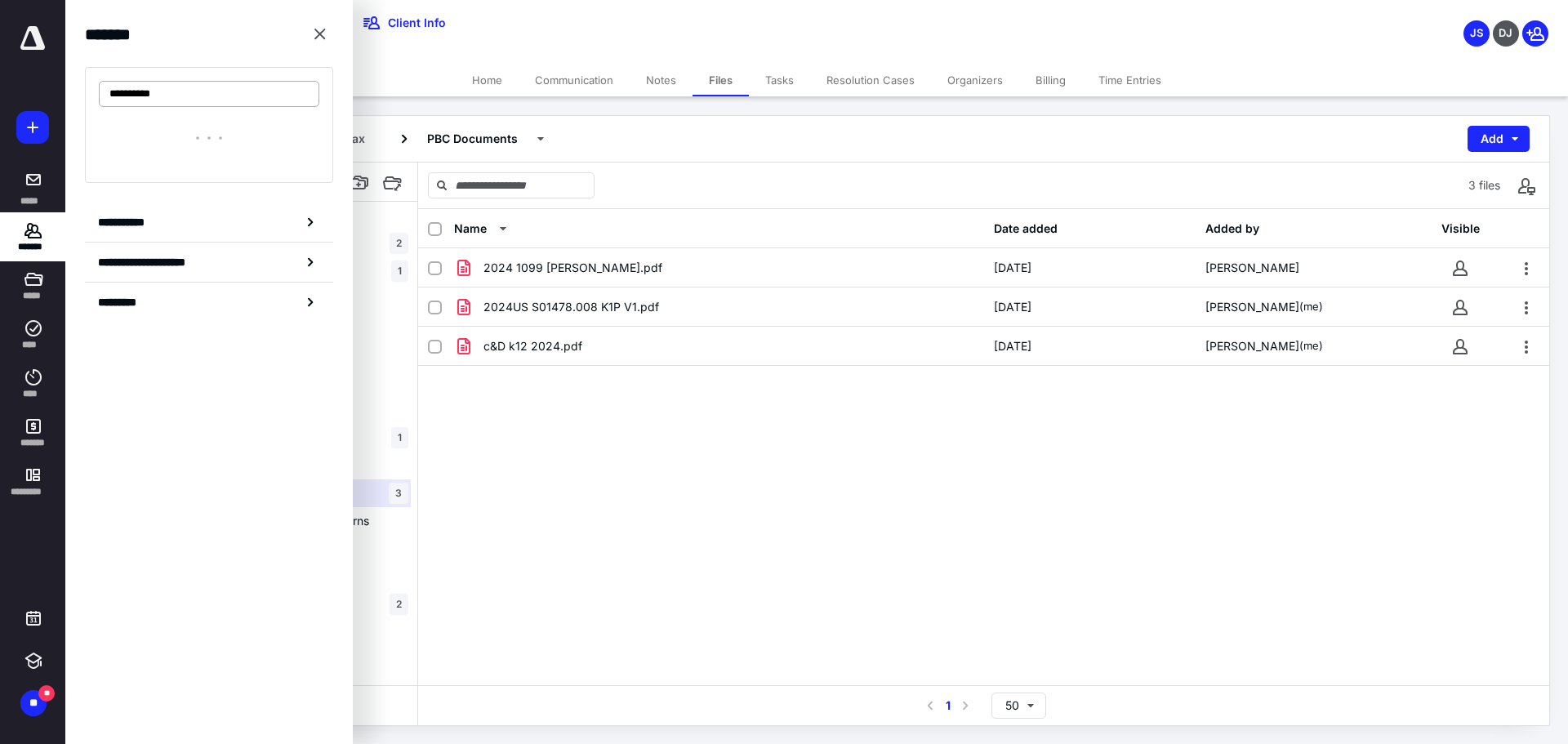 type on "**********" 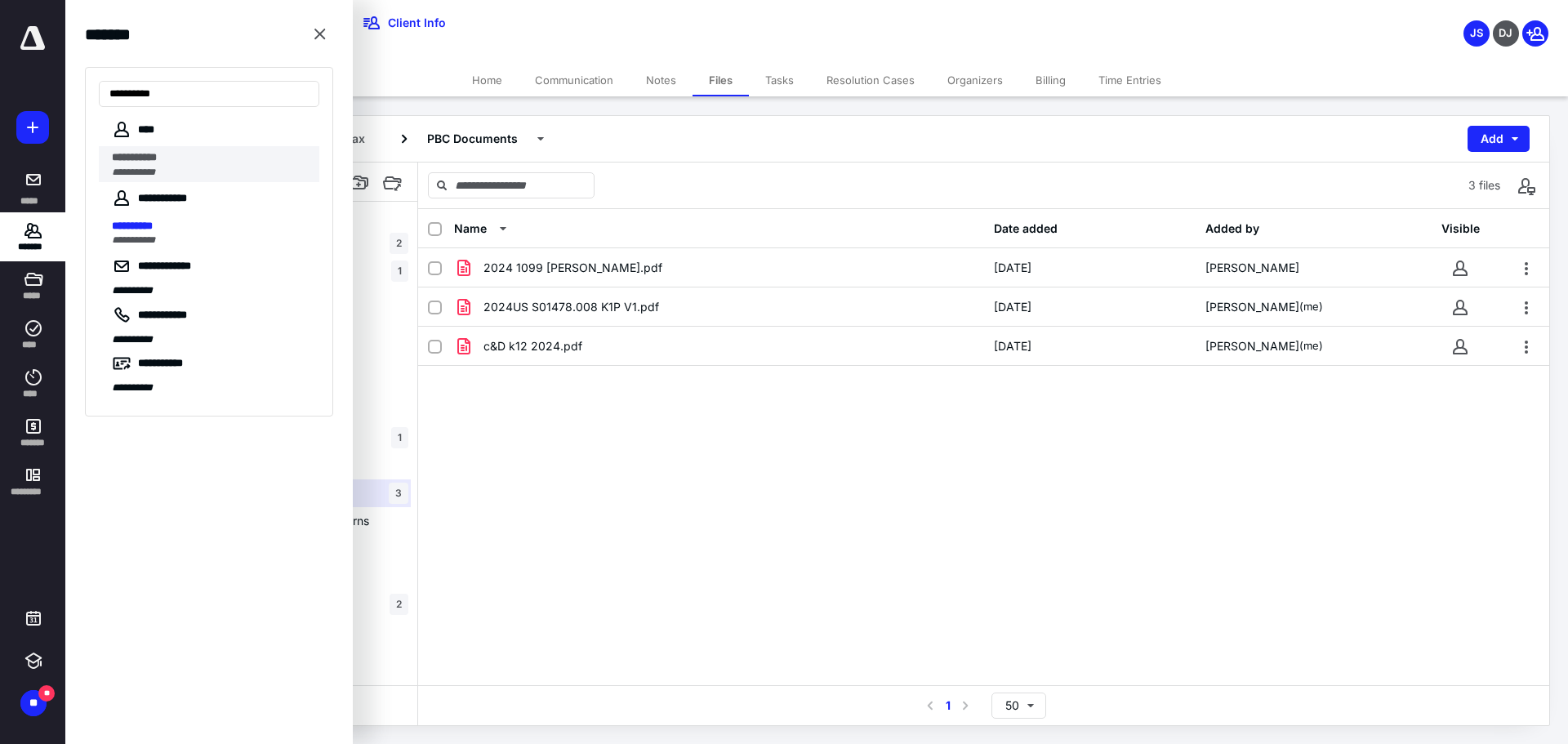 click on "**********" at bounding box center (134, 157) 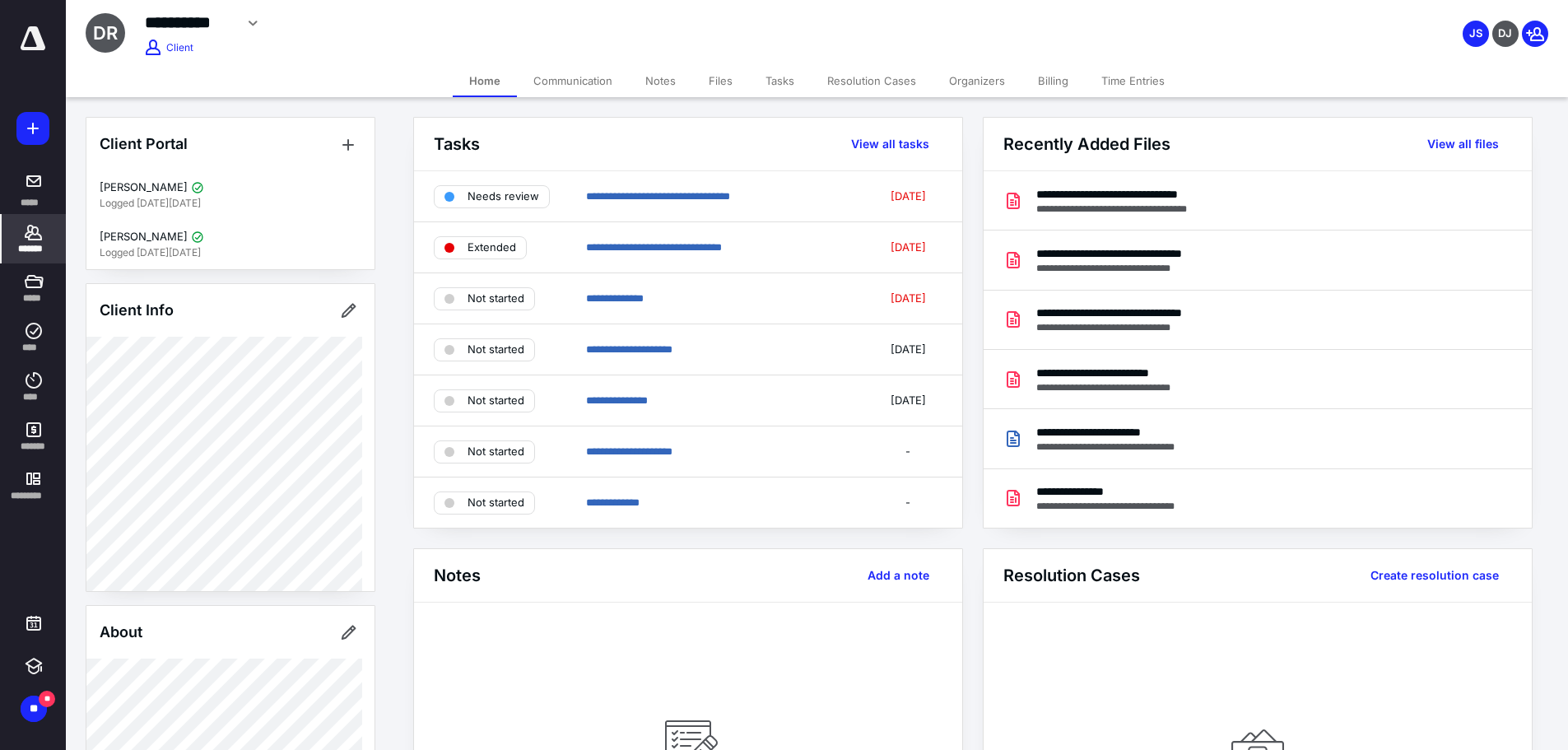 click on "Files" at bounding box center (720, 81) 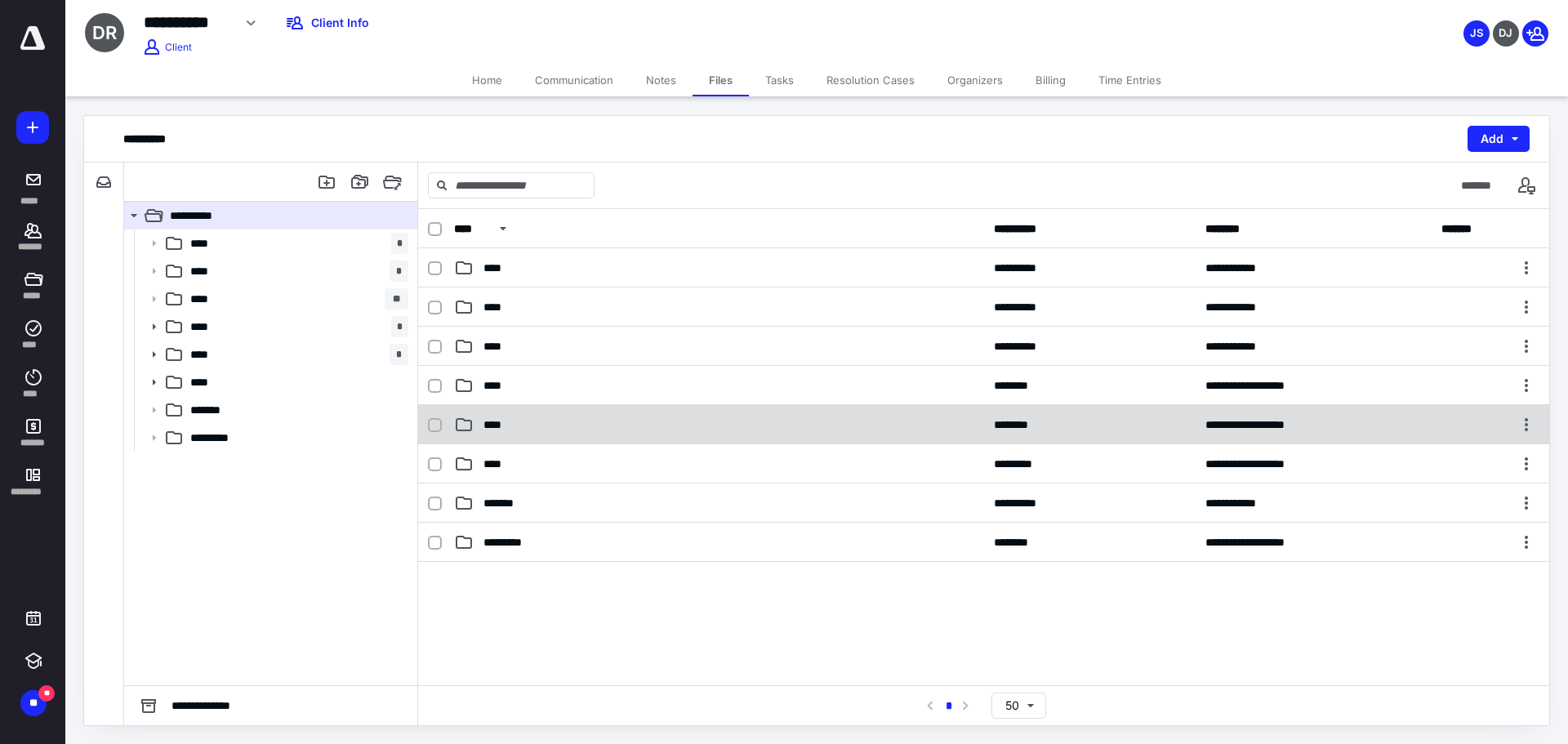 click on "****" at bounding box center (497, 425) 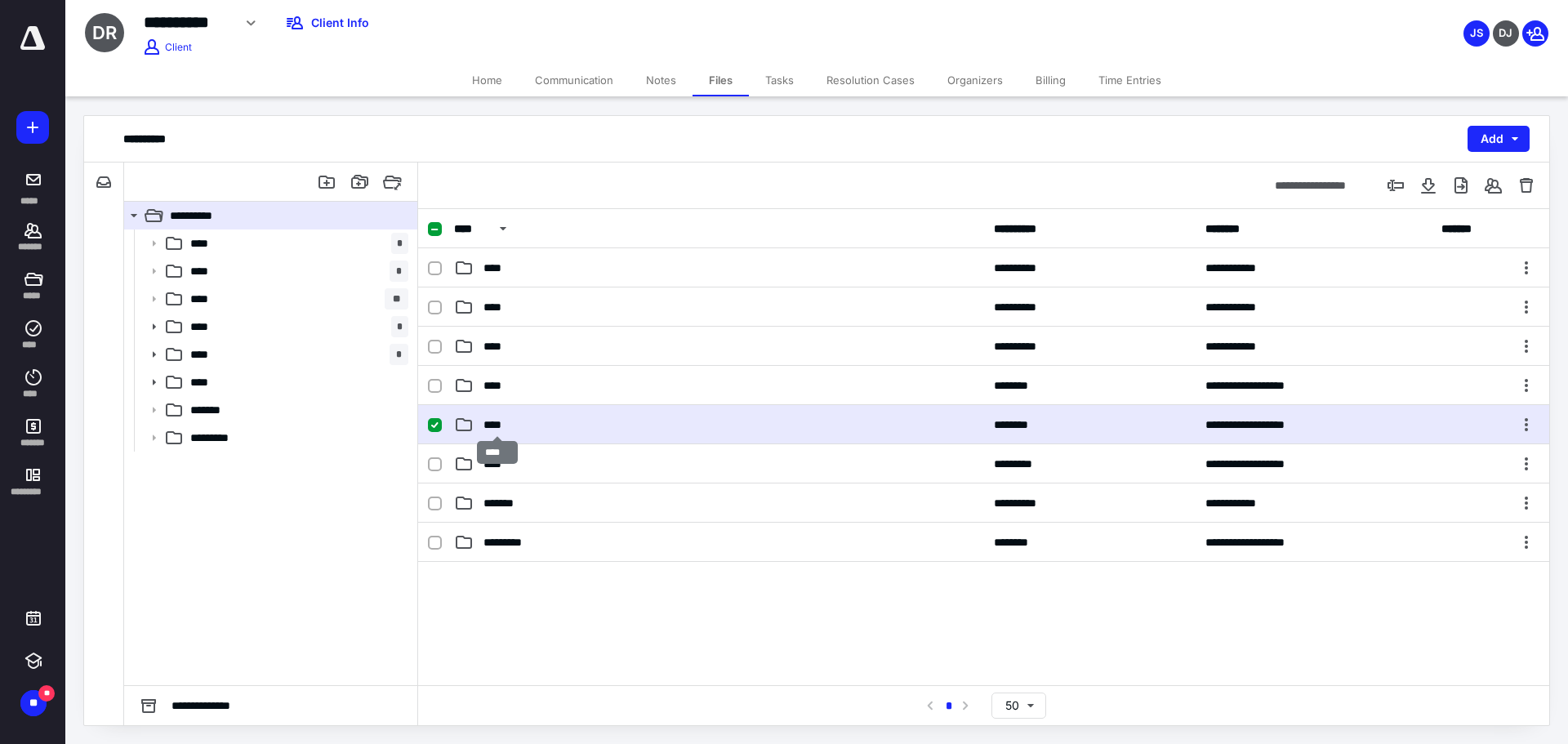 click on "****" at bounding box center [497, 425] 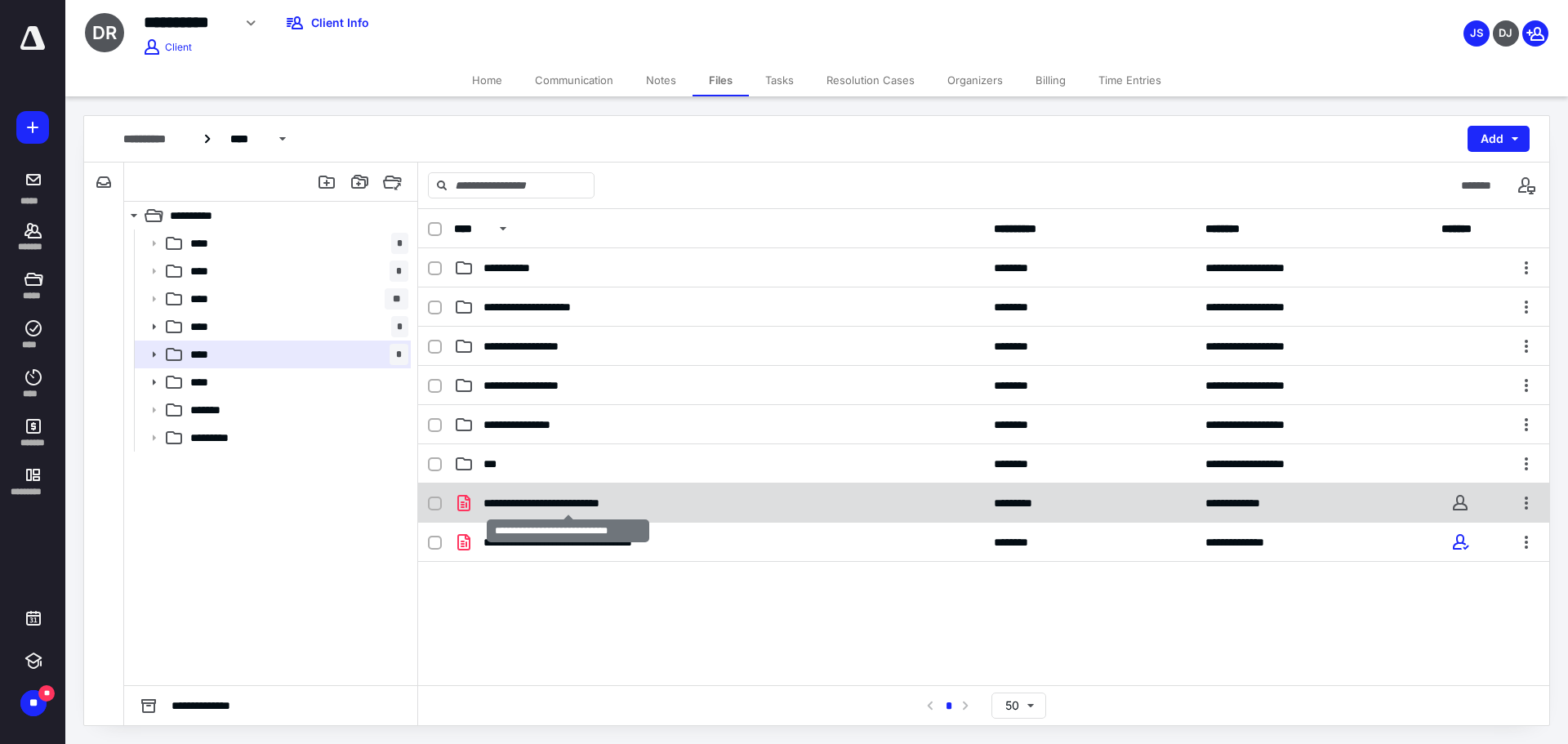 click on "**********" at bounding box center [568, 503] 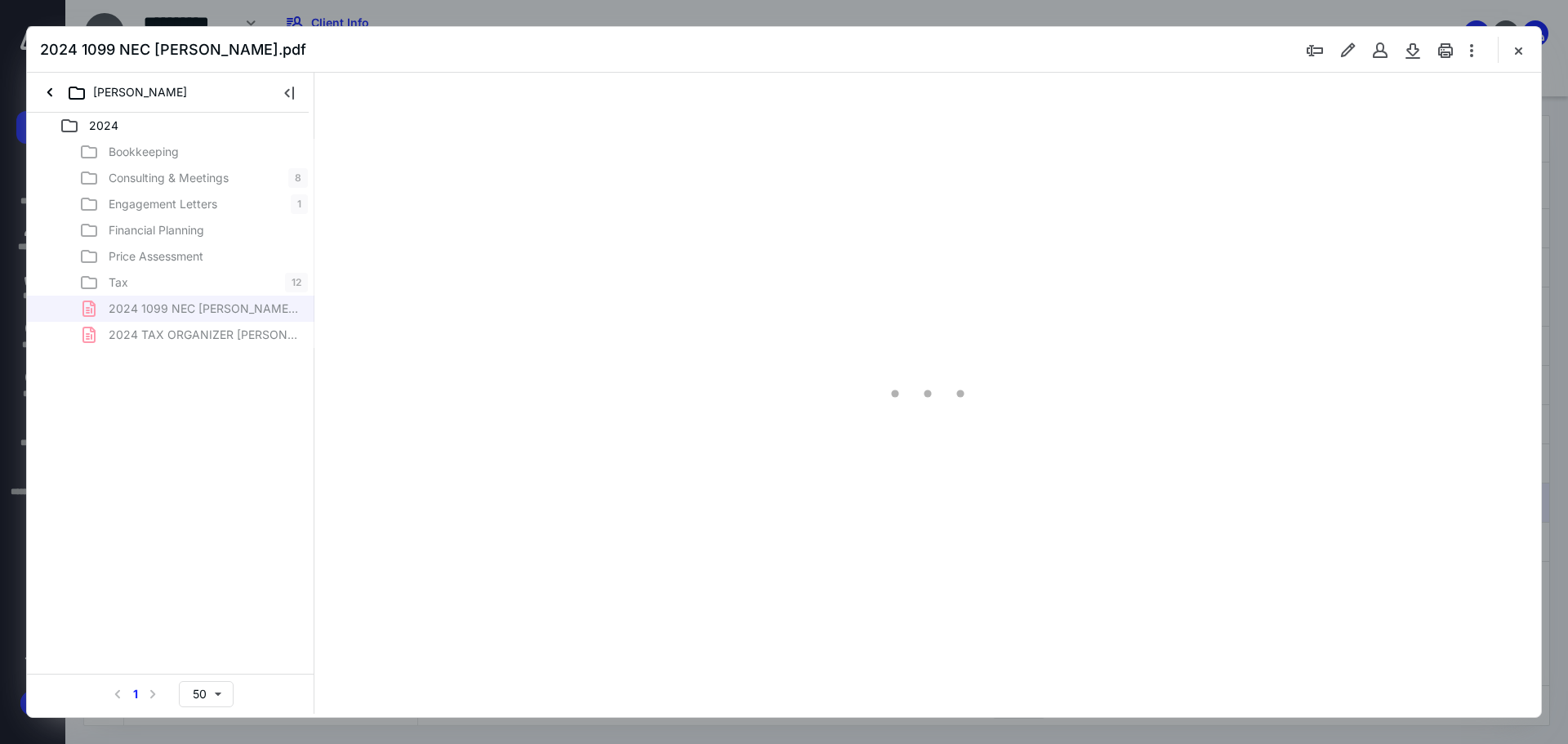 scroll, scrollTop: 0, scrollLeft: 0, axis: both 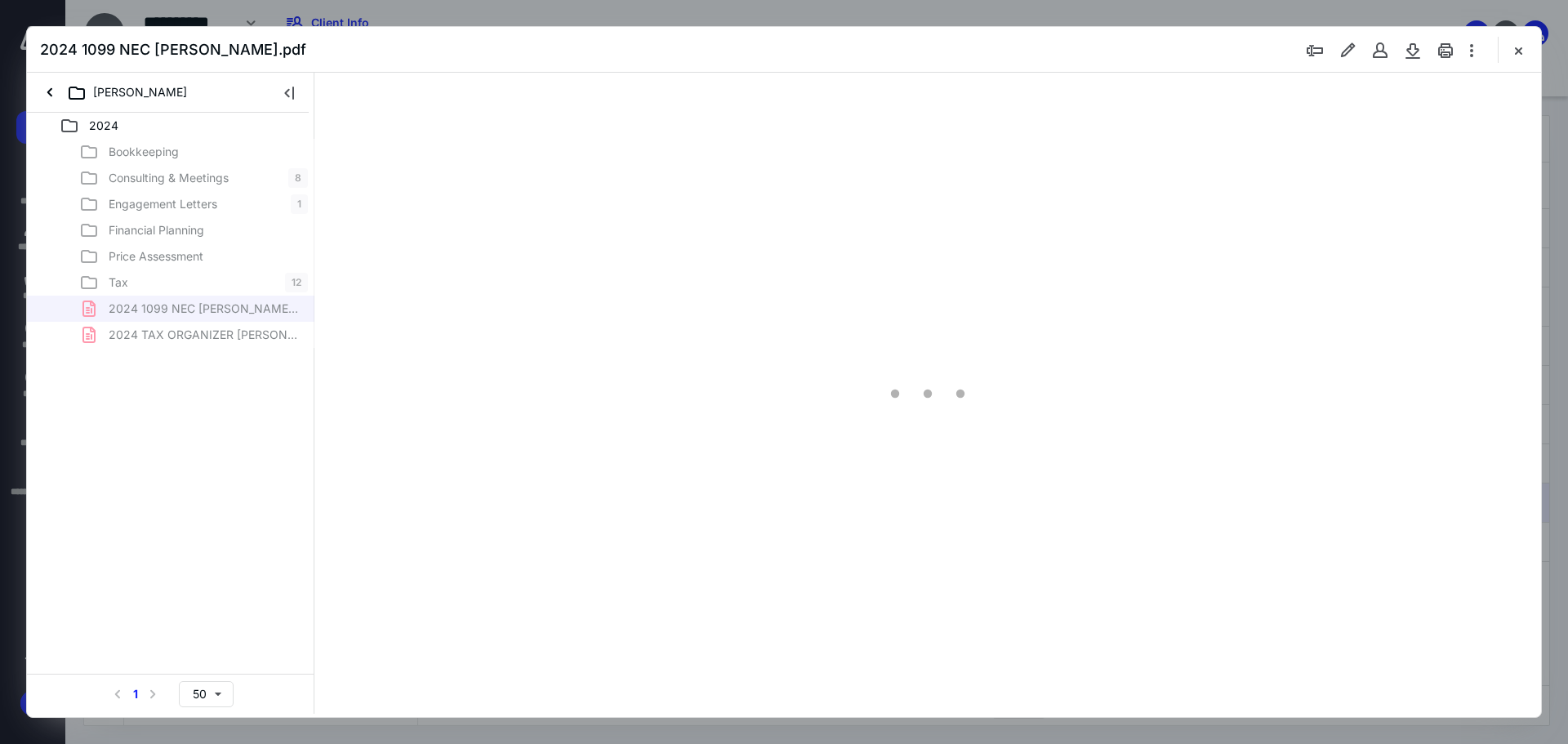 type on "89" 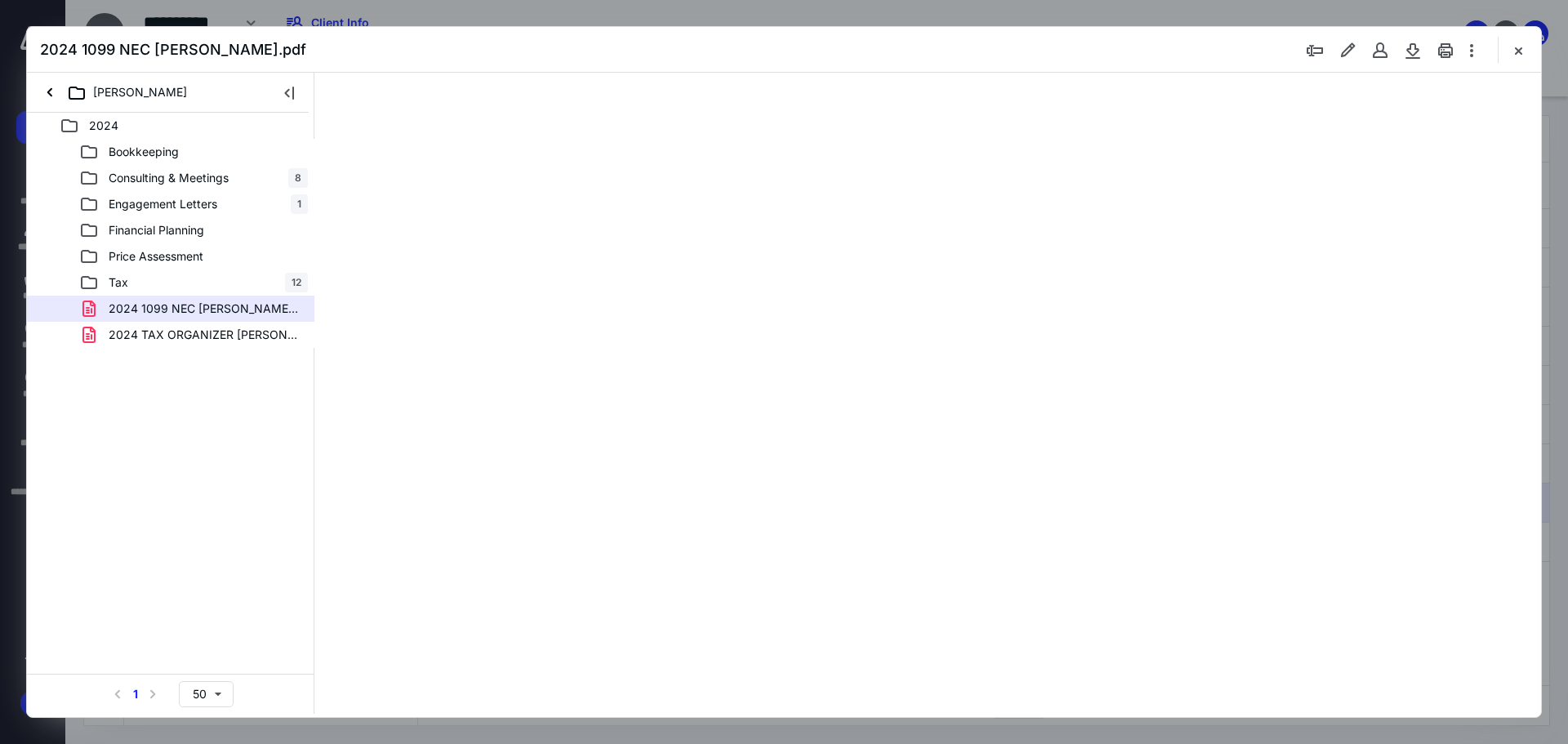 type on "*" 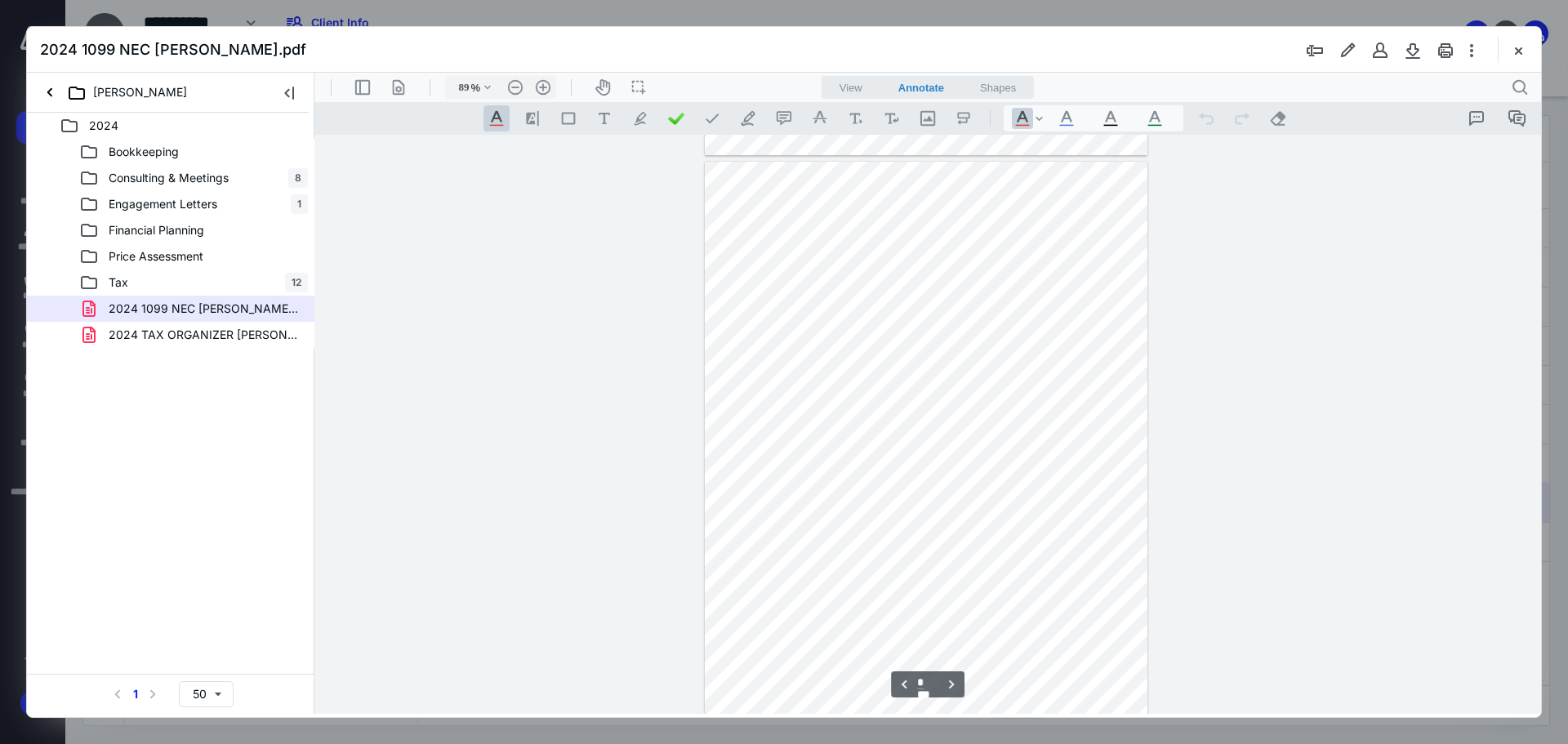 scroll, scrollTop: 637, scrollLeft: 0, axis: vertical 